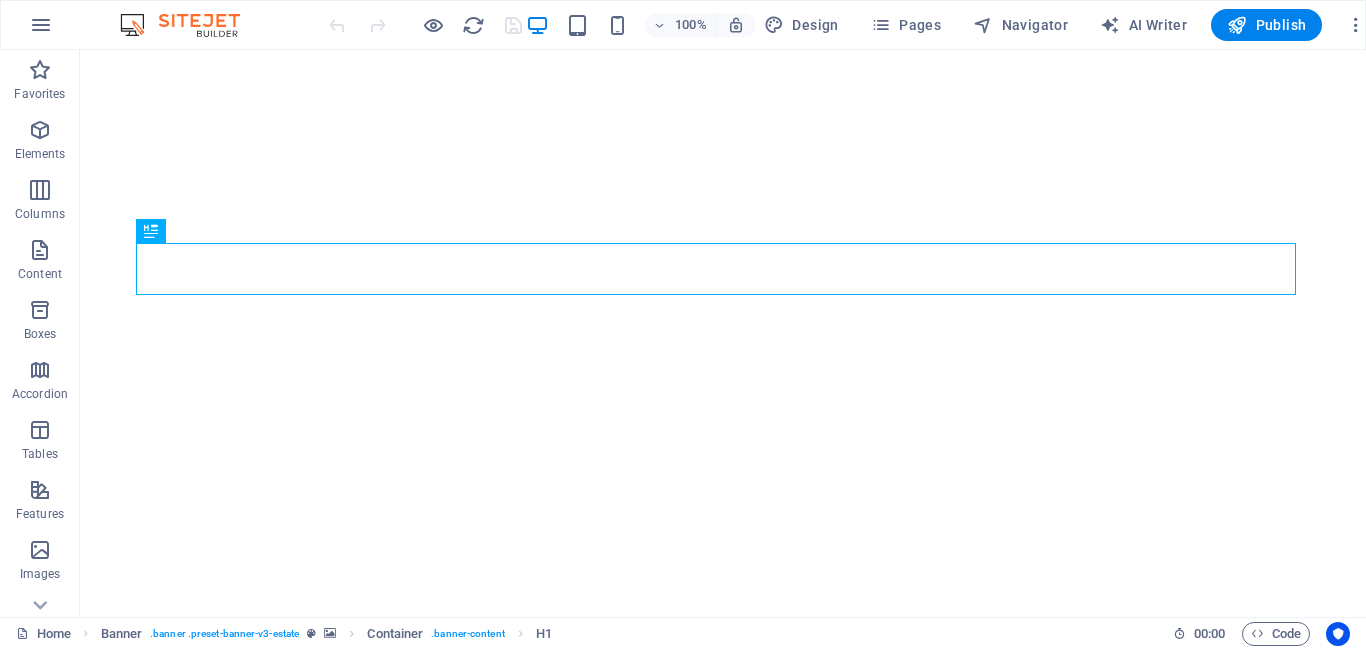 scroll, scrollTop: 0, scrollLeft: 0, axis: both 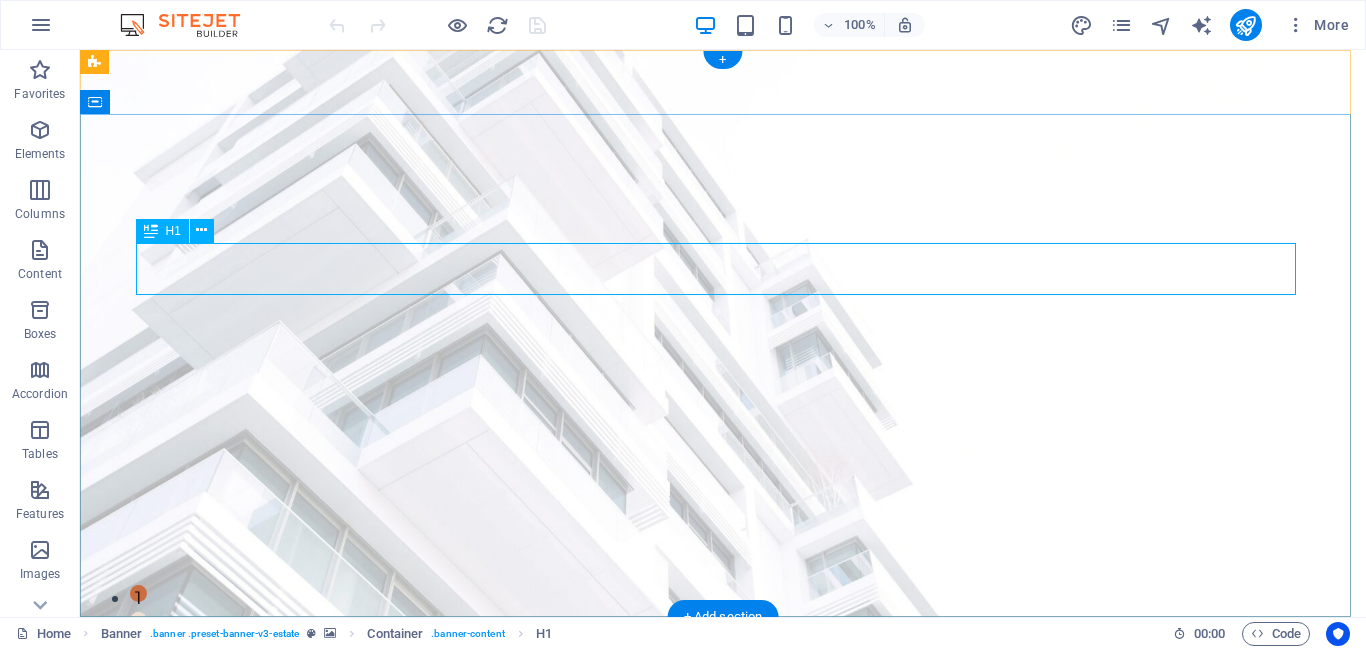 click on "FIND YOUR PERFECT PLACE" at bounding box center [723, 834] 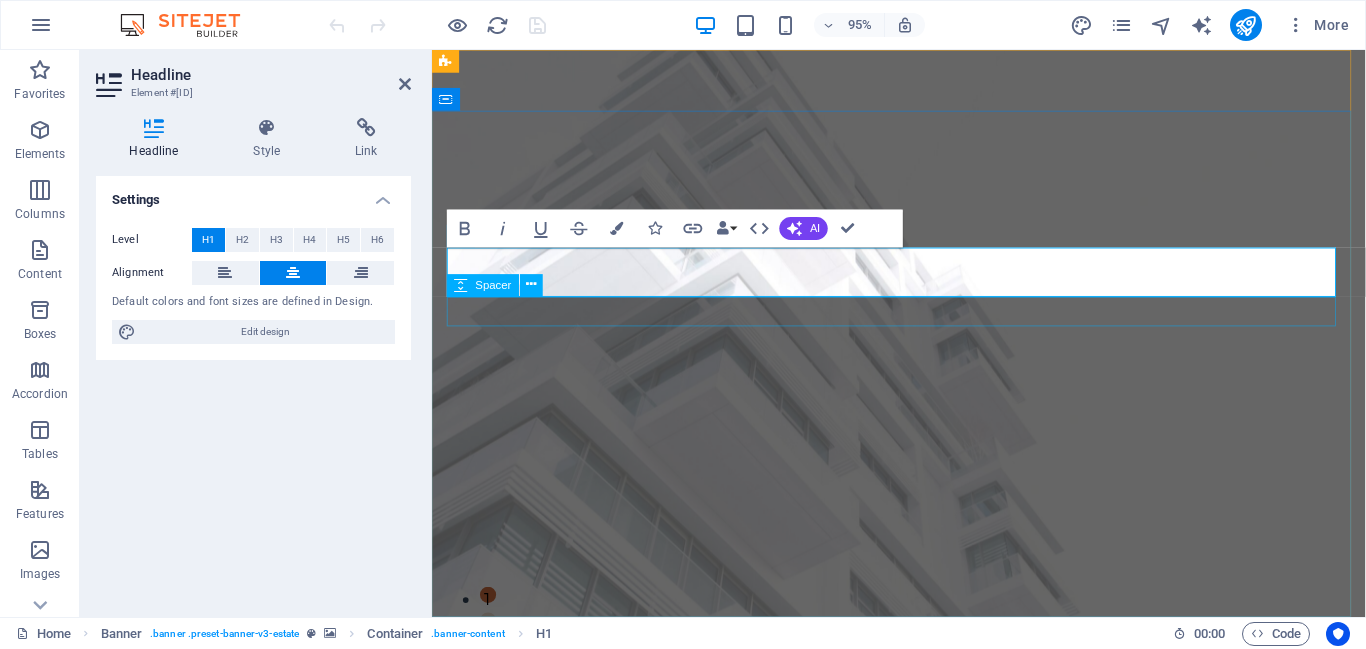 type 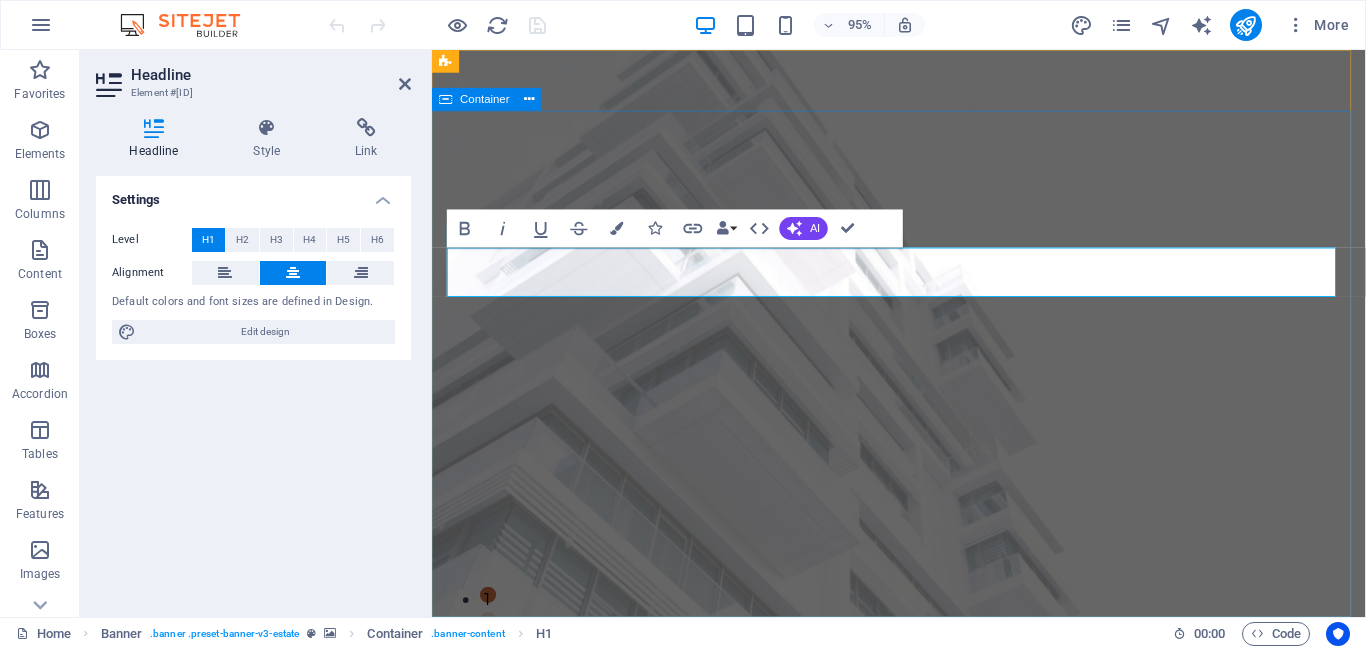 click on "Transformers: Powering the Grid. At vero eos et accusamus et iusto odio dignissimos ducimus qui blanditiis praesentium voluptatum deleniti atque corrupti quos dolores et quas molestias excepturi sint occaecati cupiditate non provident. get started" at bounding box center (923, 947) 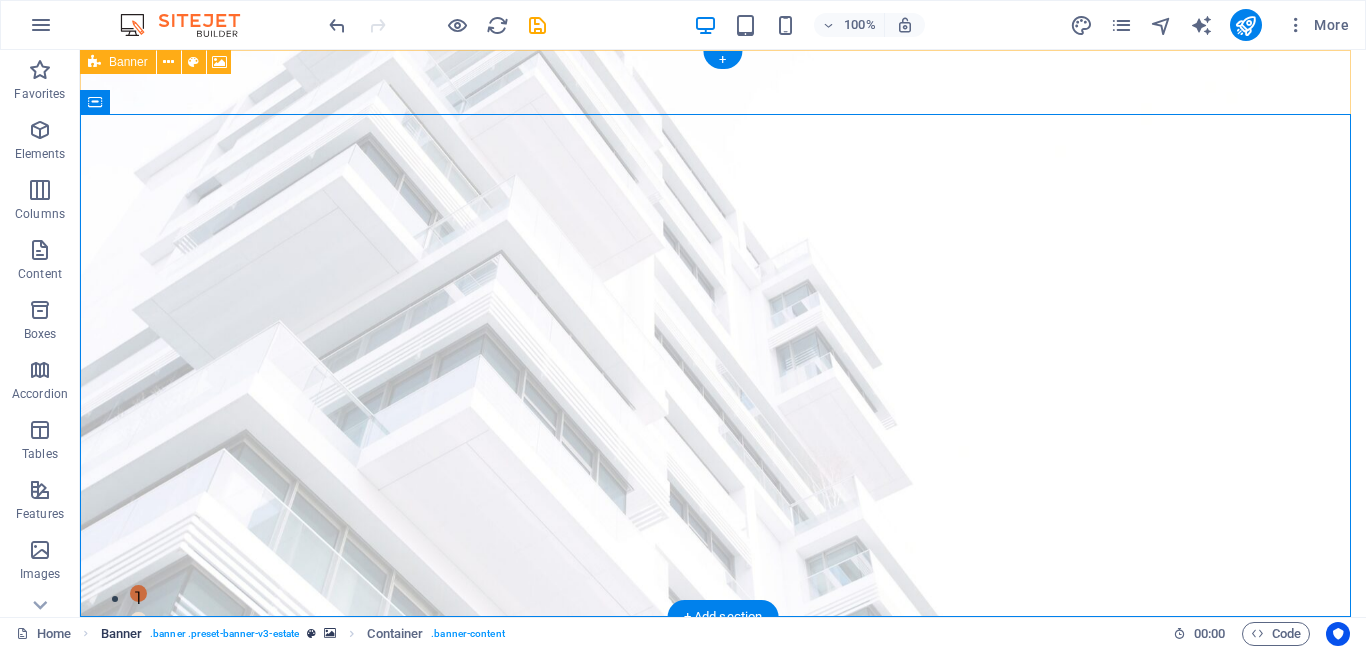 click on ". banner .preset-banner-v3-estate" at bounding box center [224, 634] 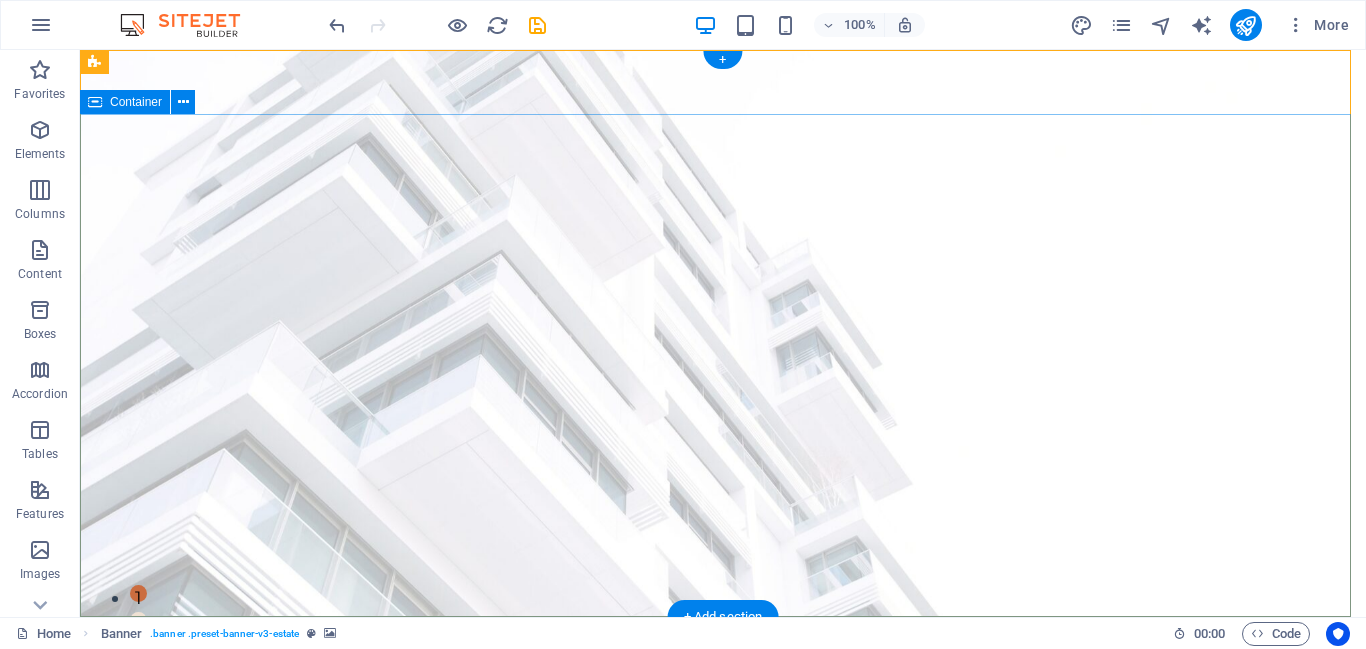 click on "Transformers: Powering the Grid. At vero eos et accusamus et iusto odio dignissimos ducimus qui blanditiis praesentium voluptatum deleniti atque corrupti quos dolores et quas molestias excepturi sint occaecati cupiditate non provident. get started" at bounding box center (723, 917) 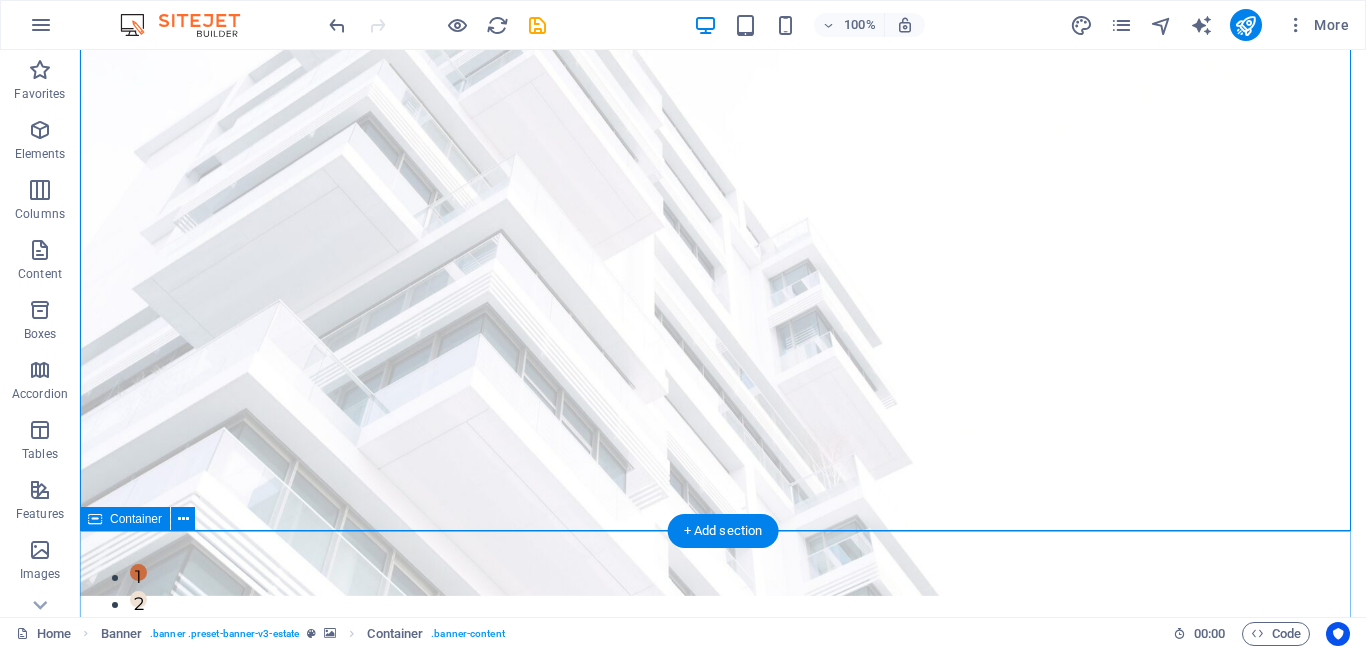 scroll, scrollTop: 19, scrollLeft: 0, axis: vertical 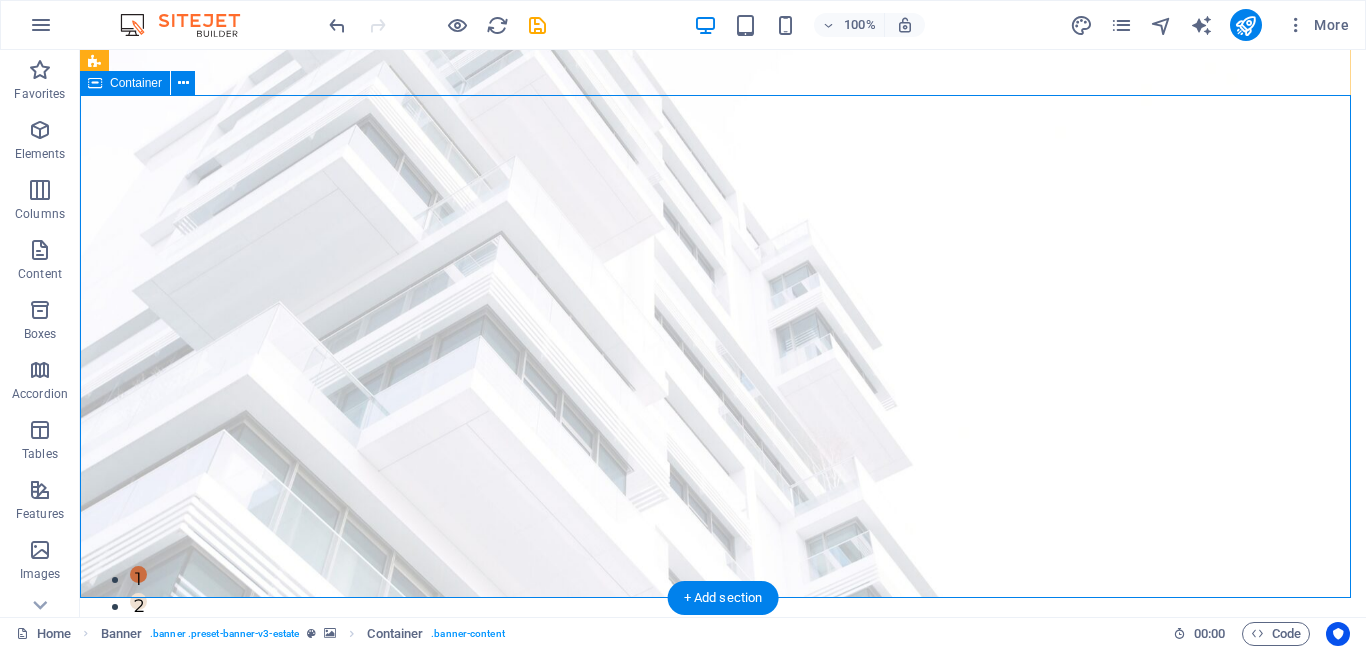 click on "Transformers: Powering the Grid. At vero eos et accusamus et iusto odio dignissimos ducimus qui blanditiis praesentium voluptatum deleniti atque corrupti quos dolores et quas molestias excepturi sint occaecati cupiditate non provident. get started" at bounding box center [723, 898] 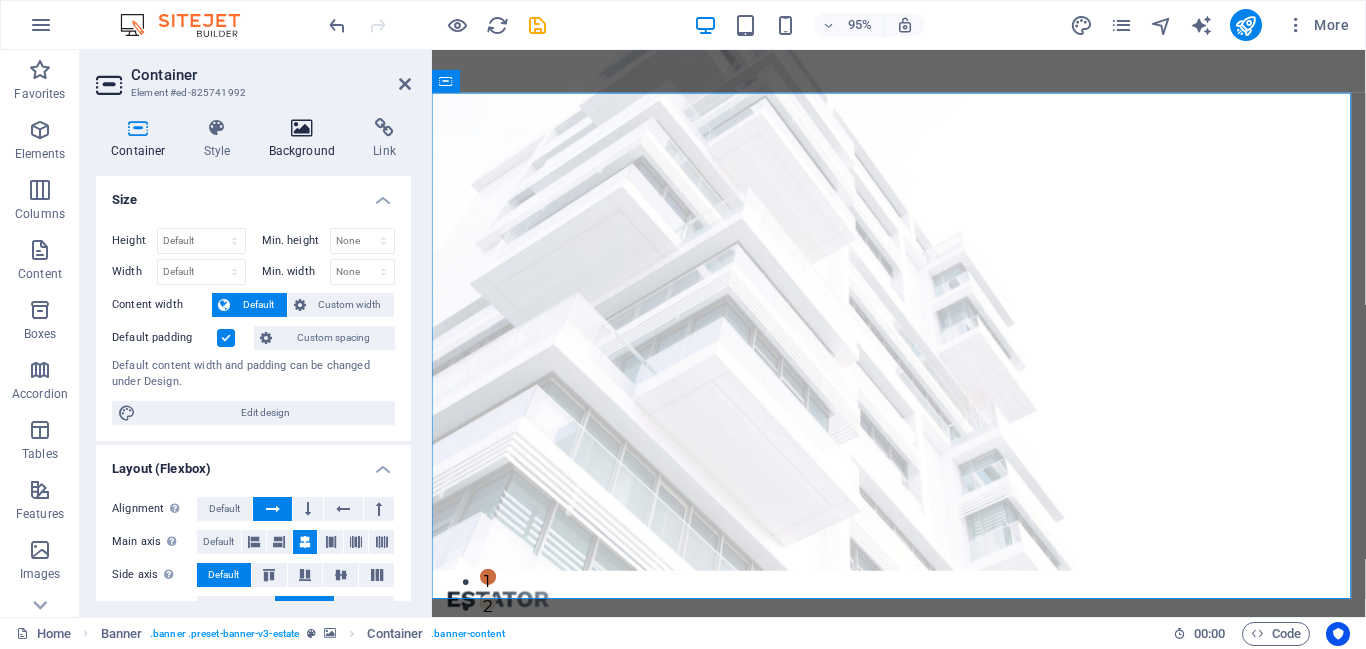 click at bounding box center (302, 128) 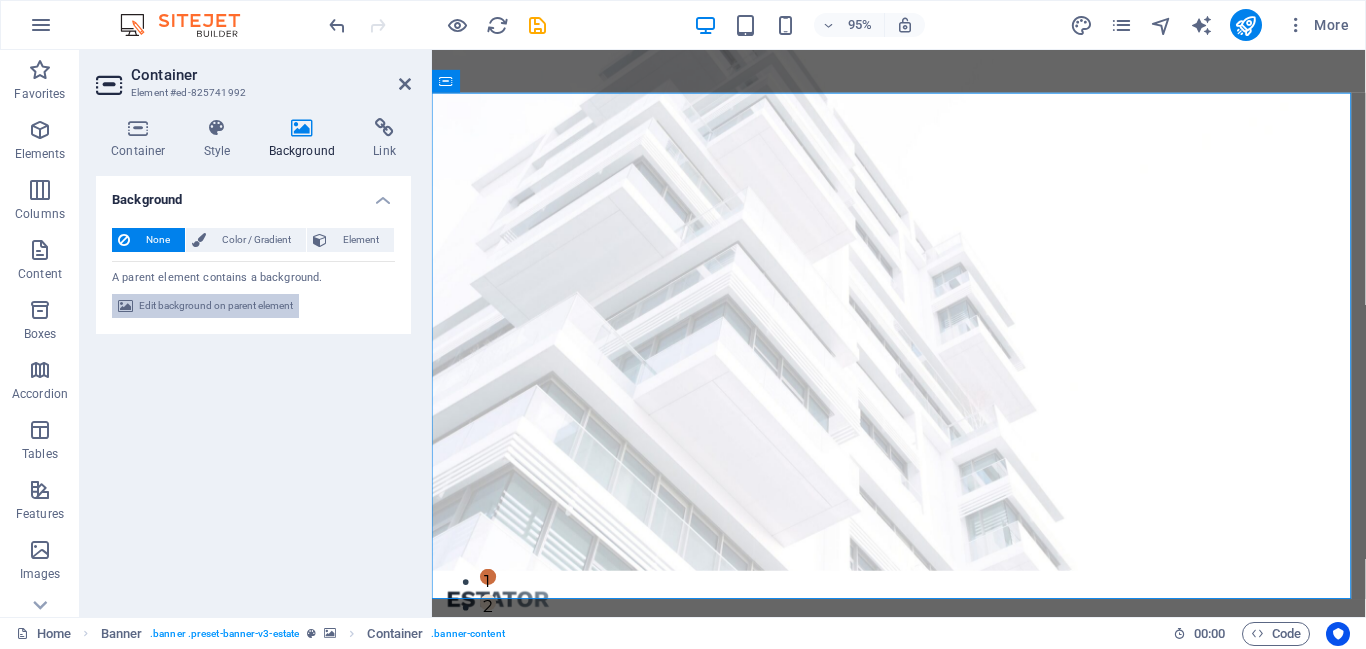 click on "Edit background on parent element" at bounding box center [216, 306] 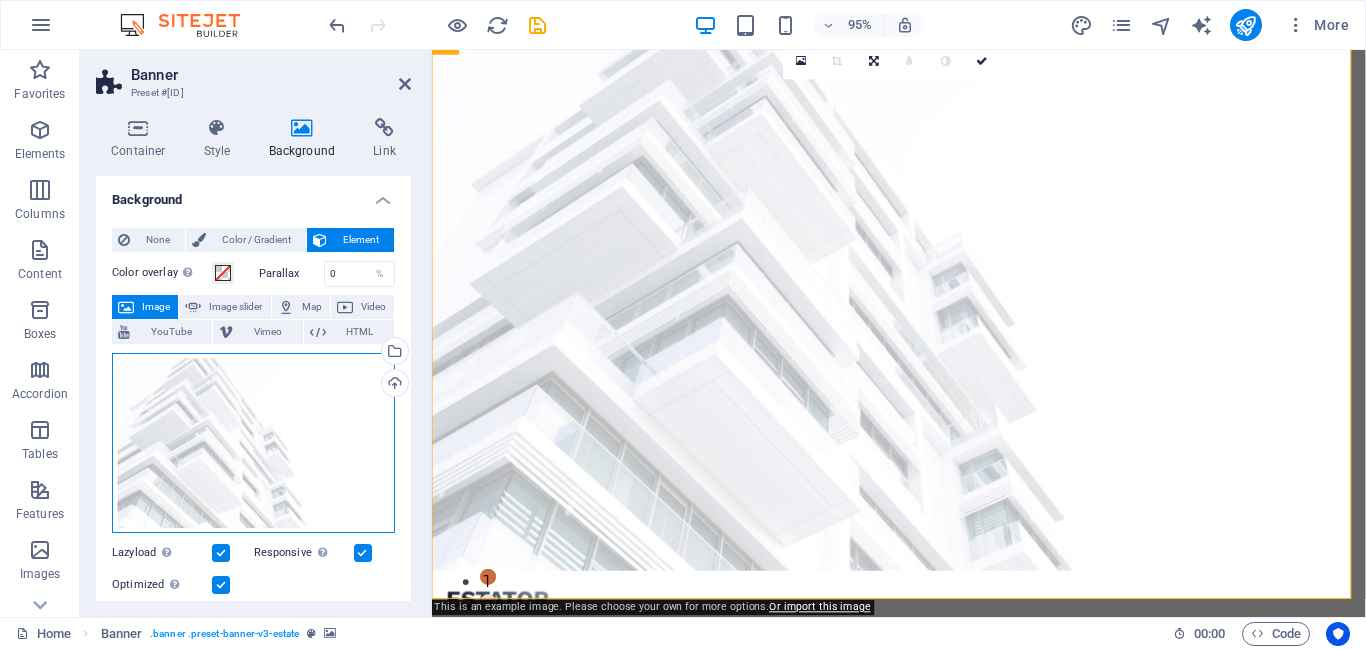 click on "Drag files here, click to choose files or select files from Files or our free stock photos & videos" at bounding box center [253, 443] 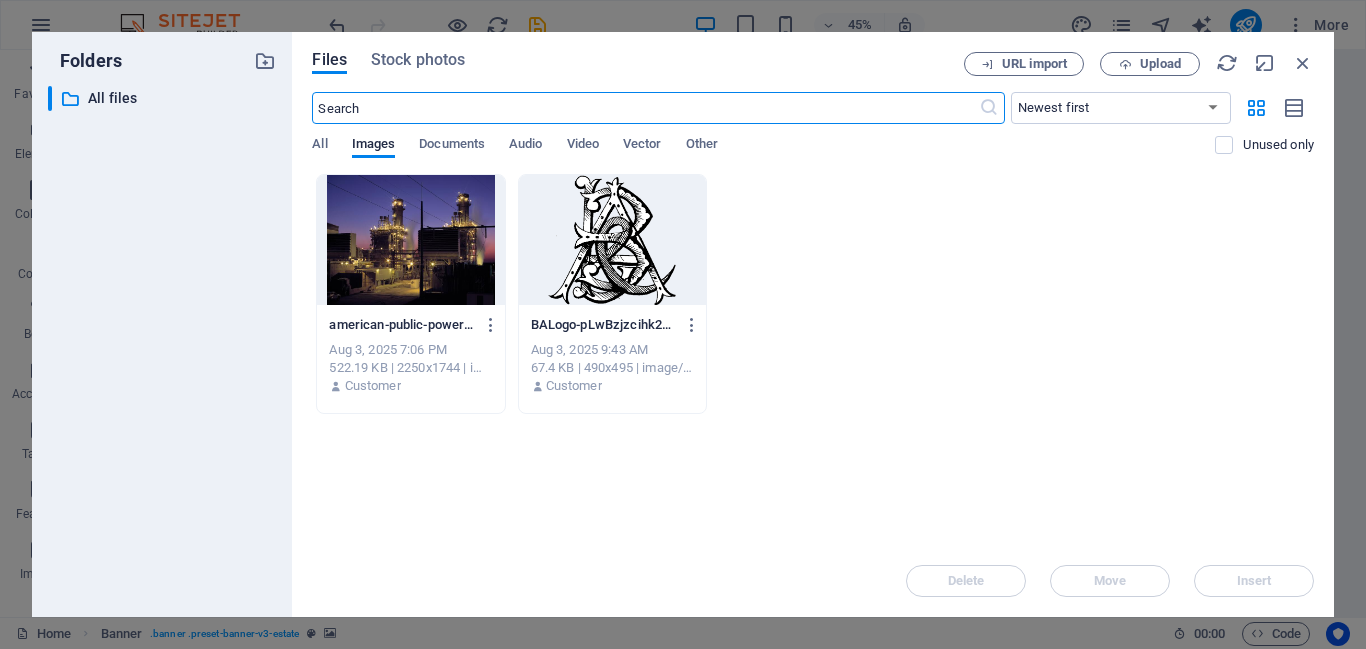 click at bounding box center [410, 240] 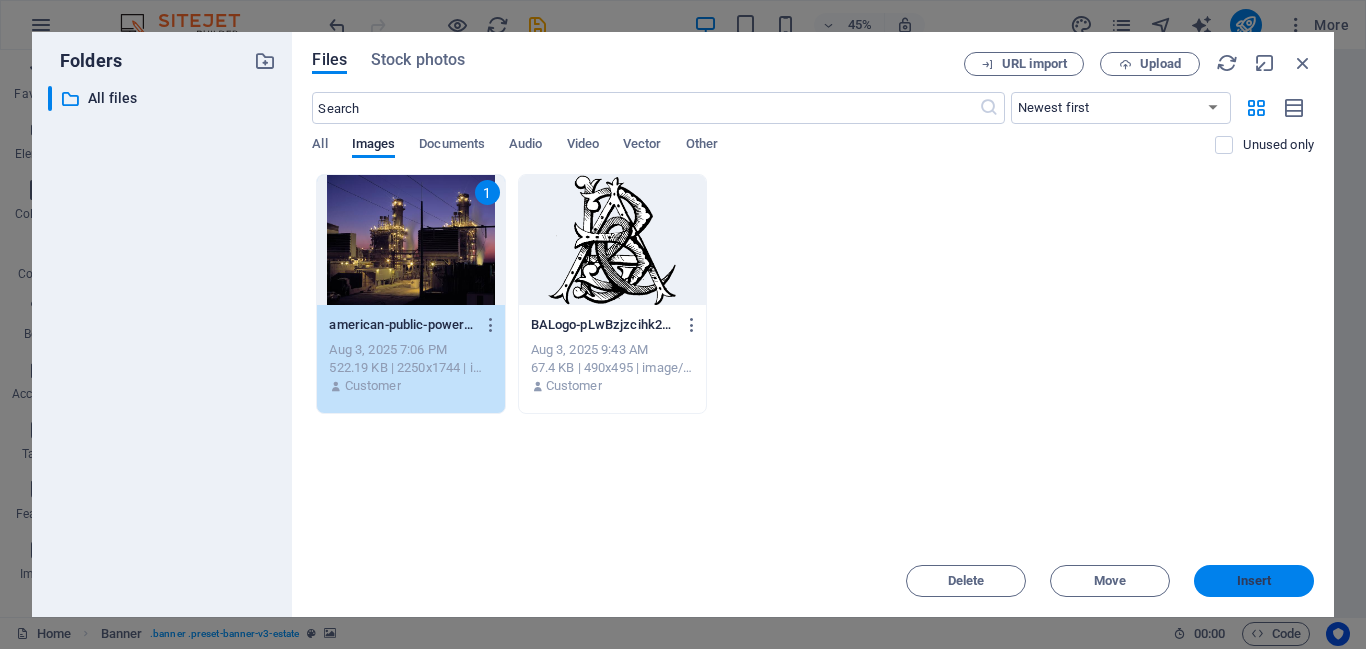 click on "Insert" at bounding box center [1254, 581] 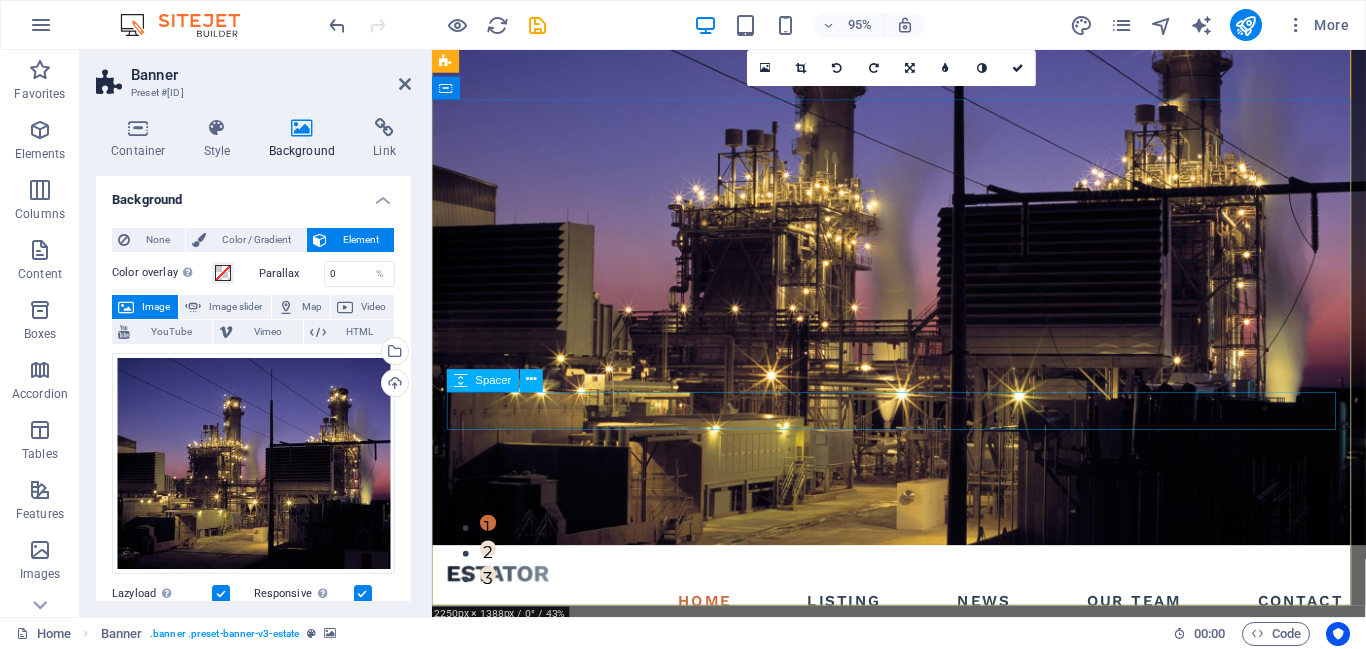 scroll, scrollTop: 2, scrollLeft: 0, axis: vertical 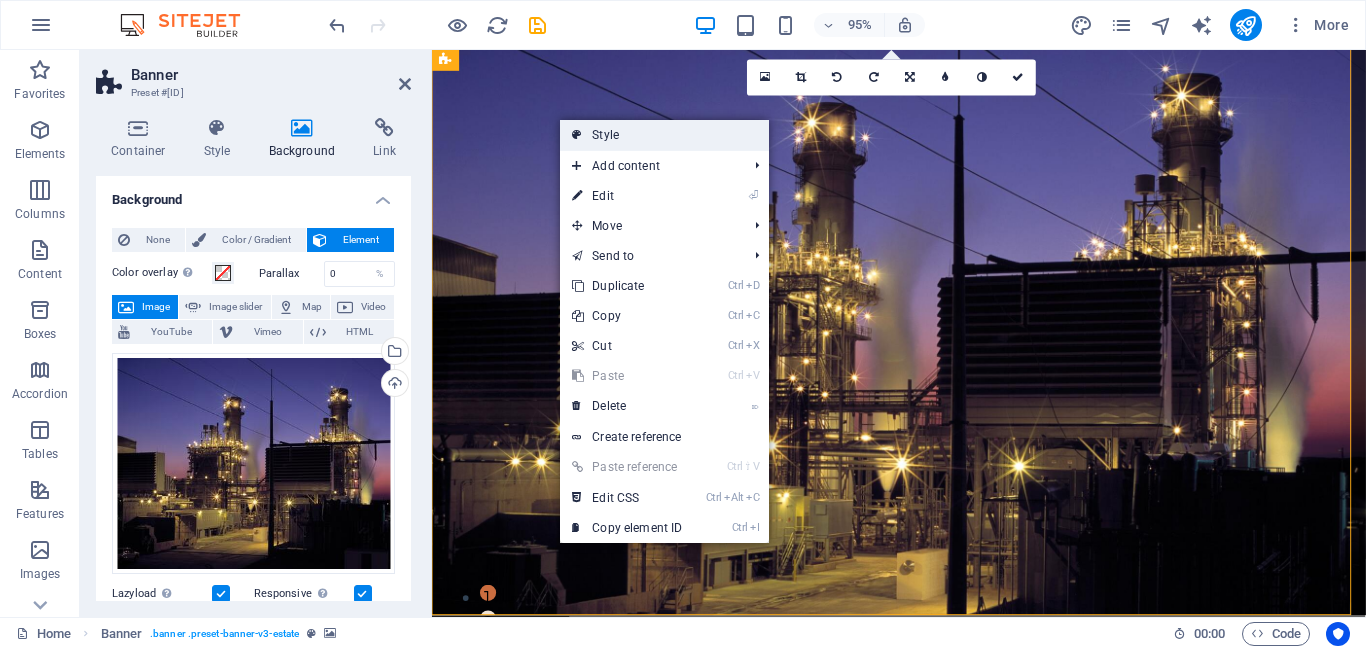 click on "Style" at bounding box center (664, 135) 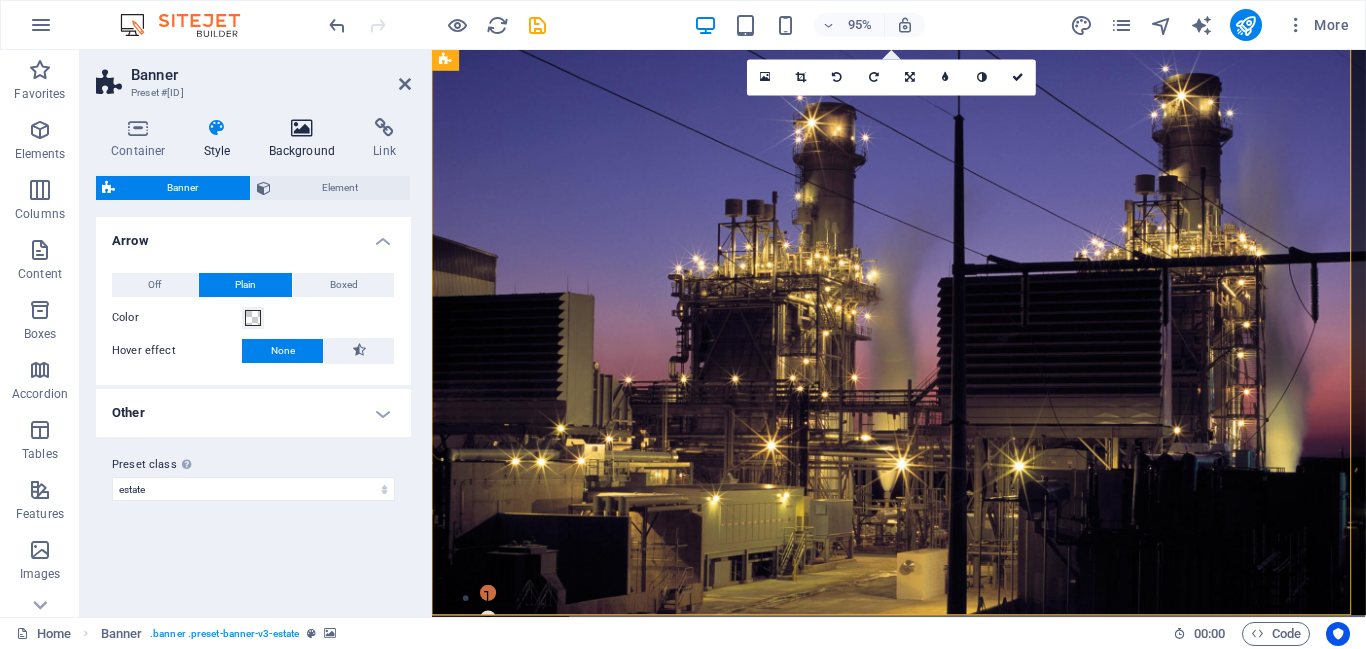 click on "Background" at bounding box center (306, 139) 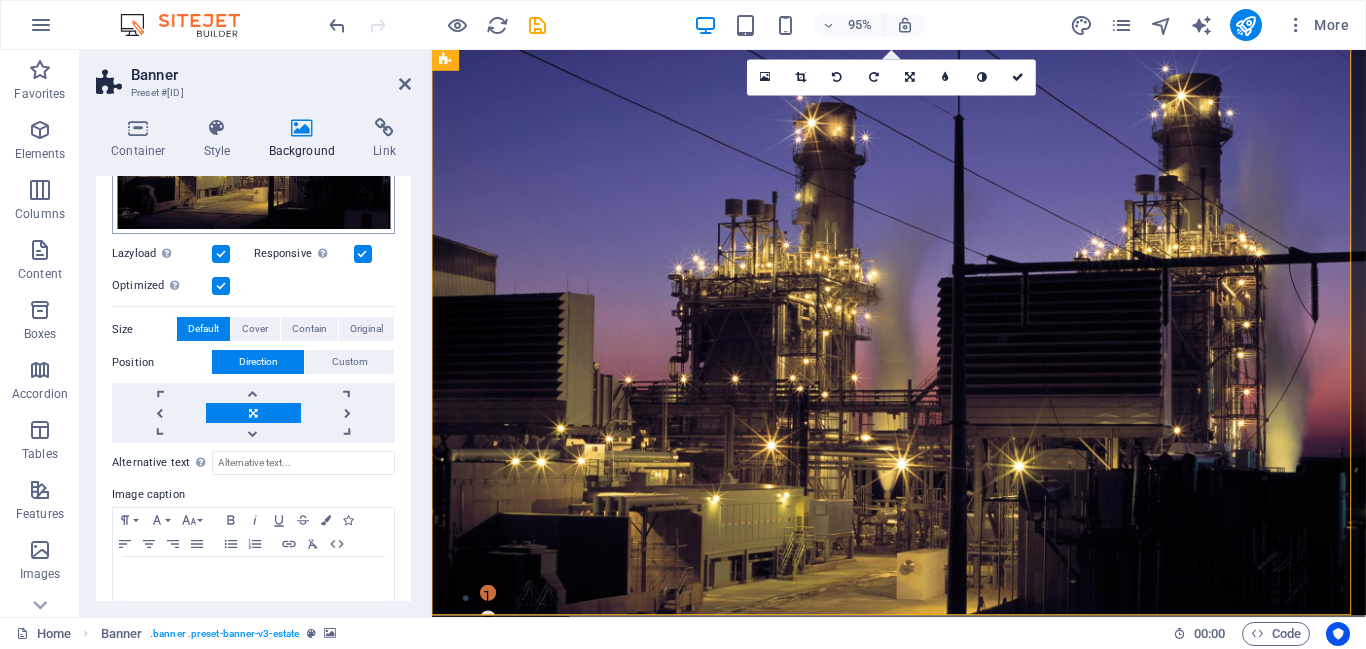 scroll, scrollTop: 371, scrollLeft: 0, axis: vertical 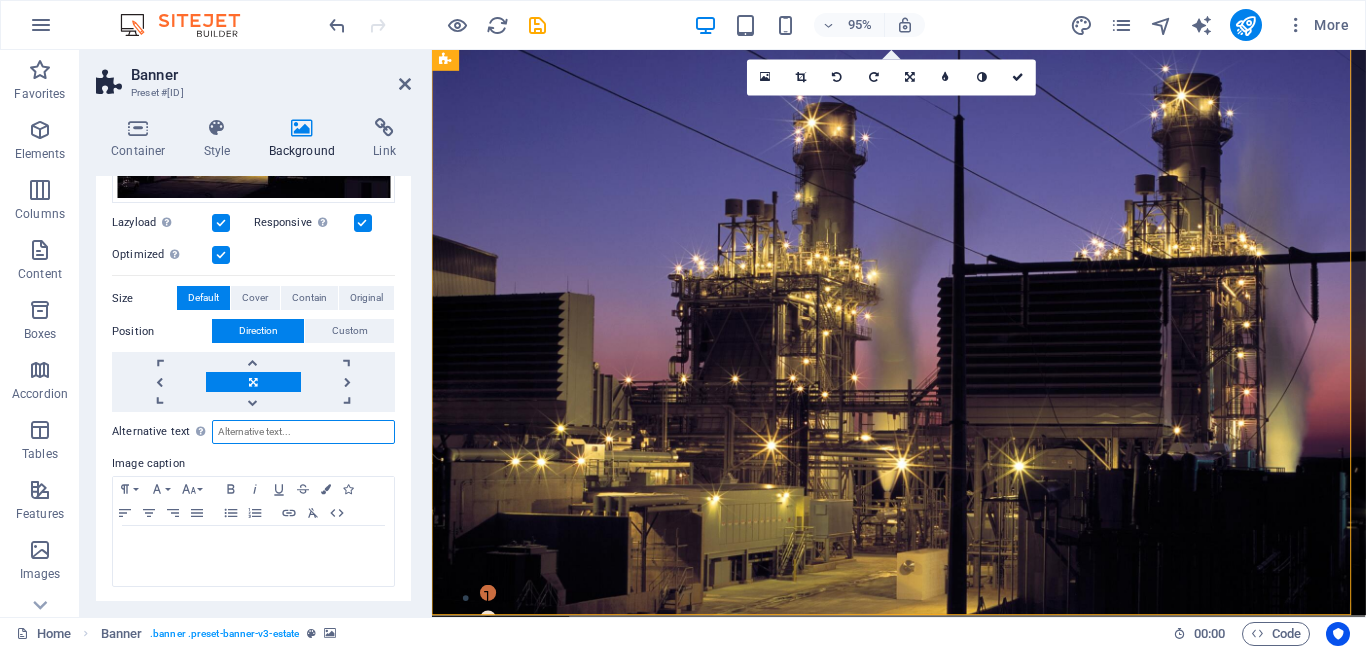 click on "Alternative text The alternative text is used by devices that cannot display images (e.g. image search engines) and should be added to every image to improve website accessibility." at bounding box center [303, 432] 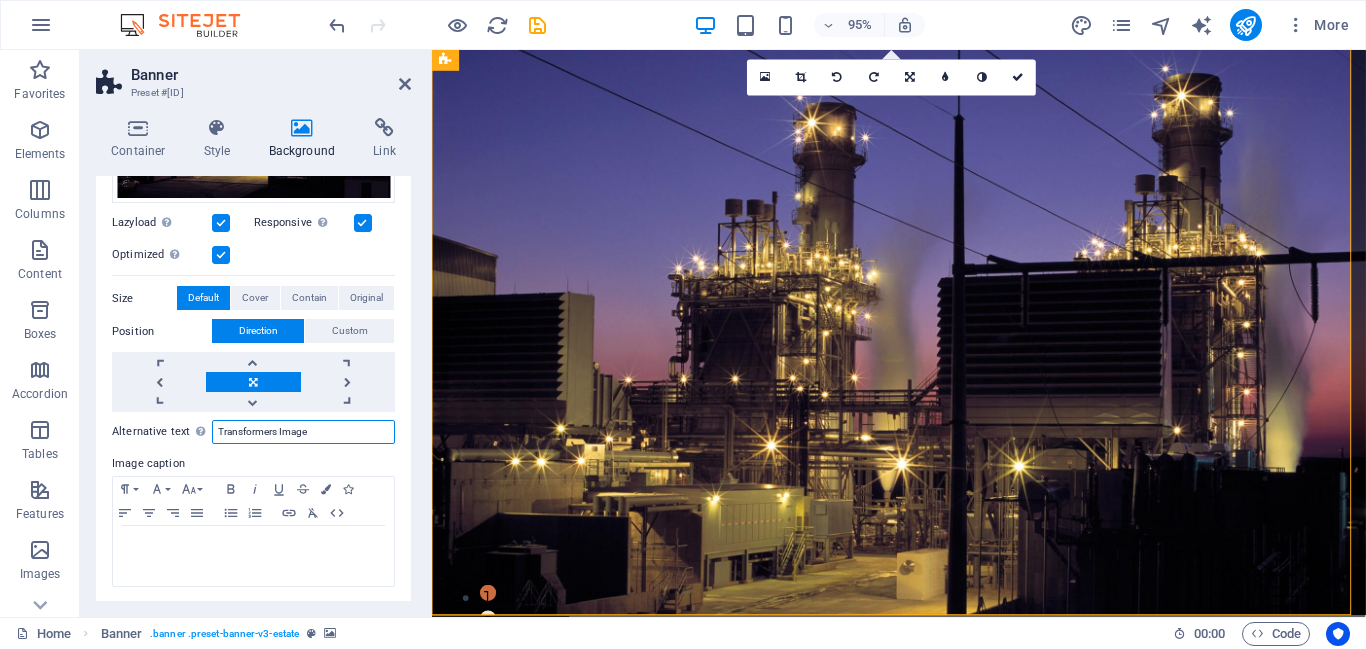 scroll, scrollTop: 0, scrollLeft: 0, axis: both 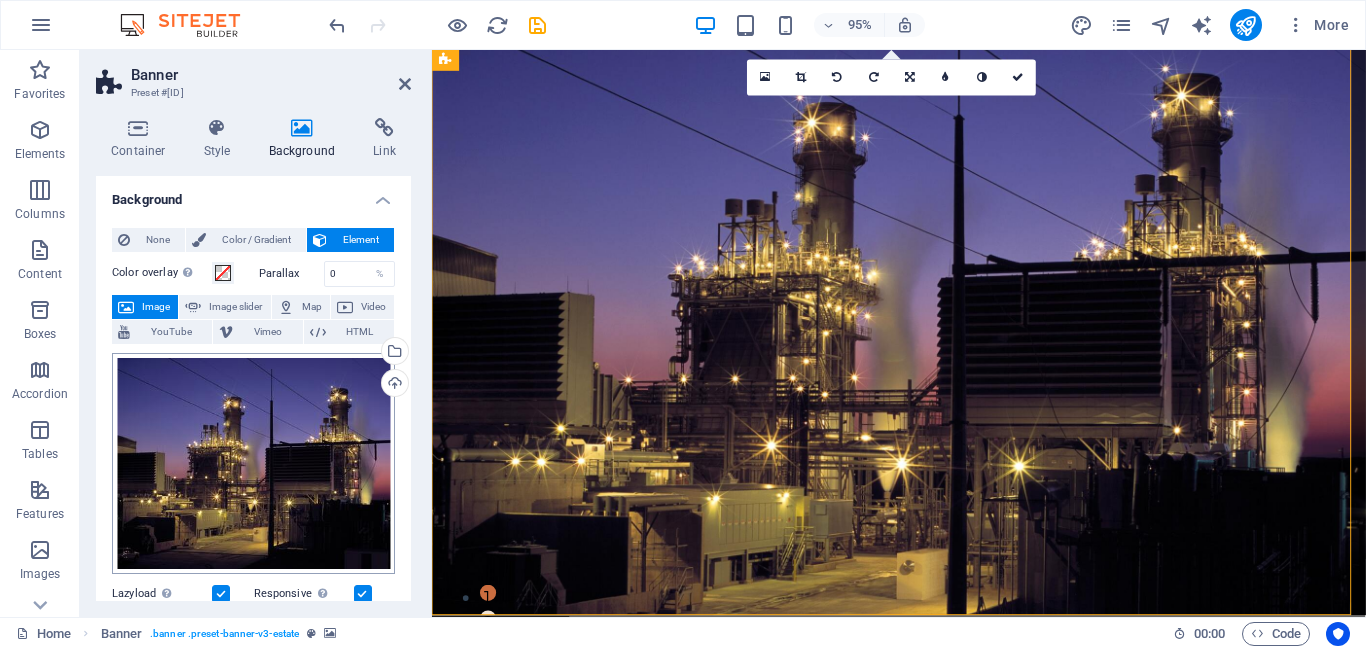 type on "Transformers Image" 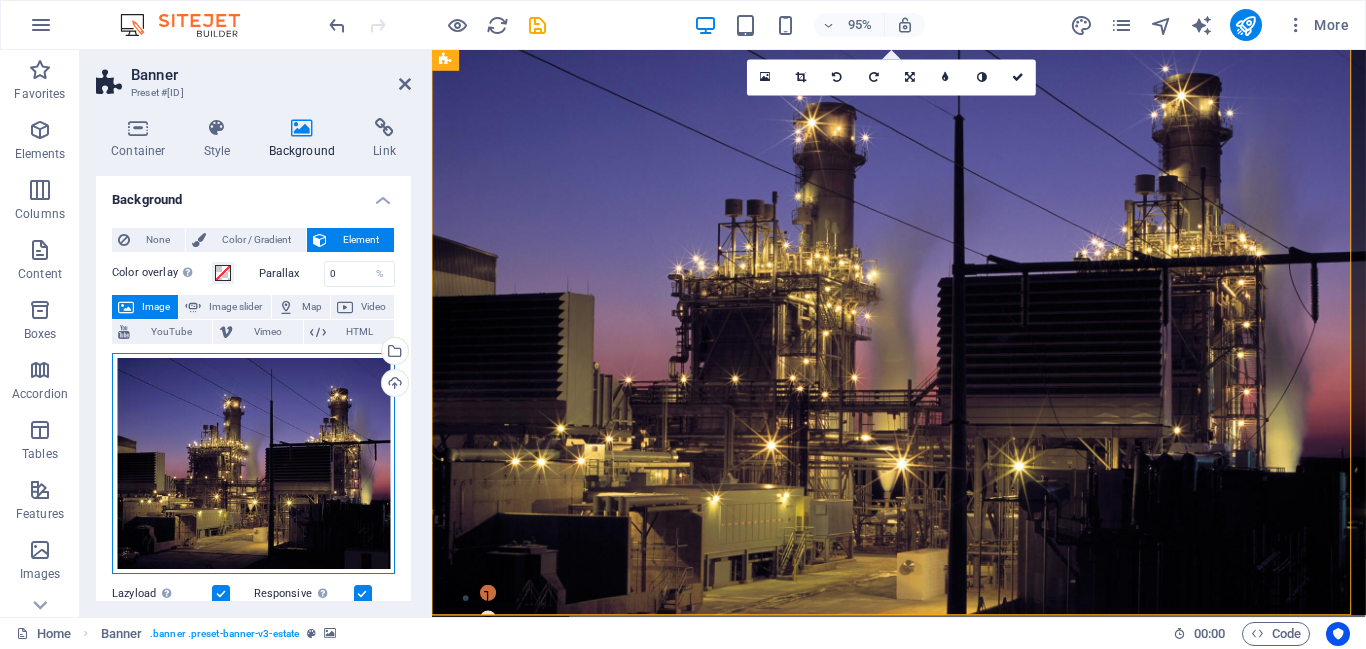 click on "Drag files here, click to choose files or select files from Files or our free stock photos & videos" at bounding box center [253, 464] 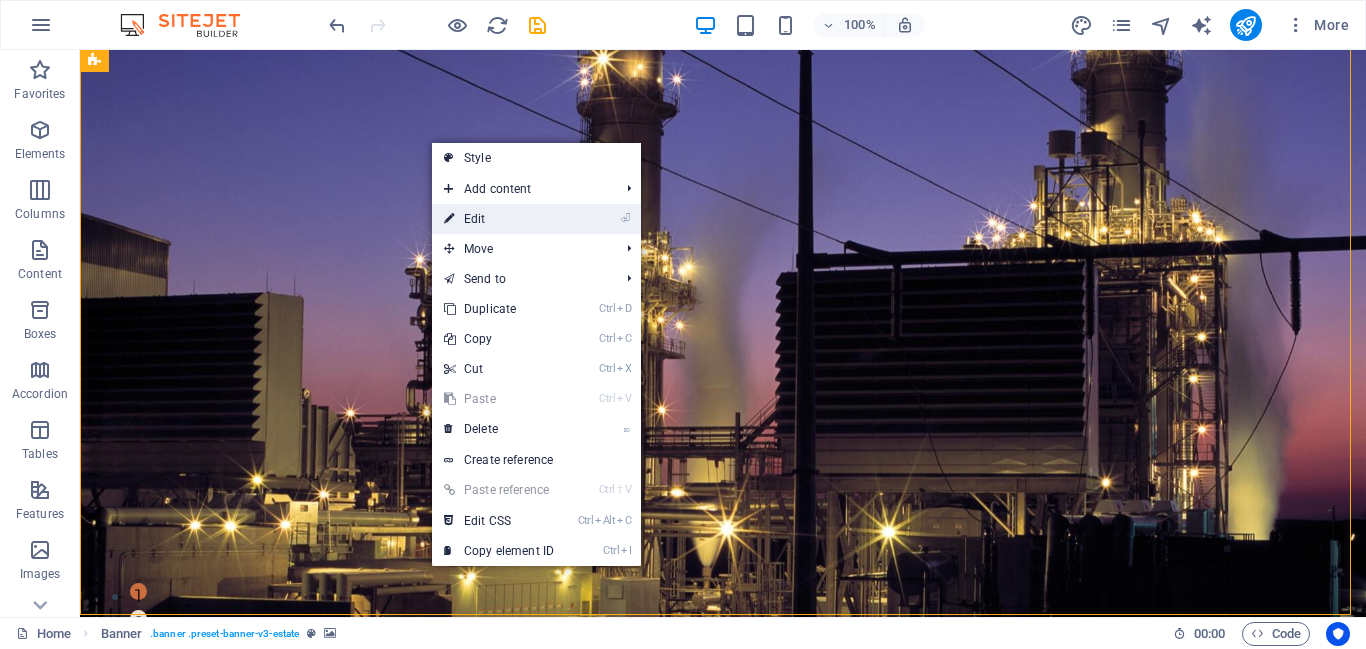 click on "⏎  Edit" at bounding box center [499, 219] 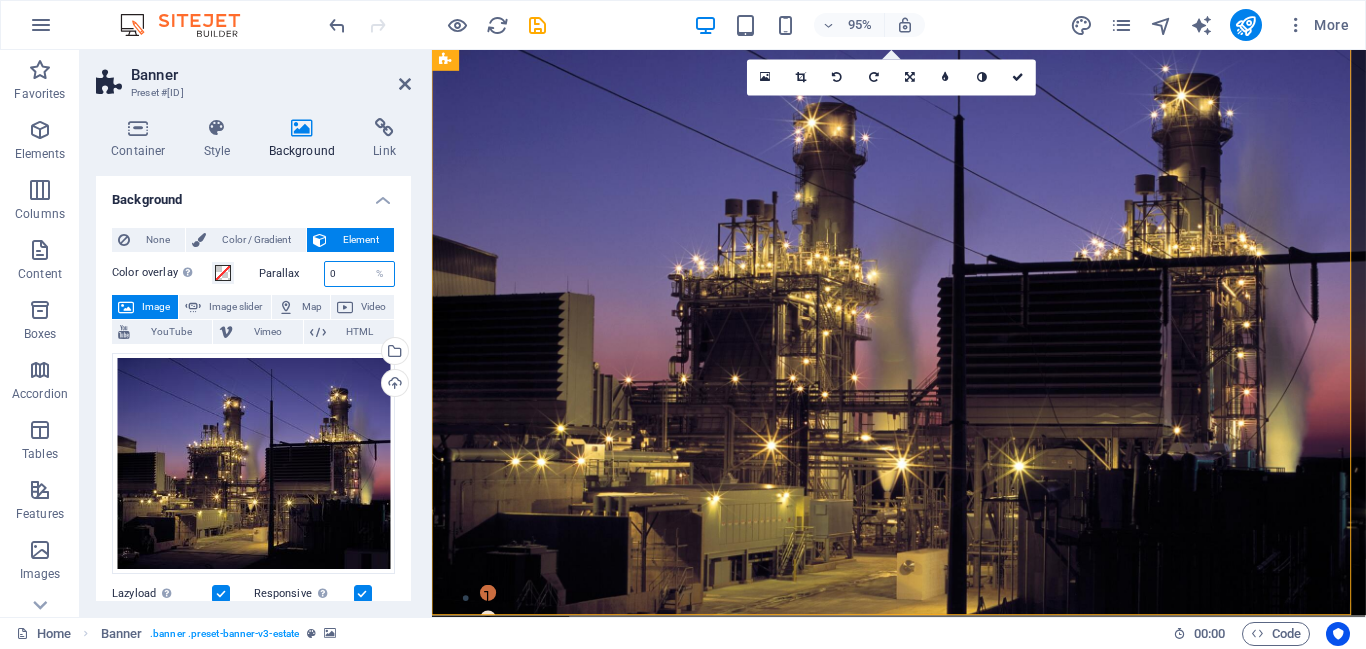 click on "0" at bounding box center [360, 274] 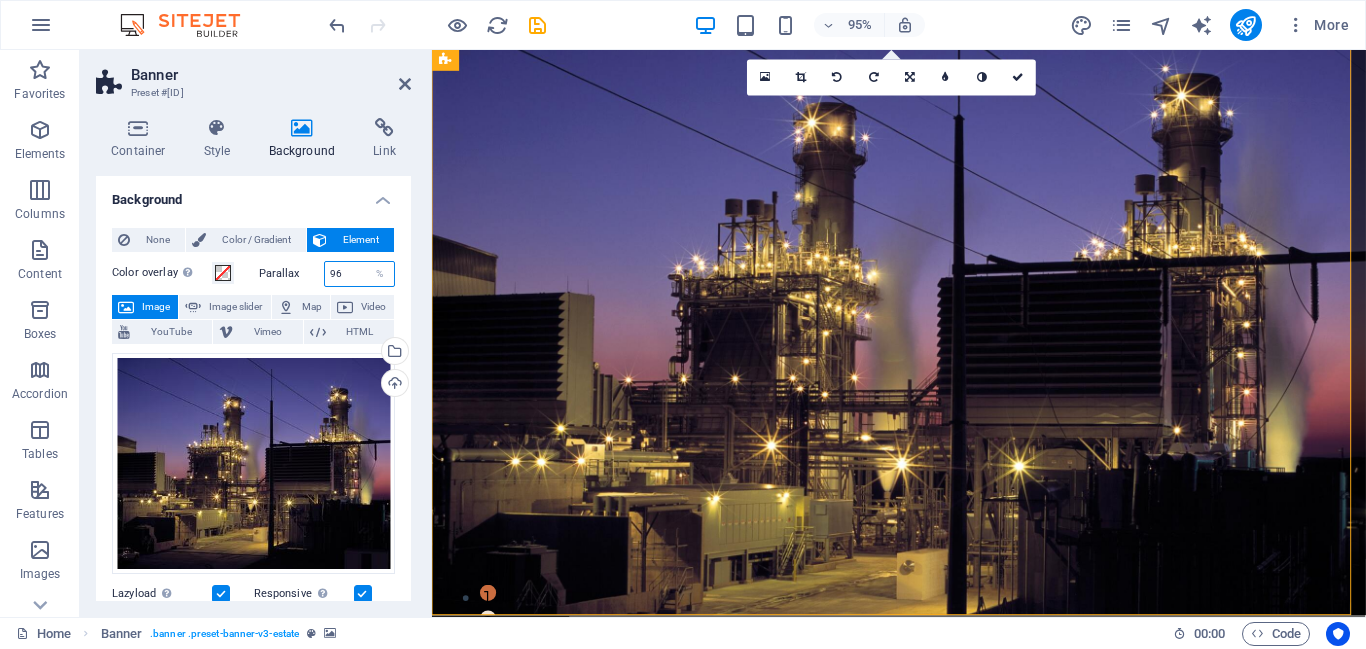 type on "97" 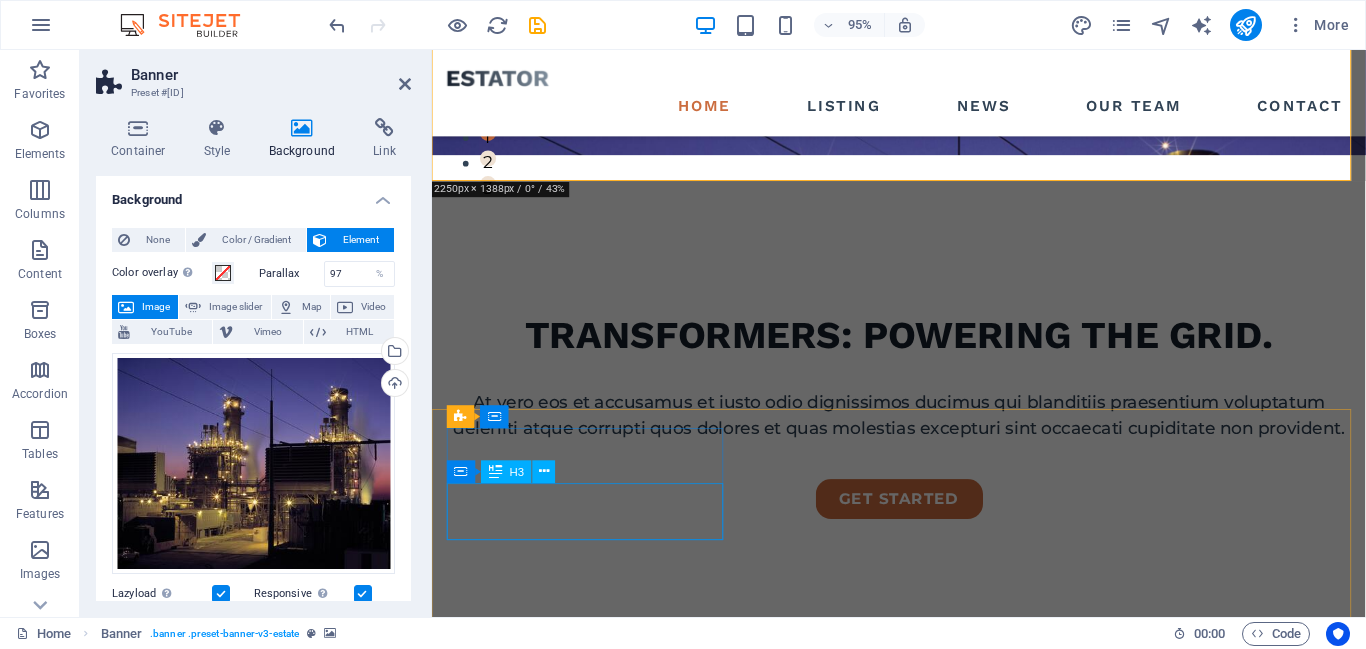 scroll, scrollTop: 0, scrollLeft: 0, axis: both 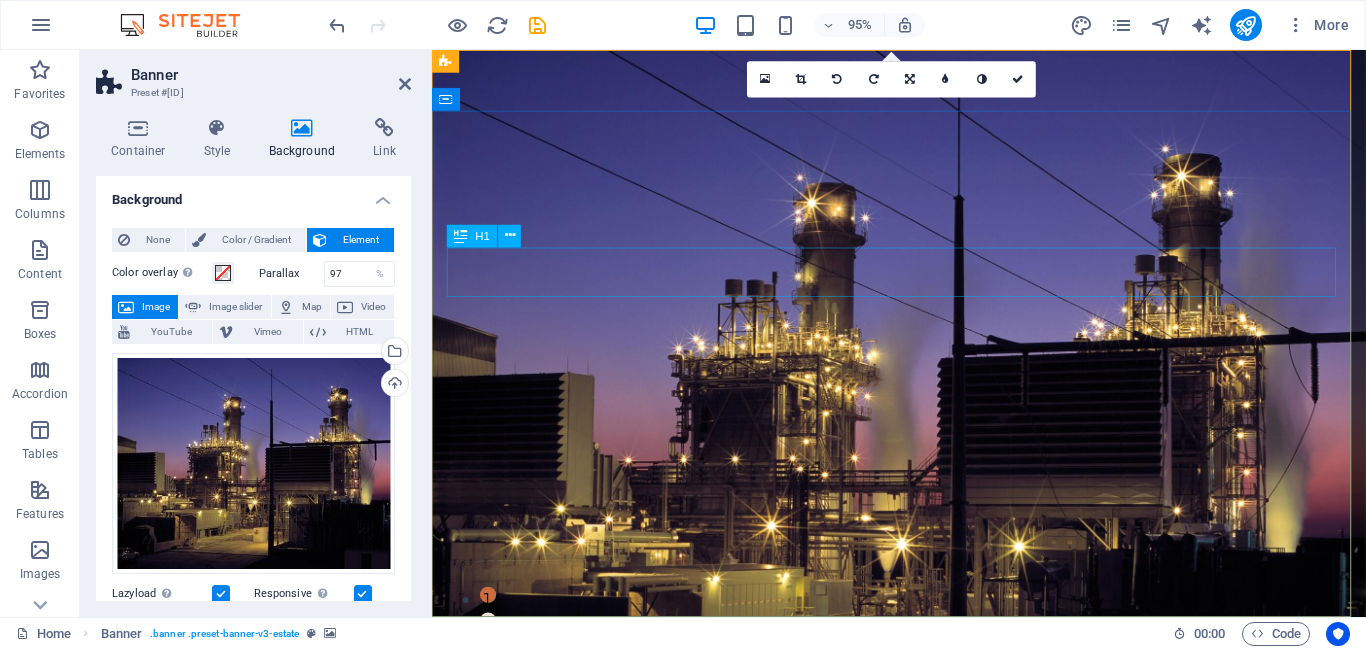 click on "Transformers: Powering the Grid." at bounding box center [923, 864] 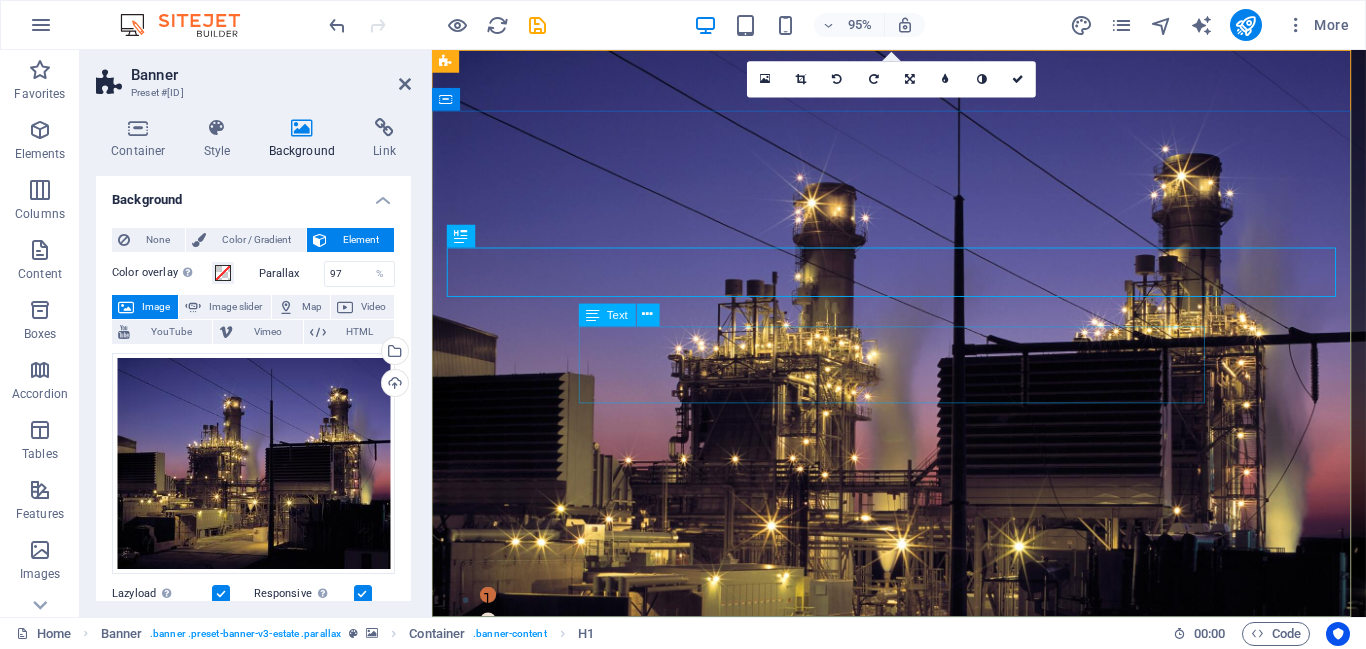 click on "At vero eos et accusamus et iusto odio dignissimos ducimus qui blanditiis praesentium voluptatum deleniti atque corrupti quos dolores et quas molestias excepturi sint occaecati cupiditate non provident." at bounding box center (923, 948) 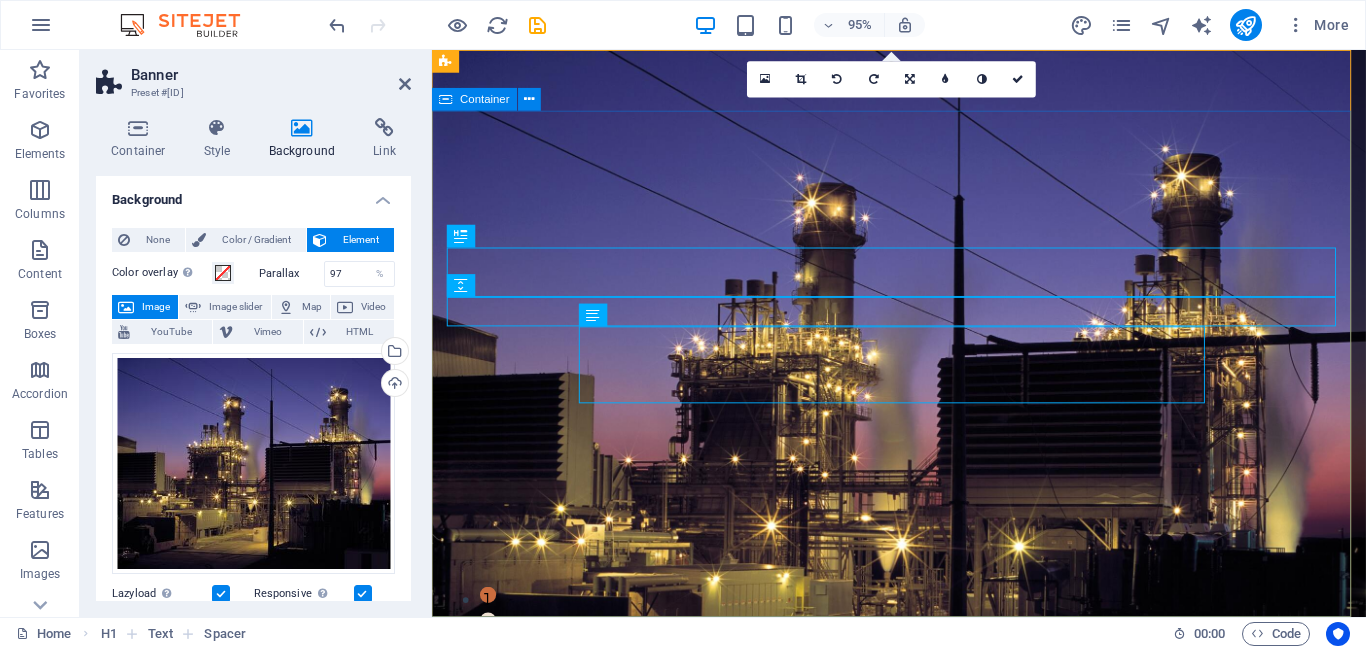 click on "Transformers: Powering the Grid. At vero eos et accusamus et iusto odio dignissimos ducimus qui blanditiis praesentium voluptatum deleniti atque corrupti quos dolores et quas molestias excepturi sint occaecati cupiditate non provident. get started" at bounding box center [923, 947] 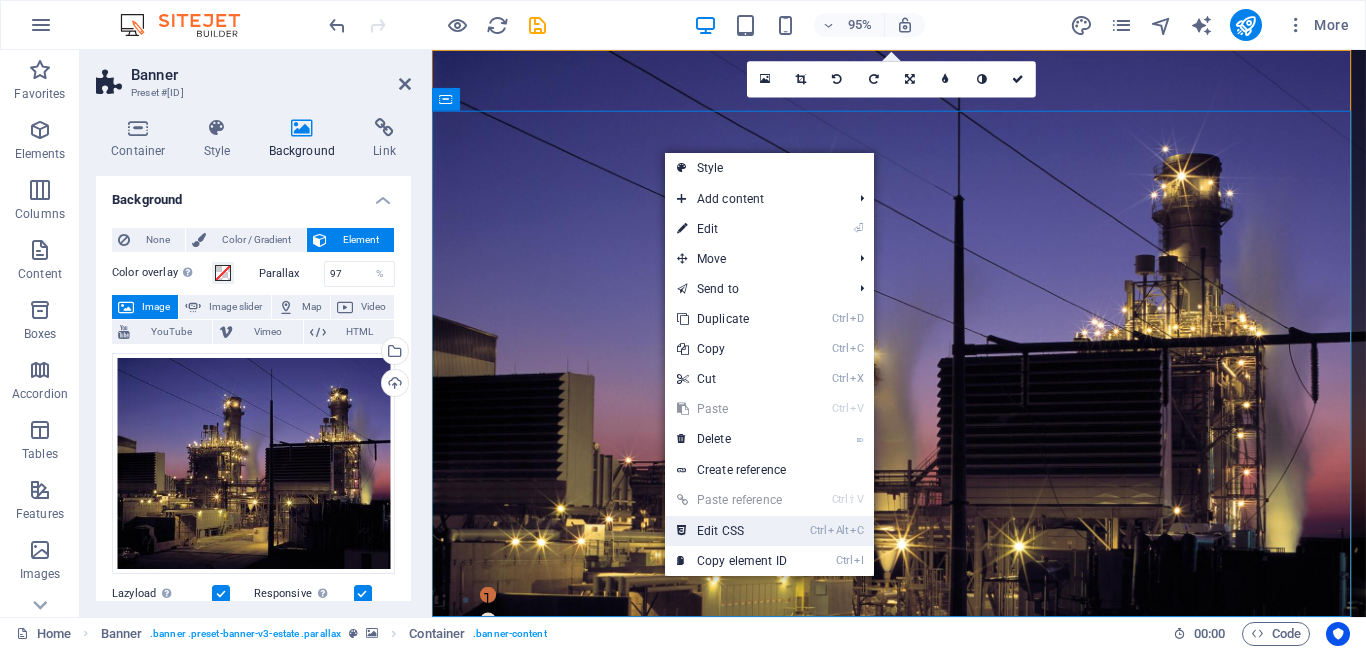 click on "Ctrl Alt C  Edit CSS" at bounding box center [732, 531] 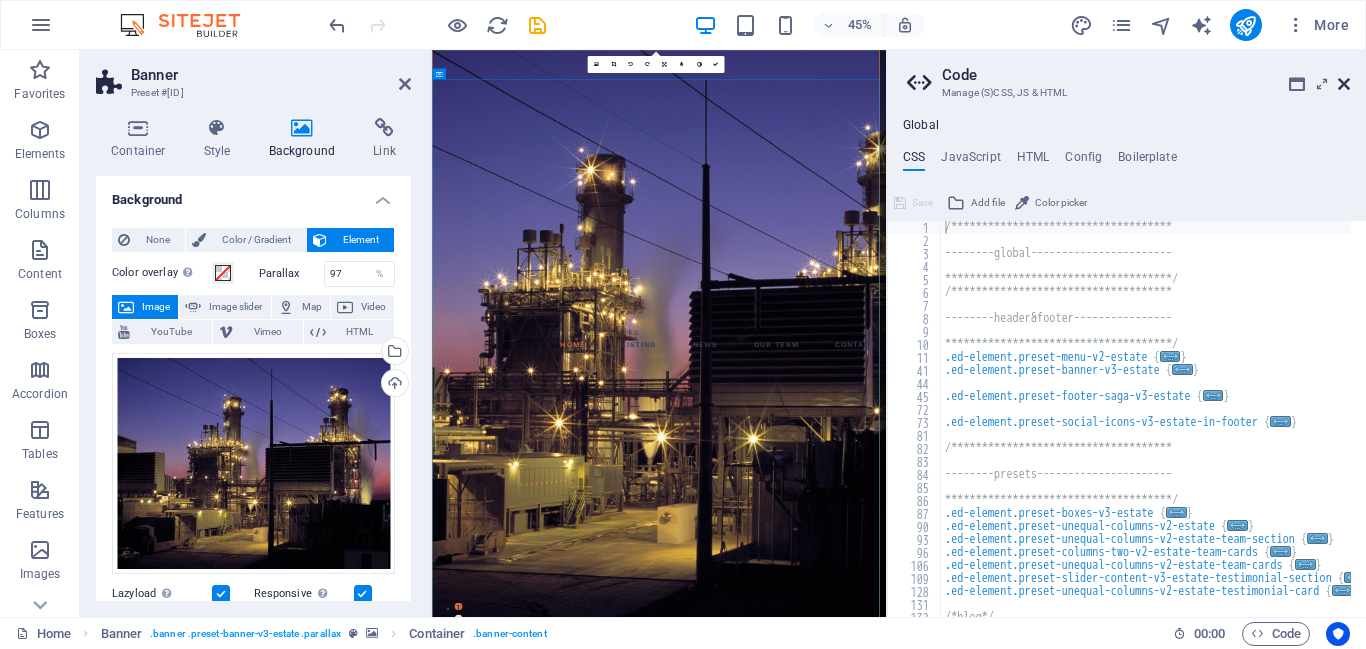 click at bounding box center [1344, 84] 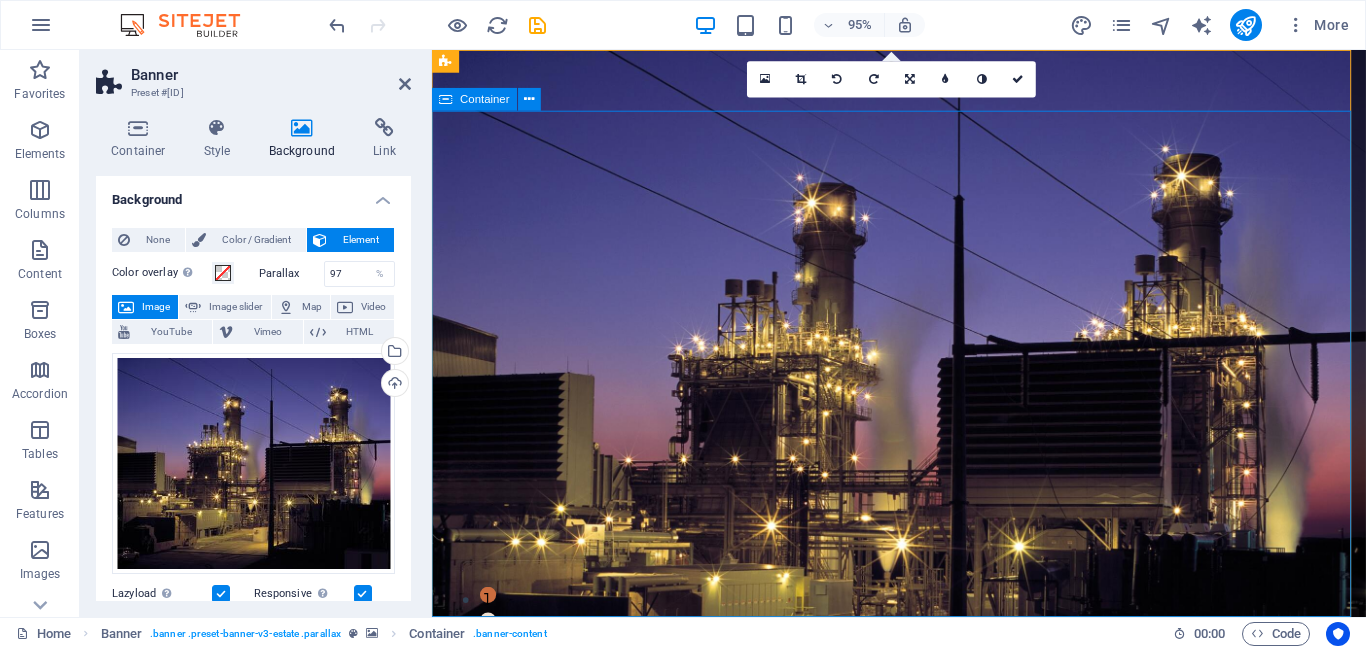 click on "Transformers: Powering the Grid. At vero eos et accusamus et iusto odio dignissimos ducimus qui blanditiis praesentium voluptatum deleniti atque corrupti quos dolores et quas molestias excepturi sint occaecati cupiditate non provident. get started" at bounding box center [923, 947] 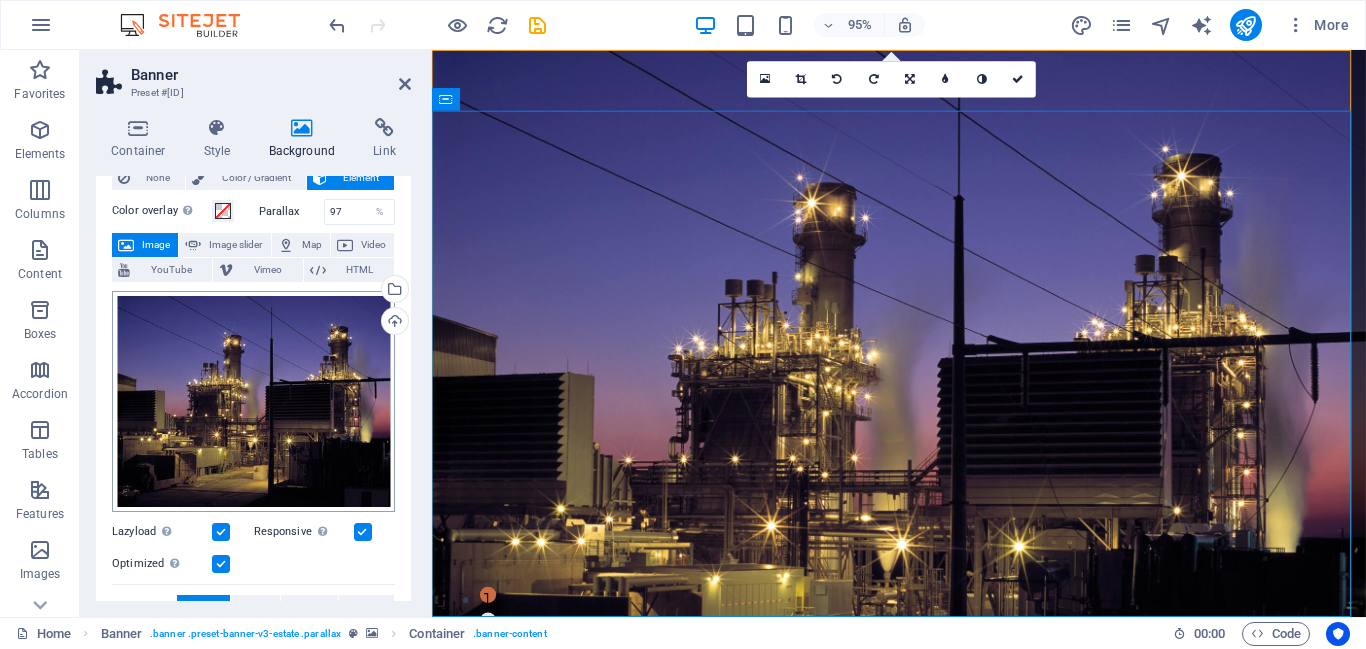 scroll, scrollTop: 0, scrollLeft: 0, axis: both 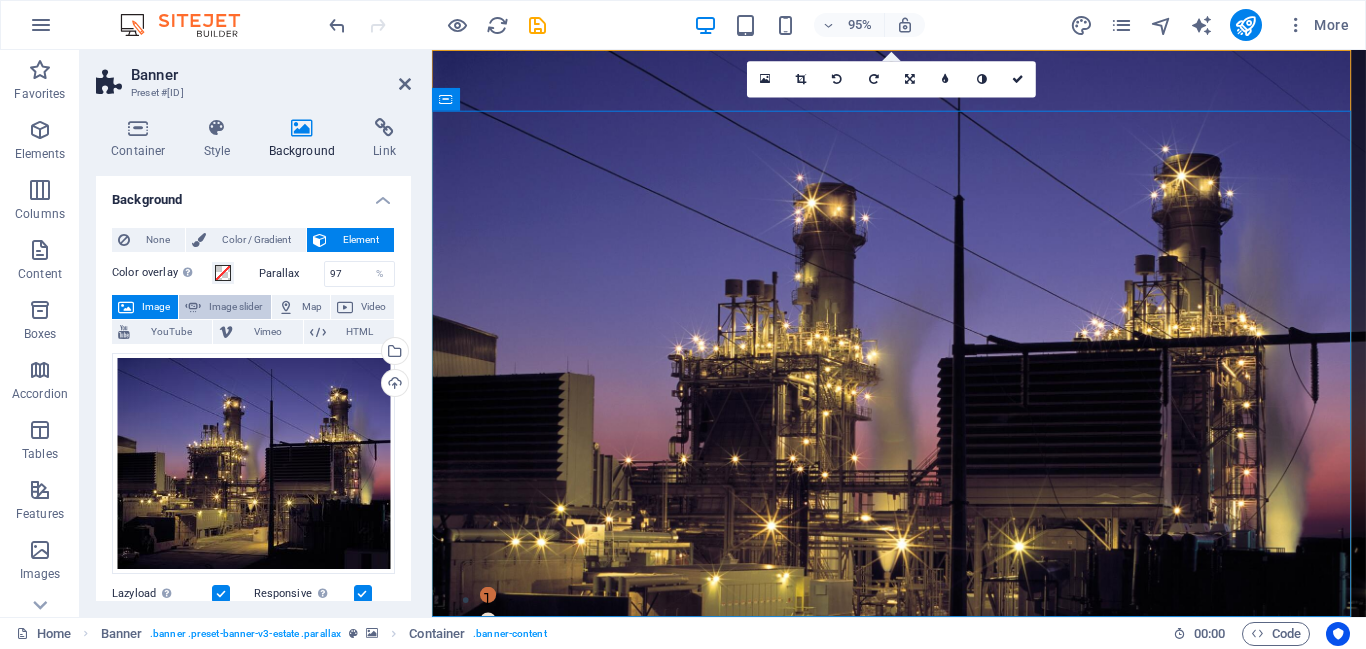 click on "Image slider" at bounding box center [235, 307] 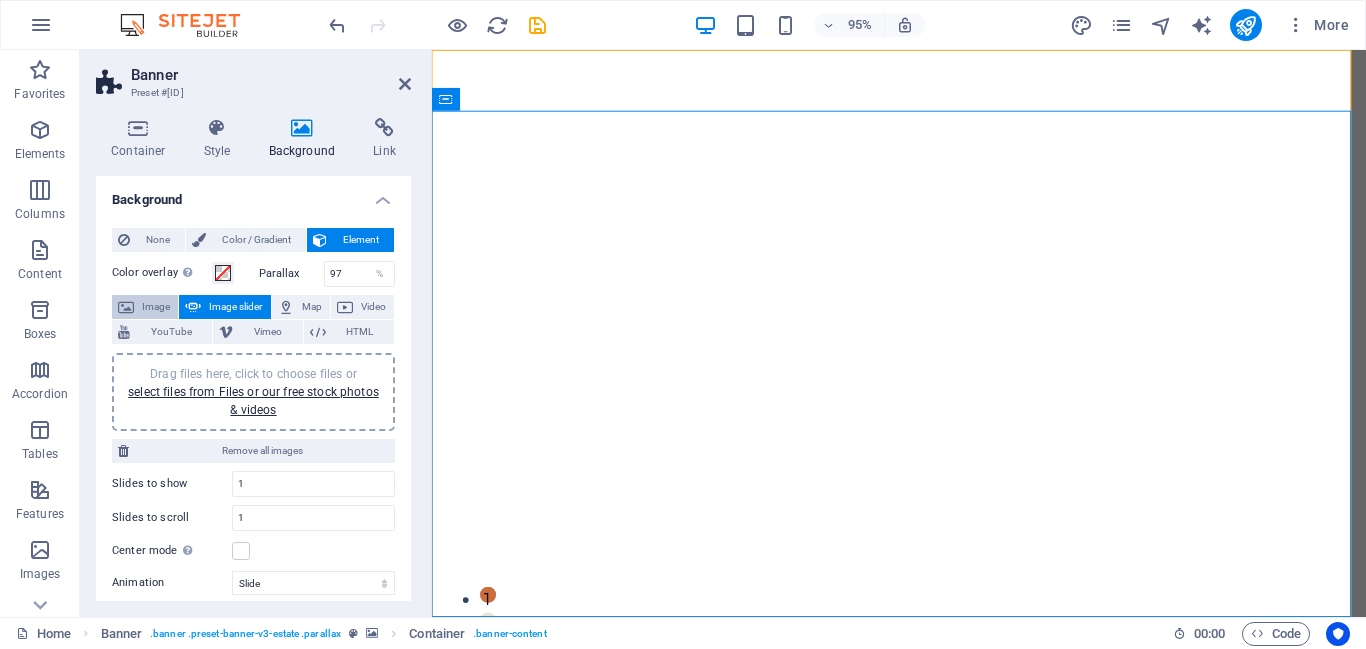 click on "Image" at bounding box center (156, 307) 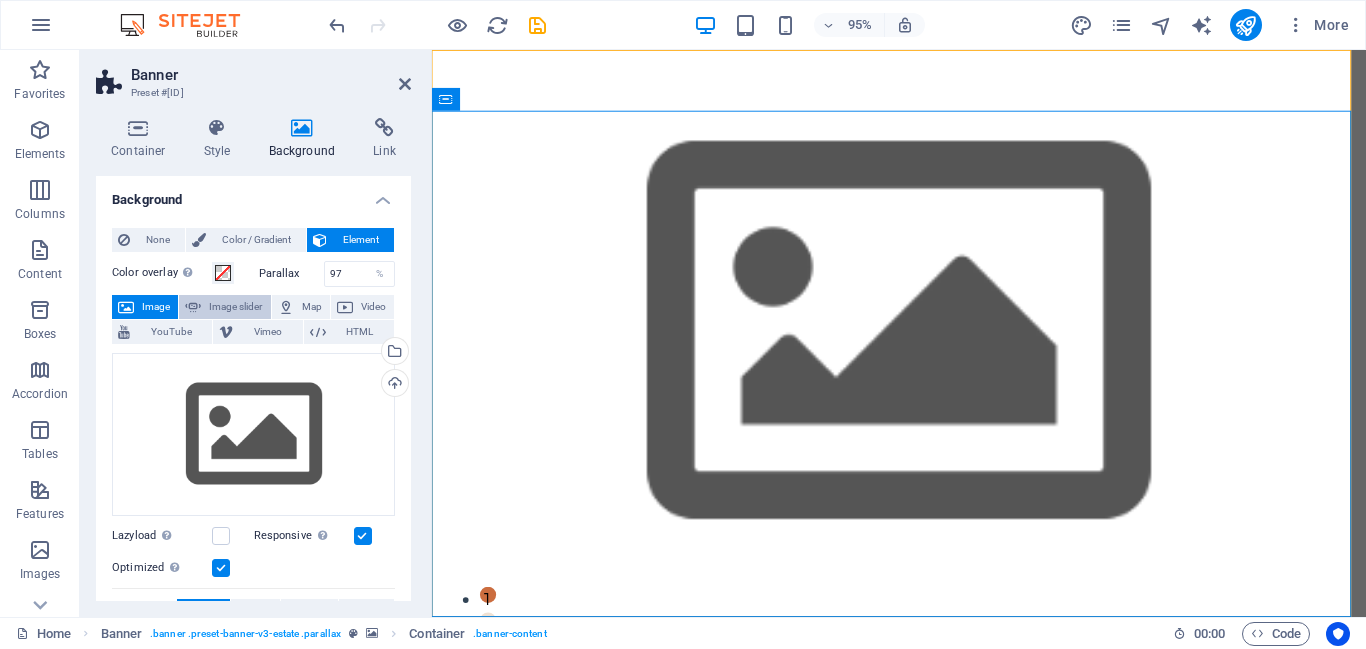 click on "Image slider" at bounding box center [235, 307] 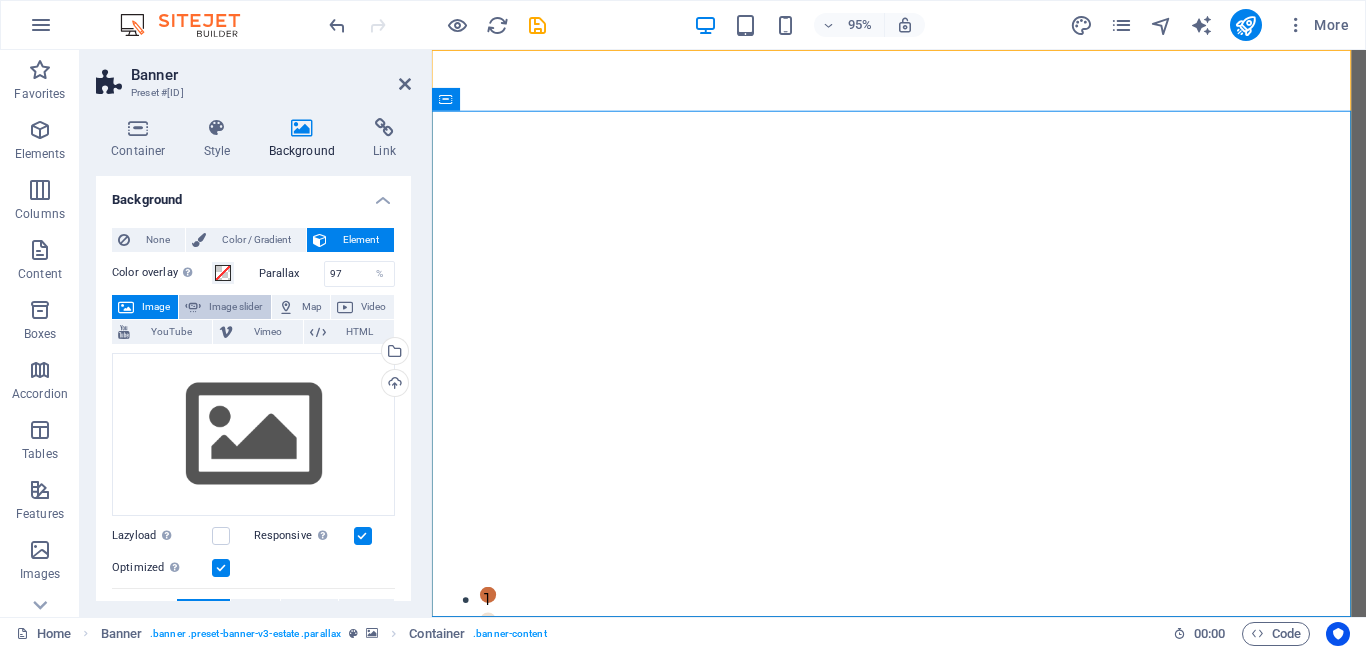 select on "ms" 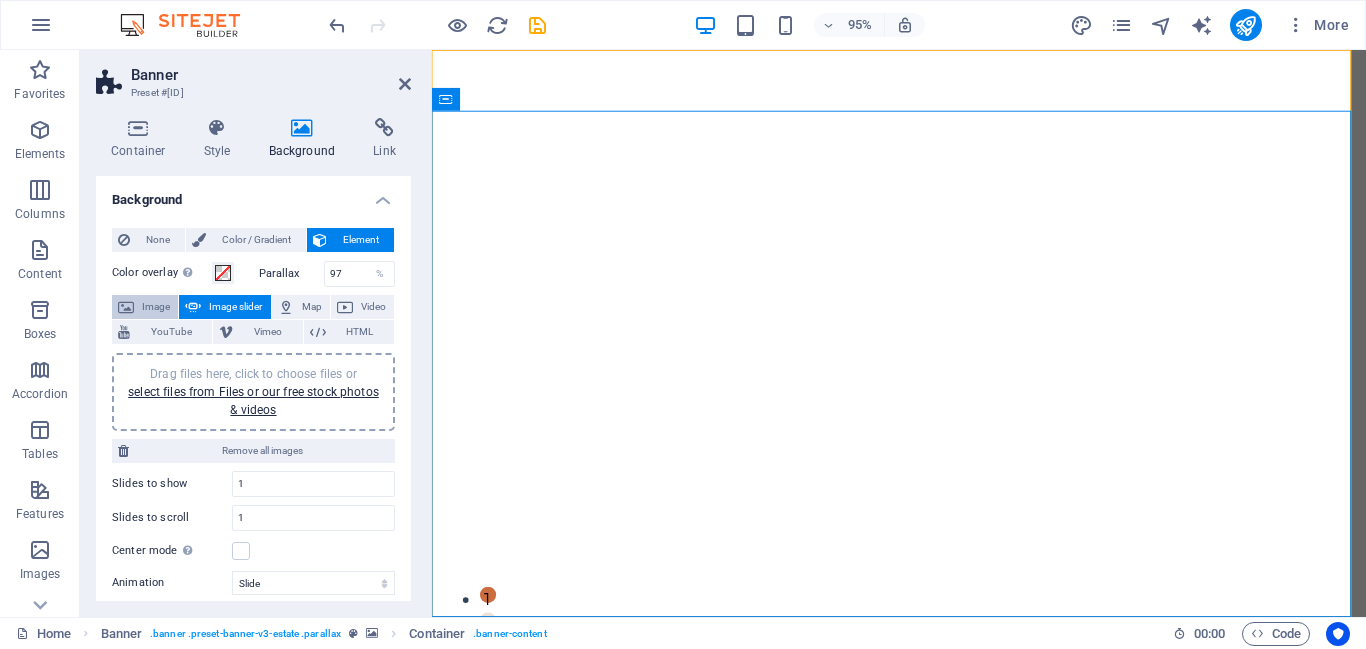click on "Image" at bounding box center (145, 307) 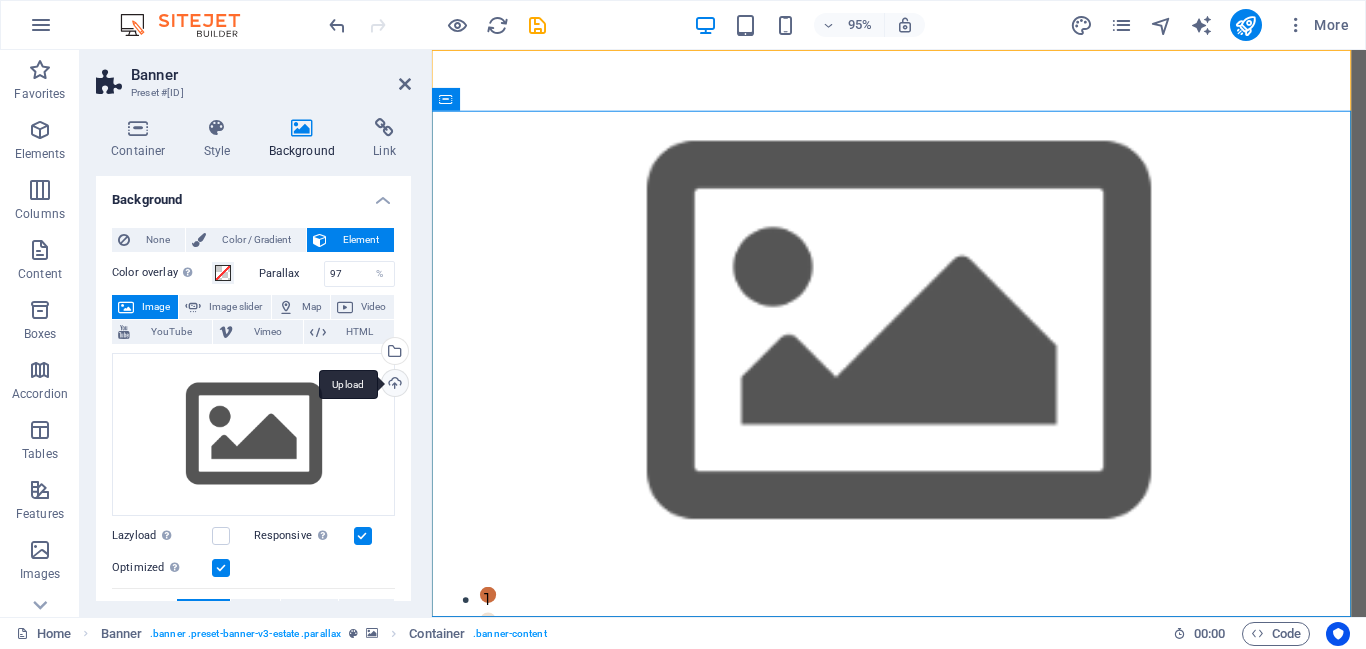 click on "Upload" at bounding box center [393, 385] 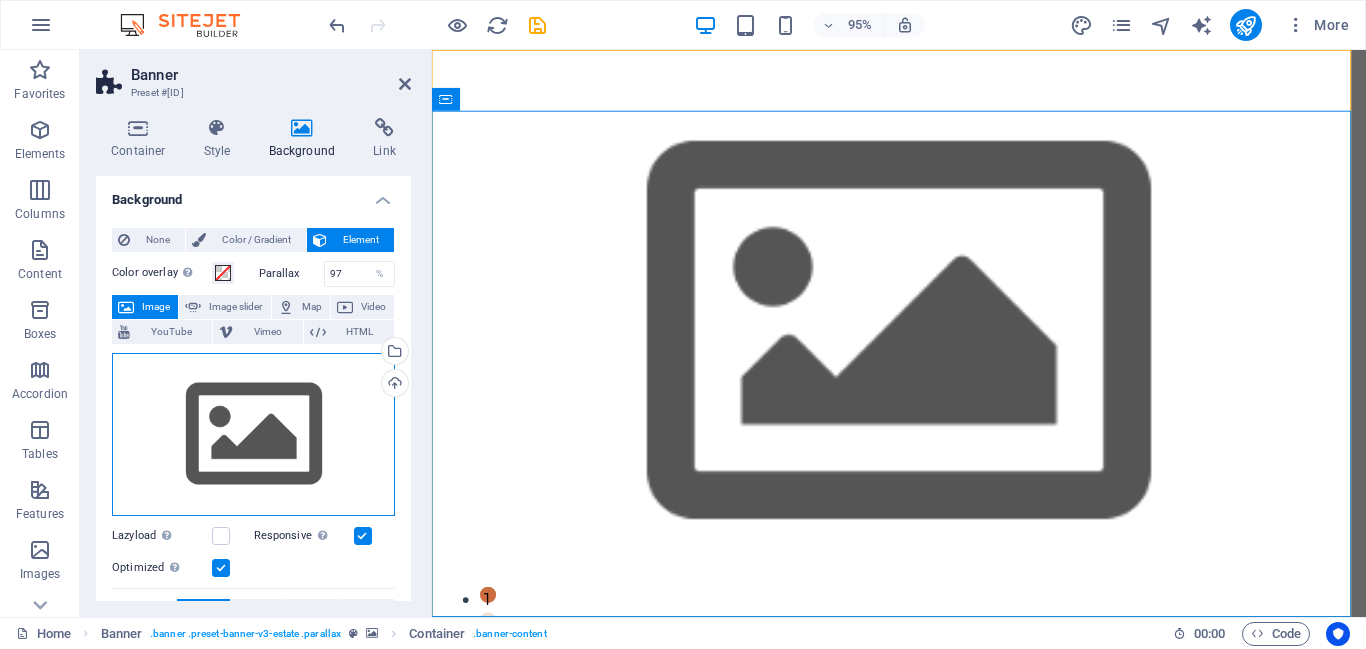 click on "Drag files here, click to choose files or select files from Files or our free stock photos & videos" at bounding box center (253, 435) 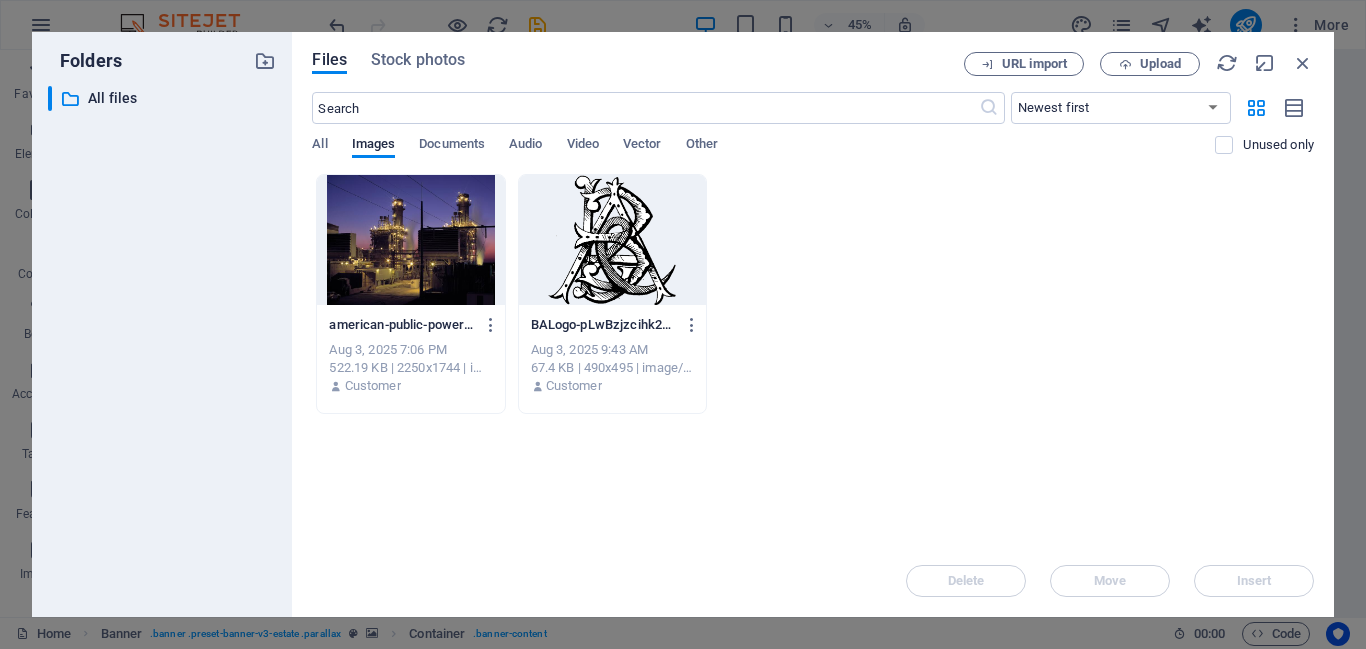 click at bounding box center [410, 240] 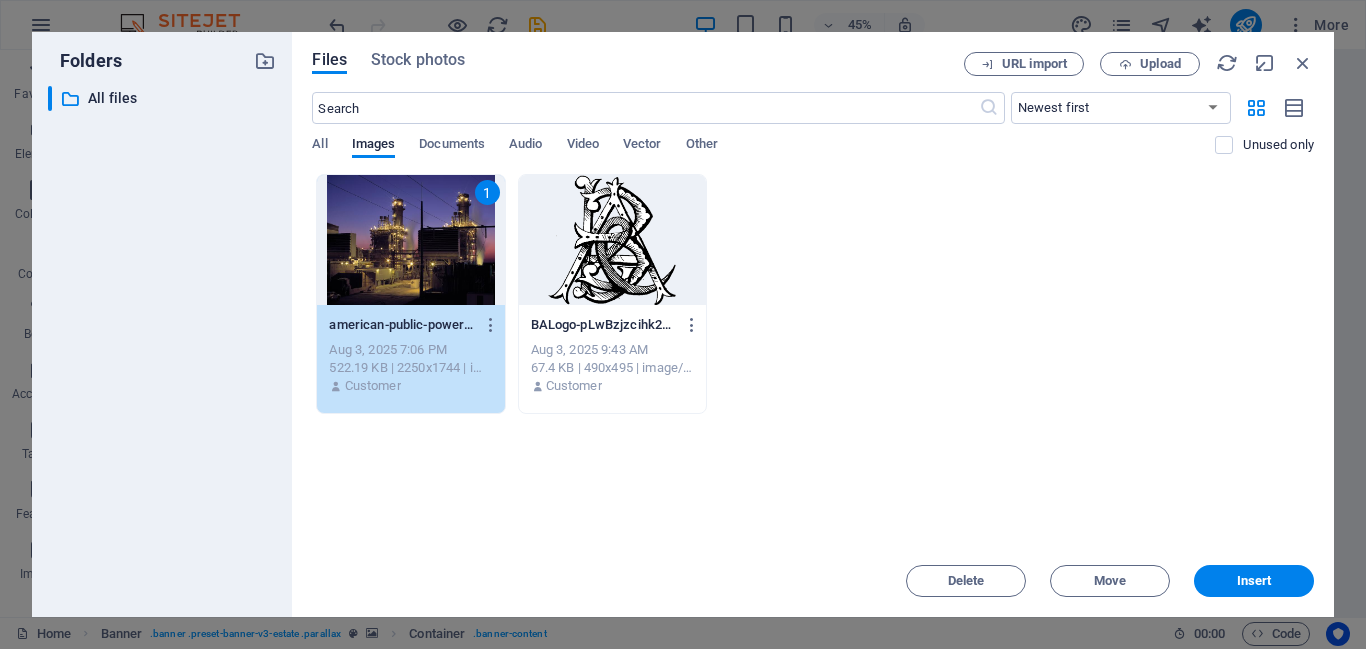 click on "1" at bounding box center [410, 240] 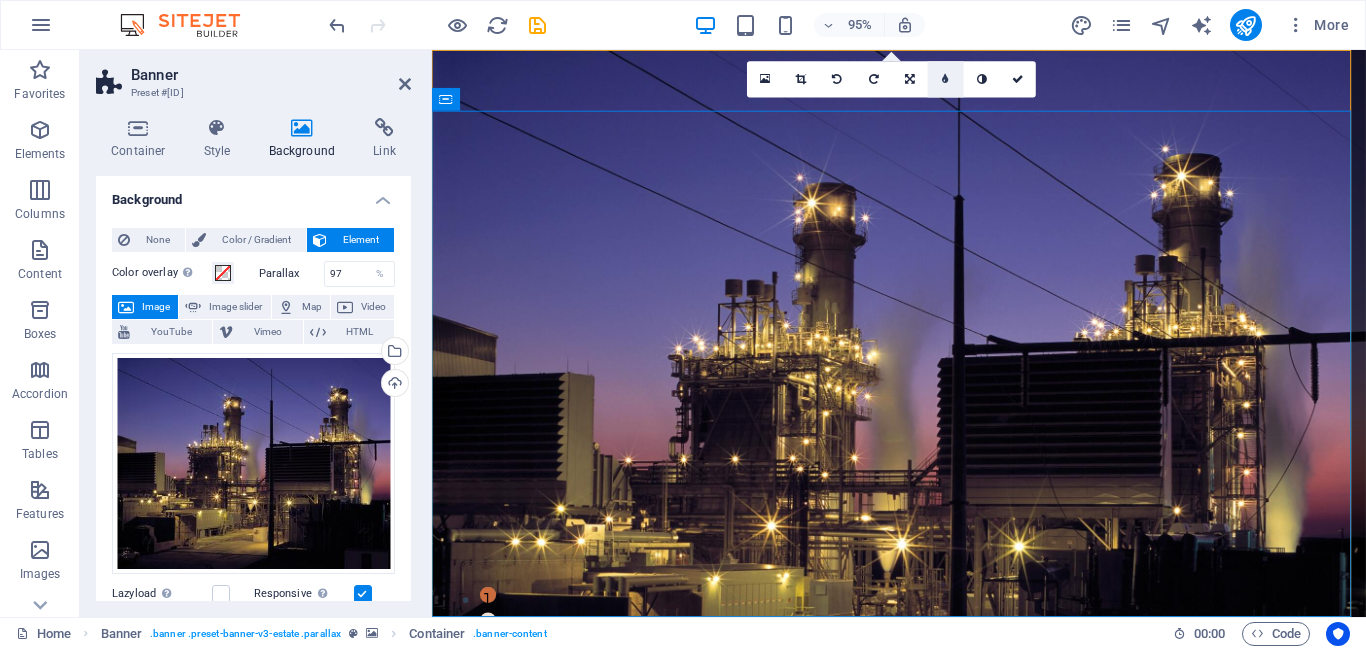click at bounding box center (946, 79) 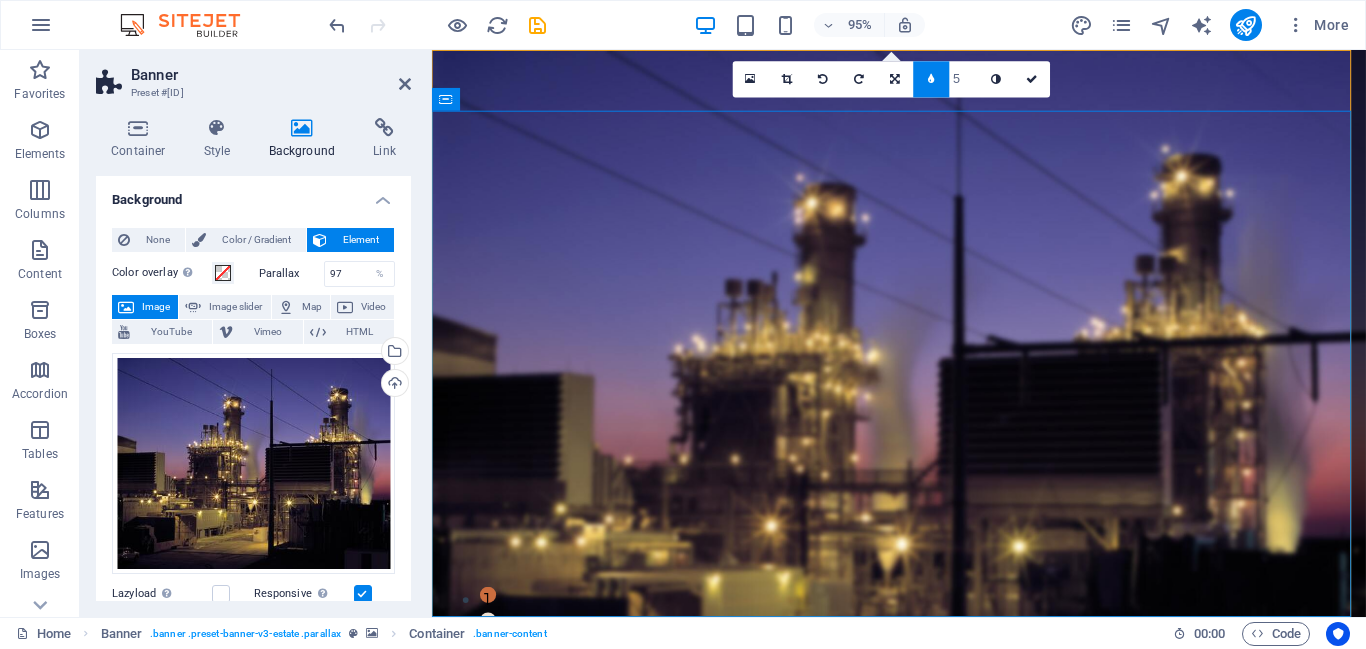 click on "5" at bounding box center (964, 78) 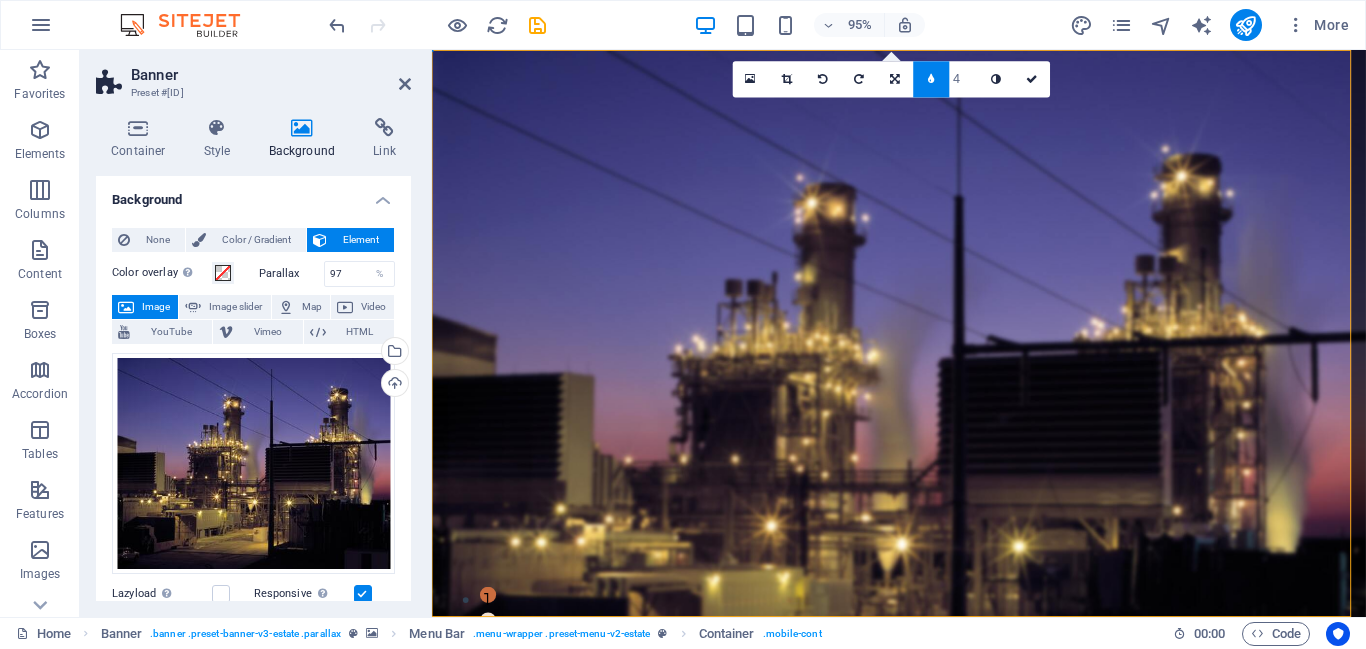 click on "4" at bounding box center (964, 78) 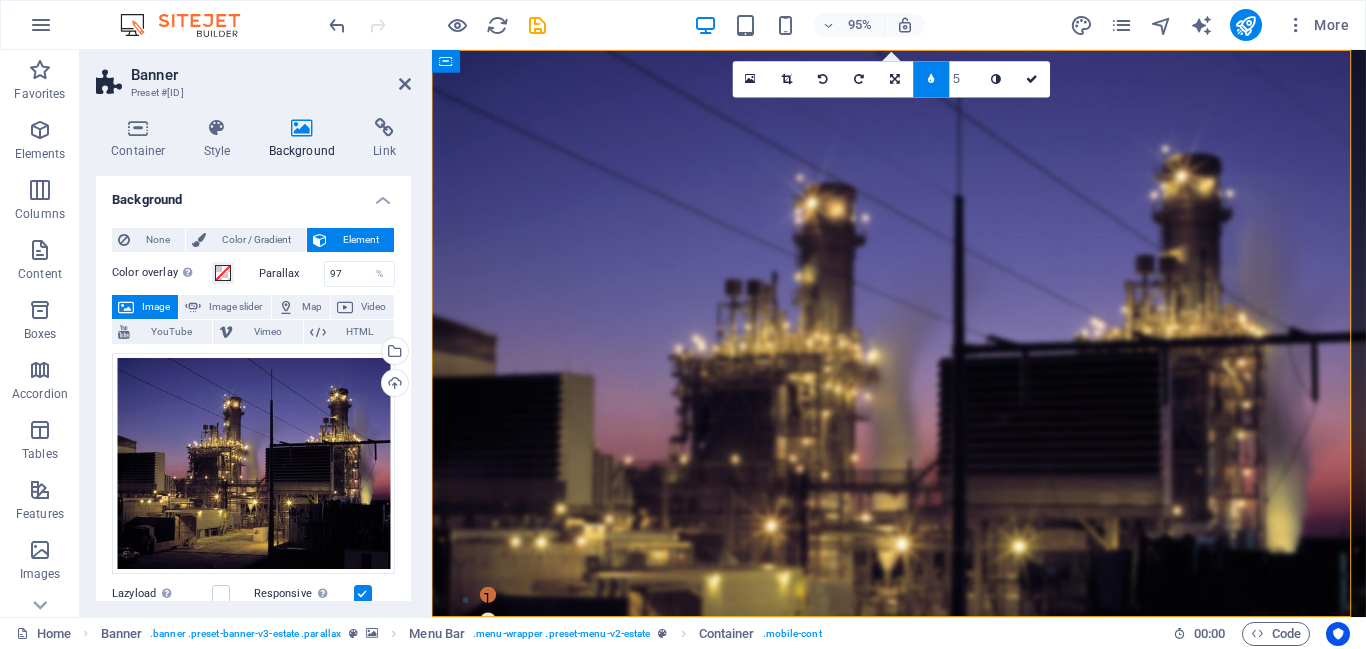 click on "5" at bounding box center [964, 78] 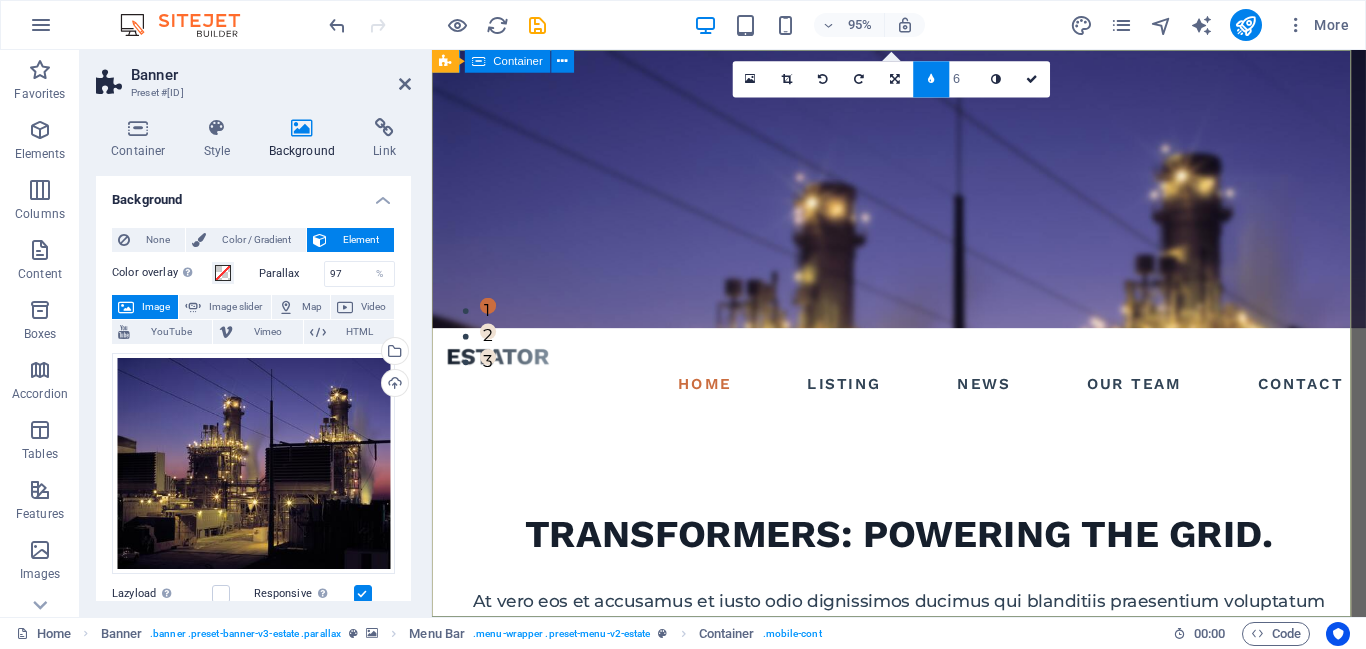 scroll, scrollTop: 0, scrollLeft: 0, axis: both 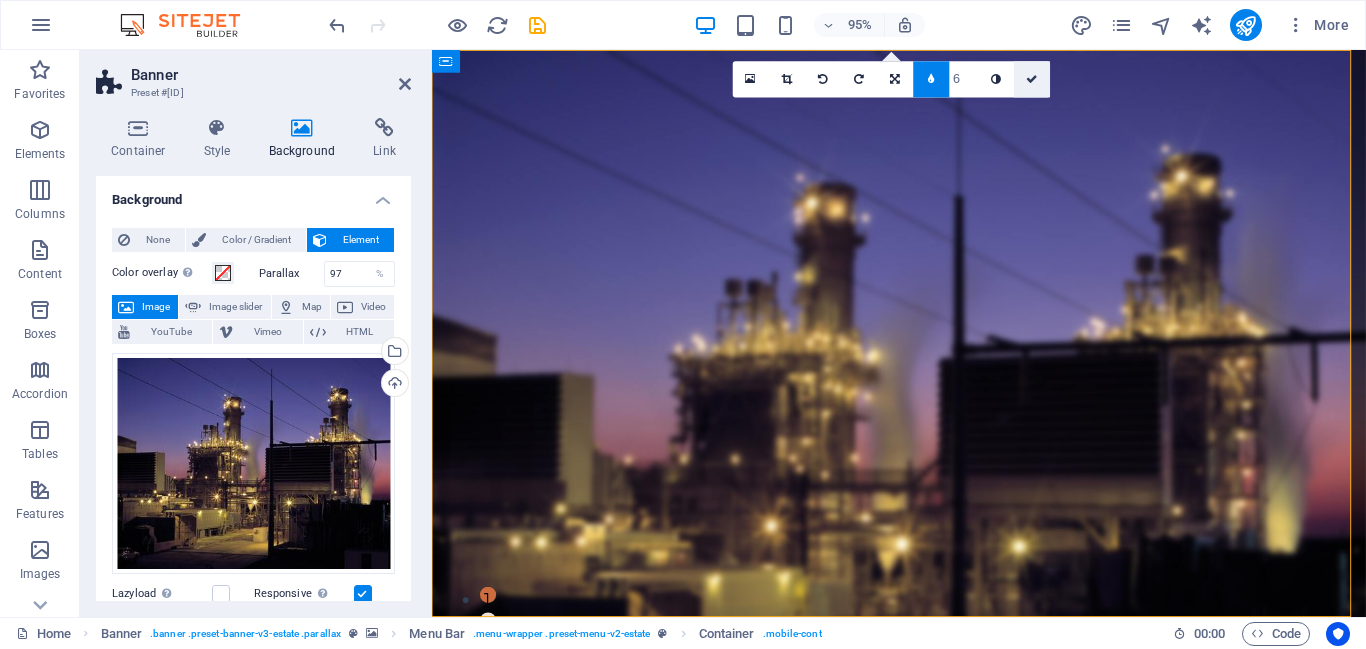 click at bounding box center [1032, 79] 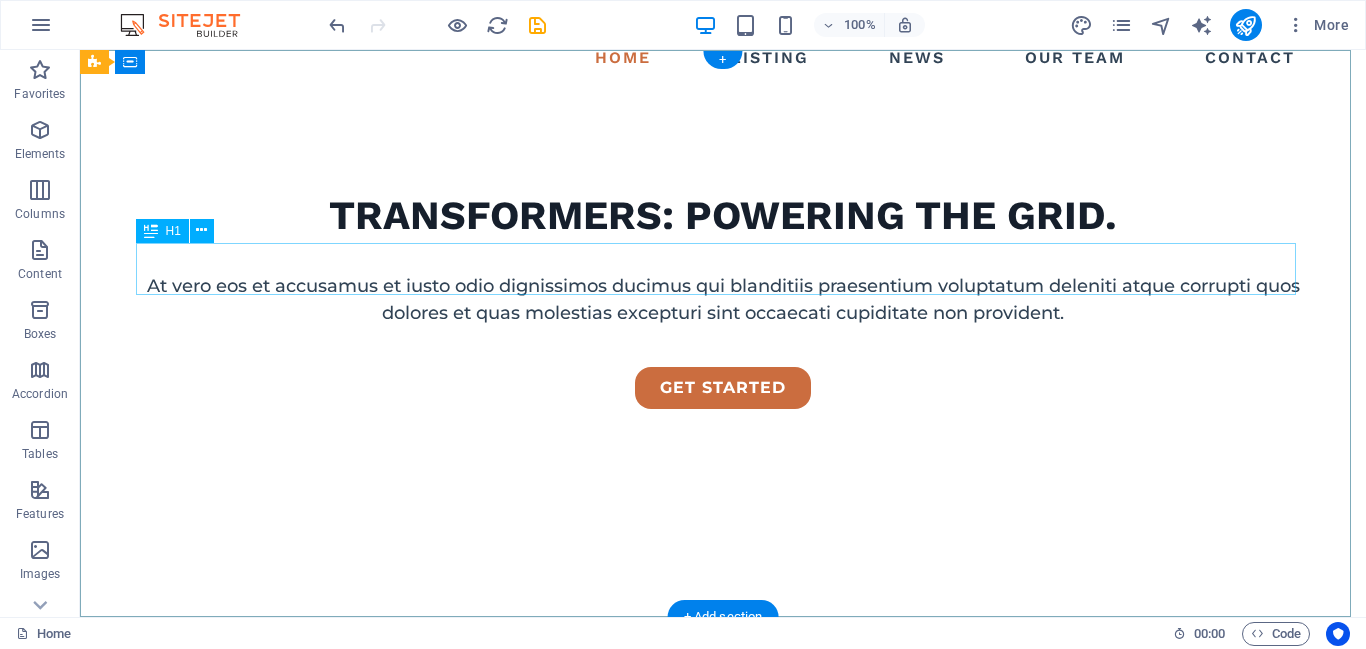 scroll, scrollTop: 0, scrollLeft: 0, axis: both 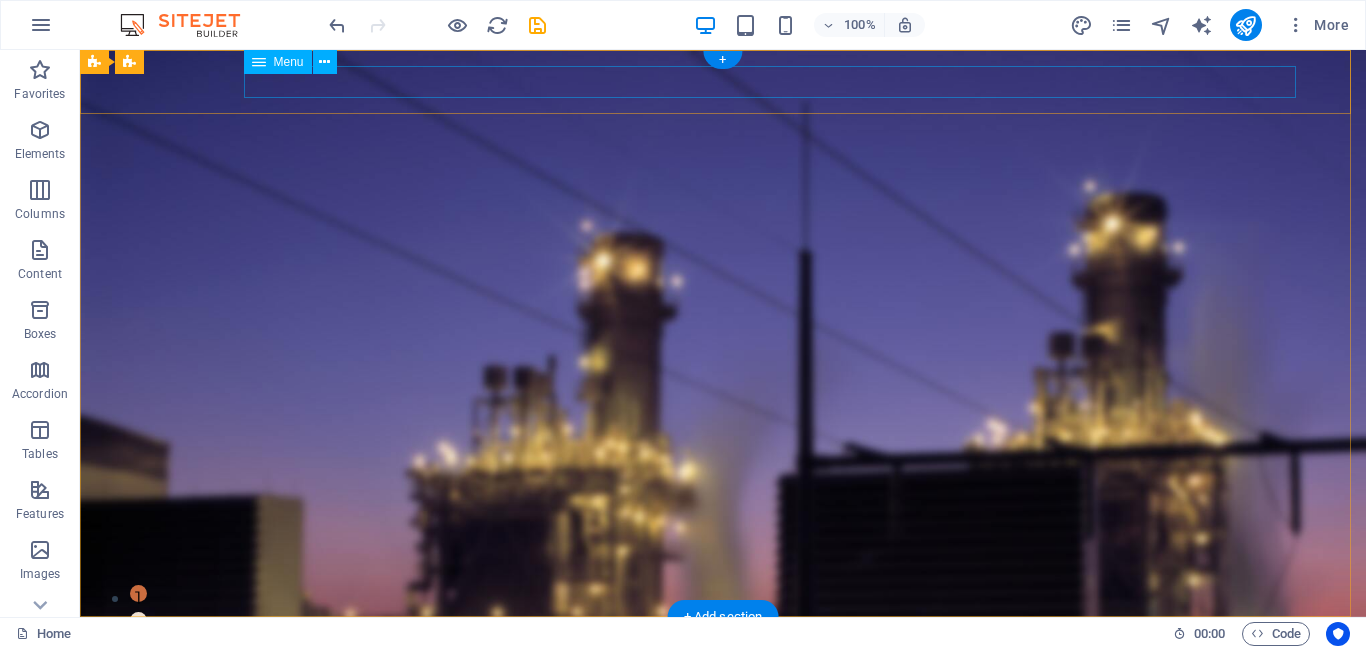 click on "Home Listing News Our Team Contact" at bounding box center (723, 676) 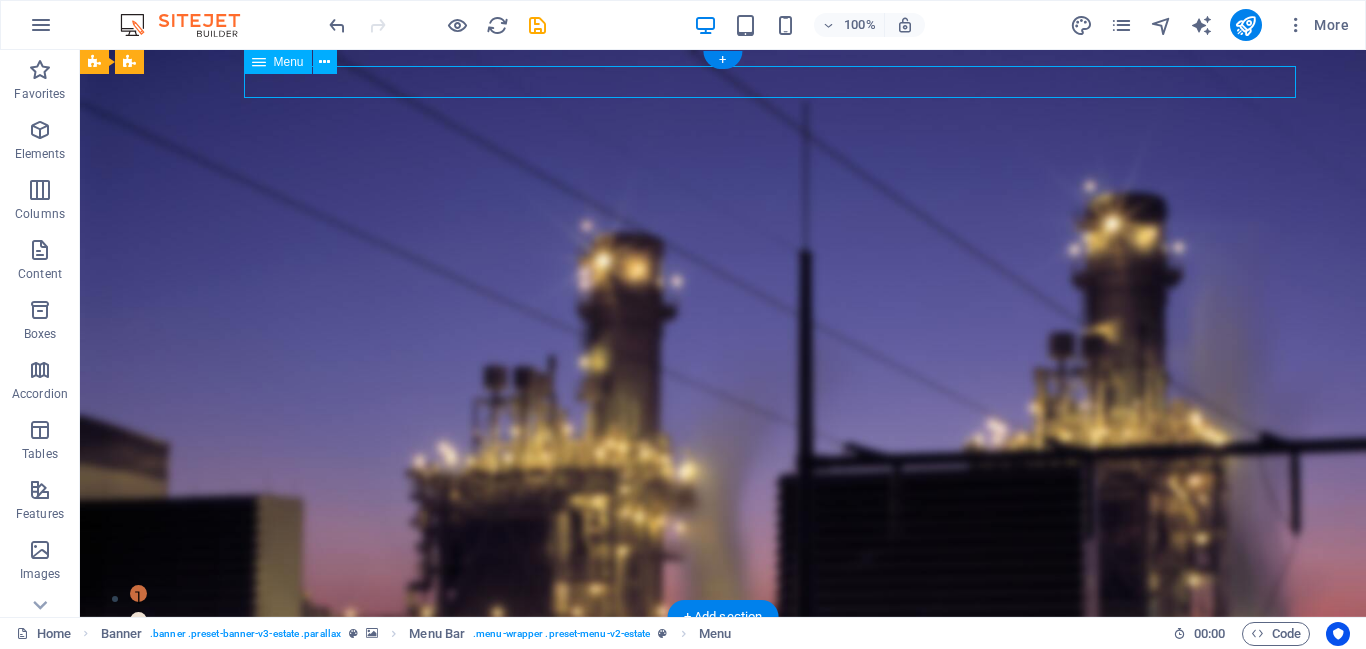 click on "Home Listing News Our Team Contact" at bounding box center [723, 676] 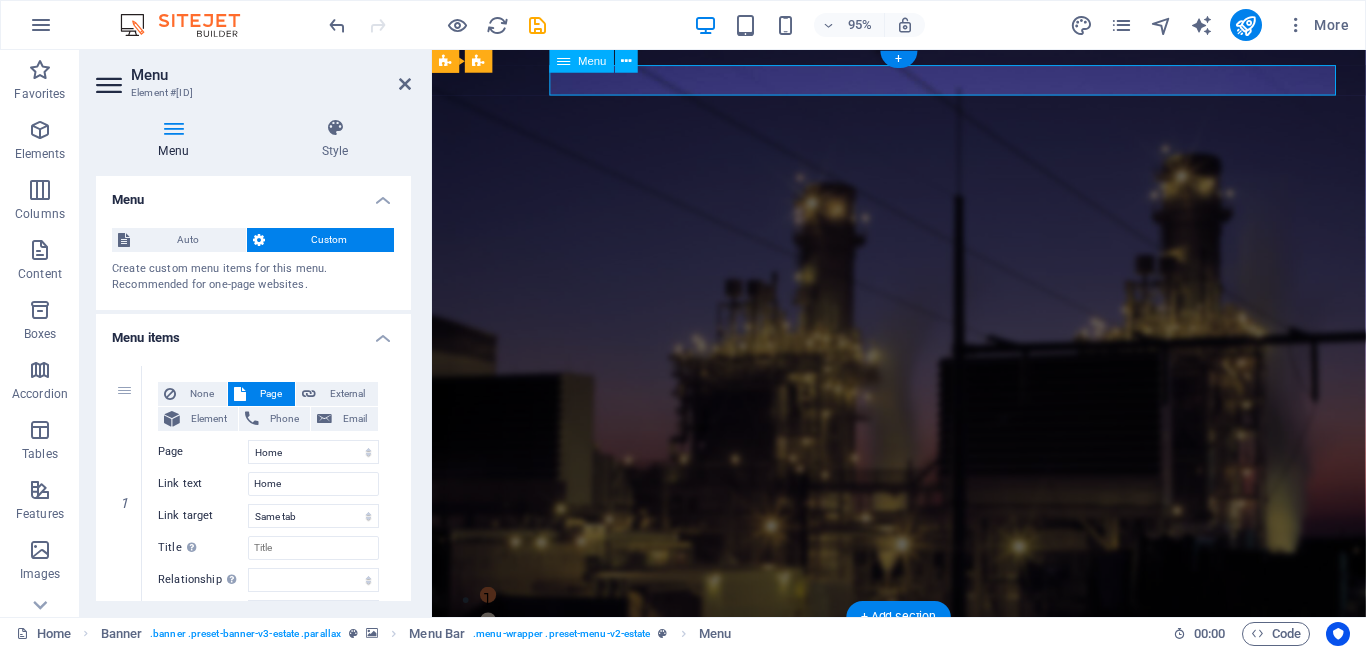 click on "Home Listing News Our Team Contact" at bounding box center (923, 676) 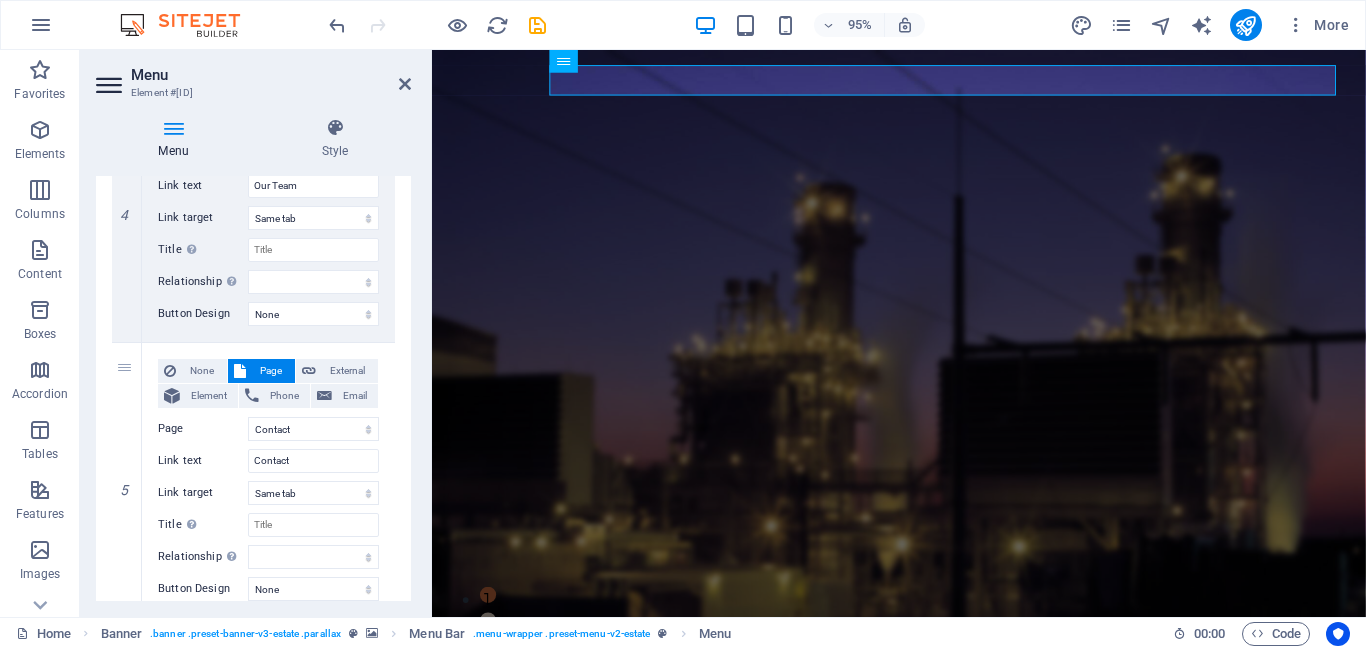 scroll, scrollTop: 1195, scrollLeft: 0, axis: vertical 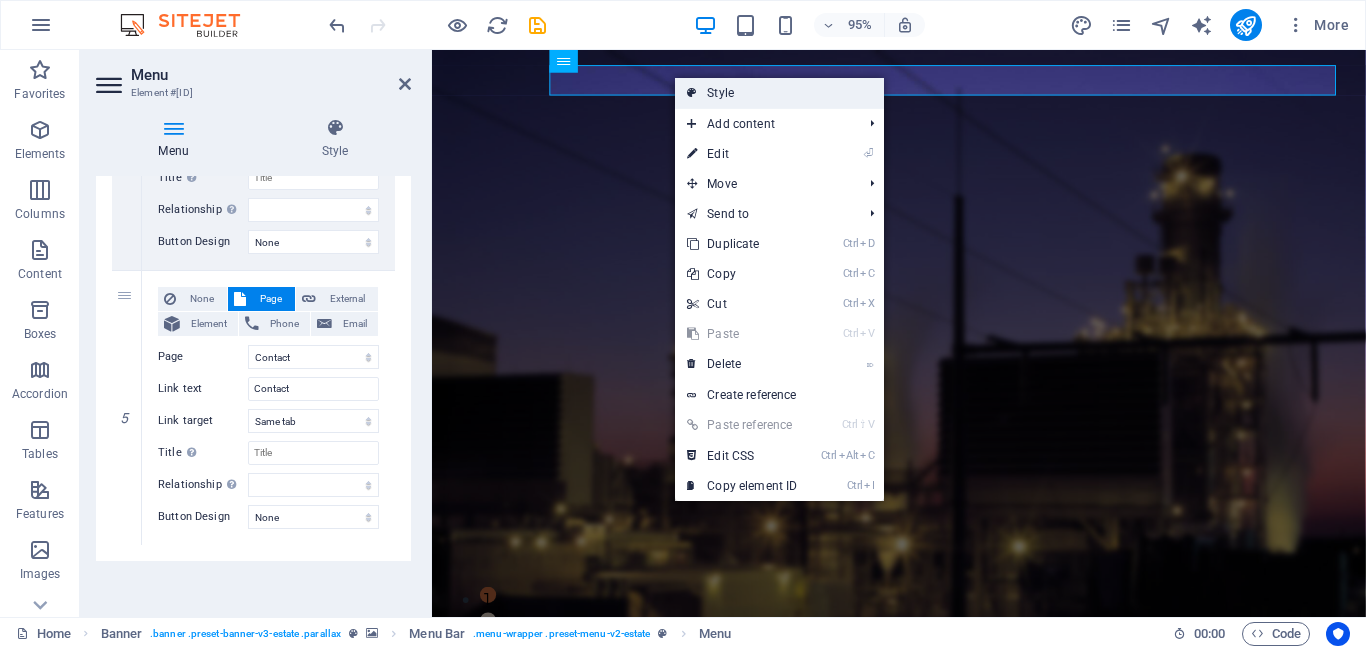 drag, startPoint x: 730, startPoint y: 95, endPoint x: 236, endPoint y: 122, distance: 494.7373 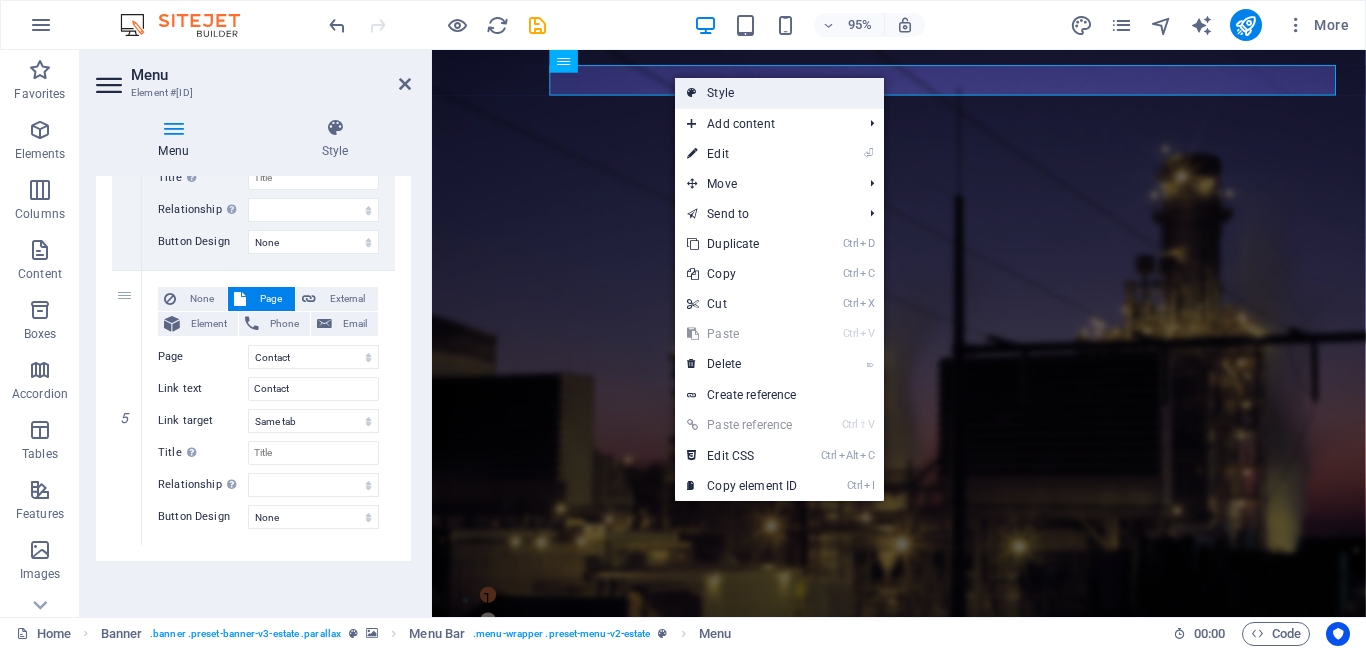 click on "Style" at bounding box center [779, 93] 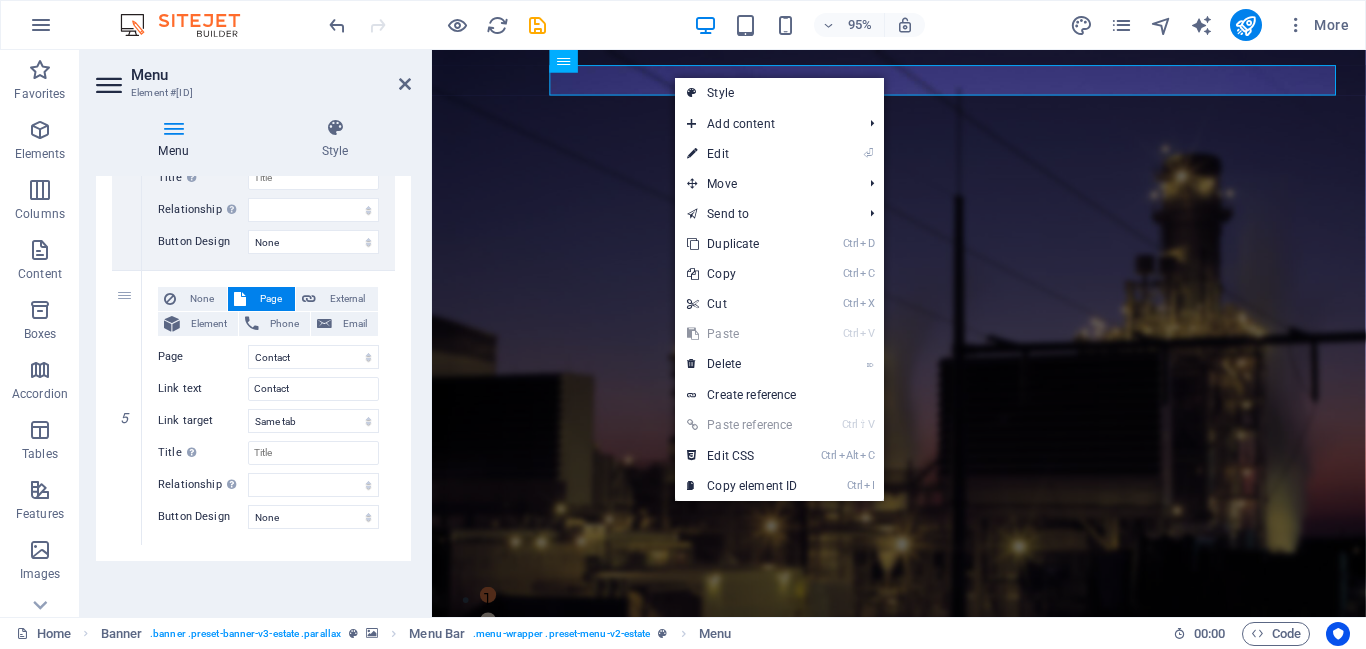 select on "rem" 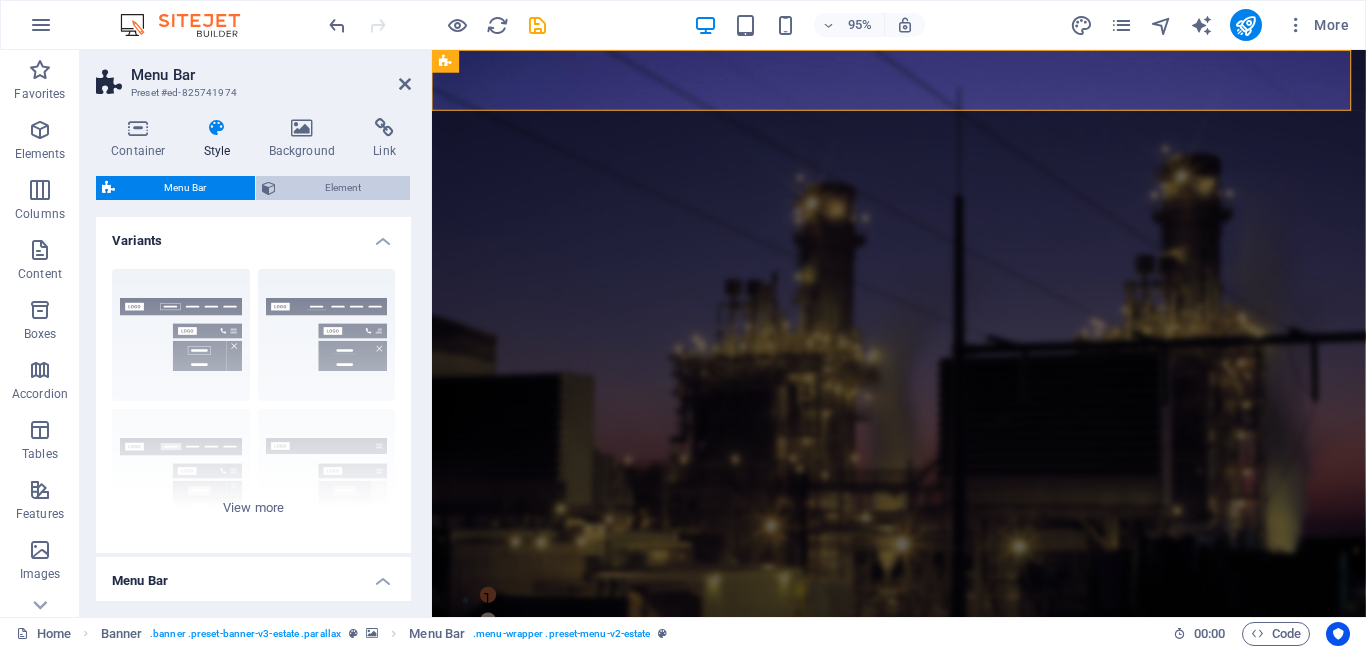 click on "Element" at bounding box center (343, 188) 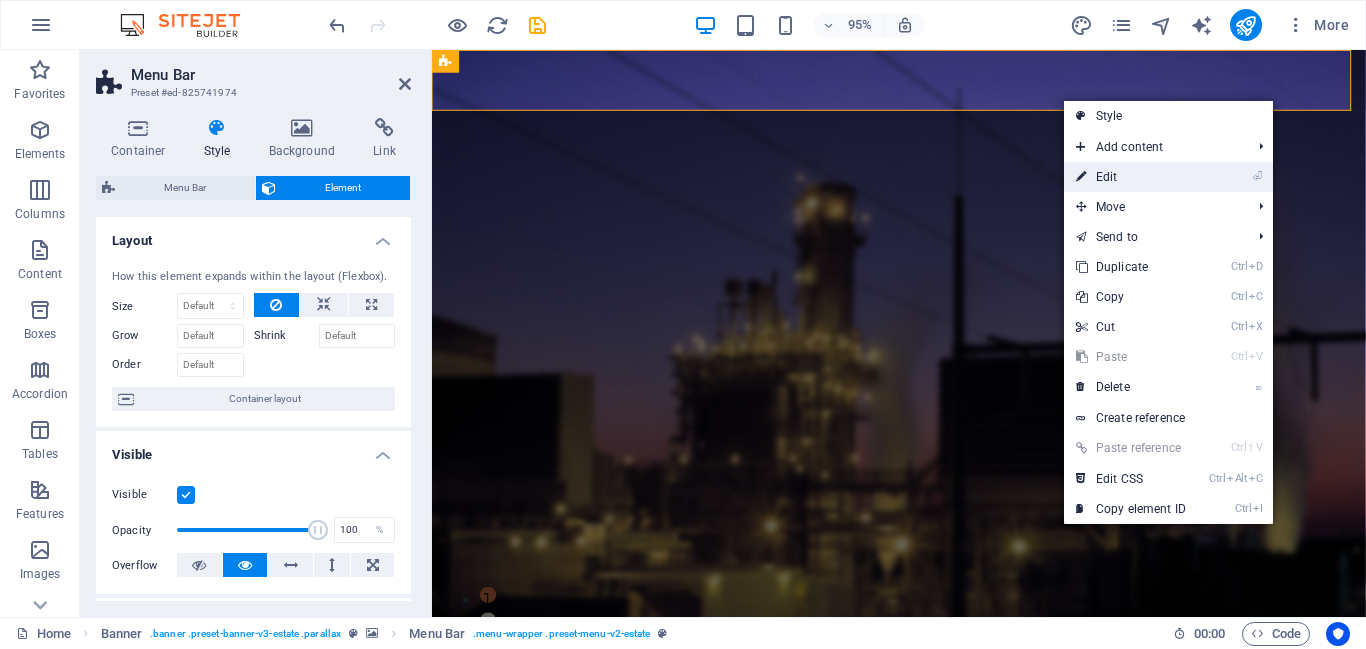 click on "⏎  Edit" at bounding box center [1131, 177] 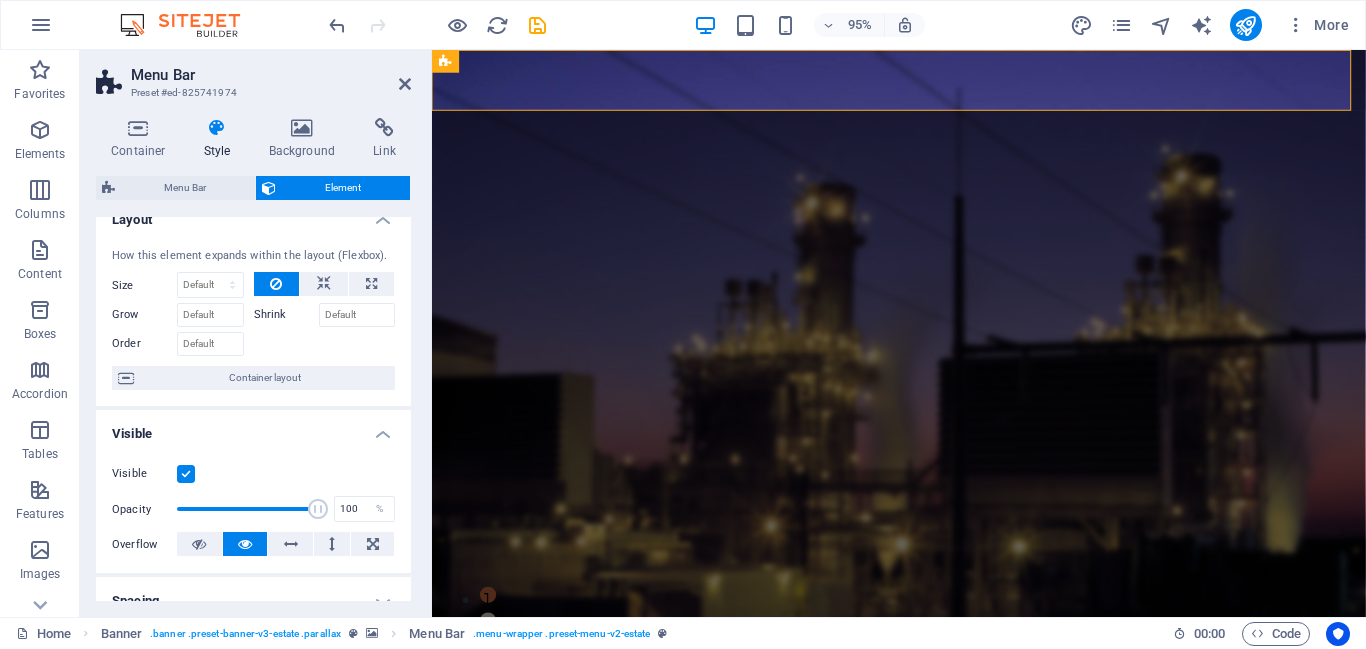 scroll, scrollTop: 0, scrollLeft: 0, axis: both 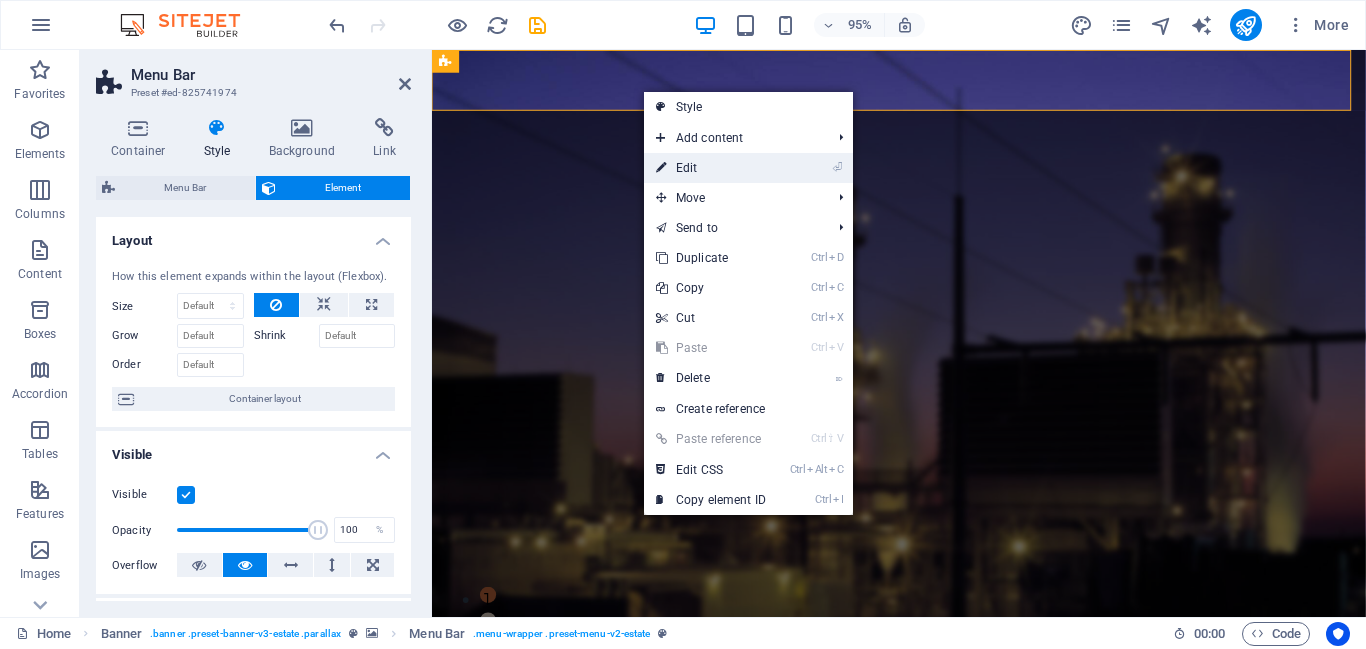 click on "⏎  Edit" at bounding box center (711, 168) 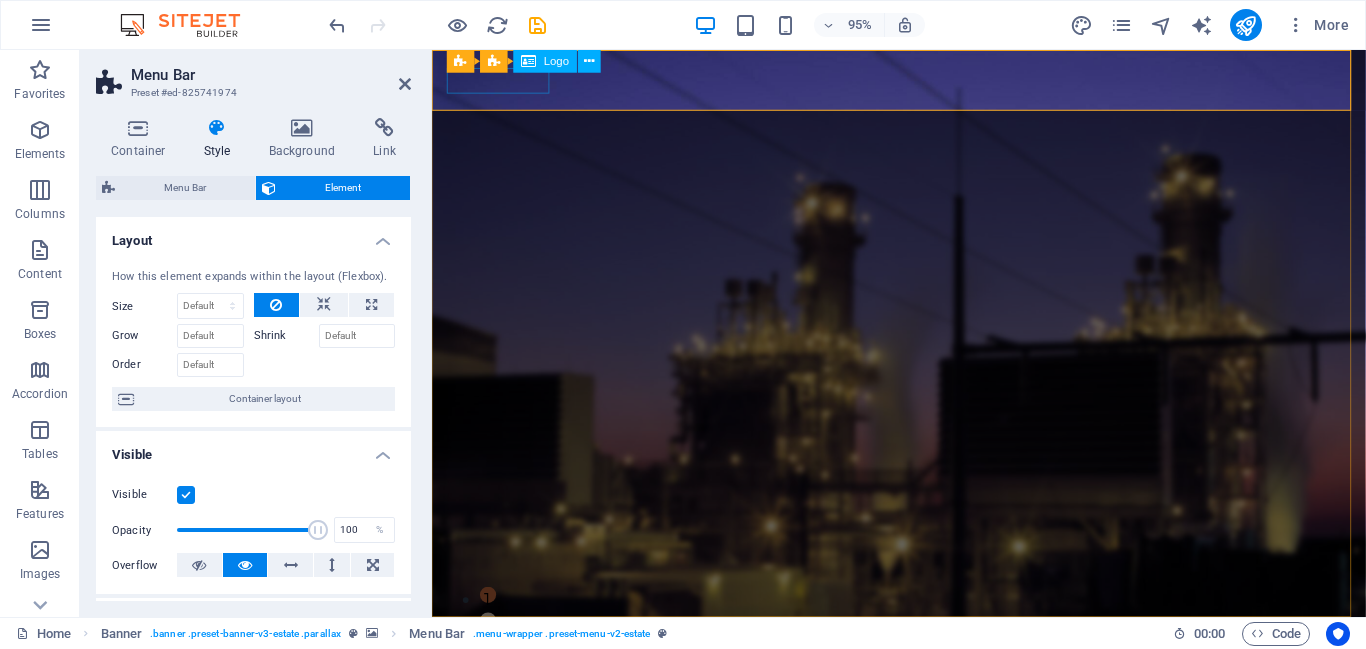 click at bounding box center [923, 646] 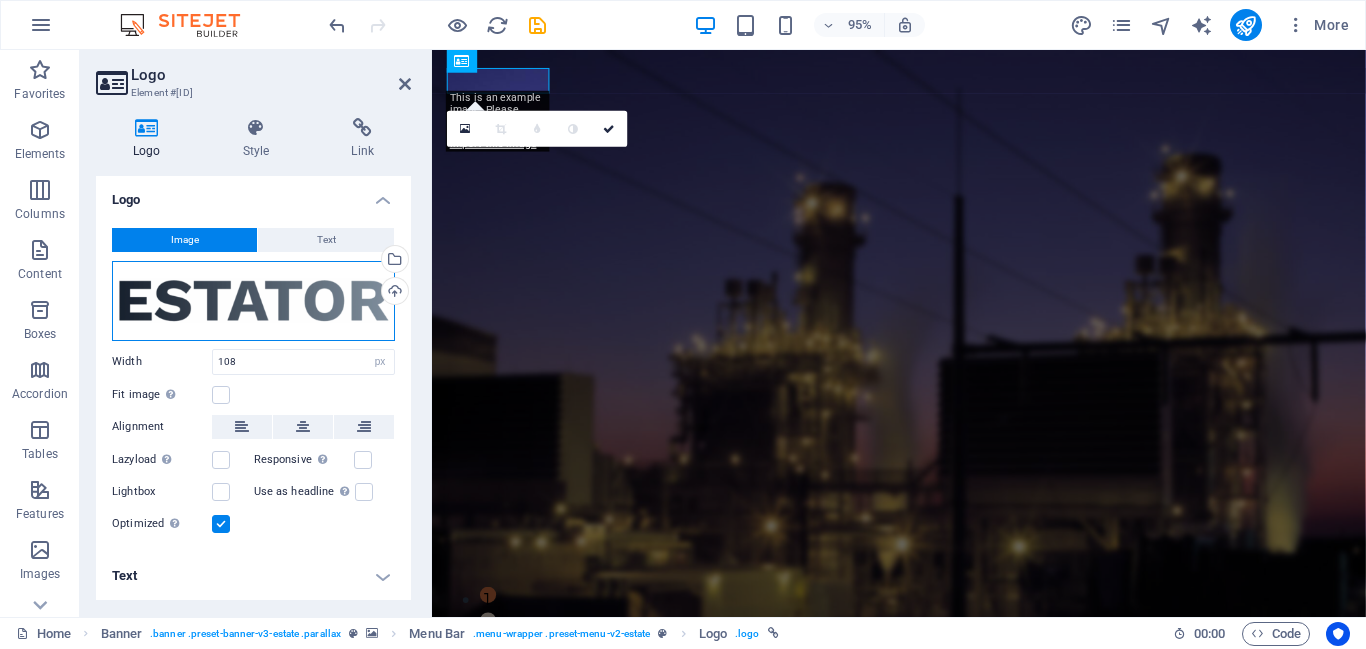 click on "Drag files here, click to choose files or select files from Files or our free stock photos & videos" at bounding box center [253, 301] 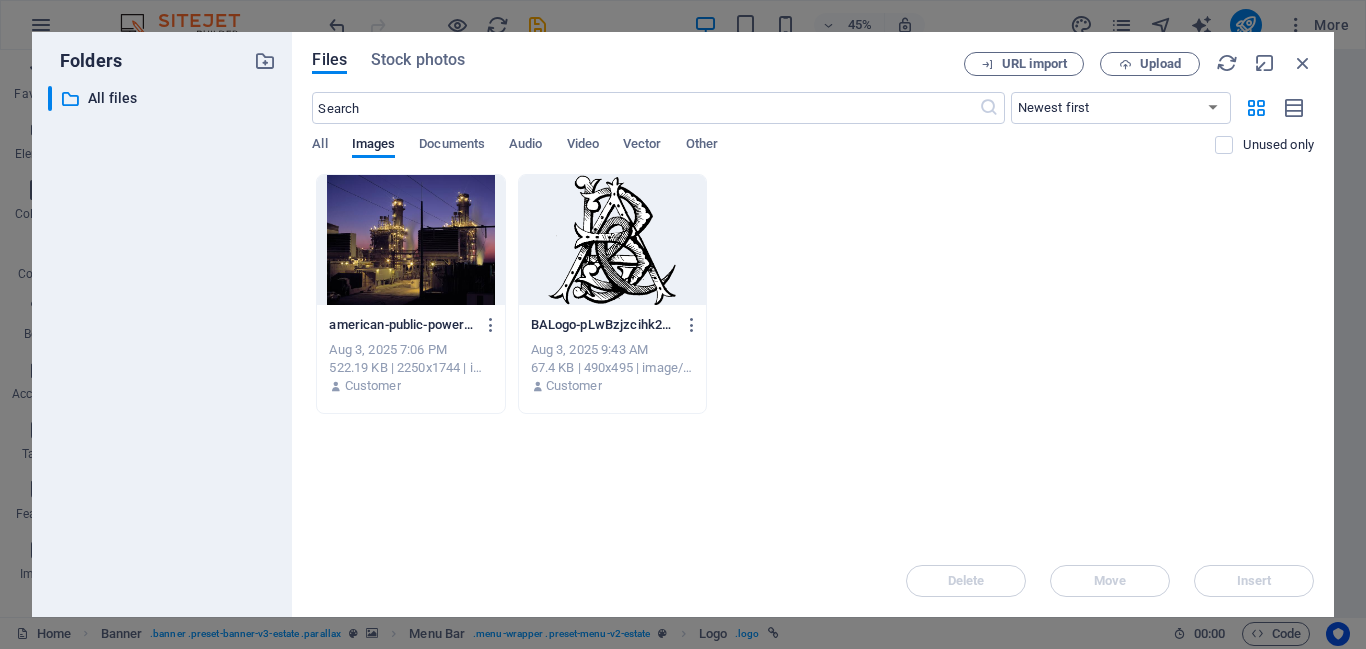 click at bounding box center (612, 240) 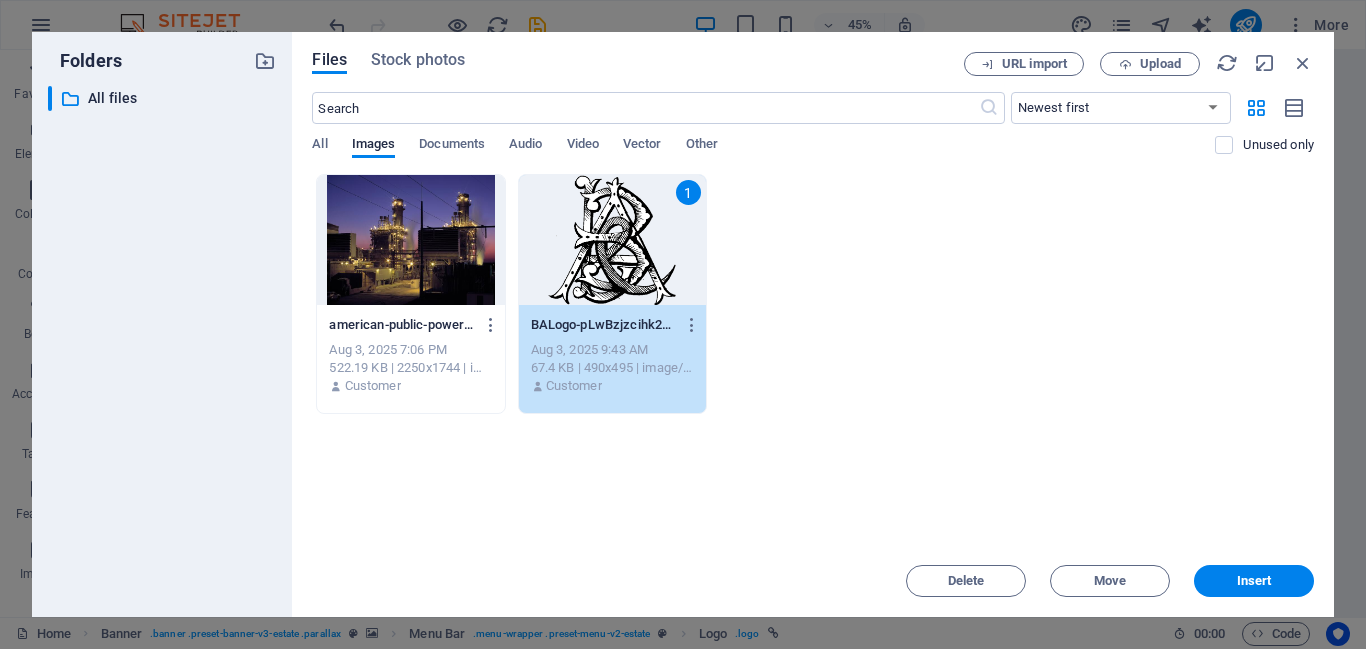 click on "1" at bounding box center (612, 240) 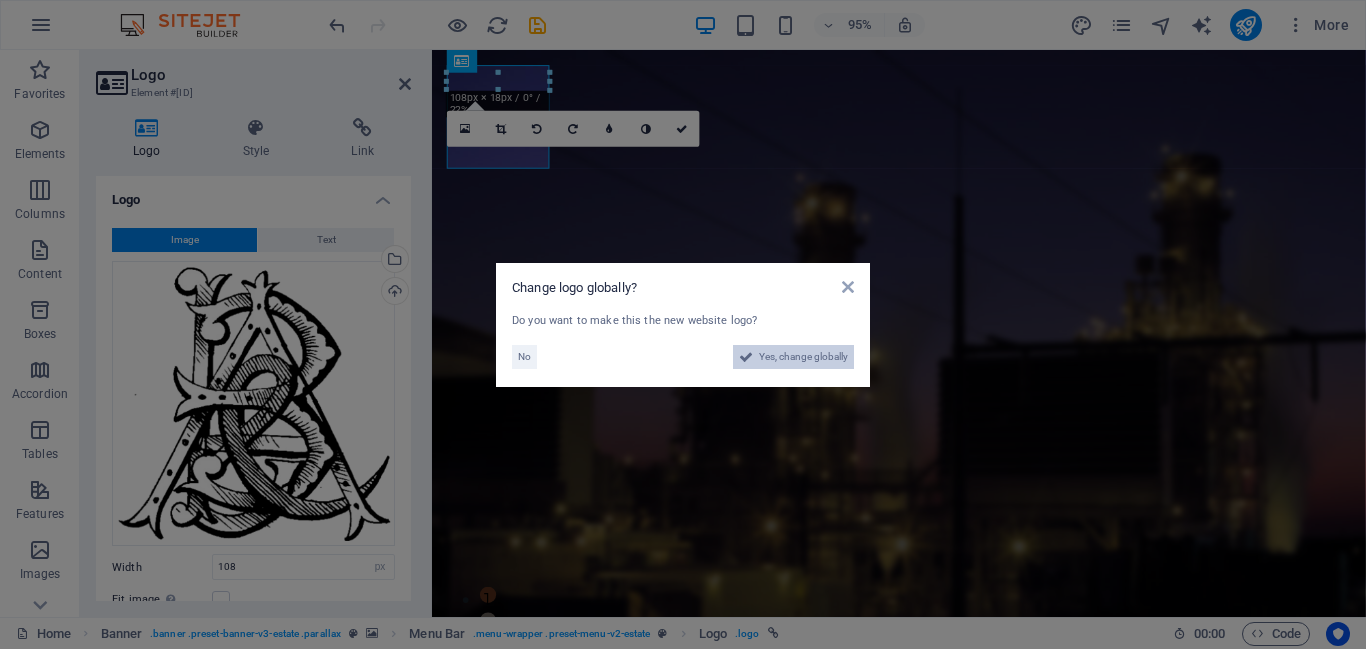 click on "Yes, change globally" at bounding box center [803, 357] 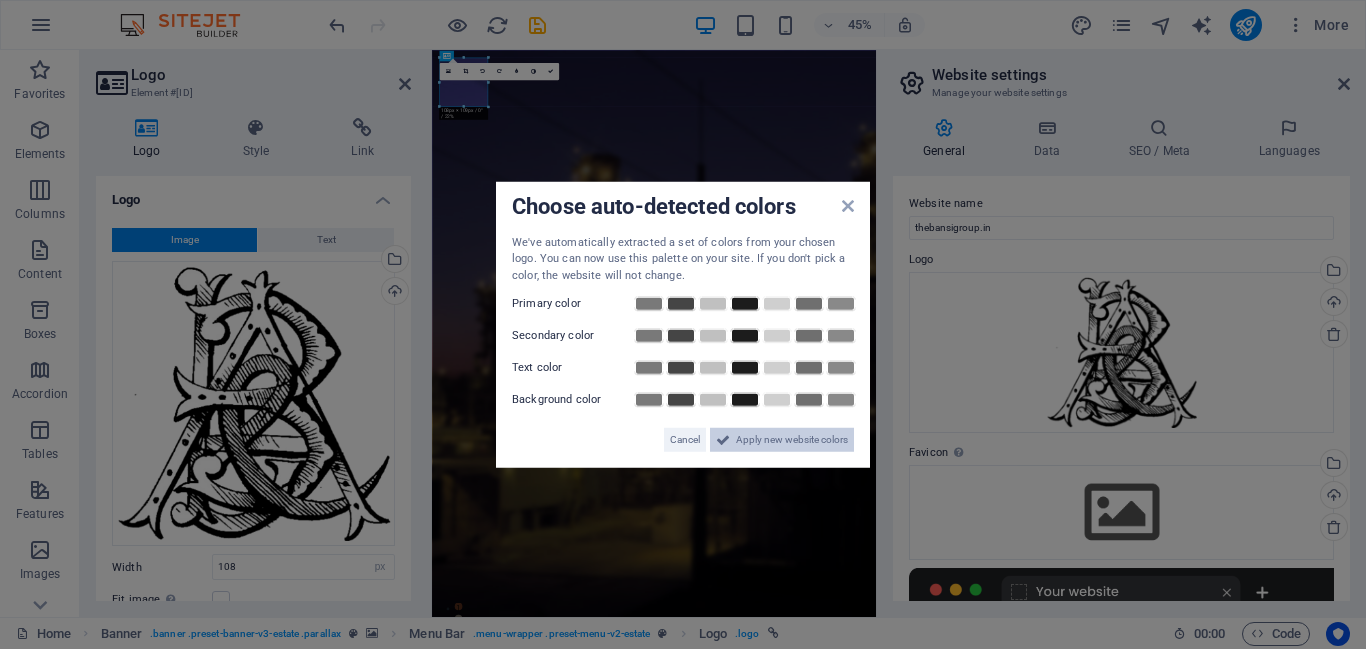 click on "Apply new website colors" at bounding box center [792, 440] 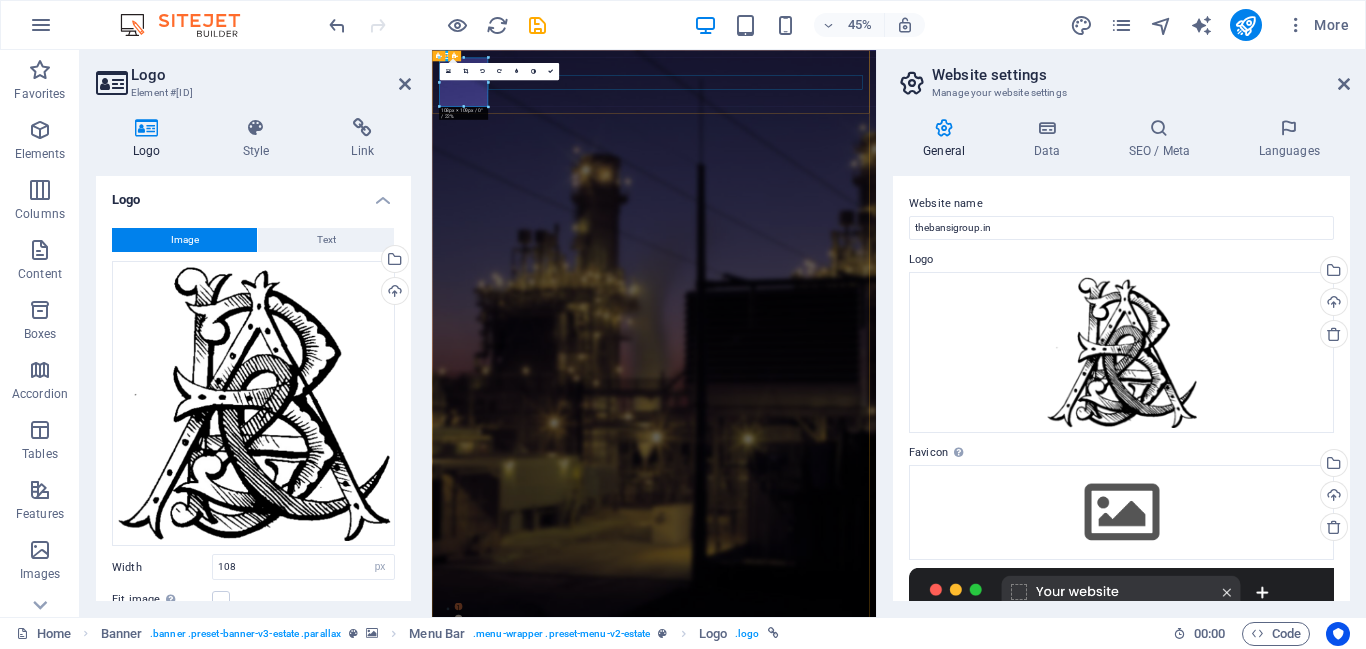 click on "Home Listing News Our Team Contact" at bounding box center (925, 1451) 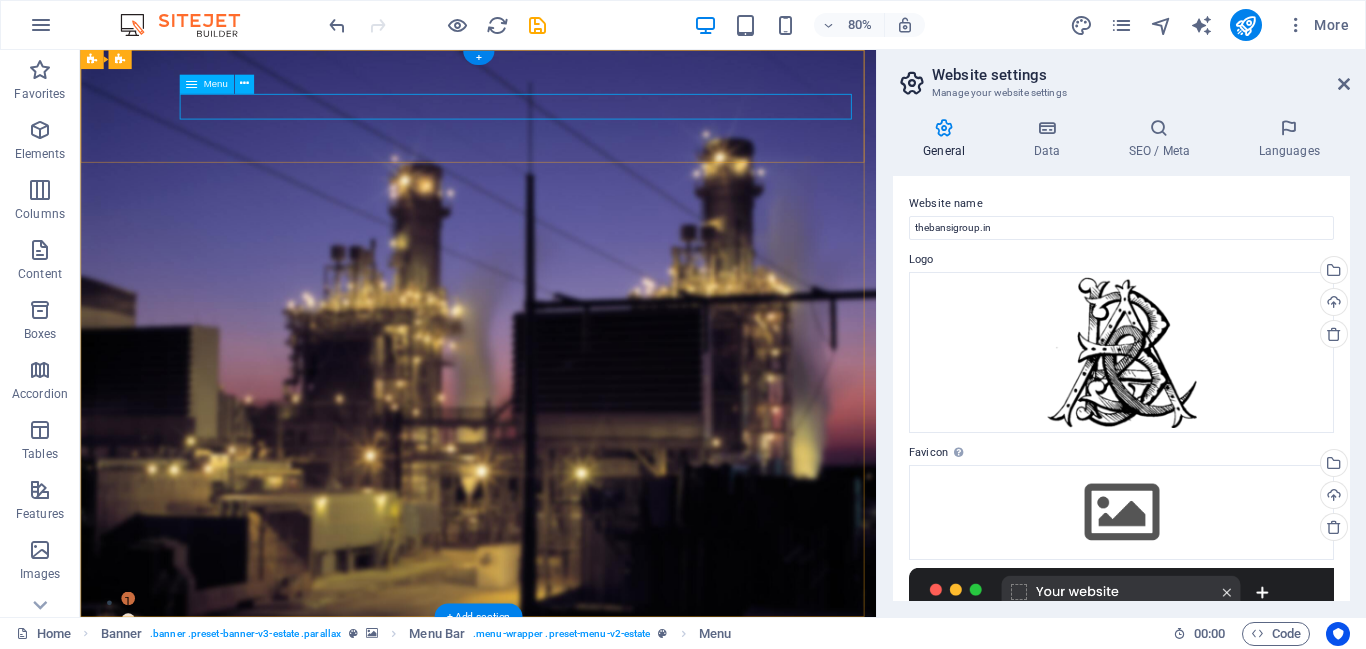 click on "Home Listing News Our Team Contact" at bounding box center (577, 1451) 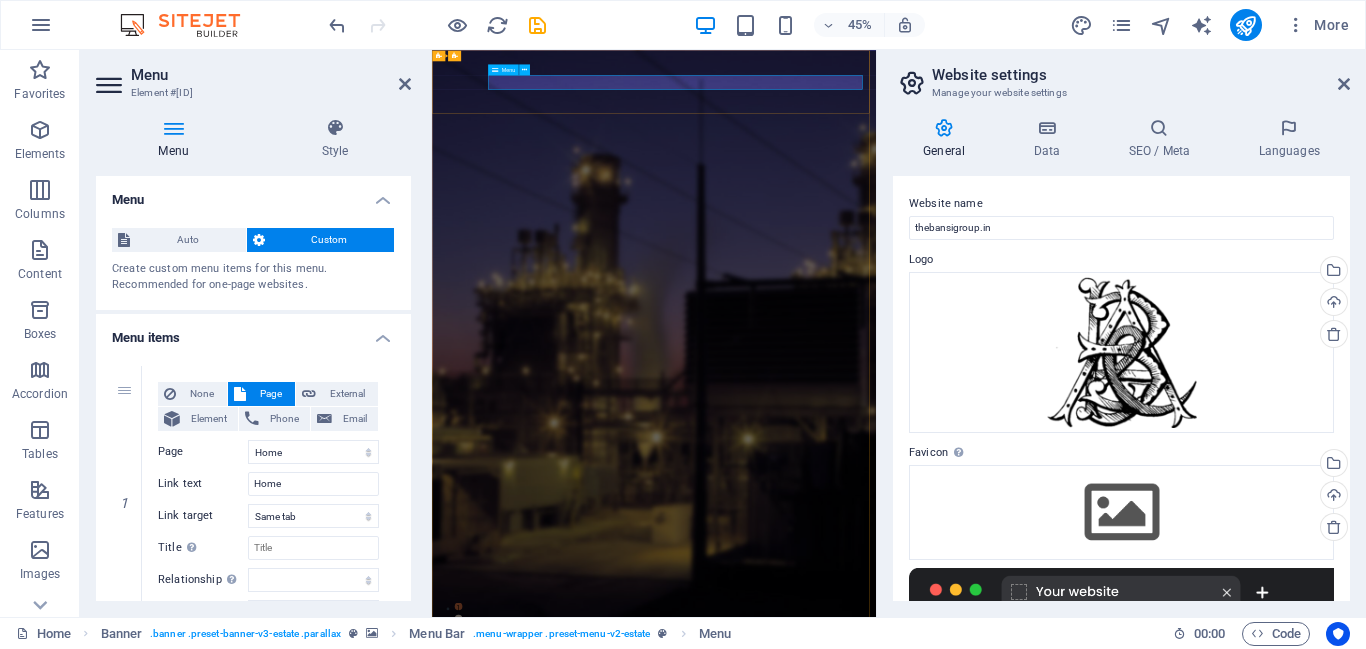 click on "Home Listing News Our Team Contact" at bounding box center (925, 1451) 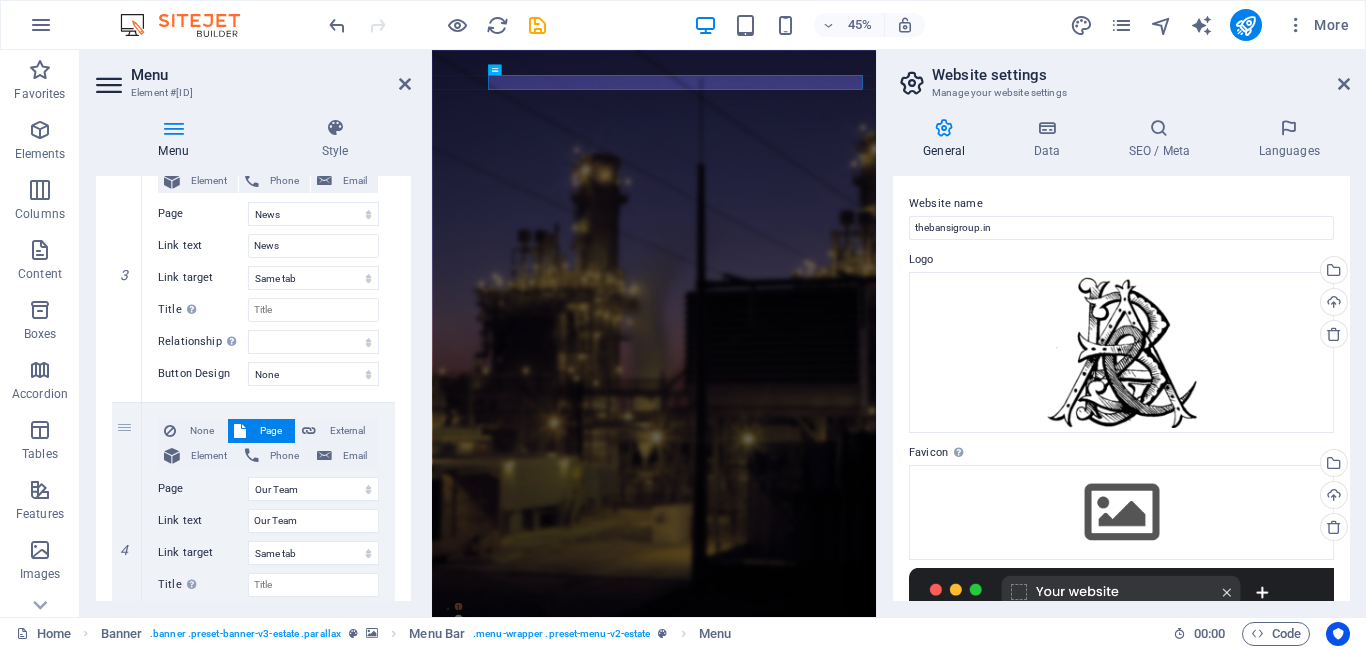 scroll, scrollTop: 1195, scrollLeft: 0, axis: vertical 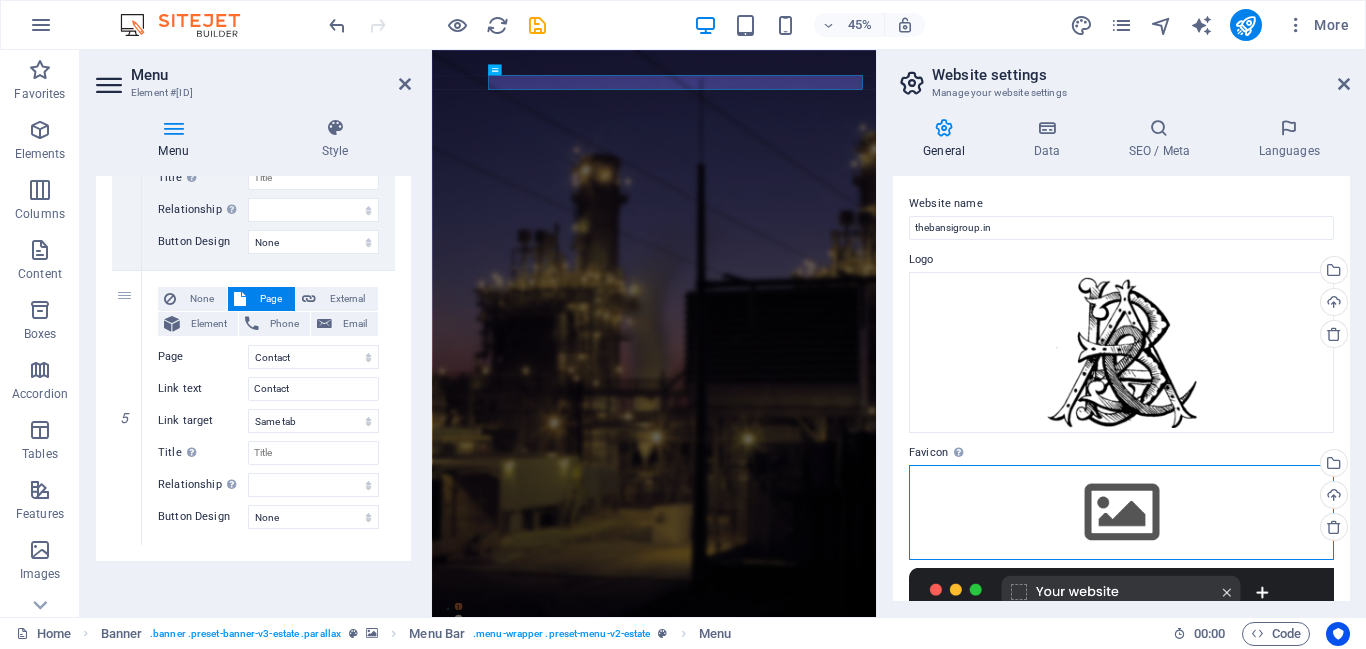click on "Drag files here, click to choose files or select files from Files or our free stock photos & videos" at bounding box center (1121, 512) 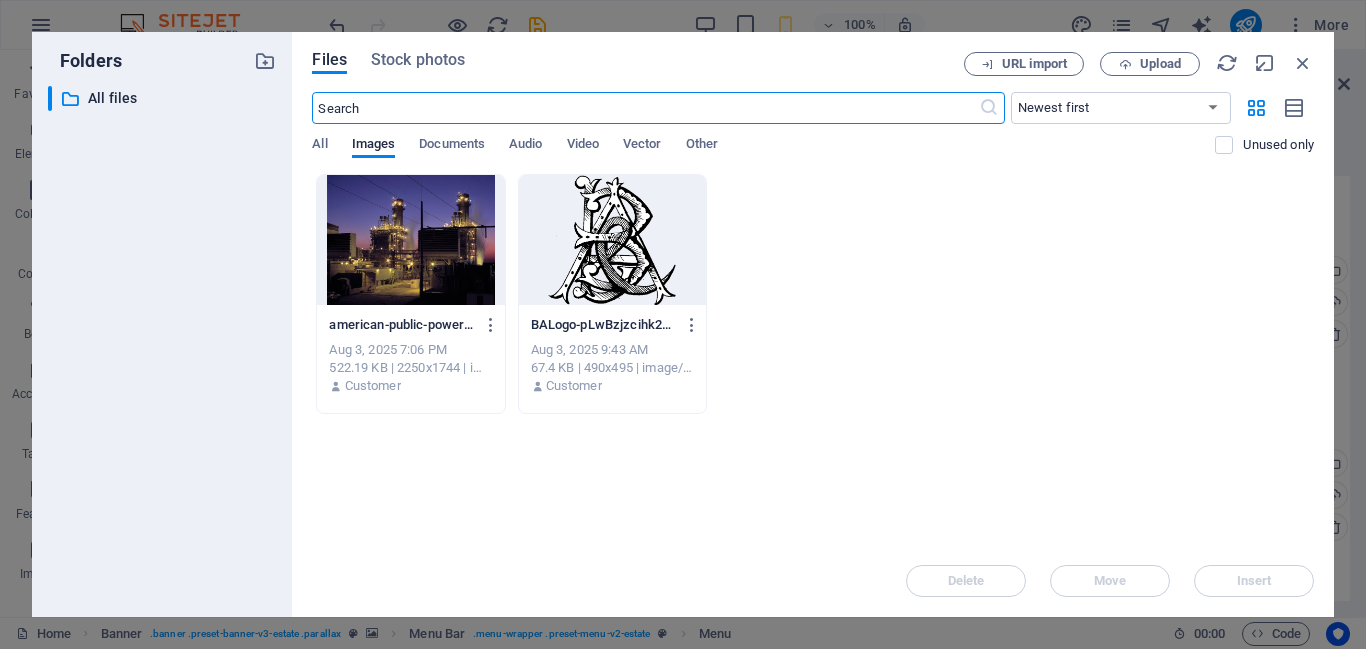 click at bounding box center (612, 240) 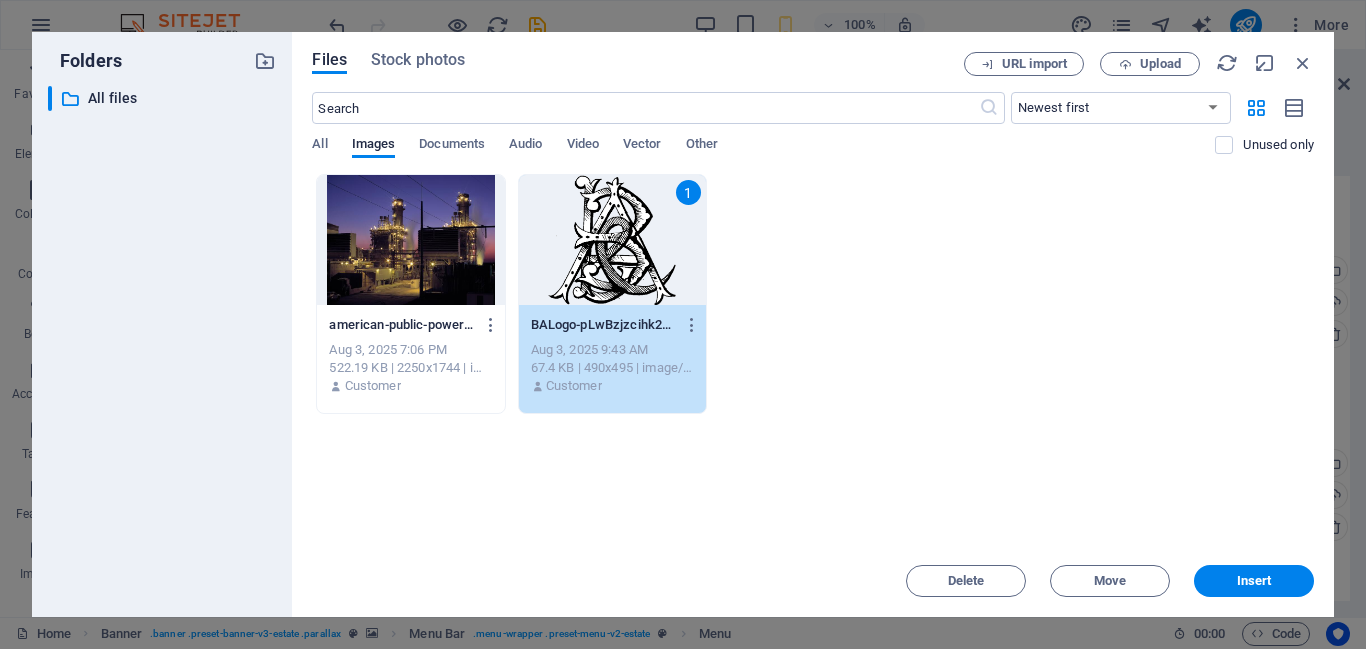 click on "1" at bounding box center [612, 240] 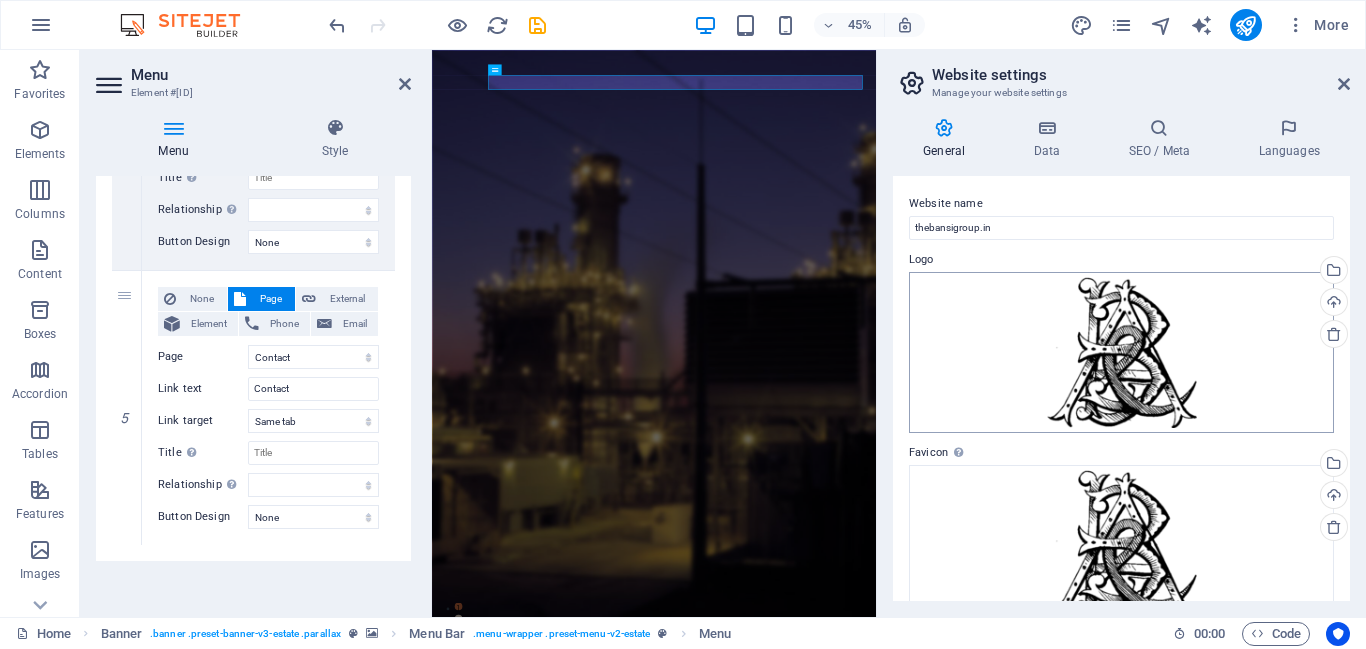 scroll, scrollTop: 392, scrollLeft: 0, axis: vertical 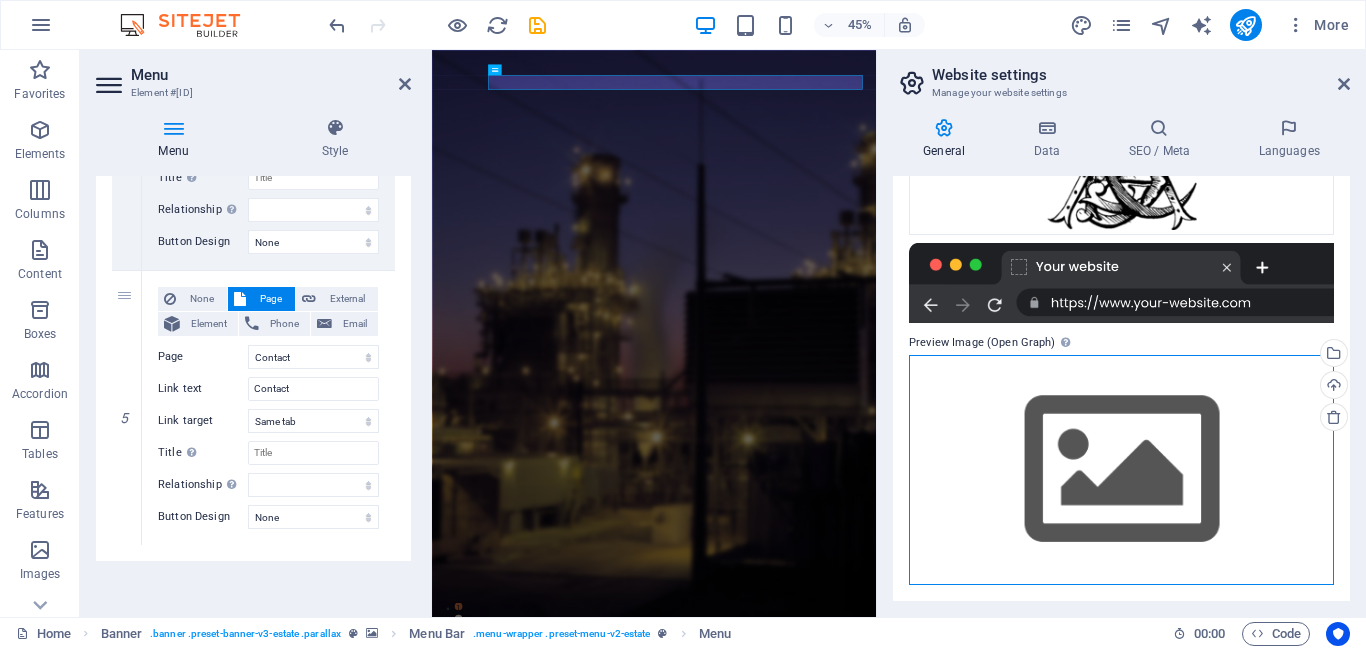 click on "Drag files here, click to choose files or select files from Files or our free stock photos & videos" at bounding box center [1121, 469] 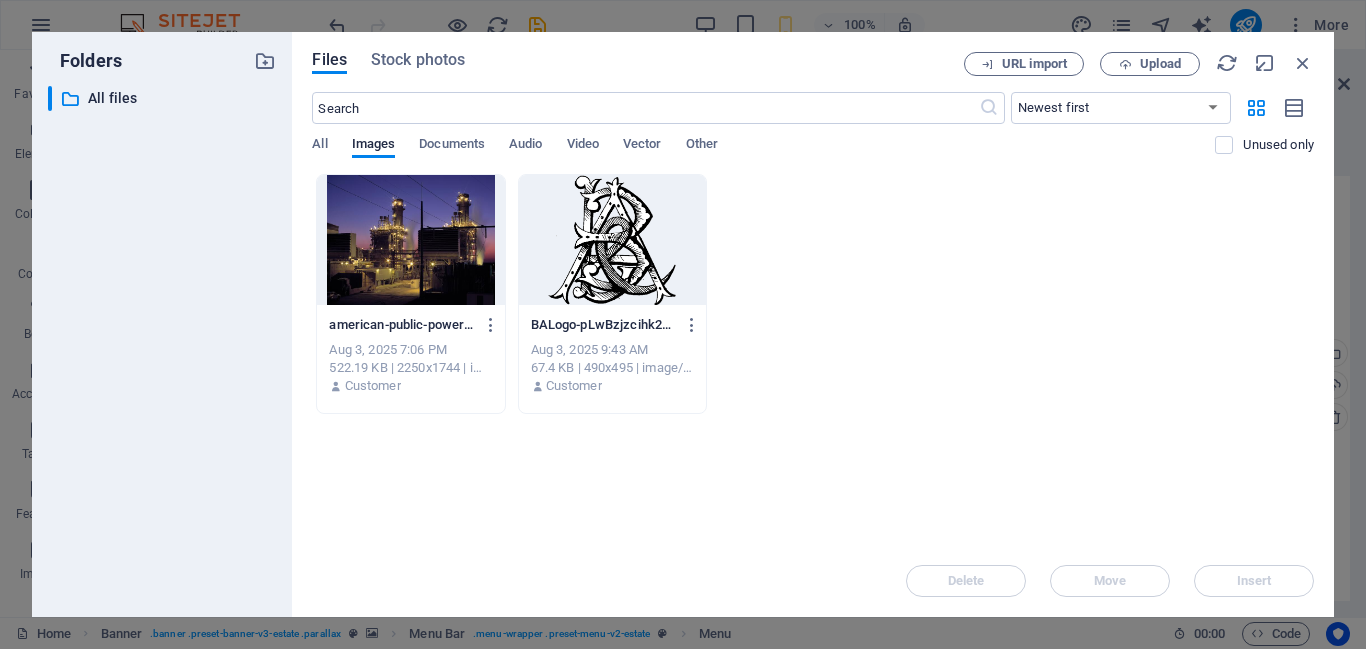 click at bounding box center [410, 240] 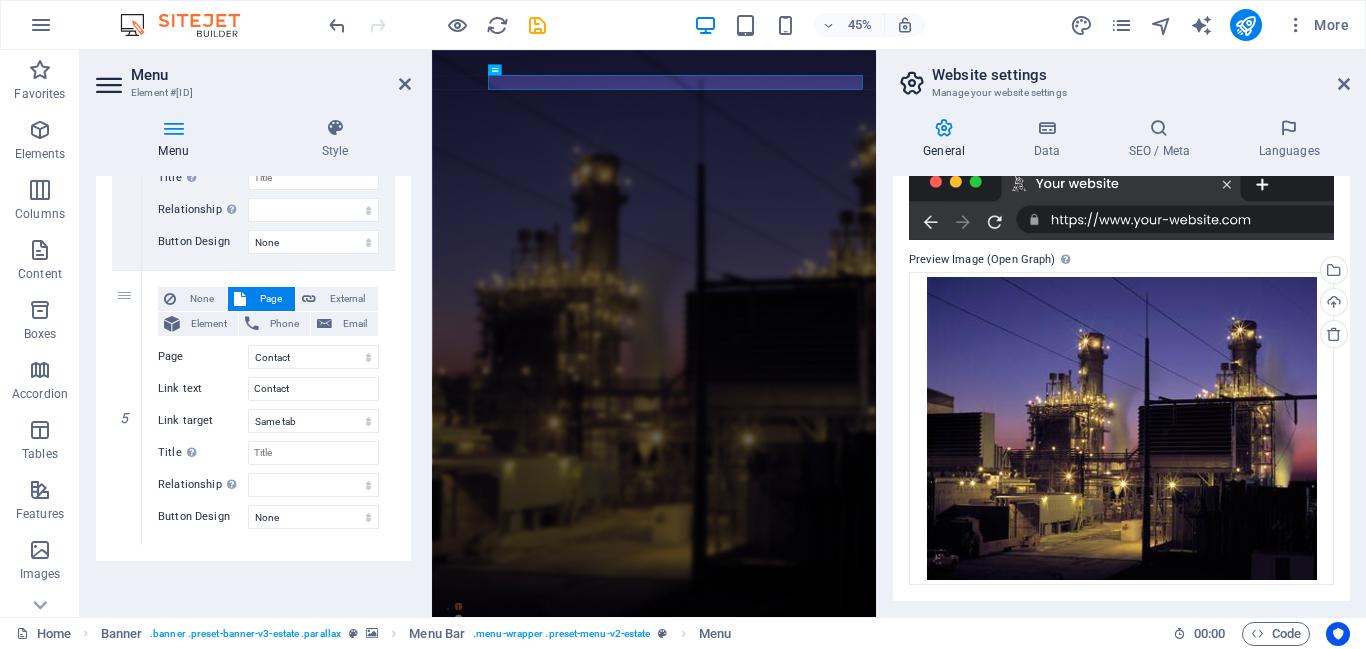 scroll, scrollTop: 473, scrollLeft: 0, axis: vertical 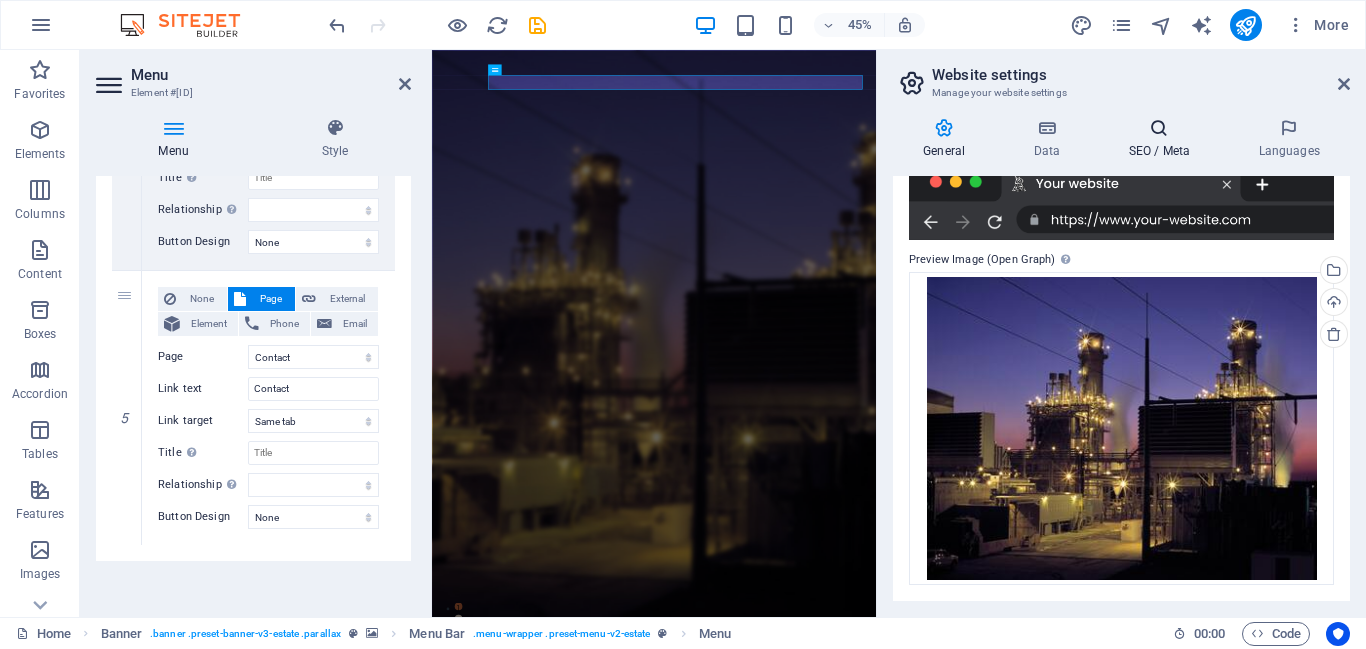 click on "SEO / Meta" at bounding box center (1163, 139) 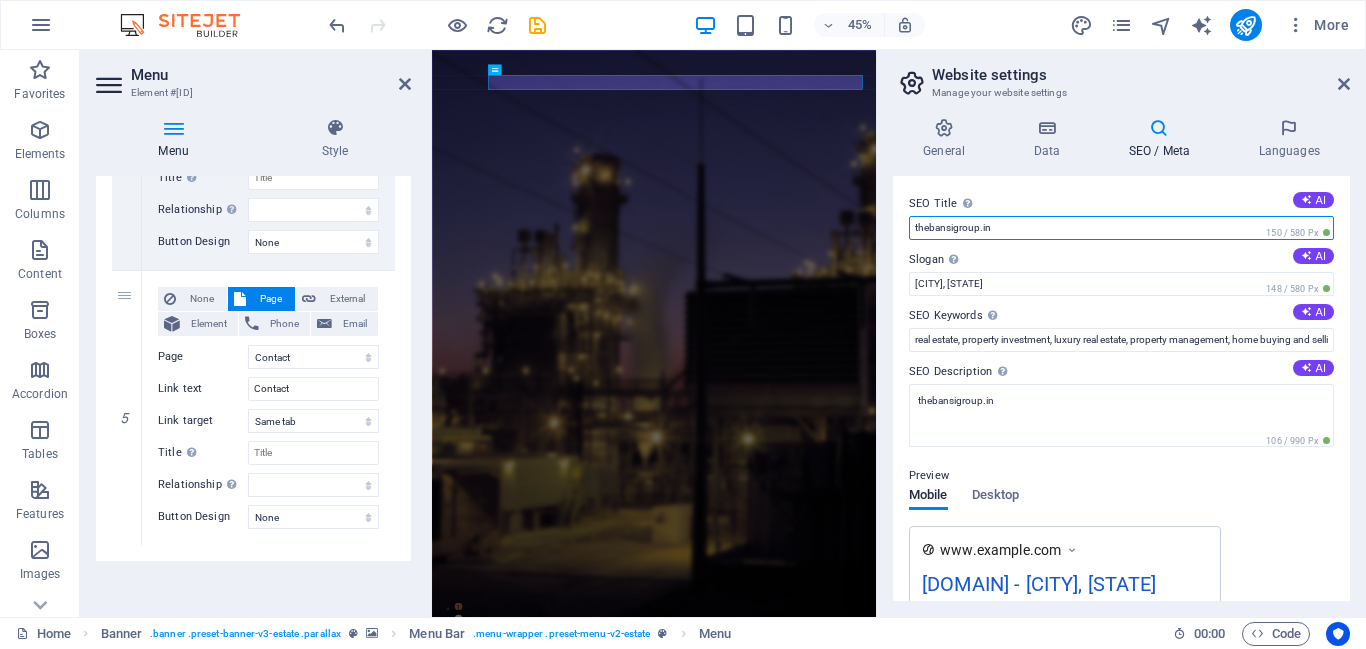 click on "thebansigroup.in" at bounding box center [1121, 228] 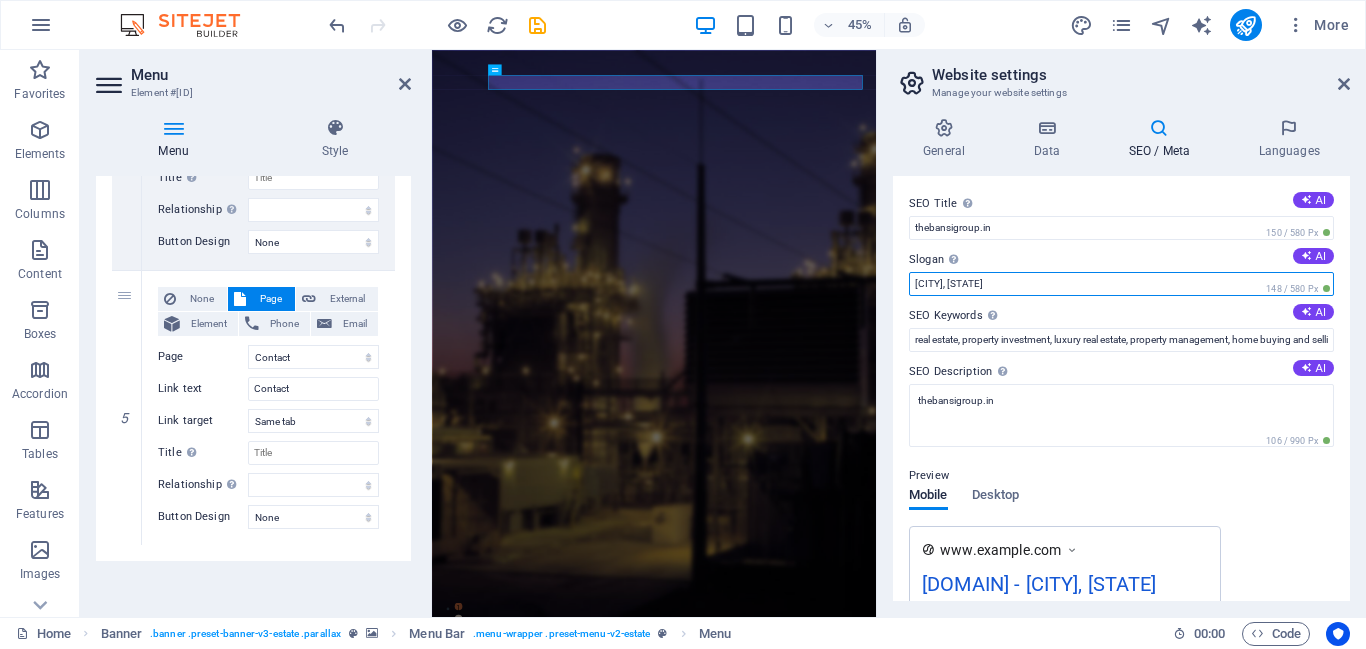 click on "[CITY], [STATE]" at bounding box center (1121, 284) 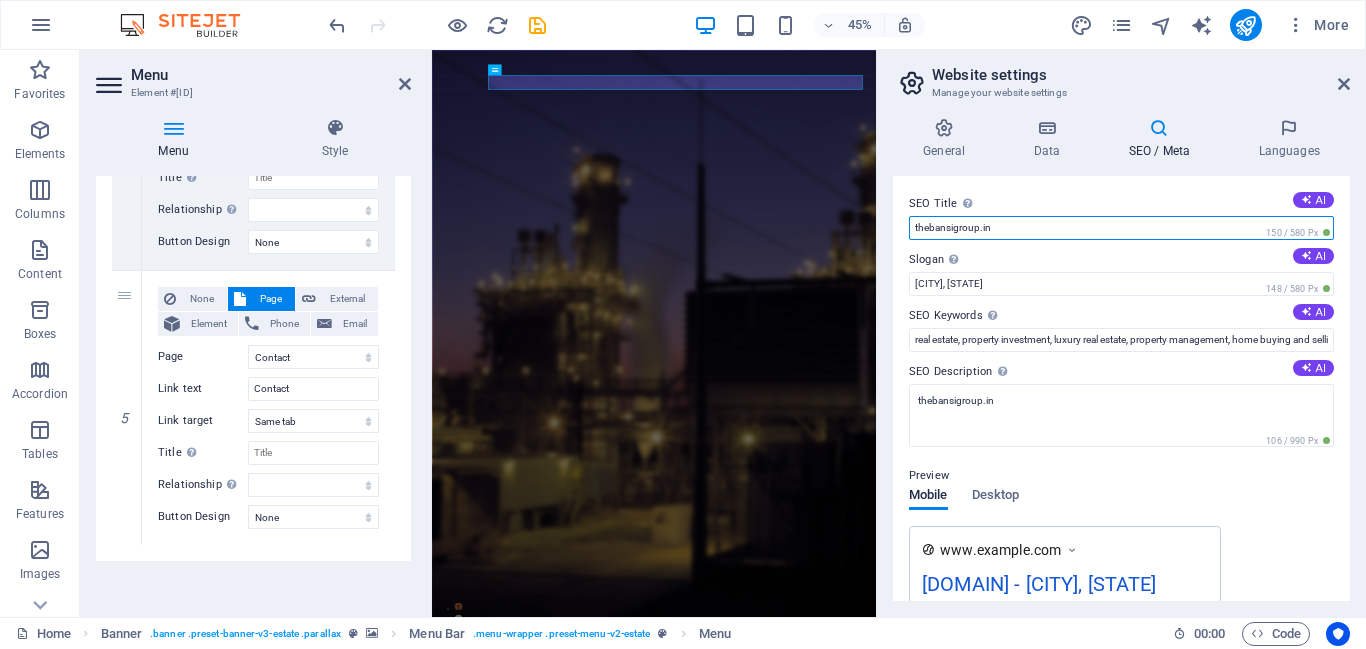click on "thebansigroup.in" at bounding box center [1121, 228] 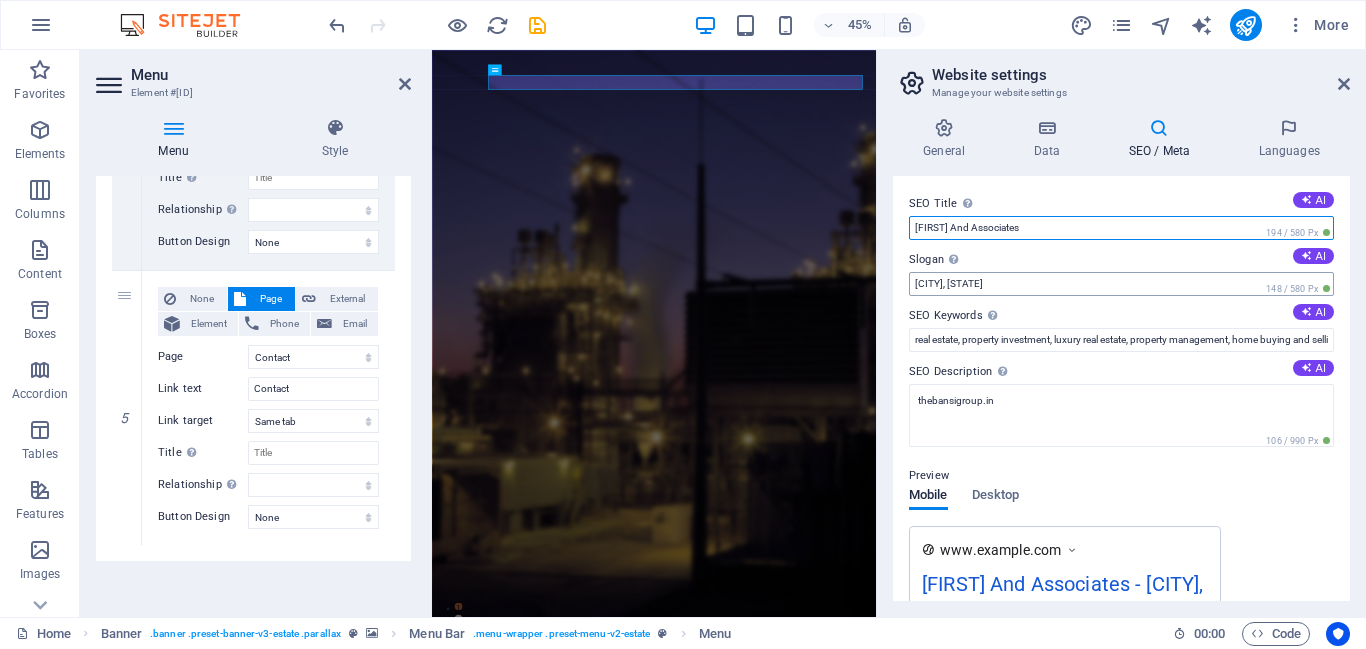 type on "[FIRST] And Associates" 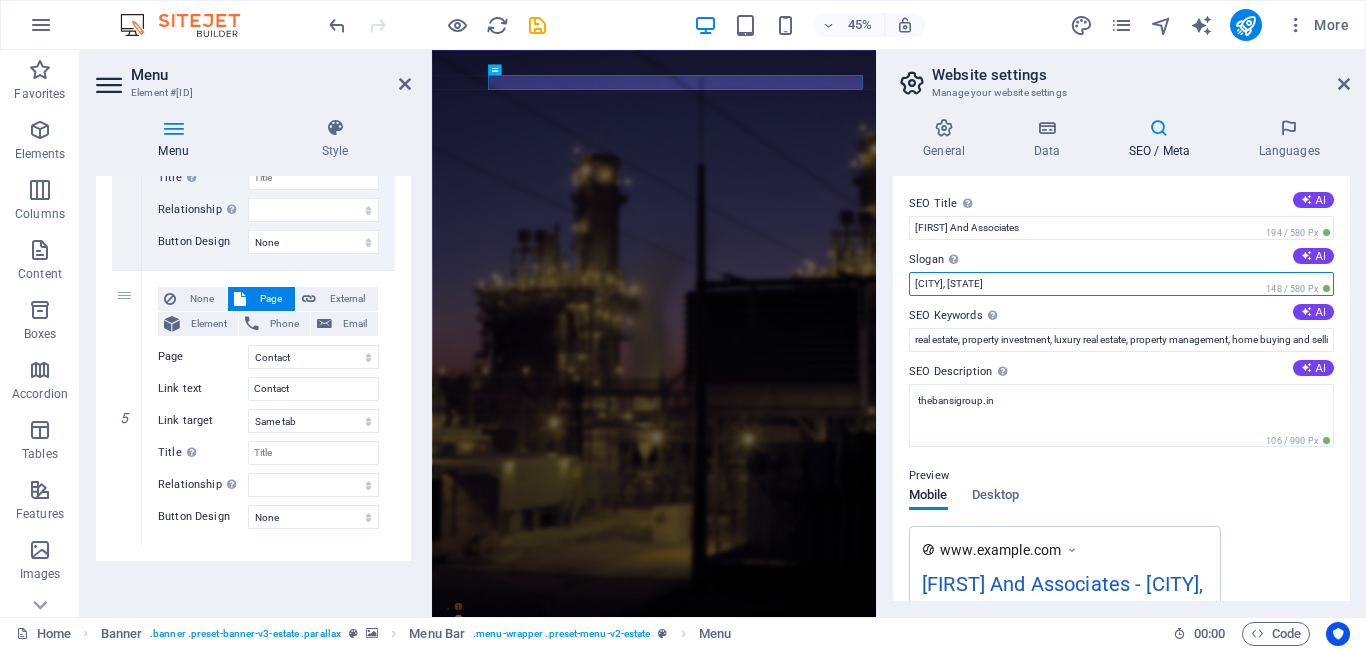 click on "[CITY], [STATE]" at bounding box center (1121, 284) 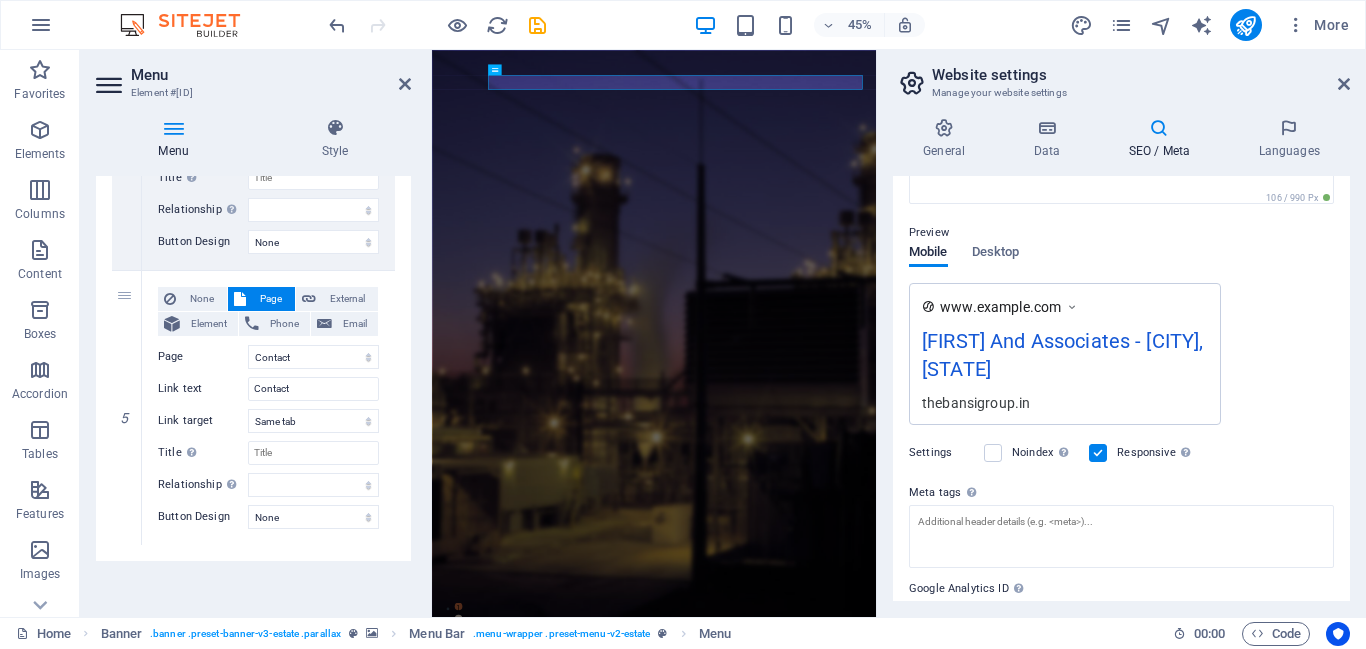 scroll, scrollTop: 247, scrollLeft: 0, axis: vertical 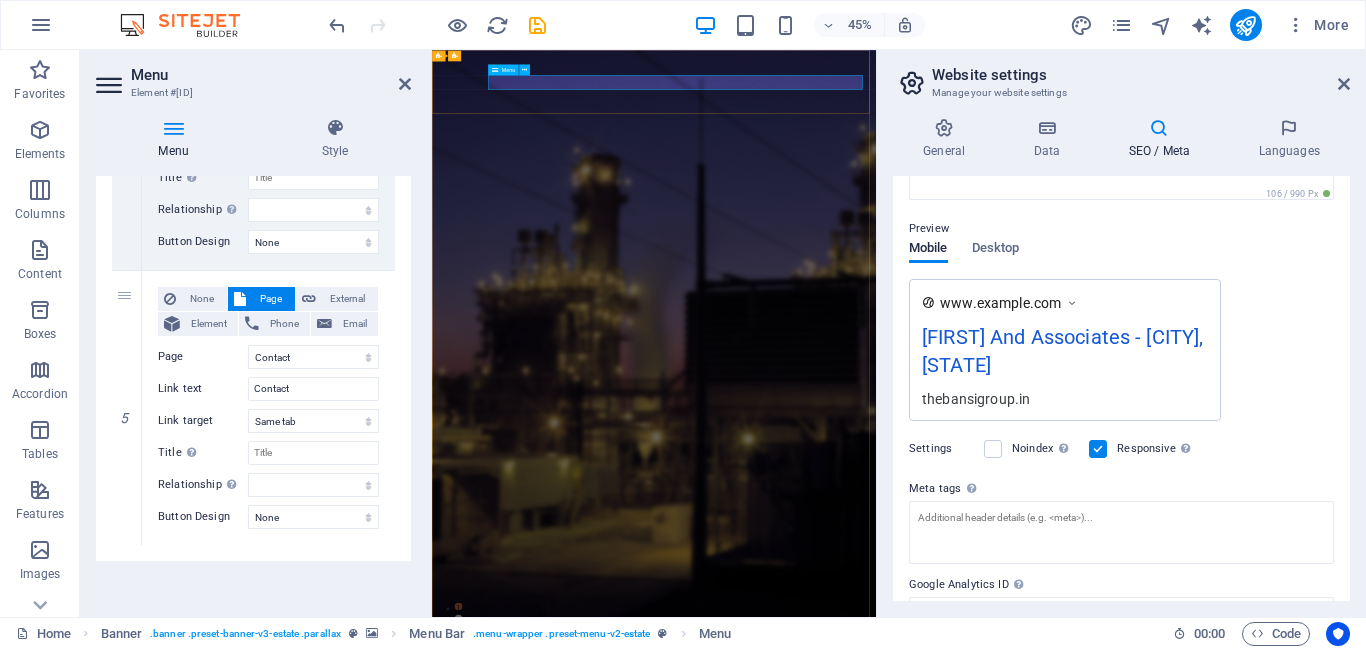 click on "Home Listing News Our Team Contact" at bounding box center [925, 1451] 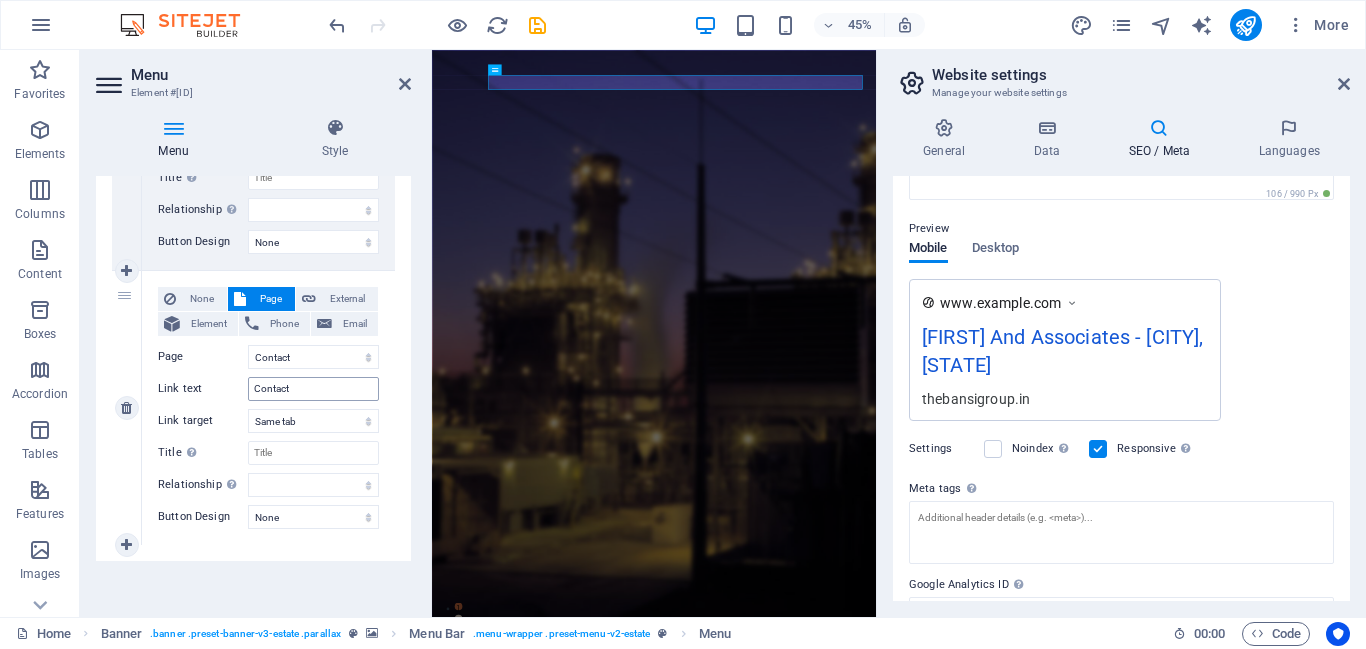 scroll, scrollTop: 0, scrollLeft: 0, axis: both 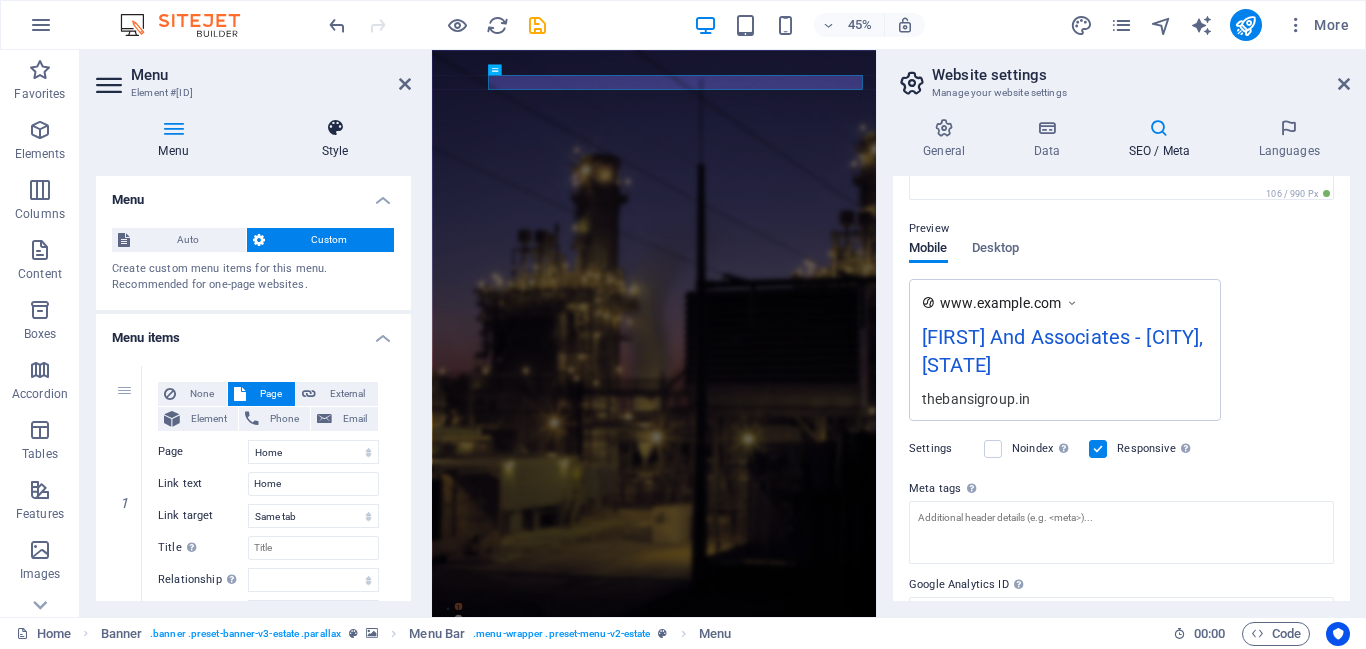 click at bounding box center [335, 128] 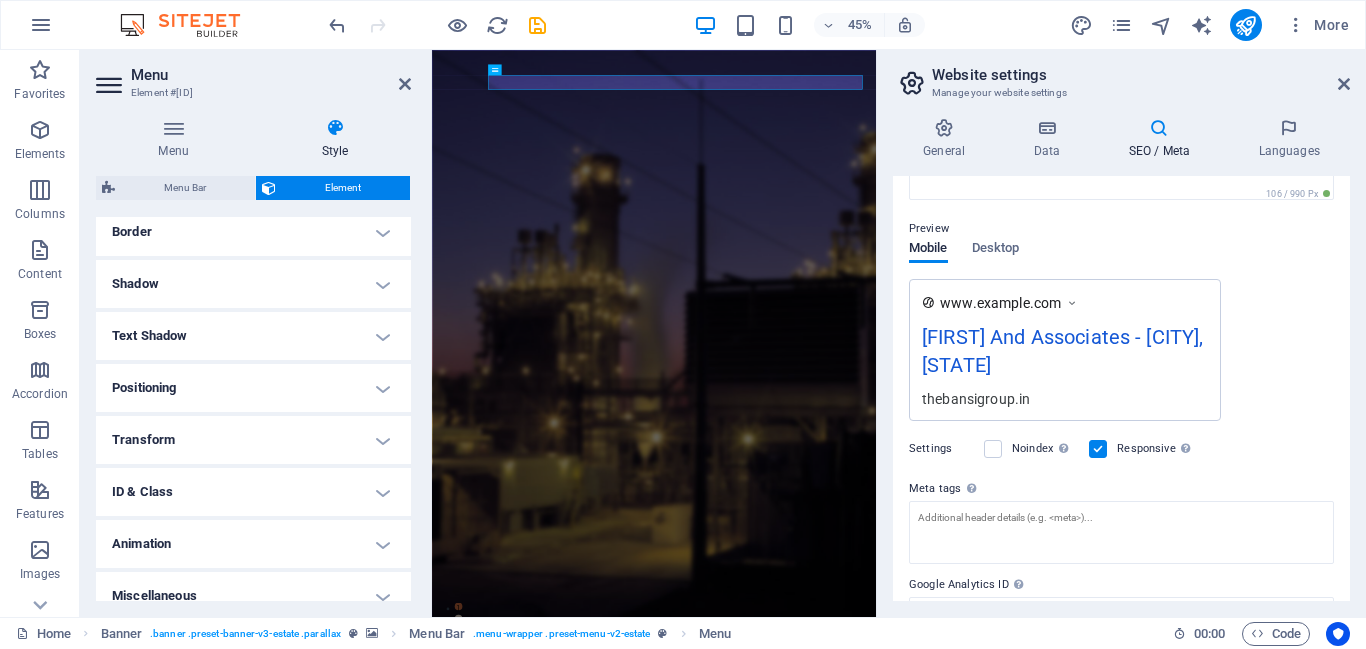 scroll, scrollTop: 461, scrollLeft: 0, axis: vertical 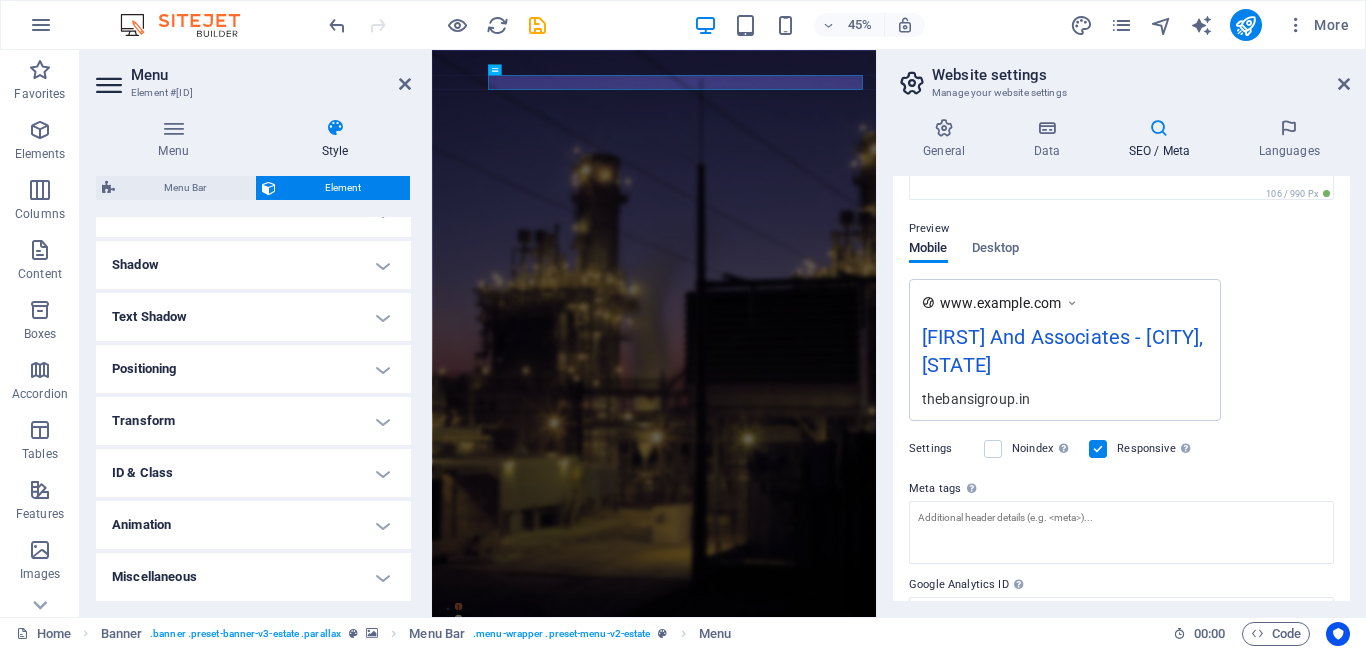 click on "Animation" at bounding box center [253, 525] 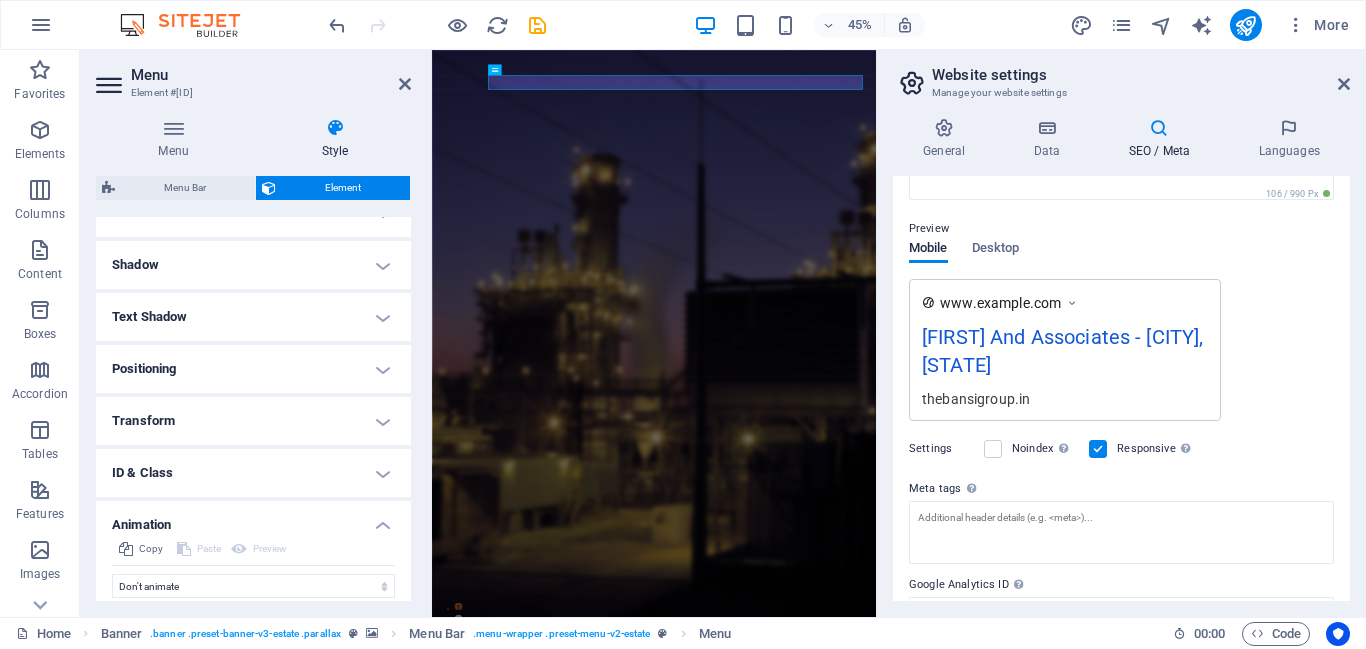 click on "Animation" at bounding box center [253, 519] 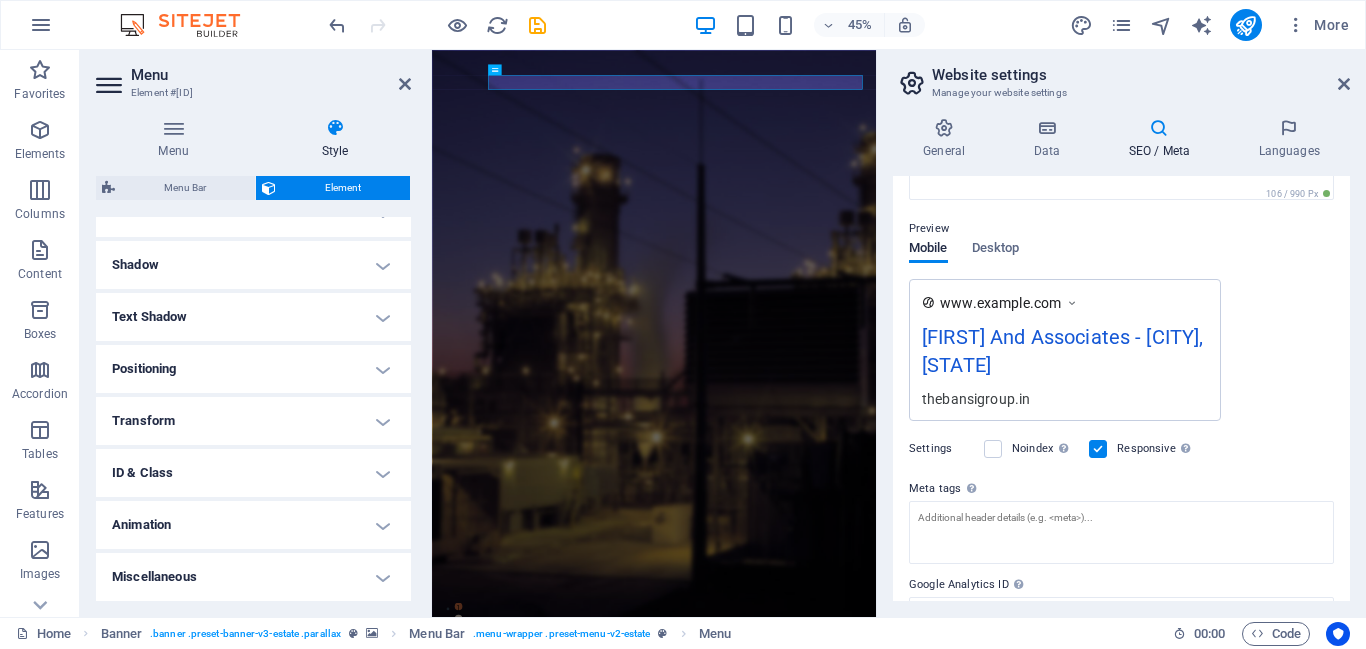 click on "Miscellaneous" at bounding box center (253, 577) 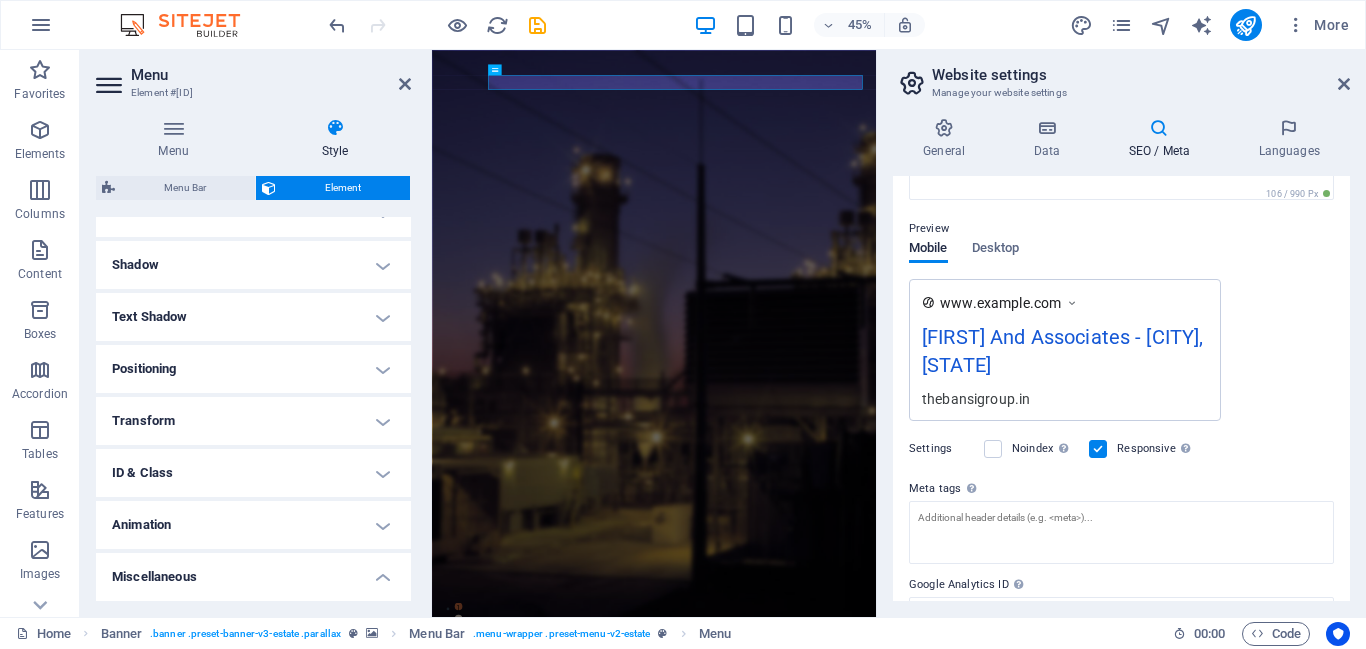 click on "Miscellaneous" at bounding box center (253, 571) 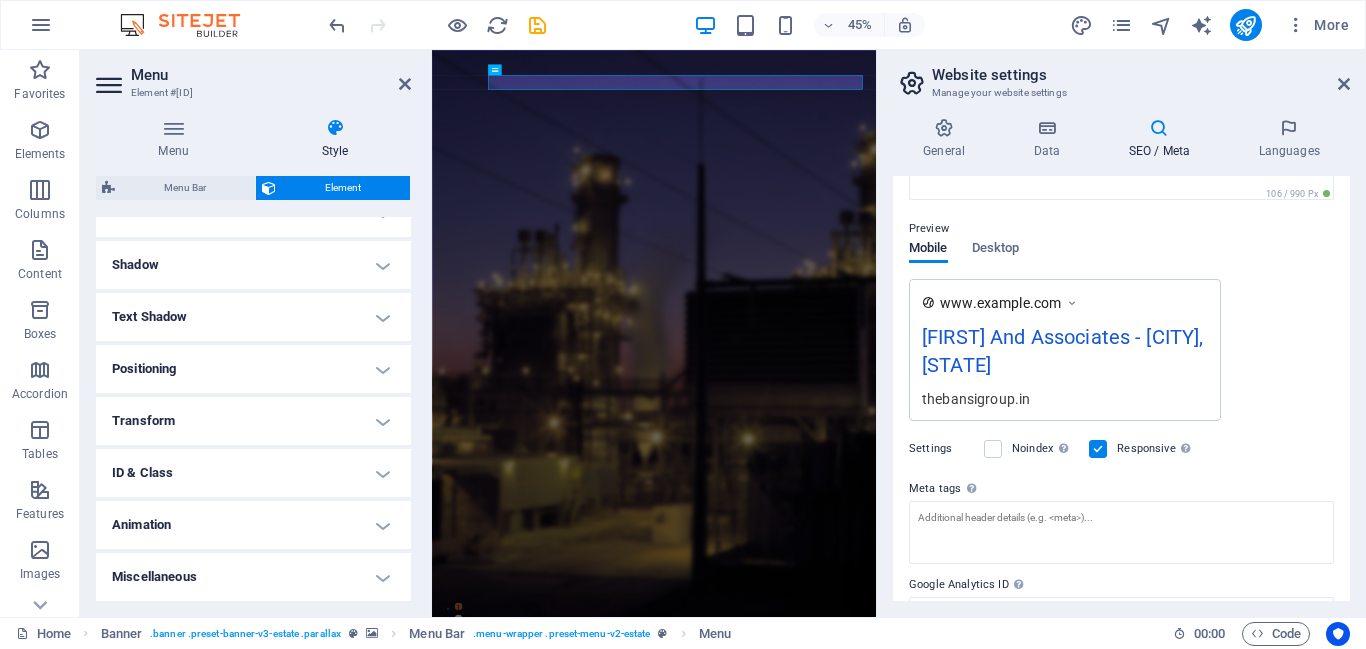click on "Positioning" at bounding box center (253, 369) 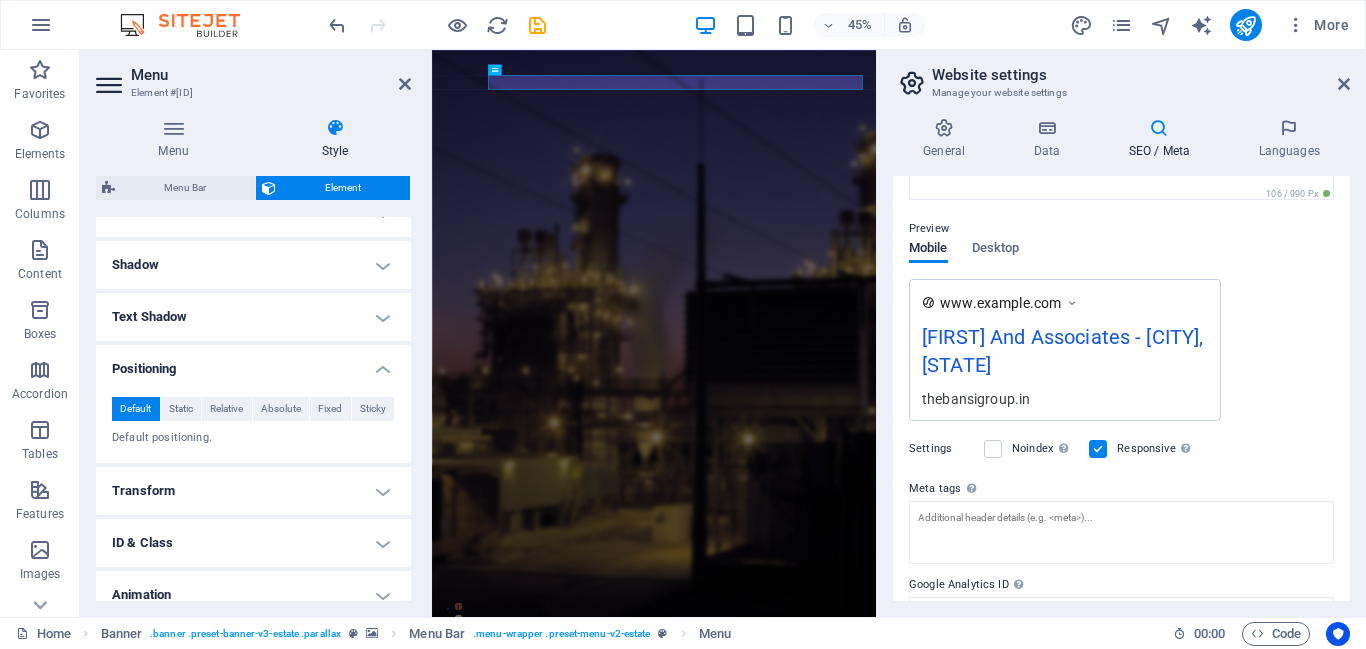 click on "Positioning" at bounding box center (253, 363) 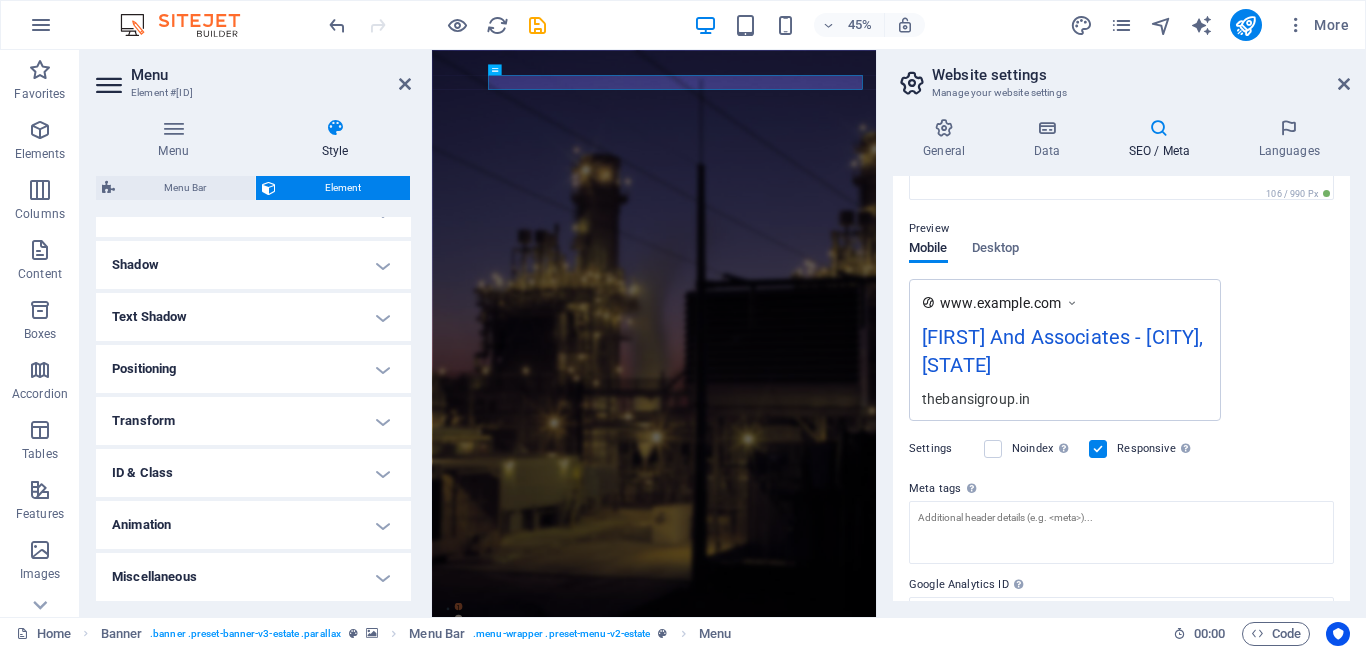 scroll, scrollTop: 0, scrollLeft: 0, axis: both 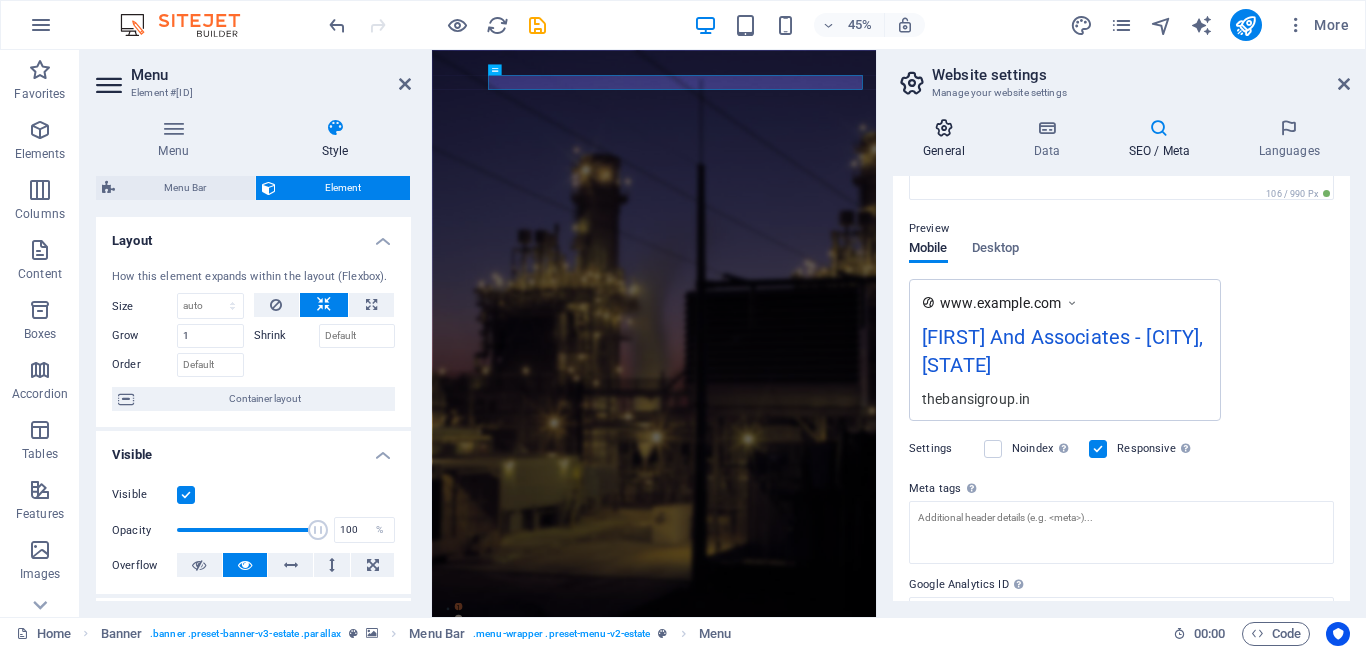 click on "General" at bounding box center (948, 139) 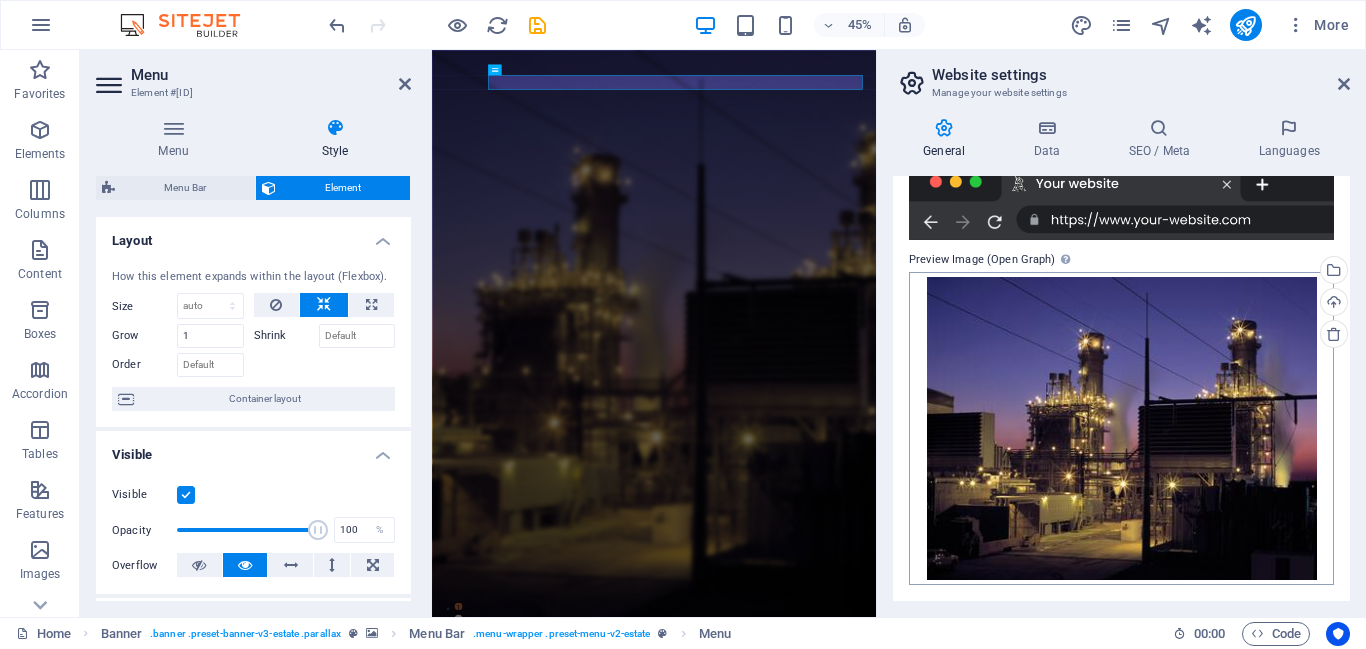 scroll, scrollTop: 0, scrollLeft: 0, axis: both 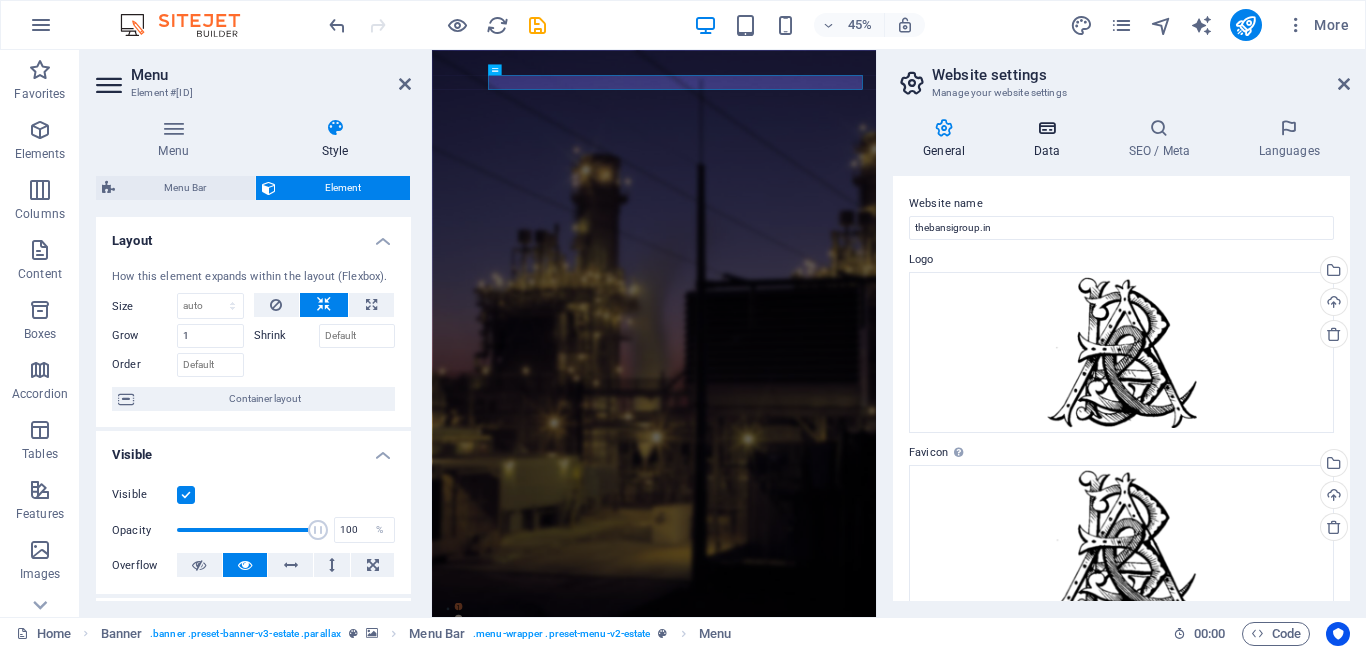 click at bounding box center [1046, 128] 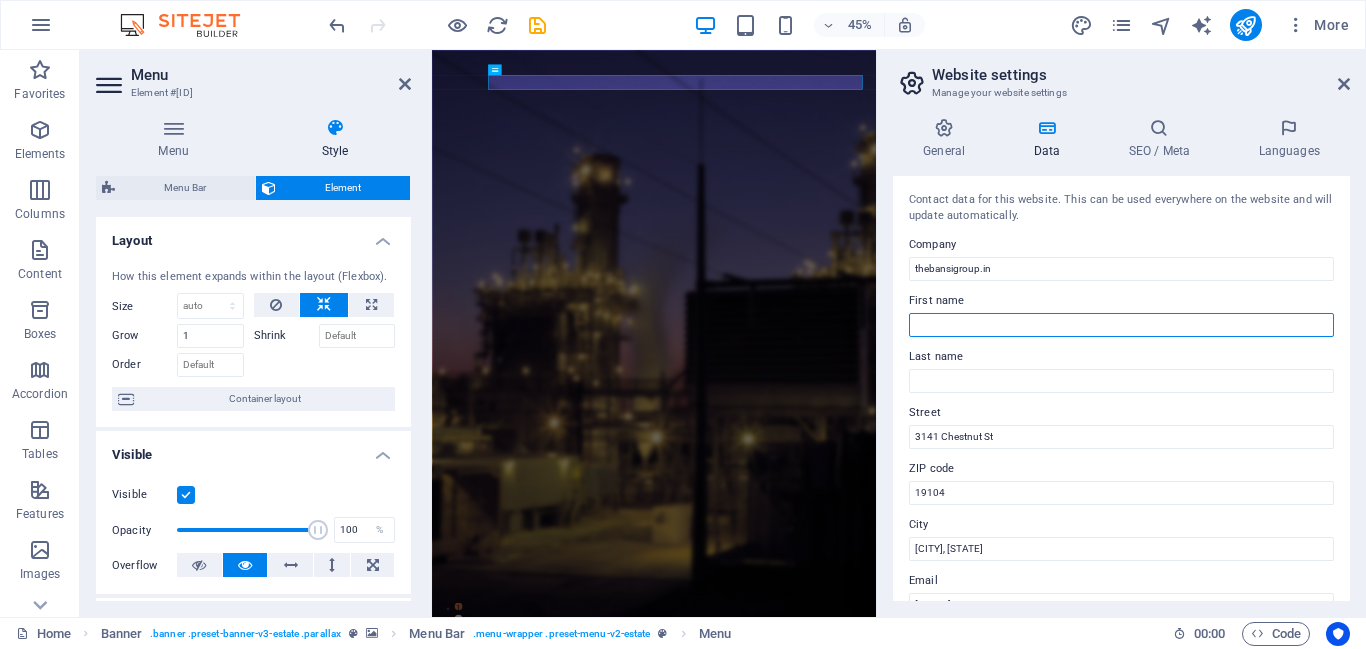 click on "First name" at bounding box center [1121, 325] 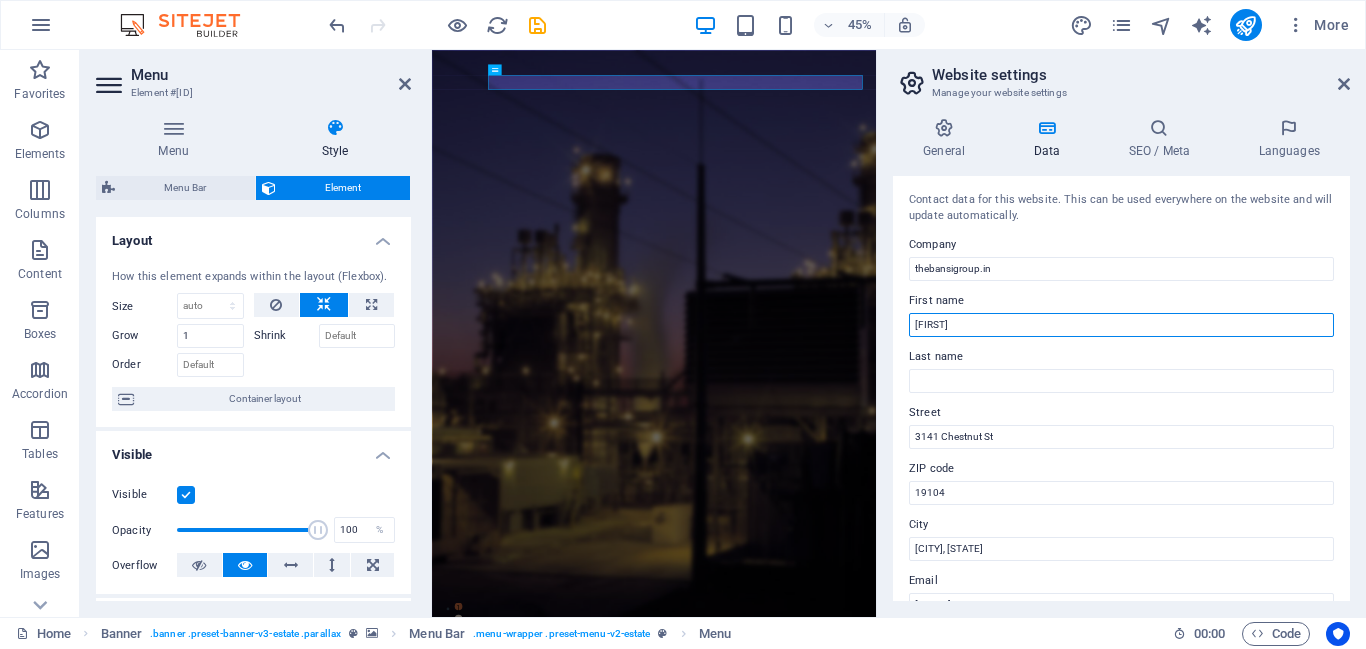 type on "[FIRST]" 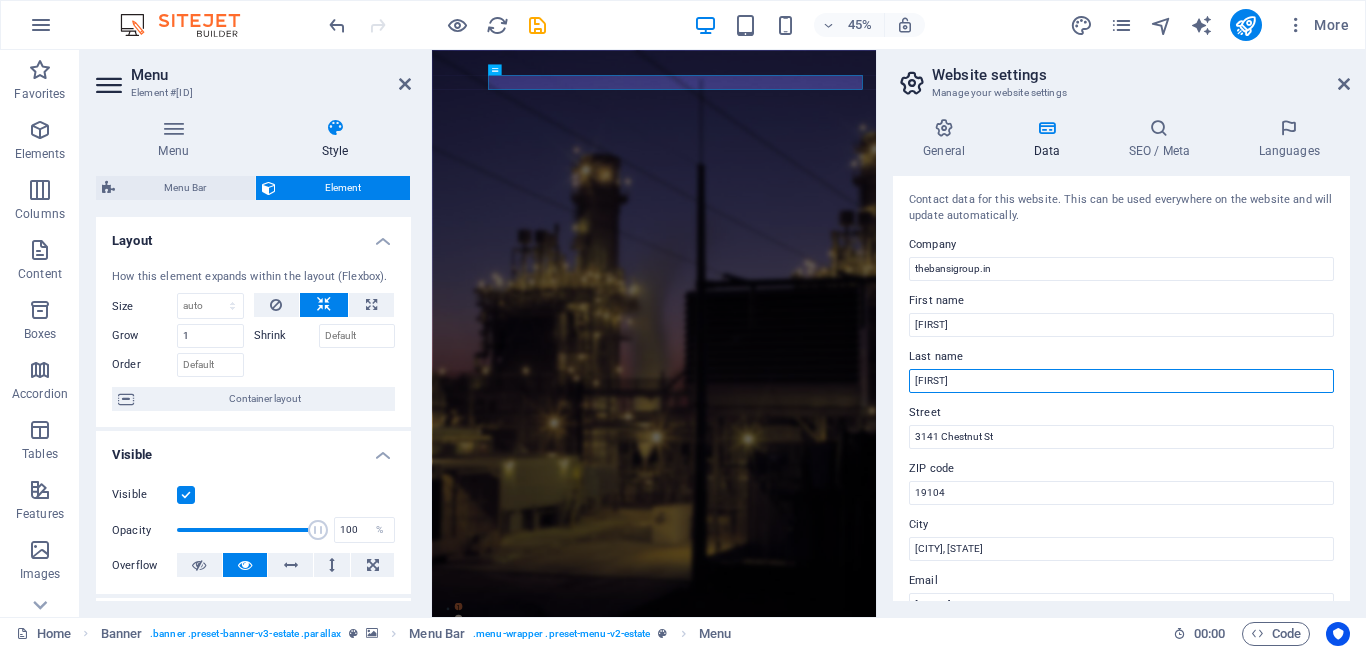 type on "[FIRST]" 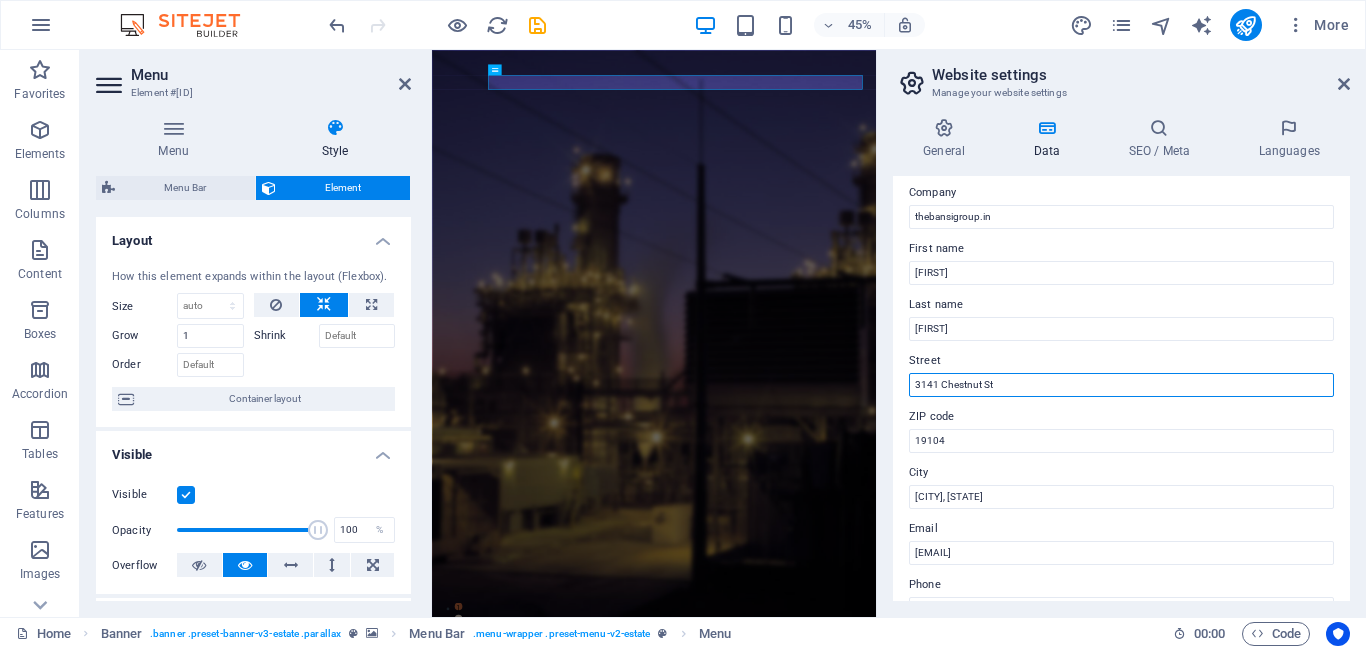 scroll, scrollTop: 0, scrollLeft: 0, axis: both 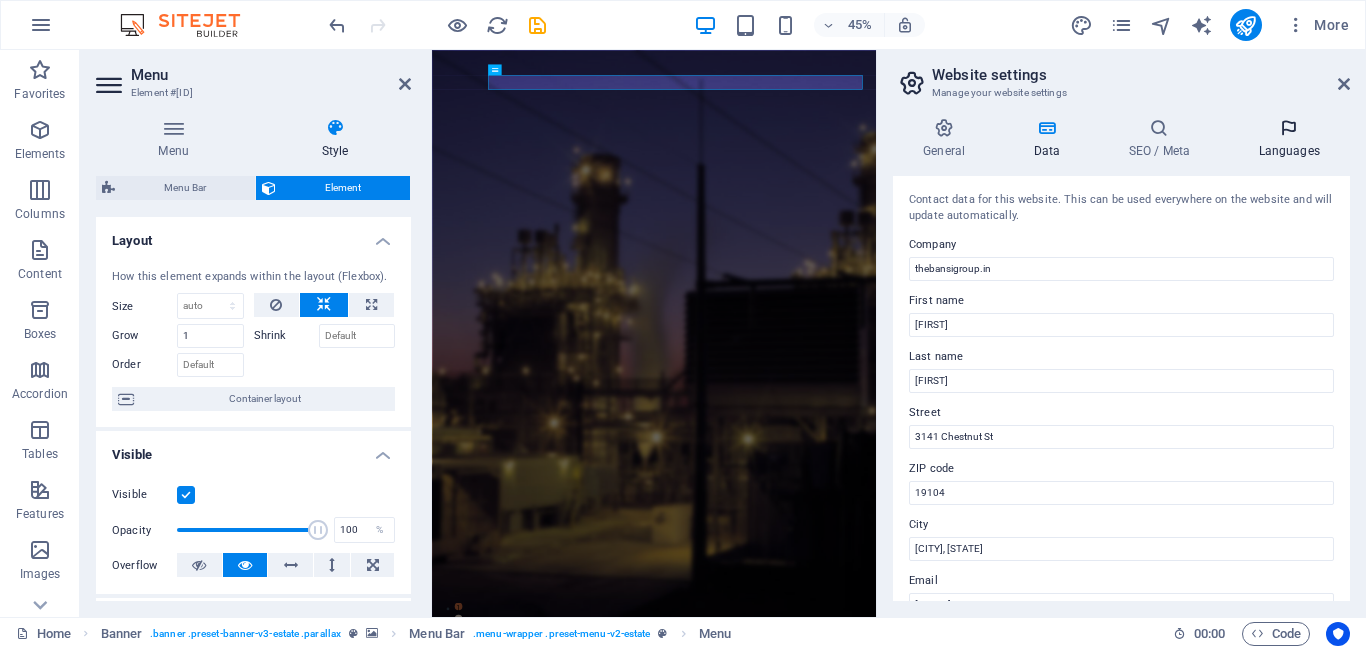 click at bounding box center (1289, 128) 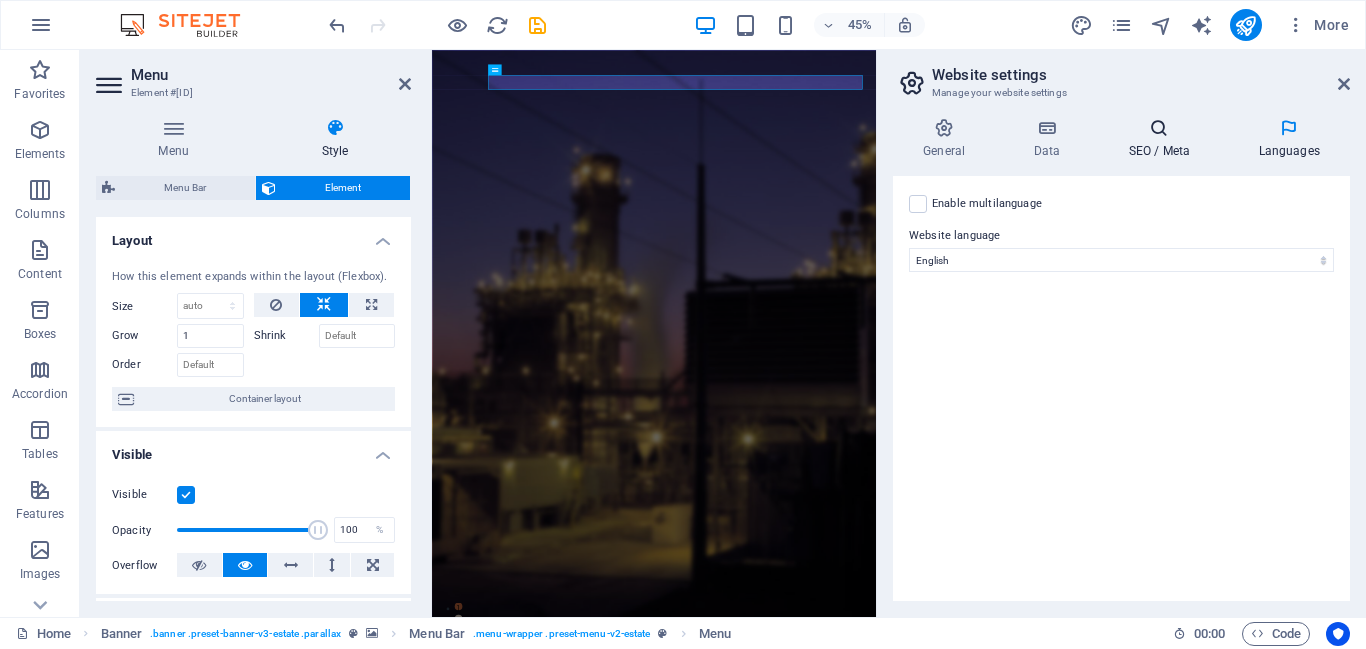 click on "SEO / Meta" at bounding box center [1163, 139] 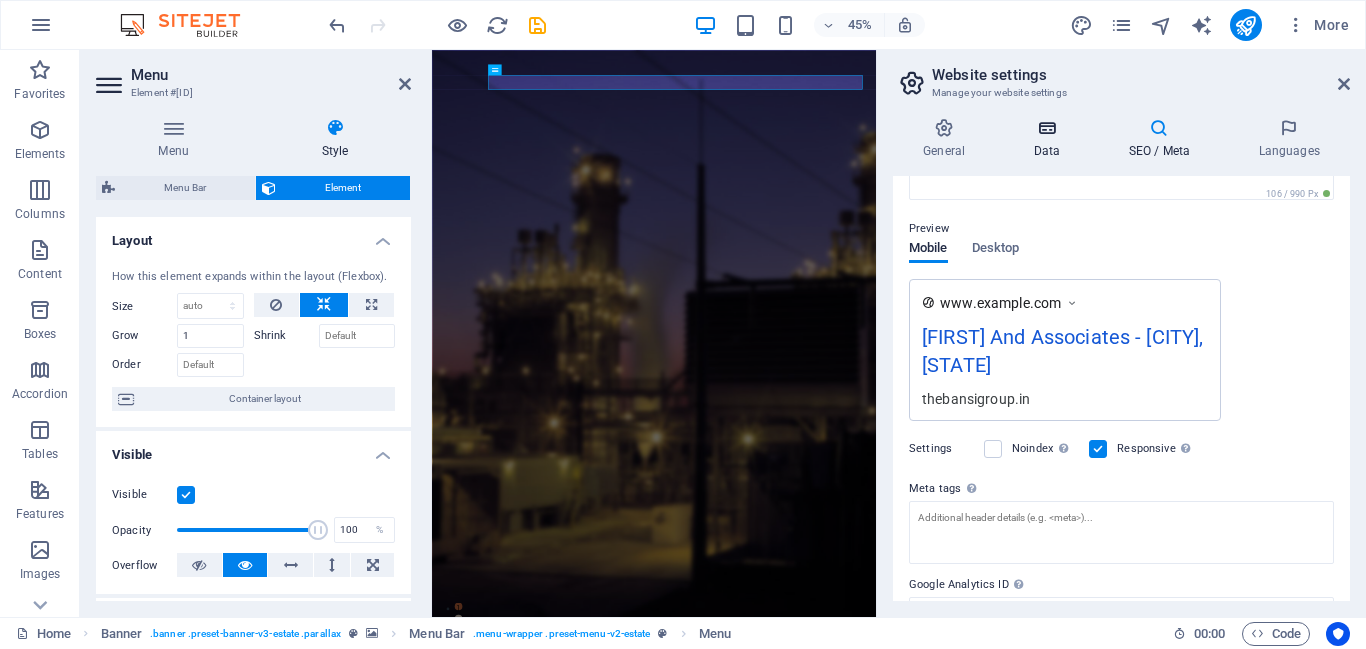 click on "Data" at bounding box center (1050, 139) 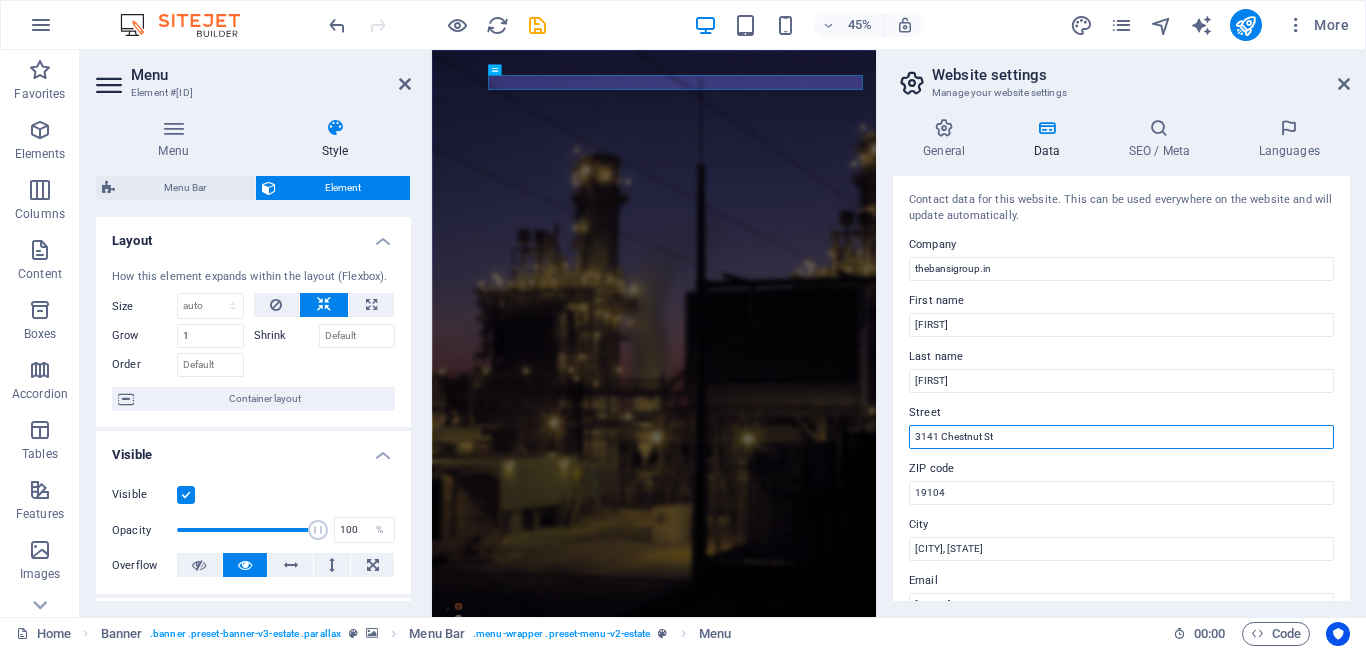 click on "3141 Chestnut St" at bounding box center [1121, 437] 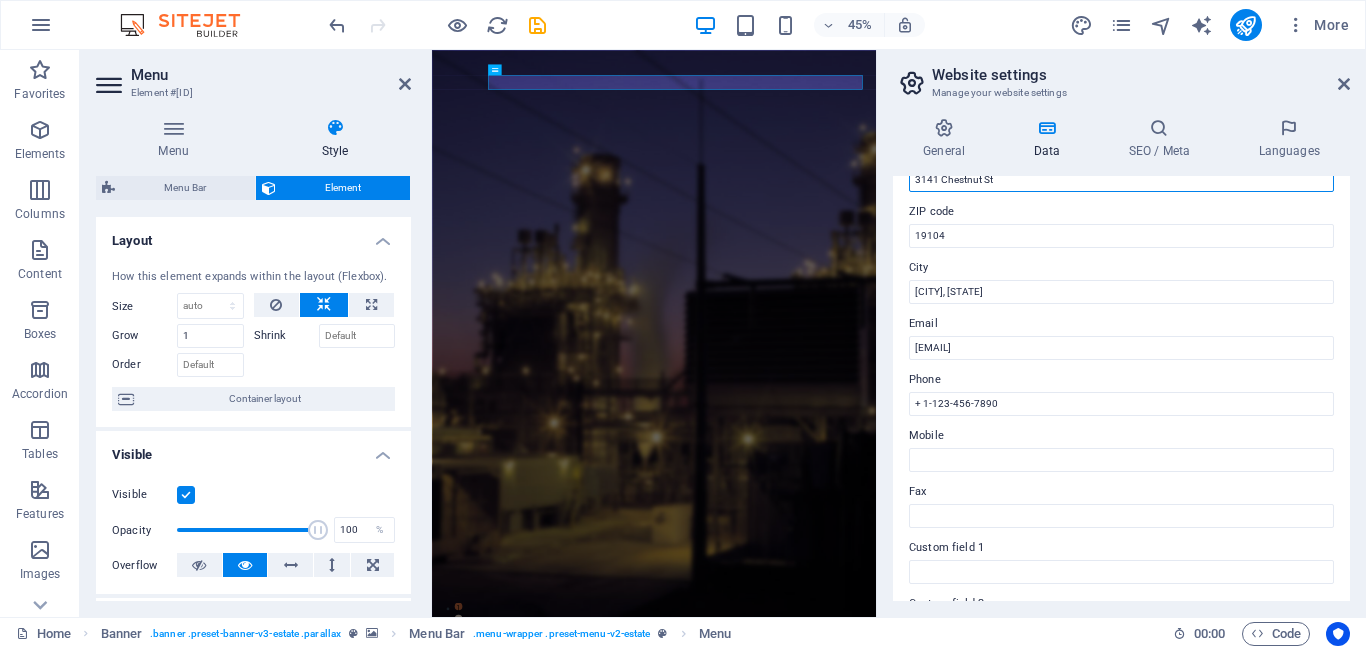 scroll, scrollTop: 246, scrollLeft: 0, axis: vertical 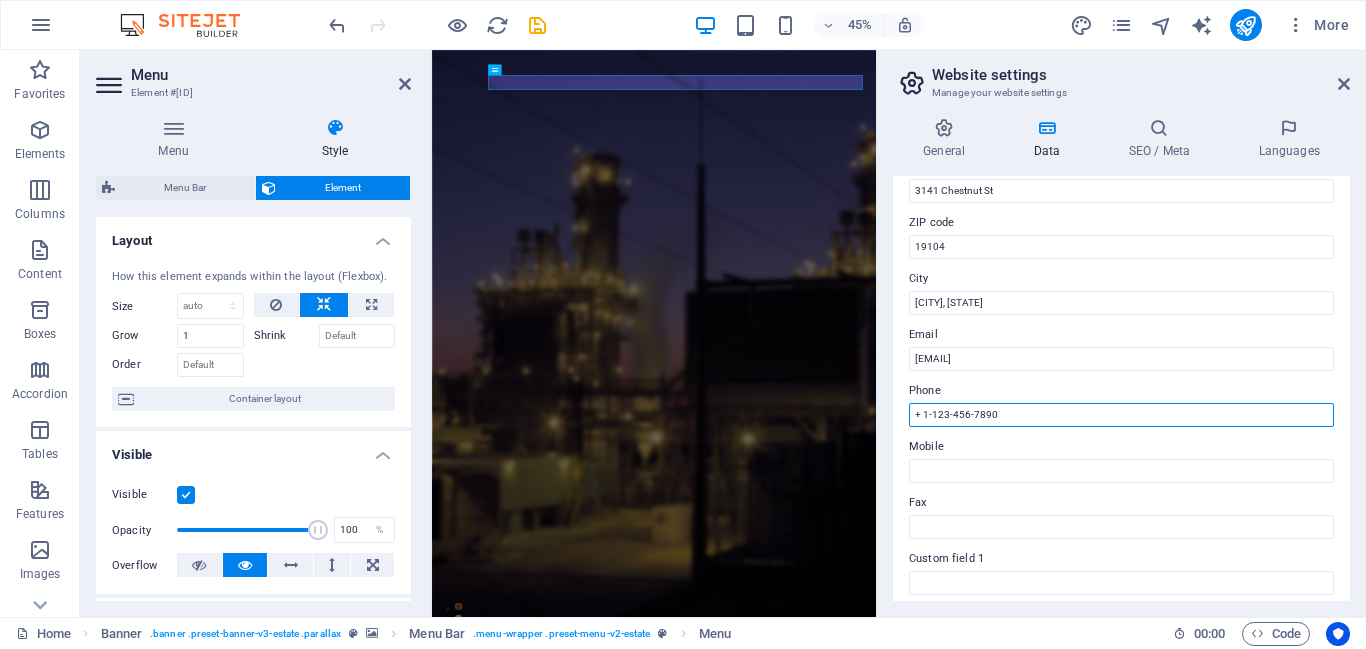 click on "+ 1-123-456-7890" at bounding box center [1121, 415] 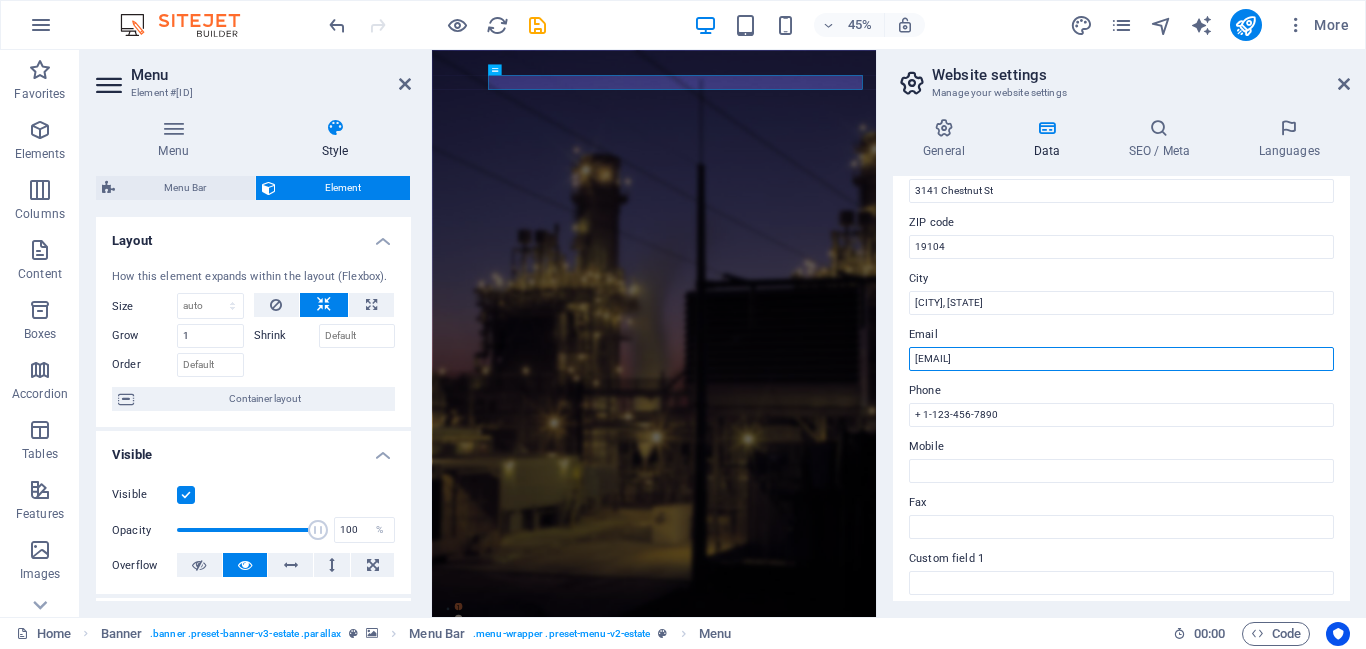 click on "[EMAIL]" at bounding box center (1121, 359) 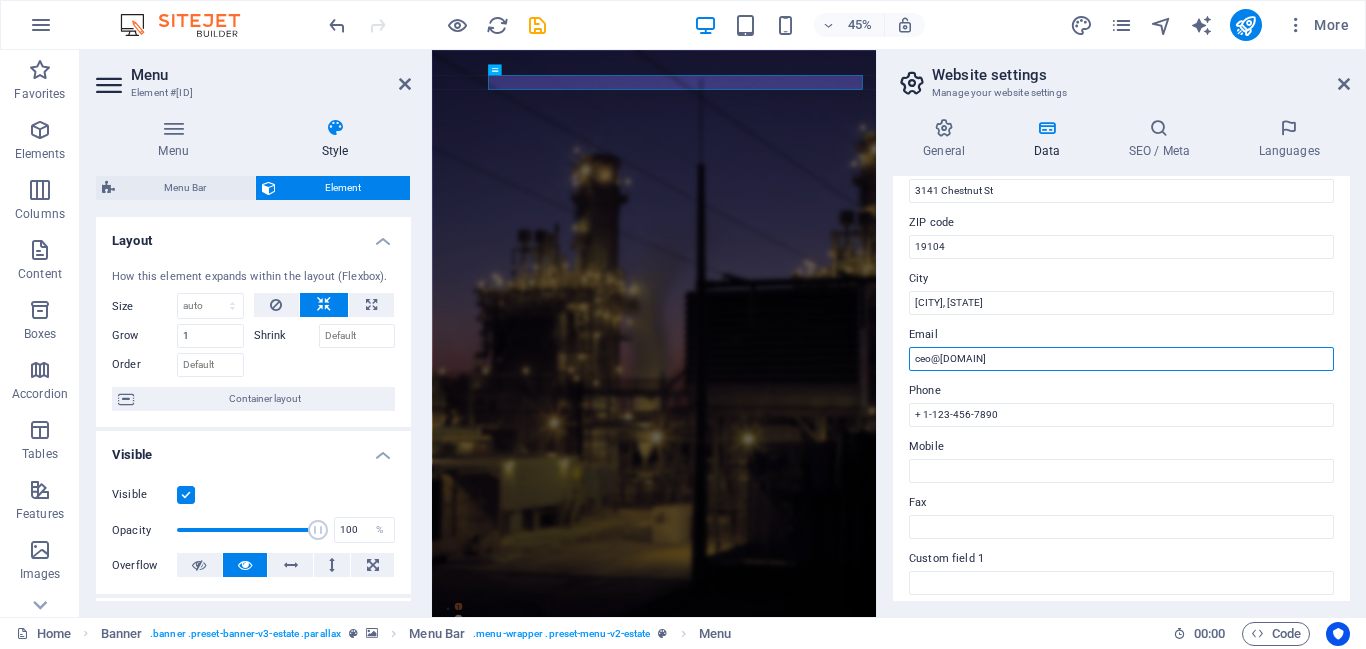 type on "ceo@[DOMAIN]" 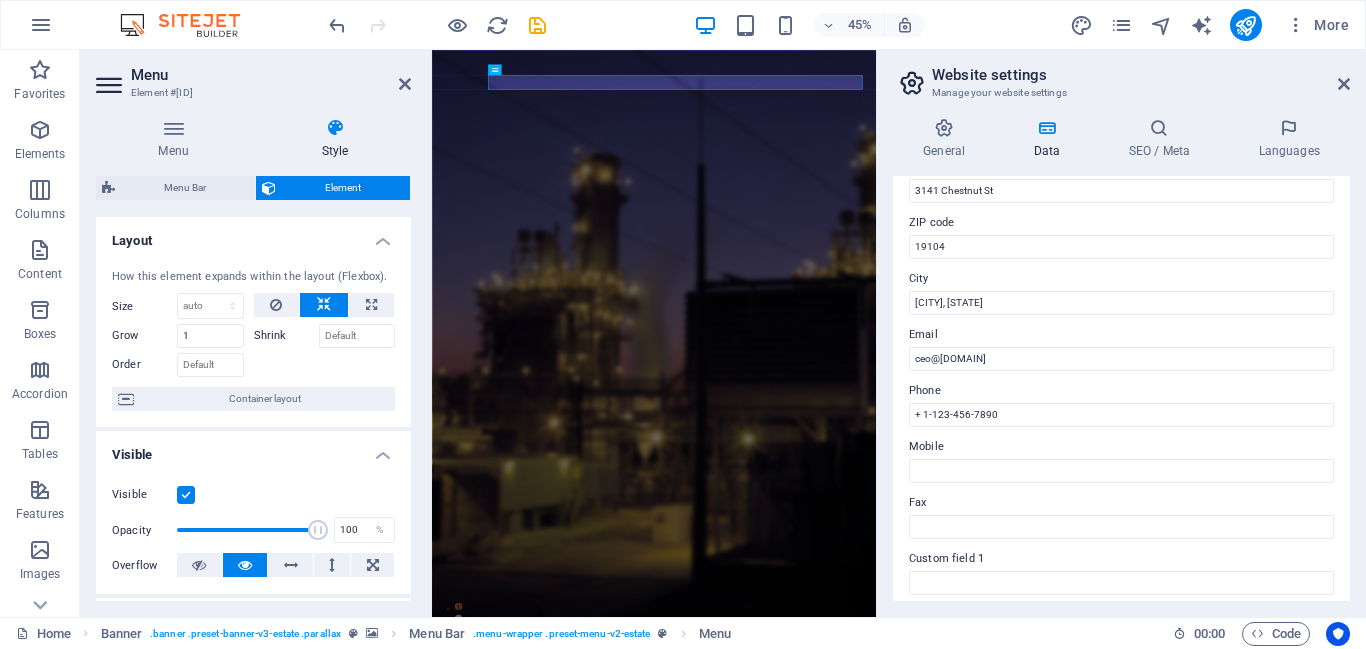 click on "Contact data for this website. This can be used everywhere on the website and will update automatically. Company [DOMAIN]. First name [FIRST] Last name [LAST] Street [STREET] ZIP code [ZIP] City [CITY], [STATE] Email ceo@[DOMAIN] Phone [PHONE] Mobile Fax Custom field 1 Custom field 2 Custom field 3 Custom field 4 Custom field 5 Custom field 6" at bounding box center [1121, 388] 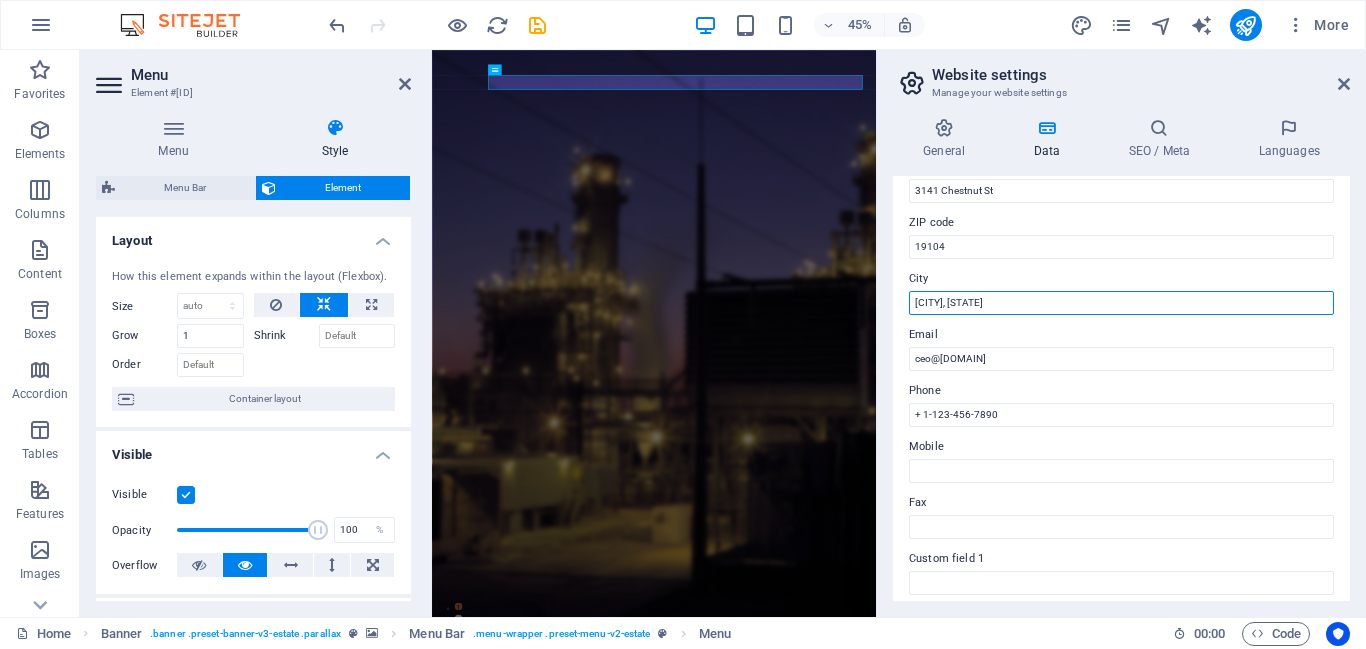 click on "[CITY], [STATE]" at bounding box center [1121, 303] 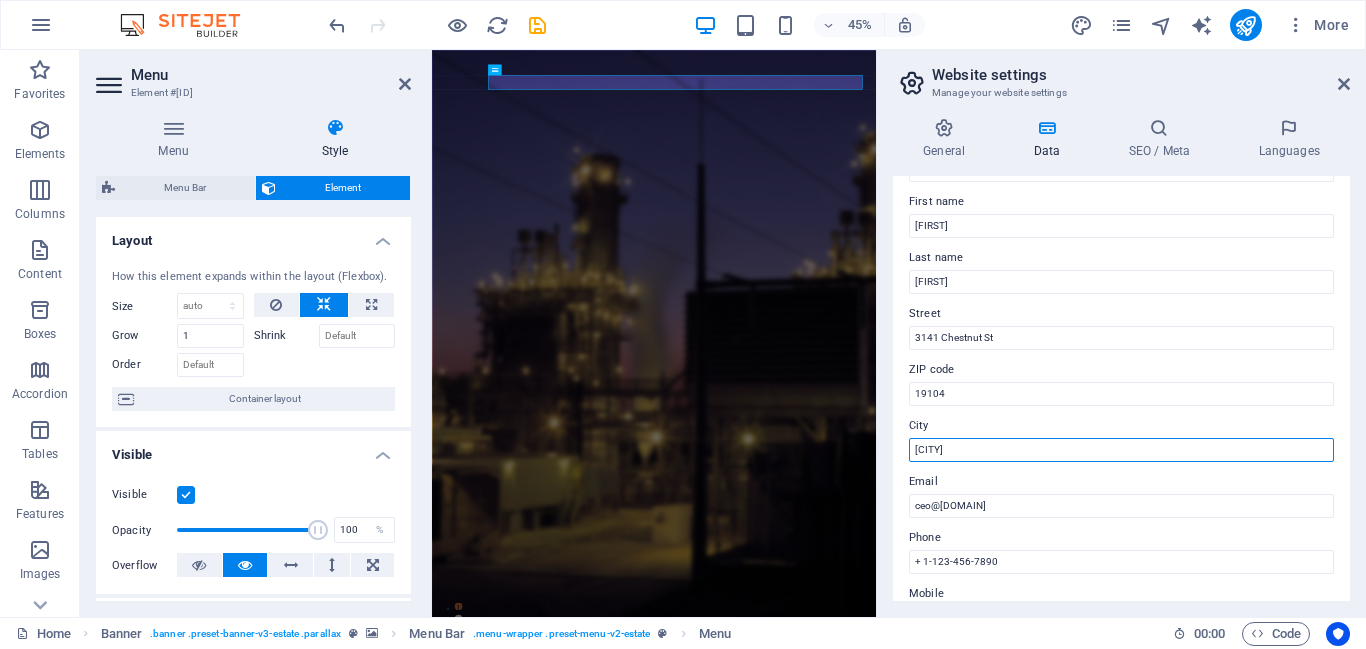 scroll, scrollTop: 92, scrollLeft: 0, axis: vertical 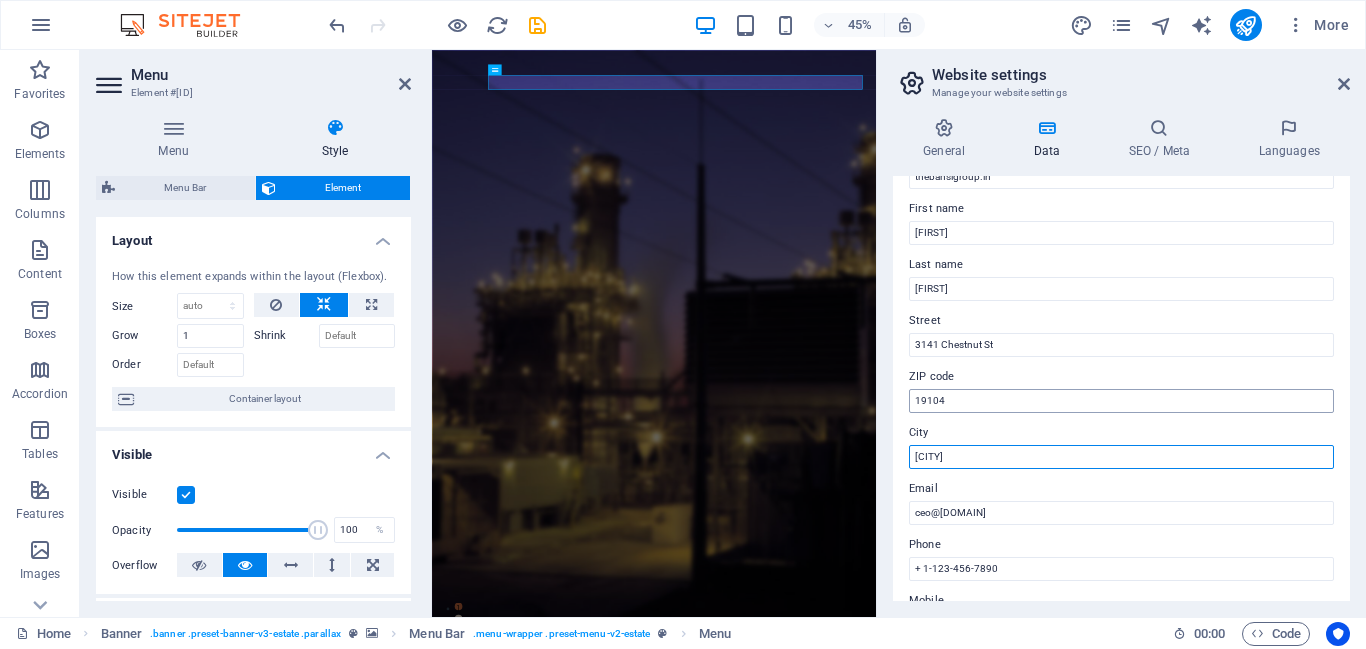 type on "[CITY]" 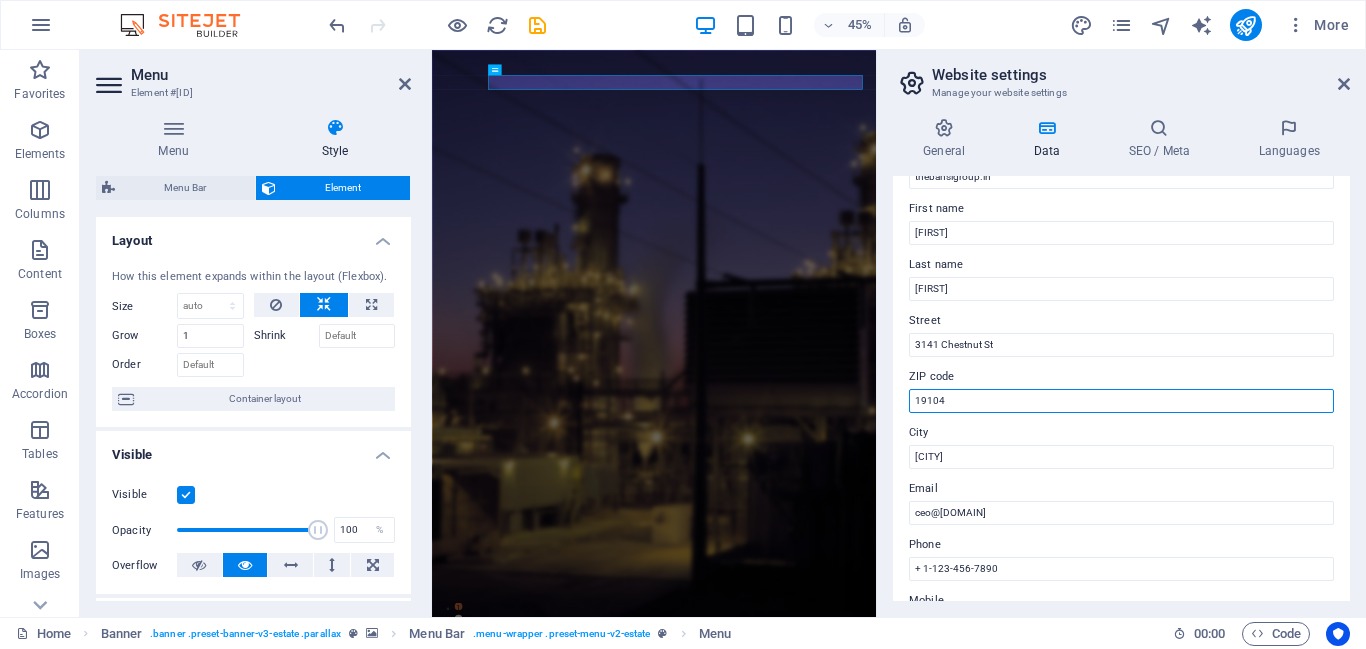 click on "19104" at bounding box center [1121, 401] 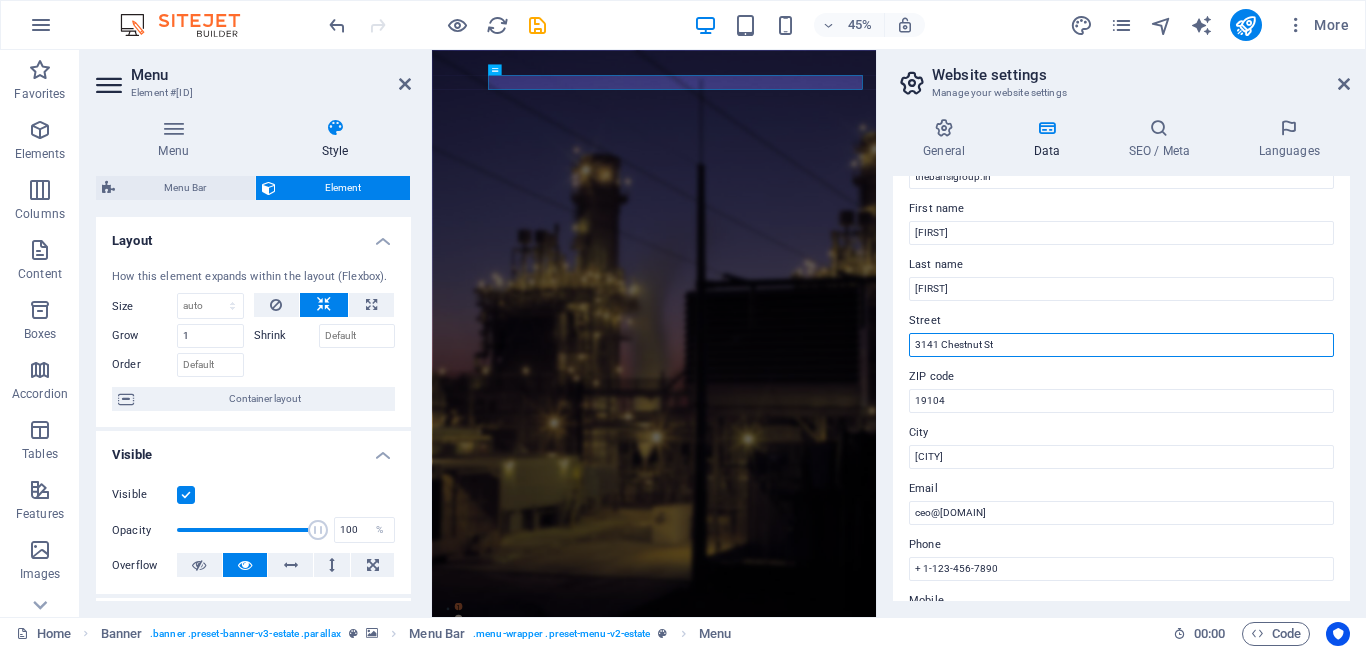 click on "3141 Chestnut St" at bounding box center (1121, 345) 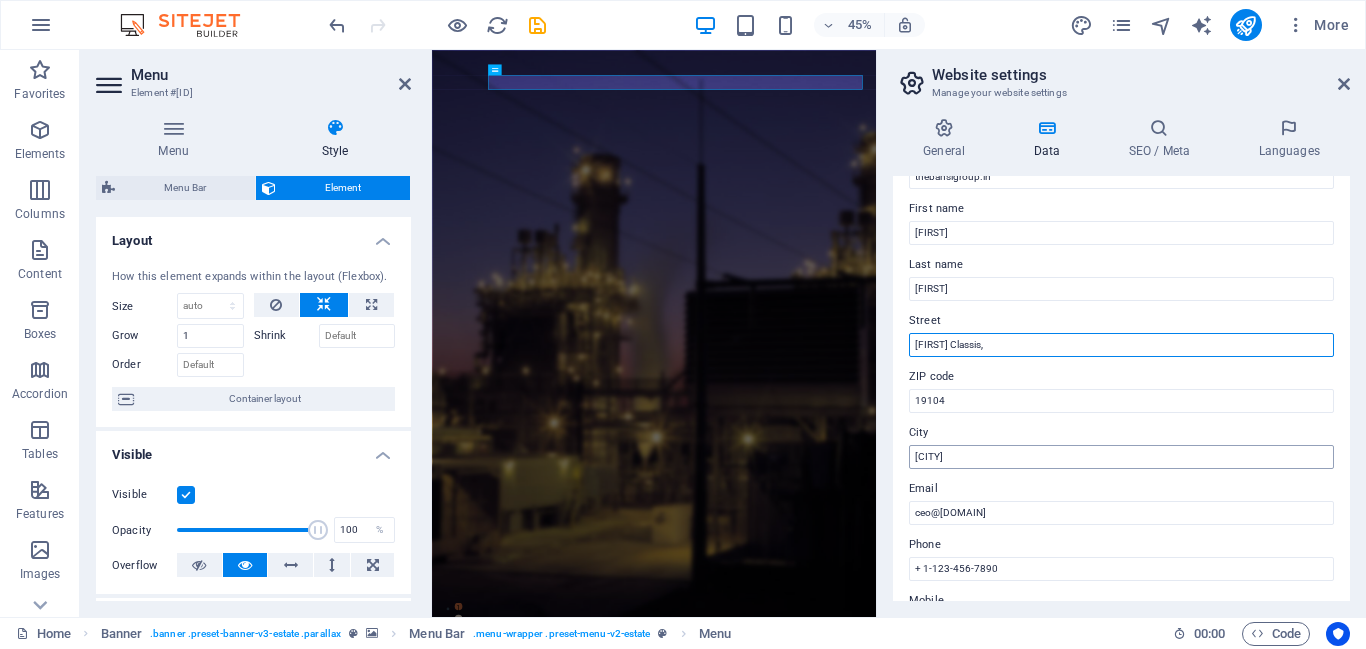 type on "[FIRST] Classis," 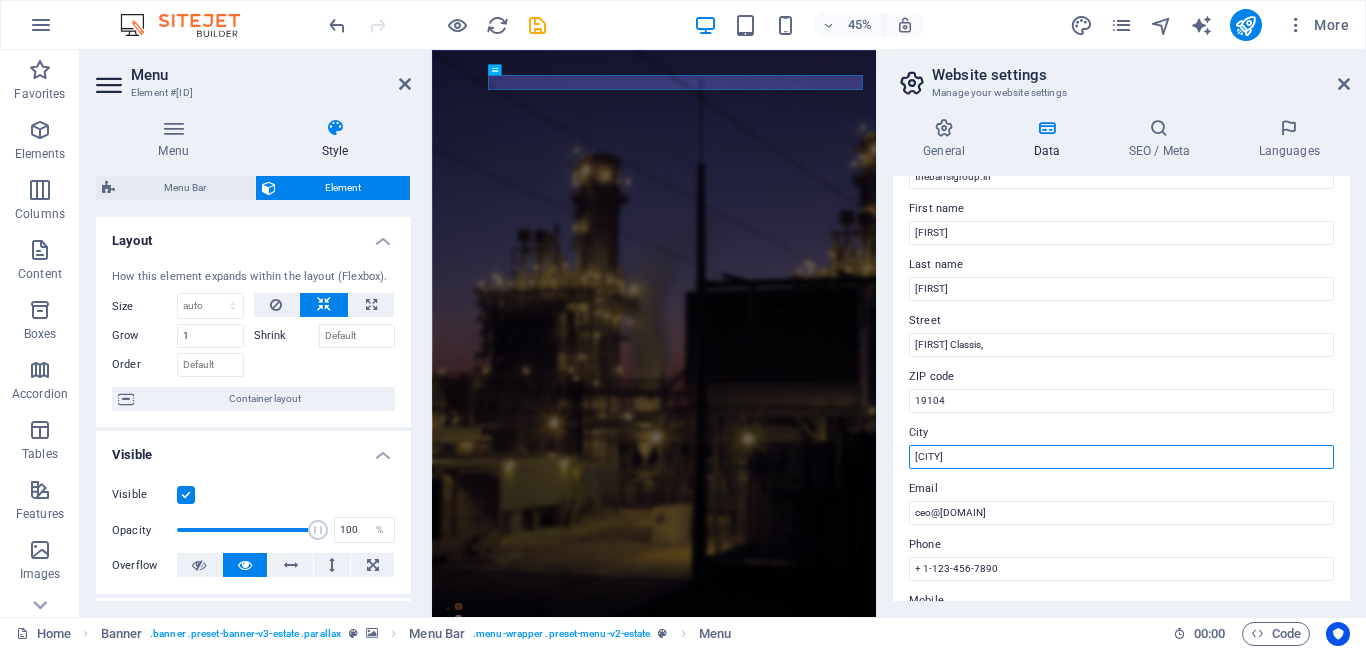 click on "[CITY]" at bounding box center (1121, 457) 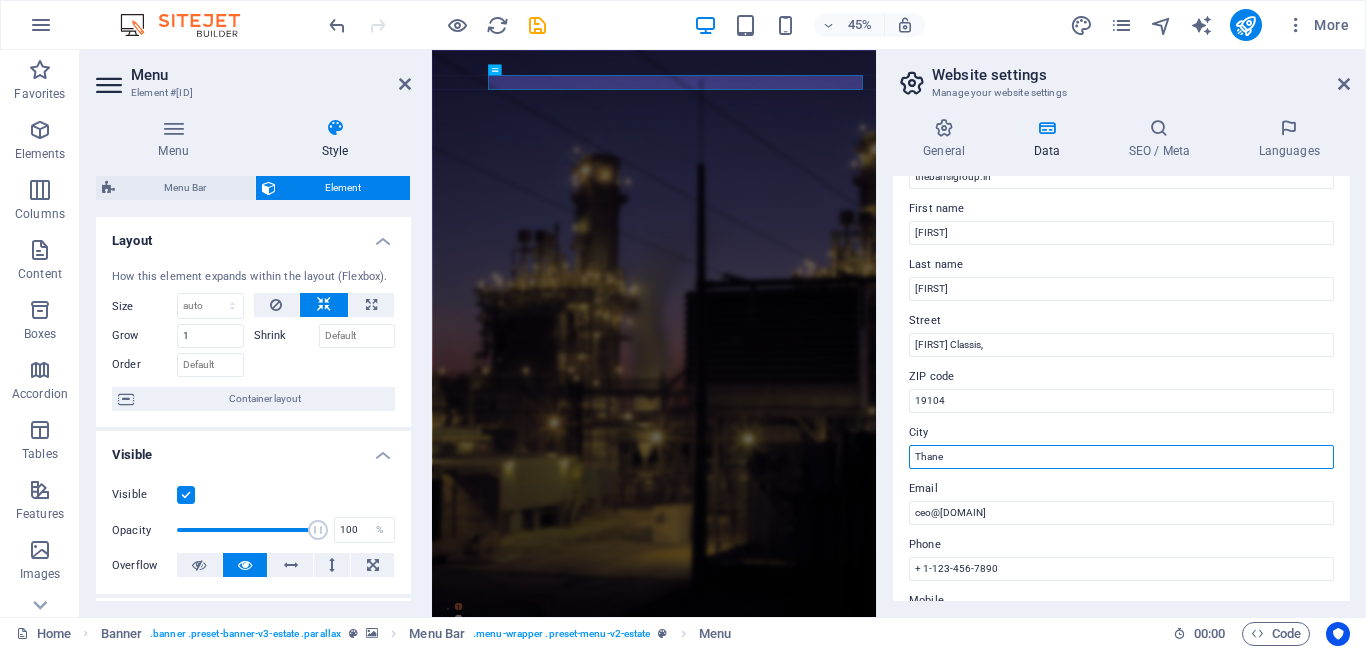 type on "Thane" 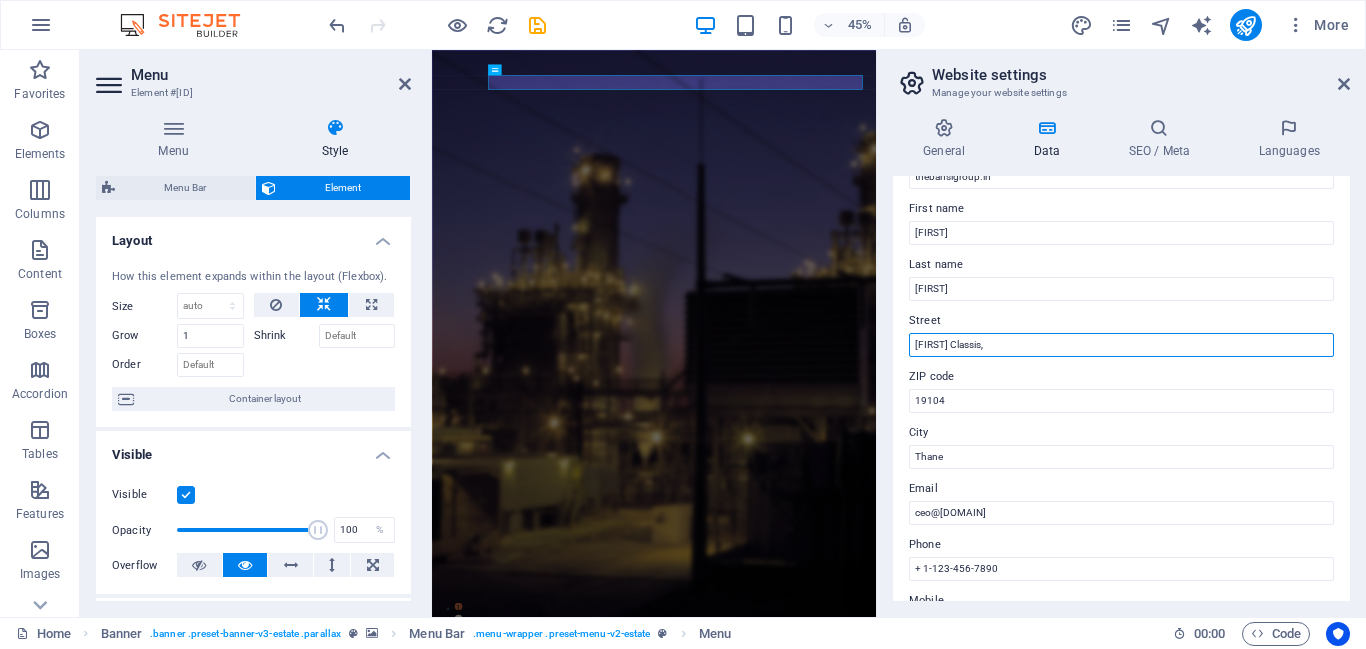 click on "[FIRST] Classis," at bounding box center (1121, 345) 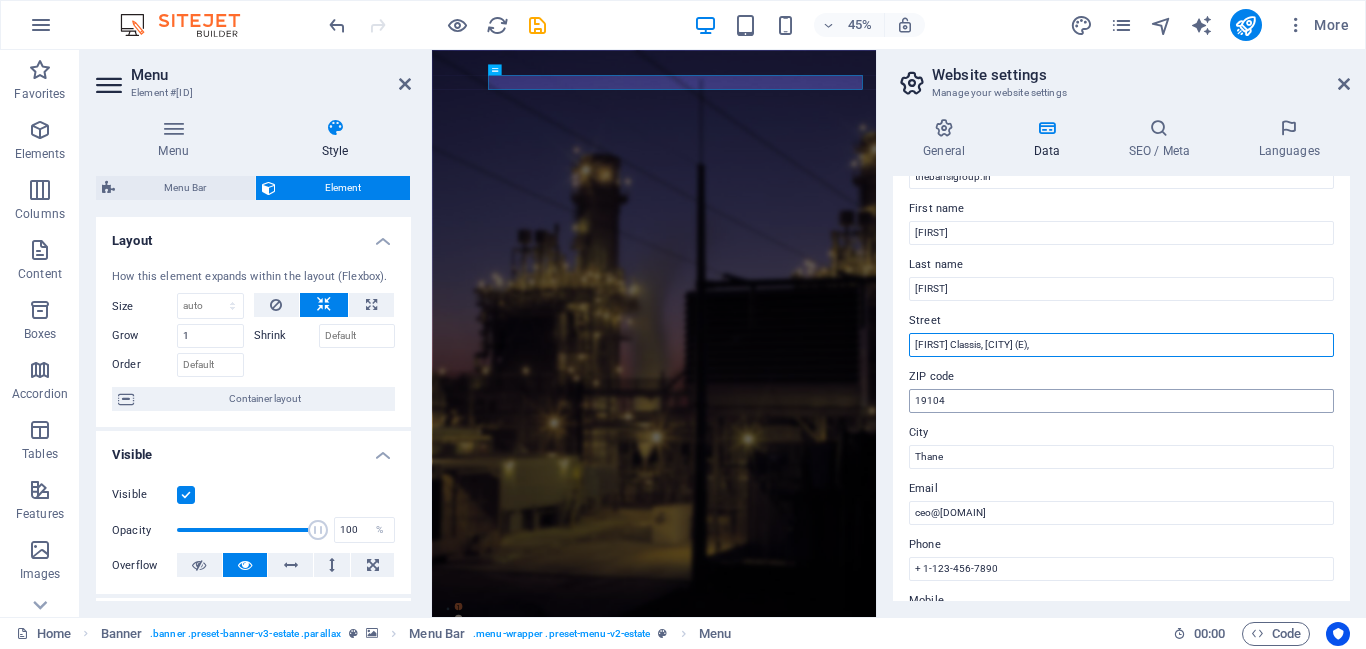 type on "[FIRST] Classis, [CITY] (E)," 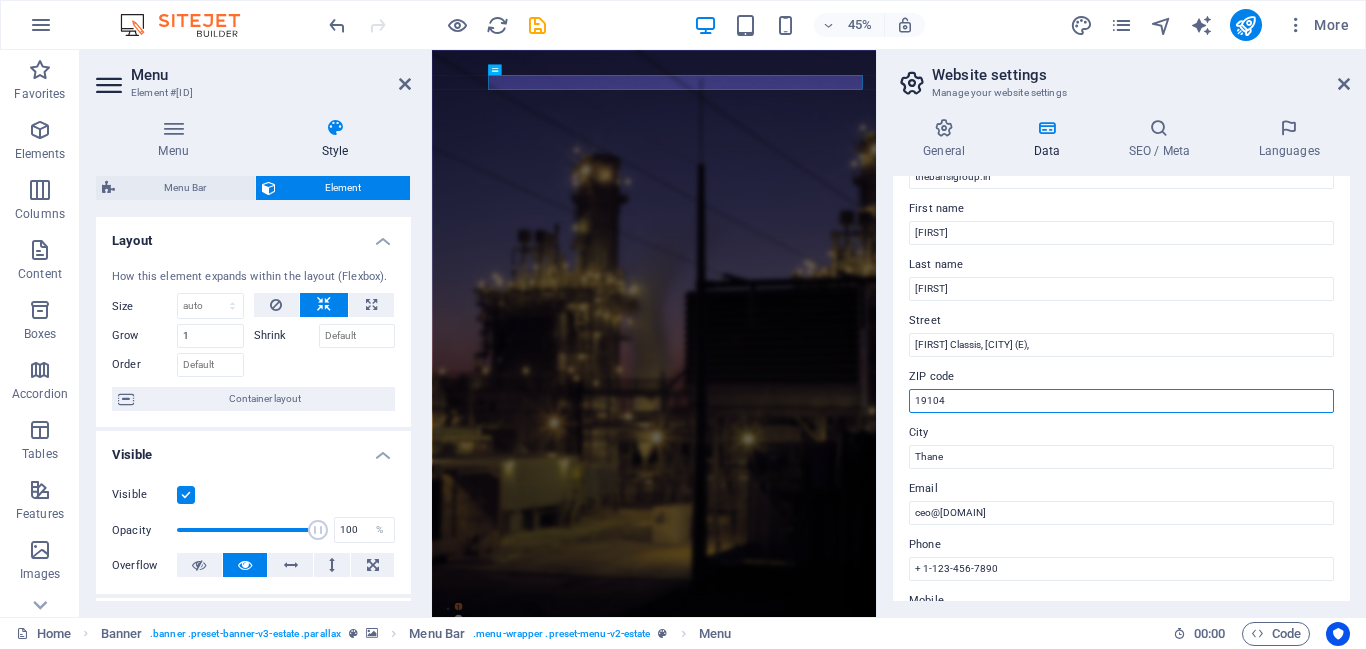 click on "19104" at bounding box center [1121, 401] 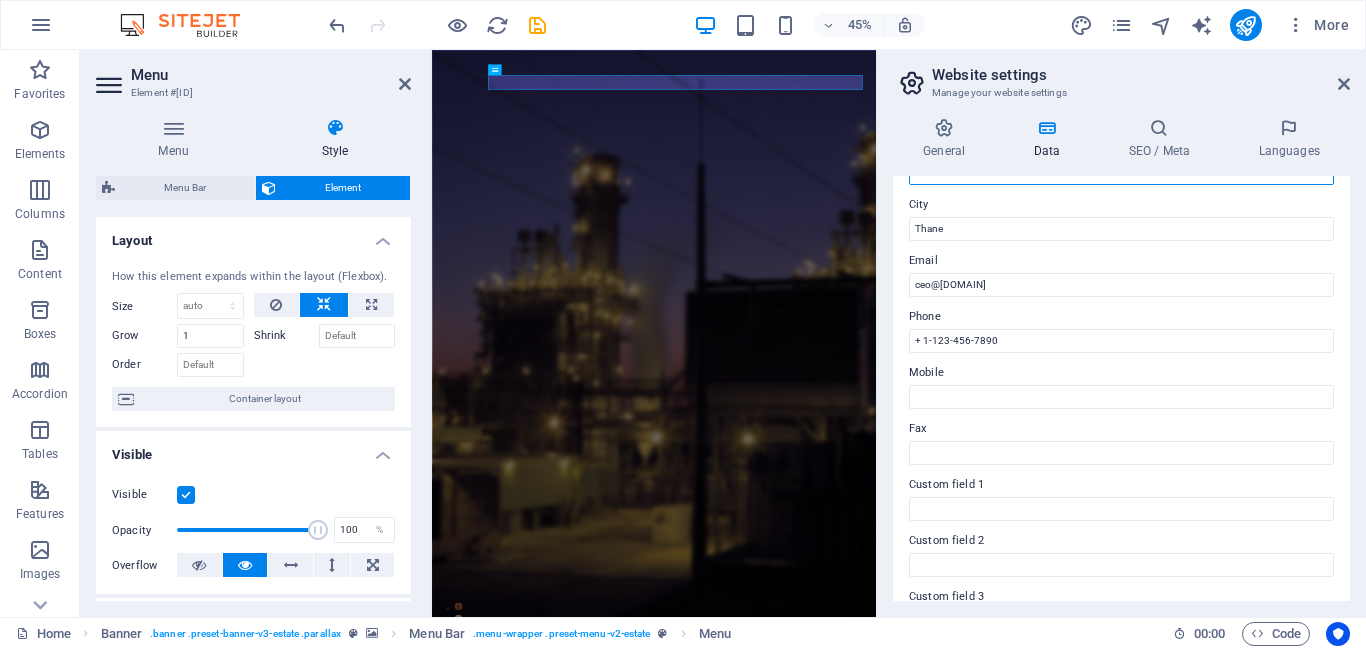scroll, scrollTop: 305, scrollLeft: 0, axis: vertical 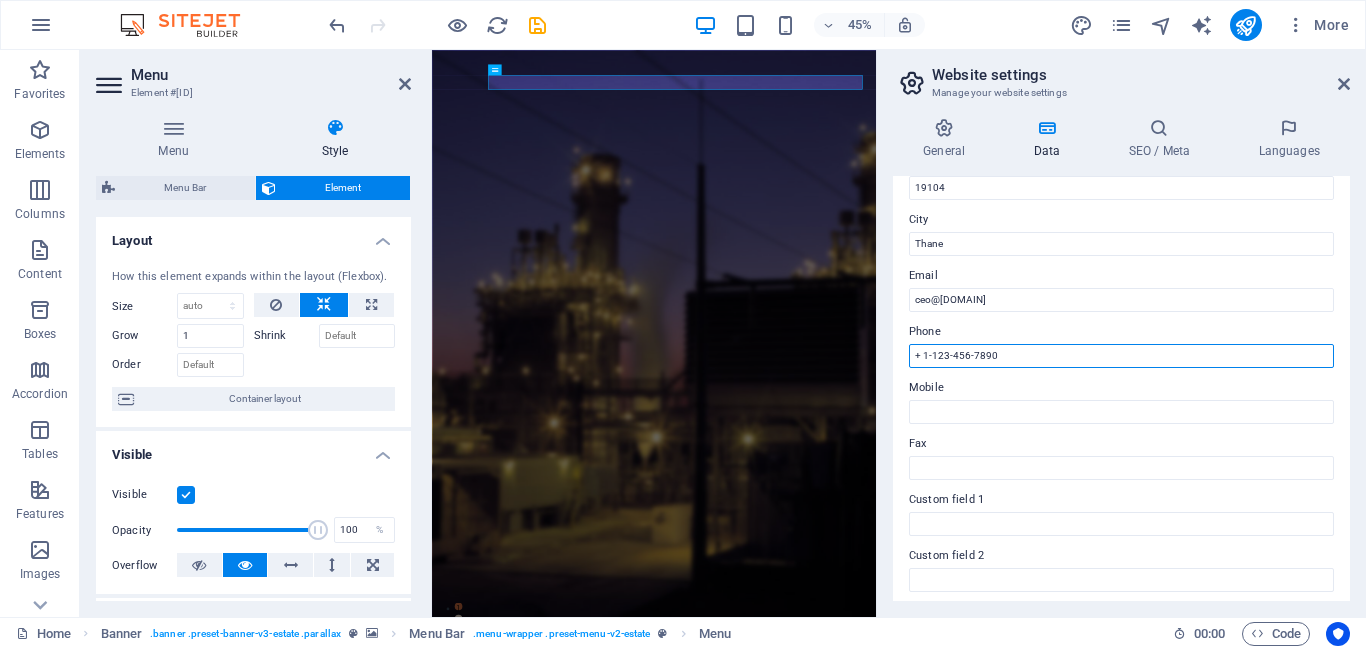 click on "+ 1-123-456-7890" at bounding box center [1121, 356] 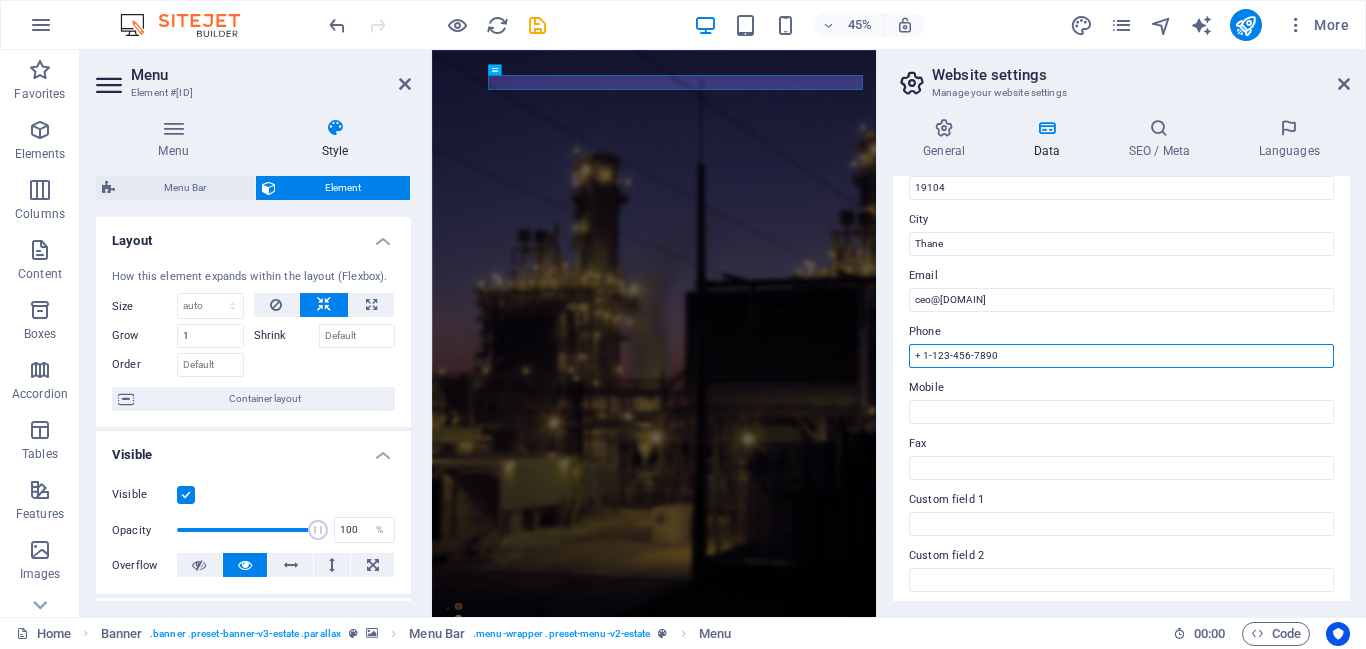 scroll, scrollTop: 536, scrollLeft: 0, axis: vertical 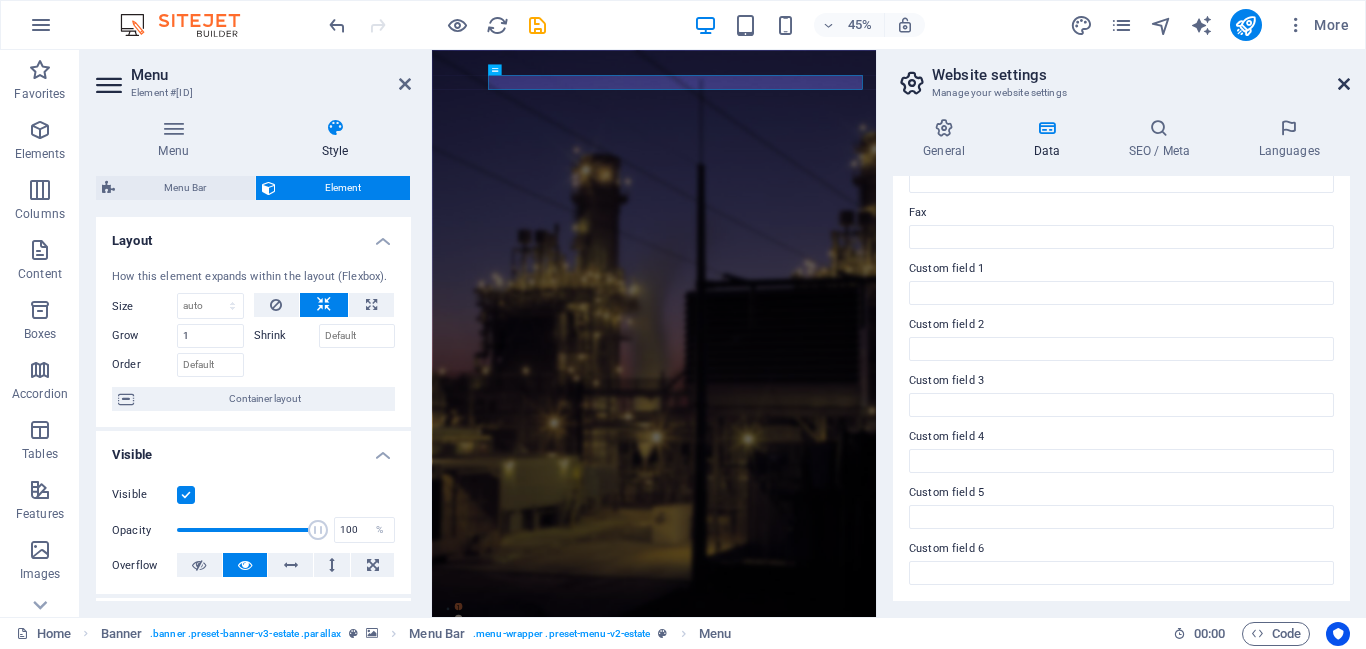 click at bounding box center (1344, 84) 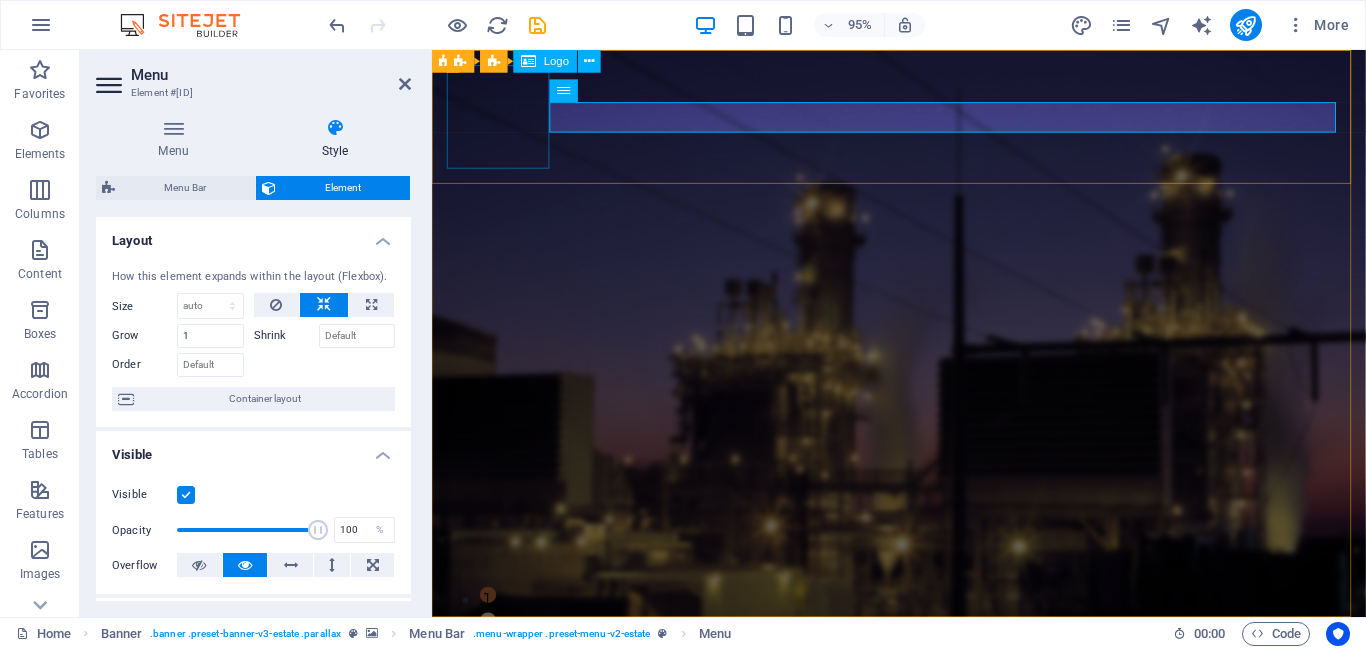 click at bounding box center (923, 1380) 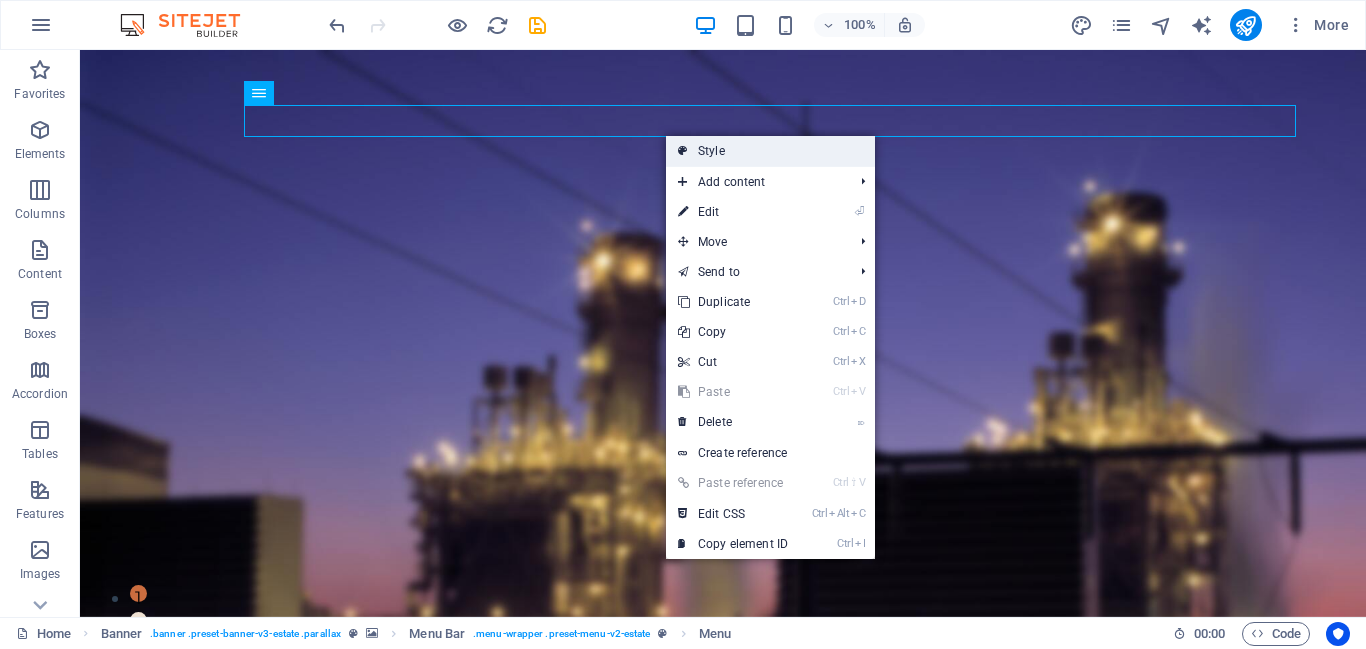 click on "Style" at bounding box center [770, 151] 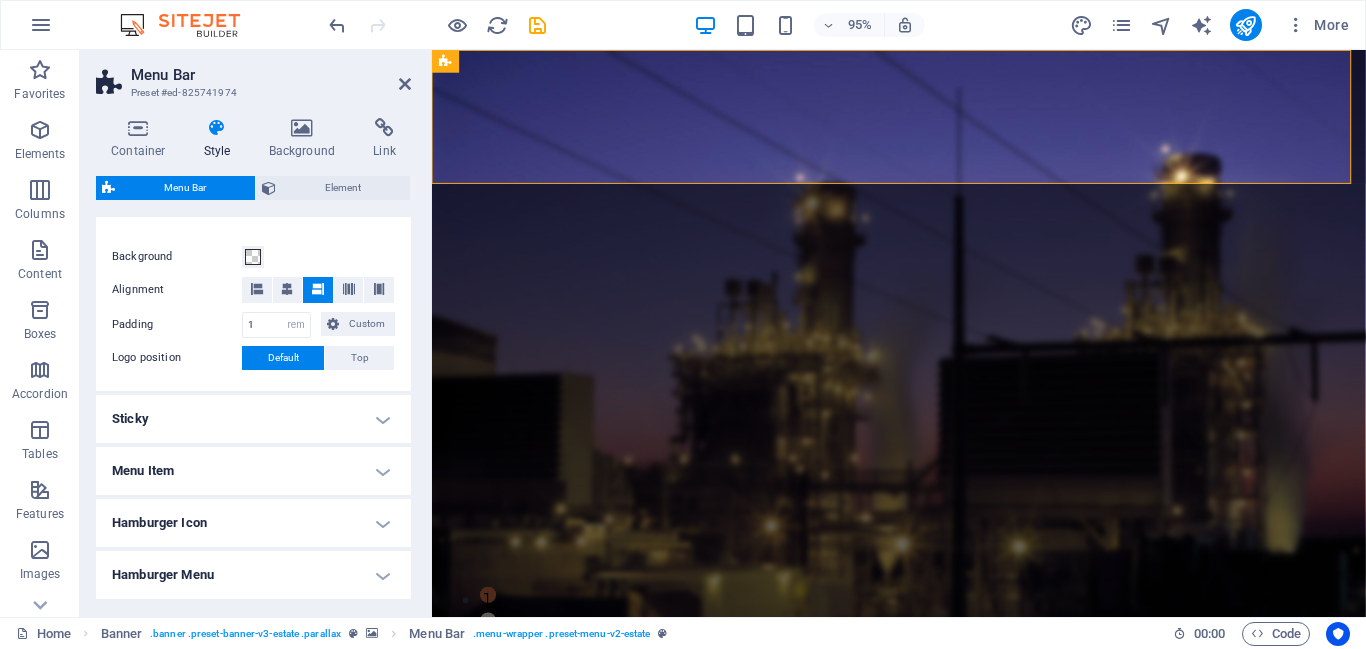 scroll, scrollTop: 498, scrollLeft: 0, axis: vertical 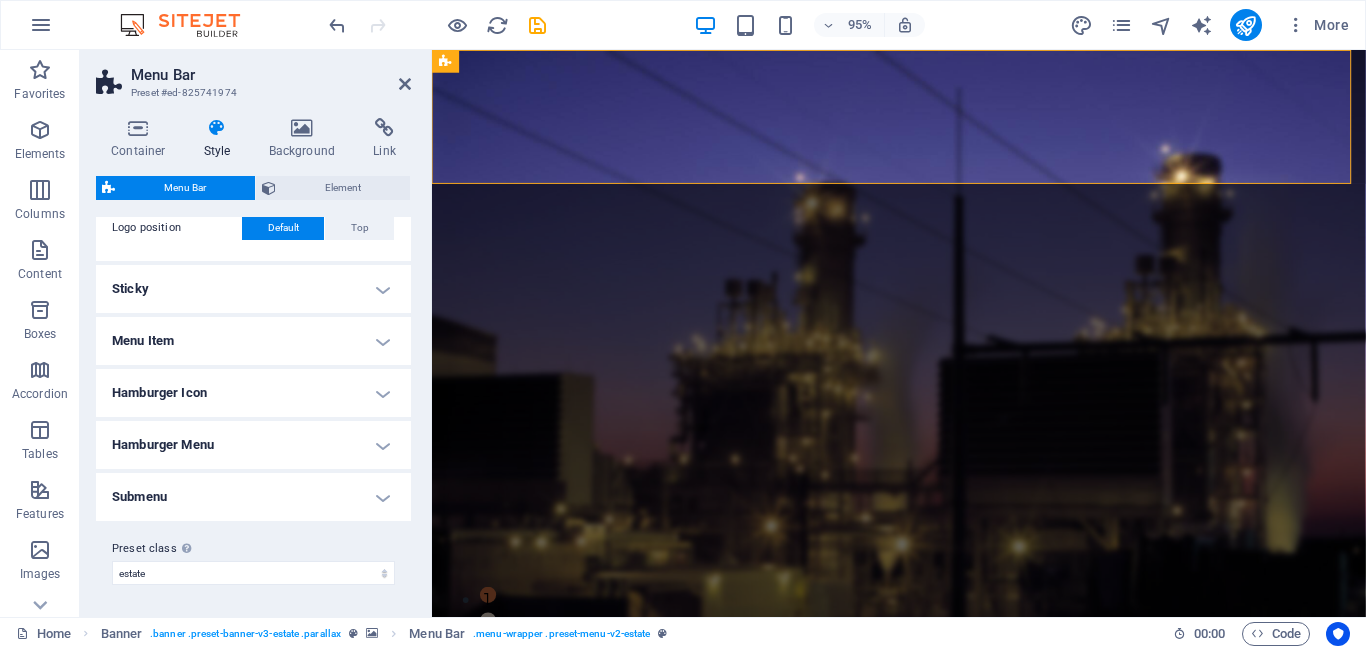 click on "Menu Item" at bounding box center [253, 341] 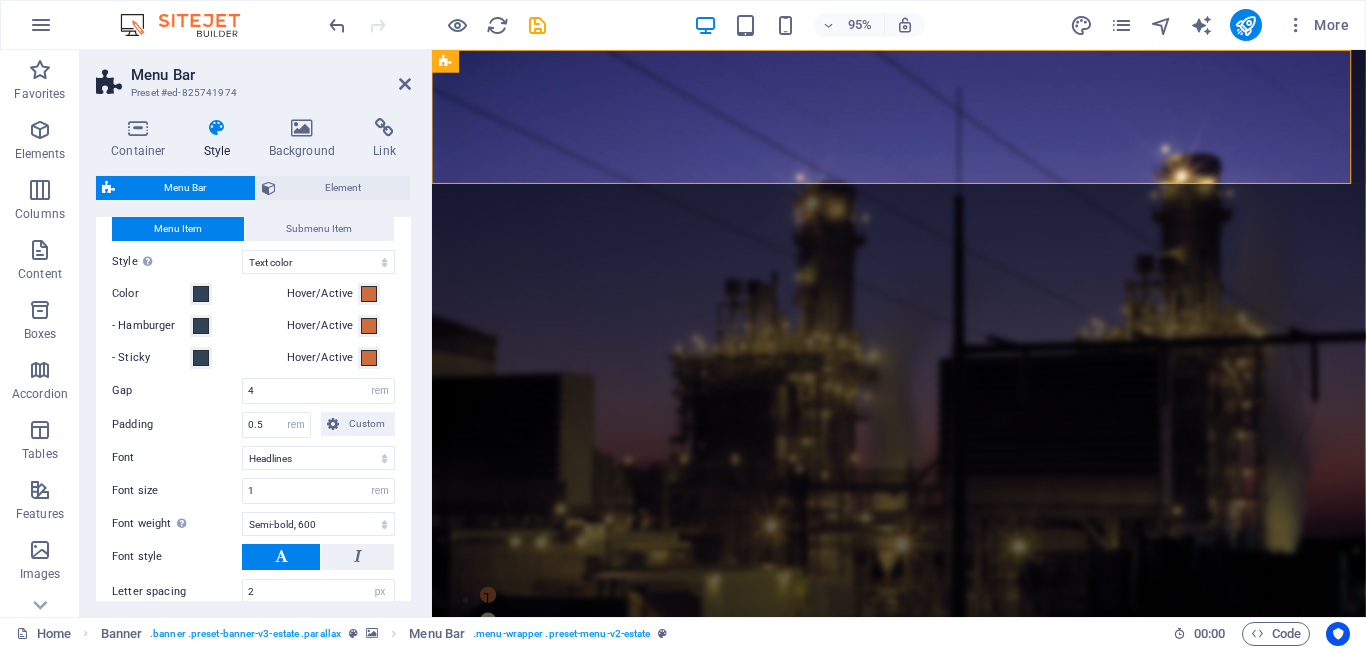 scroll, scrollTop: 631, scrollLeft: 0, axis: vertical 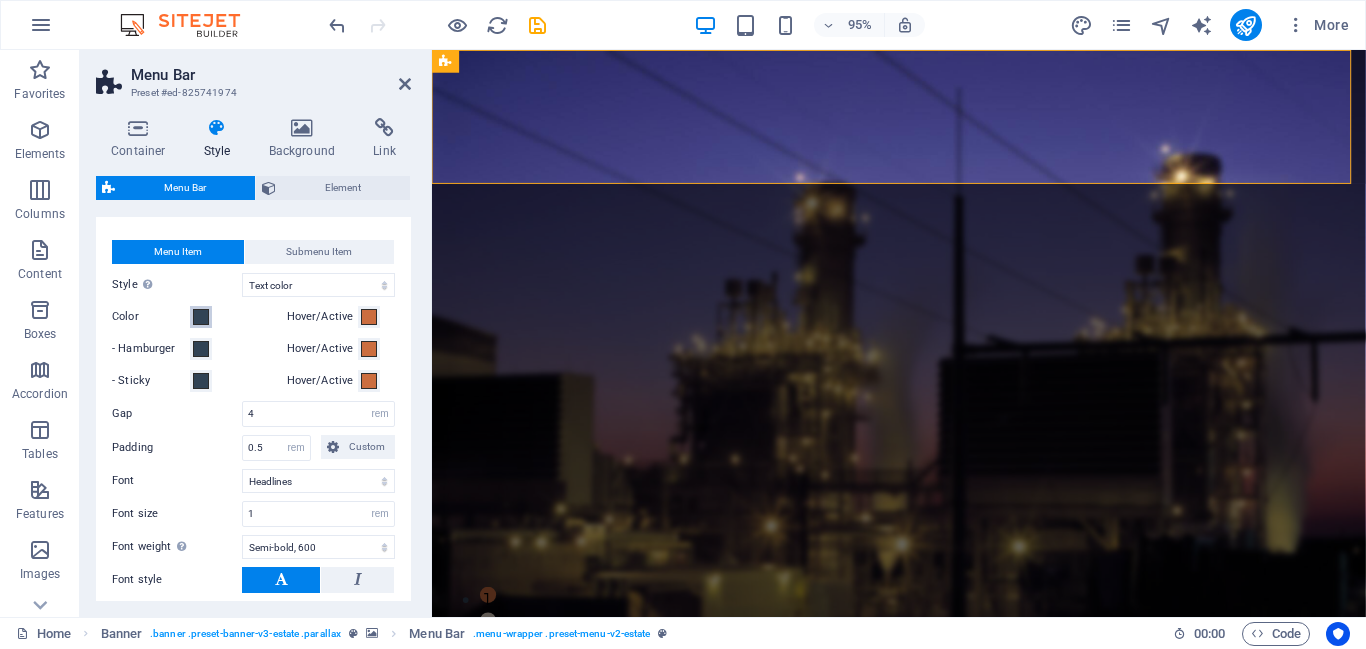 click at bounding box center [201, 317] 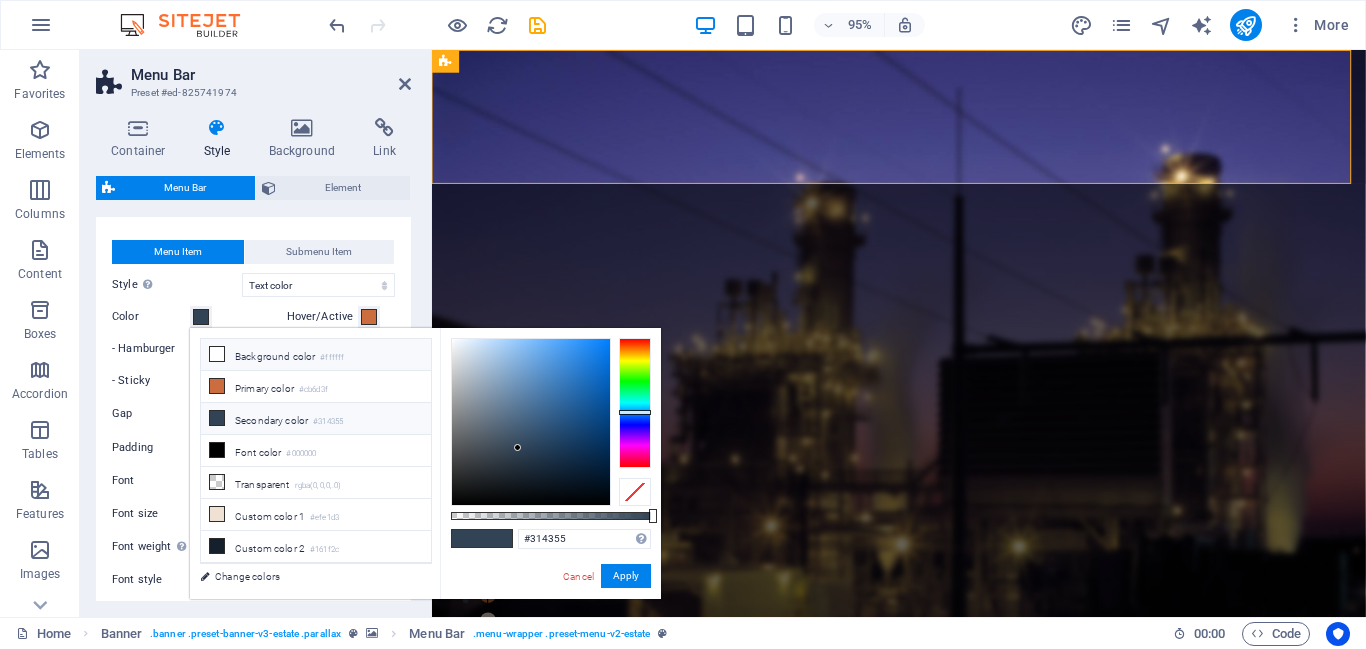click at bounding box center (217, 354) 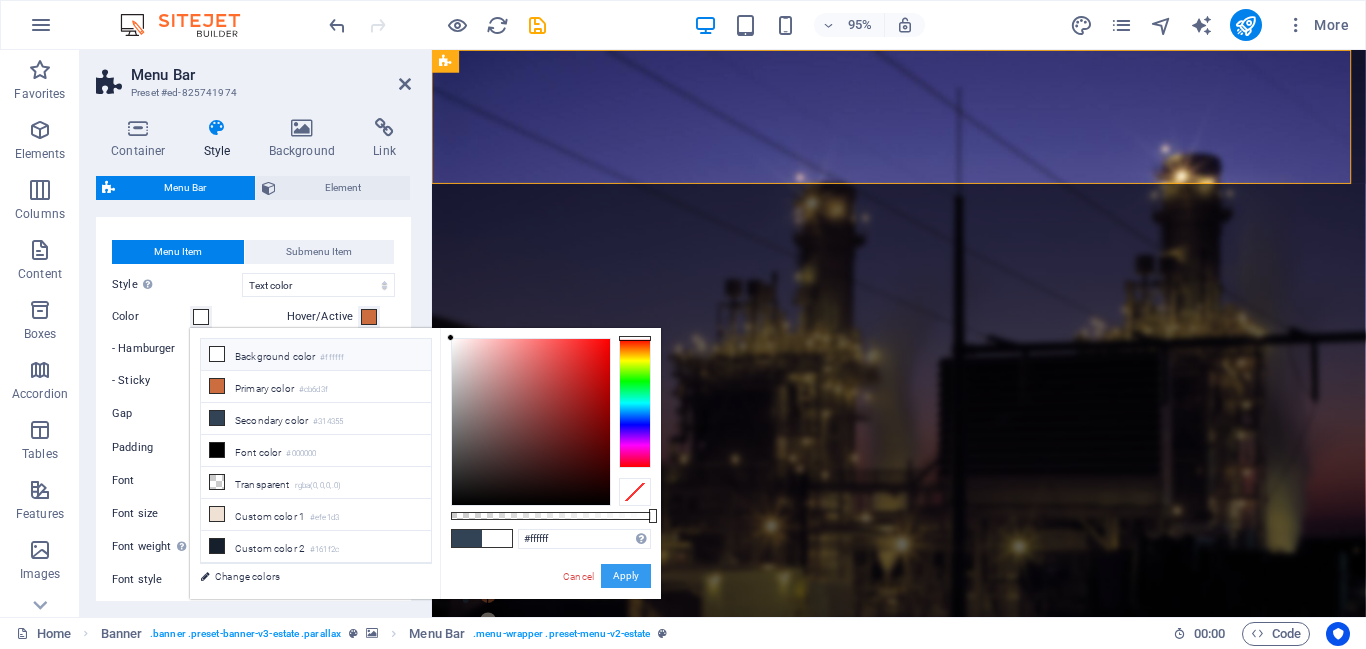 click on "Apply" at bounding box center (626, 576) 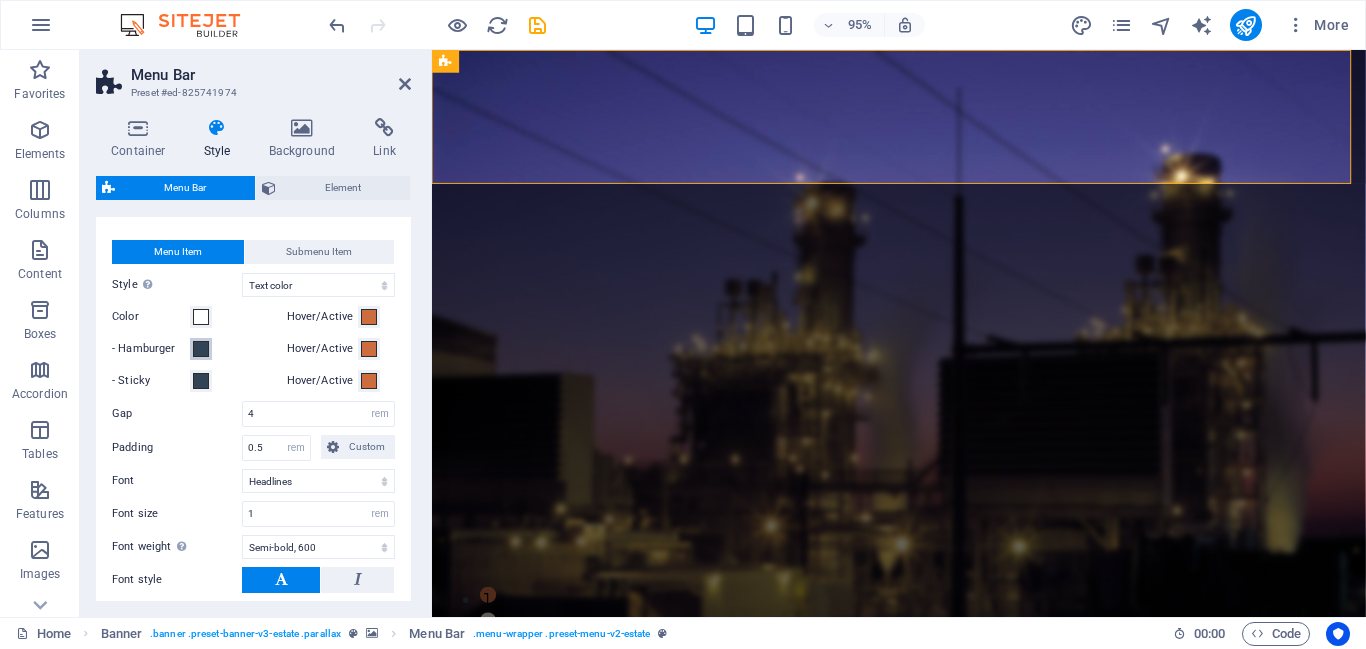 click on "- Hamburger" at bounding box center (201, 349) 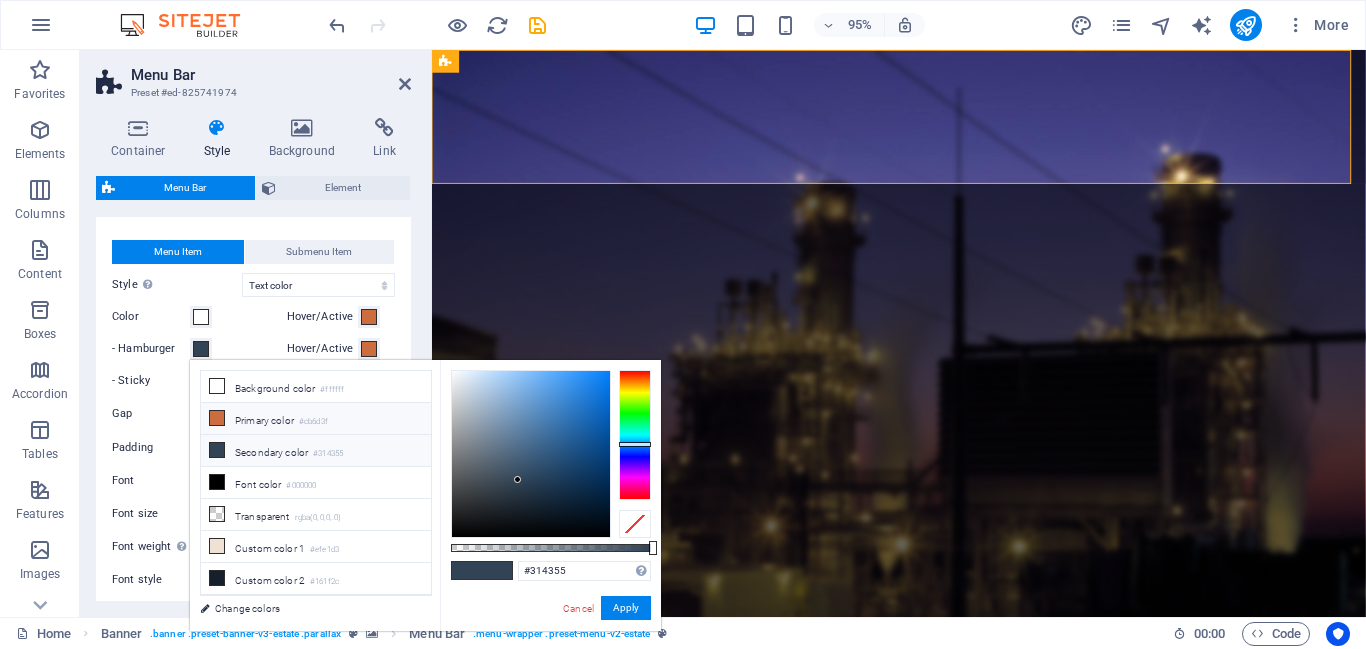 type on "#ffffff" 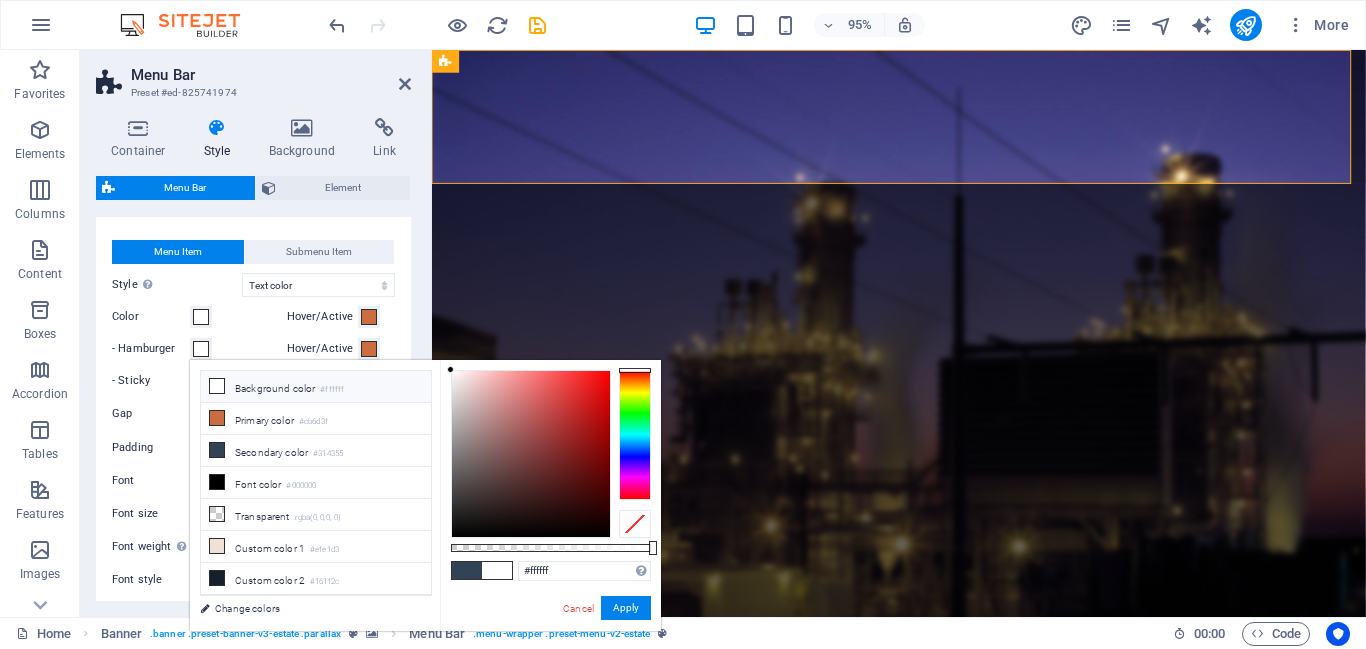 click on "Background color
#ffffff" at bounding box center (316, 387) 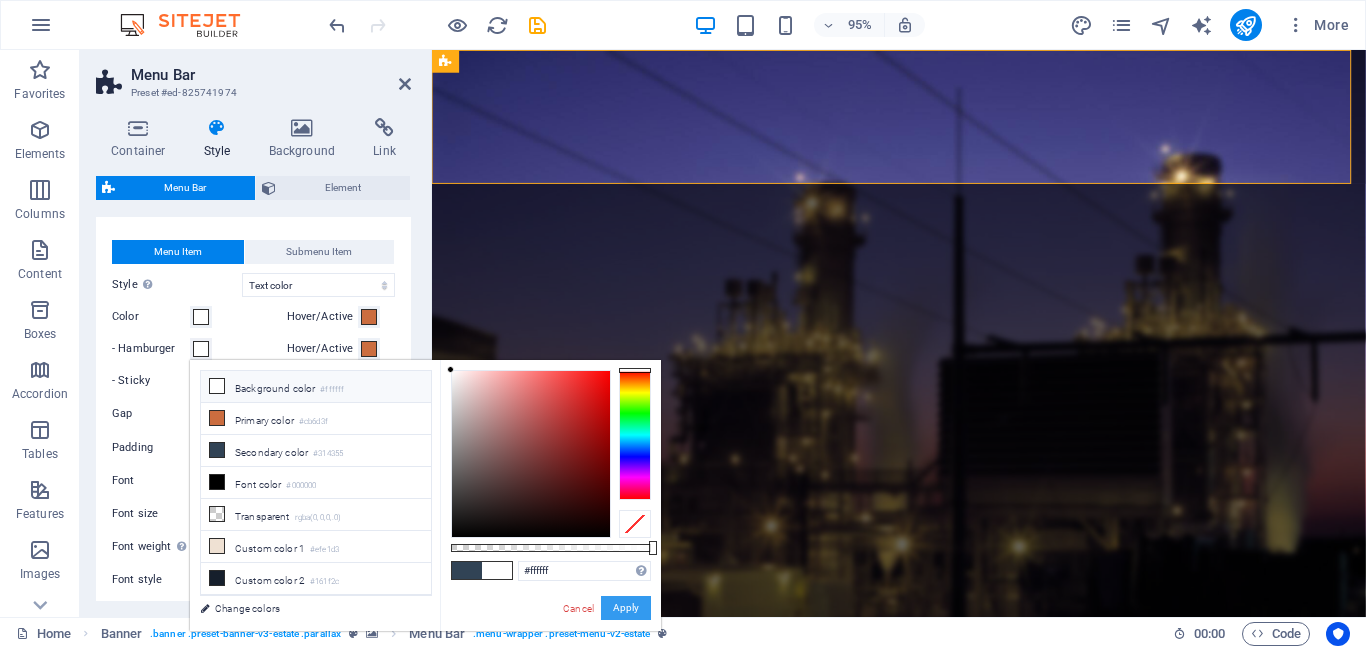 click on "Apply" at bounding box center [626, 608] 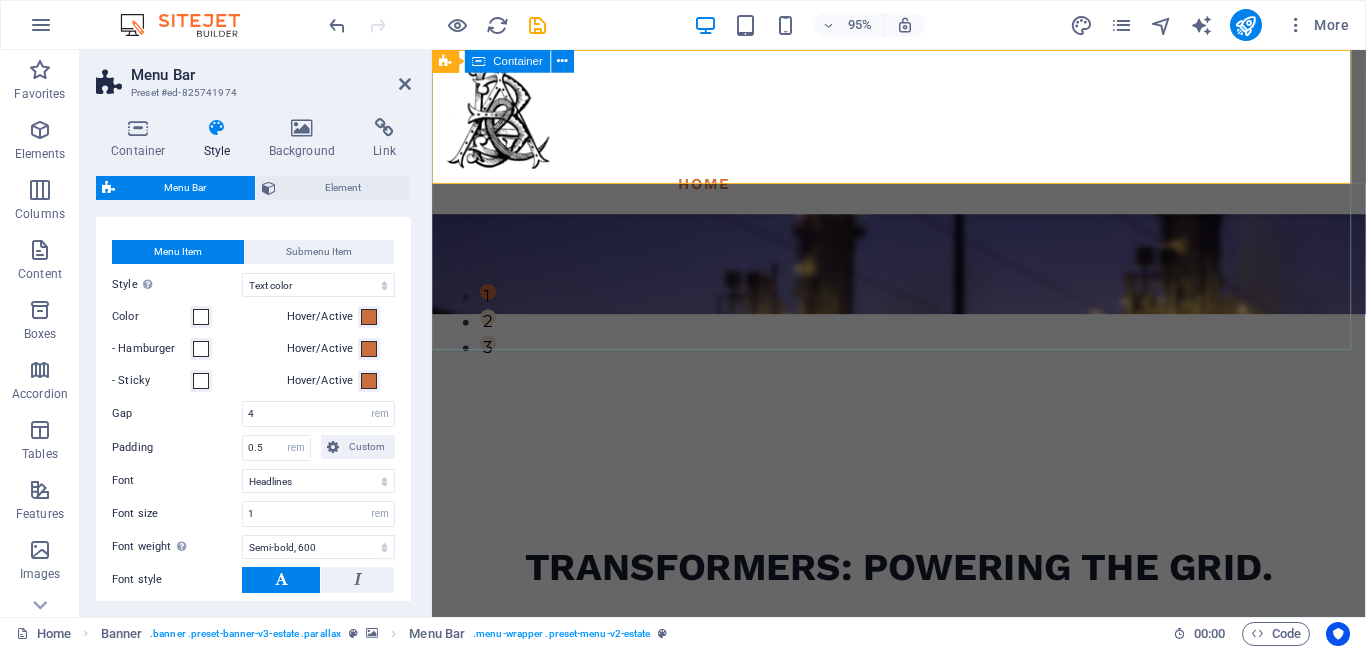scroll, scrollTop: 281, scrollLeft: 0, axis: vertical 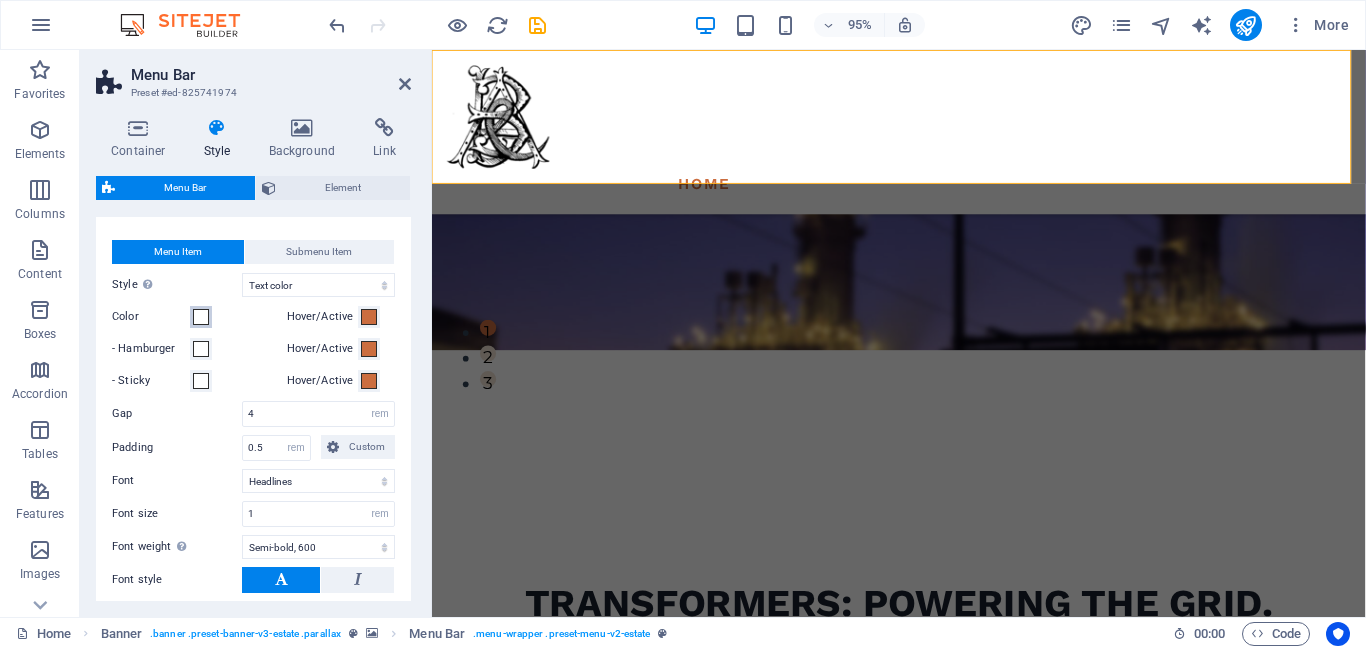 click on "Color" at bounding box center [201, 317] 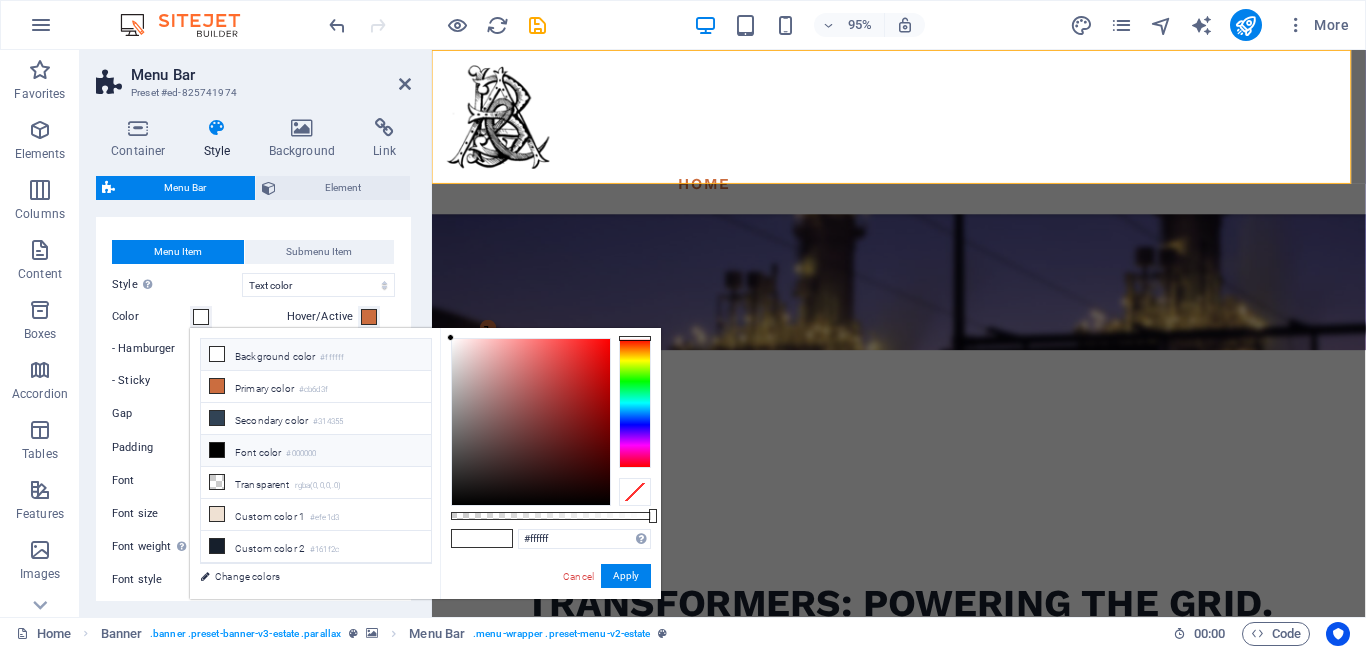 click on "Font color
#000000" at bounding box center [316, 451] 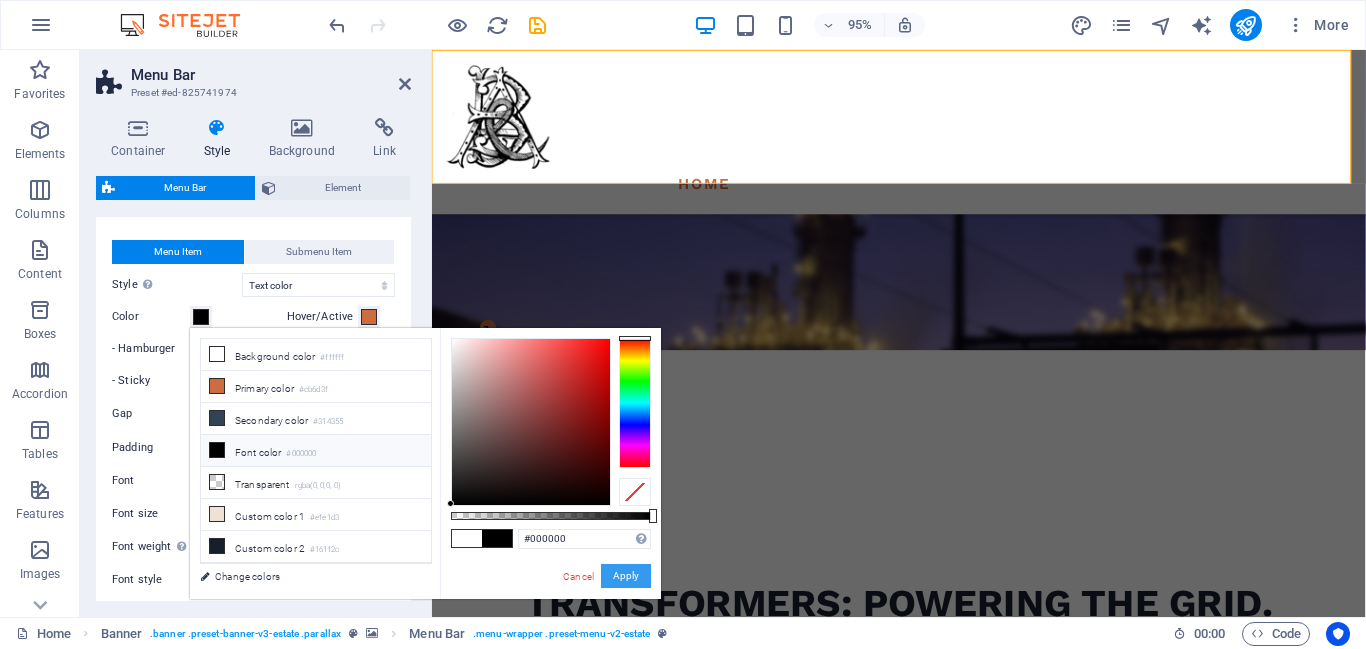 click on "Apply" at bounding box center (626, 576) 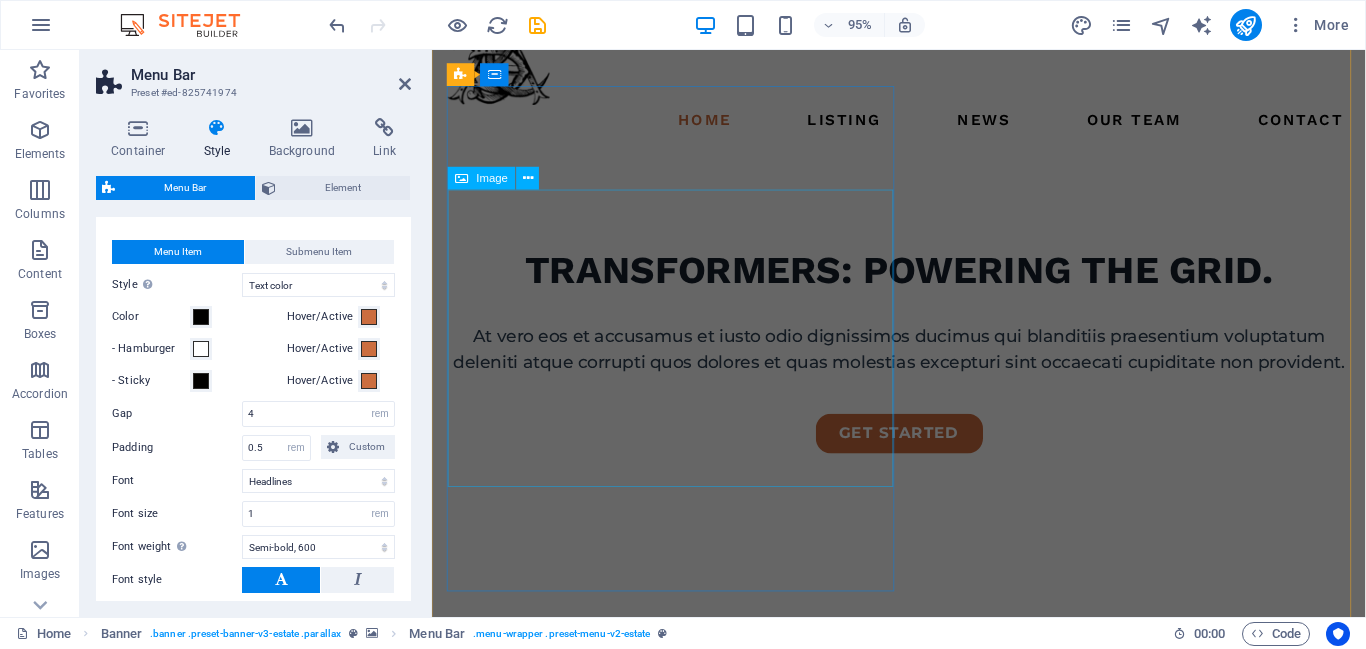 scroll, scrollTop: 0, scrollLeft: 0, axis: both 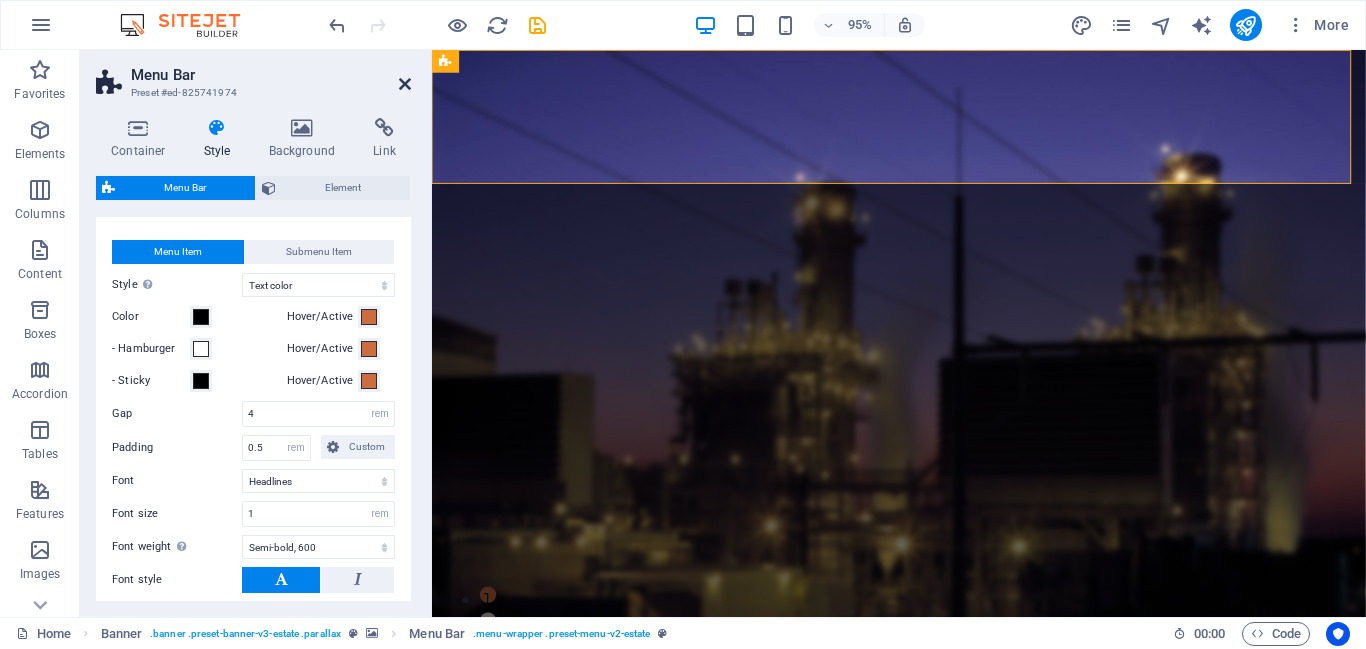 click at bounding box center [405, 84] 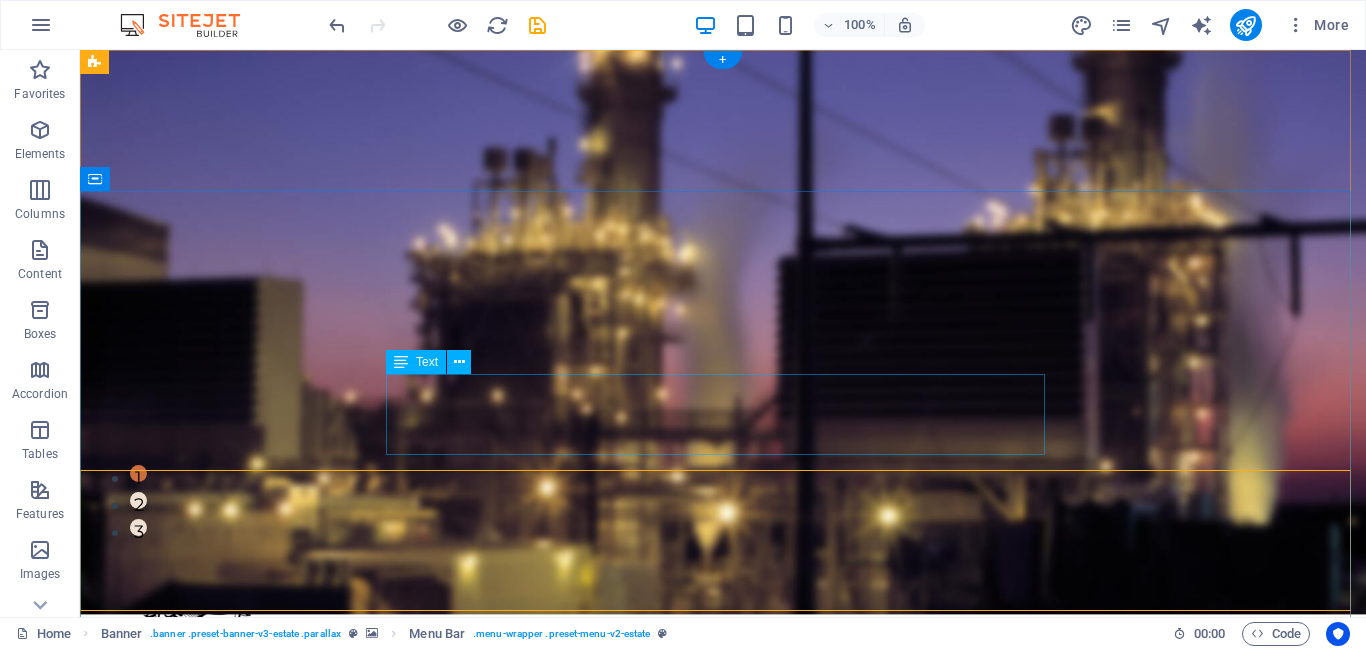 scroll, scrollTop: 0, scrollLeft: 0, axis: both 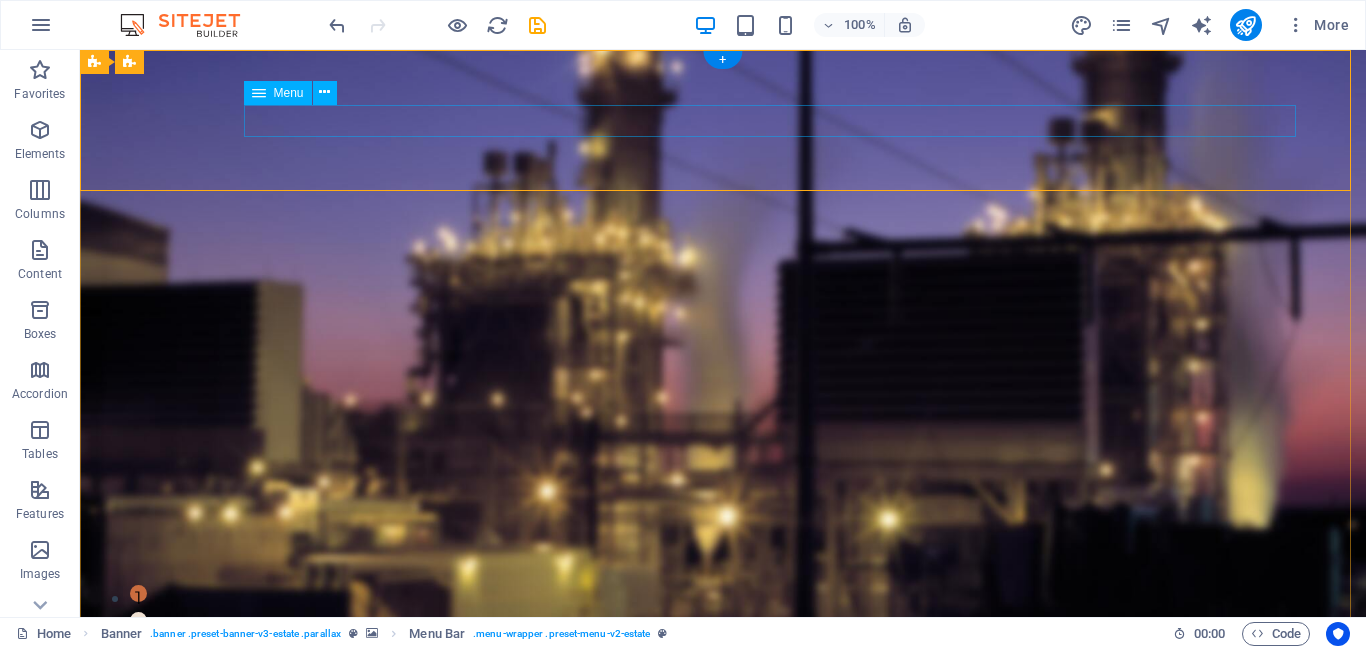click on "Home Listing News Our Team Contact" at bounding box center [723, 759] 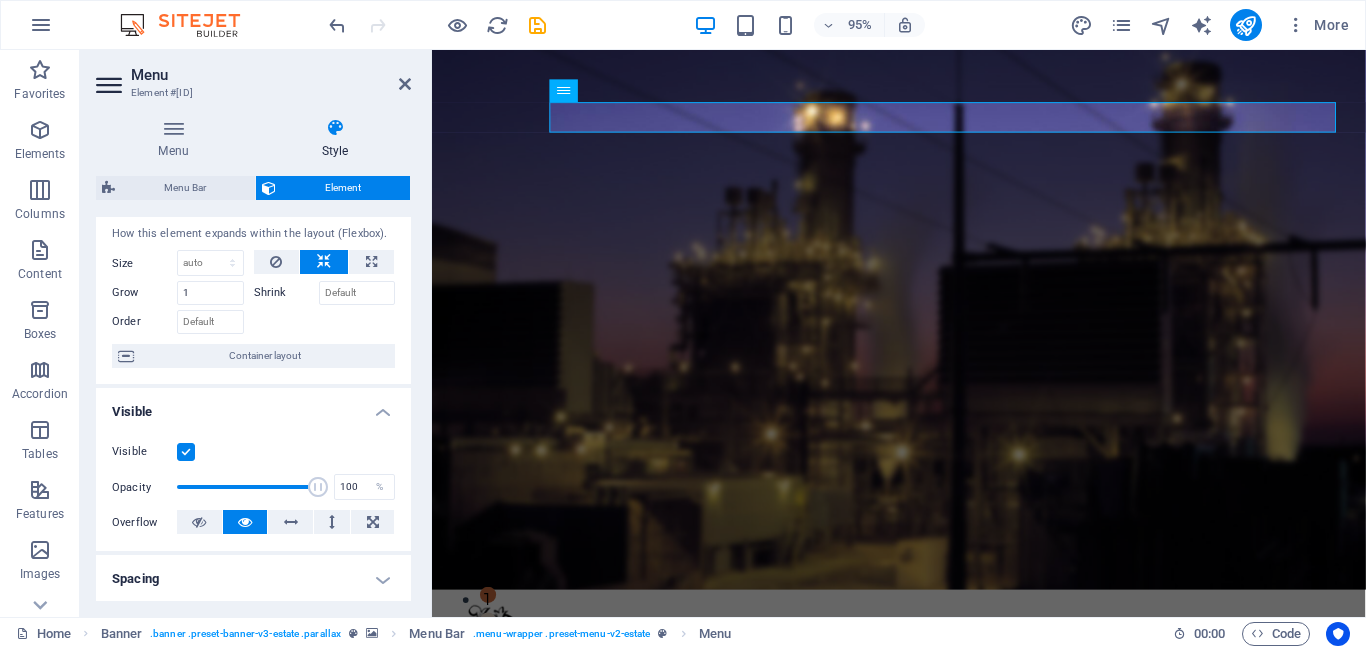 scroll, scrollTop: 461, scrollLeft: 0, axis: vertical 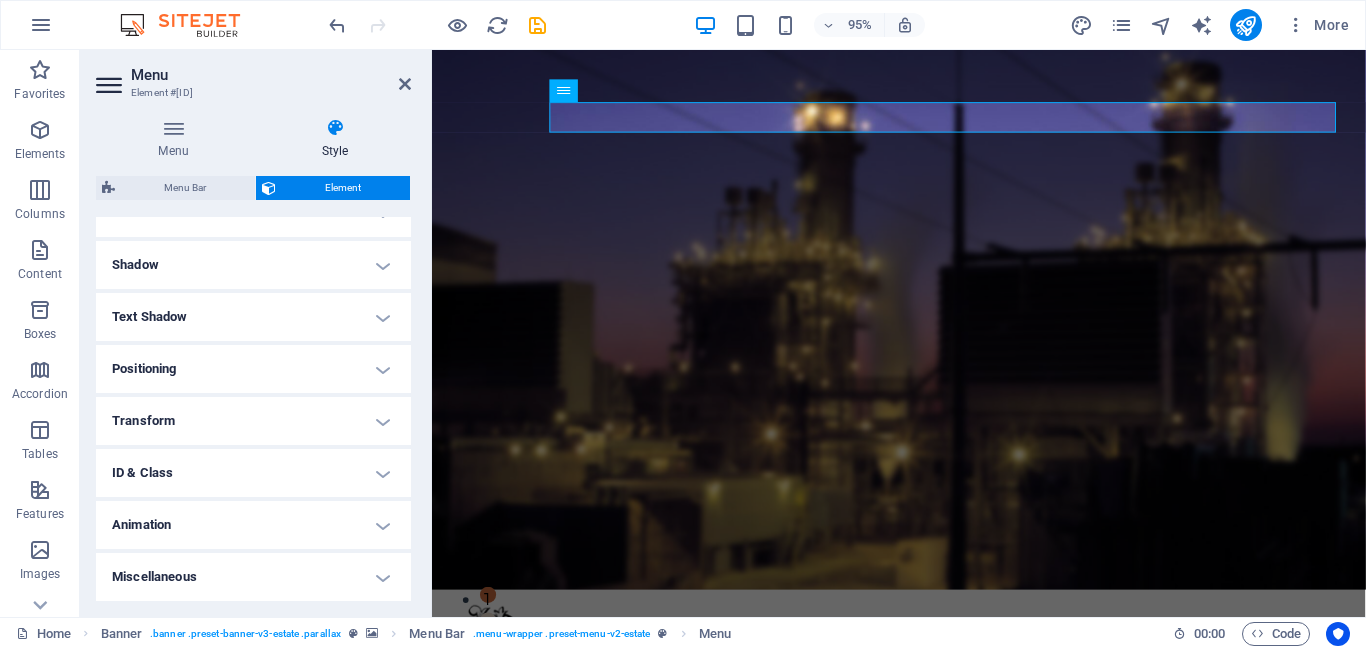 click on "Positioning" at bounding box center (253, 369) 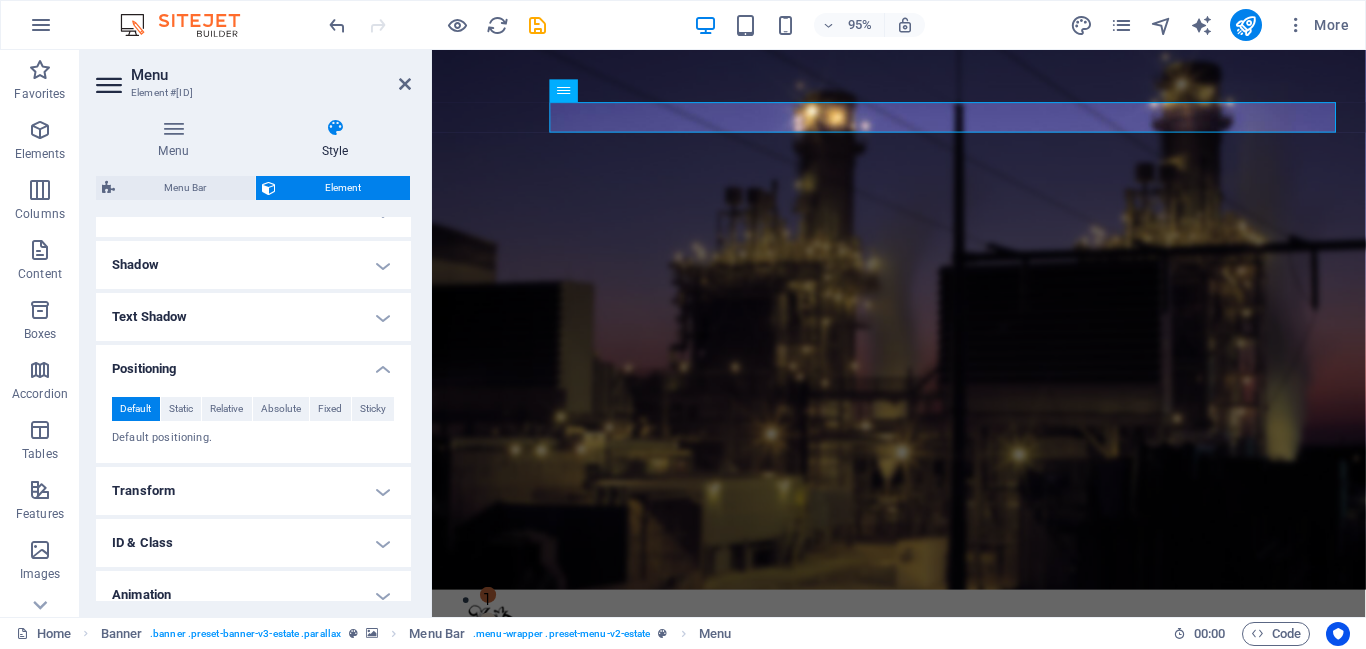 click on "Positioning" at bounding box center [253, 363] 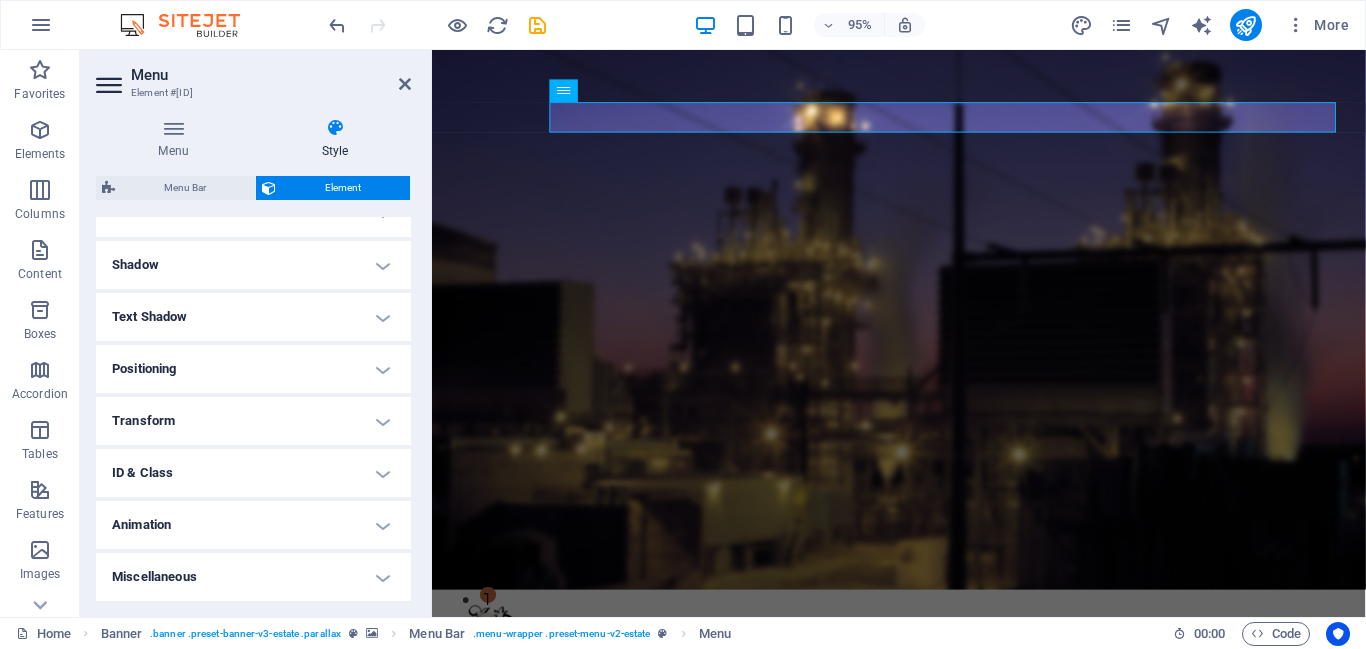 click on "Text Shadow" at bounding box center [253, 317] 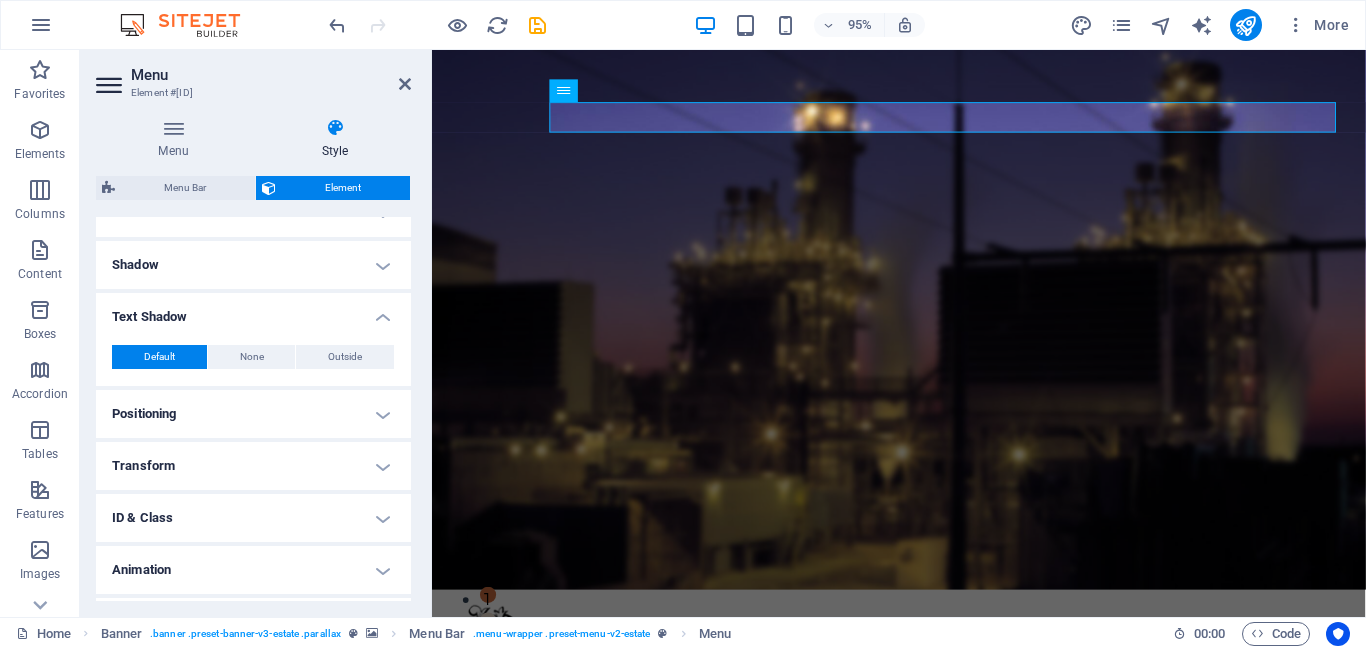 click on "Text Shadow" at bounding box center [253, 311] 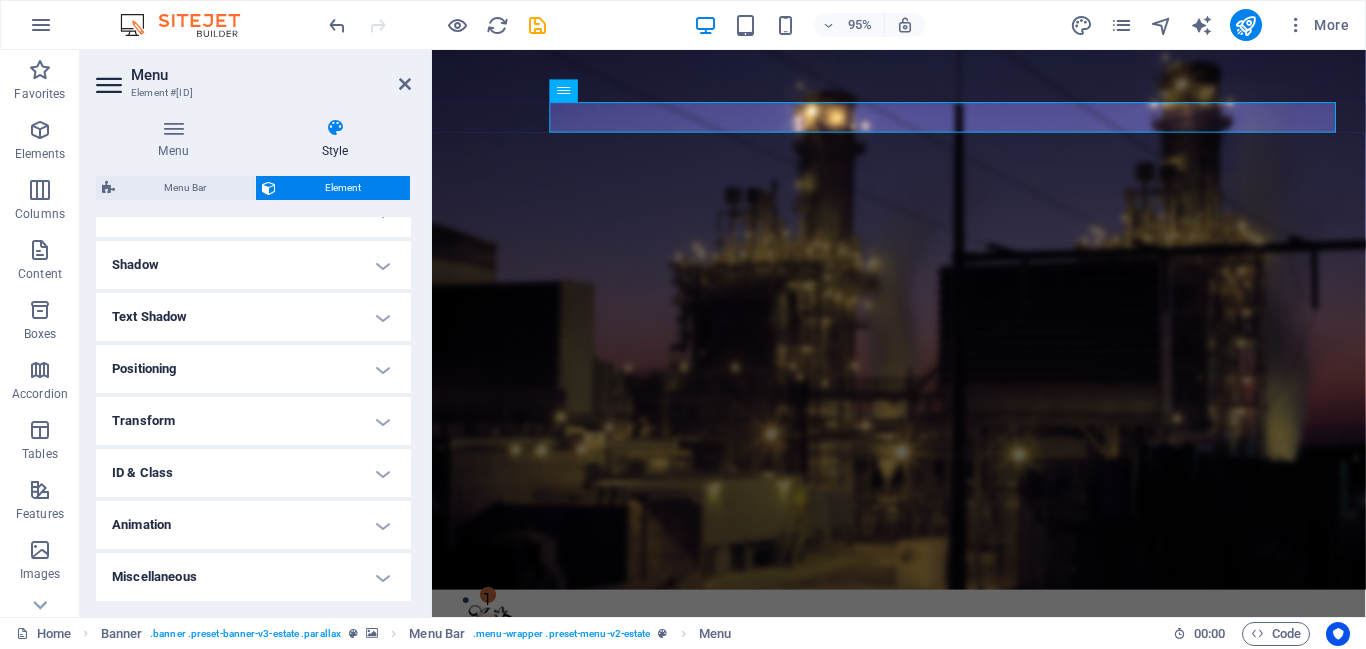 click on "Transform" at bounding box center (253, 421) 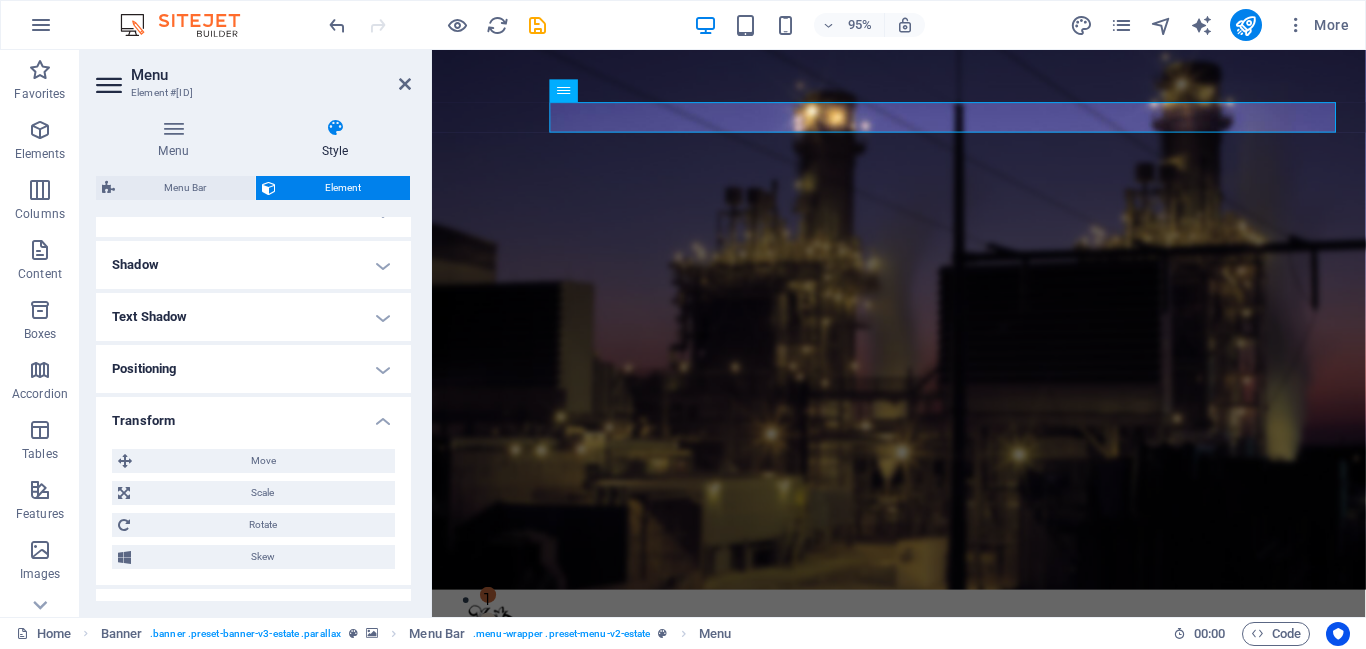 click on "Move X offset 0 px rem % em vh vw Y offset 0 px rem % em vh vw Scale Zoom 100 % Rotate Rotate 0 ° Skew X offset 0 ° Y offset 0 °" at bounding box center (253, 509) 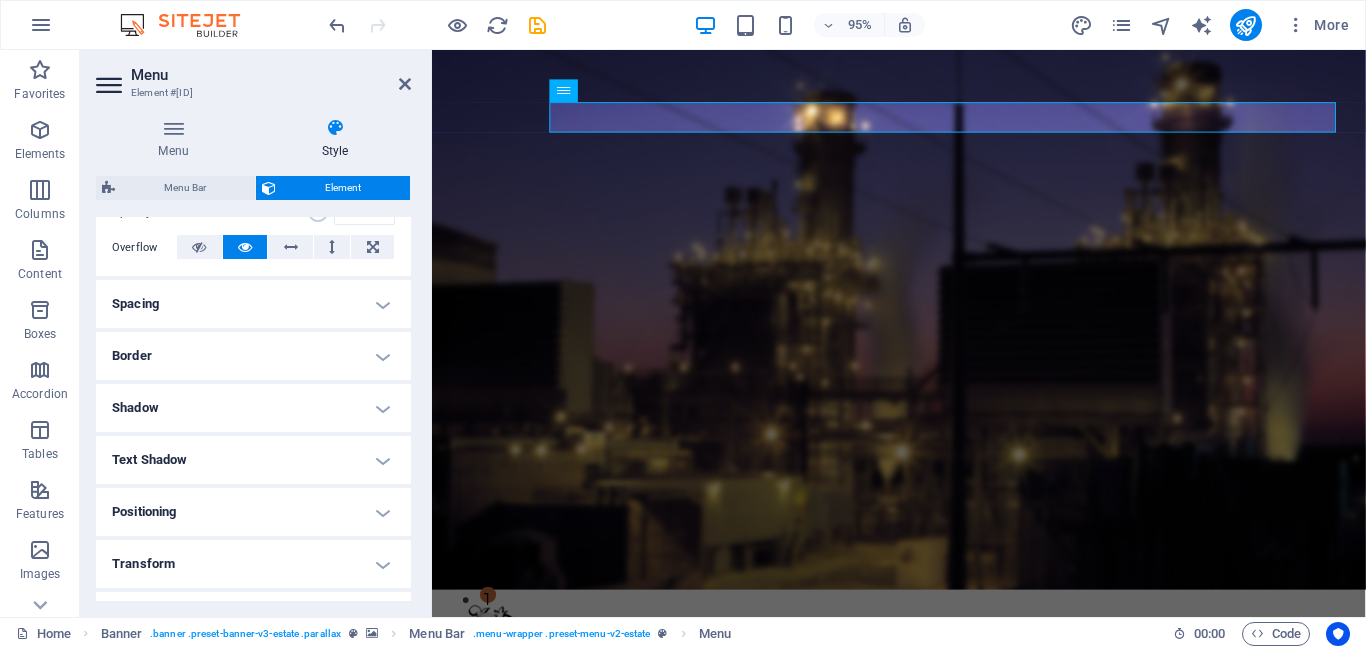 scroll, scrollTop: 326, scrollLeft: 0, axis: vertical 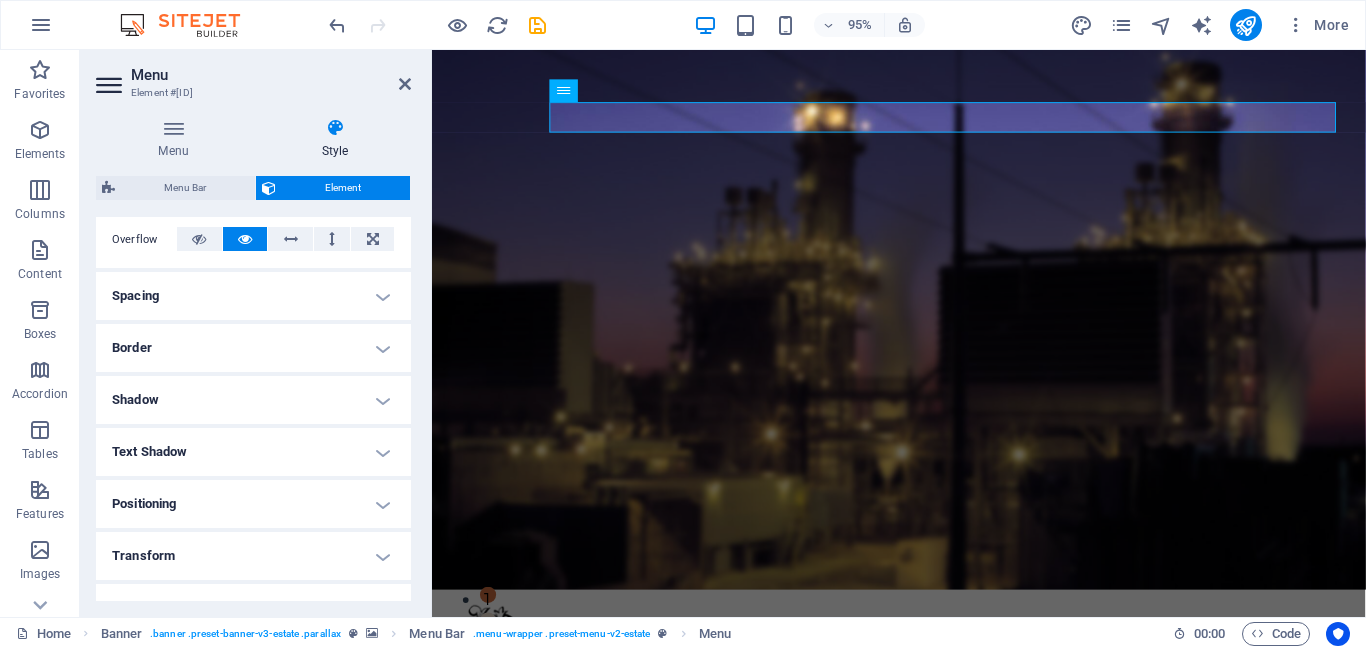 click on "Spacing" at bounding box center (253, 296) 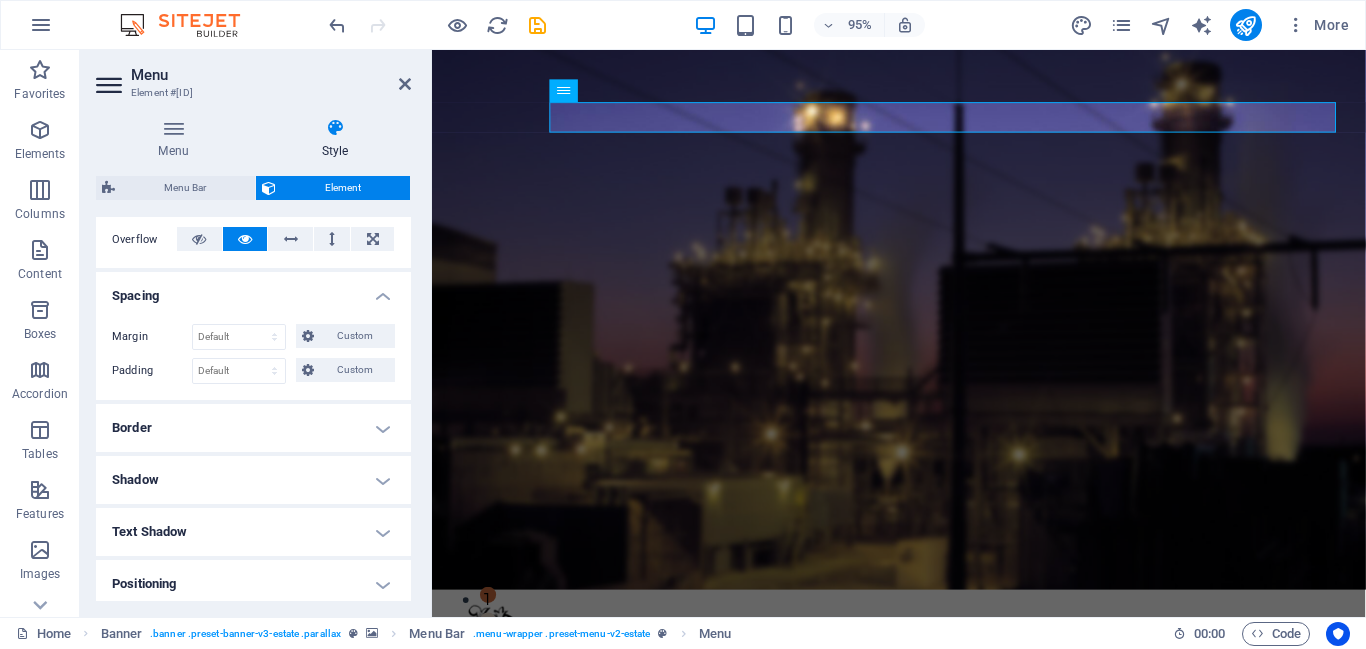 click on "Spacing" at bounding box center [253, 290] 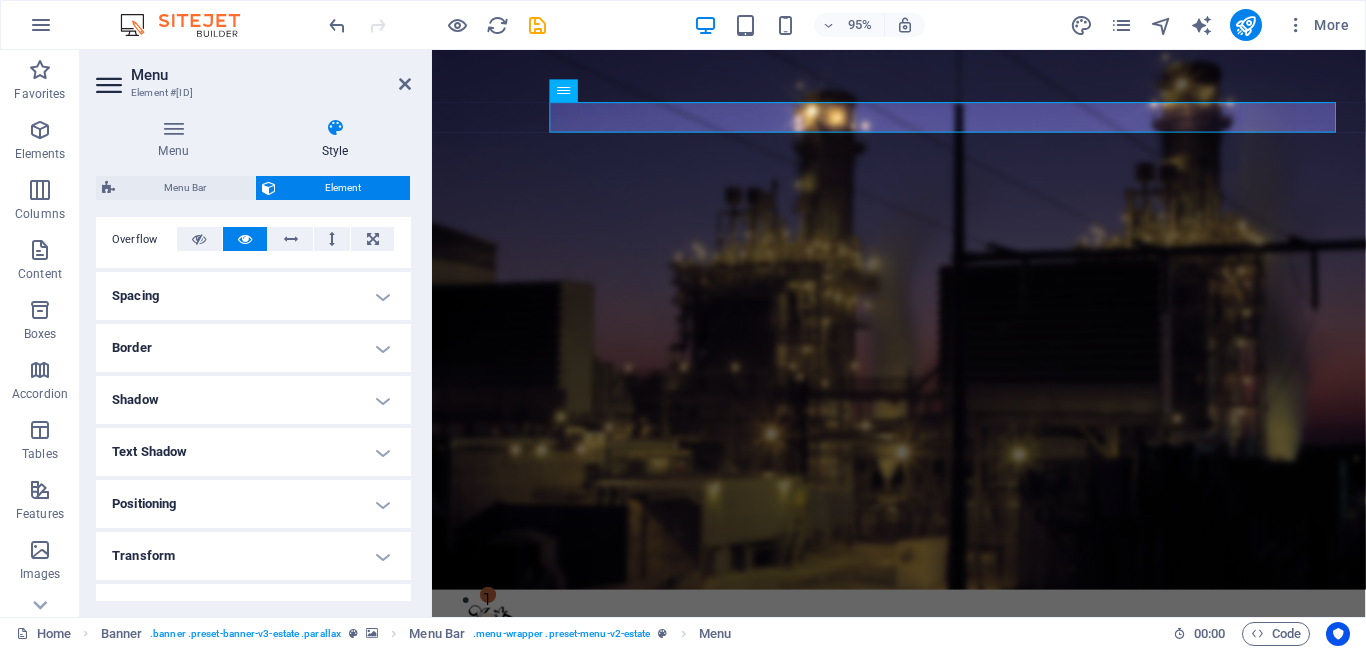 click on "Border" at bounding box center [253, 348] 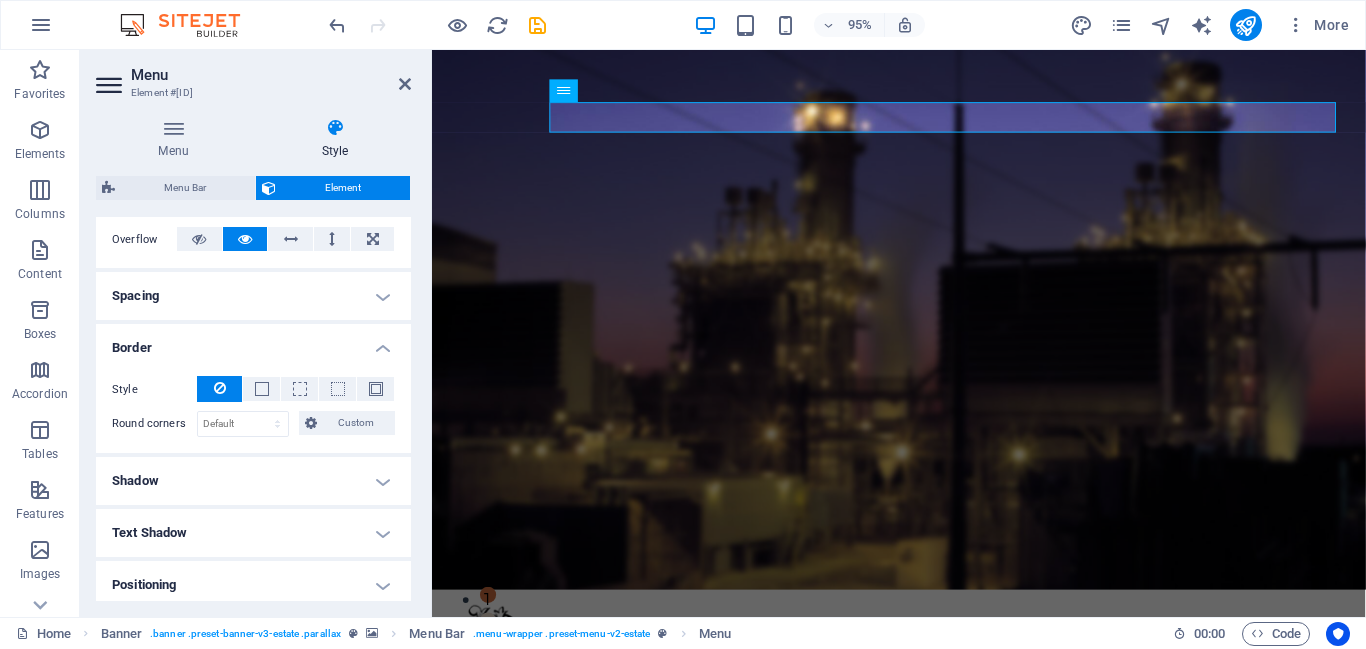 click on "Border" at bounding box center (253, 342) 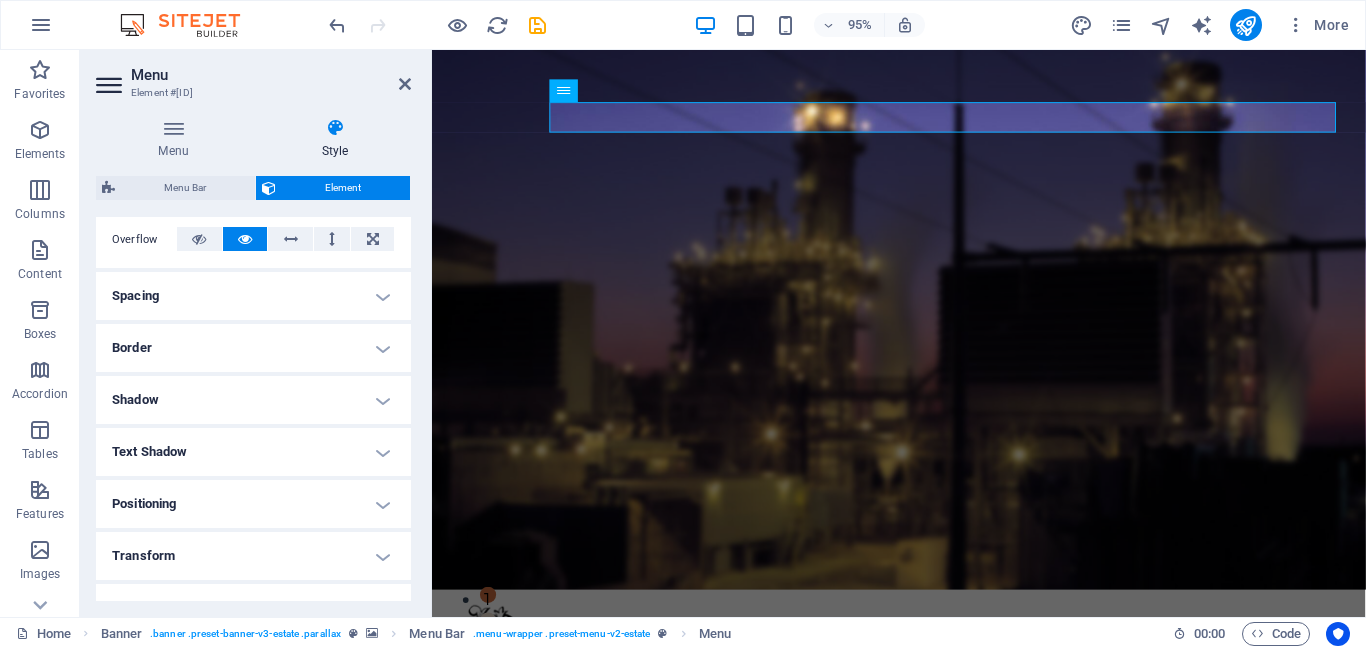 click on "Shadow" at bounding box center (253, 400) 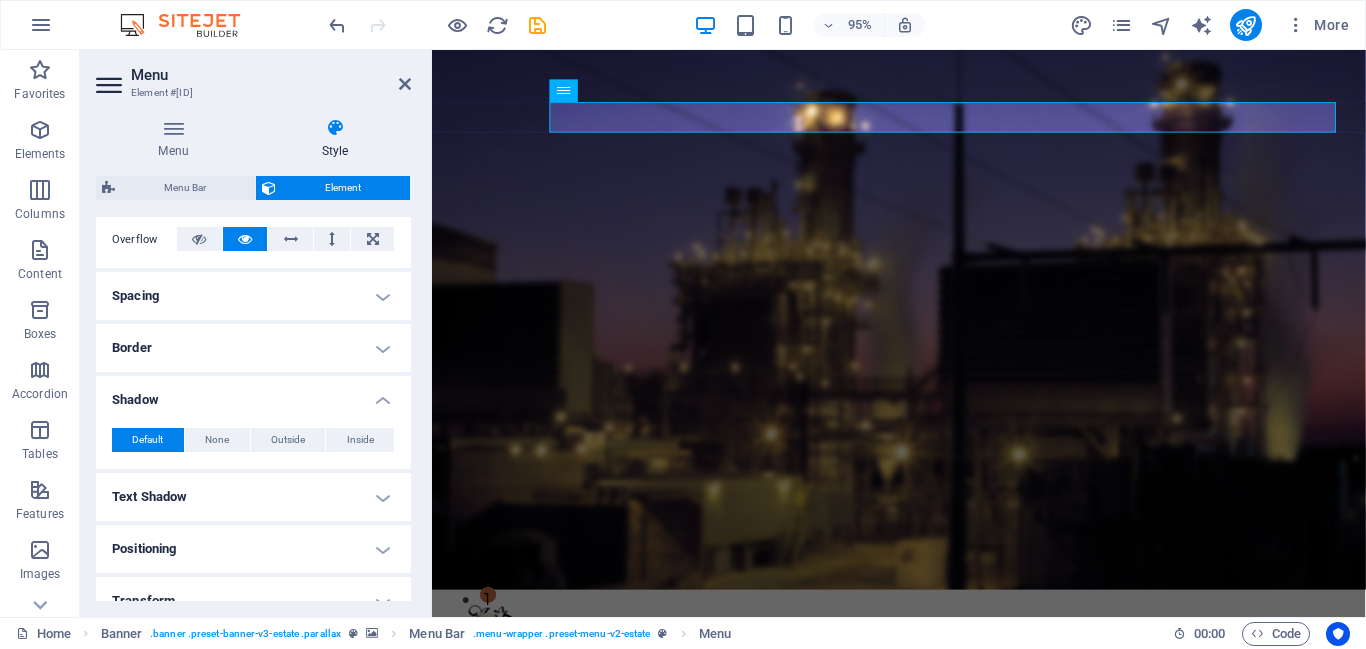 click on "Shadow" at bounding box center [253, 394] 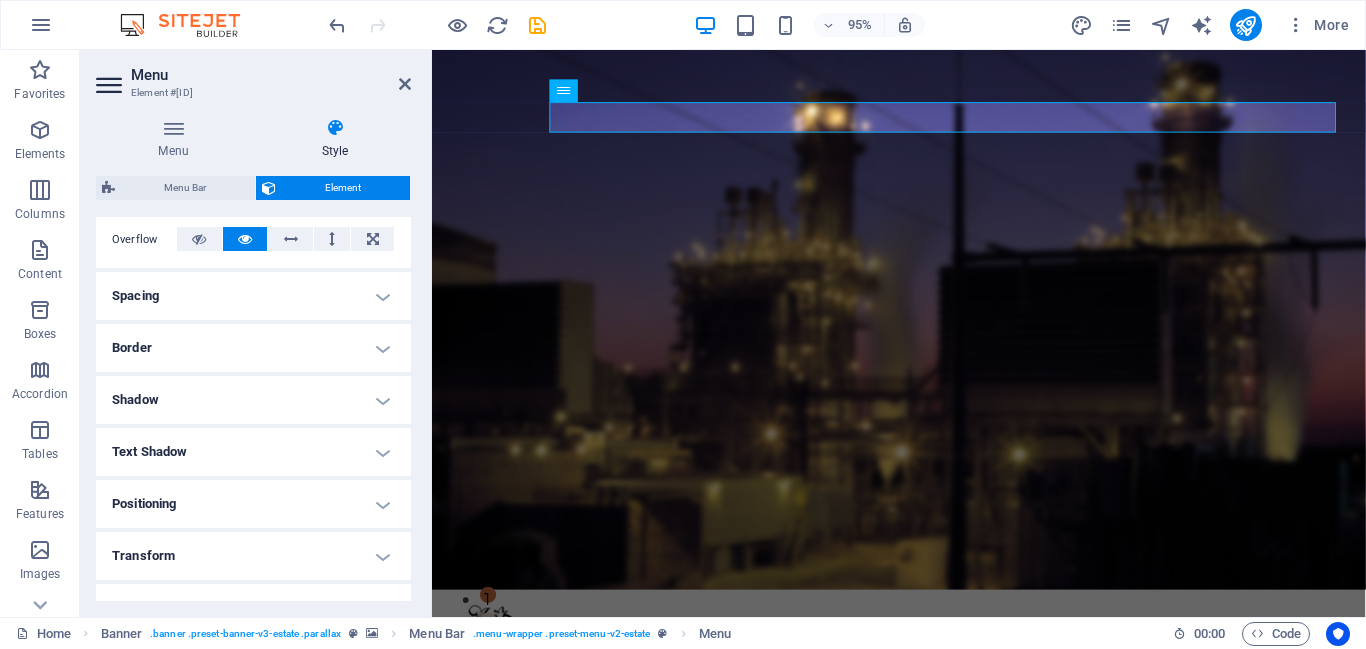 click on "Text Shadow" at bounding box center [253, 452] 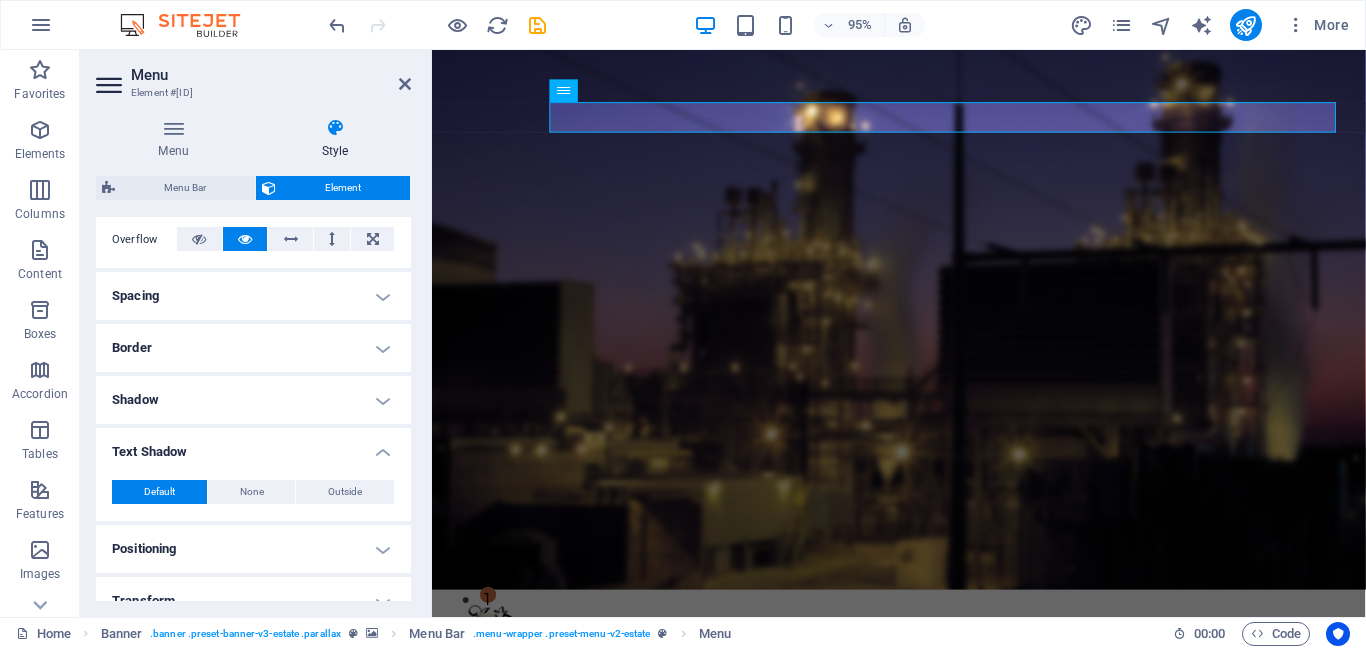 click on "Text Shadow" at bounding box center (253, 446) 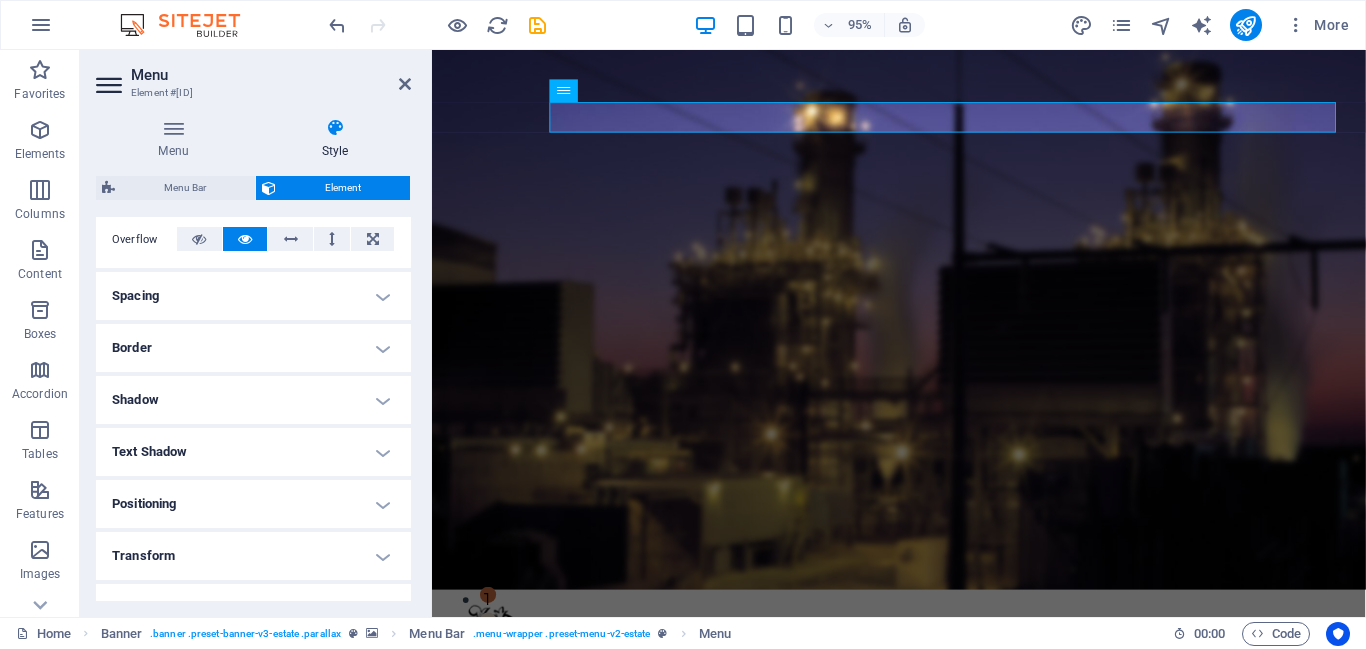 scroll, scrollTop: 461, scrollLeft: 0, axis: vertical 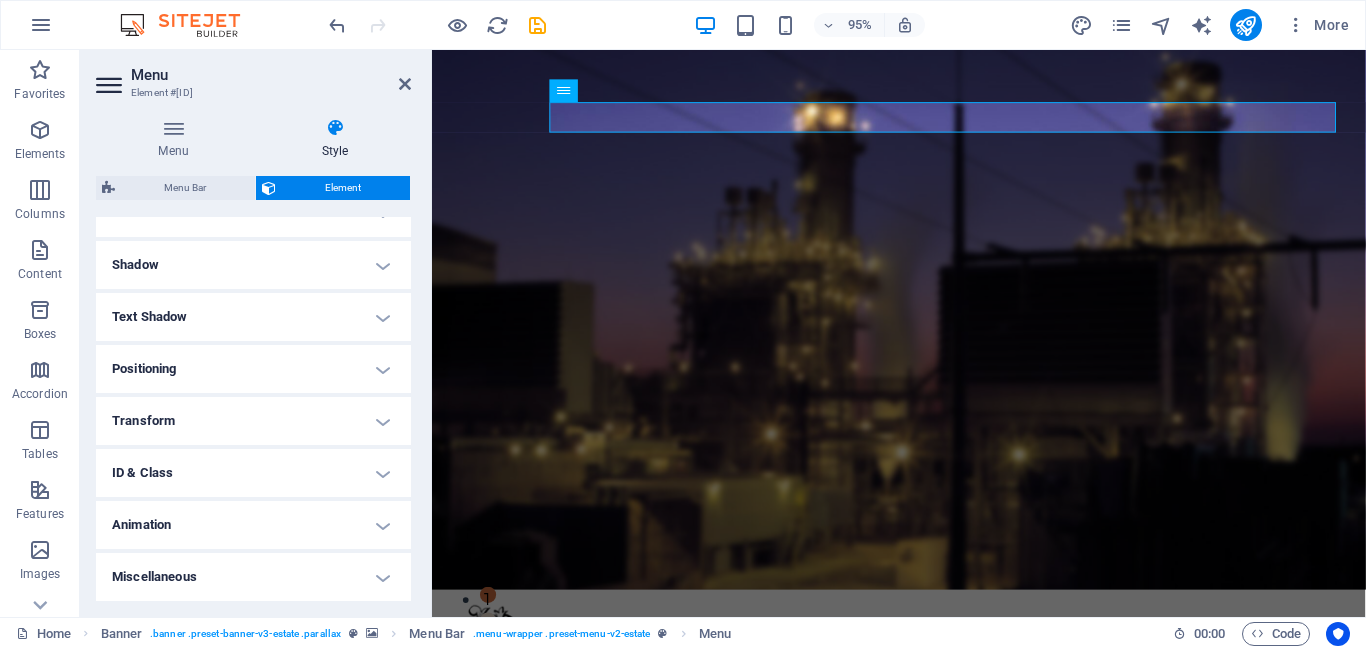 click on "Transform" at bounding box center [253, 421] 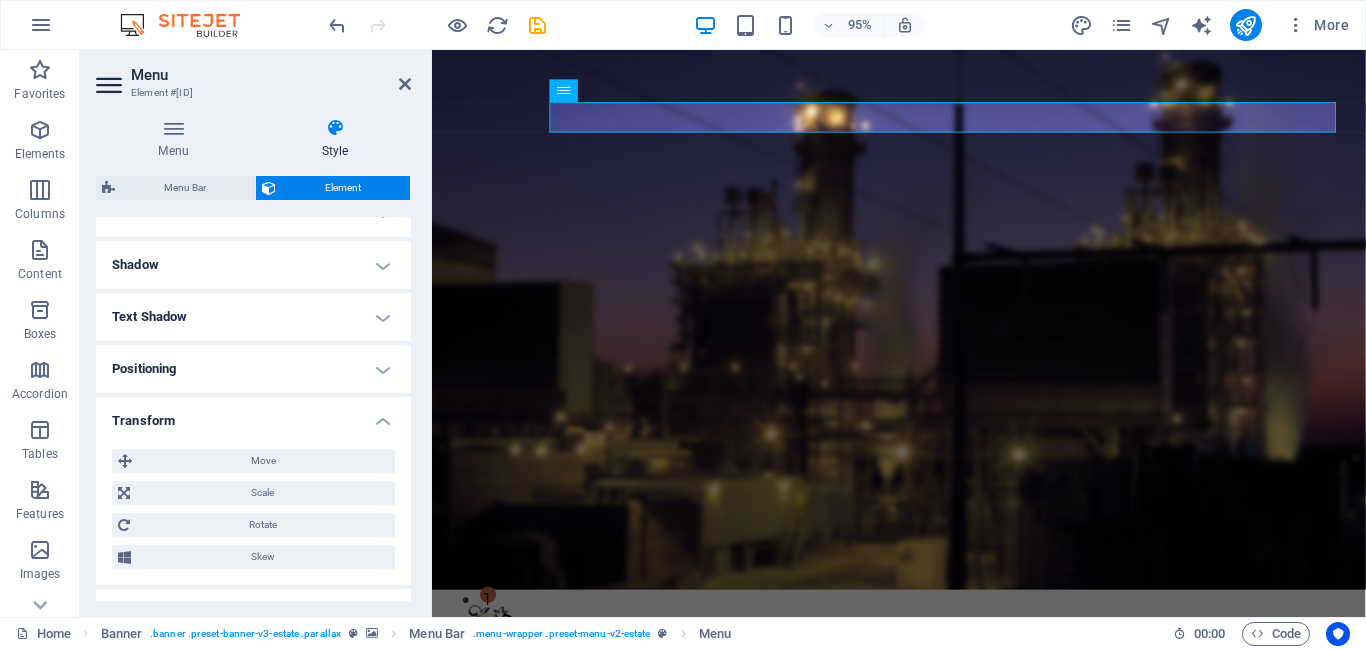 click on "Transform" at bounding box center (253, 415) 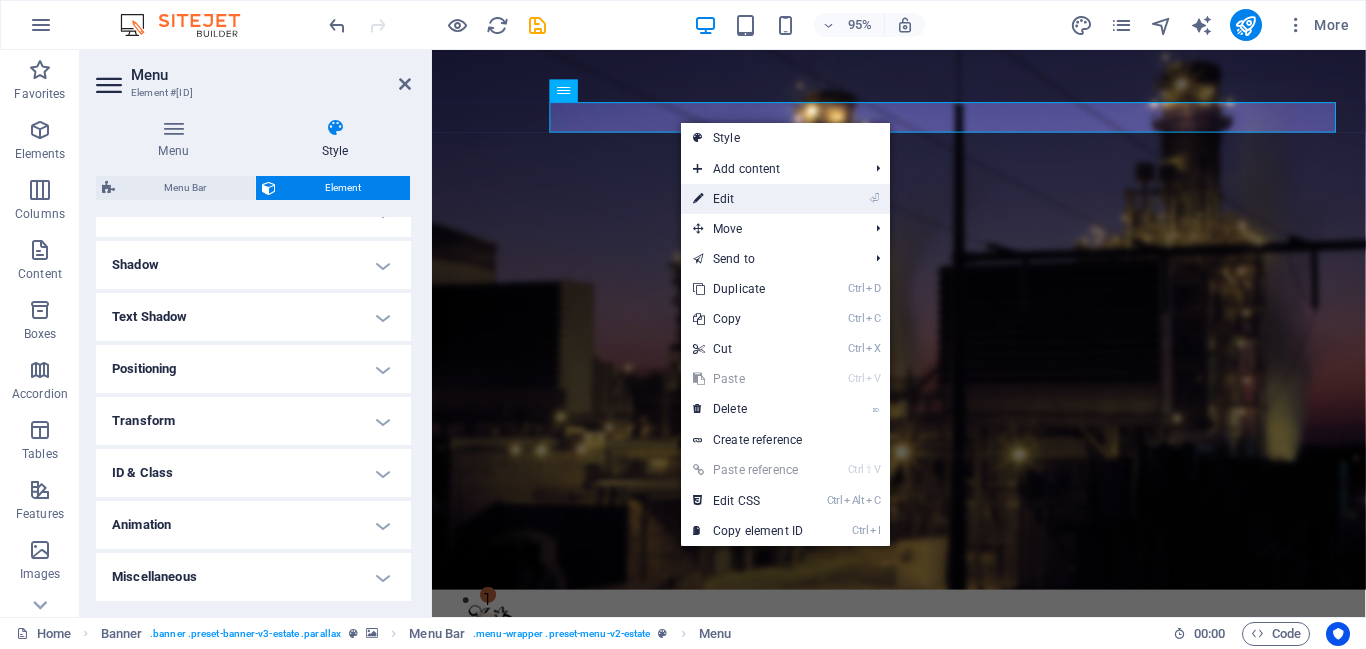 click on "⏎  Edit" at bounding box center (748, 199) 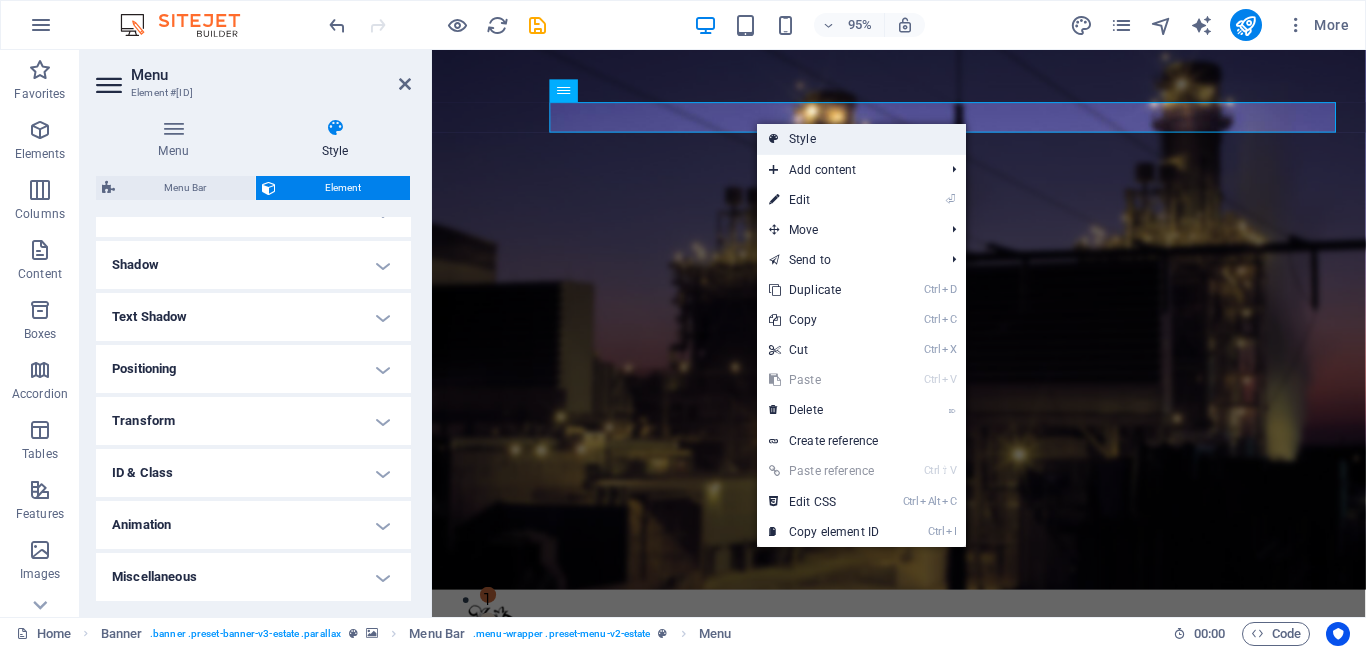 click on "Style" at bounding box center (861, 139) 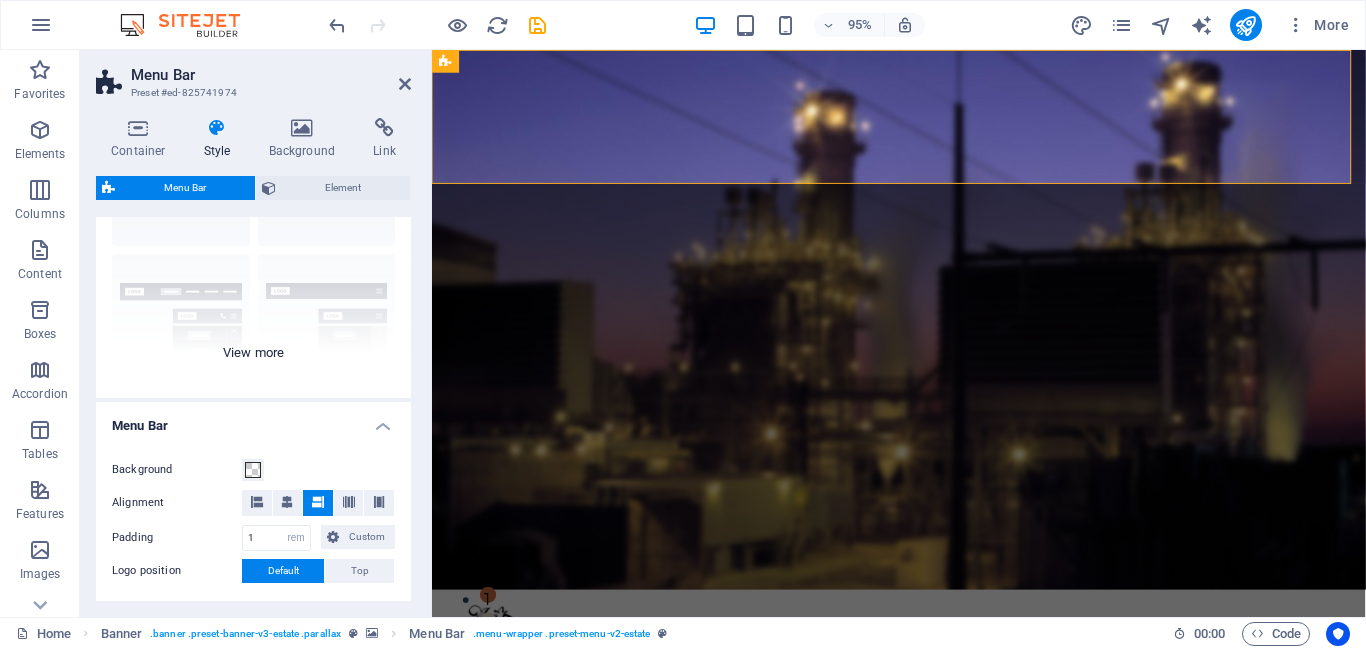 scroll, scrollTop: 156, scrollLeft: 0, axis: vertical 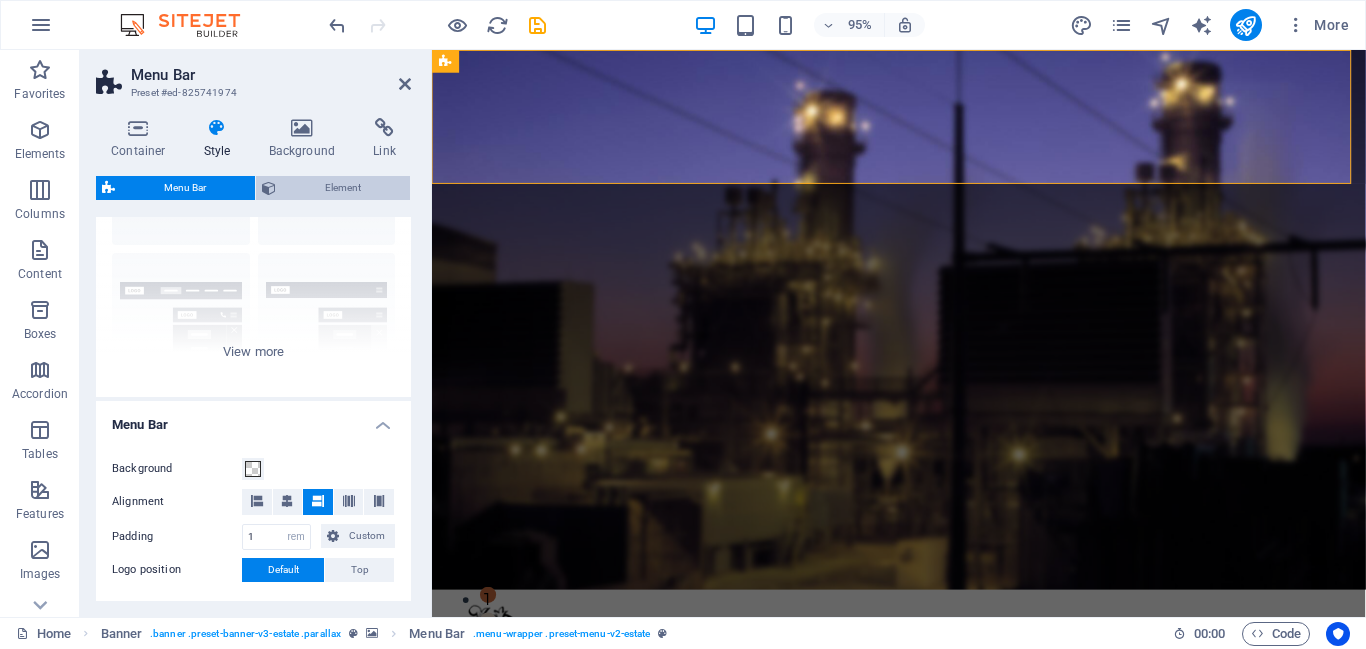 click on "Element" at bounding box center (343, 188) 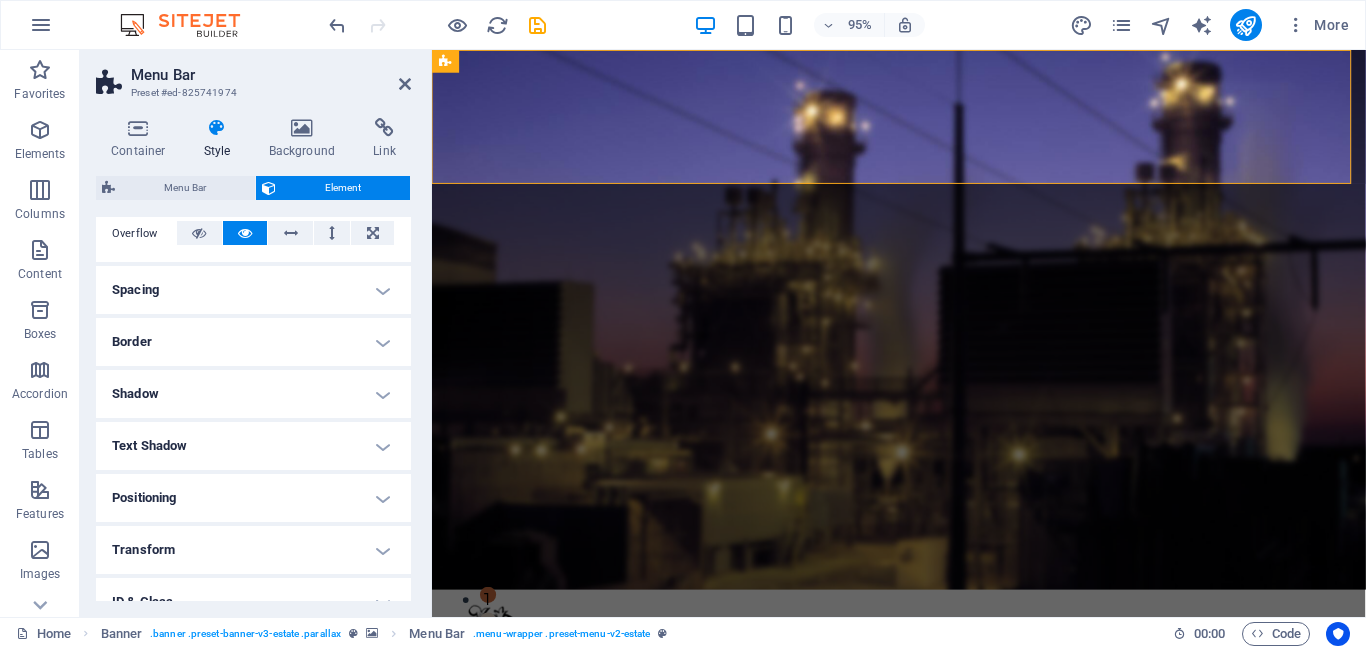 scroll, scrollTop: 330, scrollLeft: 0, axis: vertical 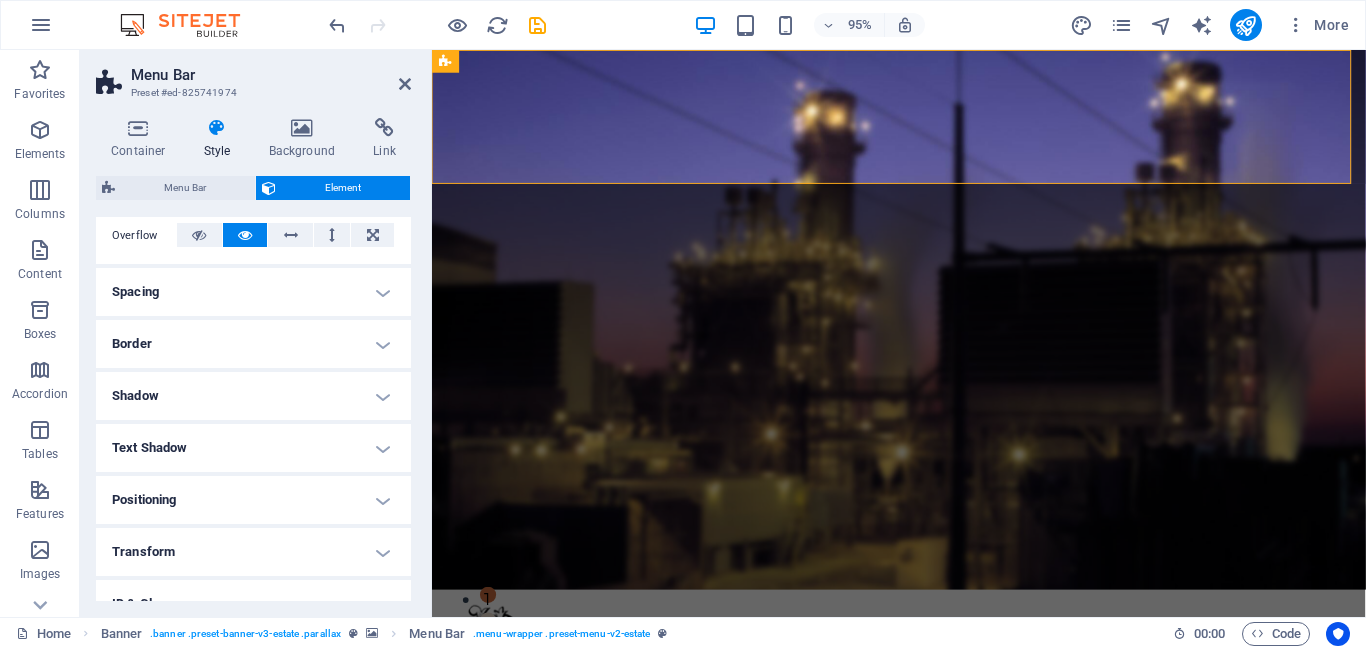 click on "Positioning" at bounding box center (253, 500) 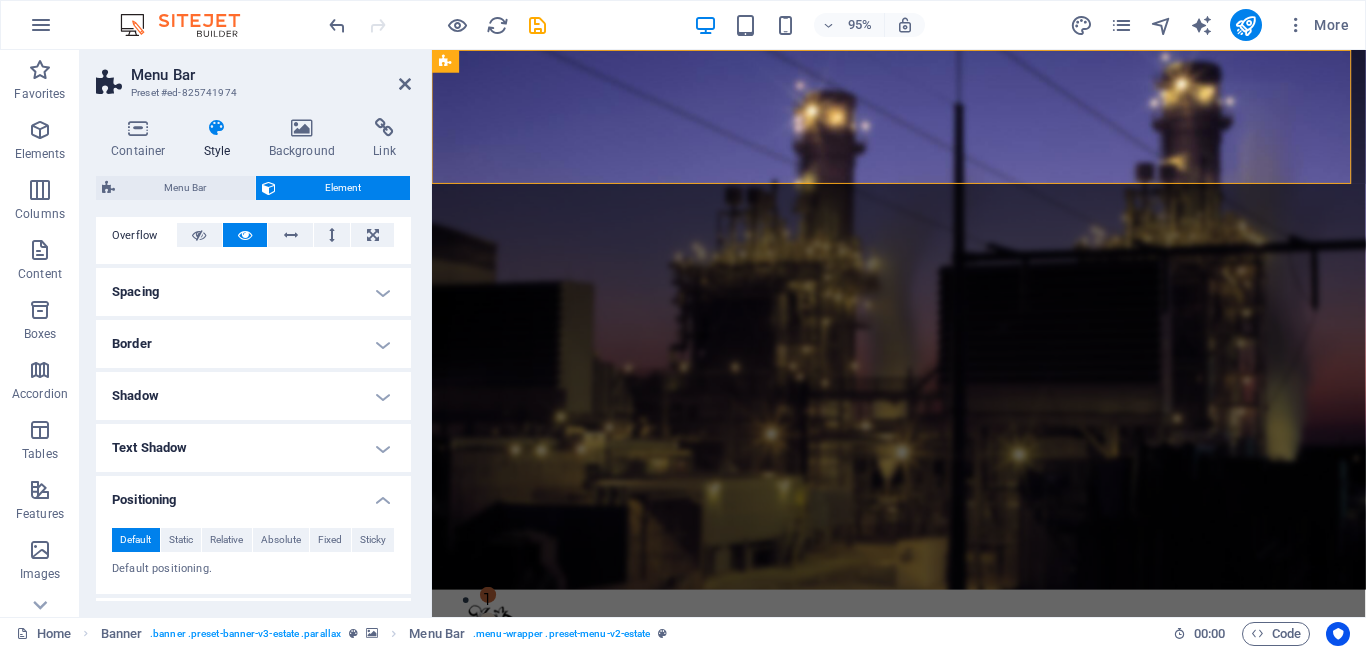 click on "Positioning" at bounding box center [253, 494] 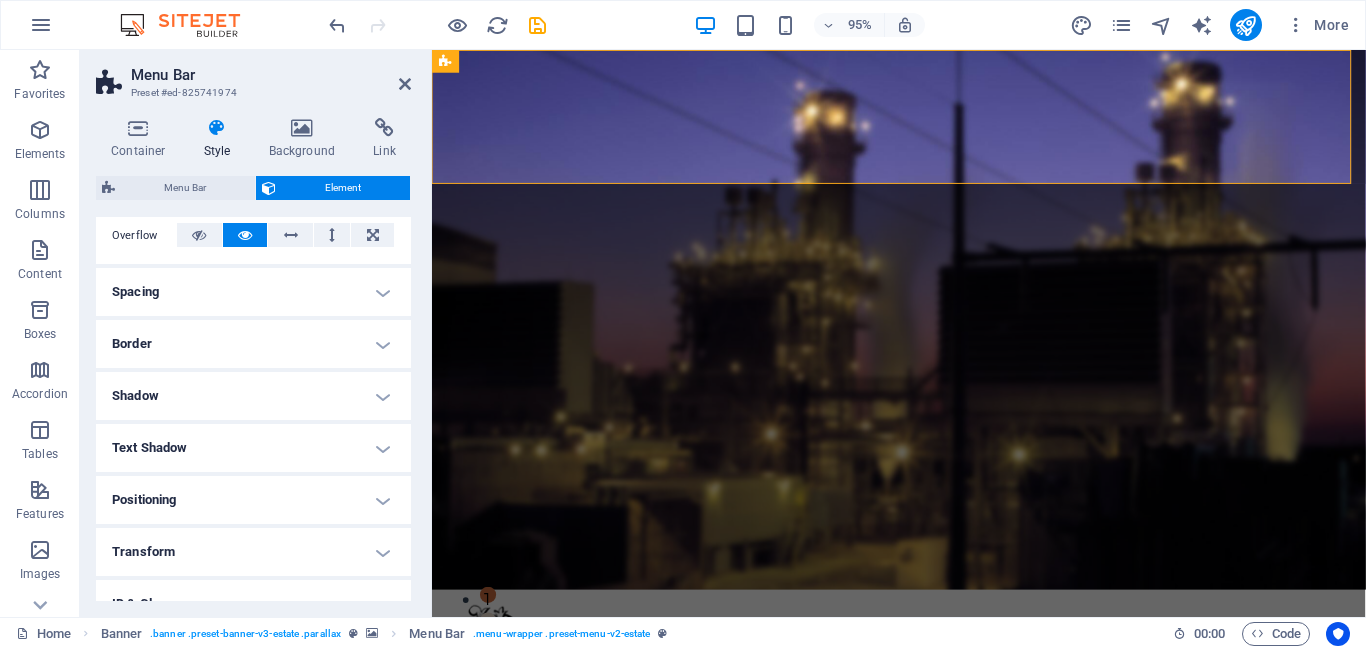 click on "Shadow" at bounding box center (253, 396) 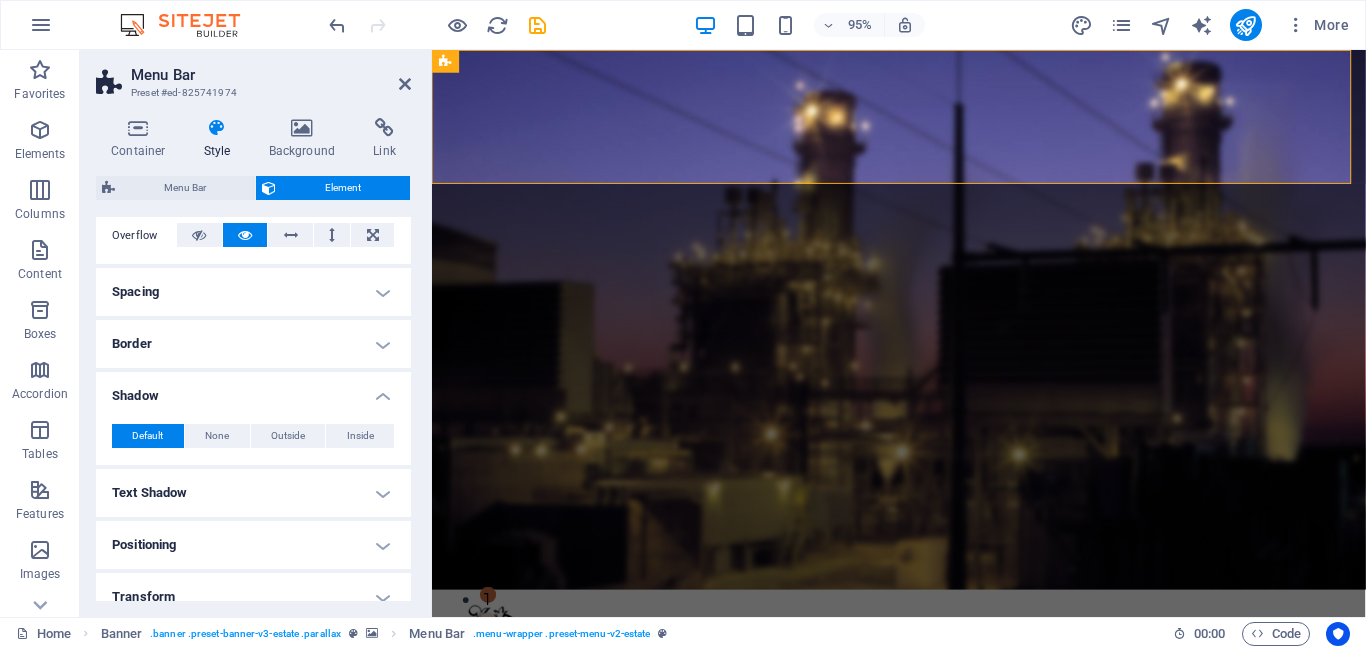 click on "Shadow" at bounding box center [253, 390] 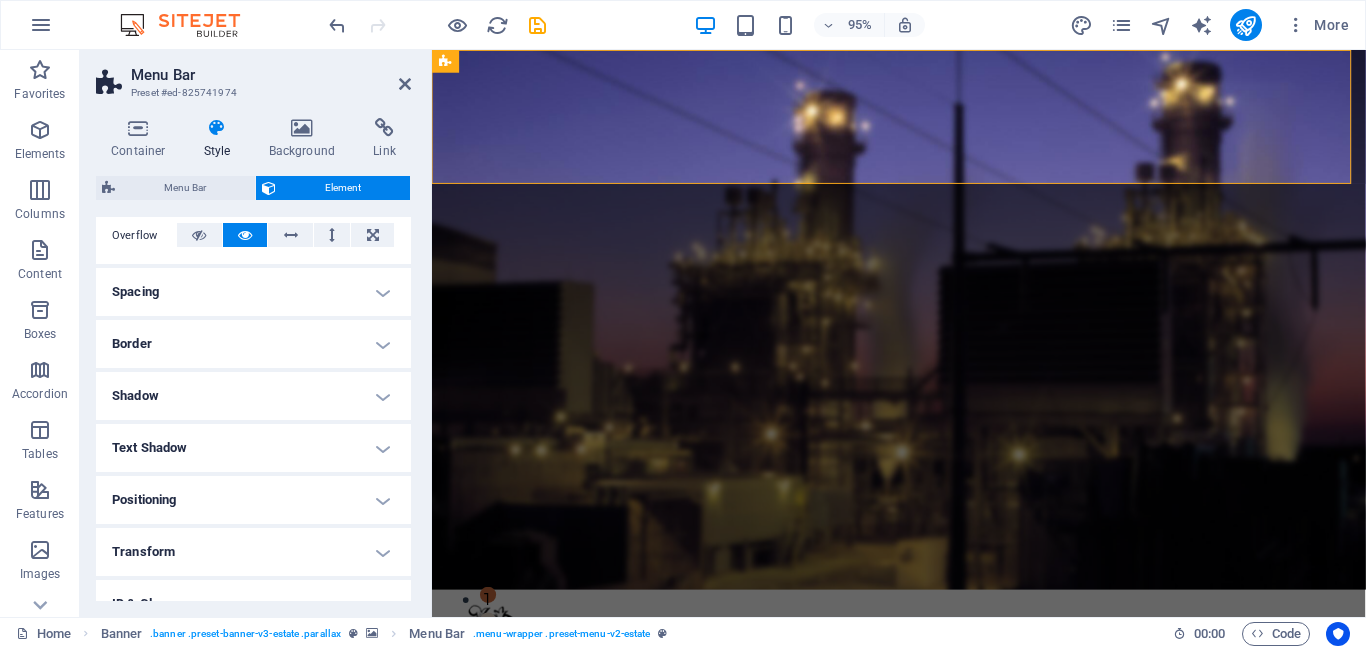 click on "Text Shadow" at bounding box center (253, 448) 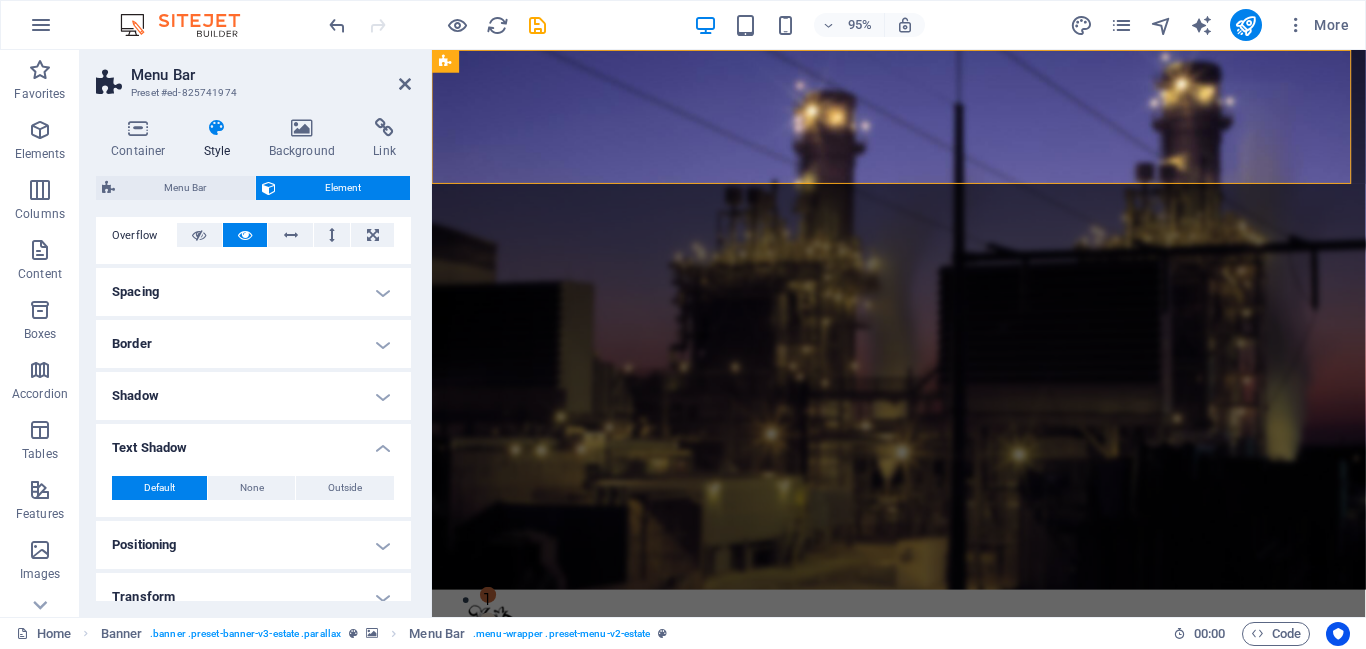 click on "Text Shadow" at bounding box center (253, 442) 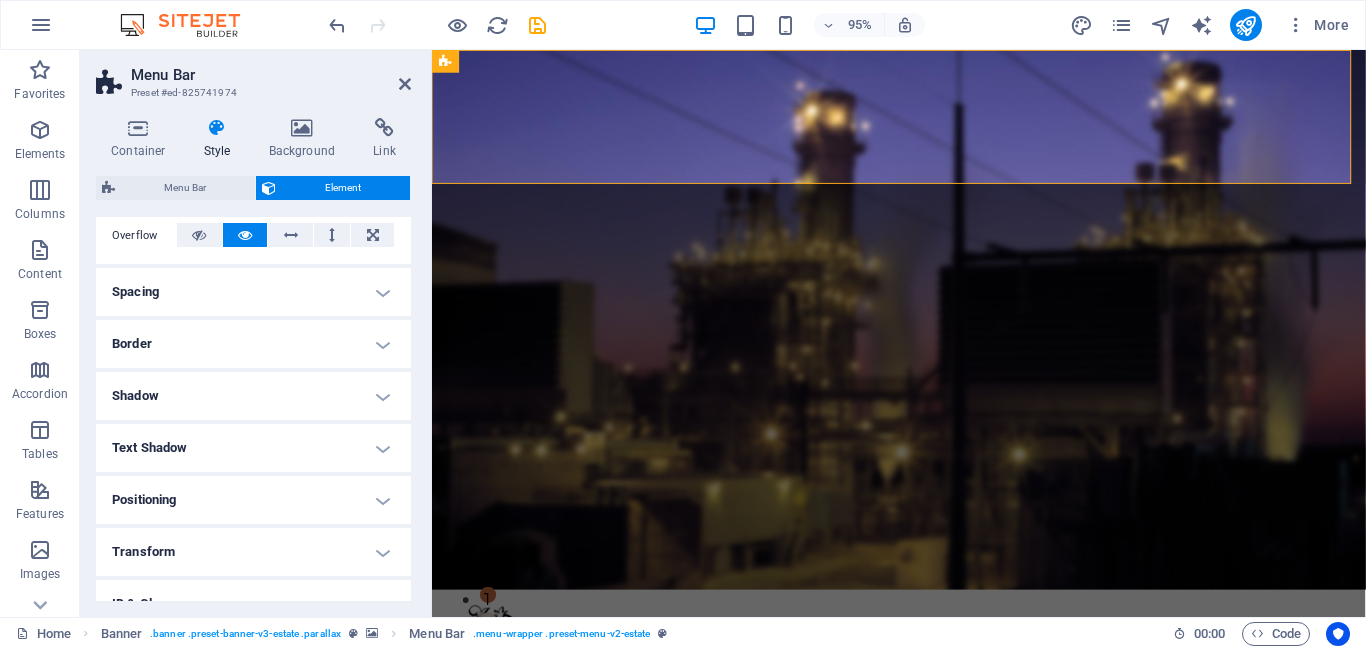 scroll, scrollTop: 461, scrollLeft: 0, axis: vertical 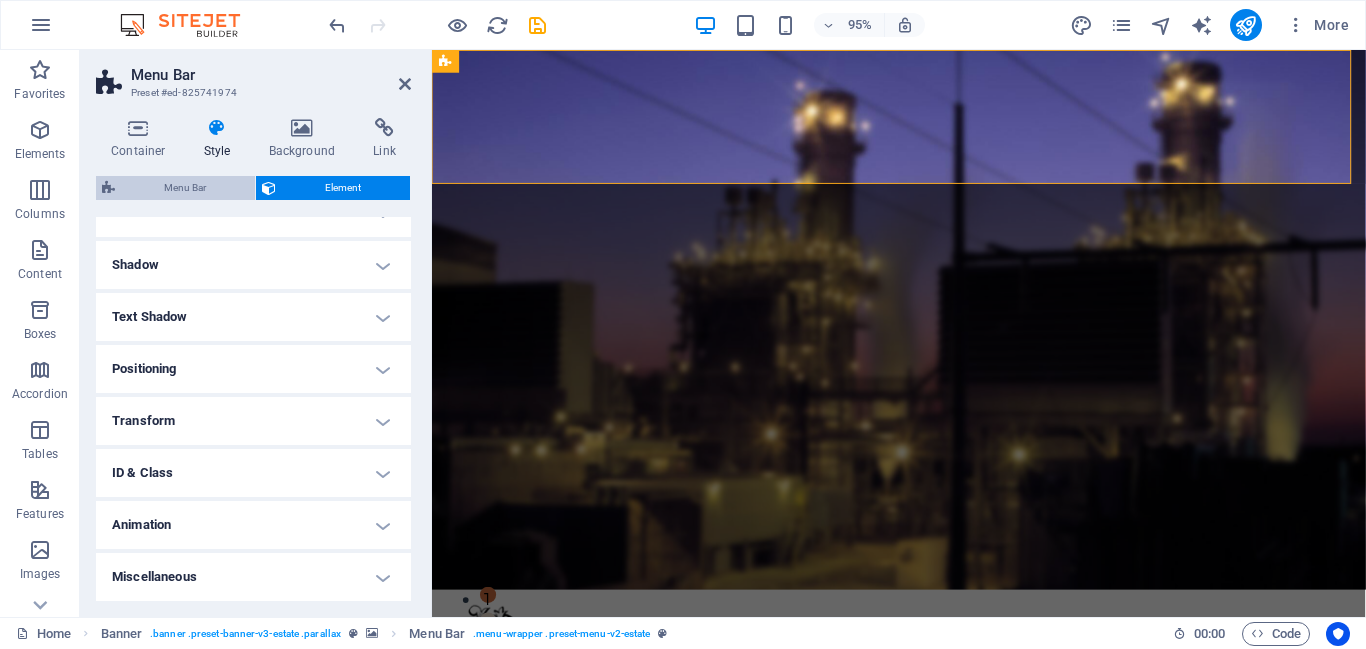 click on "Menu Bar" at bounding box center (185, 188) 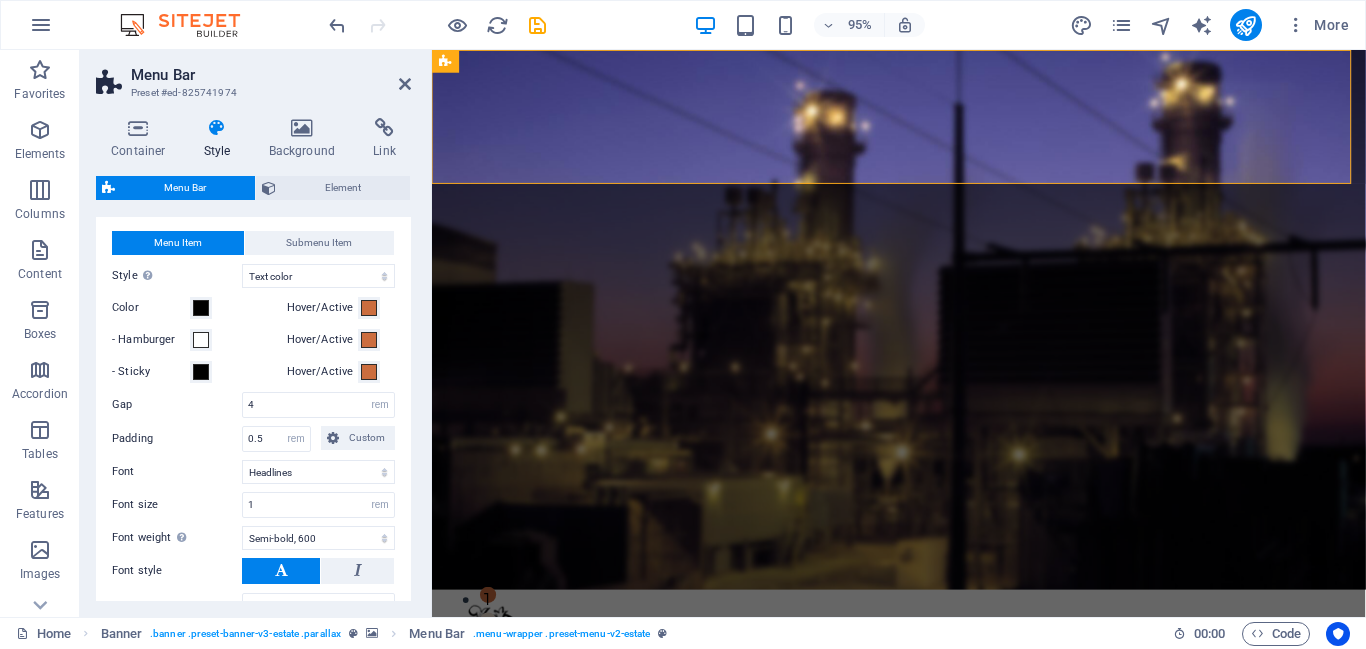 scroll, scrollTop: 648, scrollLeft: 0, axis: vertical 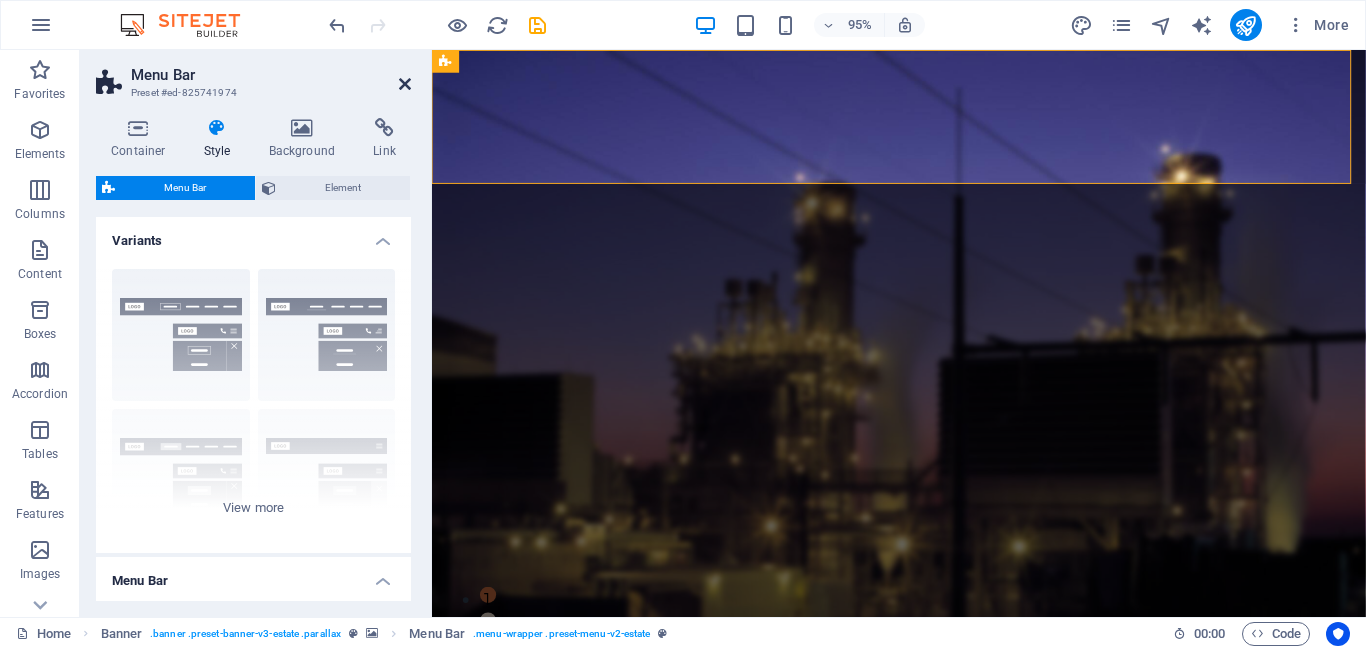 click at bounding box center [405, 84] 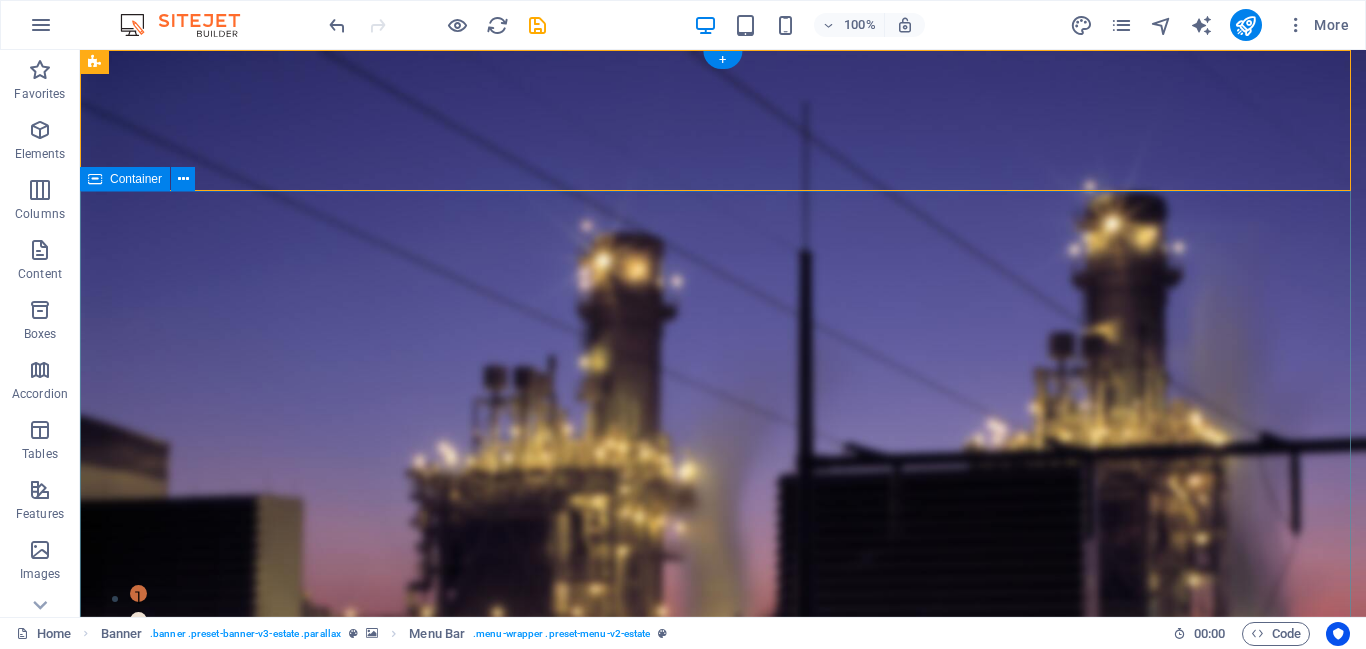 click on "Transformers: Powering the Grid. At vero eos et accusamus et iusto odio dignissimos ducimus qui blanditiis praesentium voluptatum deleniti atque corrupti quos dolores et quas molestias excepturi sint occaecati cupiditate non provident. get started" at bounding box center (723, 1029) 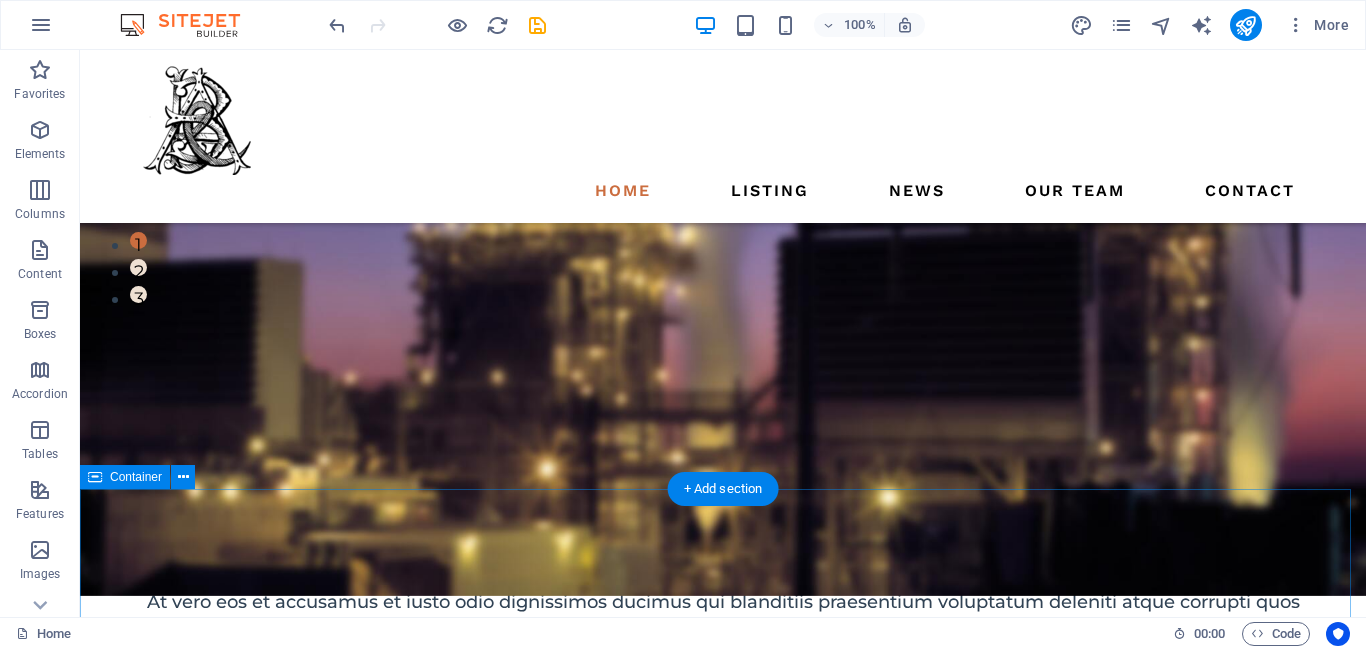 scroll, scrollTop: 0, scrollLeft: 0, axis: both 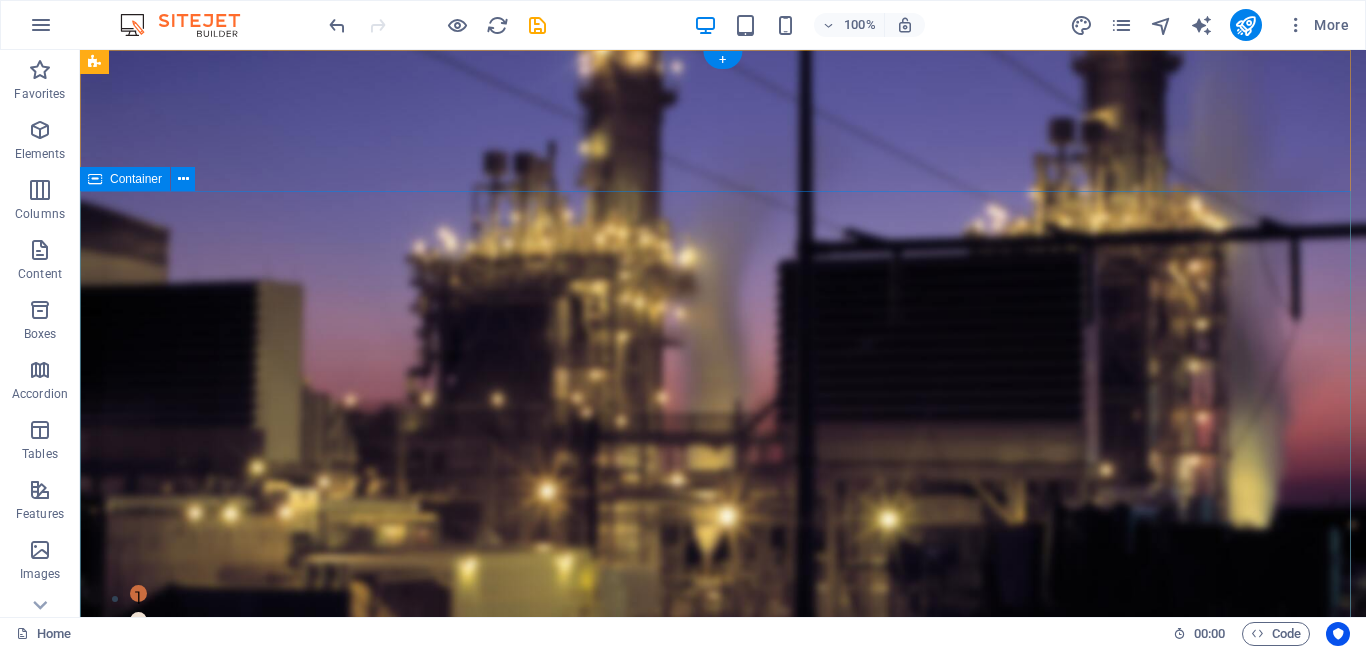 click on "Transformers: Powering the Grid. At vero eos et accusamus et iusto odio dignissimos ducimus qui blanditiis praesentium voluptatum deleniti atque corrupti quos dolores et quas molestias excepturi sint occaecati cupiditate non provident. get started" at bounding box center (723, 1000) 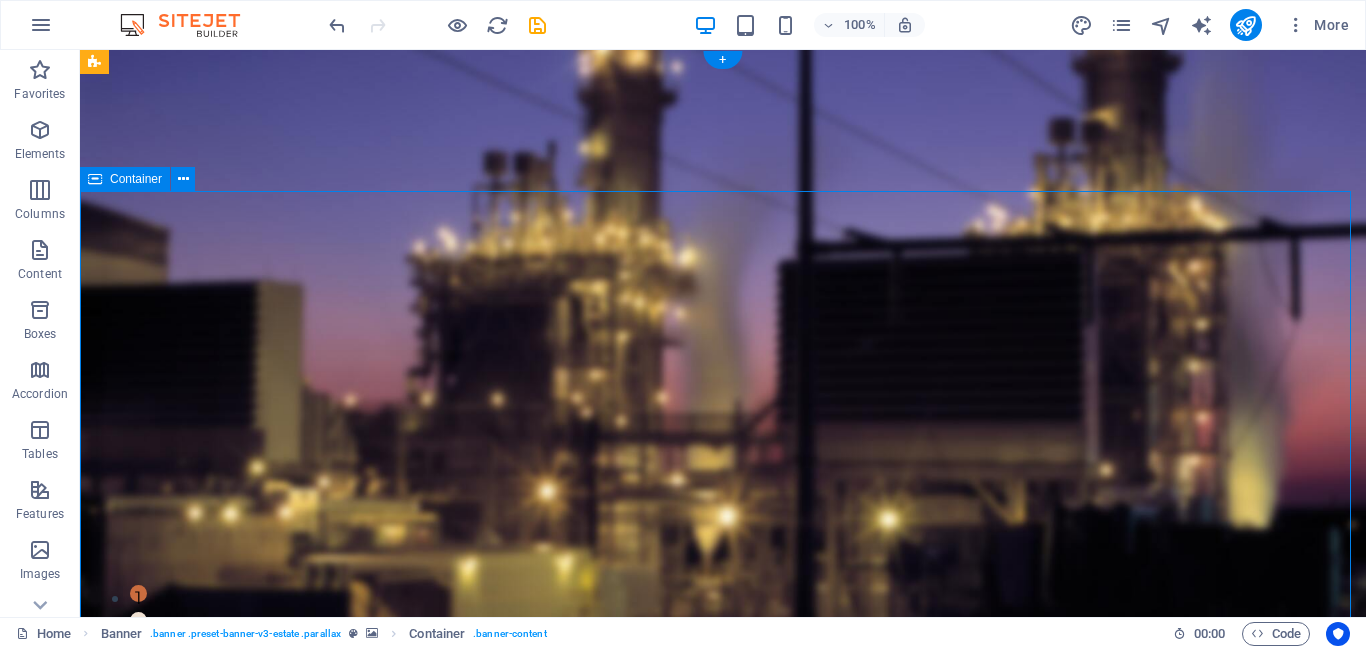 click on "Transformers: Powering the Grid. At vero eos et accusamus et iusto odio dignissimos ducimus qui blanditiis praesentium voluptatum deleniti atque corrupti quos dolores et quas molestias excepturi sint occaecati cupiditate non provident. get started" at bounding box center [723, 1000] 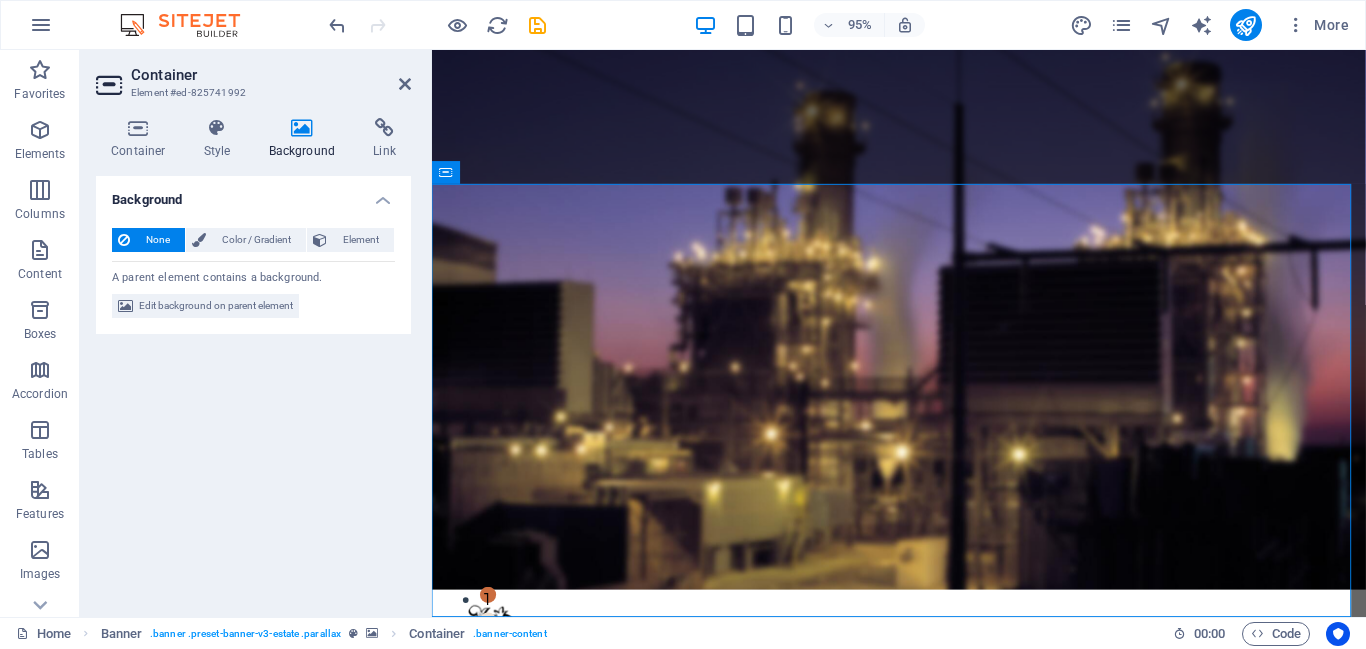 click on "Background" at bounding box center [306, 139] 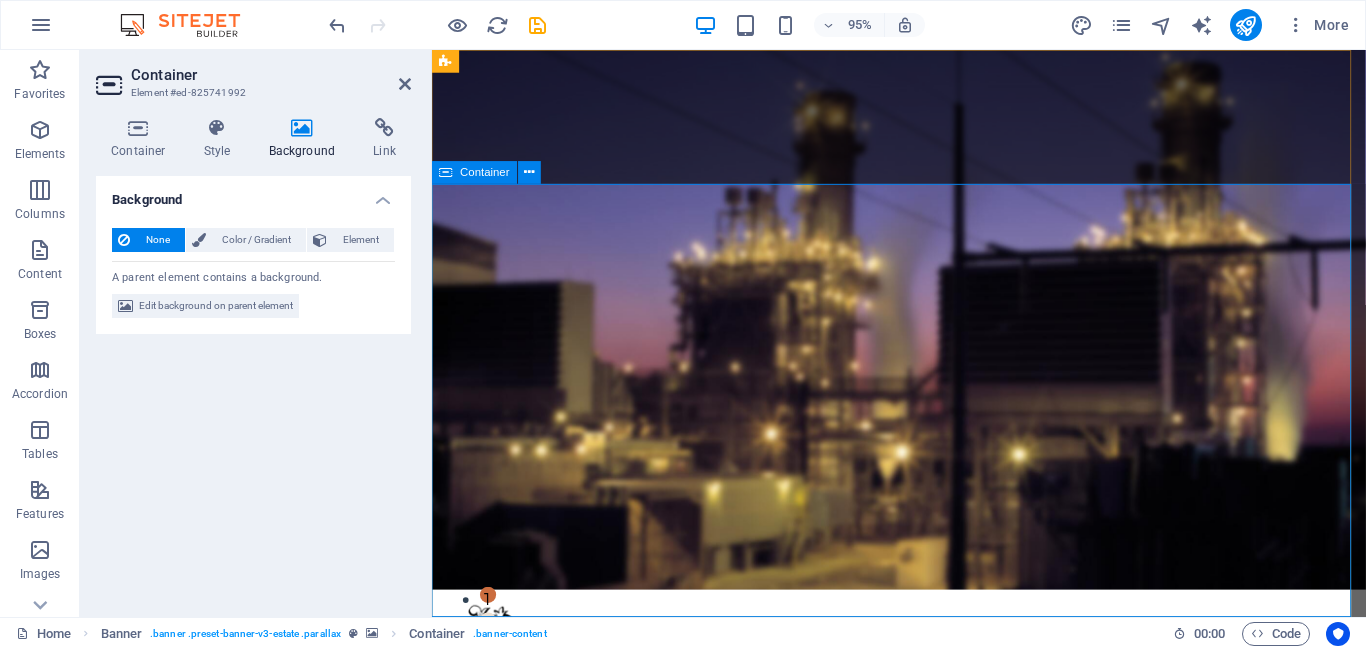 click on "Transformers: Powering the Grid. At vero eos et accusamus et iusto odio dignissimos ducimus qui blanditiis praesentium voluptatum deleniti atque corrupti quos dolores et quas molestias excepturi sint occaecati cupiditate non provident. get started" at bounding box center (923, 1000) 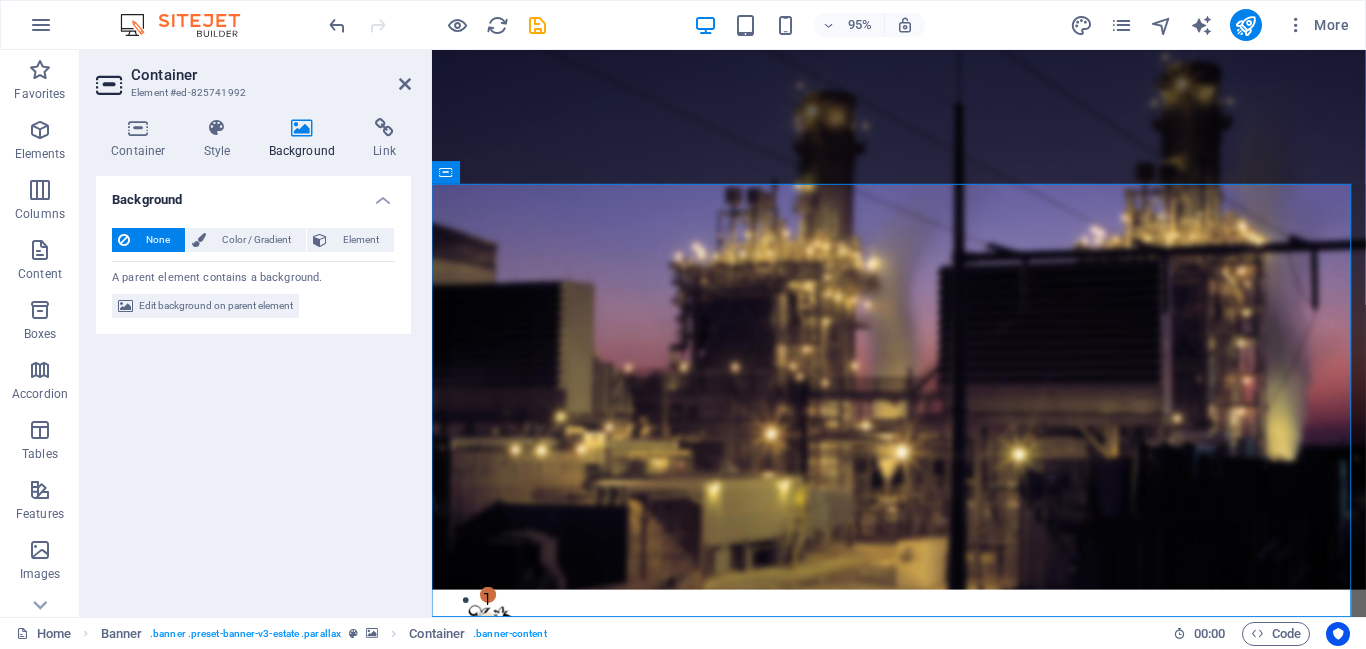 click on "Background None Color / Gradient Element Stretch background to full-width Color overlay Places an overlay over the background to colorize it Parallax 40 % Image Image slider Map Video YouTube Vimeo HTML Color Gradient Color A parent element contains a background. Edit background on parent element" at bounding box center [253, 388] 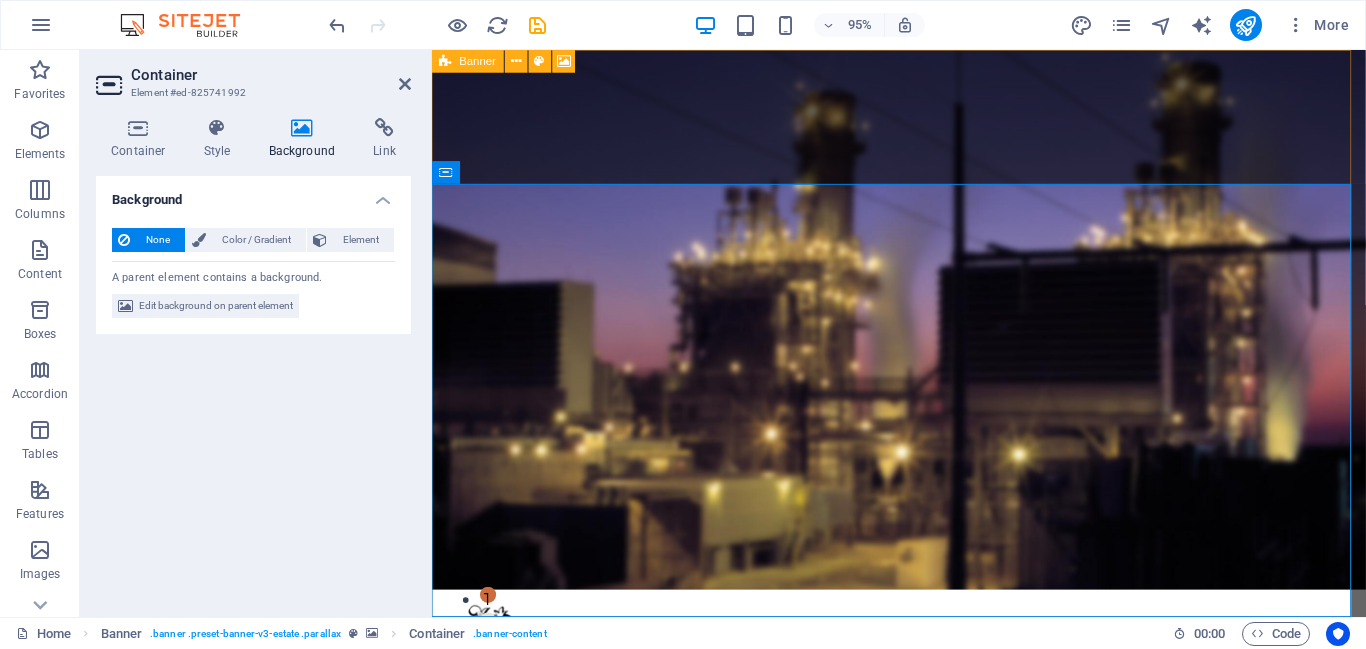 click on "Container Element #[ID]" at bounding box center (253, 76) 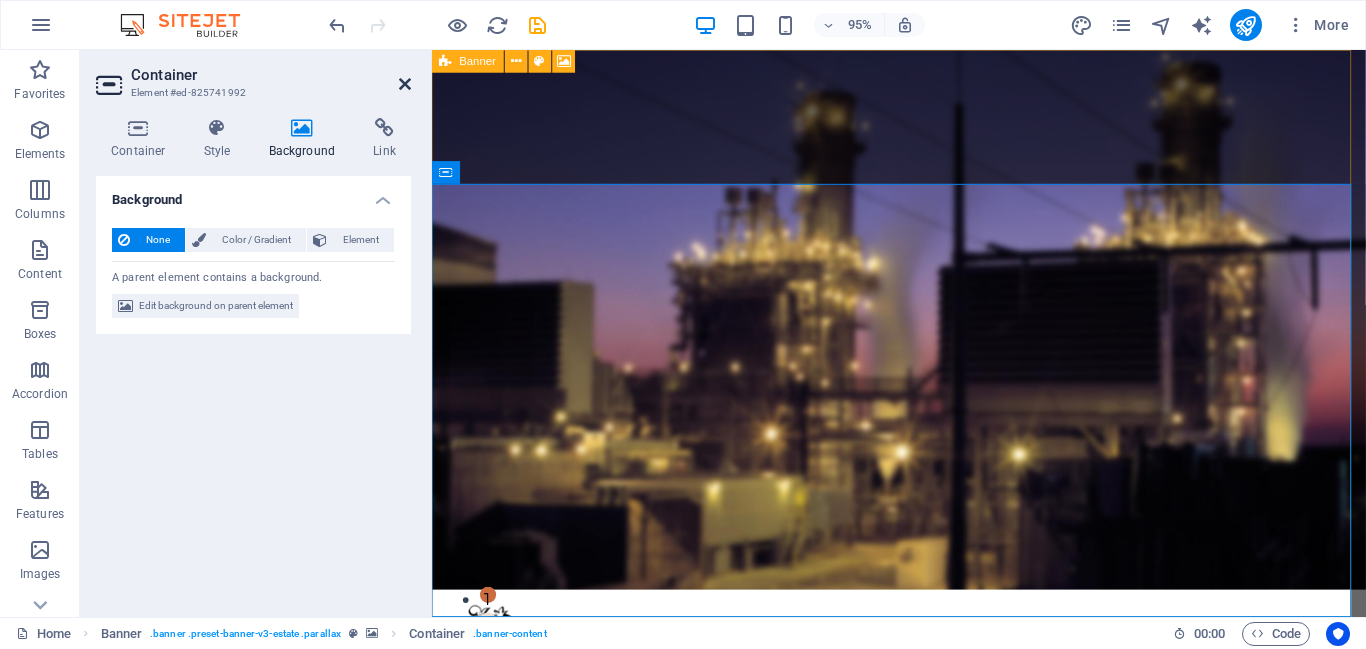 click at bounding box center (405, 84) 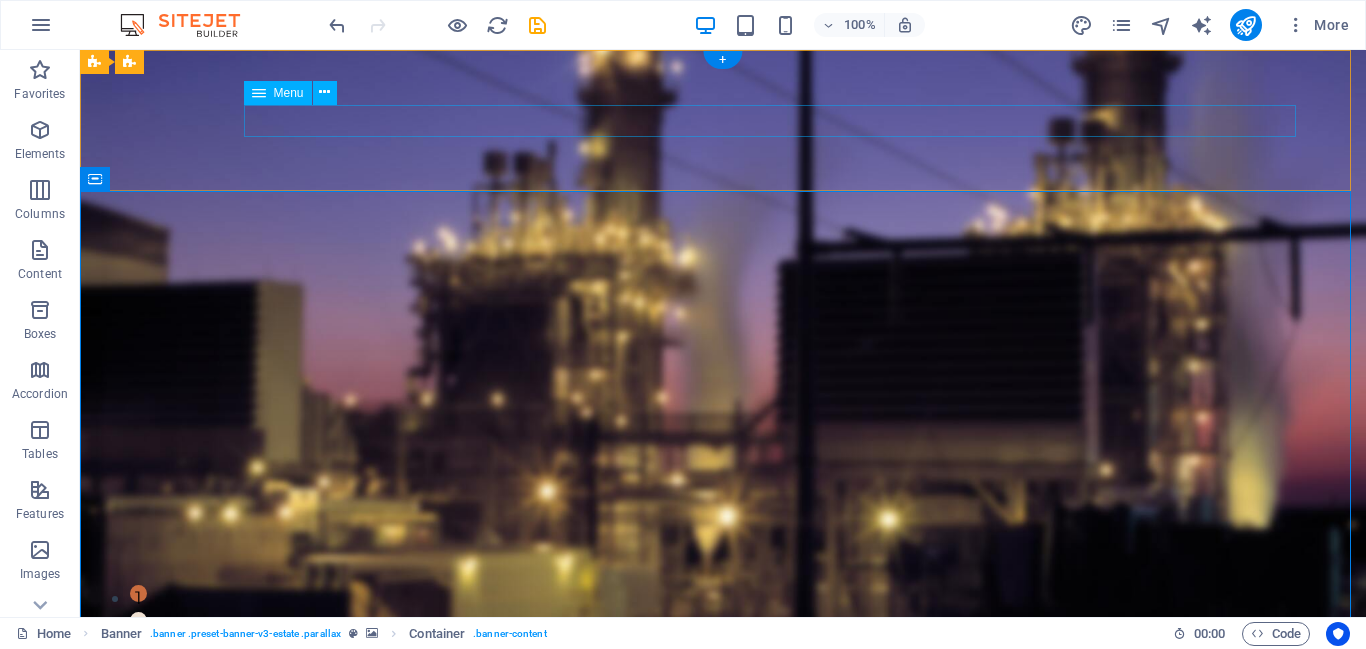click on "Home Listing News Our Team Contact" at bounding box center [723, 759] 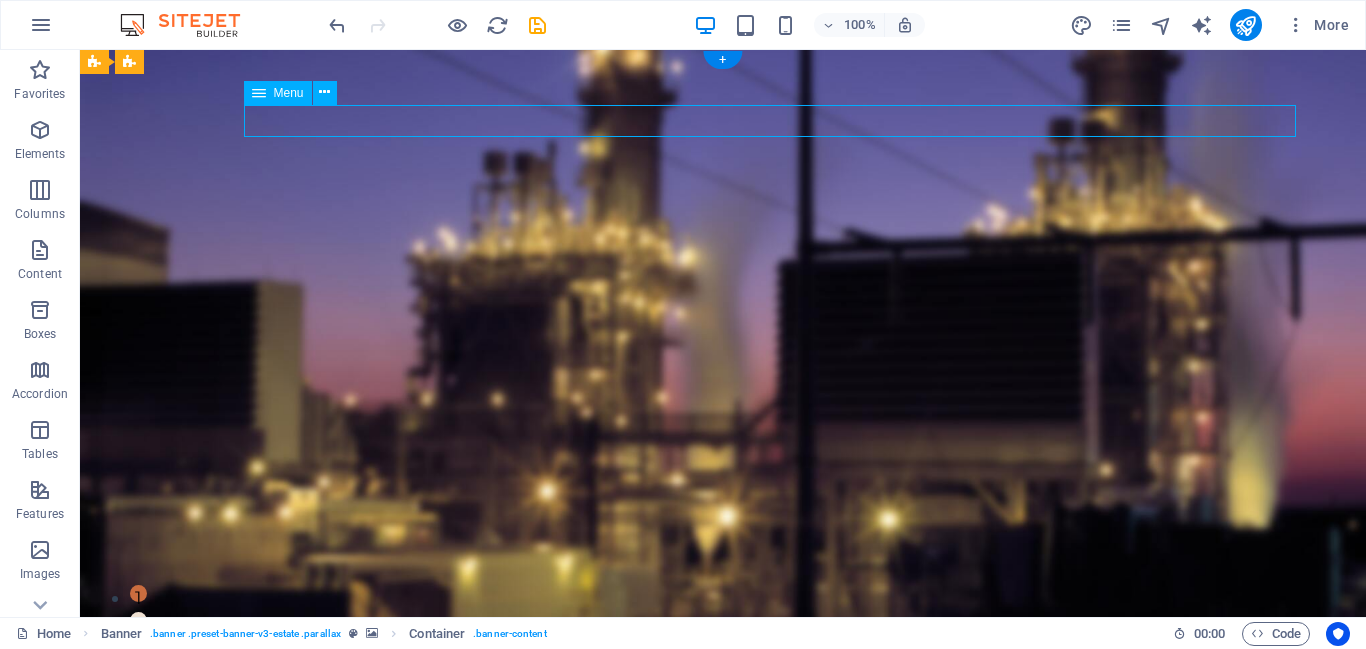 click on "Home Listing News Our Team Contact" at bounding box center (723, 759) 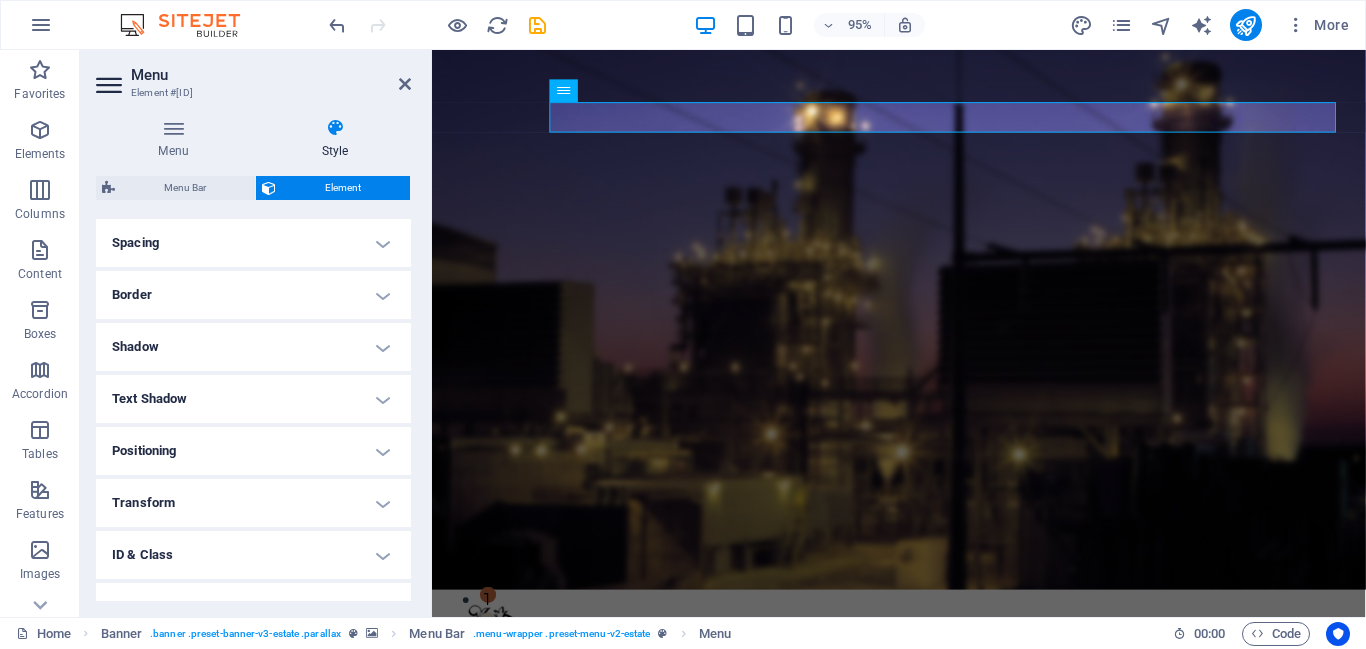 scroll, scrollTop: 0, scrollLeft: 0, axis: both 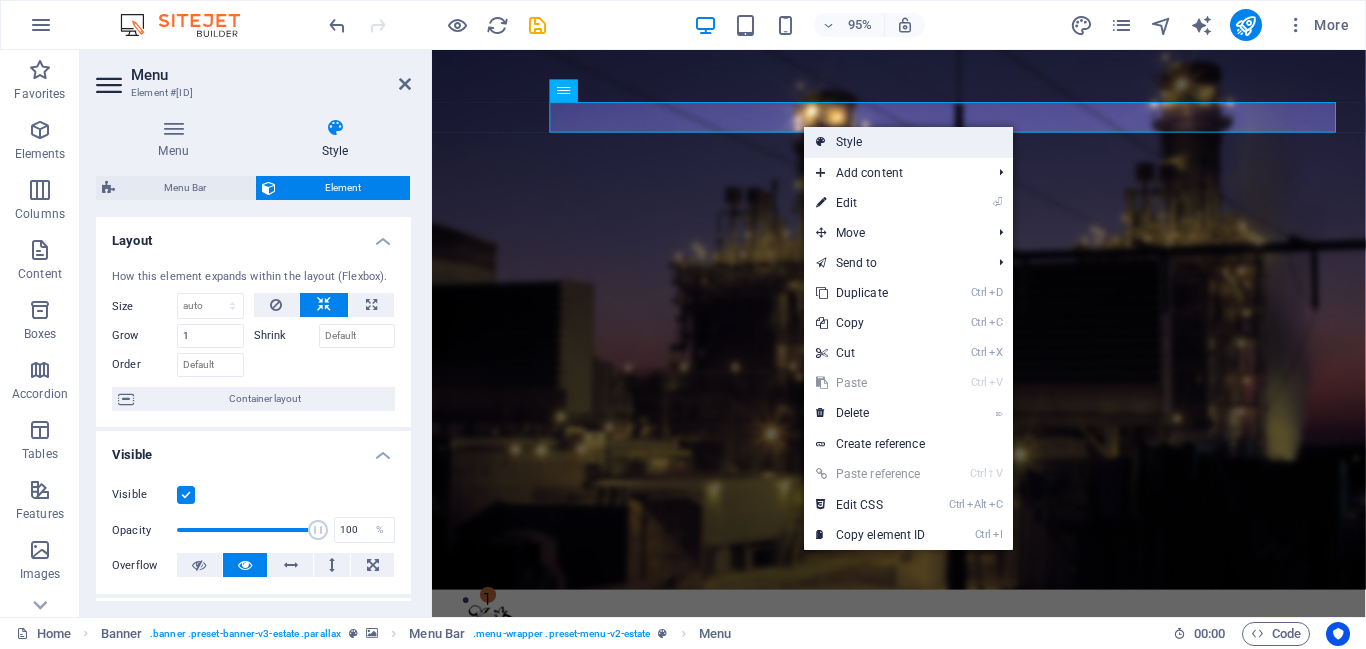 drag, startPoint x: 836, startPoint y: 155, endPoint x: 240, endPoint y: 181, distance: 596.56683 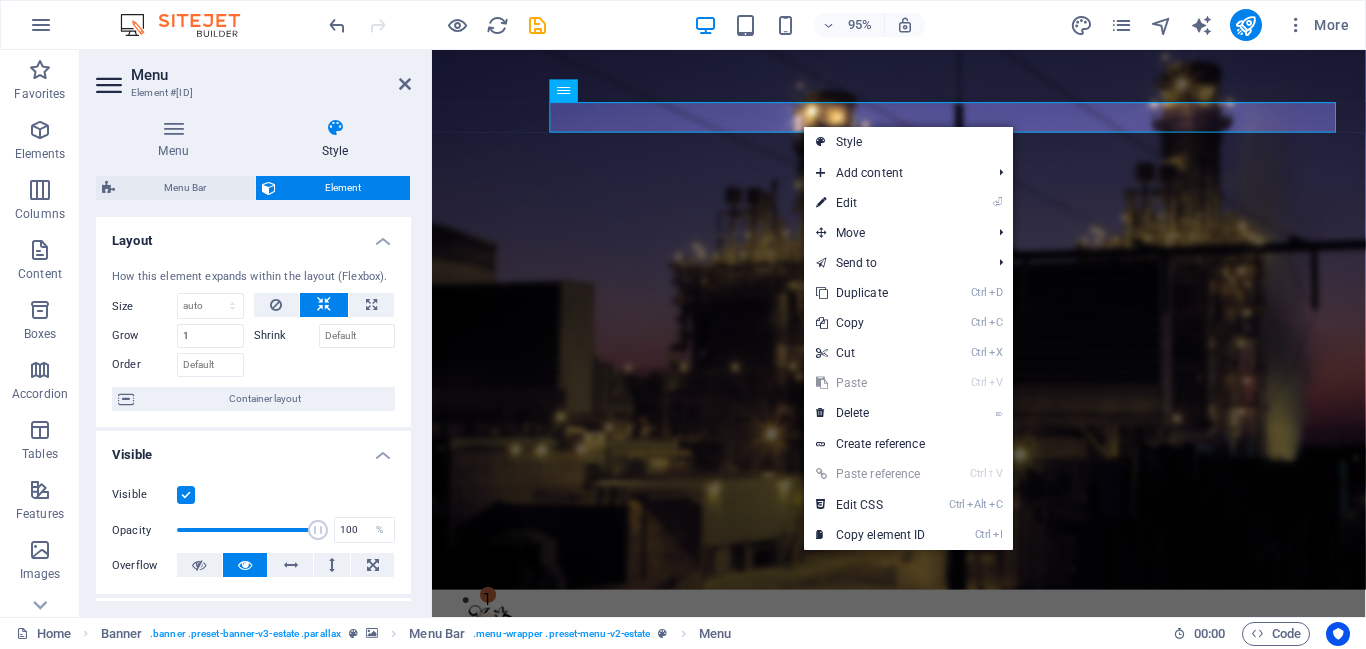 select on "rem" 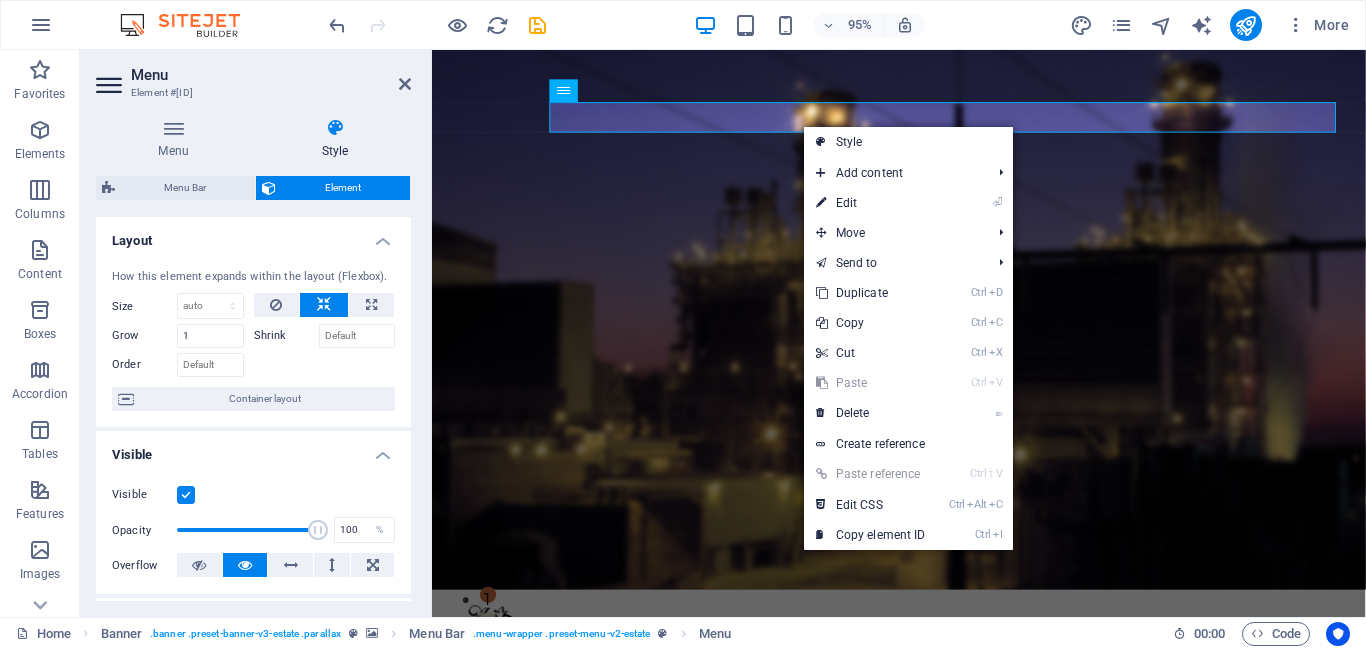 select on "hover_text_color" 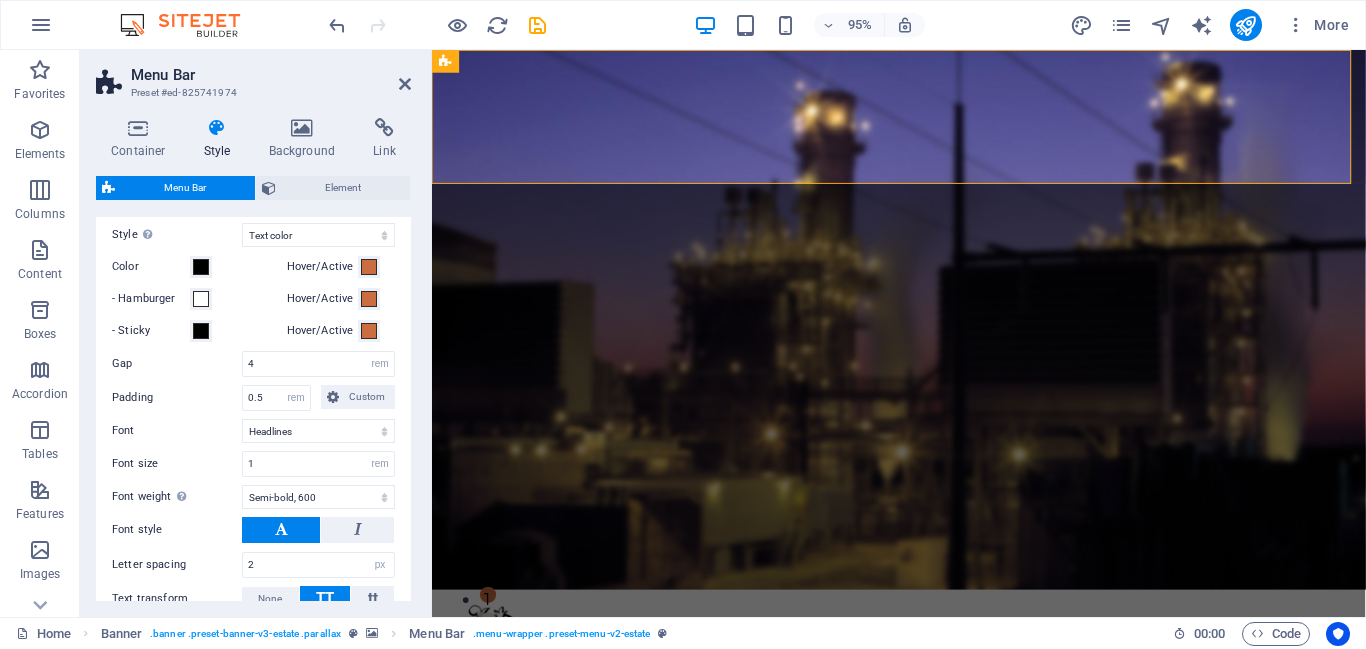 scroll, scrollTop: 694, scrollLeft: 0, axis: vertical 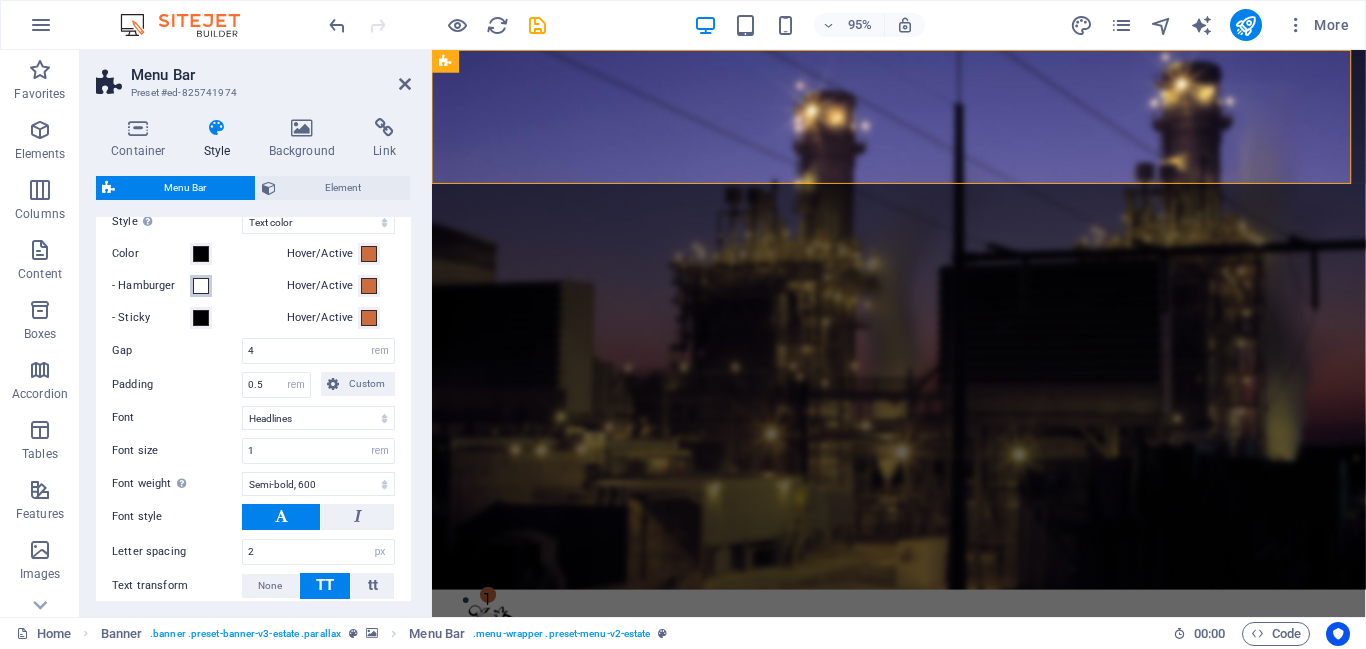 click at bounding box center [201, 286] 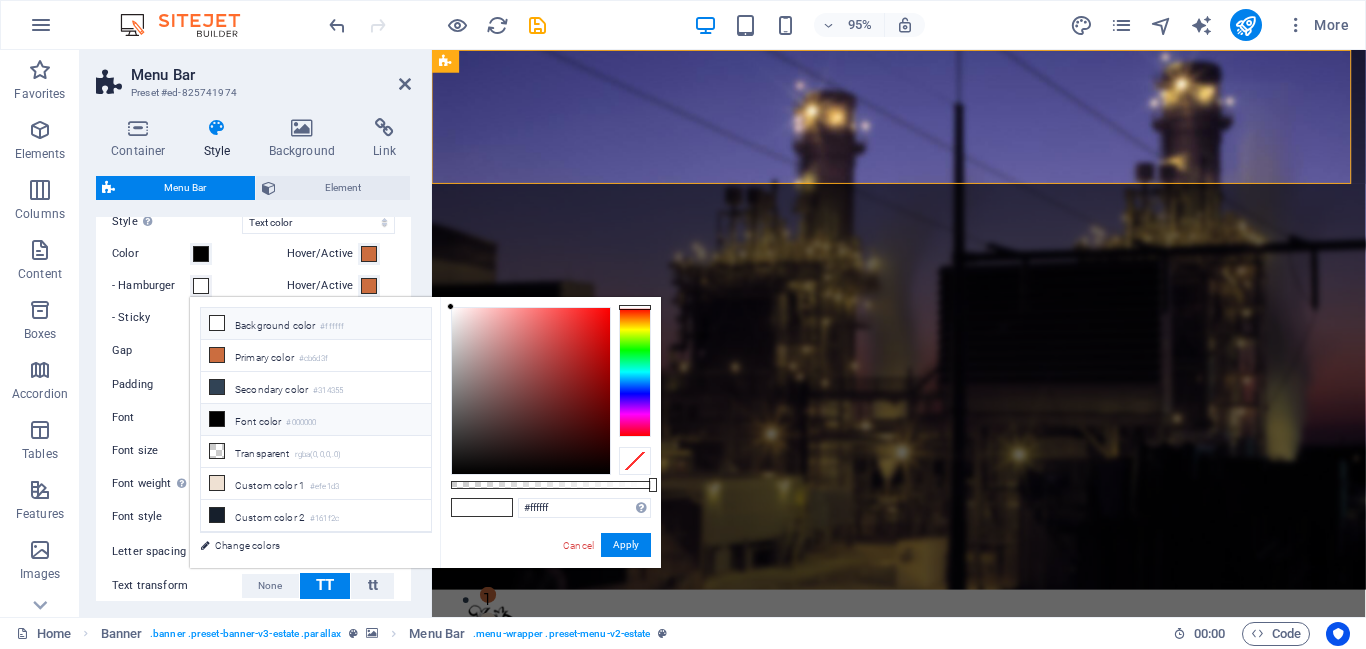 click on "Font color
#000000" at bounding box center [316, 420] 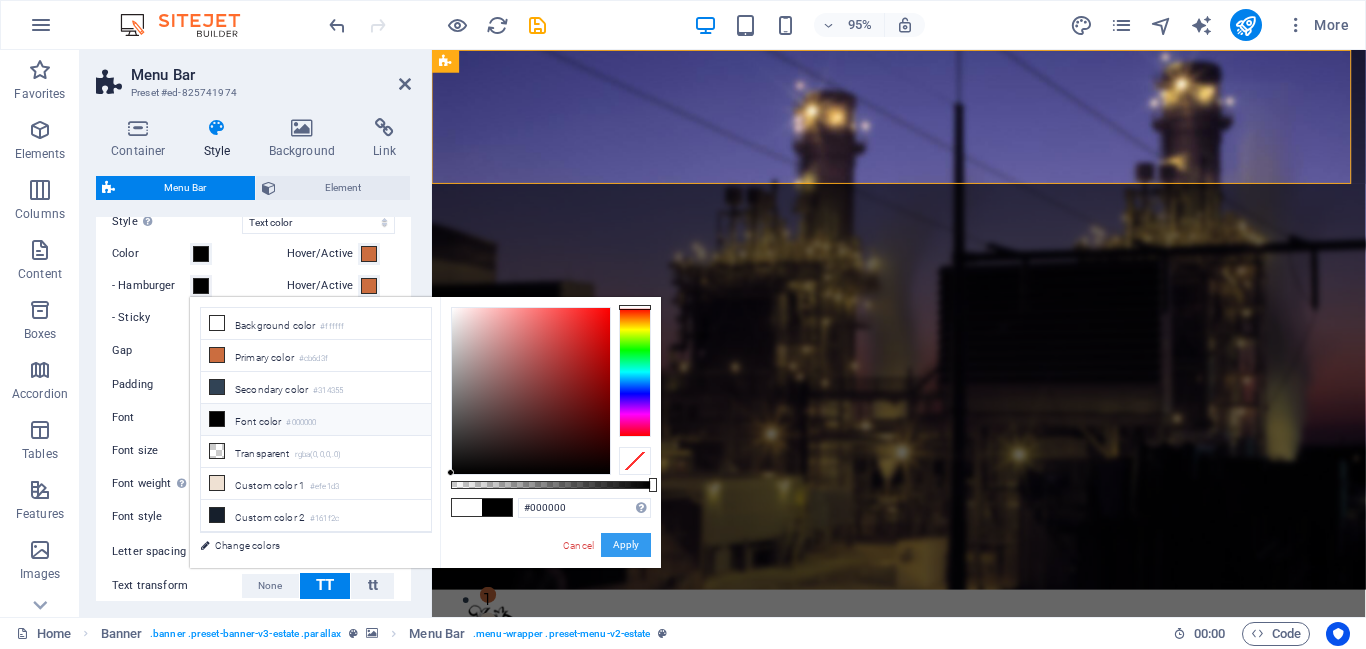 click on "Apply" at bounding box center [626, 545] 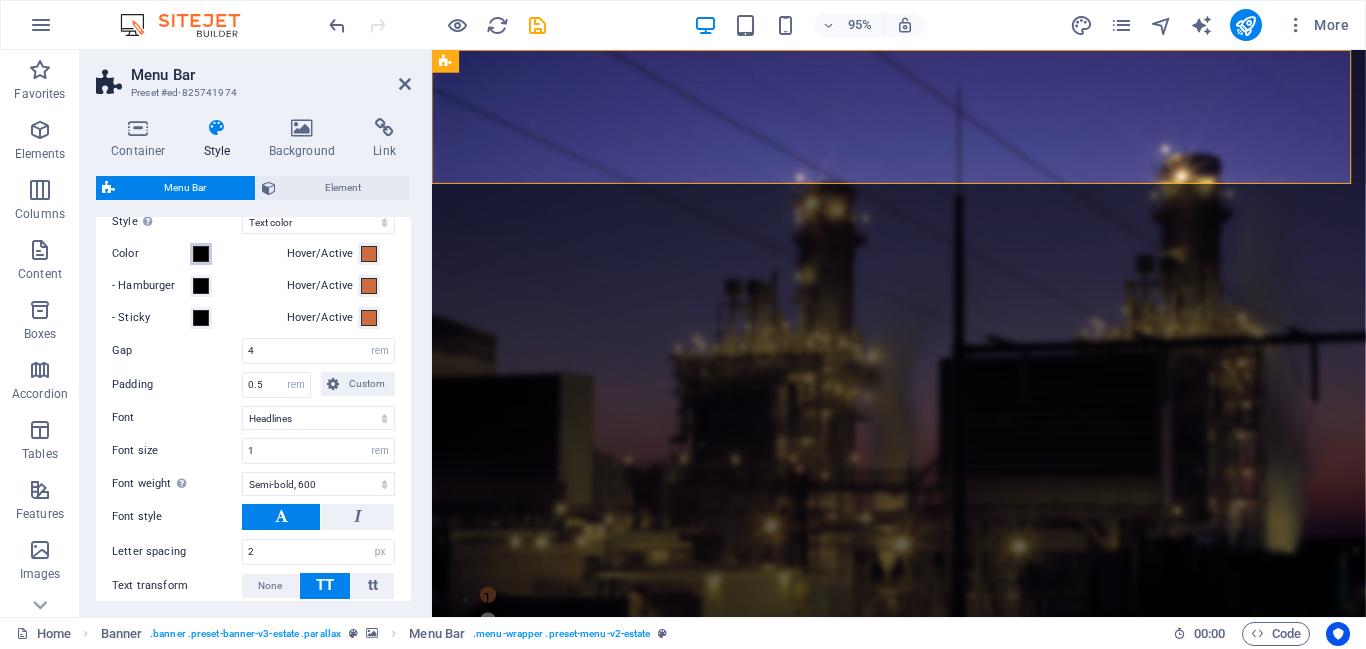 drag, startPoint x: 206, startPoint y: 254, endPoint x: 191, endPoint y: 251, distance: 15.297058 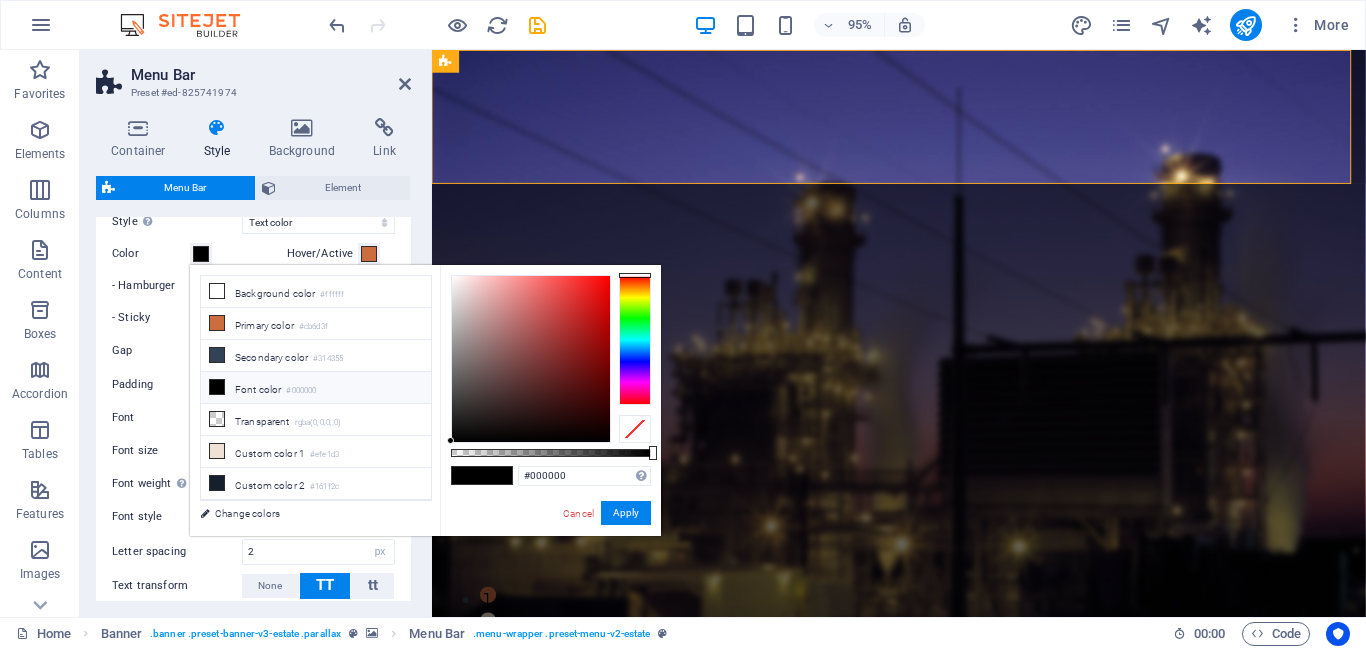 click at bounding box center [201, 254] 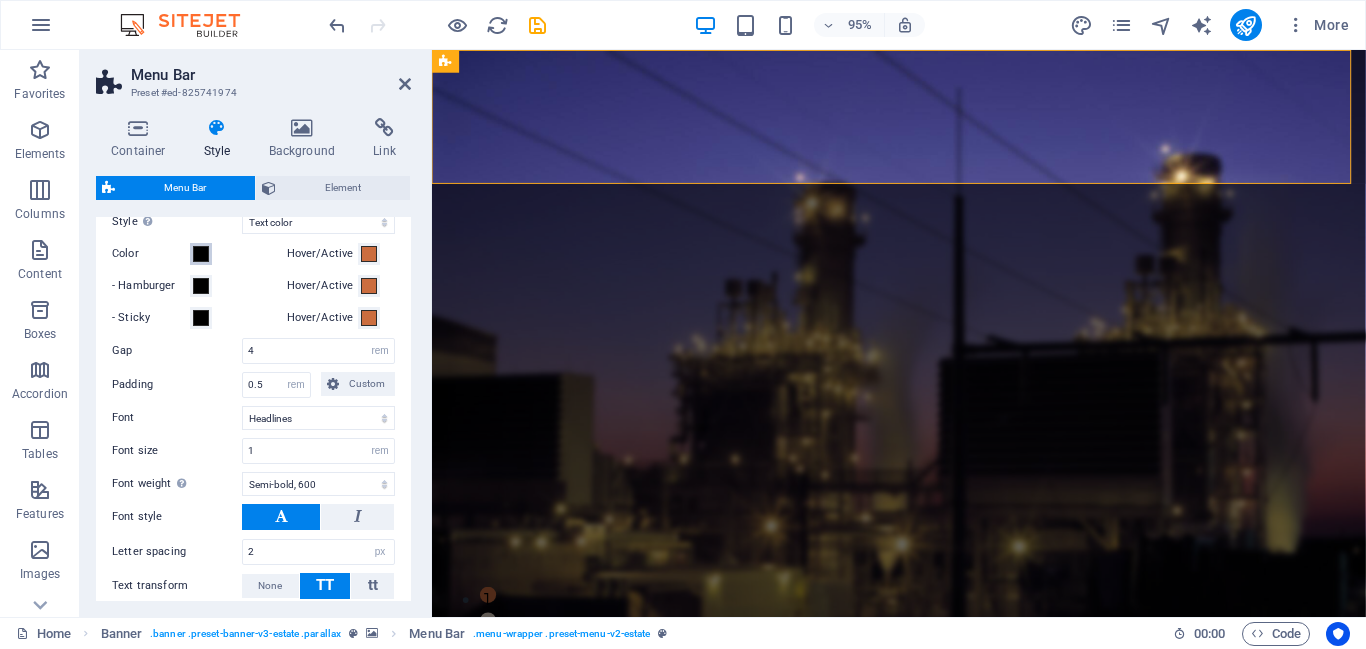 click at bounding box center [201, 254] 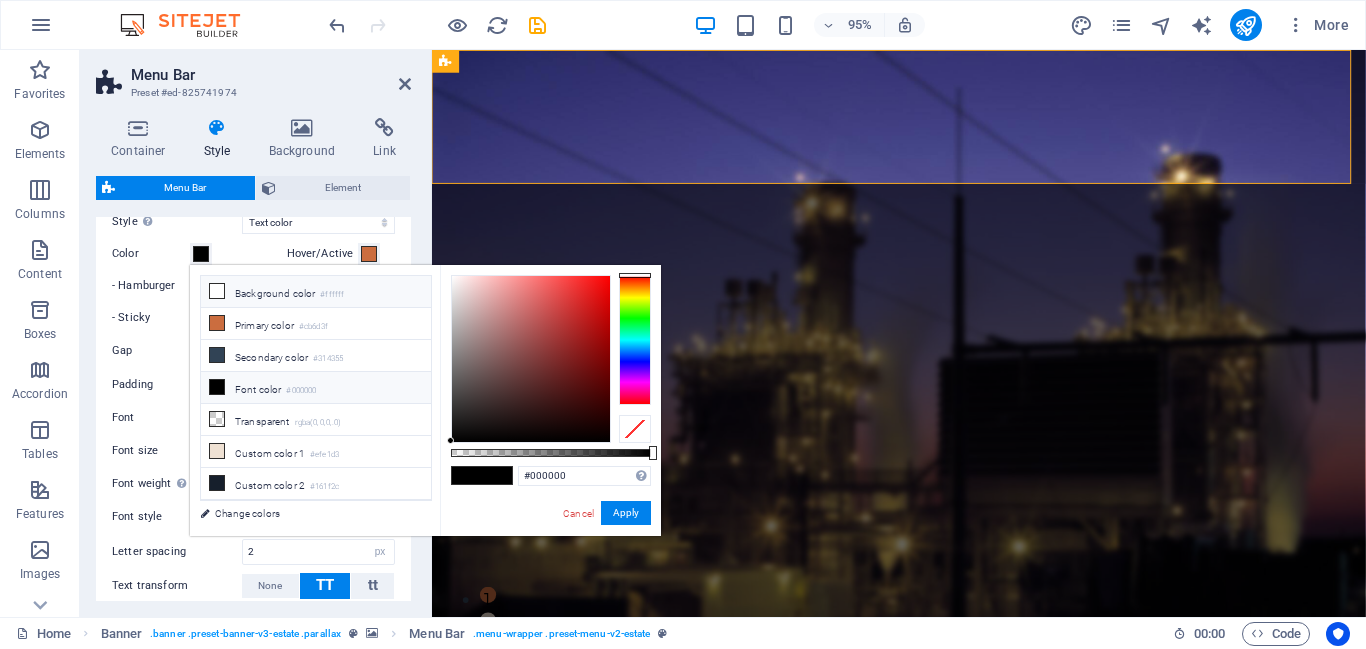 click on "Background color
#ffffff" at bounding box center [316, 292] 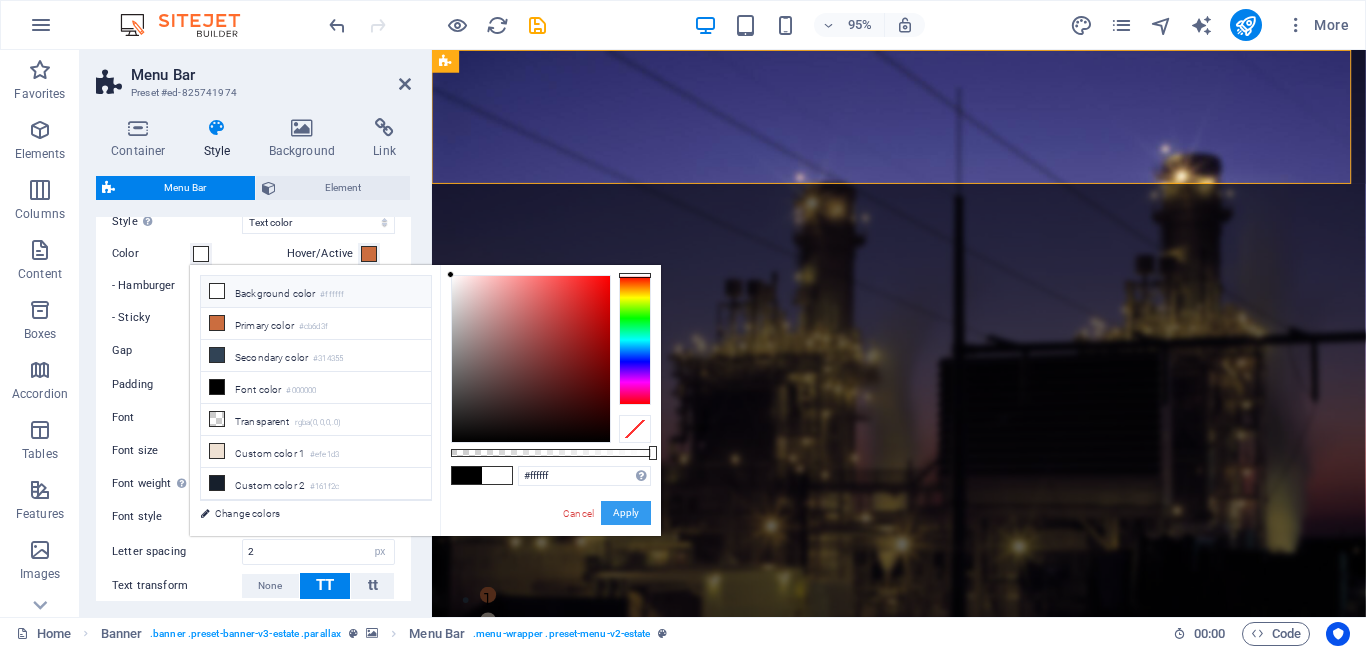 click on "Apply" at bounding box center [626, 513] 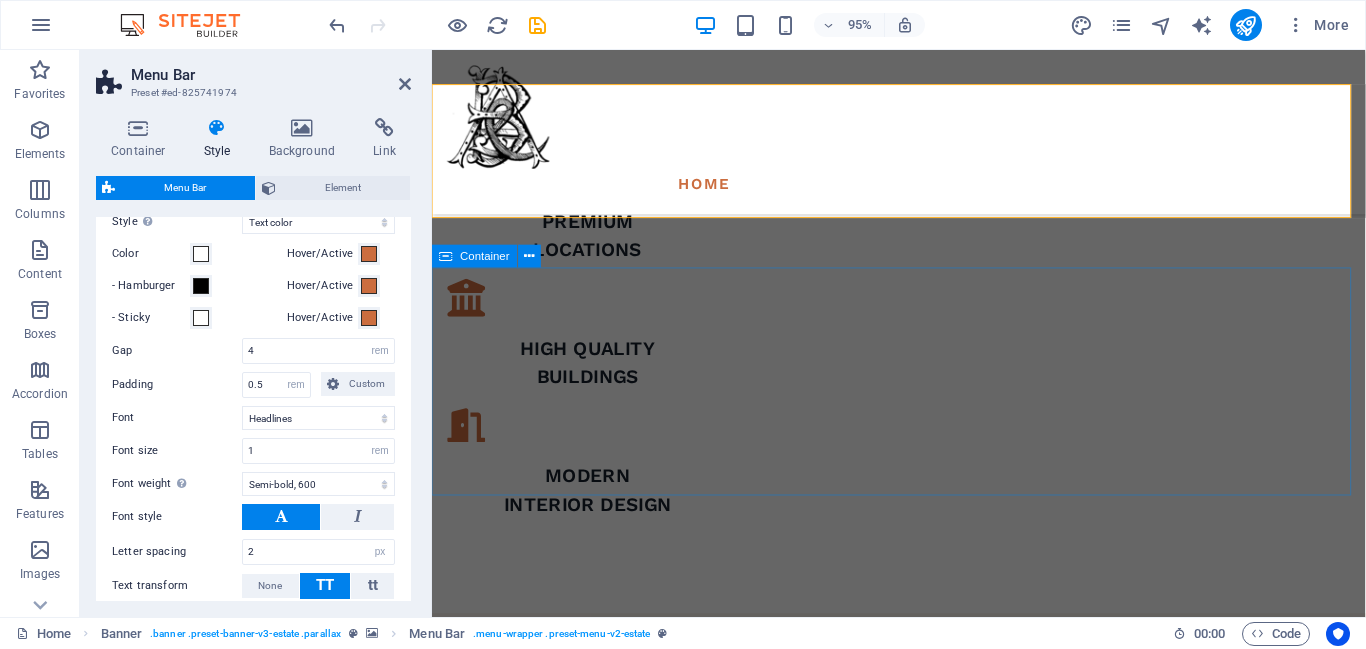 scroll, scrollTop: 0, scrollLeft: 0, axis: both 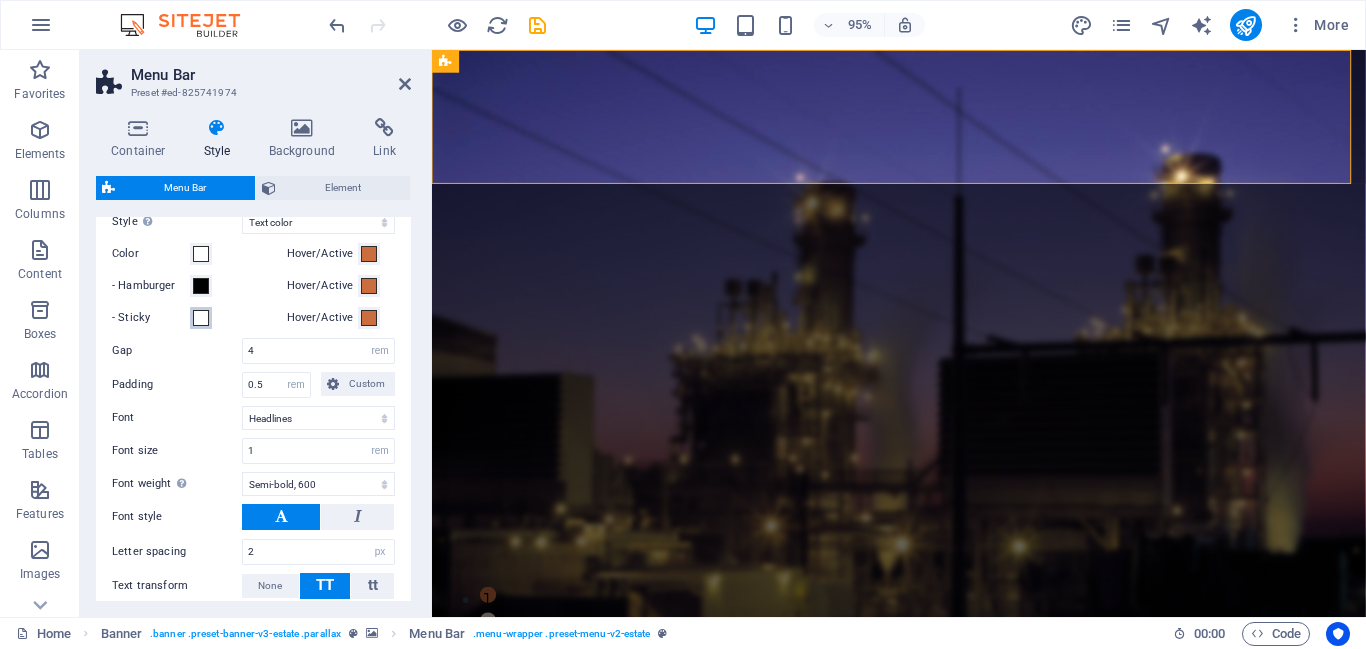 click on "- Sticky" at bounding box center (201, 318) 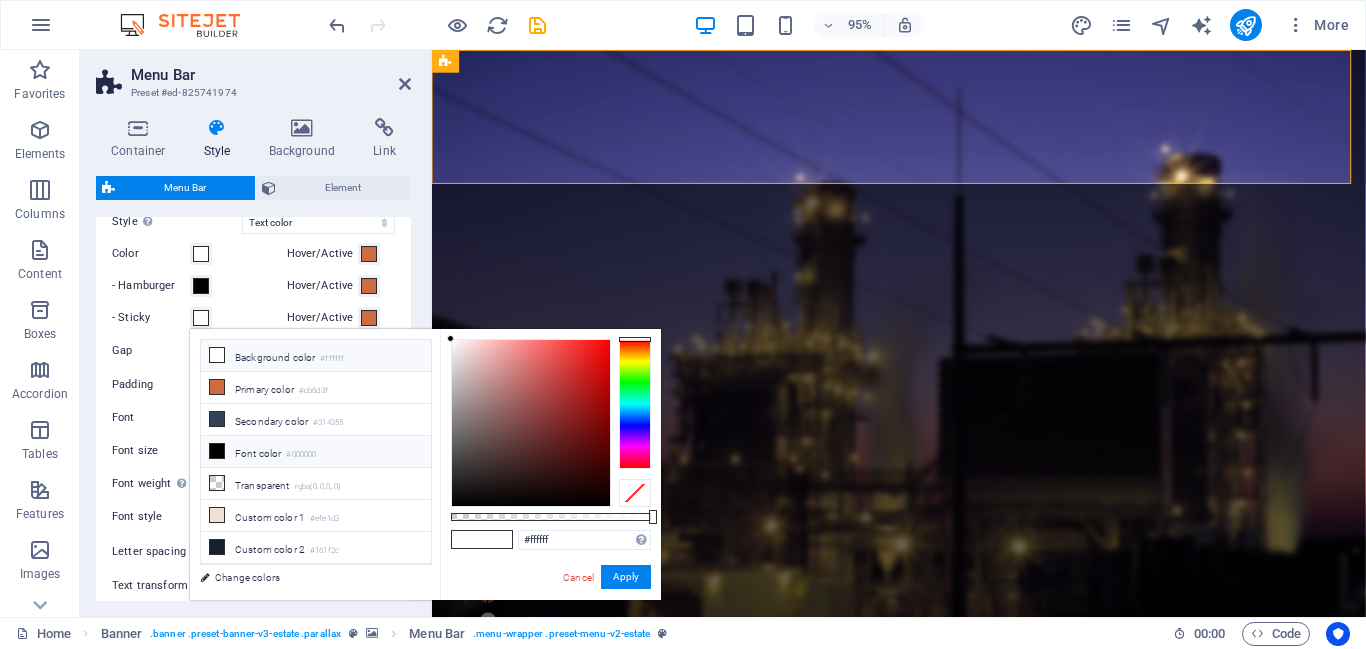 click on "Font color
#000000" at bounding box center [316, 452] 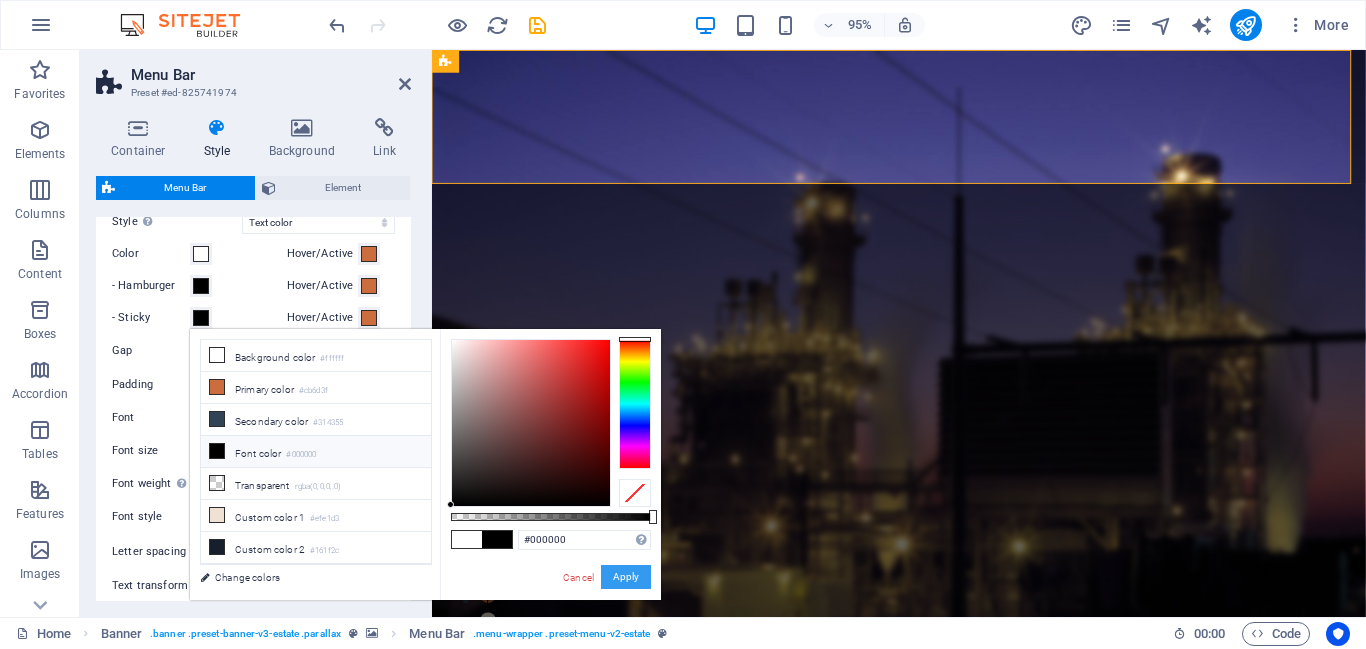 click on "Apply" at bounding box center [626, 577] 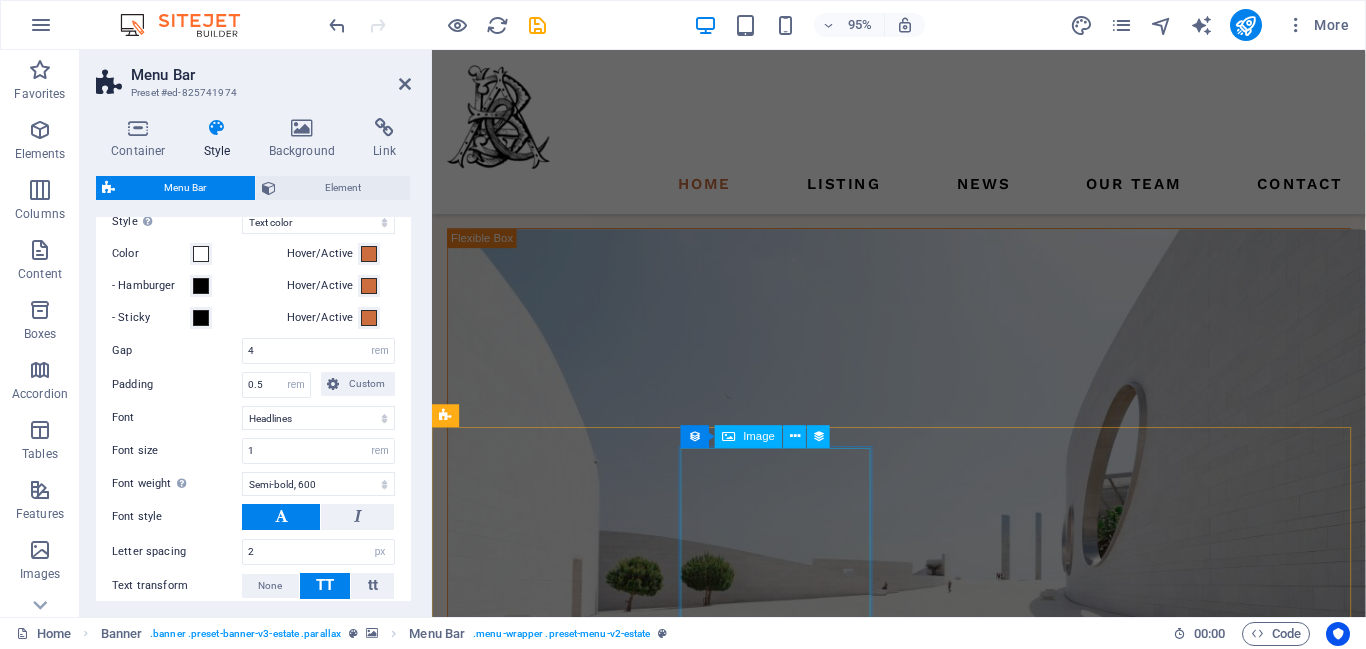 scroll, scrollTop: 0, scrollLeft: 0, axis: both 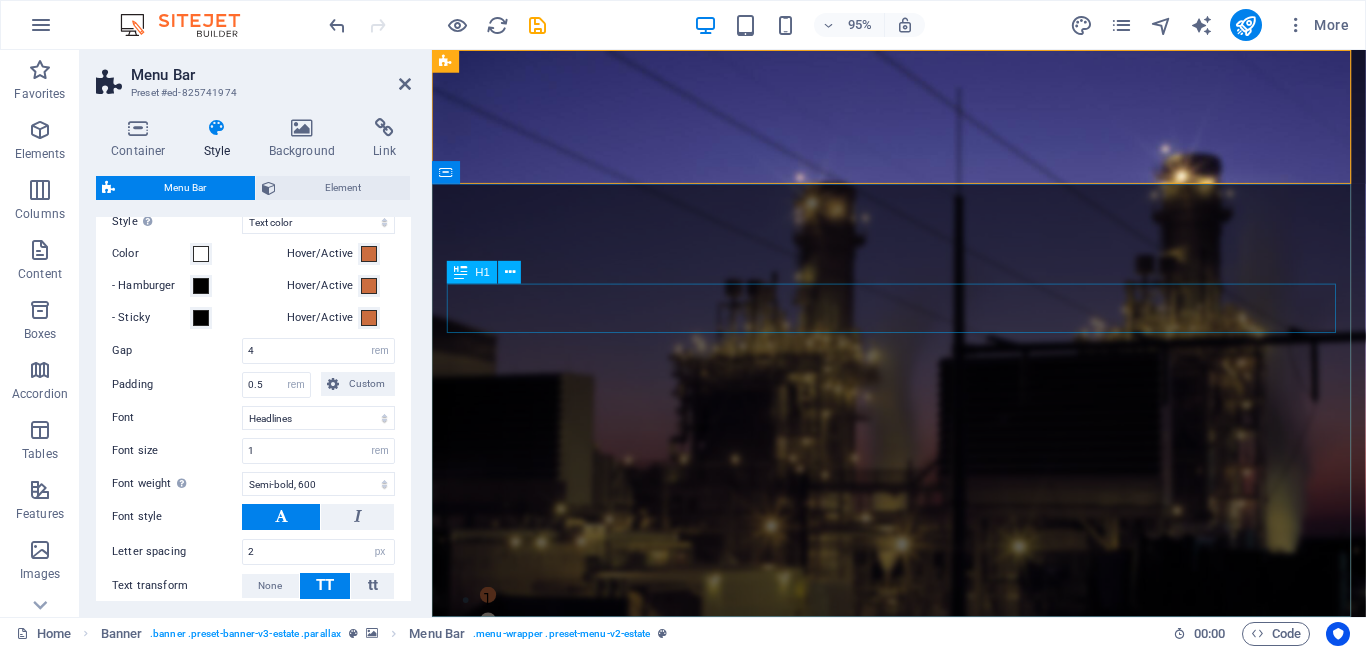 click on "Transformers: Powering the Grid." at bounding box center [923, 946] 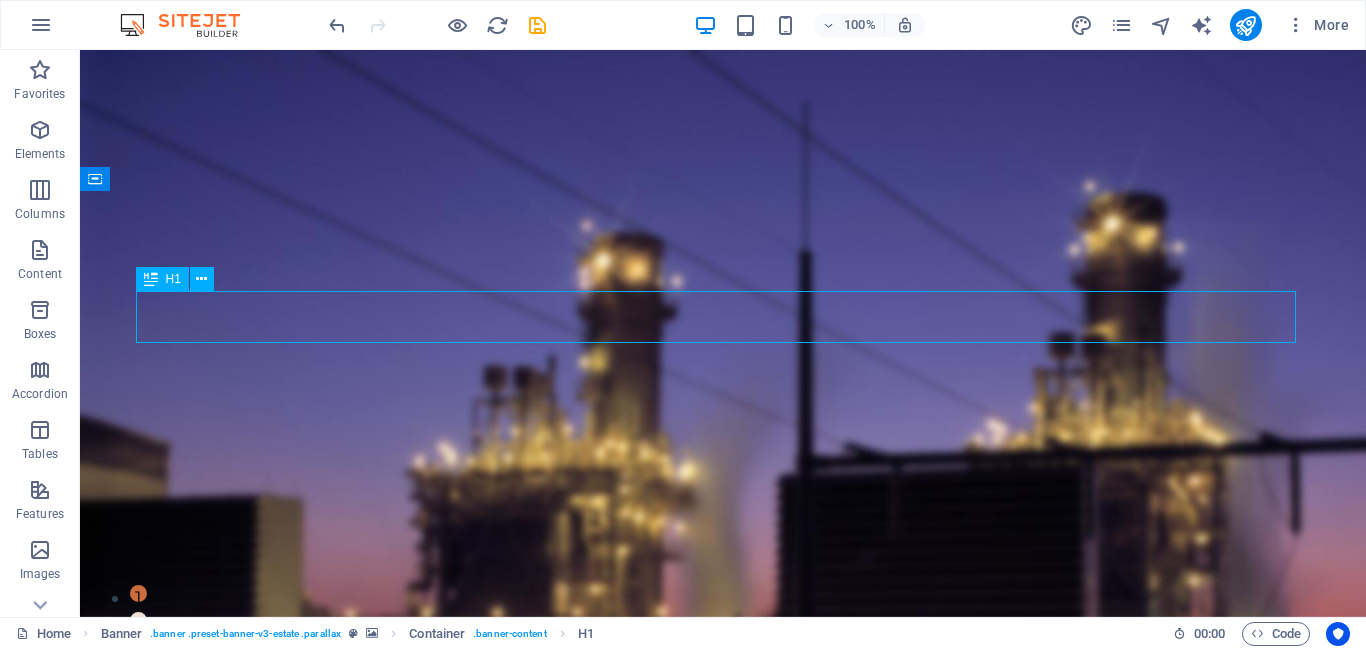 click on "Transformers: Powering the Grid." at bounding box center [723, 946] 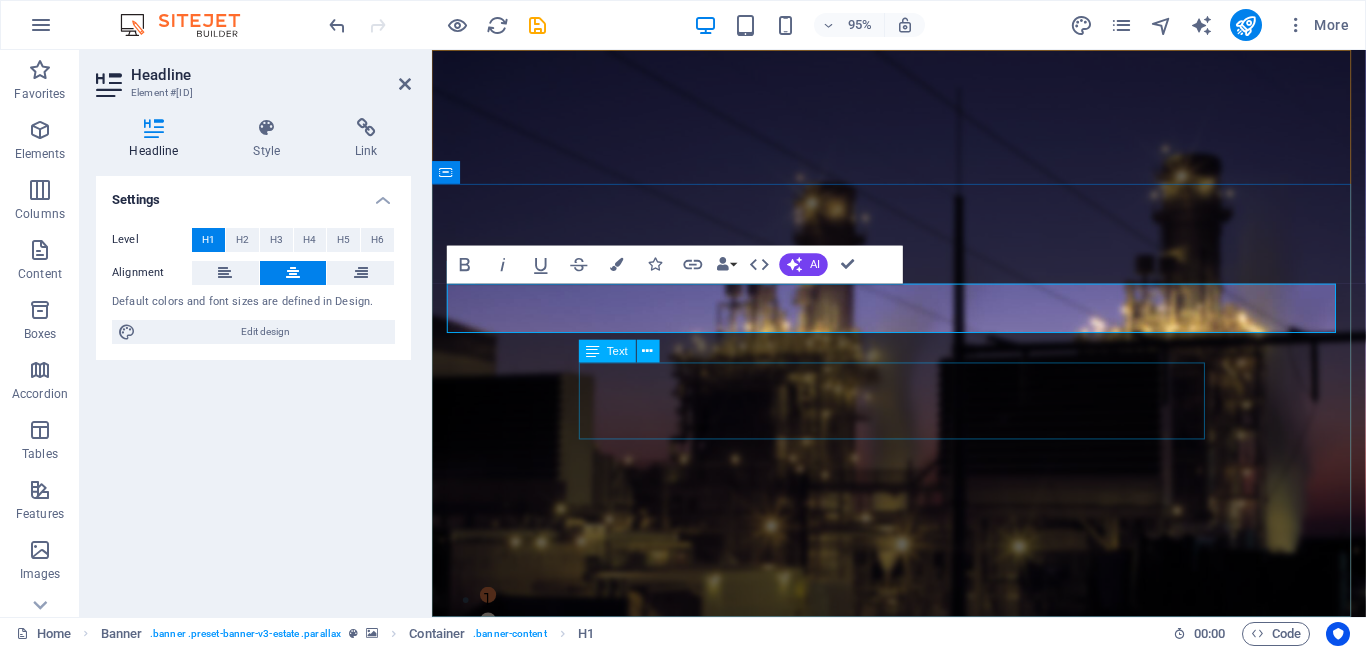click on "At vero eos et accusamus et iusto odio dignissimos ducimus qui blanditiis praesentium voluptatum deleniti atque corrupti quos dolores et quas molestias excepturi sint occaecati cupiditate non provident." at bounding box center [923, 1030] 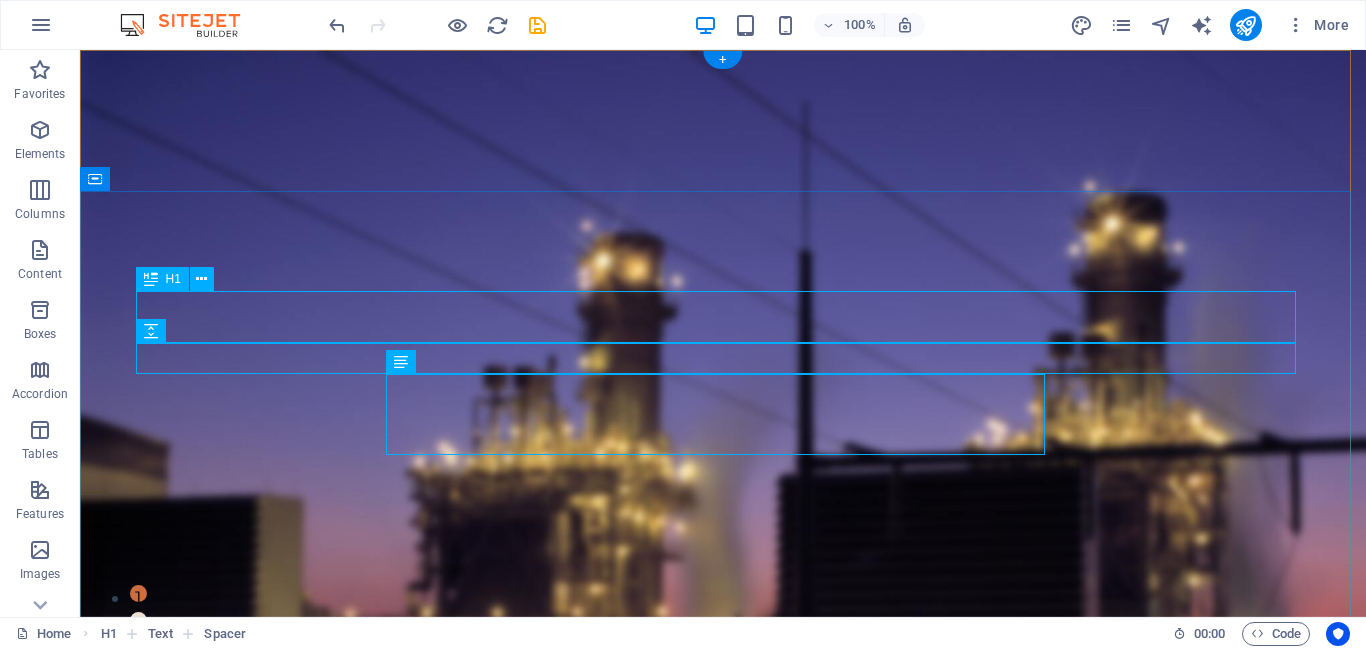 click on "Transformers: Powering the Grid." at bounding box center (723, 946) 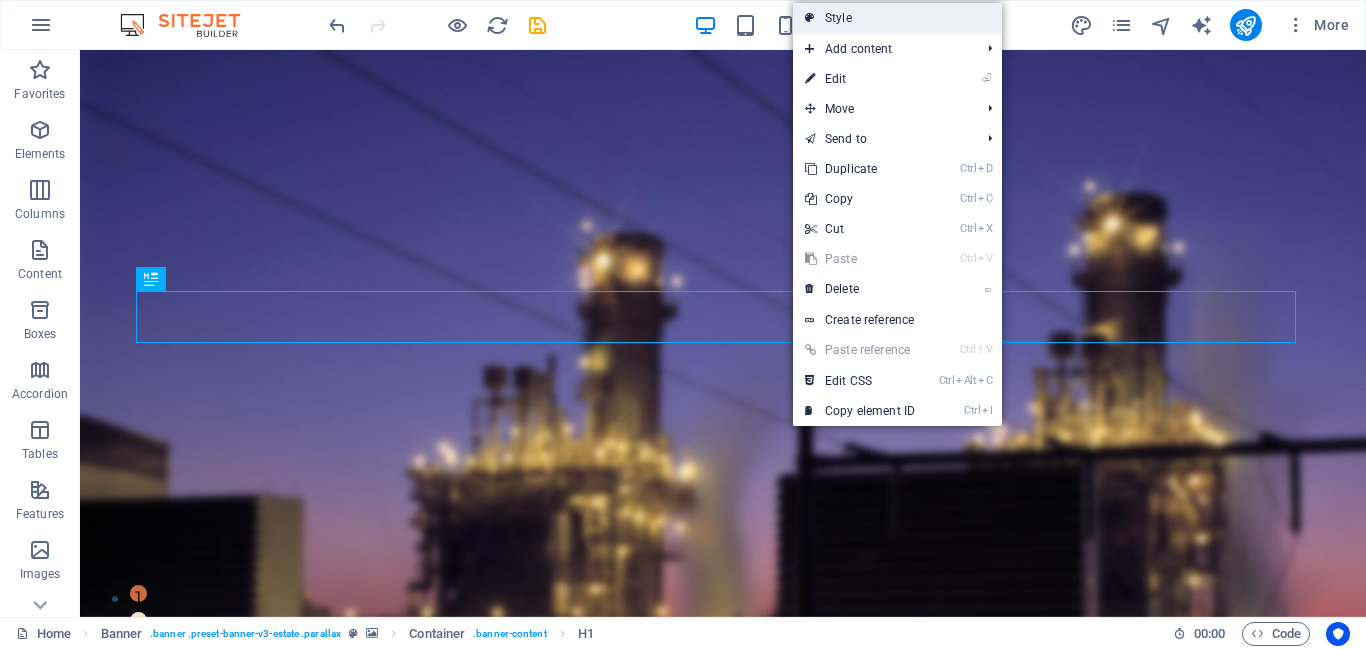 click on "Style" at bounding box center [897, 18] 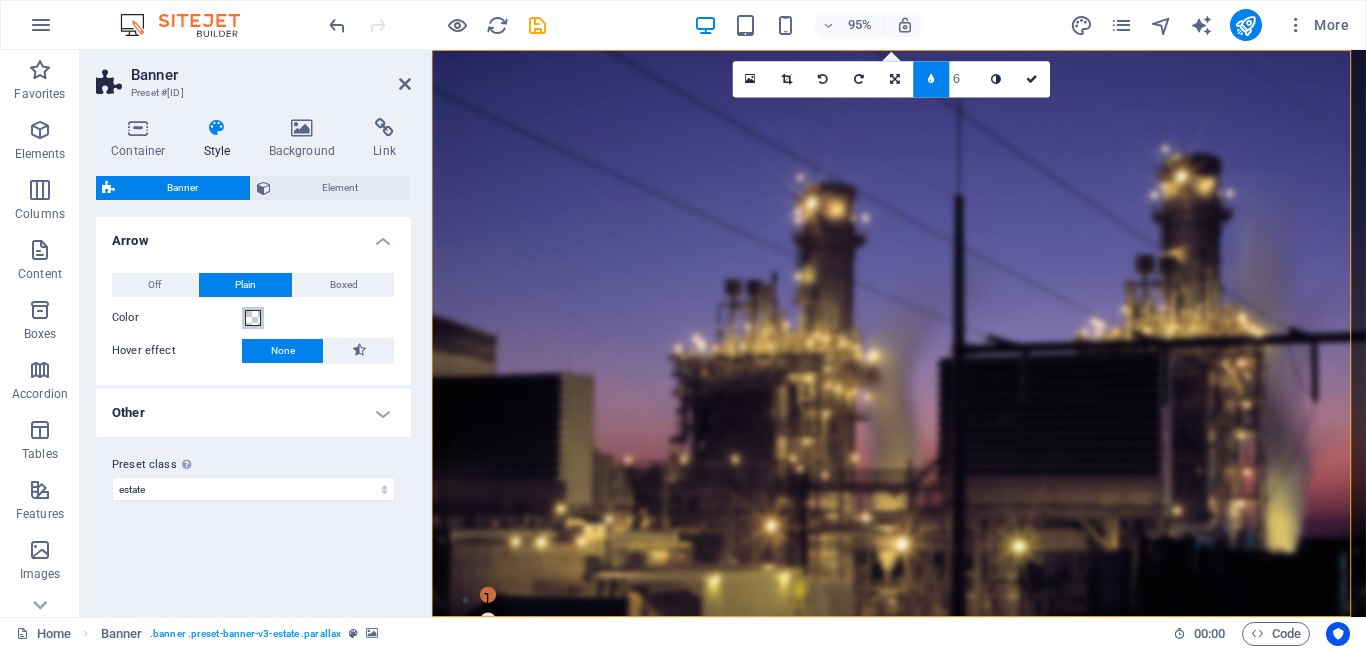 click at bounding box center [253, 318] 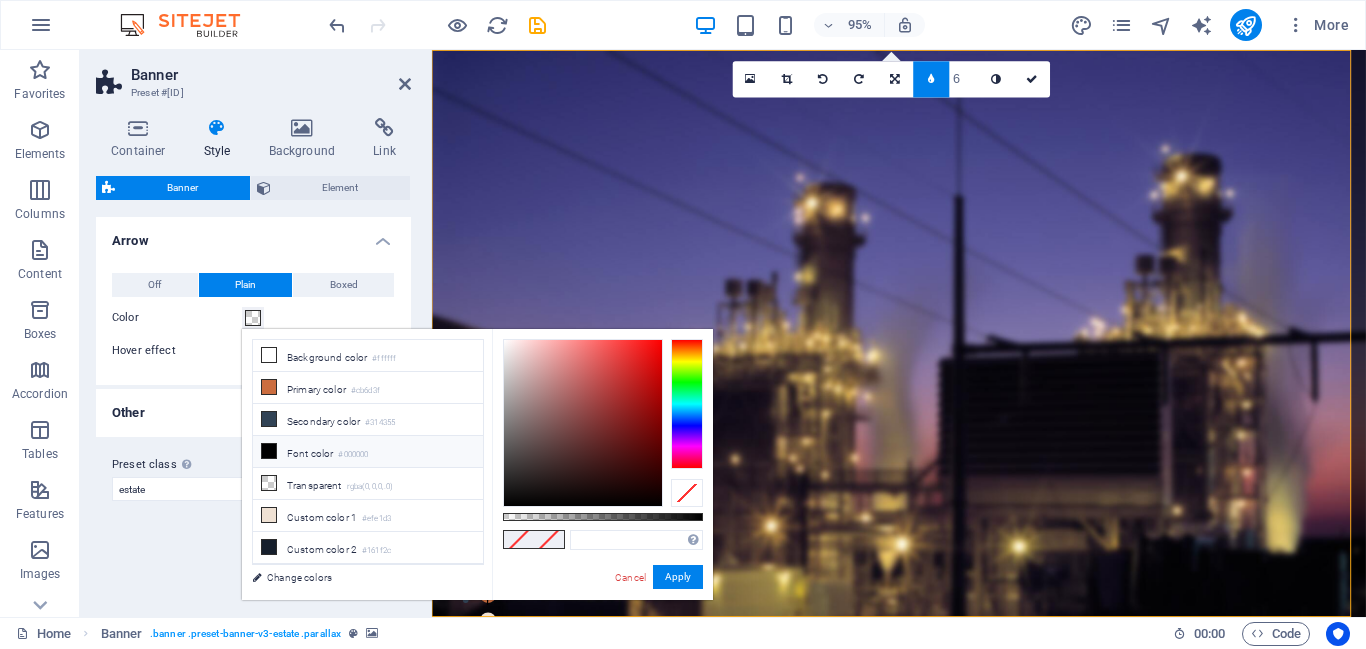 click on "Font color
#000000" at bounding box center [368, 452] 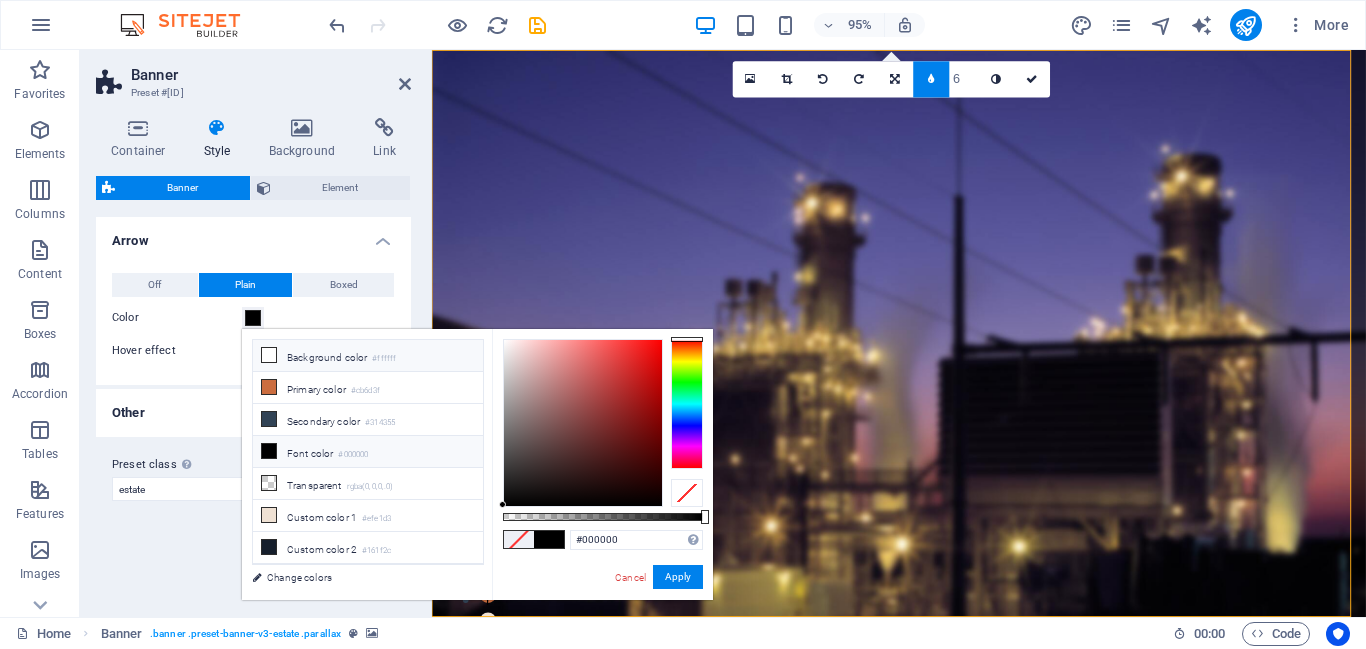 click on "Background color
#ffffff" at bounding box center [368, 356] 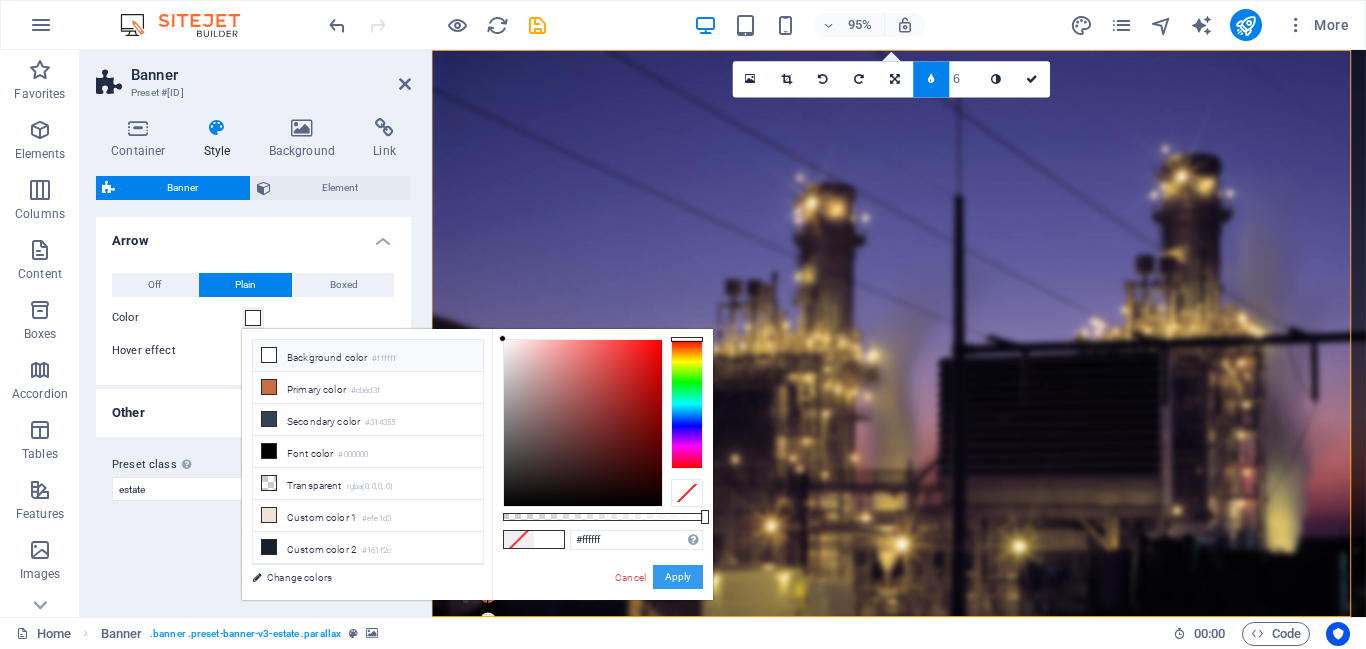 click on "Apply" at bounding box center [678, 577] 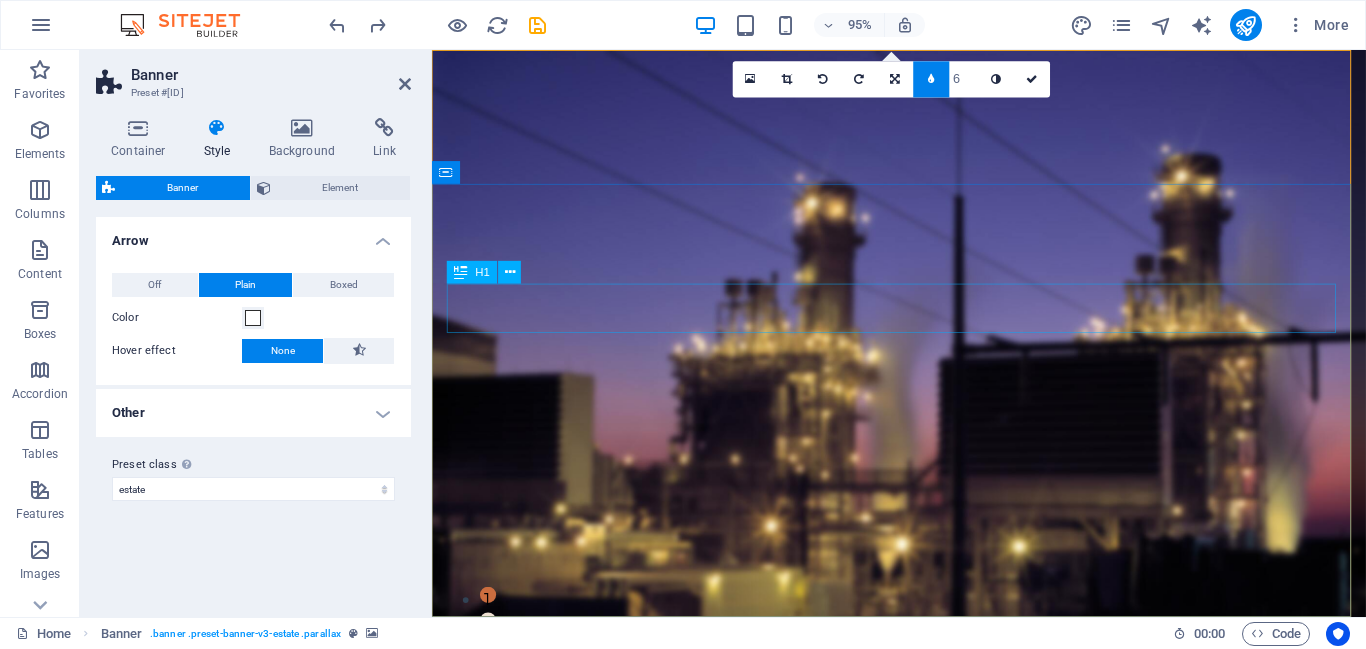 click on "Transformers: Powering the Grid." at bounding box center (923, 946) 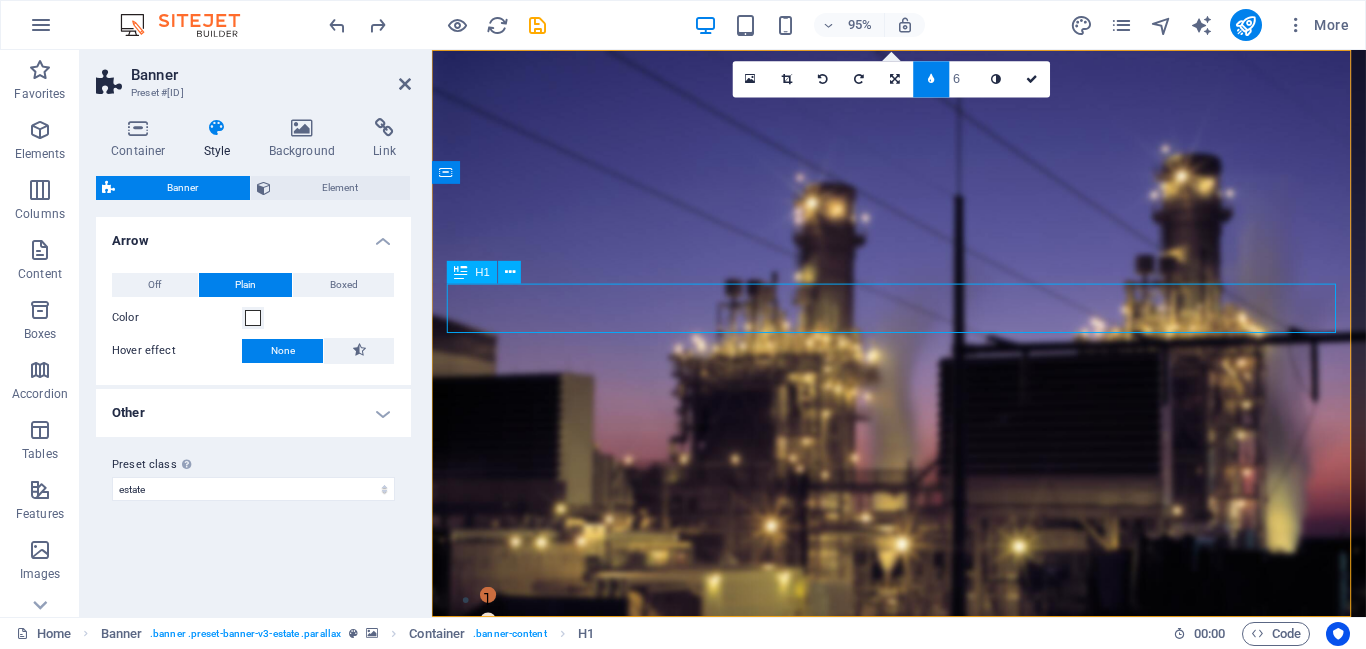 click on "Transformers: Powering the Grid." at bounding box center [923, 946] 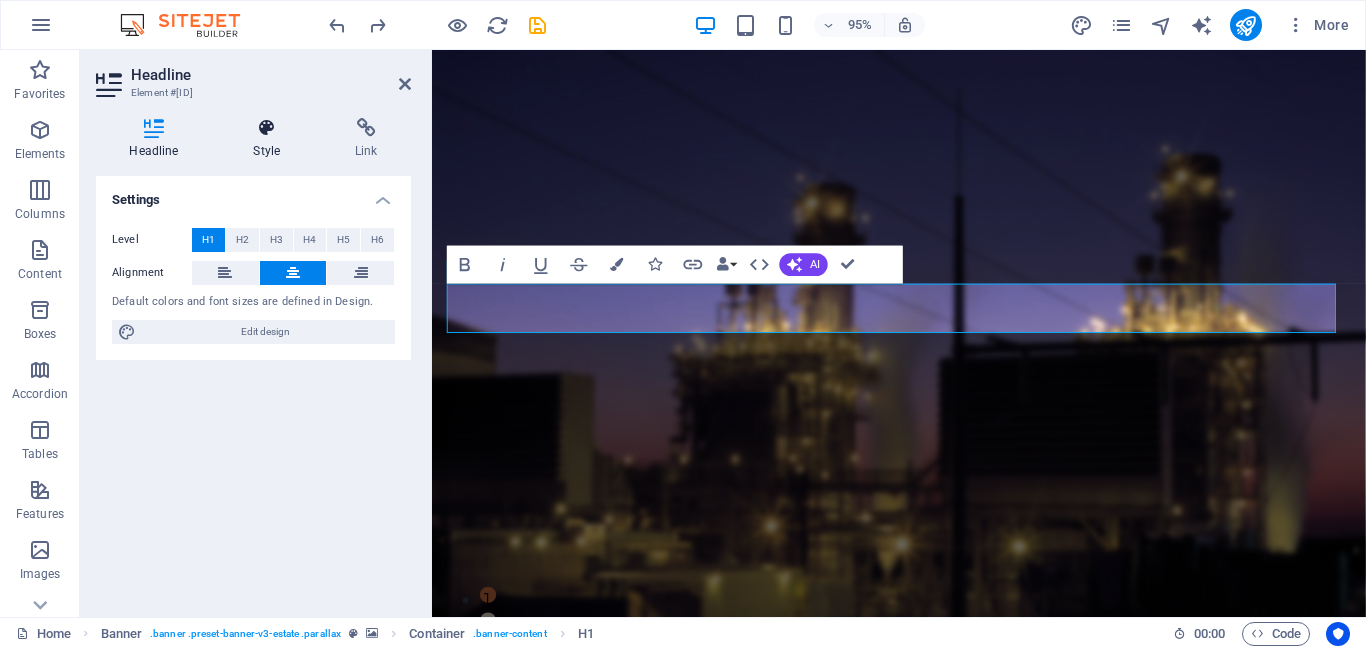 click on "Style" at bounding box center [271, 139] 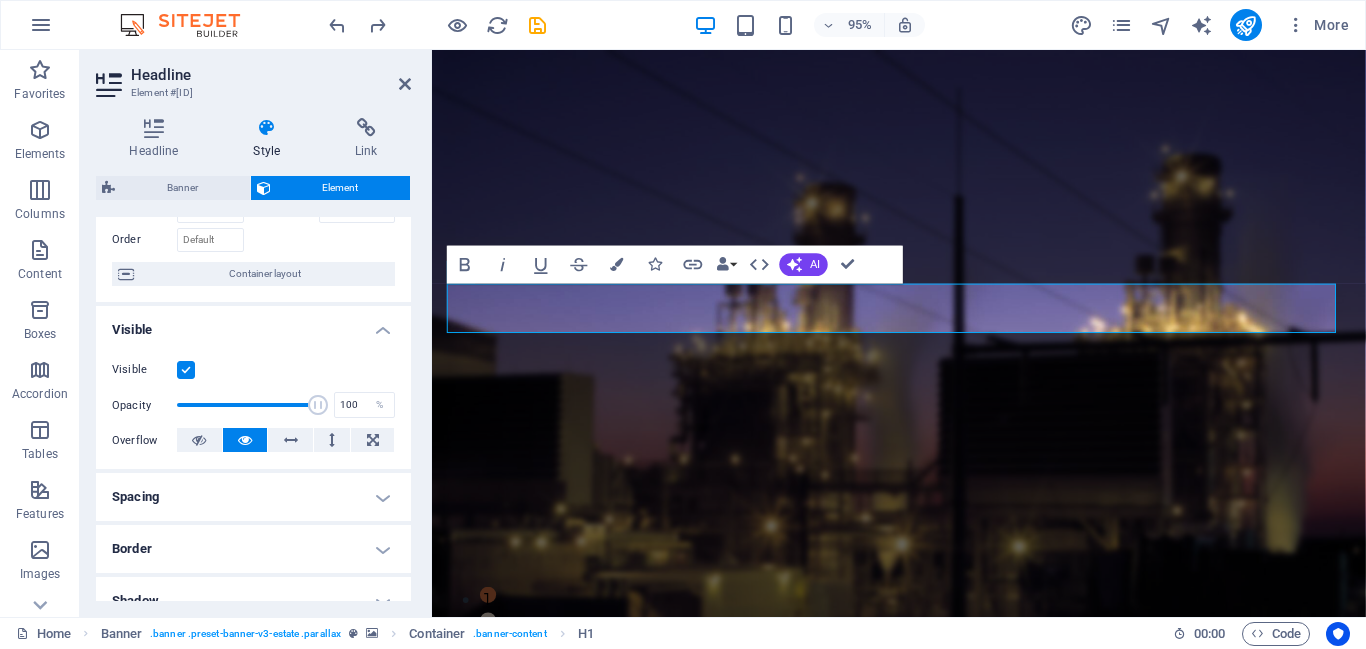 scroll, scrollTop: 0, scrollLeft: 0, axis: both 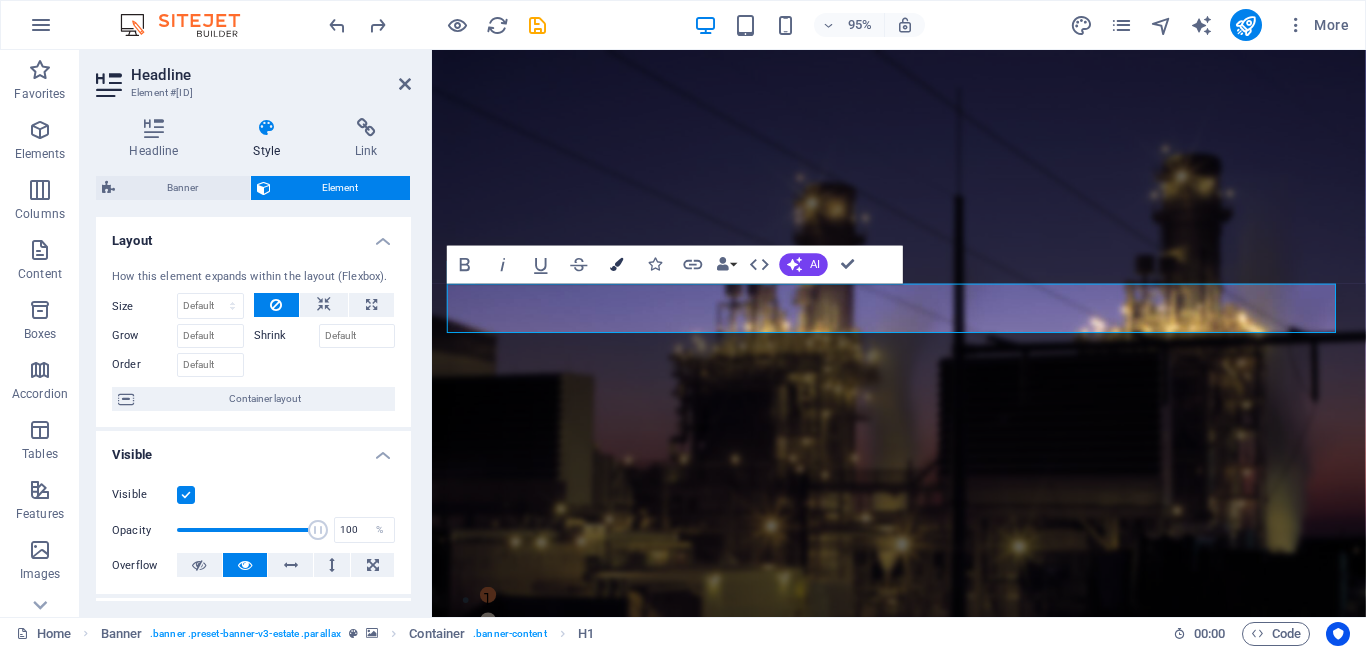 click on "Colors" at bounding box center [617, 265] 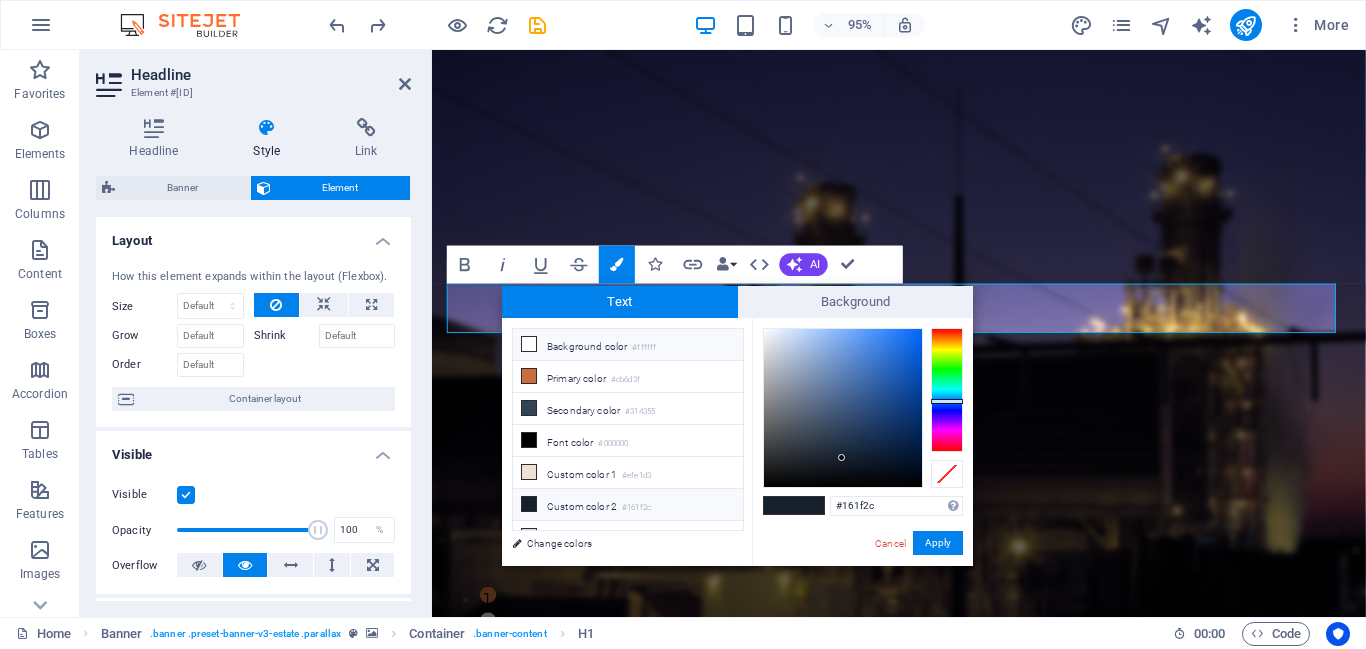 click on "Background color
#ffffff" at bounding box center [628, 345] 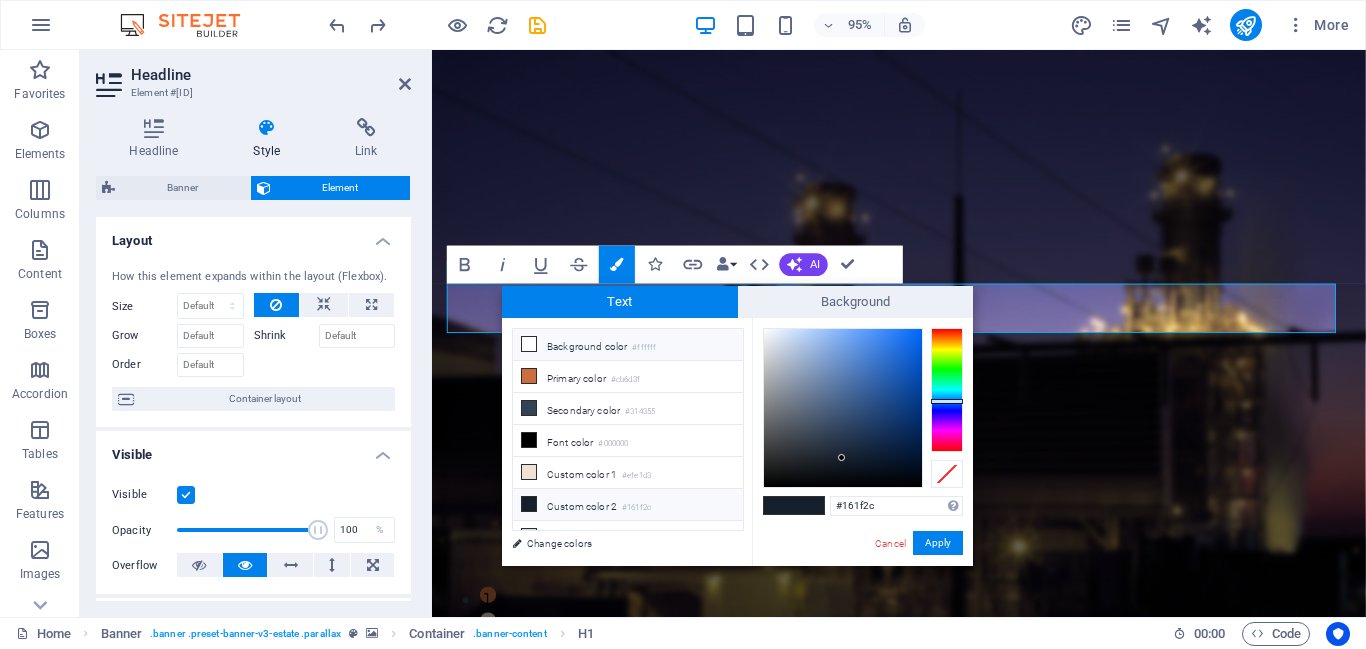type on "#ffffff" 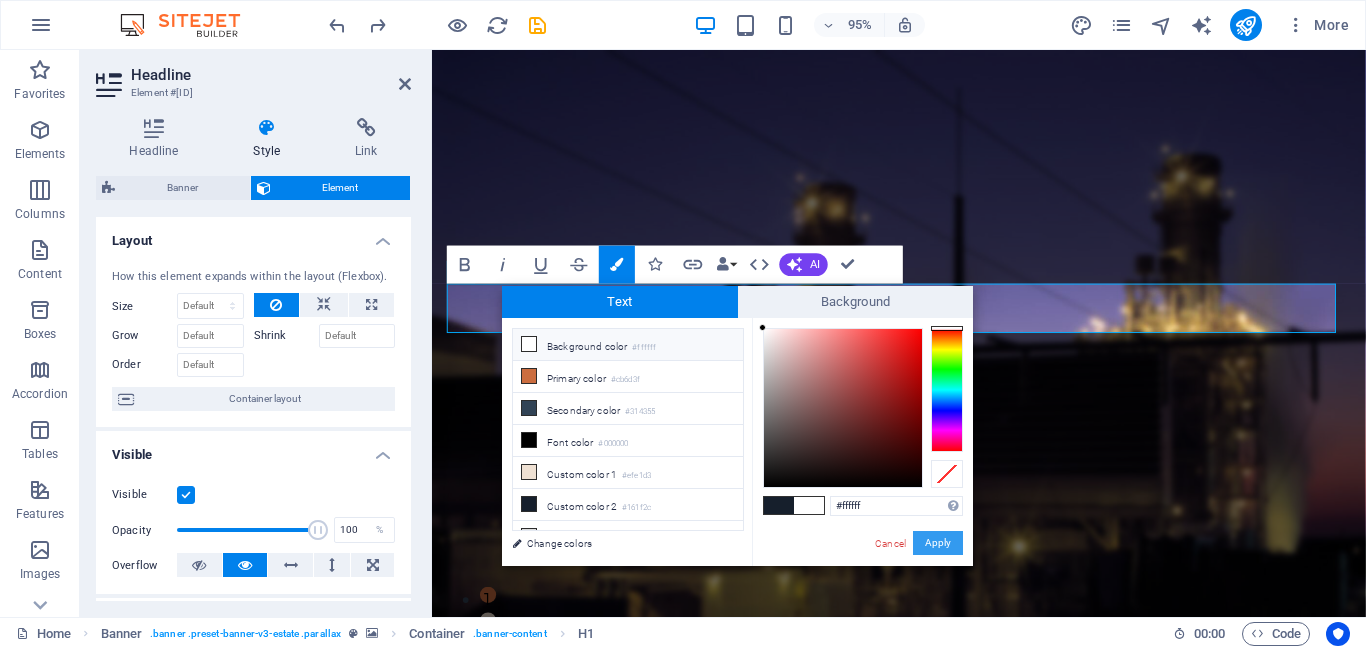 click on "Apply" at bounding box center (938, 543) 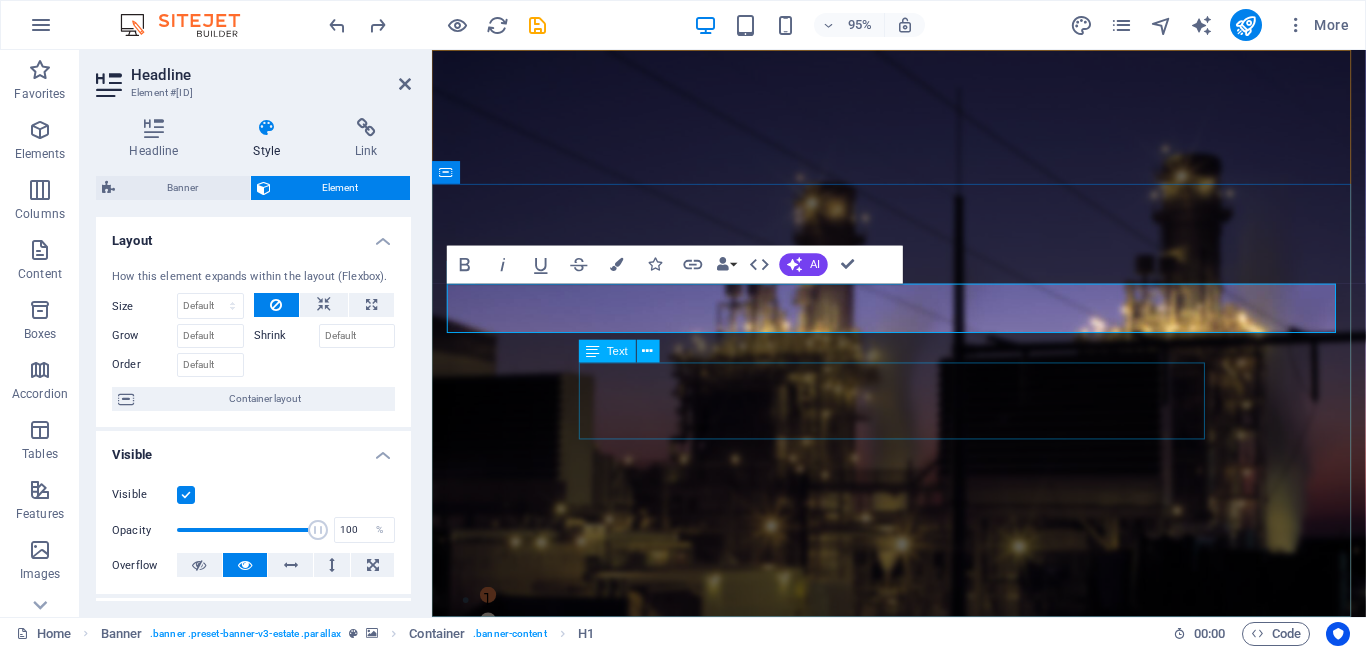 click on "At vero eos et accusamus et iusto odio dignissimos ducimus qui blanditiis praesentium voluptatum deleniti atque corrupti quos dolores et quas molestias excepturi sint occaecati cupiditate non provident." at bounding box center (923, 1030) 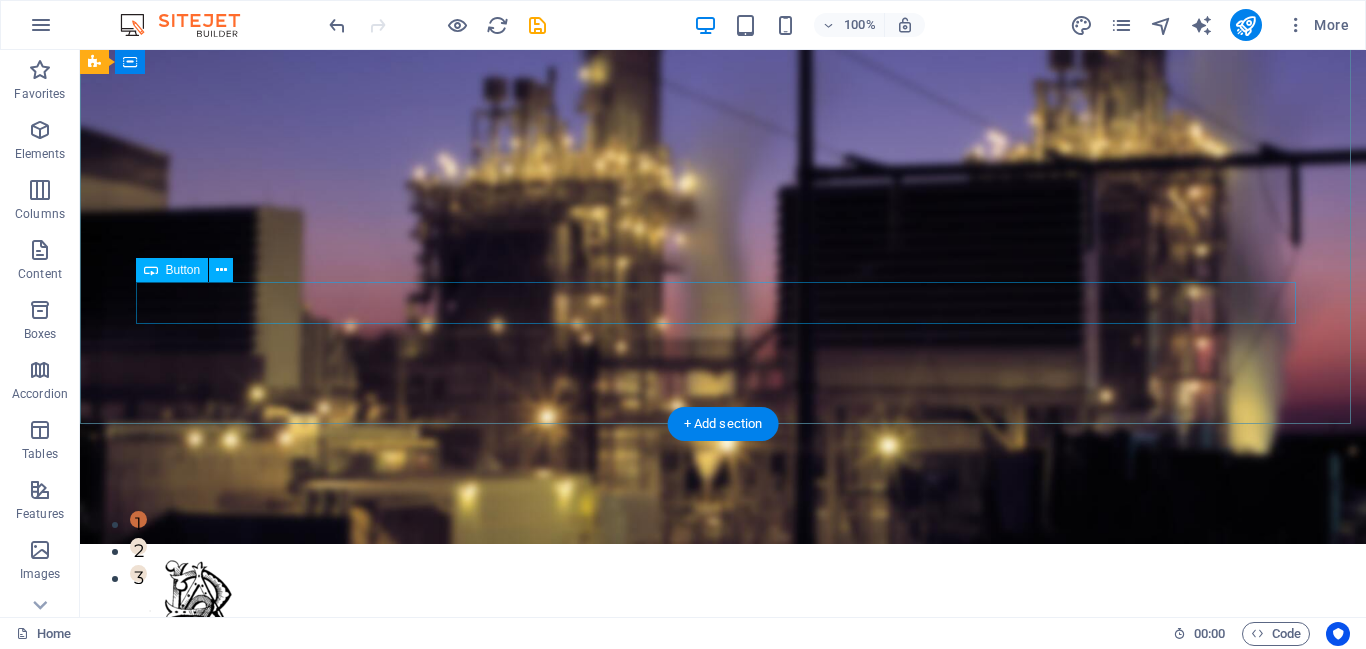 scroll, scrollTop: 0, scrollLeft: 0, axis: both 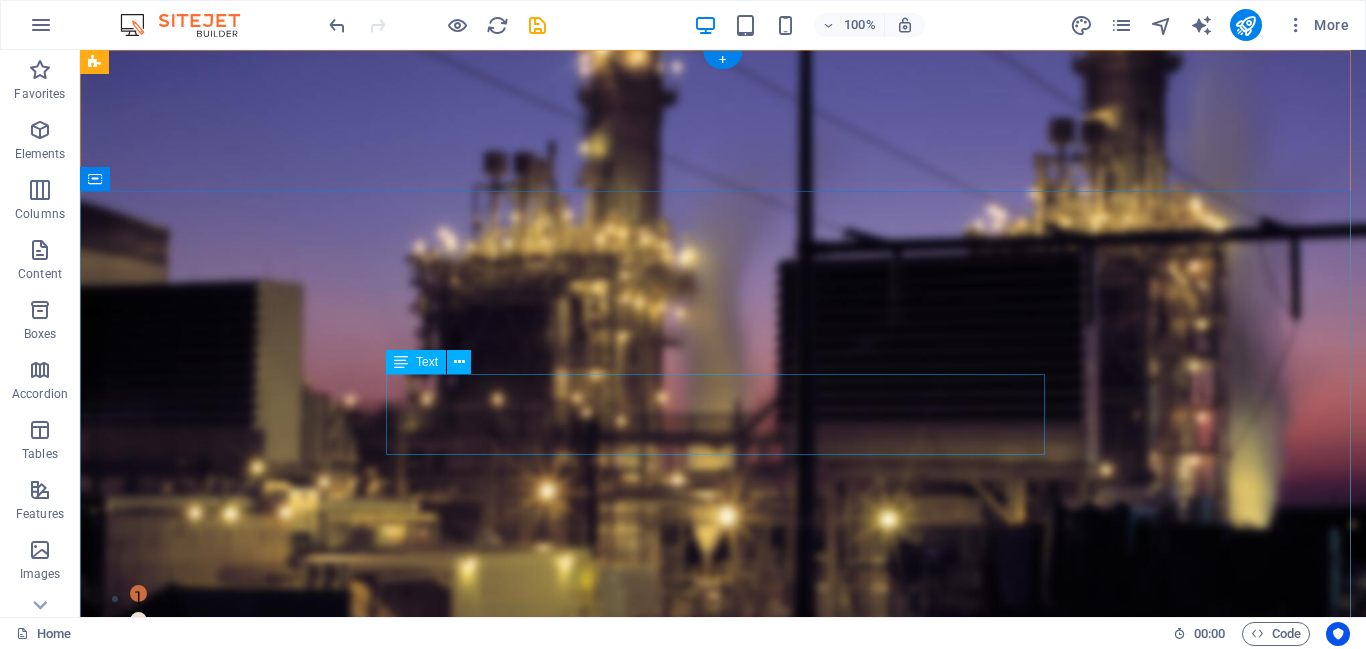 click on "At vero eos et accusamus et iusto odio dignissimos ducimus qui blanditiis praesentium voluptatum deleniti atque corrupti quos dolores et quas molestias excepturi sint occaecati cupiditate non provident." at bounding box center (723, 1001) 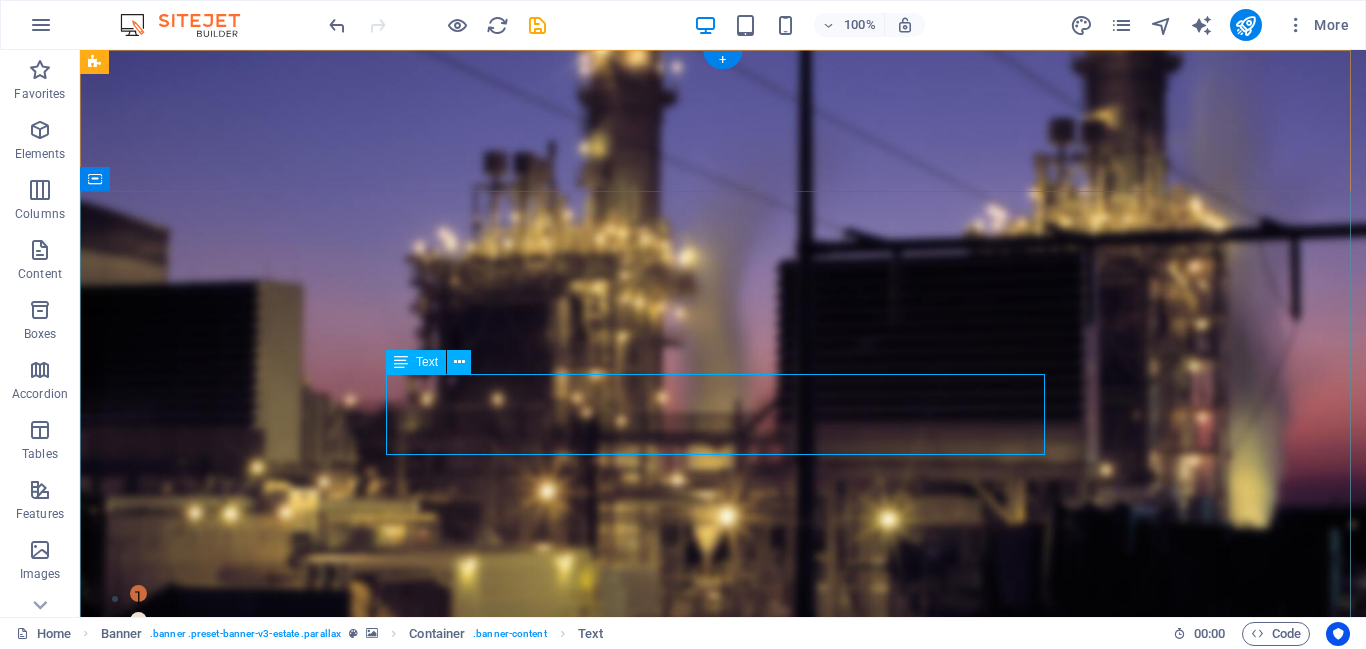 click on "At vero eos et accusamus et iusto odio dignissimos ducimus qui blanditiis praesentium voluptatum deleniti atque corrupti quos dolores et quas molestias excepturi sint occaecati cupiditate non provident." at bounding box center [723, 1001] 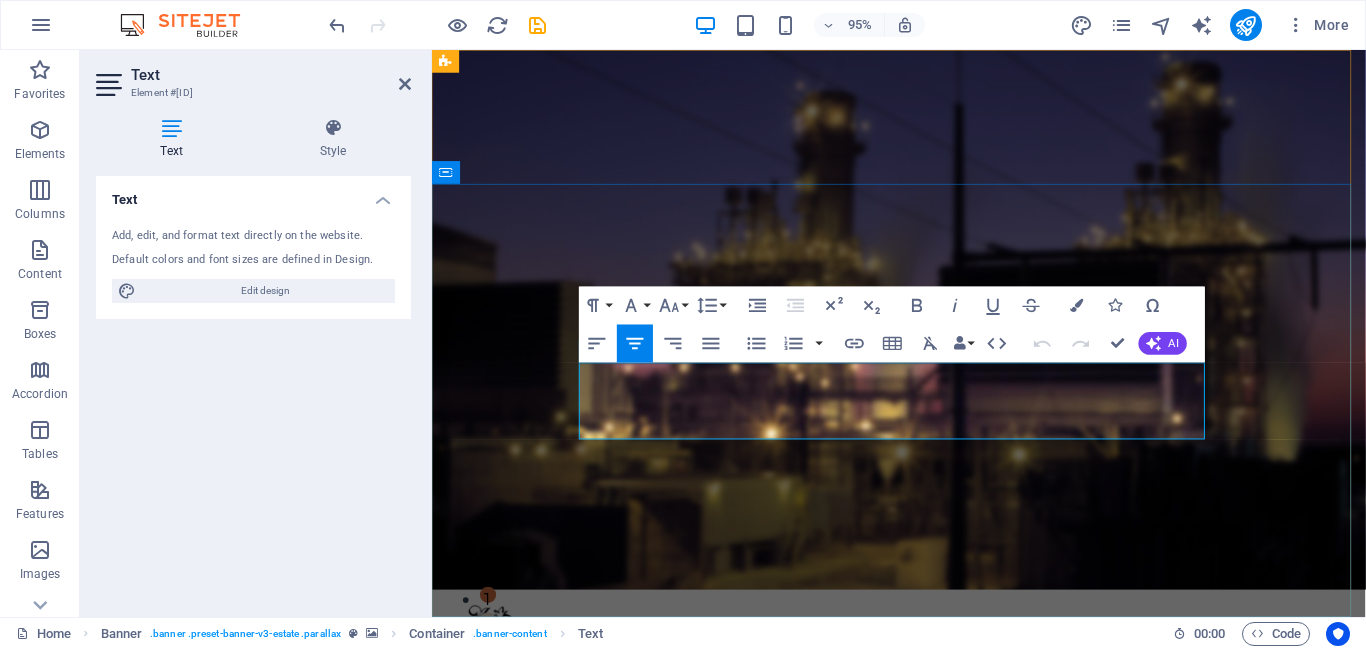 click on "At vero eos et accusamus et iusto odio dignissimos ducimus qui blanditiis praesentium voluptatum deleniti atque corrupti quos dolores et quas molestias excepturi sint occaecati cupiditate non provident." at bounding box center (923, 1001) 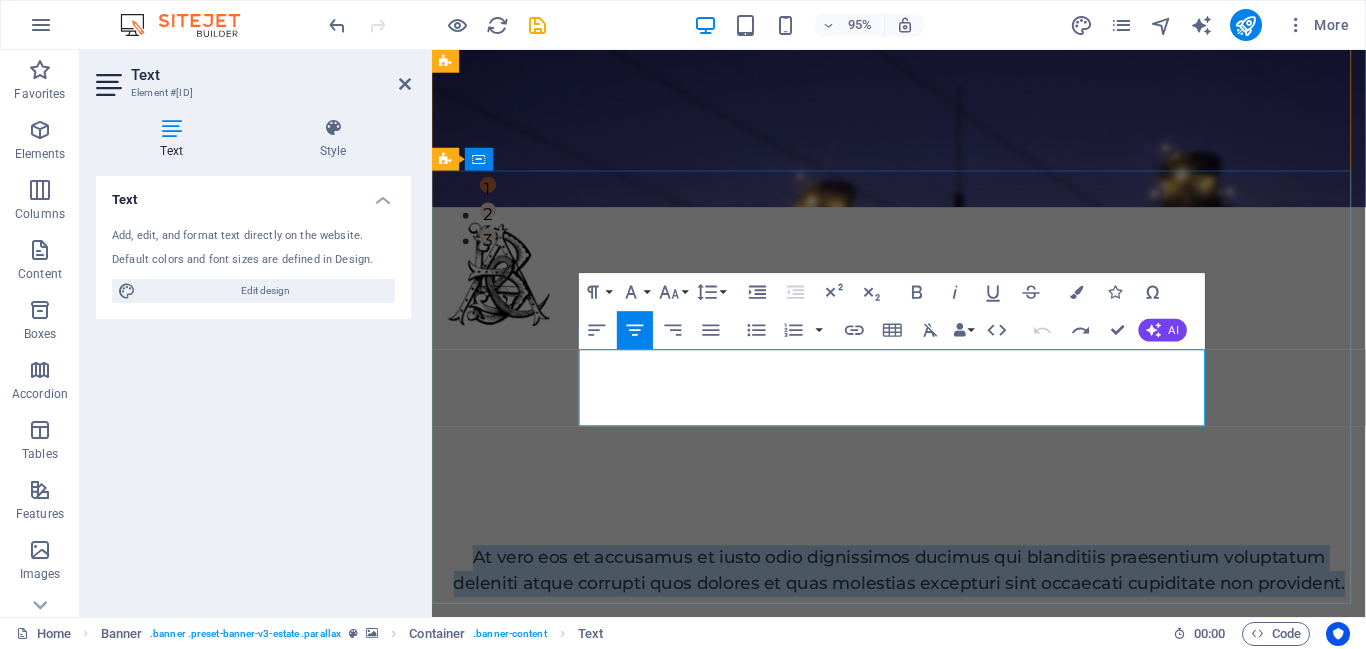 scroll, scrollTop: 0, scrollLeft: 0, axis: both 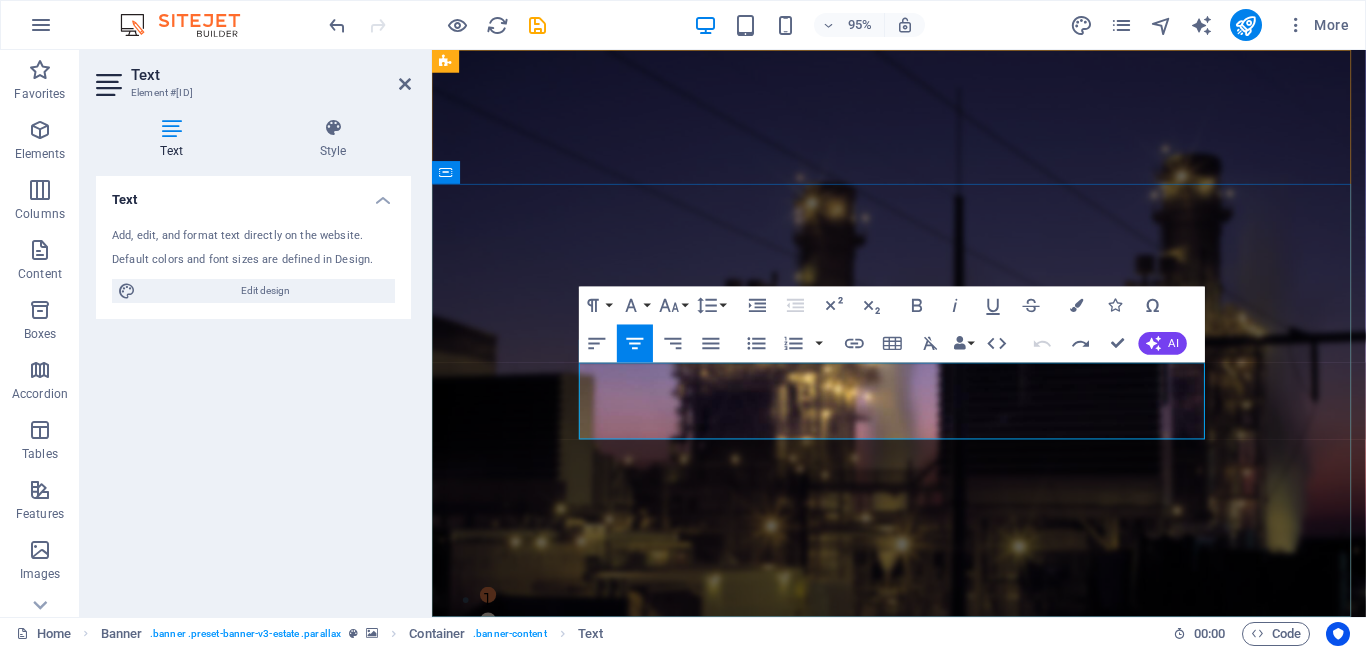 type 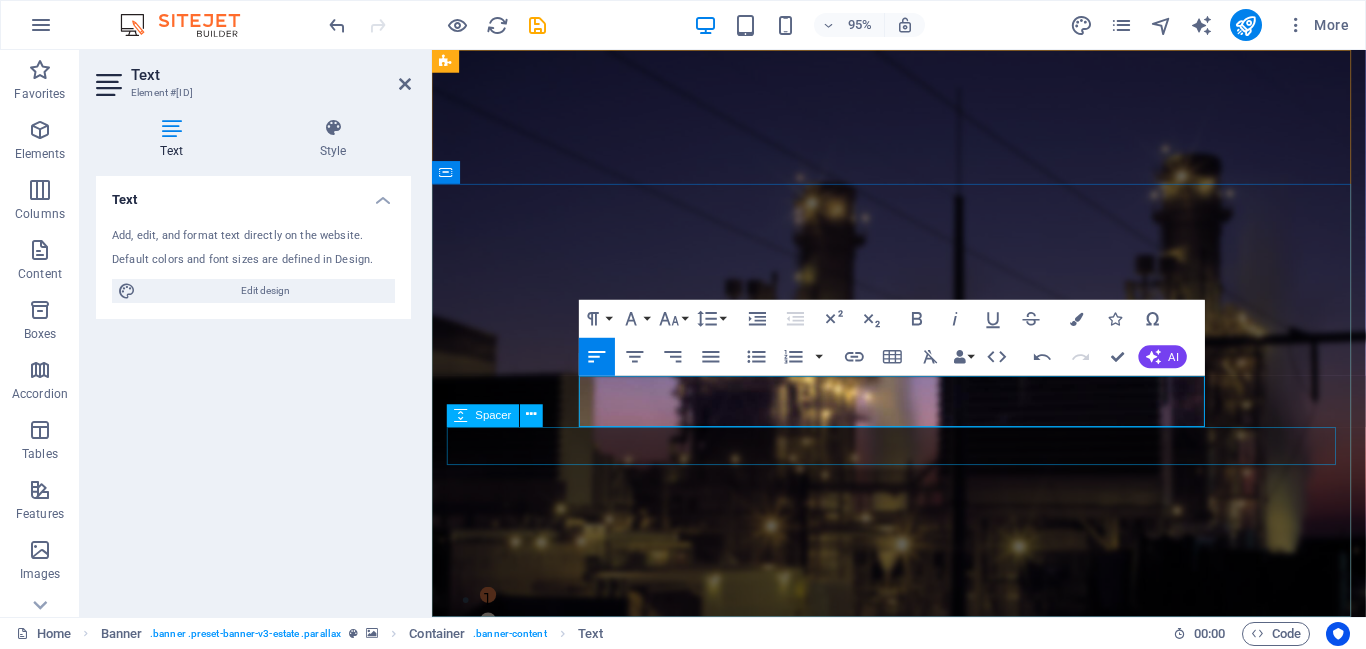 scroll, scrollTop: 863, scrollLeft: 0, axis: vertical 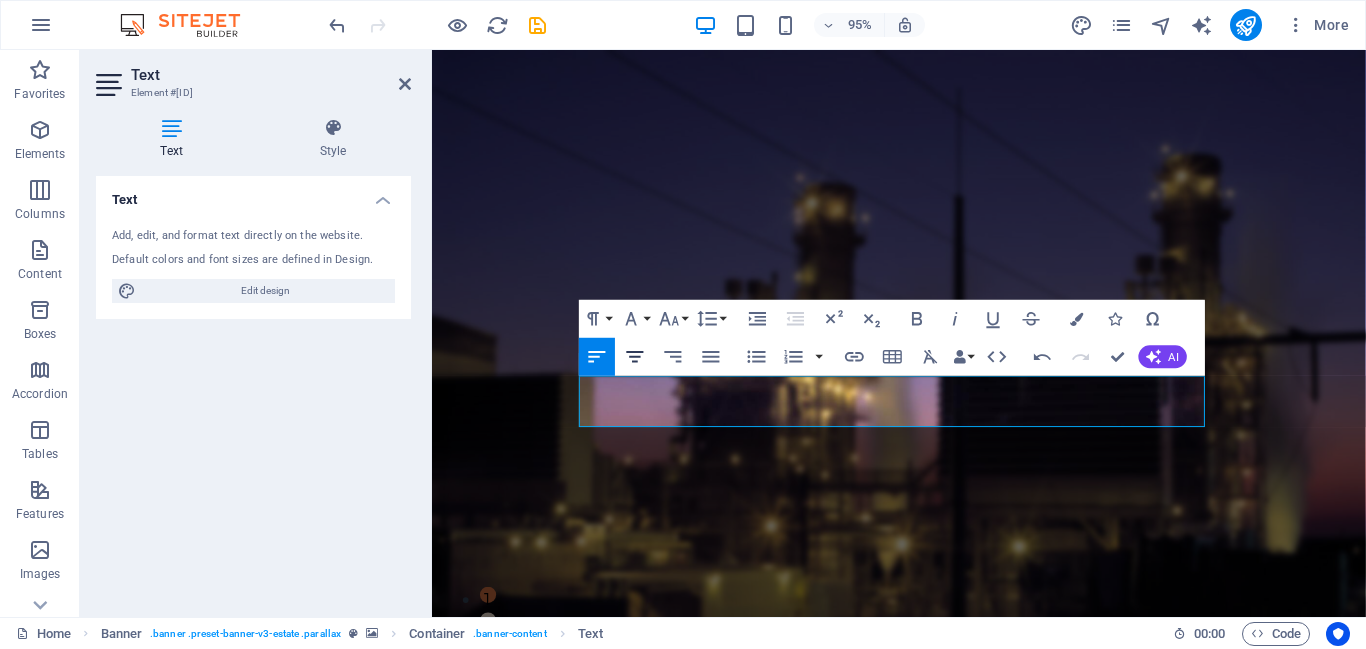 click 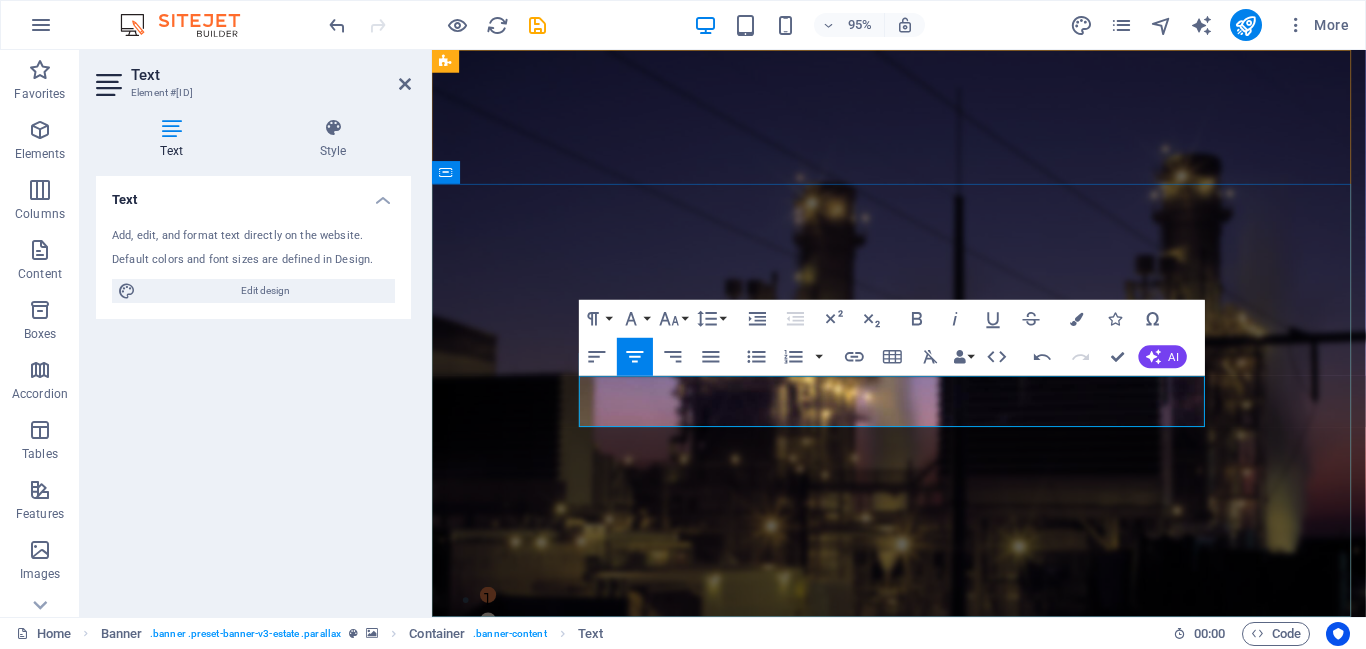 click at bounding box center [923, 1043] 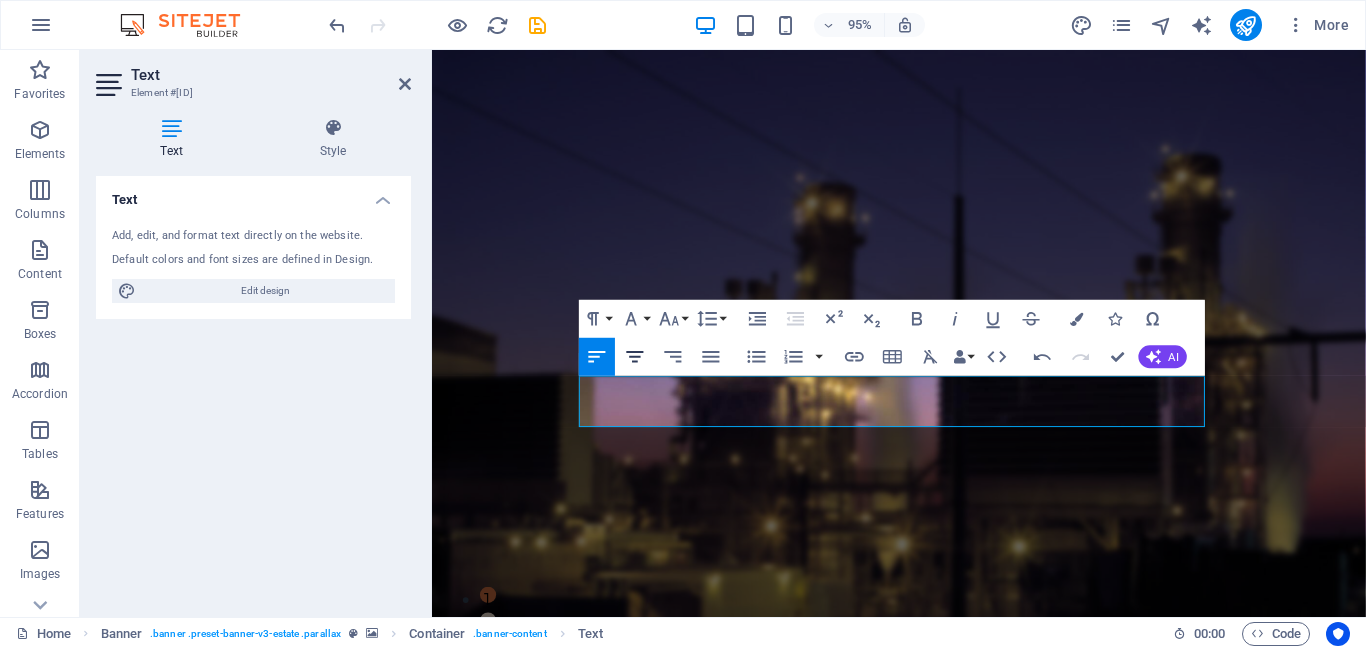 click 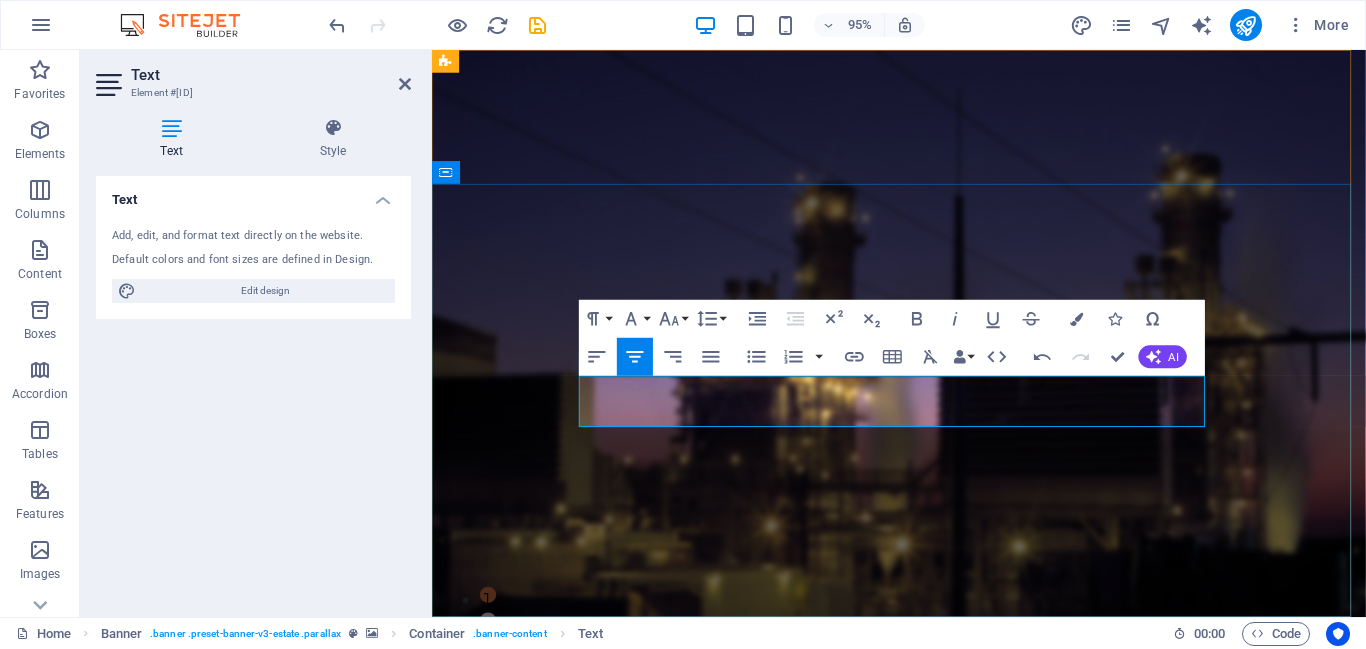 click at bounding box center (923, 1043) 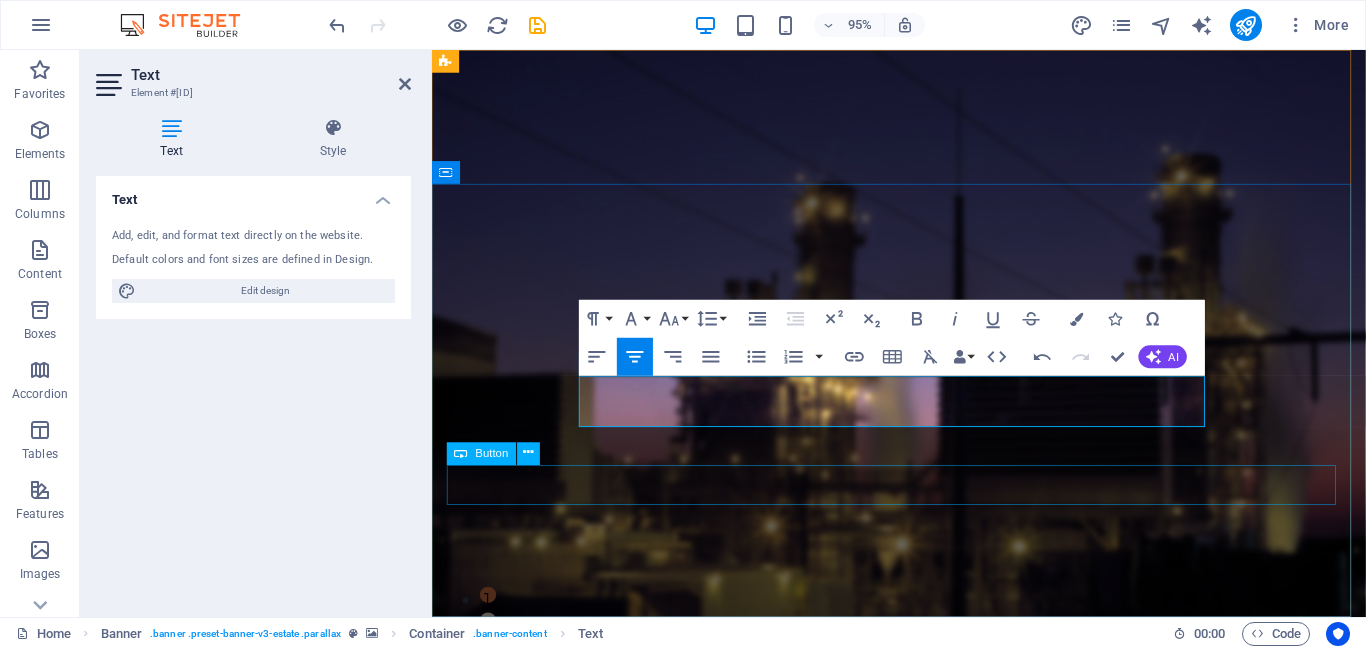 click on "get started" at bounding box center [923, 1118] 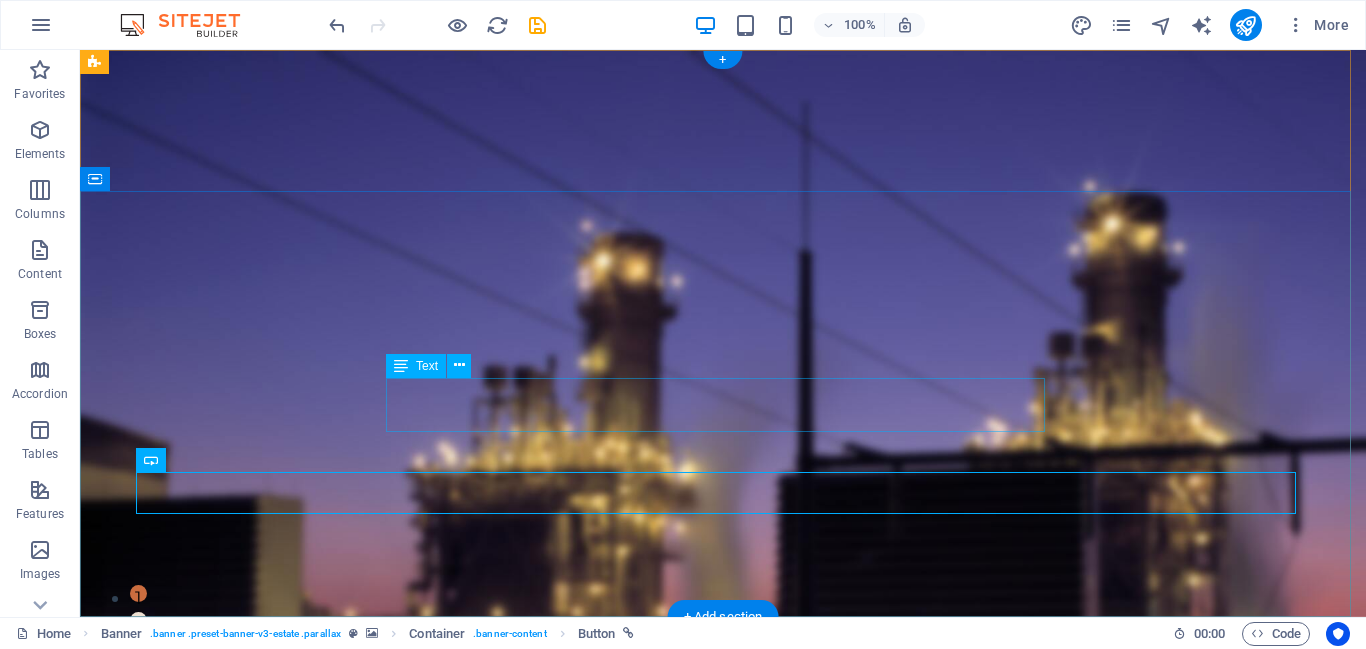 click on "Efficiently Converting Voltage for Reliable Energy Transmission" at bounding box center [723, 1000] 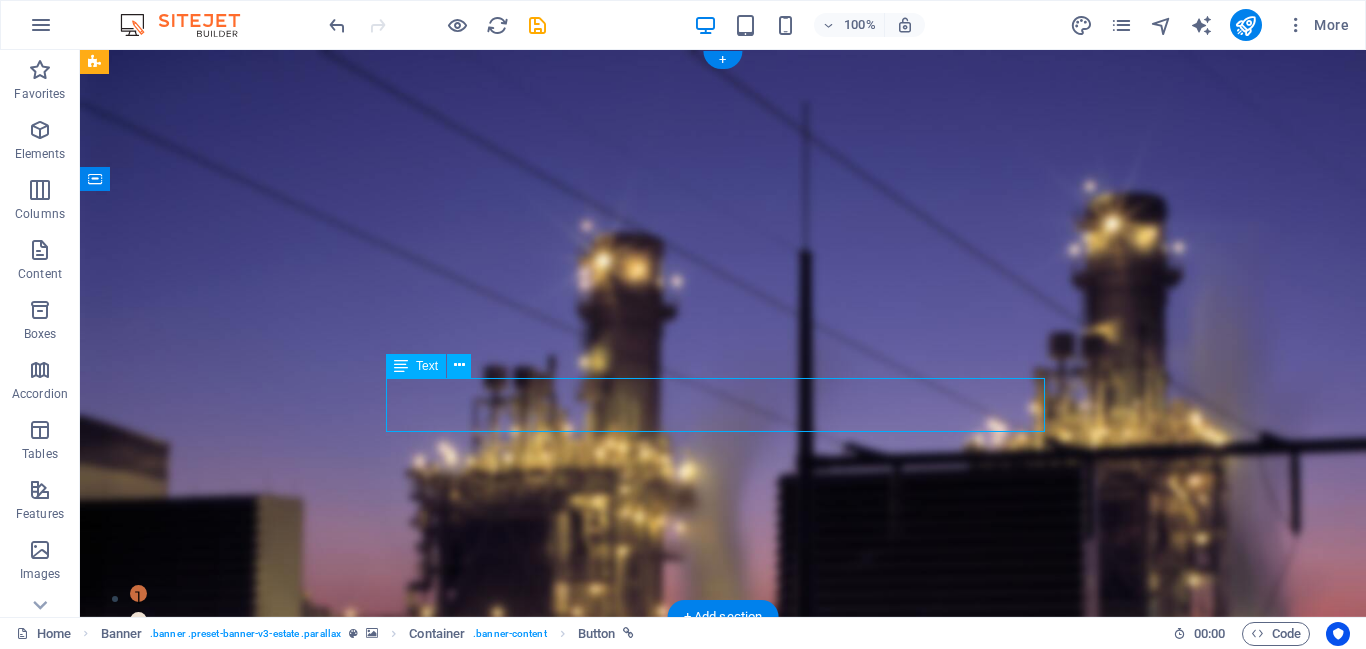 click on "Efficiently Converting Voltage for Reliable Energy Transmission" at bounding box center (723, 1000) 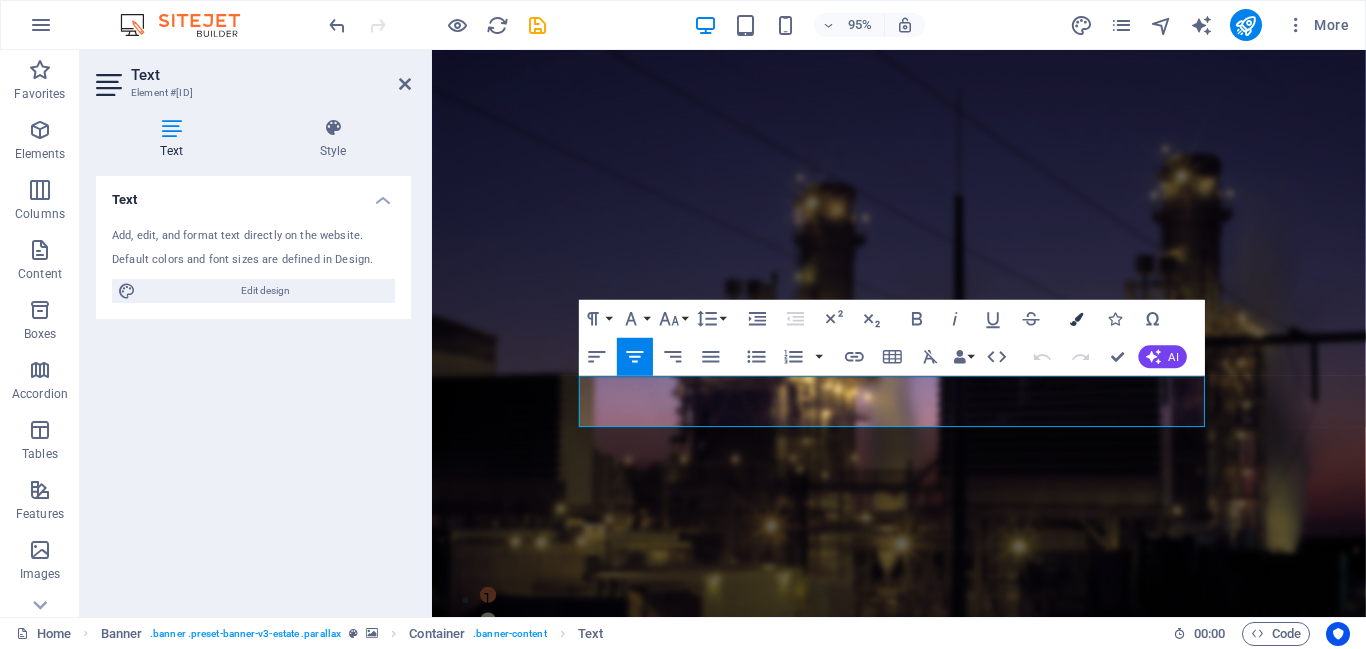 click at bounding box center [1076, 318] 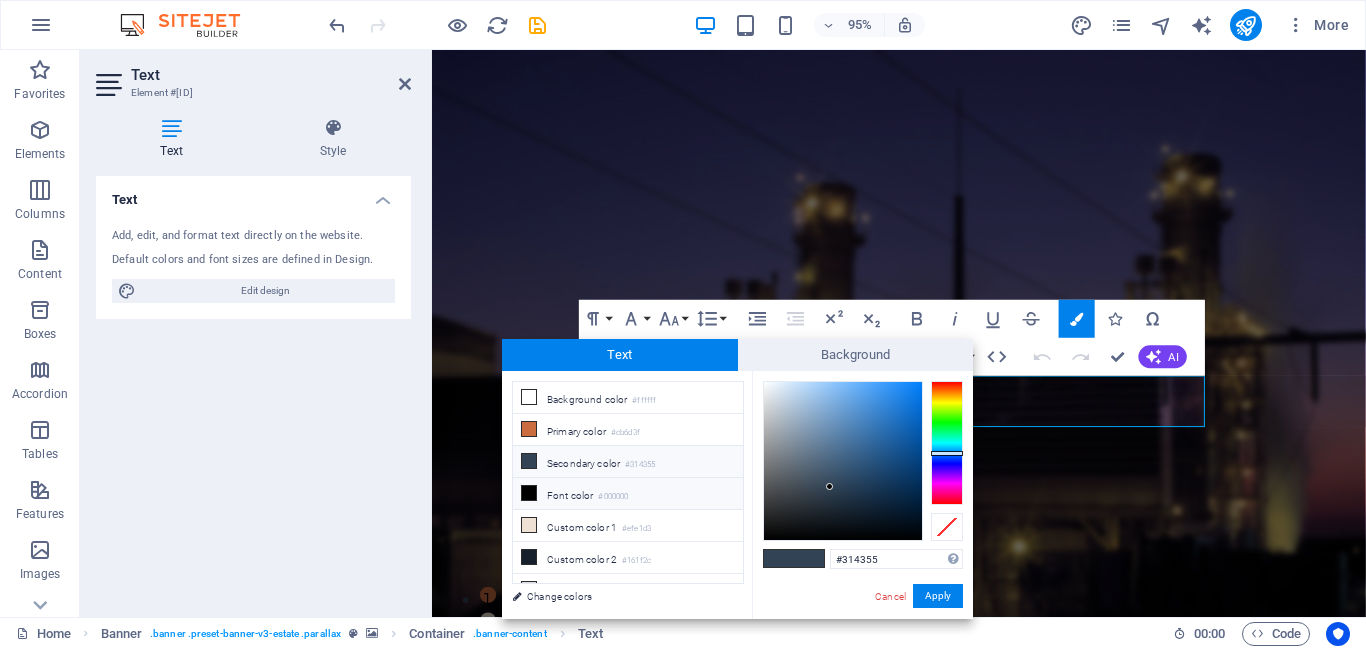 scroll, scrollTop: 87, scrollLeft: 0, axis: vertical 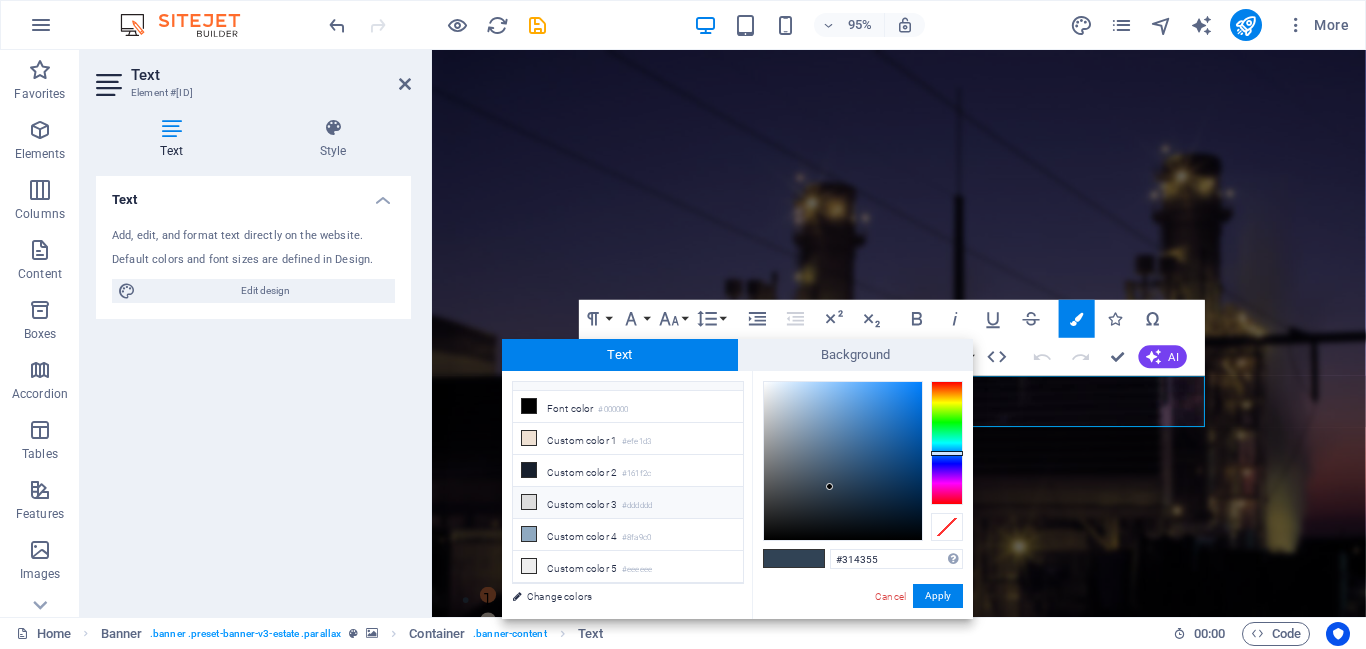click on "Custom color 3
#dddddd" at bounding box center [628, 503] 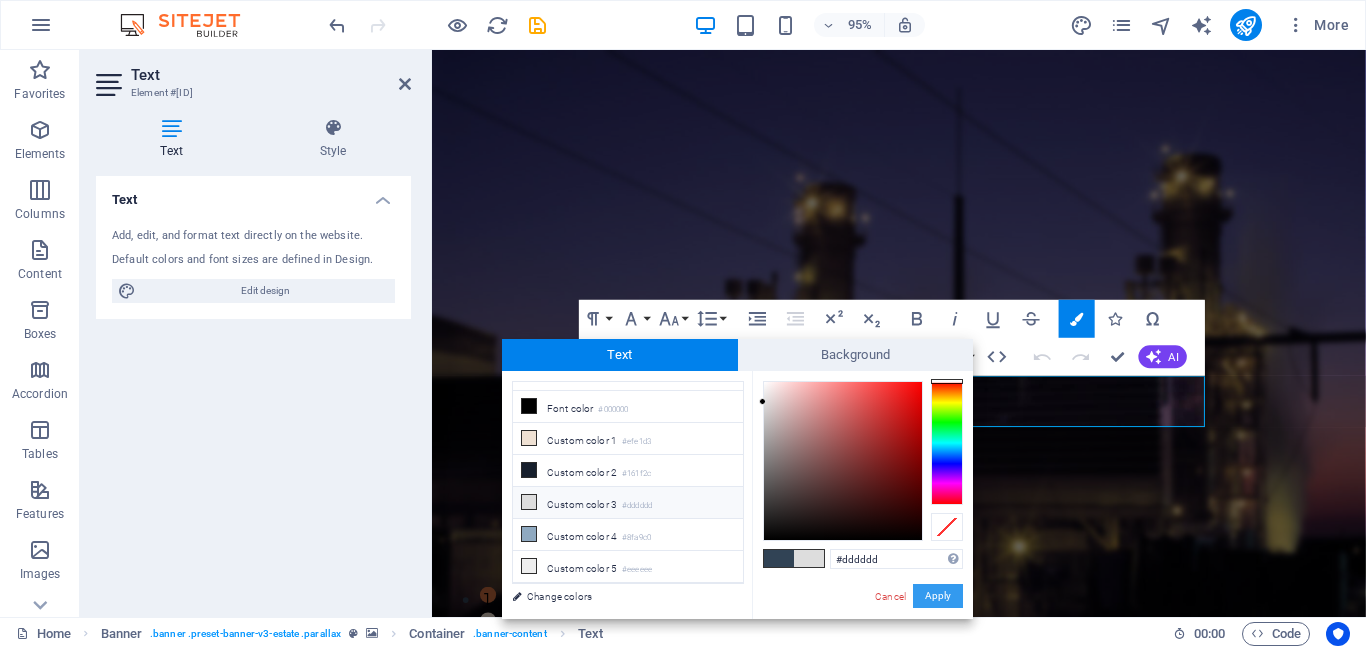 click on "Apply" at bounding box center (938, 596) 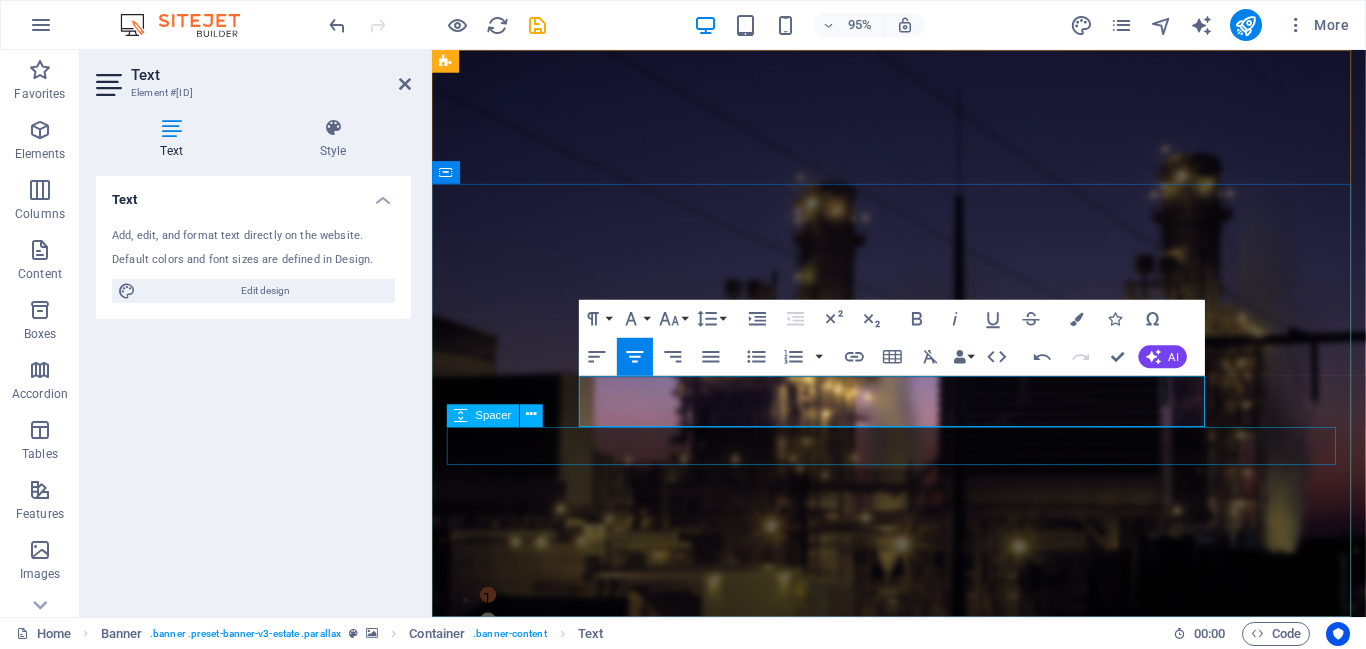 click at bounding box center (923, 1077) 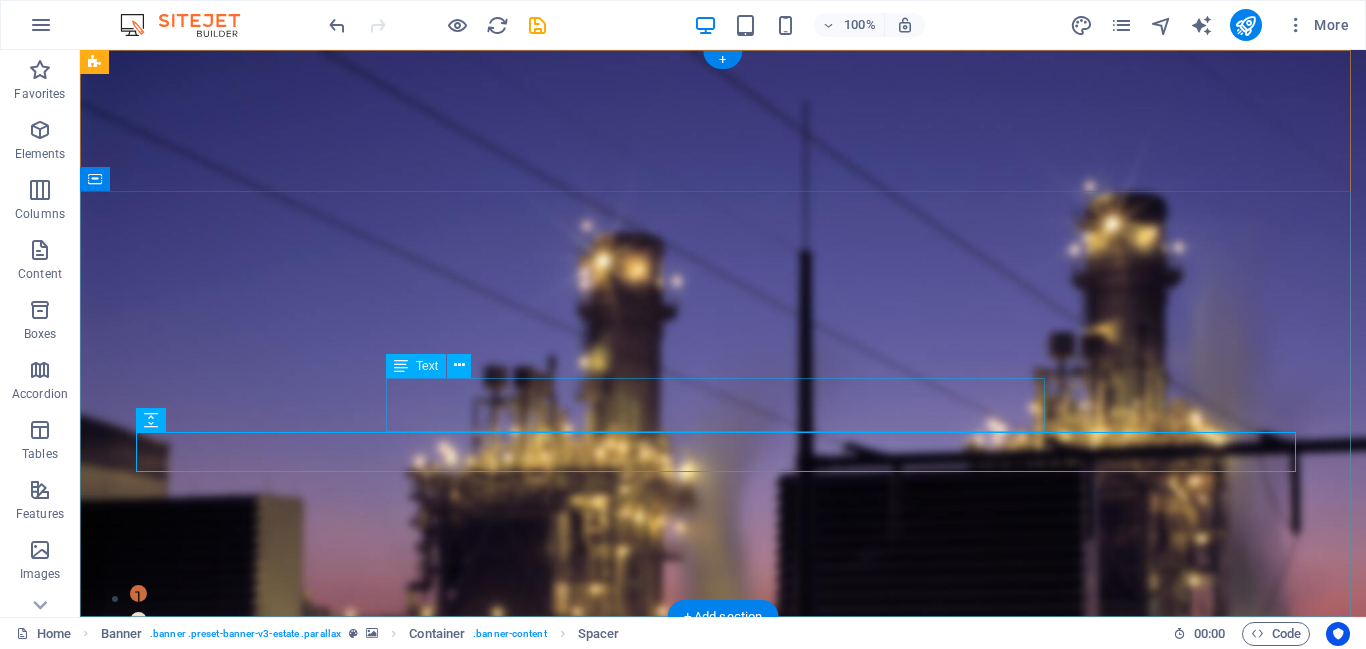 click on "Efficiently Converting Voltage for Reliable Energy Transmission" at bounding box center (723, 1000) 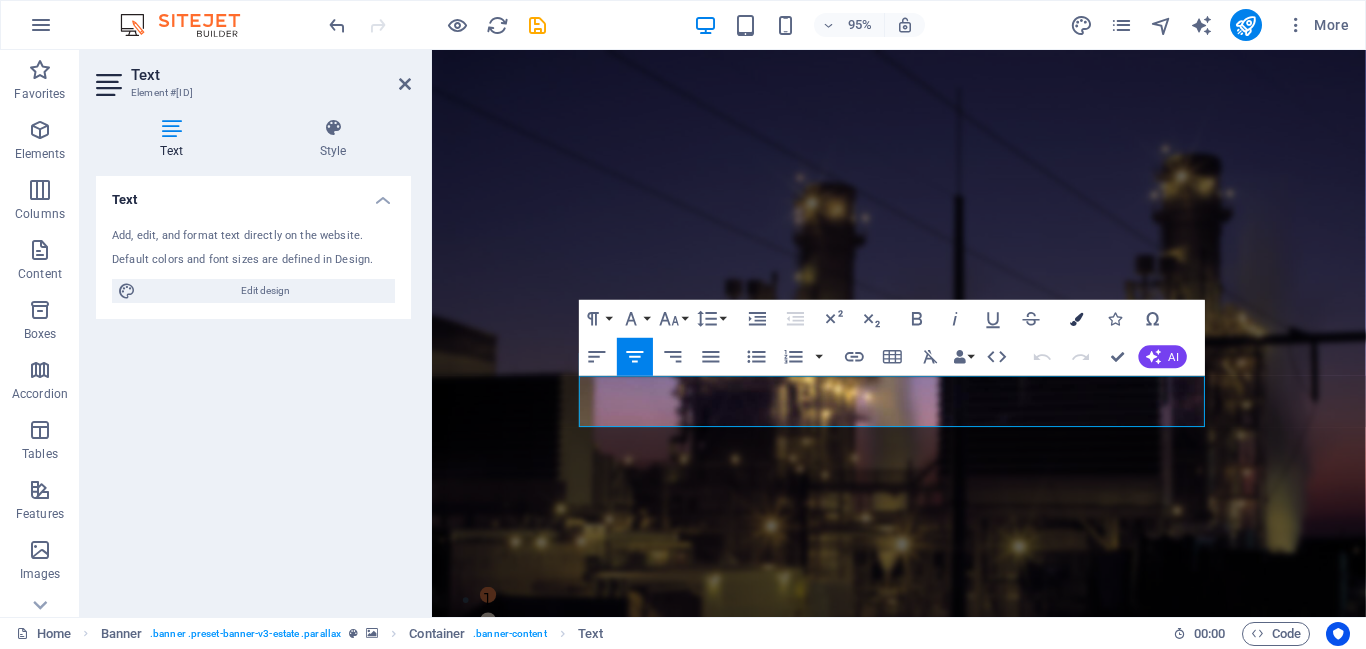 click at bounding box center [1076, 318] 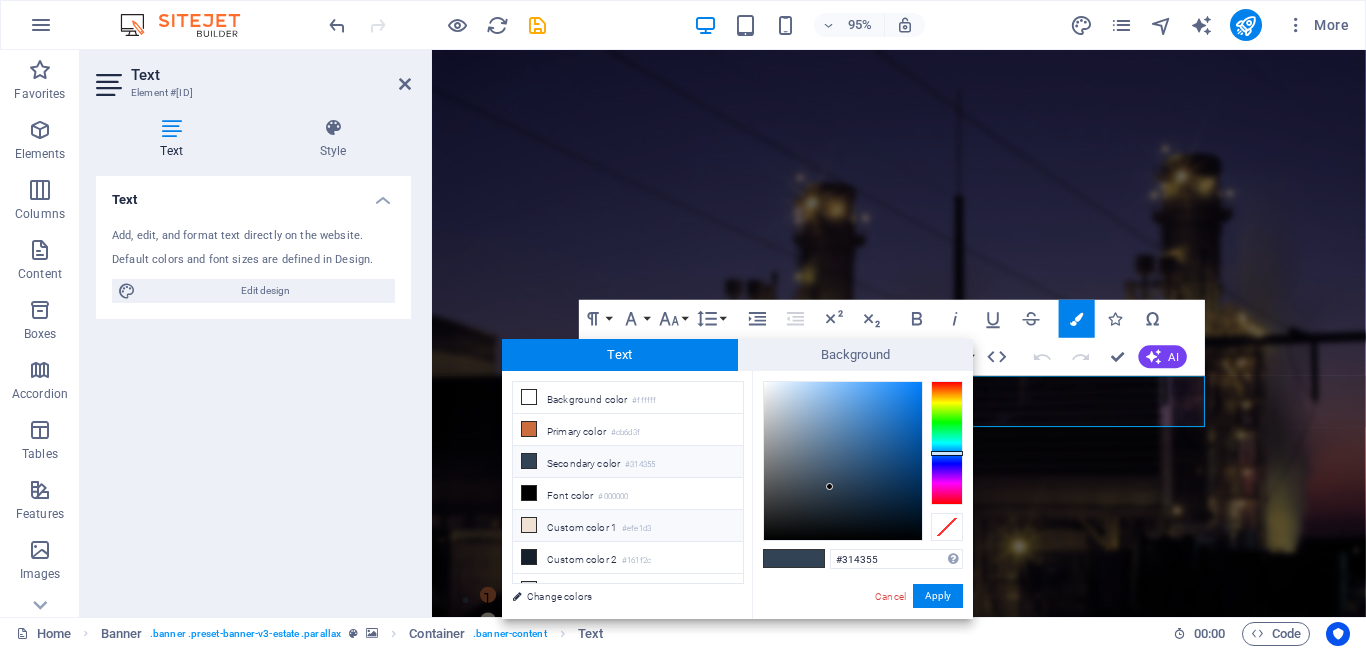 click on "Custom color 1
#efe1d3" at bounding box center [628, 526] 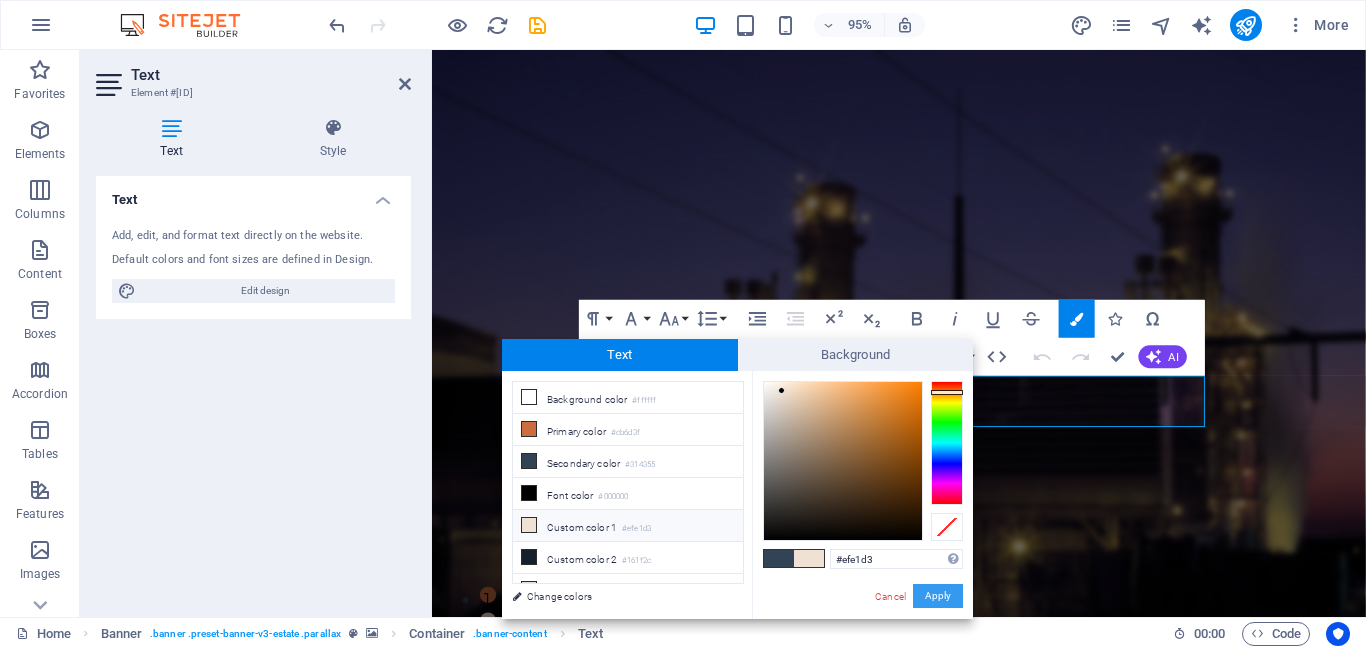 click on "Apply" at bounding box center [938, 596] 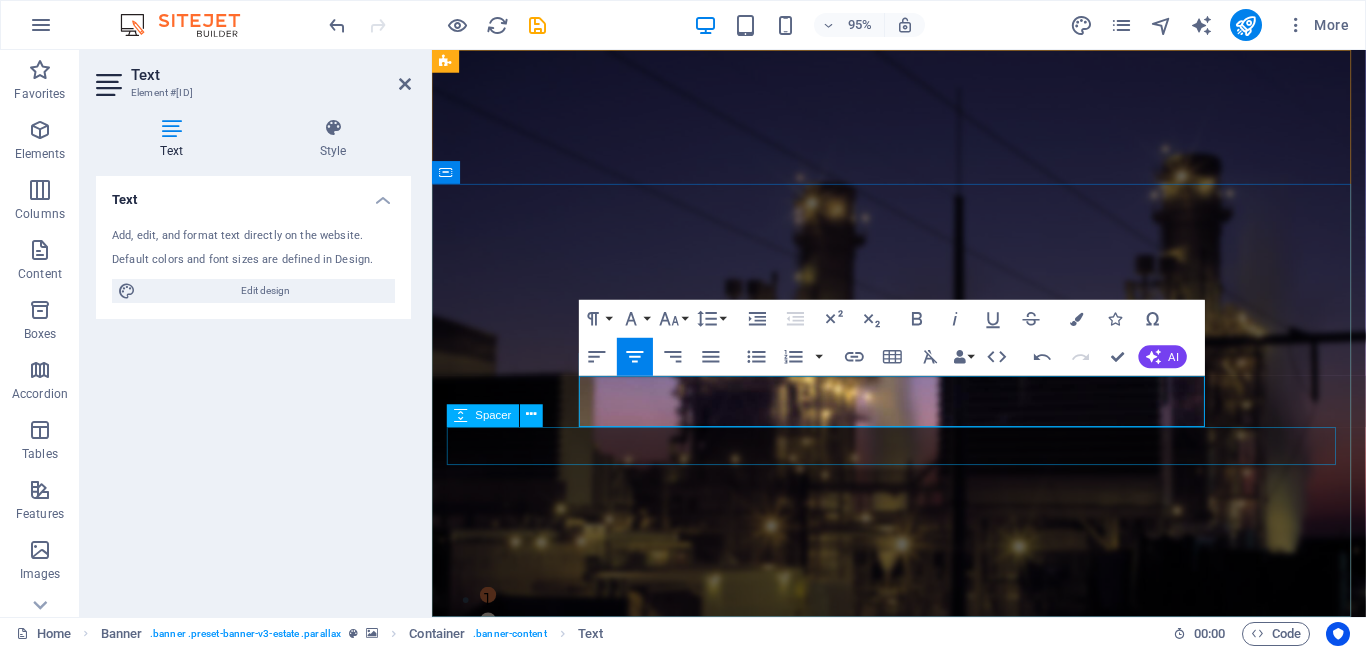 click at bounding box center (923, 1077) 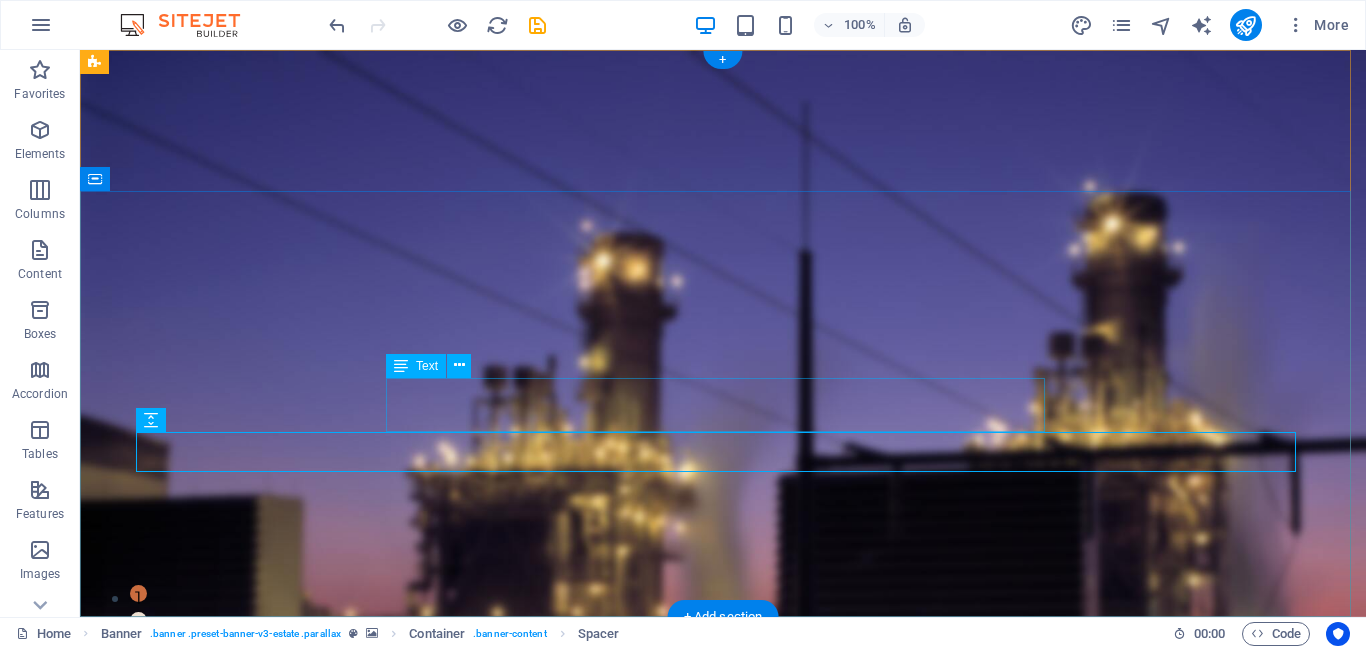 click on "Efficiently Converting Voltage for Reliable Energy Transmission" at bounding box center (723, 1000) 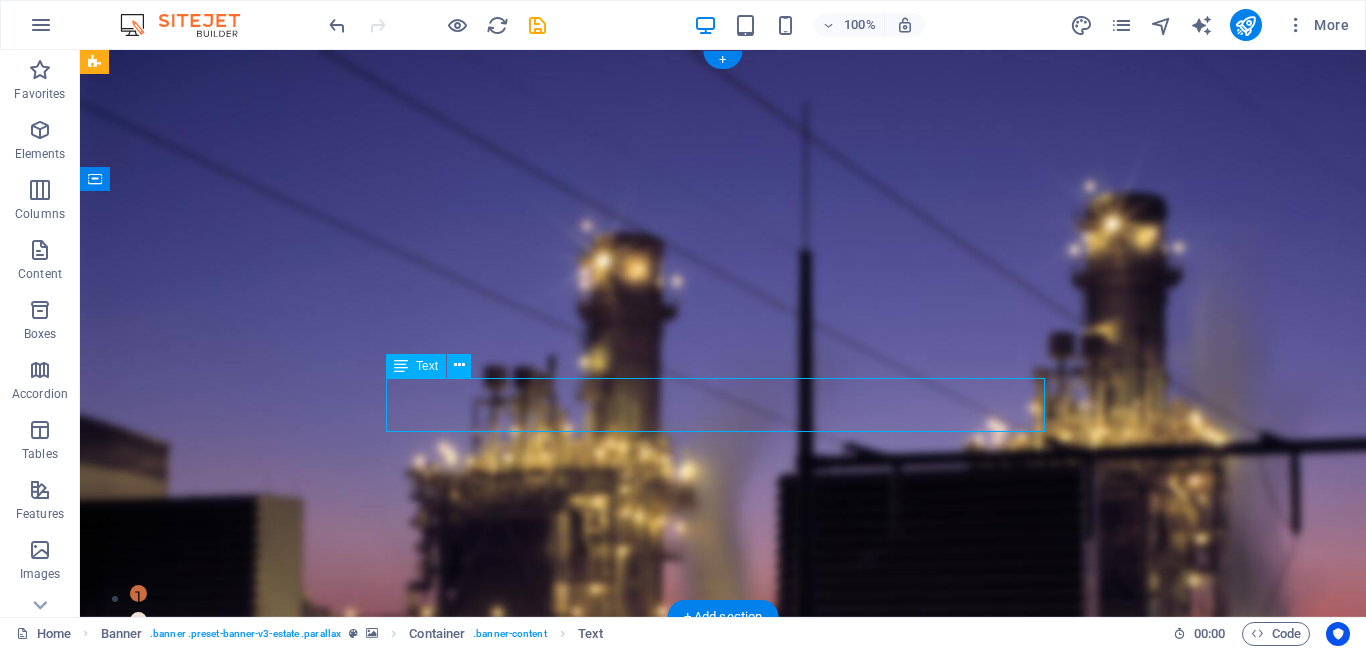 click on "Efficiently Converting Voltage for Reliable Energy Transmission" at bounding box center (723, 1000) 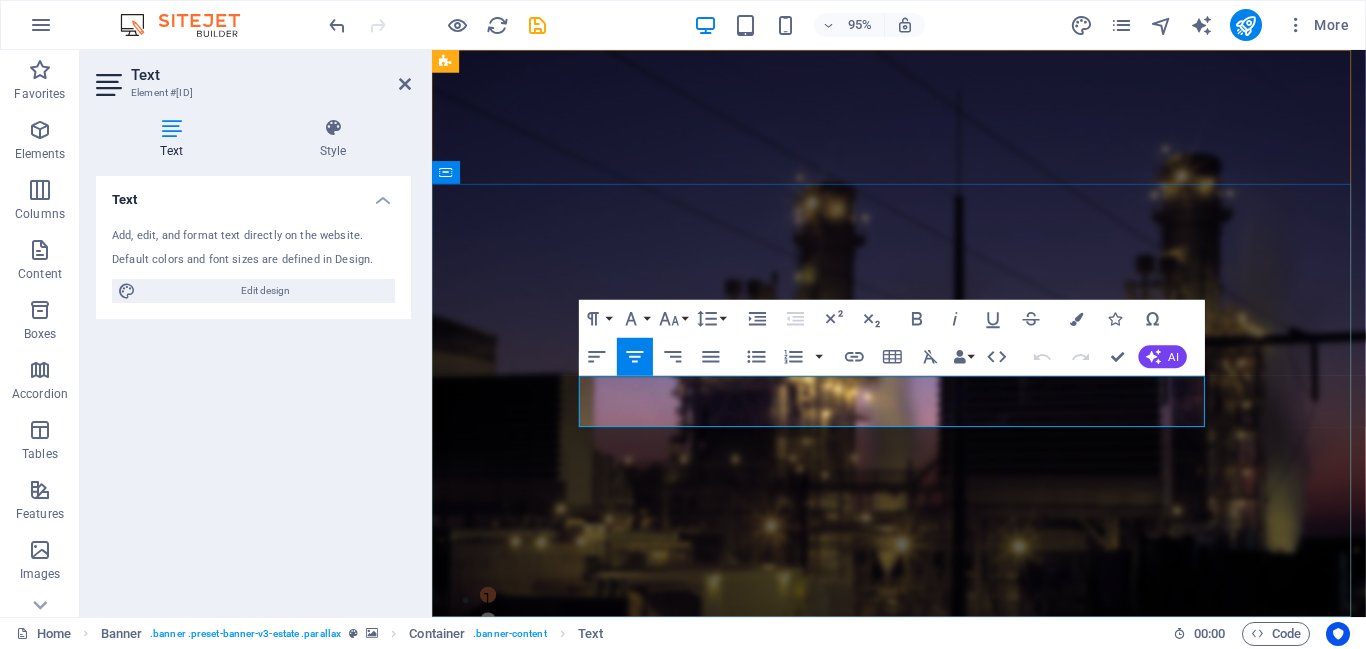 click at bounding box center [923, 1013] 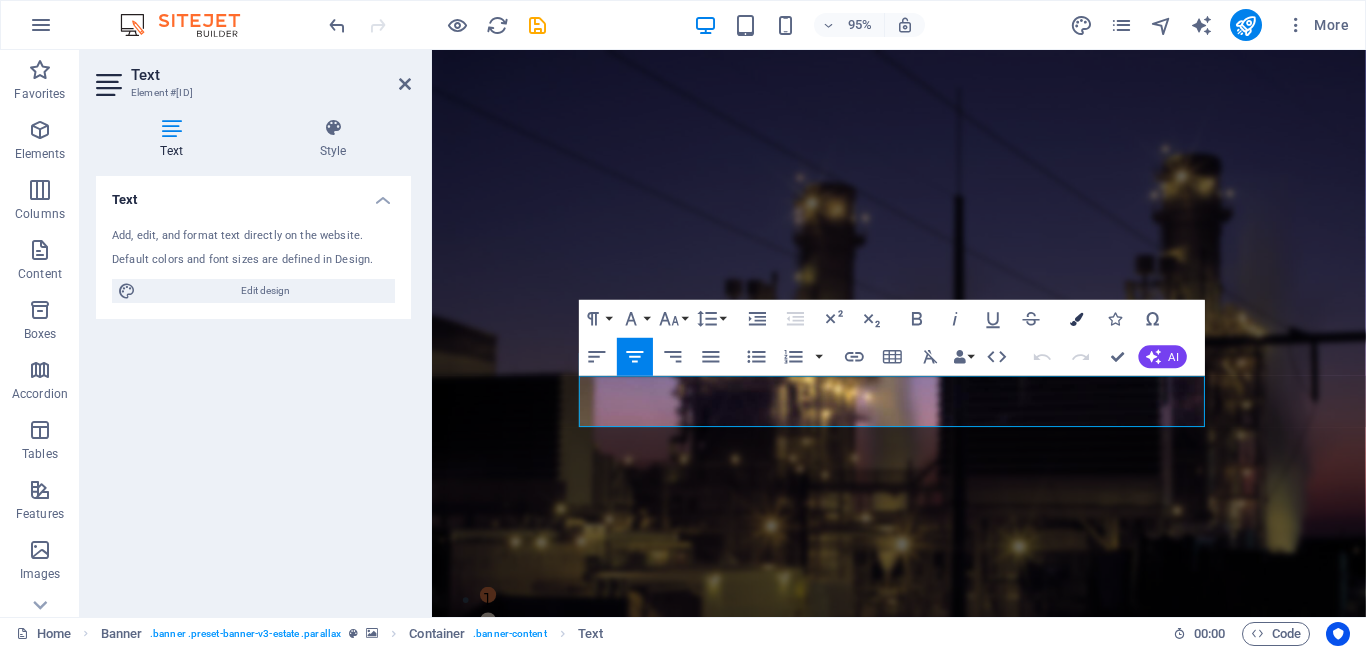 drag, startPoint x: 1071, startPoint y: 319, endPoint x: 597, endPoint y: 342, distance: 474.55768 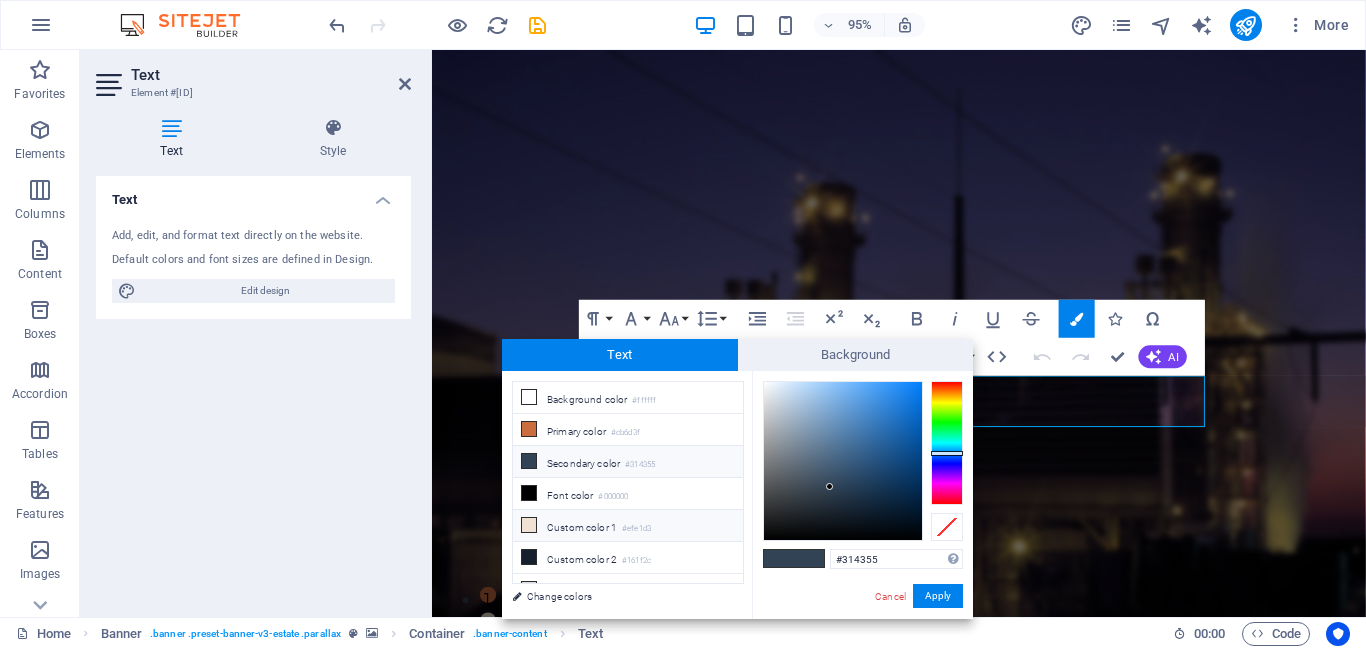 scroll, scrollTop: 87, scrollLeft: 0, axis: vertical 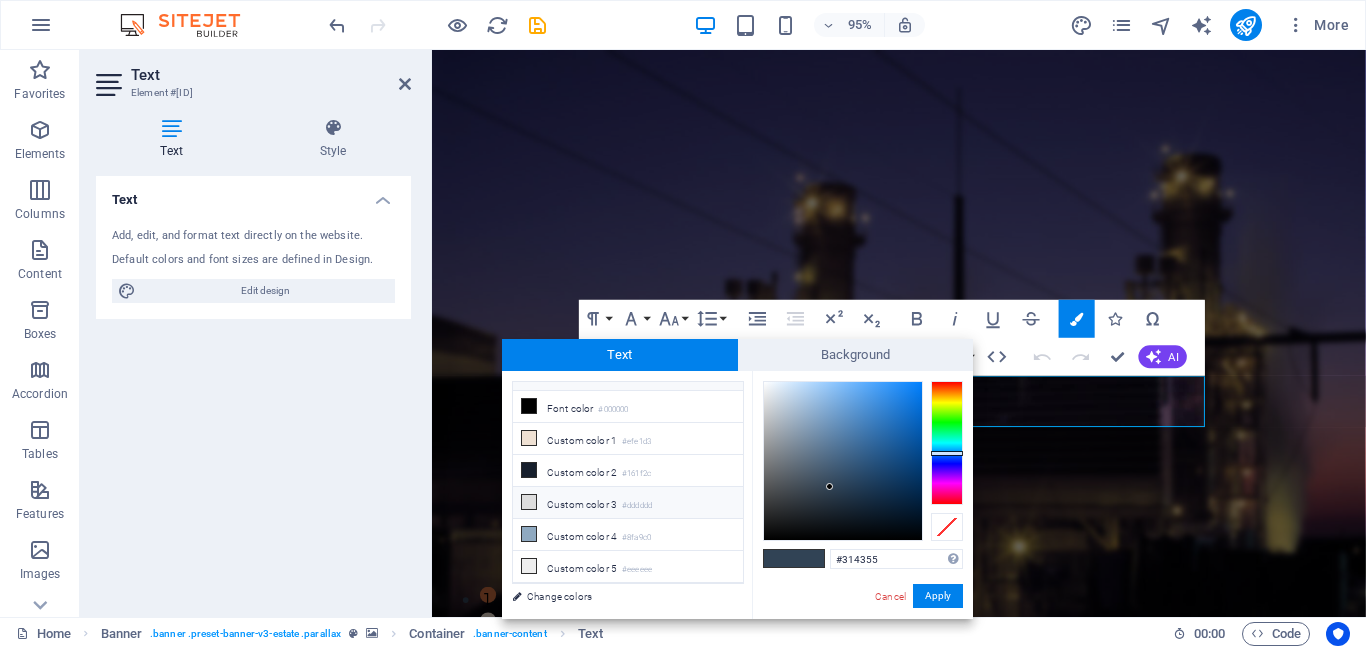 click on "Custom color 3
#dddddd" at bounding box center (628, 503) 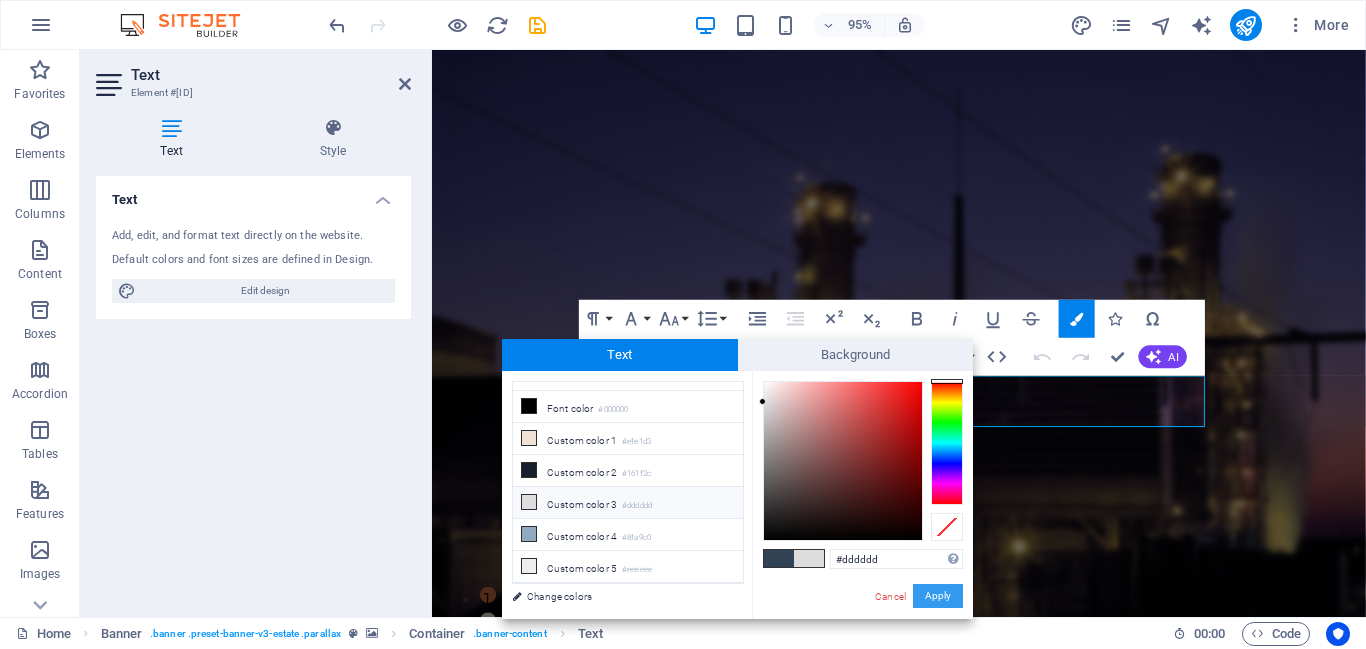 click on "Apply" at bounding box center (938, 596) 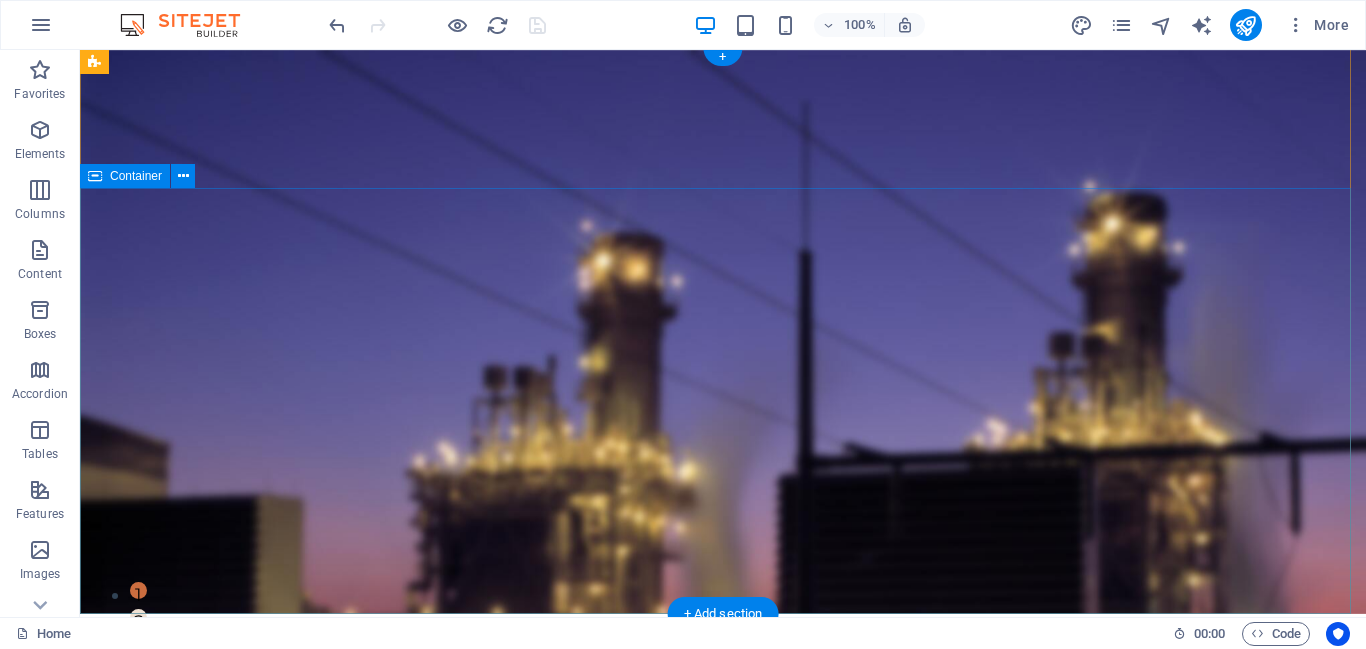 scroll, scrollTop: 0, scrollLeft: 0, axis: both 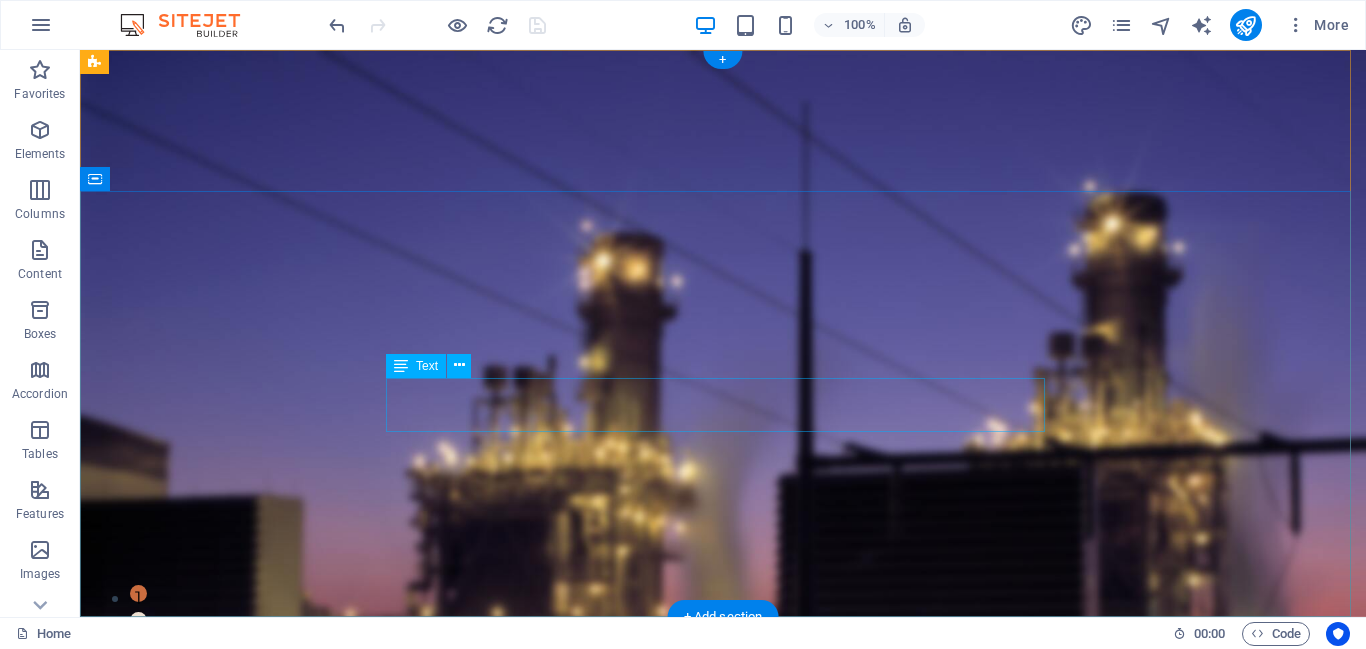 click on "Efficiently Converting Voltage for Reliable Energy Transmission" at bounding box center [723, 1000] 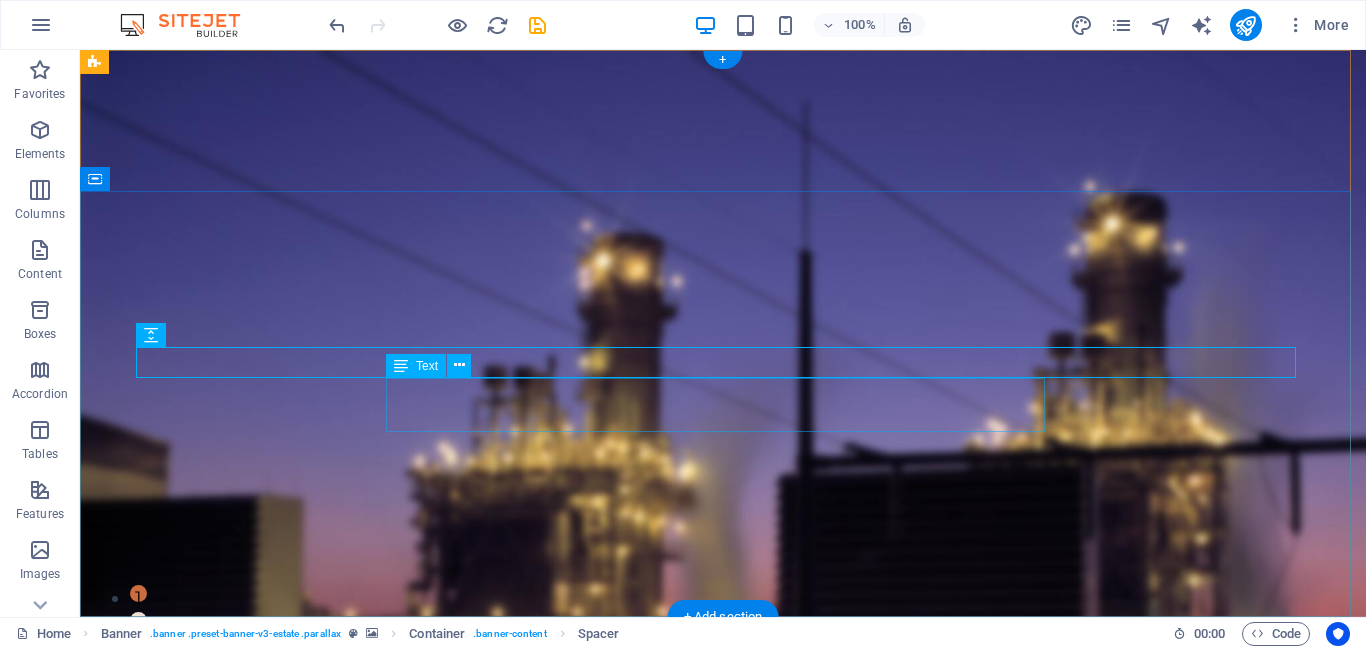 click on "Efficiently Converting Voltage for Reliable Energy Transmission" at bounding box center (723, 1000) 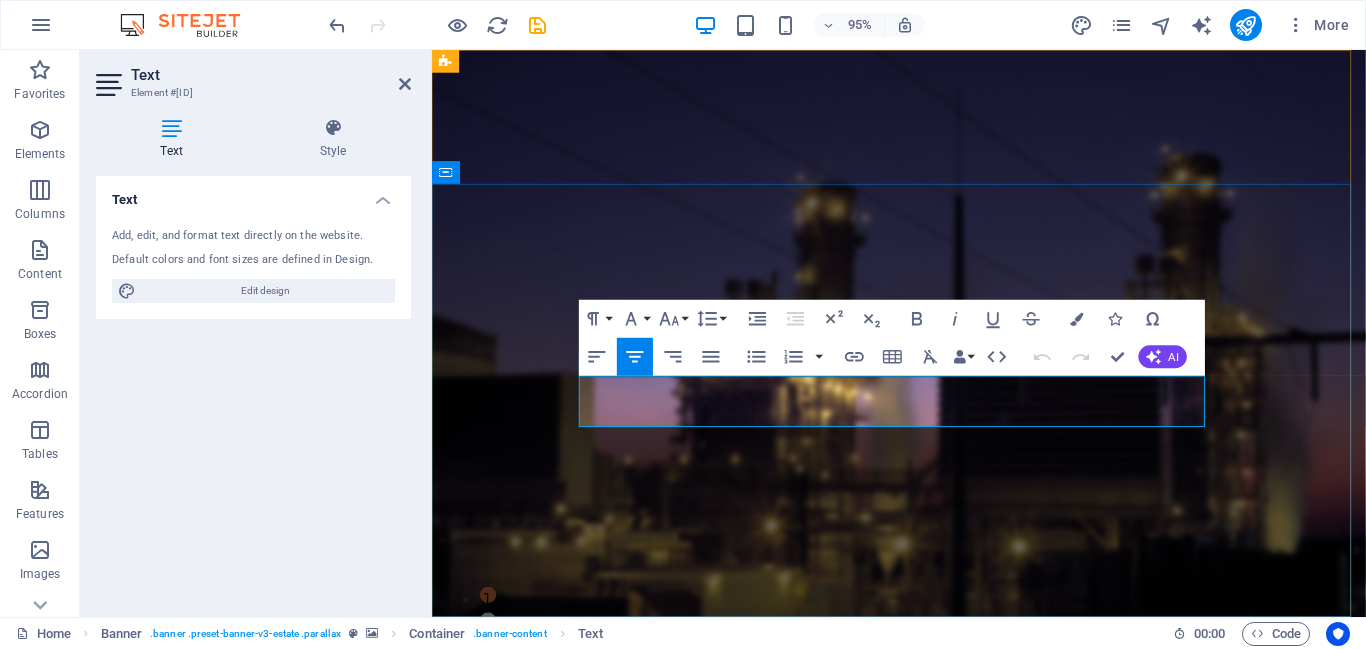 type 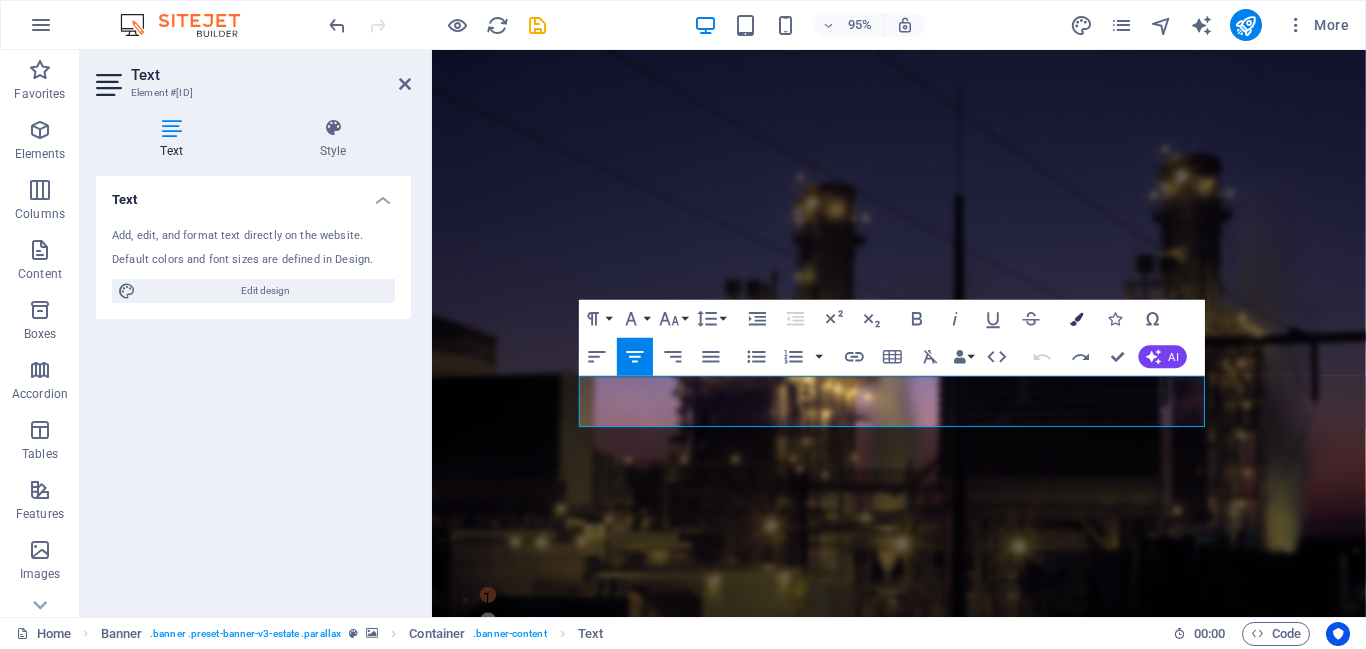click at bounding box center [1076, 318] 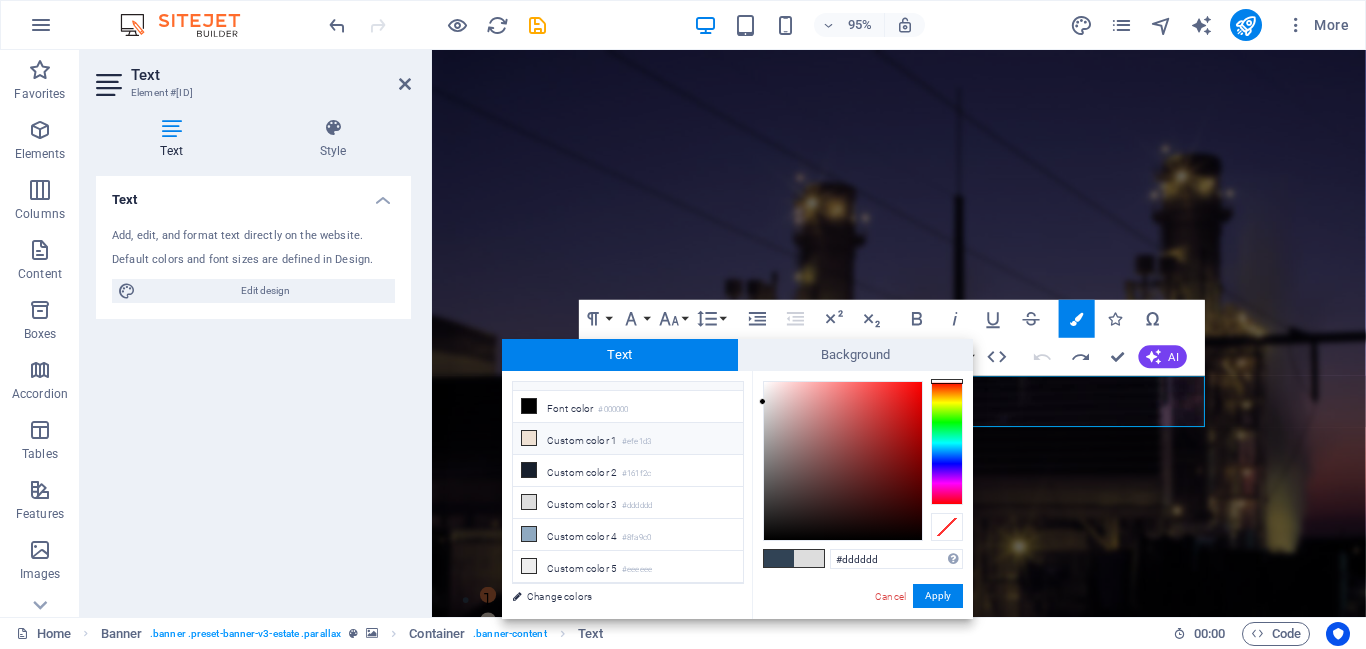 scroll, scrollTop: 0, scrollLeft: 0, axis: both 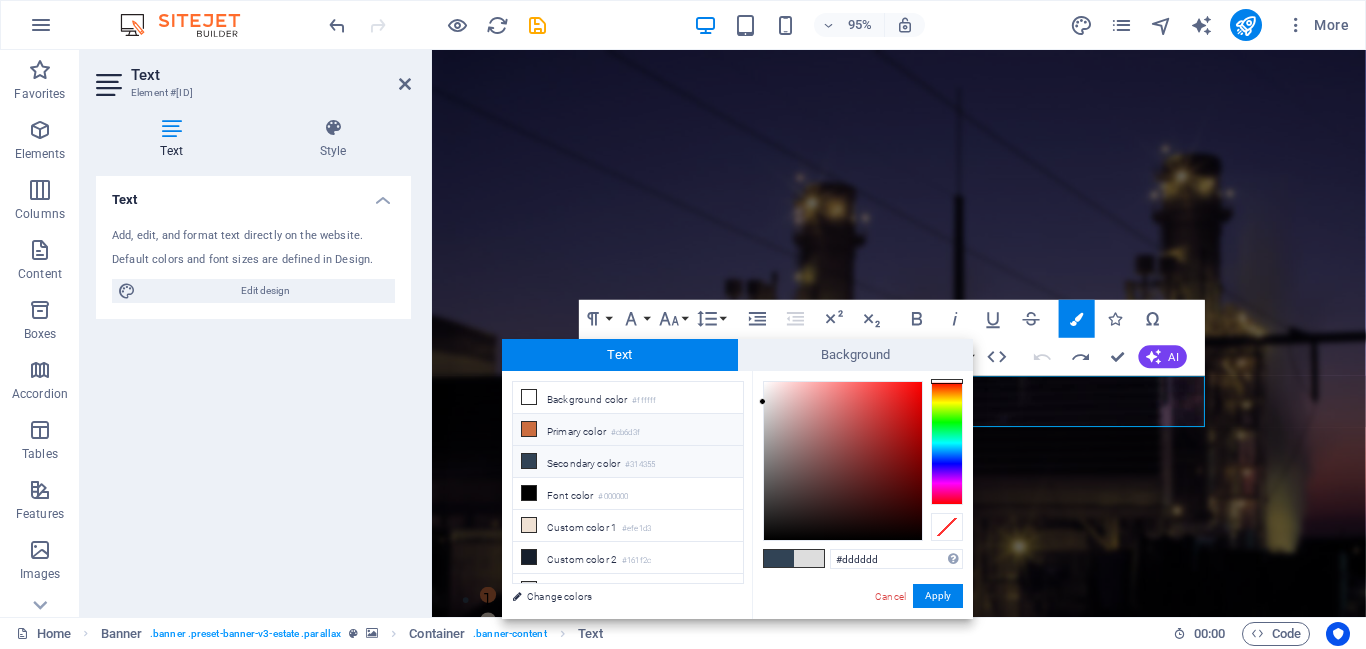 click on "Primary color
#cb6d3f" at bounding box center (628, 430) 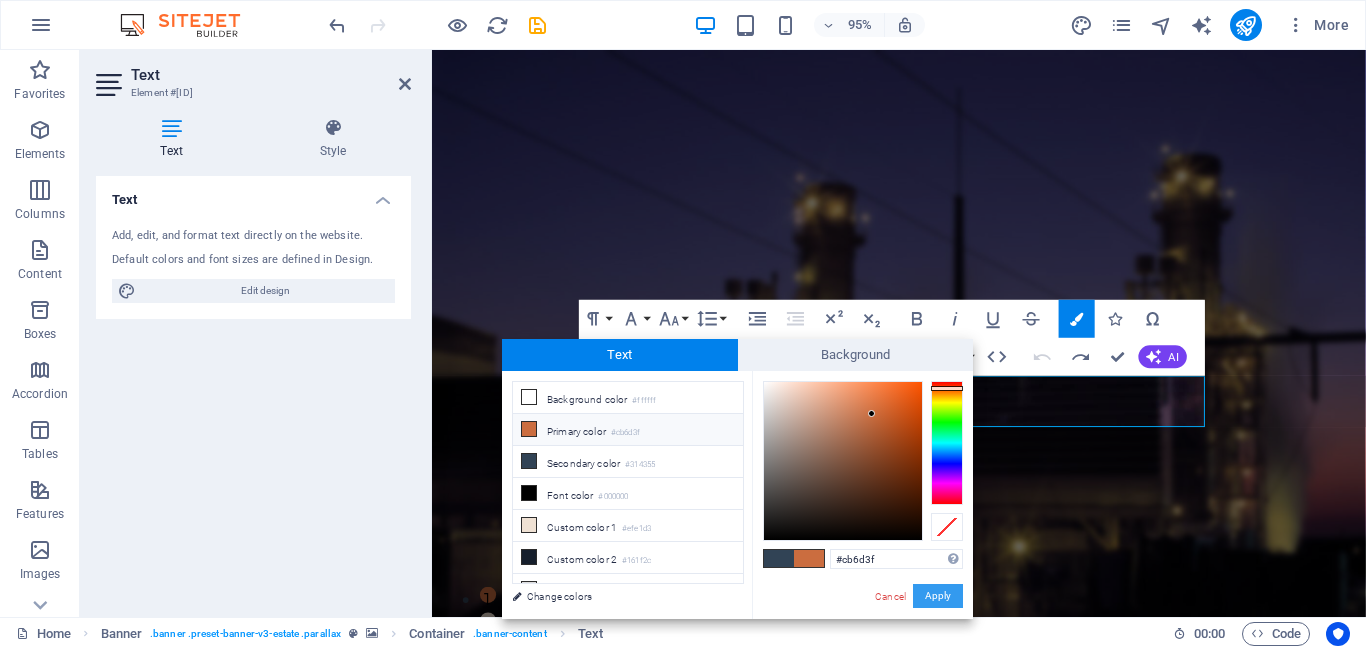 click on "Apply" at bounding box center (938, 596) 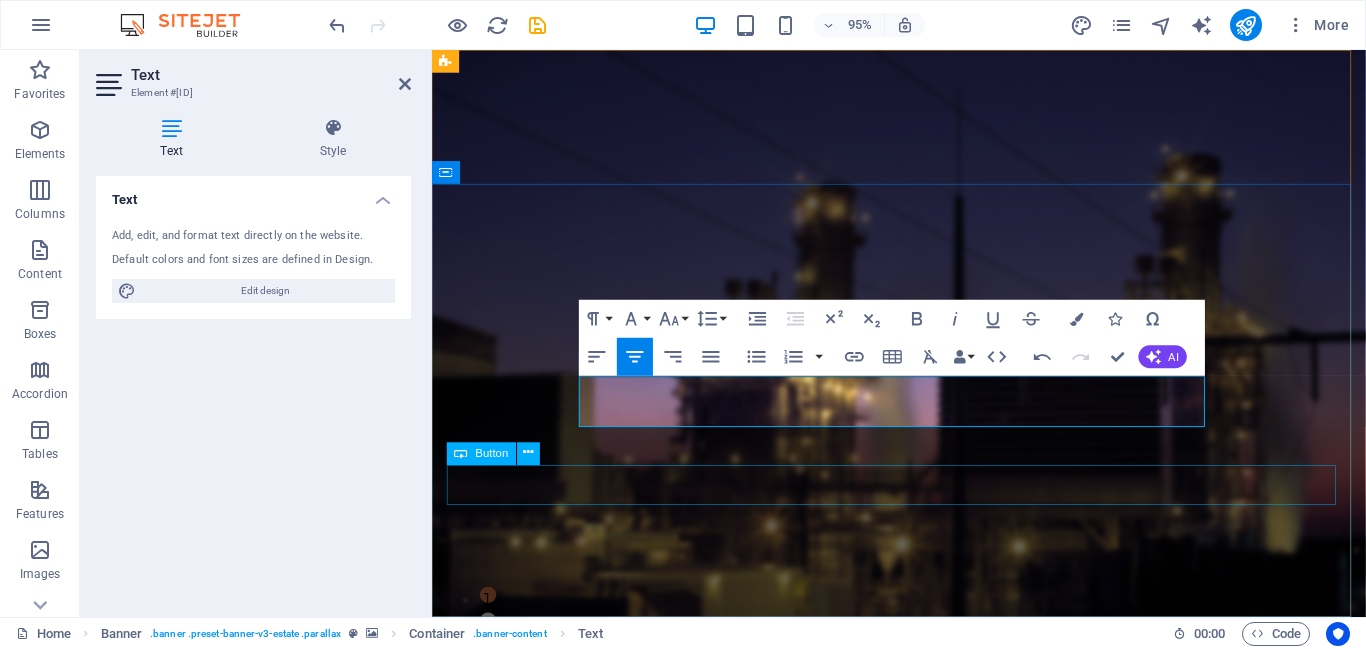 click on "get started" at bounding box center (923, 1118) 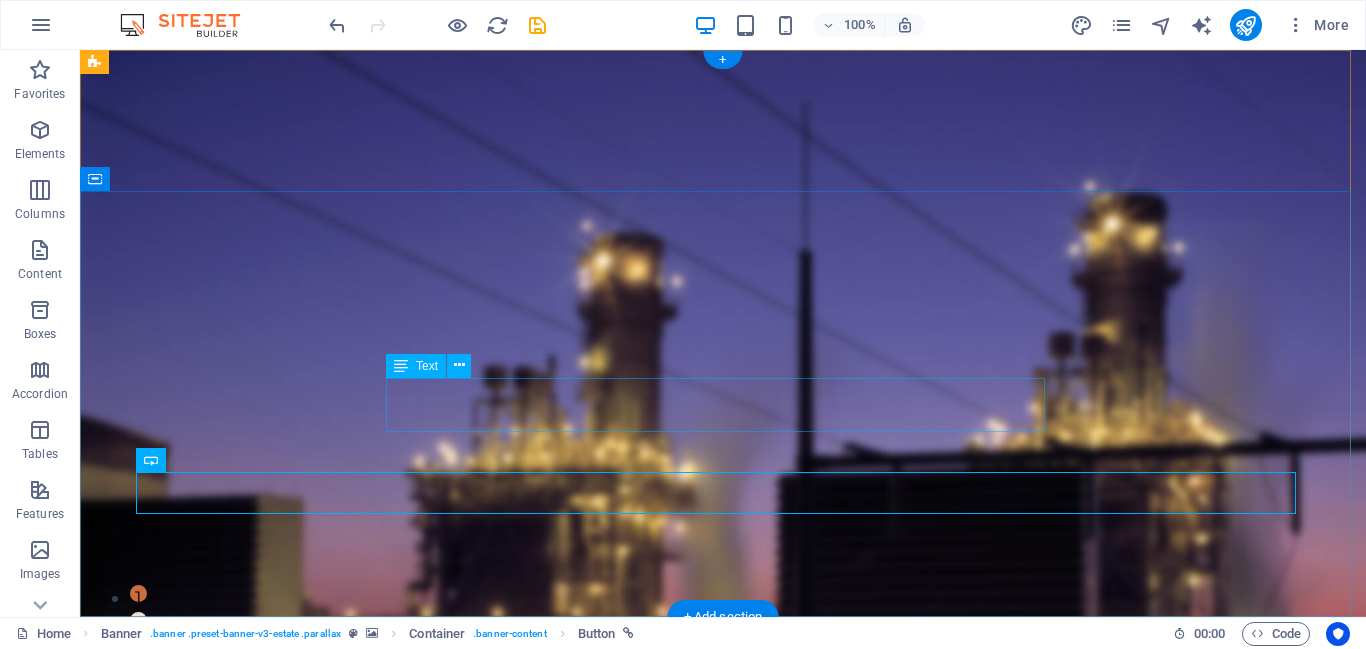 click on "Efficiently Converting Voltage for Reliable Energy Transmission" at bounding box center (723, 1000) 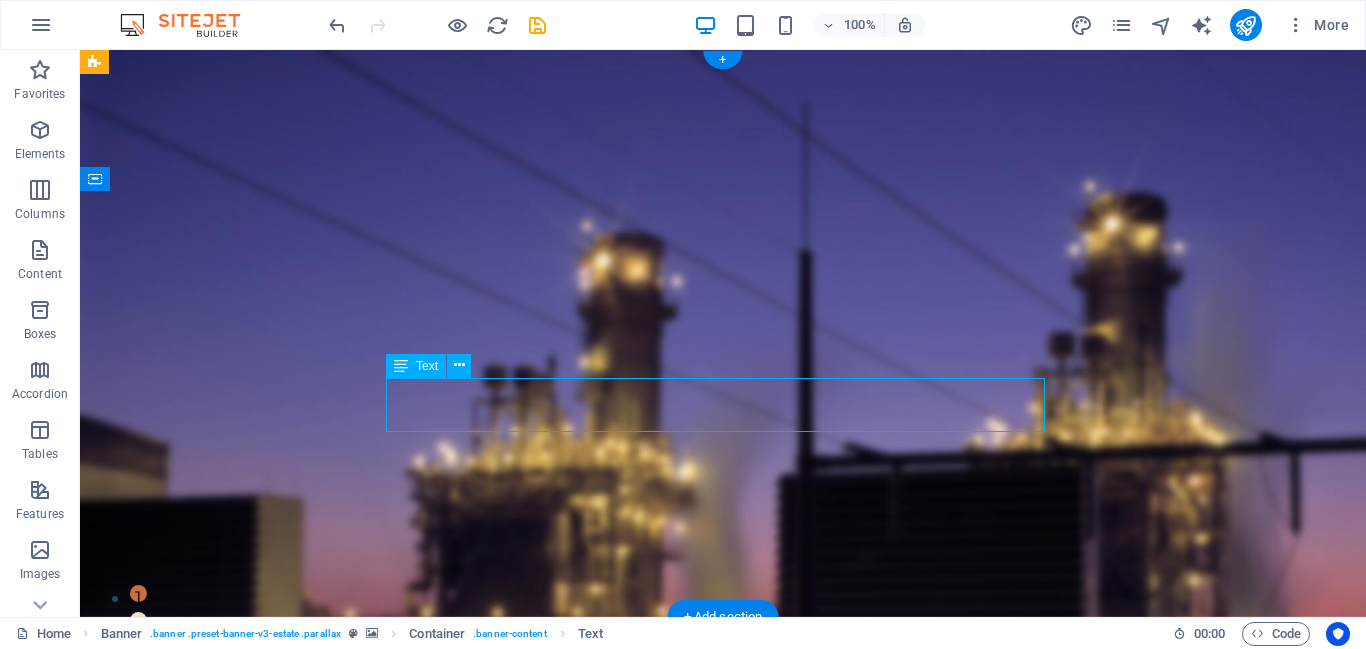 click on "Efficiently Converting Voltage for Reliable Energy Transmission" at bounding box center (723, 1000) 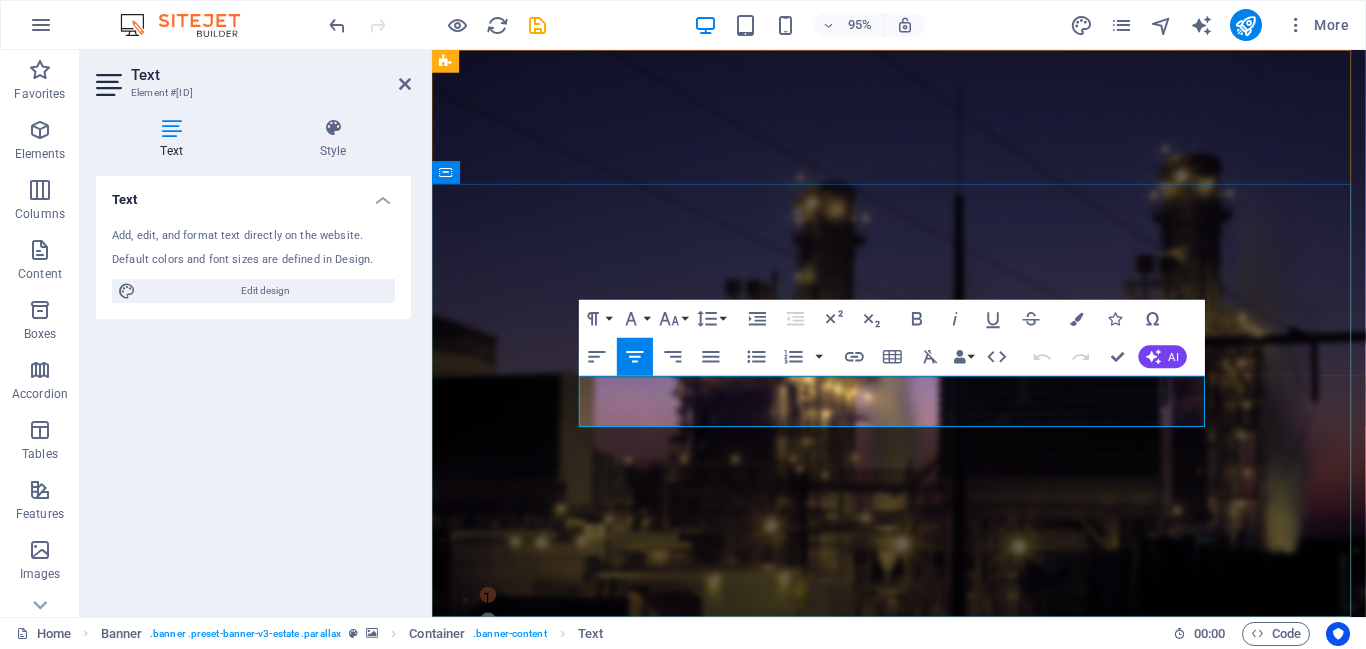 click on "Efficiently Converting Voltage for Reliable Energy Transmission" at bounding box center (924, 986) 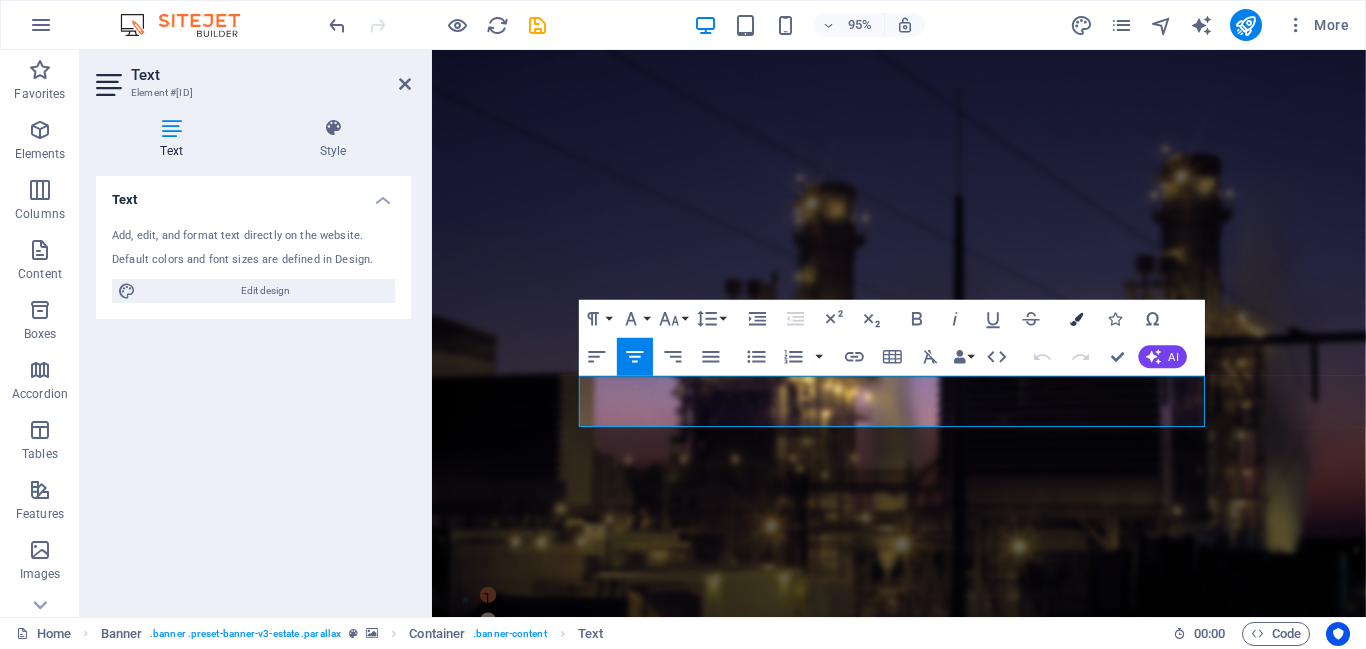 click on "Colors" at bounding box center [1077, 318] 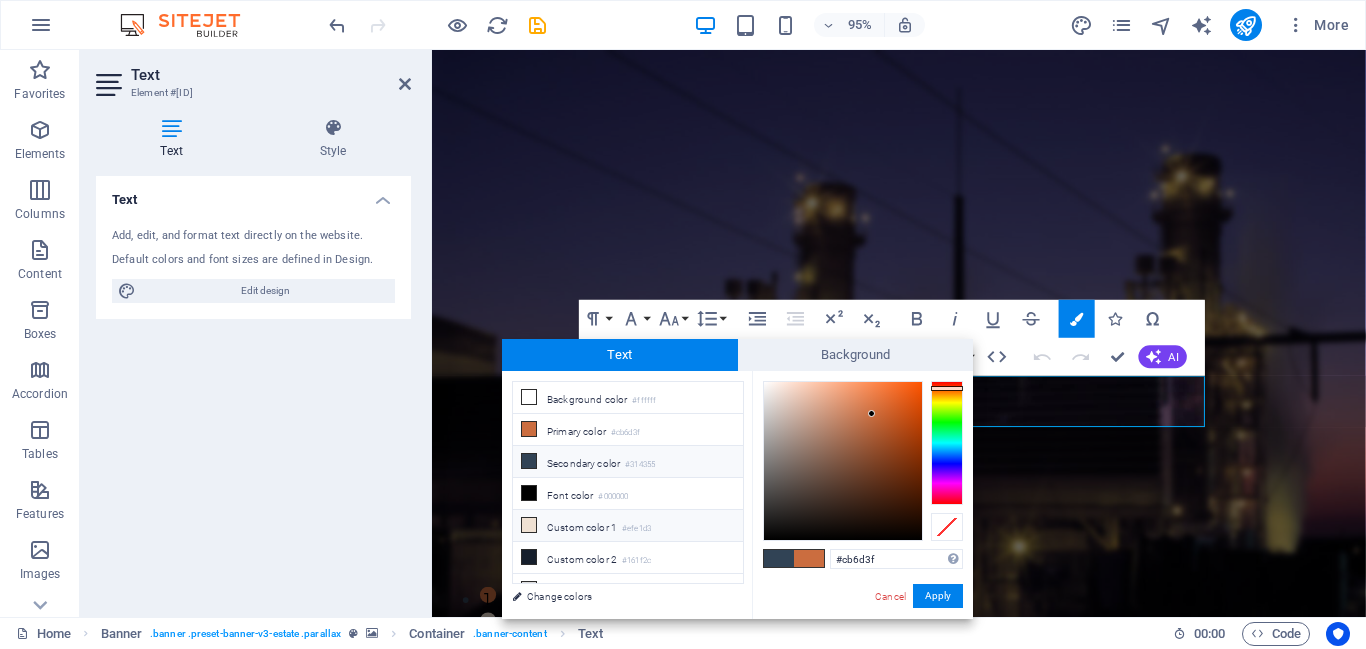 click on "Custom color 1
#efe1d3" at bounding box center [628, 526] 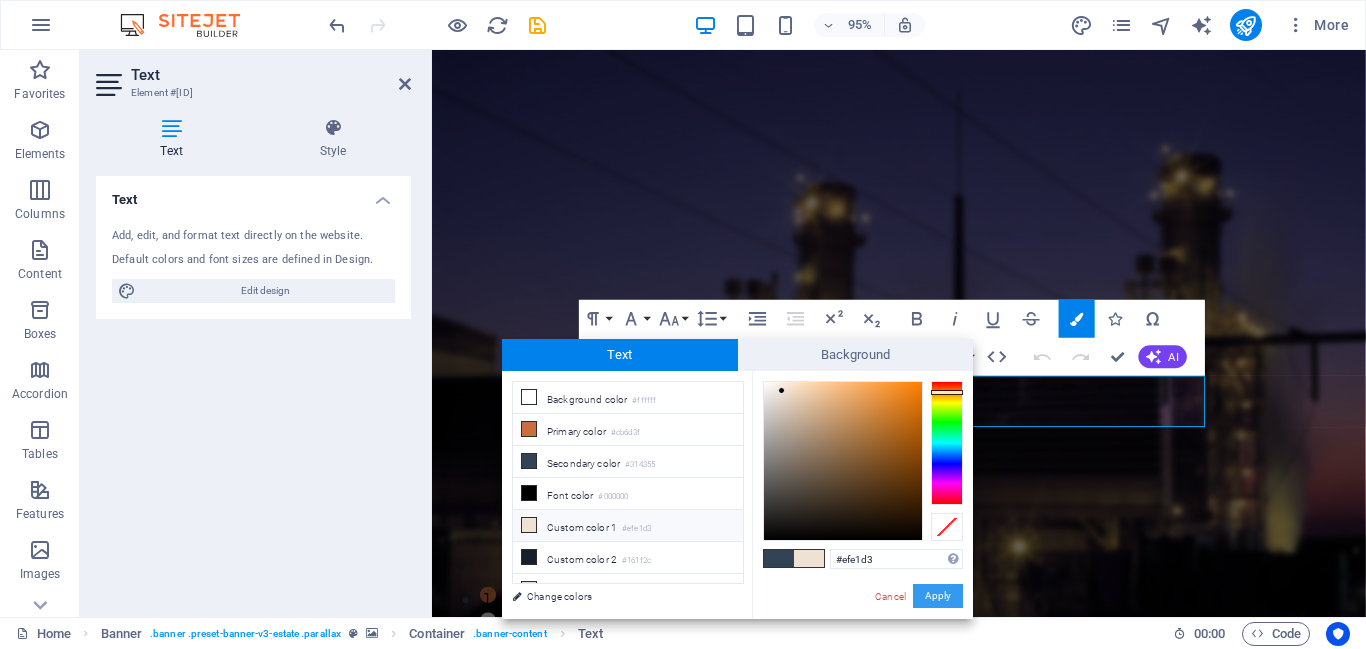 click on "Apply" at bounding box center [938, 596] 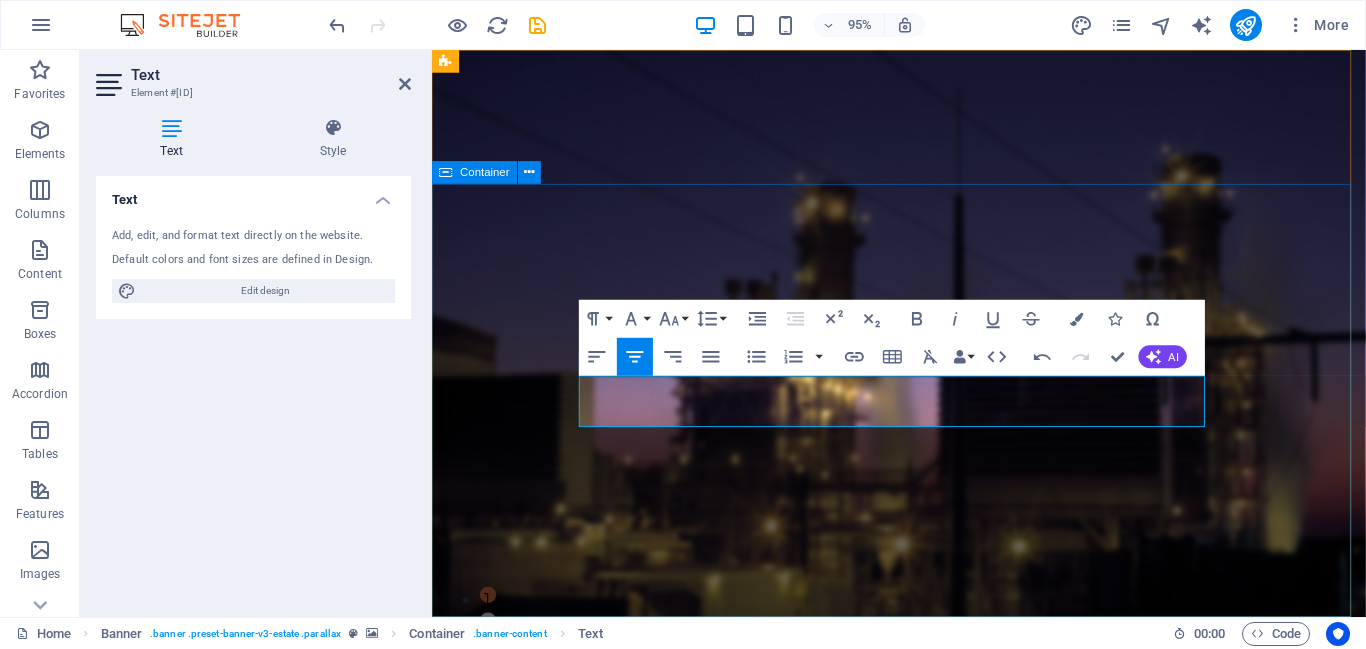 click on "Transformers: Powering the Grid. Efficiently Converting Voltage for Reliable Energy Transmission get started" at bounding box center (923, 1029) 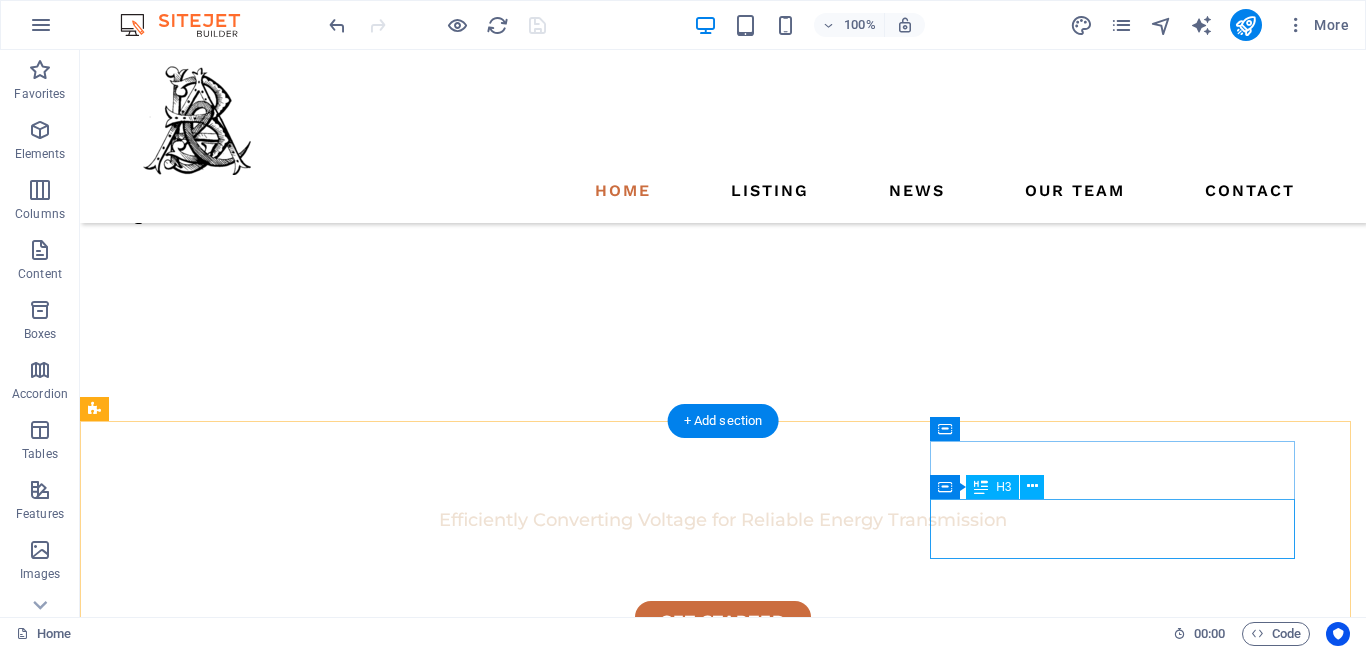 scroll, scrollTop: 436, scrollLeft: 0, axis: vertical 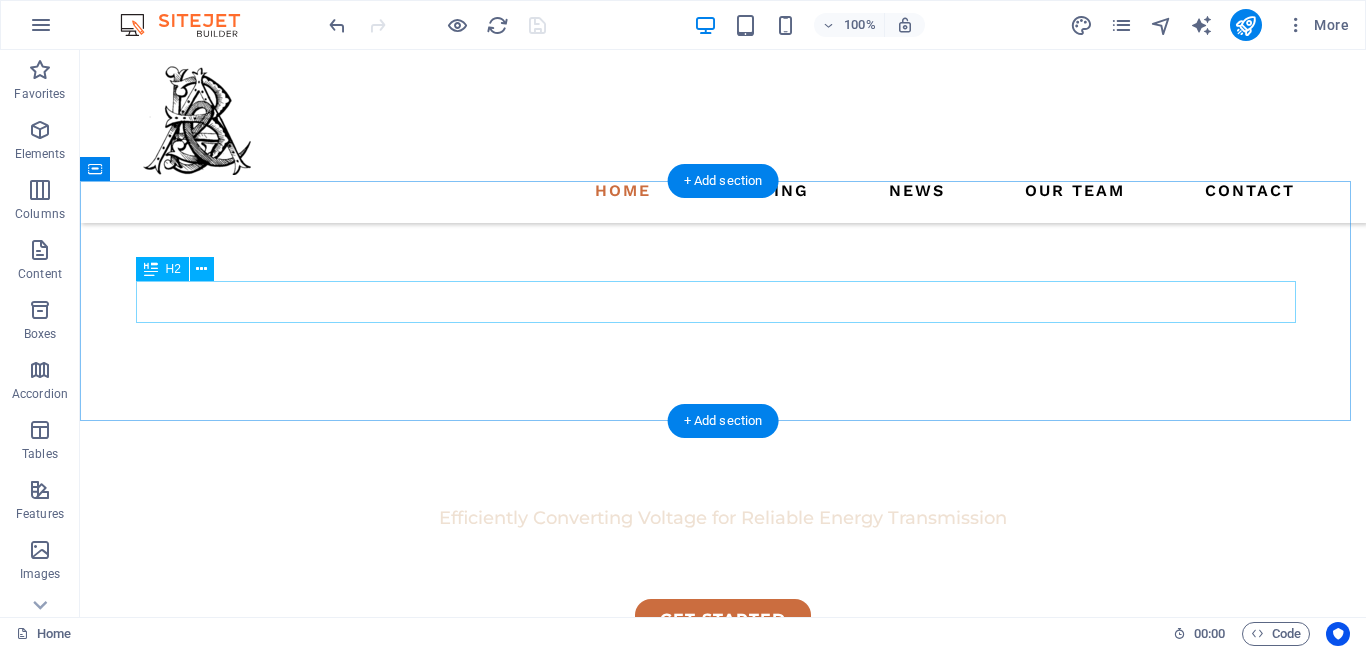 click on "we guarantee" at bounding box center [723, 862] 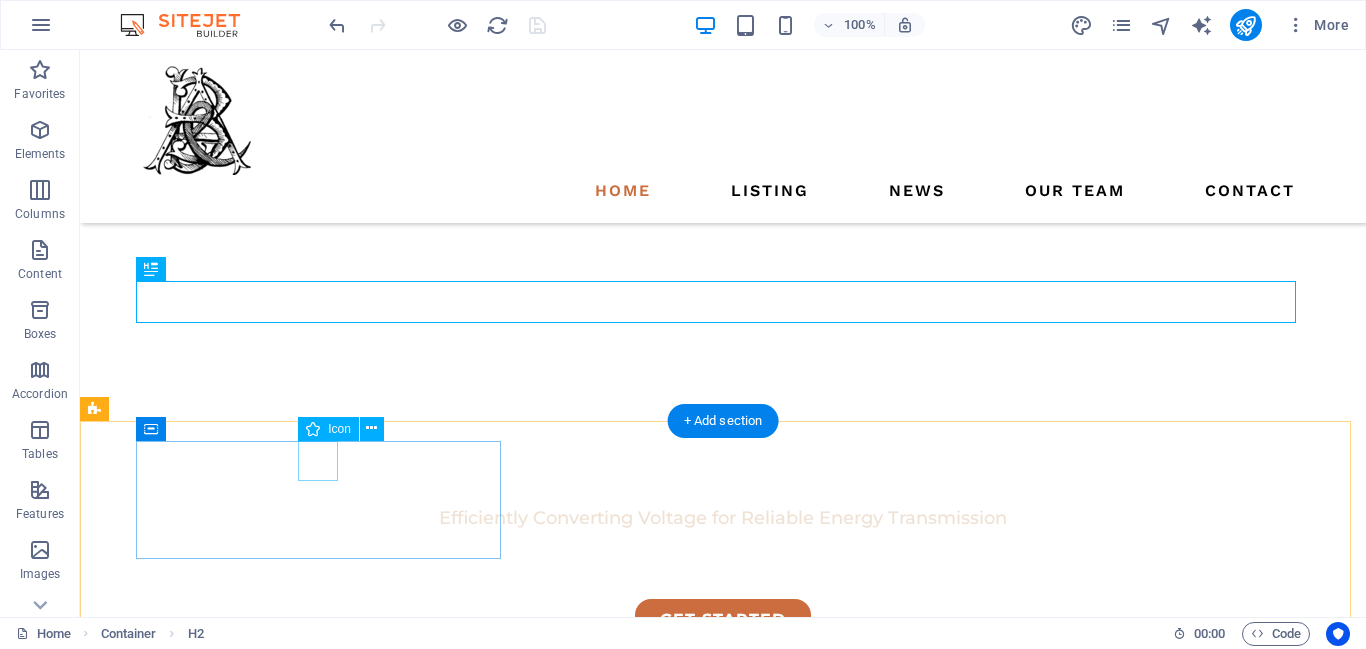 click at bounding box center (278, 994) 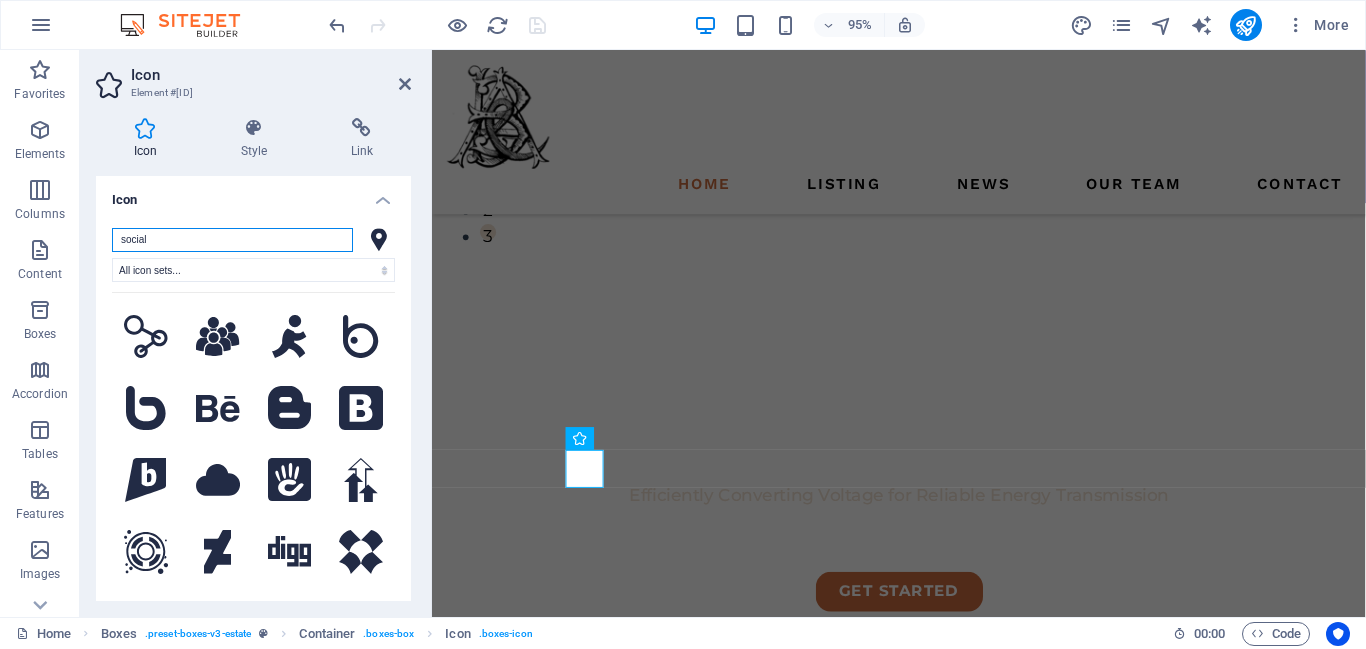 paste on "icon solid featured alt fa-bolt" 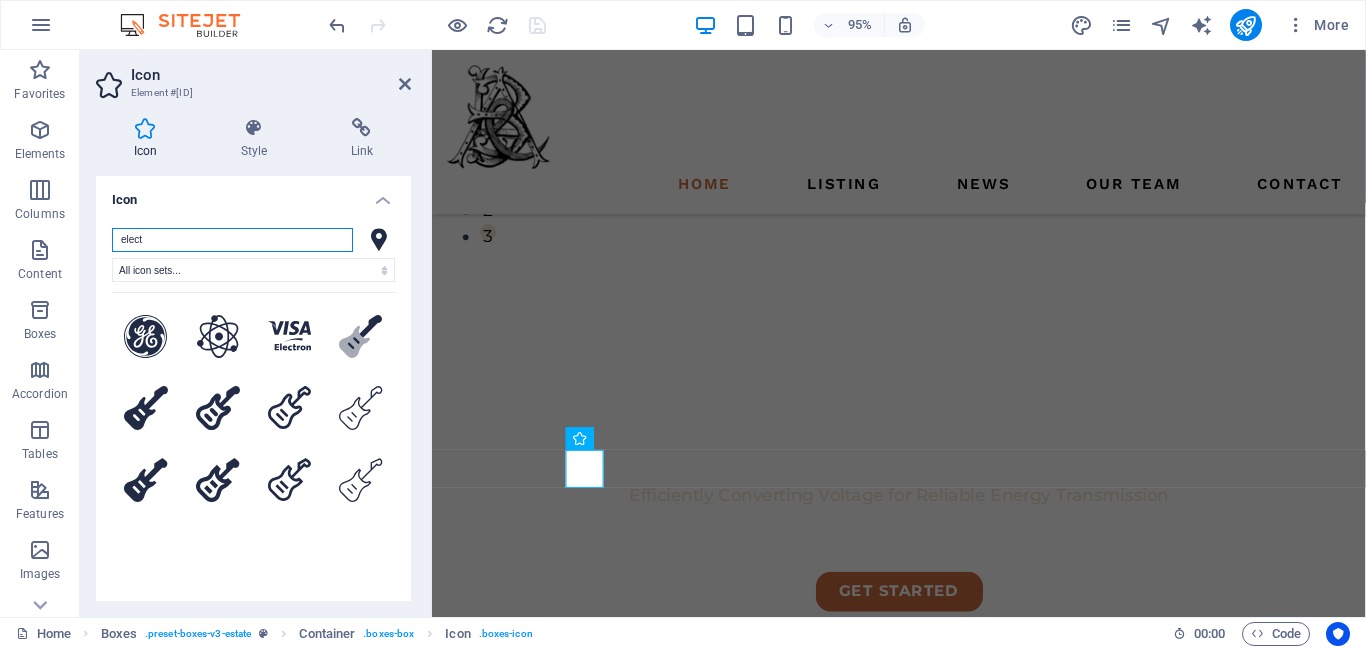type on "electr" 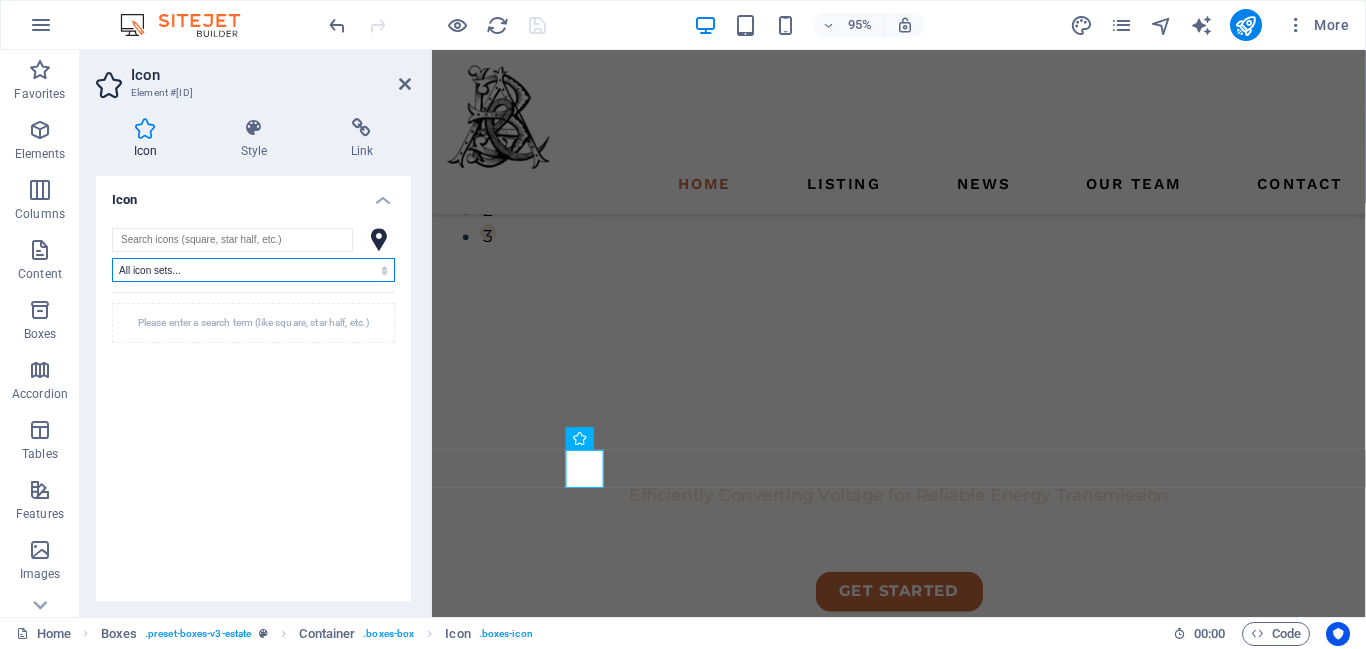 click on "All icon sets... IcoFont Ionicons FontAwesome Brands FontAwesome Duotone FontAwesome Solid FontAwesome Regular FontAwesome Light FontAwesome Thin FontAwesome Sharp Solid FontAwesome Sharp Regular FontAwesome Sharp Light FontAwesome Sharp Thin Please enter a search term (like square, star half, etc.)" at bounding box center [253, 410] 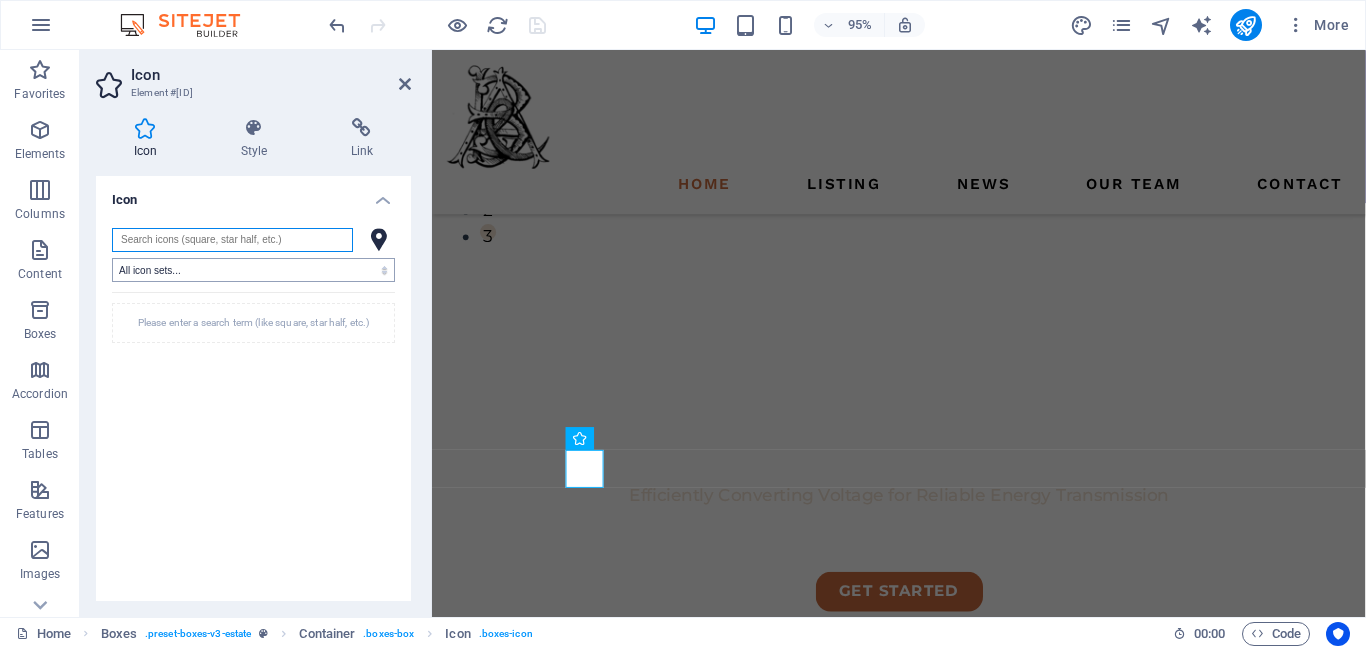 click at bounding box center (232, 240) 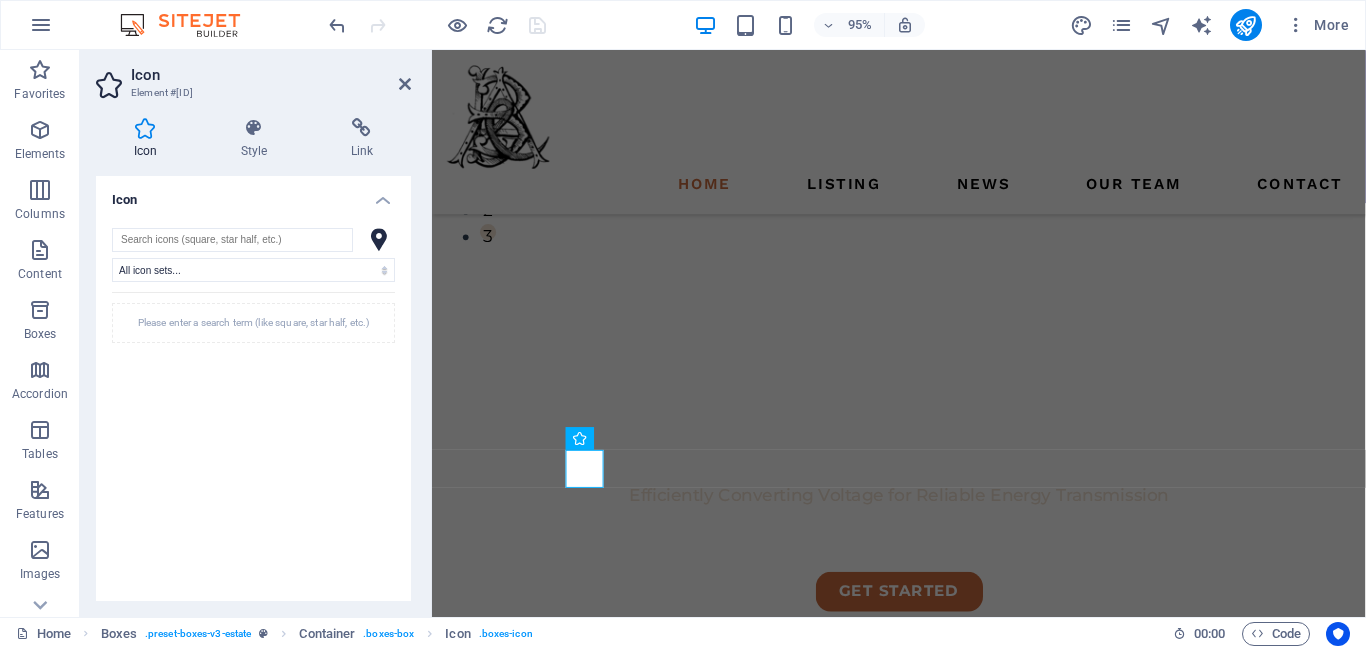 click on "Please enter a search term (like square, star half, etc.)" at bounding box center [253, 323] 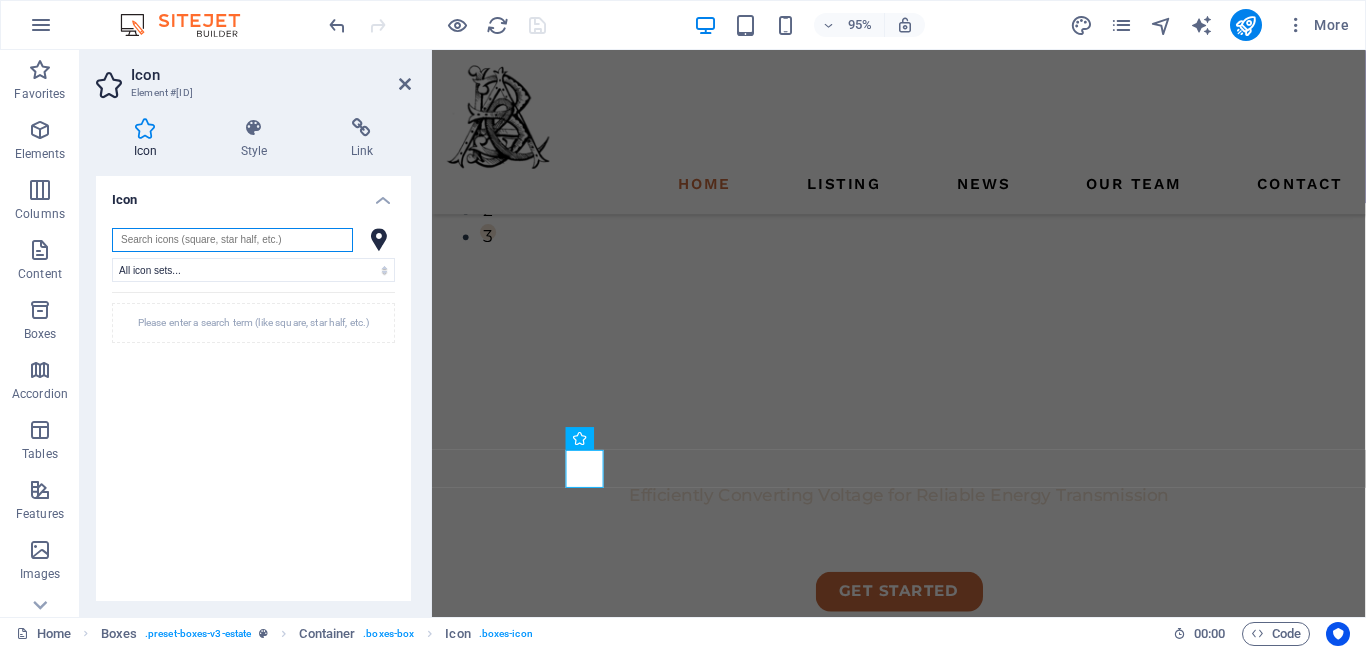 click at bounding box center [232, 240] 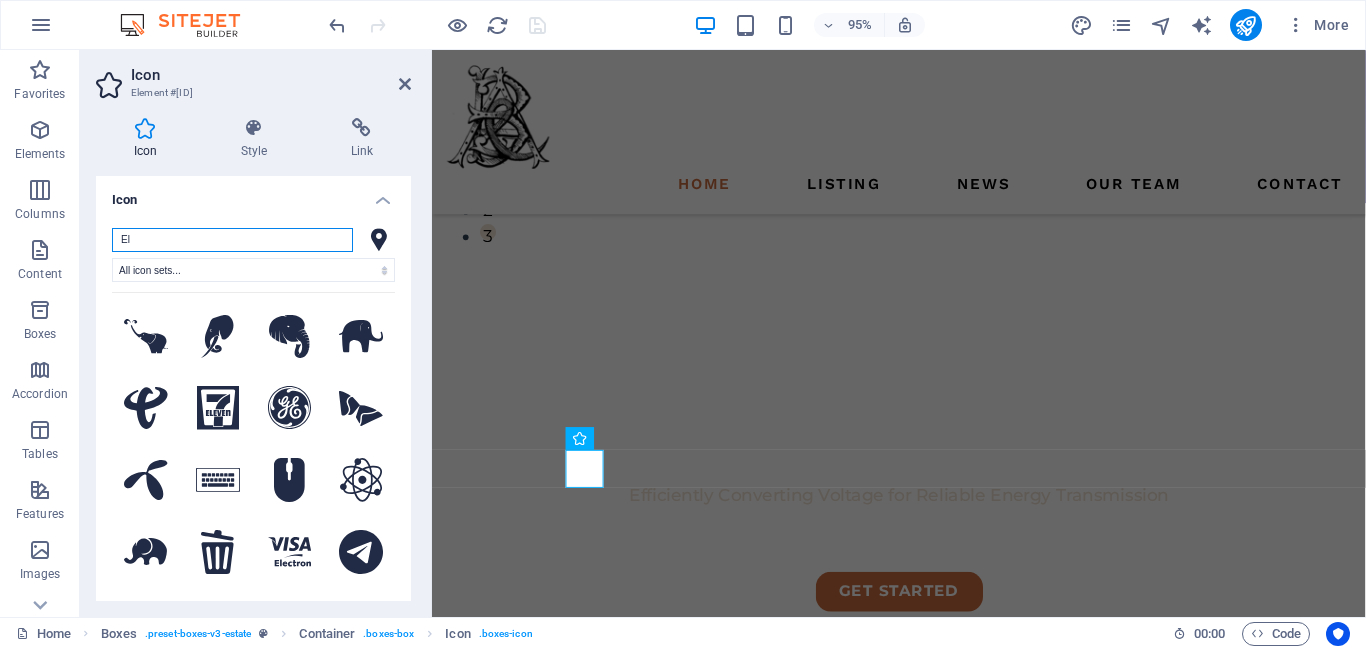 type on "E" 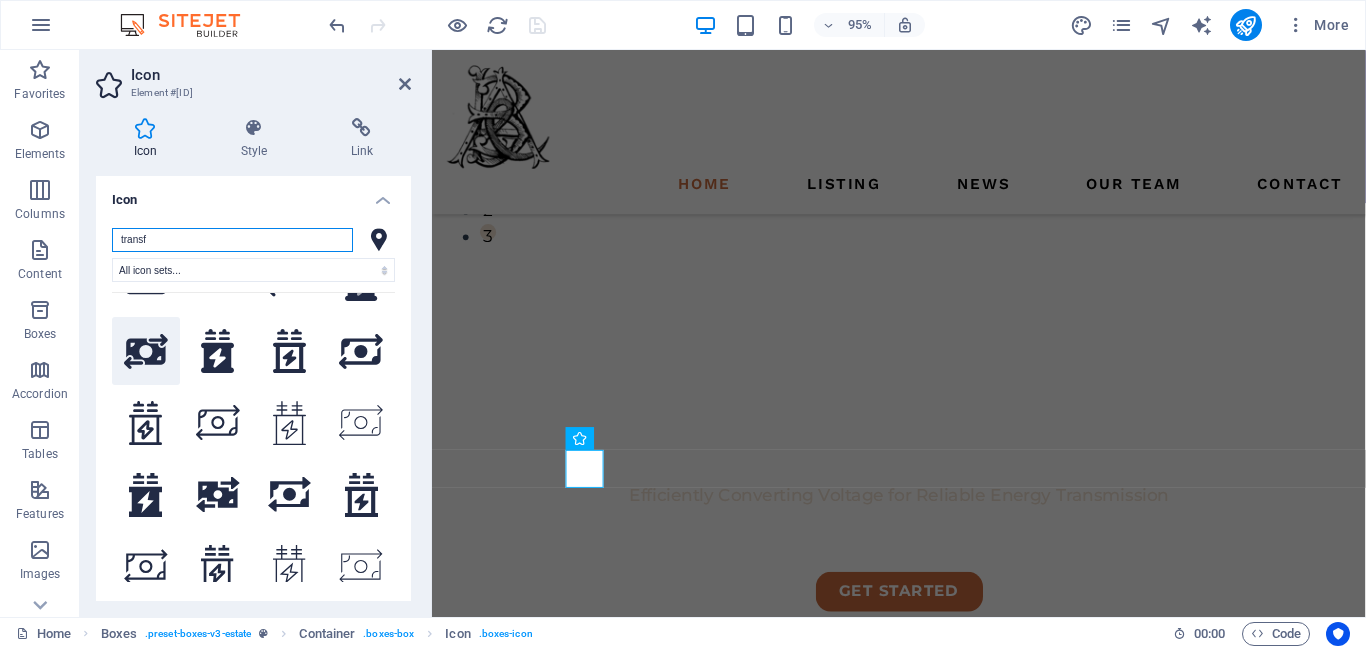scroll, scrollTop: 65, scrollLeft: 0, axis: vertical 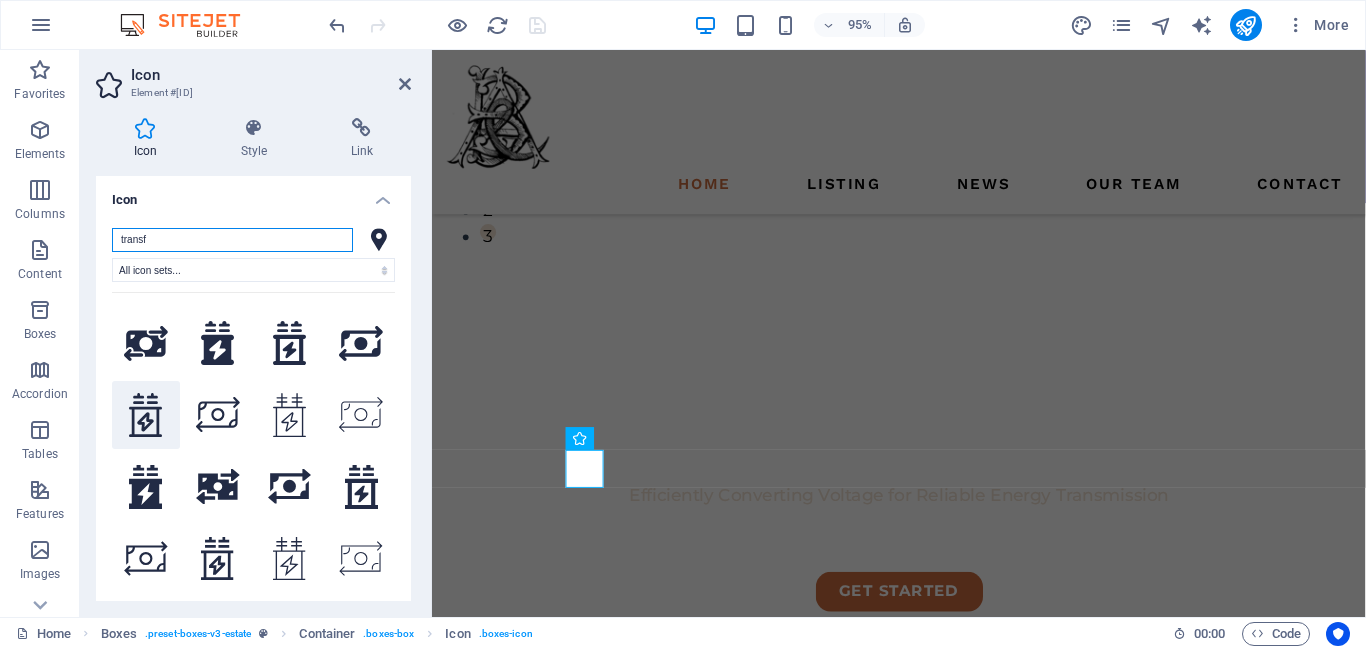 type on "transf" 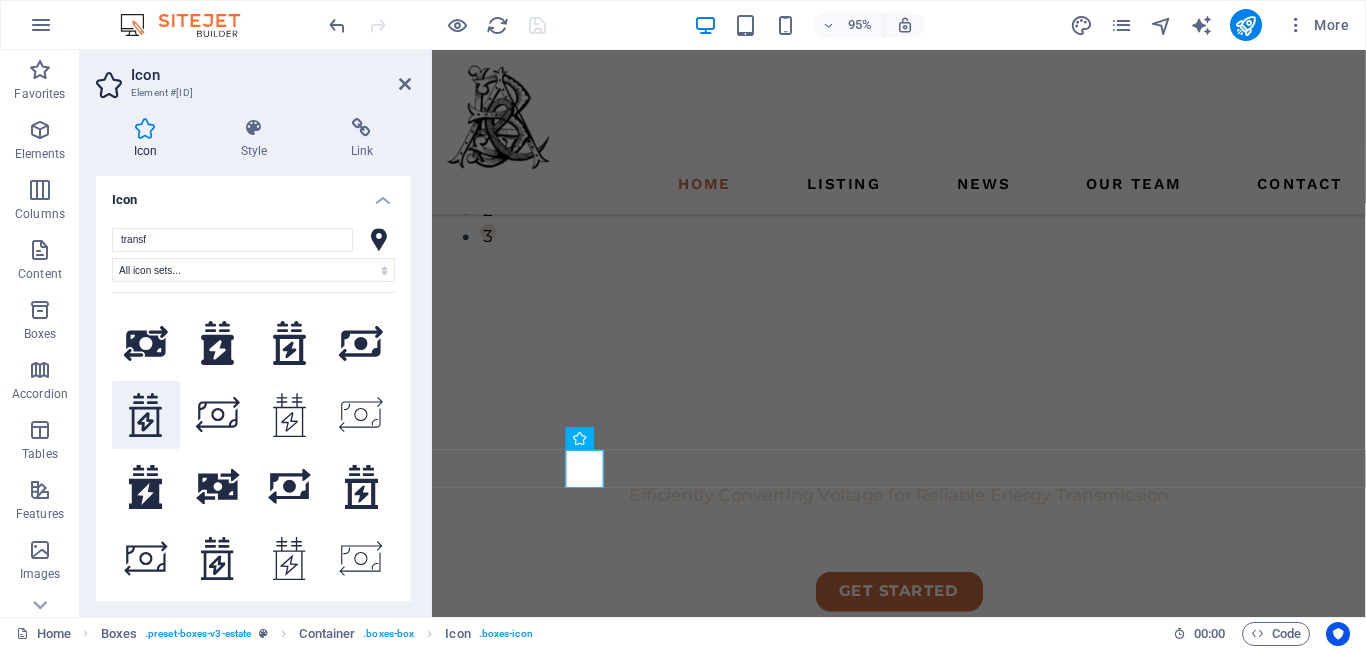 click at bounding box center (146, 415) 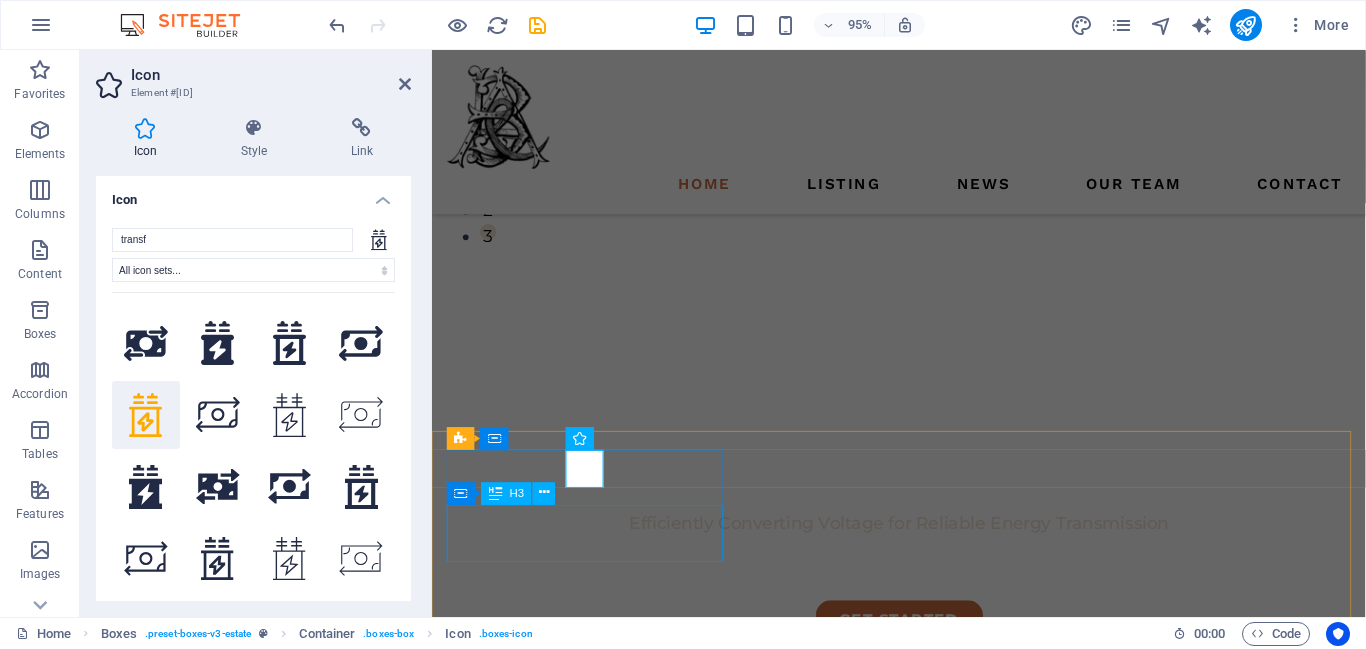 type 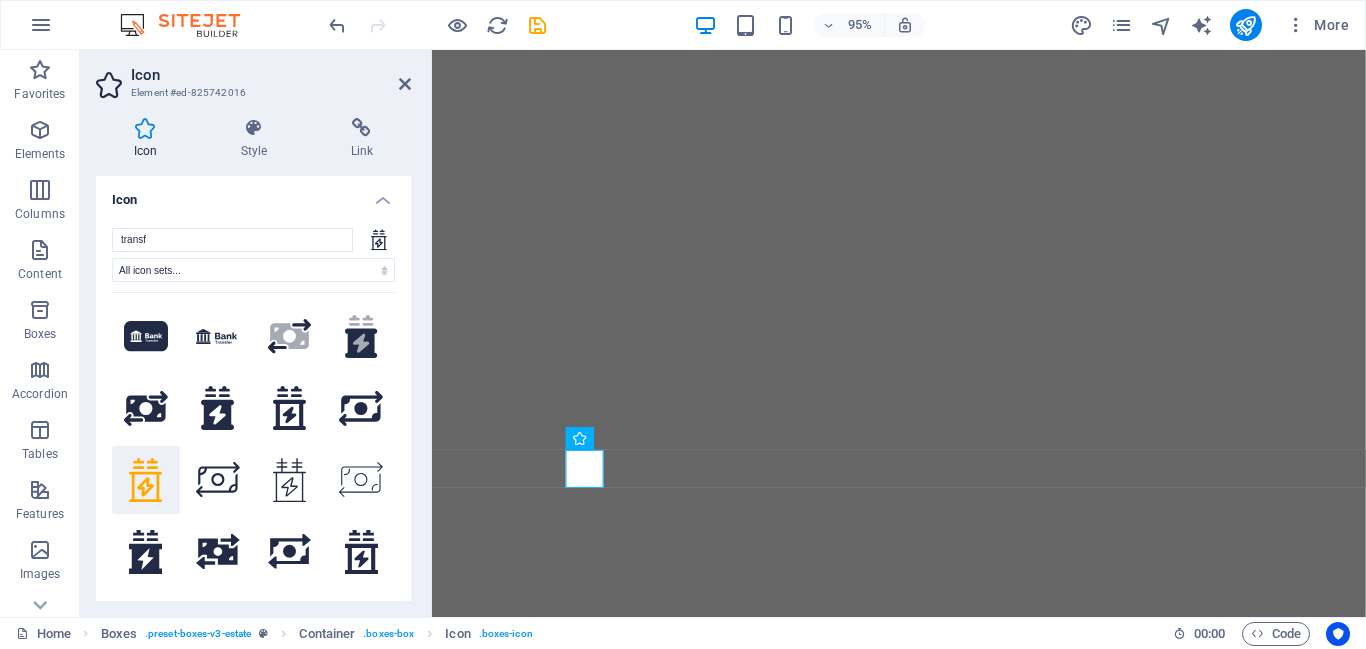 select on "xMidYMid" 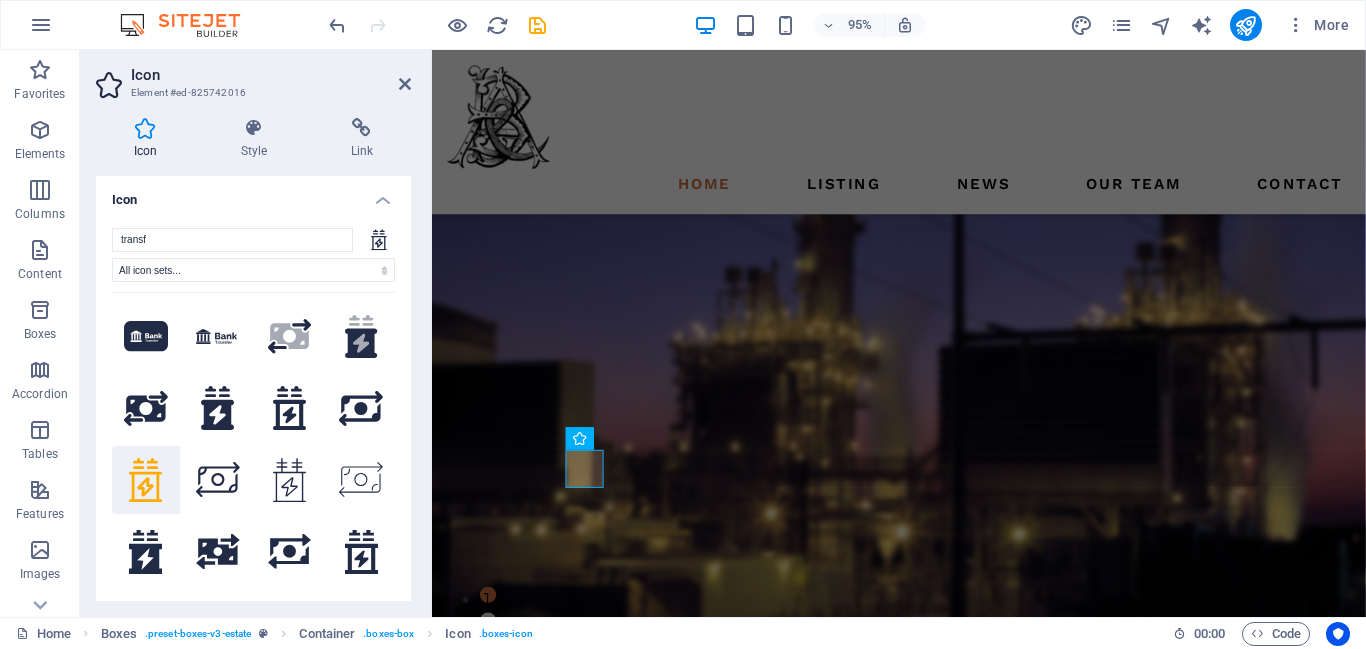 scroll, scrollTop: 0, scrollLeft: 0, axis: both 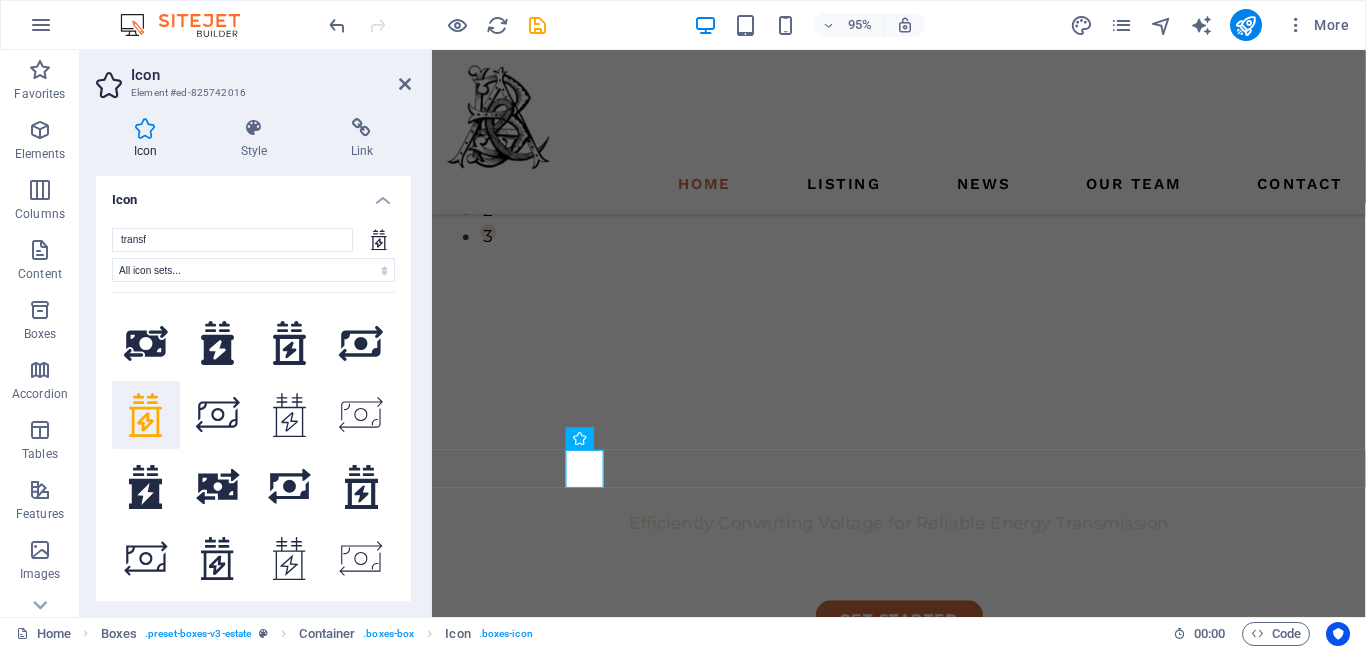 type 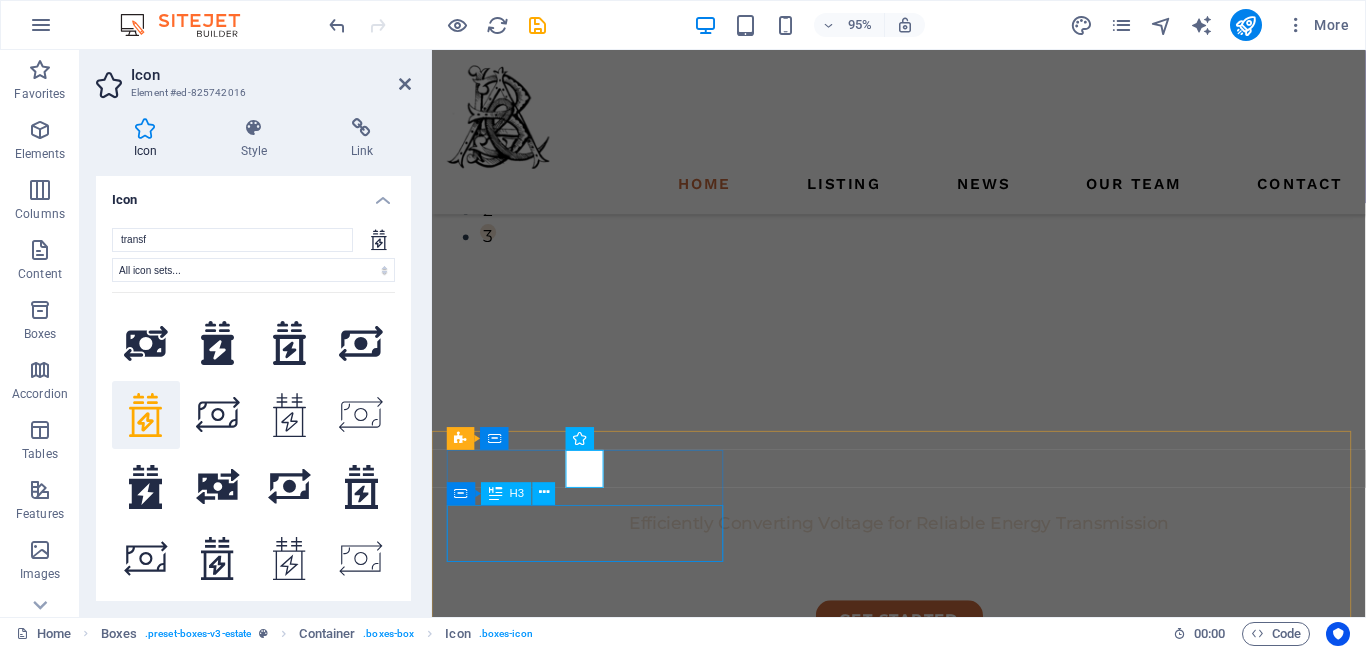 click on "premium locations" at bounding box center (596, 1092) 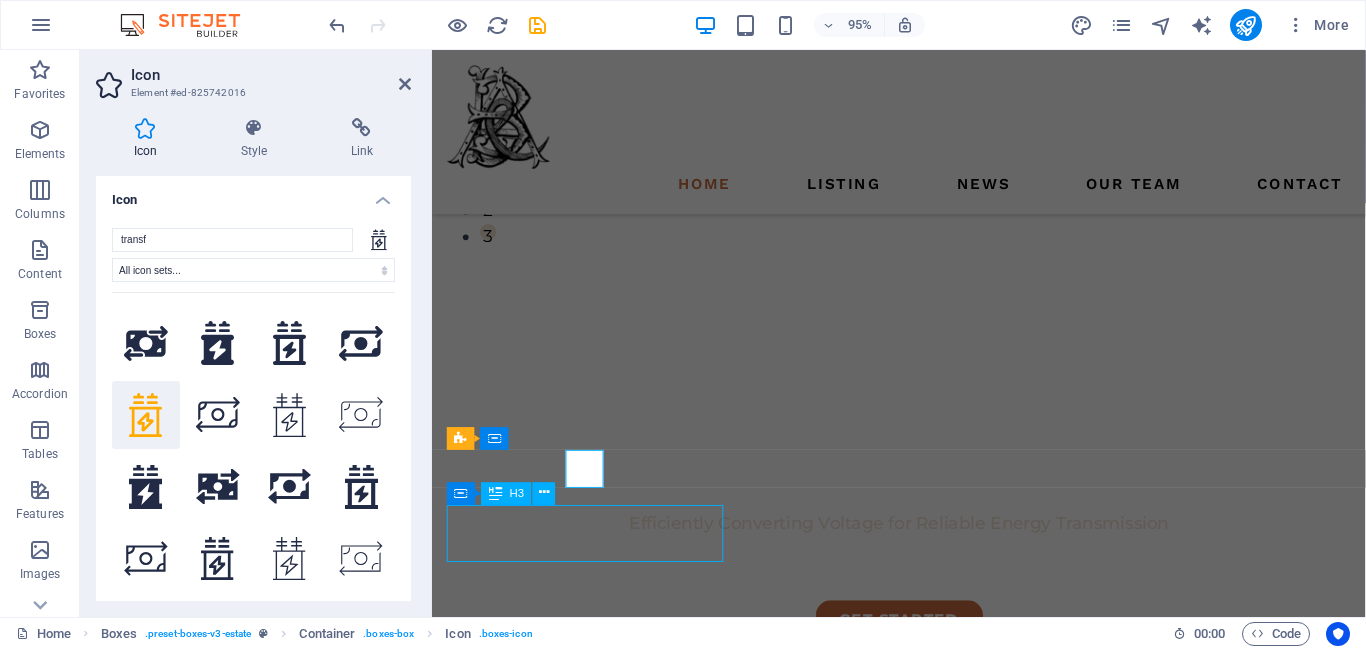 click on "premium locations" at bounding box center [596, 1092] 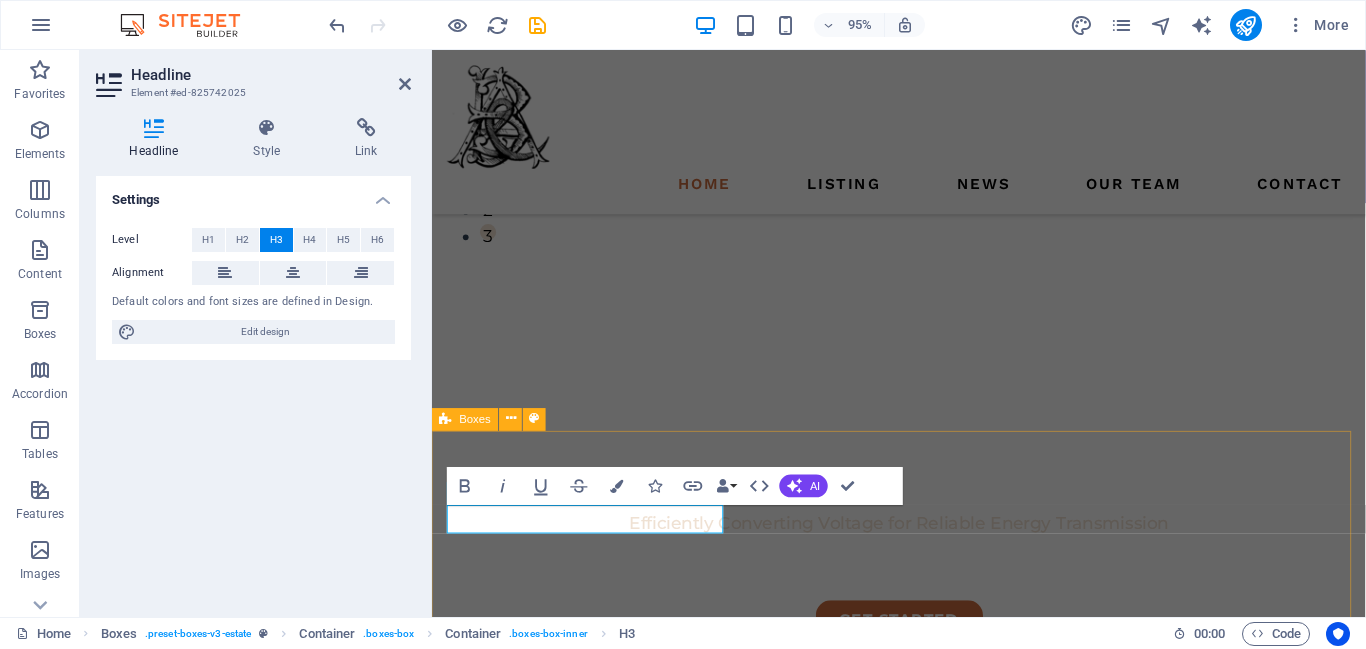 click on "Power Products high quality buildings modern interior design" at bounding box center [923, 1222] 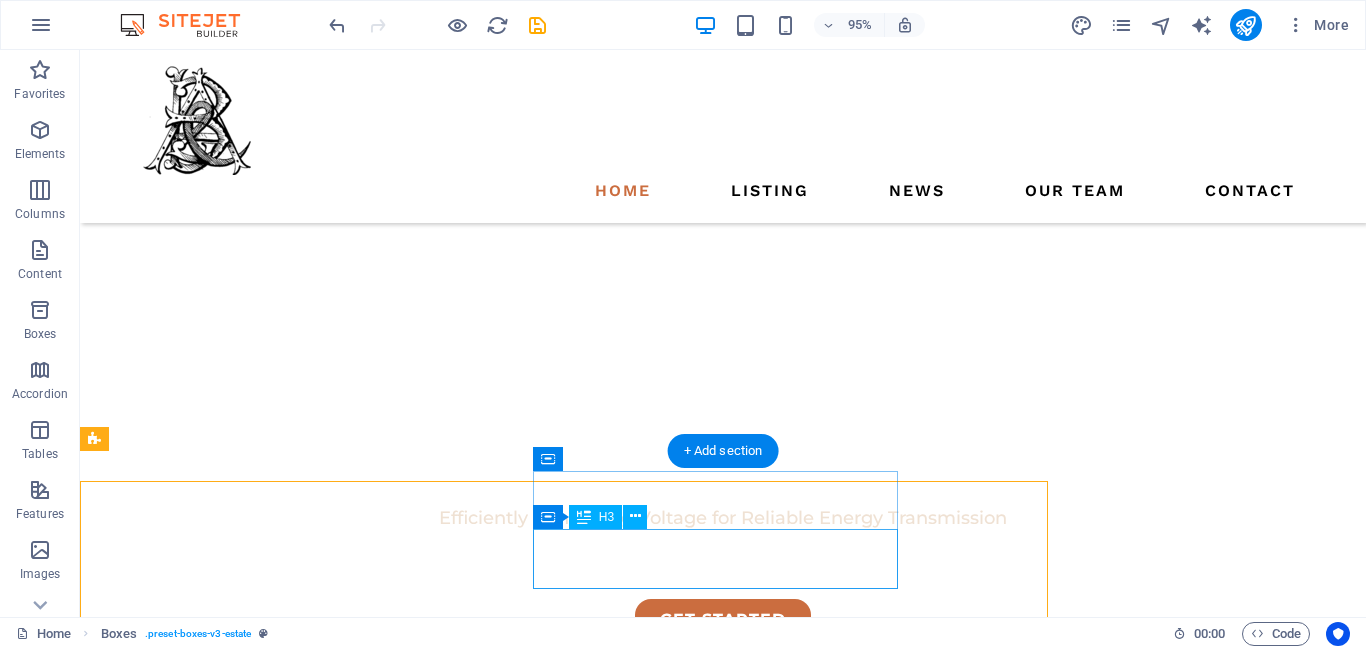 scroll, scrollTop: 406, scrollLeft: 0, axis: vertical 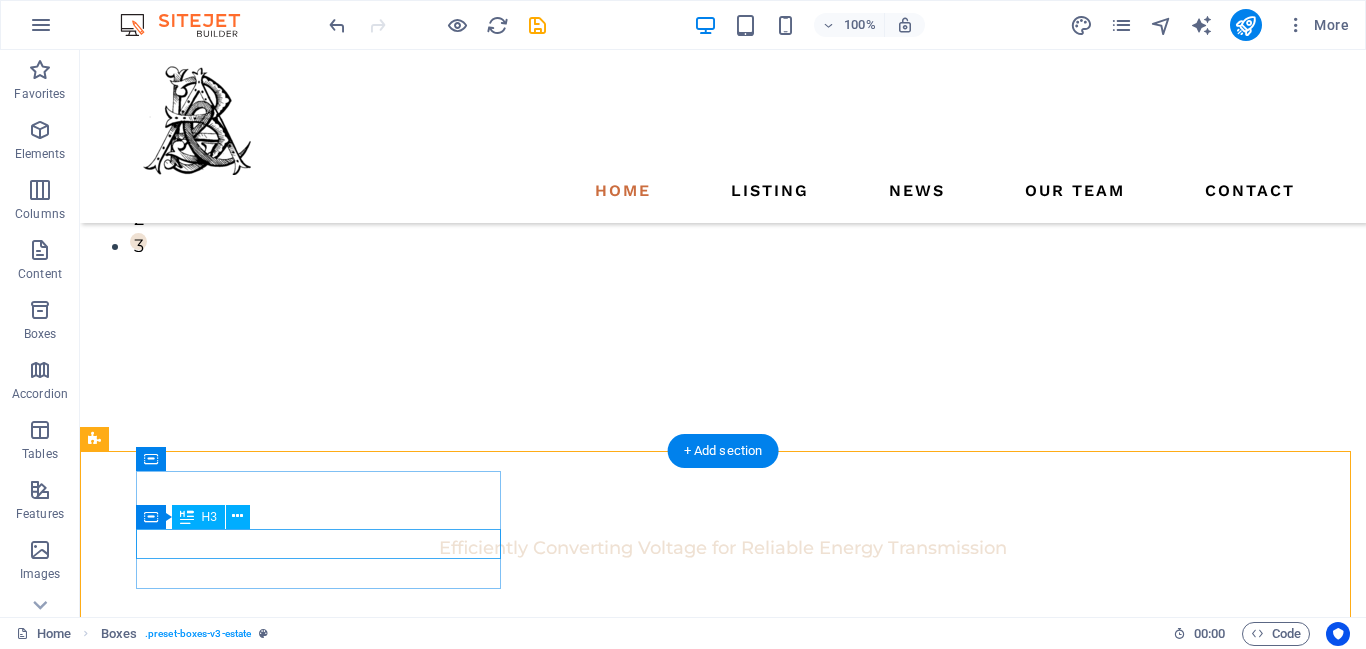 click on "Power Products" at bounding box center [278, 1077] 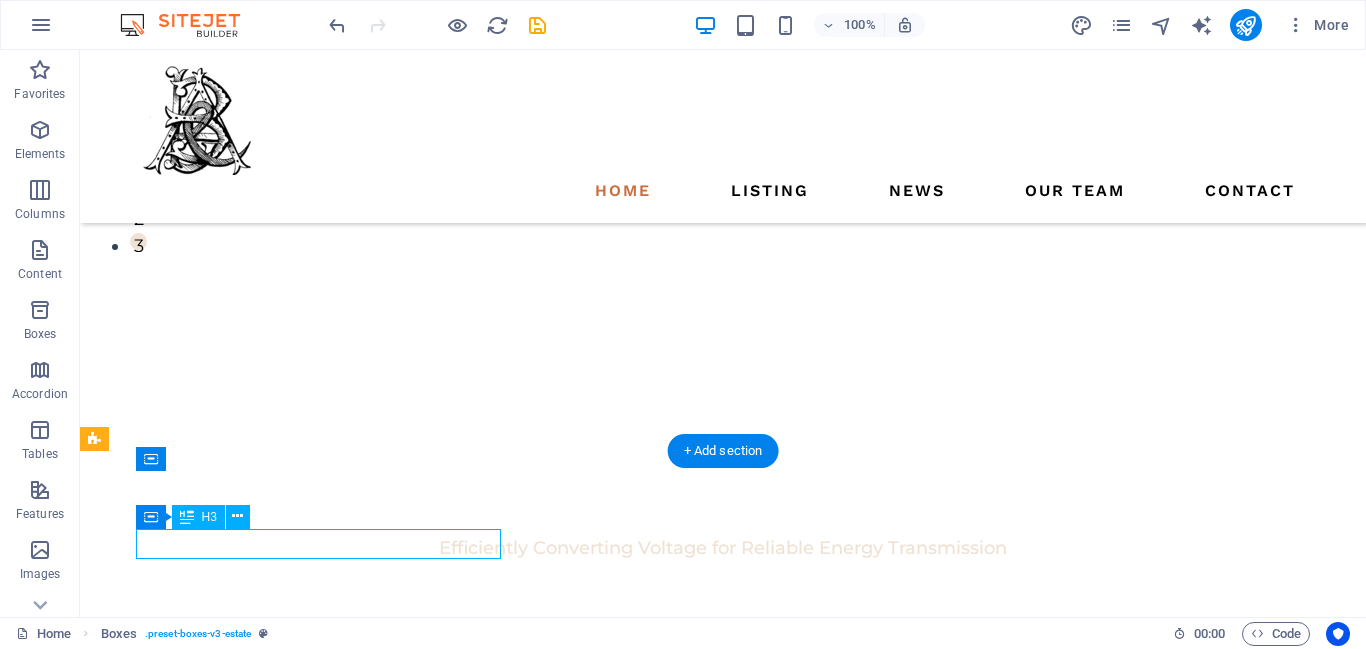 click on "Power Products" at bounding box center [278, 1077] 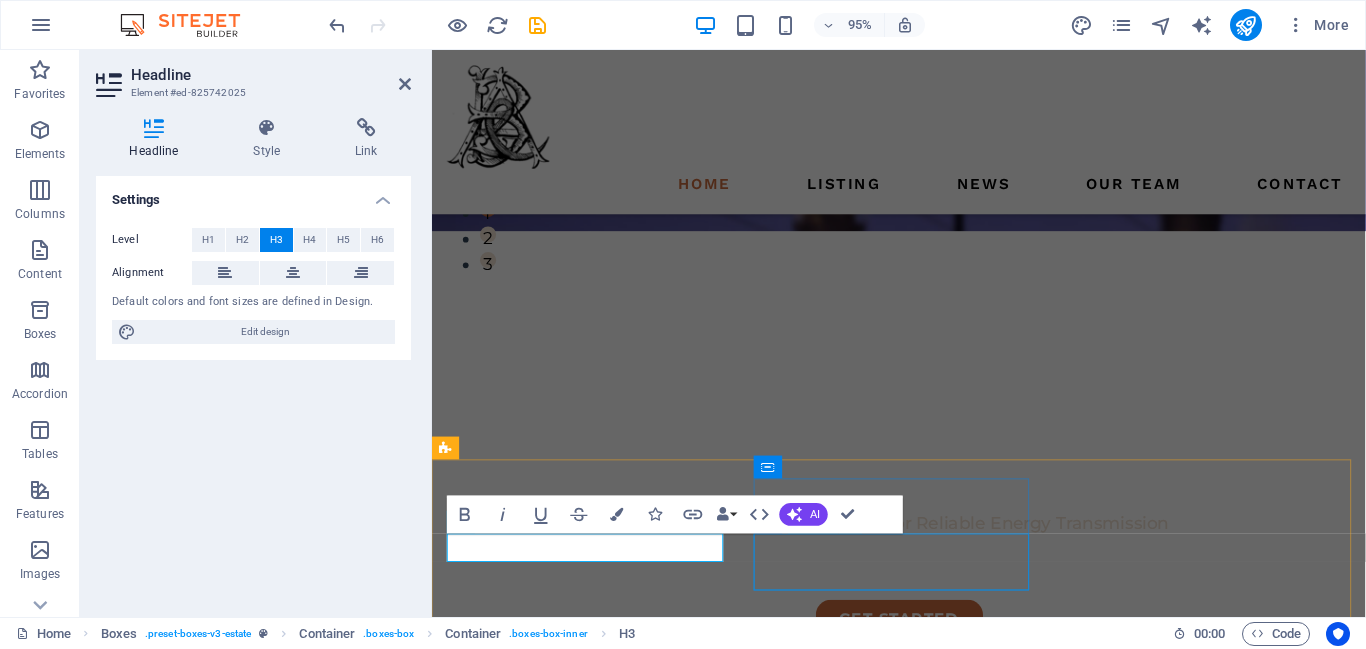 click on "high quality buildings" at bounding box center (596, 1196) 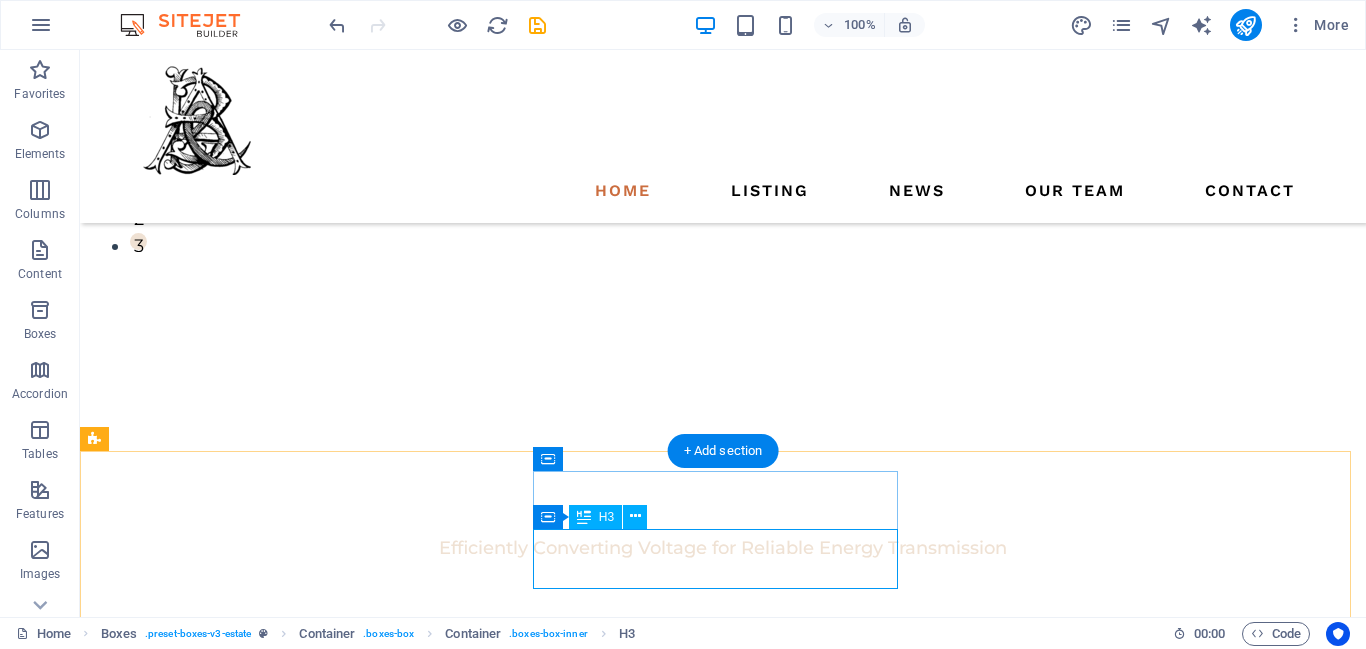 click on "high quality buildings" at bounding box center (278, 1196) 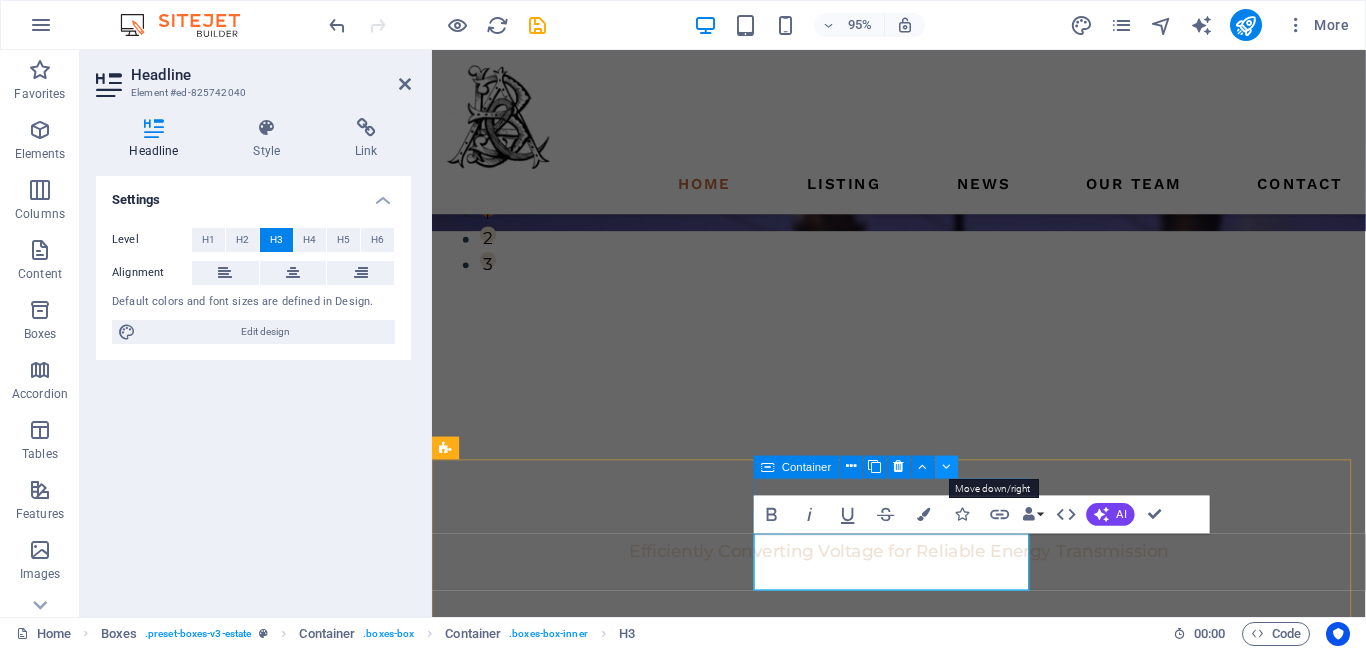 click at bounding box center (946, 466) 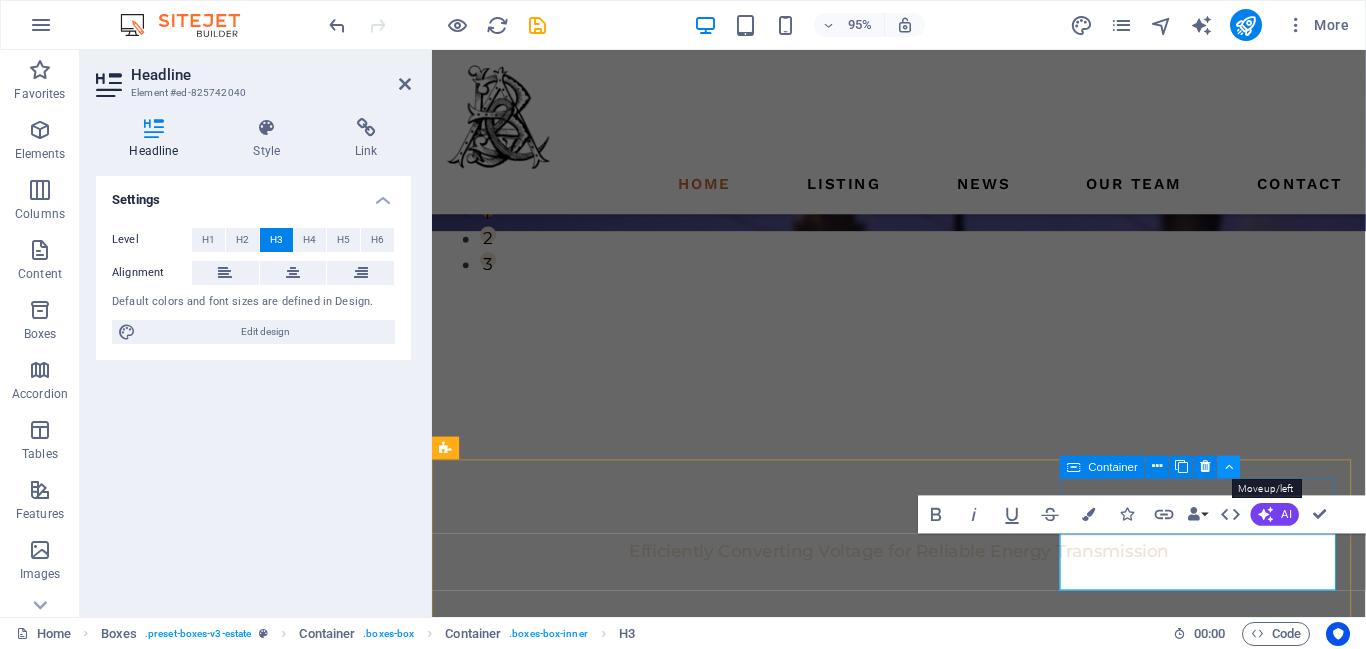 click at bounding box center (1229, 466) 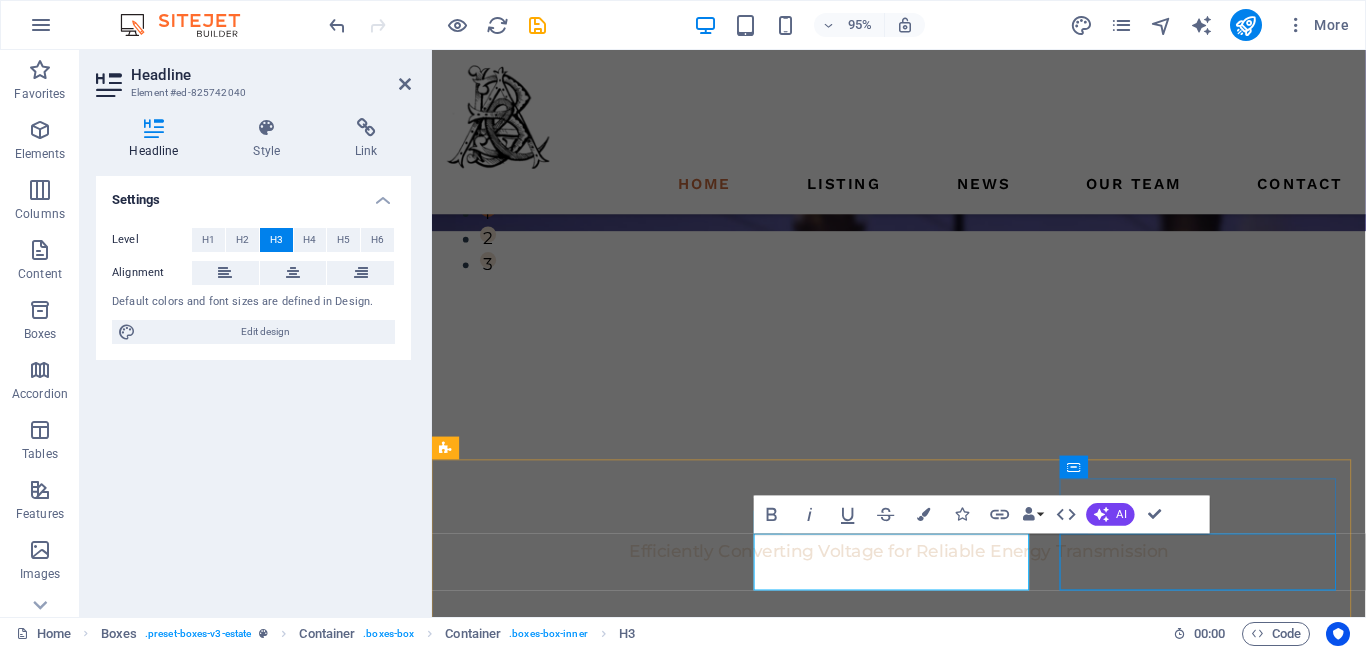 click on "modern interior design" at bounding box center [596, 1360] 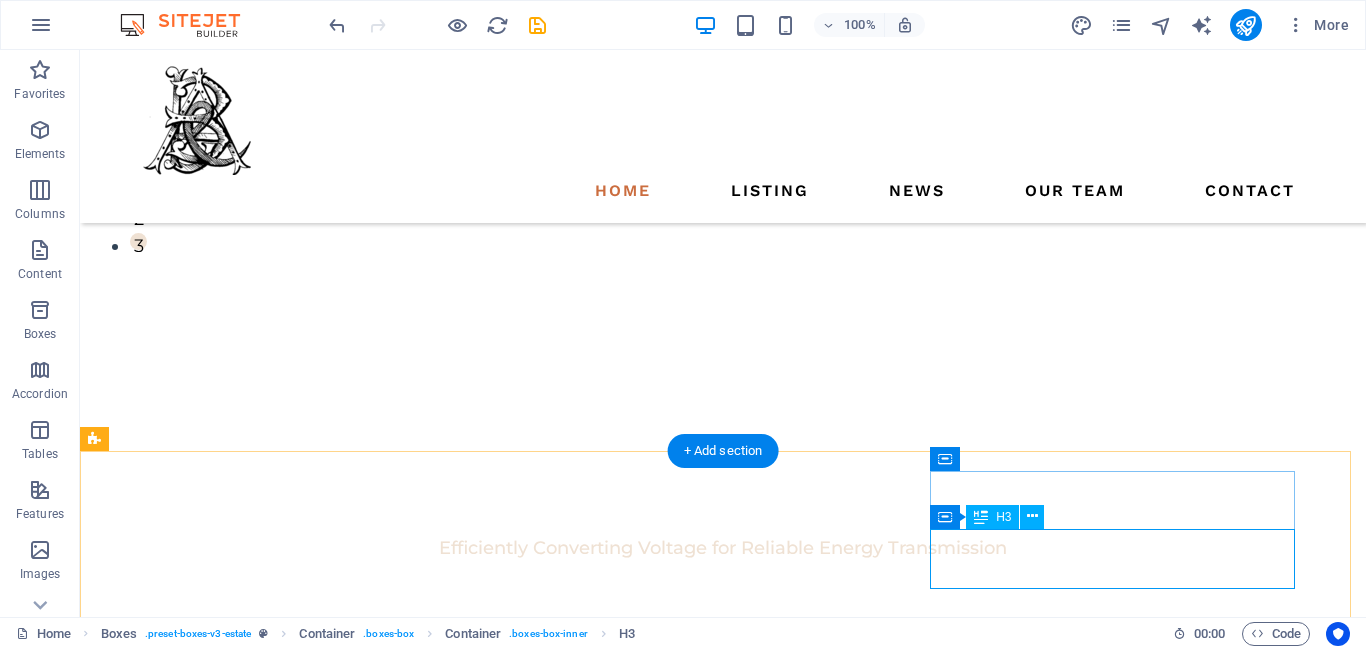 click on "modern interior design" at bounding box center (278, 1330) 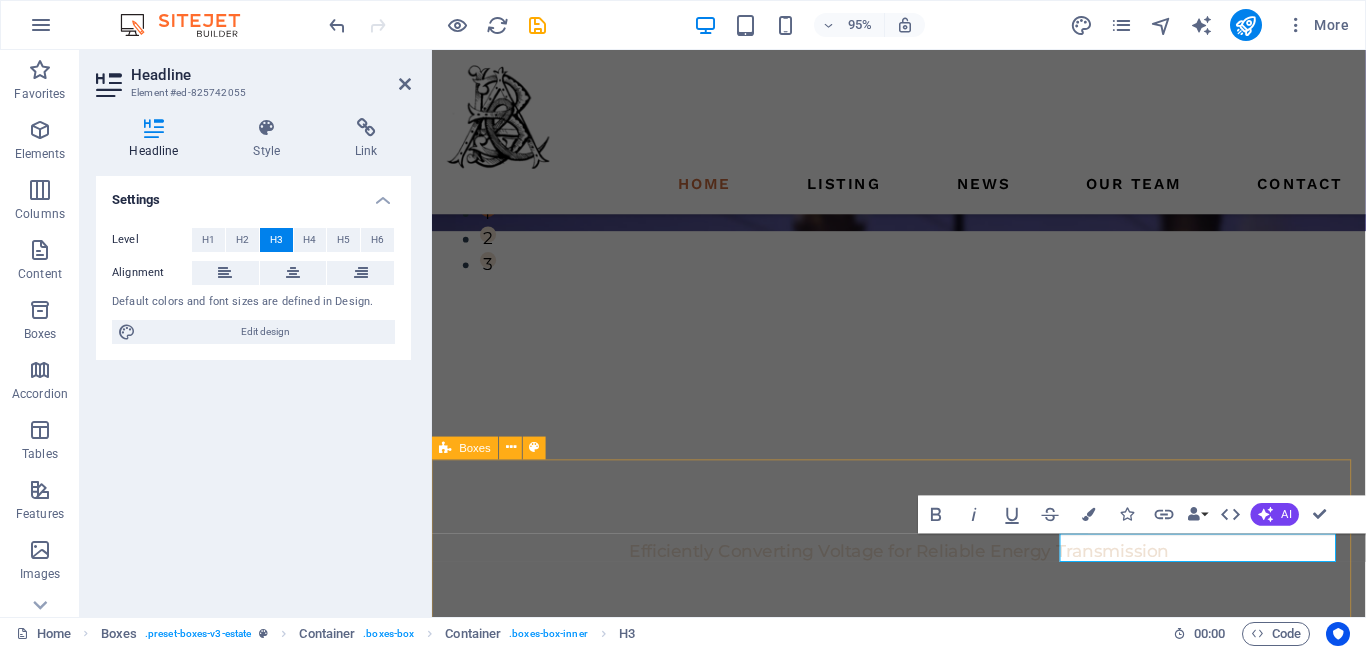click on "Power Products Electro-Mechanical Project Management Software & IT Solutions" at bounding box center [923, 1237] 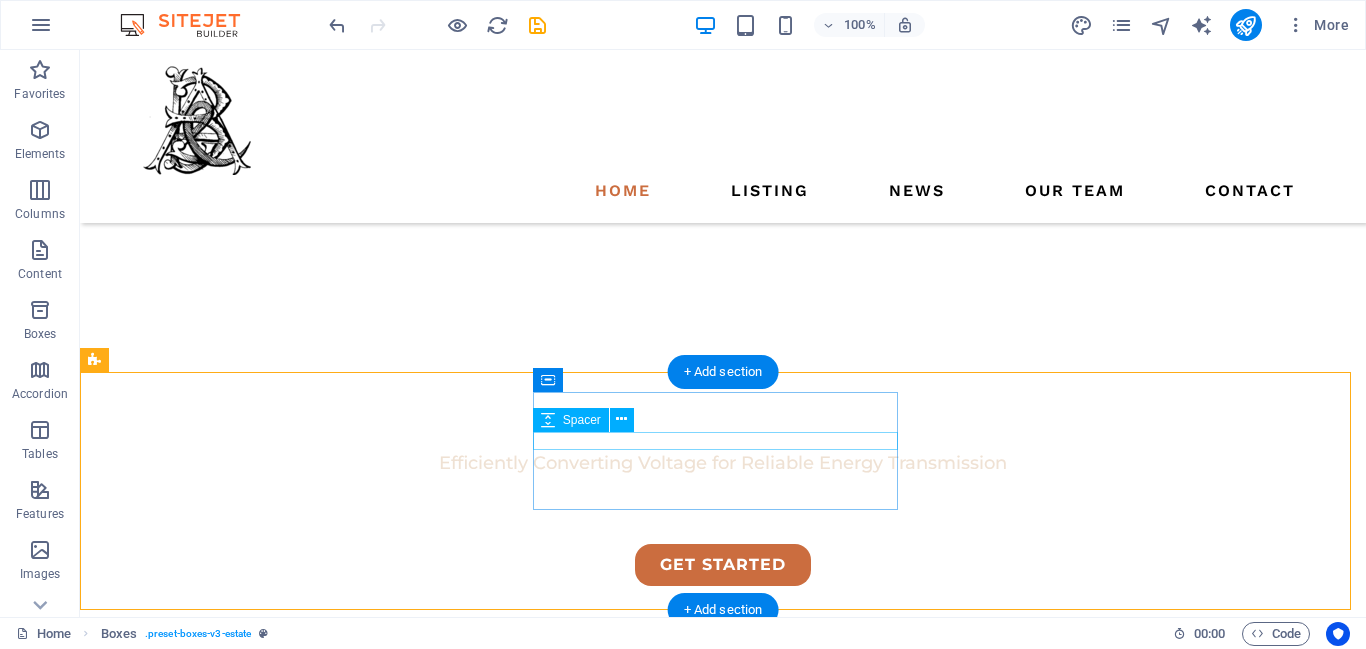 scroll, scrollTop: 485, scrollLeft: 0, axis: vertical 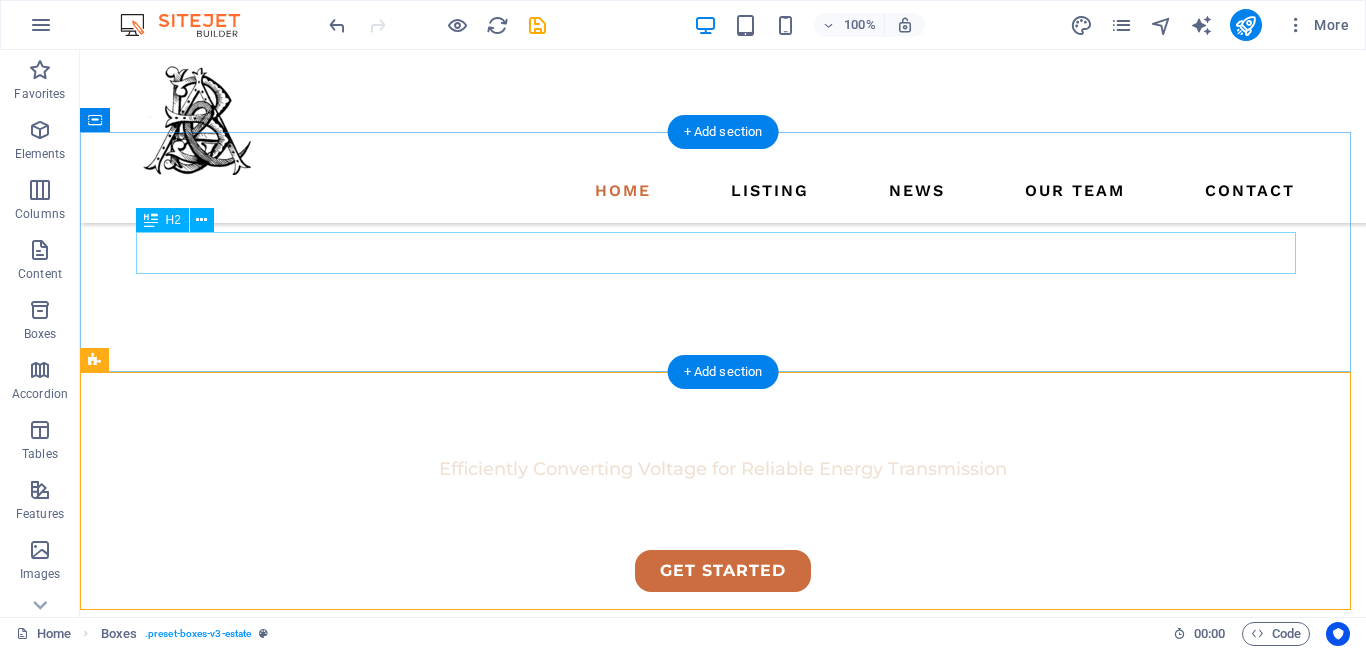 click on "we guarantee" at bounding box center [723, 813] 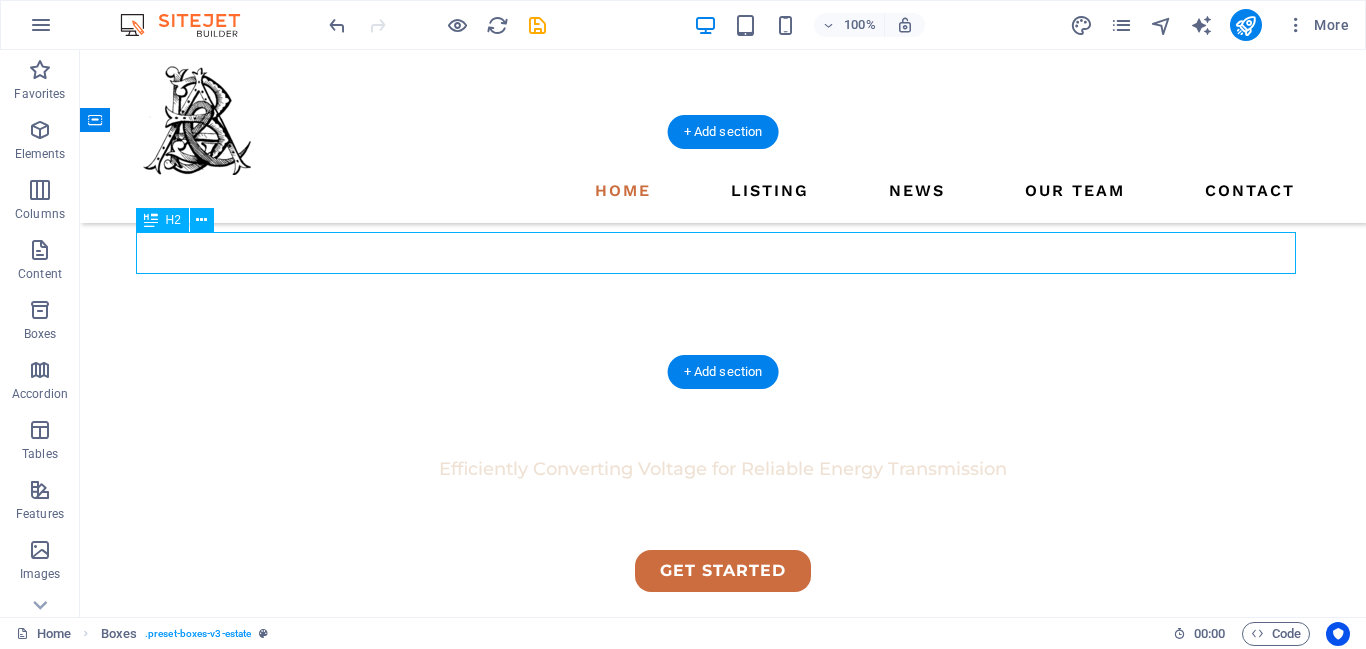 click on "we guarantee" at bounding box center [723, 813] 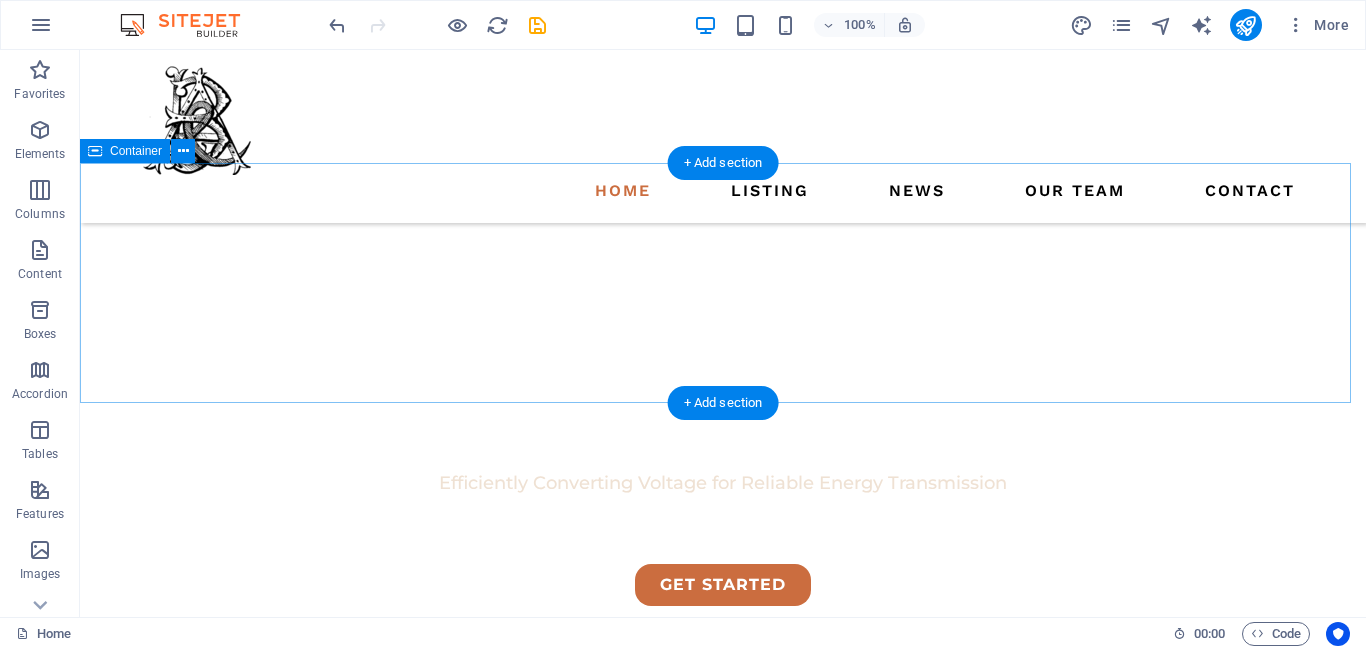 scroll, scrollTop: 454, scrollLeft: 0, axis: vertical 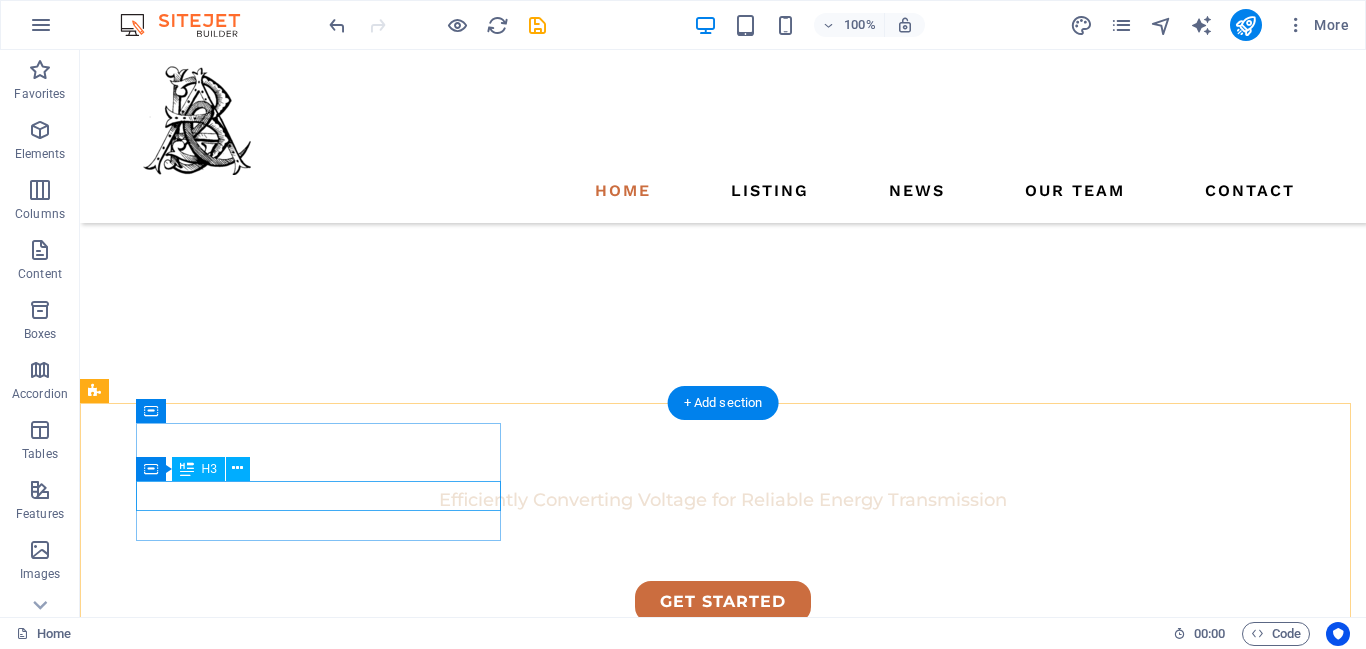 click on "Power Products" at bounding box center [278, 1029] 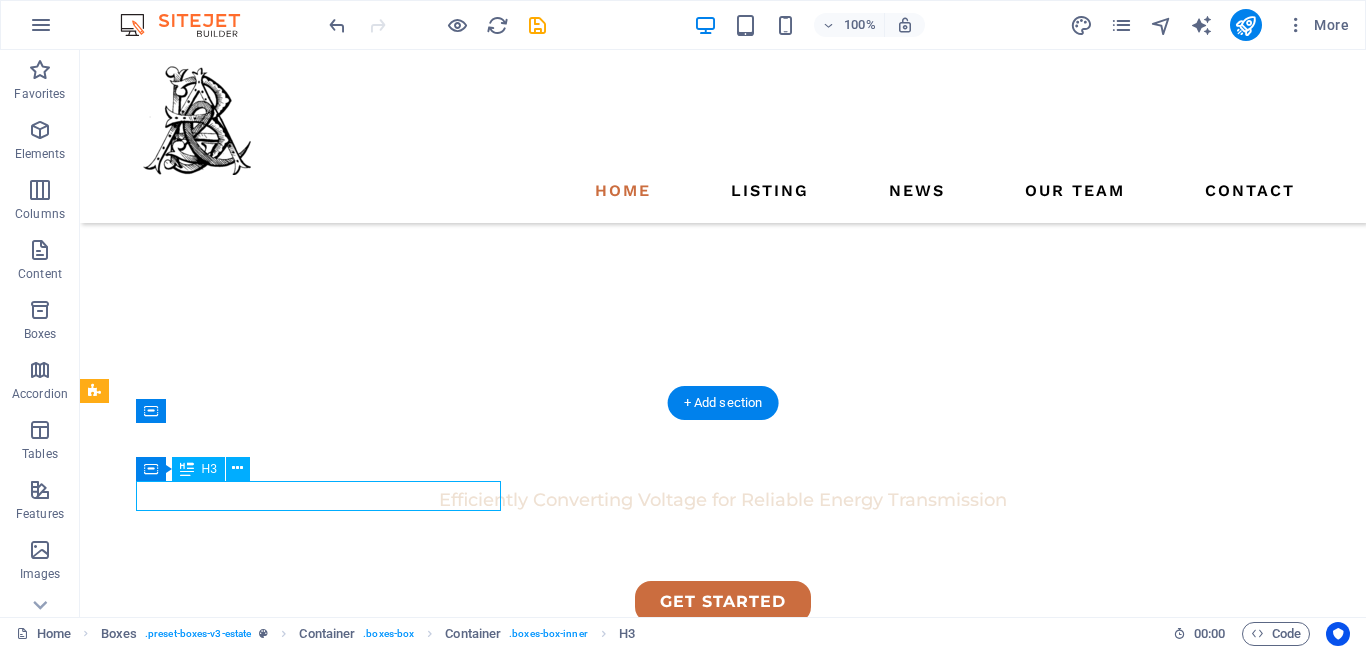 click on "Power Products" at bounding box center [278, 1029] 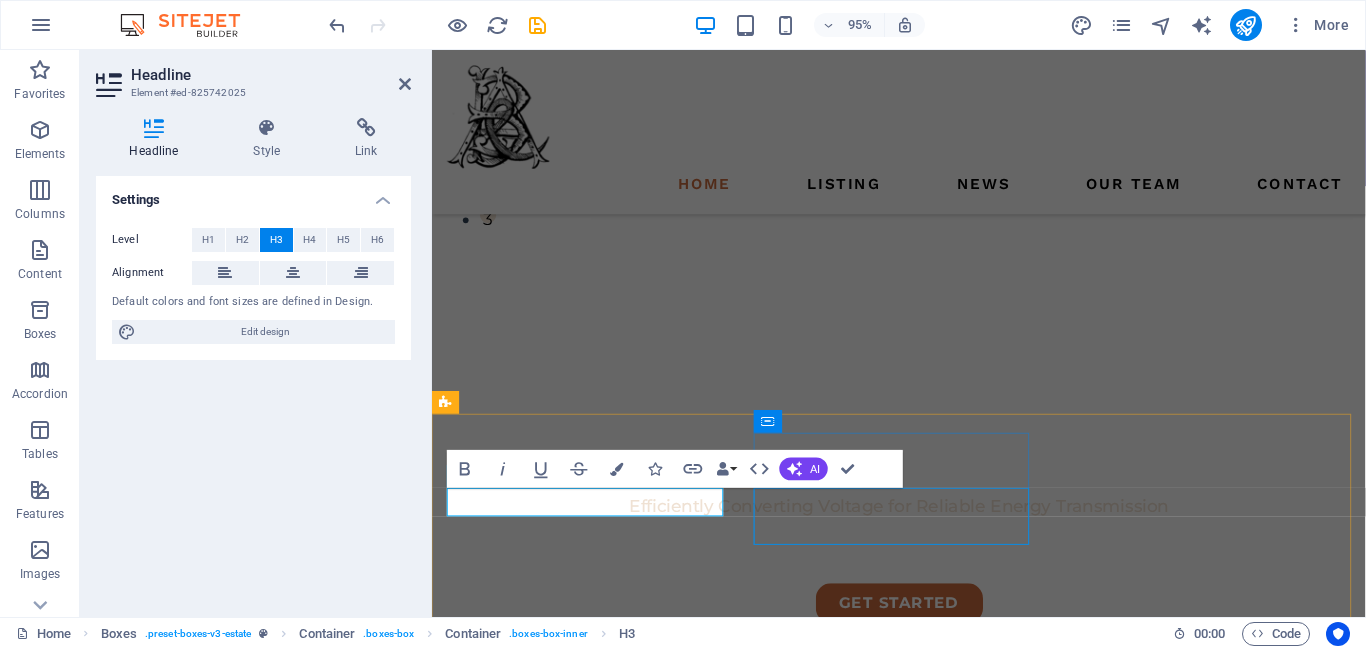 click on "Electro-Mechanical Project Management" at bounding box center [596, 1178] 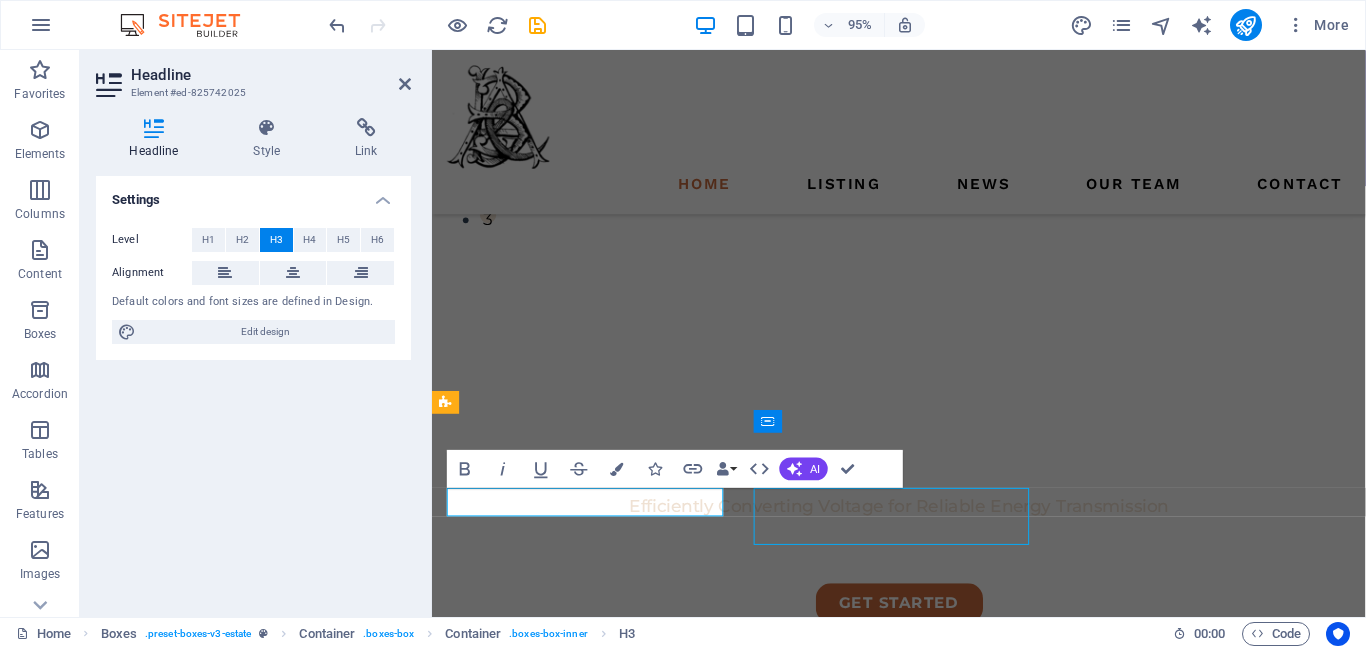 click on "Electro-Mechanical Project Management" at bounding box center (596, 1178) 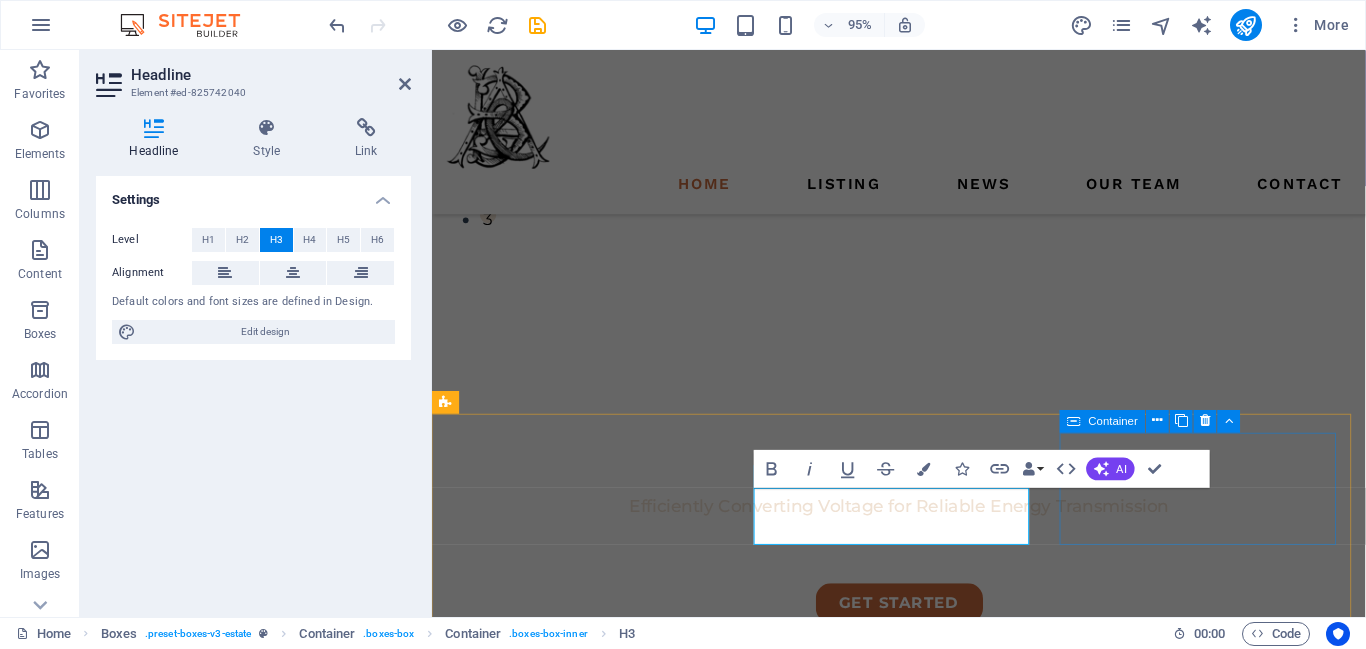 click on "Software & IT Solutions" at bounding box center [596, 1268] 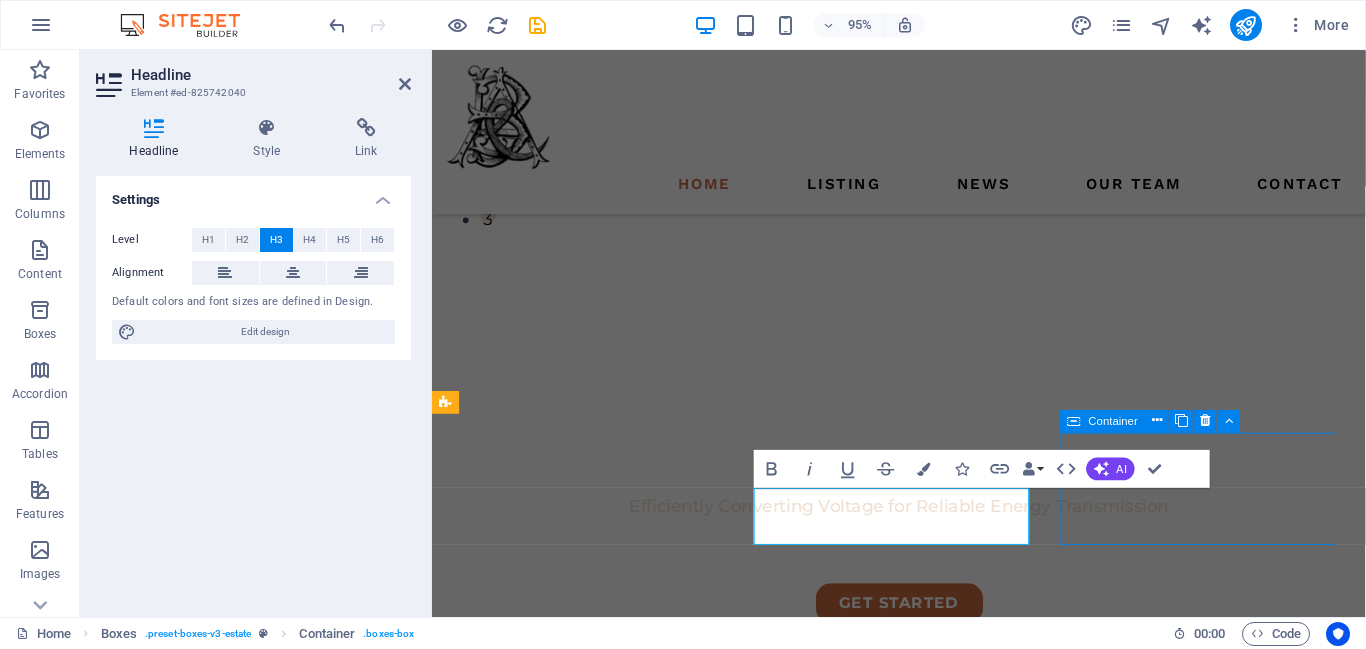 click on "Software & IT Solutions" at bounding box center [596, 1268] 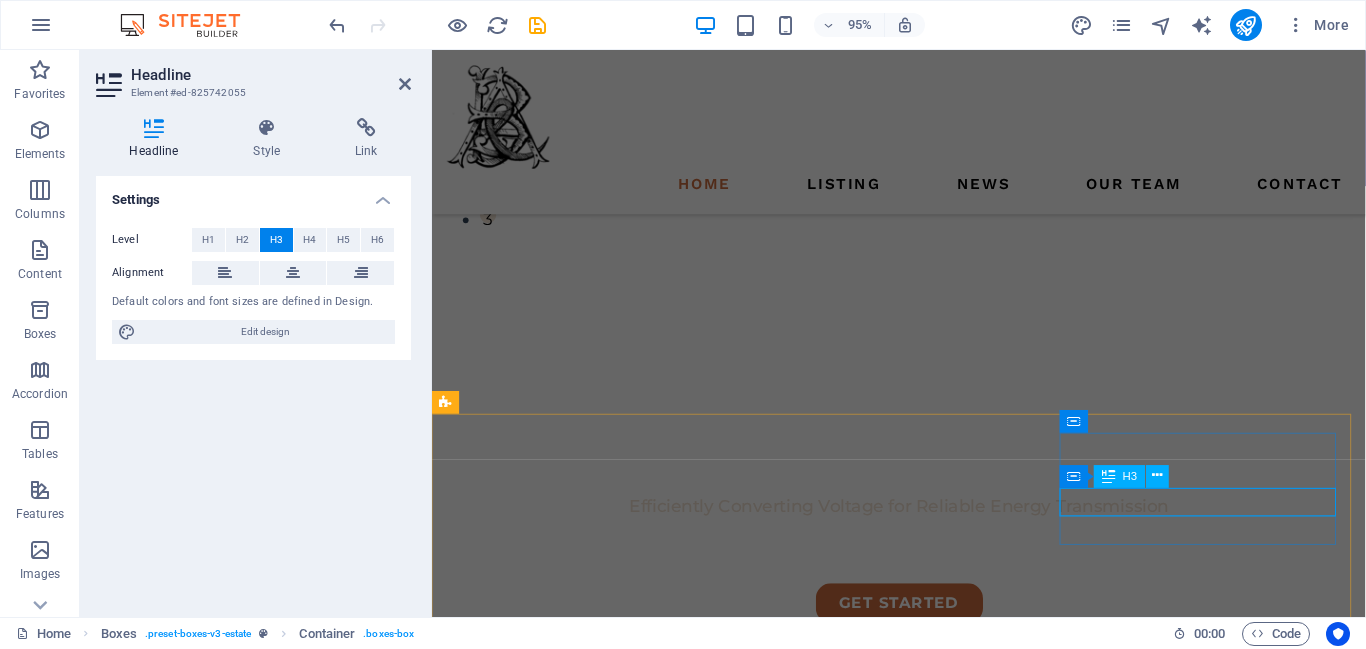 click at bounding box center [596, 1253] 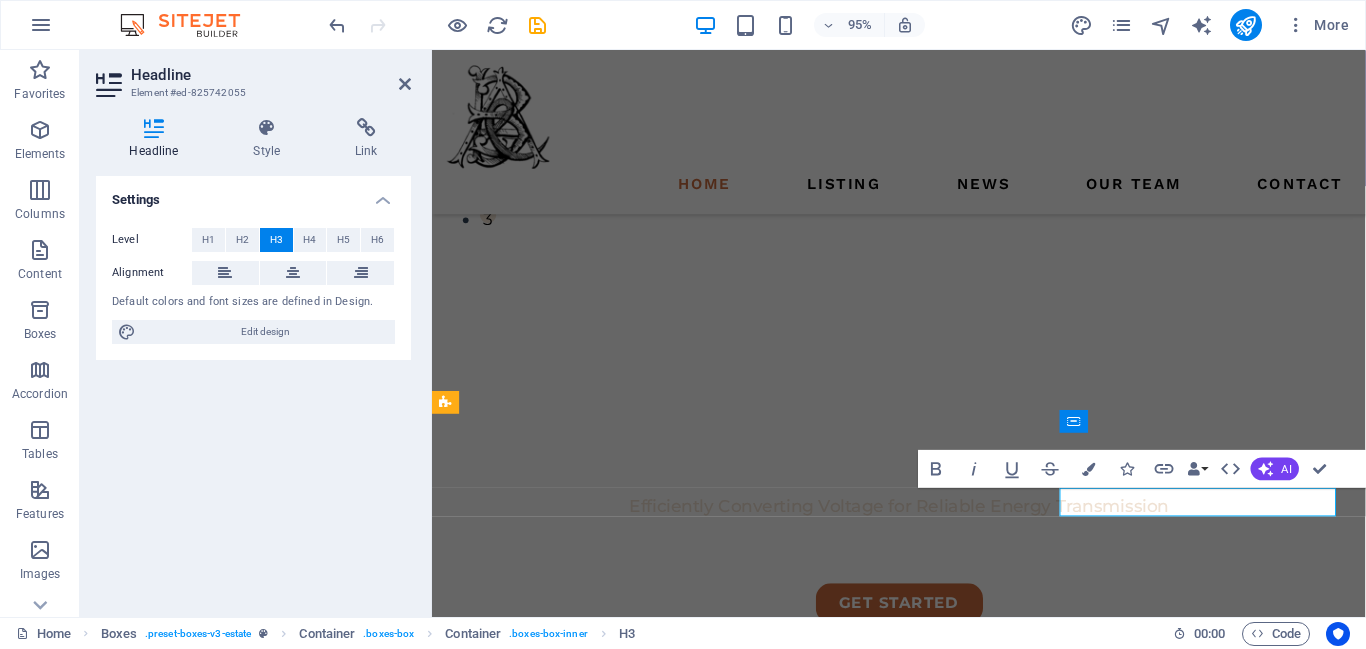 type 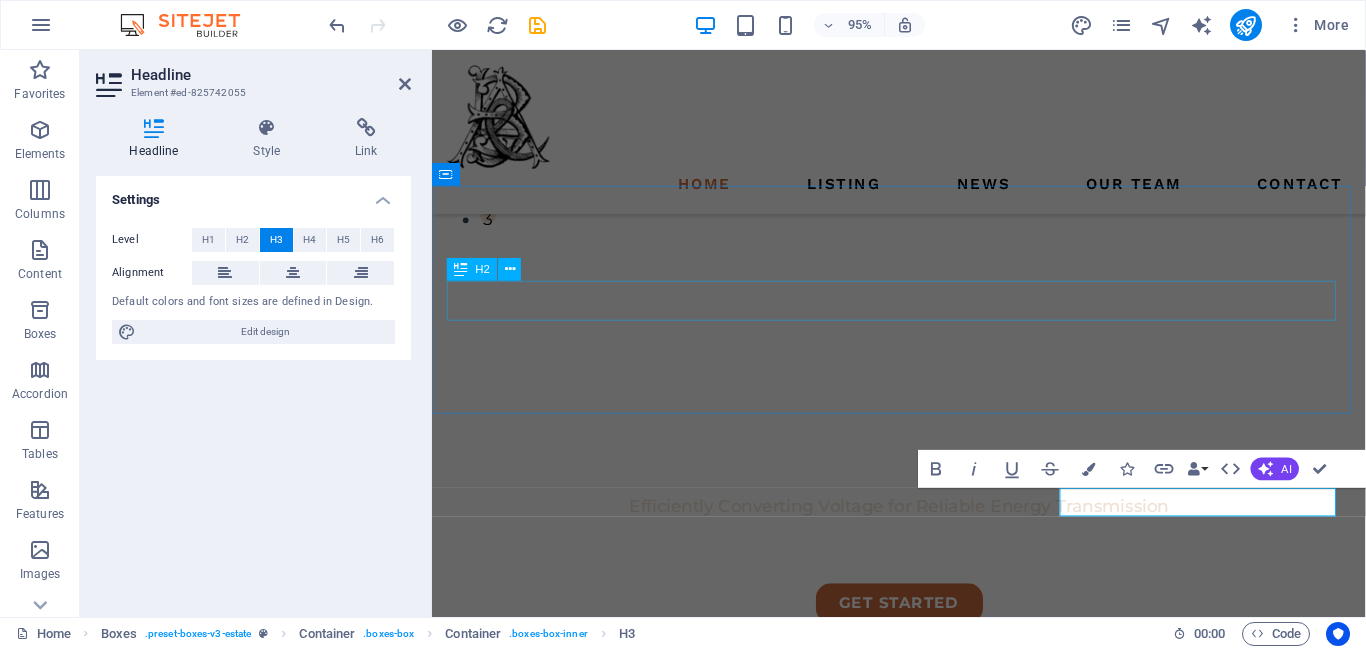 click on "we guarantee" at bounding box center [923, 874] 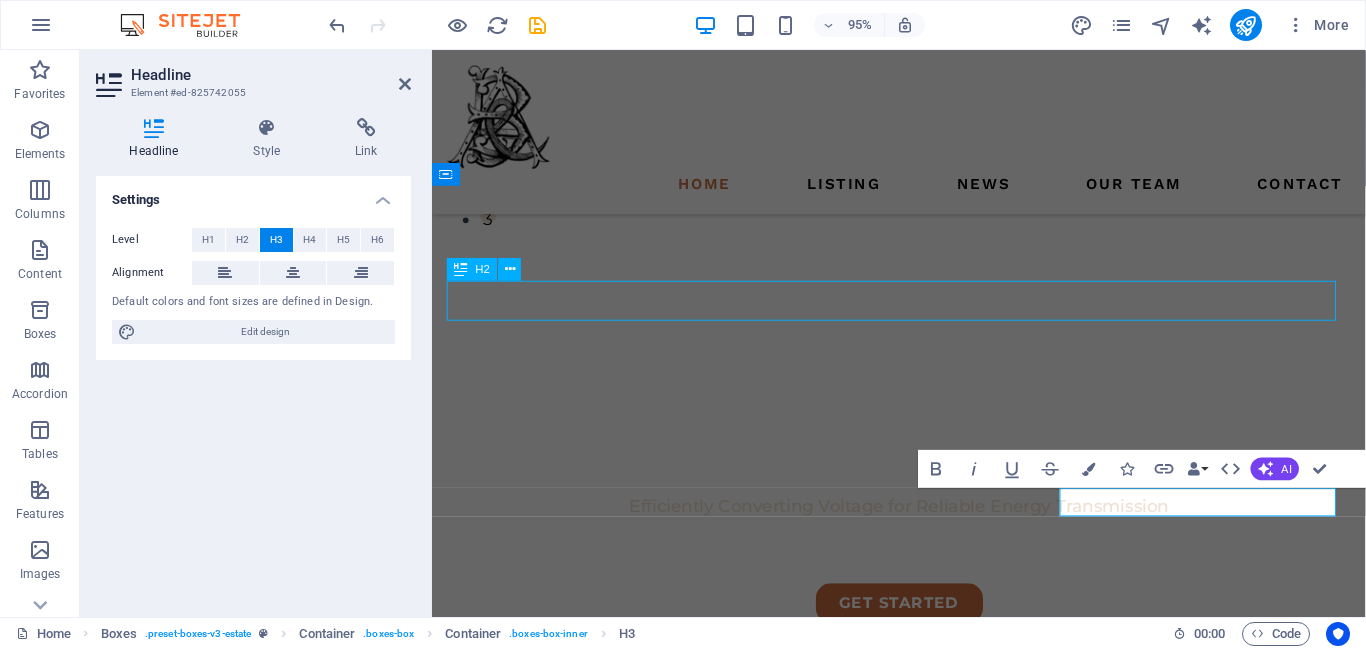 click on "we guarantee" at bounding box center [923, 874] 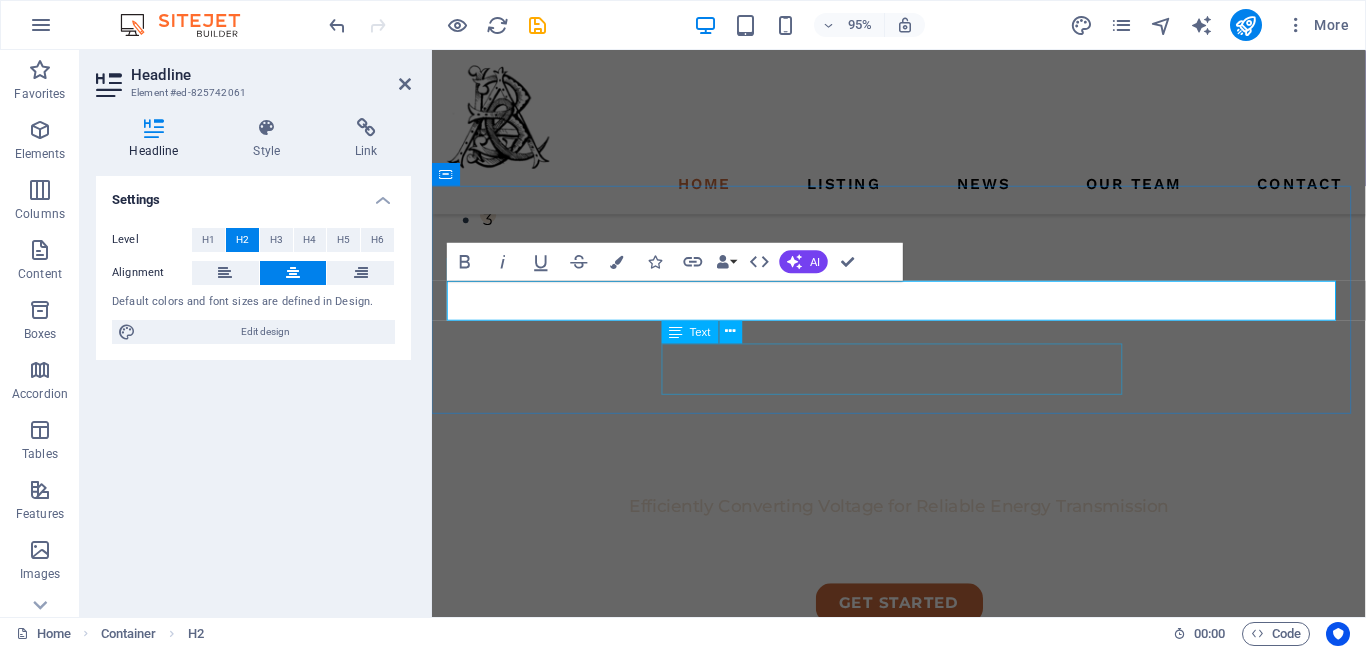 click on "At vero eos et accusamus et iusto odio dignissimos ducimus qui blanditiis praesentium voluptatu." at bounding box center (923, 932) 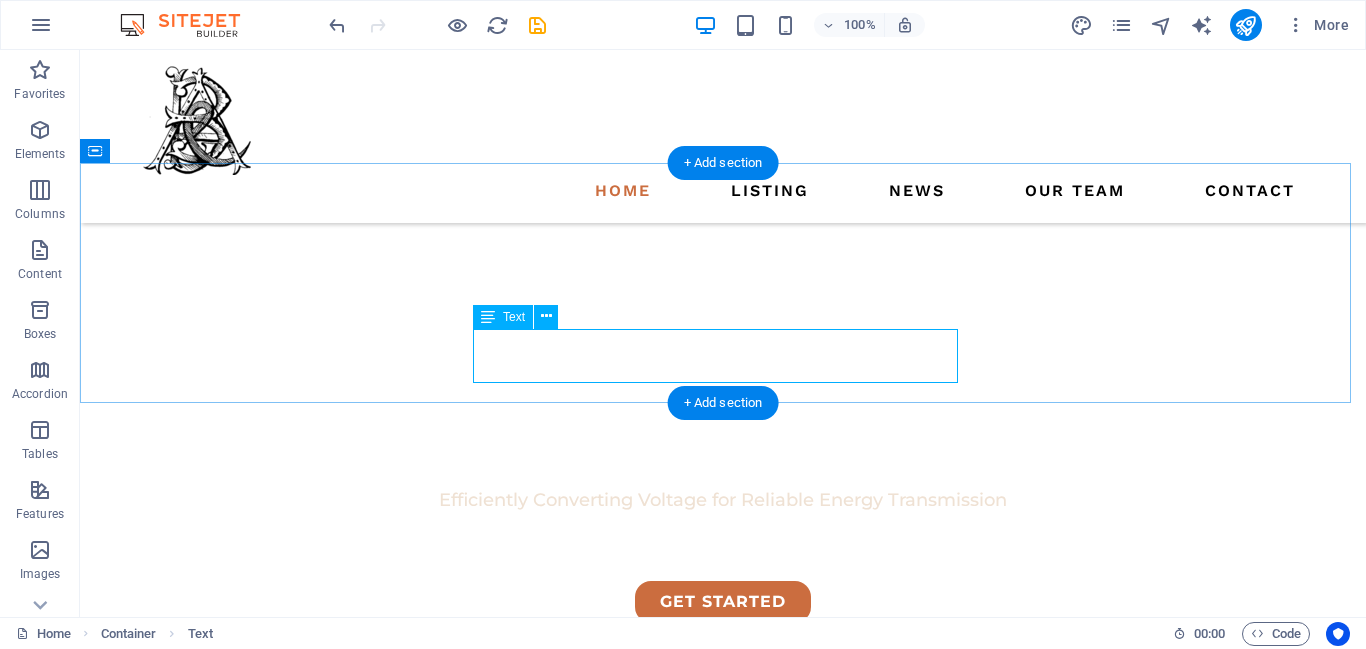click on "At vero eos et accusamus et iusto odio dignissimos ducimus qui blanditiis praesentium voluptatu." at bounding box center [723, 902] 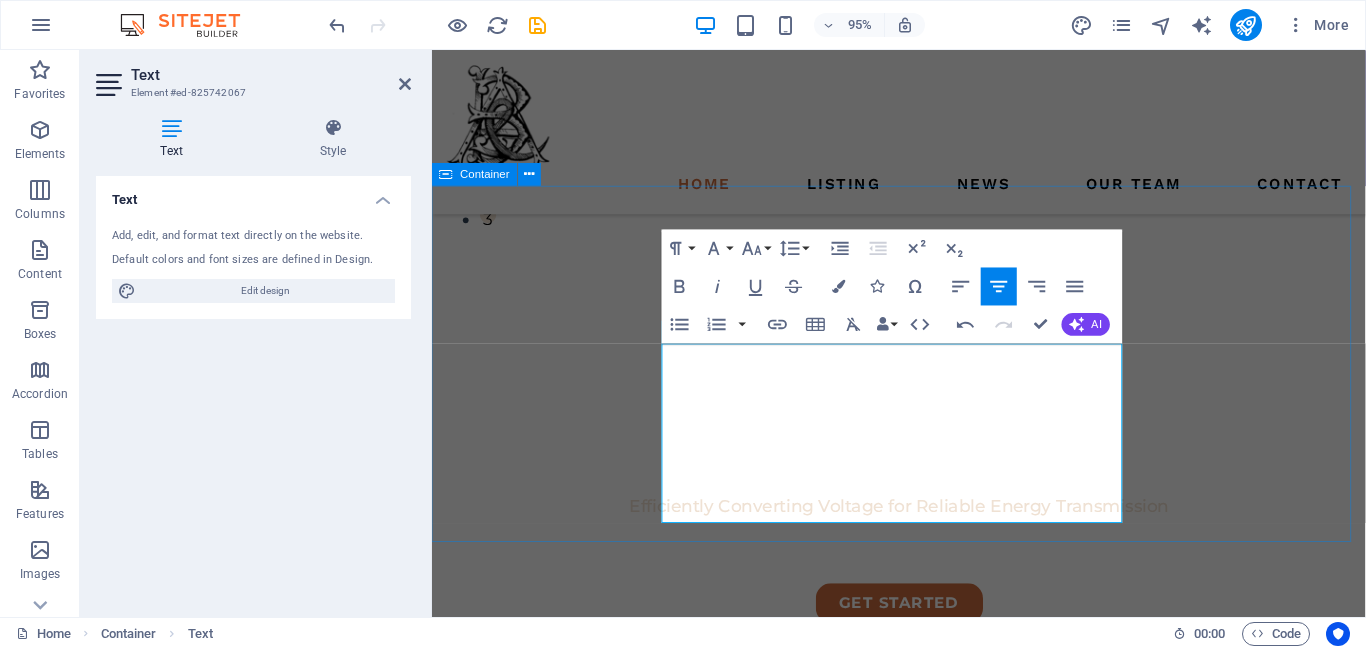 click on "Your Trusted Partner in We specialize in delivering end-to-end solutions across diverse sectors — from high-quality Power Products and Electro-Mechanical Project Management to cutting-edge Software and IT Solutions. Our expertise ensures reliable, efficient, and innovative outcomes for businesses across industries." at bounding box center [923, 886] 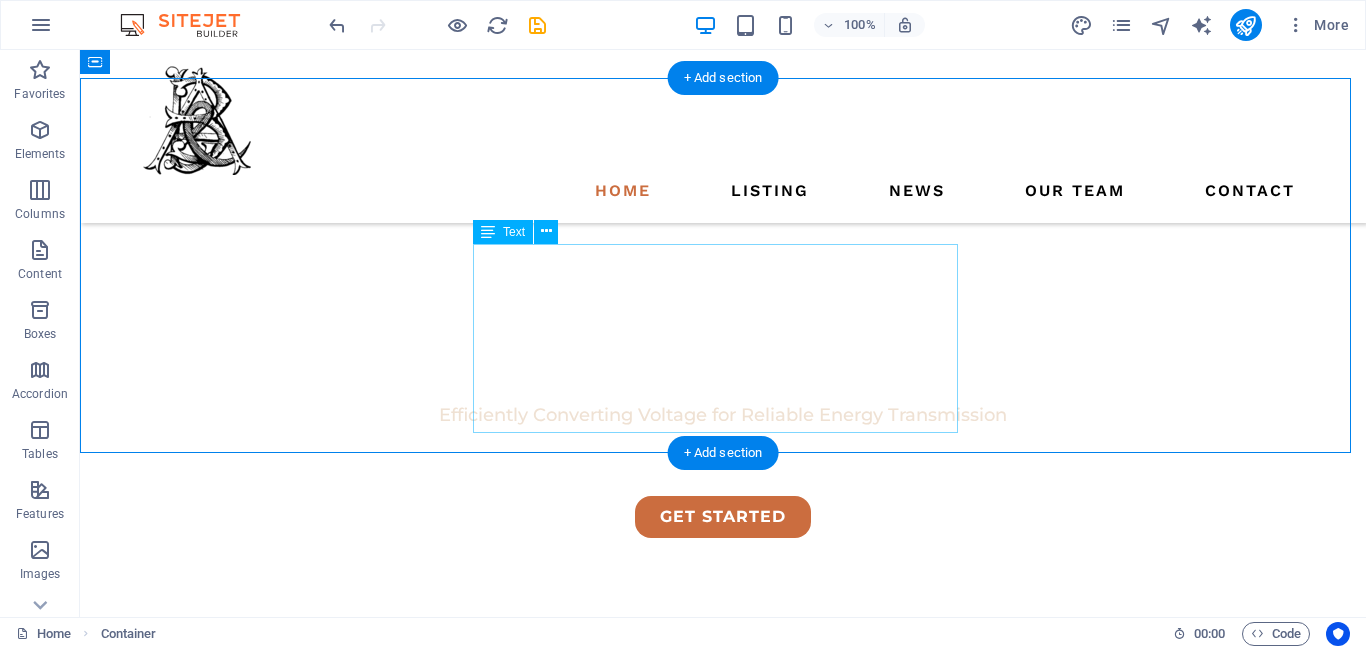 scroll, scrollTop: 526, scrollLeft: 0, axis: vertical 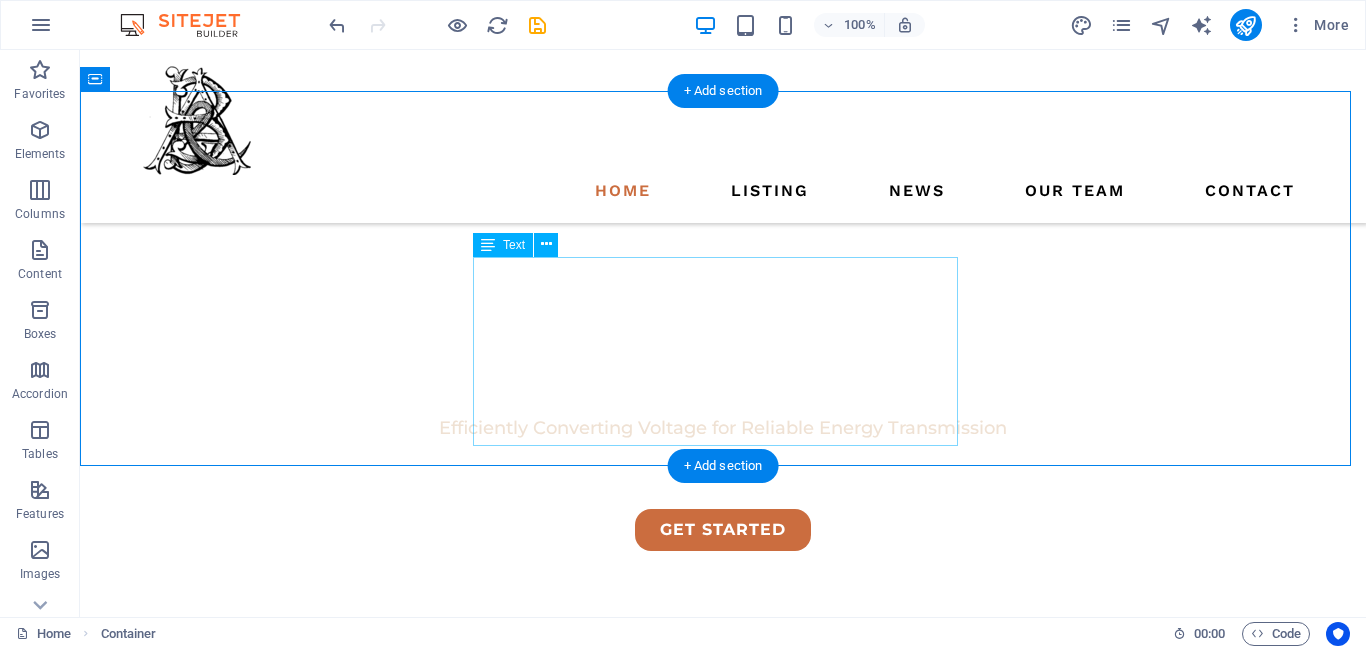 click on "We specialize in delivering end-to-end solutions across diverse sectors — from high-quality Power Products and Electro-Mechanical Project Management to cutting-edge Software and IT Solutions. Our expertise ensures reliable, efficient, and innovative outcomes for businesses across industries." at bounding box center [723, 857] 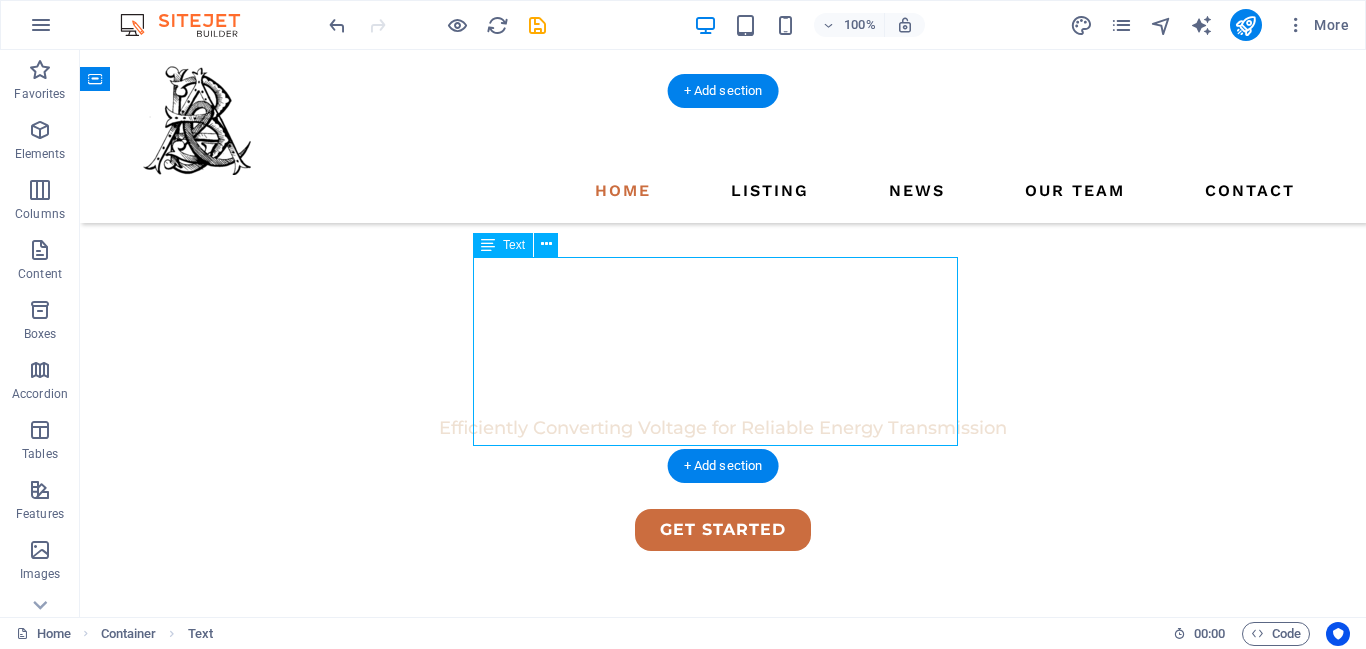 click on "We specialize in delivering end-to-end solutions across diverse sectors — from high-quality Power Products and Electro-Mechanical Project Management to cutting-edge Software and IT Solutions. Our expertise ensures reliable, efficient, and innovative outcomes for businesses across industries." at bounding box center (723, 857) 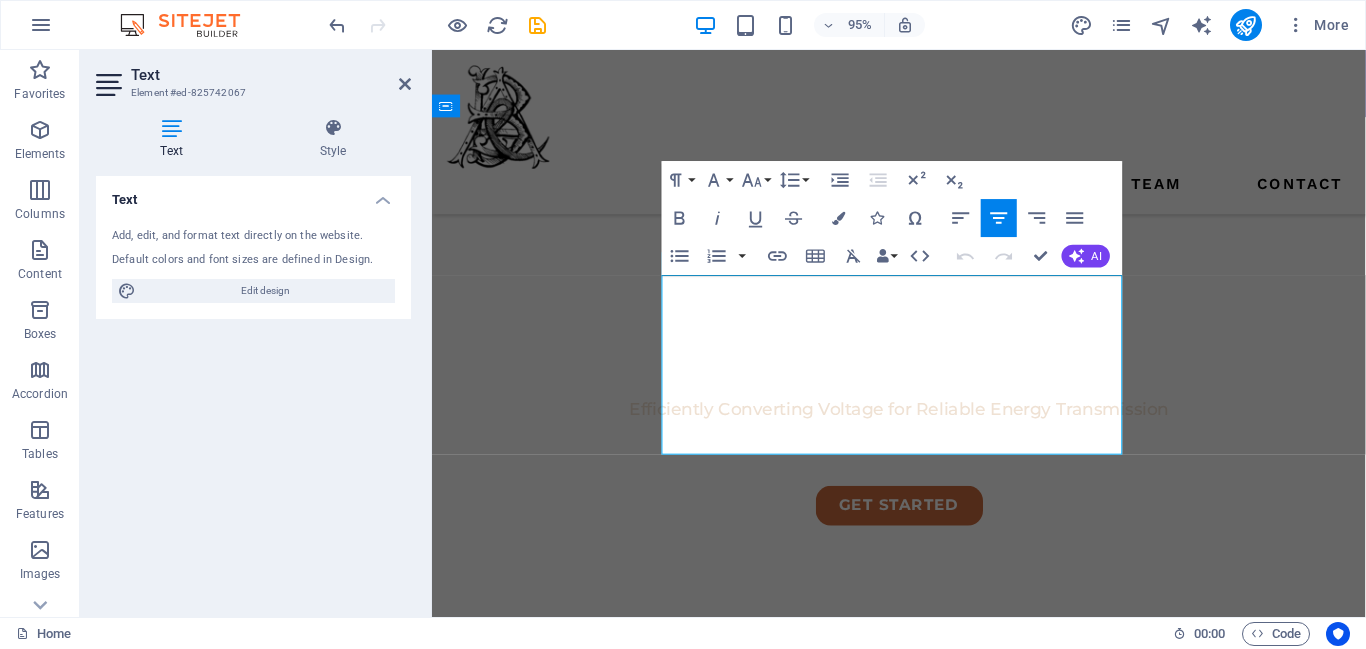 type 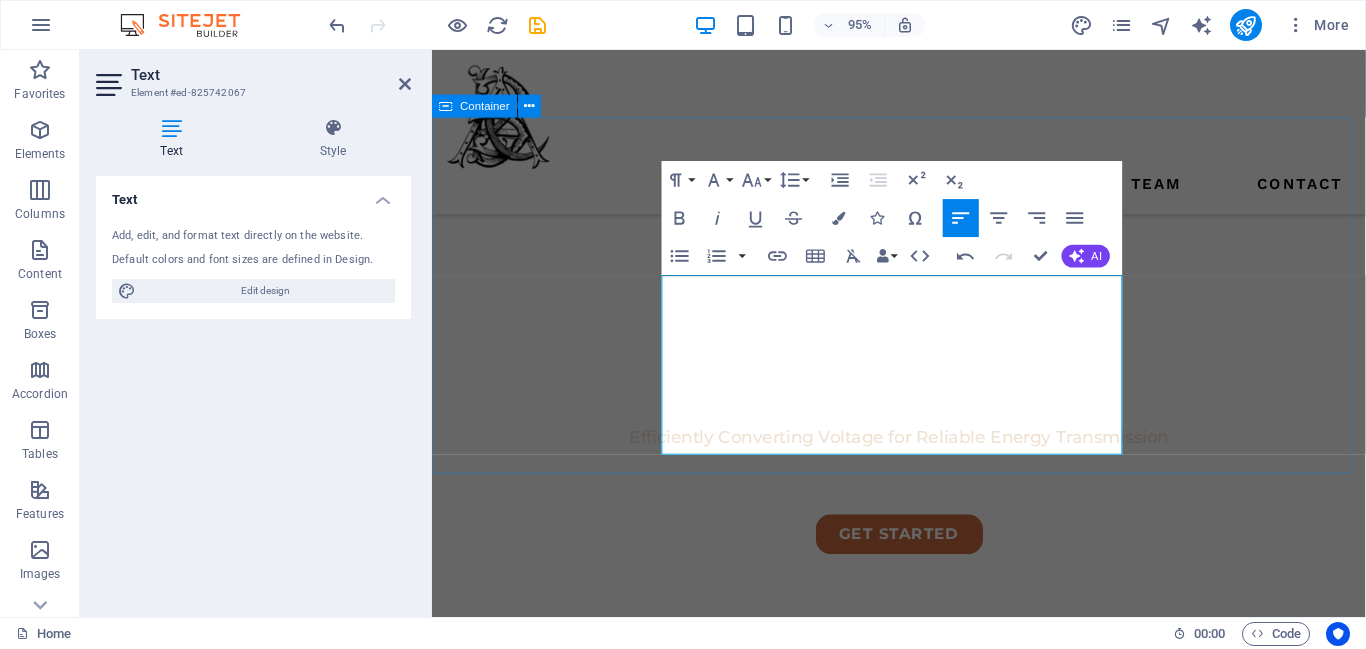 click on "Your Trusted Partner in We specialize in delivering end-to-end solutions across diverse sectors — from high-quality Power Products and Electro-Mechanical Project Management to advanced Software and IT Solutions. Our commitment to excellence ensures reliable, efficient, and innovative outcomes tailored to meet the evolving needs of businesses across industries." at bounding box center (923, 828) 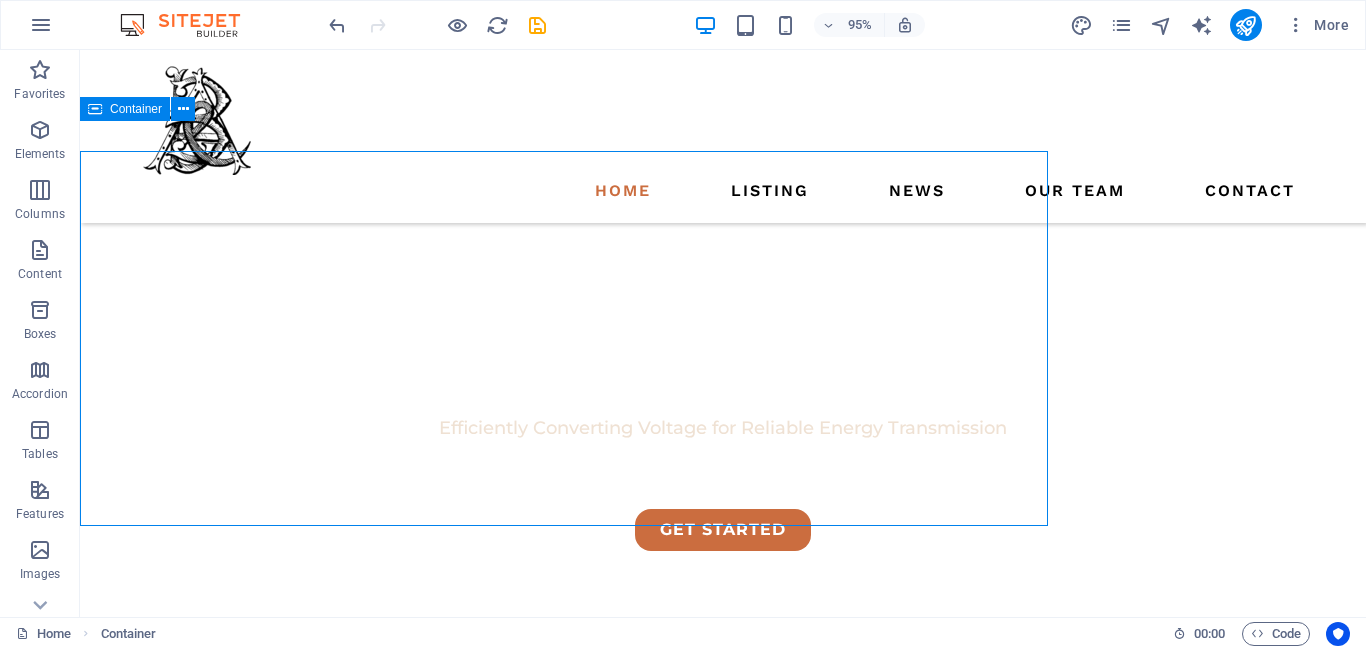 scroll, scrollTop: 496, scrollLeft: 0, axis: vertical 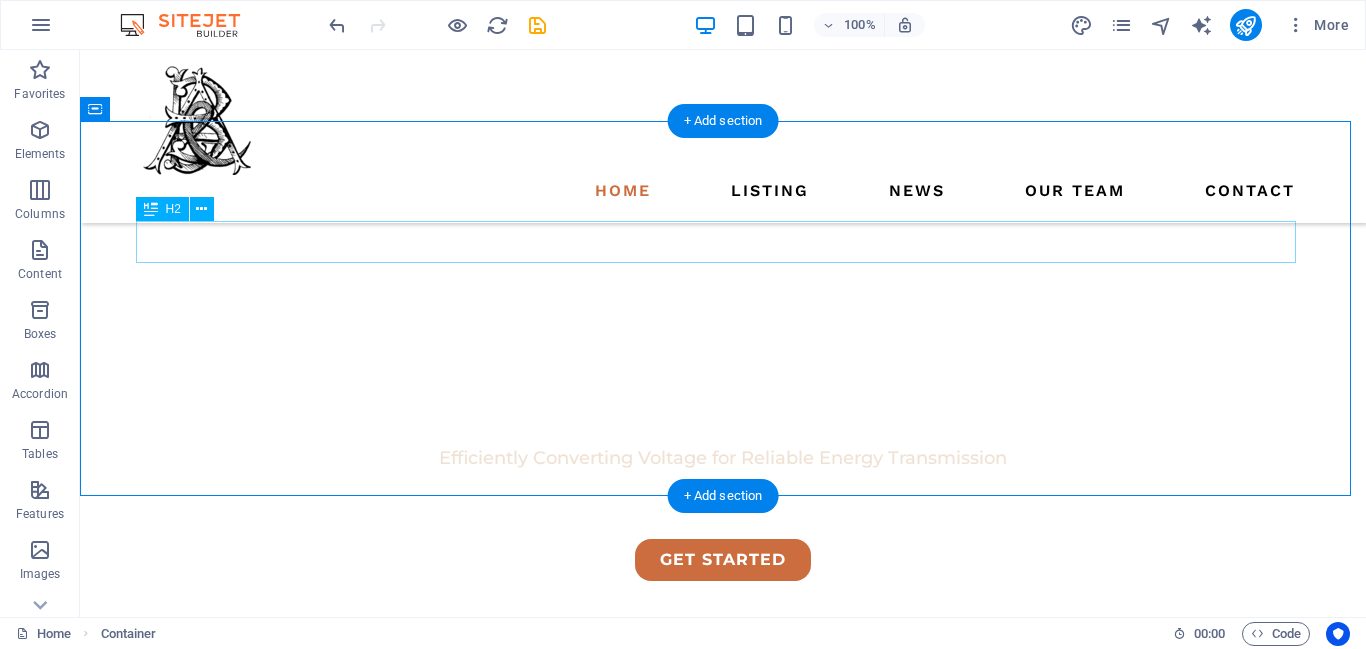 click on "Your Trusted Partner in" at bounding box center (723, 802) 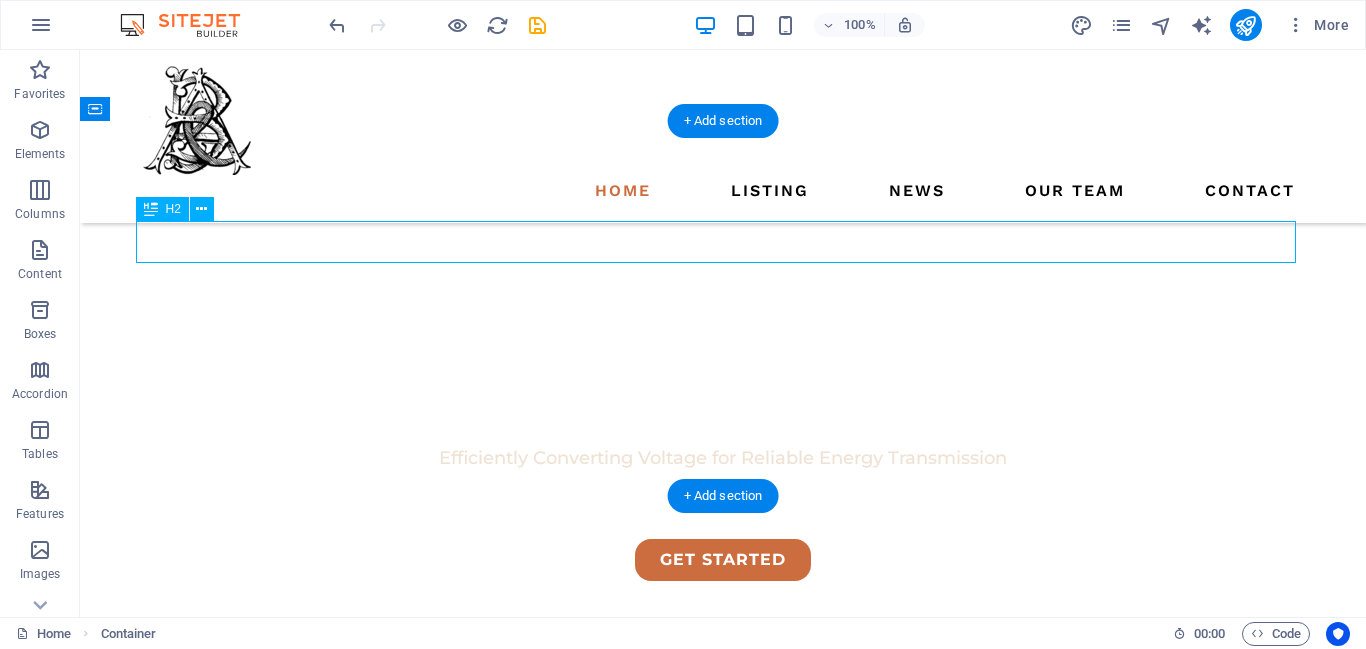 click on "Your Trusted Partner in" at bounding box center [723, 802] 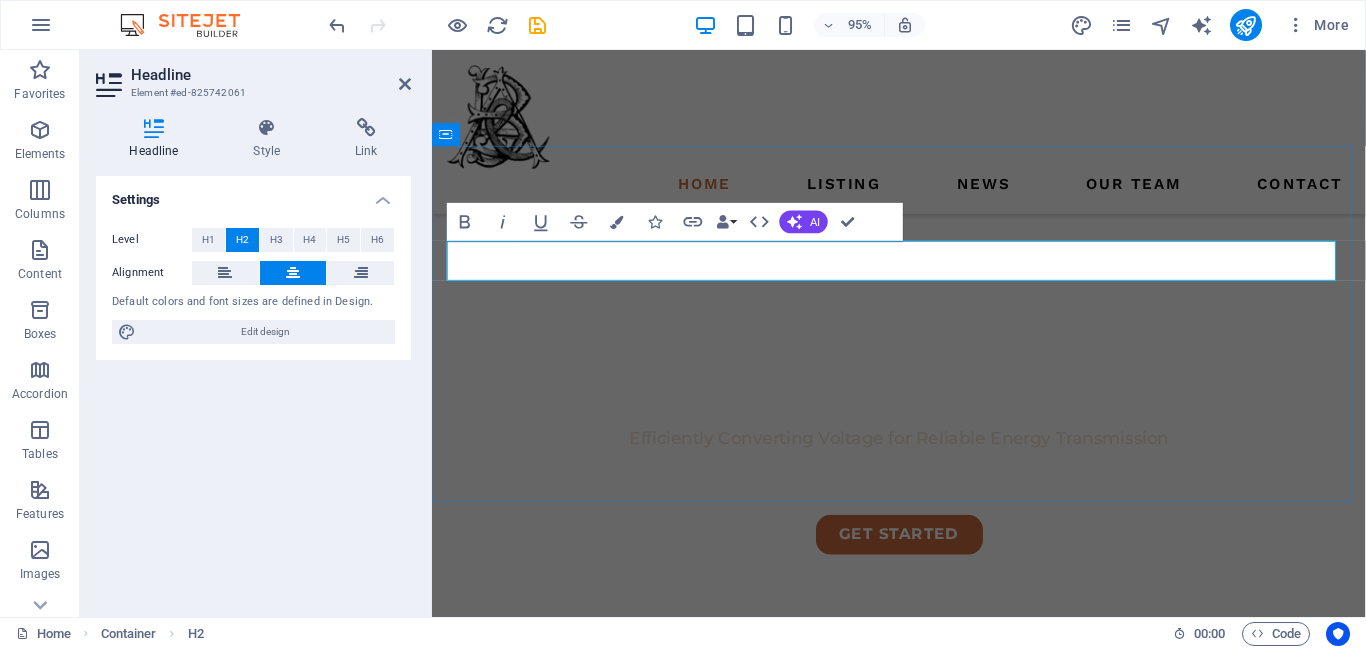 type 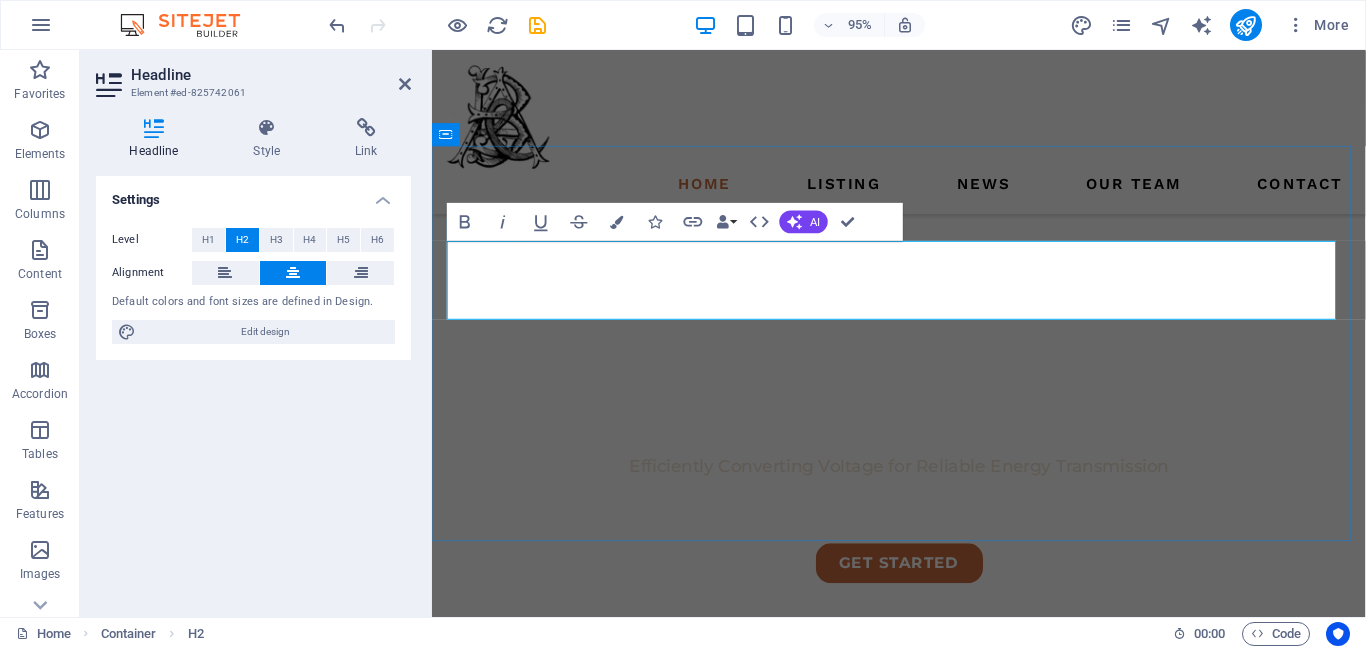 click on "vYour Trusted Partner in Transforming Ideas into Reality" at bounding box center [923, 852] 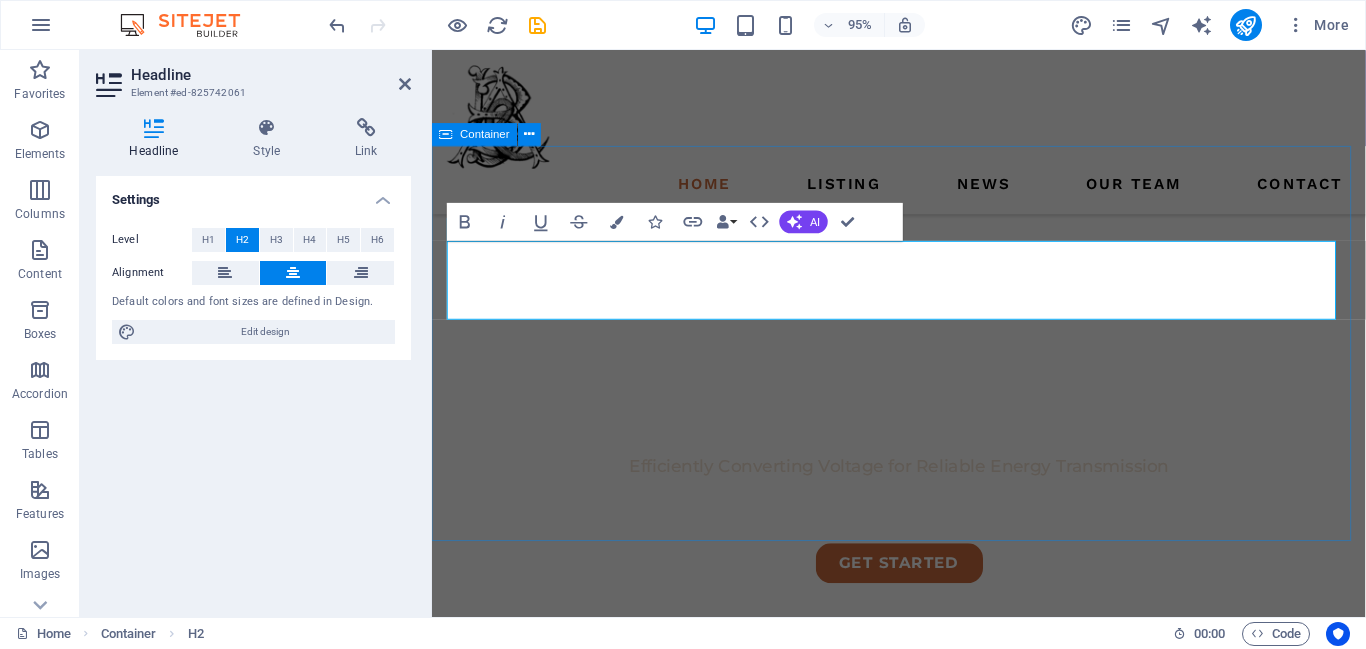 click on "Your Trusted Partner in Transforming Ideas into Reality We specialize in delivering end-to-end solutions across diverse sectors — from high-quality Power Products and Electro-Mechanical Project Management to advanced Software and IT Solutions. Our commitment to excellence ensures reliable, efficient, and innovative outcomes tailored to meet the evolving needs of businesses across industries." at bounding box center (923, 878) 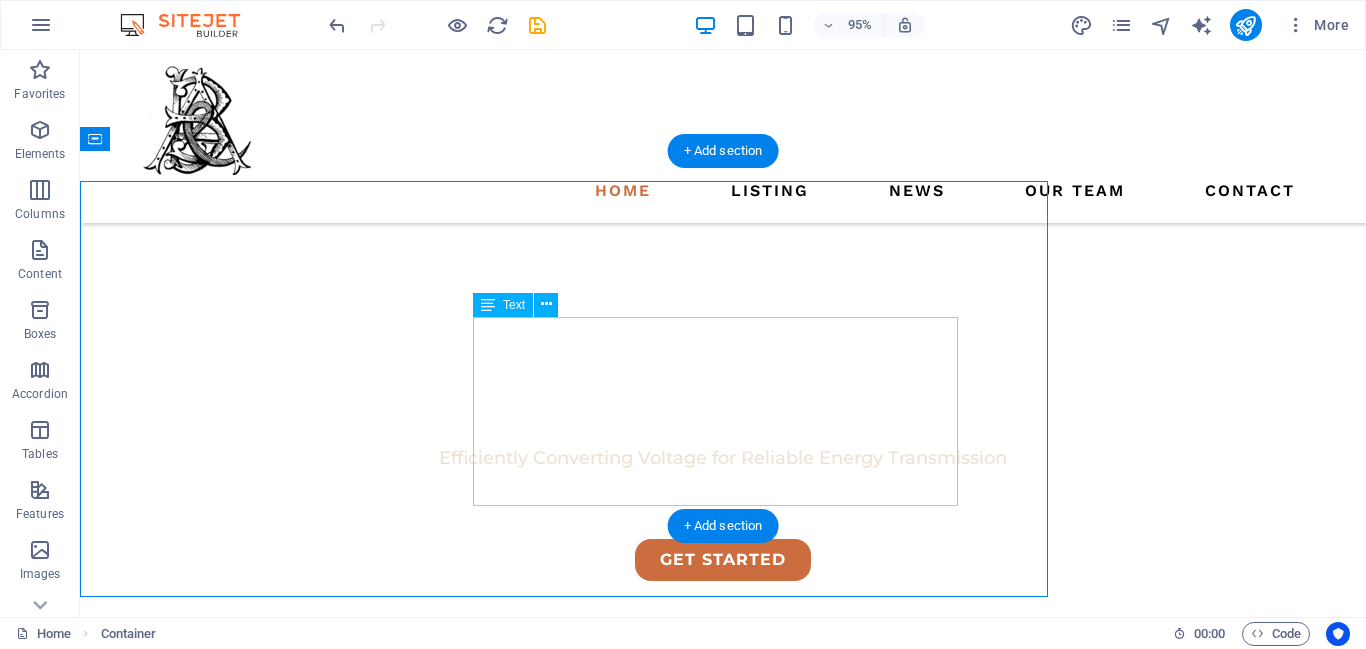 scroll, scrollTop: 466, scrollLeft: 0, axis: vertical 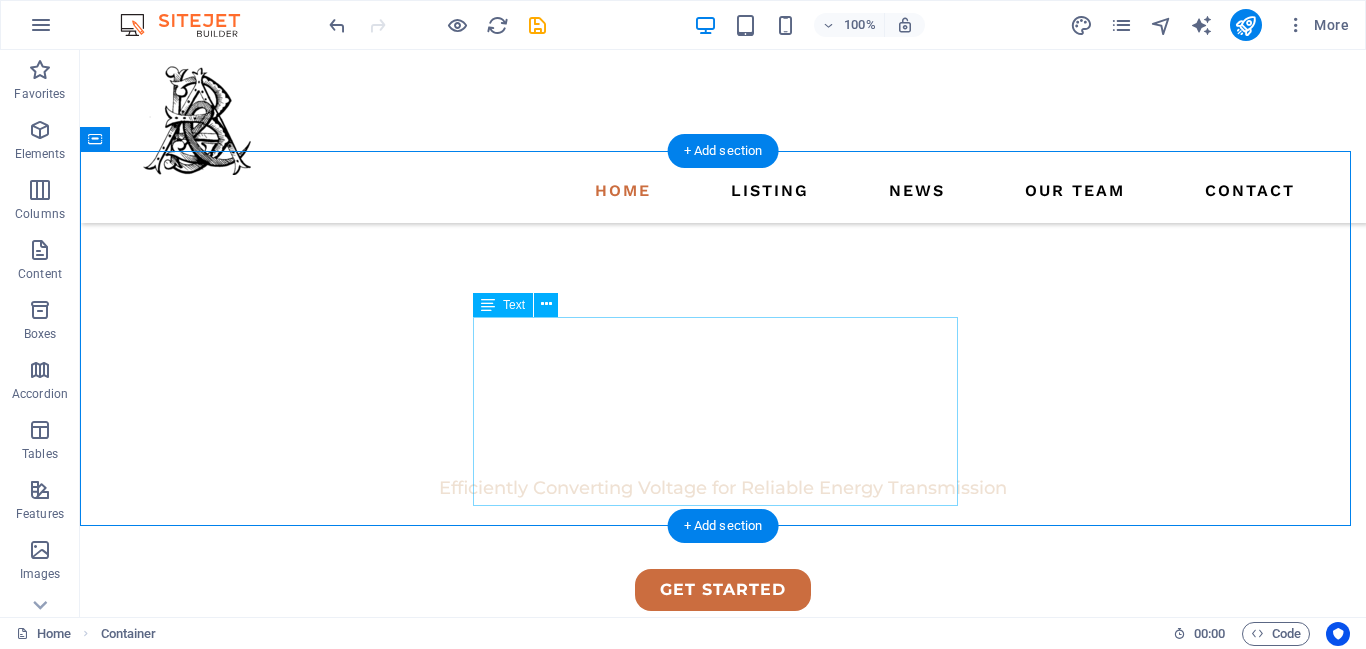 click on "We specialize in delivering end-to-end solutions across diverse sectors — from high-quality Power Products and Electro-Mechanical Project Management to advanced Software and IT Solutions. Our commitment to excellence ensures reliable, efficient, and innovative outcomes tailored to meet the evolving needs of businesses across industries." at bounding box center (723, 917) 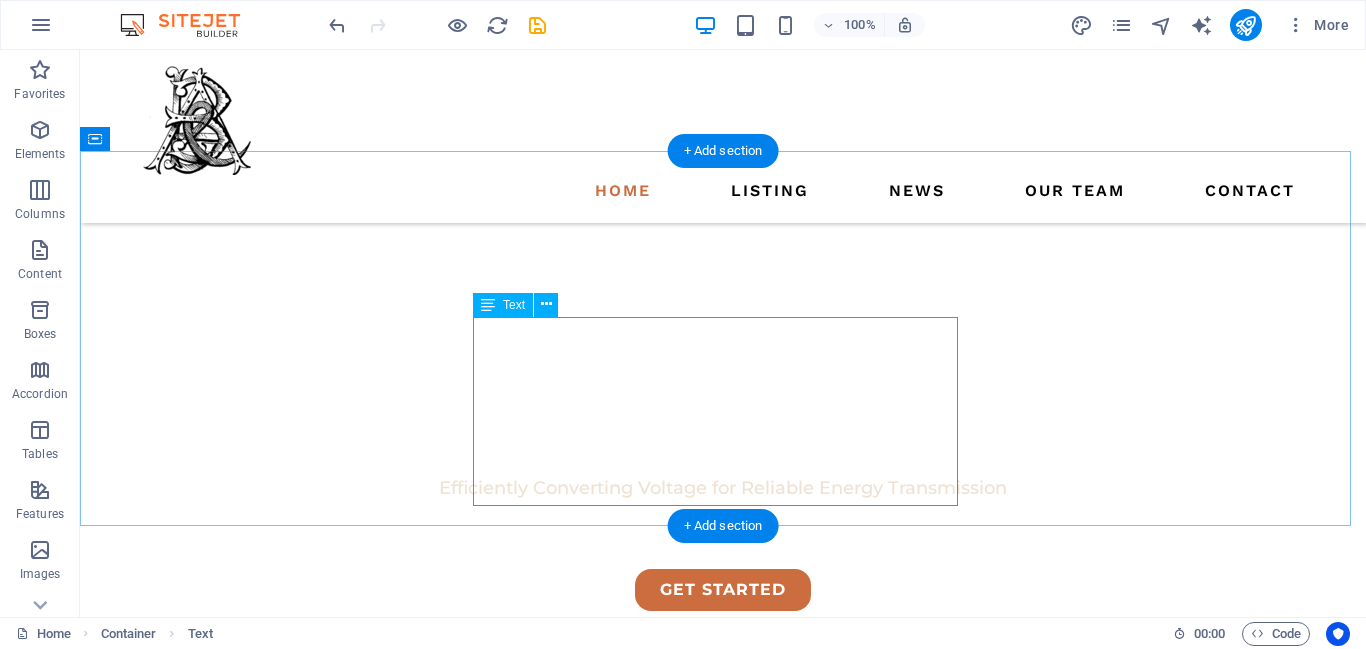 click on "We specialize in delivering end-to-end solutions across diverse sectors — from high-quality Power Products and Electro-Mechanical Project Management to advanced Software and IT Solutions. Our commitment to excellence ensures reliable, efficient, and innovative outcomes tailored to meet the evolving needs of businesses across industries." at bounding box center (723, 917) 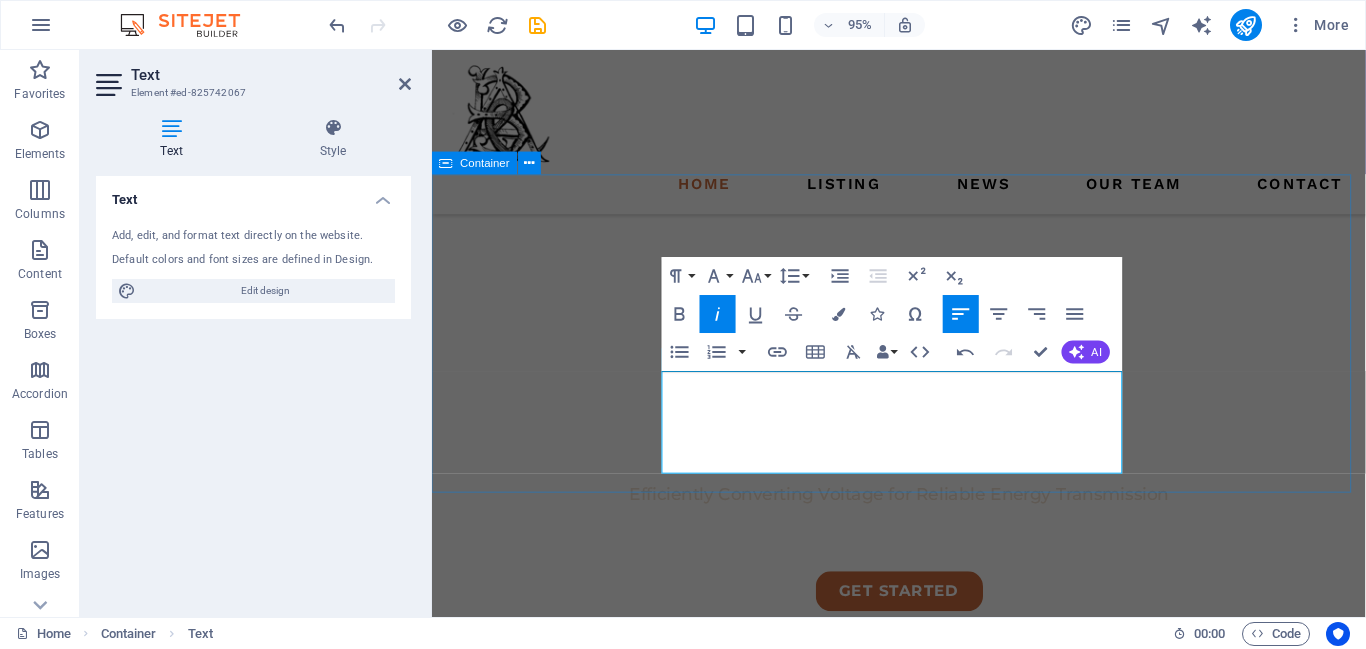 click on "Your Trusted Partner in Transforming Ideas into Reality We deliver end‑to‑end solutions with a focus on quality, reliability, and innovation — helping businesses achieve their goals with confidence." at bounding box center (923, 895) 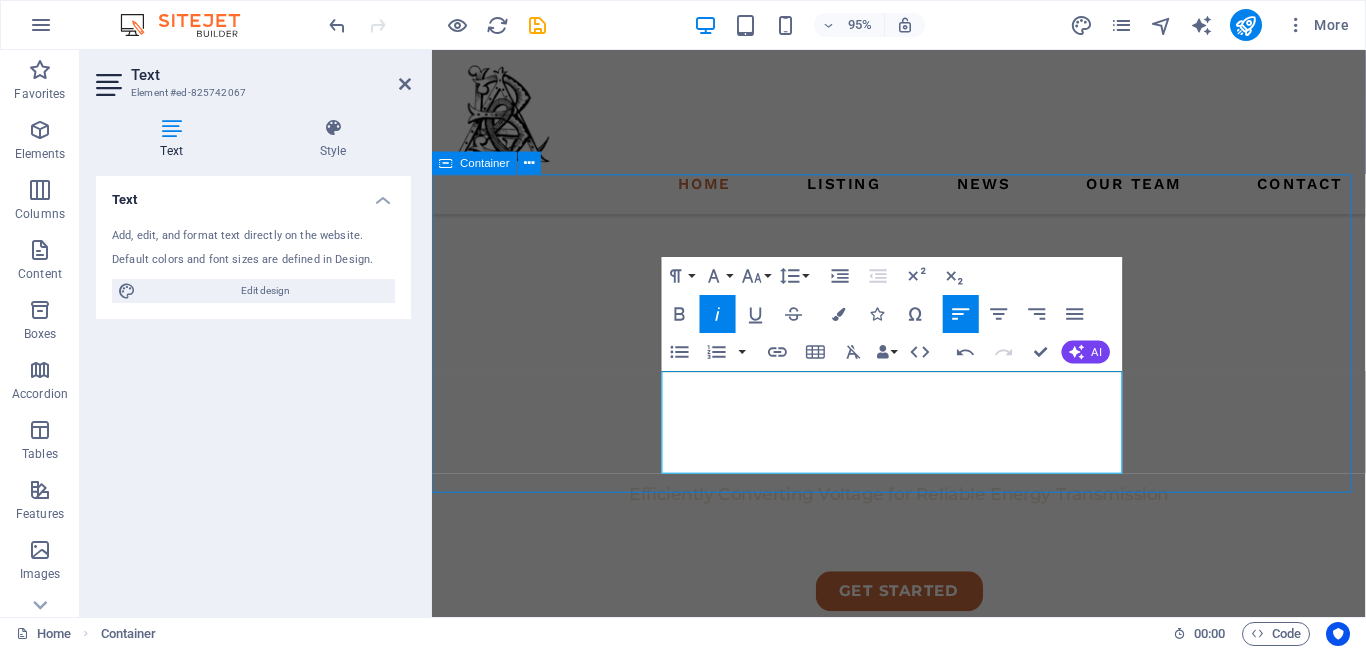 scroll, scrollTop: 395, scrollLeft: 0, axis: vertical 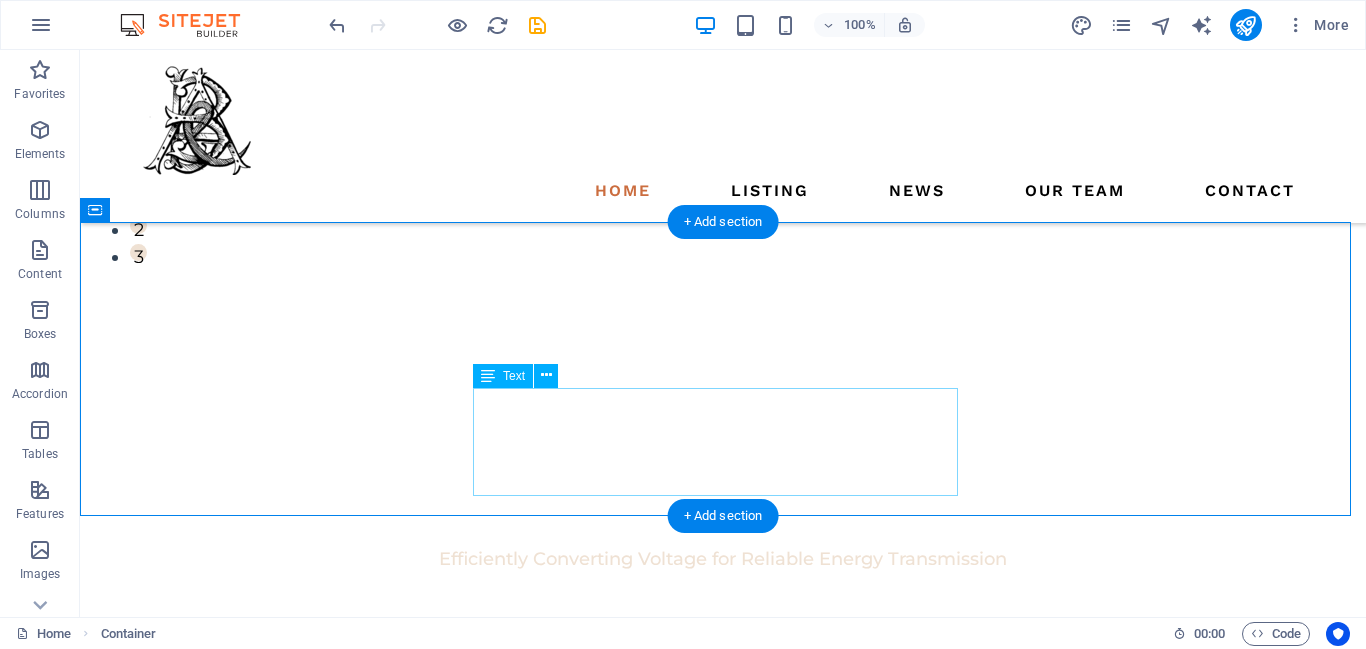 click on "We deliver end‑to‑end solutions with a focus on quality, reliability, and innovation — helping businesses achieve their goals with confidence." at bounding box center [723, 988] 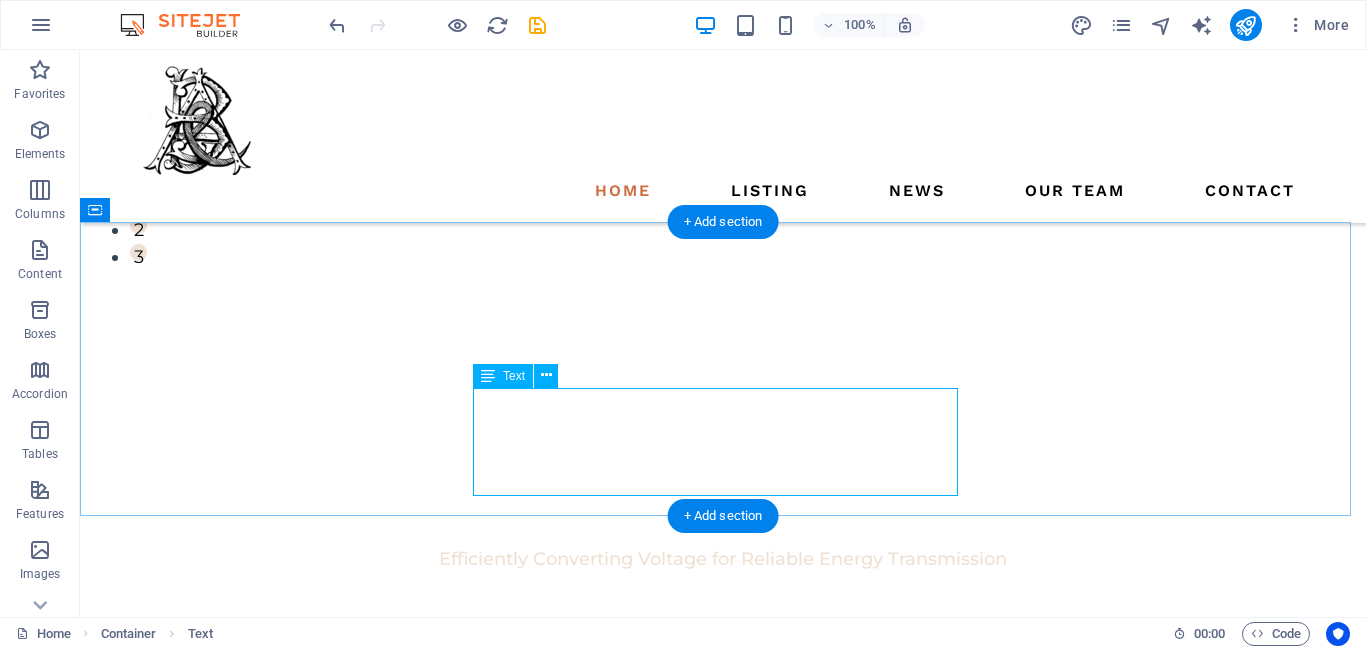 click on "We deliver end‑to‑end solutions with a focus on quality, reliability, and innovation — helping businesses achieve their goals with confidence." at bounding box center [723, 988] 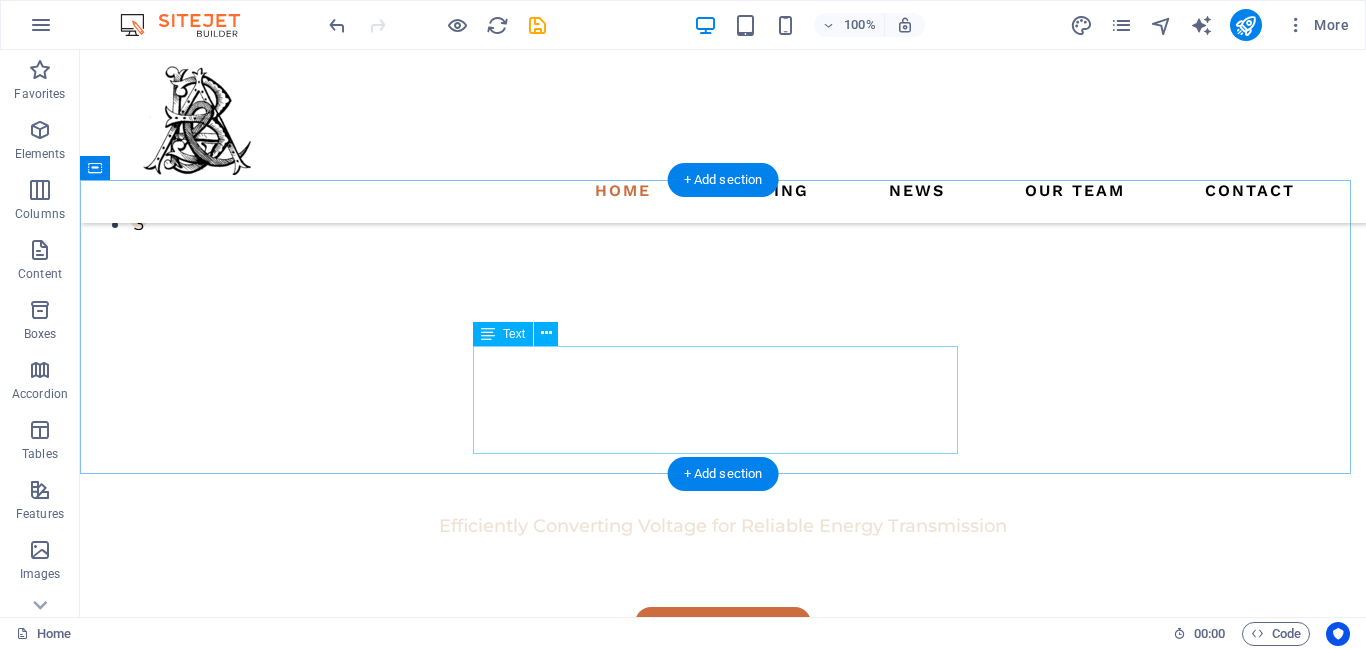 scroll, scrollTop: 453, scrollLeft: 0, axis: vertical 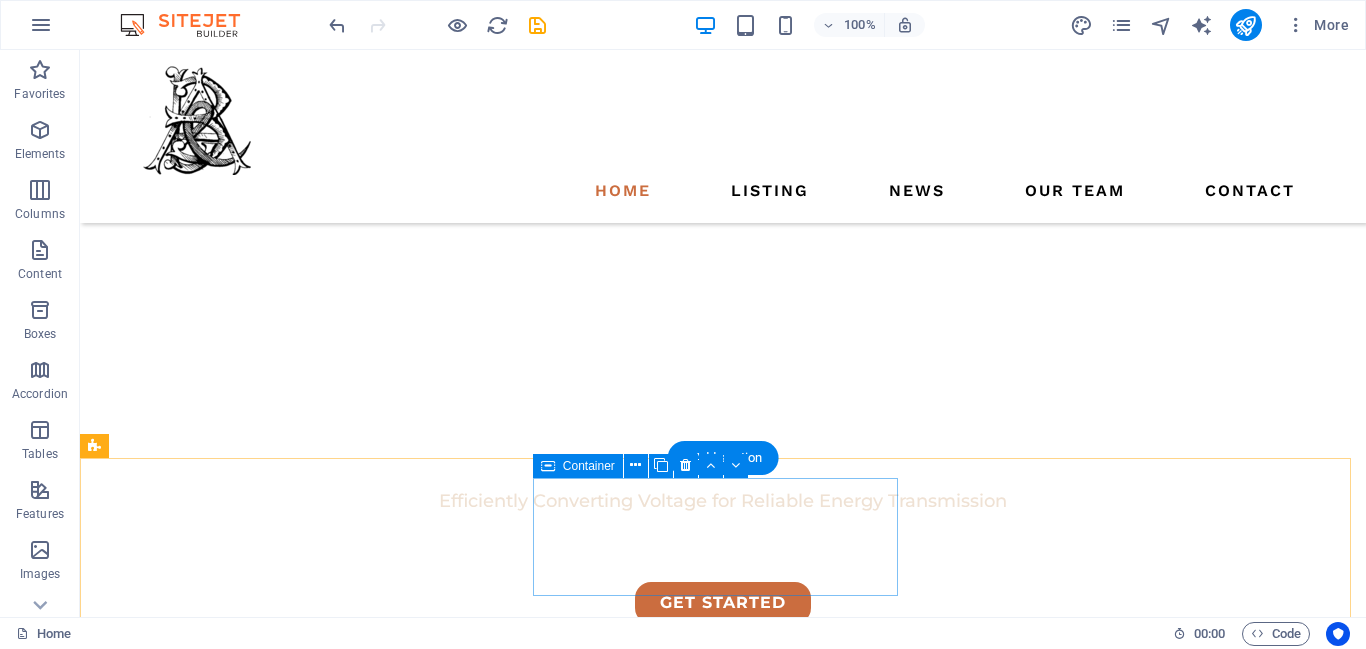 click on "Electro-Mechanical Project Management" at bounding box center [278, 1174] 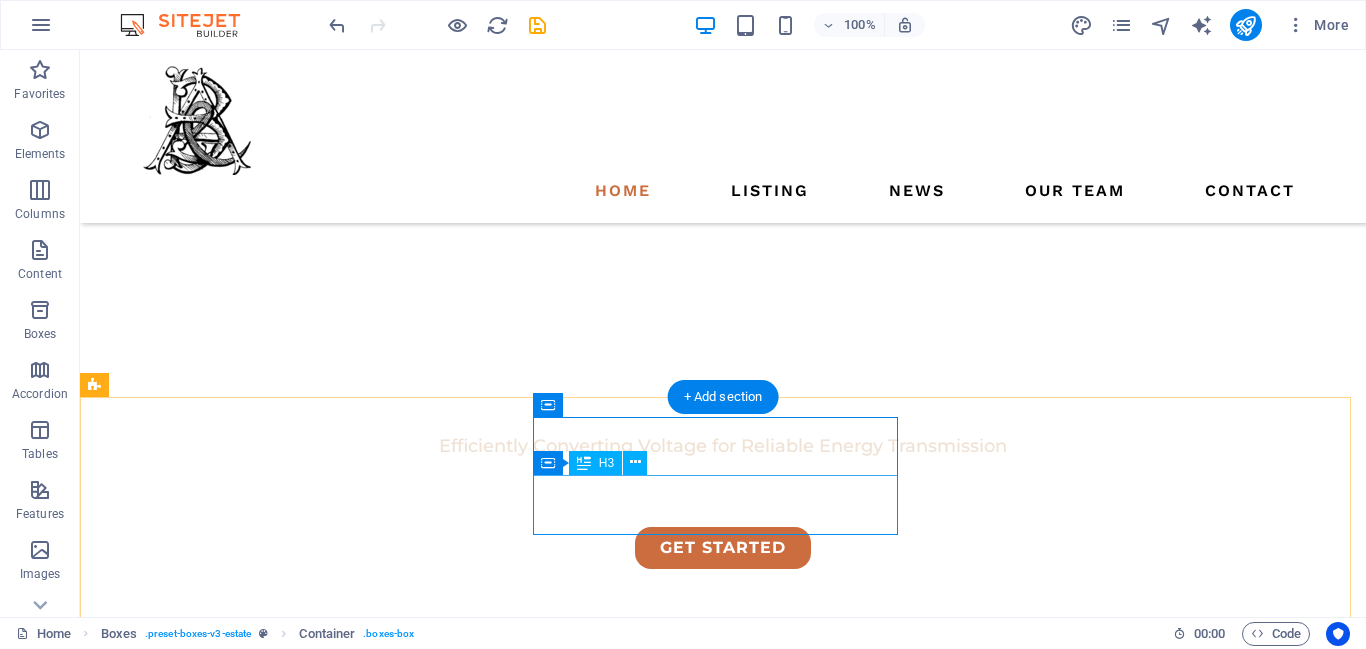 scroll, scrollTop: 507, scrollLeft: 0, axis: vertical 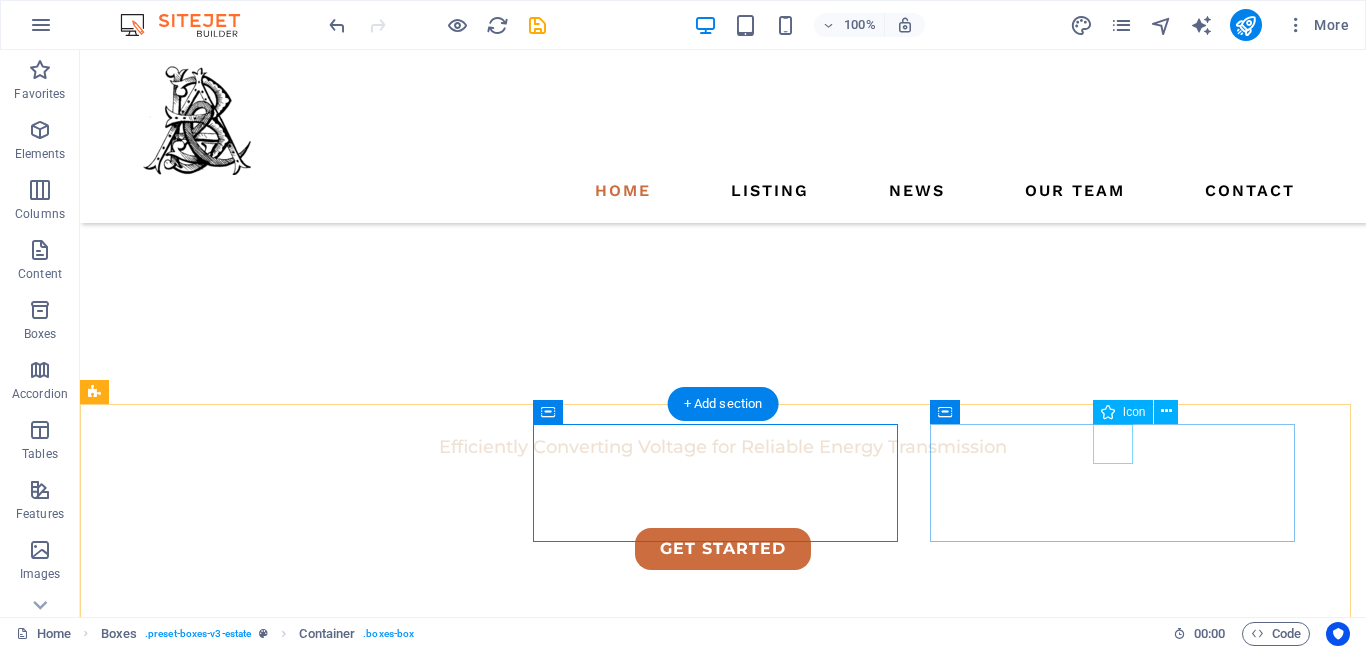 click at bounding box center (278, 1215) 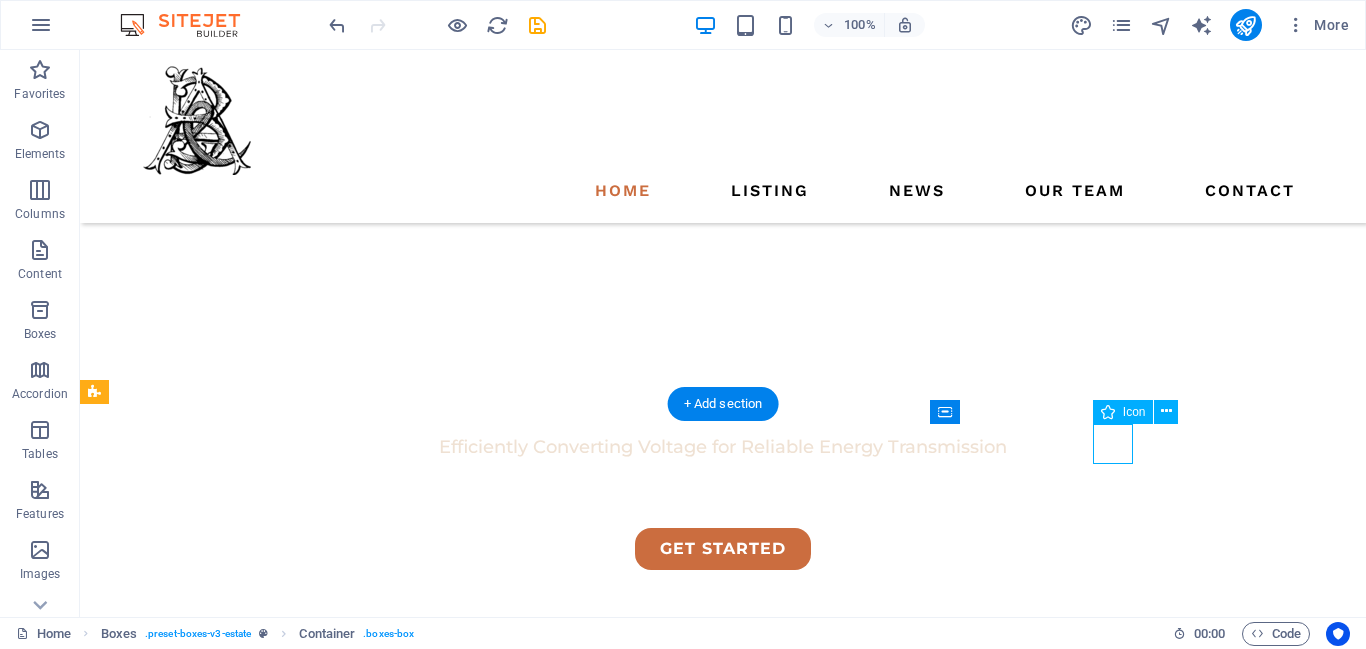 click at bounding box center (278, 1215) 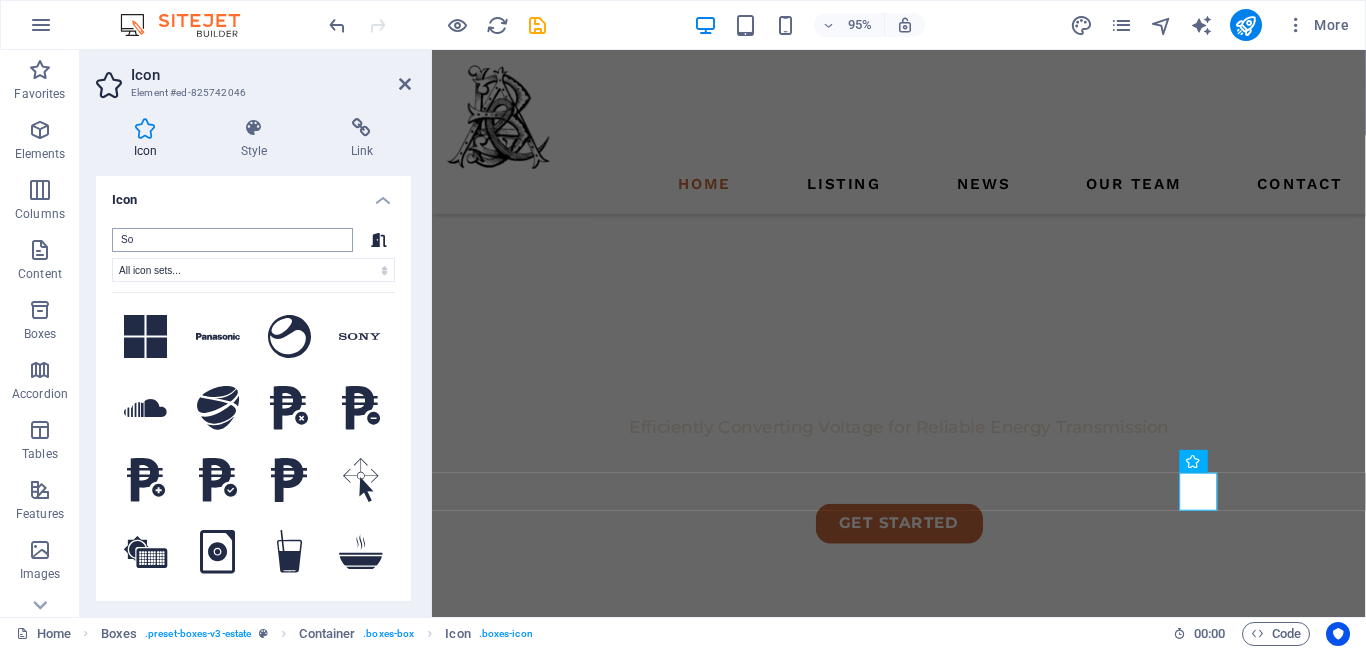 type on "S" 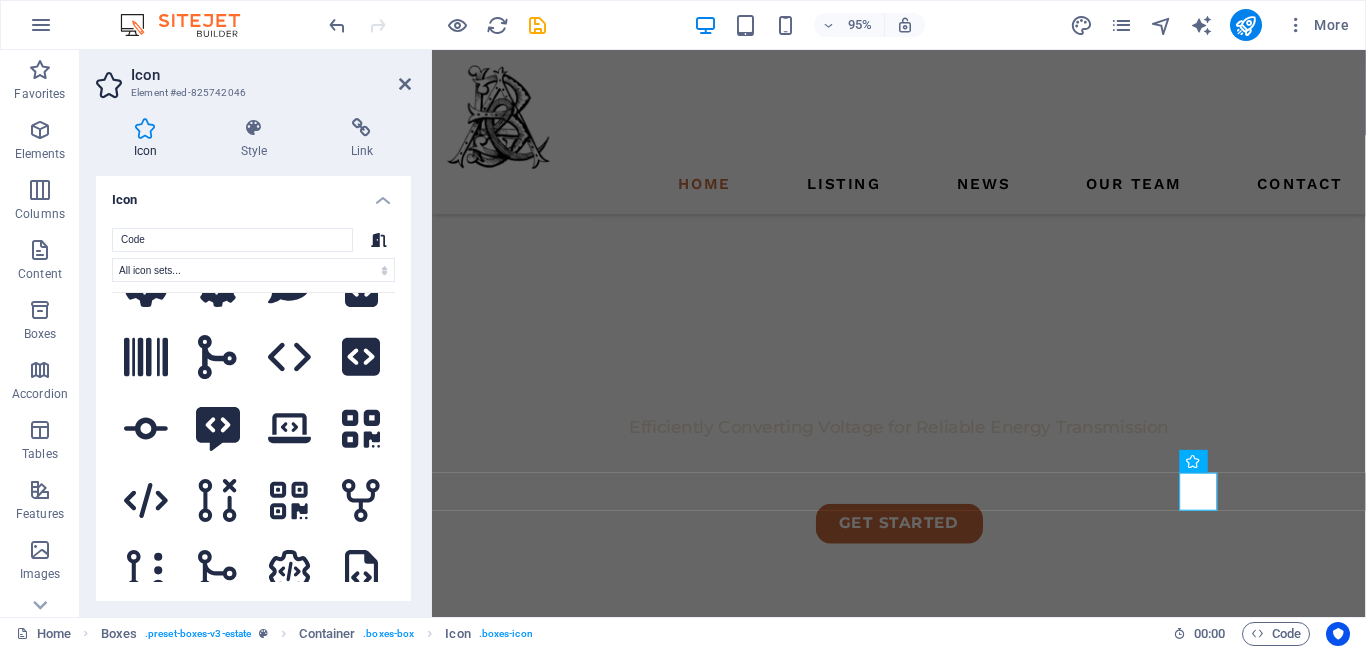 scroll, scrollTop: 0, scrollLeft: 0, axis: both 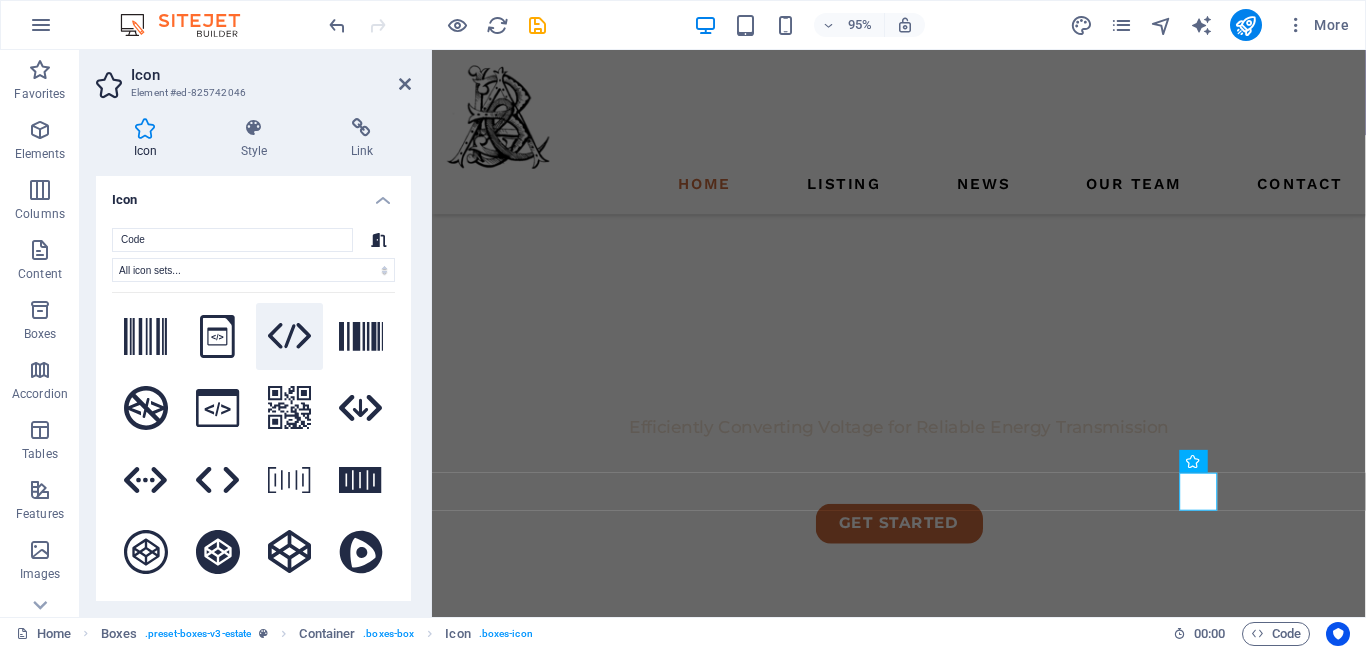type on "Code" 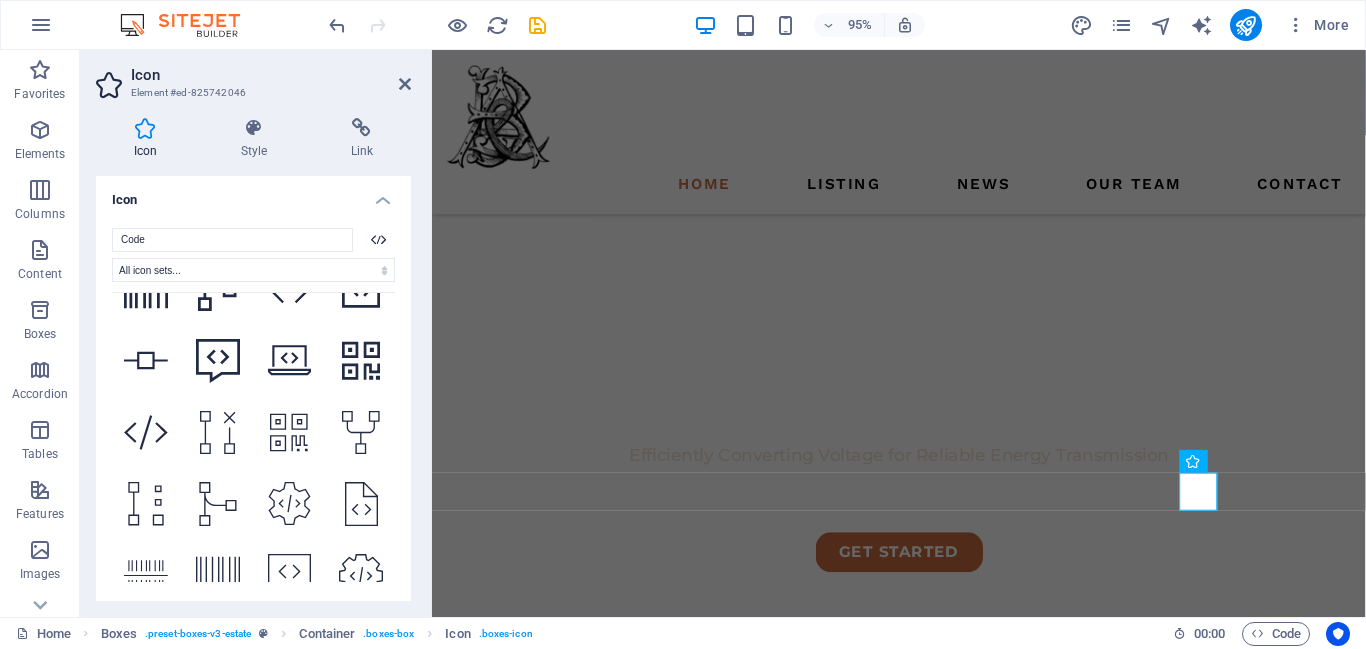 scroll, scrollTop: 3607, scrollLeft: 0, axis: vertical 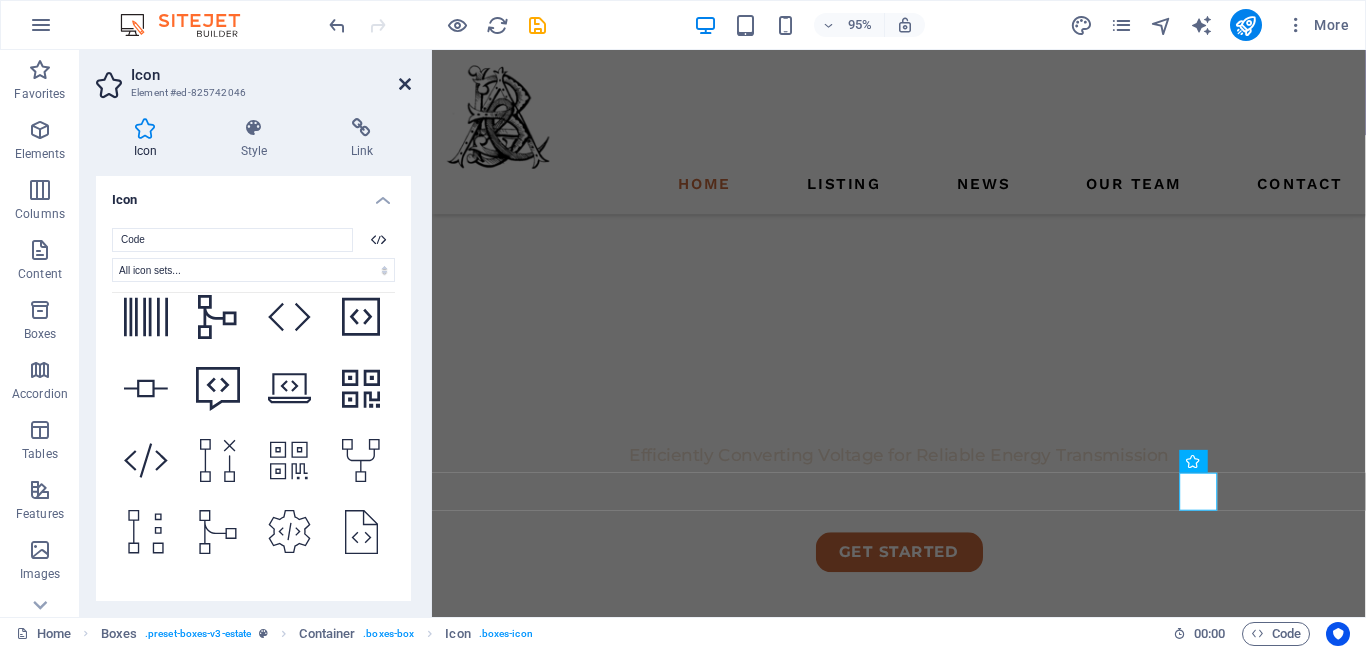 click at bounding box center [405, 84] 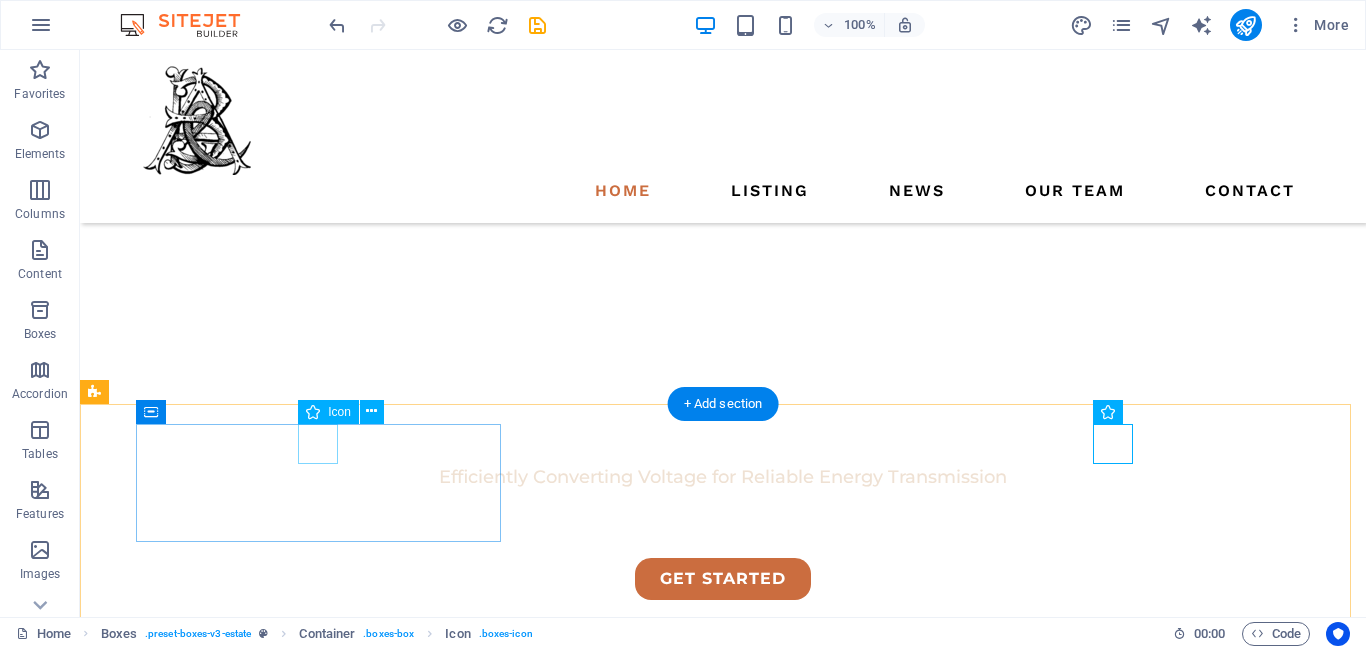 click at bounding box center [278, 1007] 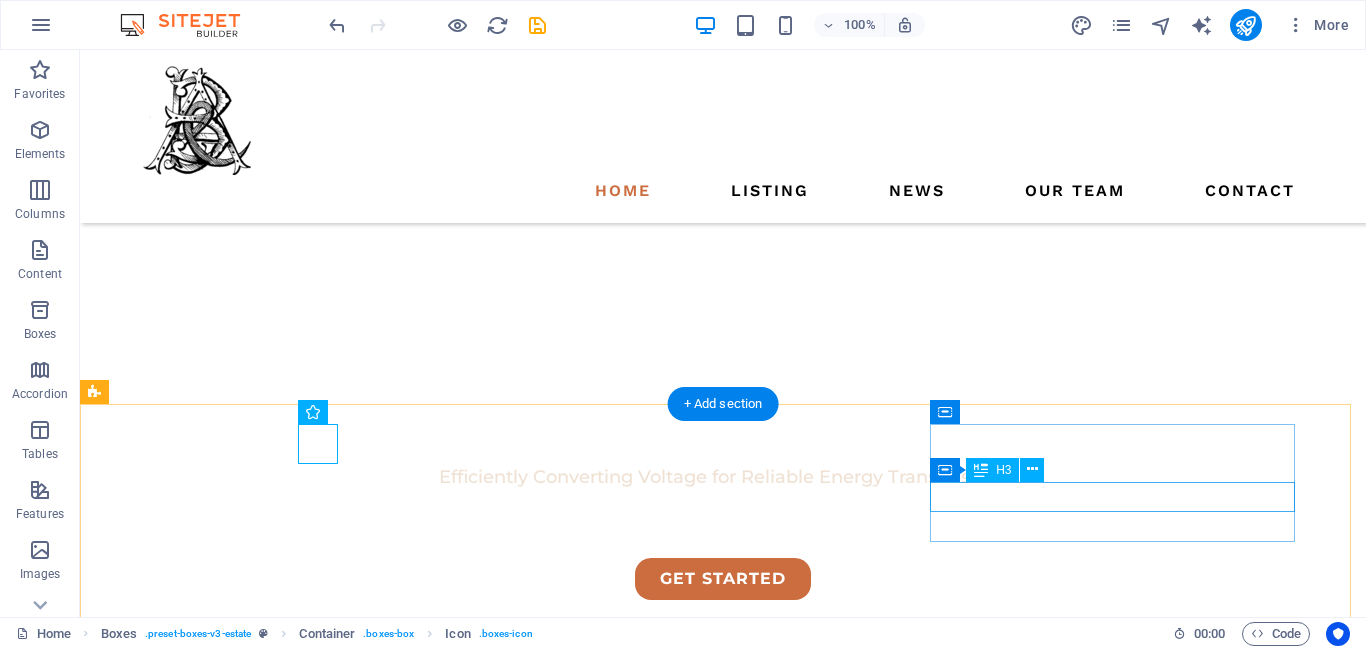 click on "Software & IT Solutions" at bounding box center (278, 1298) 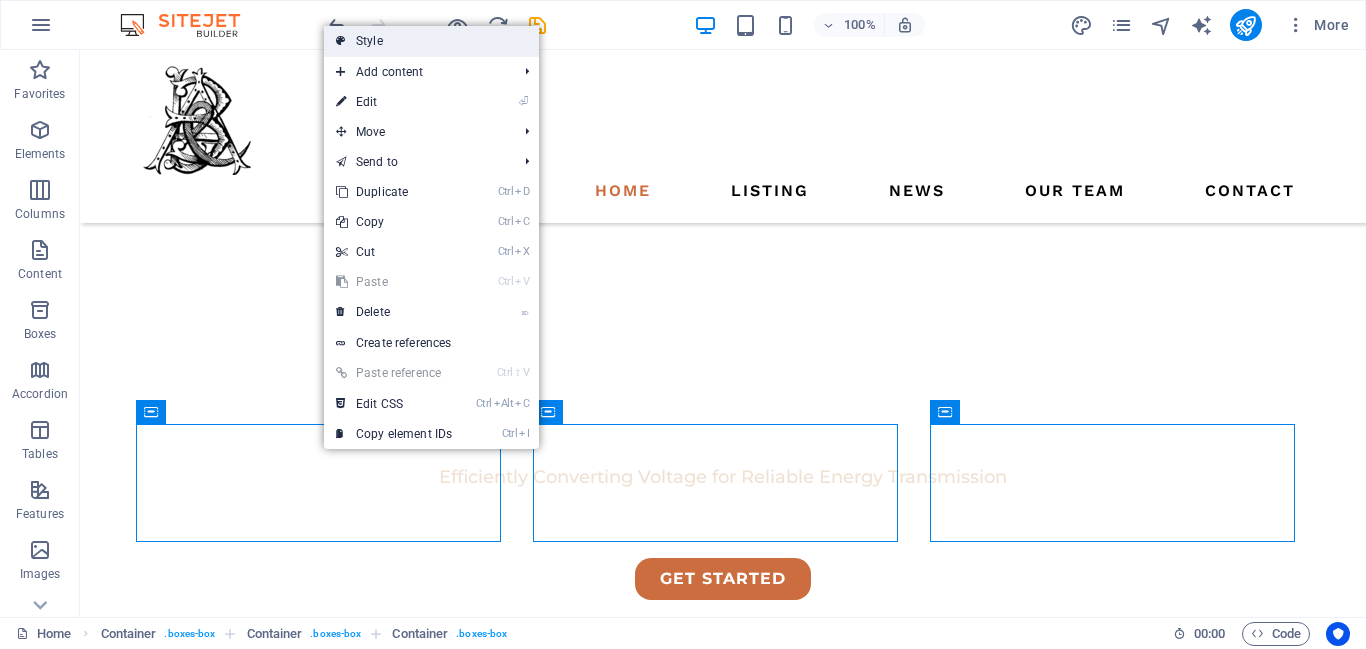 drag, startPoint x: 459, startPoint y: 44, endPoint x: 250, endPoint y: 293, distance: 325.08768 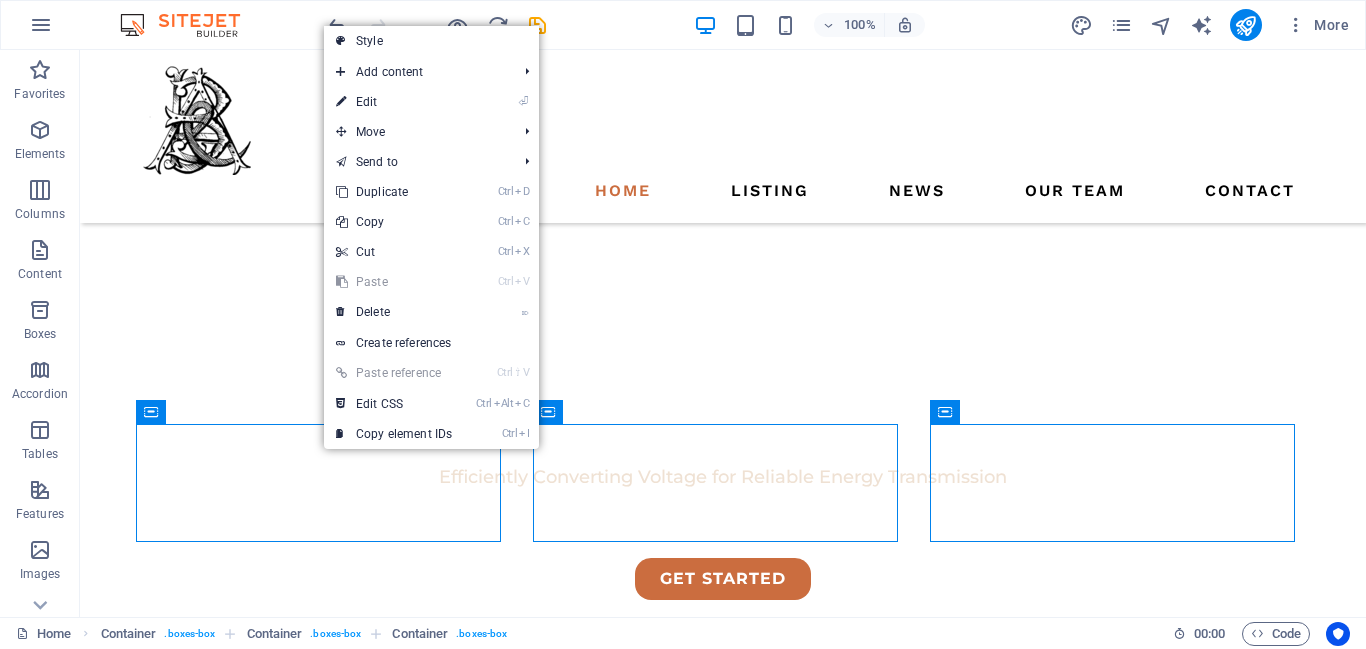 select on "rem" 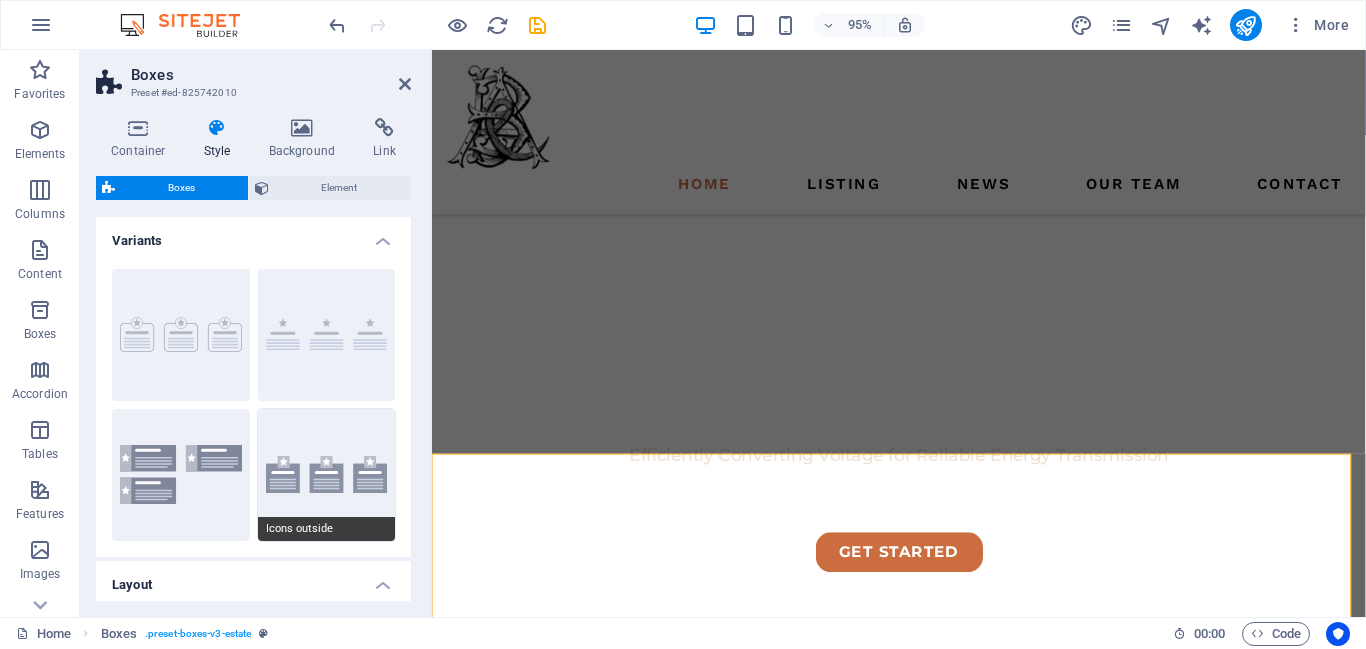 click on "Icons outside" at bounding box center [327, 475] 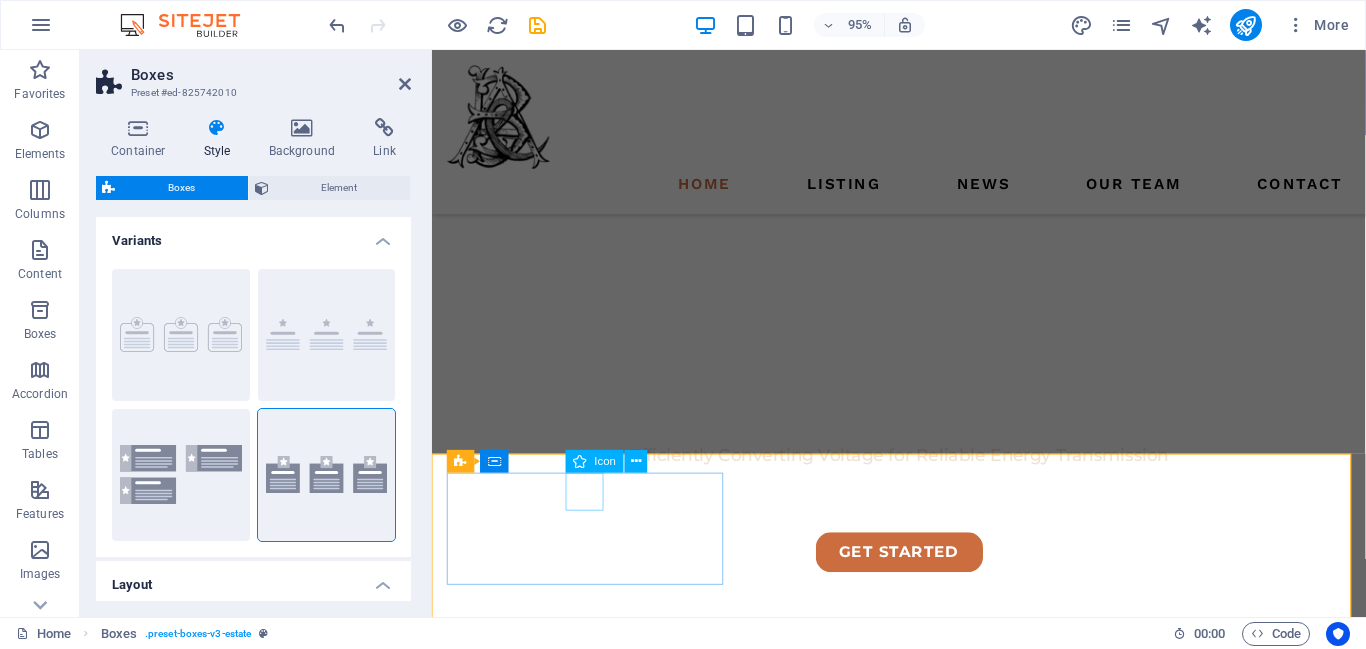 click at bounding box center (596, 1048) 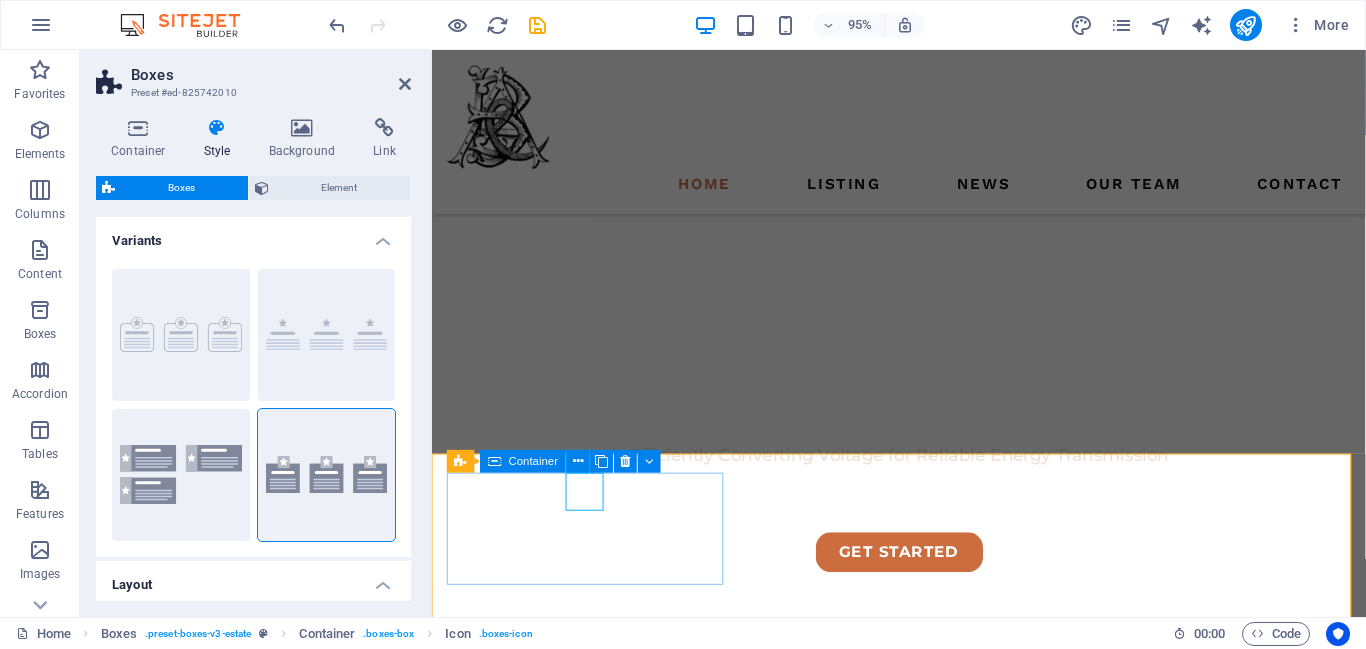 click on "Power Products" at bounding box center [596, 1072] 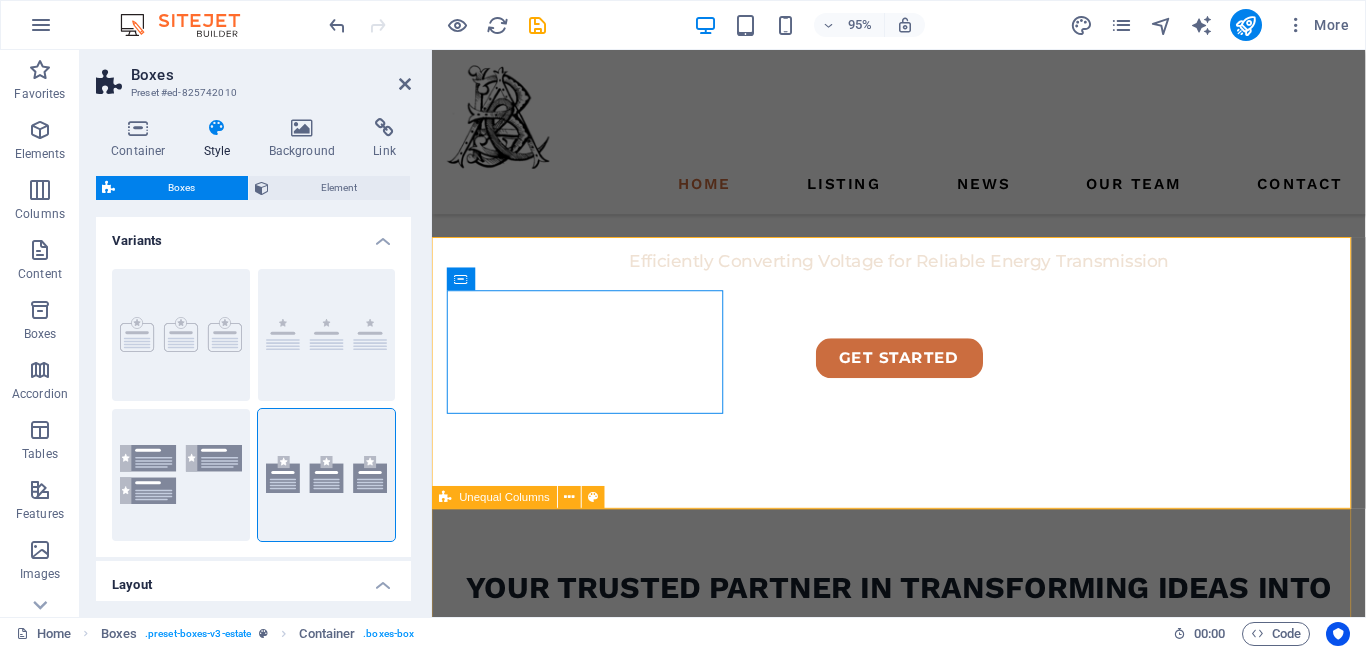 scroll, scrollTop: 767, scrollLeft: 0, axis: vertical 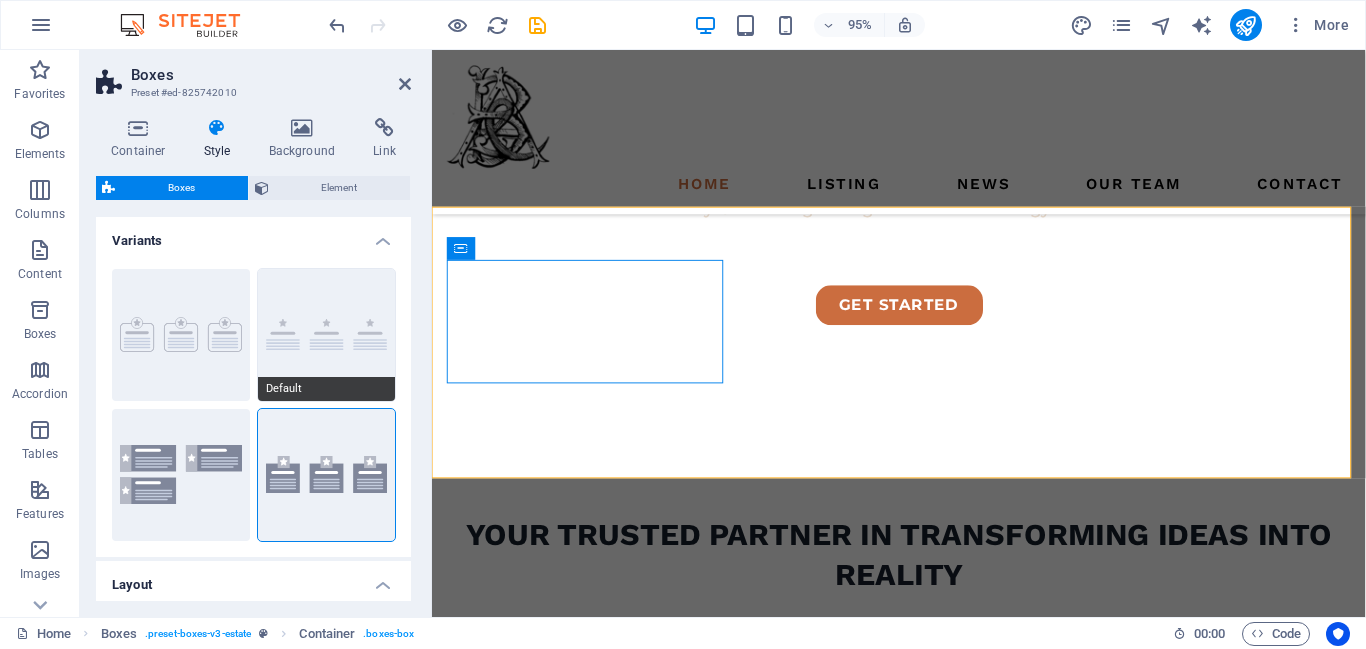 click on "Default" at bounding box center (327, 335) 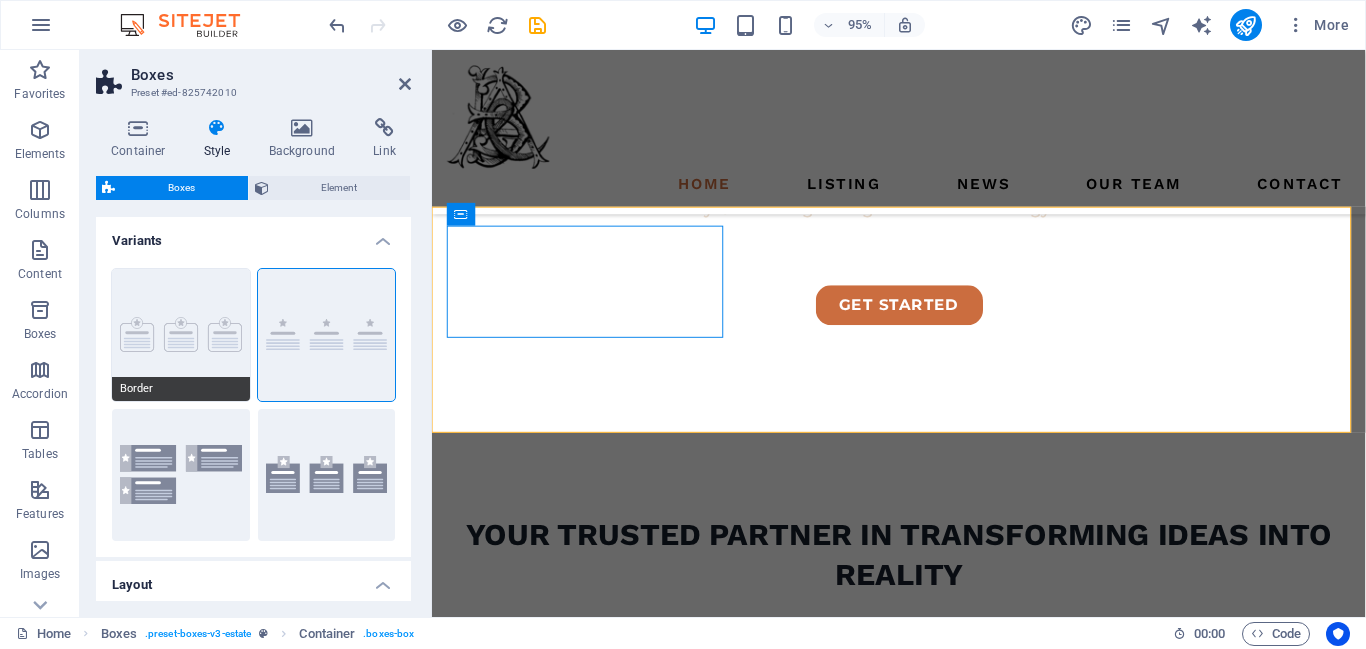 click on "Border" at bounding box center [181, 335] 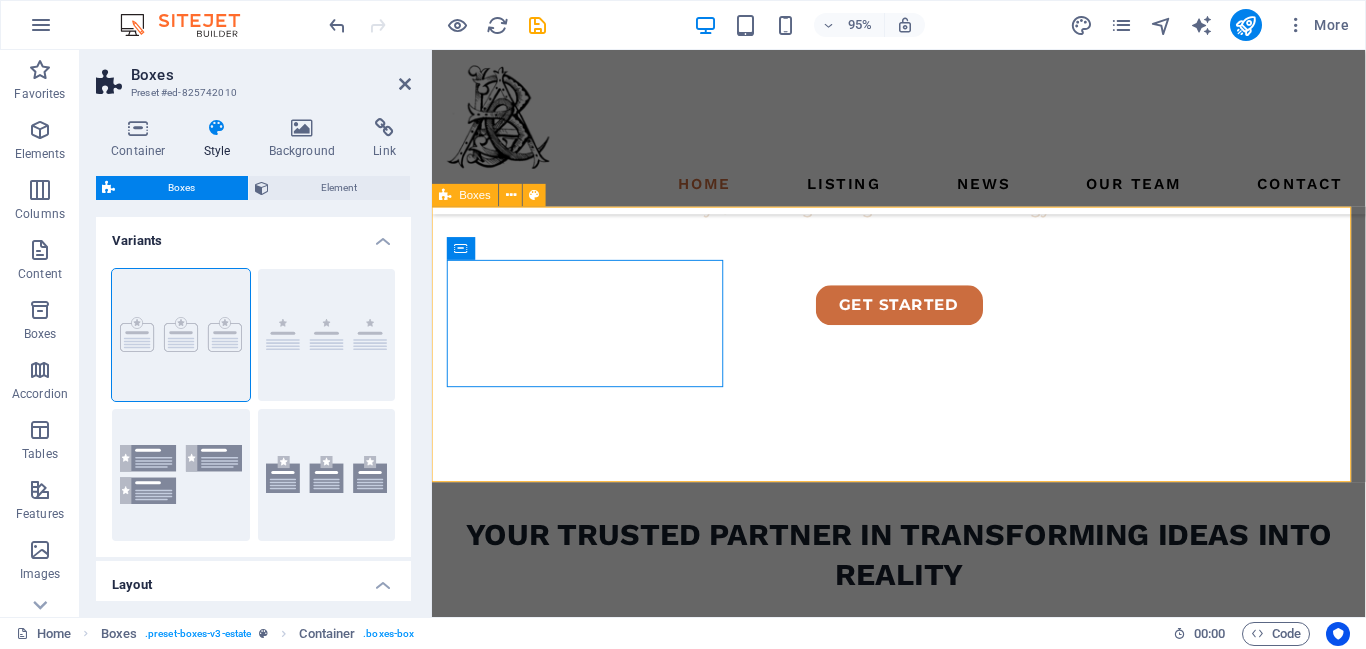 click on "Power Products Electro-Mechanical Project Management Software & IT Solutions" at bounding box center (923, 1064) 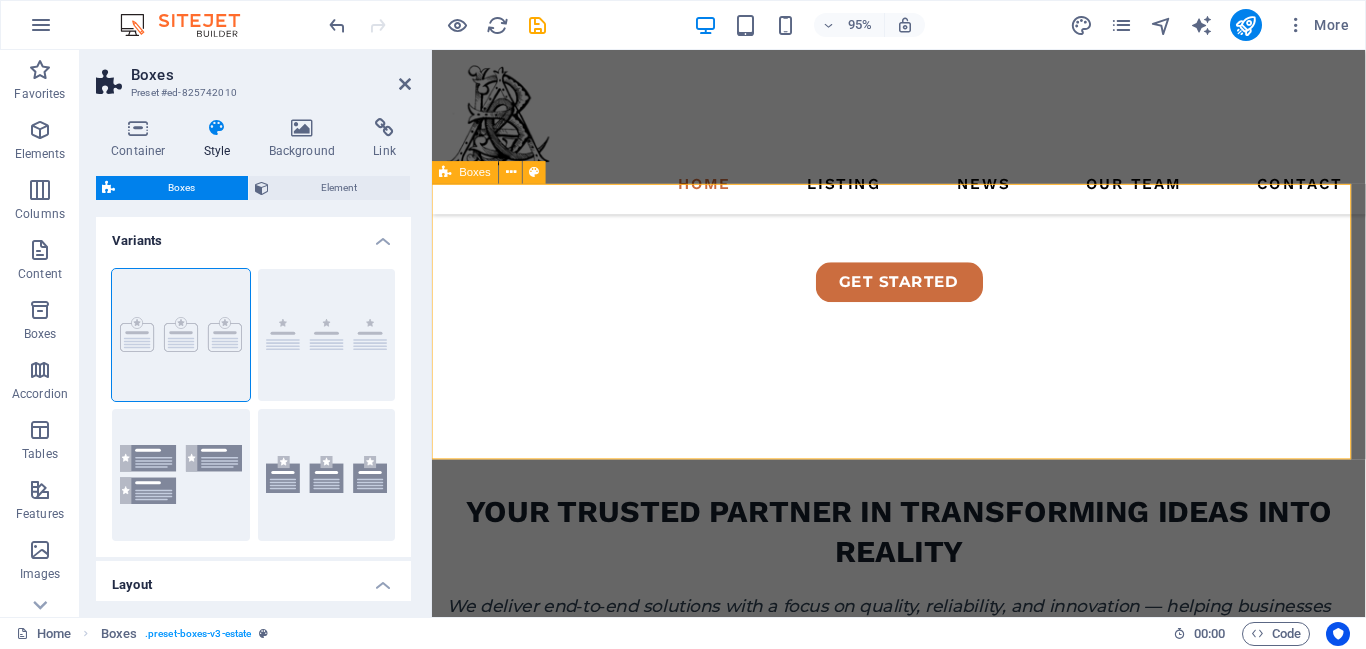 scroll, scrollTop: 799, scrollLeft: 0, axis: vertical 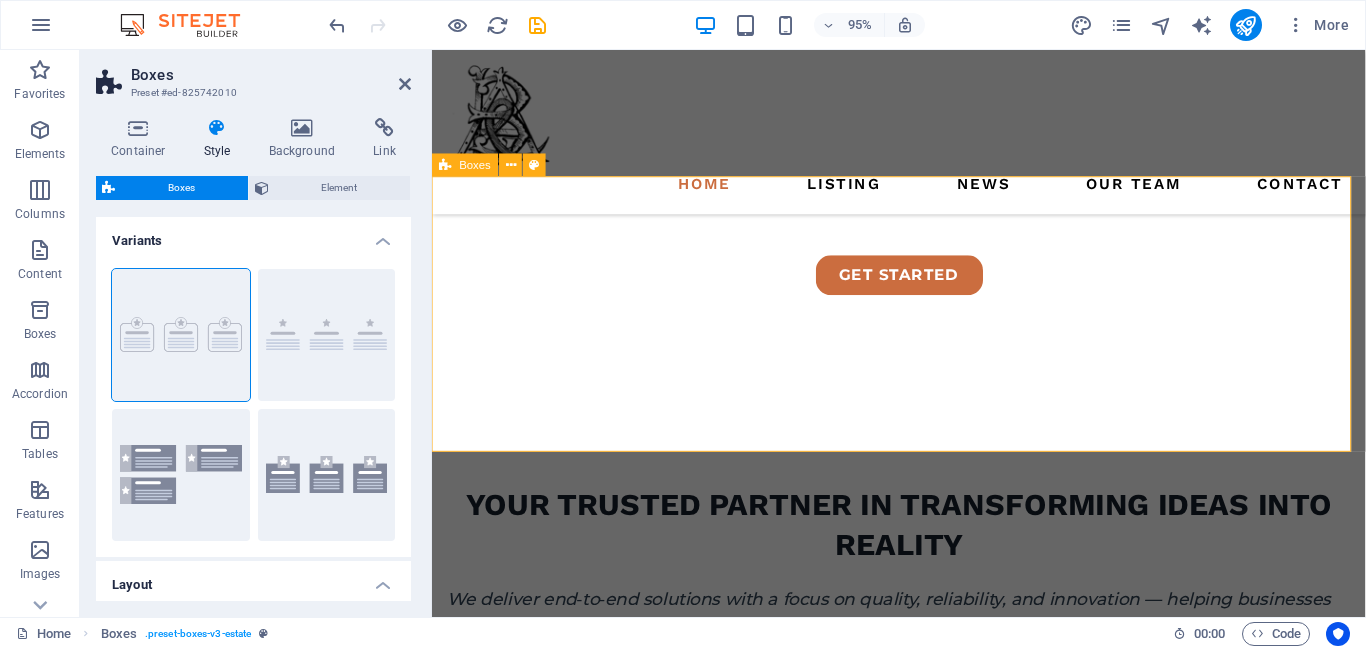 click on "Power Products Electro-Mechanical Project Management Software & IT Solutions" at bounding box center [923, 1032] 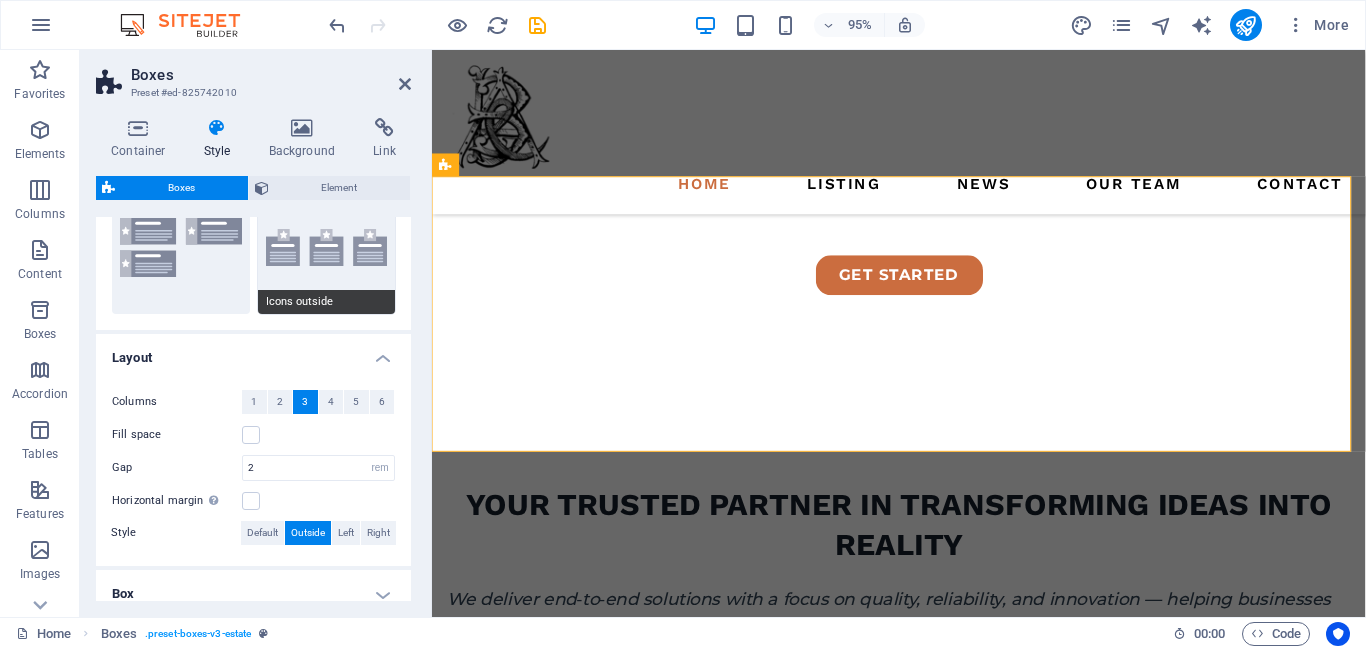 scroll, scrollTop: 230, scrollLeft: 0, axis: vertical 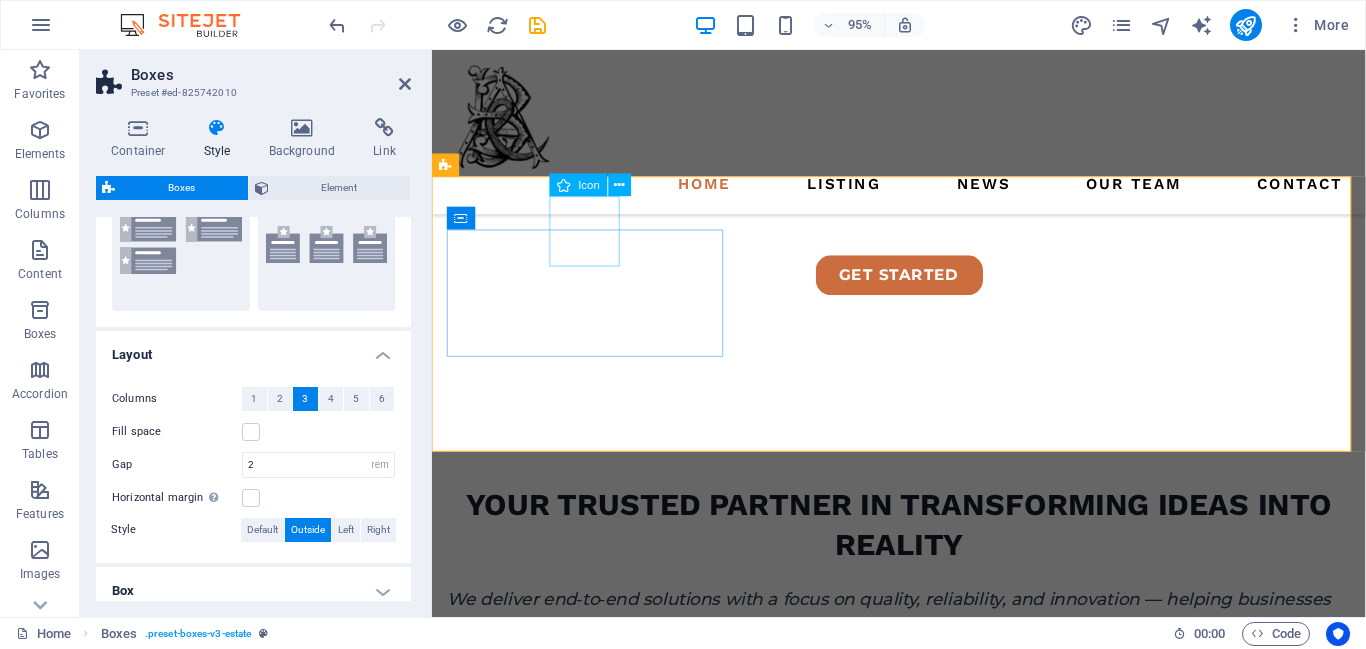 click at bounding box center (596, 774) 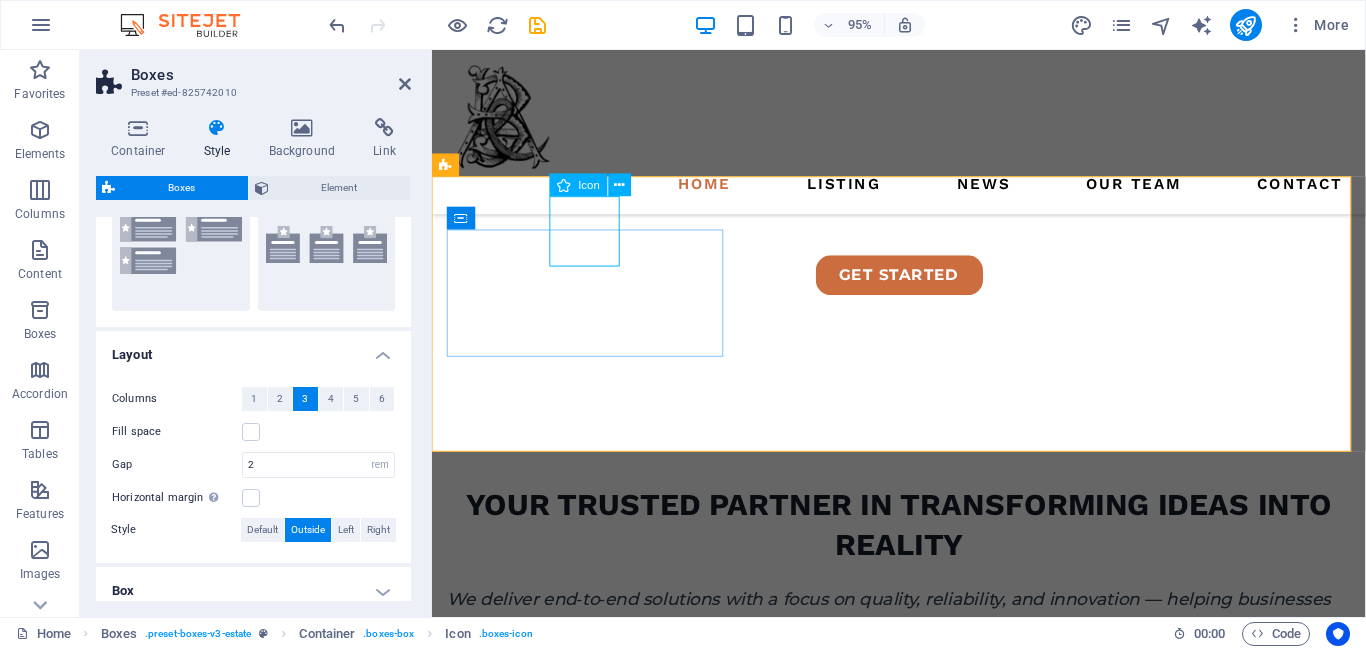 click at bounding box center (596, 774) 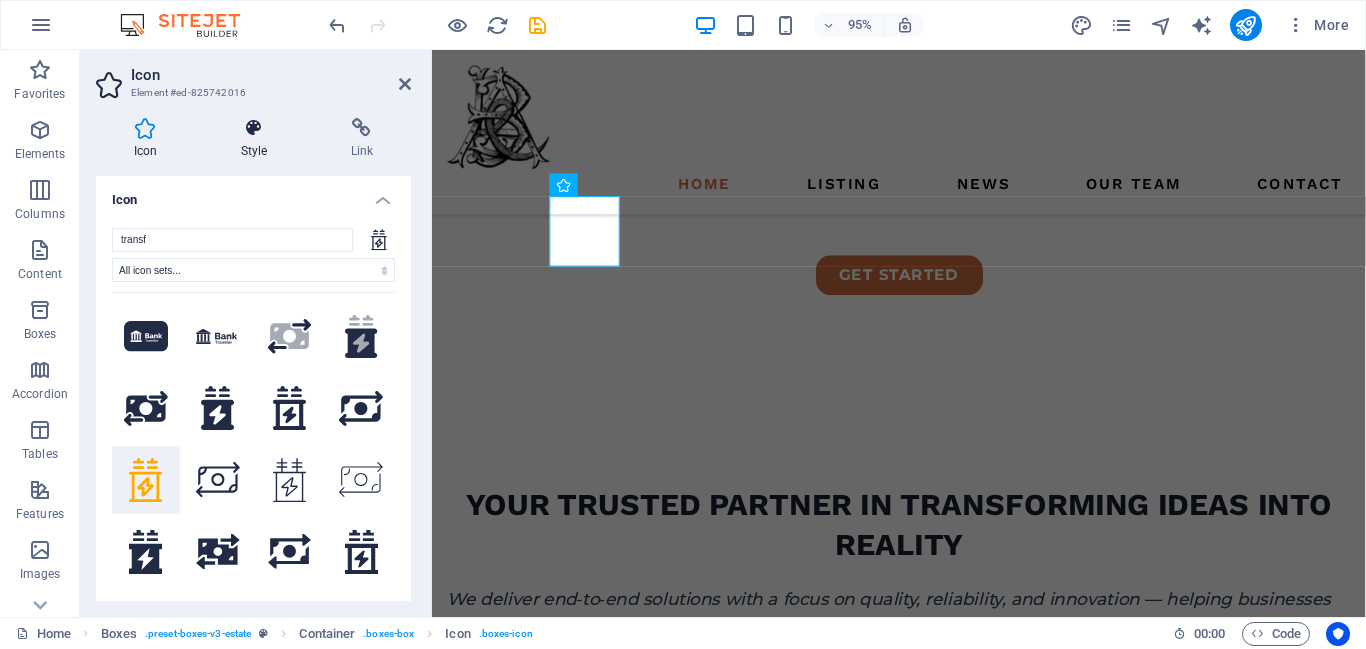 click on "Style" at bounding box center [258, 139] 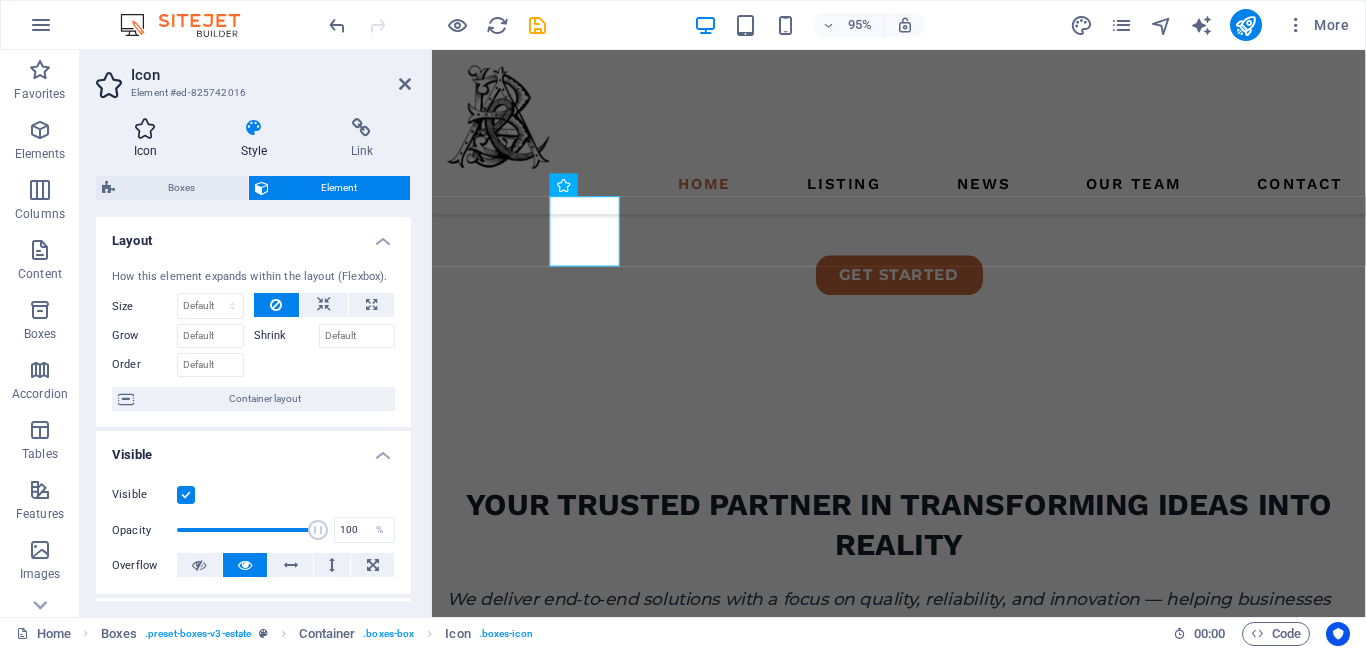 click at bounding box center (145, 128) 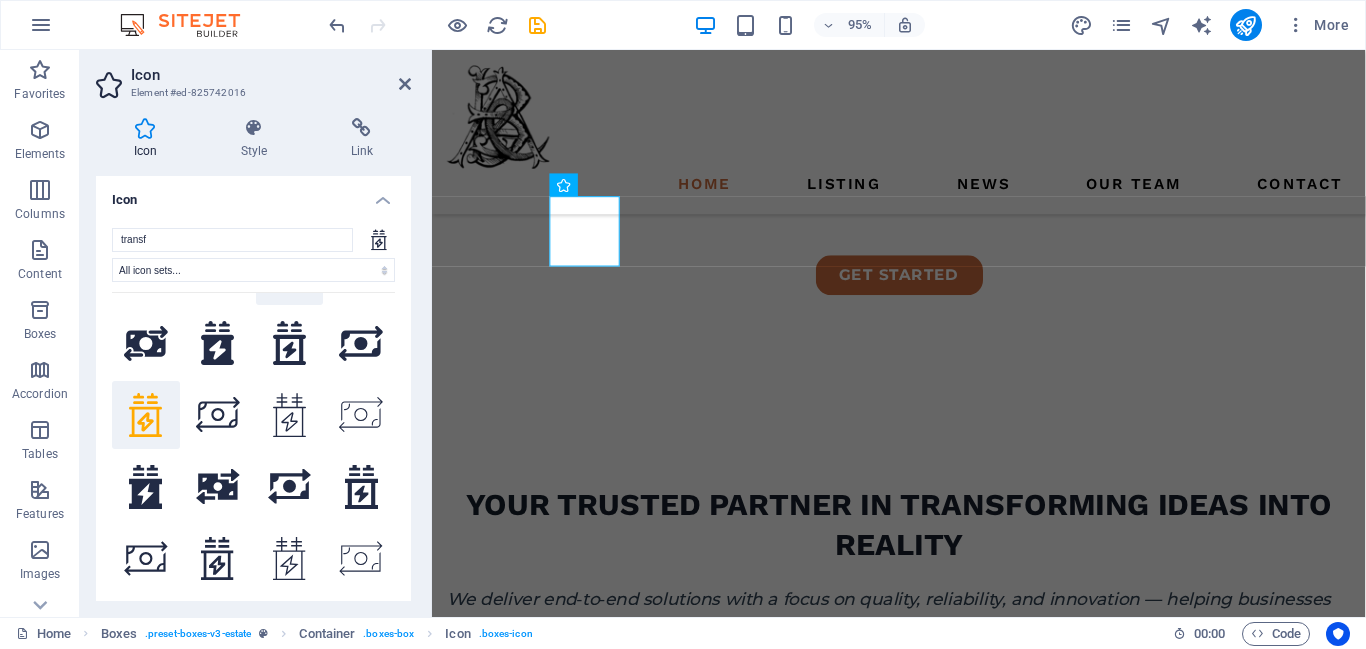 scroll, scrollTop: 0, scrollLeft: 0, axis: both 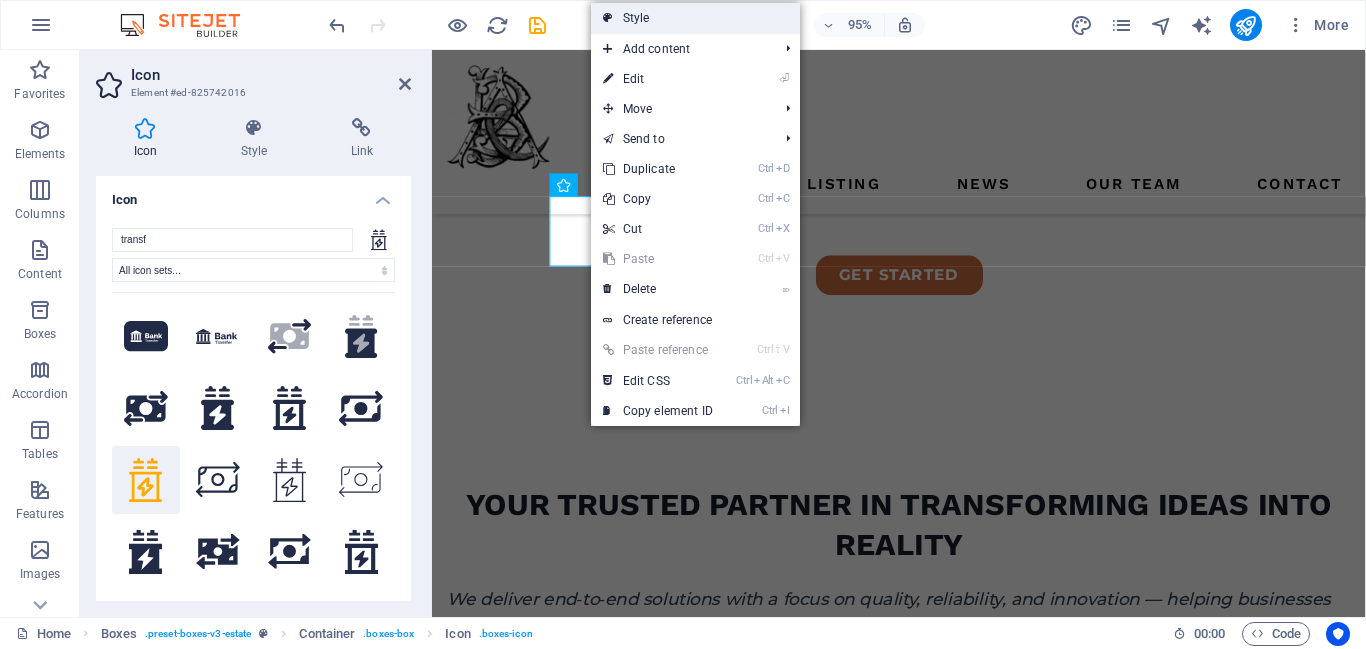 click on "Style" at bounding box center [695, 18] 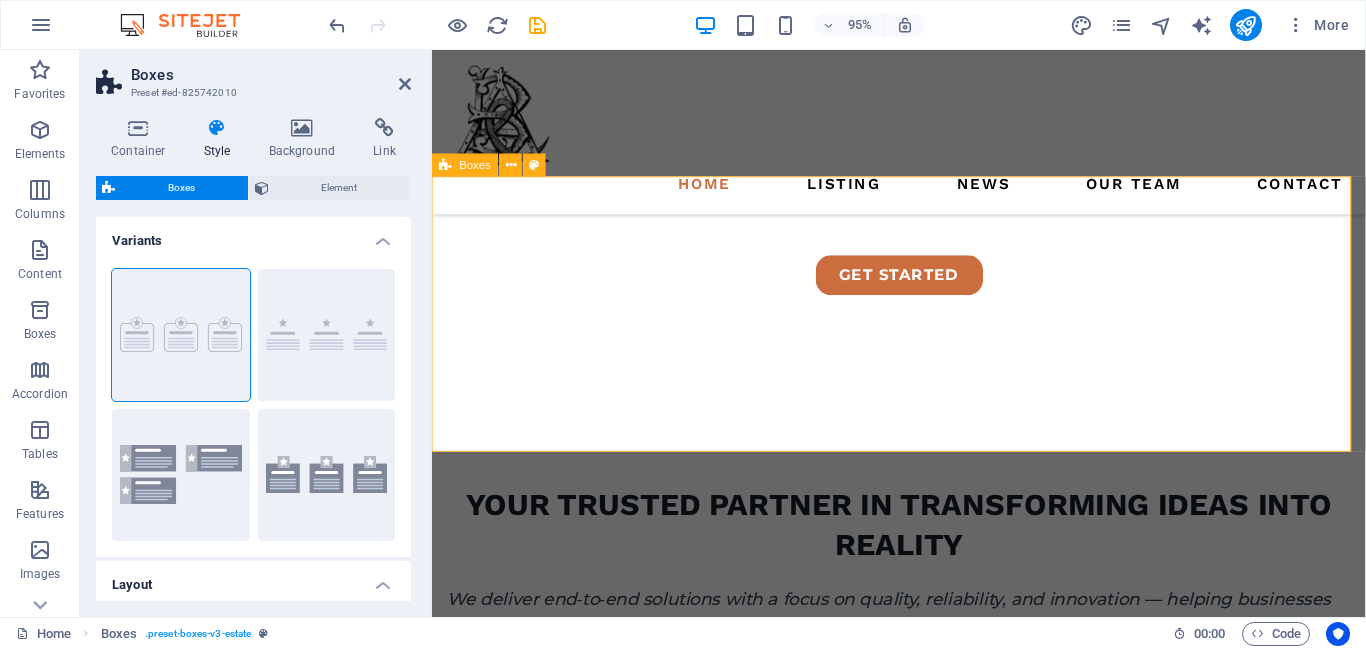 click on "Power Products Electro-Mechanical Project Management Software & IT Solutions" at bounding box center [923, 1032] 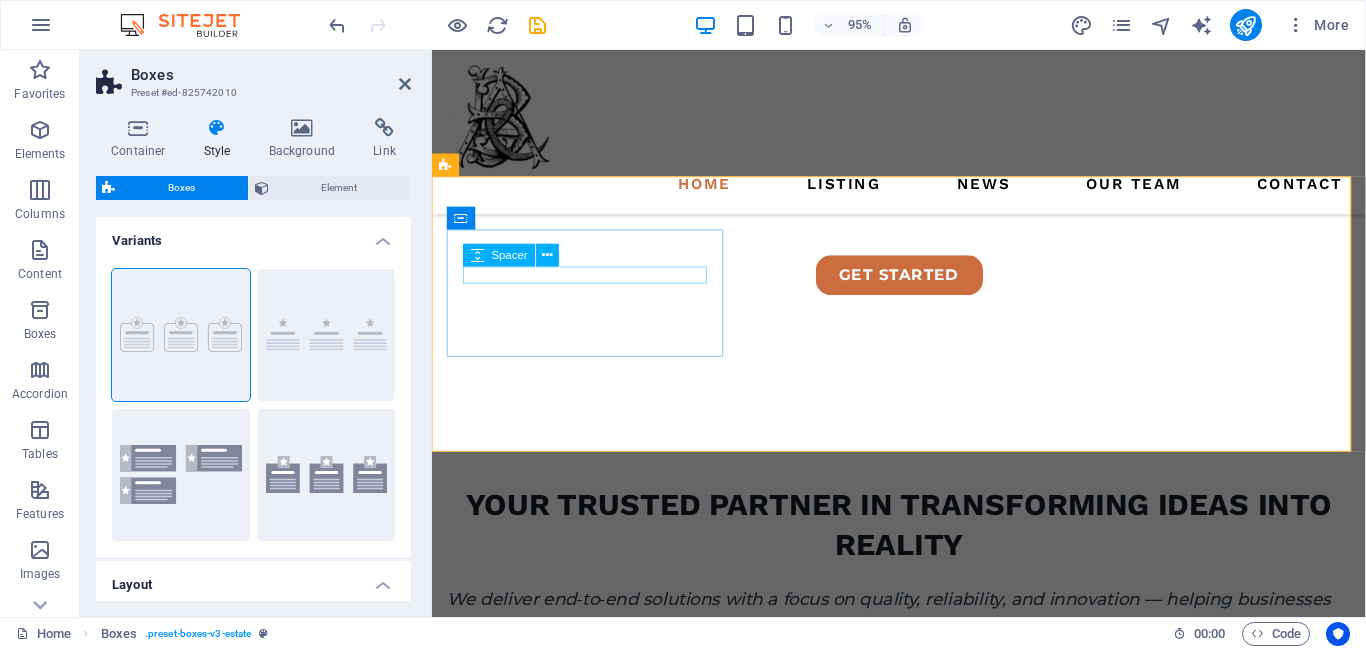 click at bounding box center [596, 820] 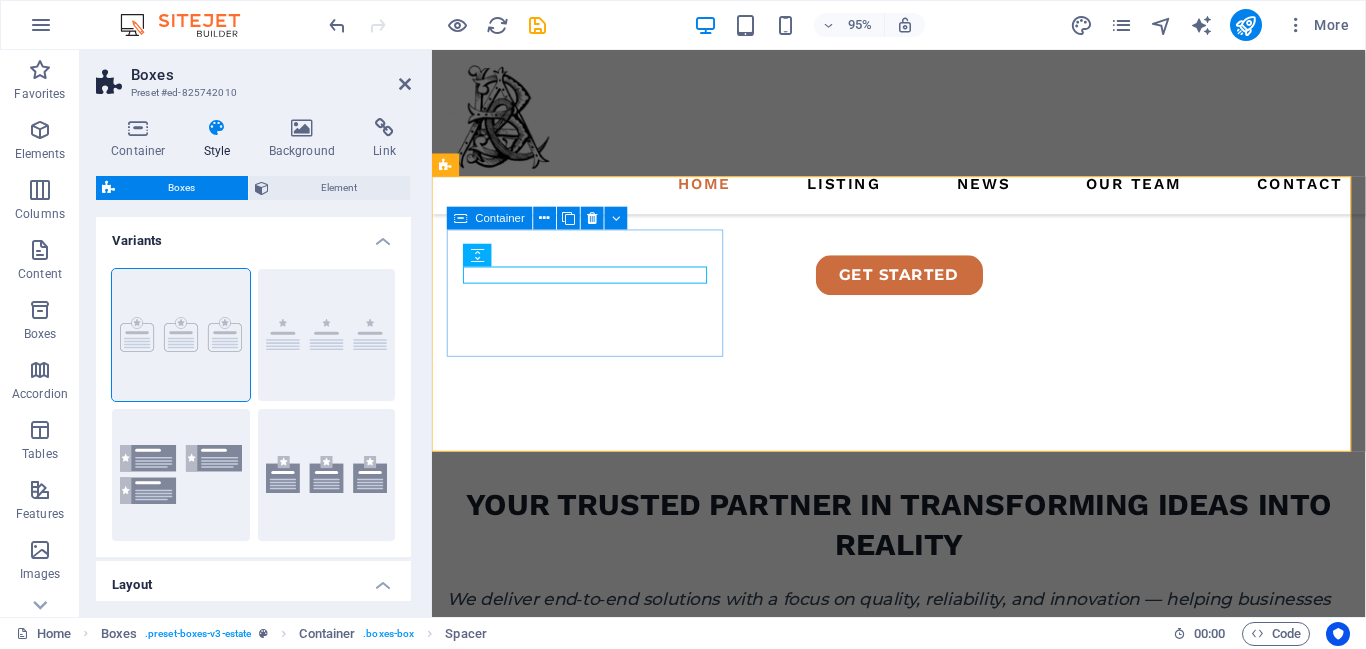 click on "Power Products" at bounding box center (596, 824) 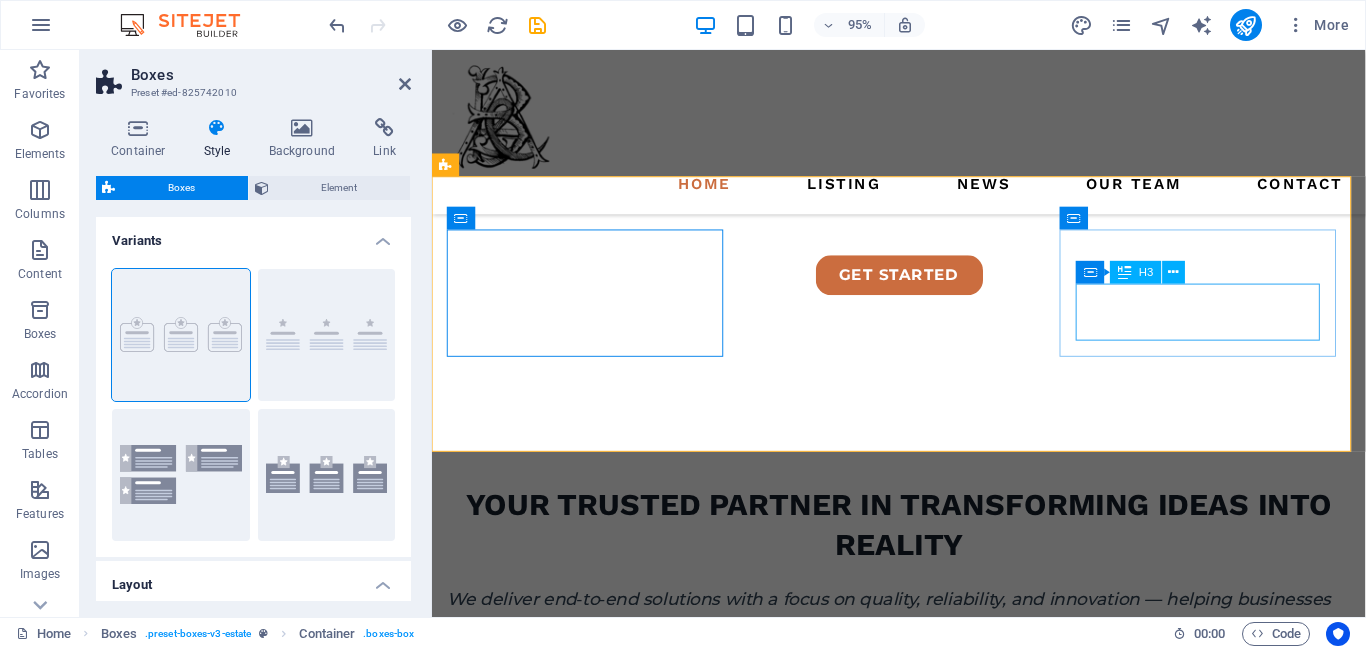 click on "Software & IT Solutions" at bounding box center [596, 1201] 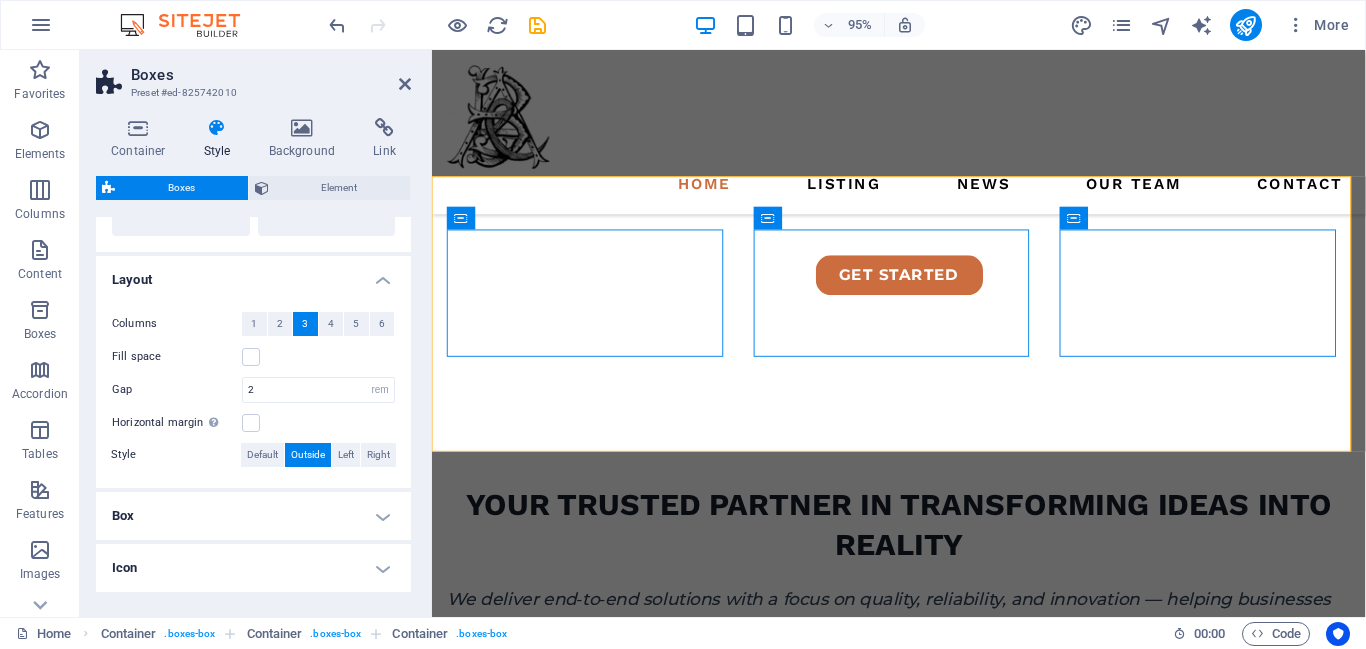 scroll, scrollTop: 376, scrollLeft: 0, axis: vertical 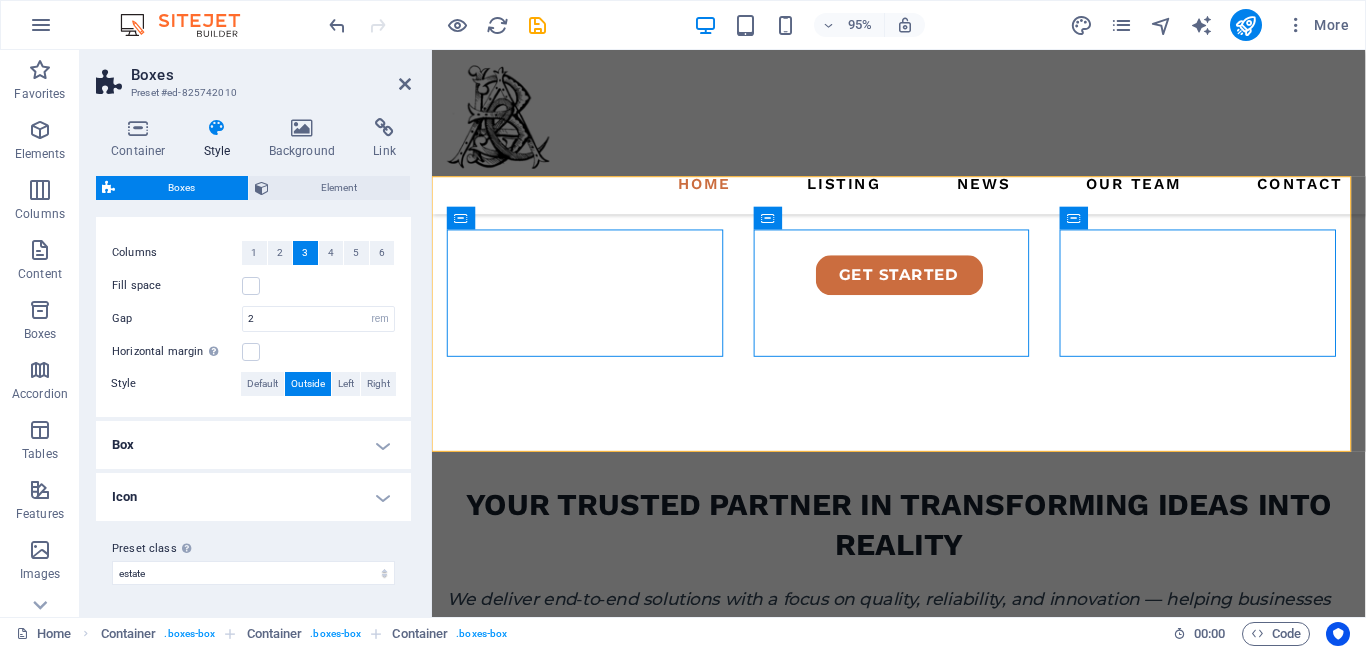 click on "Box" at bounding box center [253, 445] 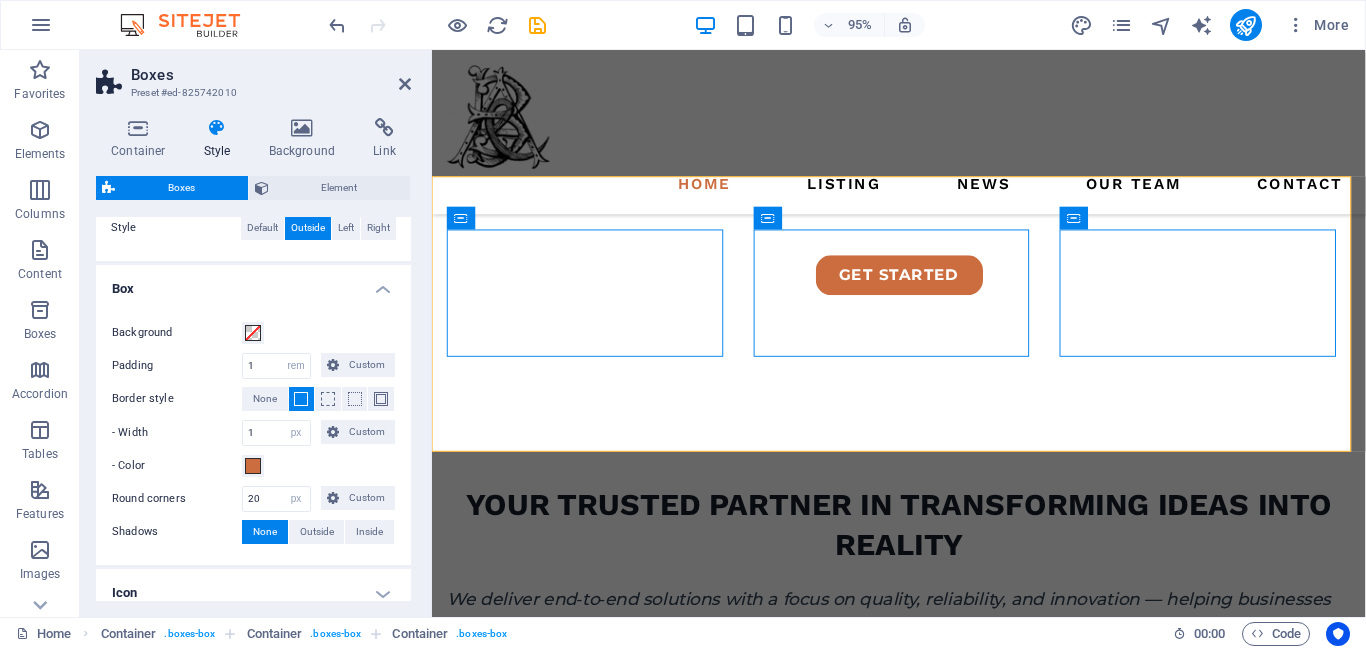 scroll, scrollTop: 523, scrollLeft: 0, axis: vertical 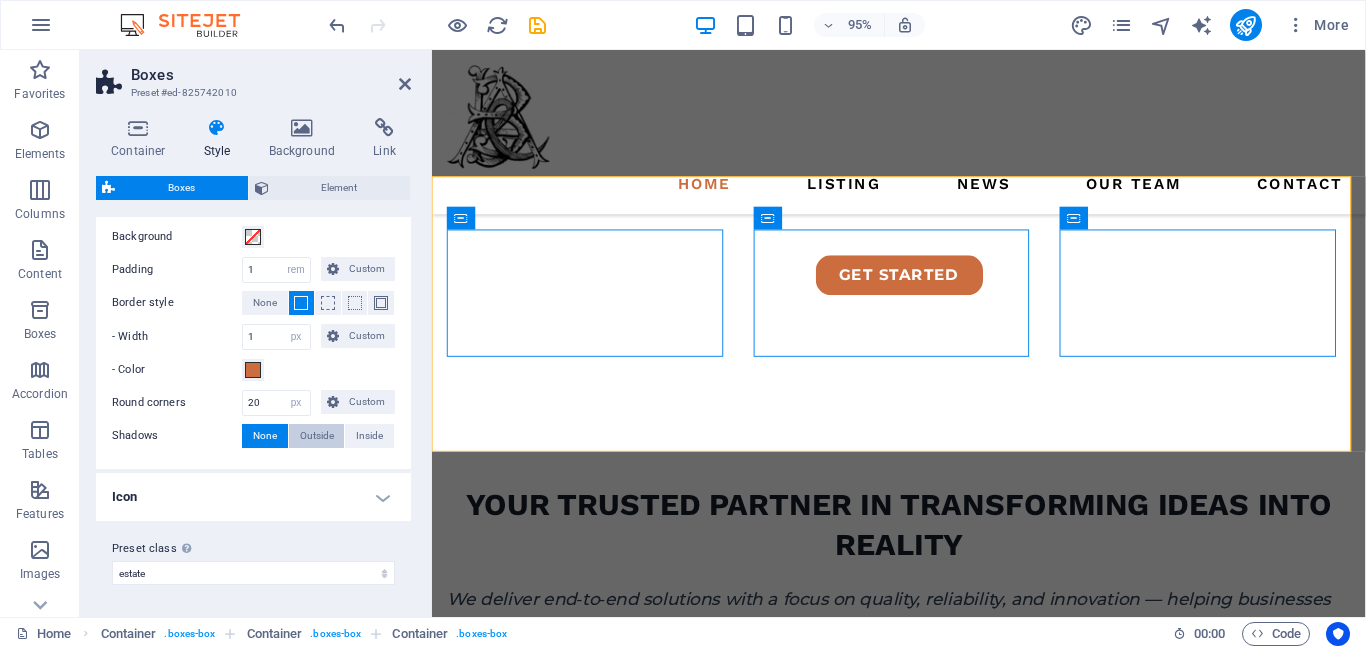 click on "Outside" at bounding box center [317, 436] 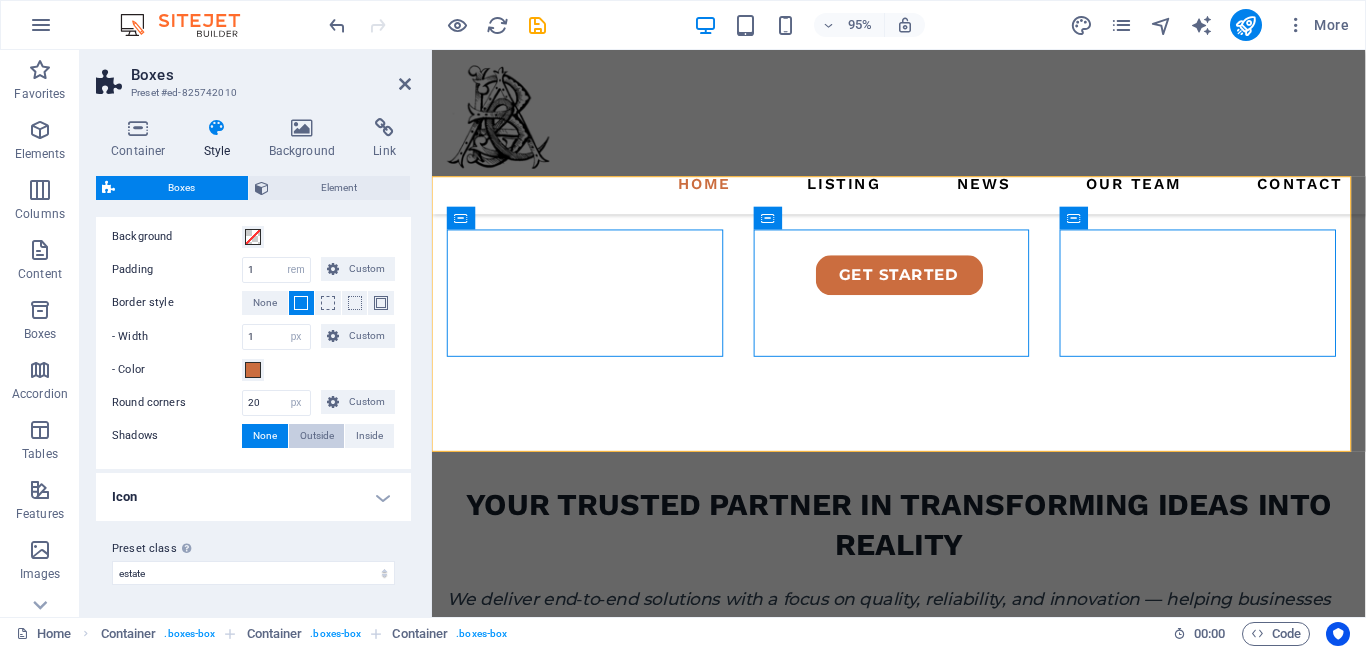 type on "2" 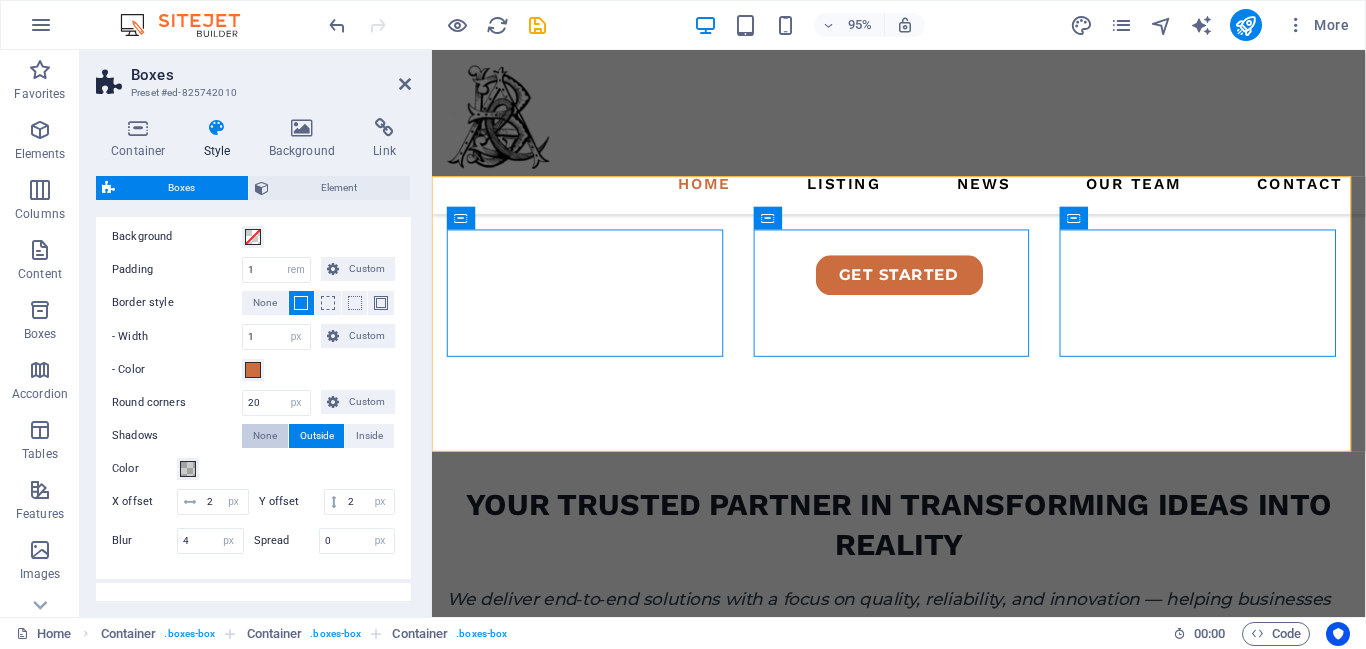 click on "None" at bounding box center (265, 436) 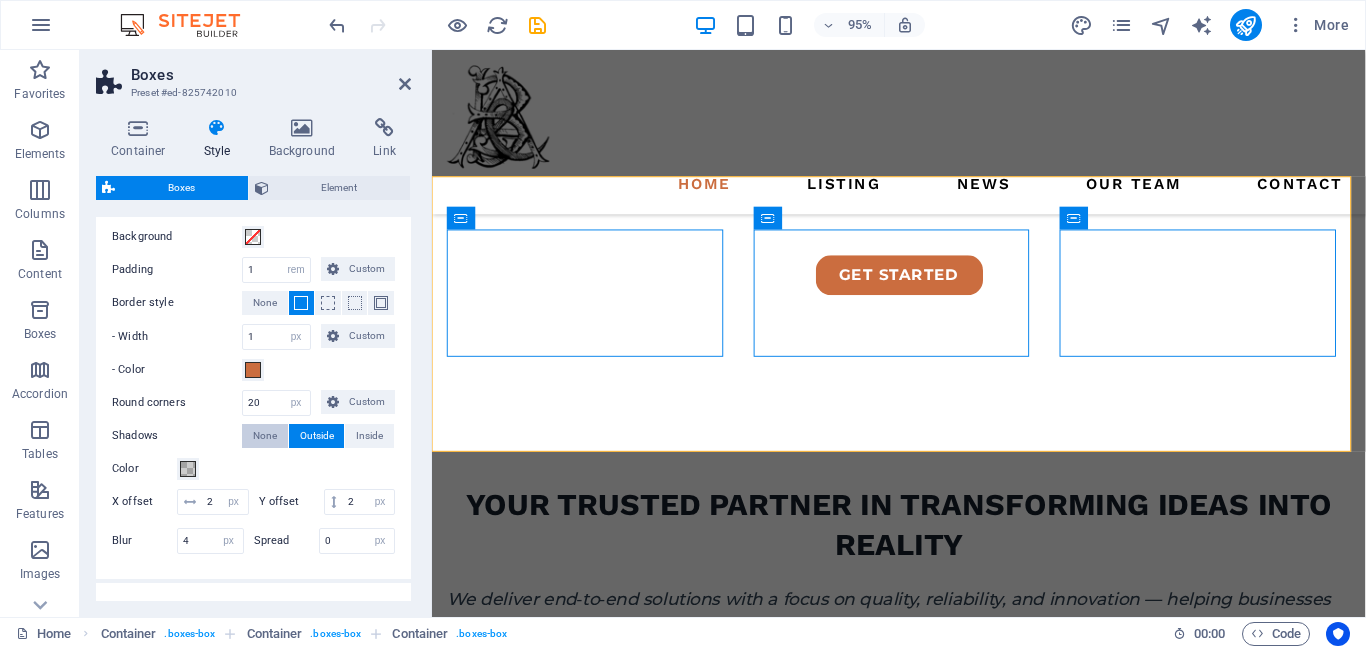 type on "0" 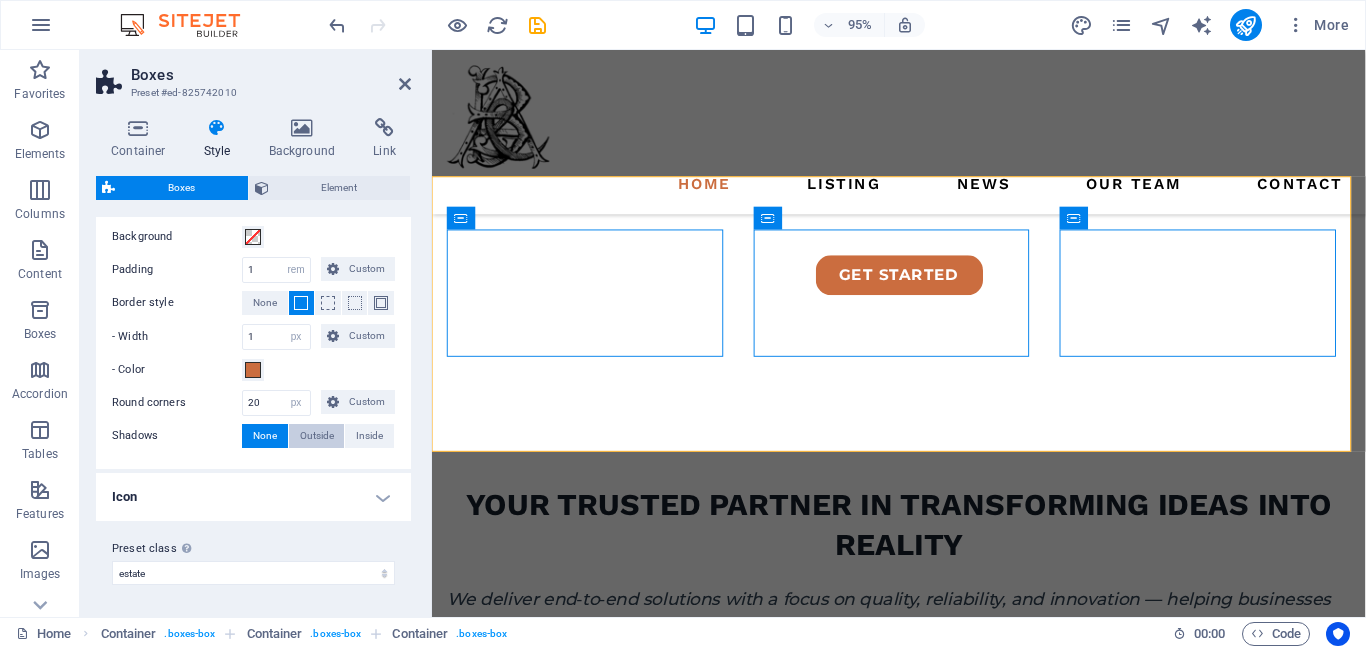 click on "Outside" at bounding box center (317, 436) 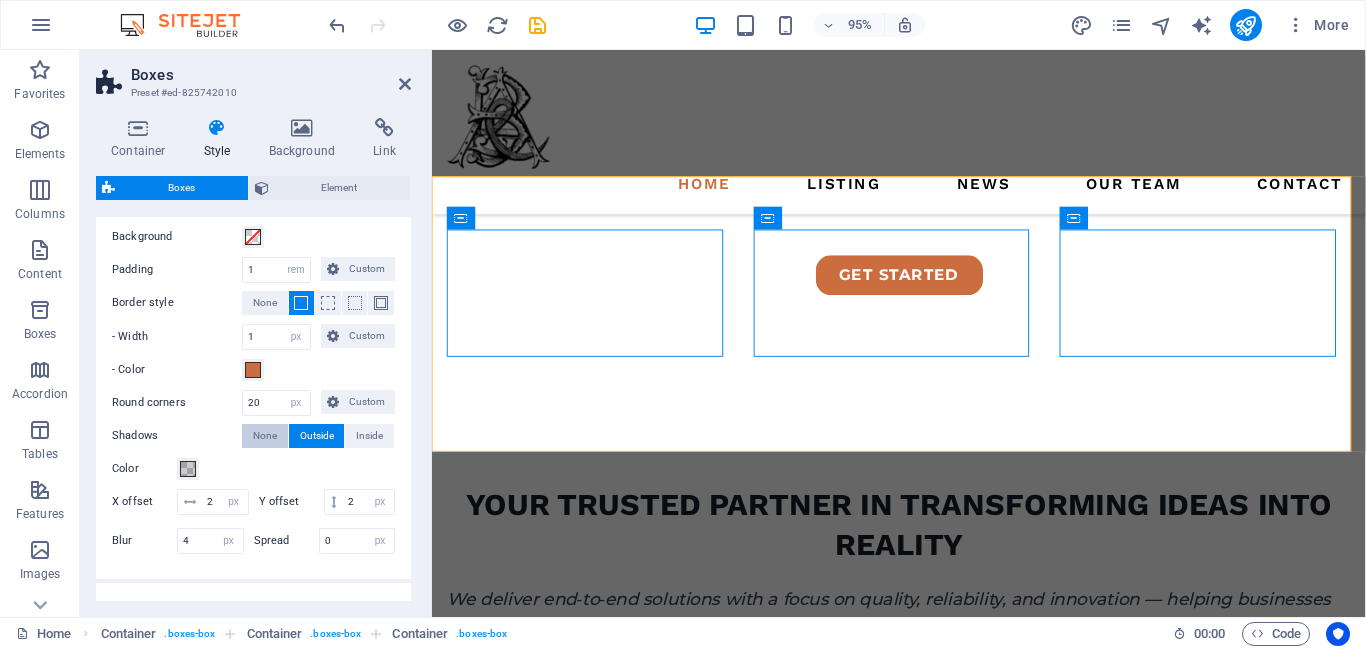click on "None" at bounding box center [265, 436] 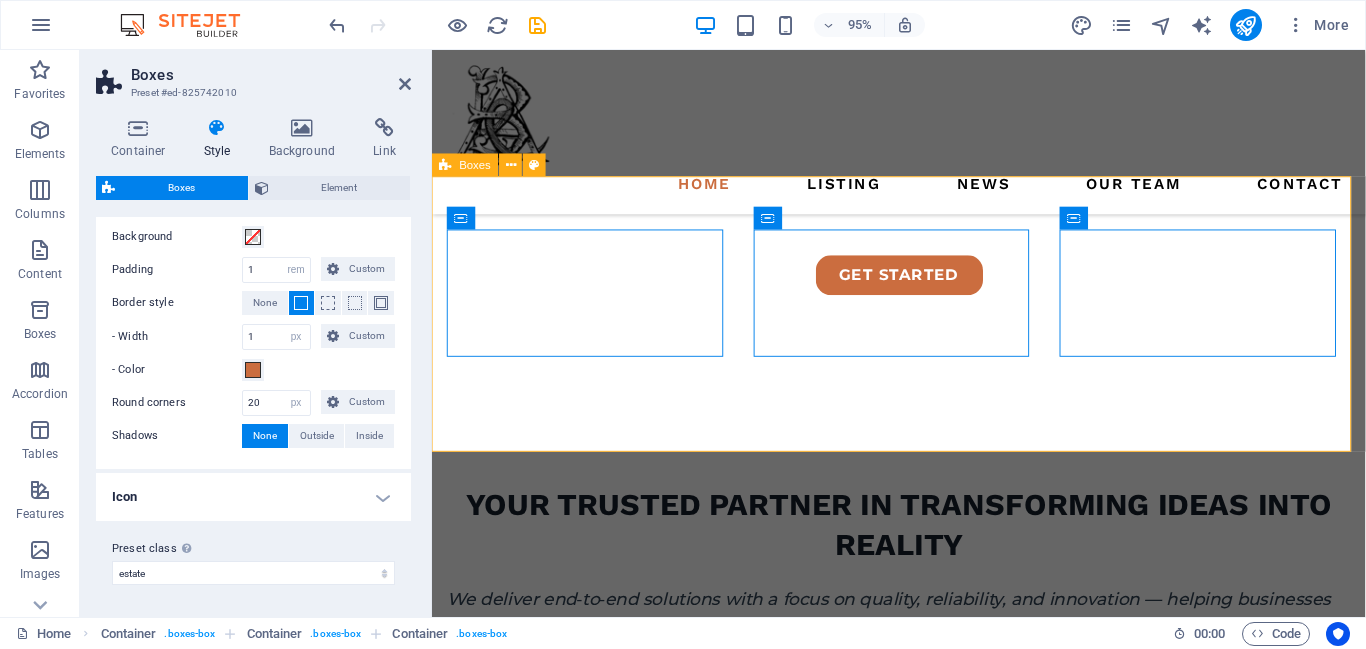 click on "Power Products Electro-Mechanical Project Management Software & IT Solutions" at bounding box center (923, 1032) 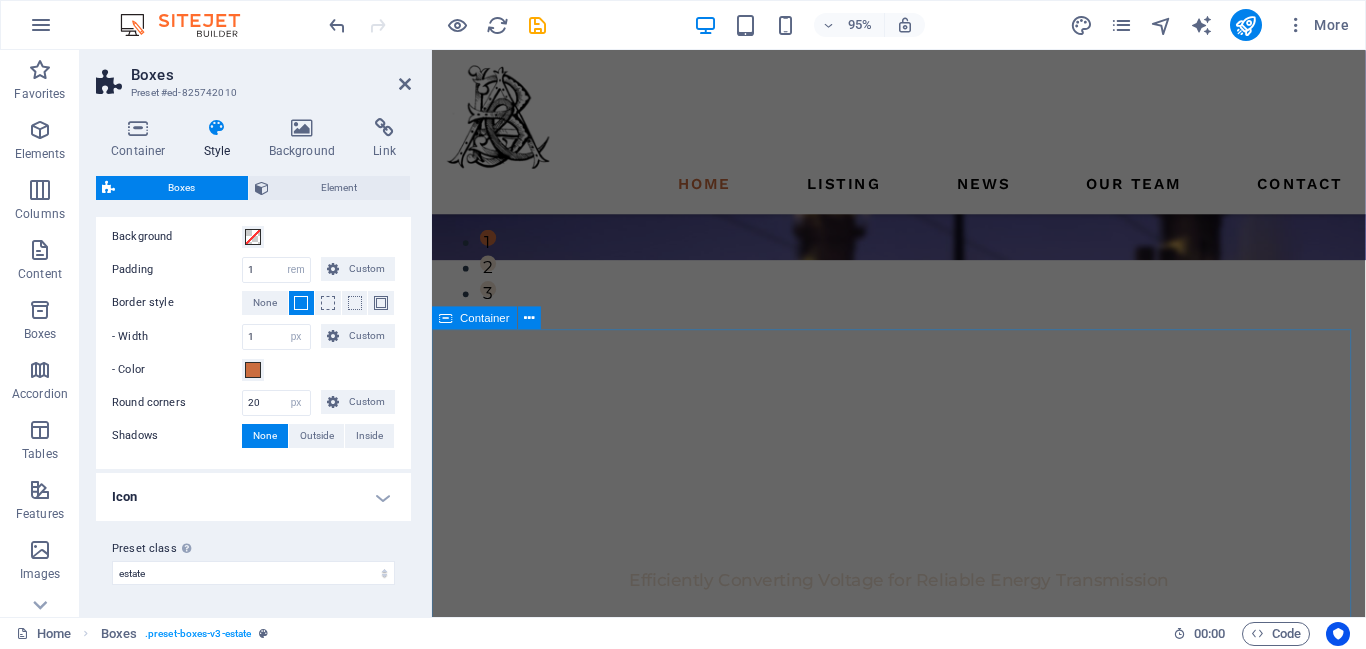 scroll, scrollTop: 445, scrollLeft: 0, axis: vertical 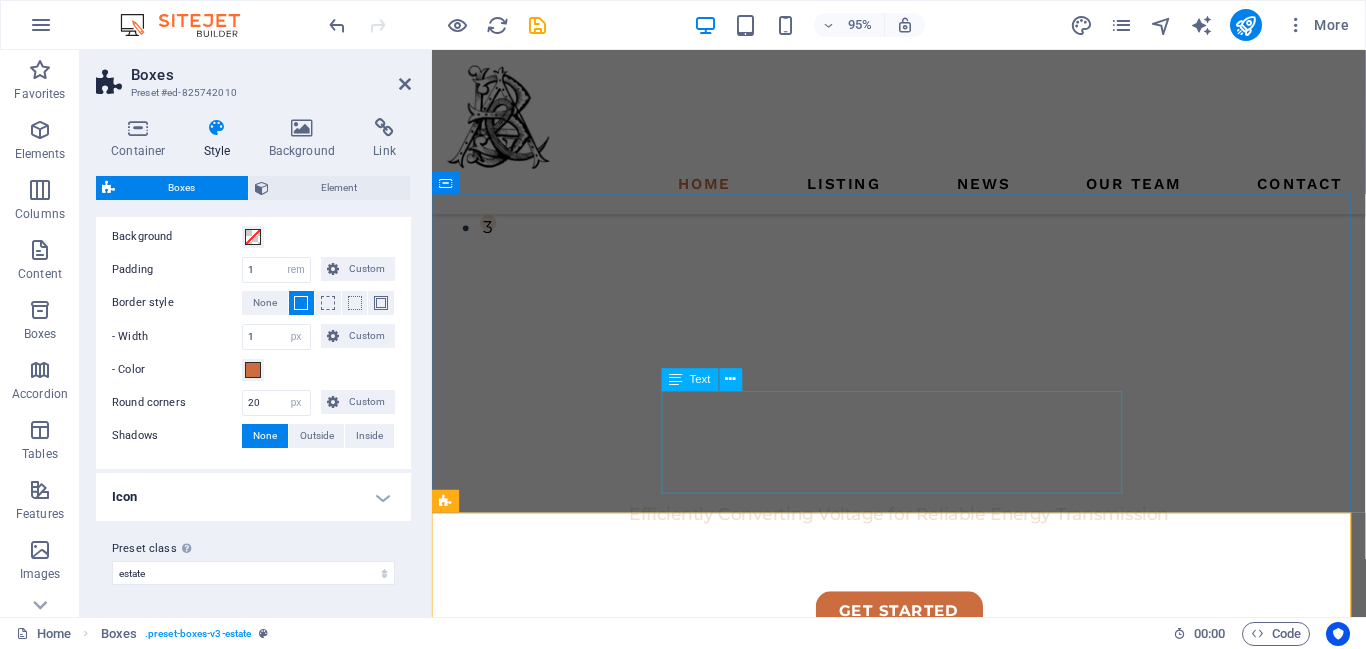 click on "We deliver end‑to‑end solutions with a focus on quality, reliability, and innovation — helping businesses achieve their goals with confidence." at bounding box center (923, 1009) 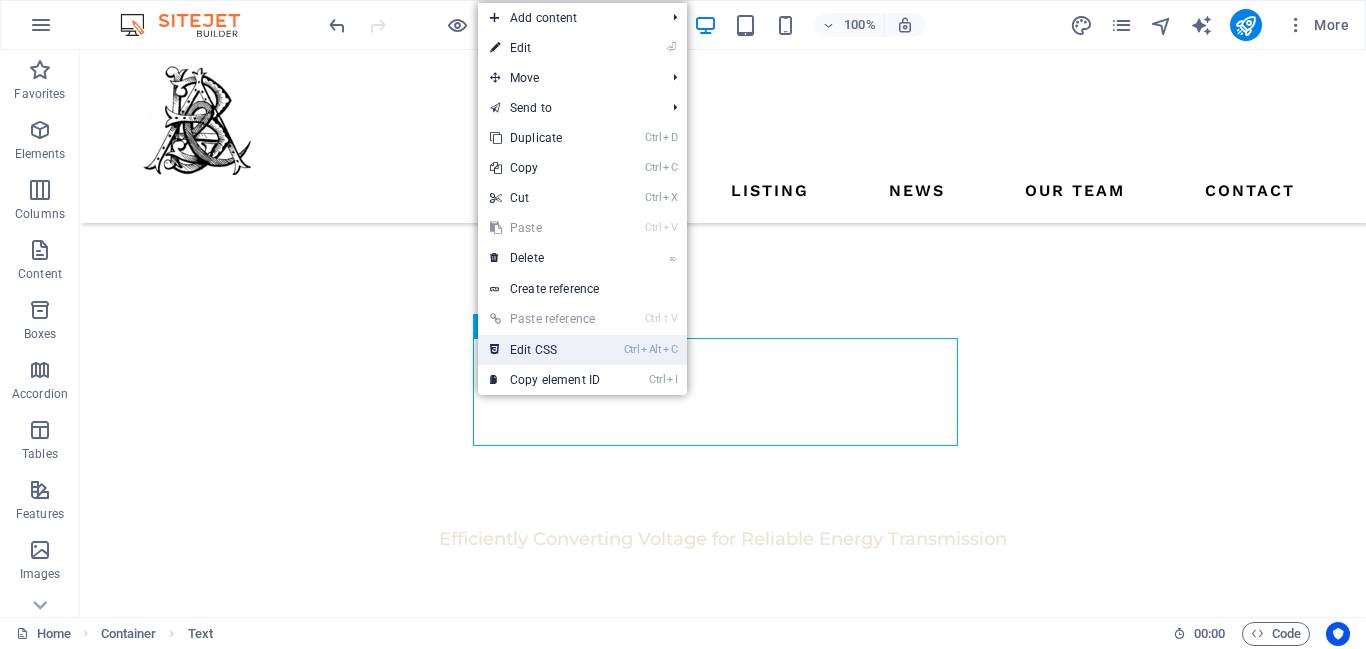 click on "Ctrl Alt C  Edit CSS" at bounding box center [545, 350] 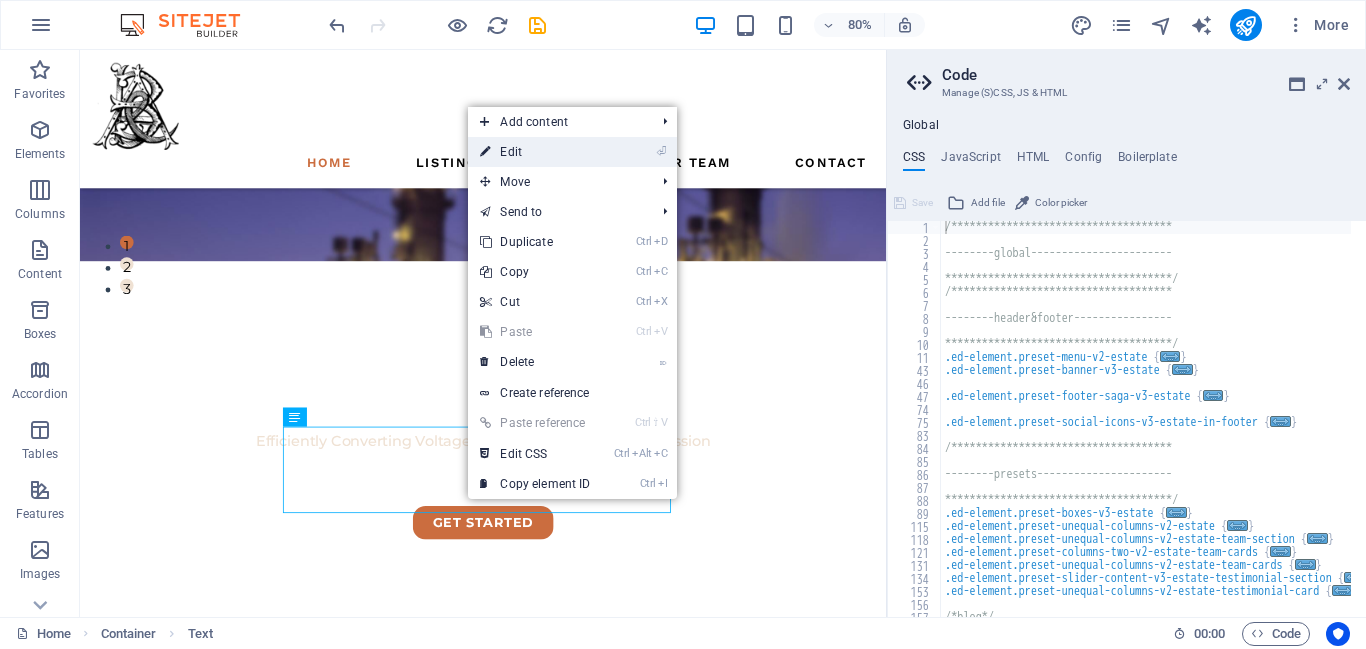 click on "⏎  Edit" at bounding box center [535, 152] 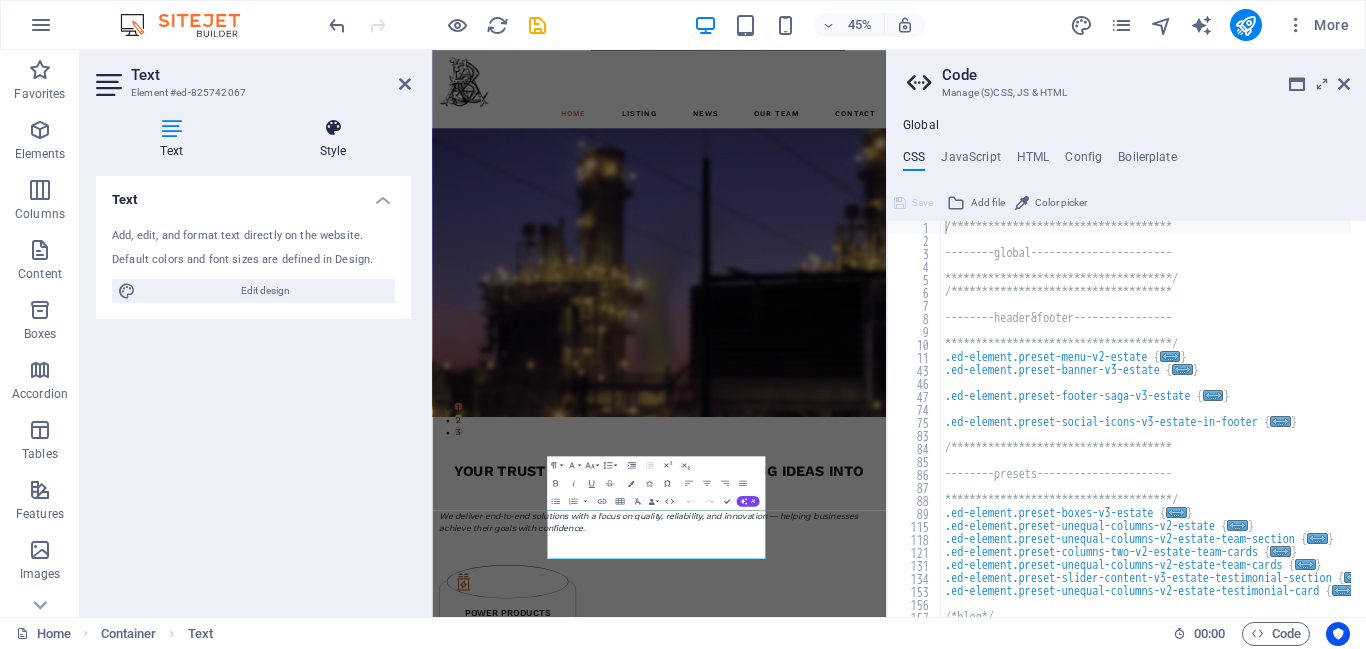click on "Style" at bounding box center [333, 139] 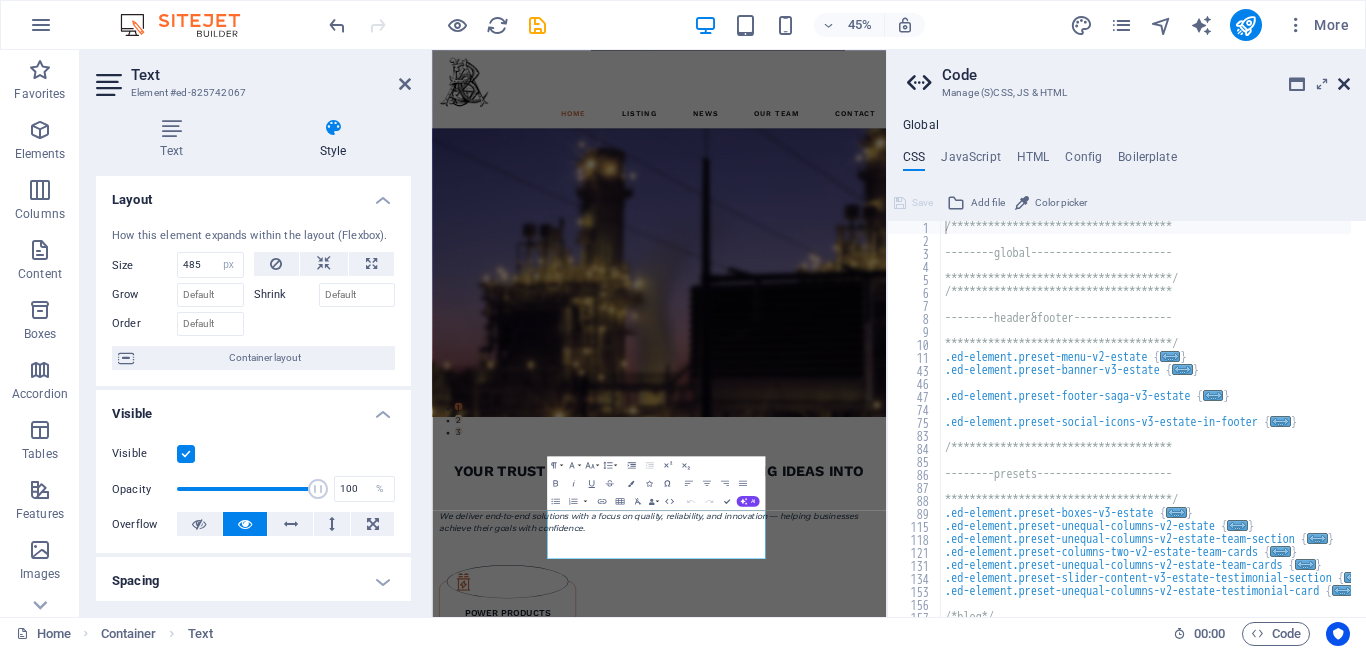 click at bounding box center [1344, 84] 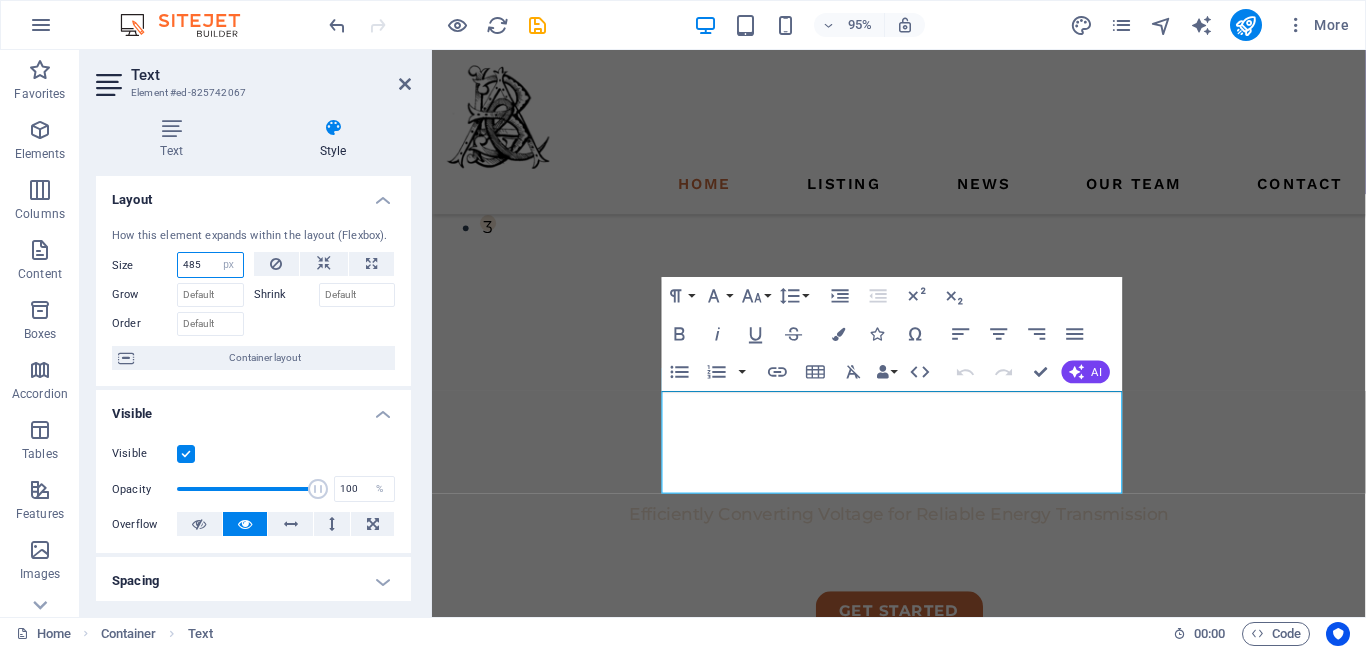 click on "485" at bounding box center [210, 265] 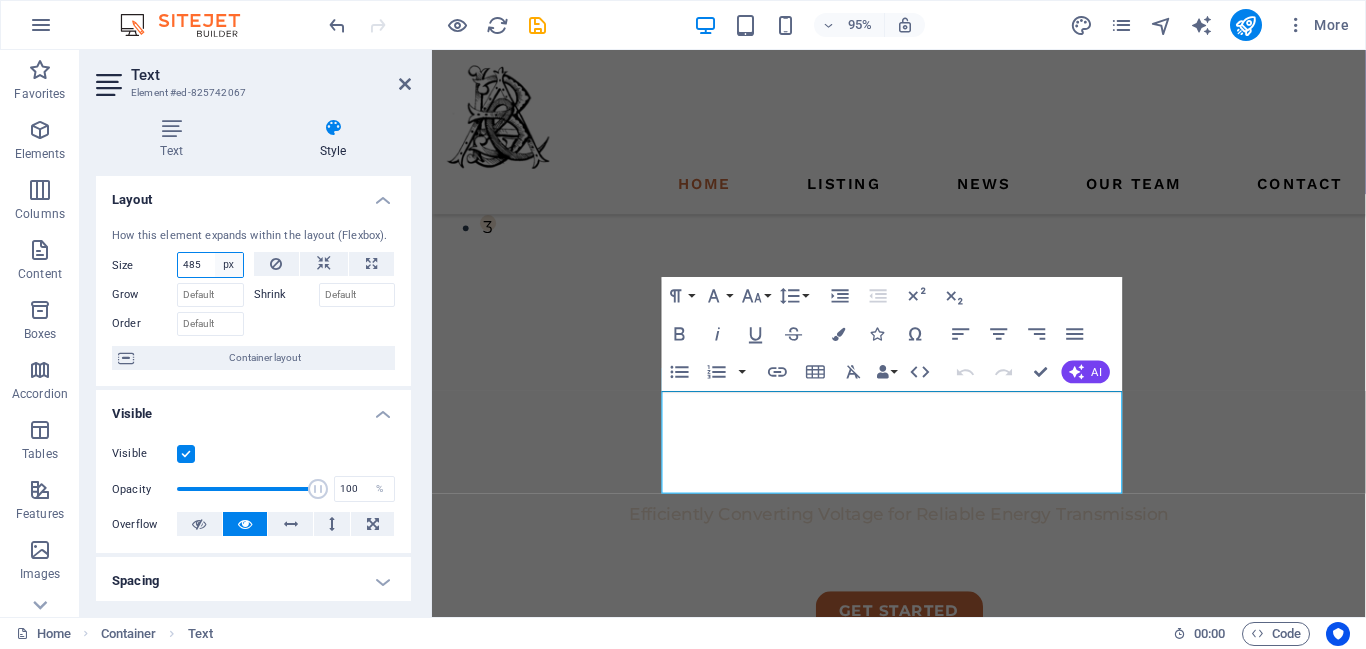 select on "%" 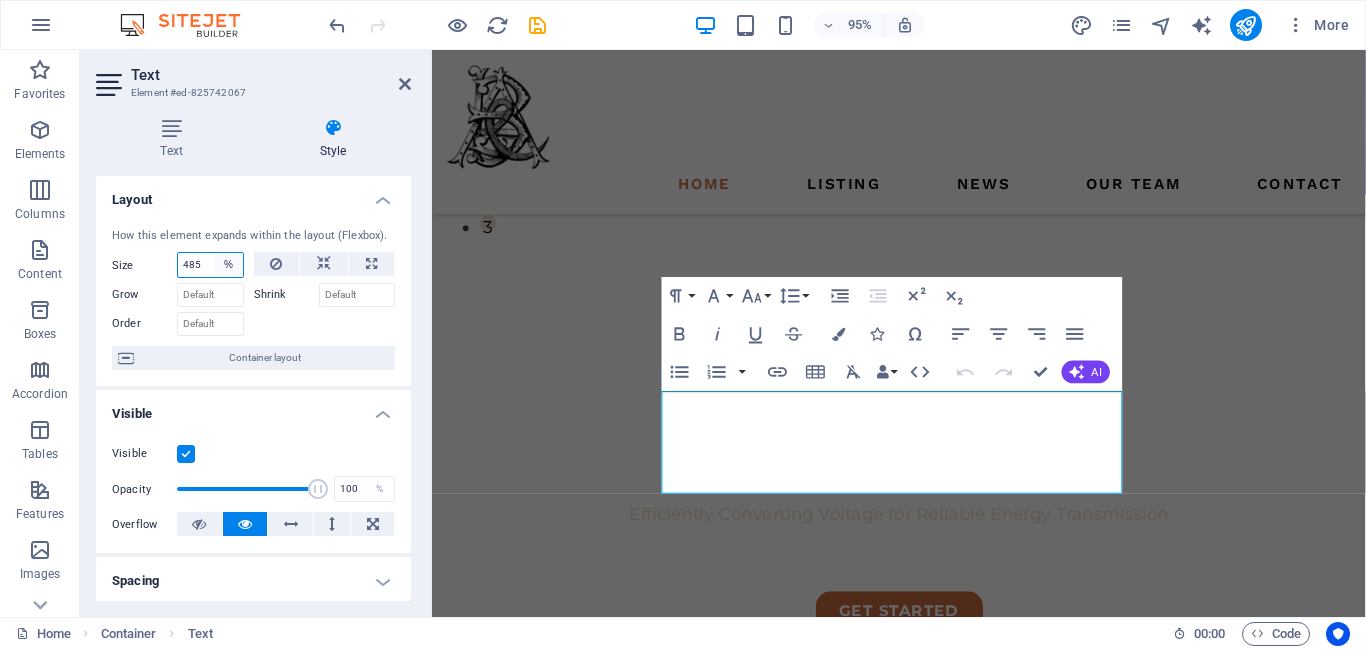 click on "Default auto px % 1/1 1/2 1/3 1/4 1/5 1/6 1/7 1/8 1/9 1/10" at bounding box center [229, 265] 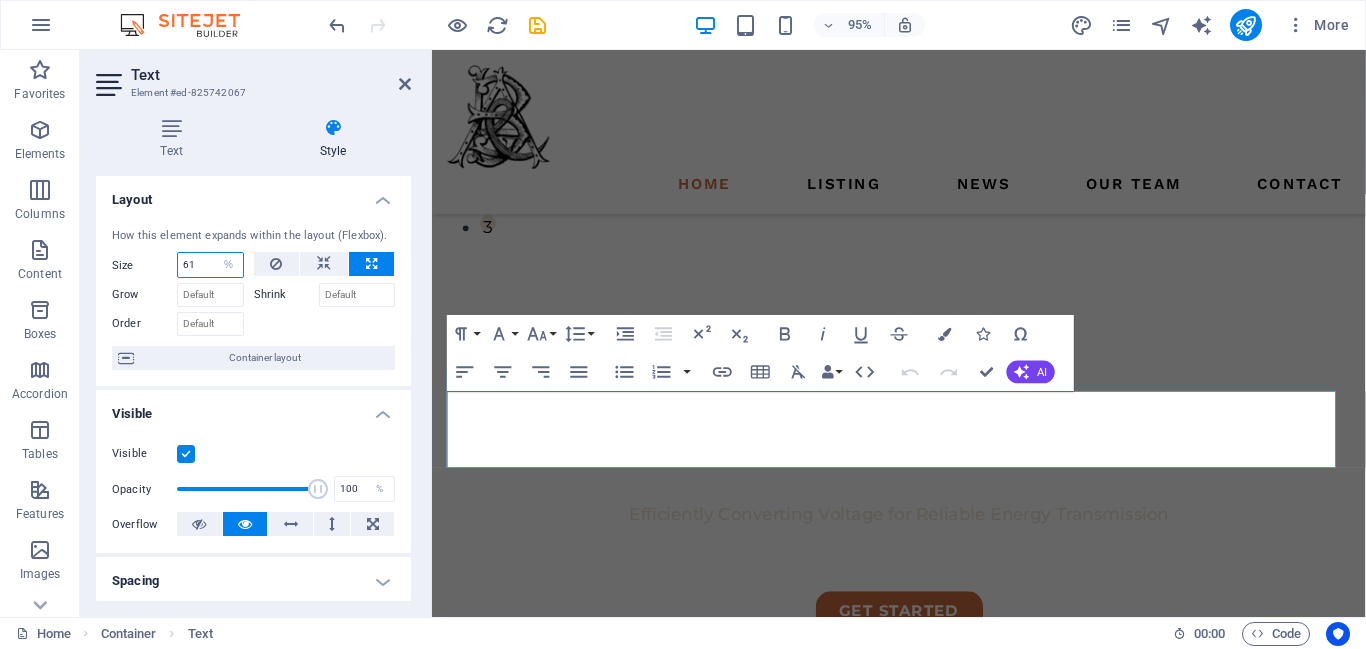 type on "60" 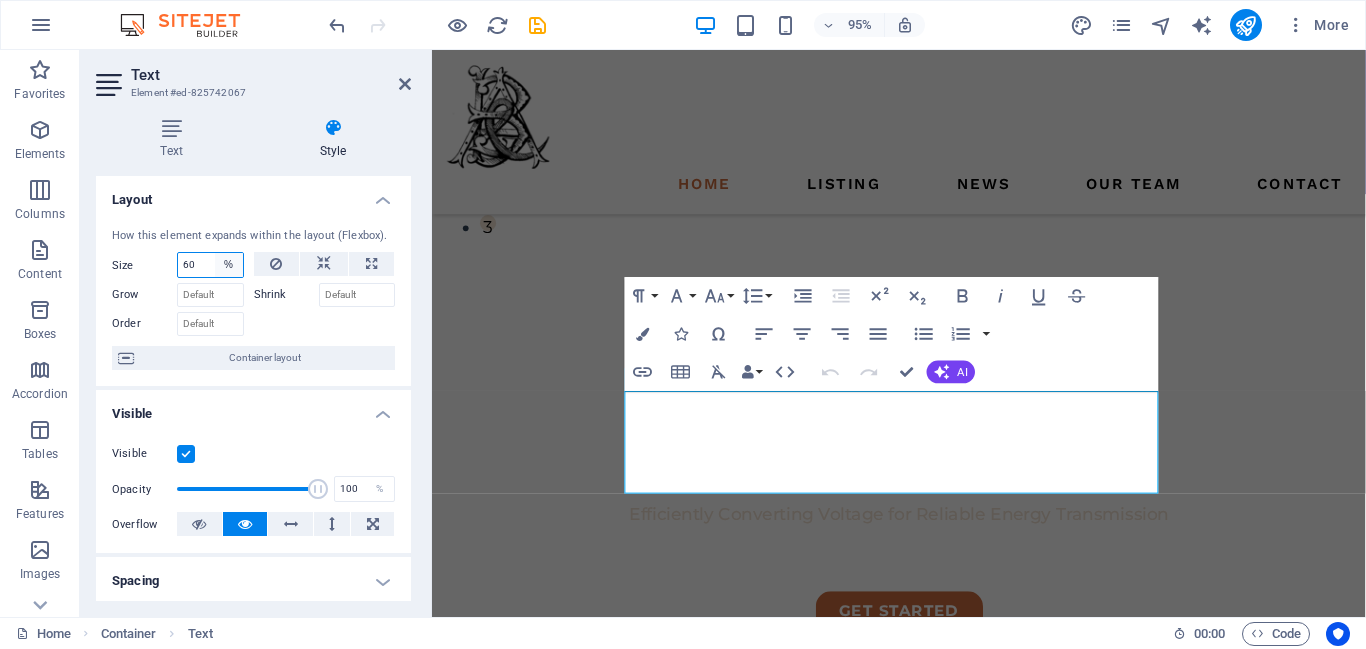 select on "1/2" 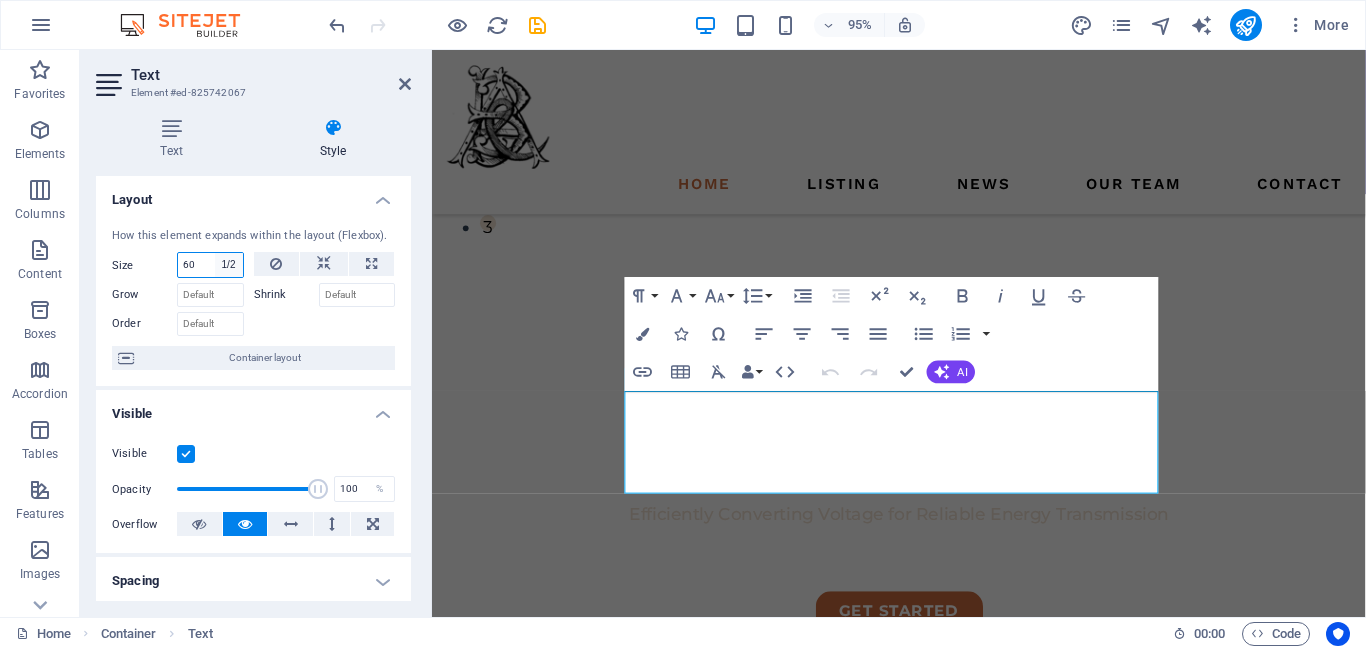 click on "Default auto px % 1/1 1/2 1/3 1/4 1/5 1/6 1/7 1/8 1/9 1/10" at bounding box center [229, 265] 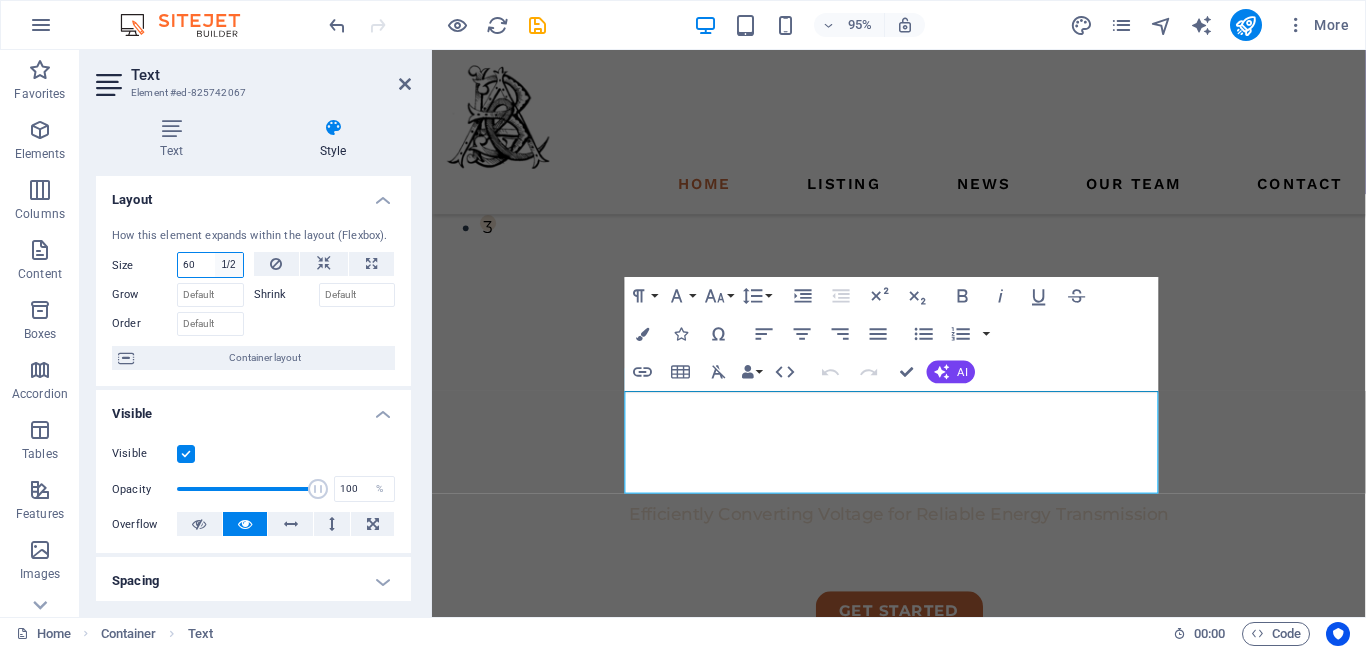 type on "50" 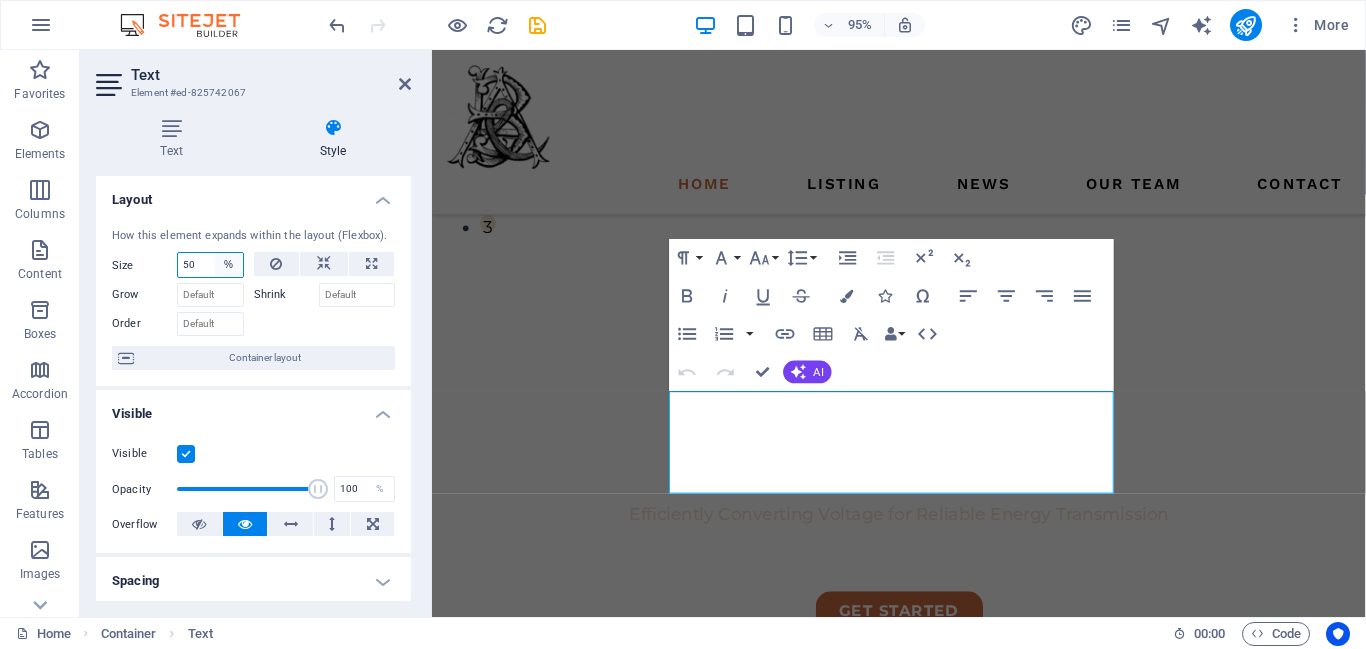 select on "1/1" 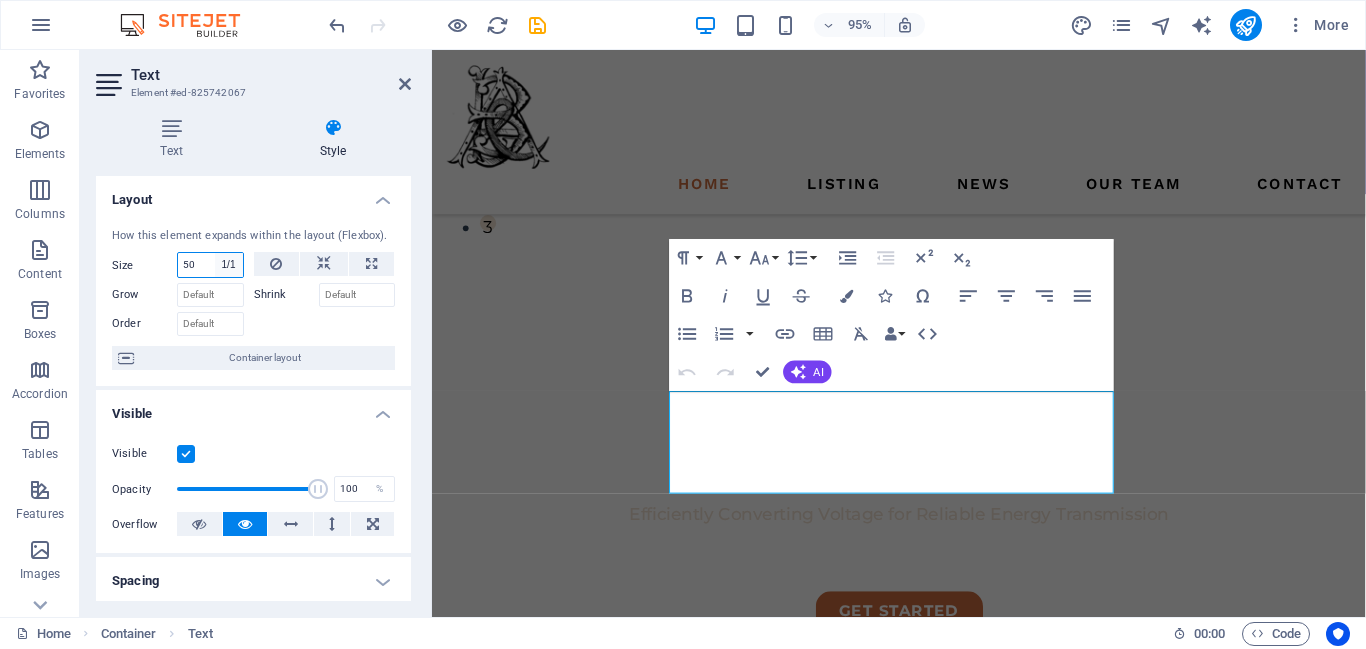 click on "Default auto px % 1/1 1/2 1/3 1/4 1/5 1/6 1/7 1/8 1/9 1/10" at bounding box center [229, 265] 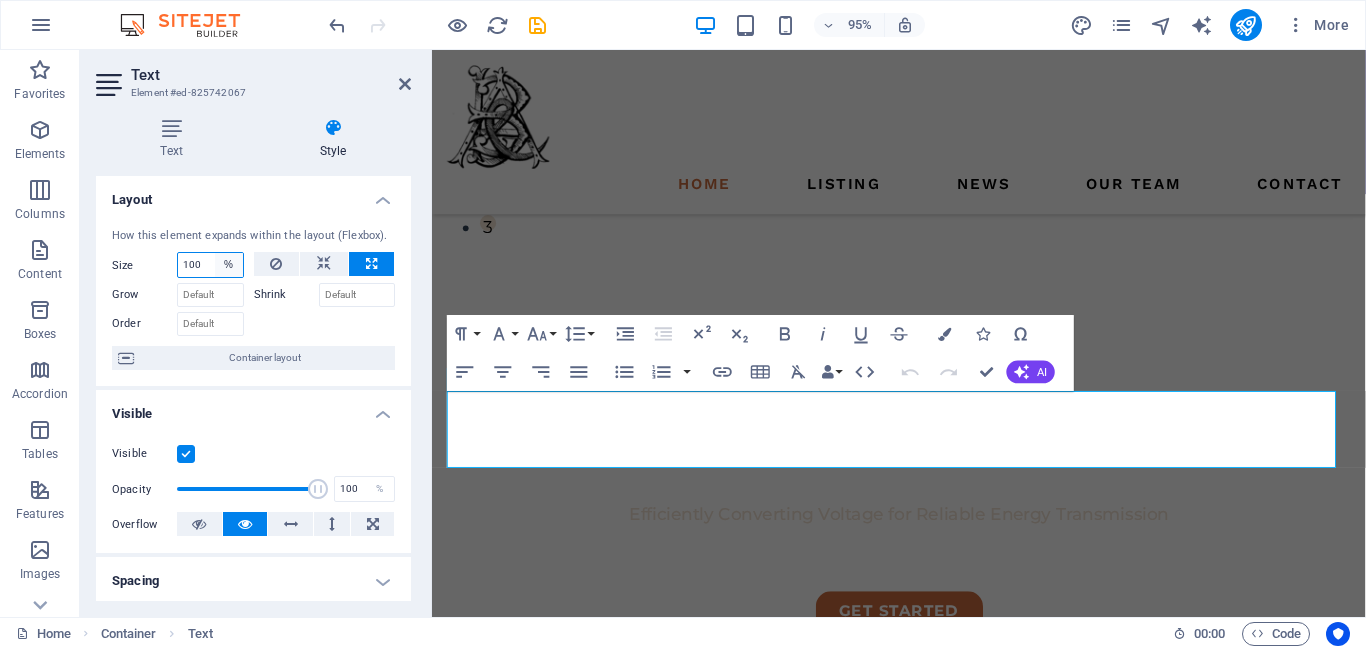 click on "Default auto px % 1/1 1/2 1/3 1/4 1/5 1/6 1/7 1/8 1/9 1/10" at bounding box center (229, 265) 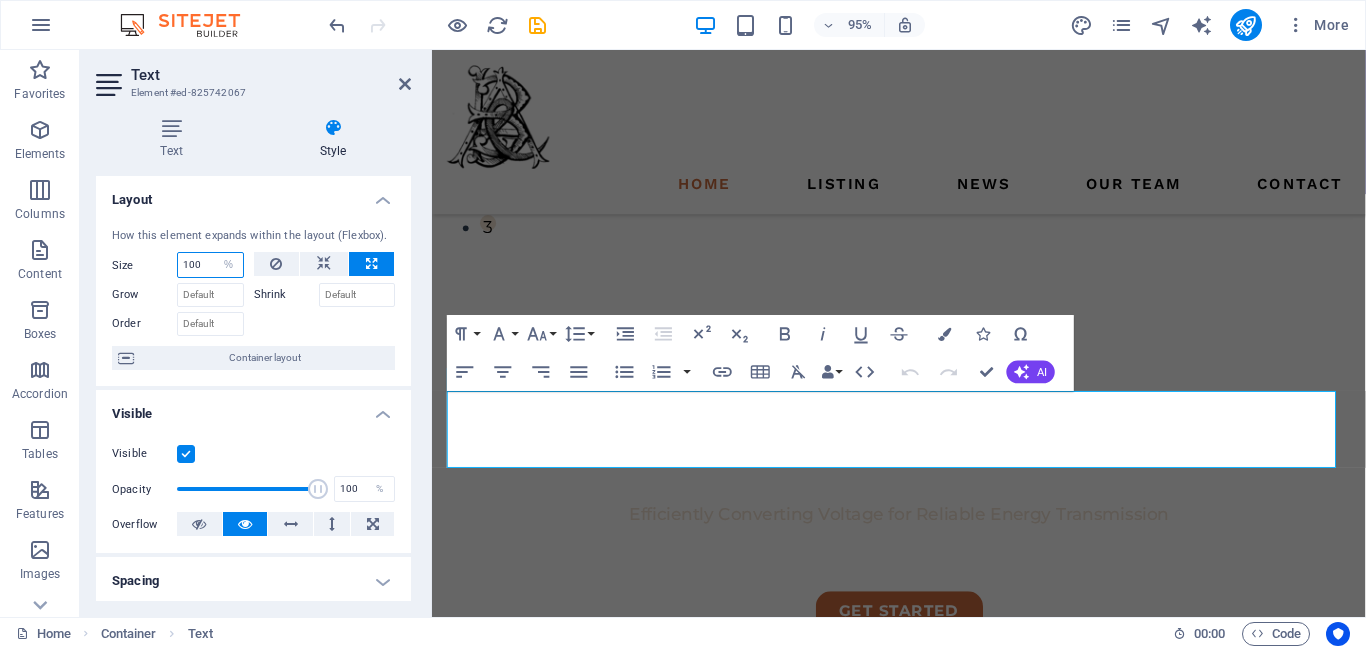 click on "100" at bounding box center [210, 265] 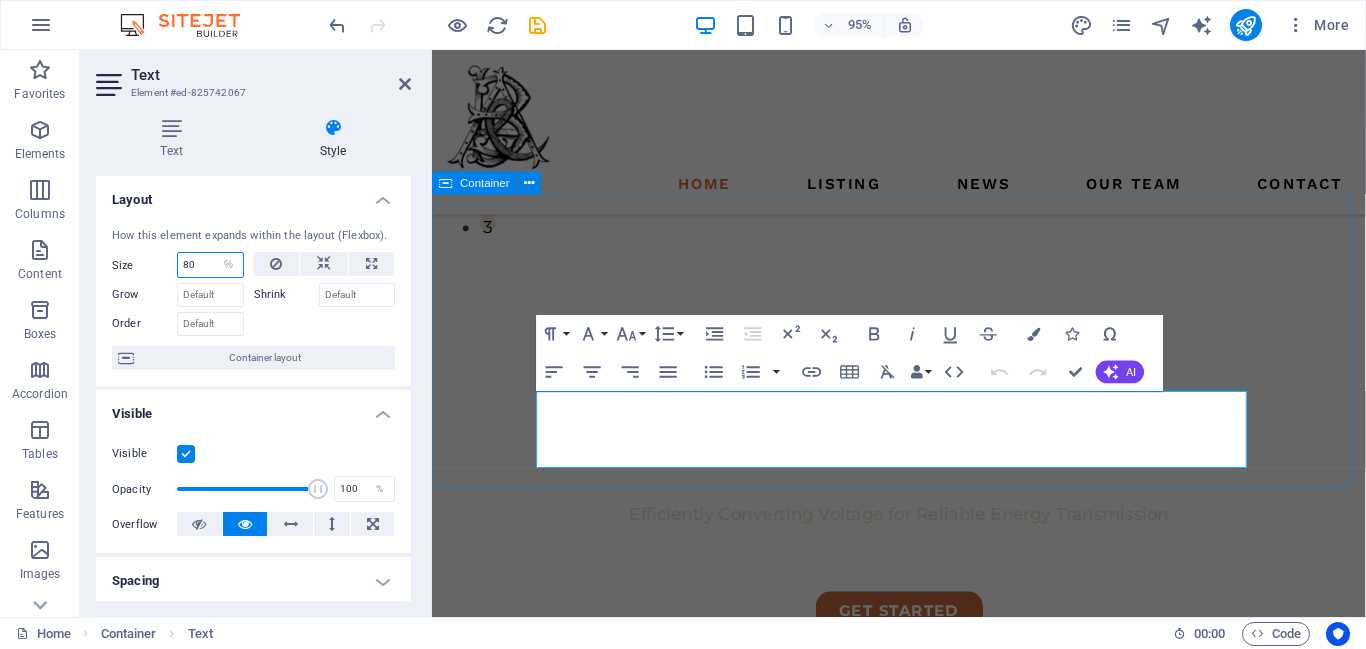 type on "80" 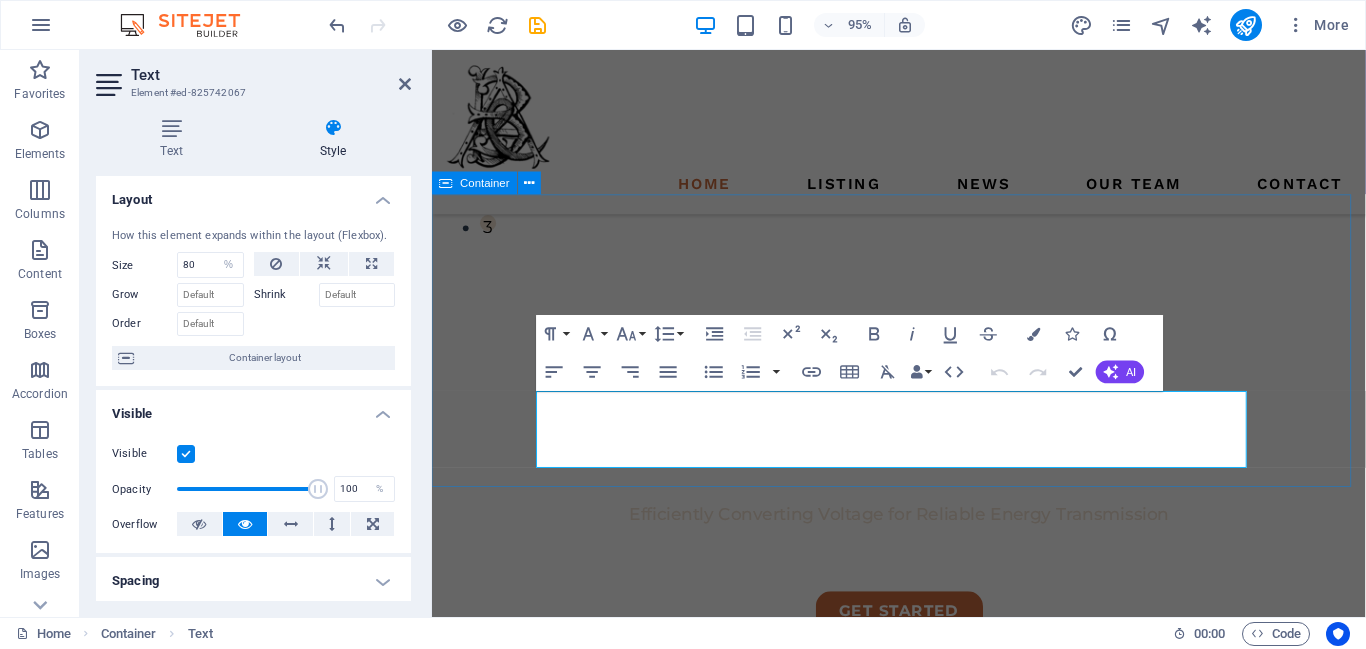click on "Your Trusted Partner in Transforming Ideas into Reality We deliver end‑to‑end solutions with a focus on quality, reliability, and innovation — helping businesses achieve their goals with confidence." at bounding box center (923, 916) 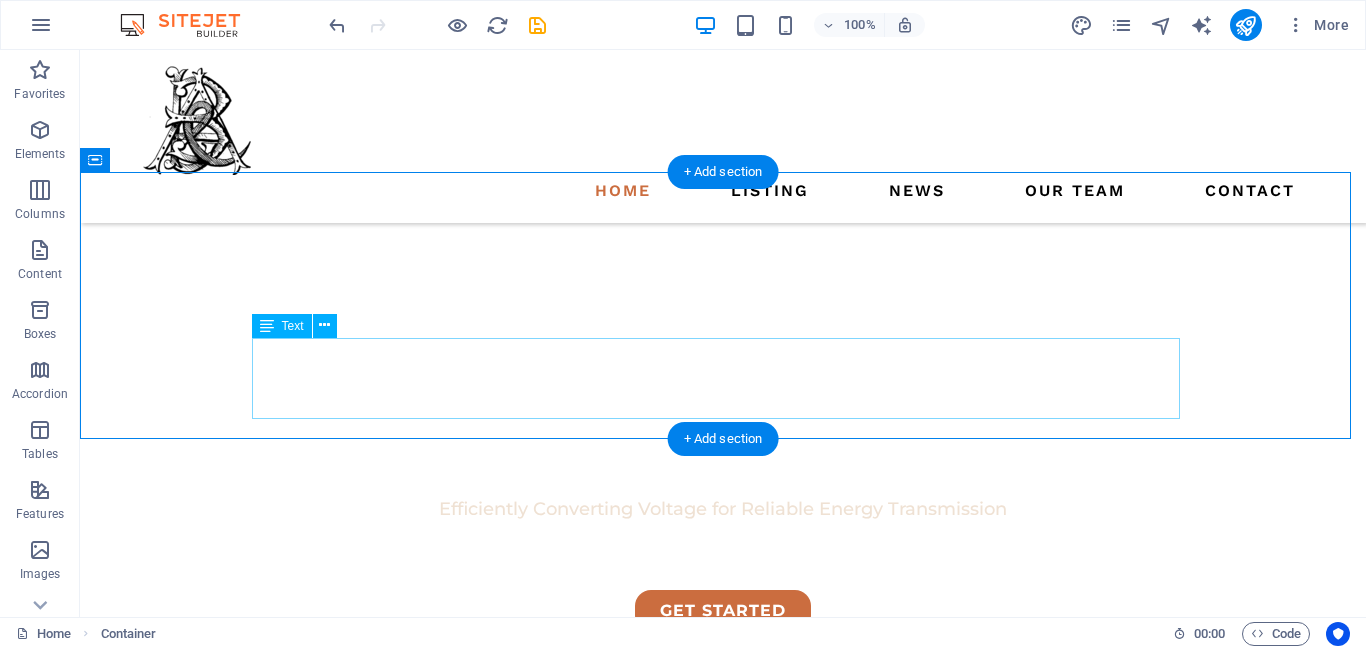 click on "We deliver end‑to‑end solutions with a focus on quality, reliability, and innovation — helping businesses achieve their goals with confidence." at bounding box center (723, 938) 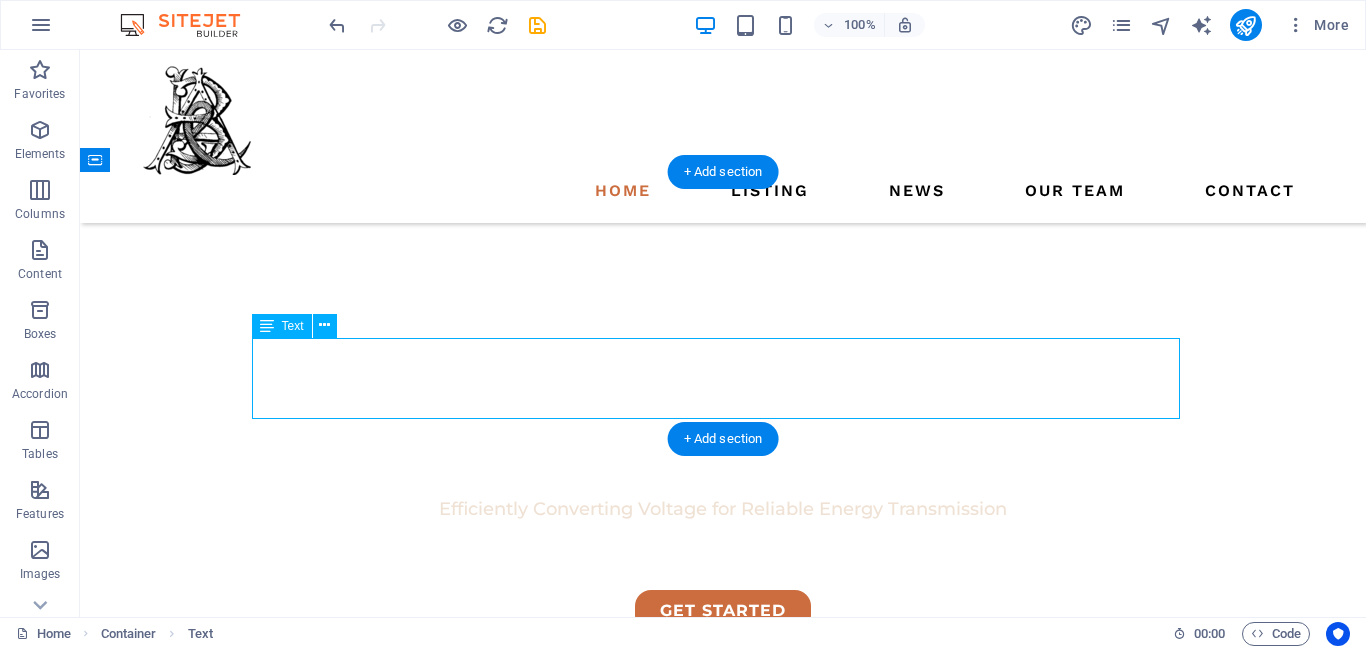 click on "We deliver end‑to‑end solutions with a focus on quality, reliability, and innovation — helping businesses achieve their goals with confidence." at bounding box center [723, 938] 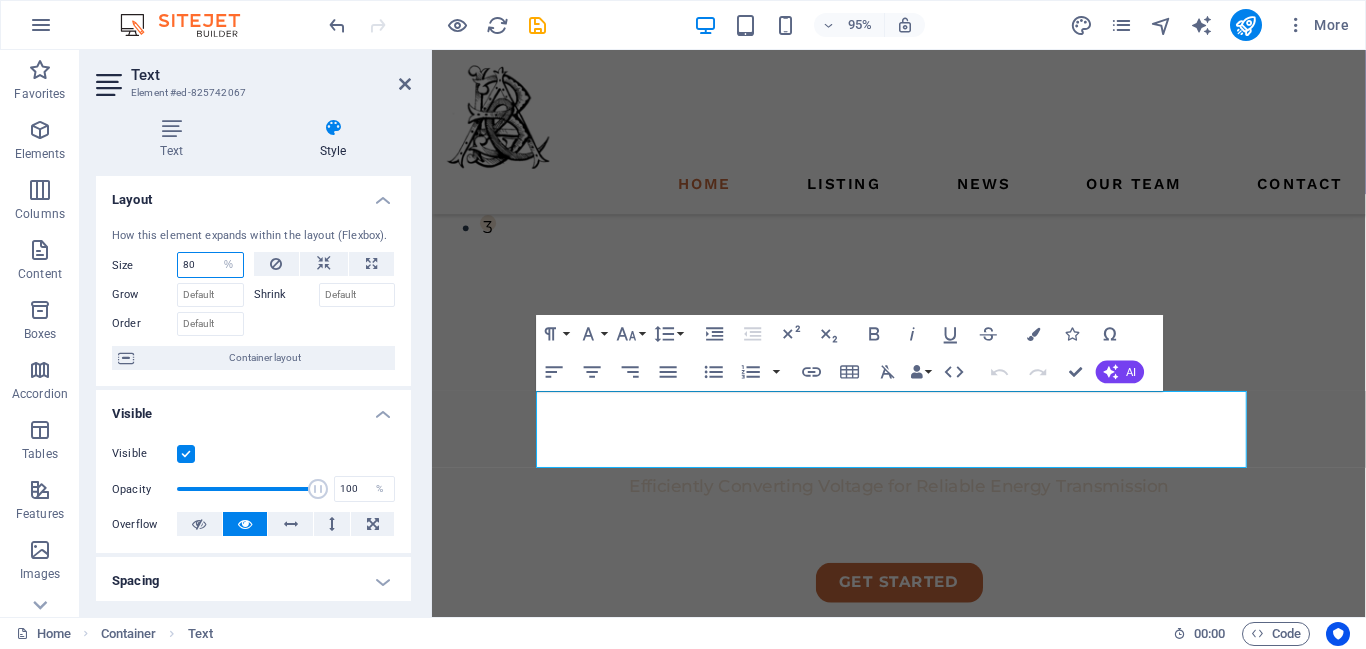 click on "80" at bounding box center [210, 265] 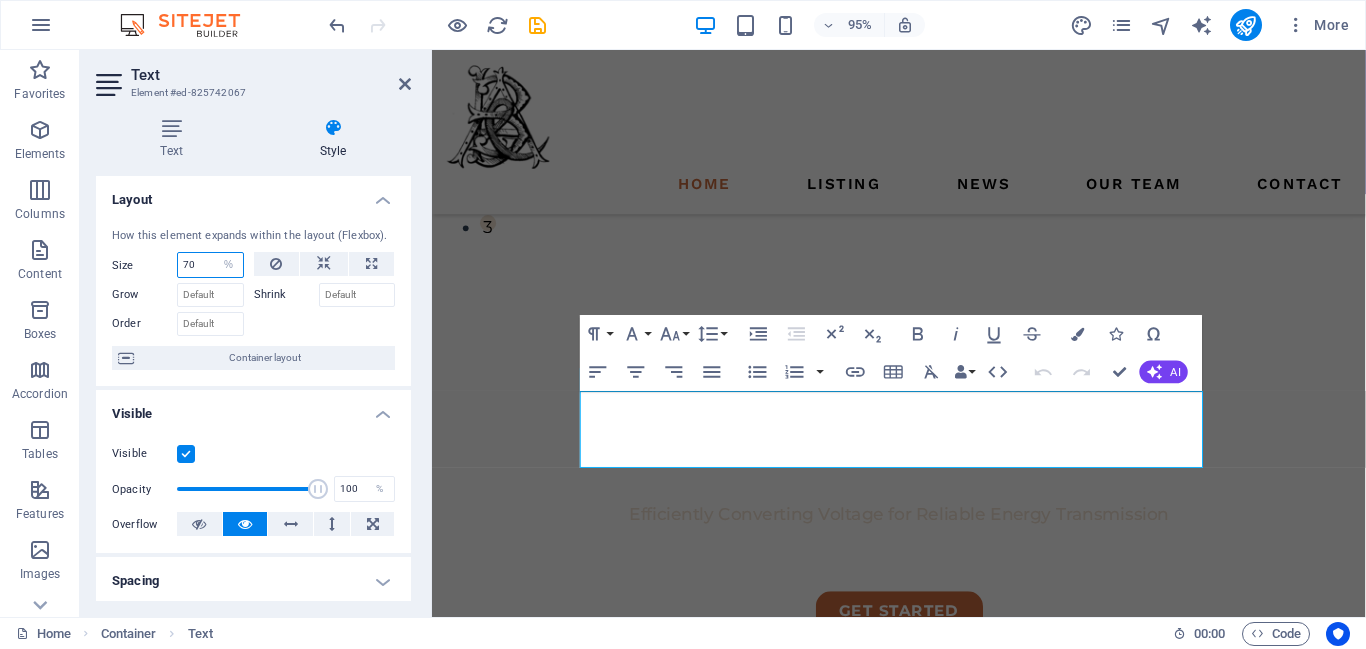 type on "70" 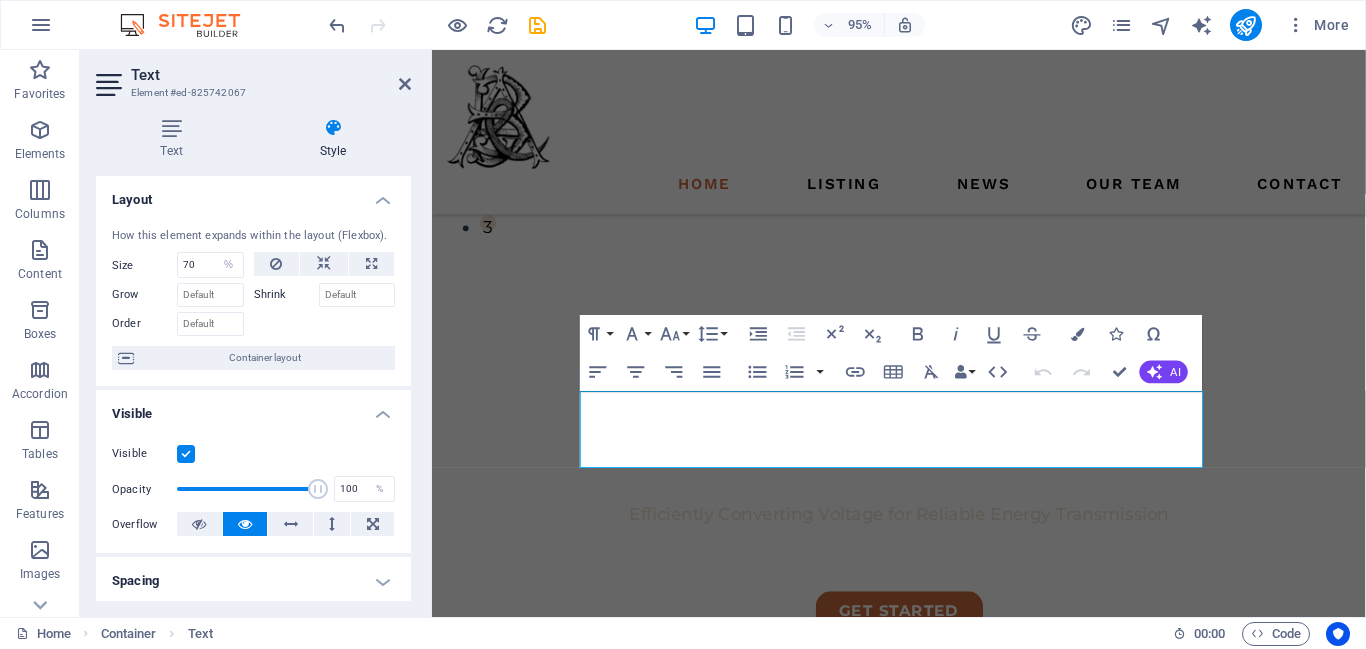 click at bounding box center (325, 321) 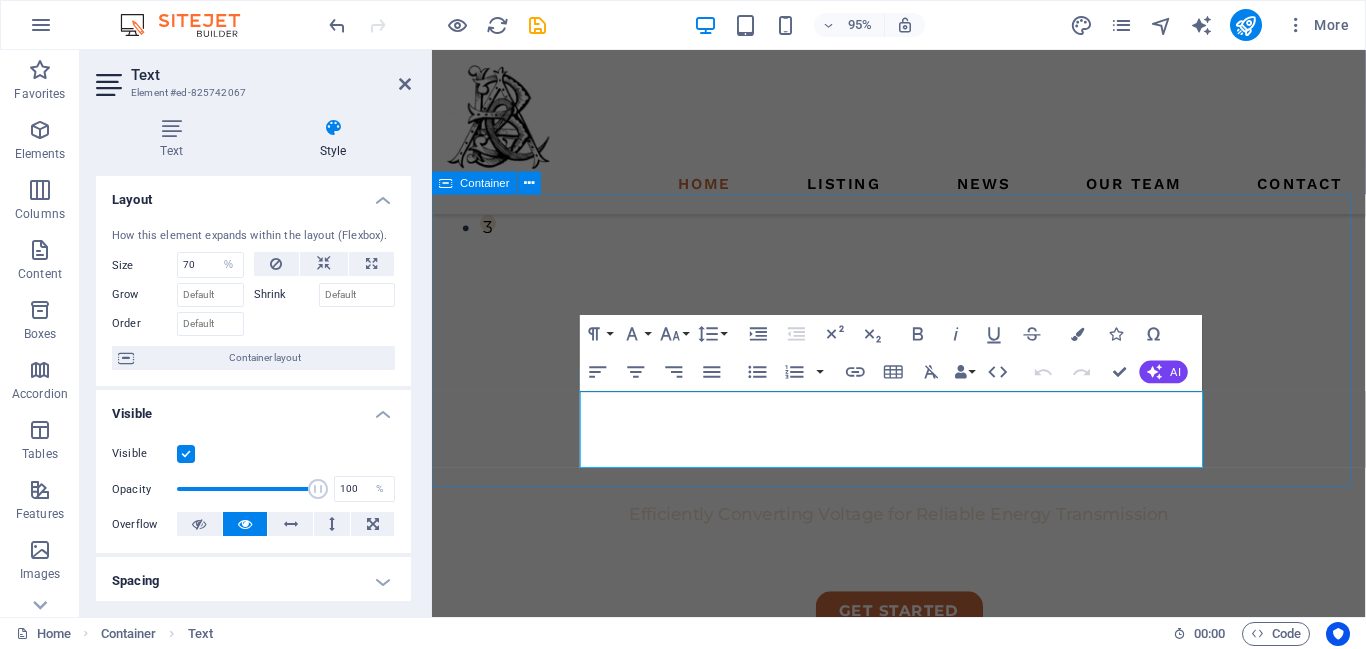 click on "Your Trusted Partner in Transforming Ideas into Reality We deliver end‑to‑end solutions with a focus on quality, reliability, and innovation — helping businesses achieve their goals with confidence." at bounding box center (923, 916) 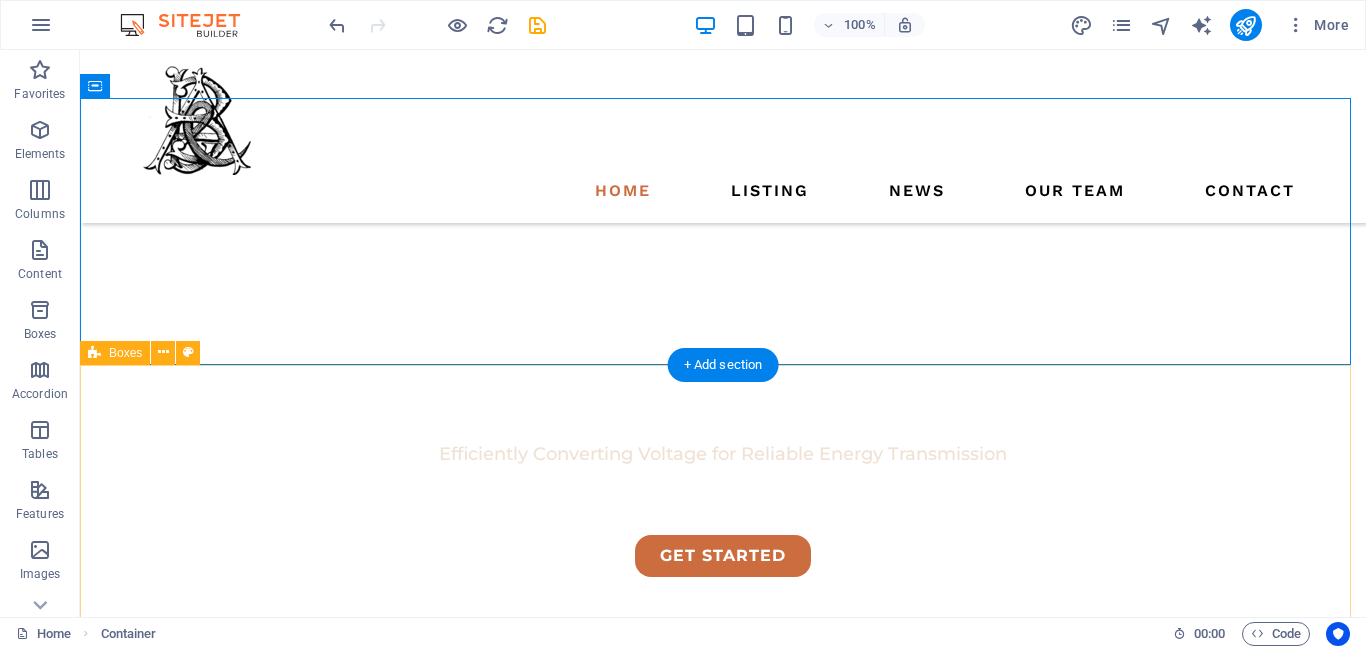 scroll, scrollTop: 519, scrollLeft: 0, axis: vertical 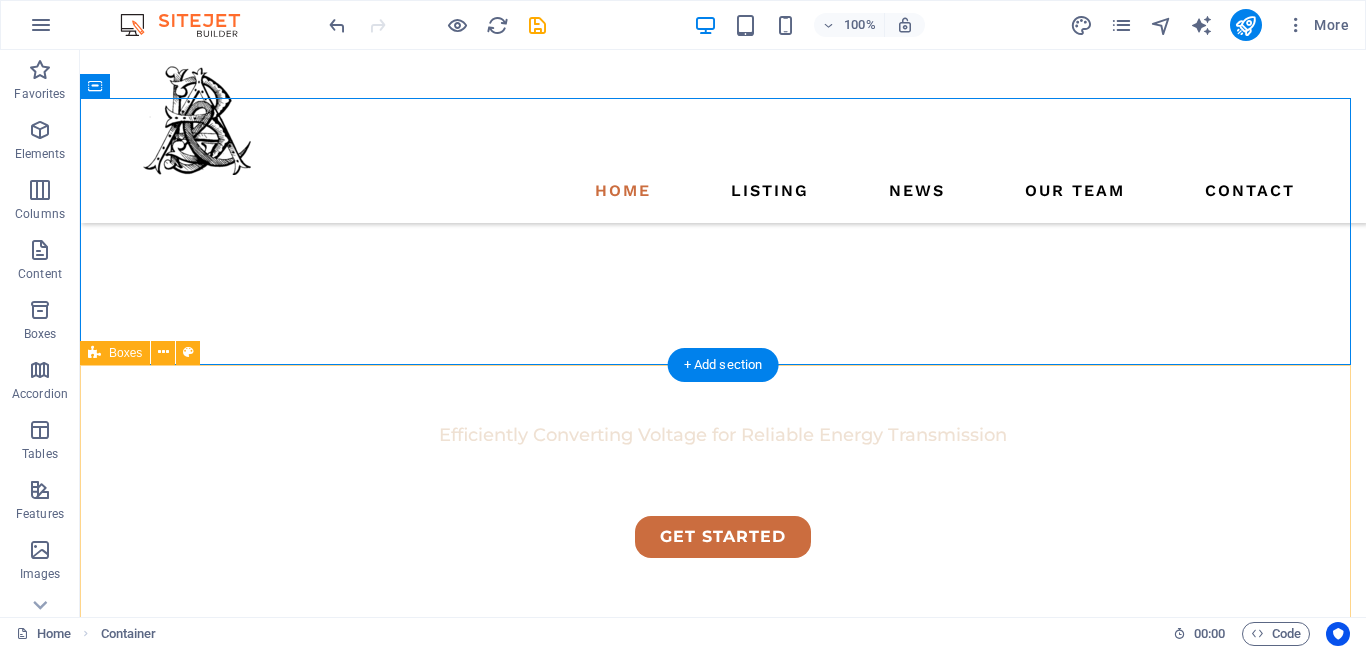 click on "Power Products Electro-Mechanical Project Management Software & IT Solutions" at bounding box center (723, 1226) 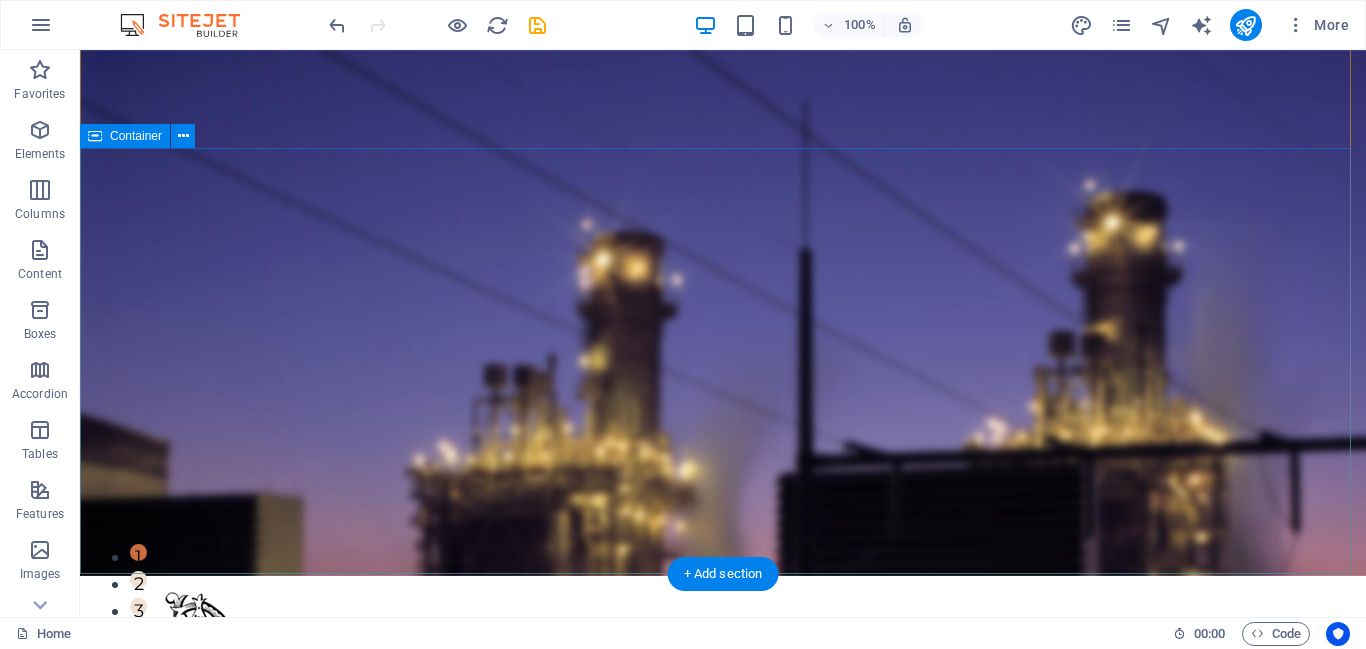 scroll, scrollTop: 43, scrollLeft: 0, axis: vertical 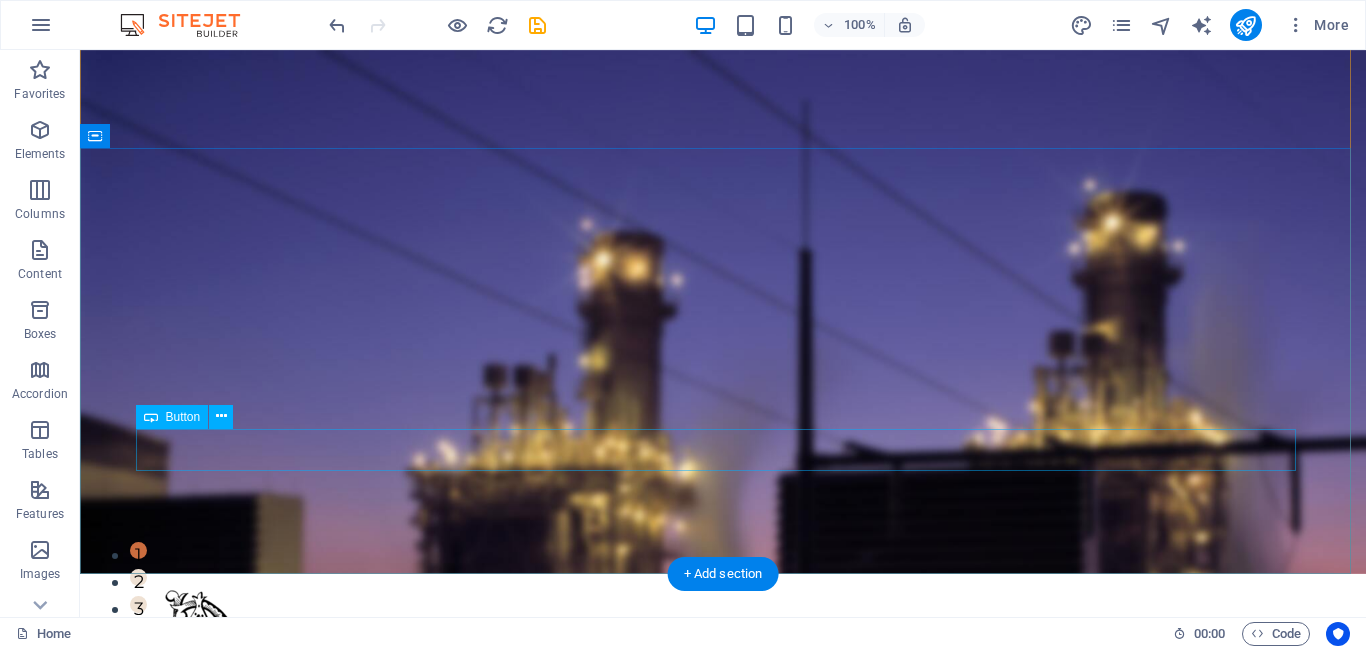 click on "get started" at bounding box center [723, 1045] 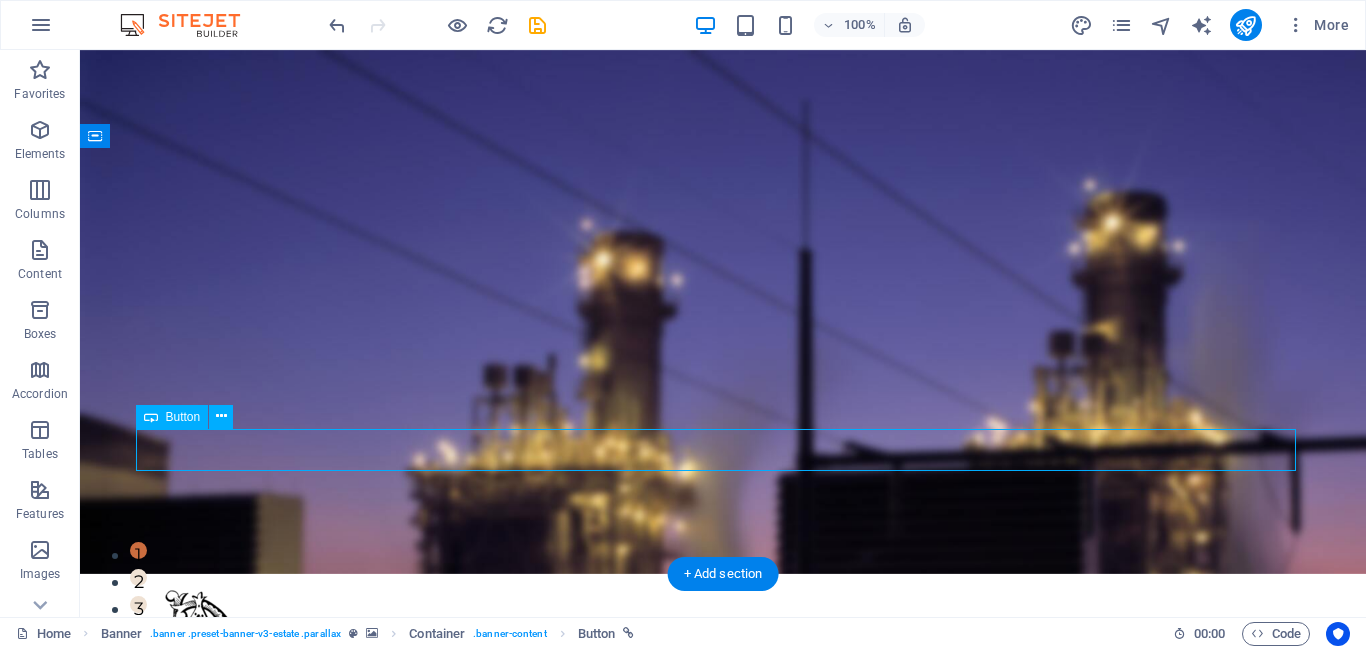 click on "get started" at bounding box center [723, 1045] 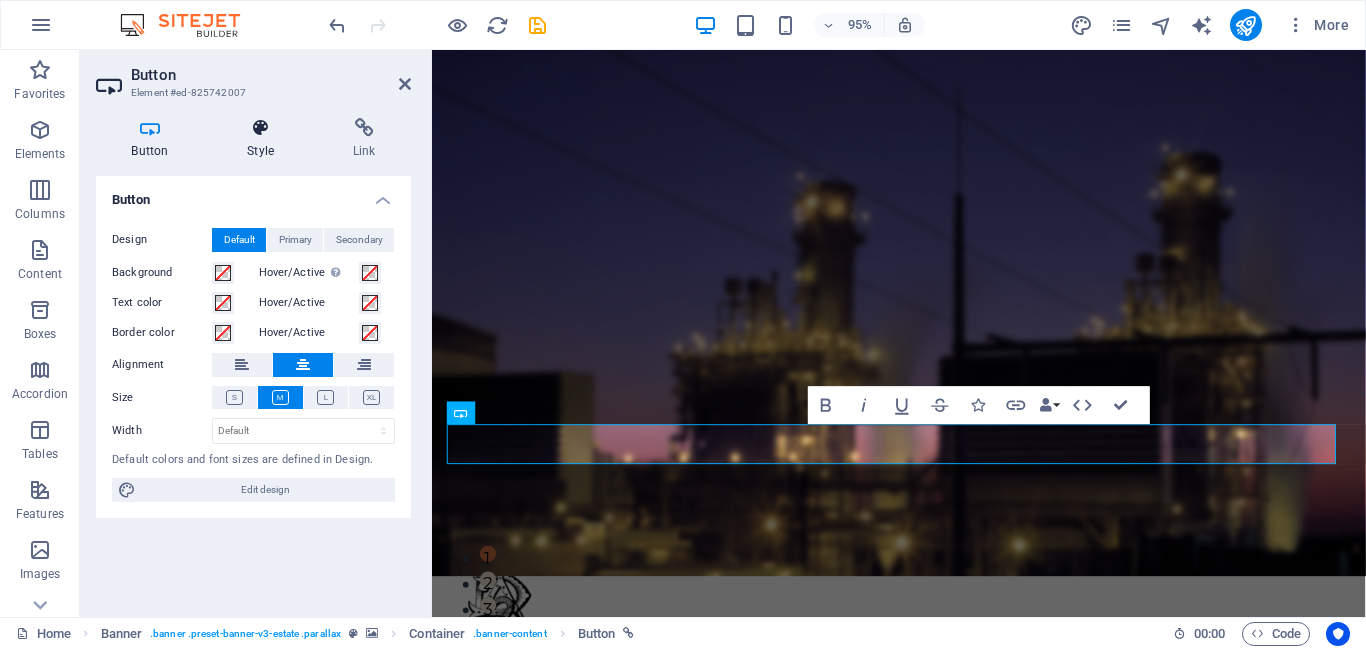 click at bounding box center [261, 128] 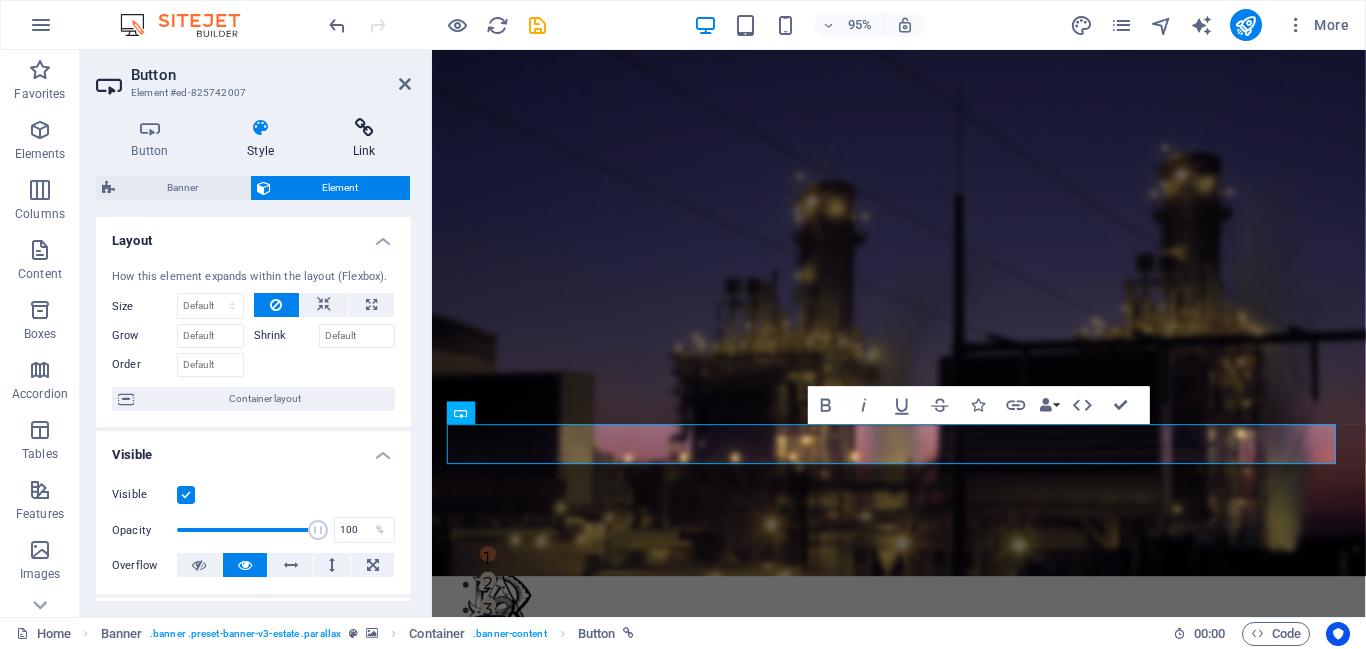 click on "Link" at bounding box center [364, 139] 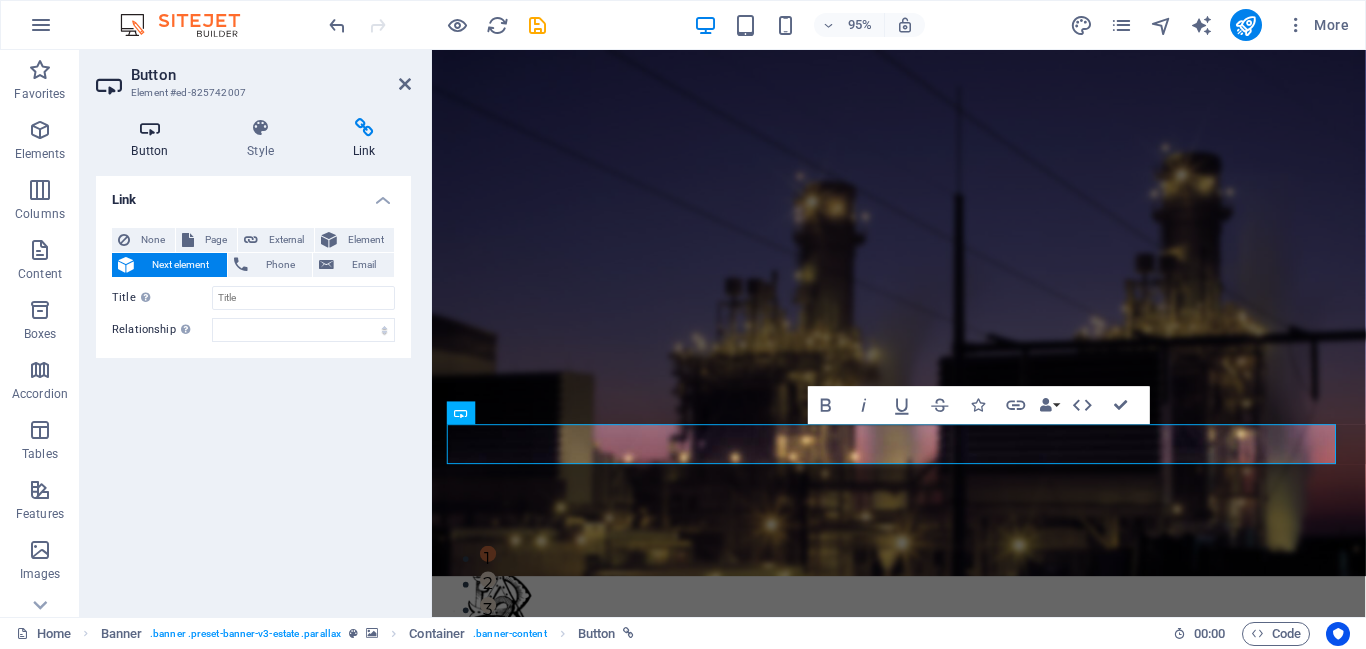 click on "Button" at bounding box center [154, 139] 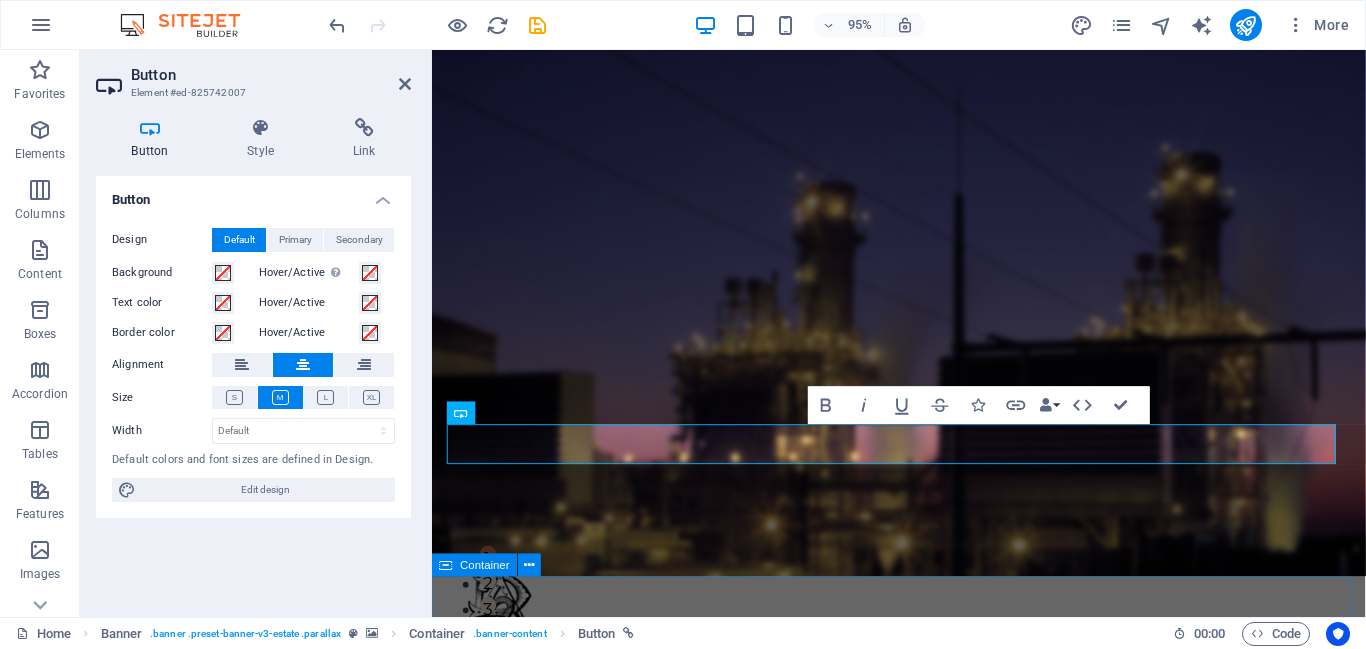 click on "Your Trusted Partner in Transforming Ideas into Reality We deliver end‑to‑end solutions with a focus on quality, reliability, and innovation — helping businesses achieve their goals with confidence." at bounding box center [923, 1320] 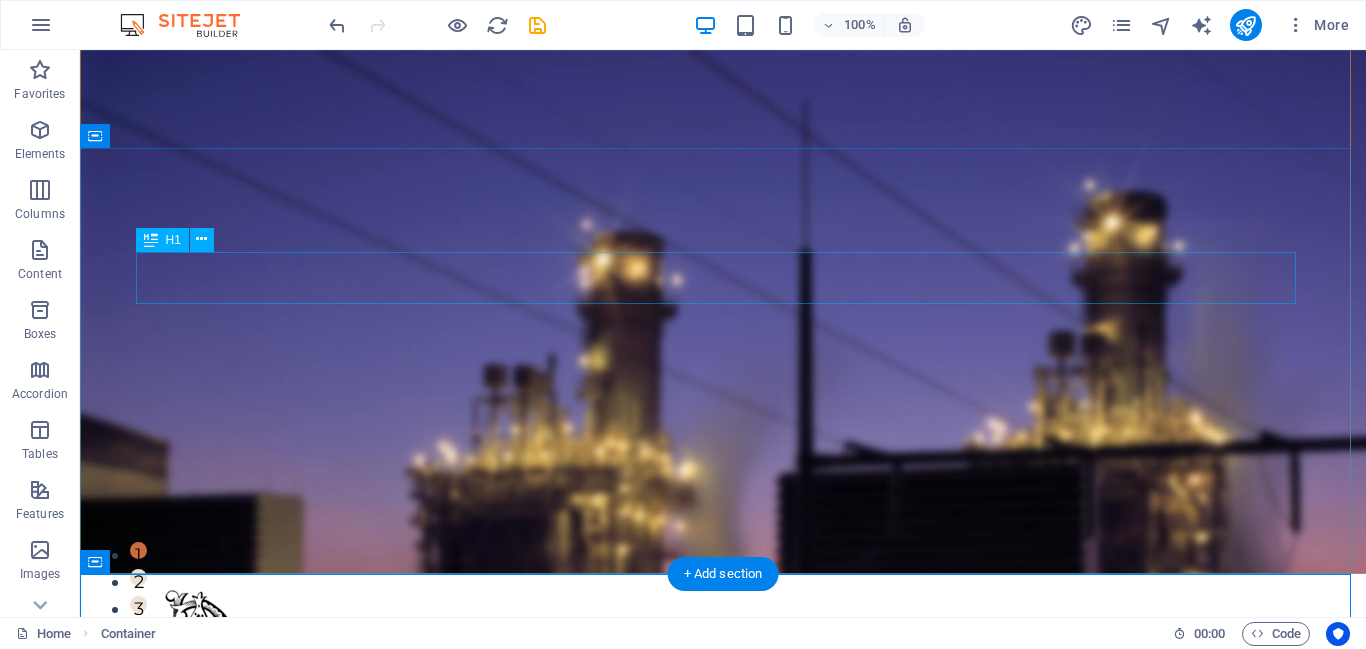 click on "Transformers: Powering the Grid." at bounding box center (723, 873) 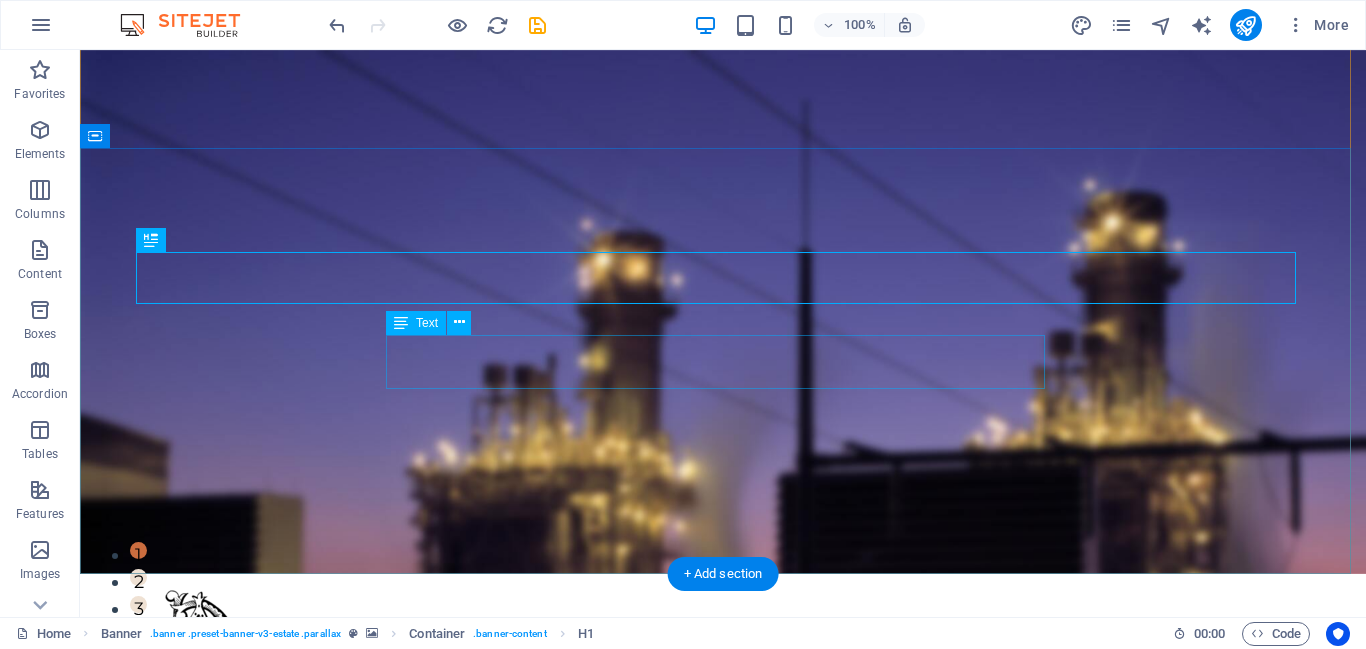 click on "Efficiently Converting Voltage for Reliable Energy Transmission" at bounding box center (723, 957) 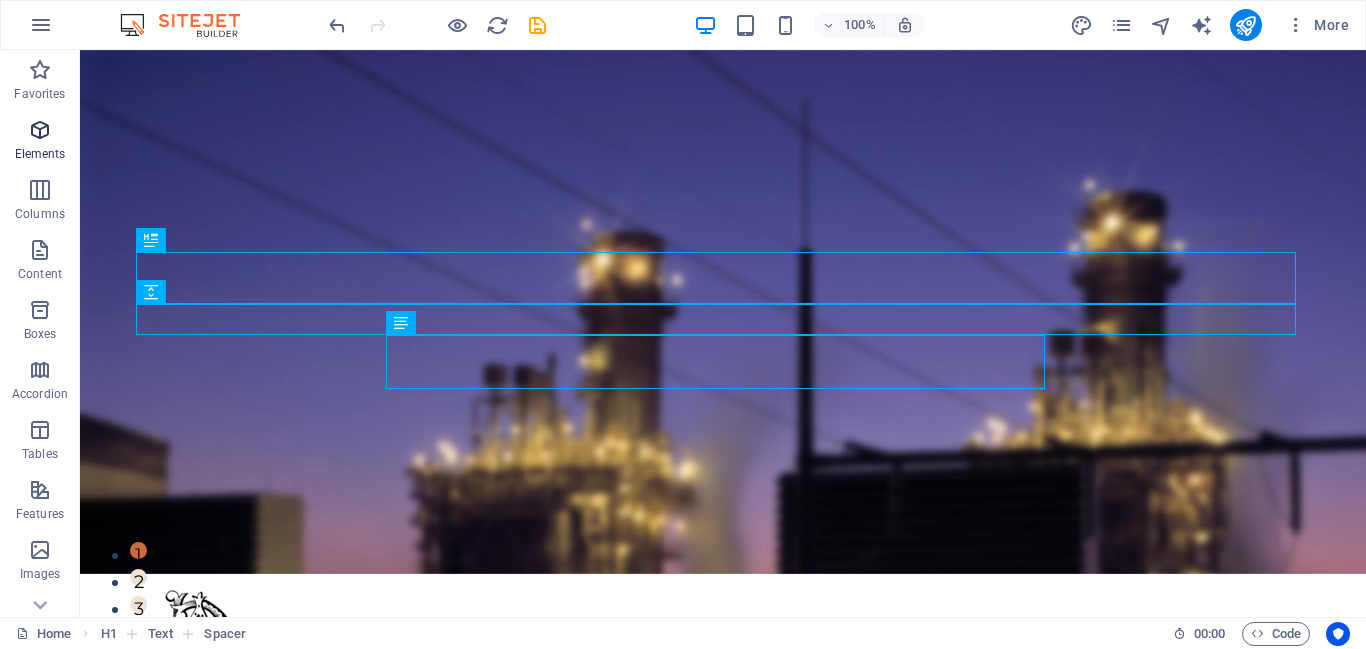 click on "Elements" at bounding box center [40, 142] 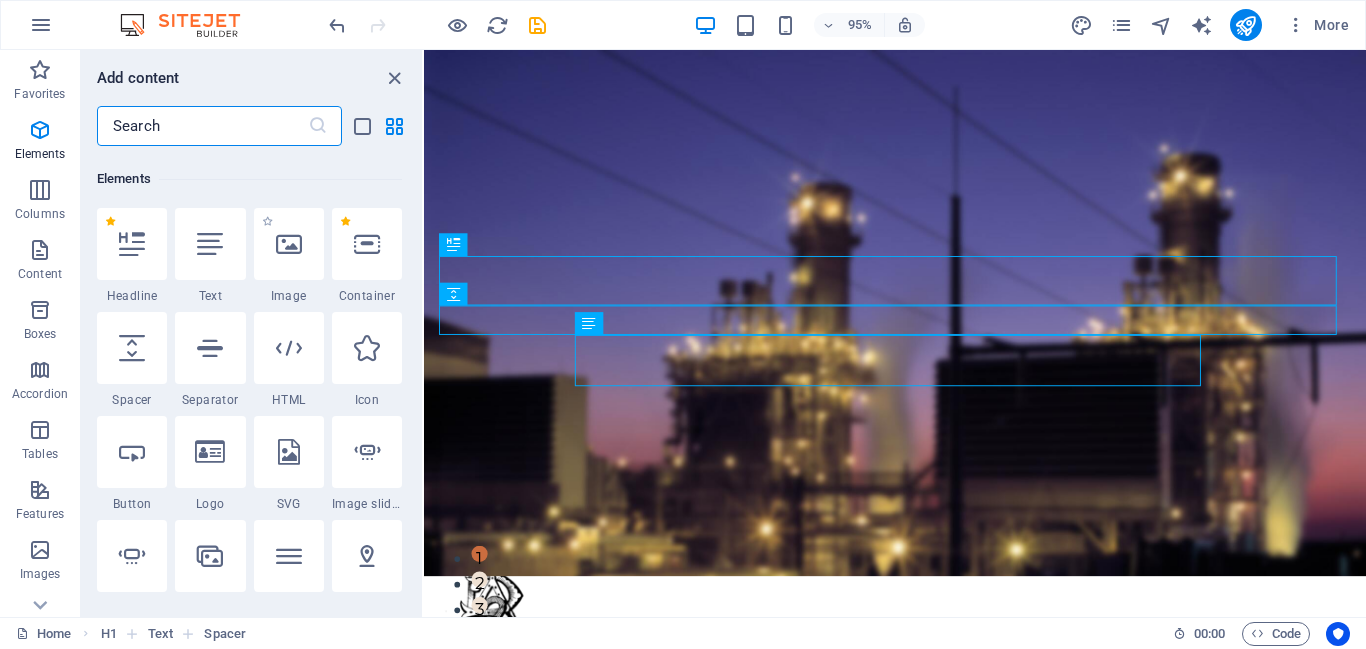 scroll, scrollTop: 213, scrollLeft: 0, axis: vertical 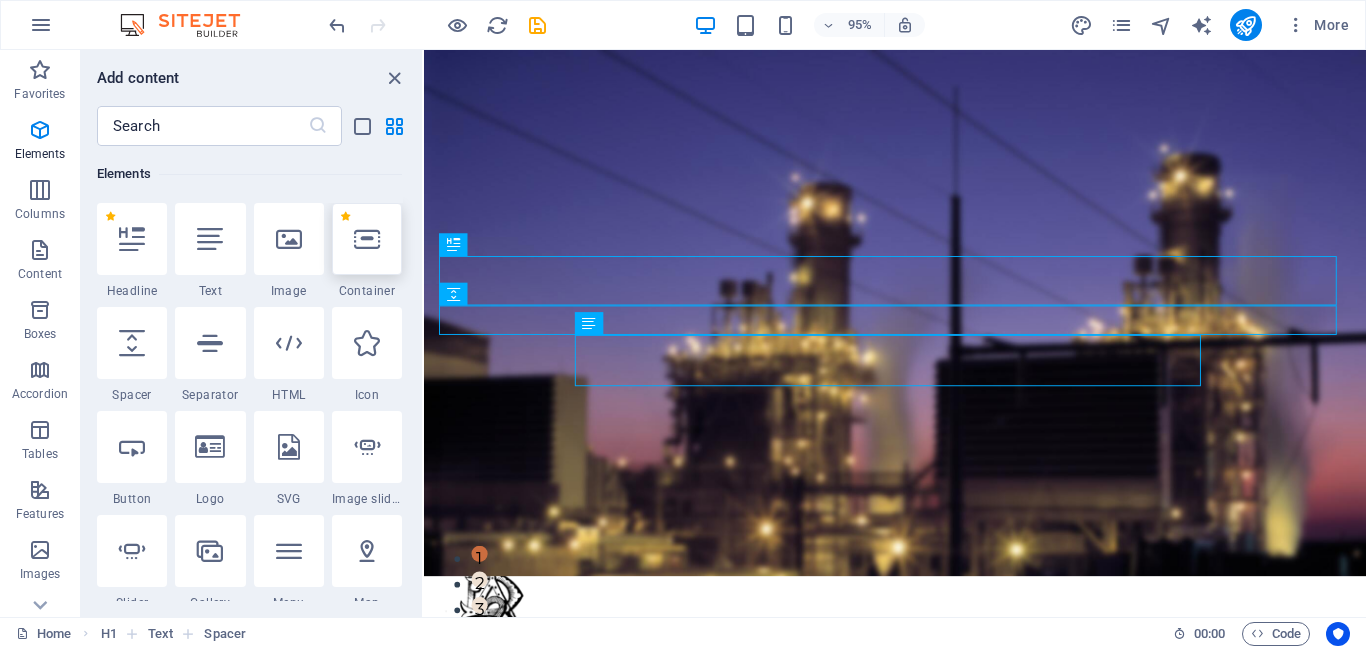 click at bounding box center [367, 239] 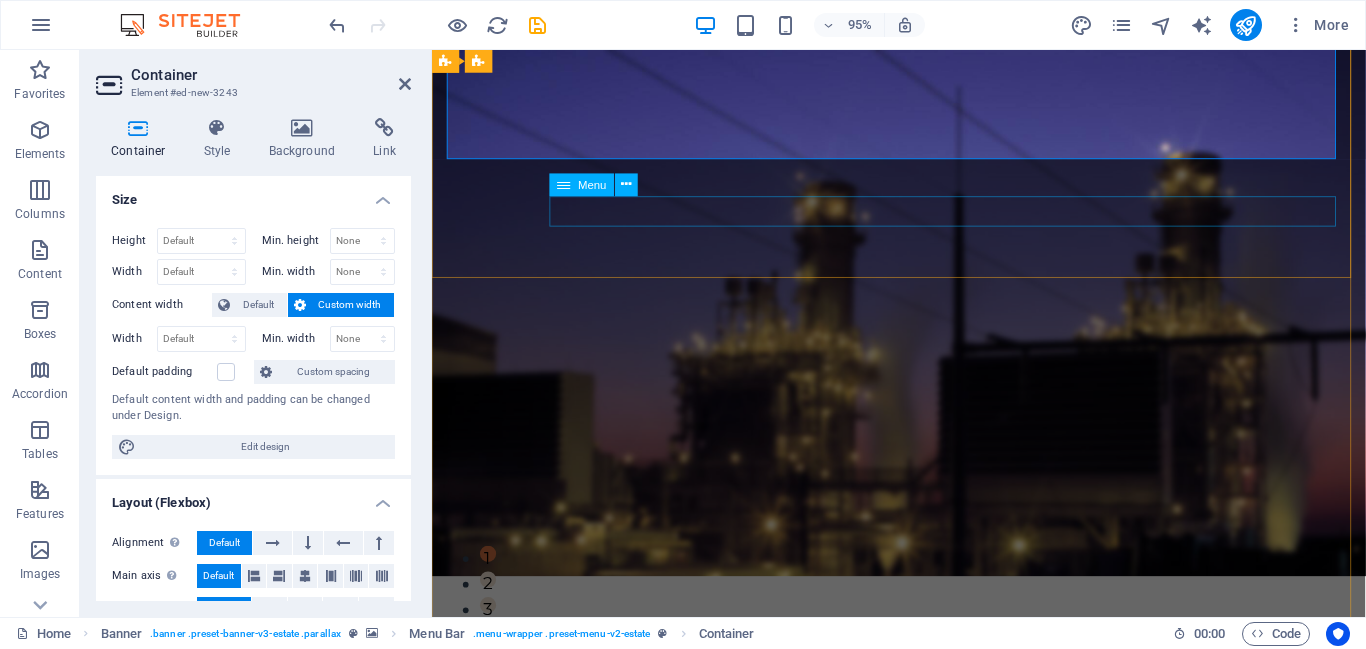 scroll, scrollTop: 0, scrollLeft: 0, axis: both 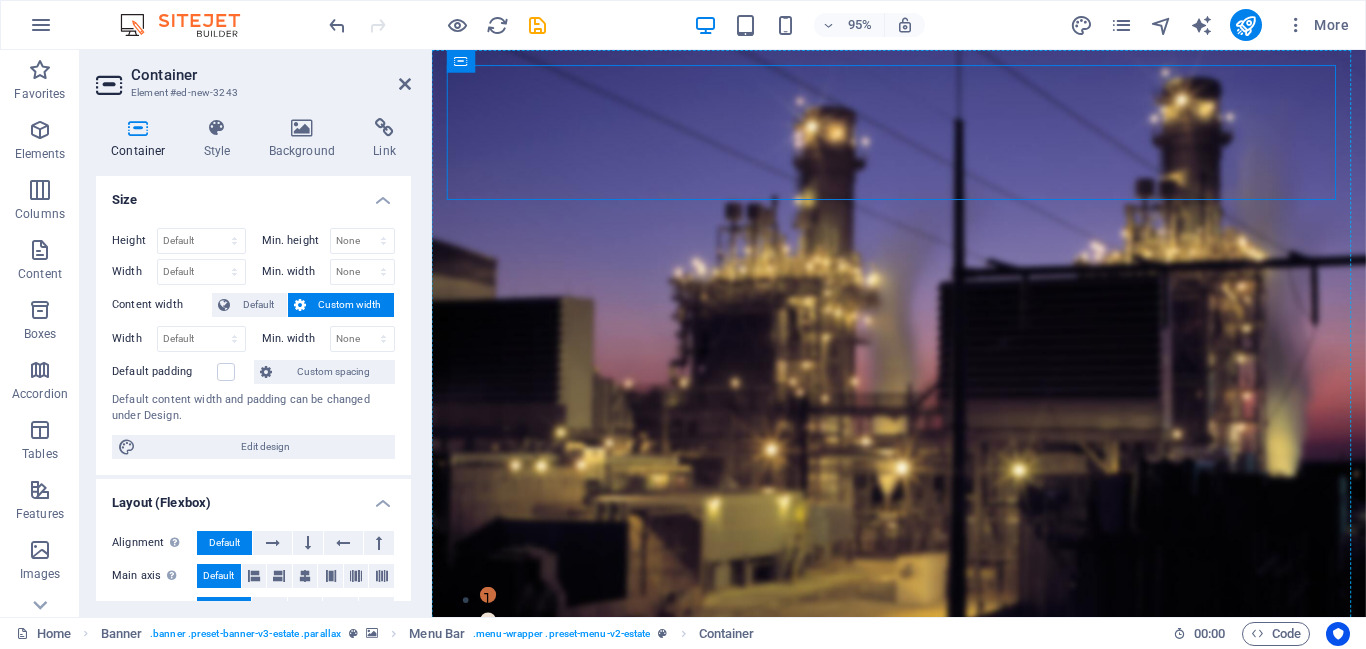 drag, startPoint x: 779, startPoint y: 161, endPoint x: 781, endPoint y: 427, distance: 266.0075 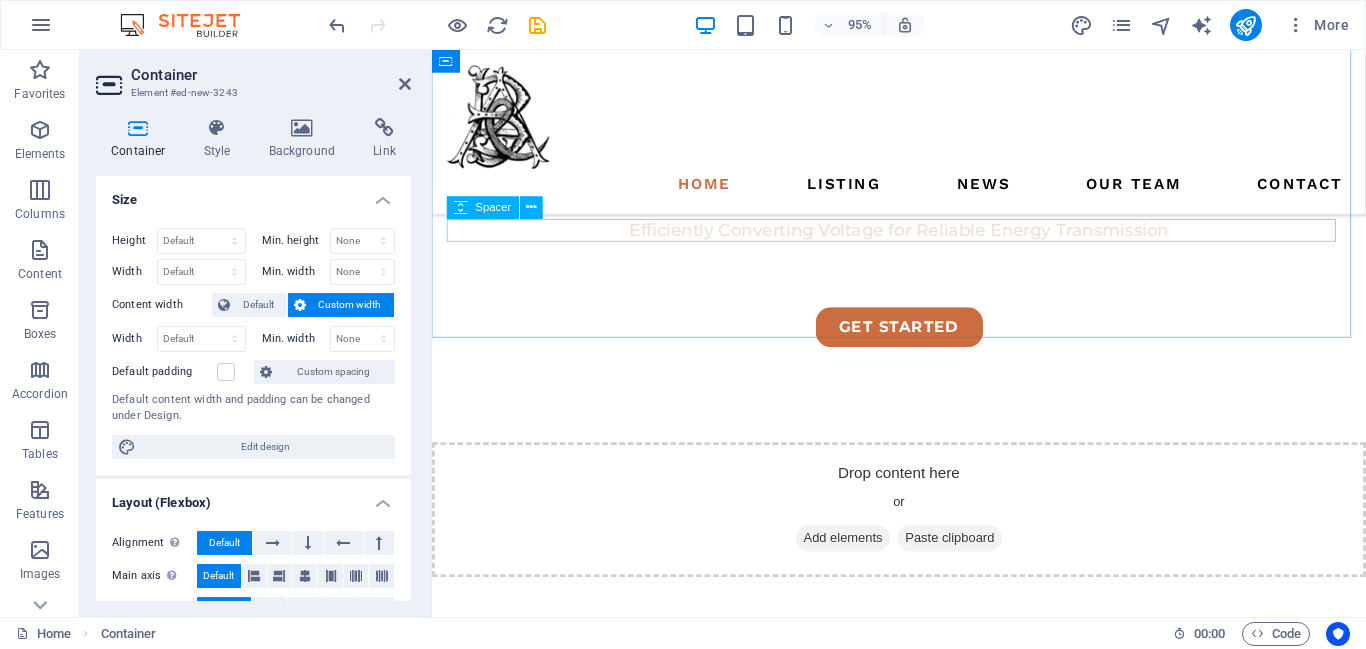 scroll, scrollTop: 0, scrollLeft: 0, axis: both 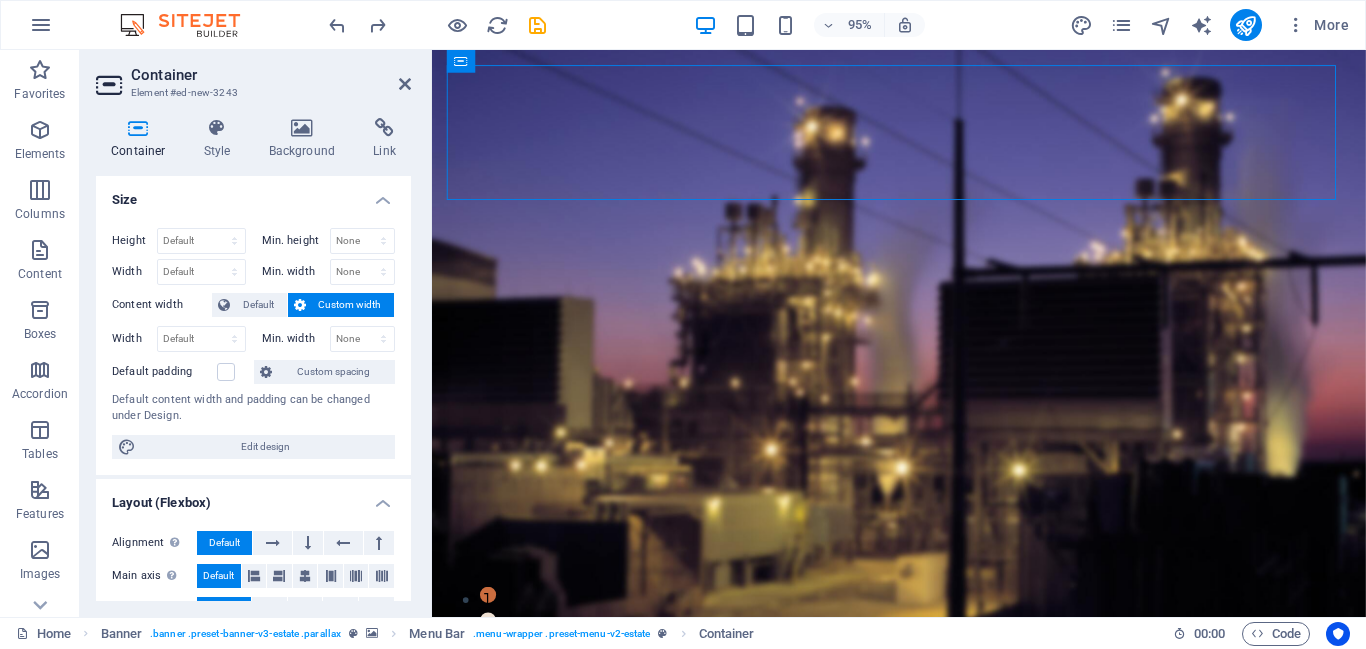 drag, startPoint x: 732, startPoint y: 121, endPoint x: 677, endPoint y: 154, distance: 64.14047 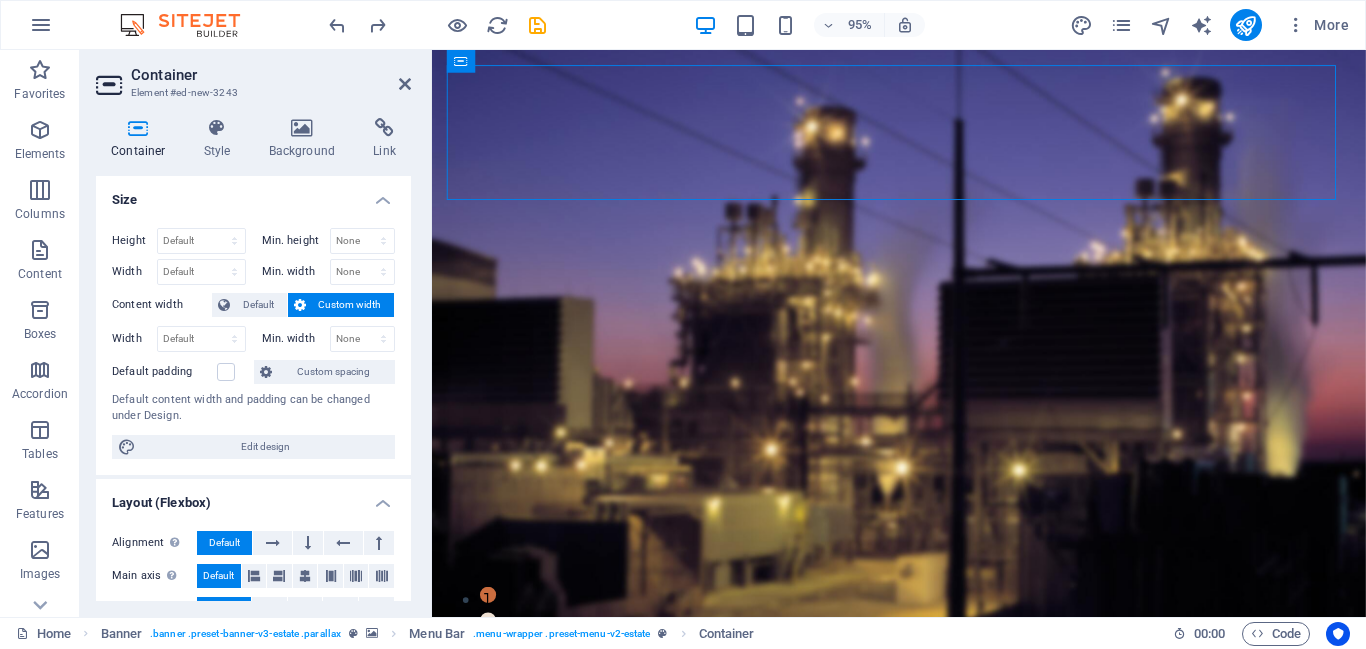 click on "Drop content here or  Add elements  Paste clipboard" at bounding box center [923, 738] 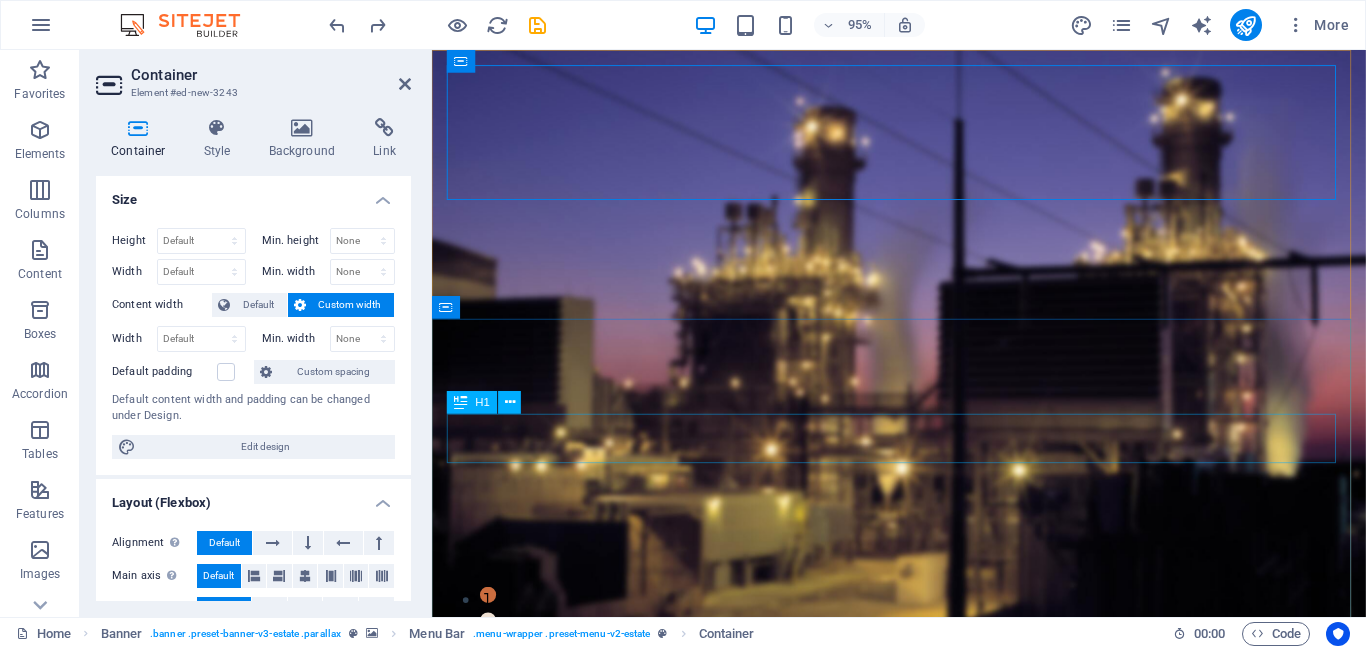 click on "Transformers: Powering the Grid." at bounding box center [923, 1092] 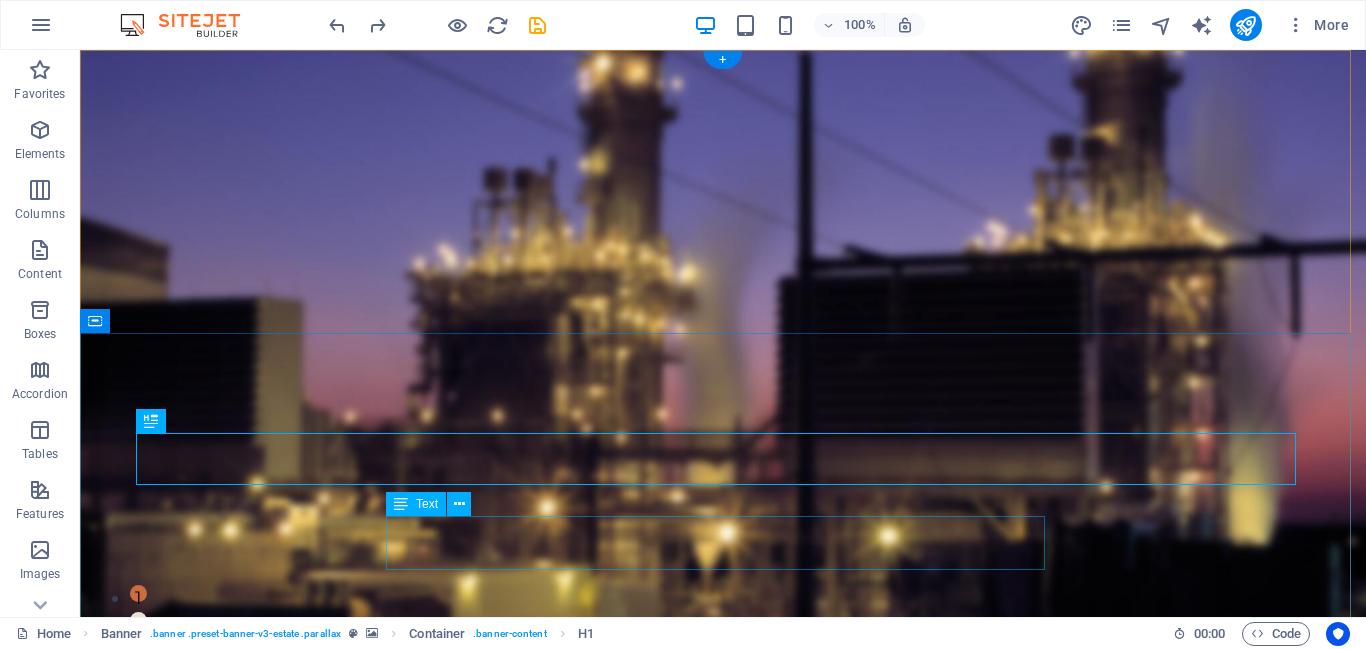 click on "Efficiently Converting Voltage for Reliable Energy Transmission" at bounding box center [723, 1176] 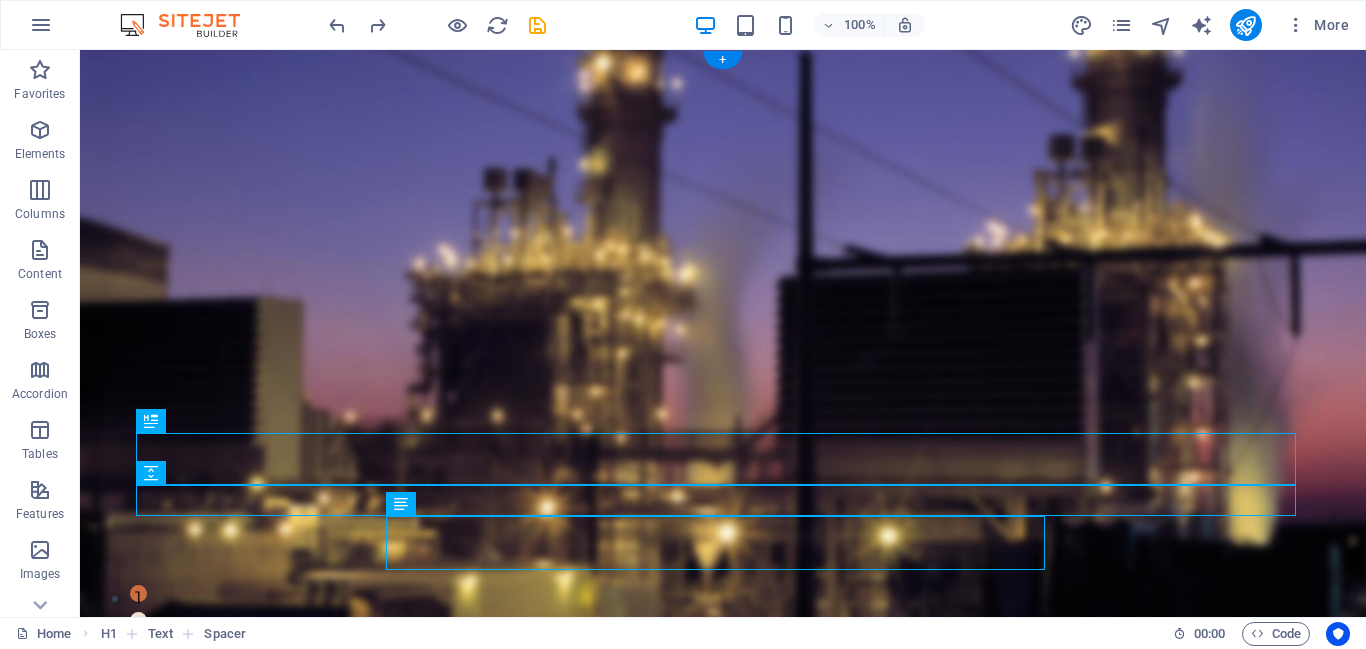 drag, startPoint x: 716, startPoint y: 530, endPoint x: 778, endPoint y: 149, distance: 386.01166 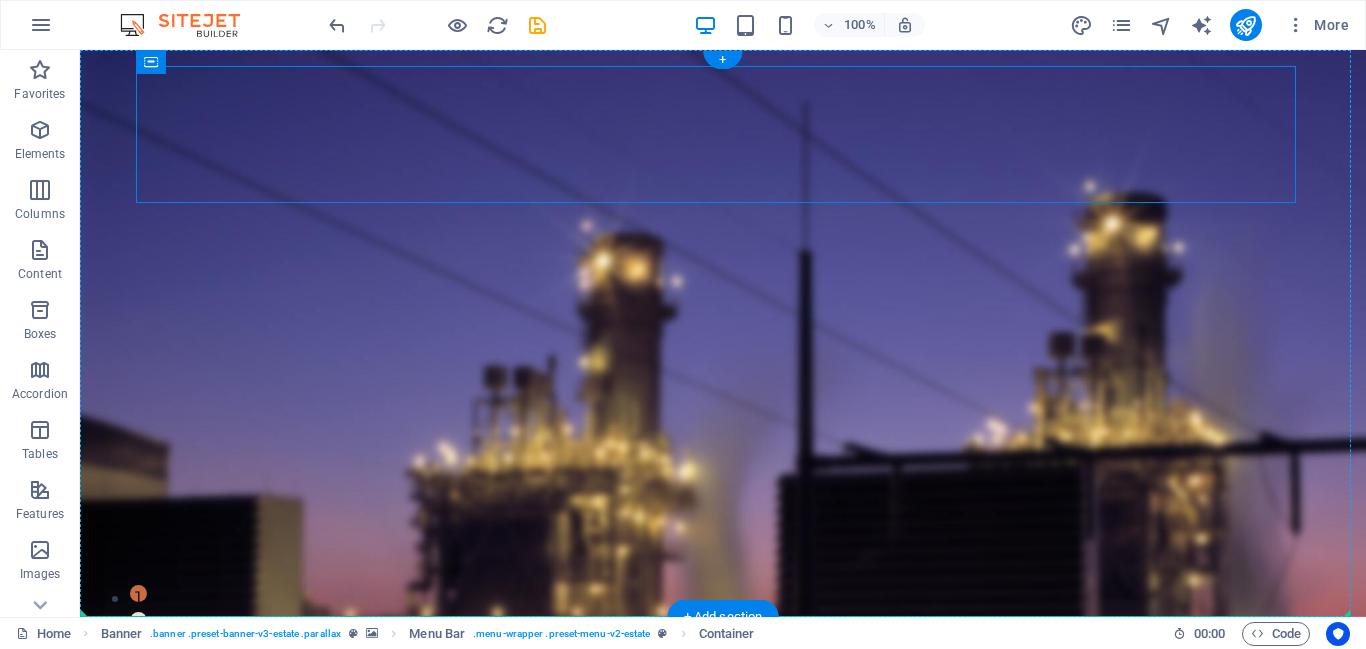 drag, startPoint x: 850, startPoint y: 167, endPoint x: 858, endPoint y: 390, distance: 223.14345 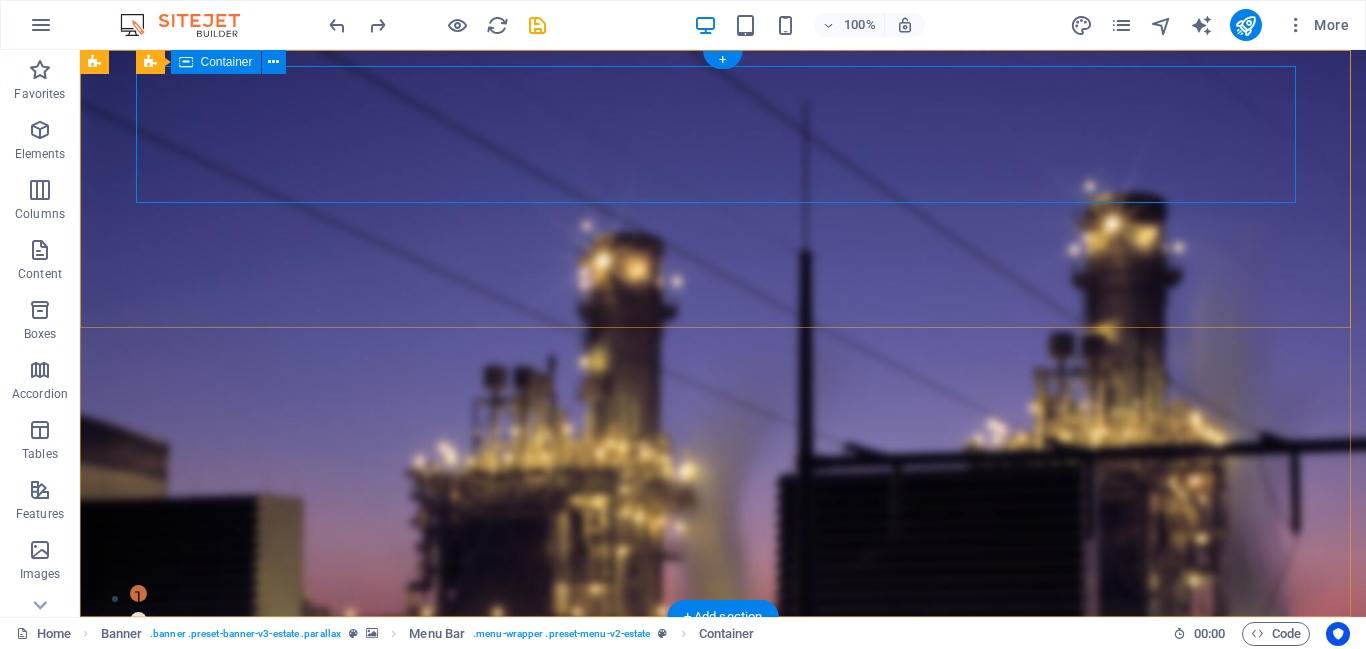 click on "Transformers: Powering the Grid. Efficiently Converting Voltage for Reliable Energy Transmission" at bounding box center (723, 701) 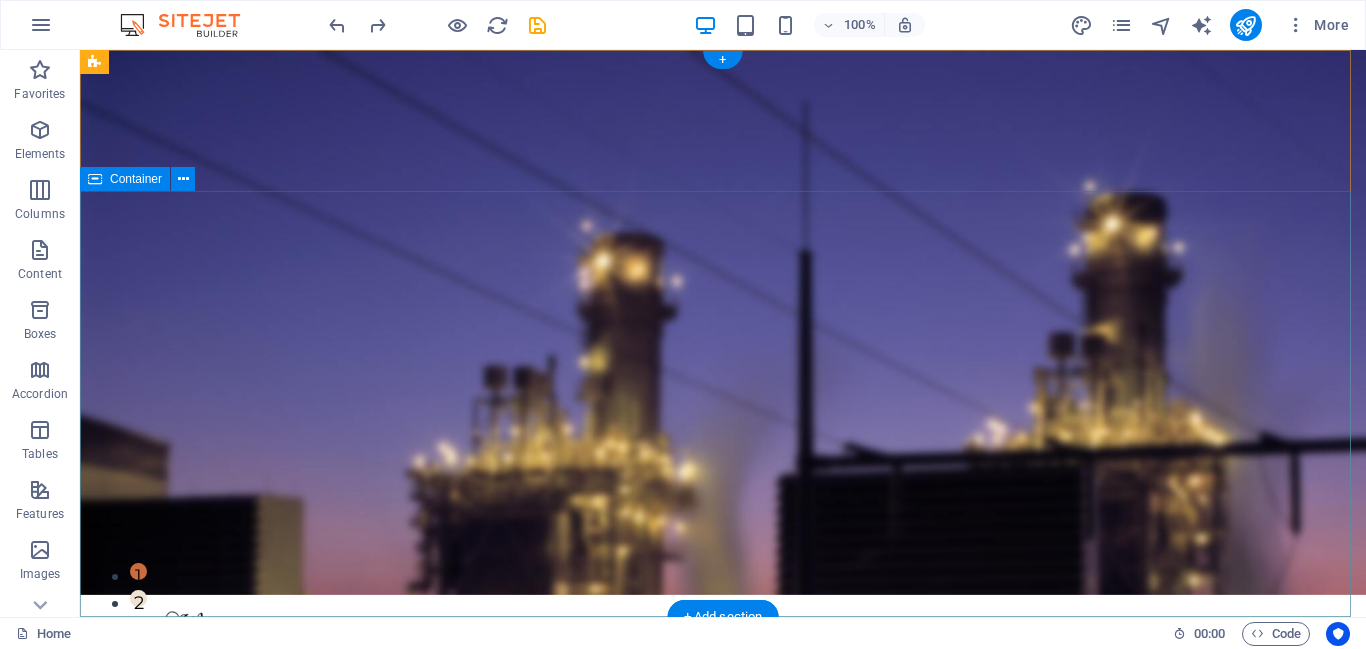 scroll, scrollTop: 0, scrollLeft: 0, axis: both 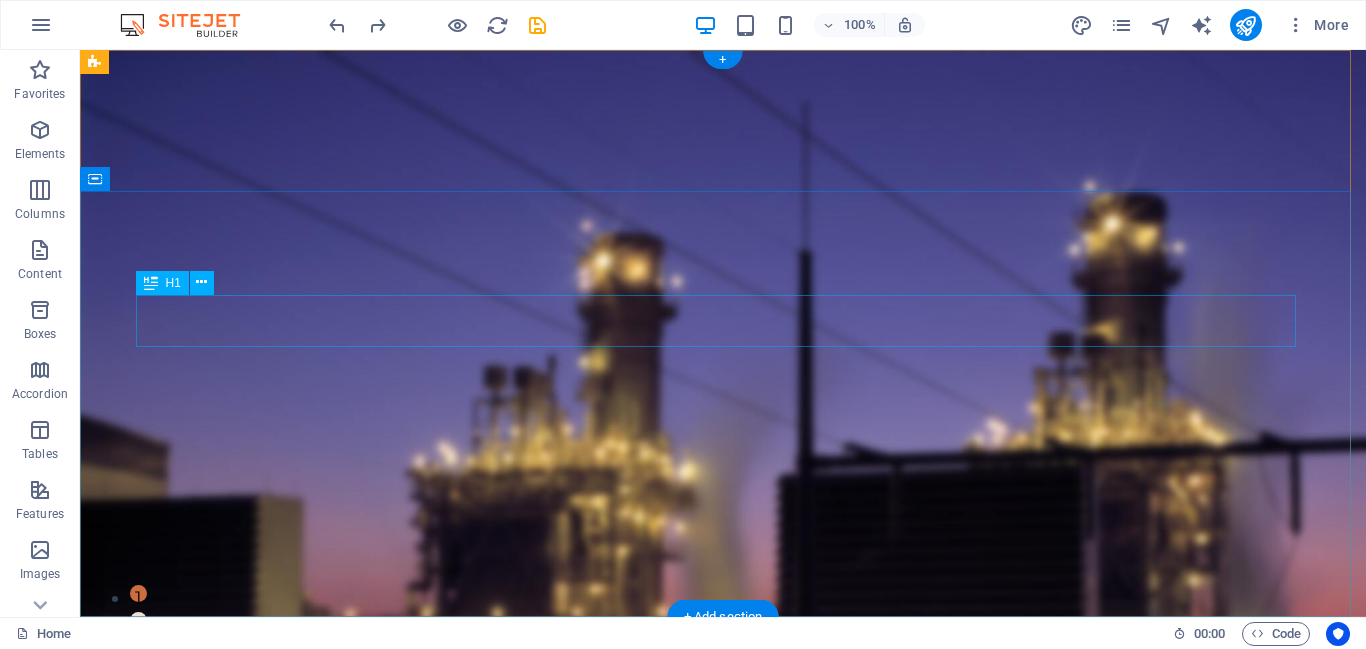 click on "Transformers: Powering the Grid." at bounding box center (723, 916) 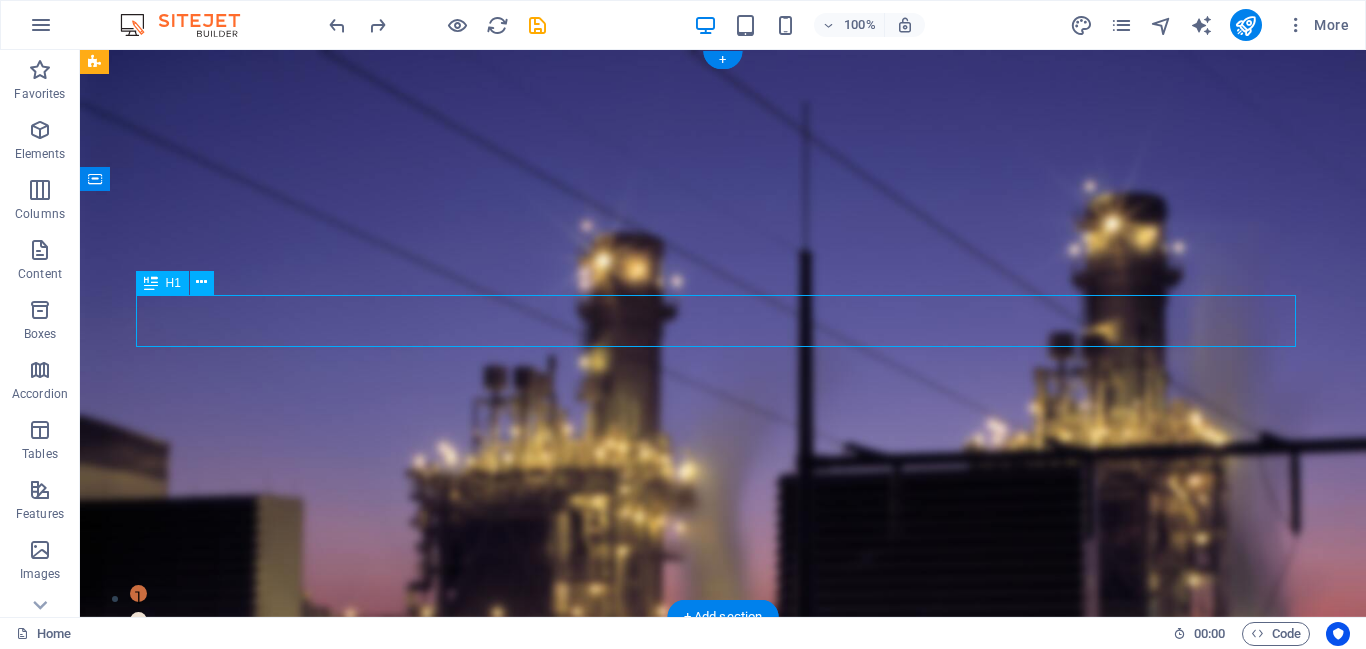 click on "Transformers: Powering the Grid." at bounding box center (723, 916) 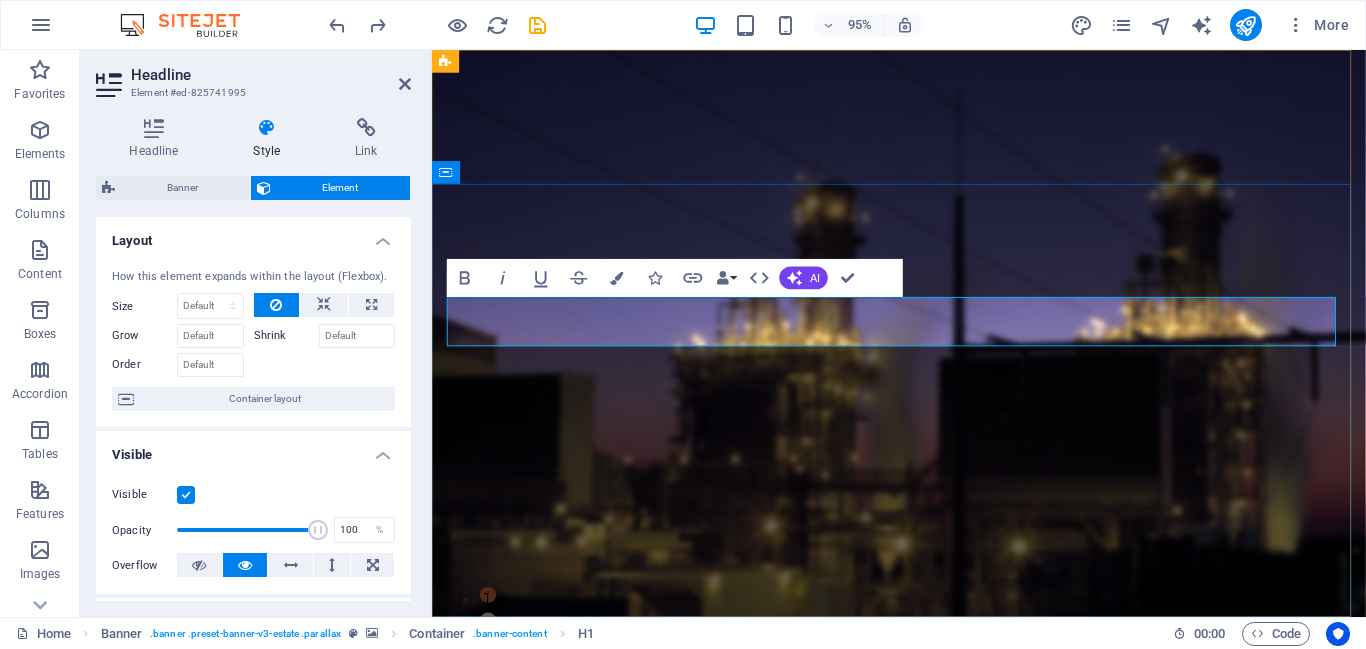 click on "Transformers: Powering the Grid." at bounding box center [924, 915] 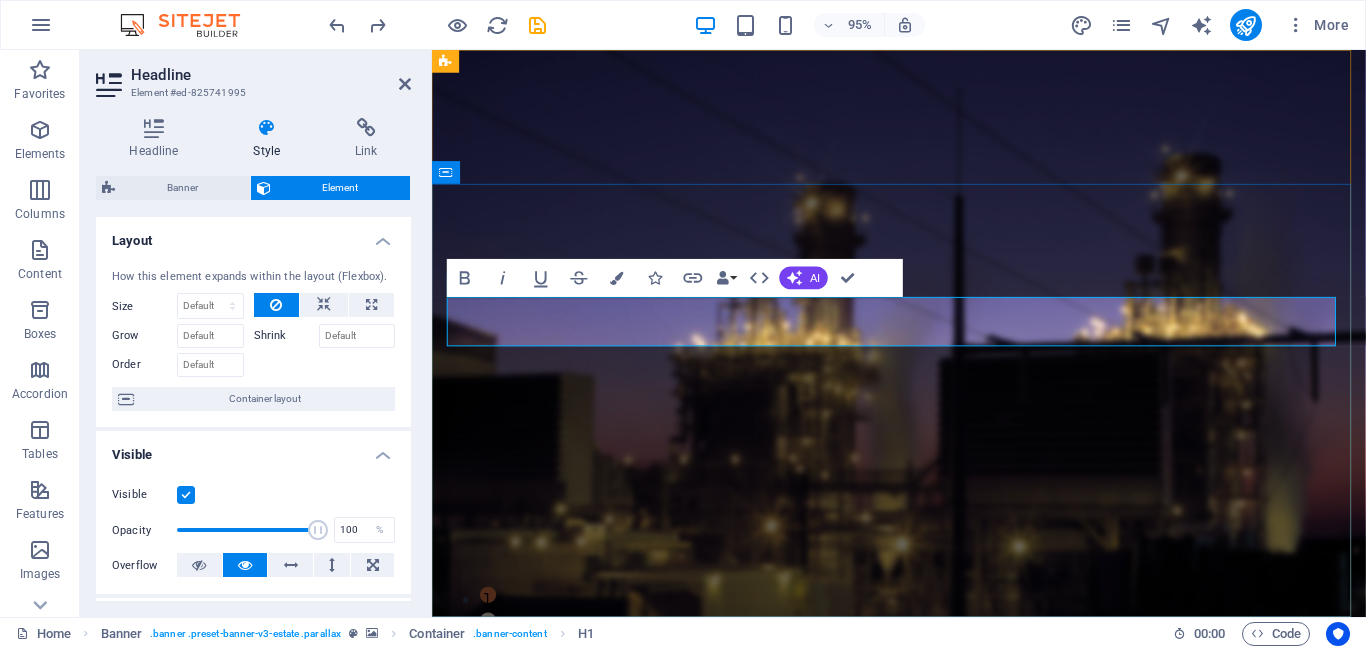 drag, startPoint x: 954, startPoint y: 334, endPoint x: 1141, endPoint y: 327, distance: 187.13097 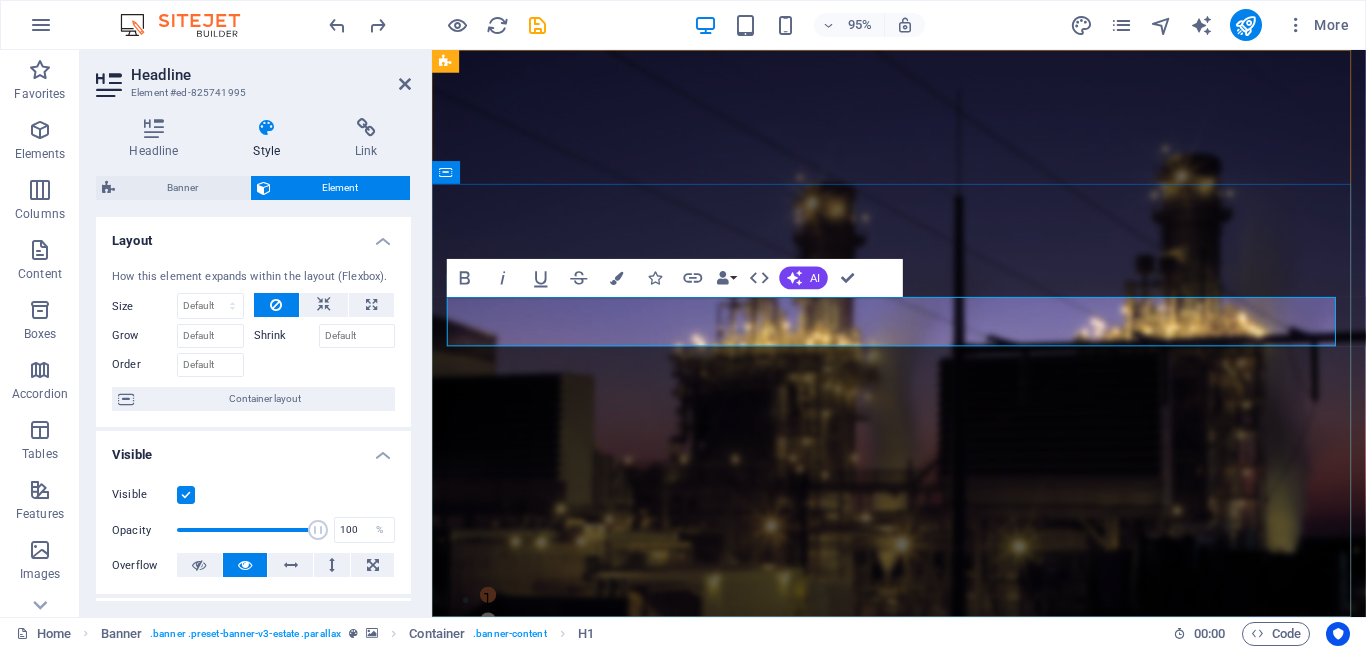 click on "Transformers: Powering the Grid." at bounding box center [924, 945] 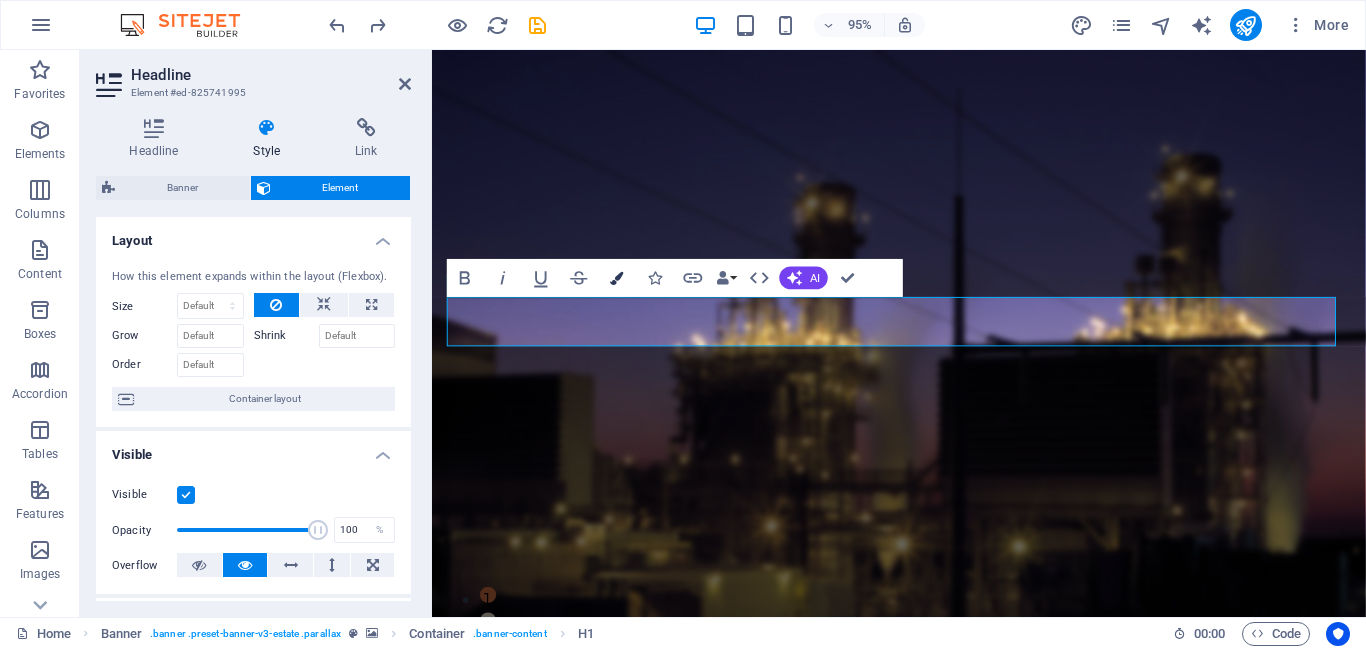 click at bounding box center (617, 277) 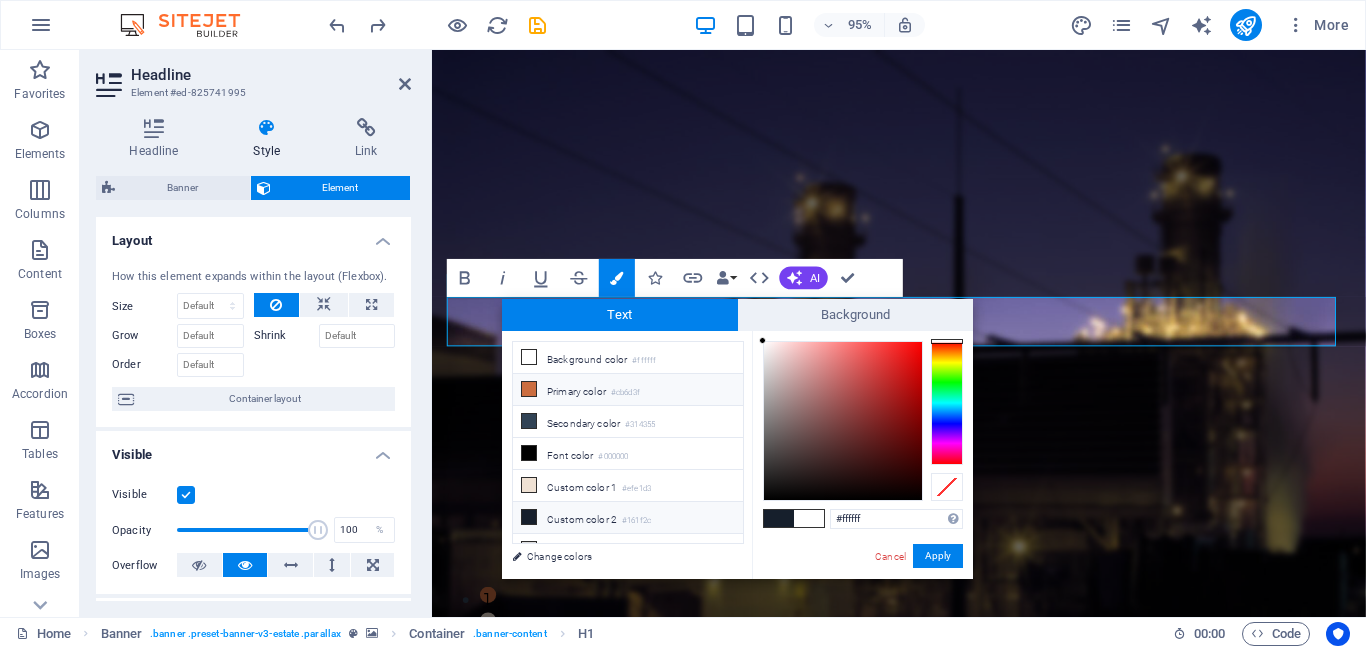 click on "Primary color
#cb6d3f" at bounding box center (628, 390) 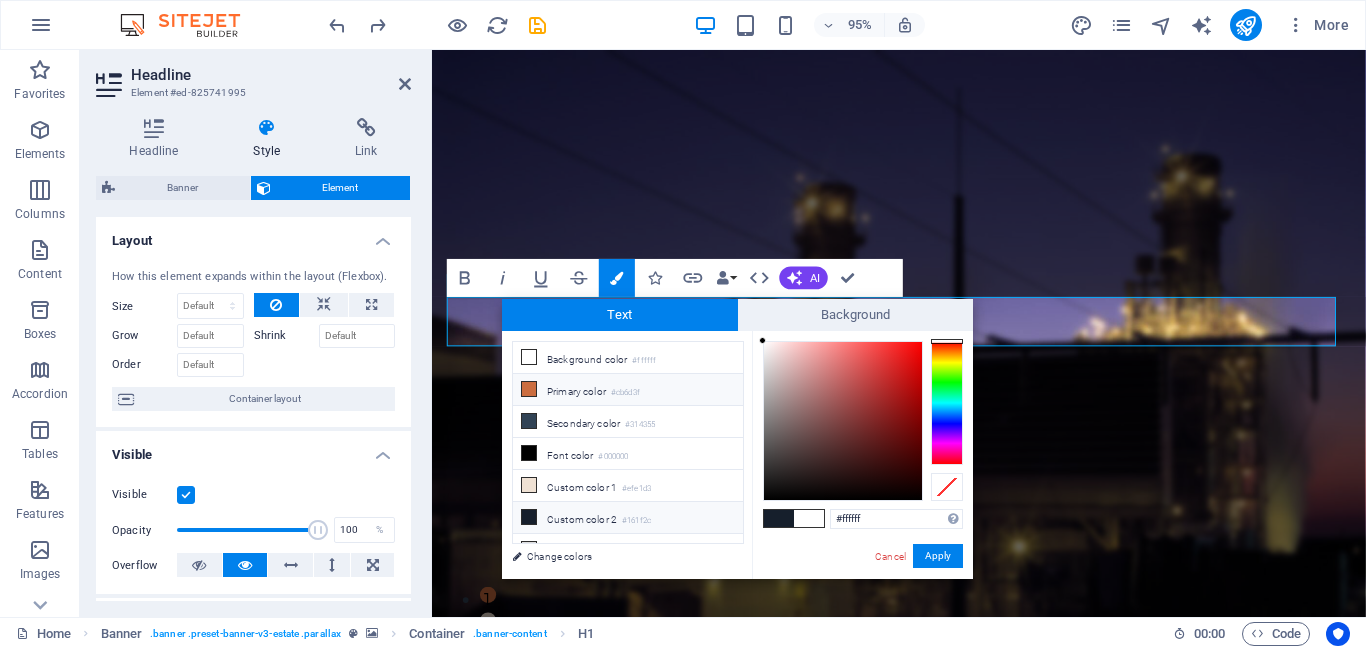 type on "#cb6d3f" 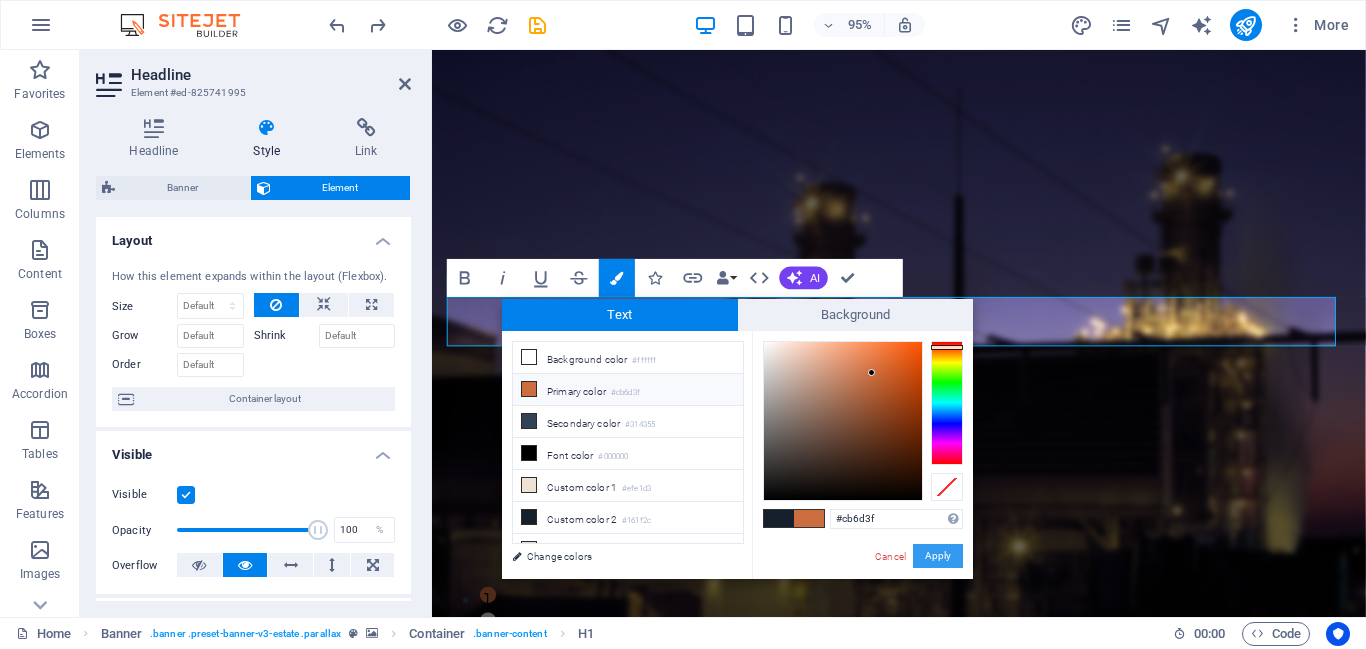 drag, startPoint x: 927, startPoint y: 551, endPoint x: 604, endPoint y: 408, distance: 353.2393 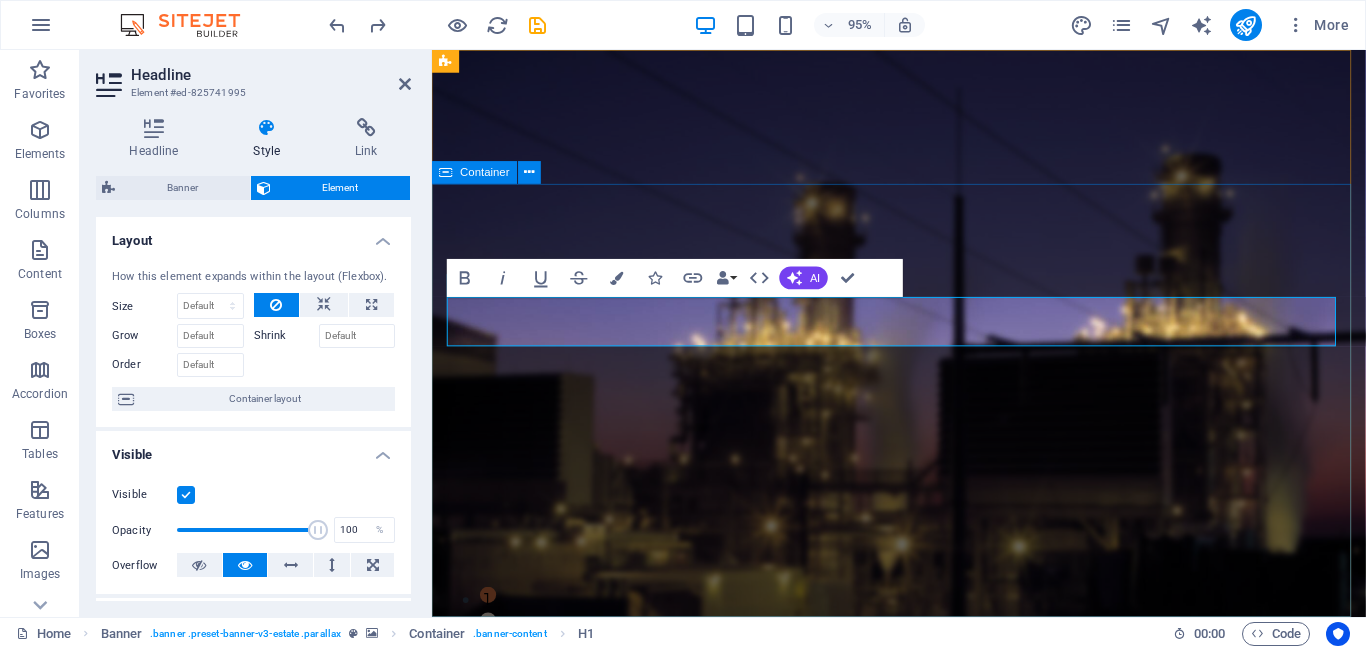 click on "Transformers:  Powering the Grid . Efficiently Converting Voltage for Reliable Energy Transmission get started" at bounding box center [923, 1029] 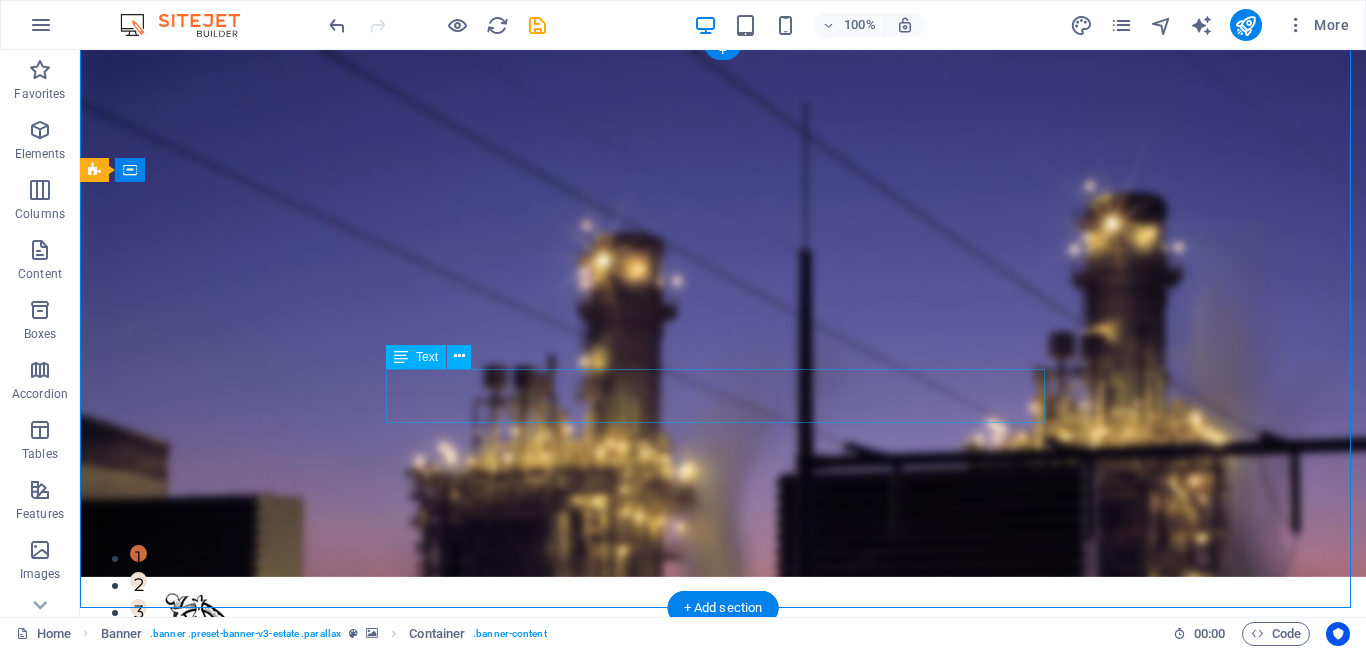 scroll, scrollTop: 0, scrollLeft: 0, axis: both 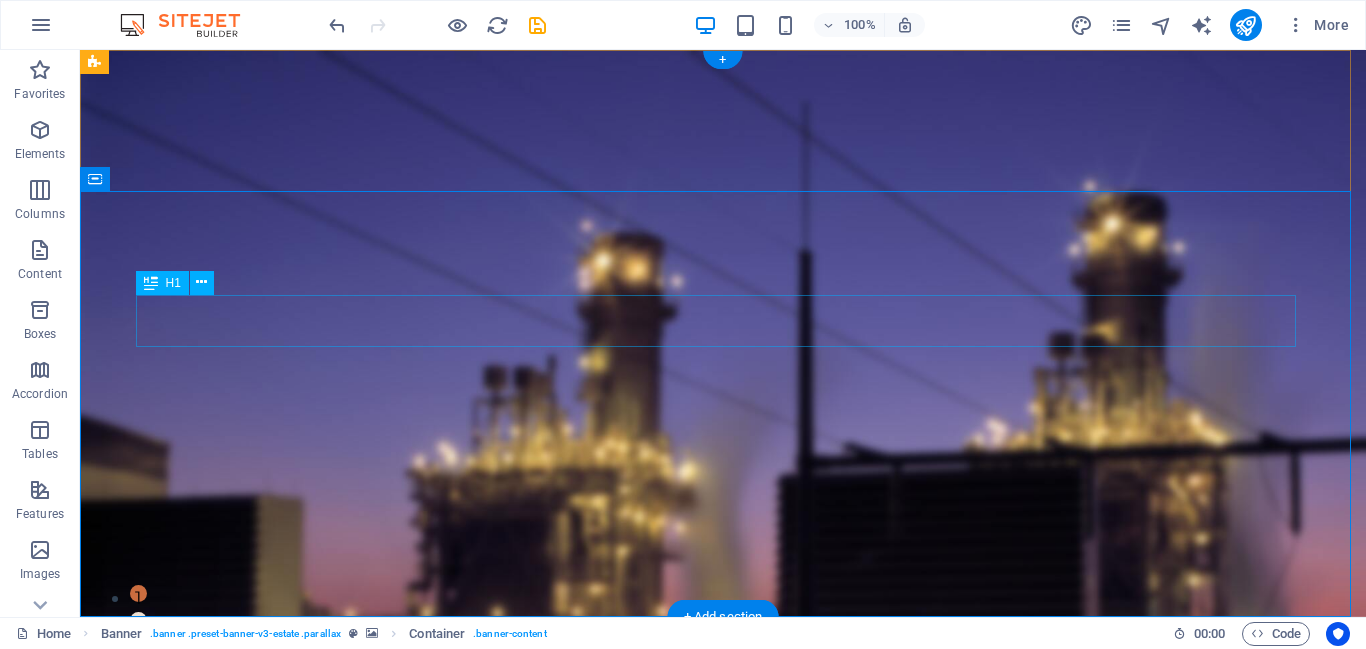 click on "Transformers:  Powering the Grid ." at bounding box center (723, 916) 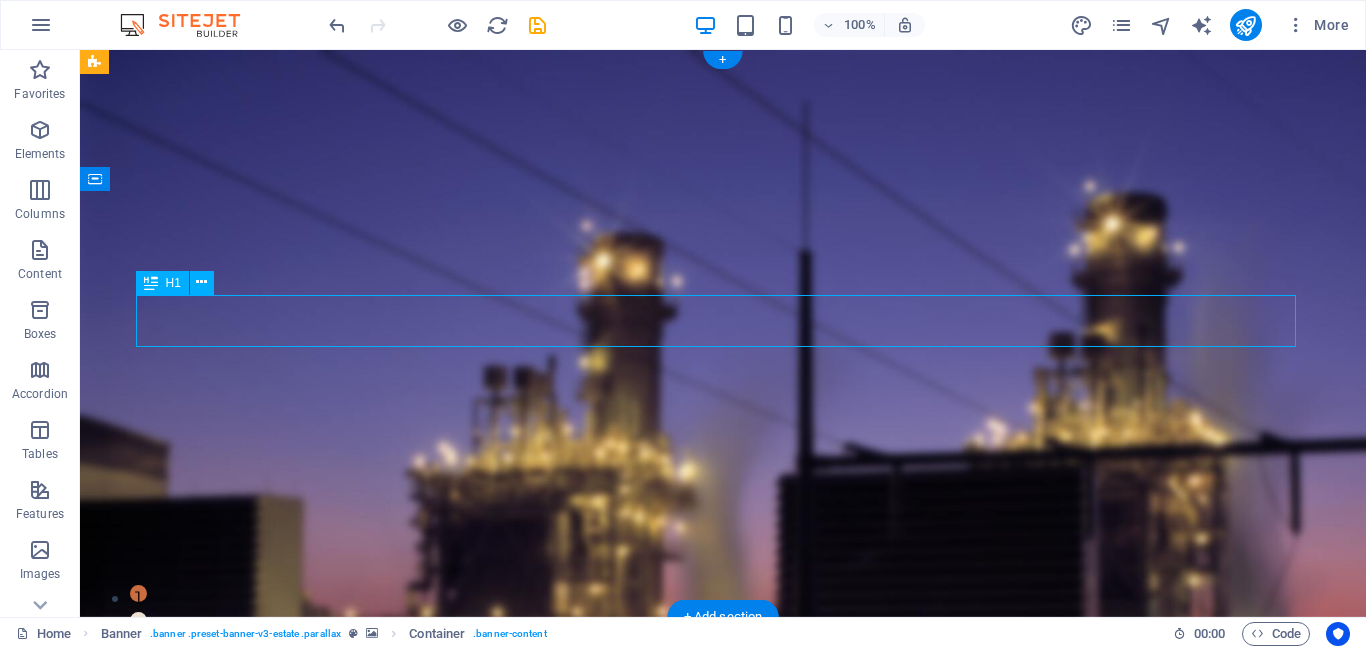 click on "Transformers:  Powering the Grid ." at bounding box center [723, 916] 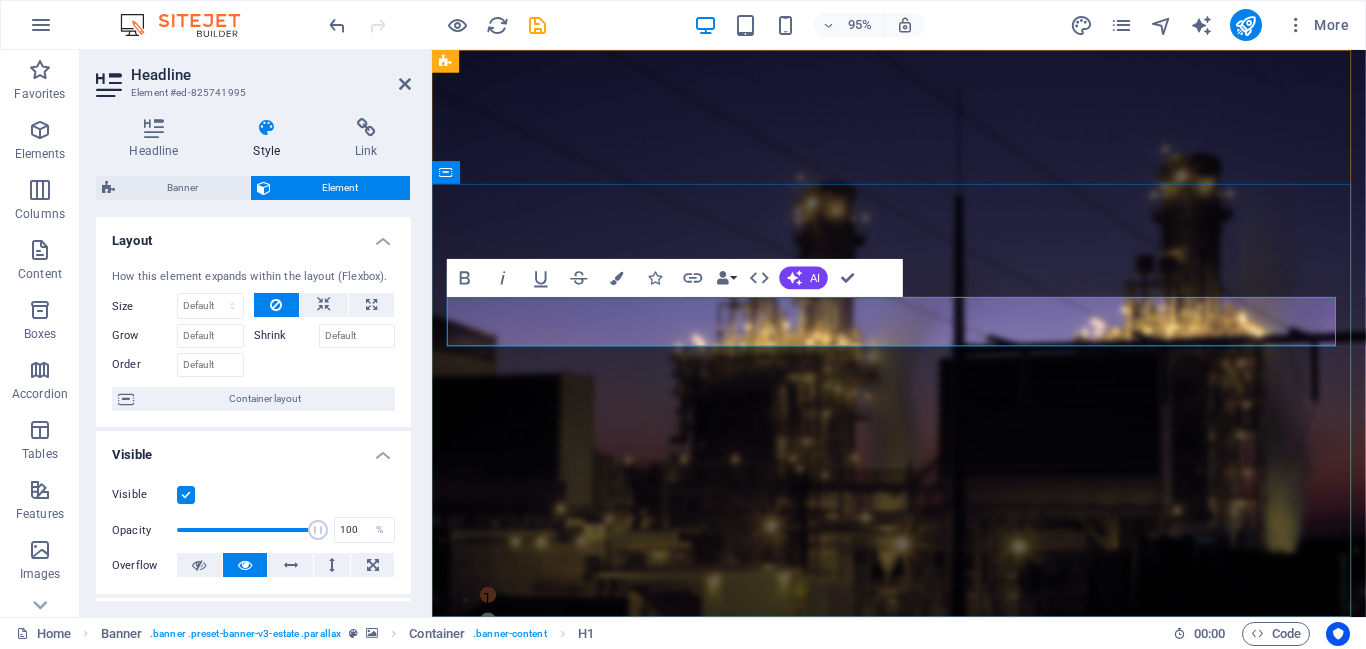click on "Powering the Grid" at bounding box center [1090, 915] 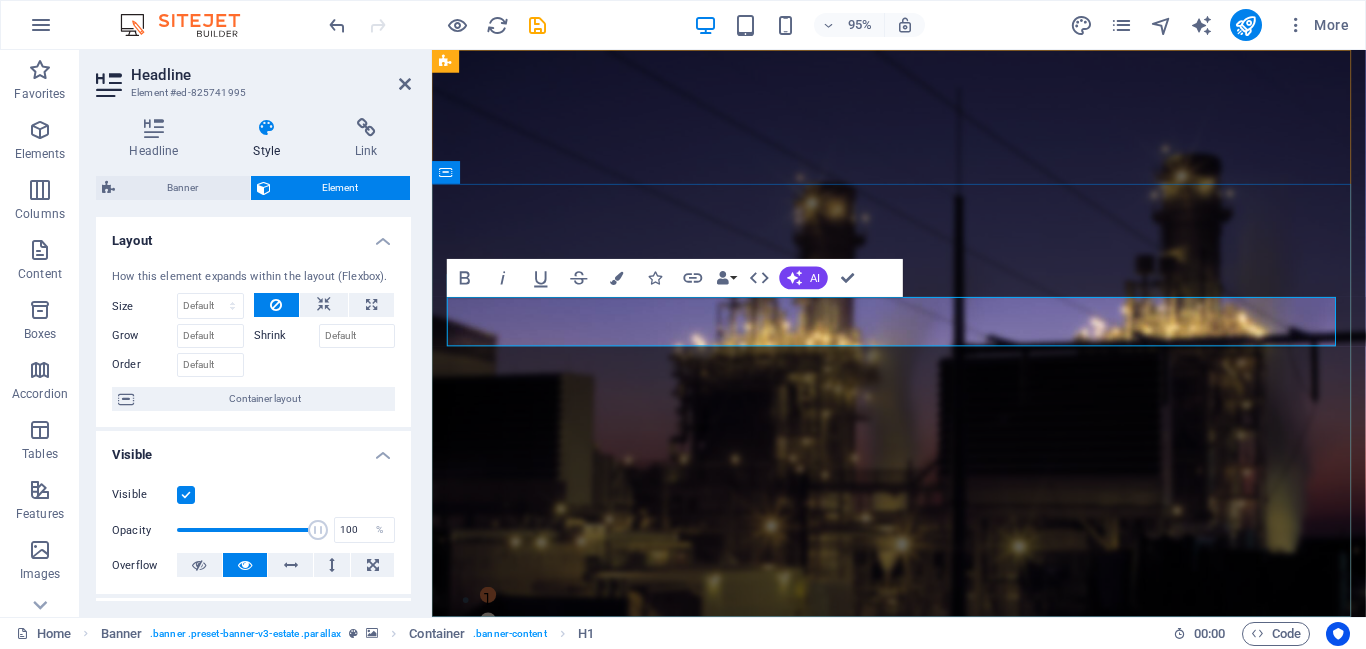 drag, startPoint x: 1230, startPoint y: 340, endPoint x: 1216, endPoint y: 340, distance: 14 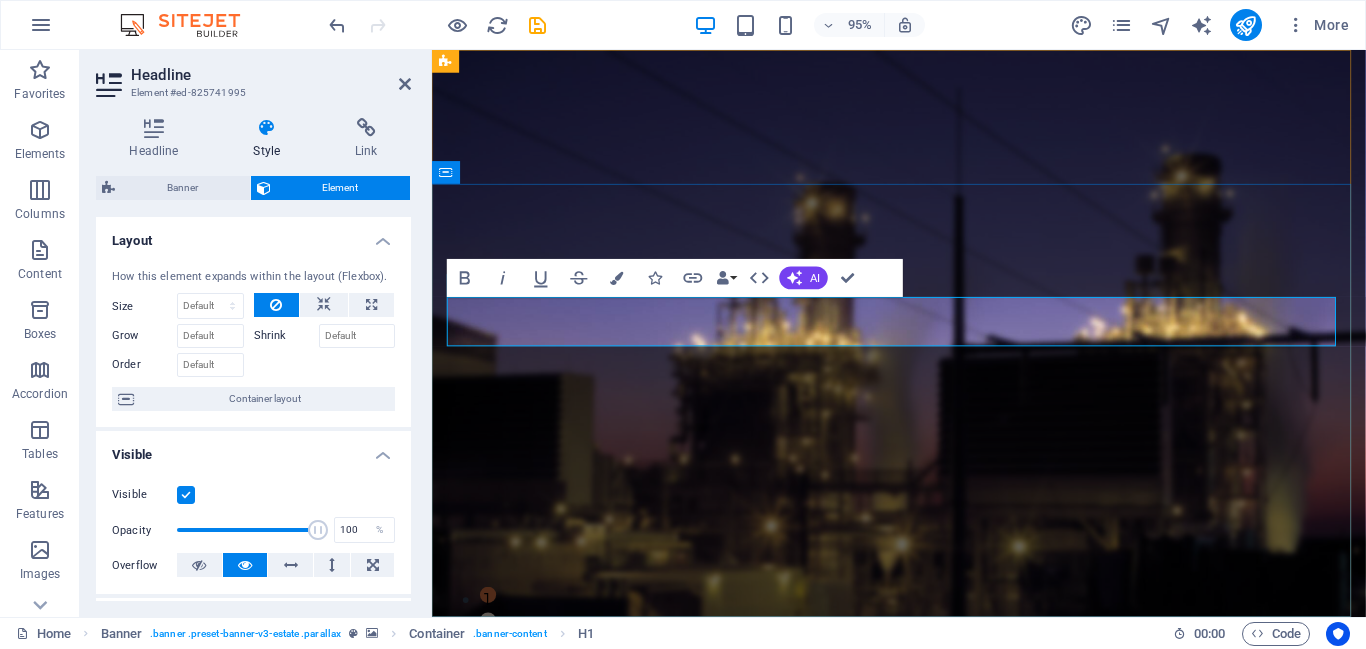 click on "Powering the Grid" at bounding box center [1090, 915] 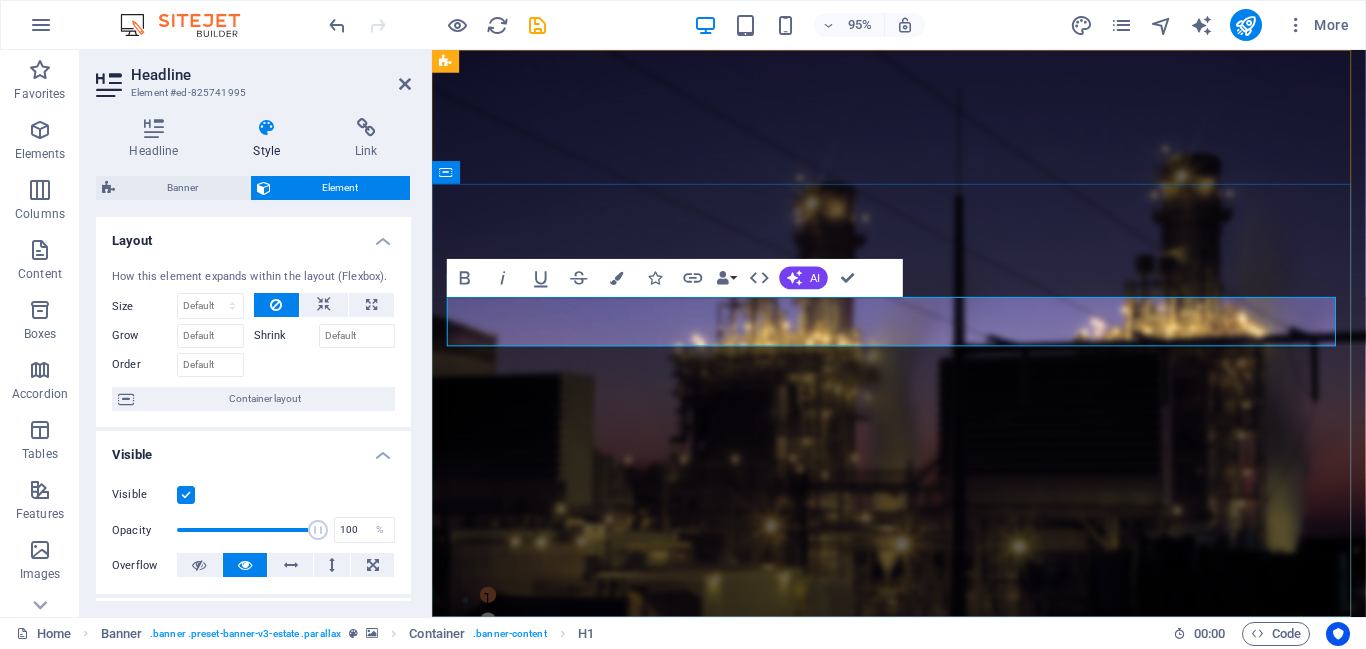 drag, startPoint x: 904, startPoint y: 340, endPoint x: 1227, endPoint y: 358, distance: 323.50116 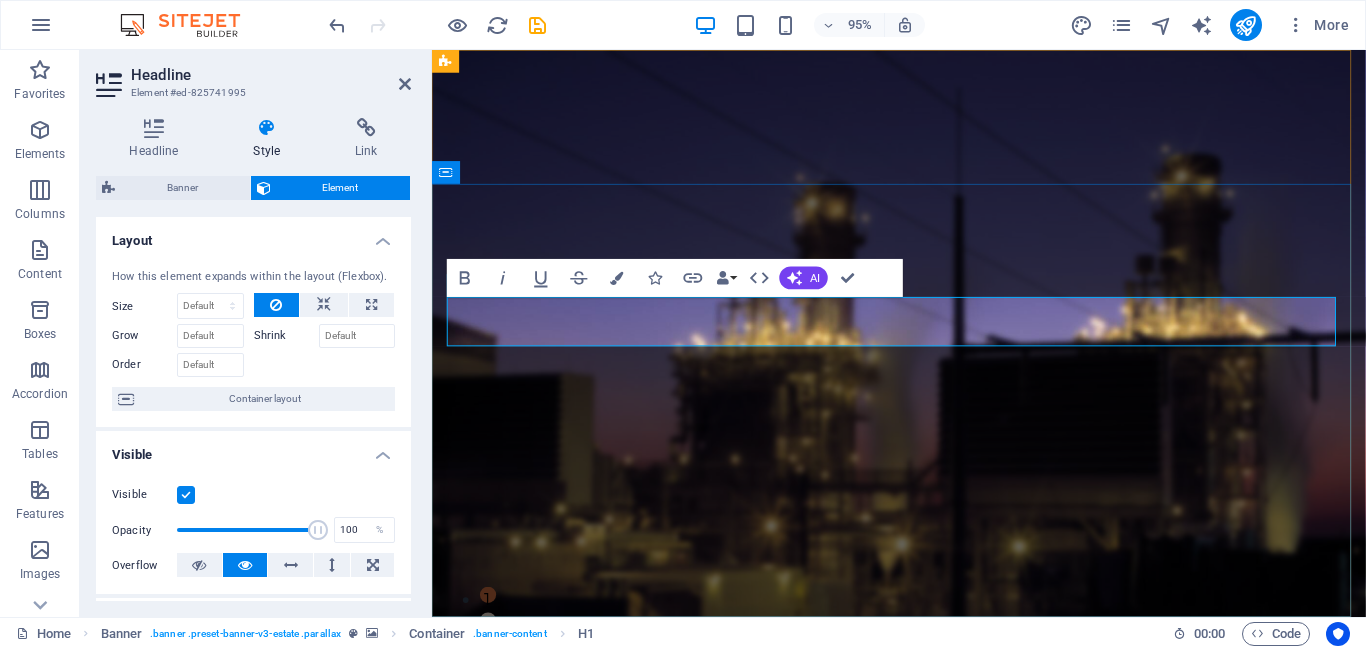 click on "Powering the Grid" at bounding box center [1090, 945] 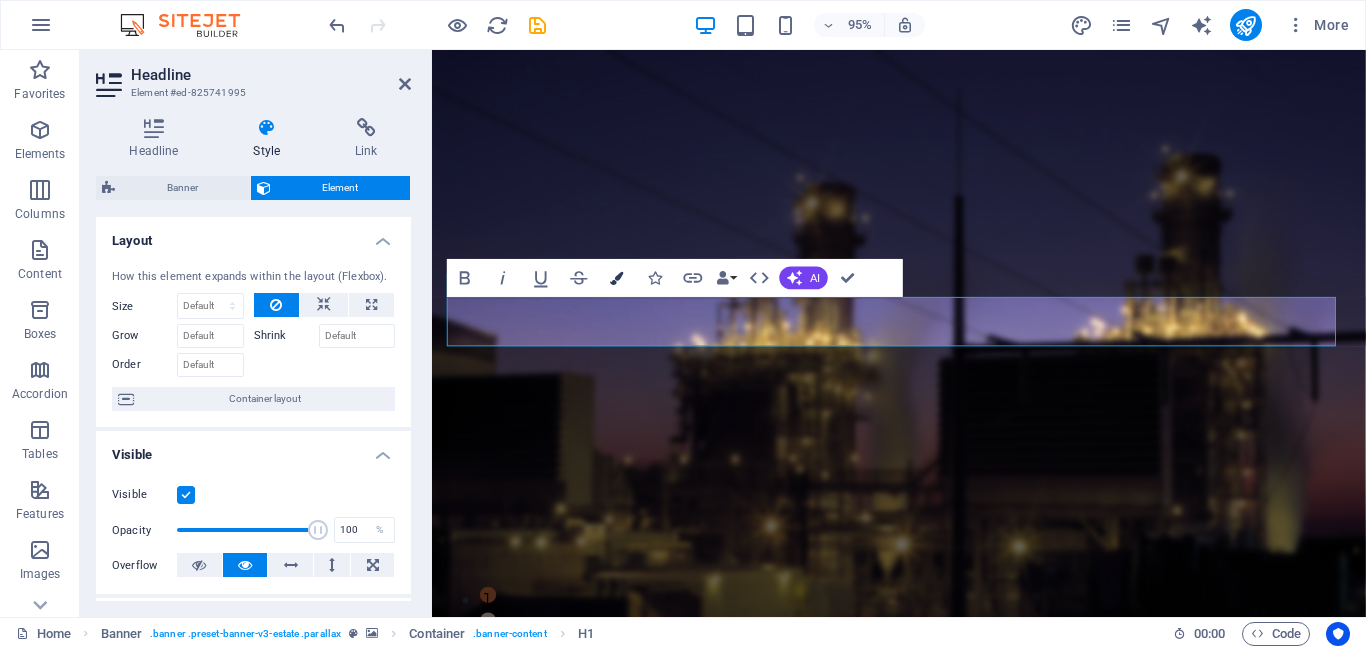 click at bounding box center (617, 277) 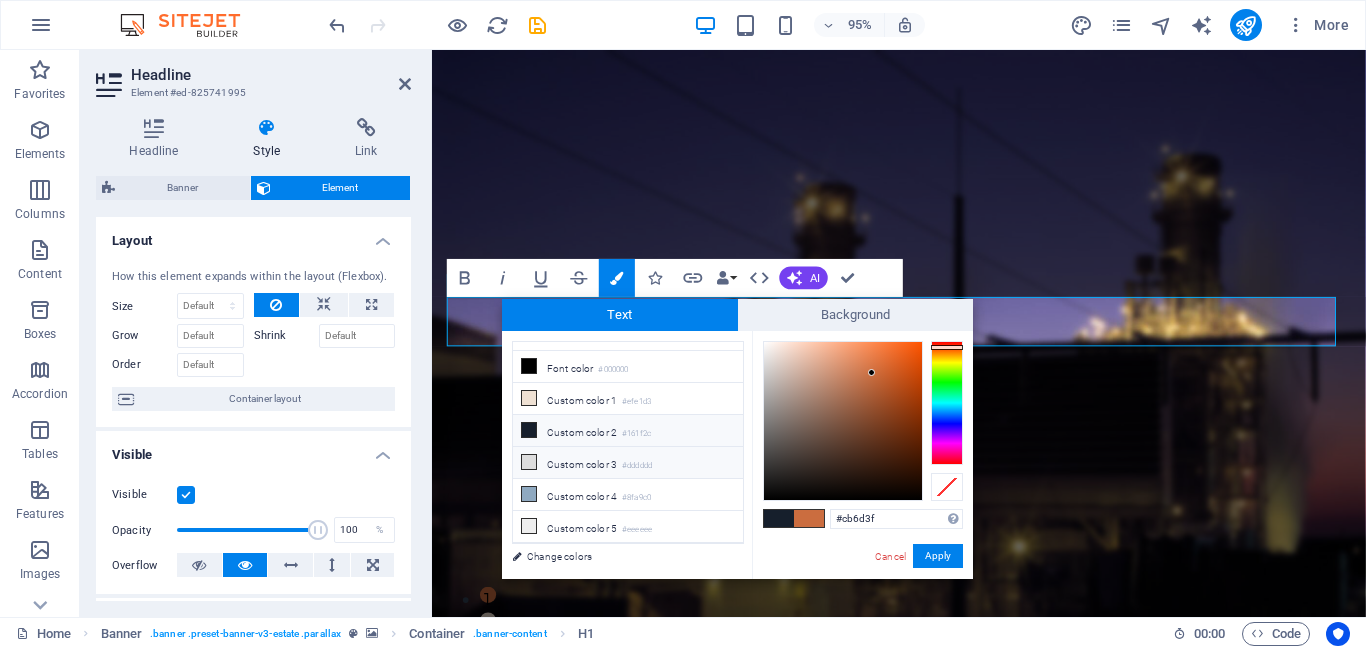 scroll, scrollTop: 0, scrollLeft: 0, axis: both 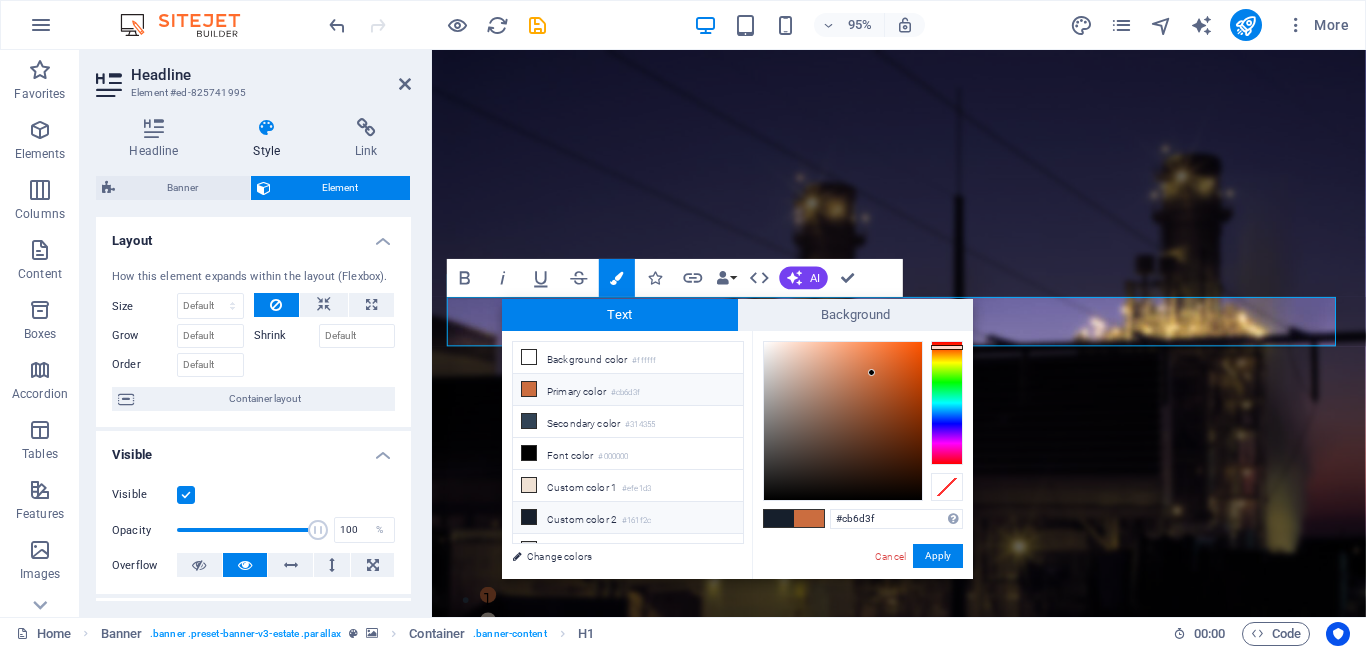 click on "Primary color
#cb6d3f" at bounding box center [628, 390] 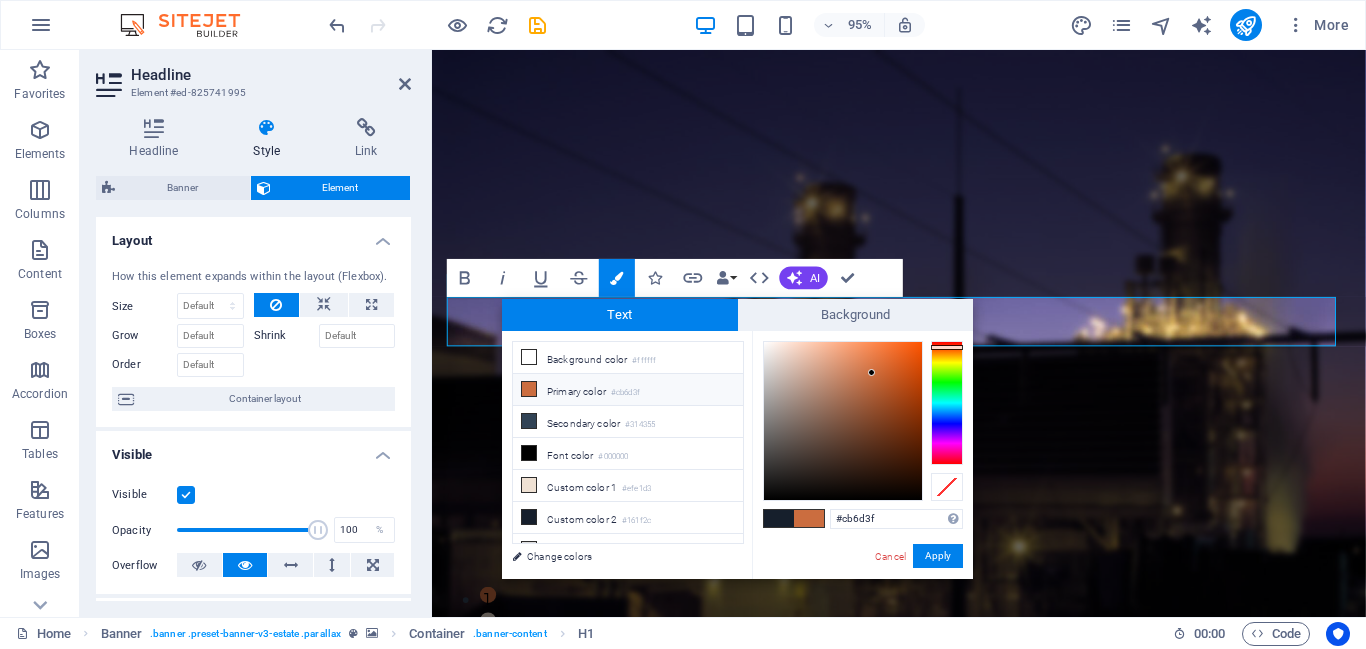 click on "Primary color
#cb6d3f" at bounding box center (628, 390) 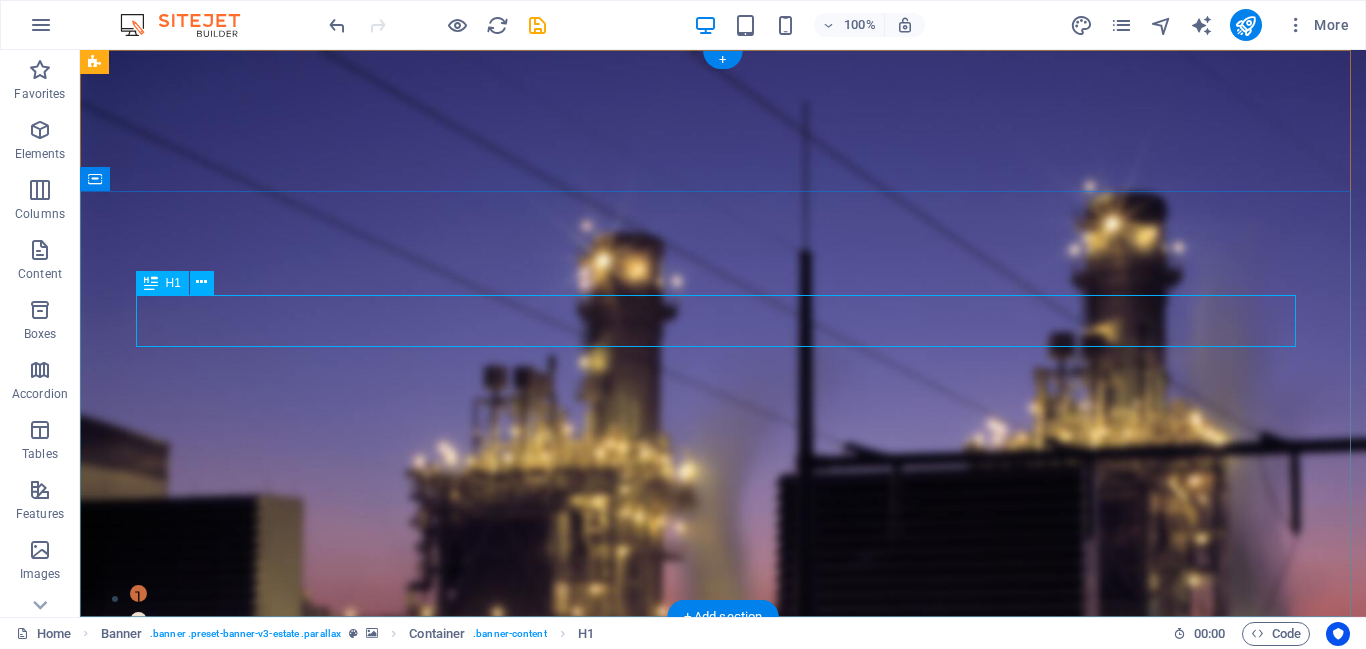 click on "Transformers:  Powering the Grid ." at bounding box center [723, 946] 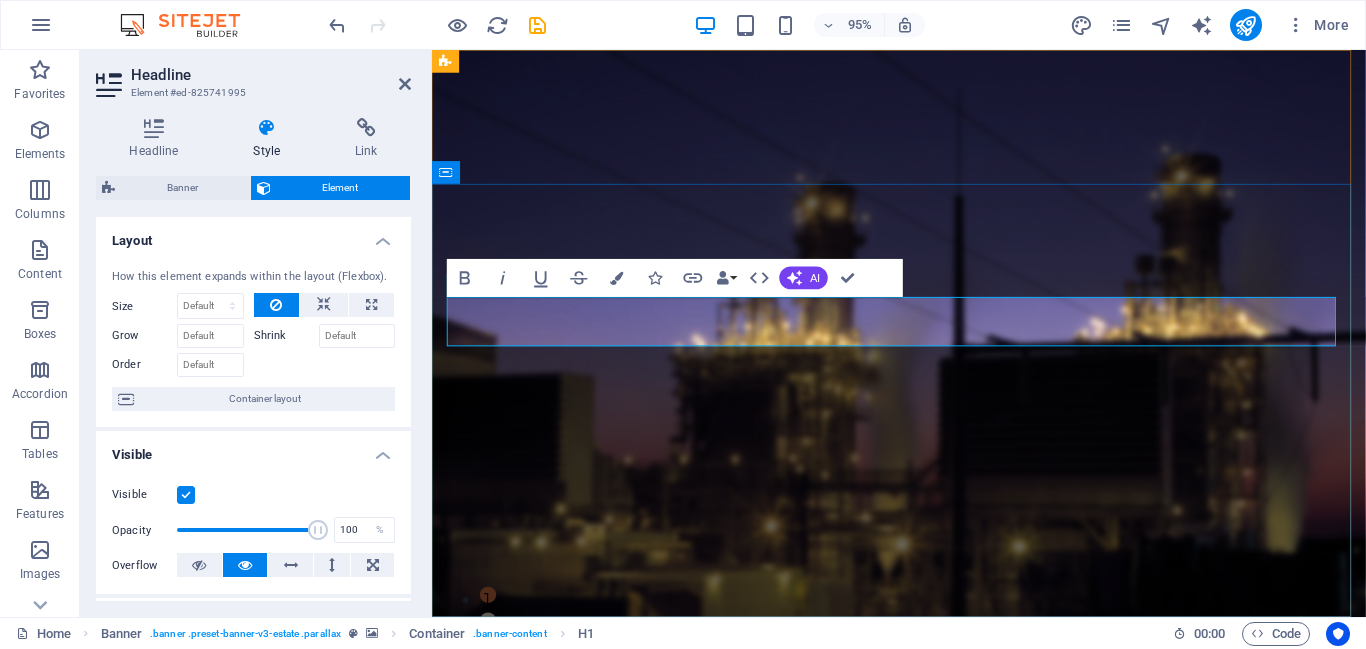 click on "Powering the Grid" at bounding box center [1090, 945] 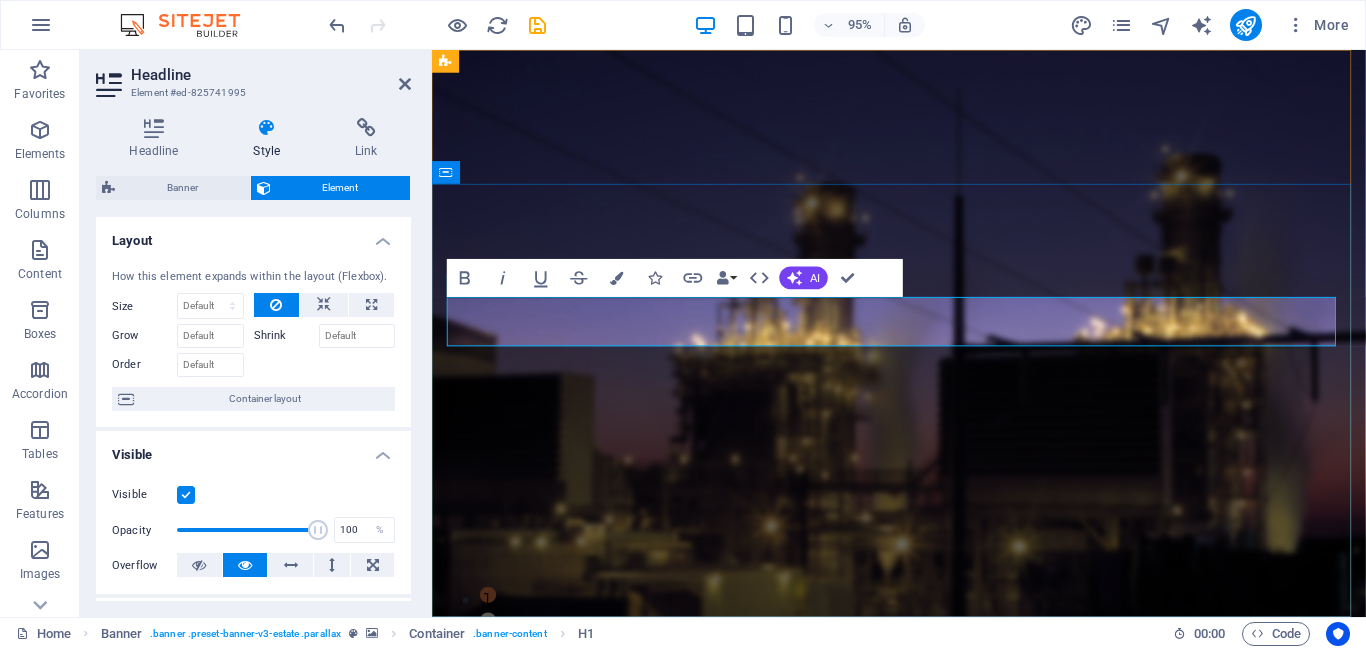 click on "Transformers:  Powering the Grid ." at bounding box center (923, 945) 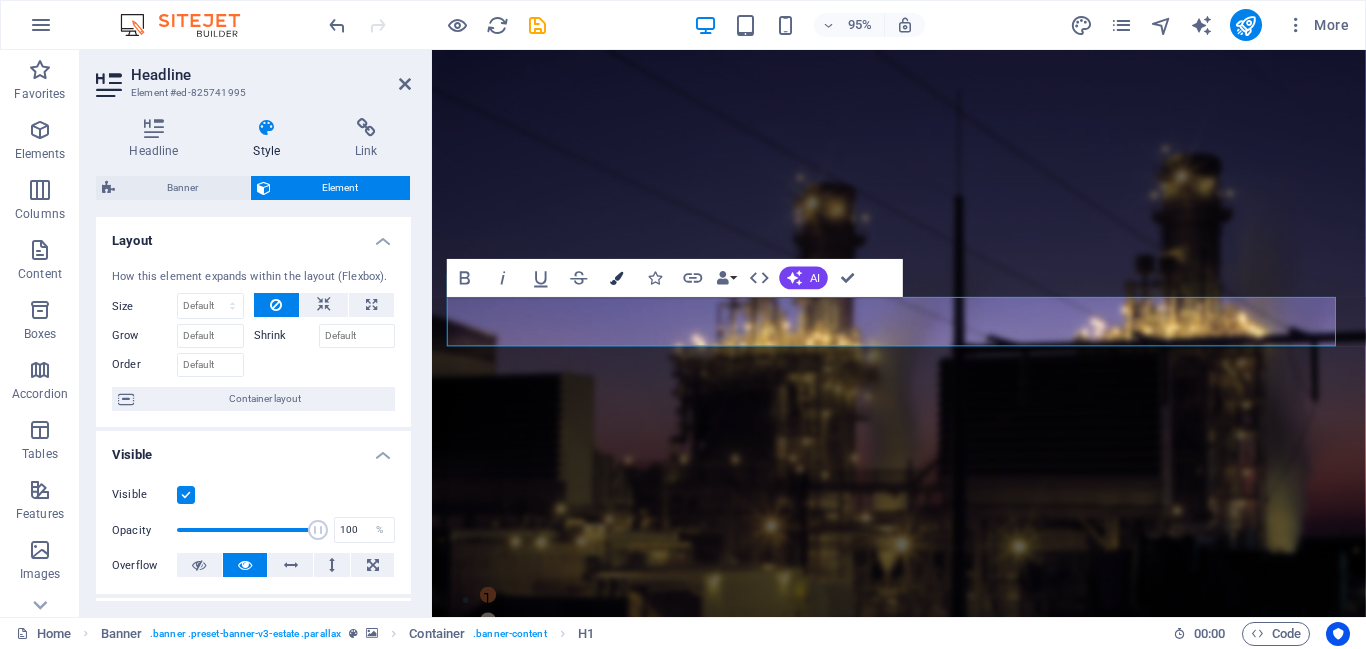 click on "Colors" at bounding box center (617, 278) 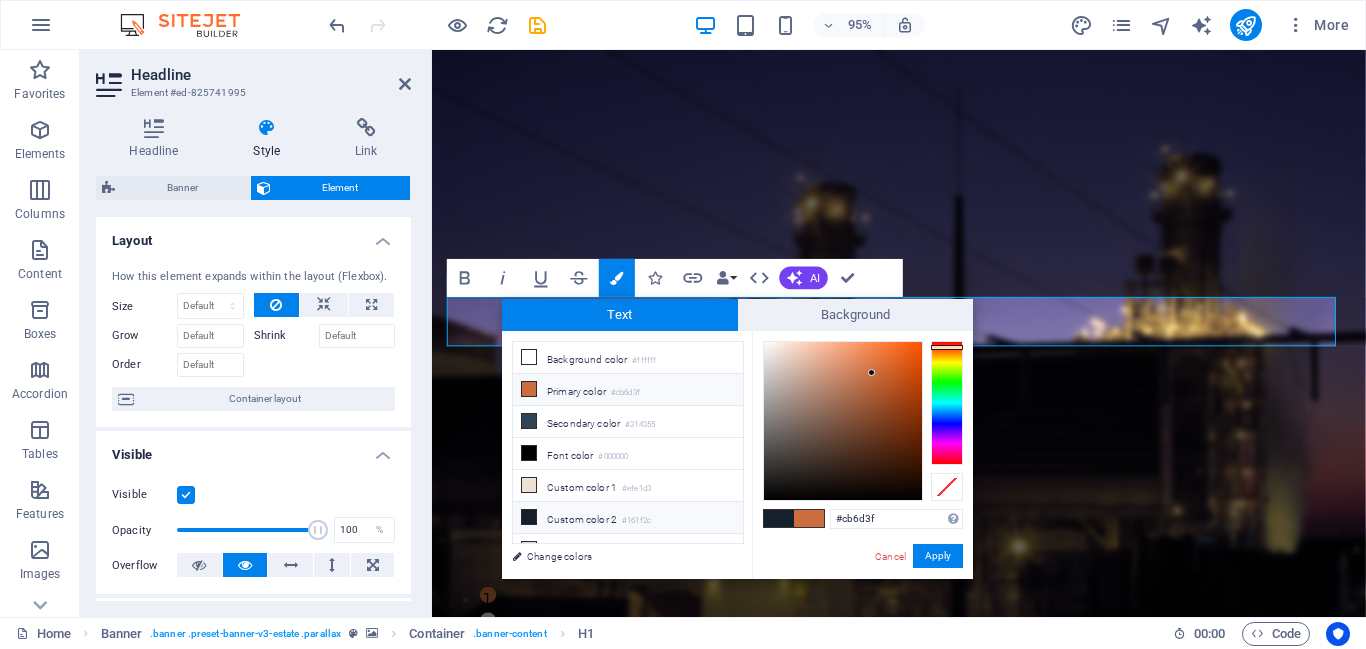 click on "Primary color
#cb6d3f" at bounding box center [628, 390] 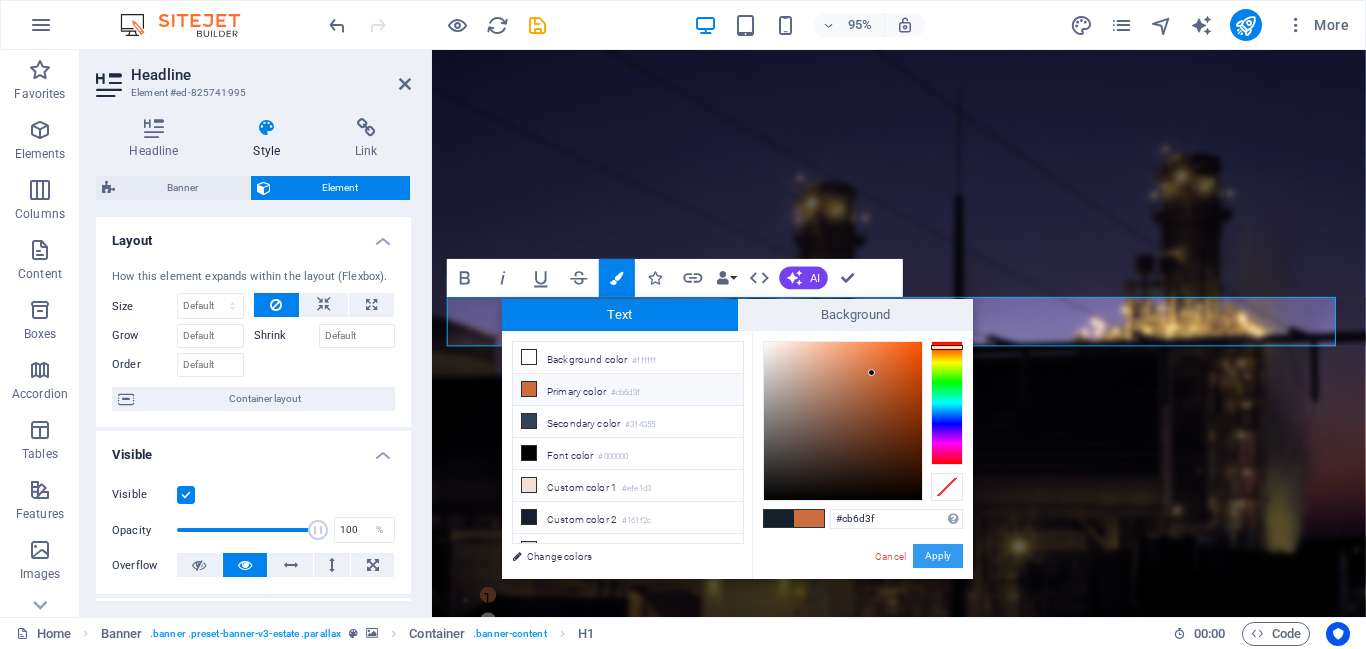 drag, startPoint x: 944, startPoint y: 565, endPoint x: 494, endPoint y: 477, distance: 458.5237 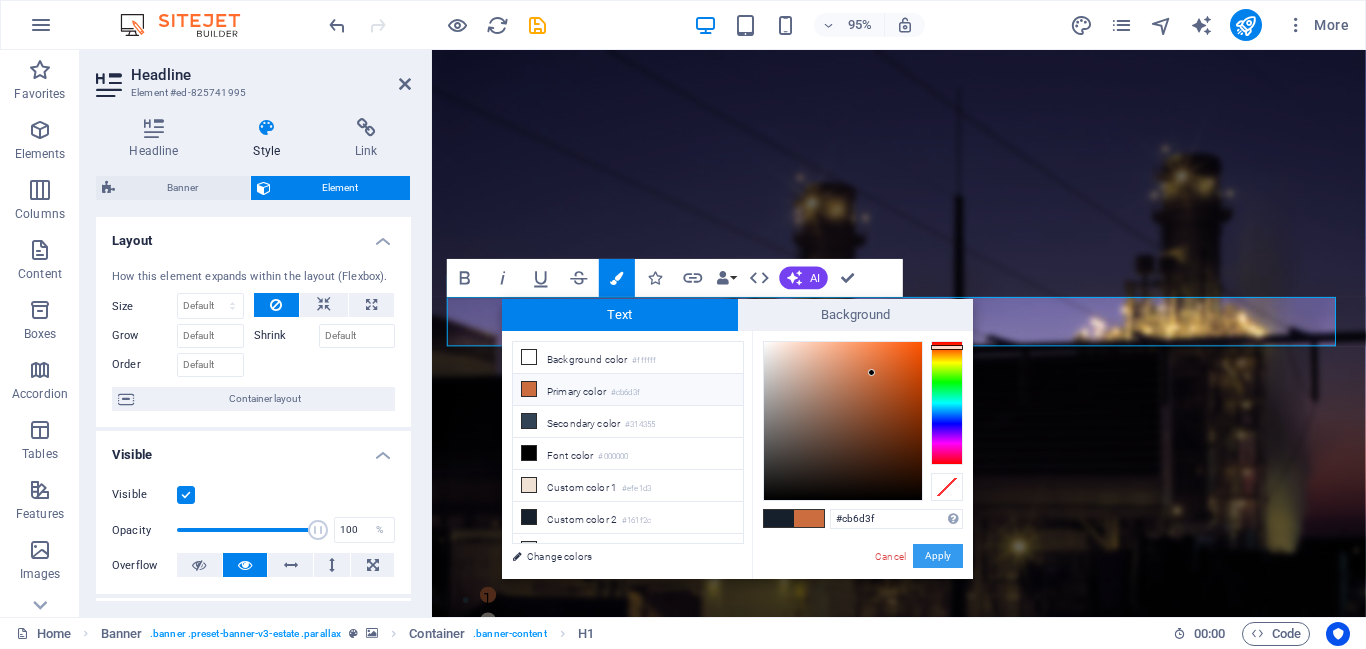 click on "Apply" at bounding box center [938, 556] 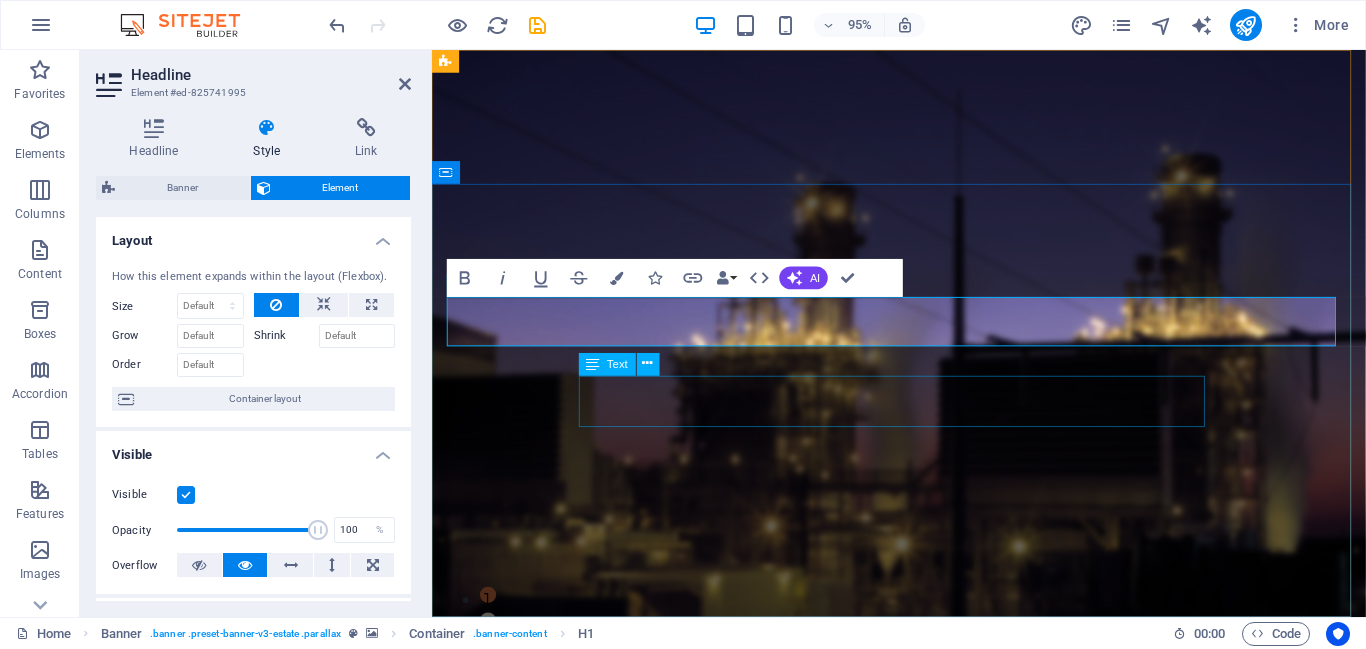 click on "Efficiently Converting Voltage for Reliable Energy Transmission" at bounding box center (923, 1030) 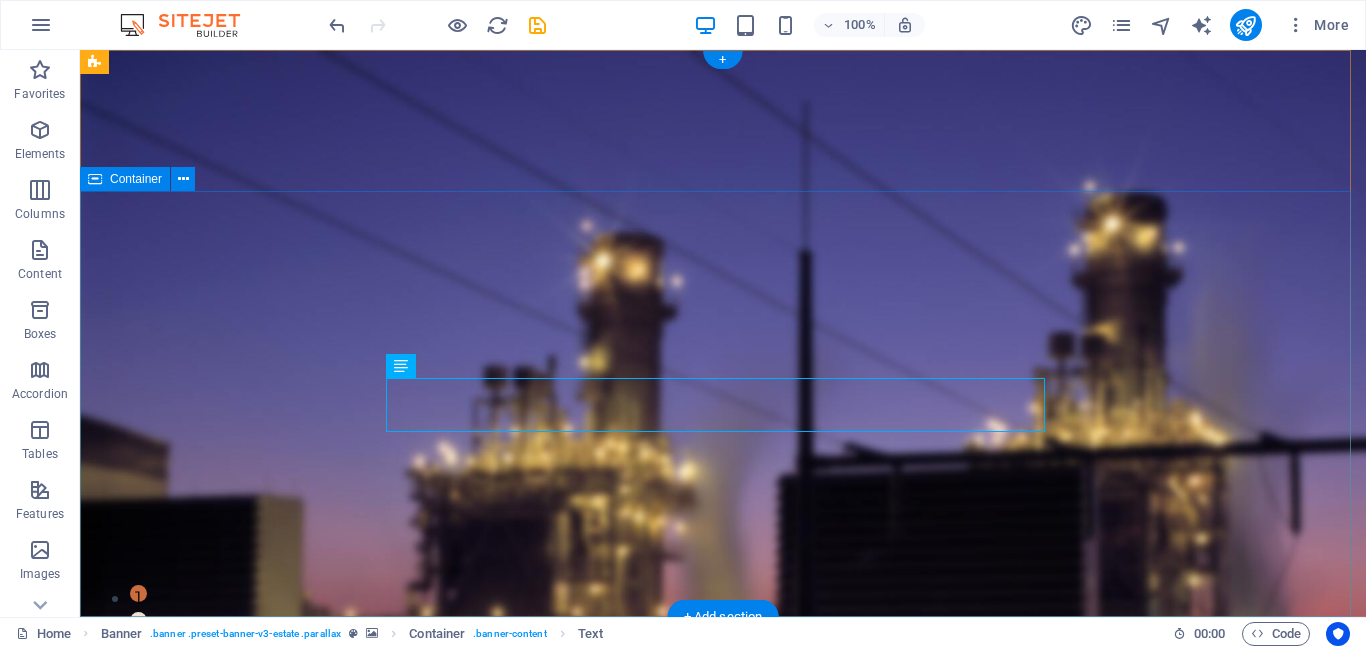 click on "Transformers:  Powering the Grid. Efficiently Converting Voltage for Reliable Energy Transmission get started" at bounding box center [723, 999] 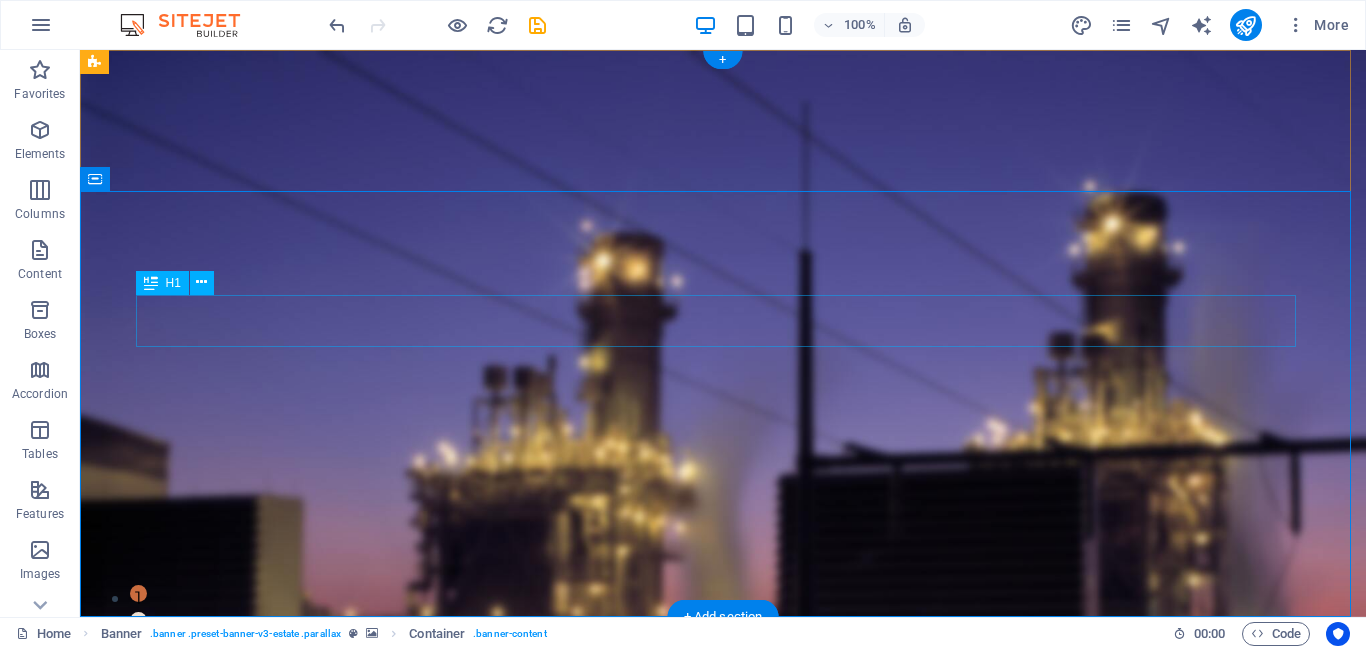 click on "Transformers:  Powering the Grid." at bounding box center [723, 916] 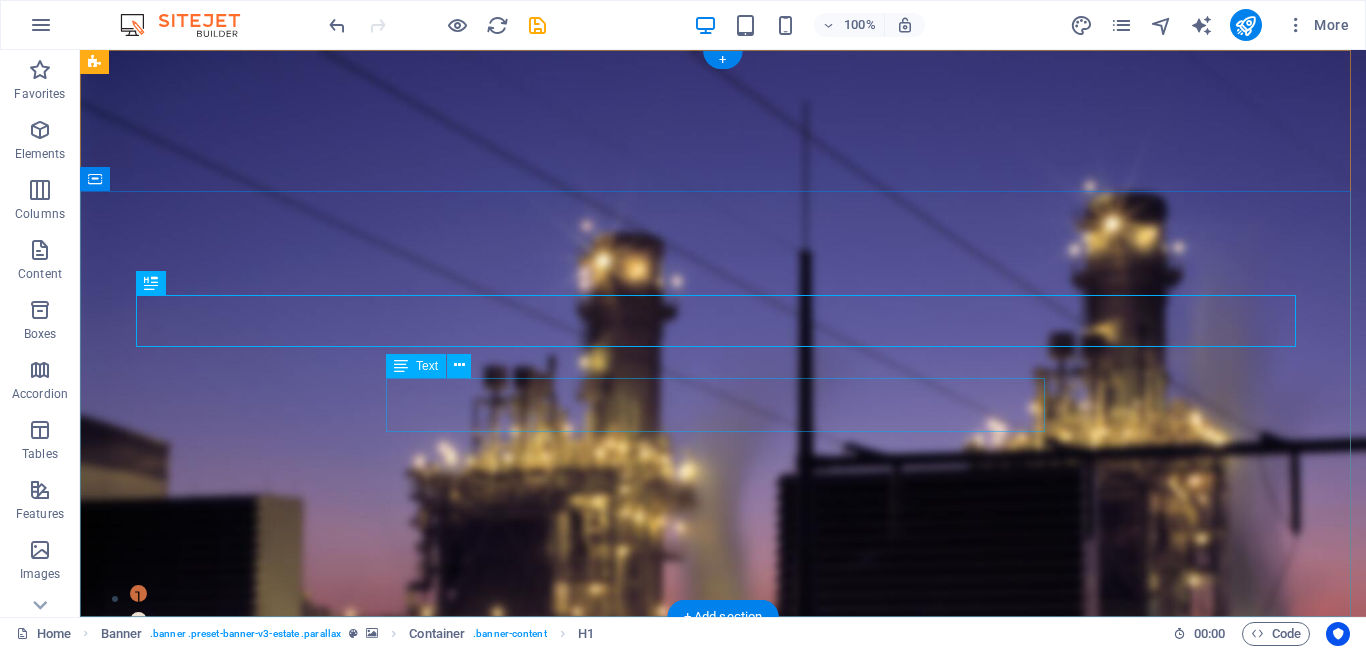click on "Efficiently Converting Voltage for Reliable Energy Transmission" at bounding box center [723, 1000] 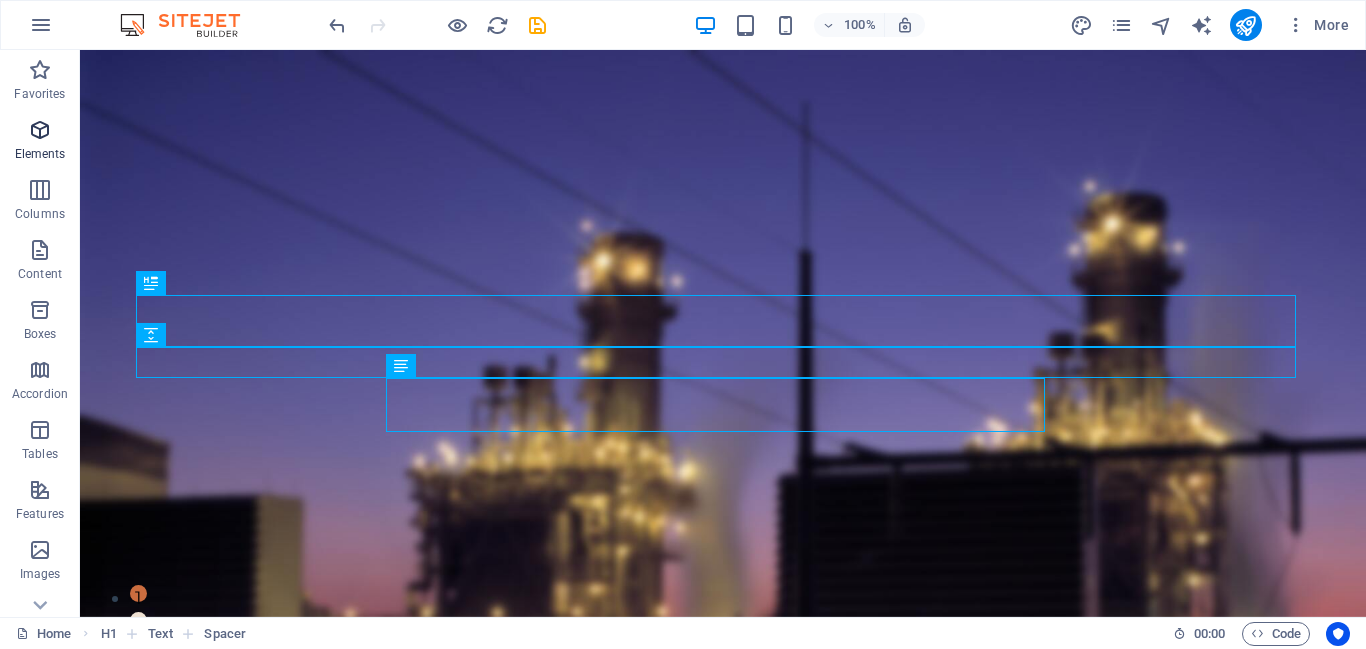 click at bounding box center [40, 130] 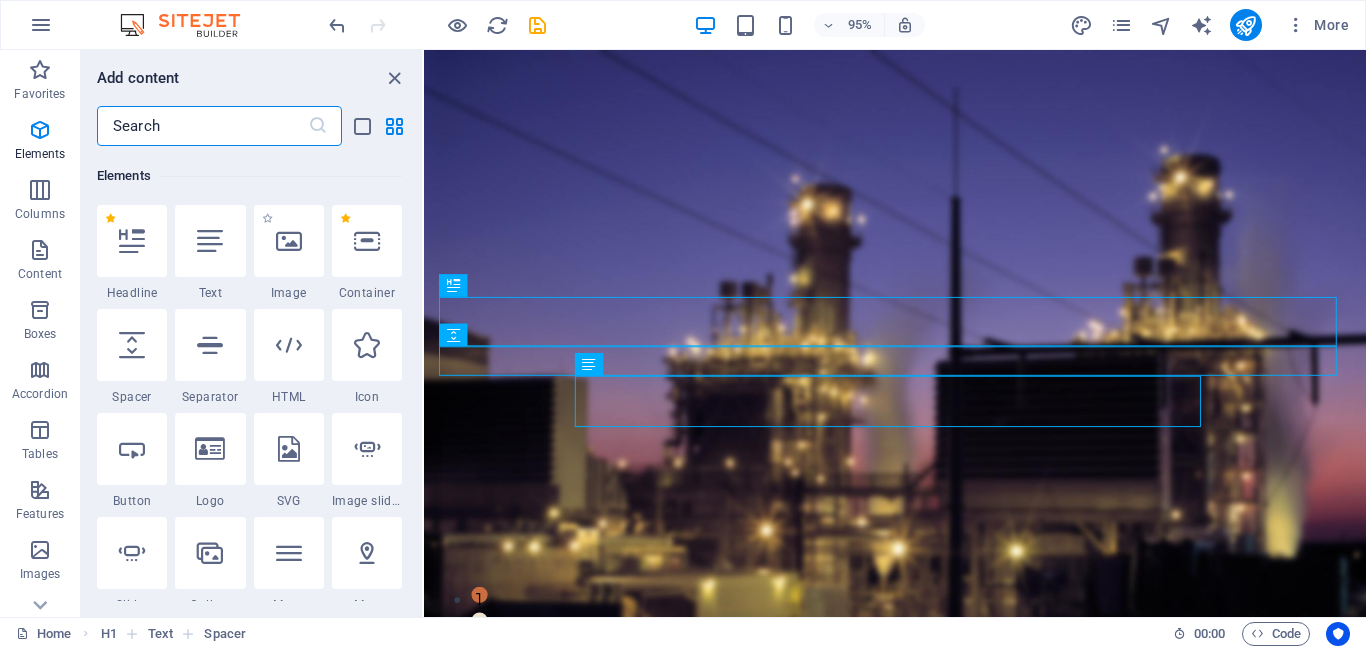 scroll, scrollTop: 213, scrollLeft: 0, axis: vertical 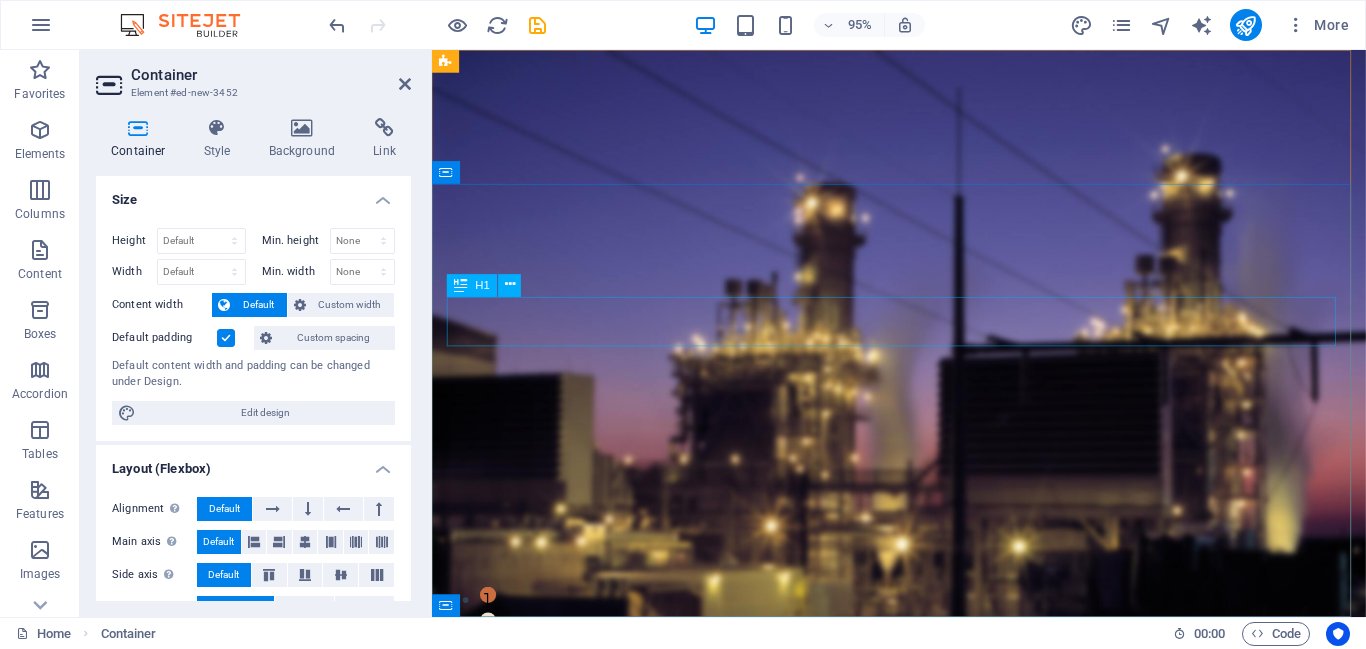 click on "Transformers:  Powering the Grid." at bounding box center (923, 946) 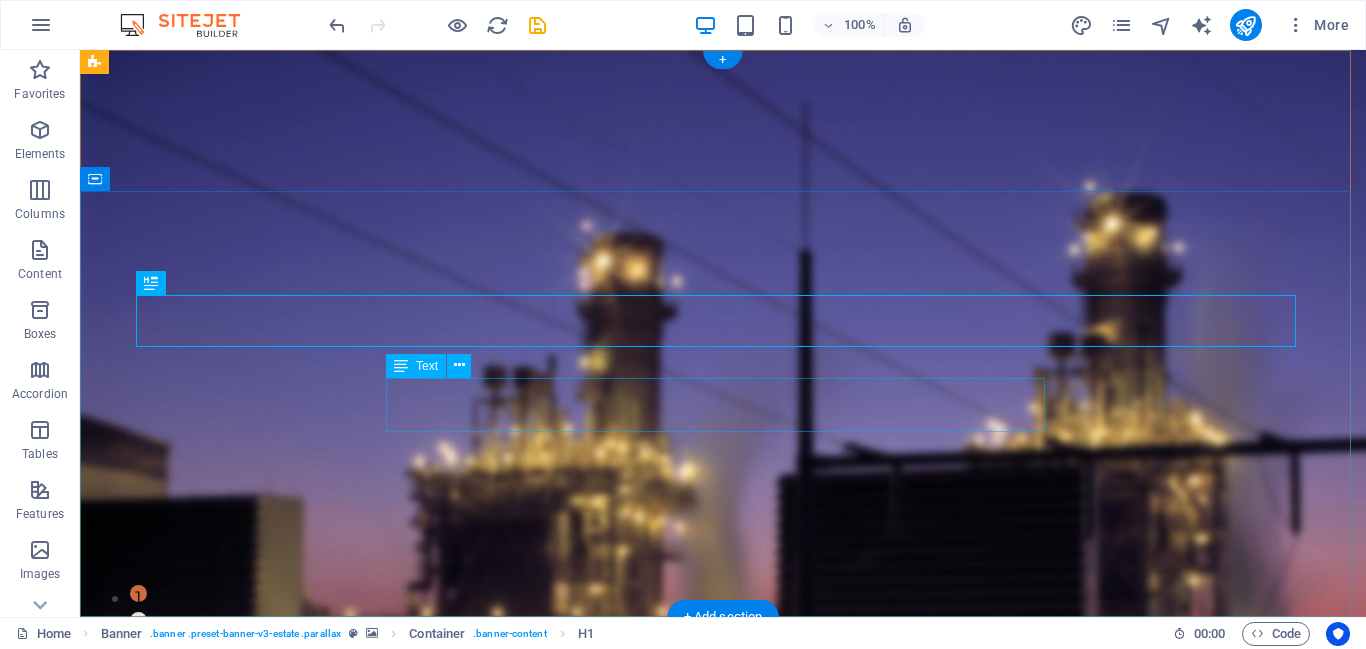 click on "Efficiently Converting Voltage for Reliable Energy Transmission" at bounding box center [723, 1030] 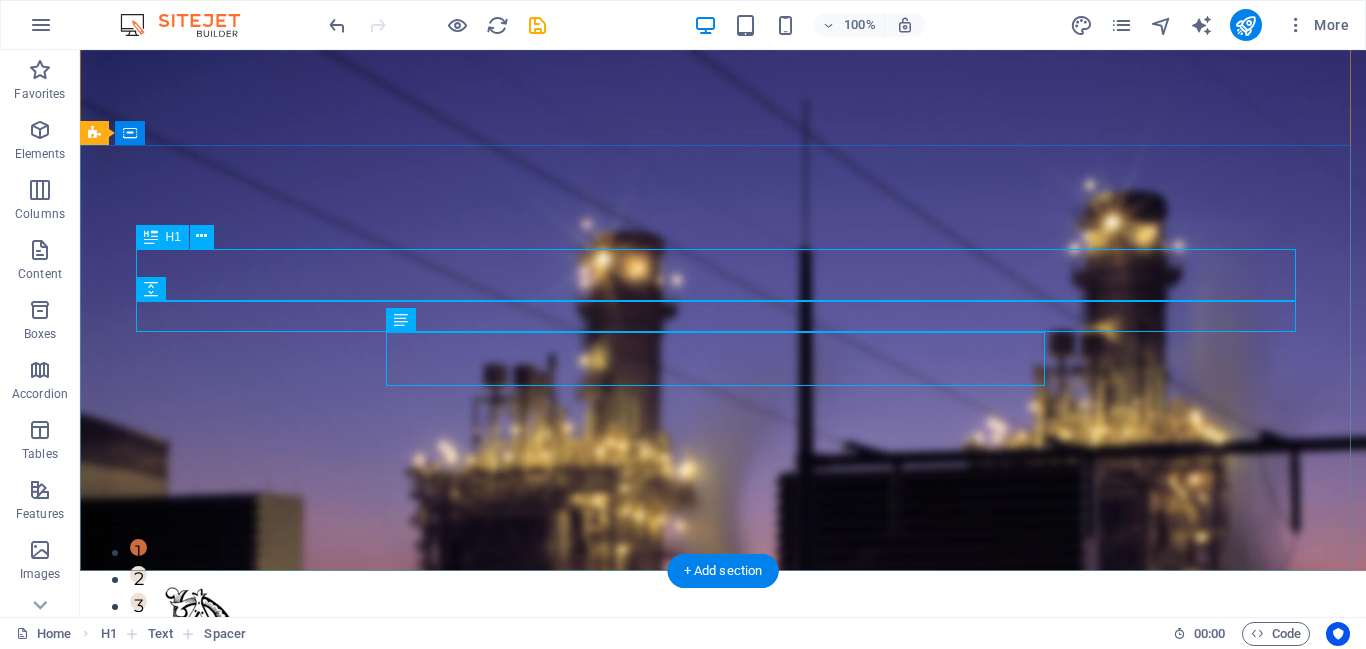 scroll, scrollTop: 49, scrollLeft: 0, axis: vertical 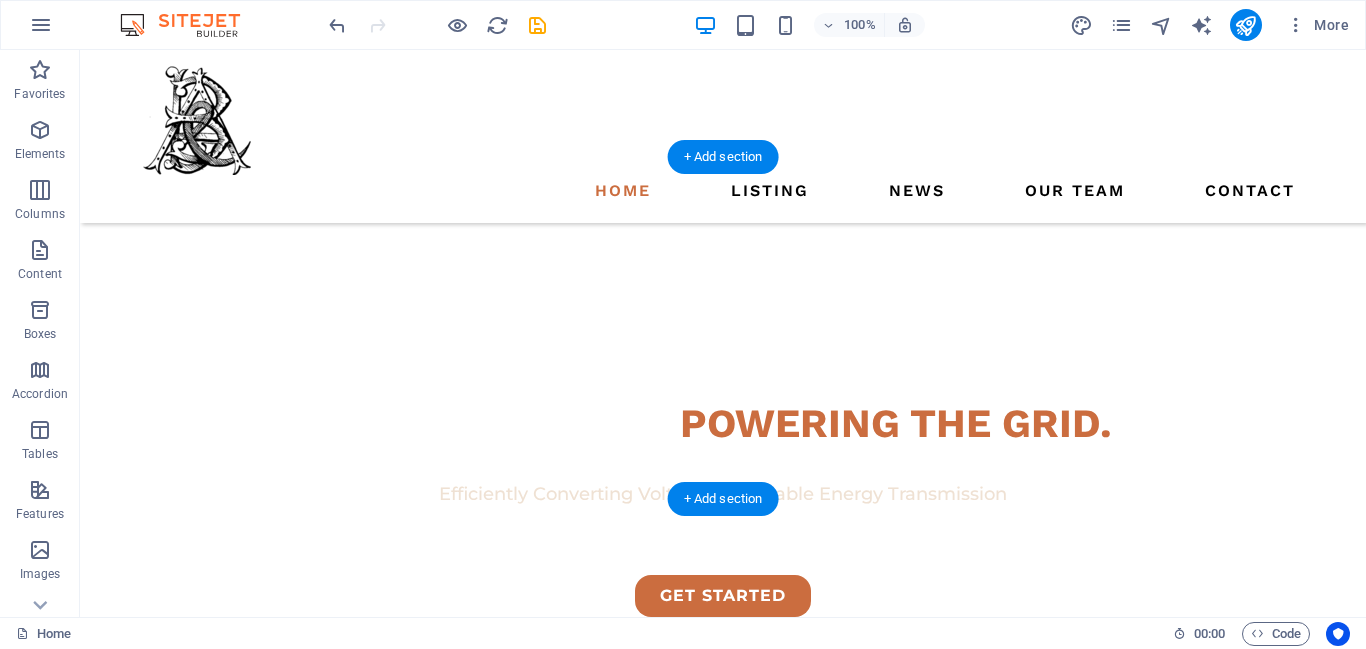 drag, startPoint x: 735, startPoint y: 268, endPoint x: 706, endPoint y: 339, distance: 76.6942 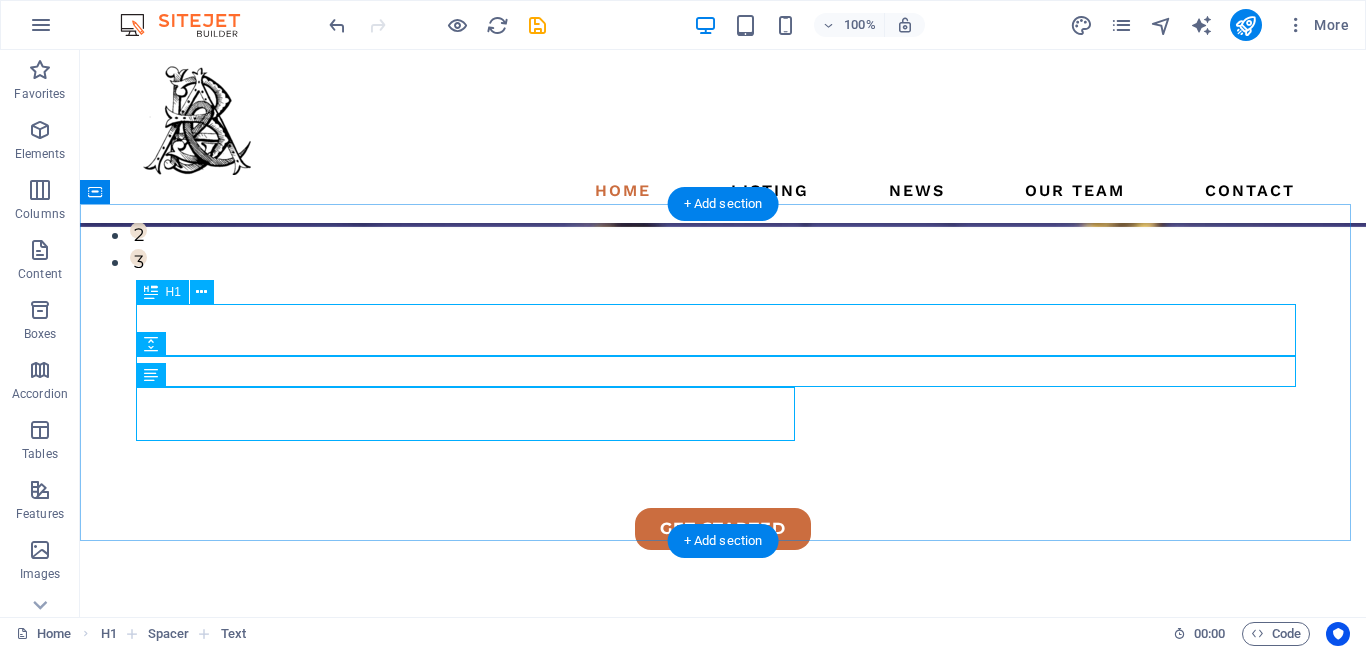 scroll, scrollTop: 315, scrollLeft: 0, axis: vertical 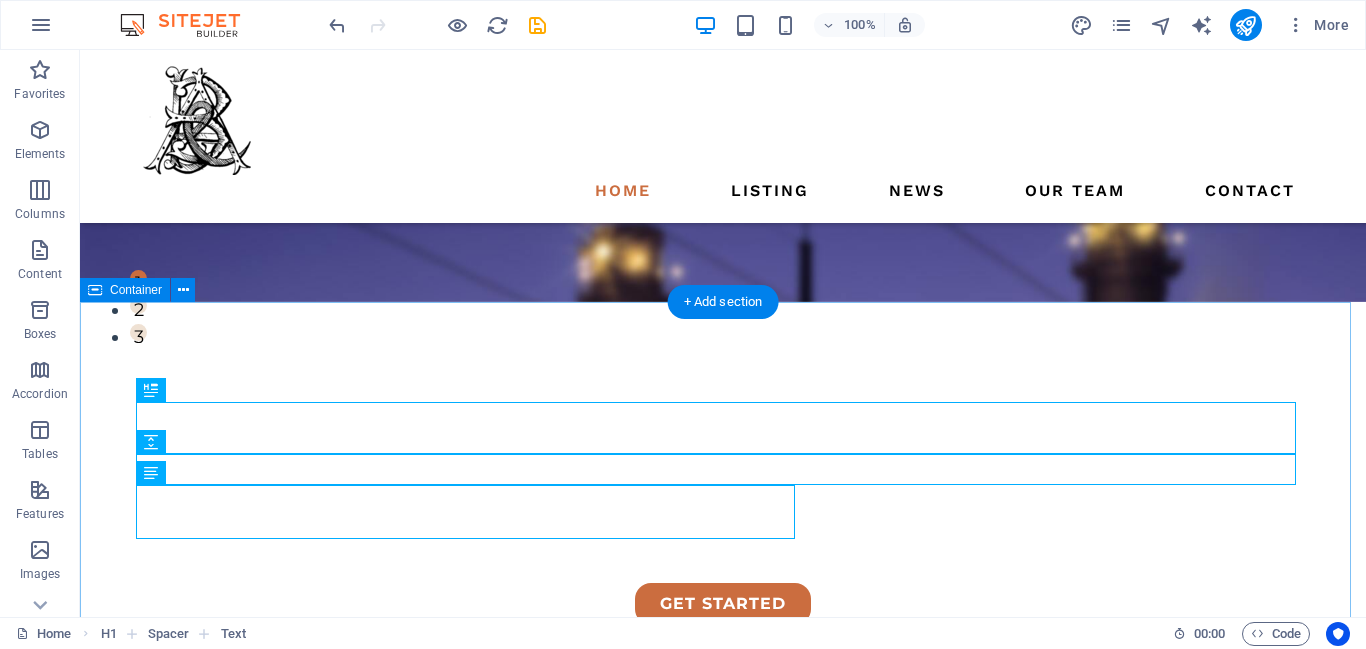 click on "Transformers:  Powering the Grid. Efficiently Converting Voltage for Reliable Energy Transmission" at bounding box center [723, 893] 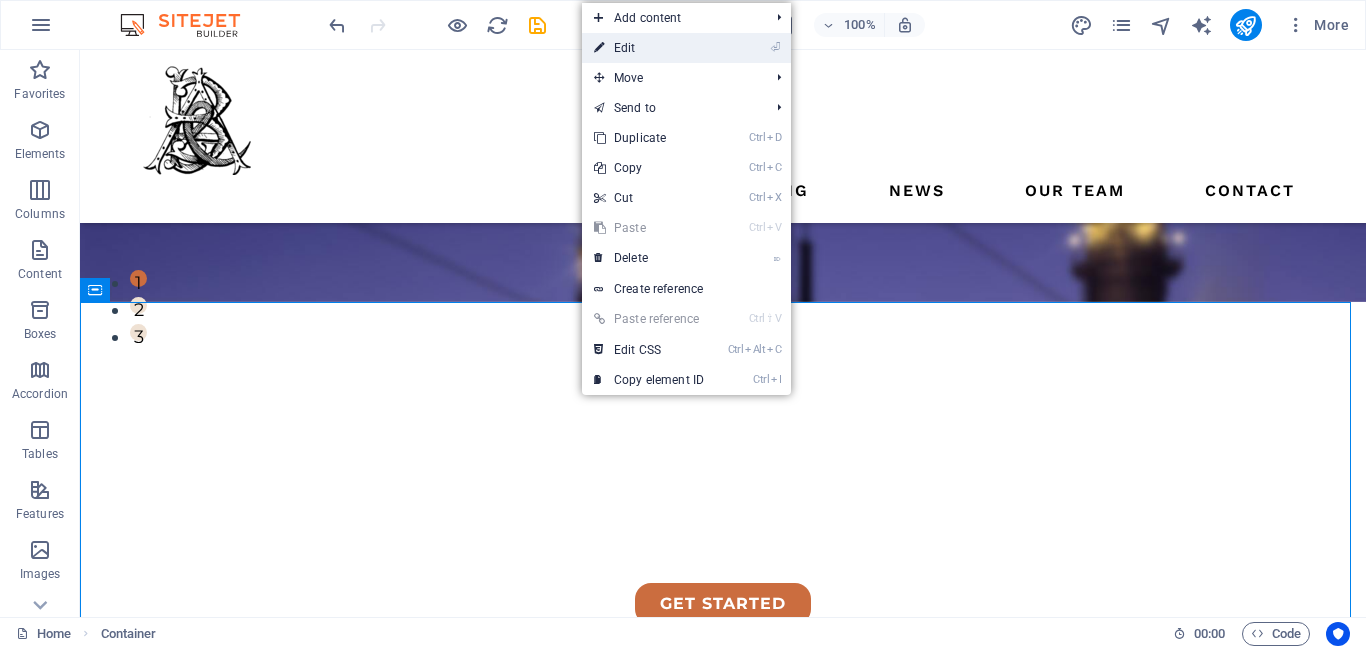 click on "⏎  Edit" at bounding box center (649, 48) 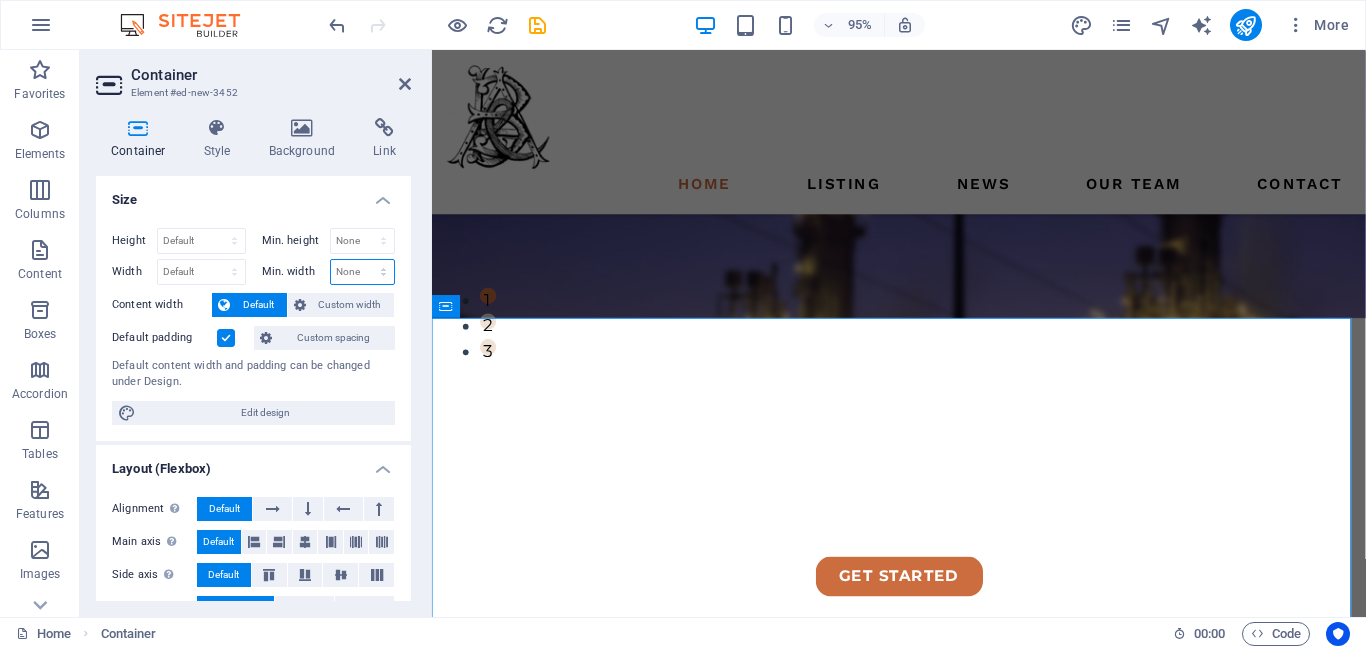 click on "Width Default px rem % em vh vw Min. width None px rem % vh vw" at bounding box center (253, 272) 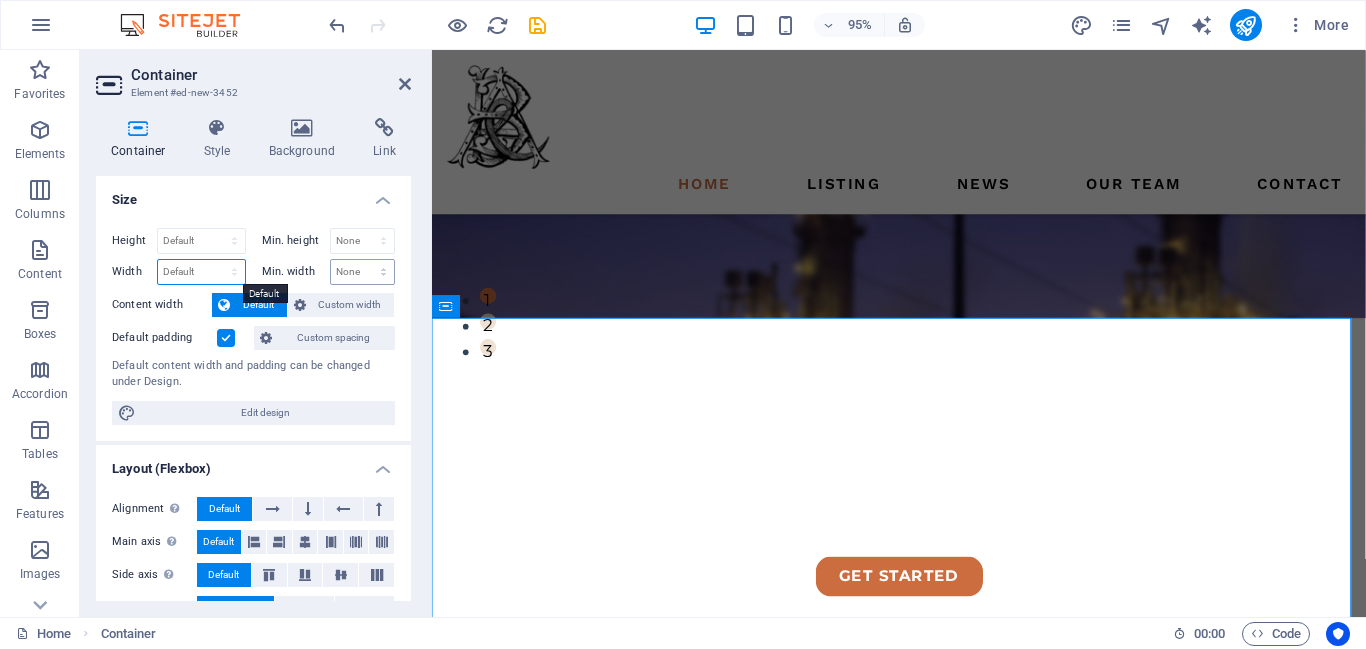 select on "%" 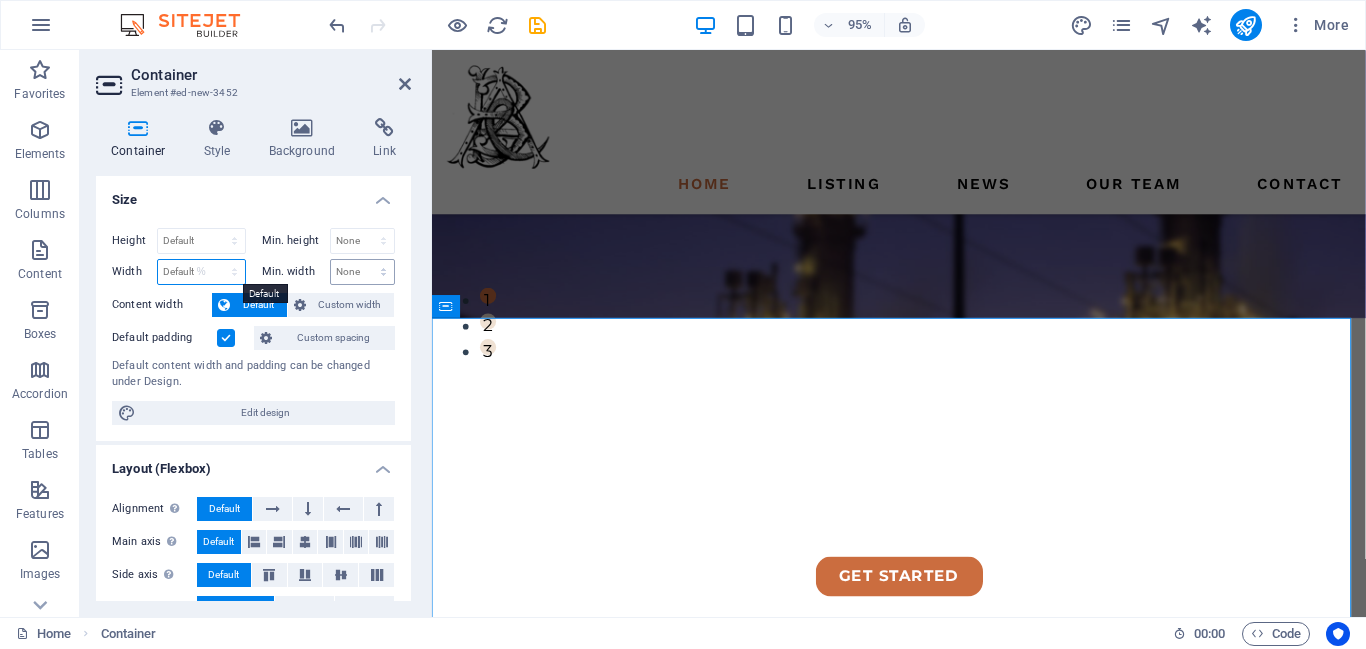 click on "Default px rem % em vh vw" at bounding box center [201, 272] 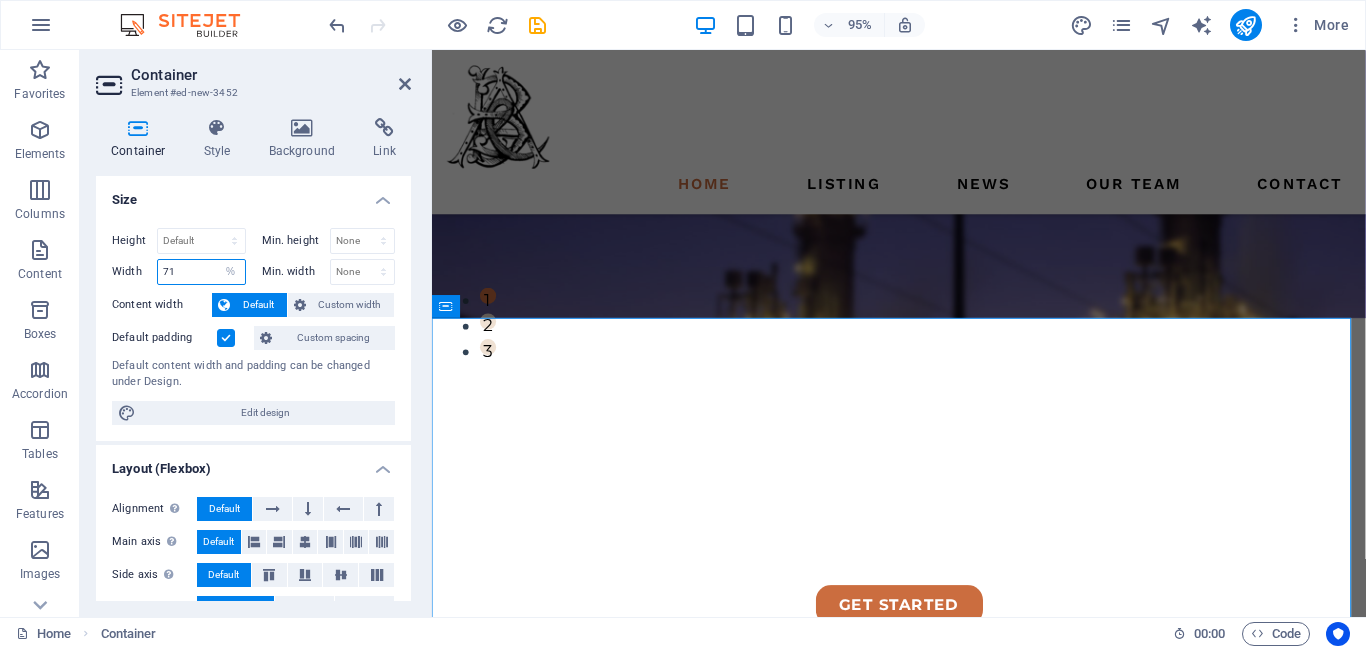 type on "70" 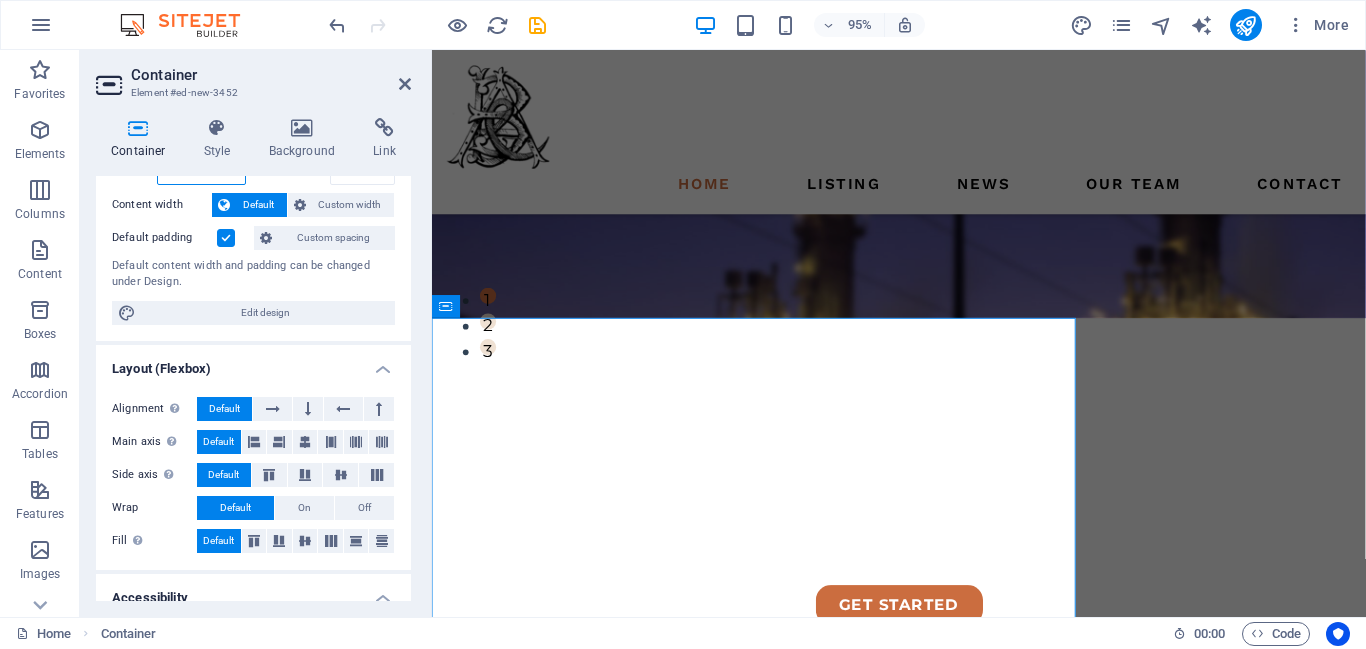 scroll, scrollTop: 106, scrollLeft: 0, axis: vertical 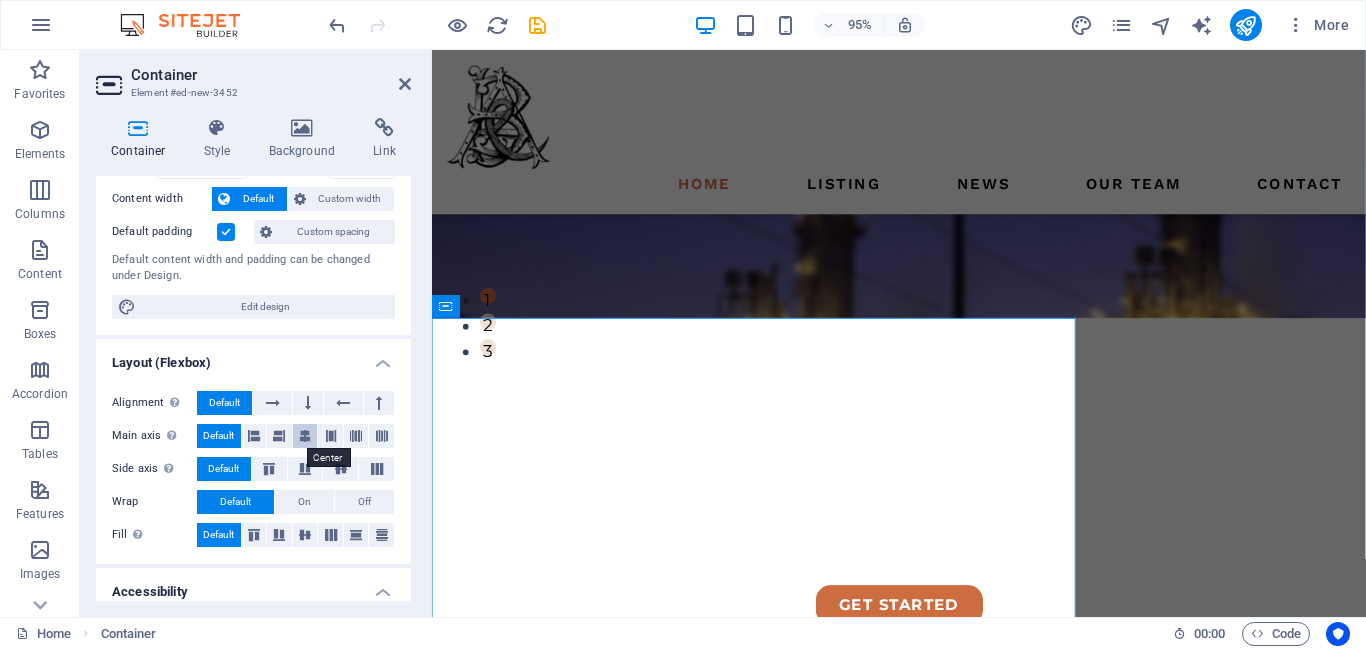 click at bounding box center (305, 436) 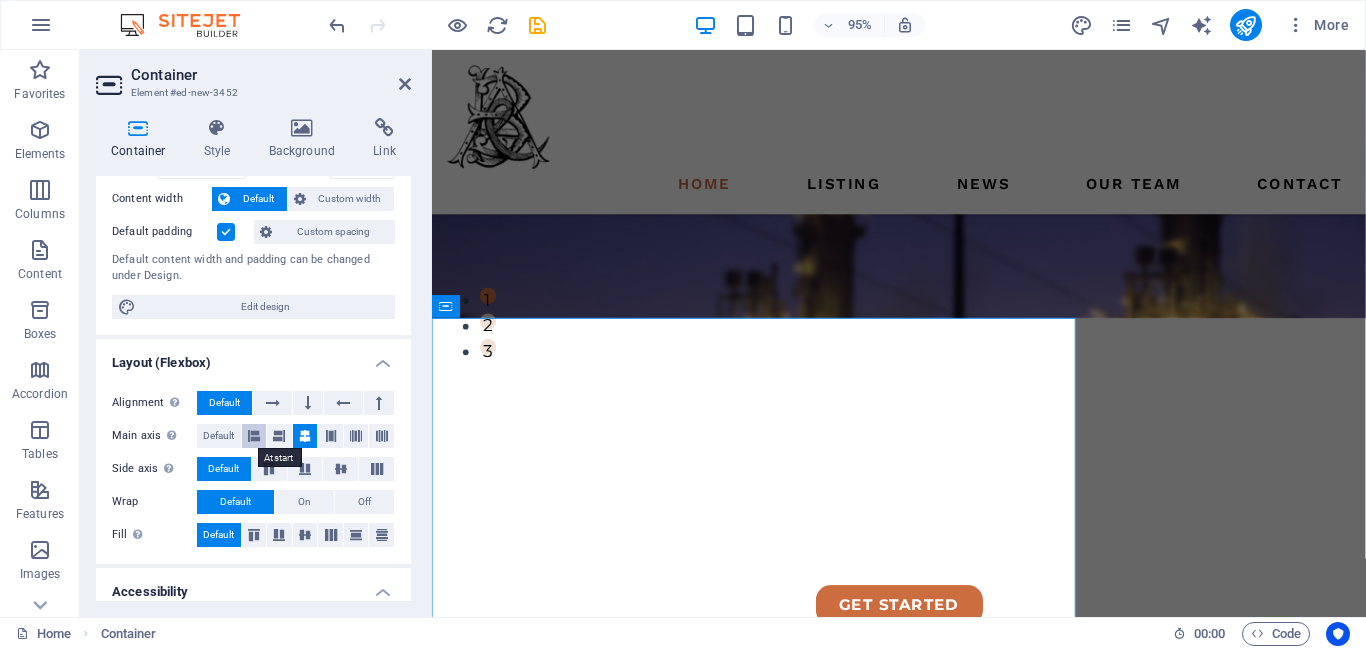 click at bounding box center (254, 436) 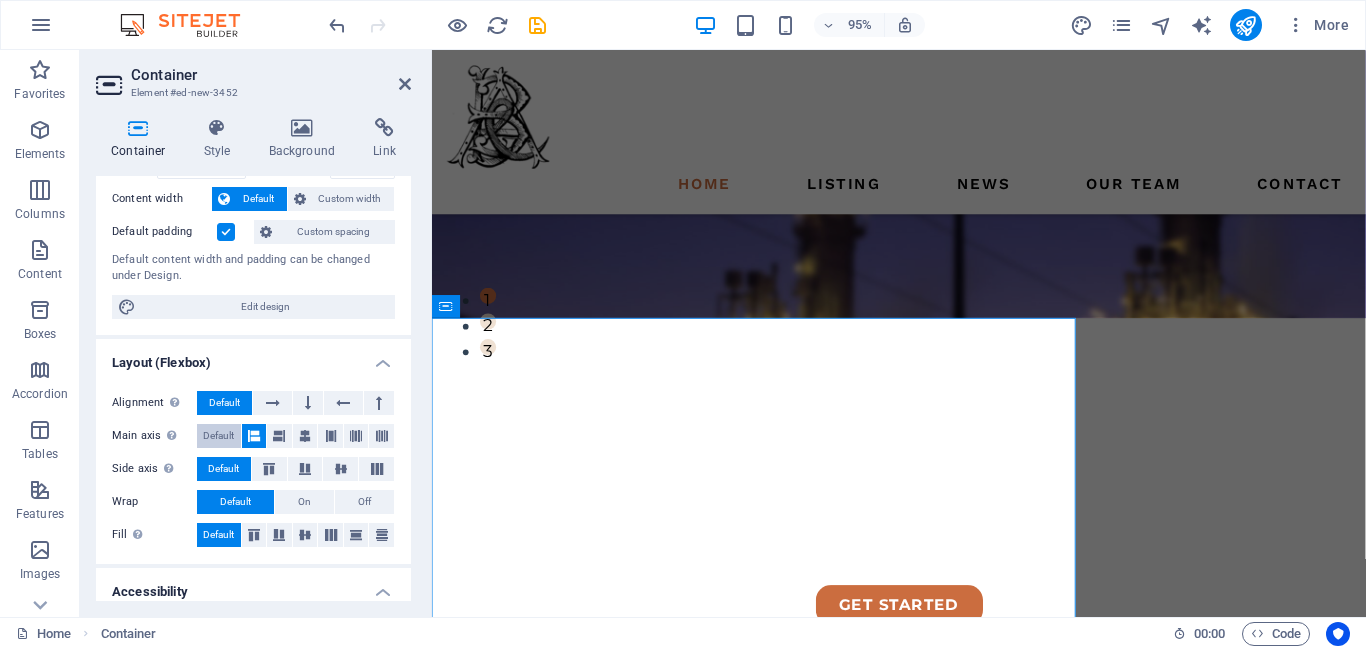 click on "Default" at bounding box center [218, 436] 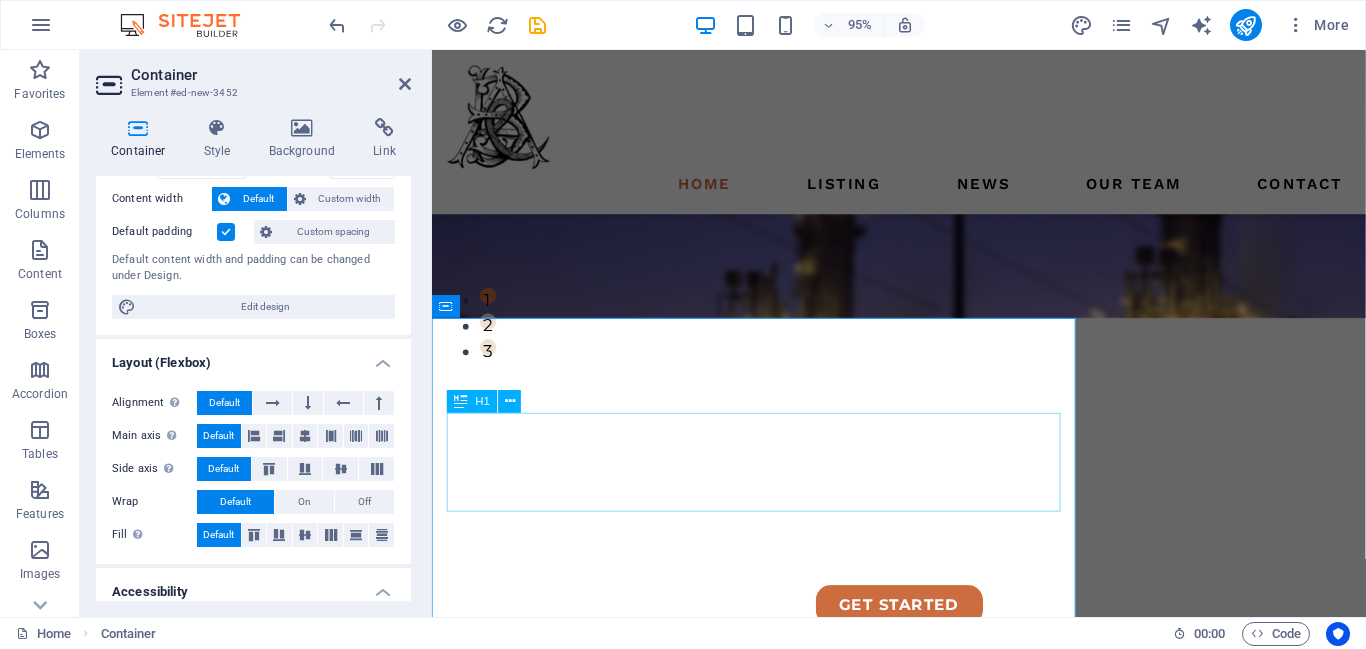 click on "Transformers:  Powering the Grid." at bounding box center [776, 907] 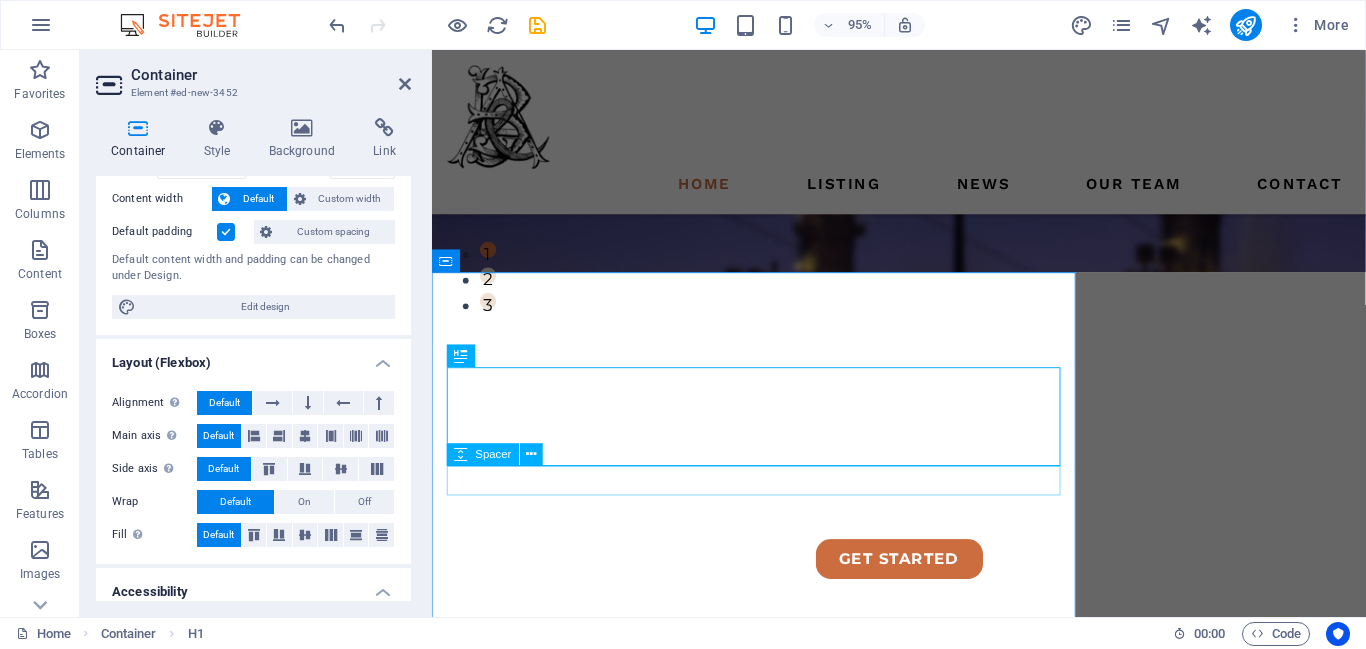 scroll, scrollTop: 364, scrollLeft: 0, axis: vertical 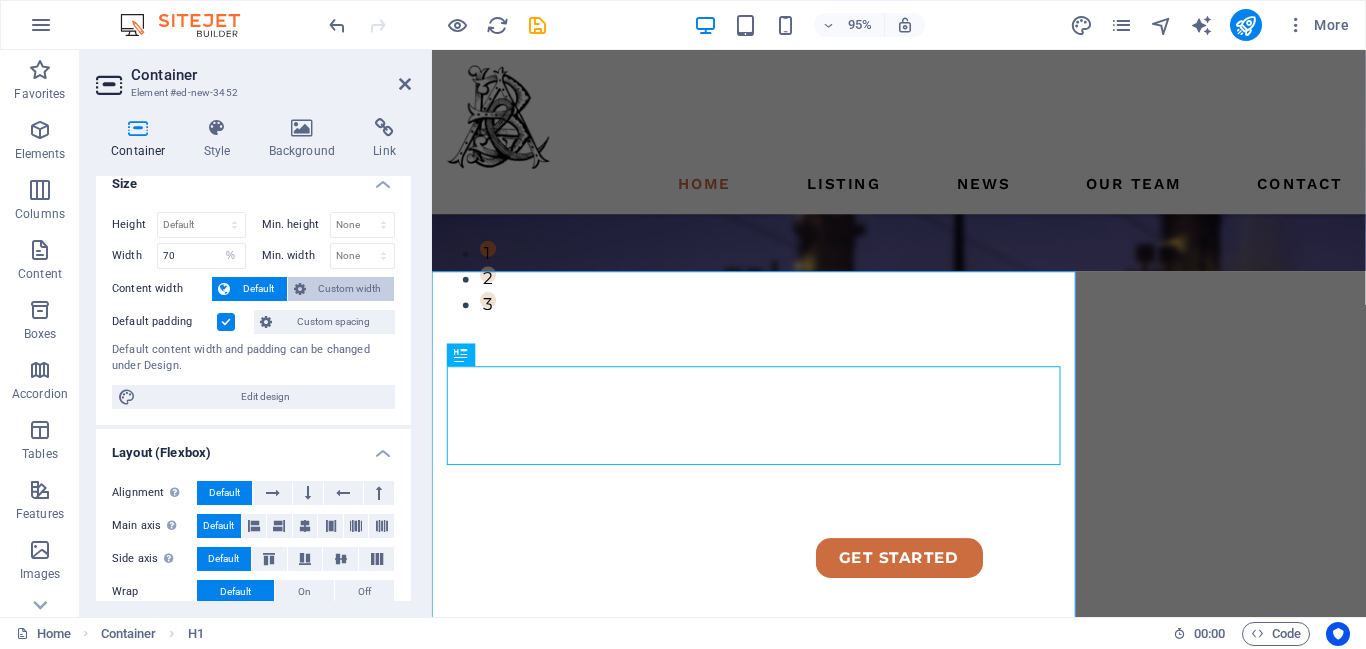 click on "Custom width" at bounding box center (350, 289) 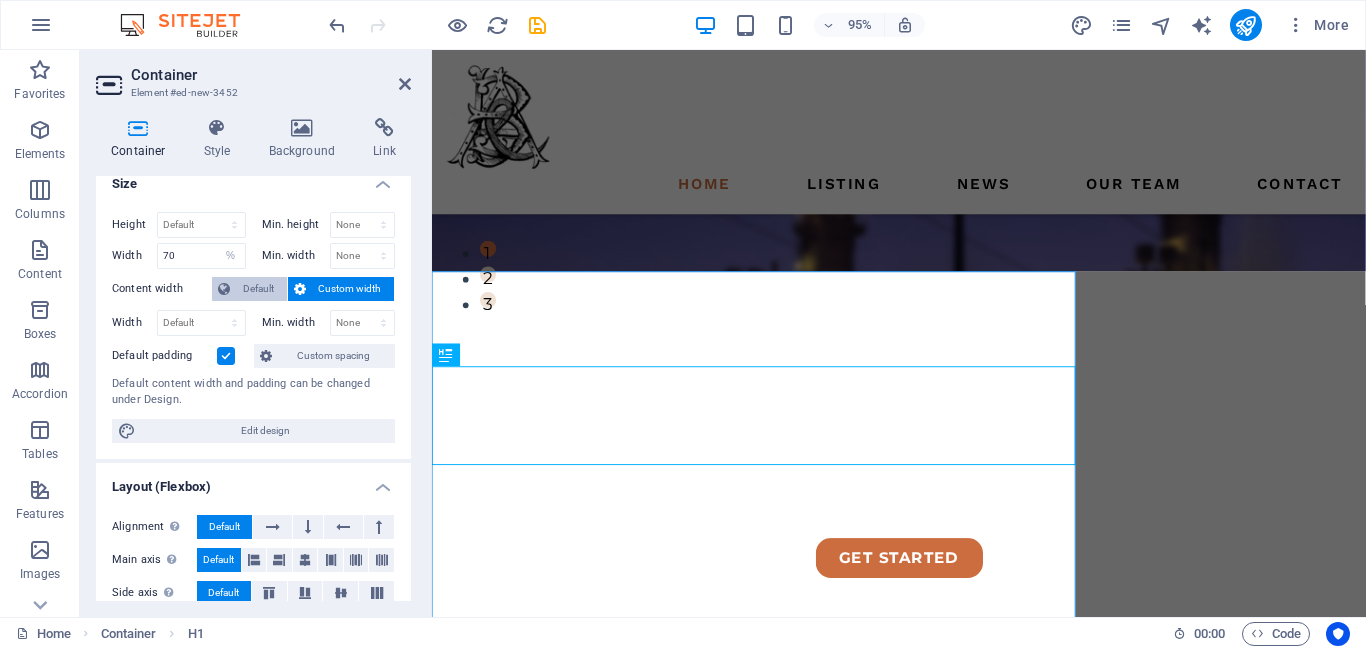 click on "Default" at bounding box center (258, 289) 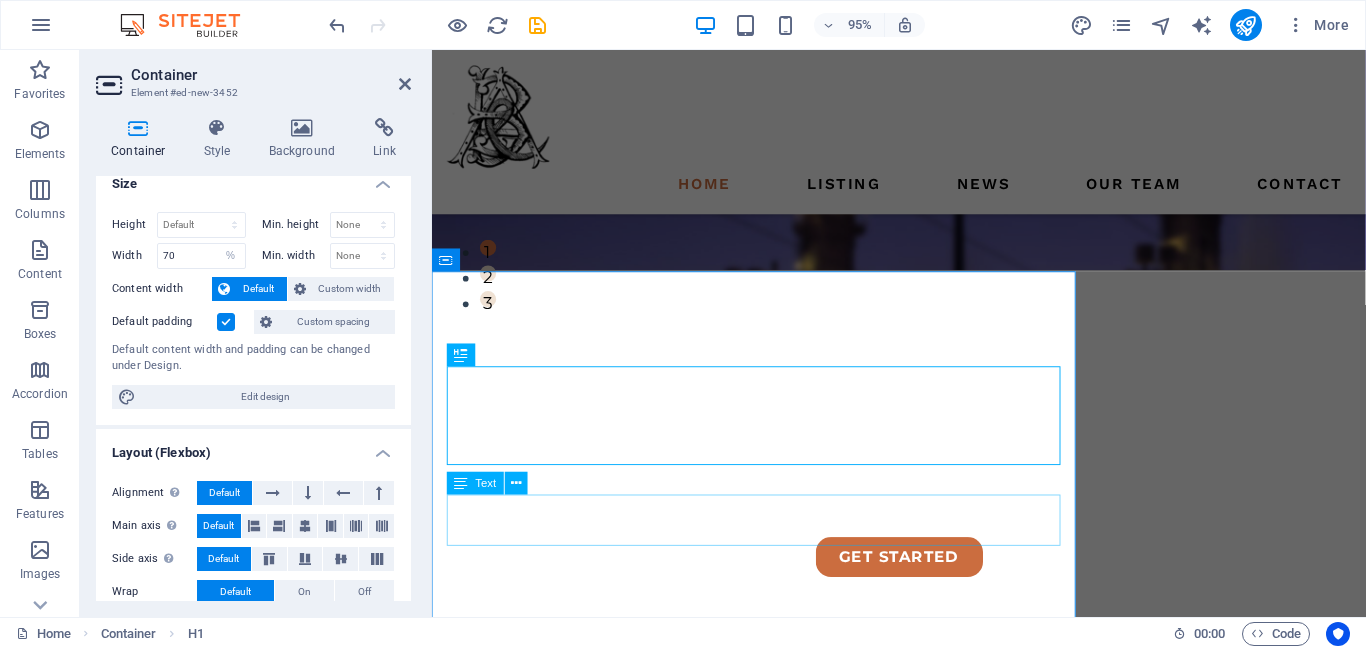 scroll, scrollTop: 364, scrollLeft: 0, axis: vertical 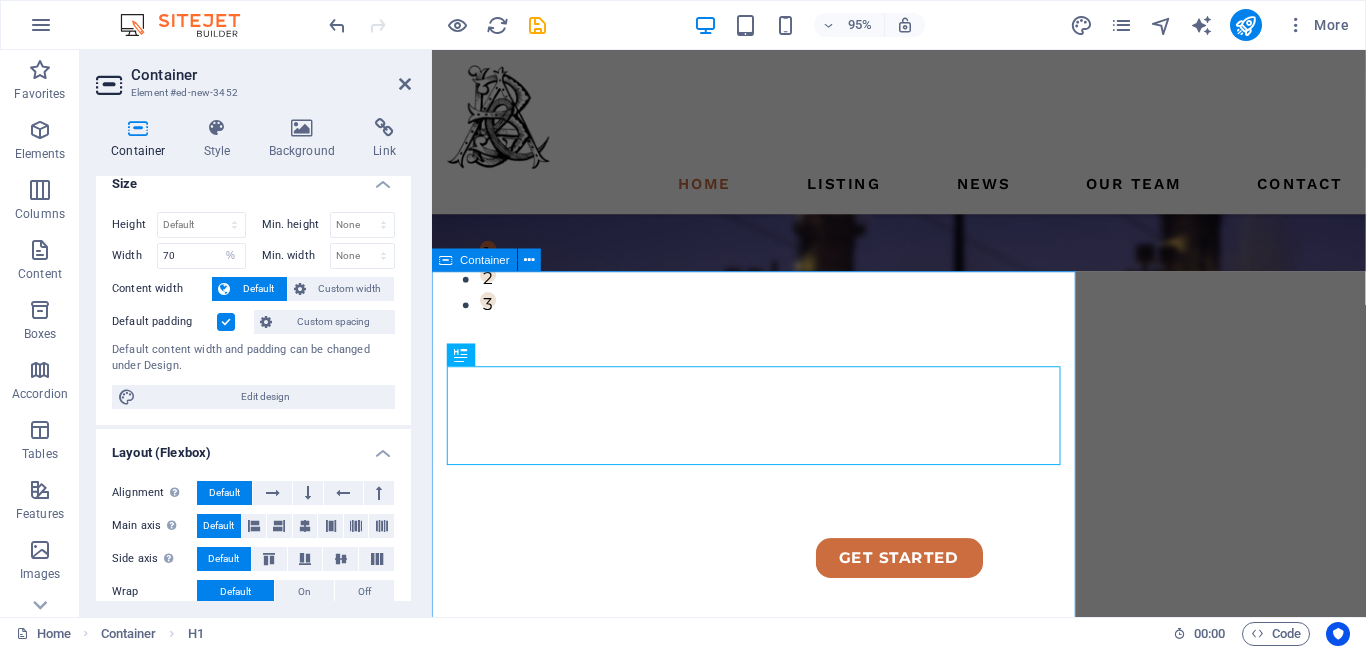 click on "Transformers:  Powering the Grid. Efficiently Converting Voltage for Reliable Energy Transmission" at bounding box center [776, 900] 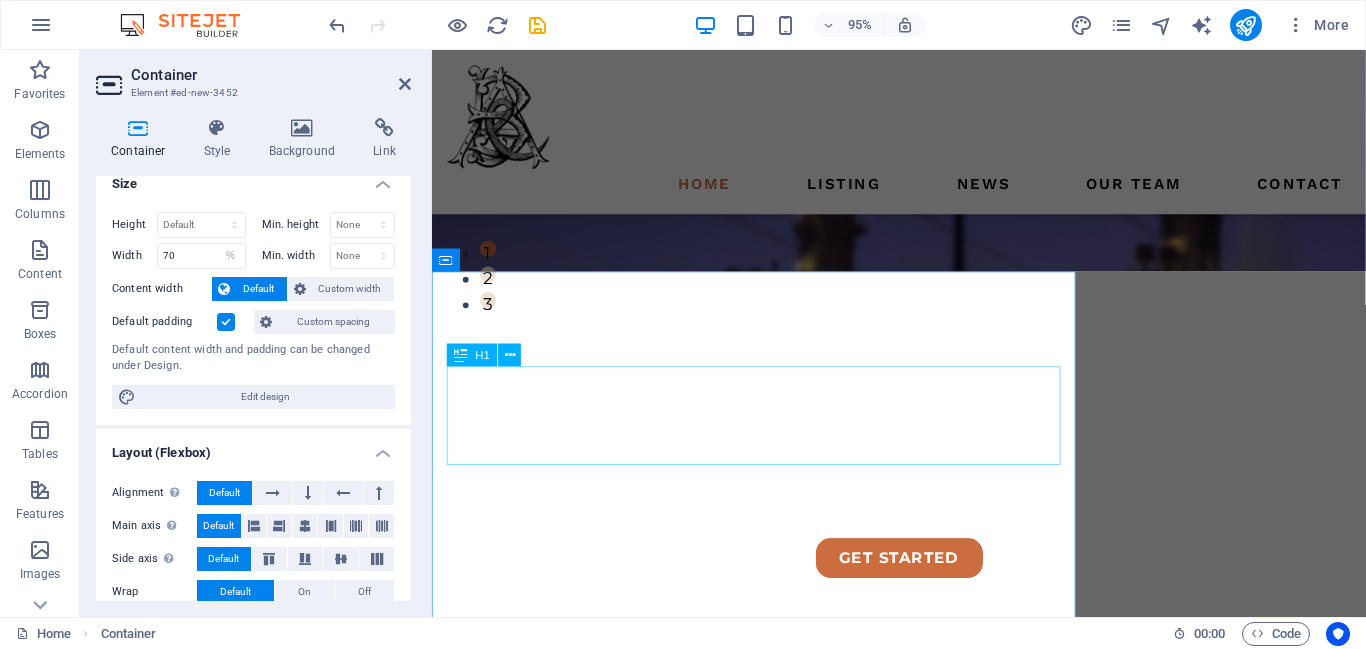 click on "Transformers:  Powering the Grid." at bounding box center [776, 858] 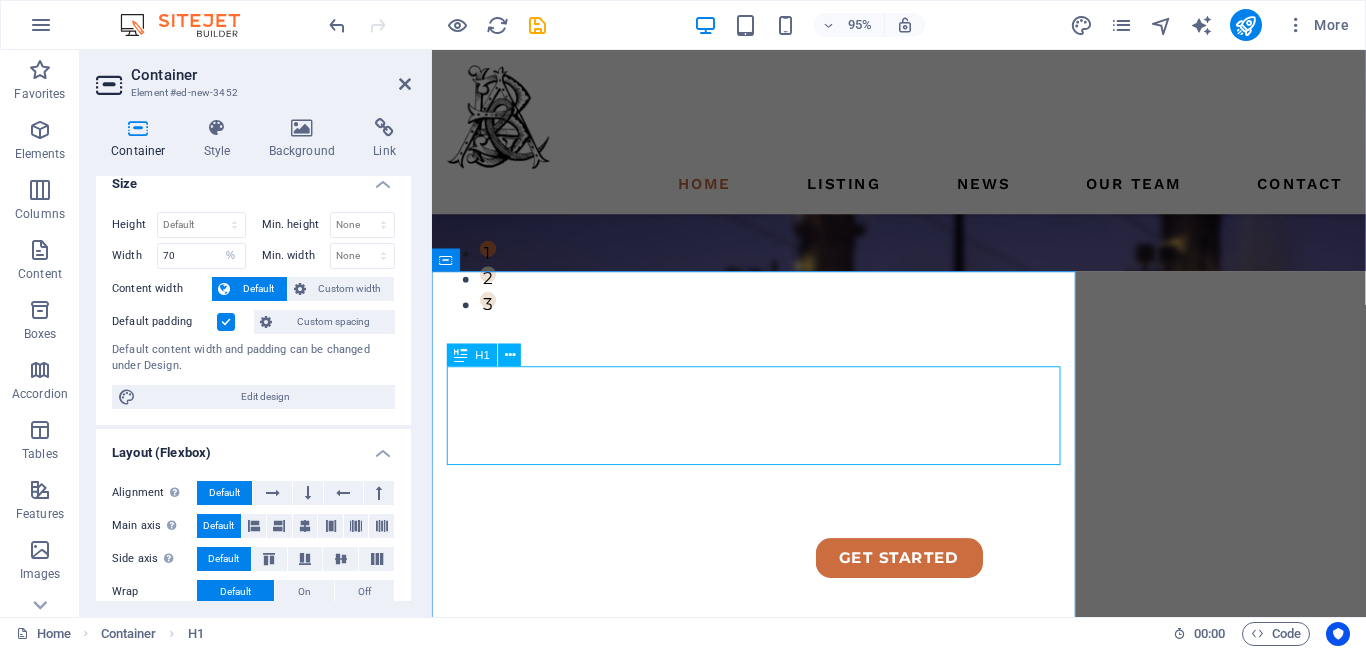 click on "Transformers:  Powering the Grid." at bounding box center (776, 858) 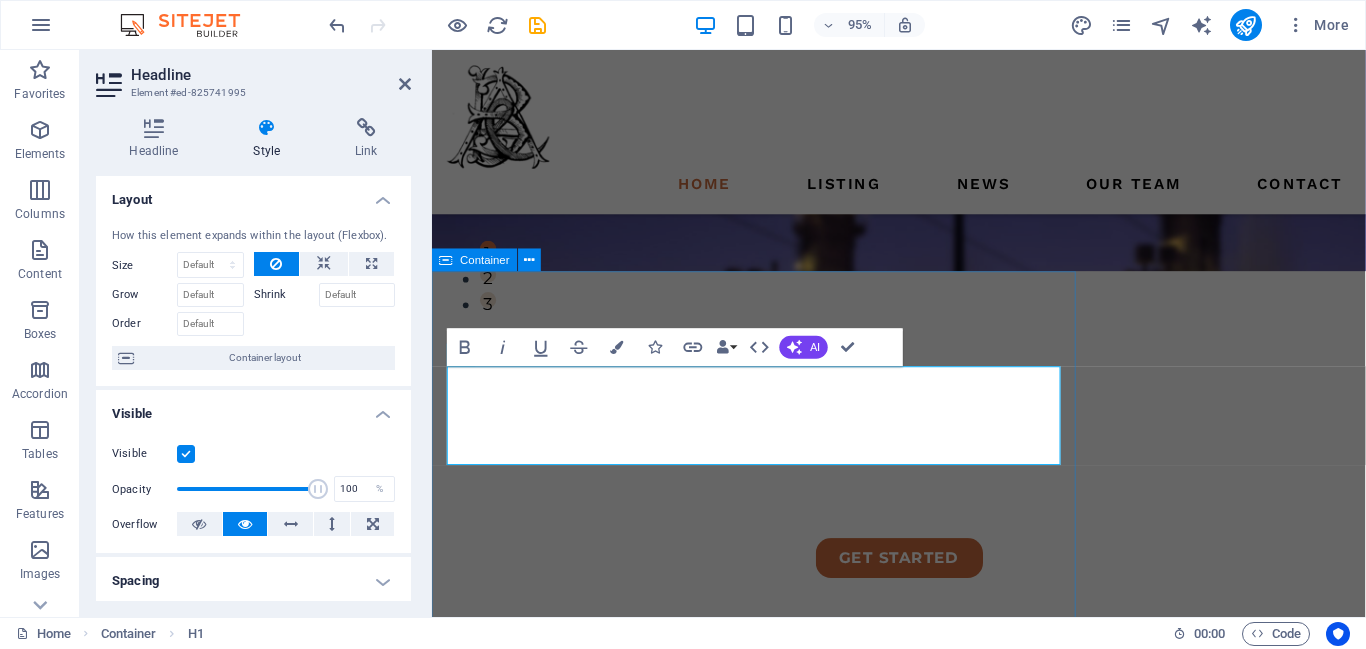click on "Transformers:  Powering the Grid. Efficiently Converting Voltage for Reliable Energy Transmission" at bounding box center [776, 900] 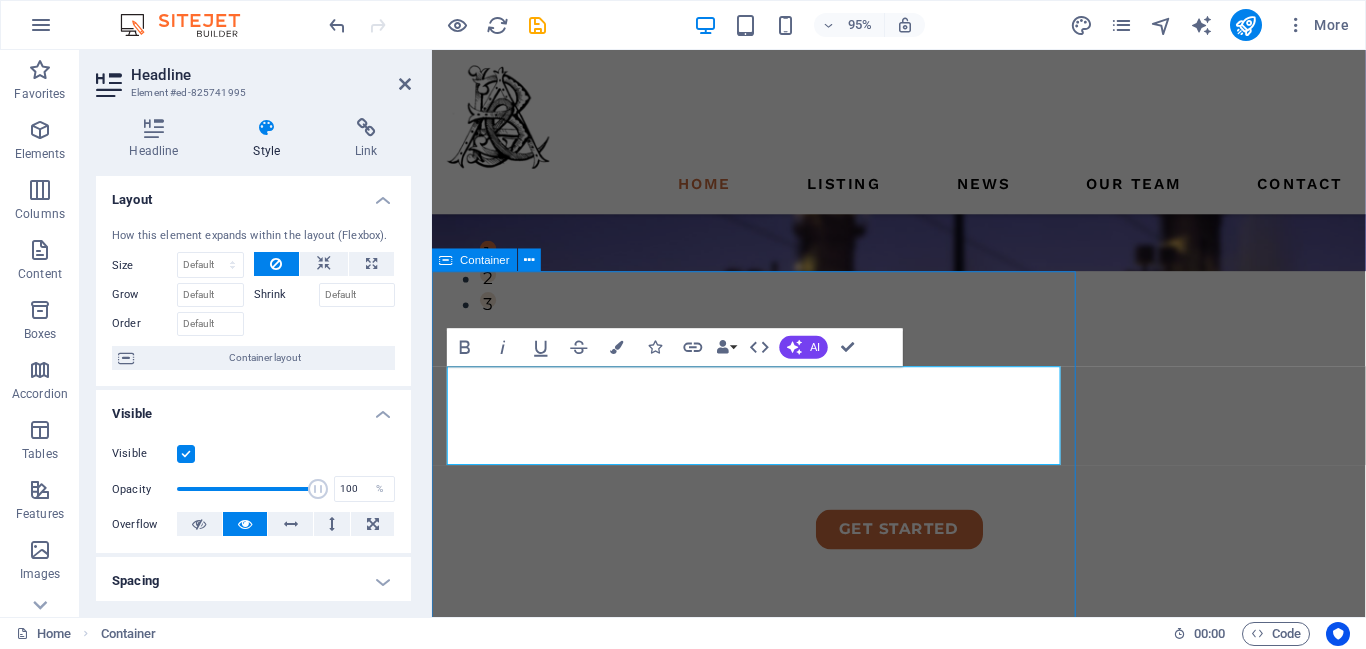 scroll, scrollTop: 334, scrollLeft: 0, axis: vertical 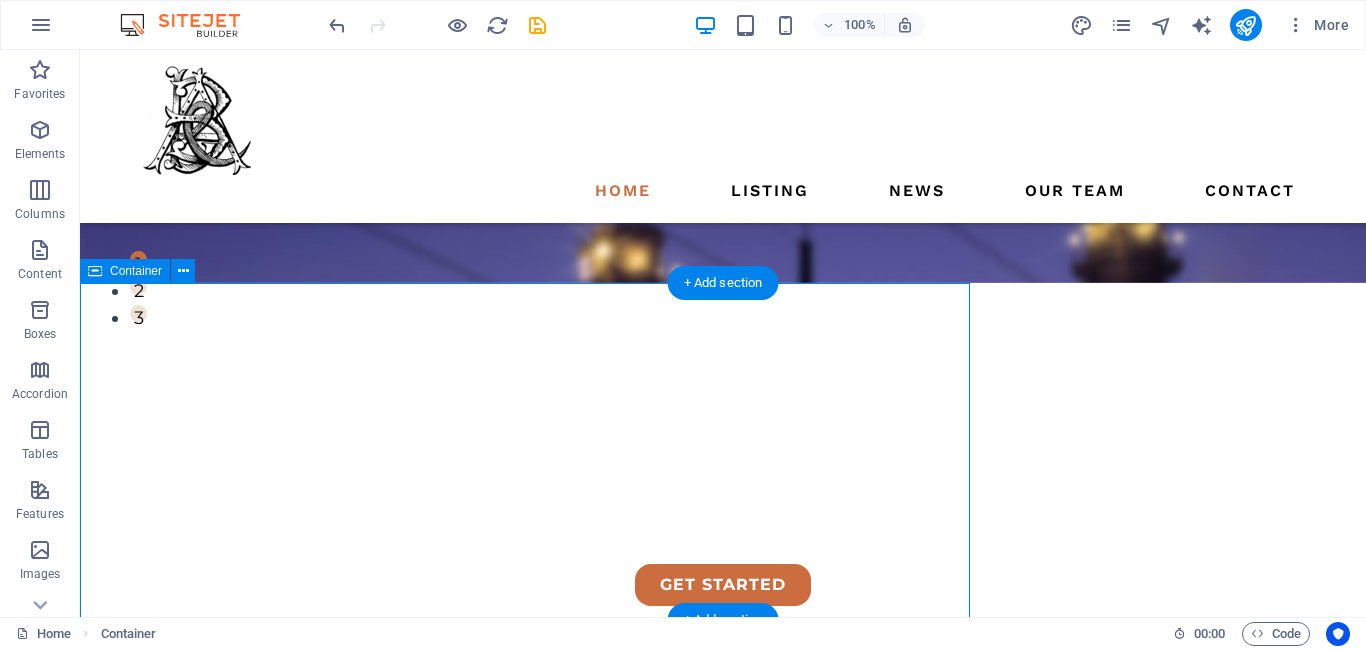 click on "Transformers:  Powering the Grid. Efficiently Converting Voltage for Reliable Energy Transmission" at bounding box center [530, 874] 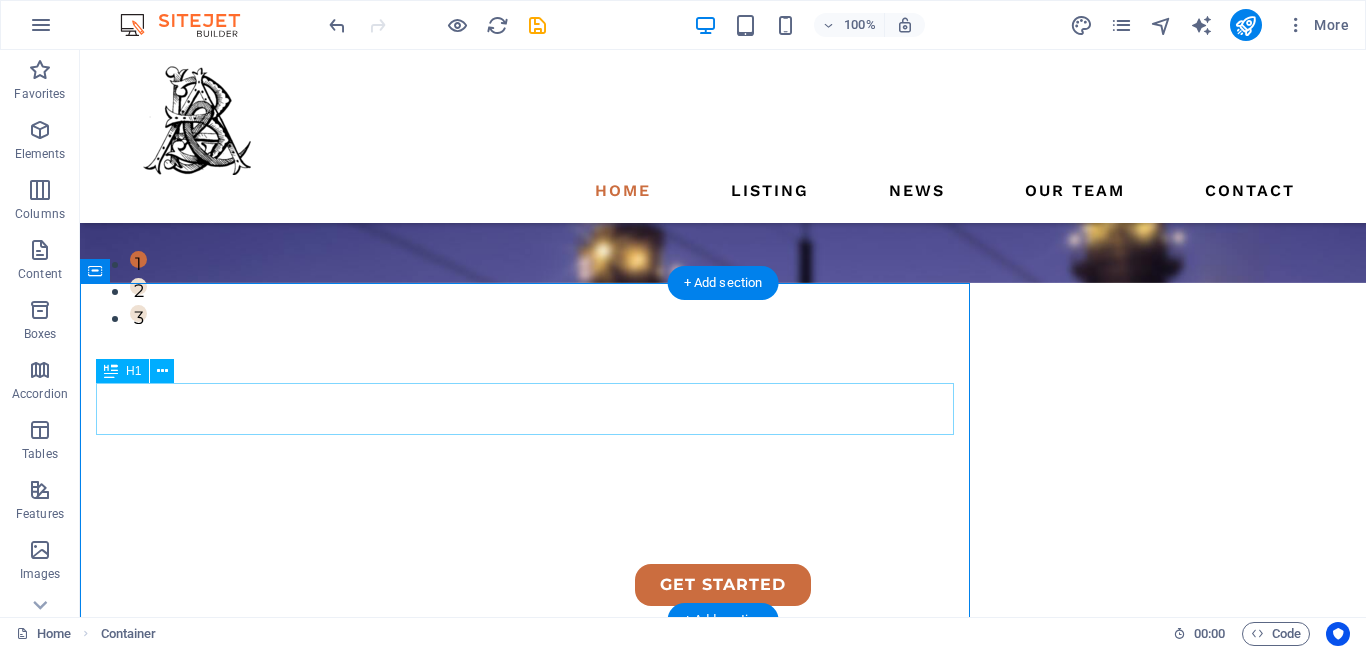 click on "Transformers:  Powering the Grid." at bounding box center [530, 832] 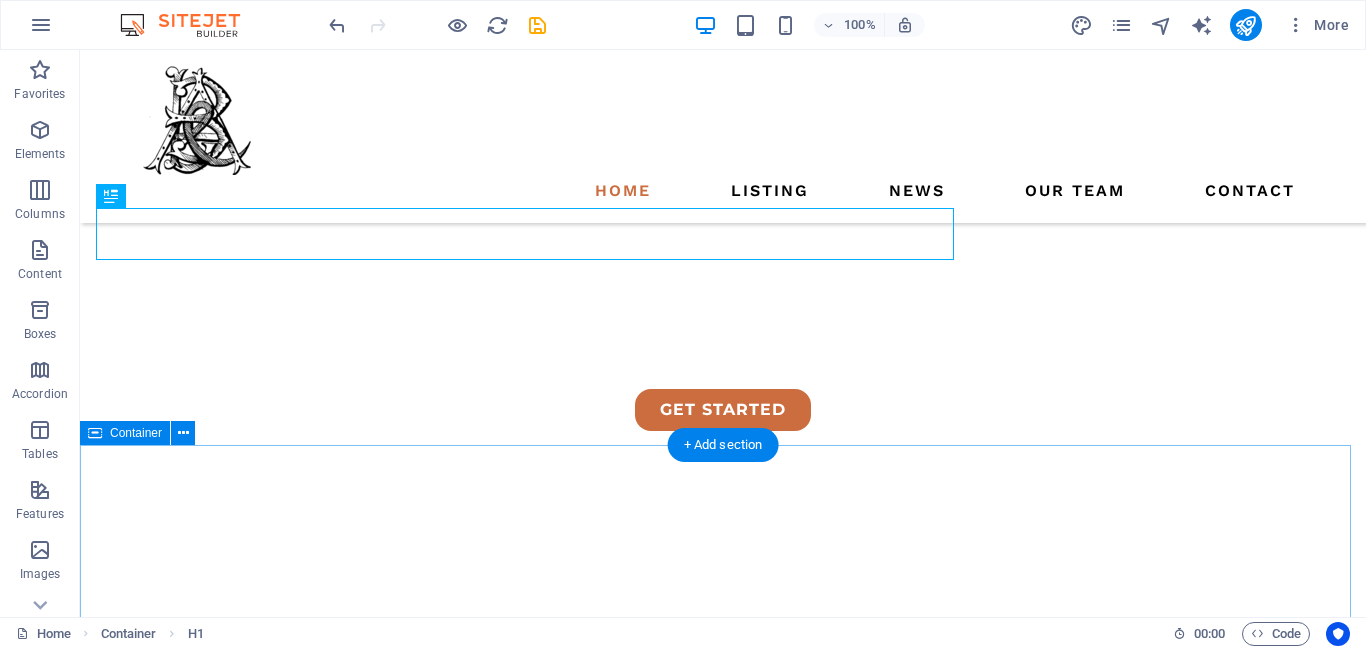 scroll, scrollTop: 505, scrollLeft: 0, axis: vertical 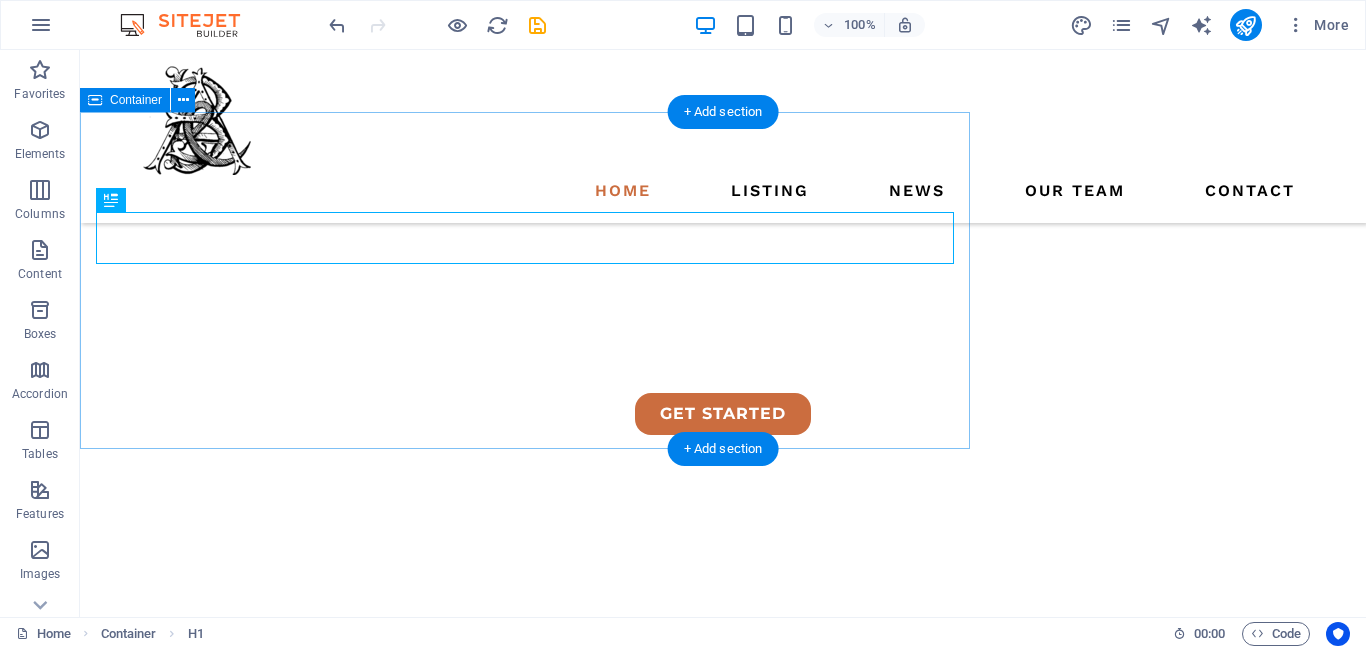click on "Transformers:  Powering the Grid. Efficiently Converting Voltage for Reliable Energy Transmission" at bounding box center [530, 703] 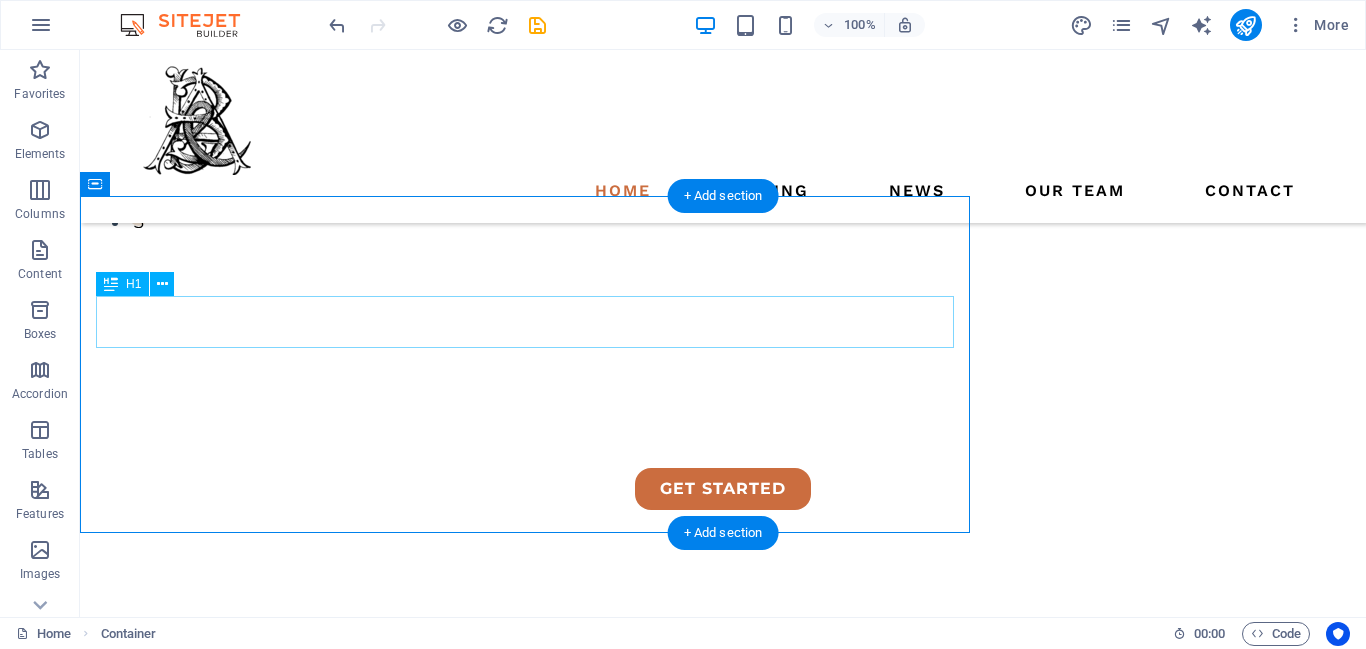 scroll, scrollTop: 450, scrollLeft: 0, axis: vertical 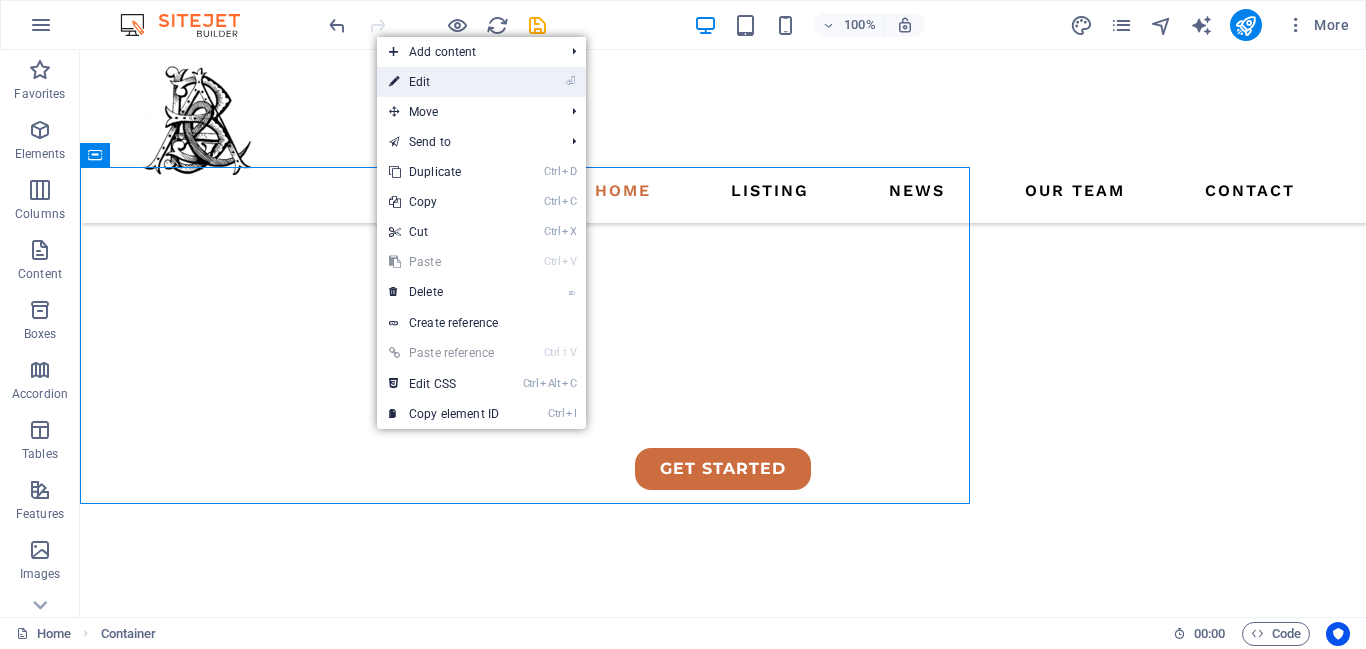 click on "⏎  Edit" at bounding box center [444, 82] 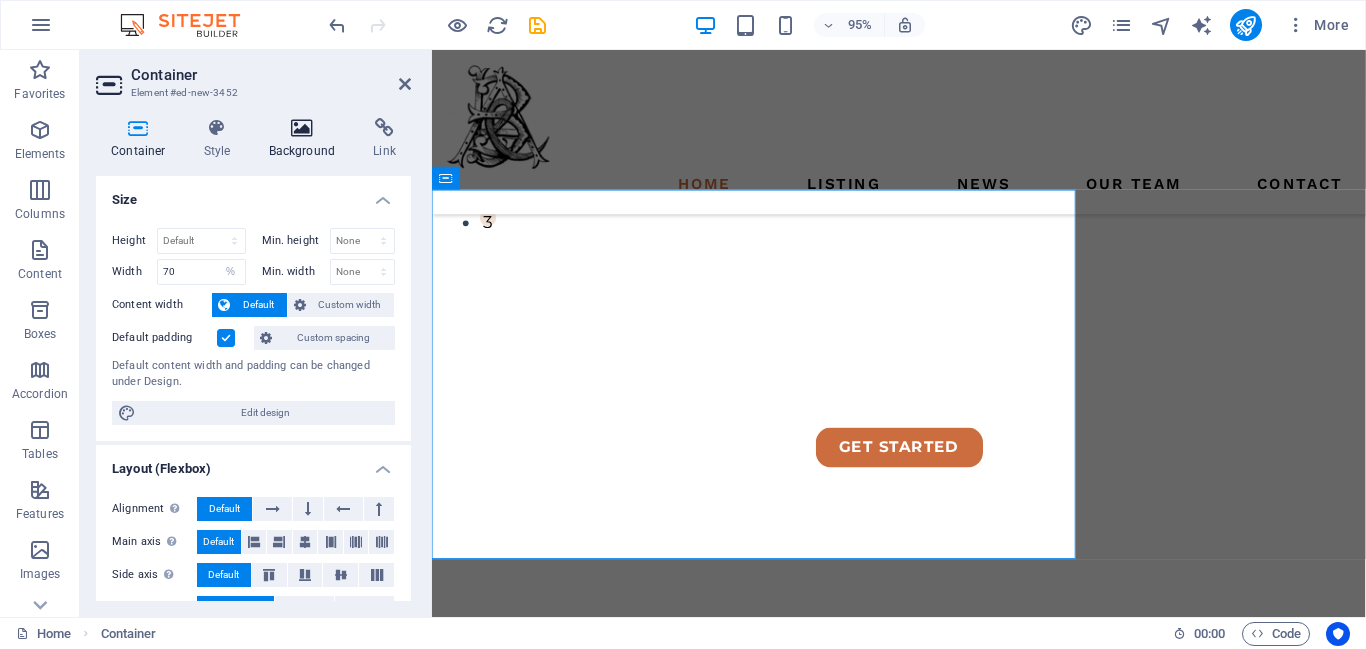 click on "Background" at bounding box center (306, 139) 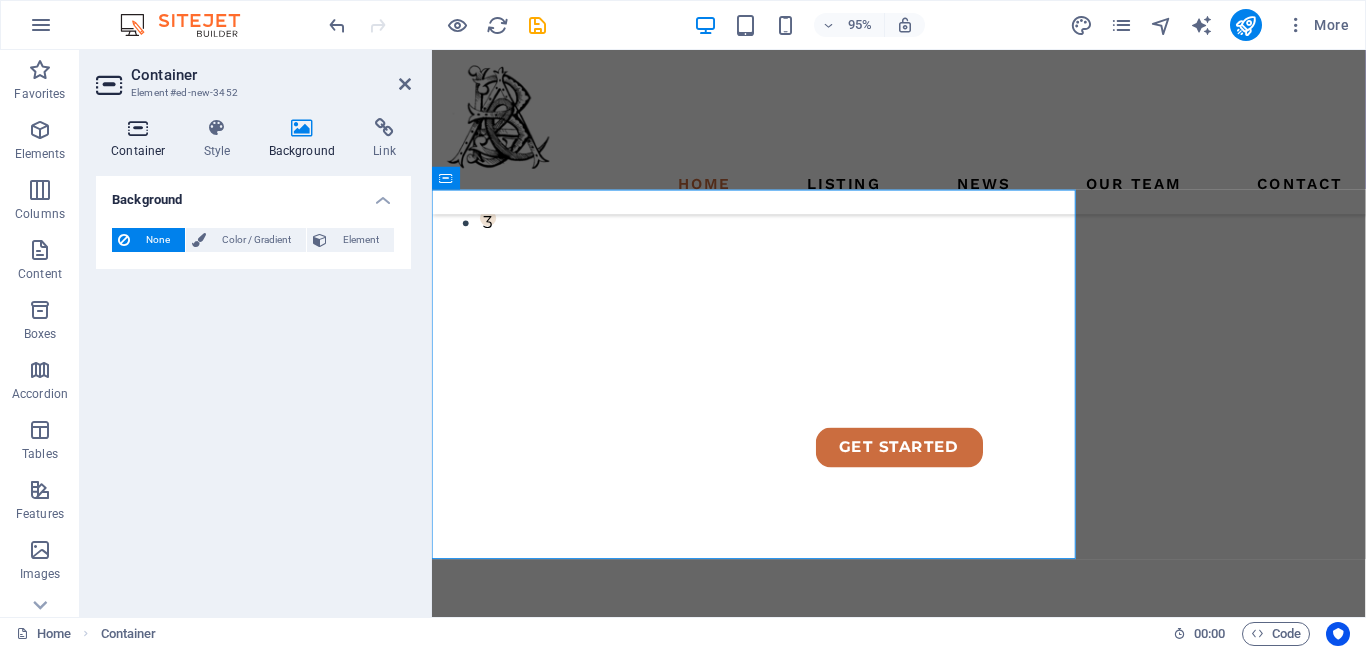 click on "Container" at bounding box center (142, 139) 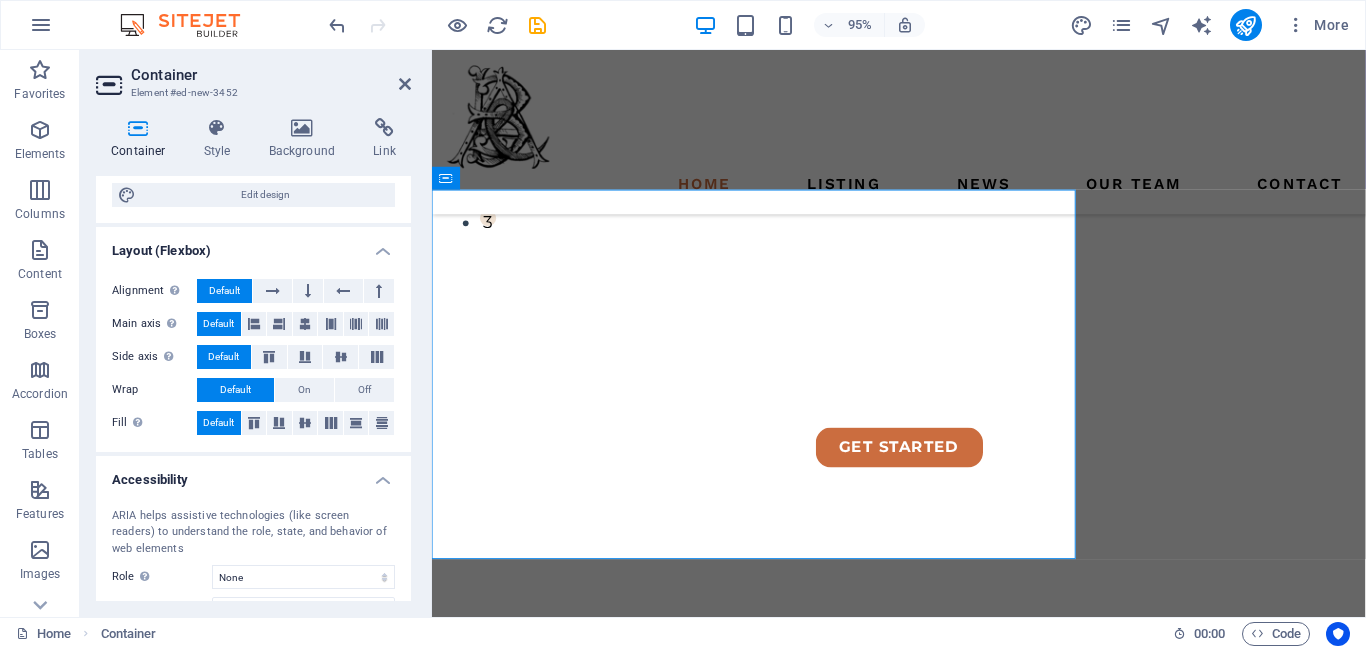 scroll, scrollTop: 350, scrollLeft: 0, axis: vertical 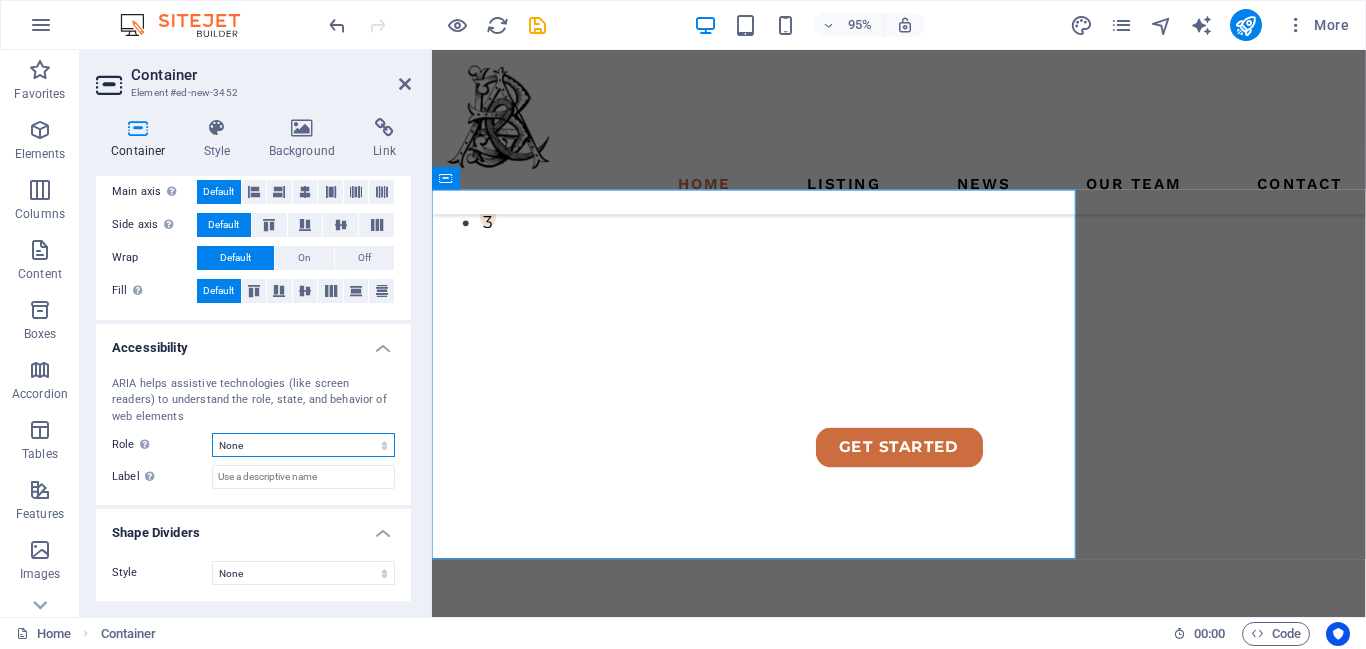 click on "None Alert Article Banner Comment Complementary Dialog Footer Header Marquee Presentation Region Section Separator Status Timer" at bounding box center [303, 445] 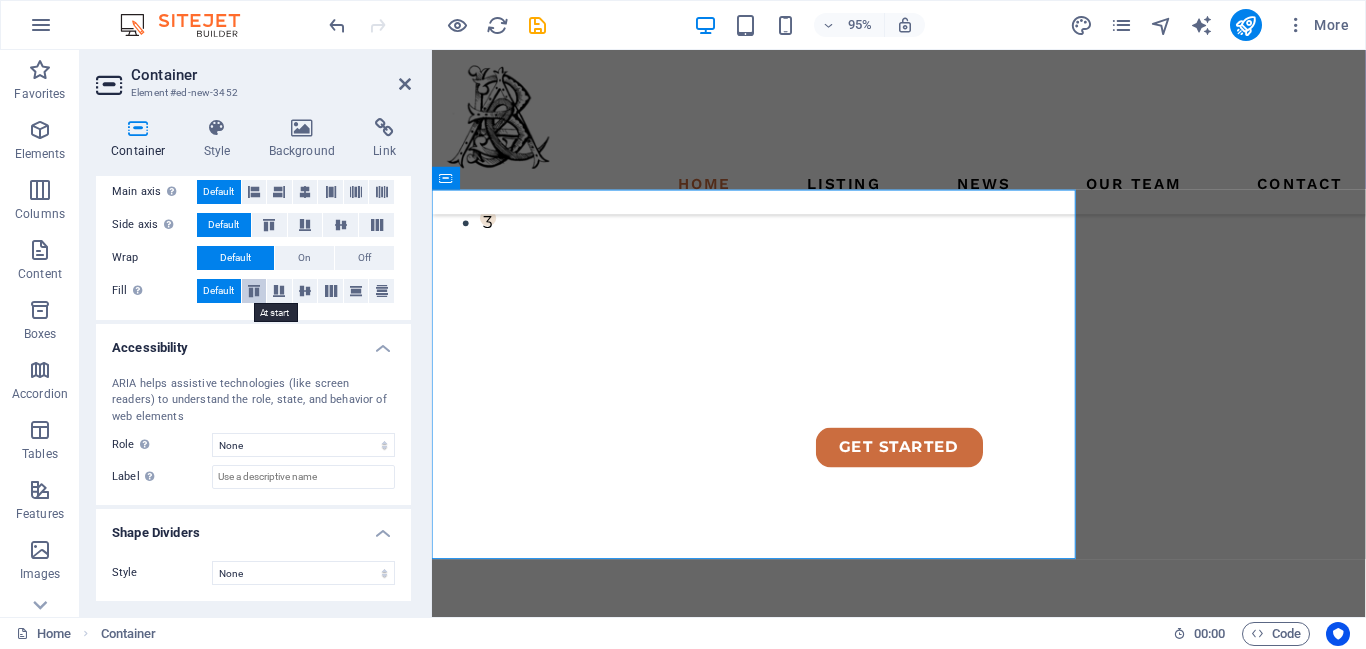 click at bounding box center (254, 291) 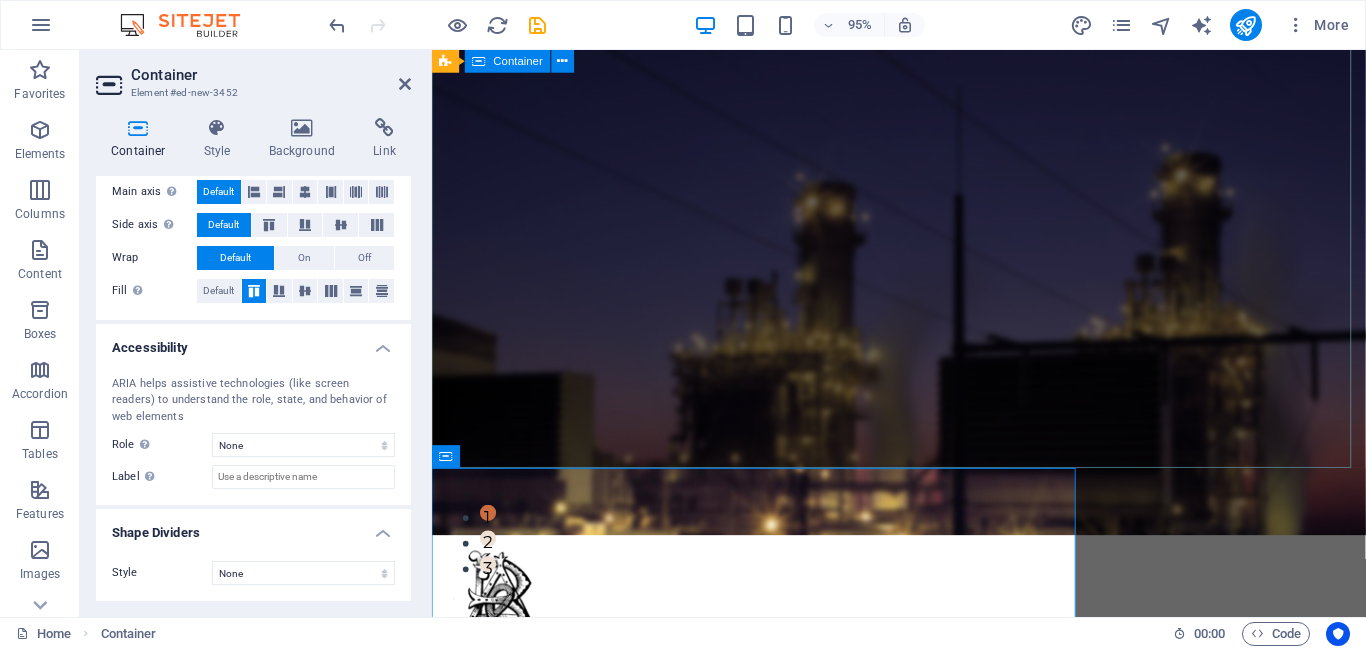 scroll, scrollTop: 0, scrollLeft: 0, axis: both 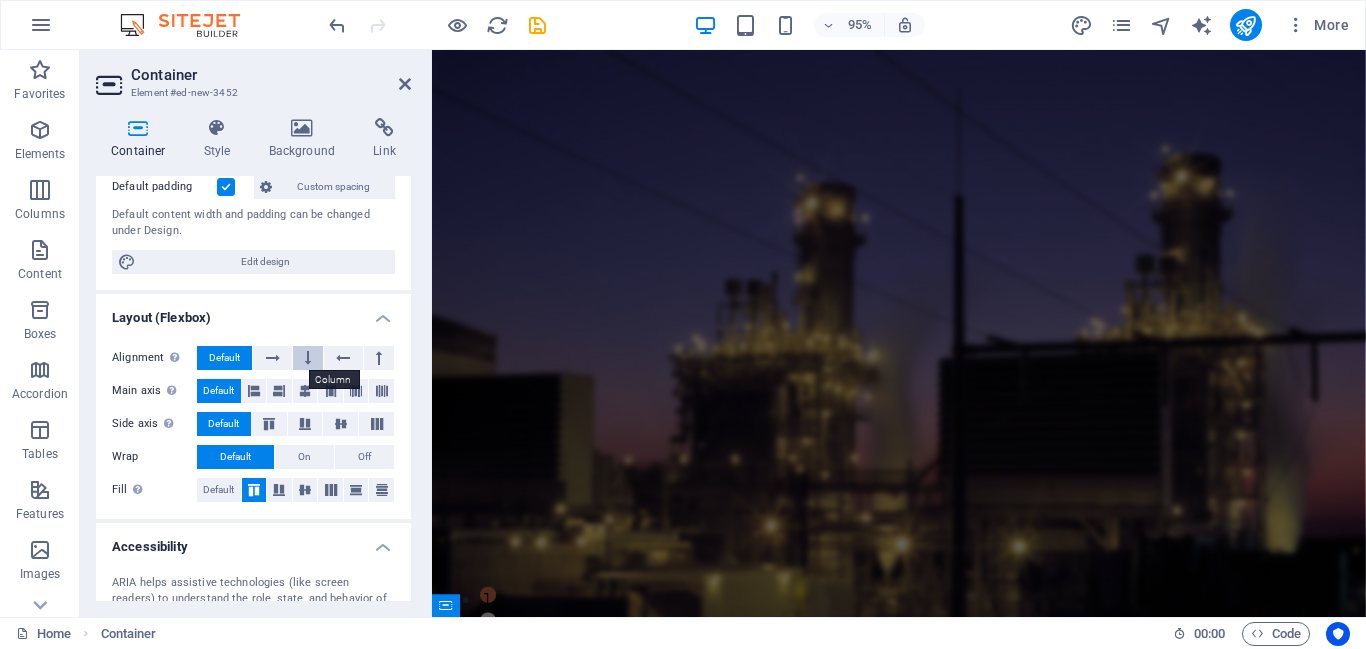 click at bounding box center (308, 358) 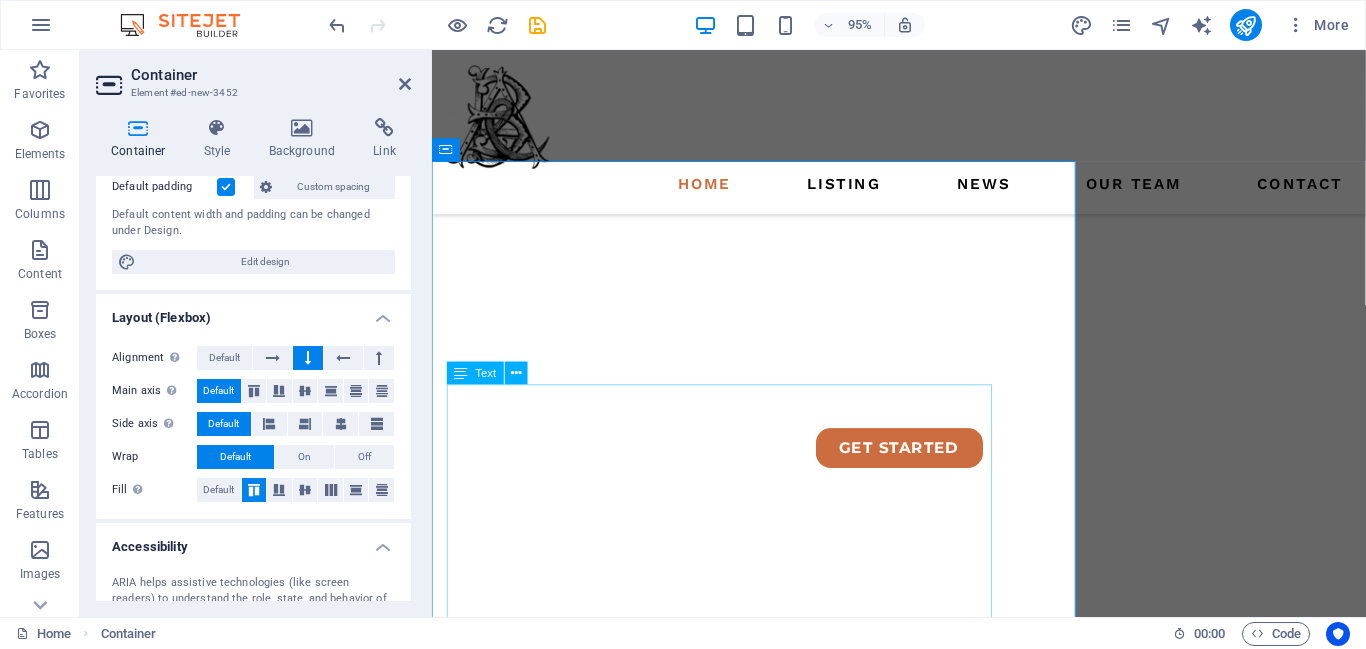 scroll, scrollTop: 486, scrollLeft: 0, axis: vertical 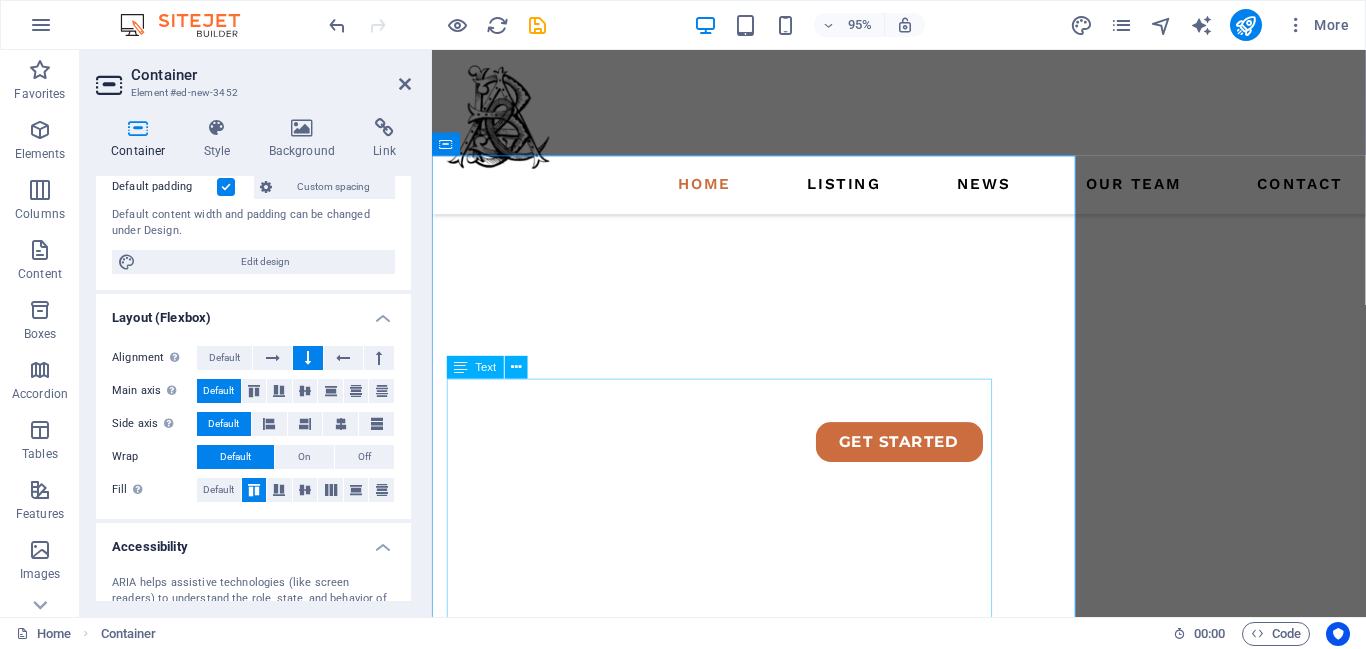 click on "Efficiently Converting Voltage for Reliable Energy Transmission" at bounding box center [776, 846] 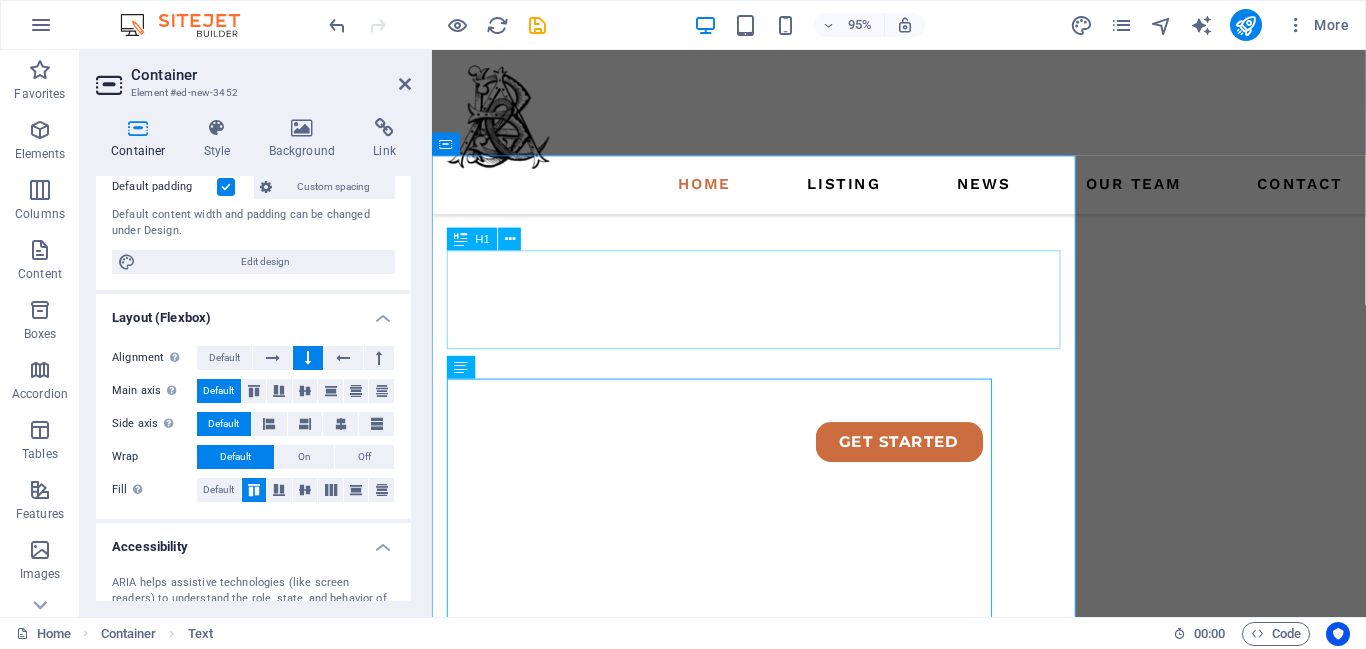 click on "Transformers:  Powering the Grid." at bounding box center (776, 736) 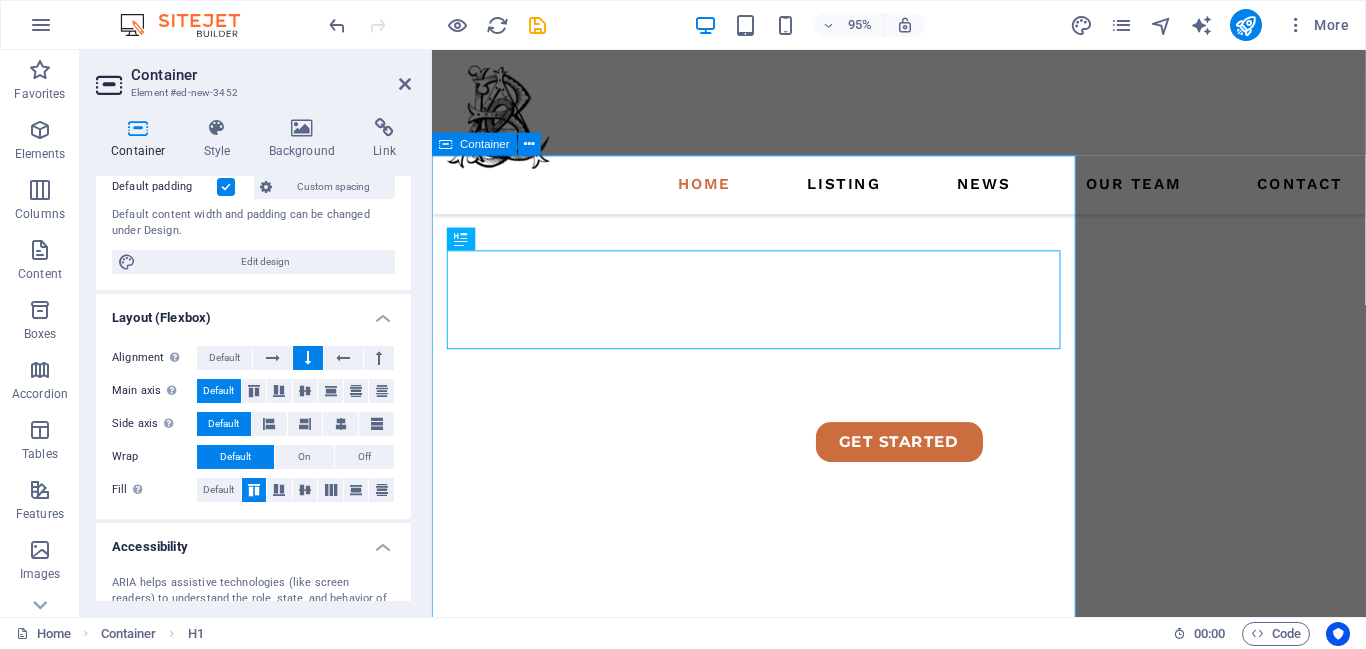 click on "Transformers:  Powering the Grid. Efficiently Converting Voltage for Reliable Energy Transmission" at bounding box center (776, 778) 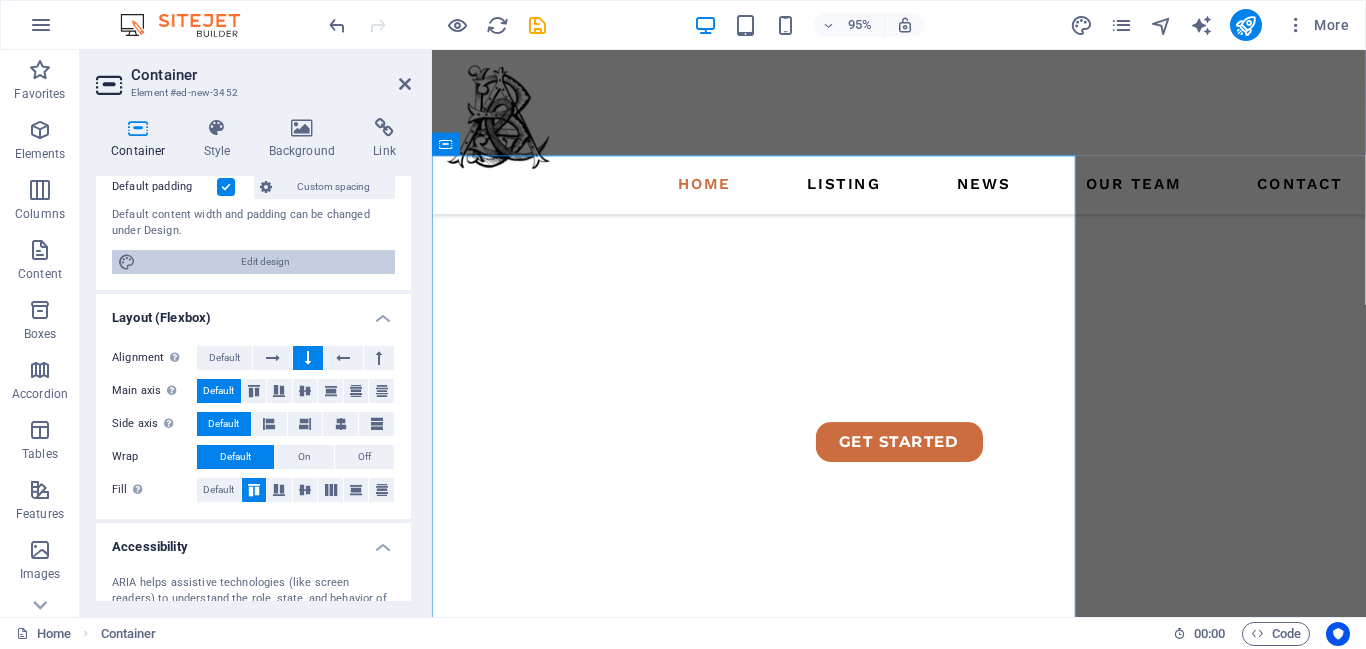 scroll, scrollTop: 0, scrollLeft: 0, axis: both 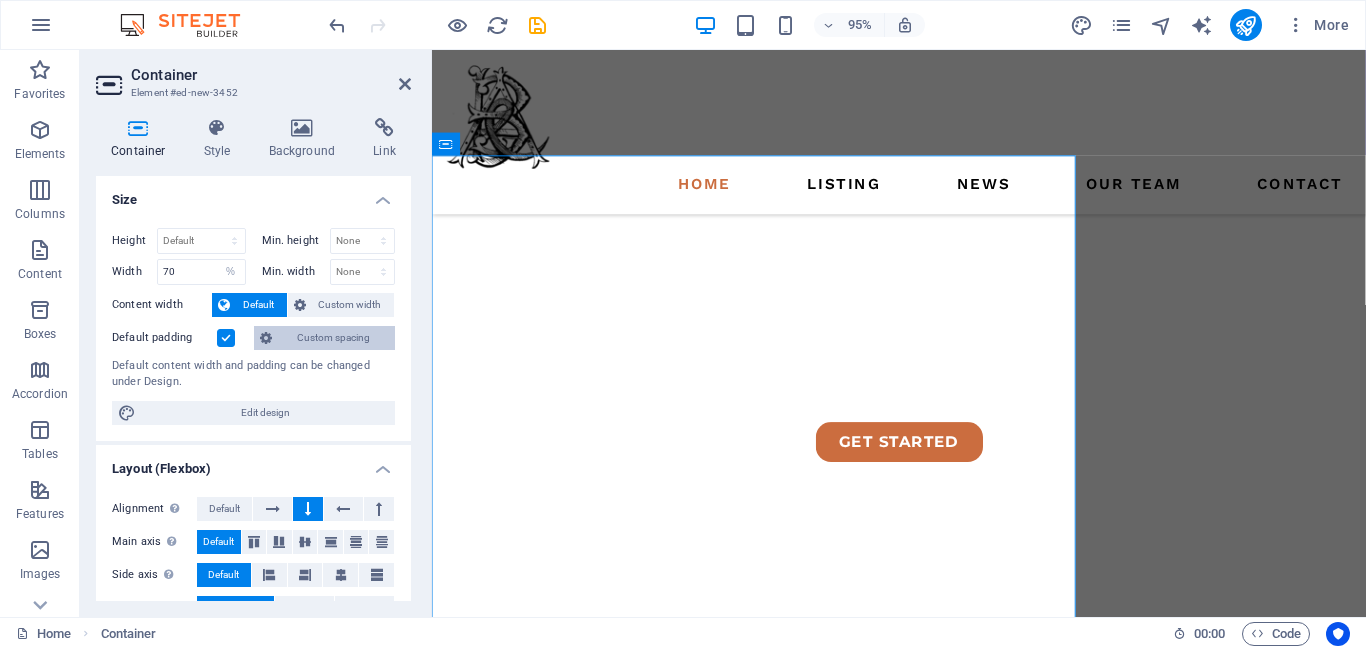 click on "Custom spacing" at bounding box center [333, 338] 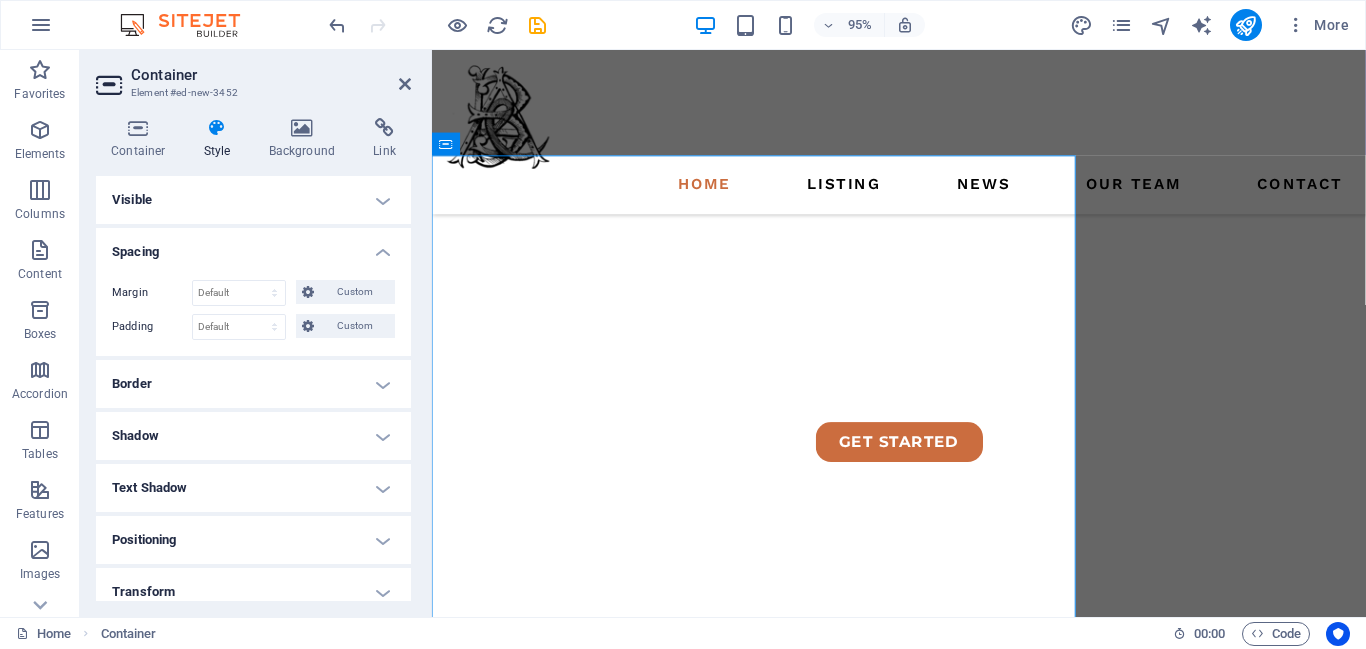 click on "Visible" at bounding box center [253, 200] 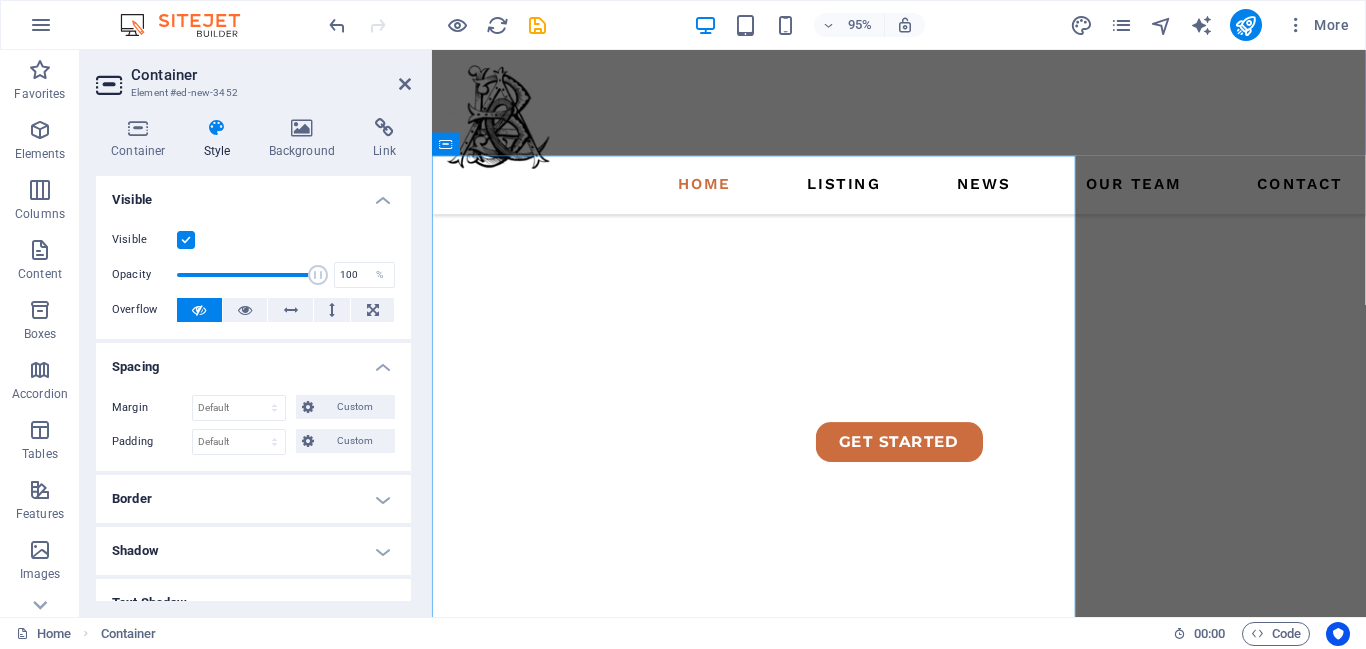 click on "Visible Opacity 100 % Overflow" at bounding box center [253, 275] 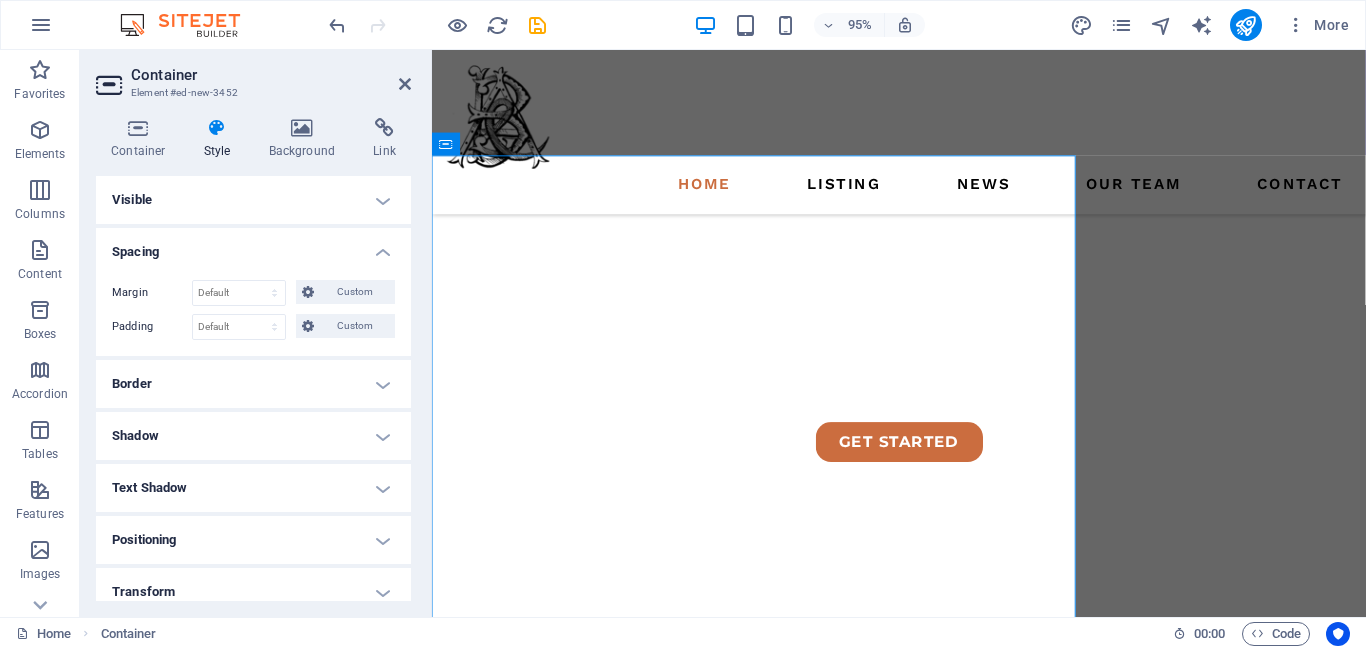 click on "Spacing" at bounding box center (253, 246) 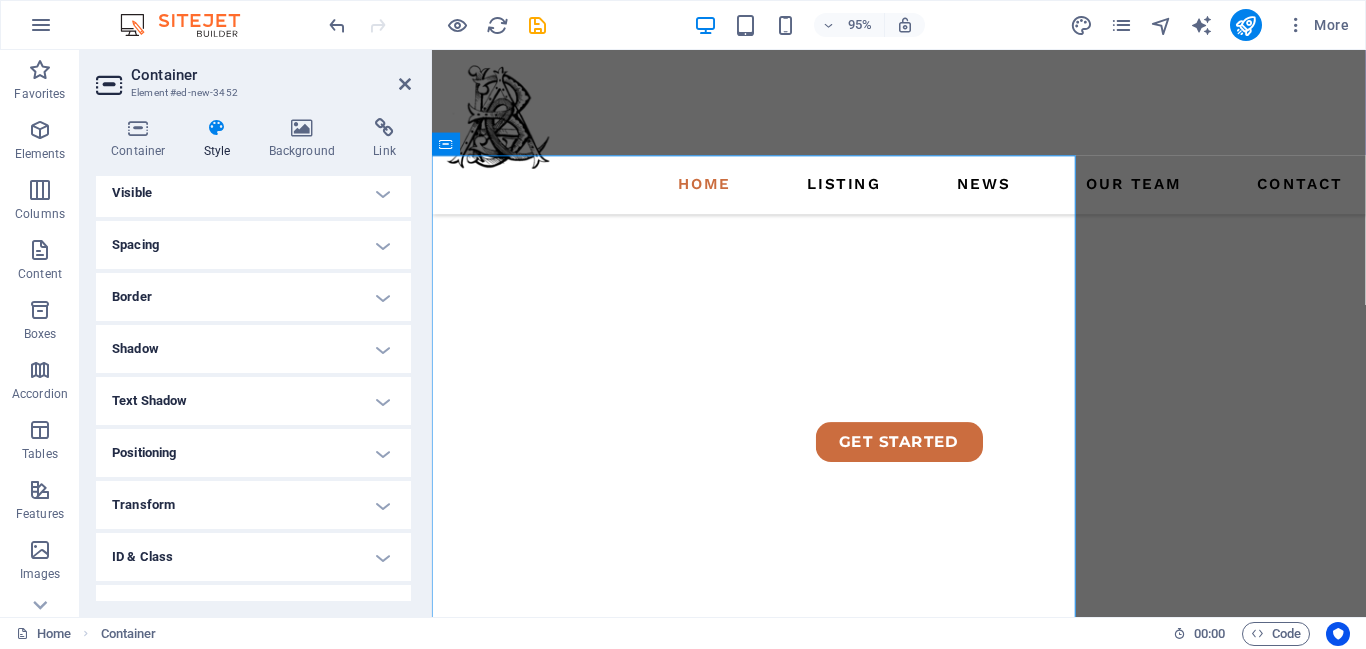 scroll, scrollTop: 0, scrollLeft: 0, axis: both 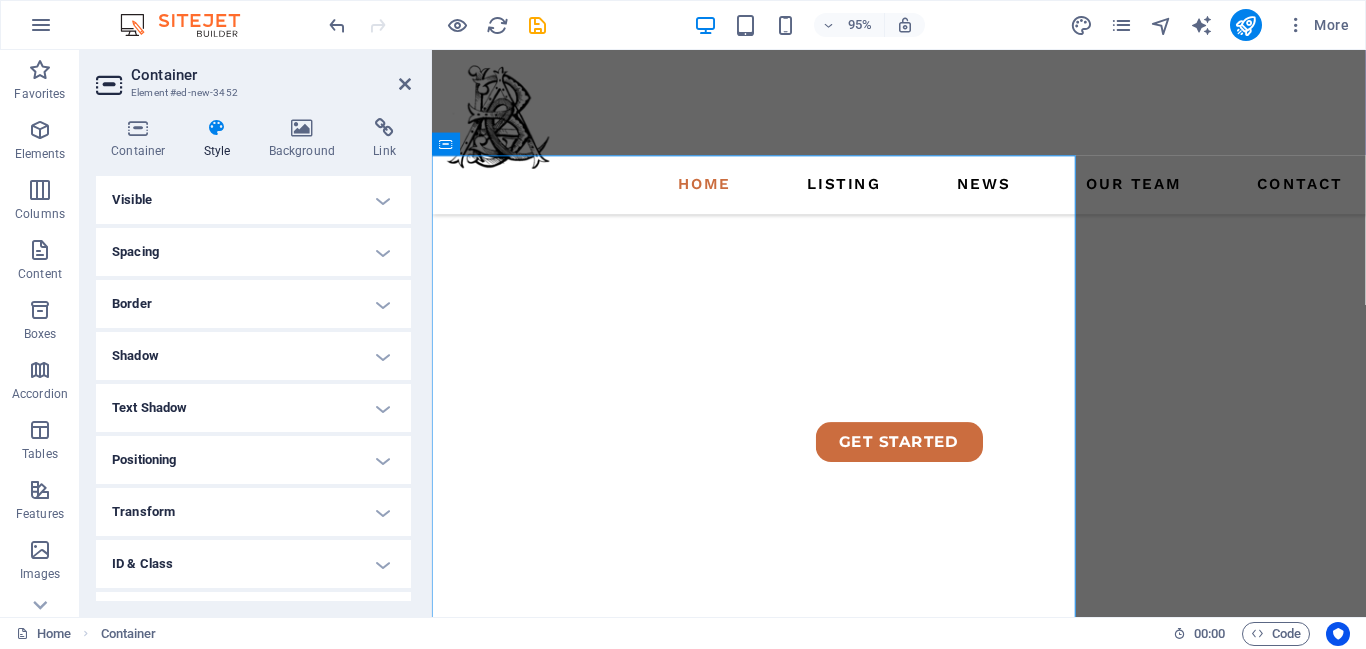 click on "Positioning" at bounding box center (253, 460) 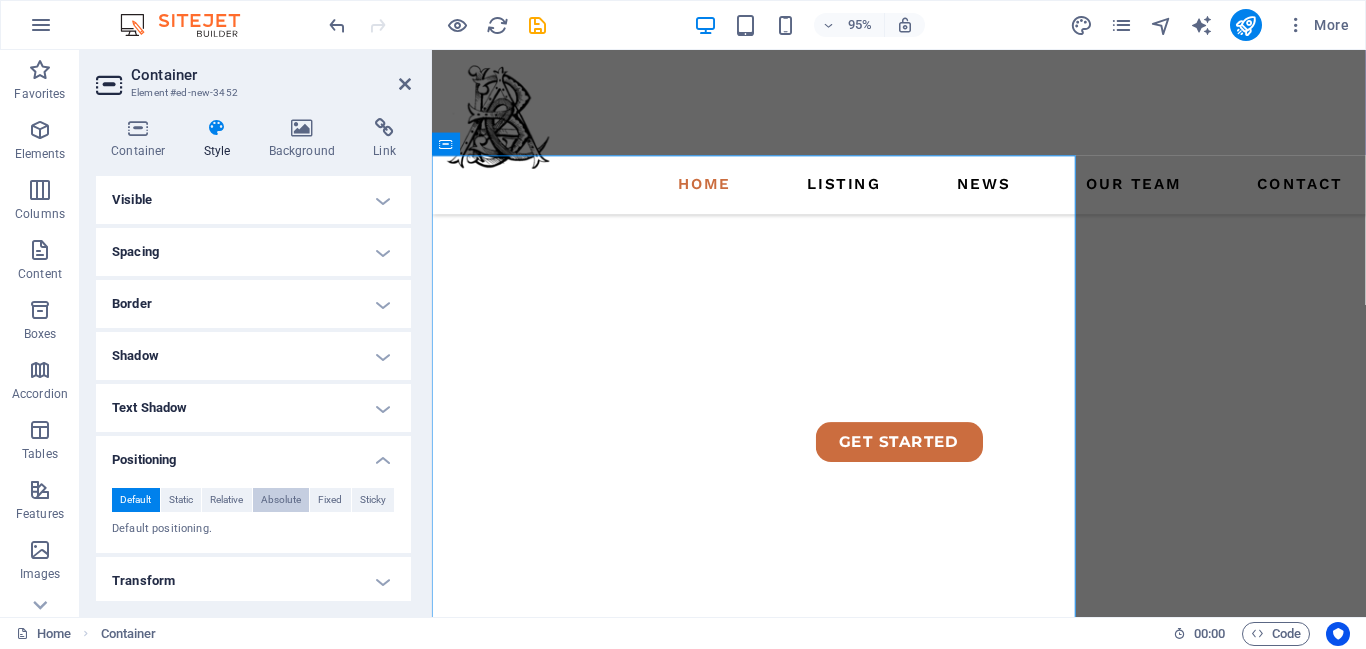 click on "Absolute" at bounding box center [281, 500] 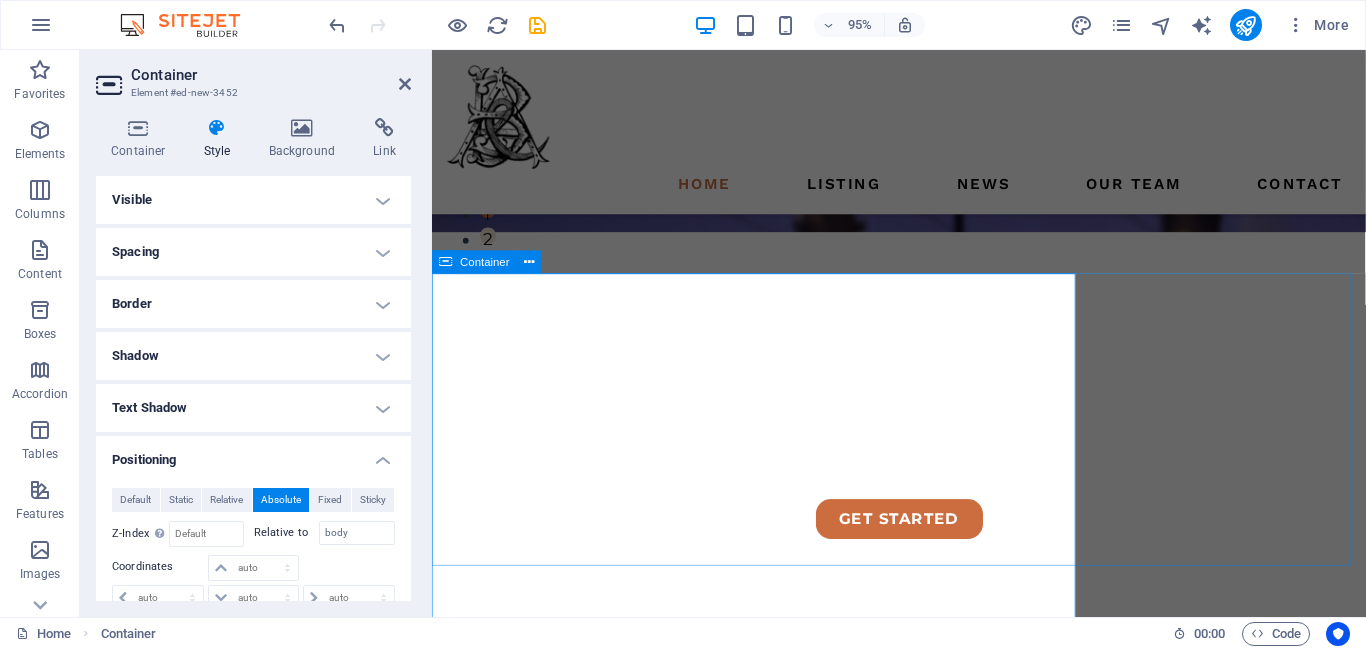 scroll, scrollTop: 499, scrollLeft: 0, axis: vertical 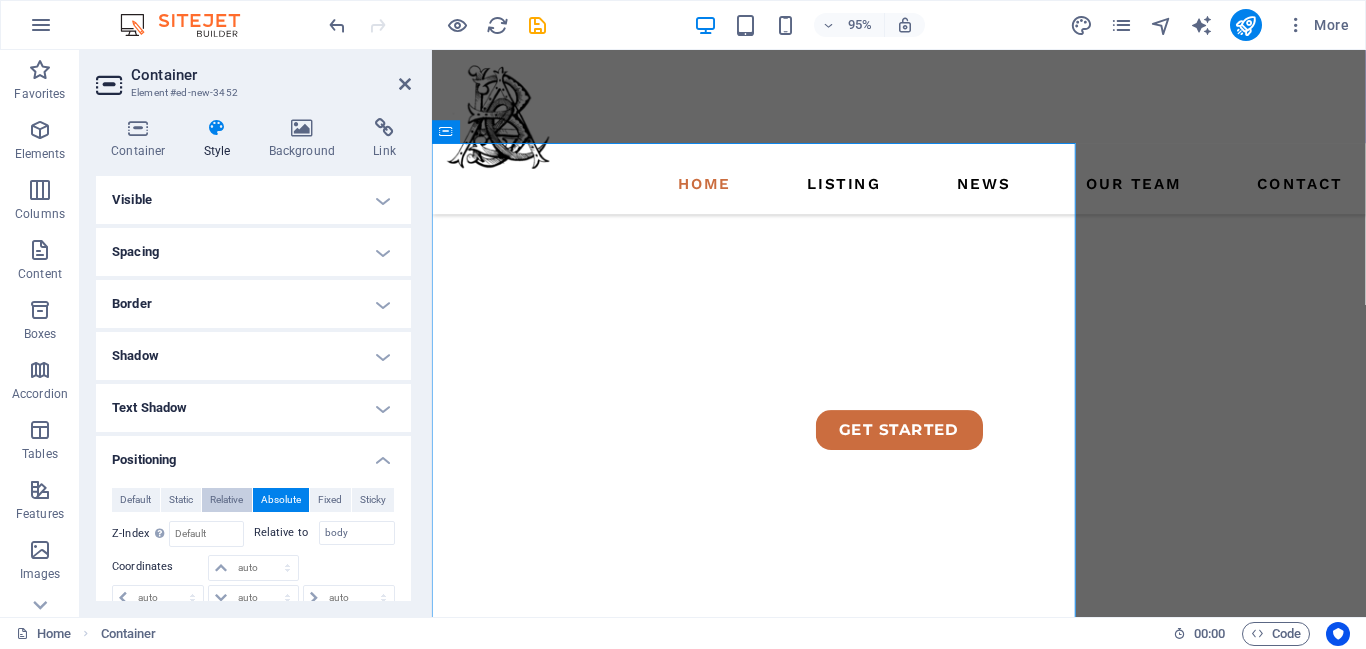 click on "Relative" at bounding box center (226, 500) 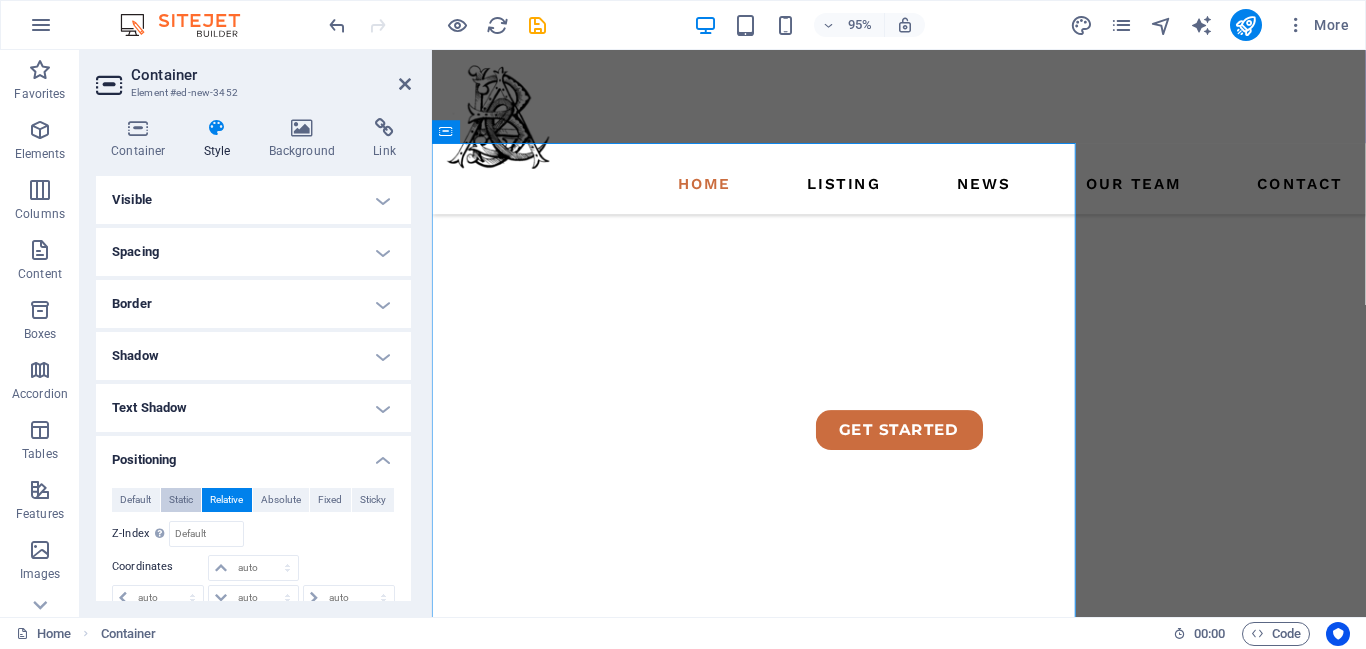 click on "Static" at bounding box center [181, 500] 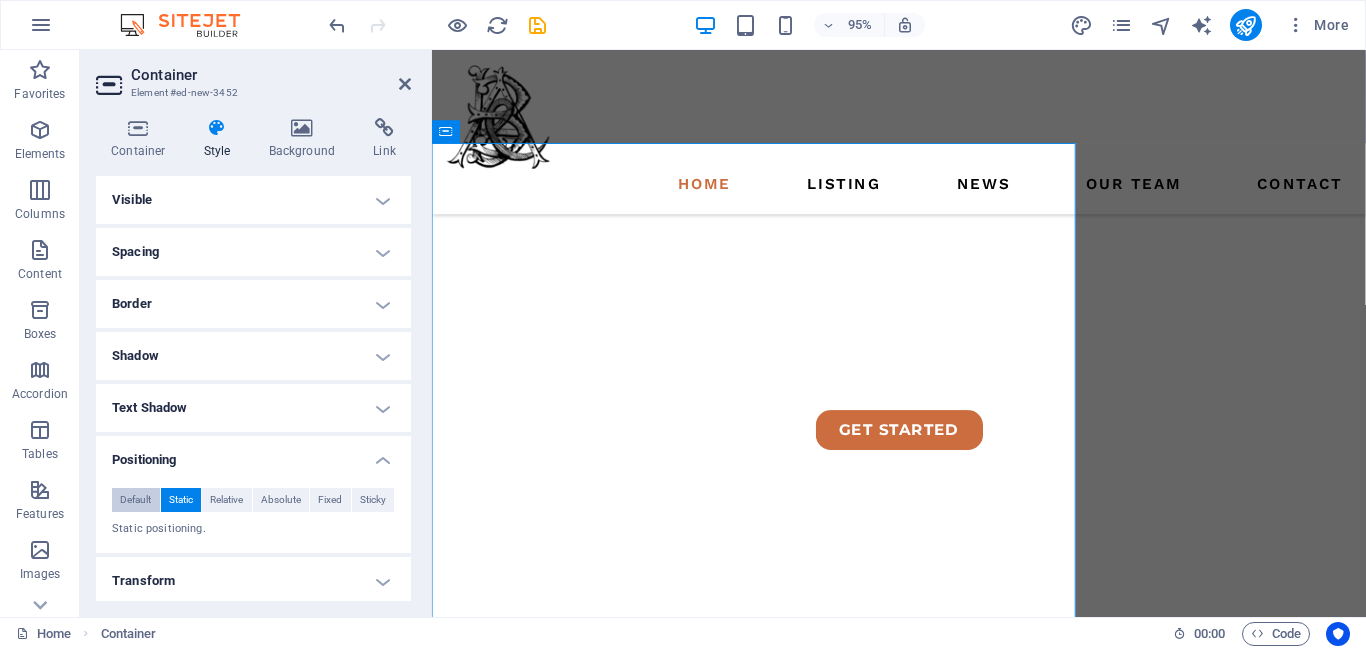 click on "Default" at bounding box center [135, 500] 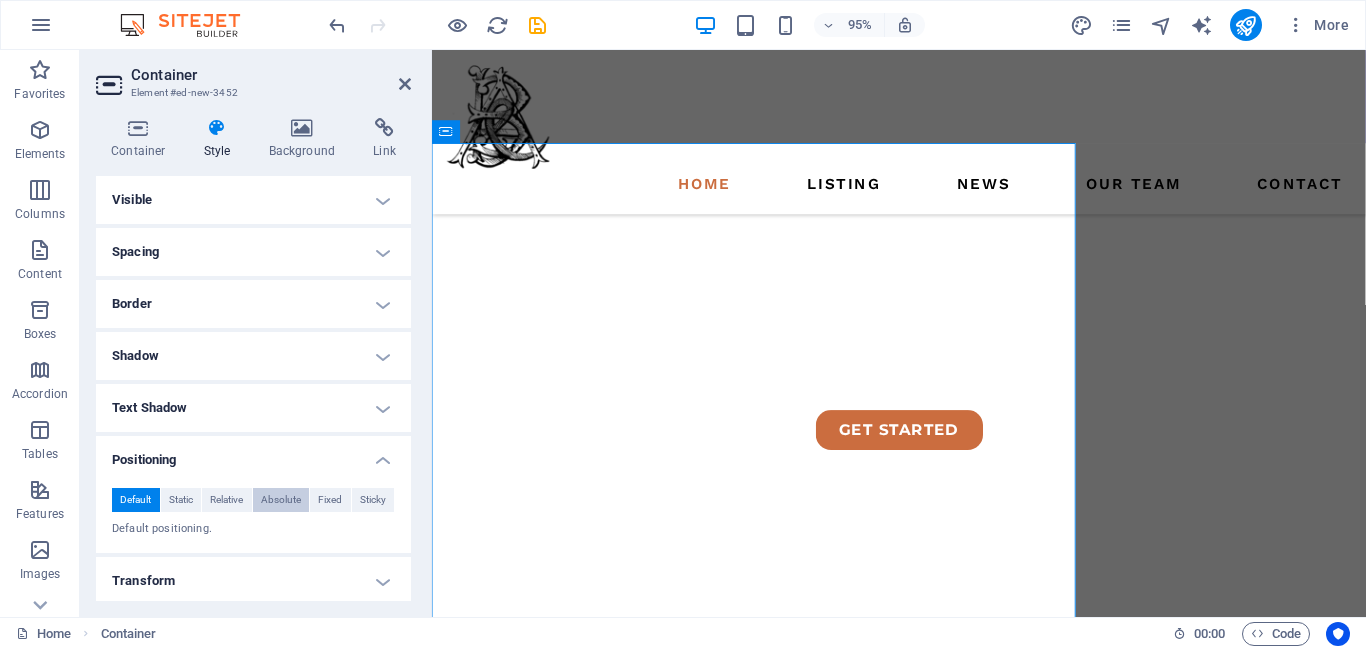 click on "Absolute" at bounding box center [281, 500] 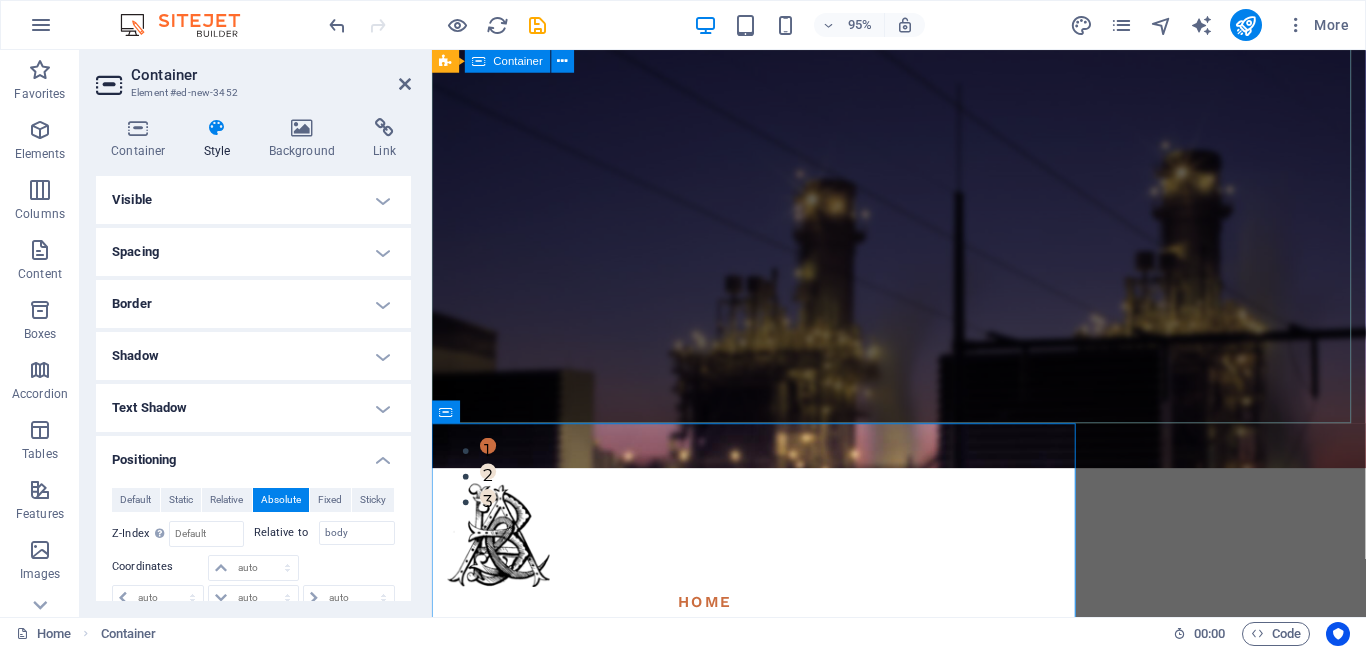 scroll, scrollTop: 131, scrollLeft: 0, axis: vertical 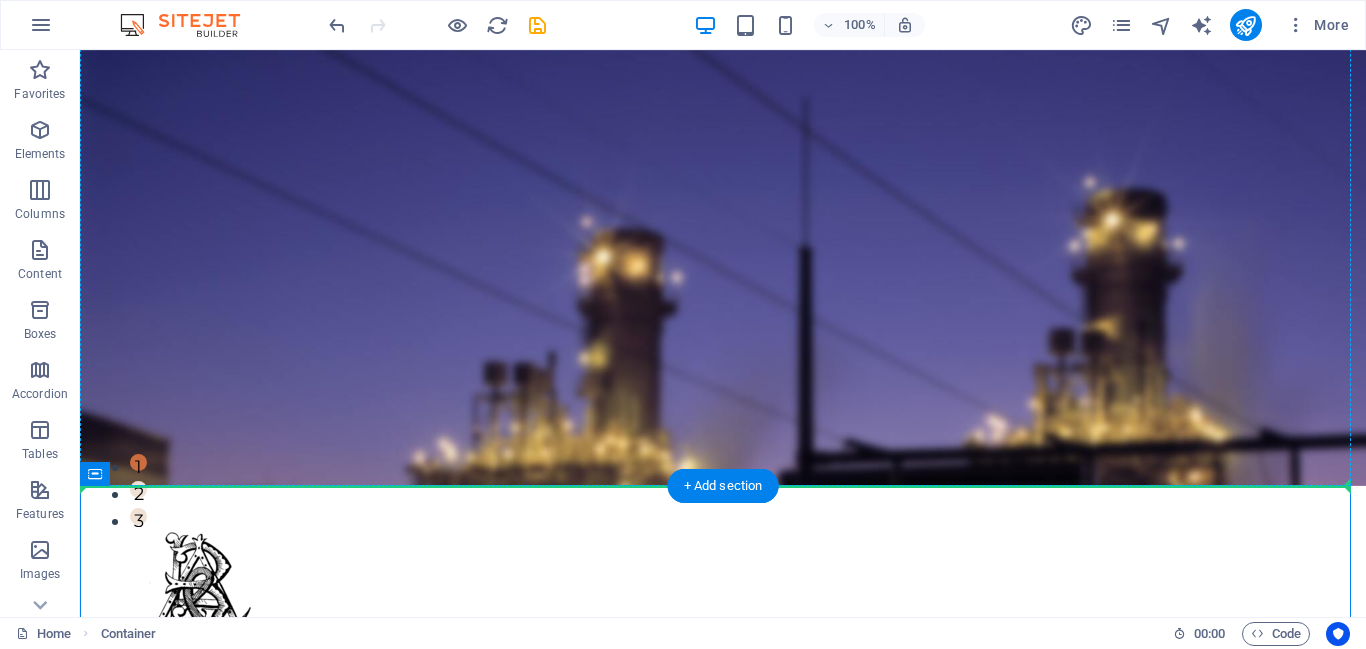 drag, startPoint x: 753, startPoint y: 558, endPoint x: 1097, endPoint y: 322, distance: 417.17142 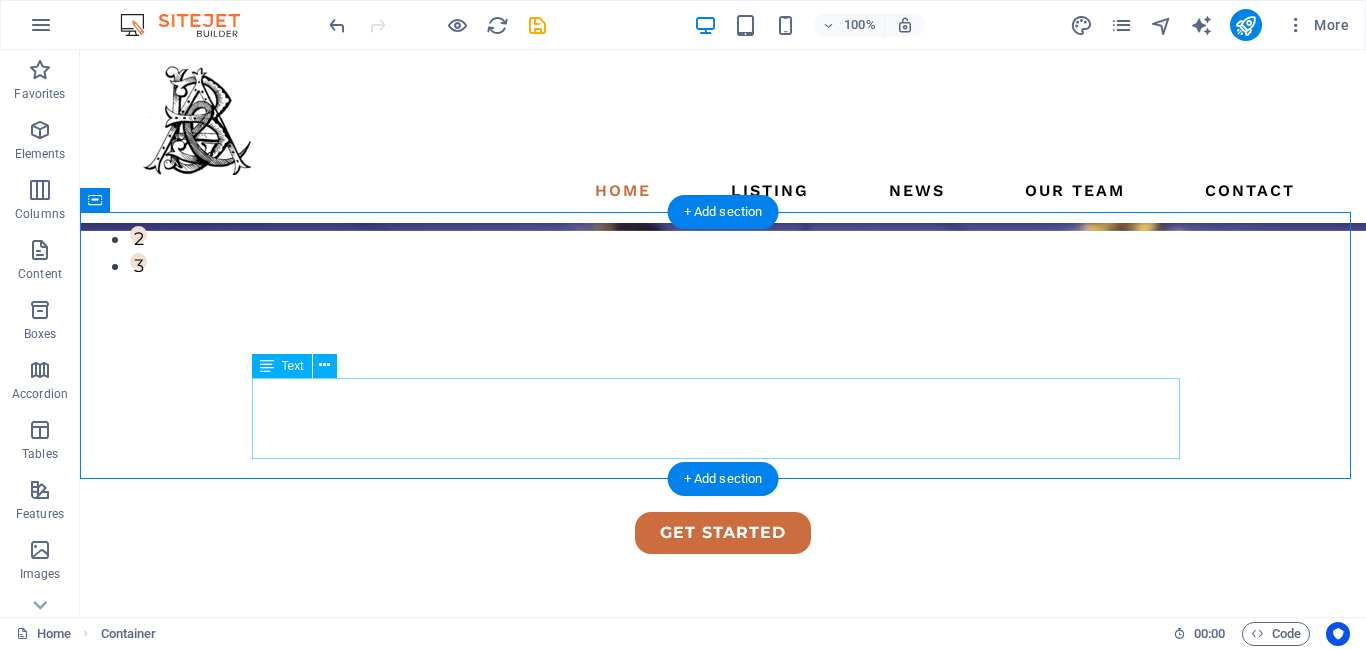 scroll, scrollTop: 357, scrollLeft: 0, axis: vertical 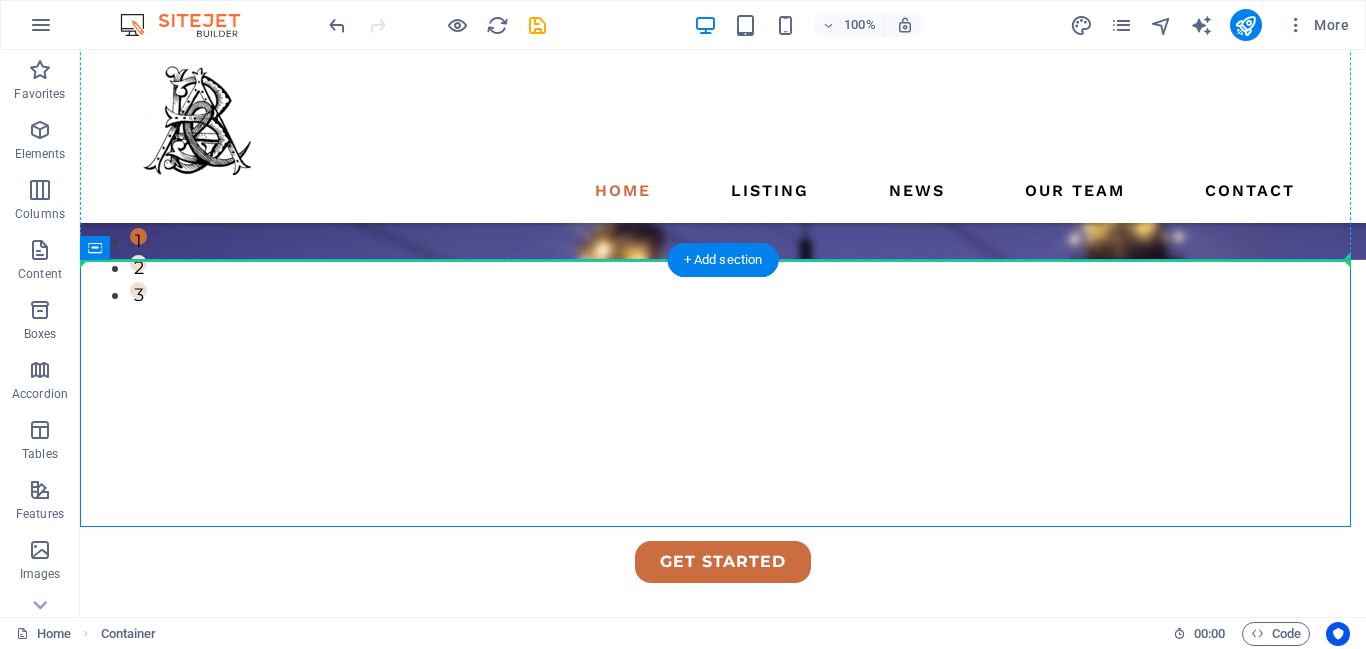drag, startPoint x: 351, startPoint y: 525, endPoint x: 456, endPoint y: 222, distance: 320.6774 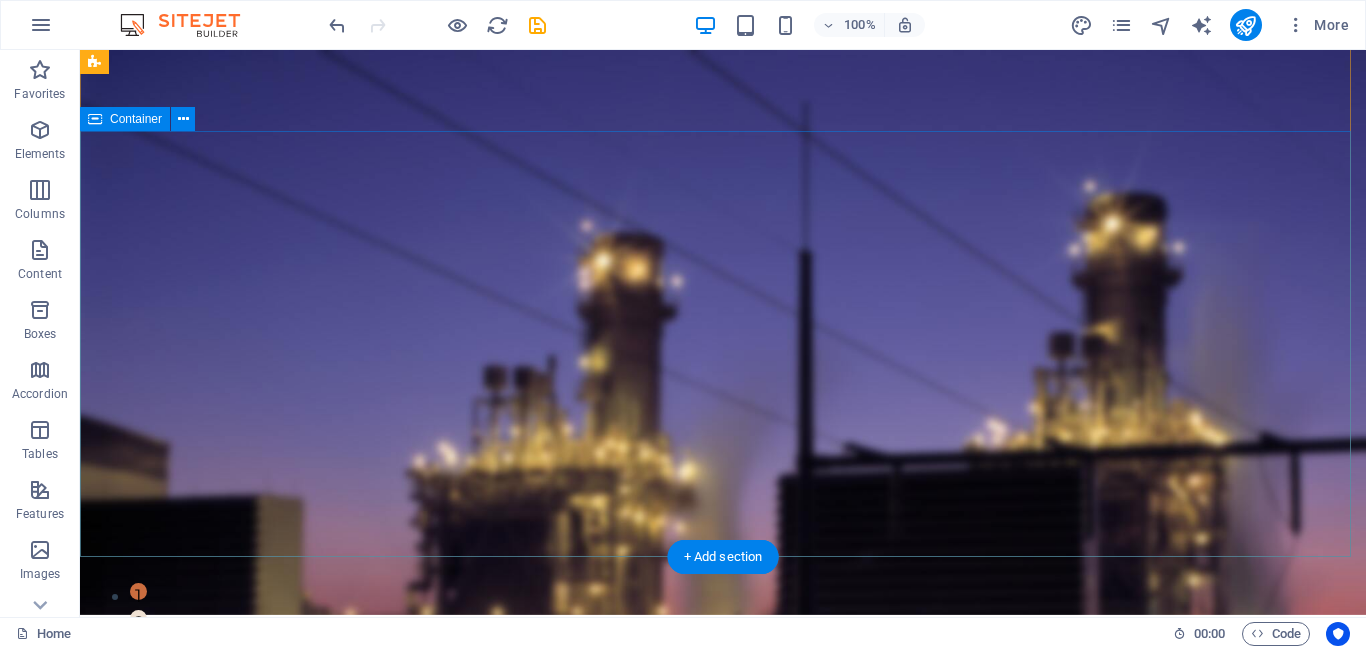 scroll, scrollTop: 0, scrollLeft: 0, axis: both 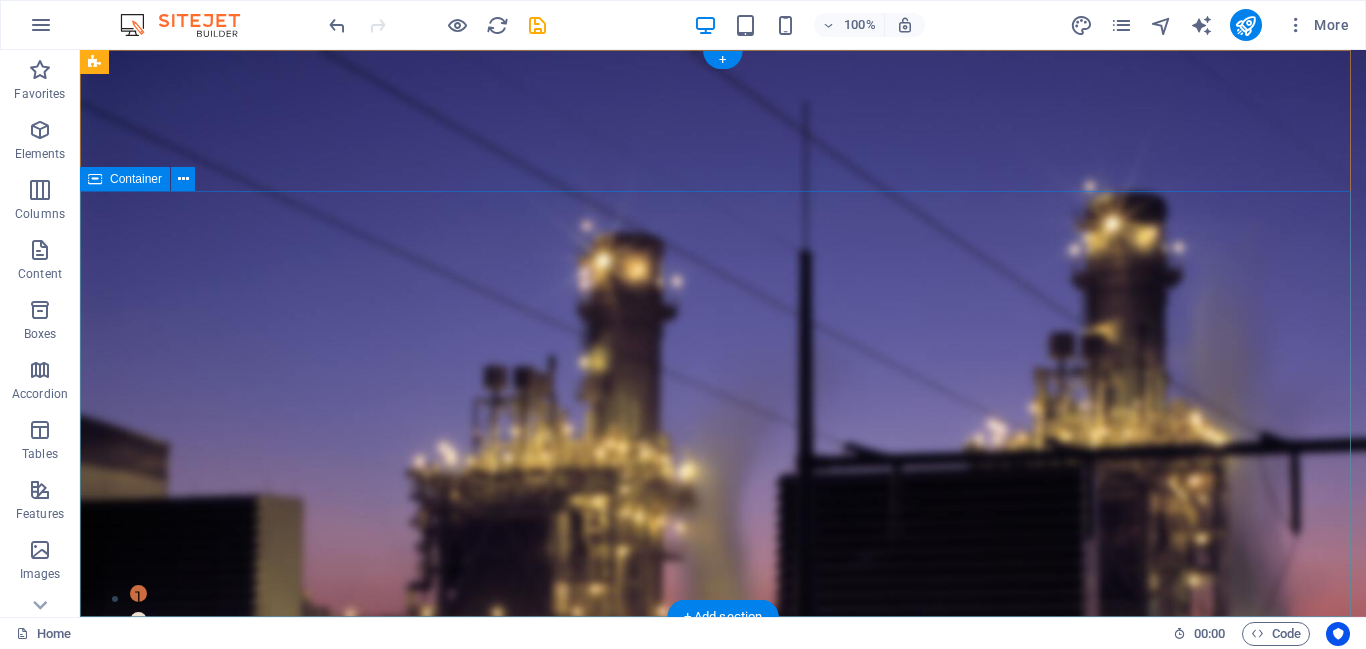 click on "get started" at bounding box center (723, 931) 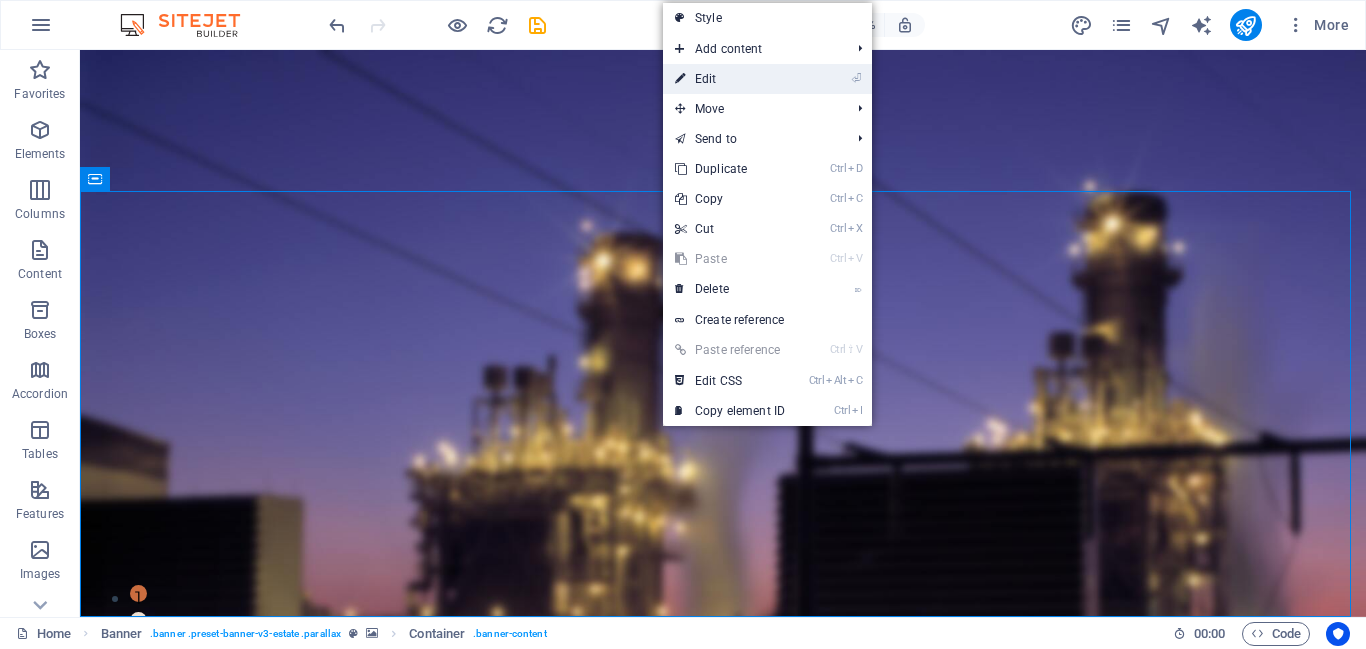 click on "⏎  Edit" at bounding box center (730, 79) 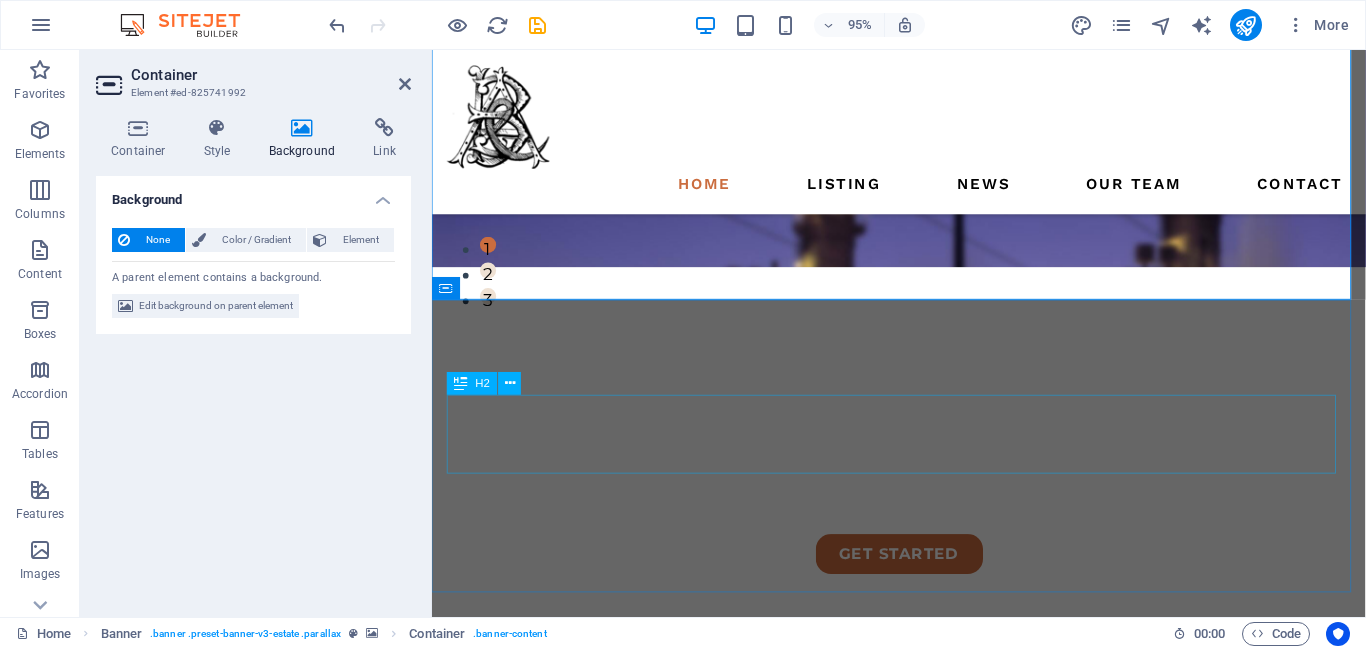 scroll, scrollTop: 370, scrollLeft: 0, axis: vertical 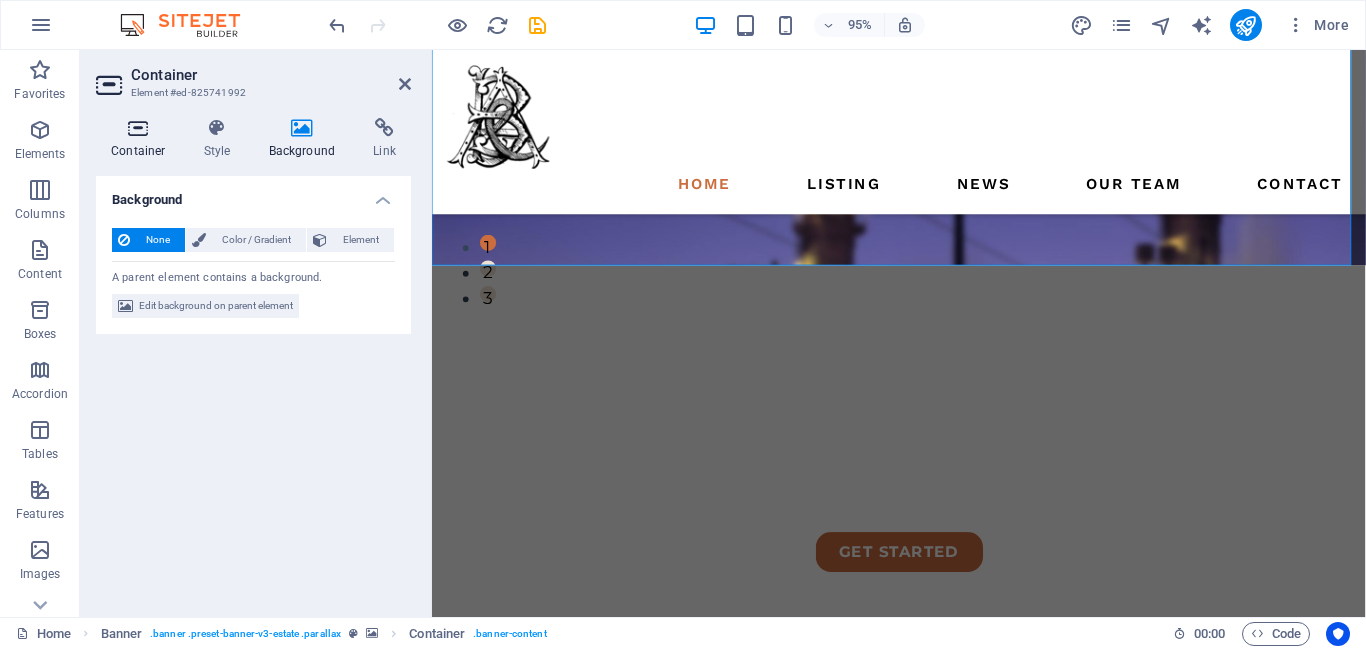 click at bounding box center [138, 128] 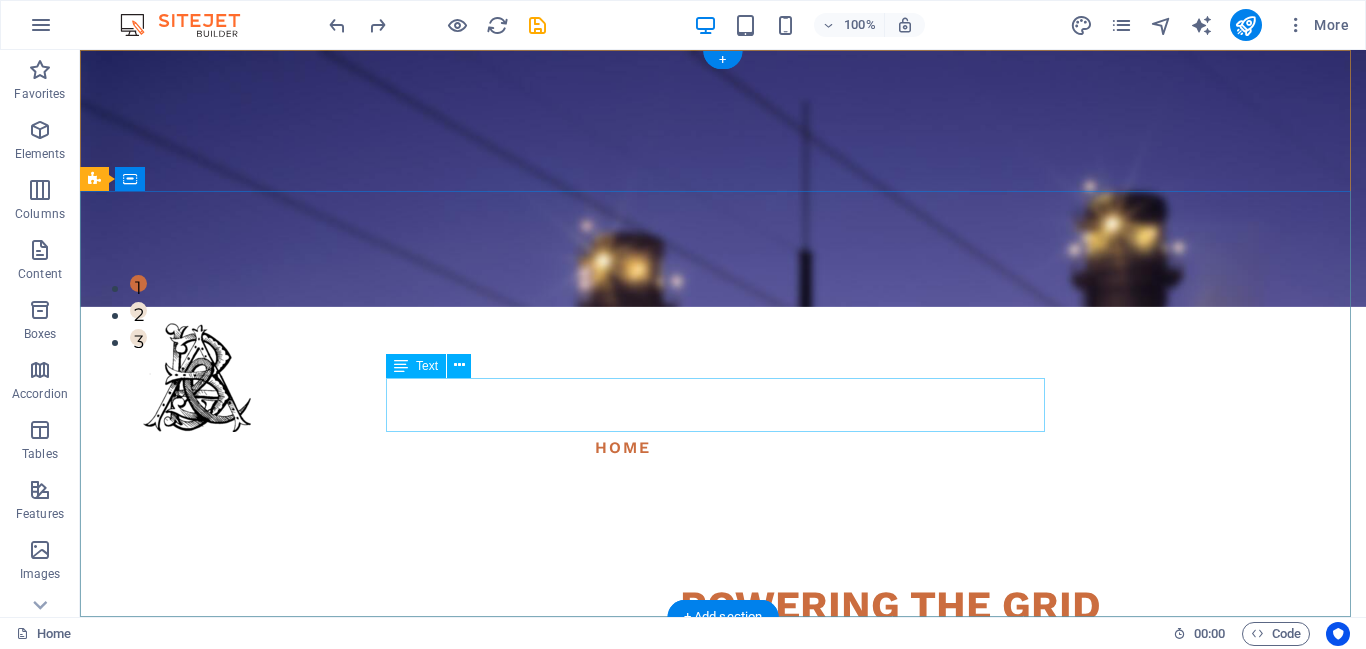 scroll, scrollTop: 0, scrollLeft: 0, axis: both 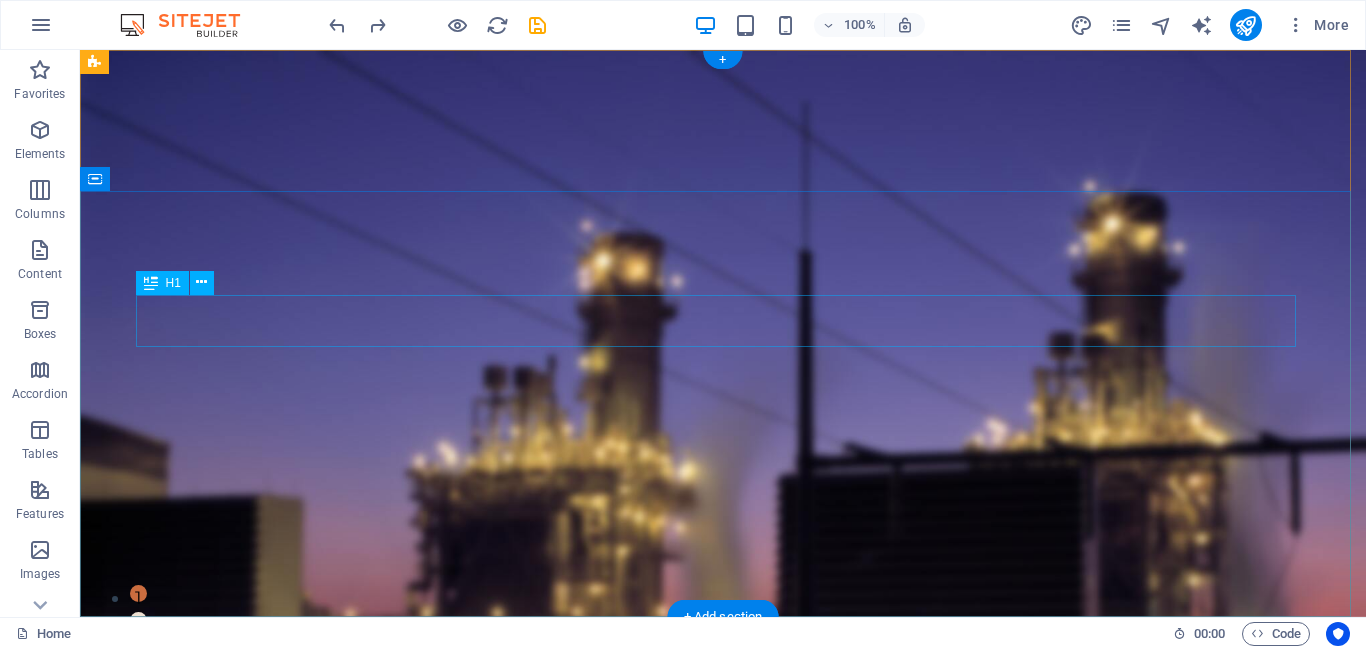 click on "Transformers:  Powering the Grid ." at bounding box center (723, 916) 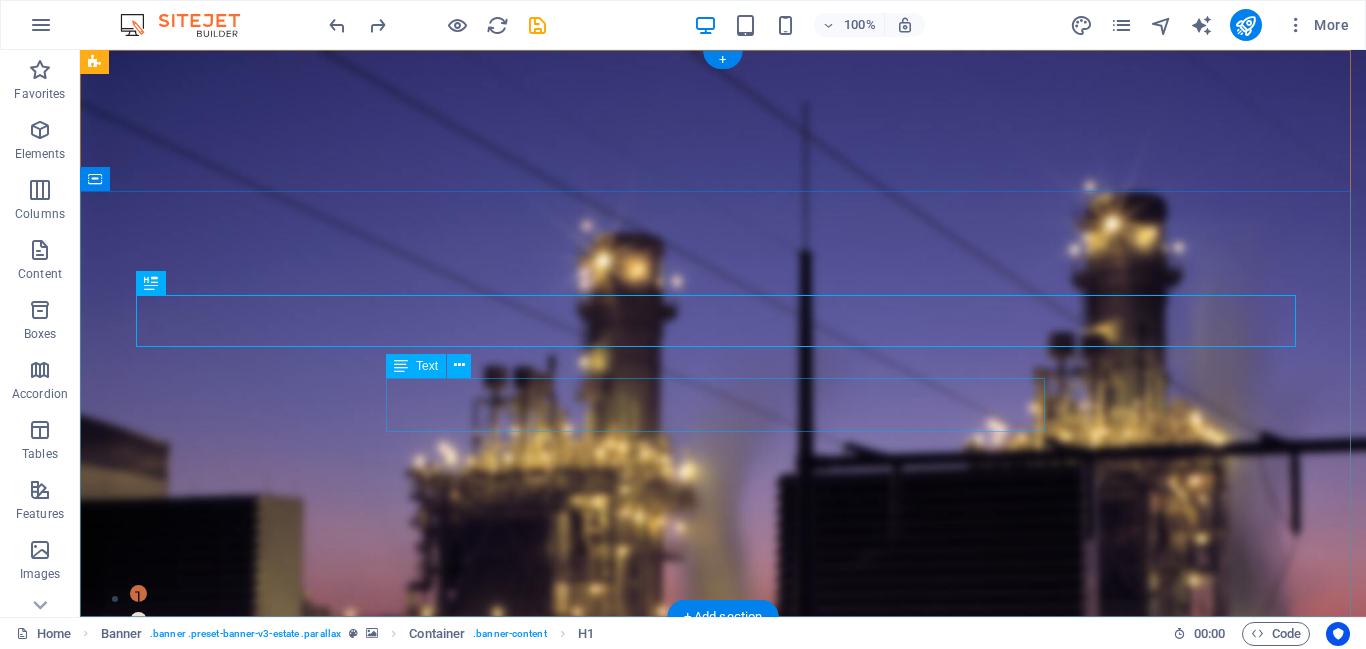 click on "Efficiently Converting Voltage for Reliable Energy Transmission" at bounding box center (723, 1000) 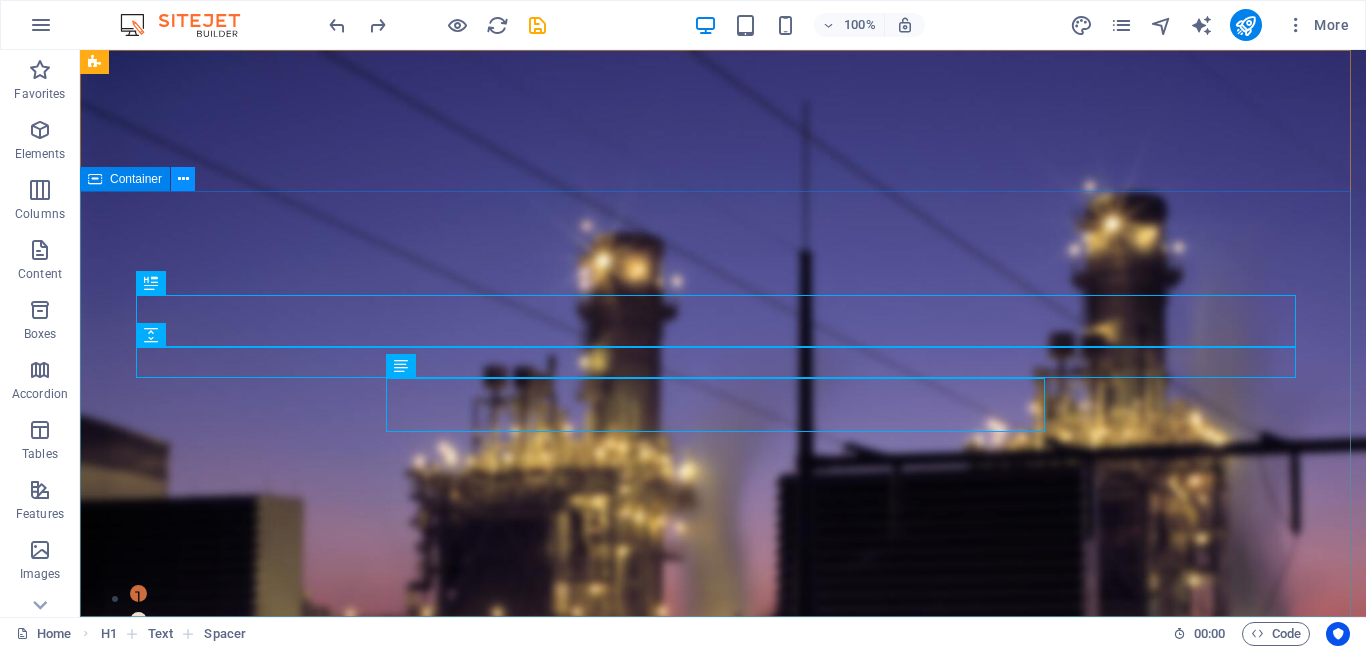 click at bounding box center [183, 179] 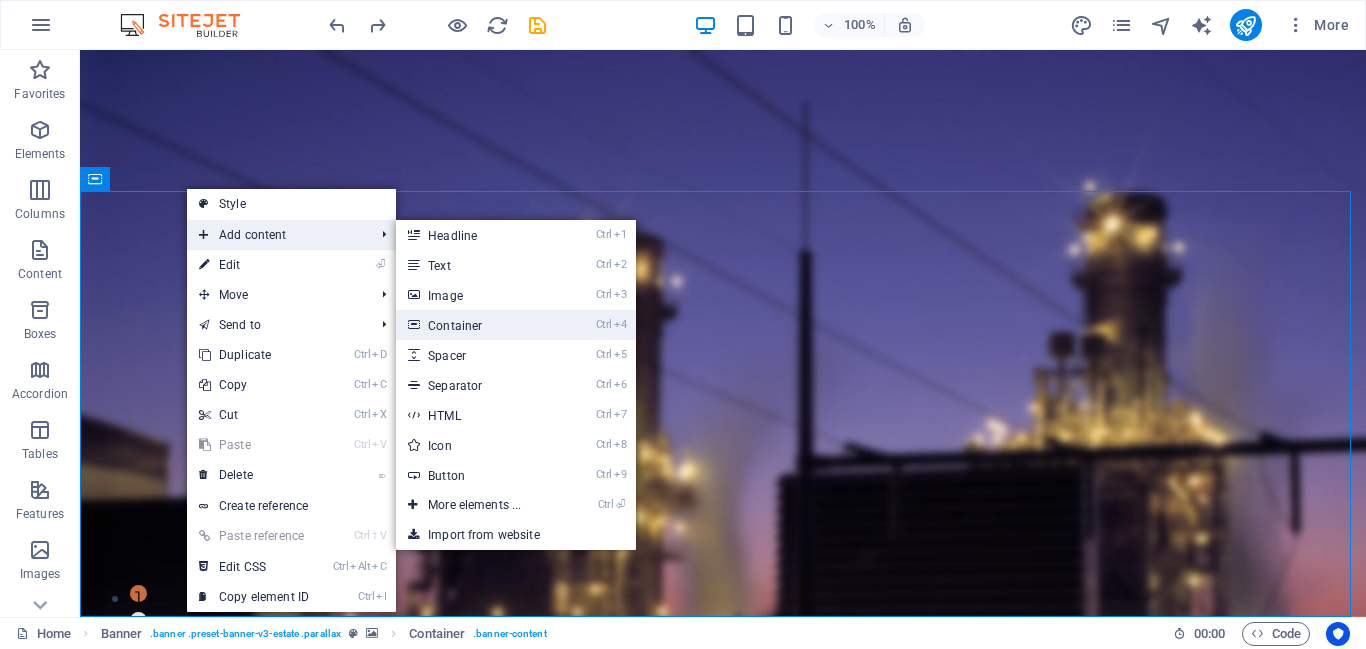click on "Ctrl 4  Container" at bounding box center (478, 325) 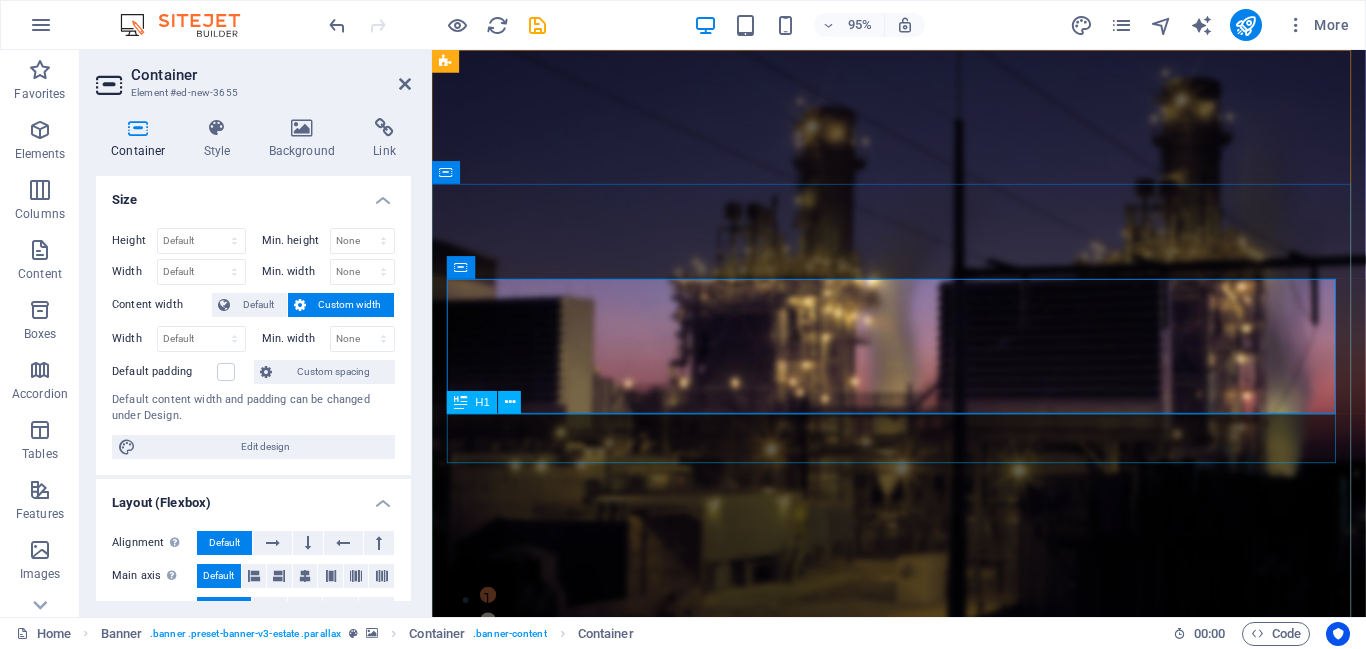 click on "Transformers:  Powering the Grid ." at bounding box center (923, 1092) 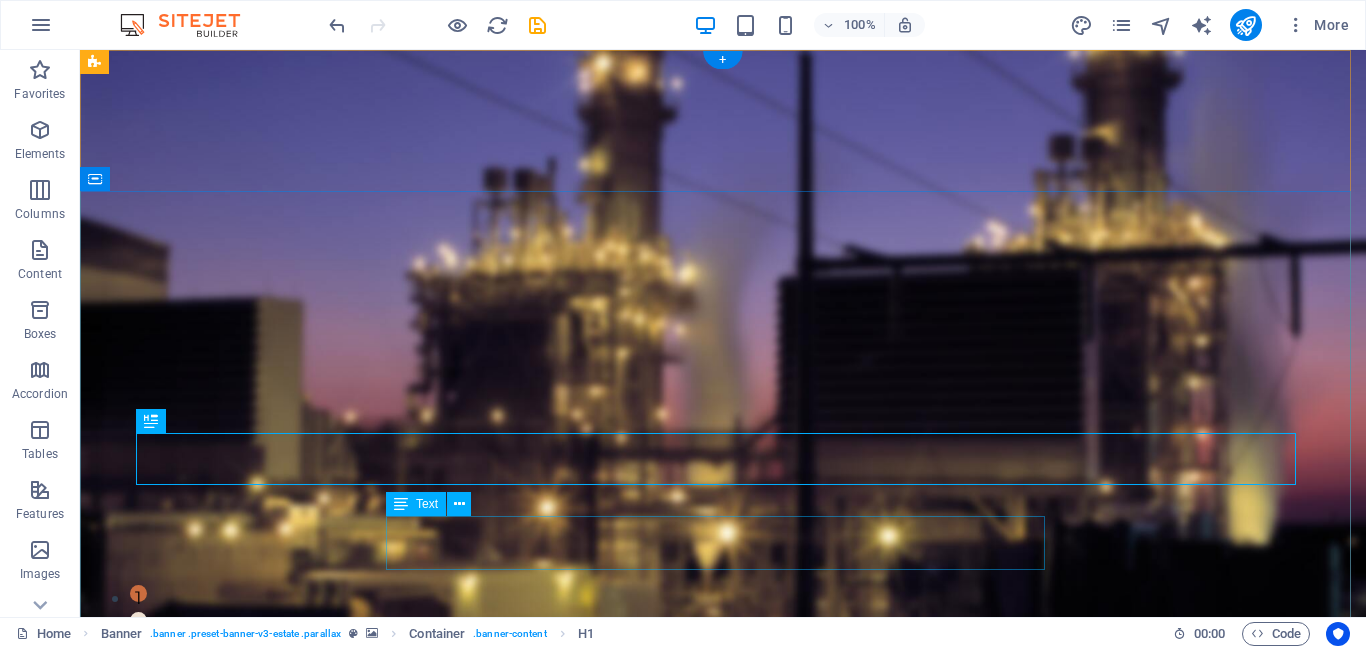click on "Efficiently Converting Voltage for Reliable Energy Transmission" at bounding box center [723, 1176] 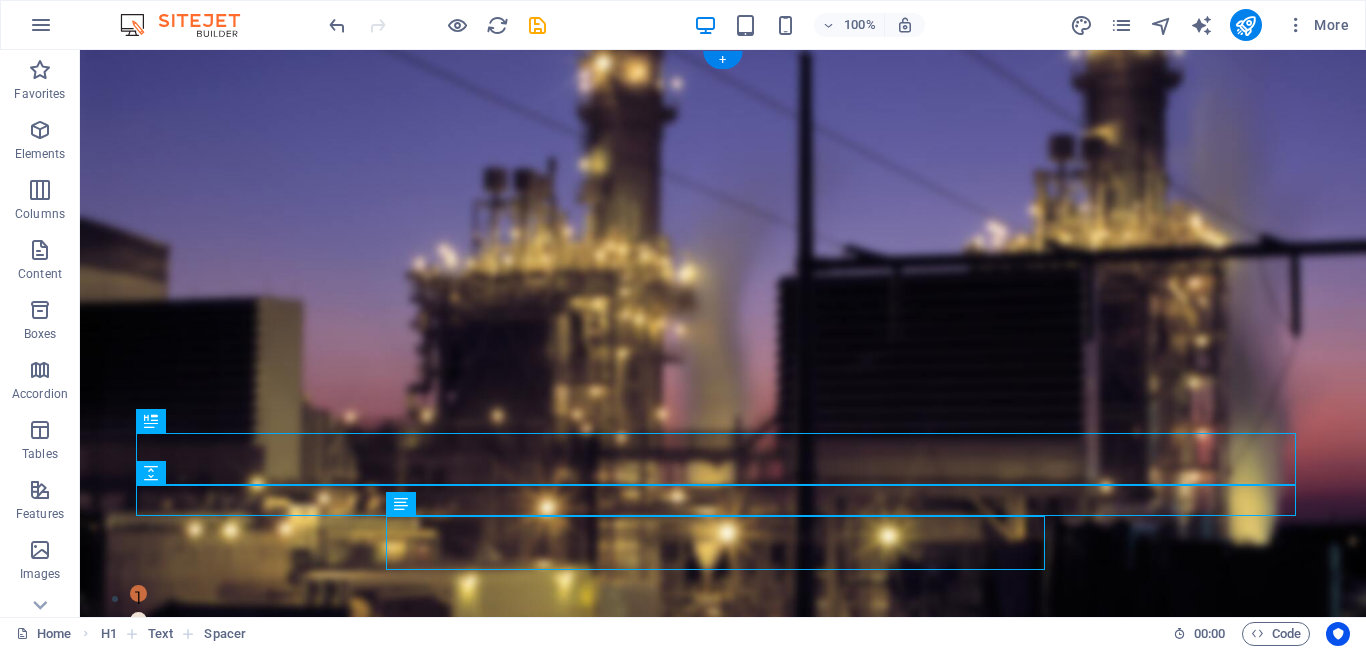 drag, startPoint x: 698, startPoint y: 530, endPoint x: 711, endPoint y: 360, distance: 170.49634 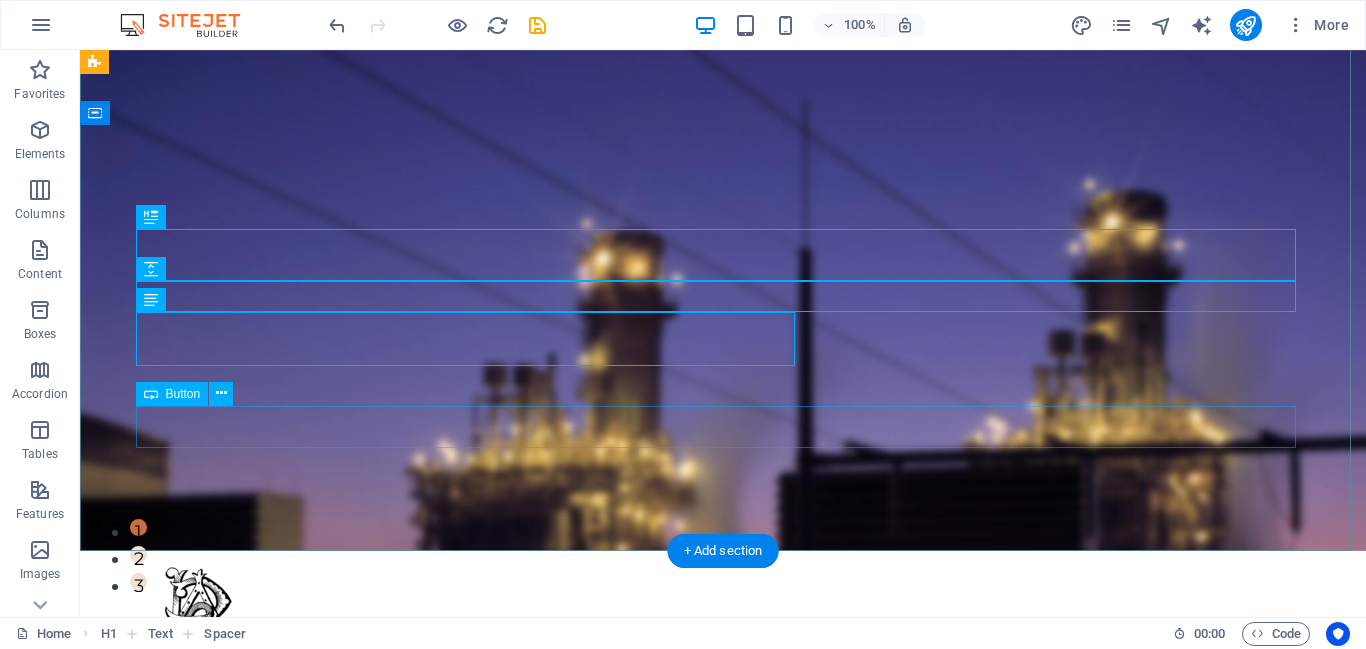 scroll, scrollTop: 0, scrollLeft: 0, axis: both 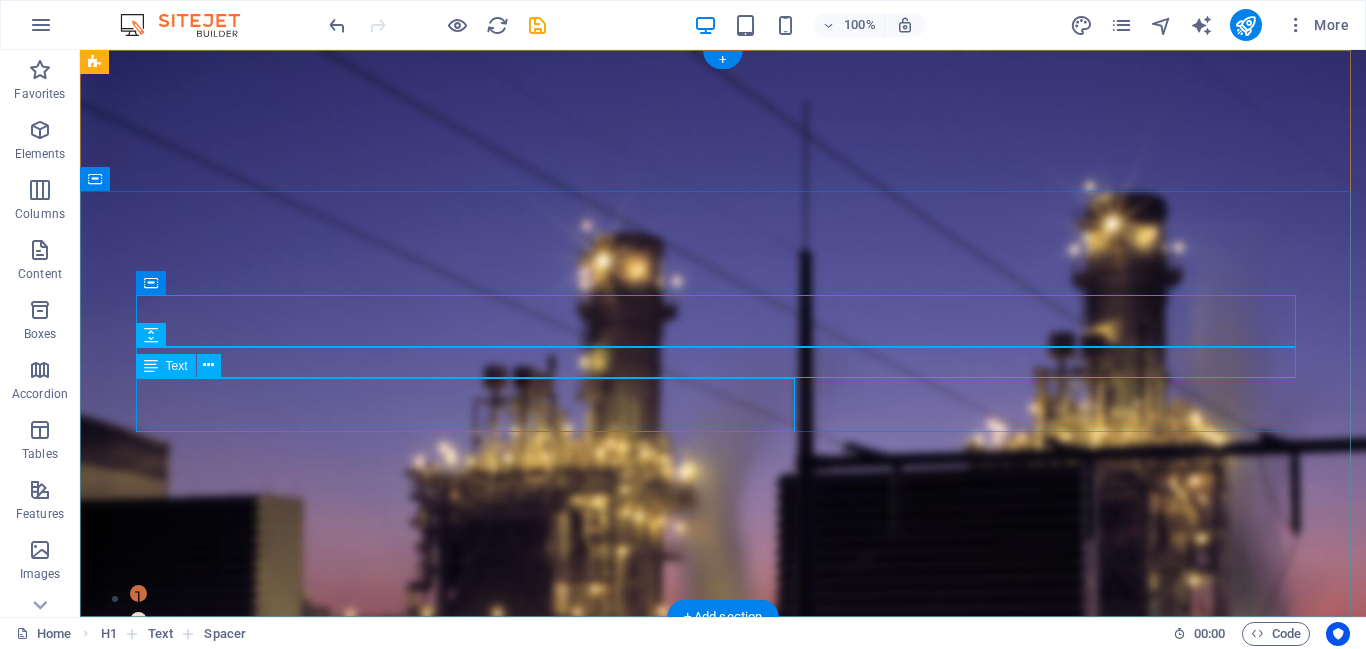 click on "Efficiently Converting Voltage for Reliable Energy Transmission" at bounding box center [723, 1000] 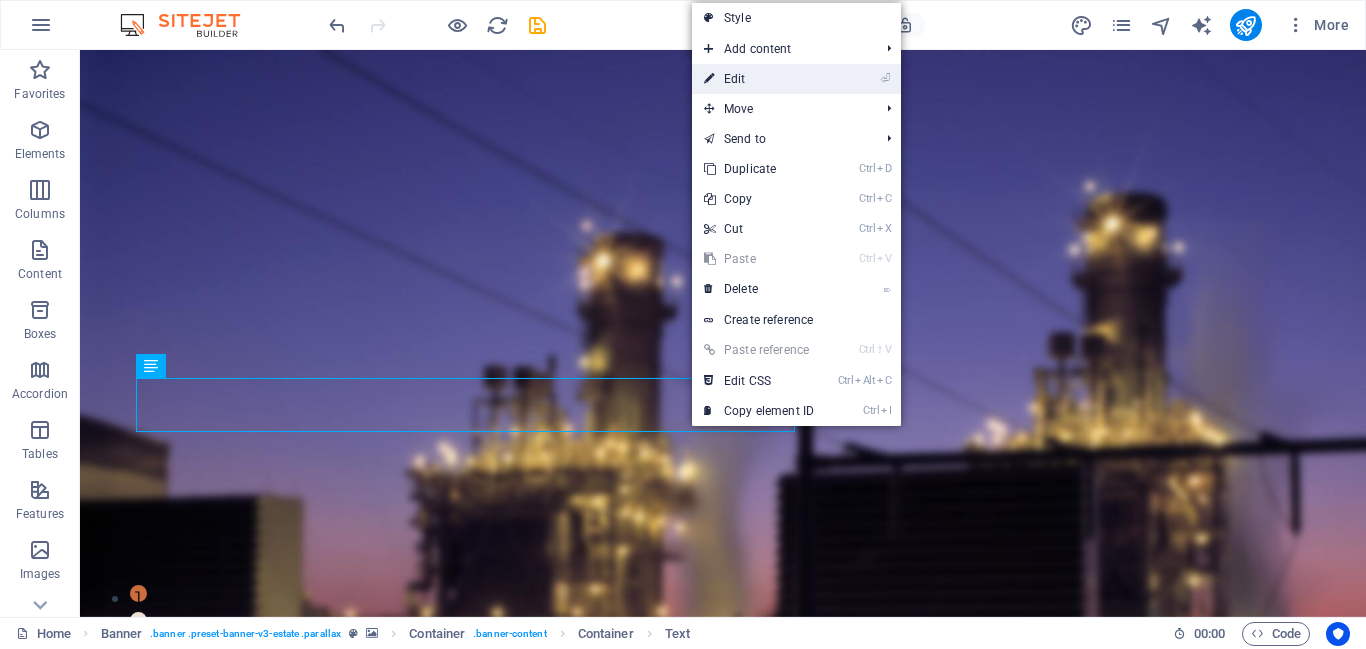click on "⏎  Edit" at bounding box center [759, 79] 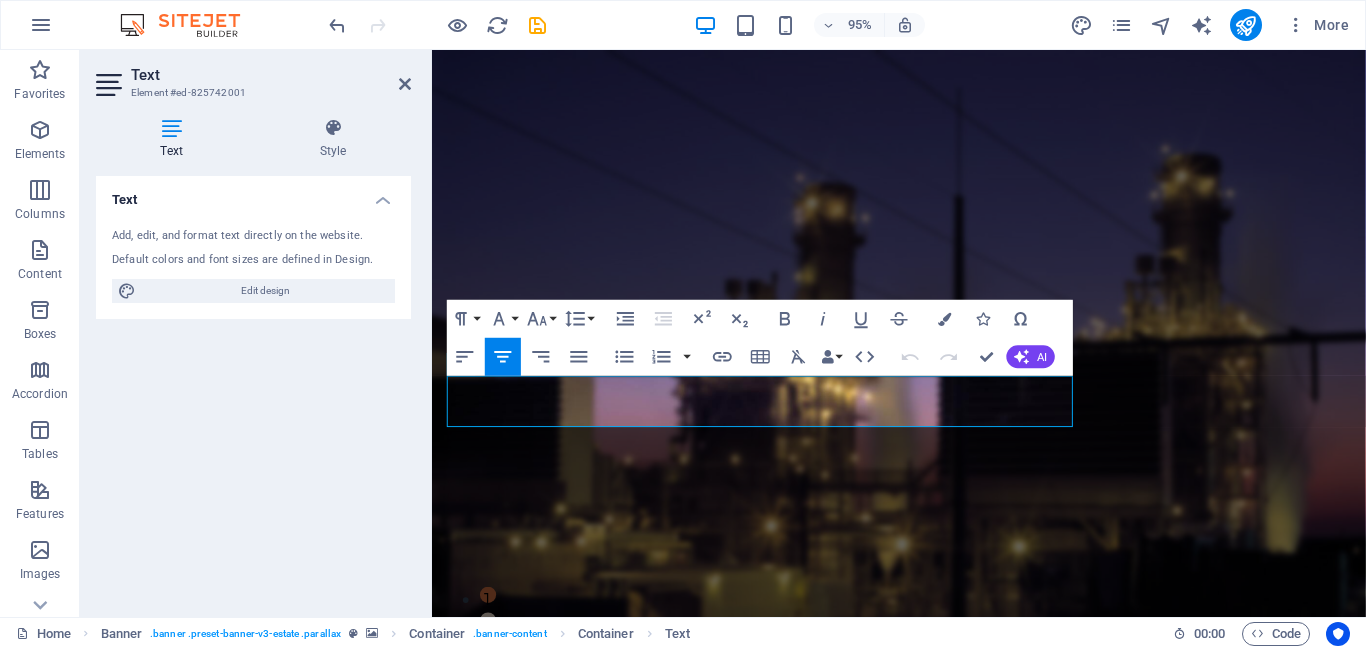 click 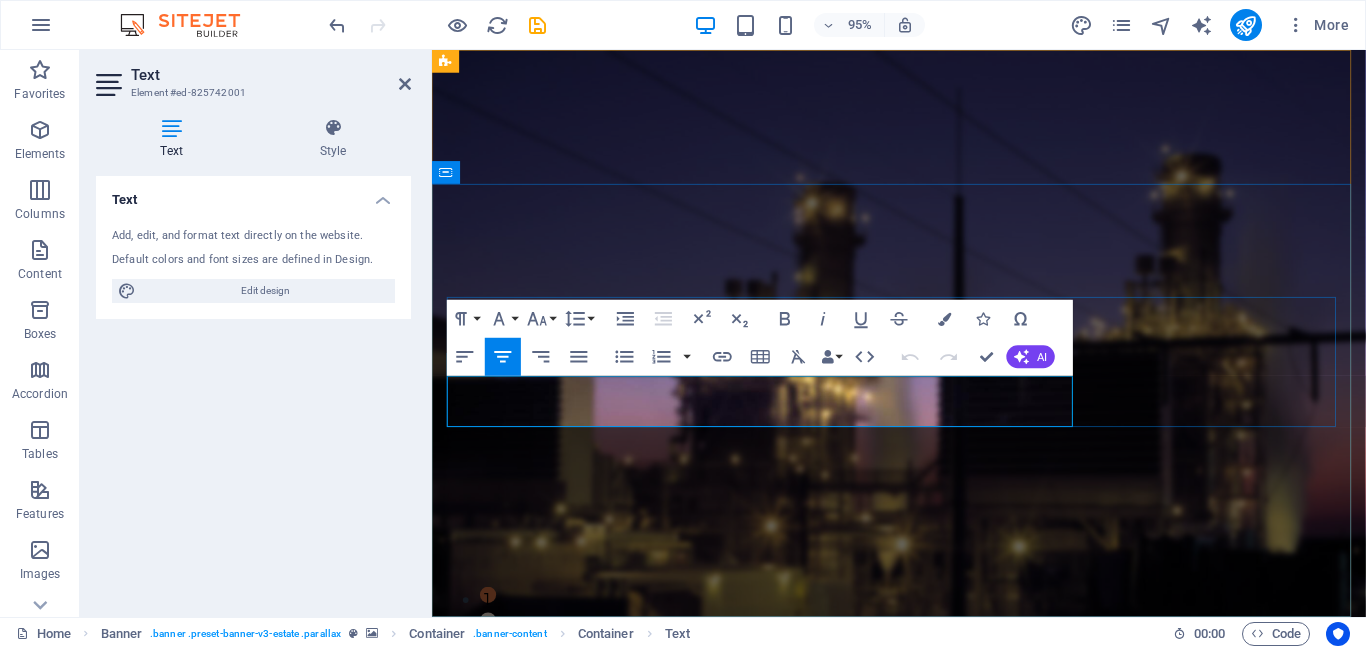 click at bounding box center (923, 1013) 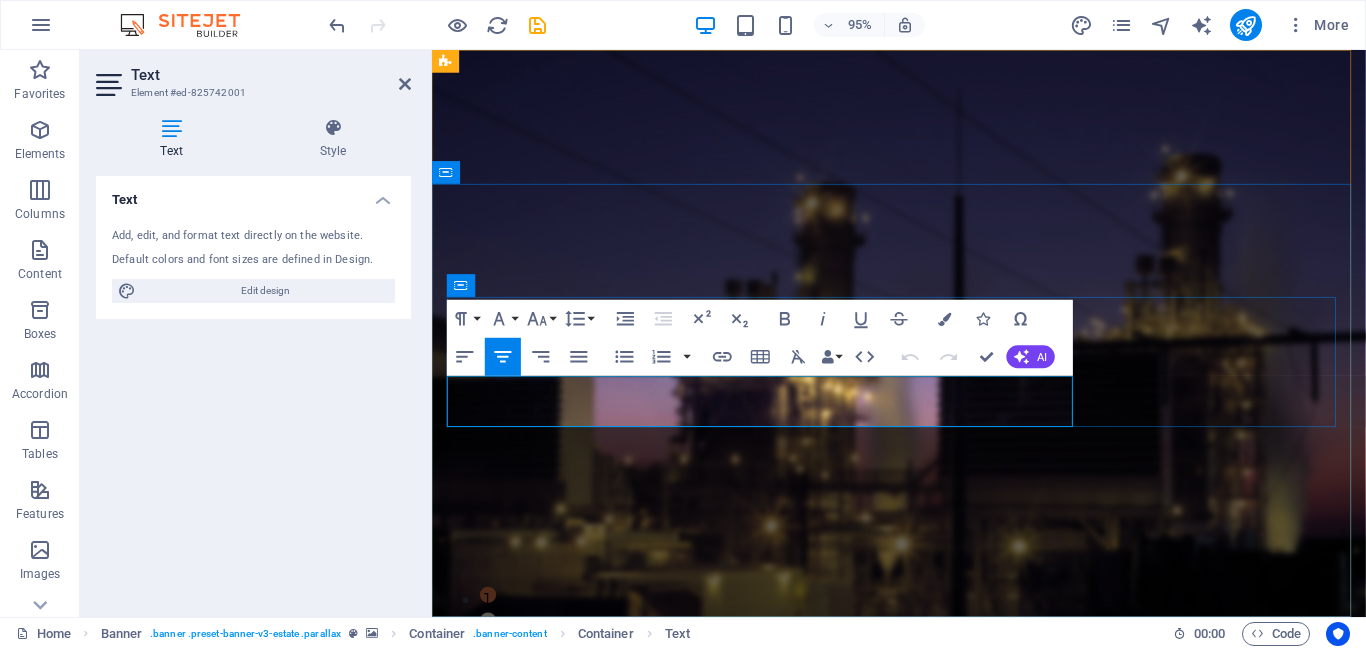 click at bounding box center (923, 1013) 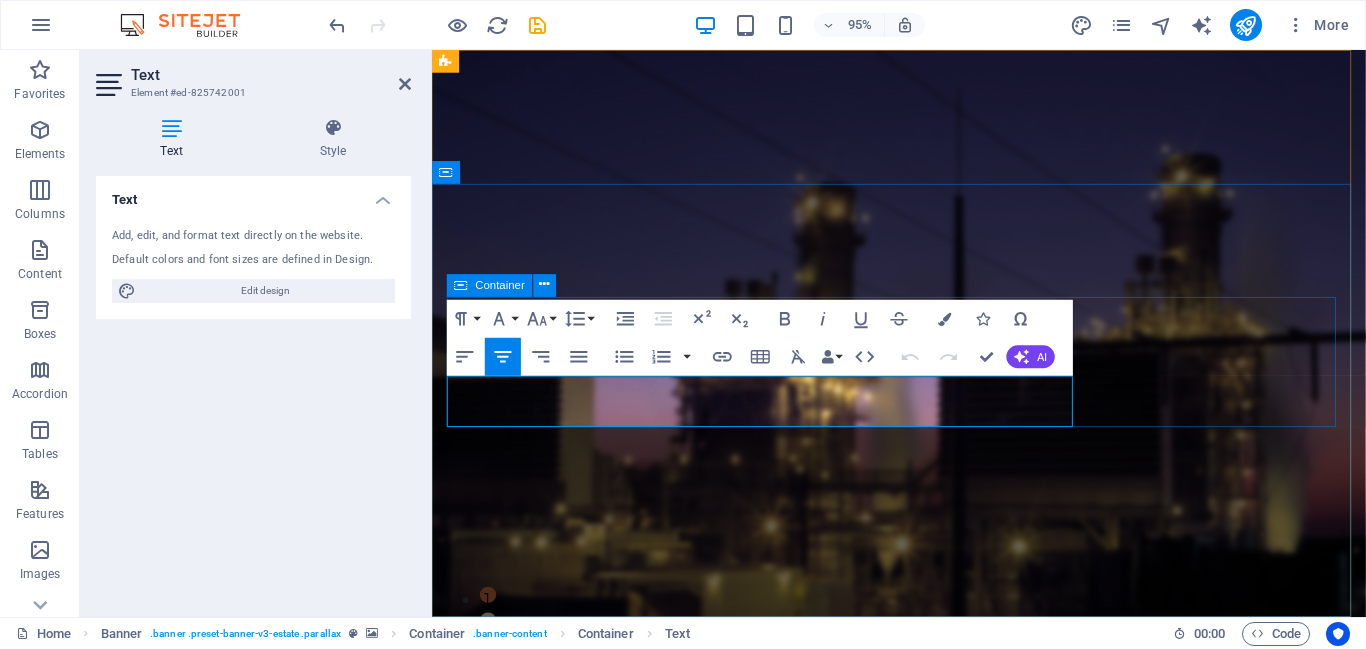 click on "Transformers:  Powering the Grid . Efficiently Converting Voltage for Reliable Energy Transmission" at bounding box center [923, 958] 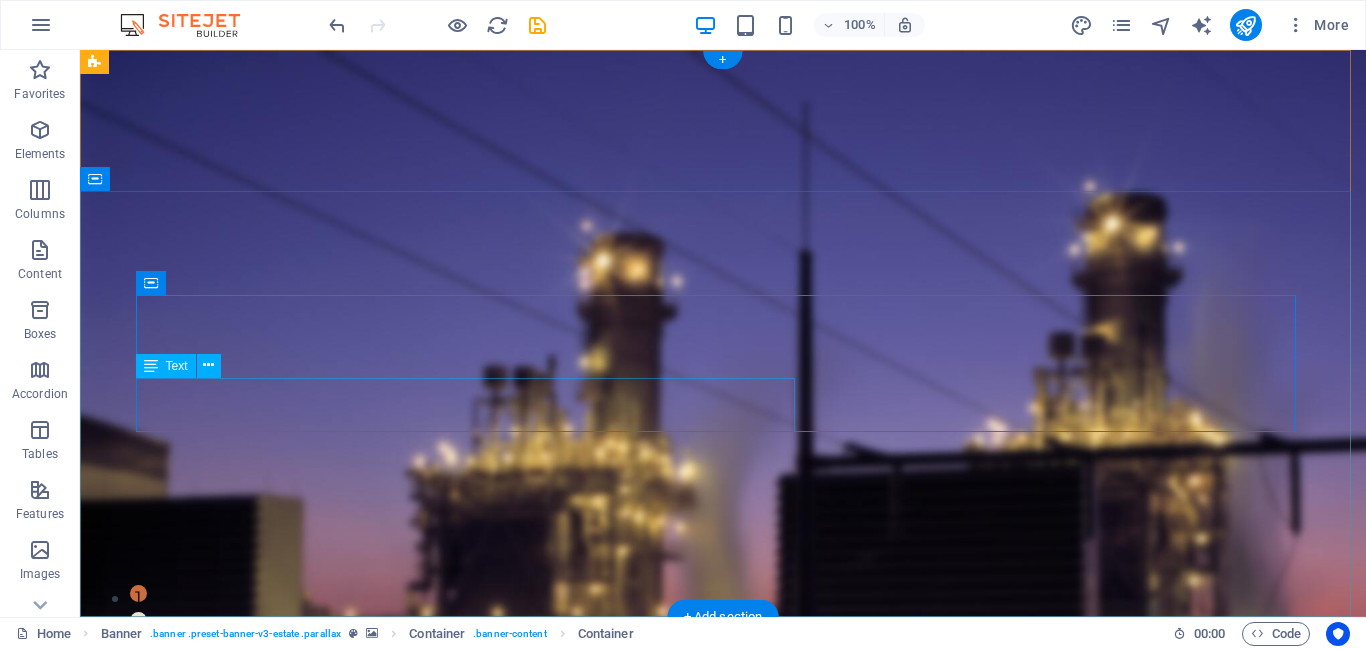 click on "Efficiently Converting Voltage for Reliable Energy Transmission" at bounding box center [723, 1000] 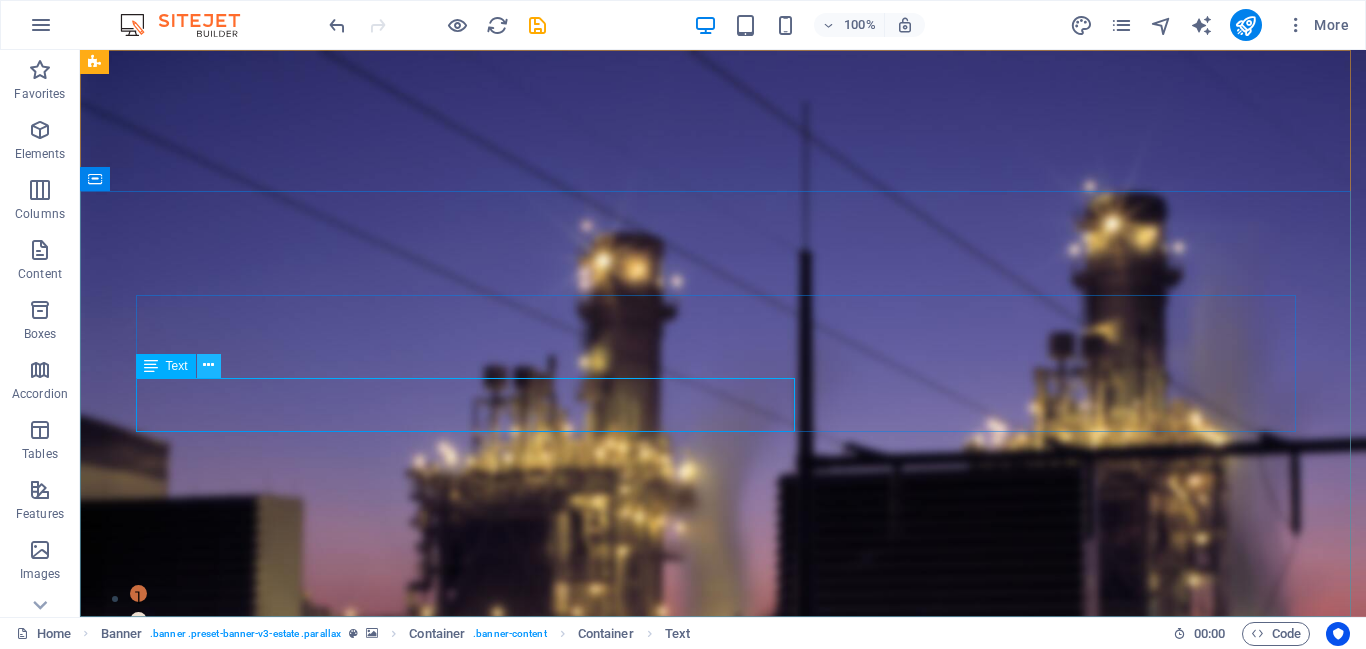 click at bounding box center (208, 365) 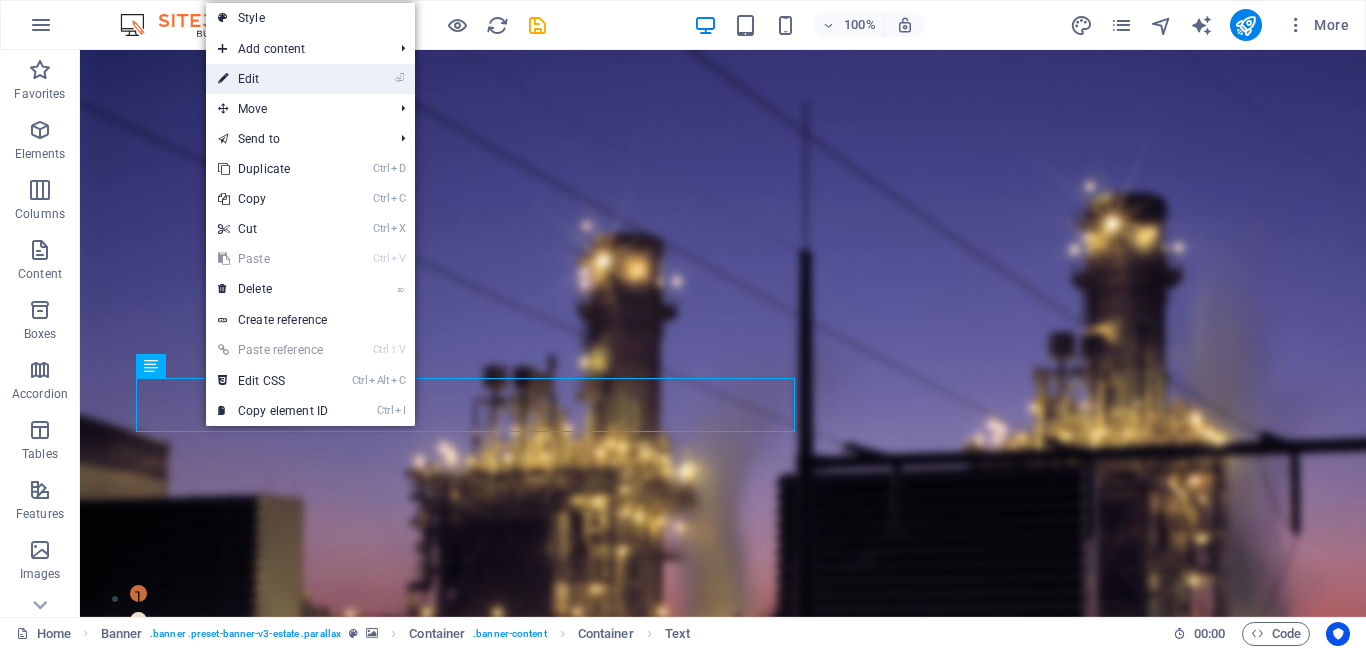 click on "⏎  Edit" at bounding box center (273, 79) 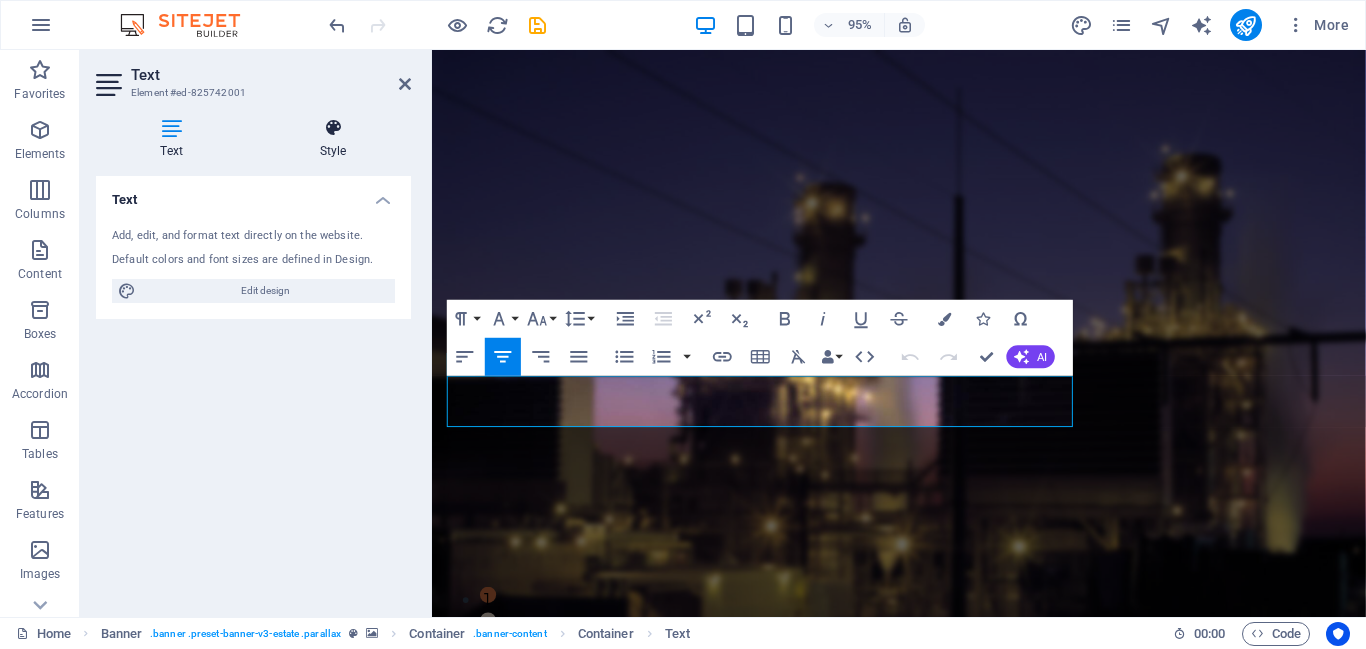 click on "Style" at bounding box center [333, 139] 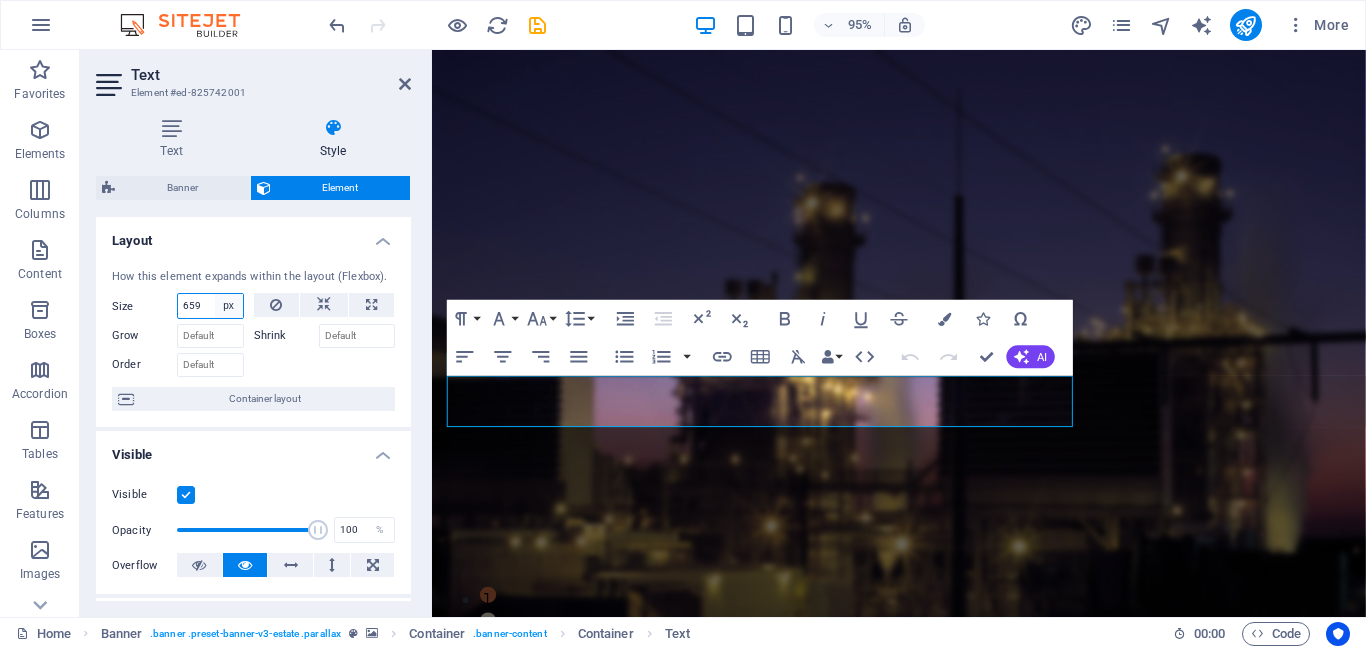 select on "auto" 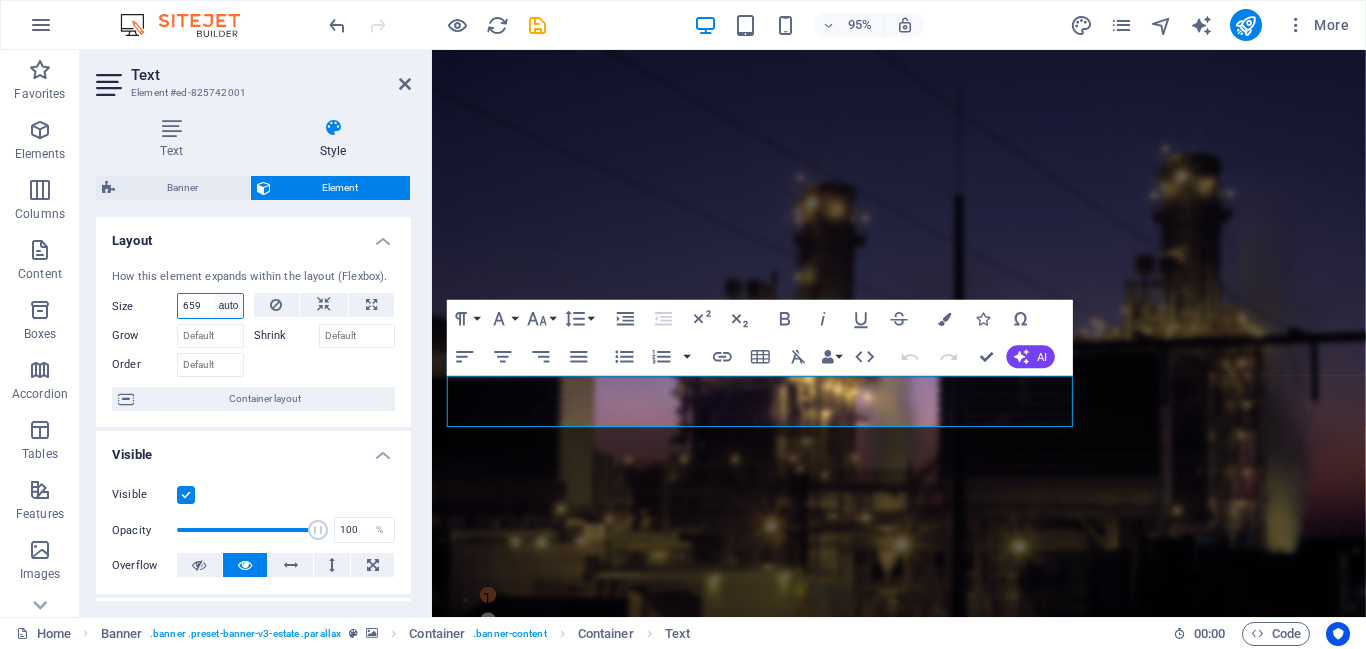 click on "Default auto px % 1/1 1/2 1/3 1/4 1/5 1/6 1/7 1/8 1/9 1/10" at bounding box center (229, 306) 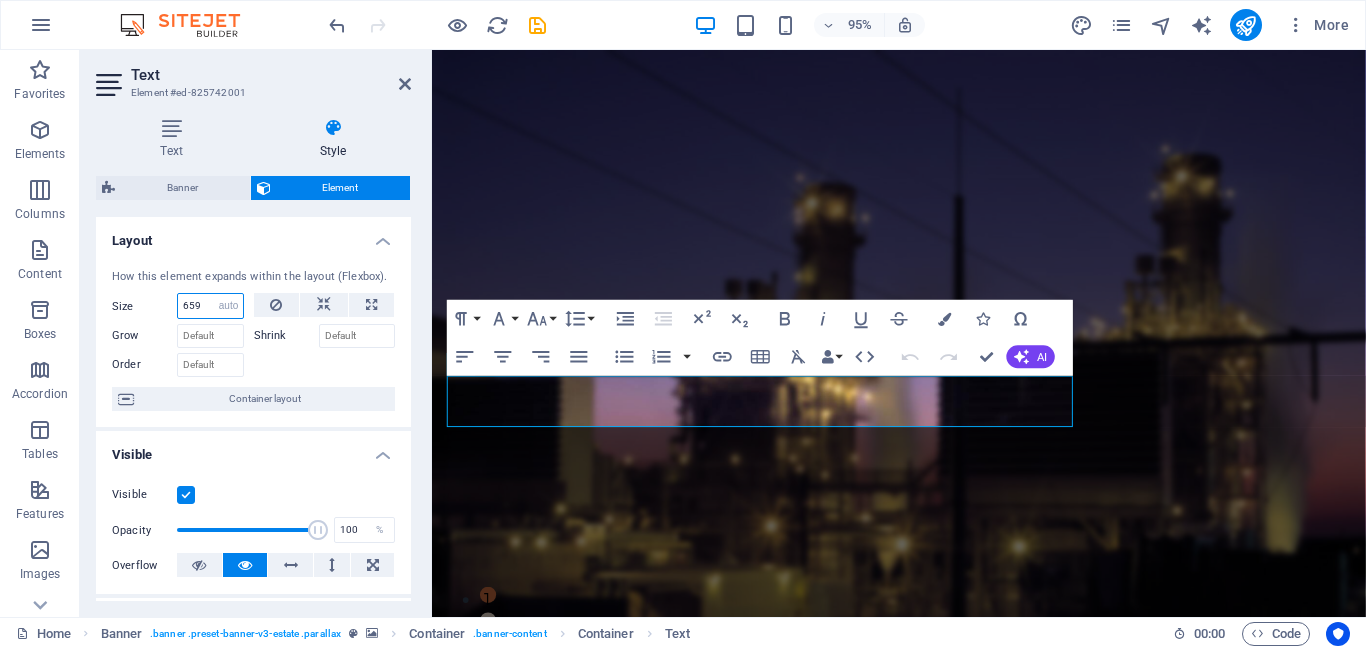type 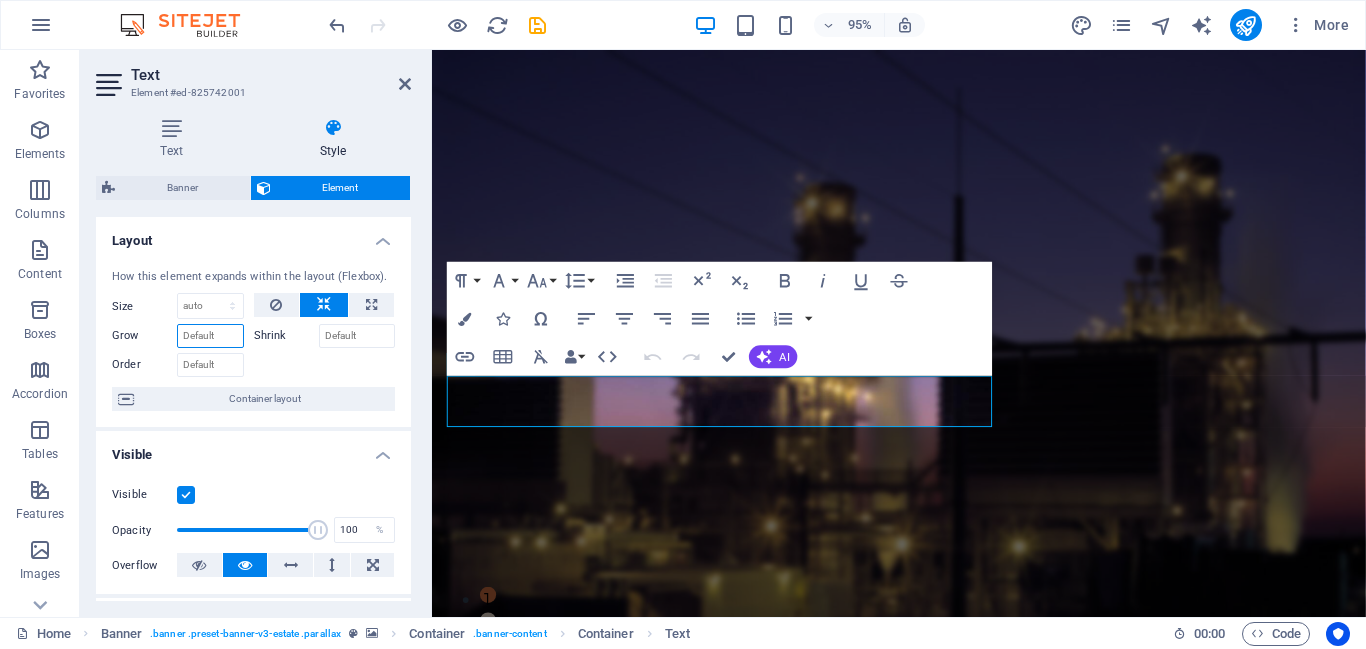 click on "Grow" at bounding box center (210, 336) 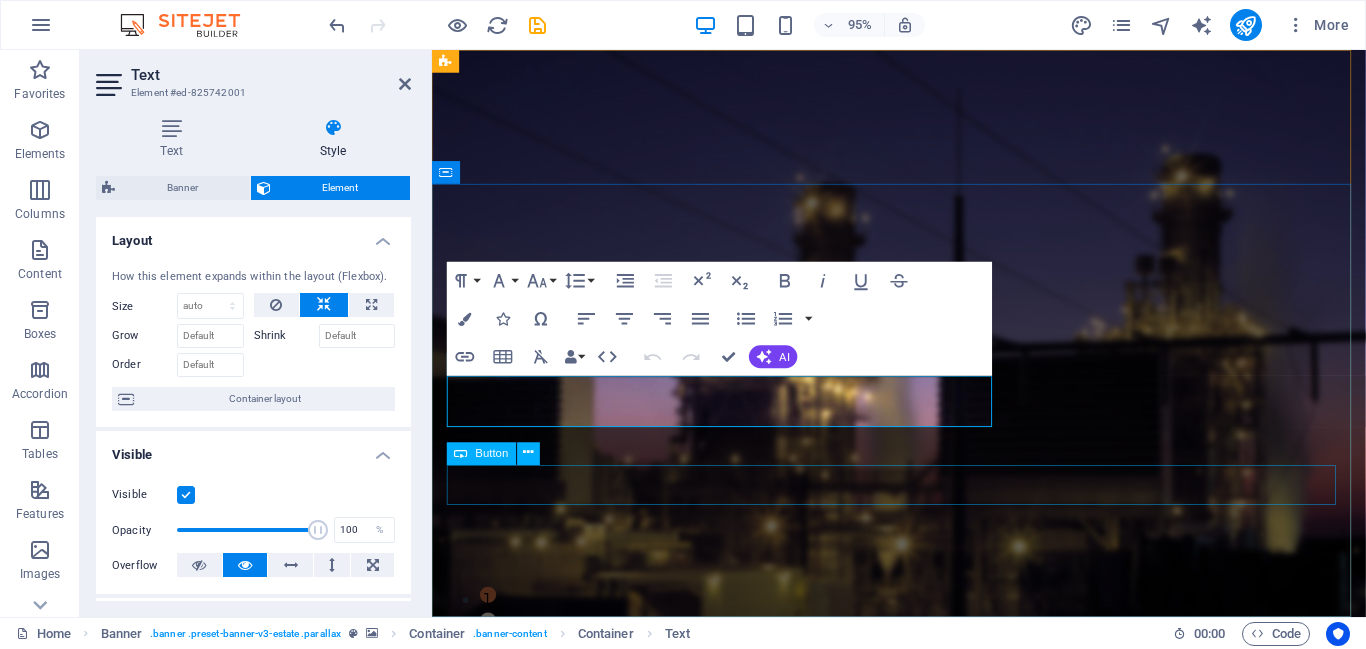 click on "get started" at bounding box center [923, 1118] 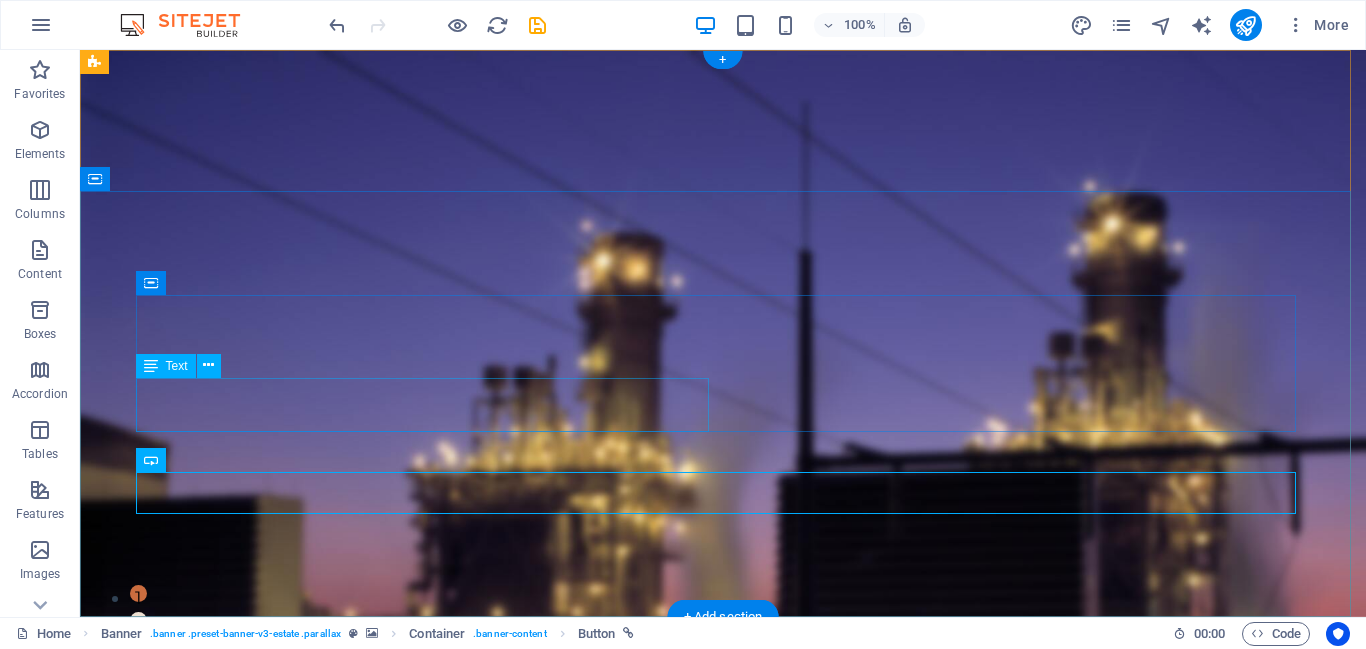 click on "Efficiently Converting Voltage for Reliable Energy Transmission" at bounding box center [723, 1000] 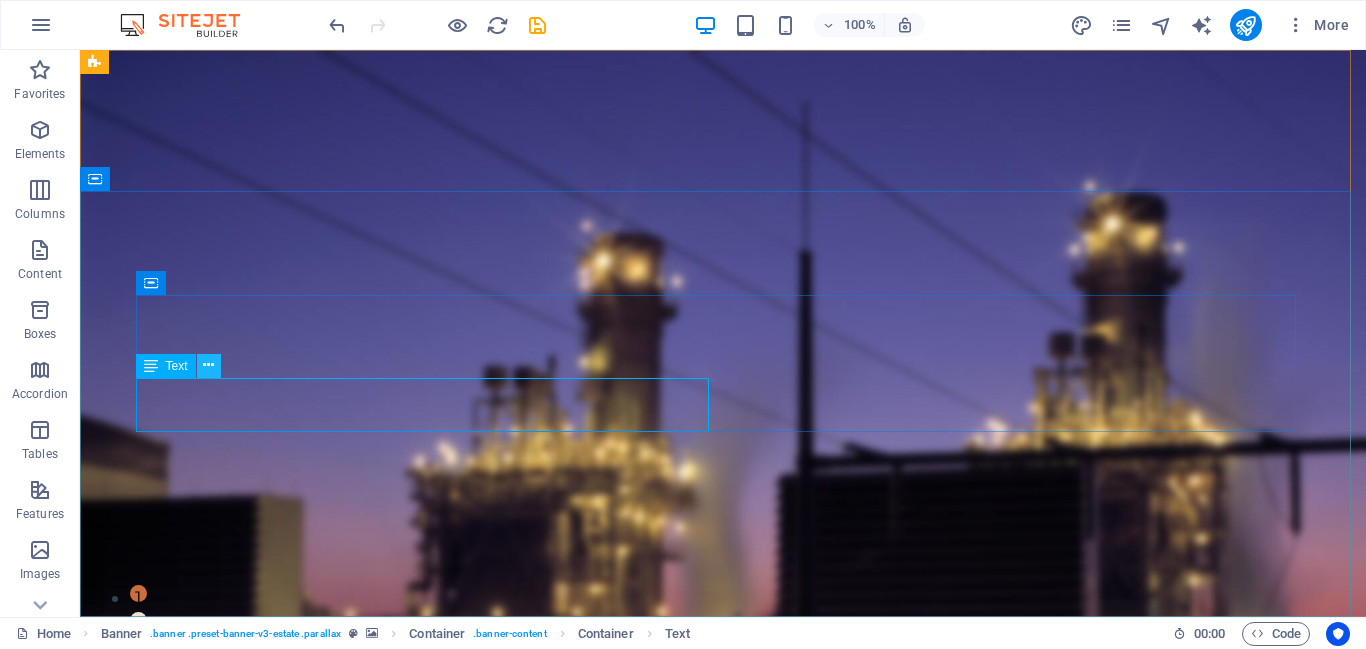 click at bounding box center [208, 365] 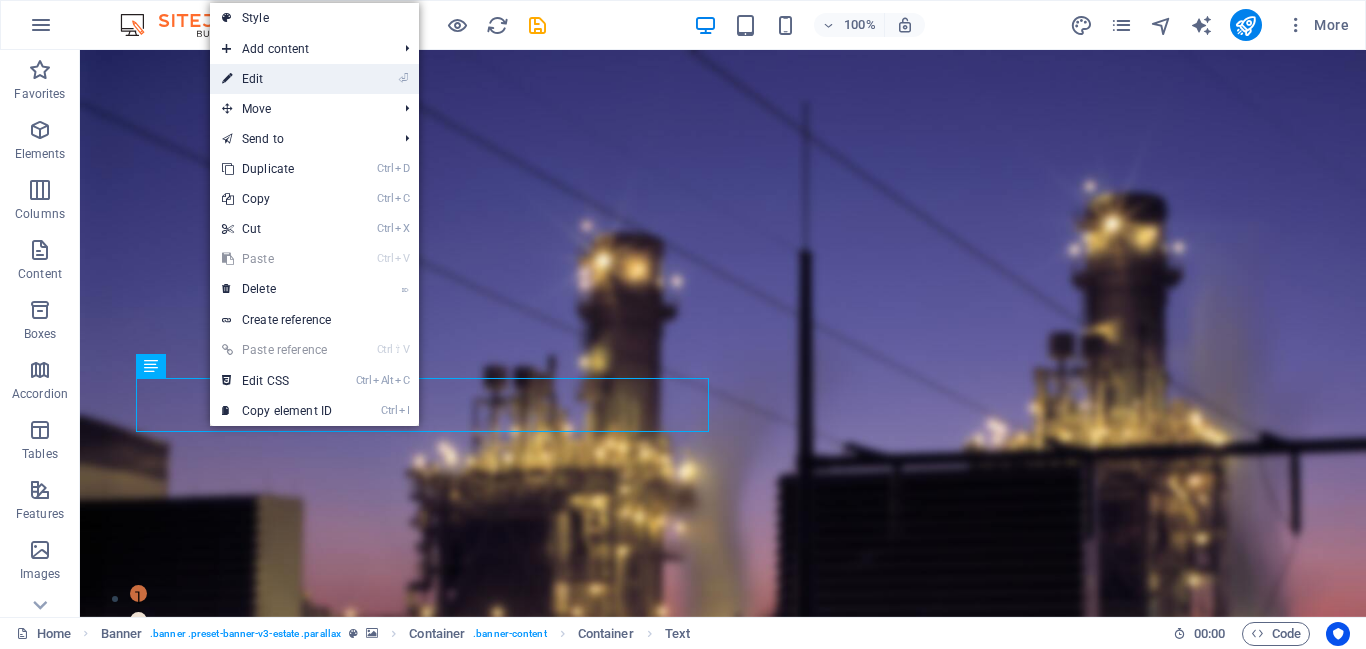 click on "⏎  Edit" at bounding box center (277, 79) 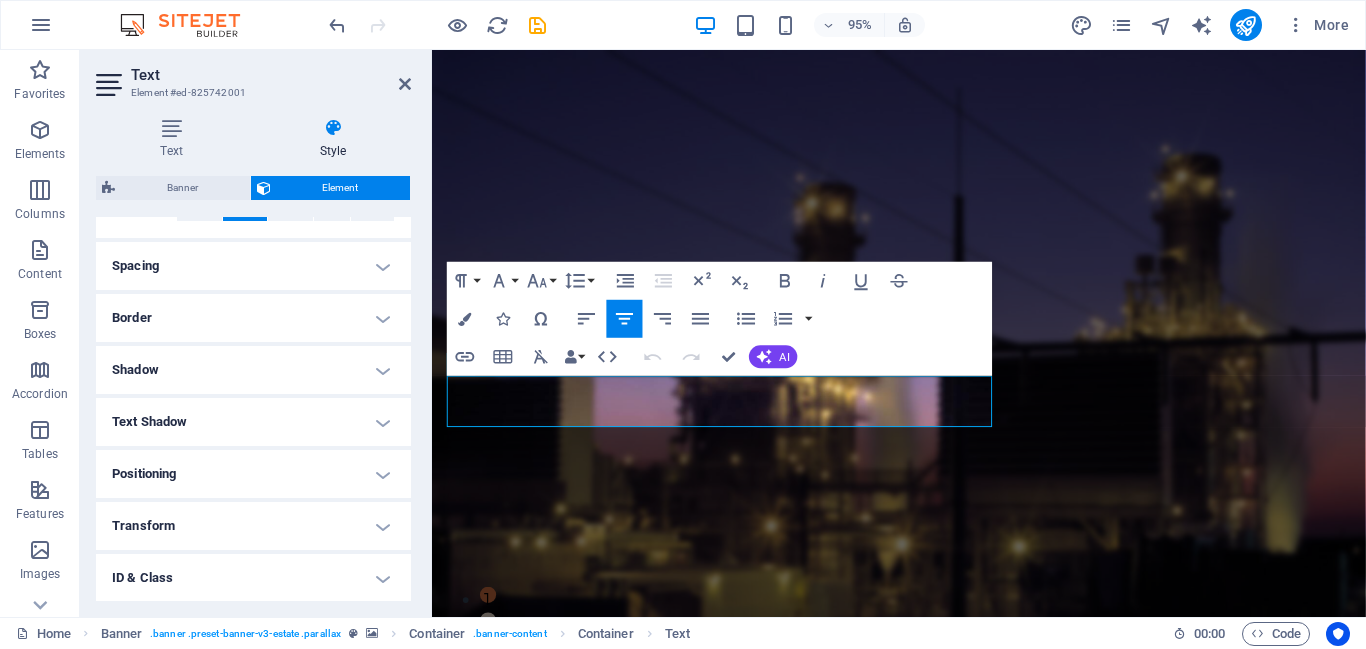 scroll, scrollTop: 377, scrollLeft: 0, axis: vertical 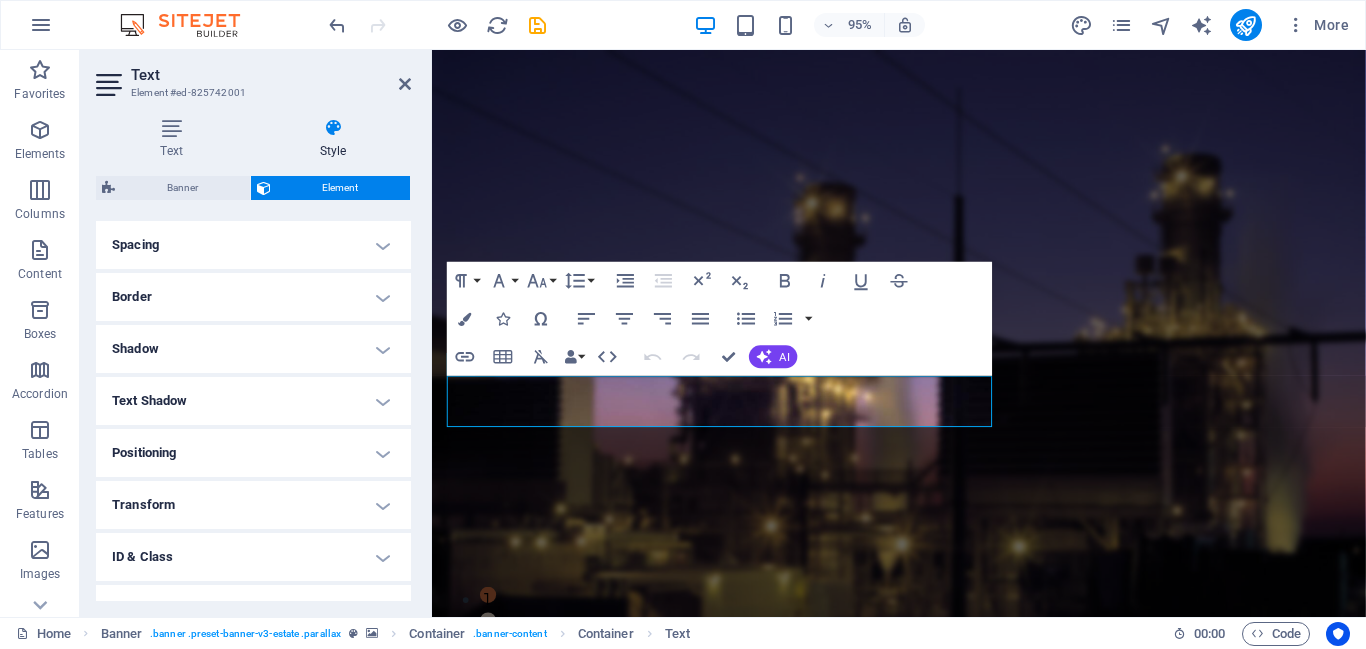 click on "Positioning" at bounding box center [253, 453] 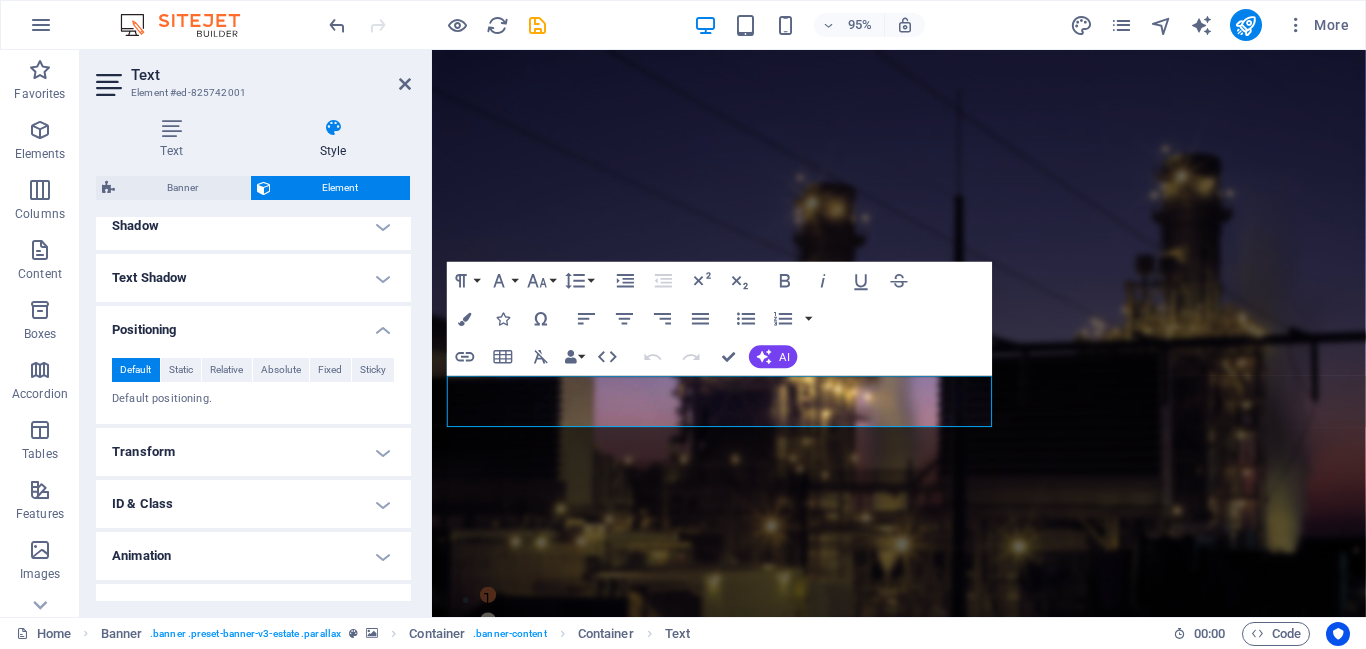 scroll, scrollTop: 531, scrollLeft: 0, axis: vertical 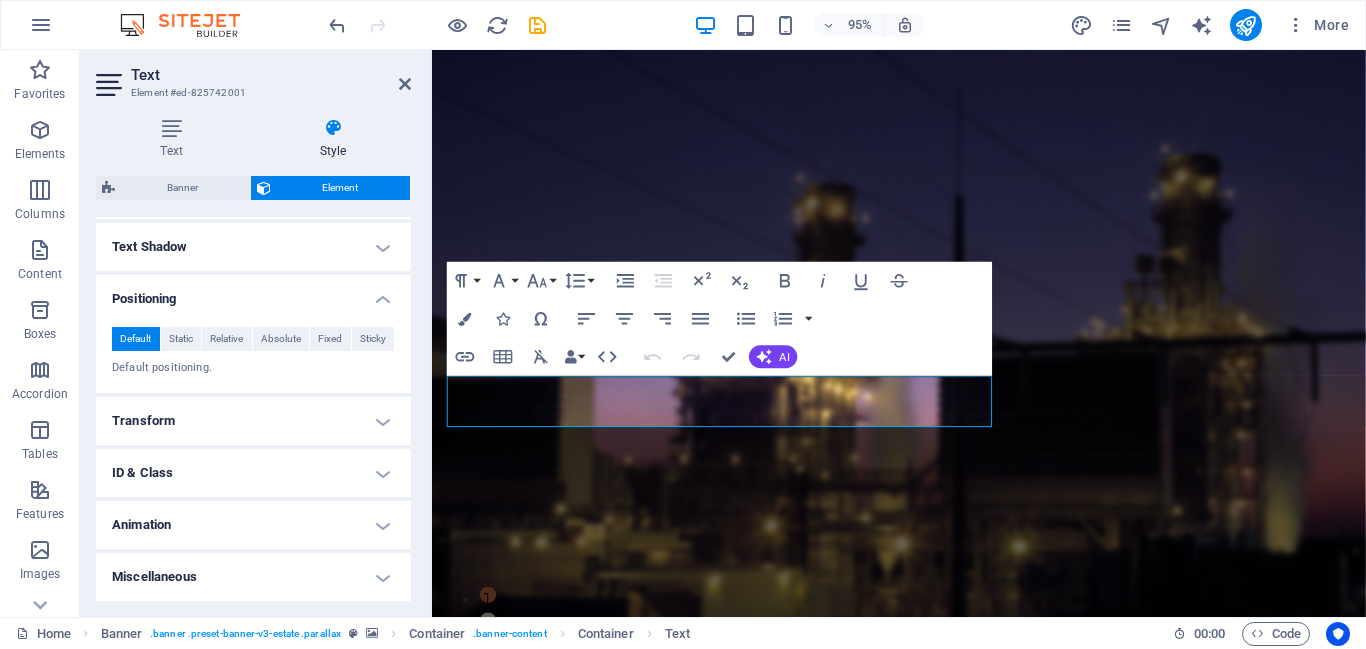 click on "Transform" at bounding box center (253, 421) 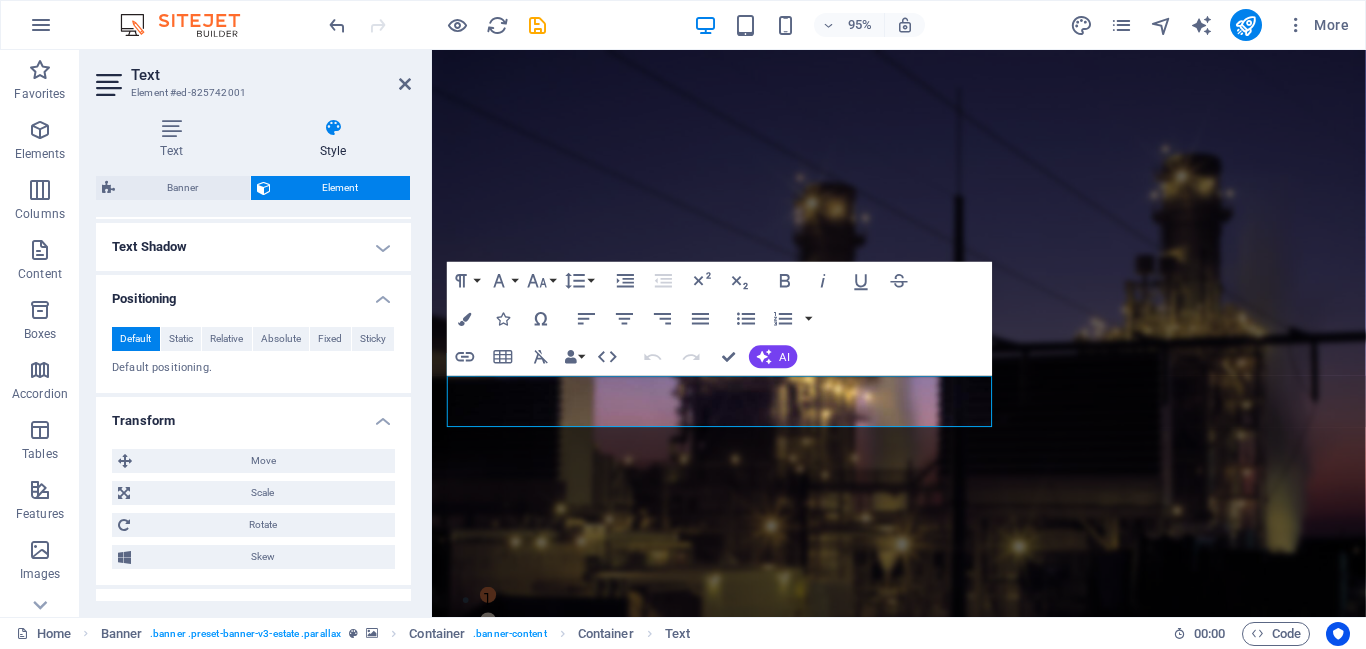 click on "Transform" at bounding box center [253, 415] 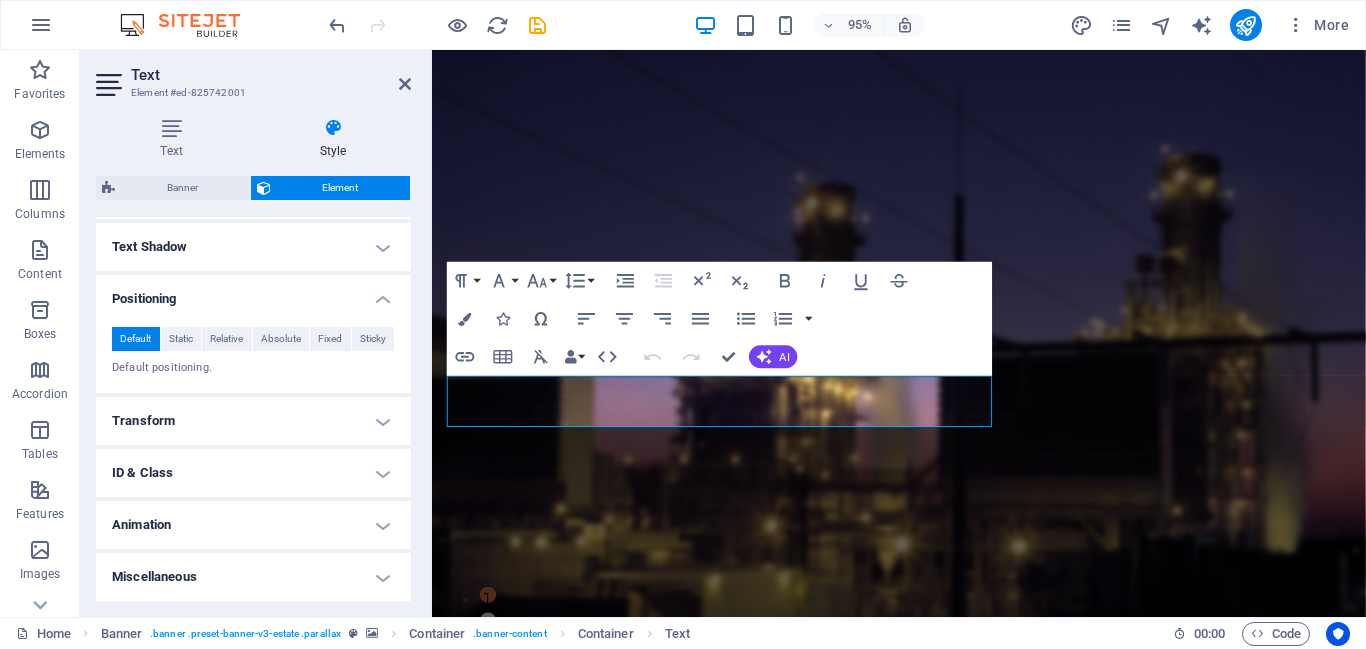 scroll, scrollTop: 0, scrollLeft: 0, axis: both 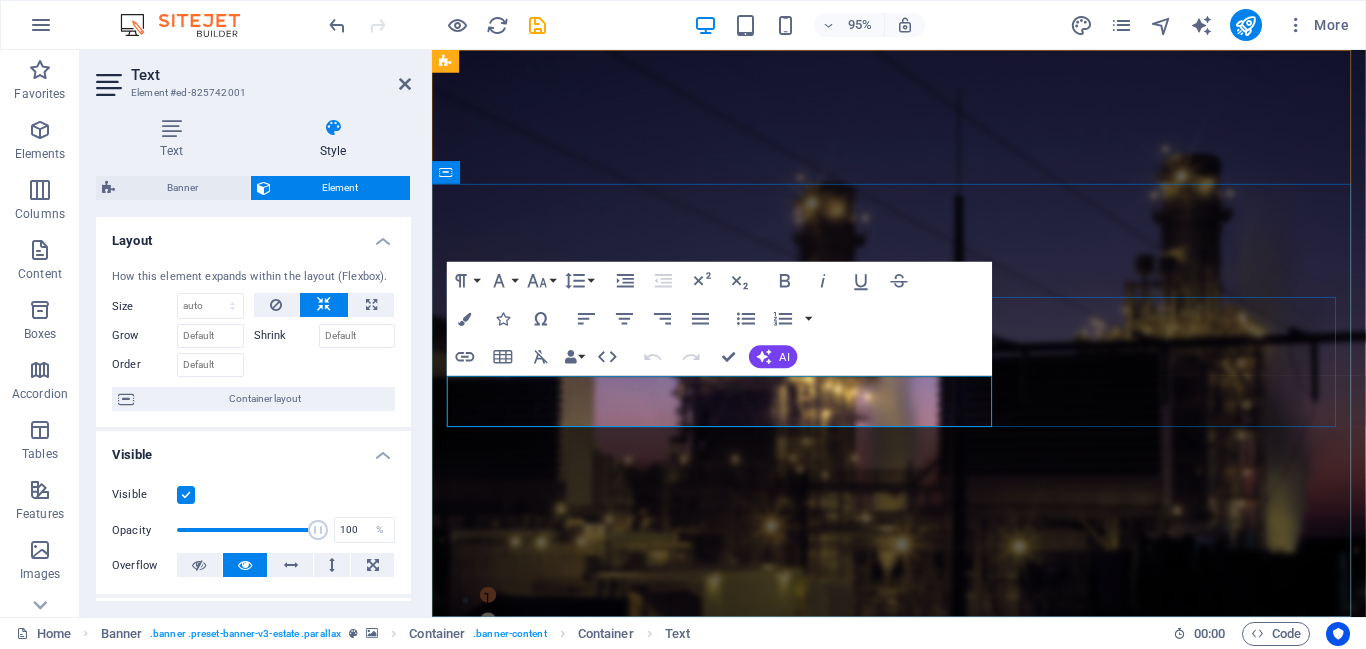 click at bounding box center [923, 1013] 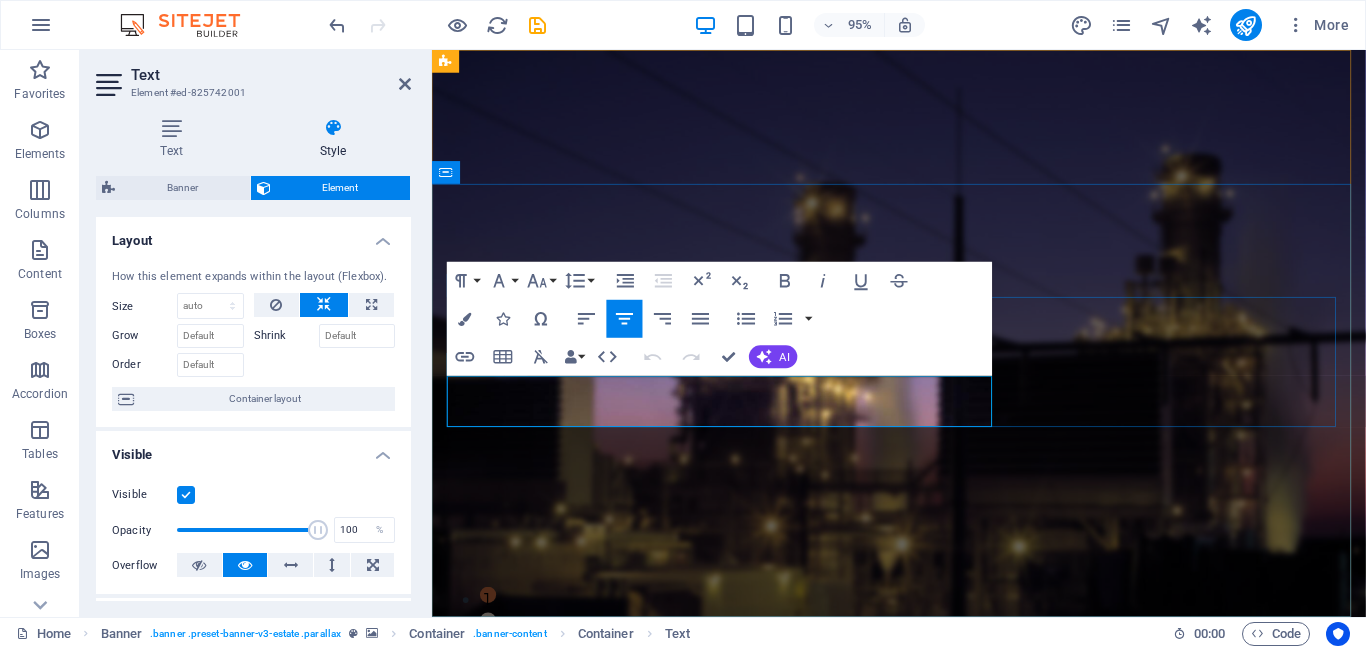 click at bounding box center (923, 1013) 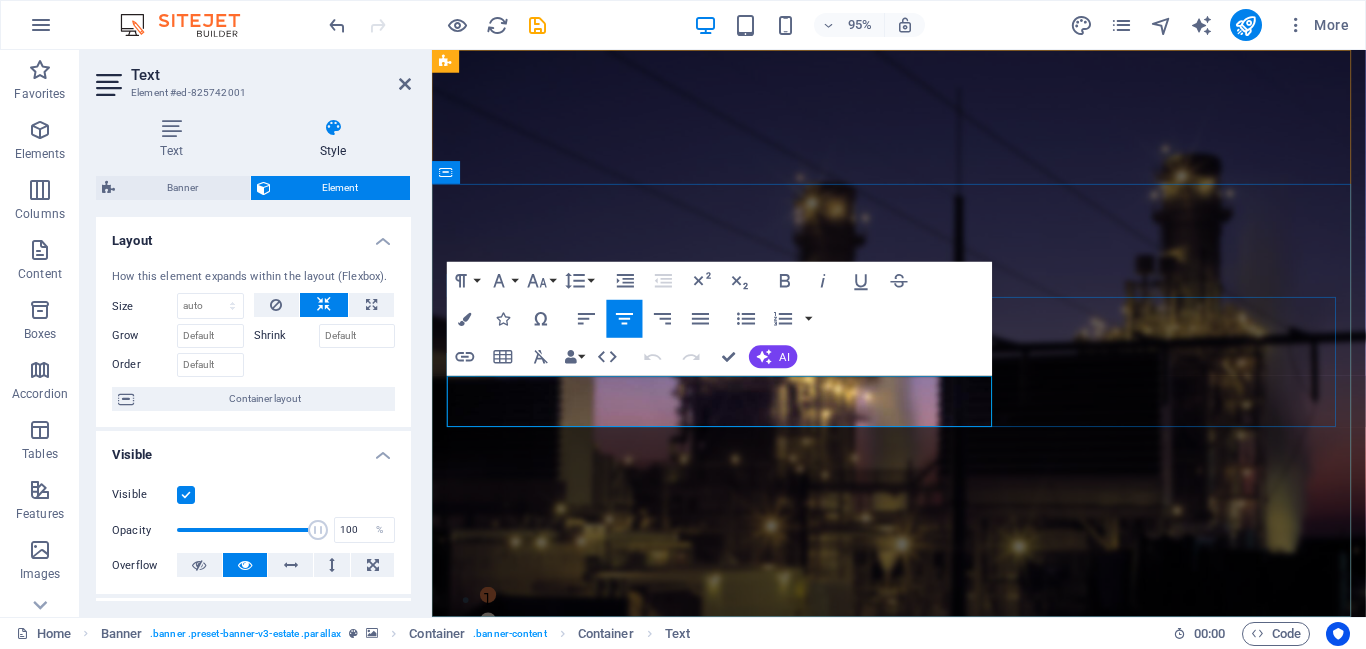 click on "Transformers:  Powering the Grid . Efficiently Converting Voltage for Reliable Energy Transmission" at bounding box center (923, 958) 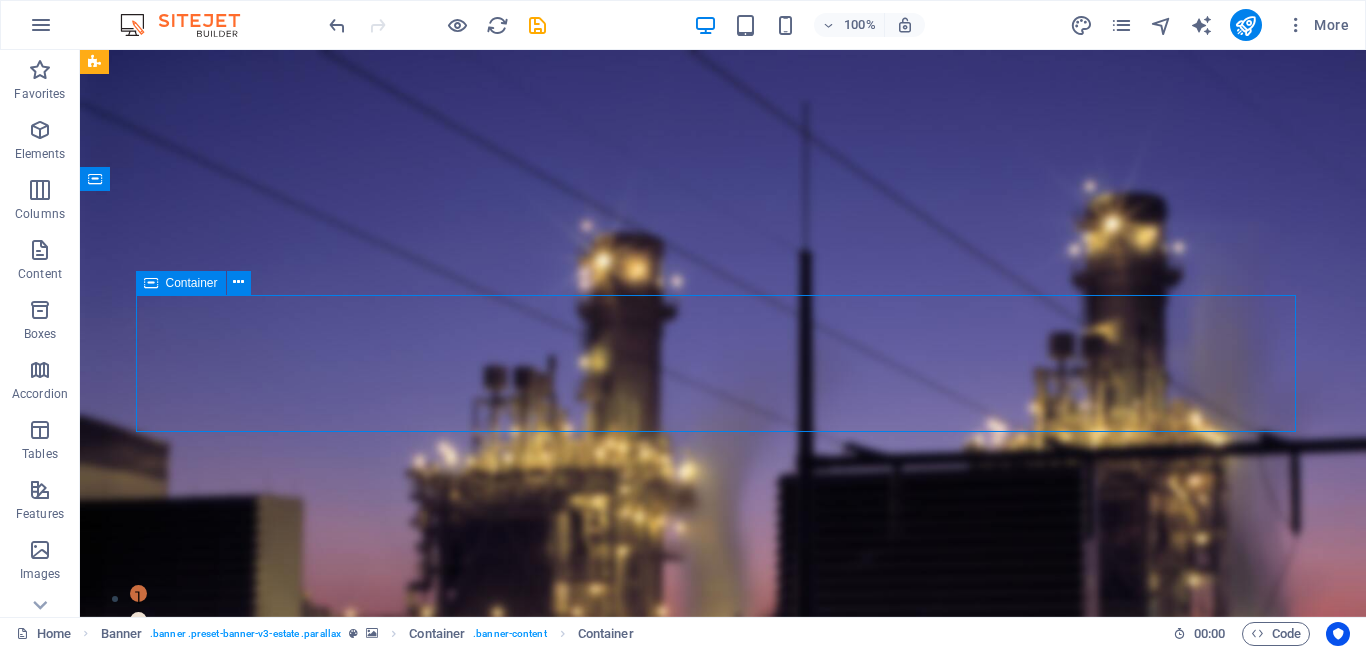 click on "Transformers:  Powering the Grid . Efficiently Converting Voltage for Reliable Energy Transmission" at bounding box center [723, 958] 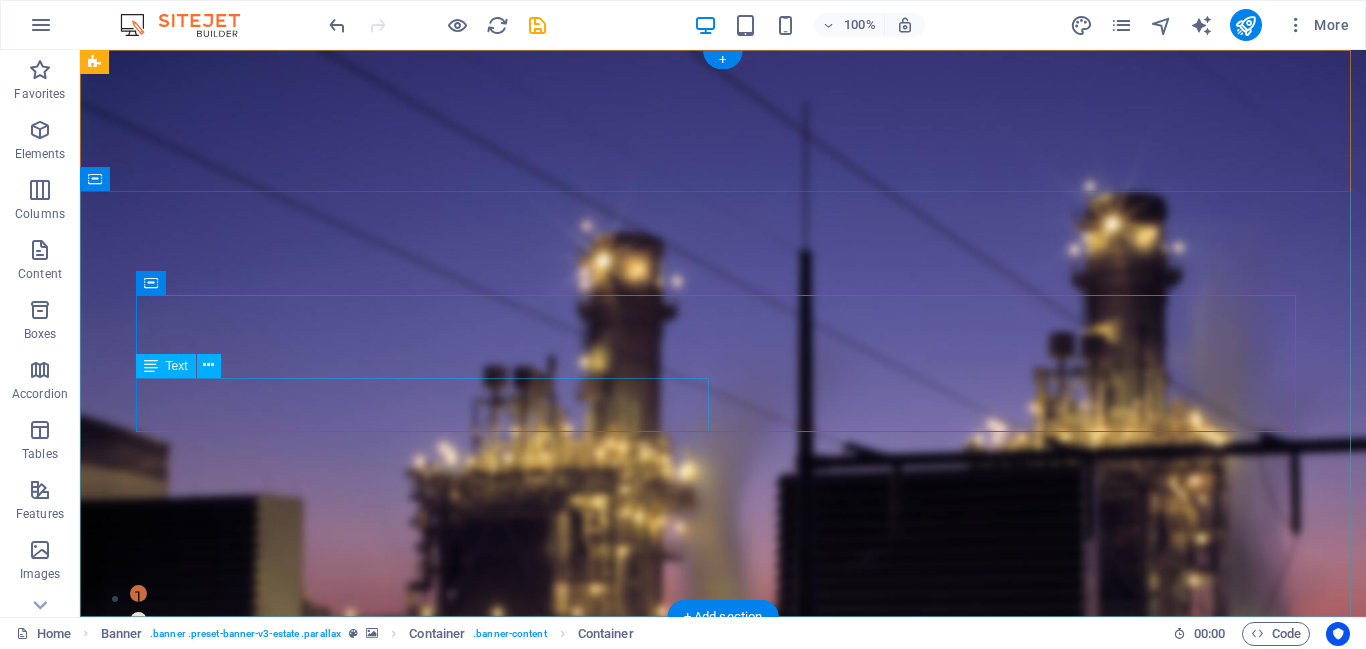 click on "Efficiently Converting Voltage for Reliable Energy Transmission" at bounding box center [723, 1000] 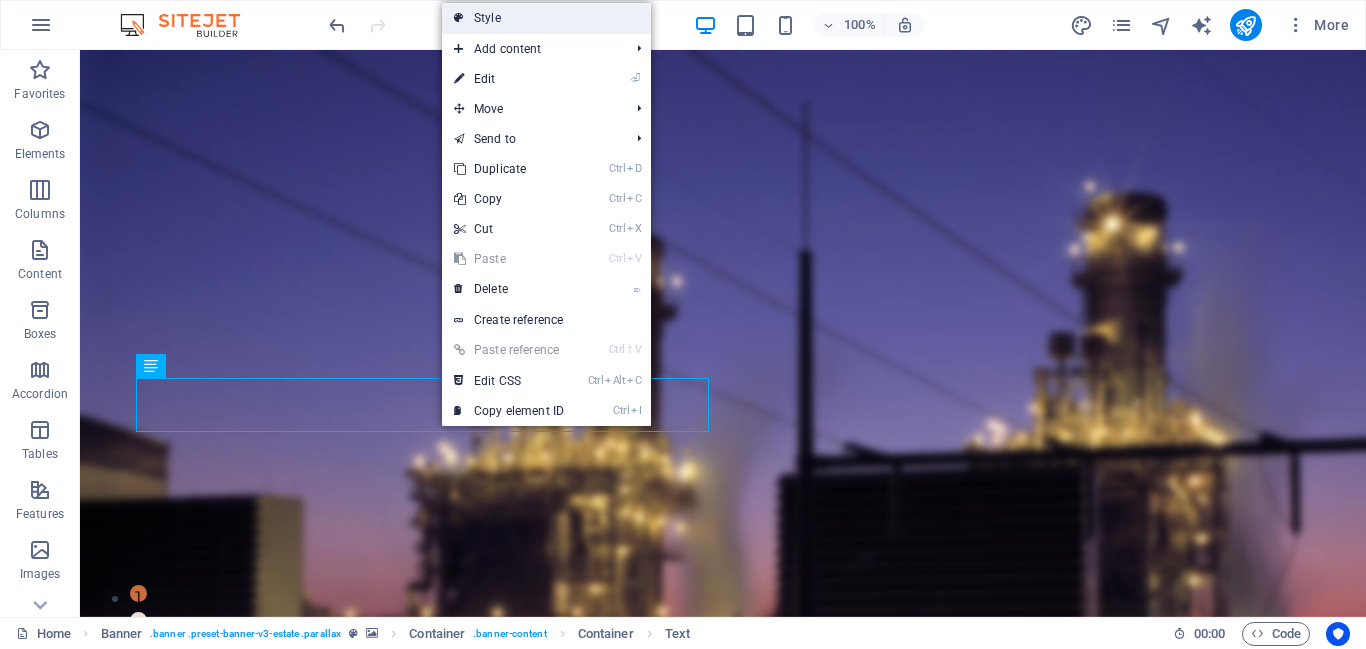 click on "Style" at bounding box center (546, 18) 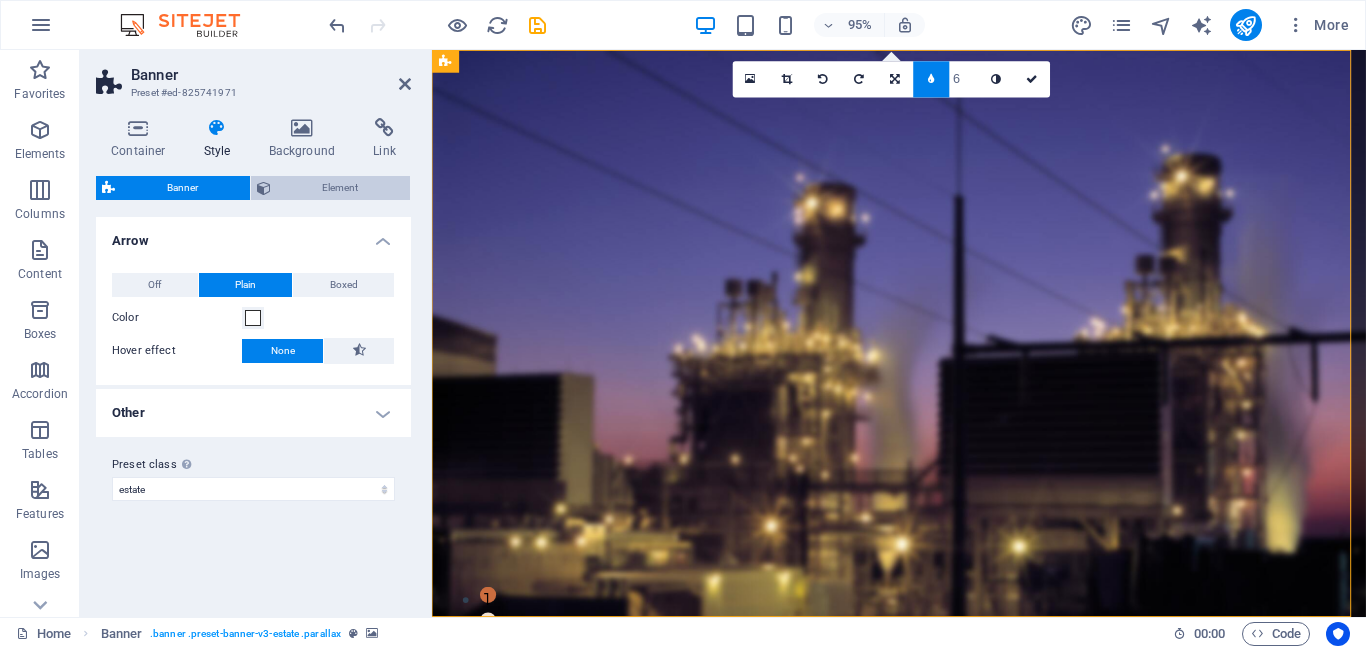 click on "Element" at bounding box center [341, 188] 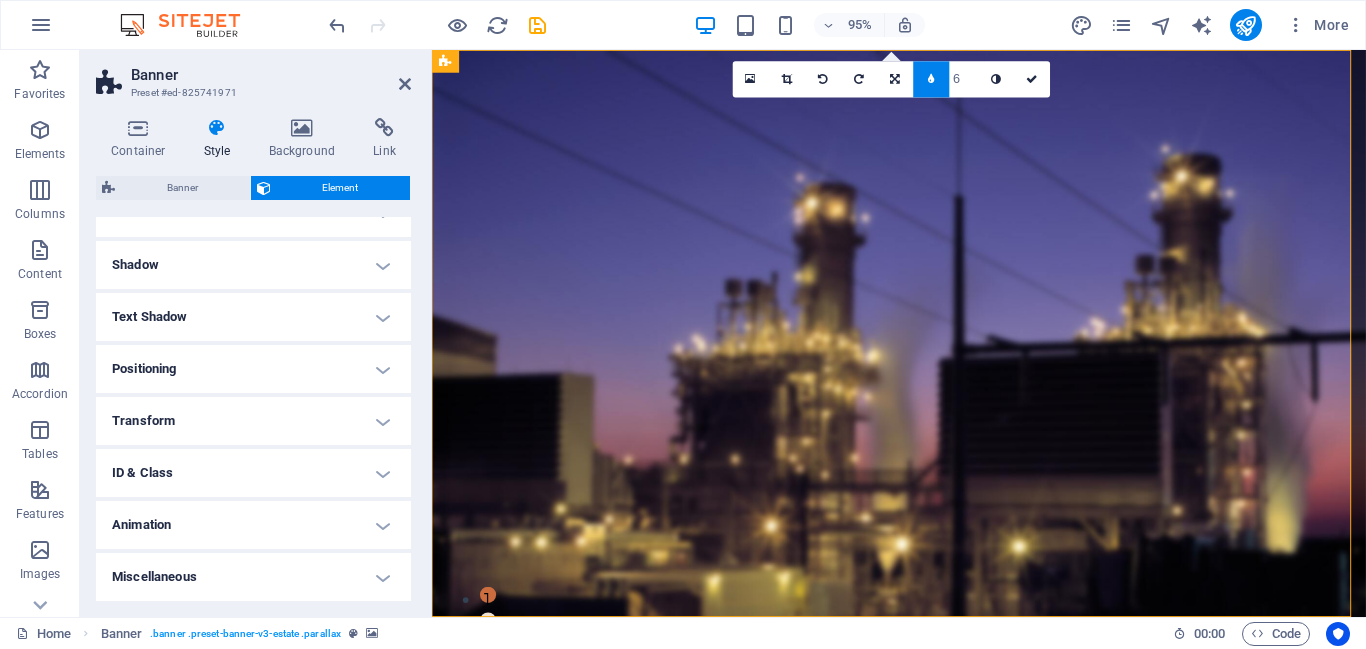 scroll, scrollTop: 0, scrollLeft: 0, axis: both 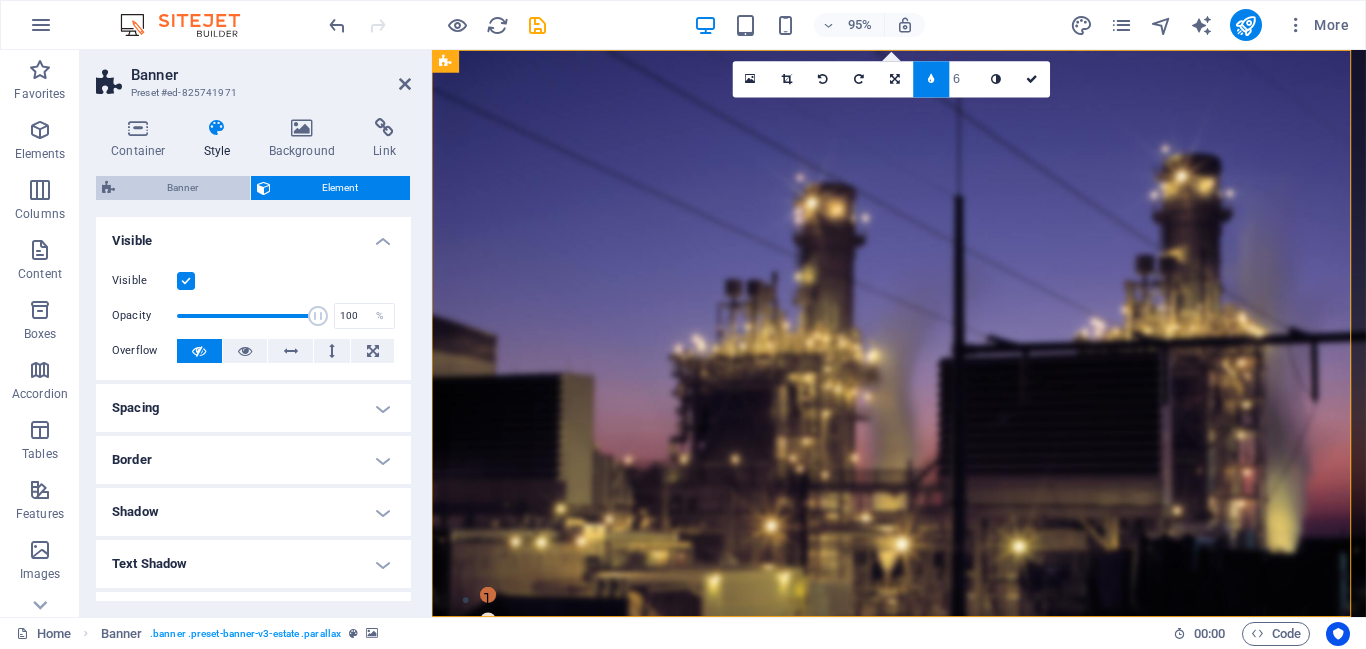 click on "Banner" at bounding box center [182, 188] 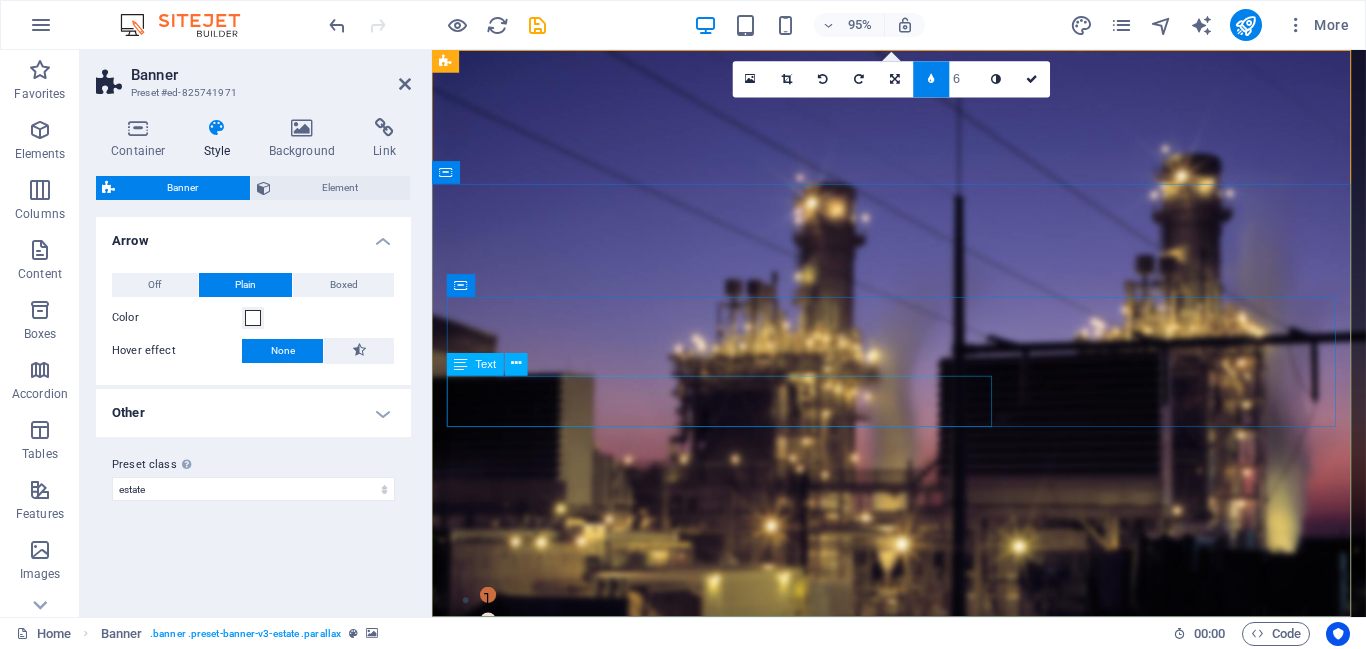 click on "Efficiently Converting Voltage for Reliable Energy Transmission" at bounding box center (923, 1000) 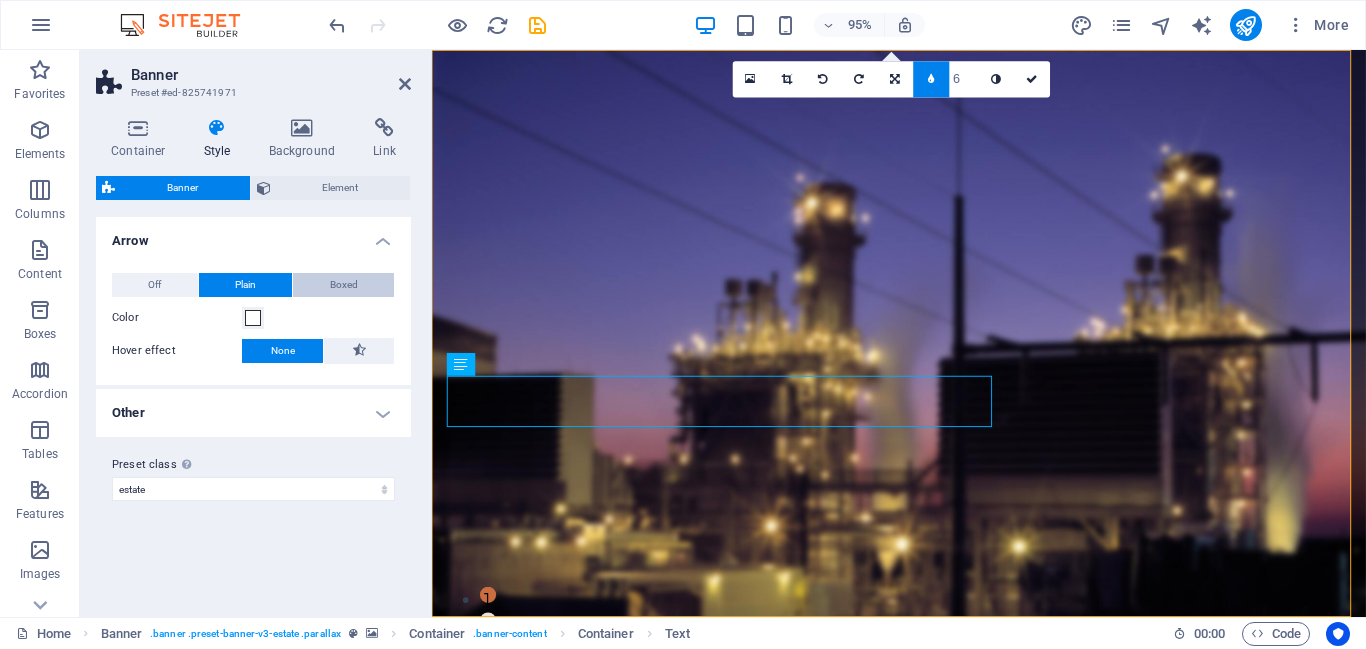 click on "Boxed" at bounding box center (343, 285) 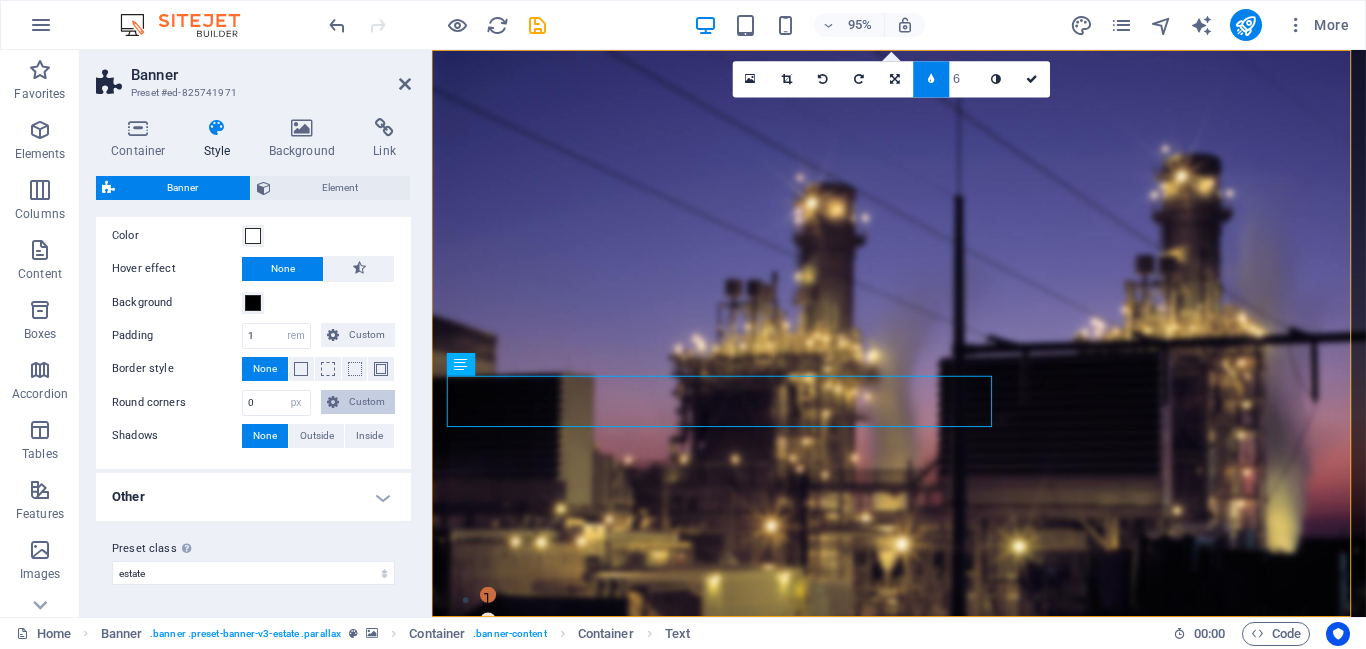 scroll, scrollTop: 0, scrollLeft: 0, axis: both 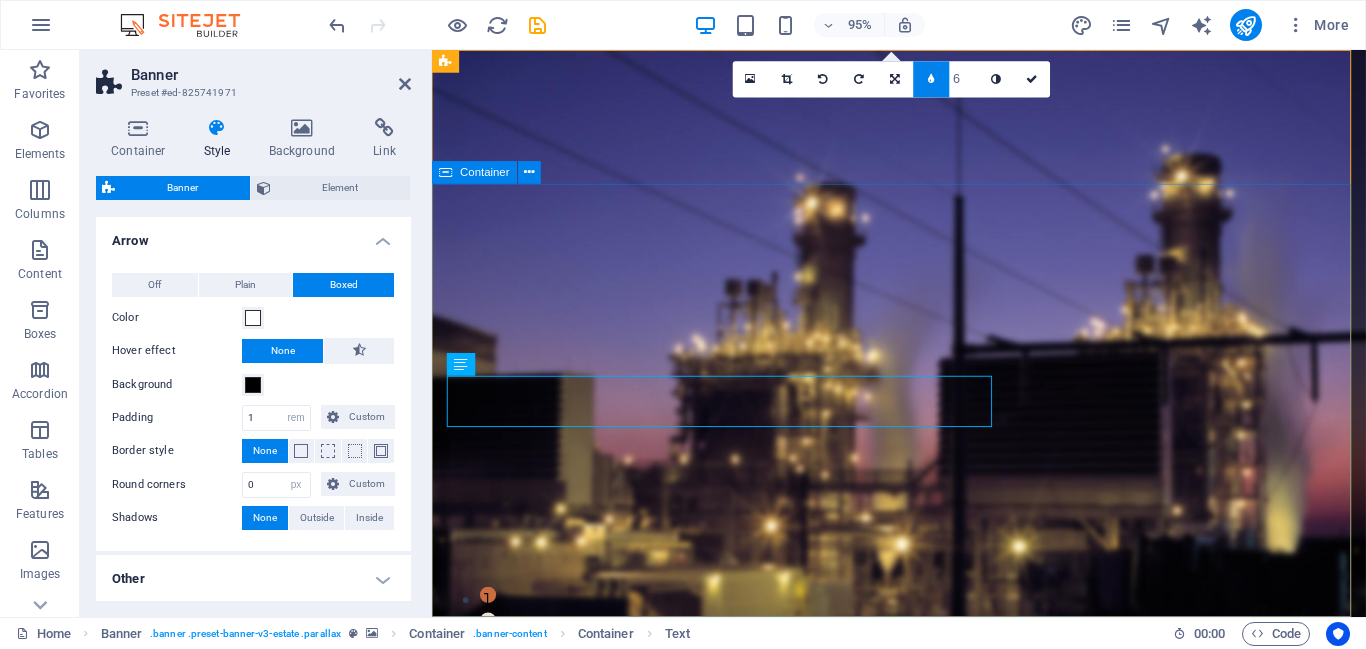 click on "Transformers:  Powering the Grid . Efficiently Converting Voltage for Reliable Energy Transmission get started" at bounding box center [923, 1029] 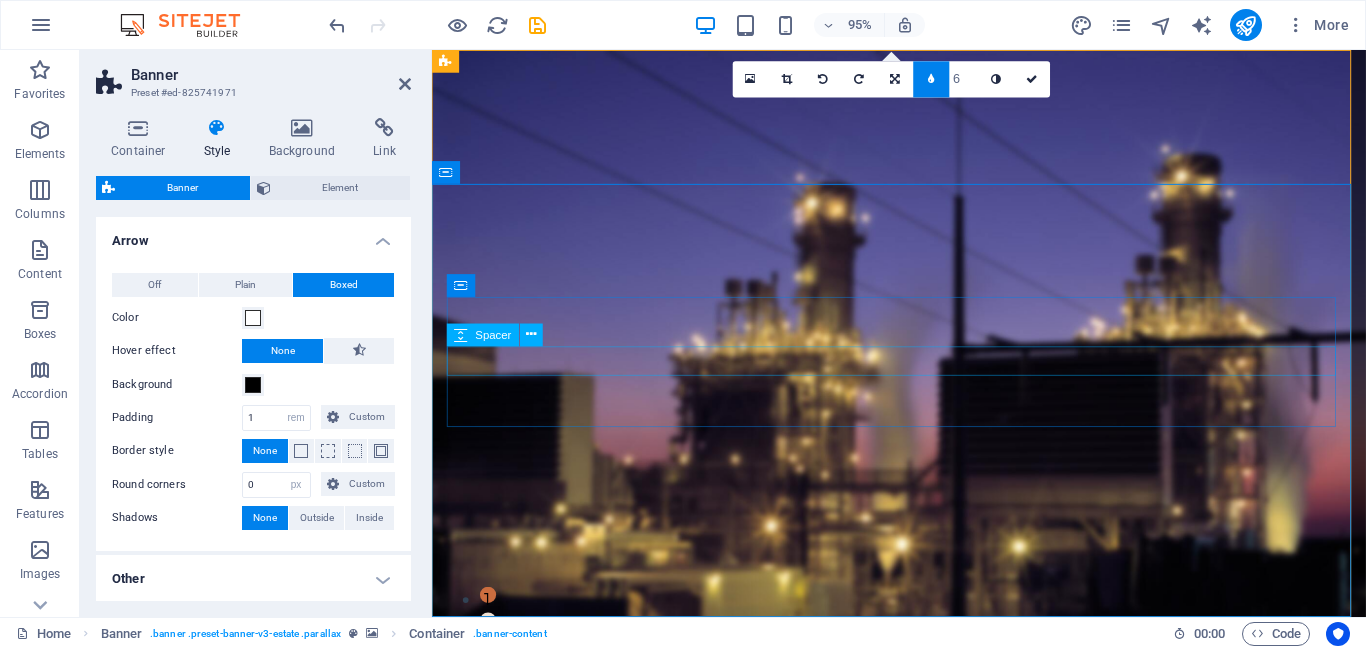 click at bounding box center [923, 987] 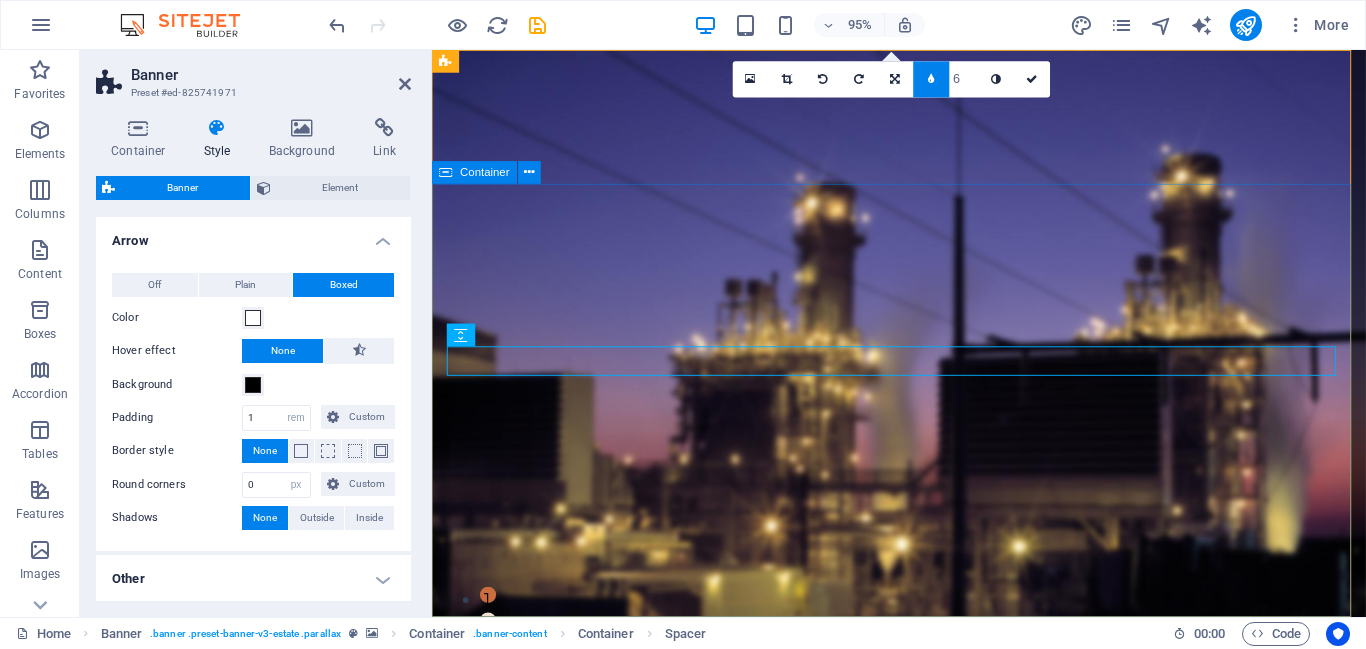 click on "Transformers:  Powering the Grid . Efficiently Converting Voltage for Reliable Energy Transmission get started" at bounding box center (923, 1029) 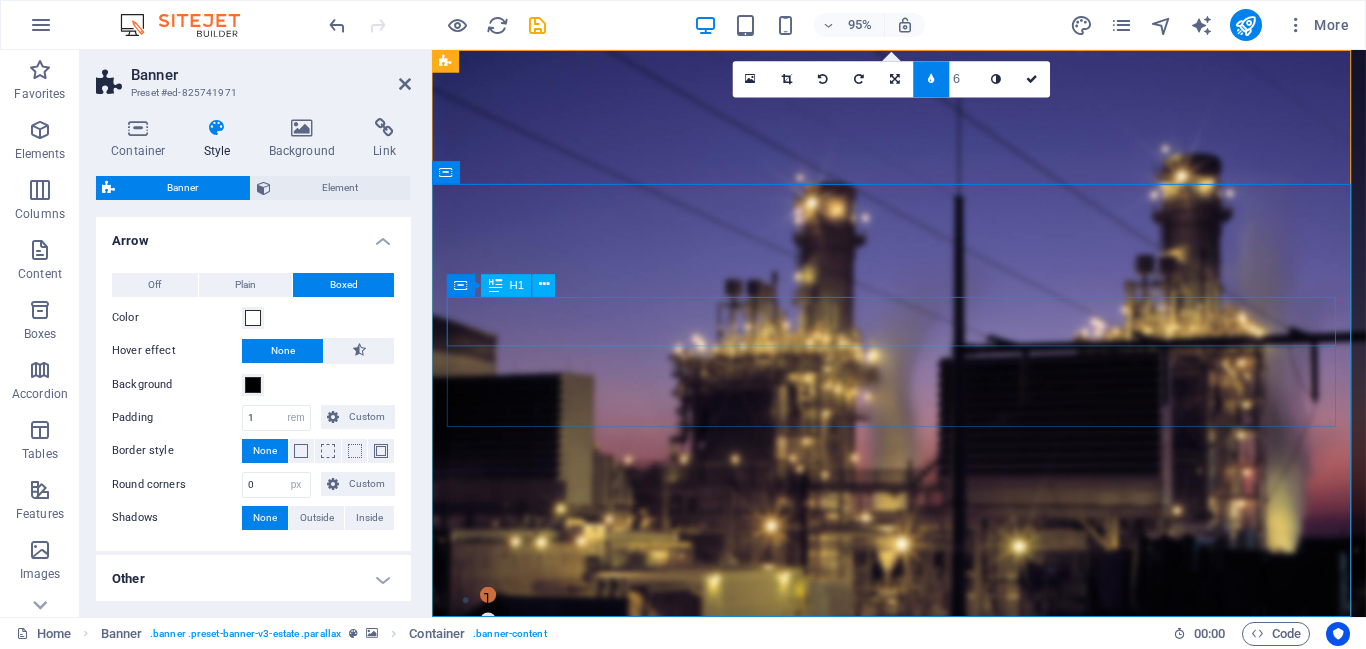 click on "Transformers:  Powering the Grid ." at bounding box center [923, 946] 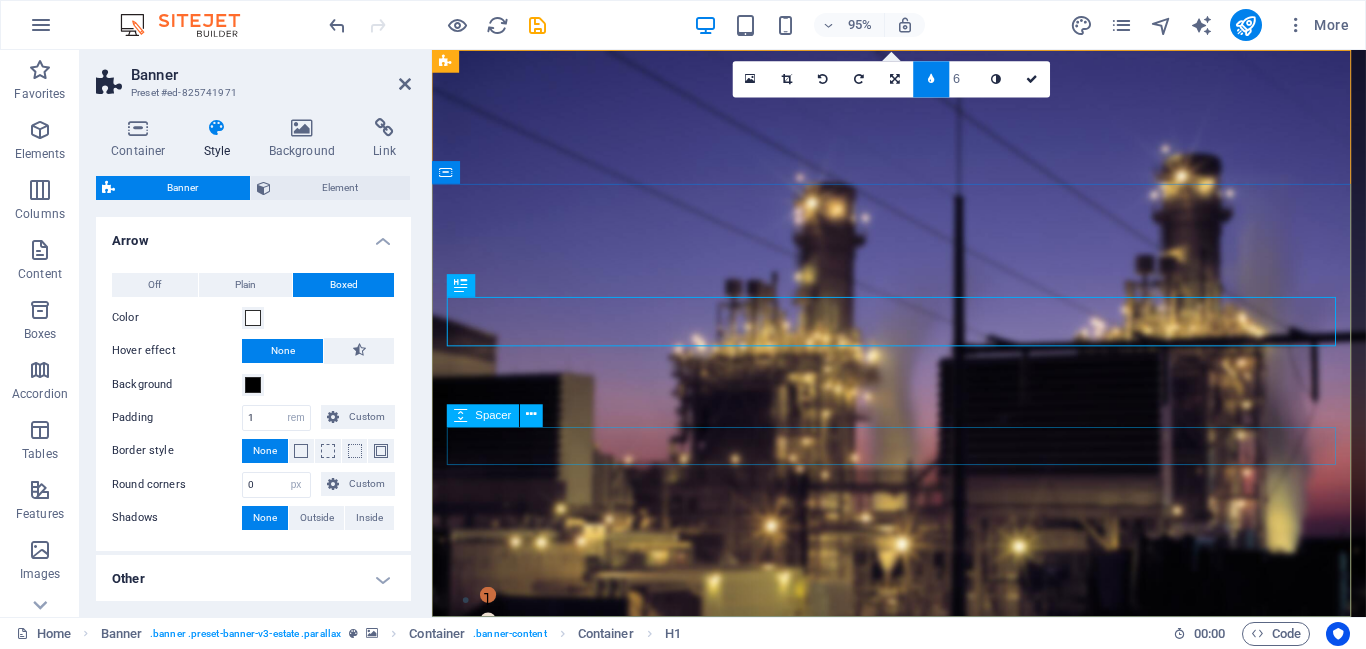 click at bounding box center (923, 1077) 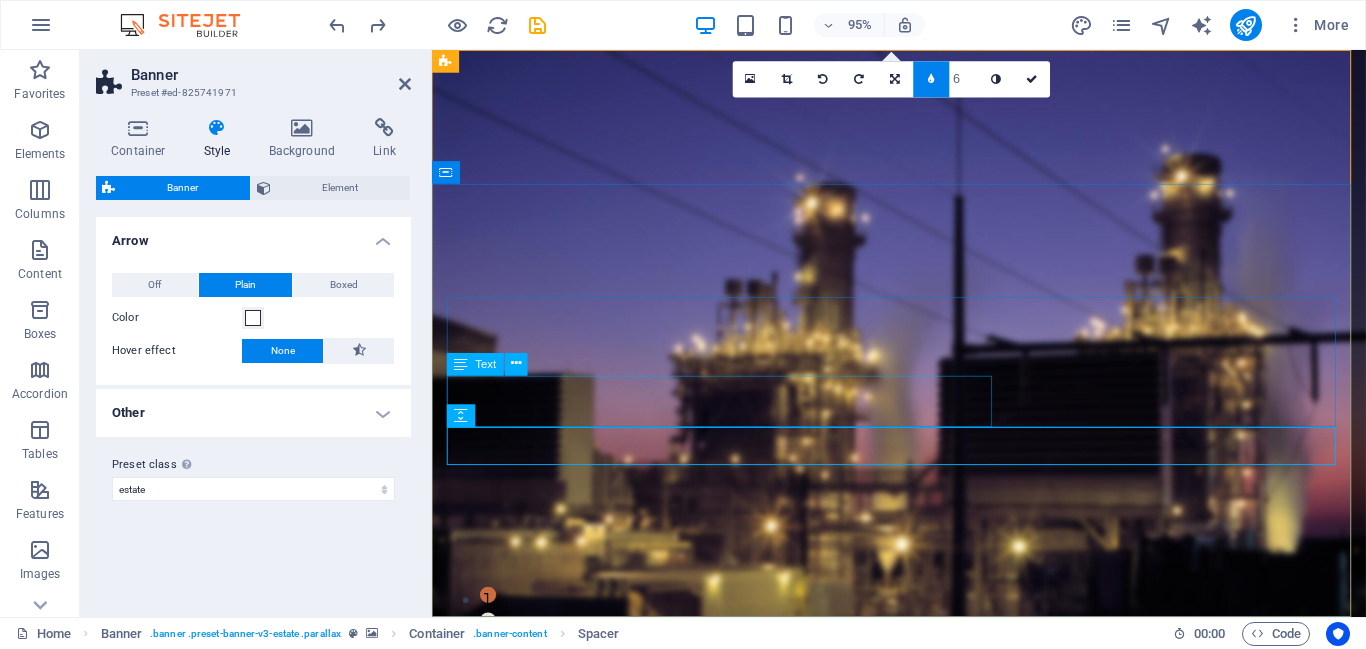 click on "Efficiently Converting Voltage for Reliable Energy Transmission" at bounding box center (923, 1030) 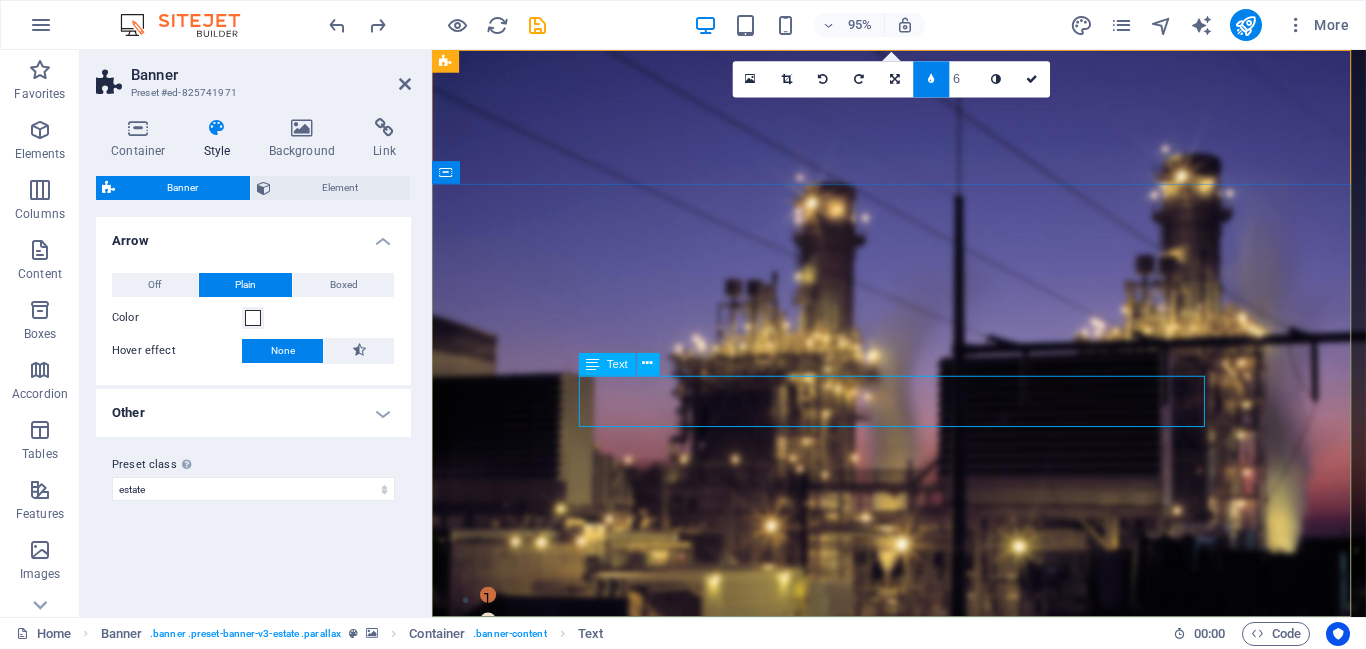 click on "Efficiently Converting Voltage for Reliable Energy Transmission" at bounding box center [923, 1030] 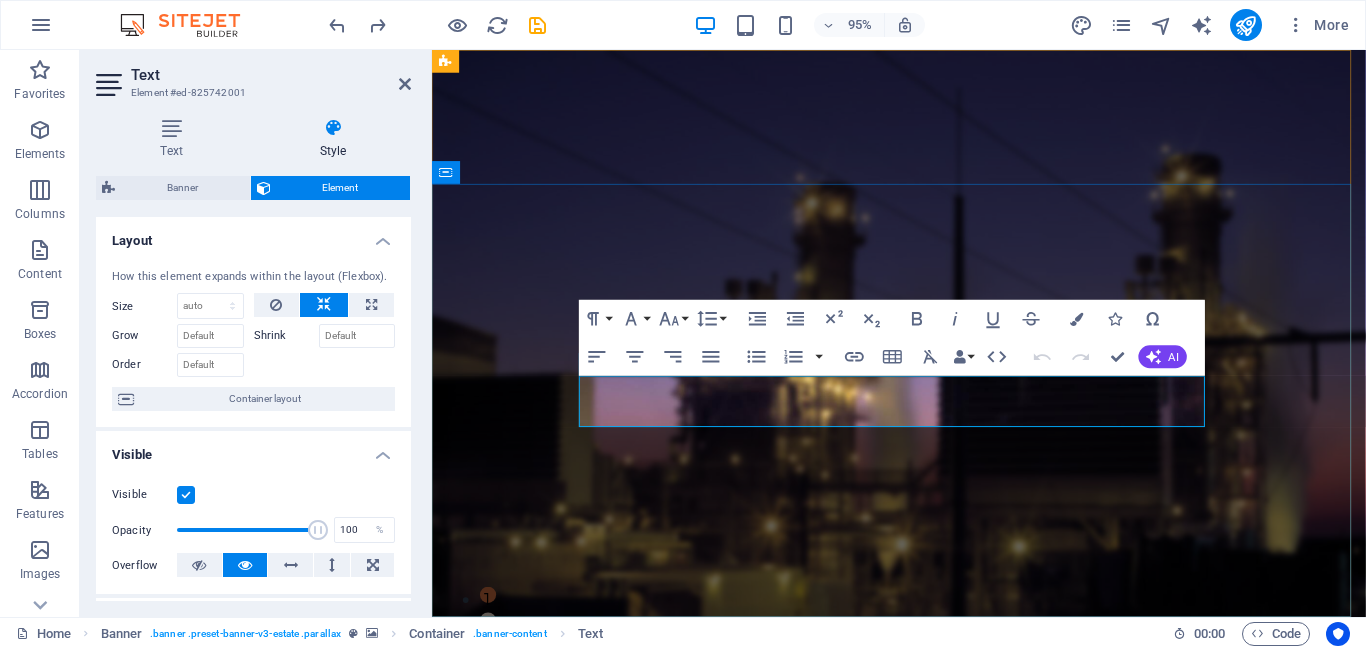 type on "659" 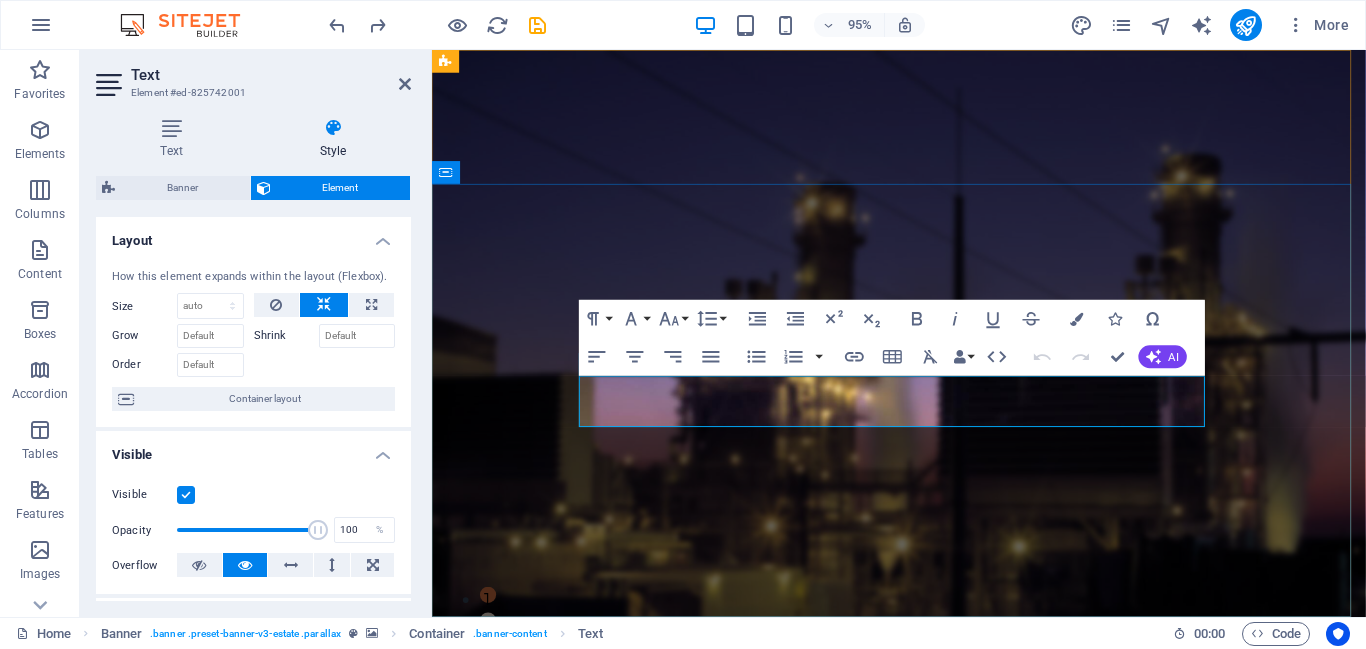 select on "px" 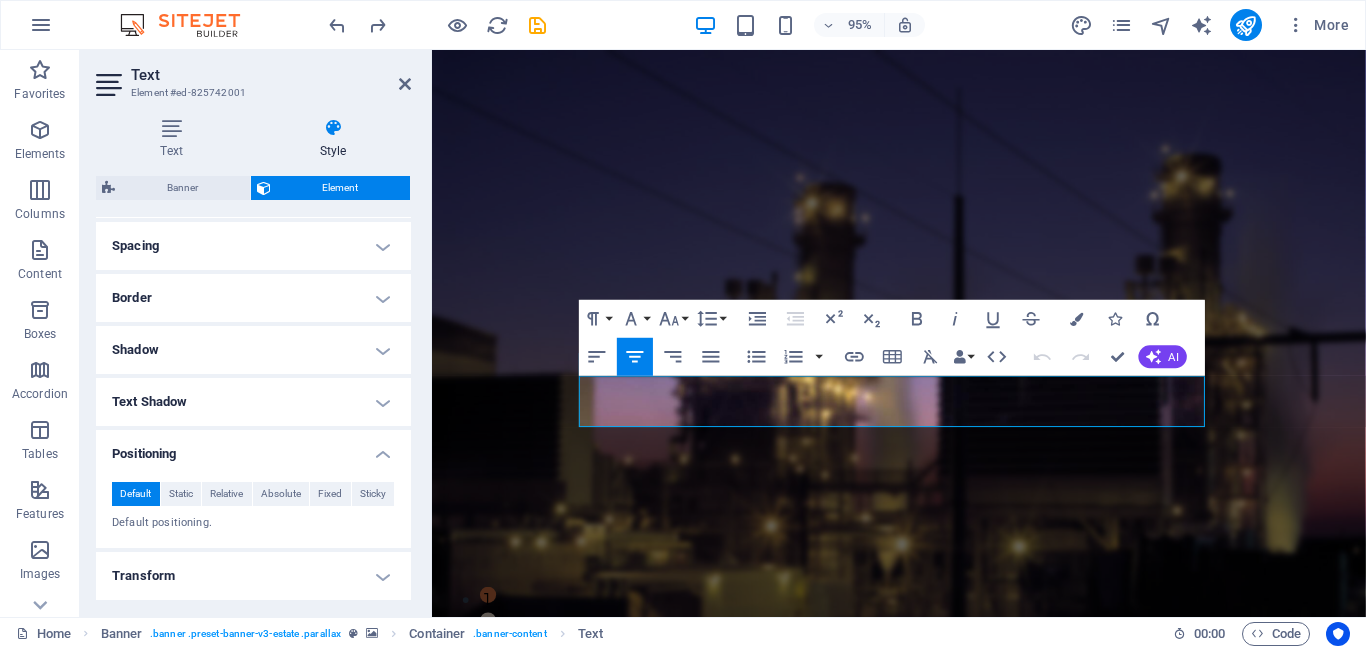 scroll, scrollTop: 0, scrollLeft: 0, axis: both 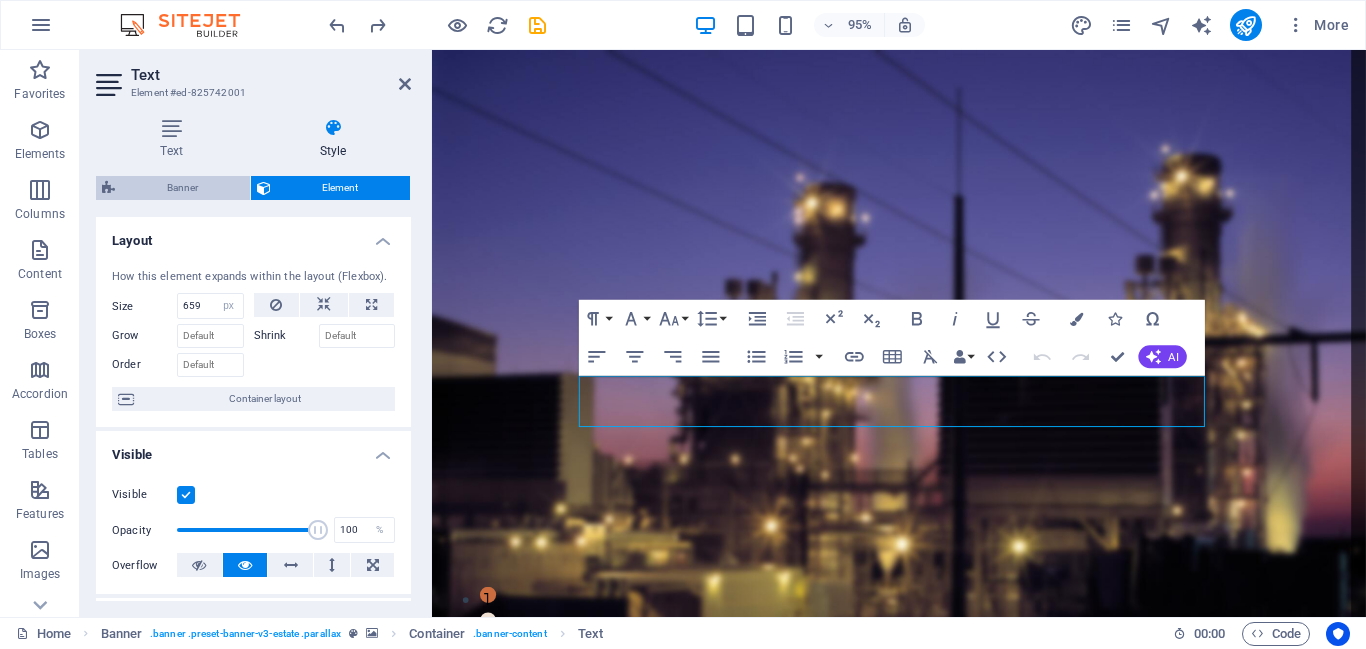 click on "Banner" at bounding box center [182, 188] 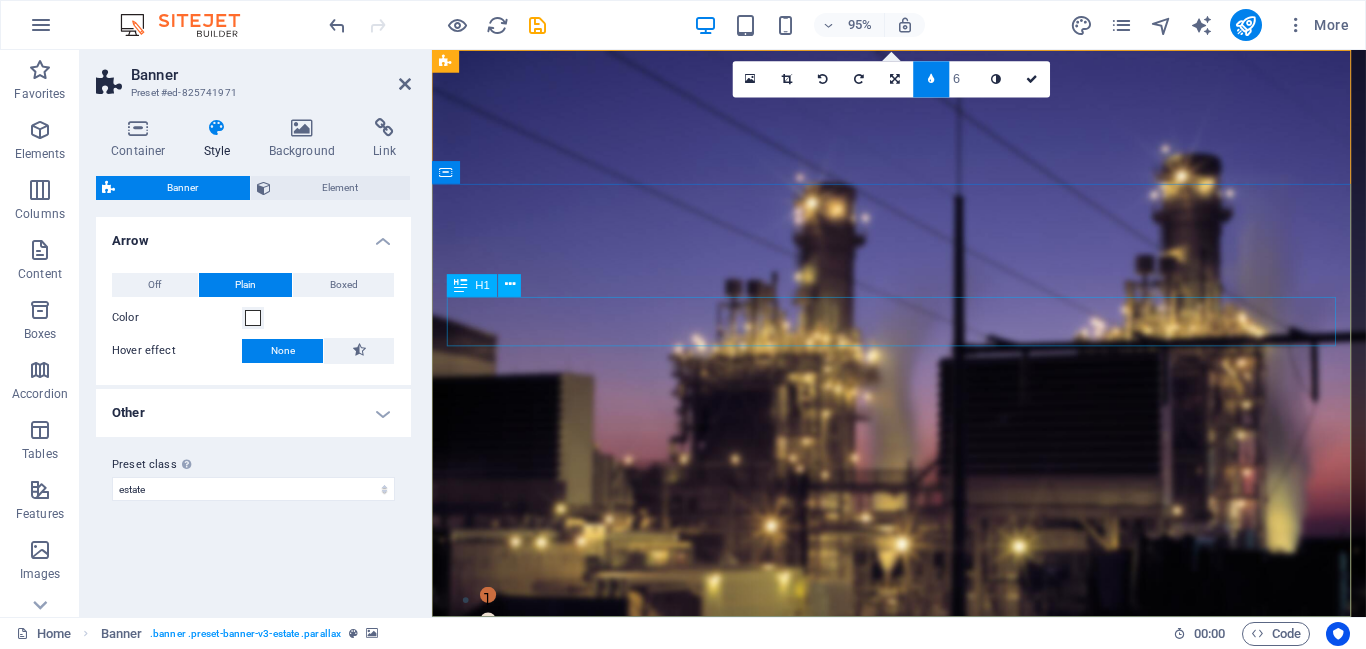 click on "Transformers: Powering the Grid." at bounding box center (923, 946) 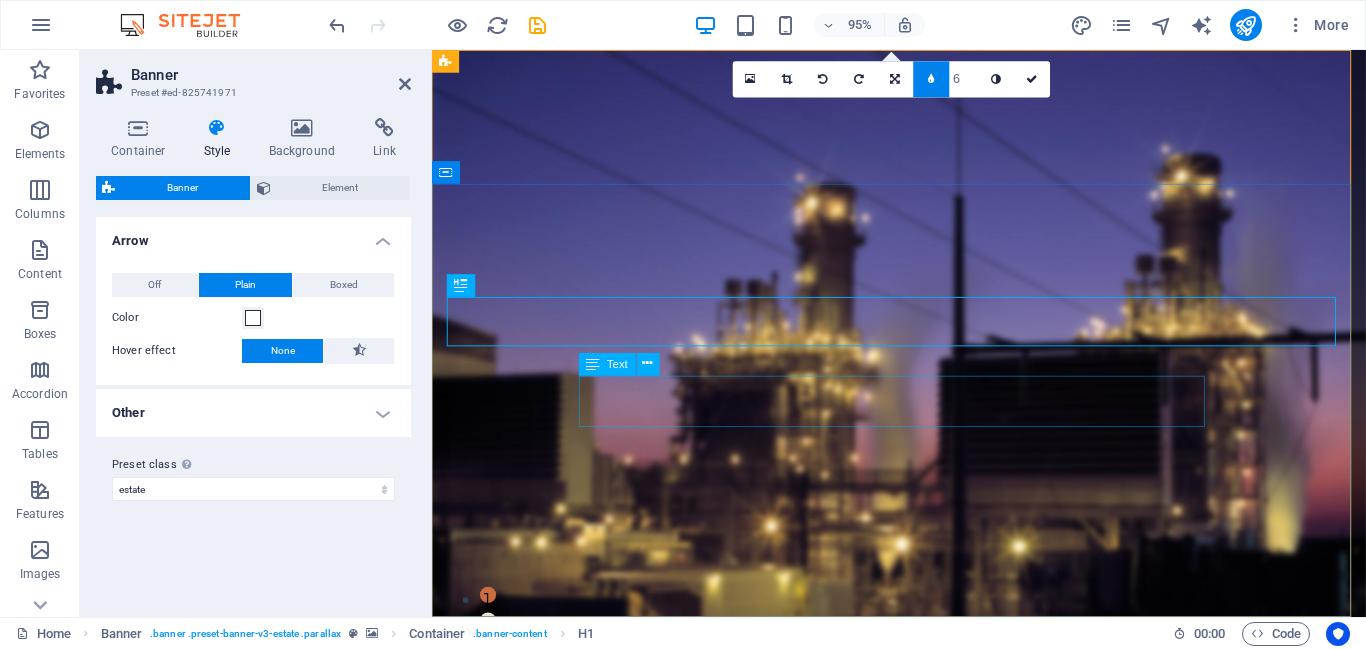 click on "Efficiently Converting Voltage for Reliable Energy Transmission" at bounding box center (923, 1030) 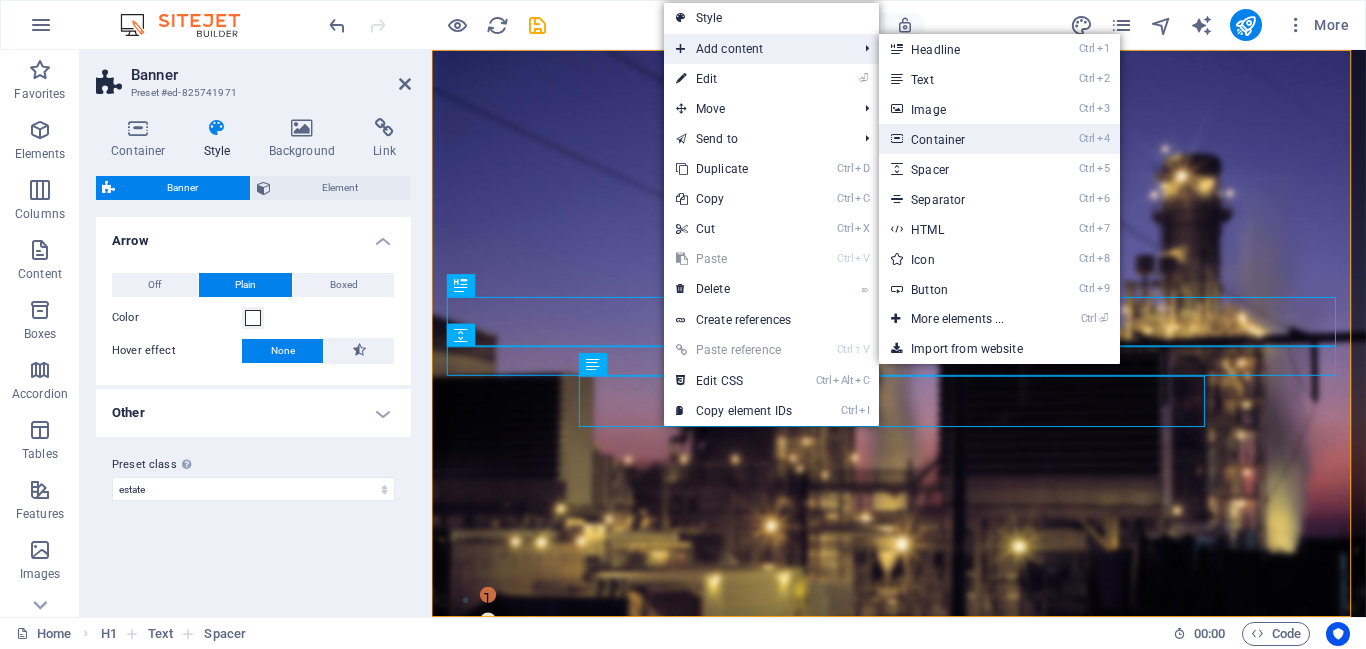 click on "Ctrl 4  Container" at bounding box center (961, 139) 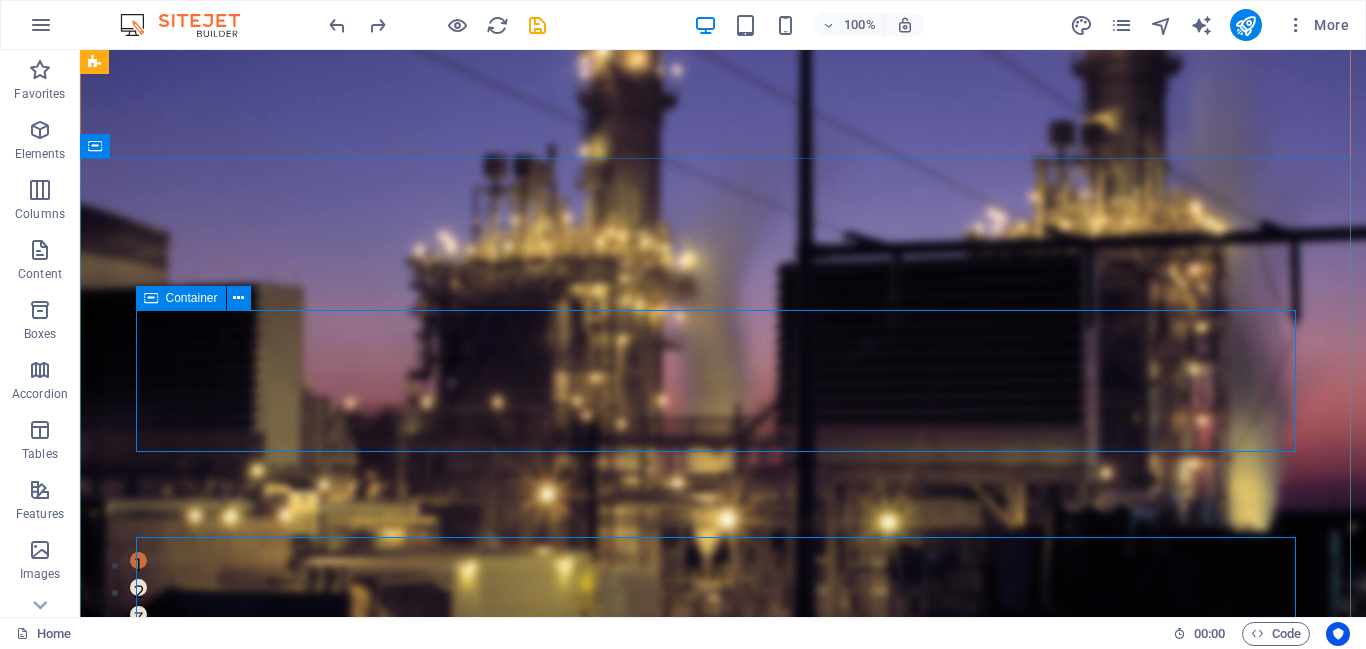 scroll, scrollTop: 27, scrollLeft: 0, axis: vertical 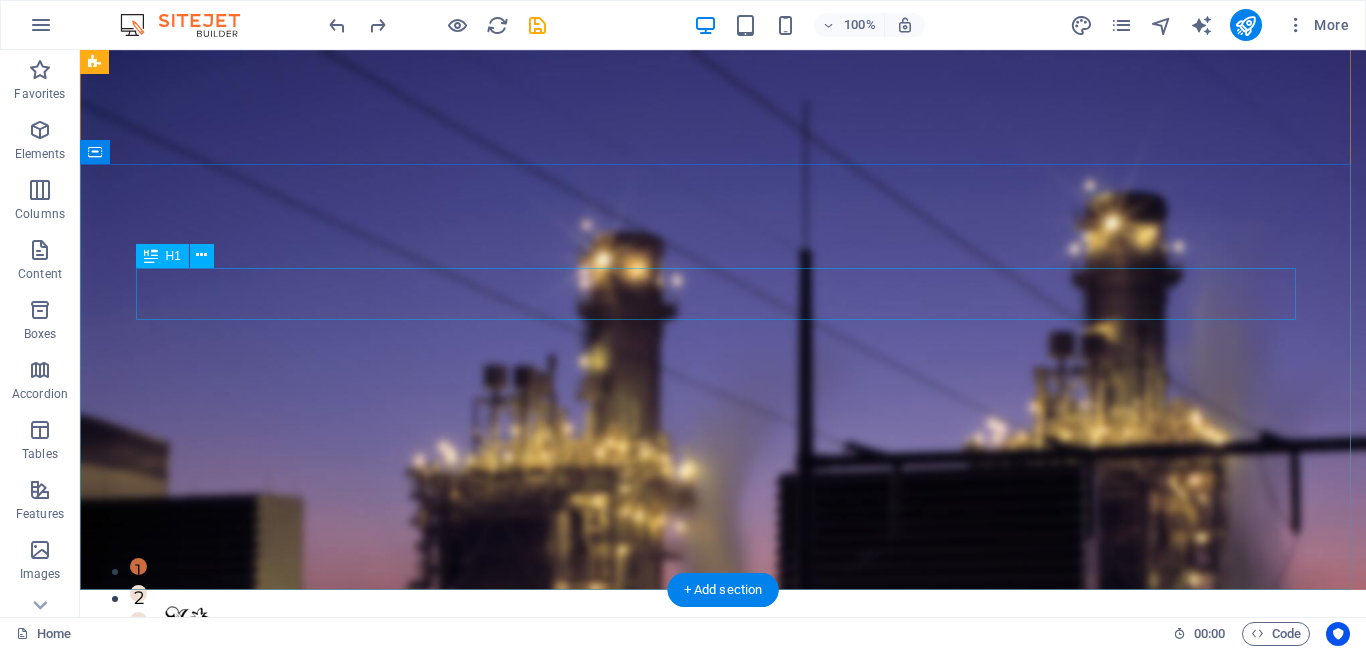 click on "Transformers: Powering the Grid." at bounding box center [723, 889] 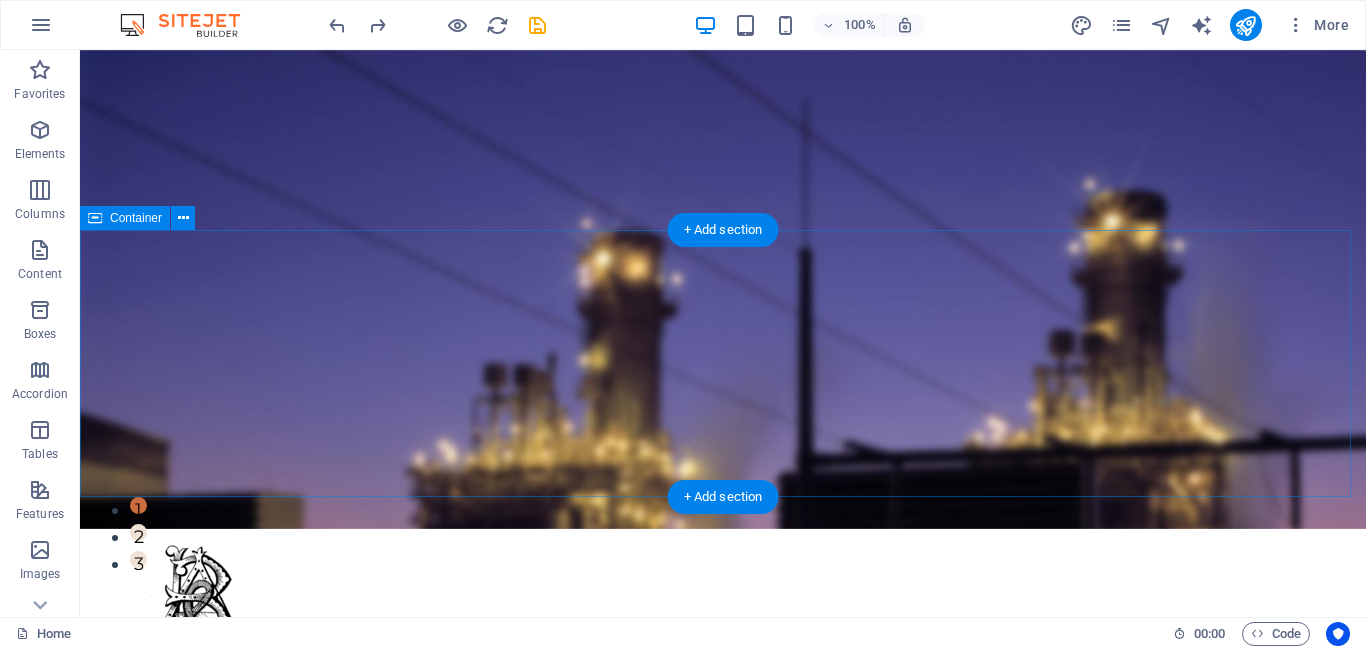 scroll, scrollTop: 71, scrollLeft: 0, axis: vertical 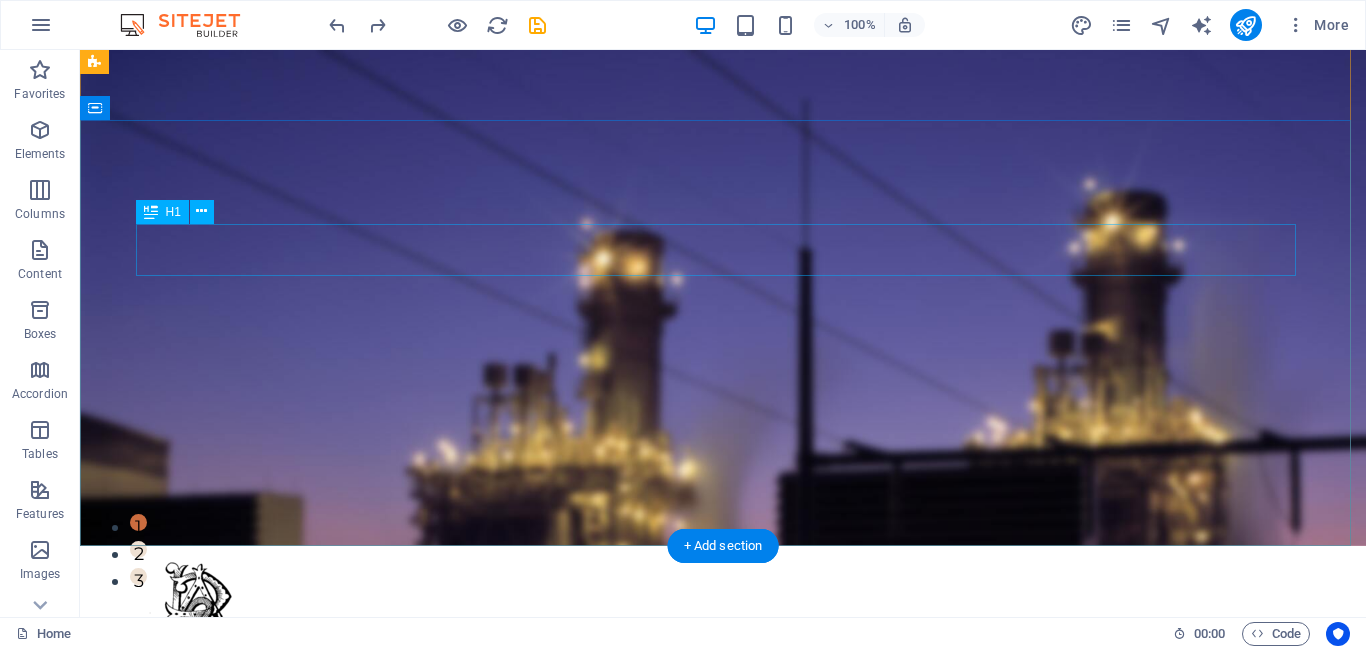 click on "Transformers: Powering the Grid." at bounding box center (723, 845) 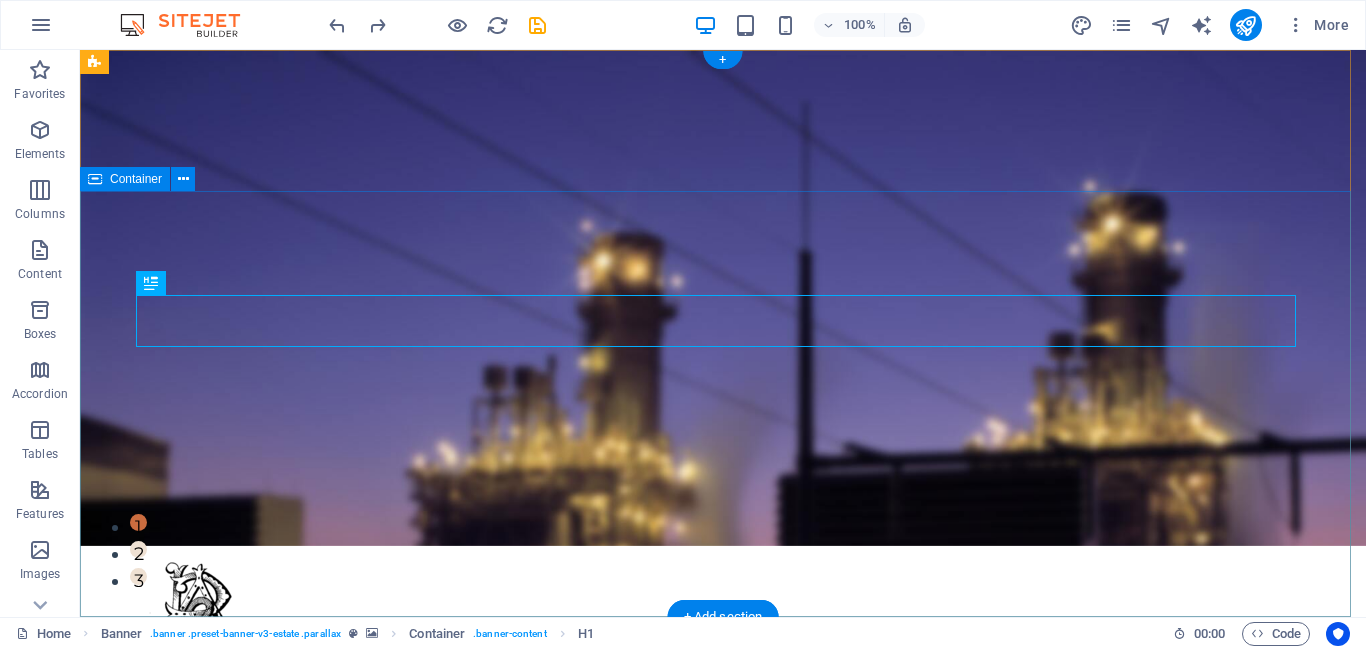 scroll, scrollTop: 0, scrollLeft: 0, axis: both 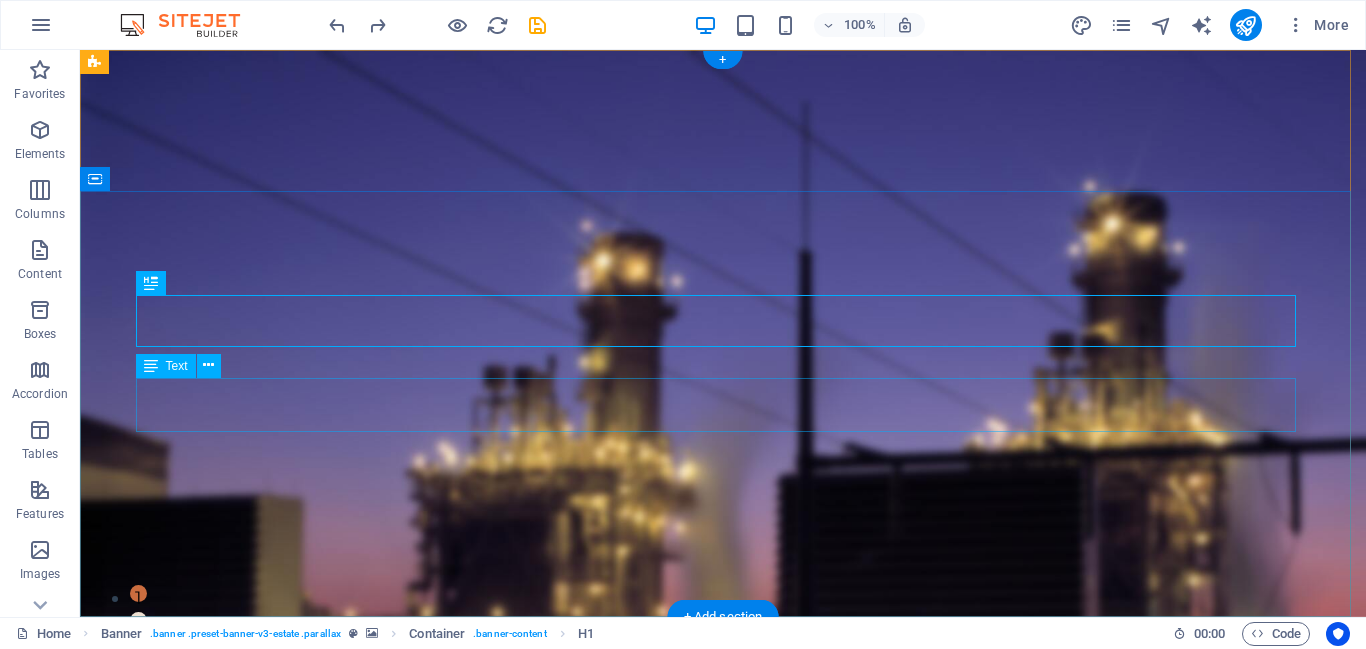 click on "Efficiently Converting Voltage for Reliable Energy Transmission" at bounding box center [723, 1000] 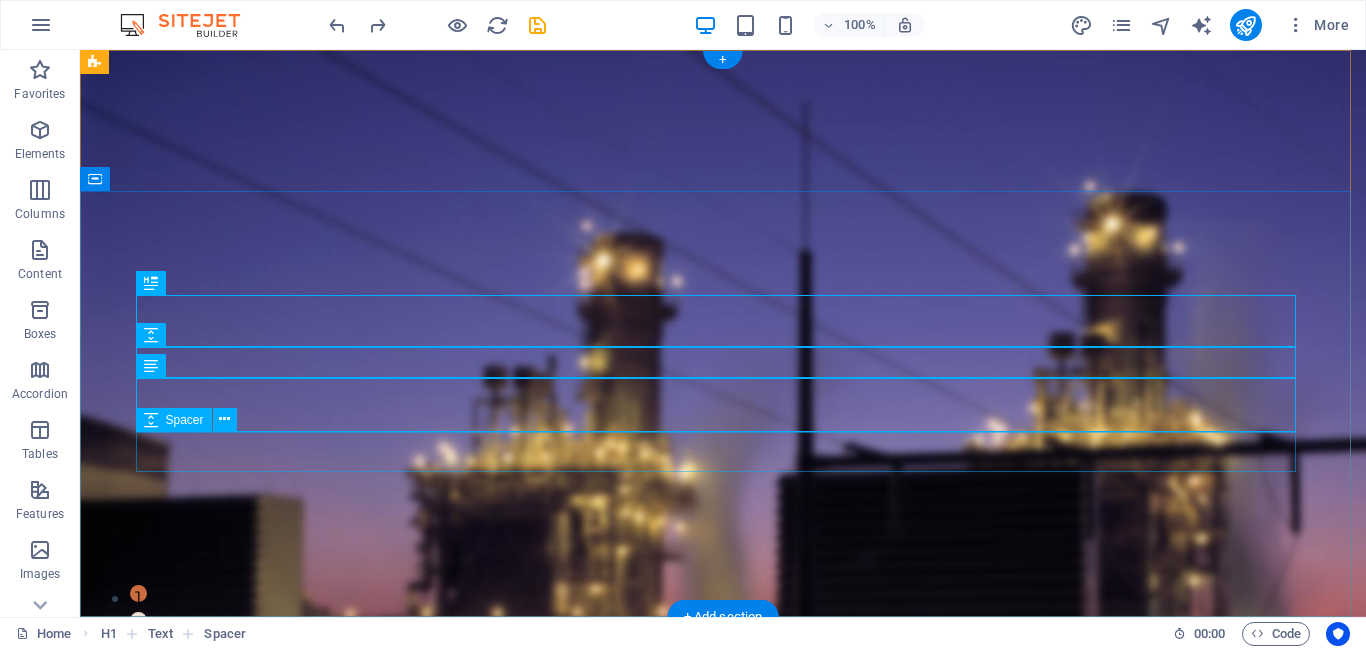 click at bounding box center (723, 1047) 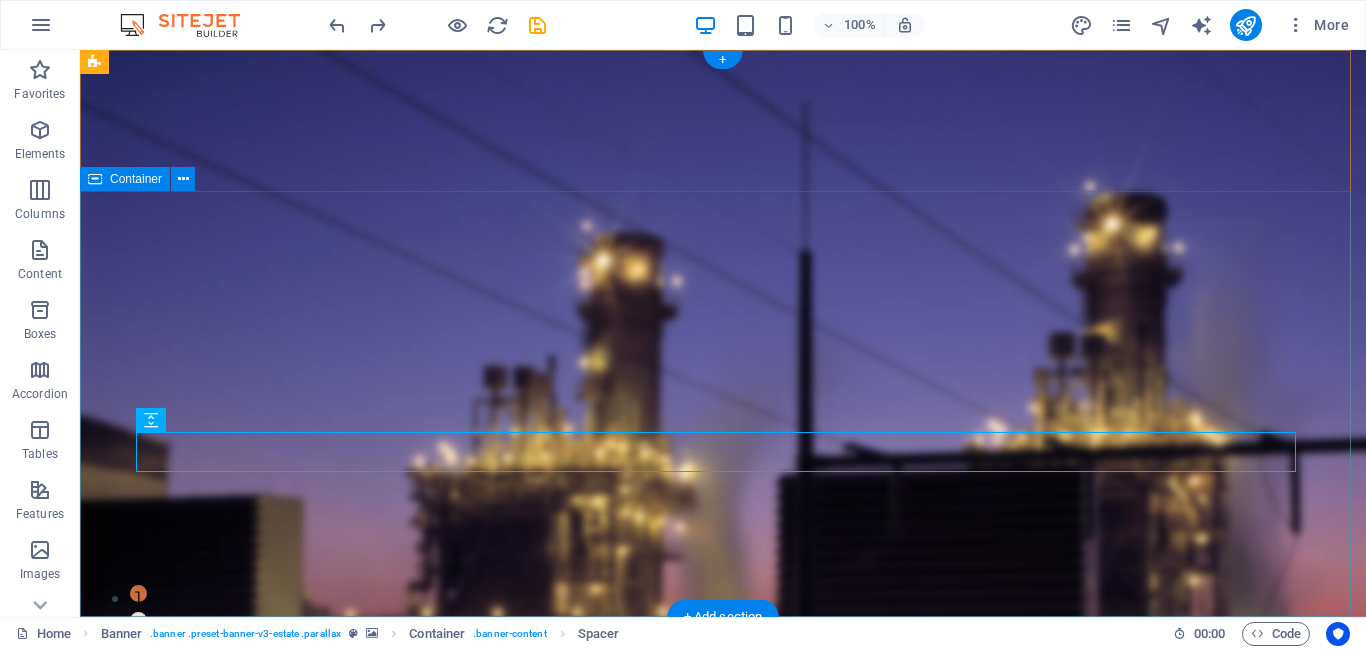 click on "Transformers: Powering the Grid. Efficiently Converting Voltage for Reliable Energy Transmission get started" at bounding box center [723, 999] 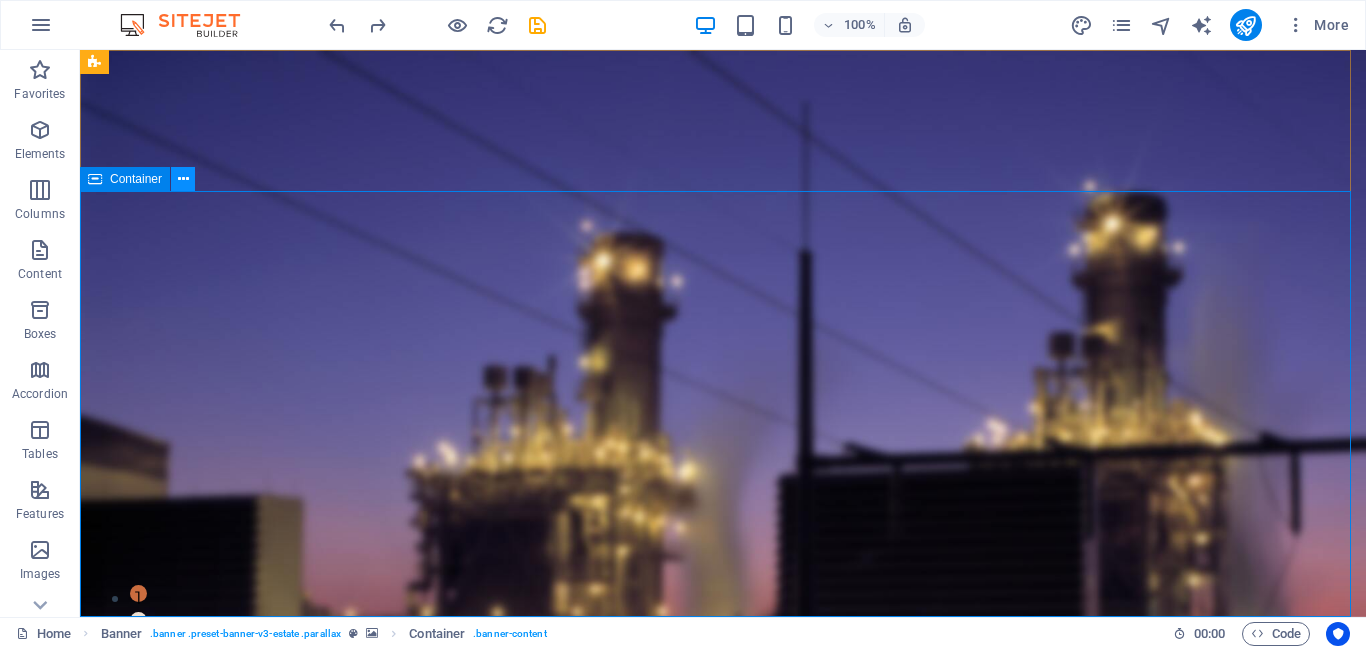 click at bounding box center (183, 179) 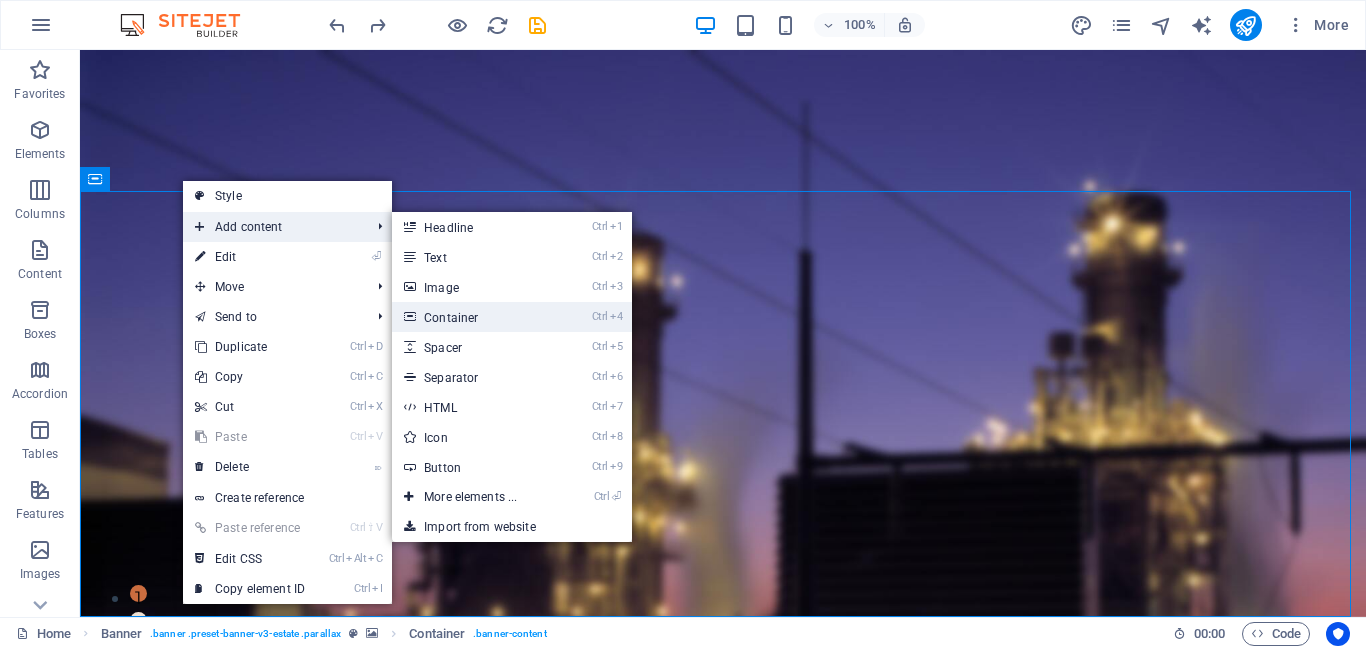 click on "Ctrl 4  Container" at bounding box center [474, 317] 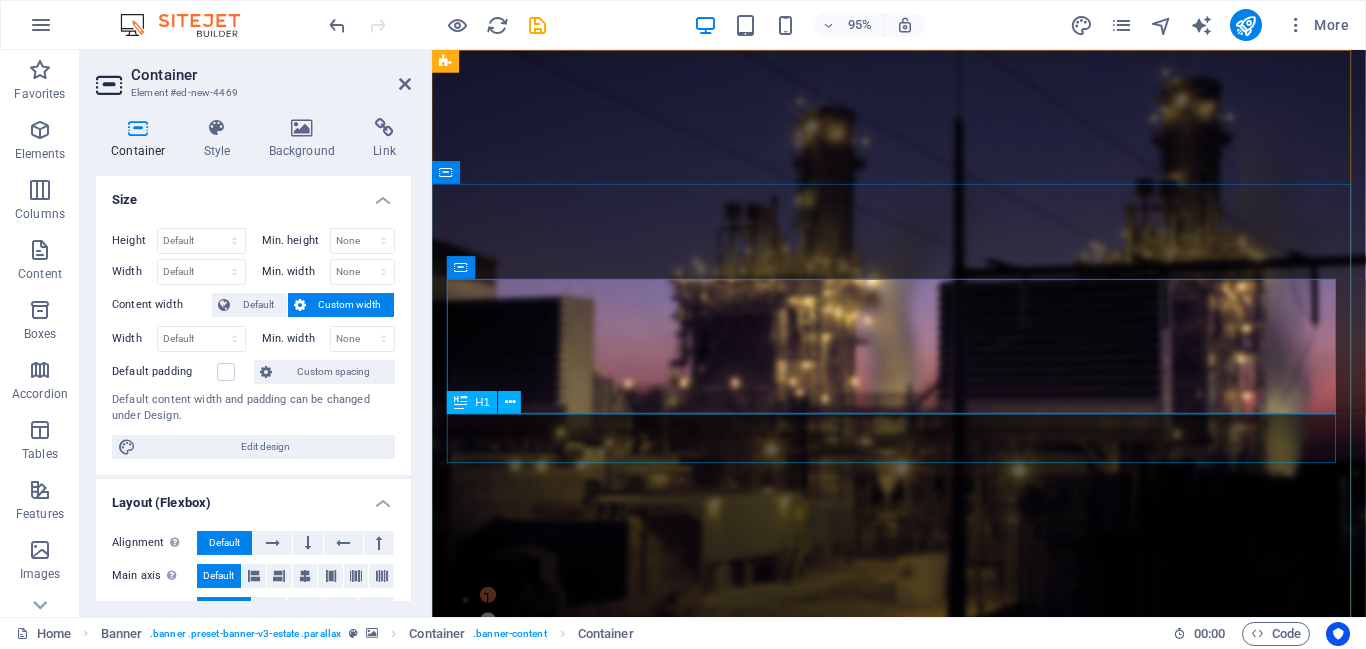click on "Transformers: Powering the Grid." at bounding box center (923, 1092) 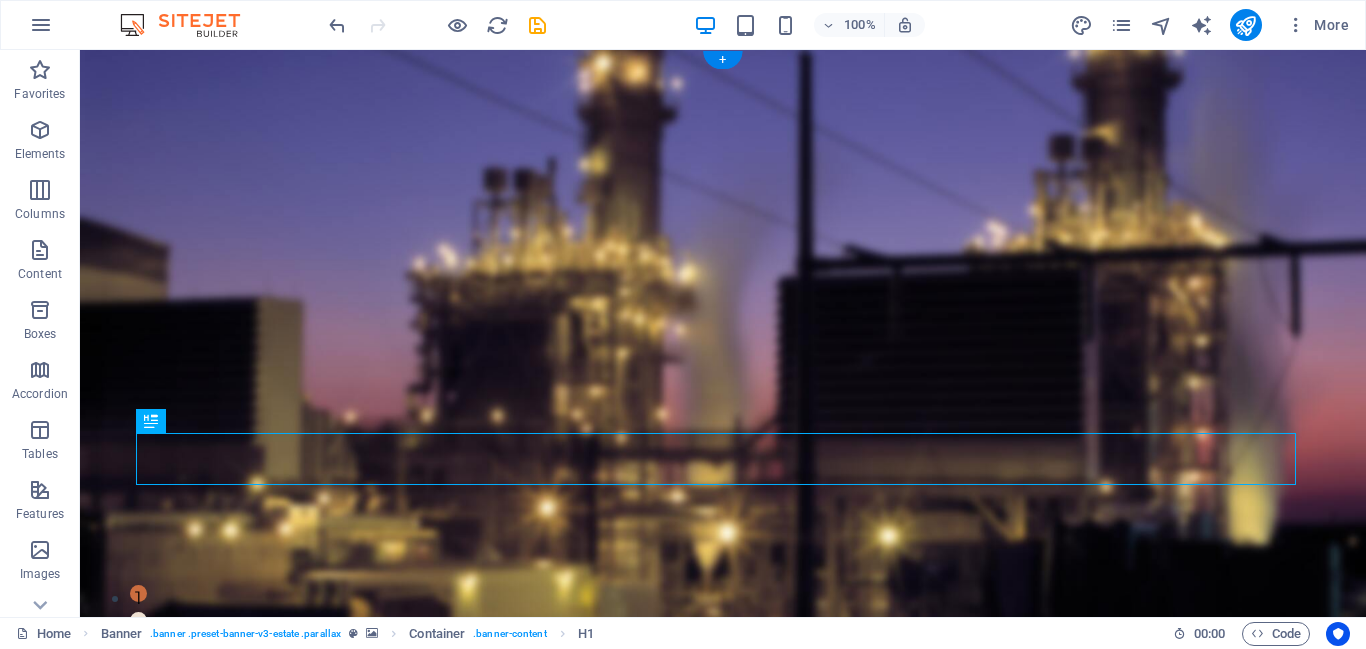drag, startPoint x: 777, startPoint y: 453, endPoint x: 783, endPoint y: 350, distance: 103.17461 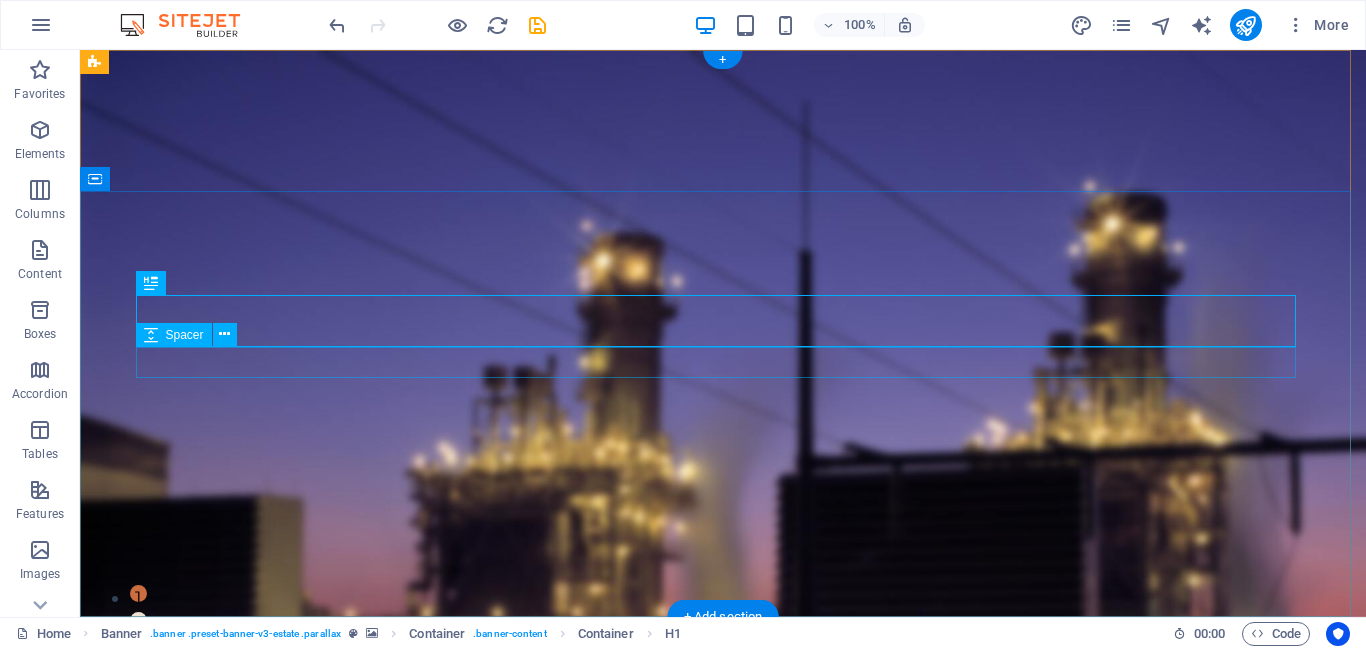 click at bounding box center (723, 957) 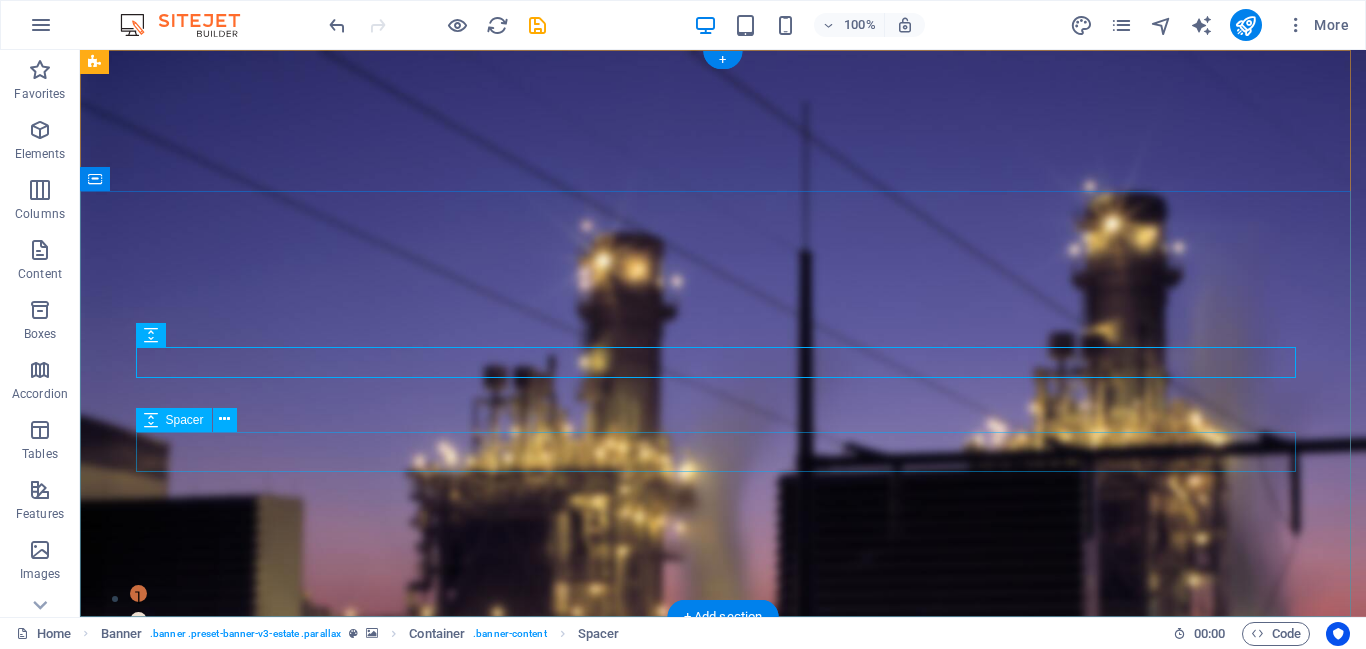 click at bounding box center [723, 1047] 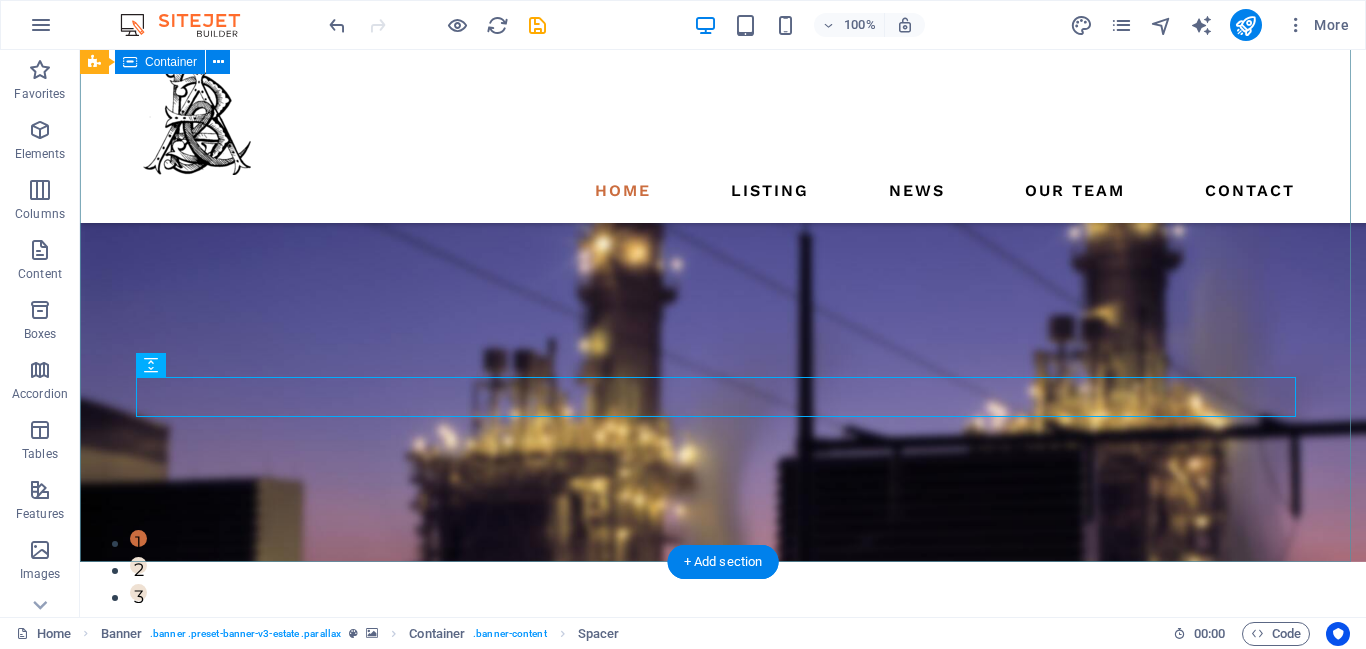 scroll, scrollTop: 0, scrollLeft: 0, axis: both 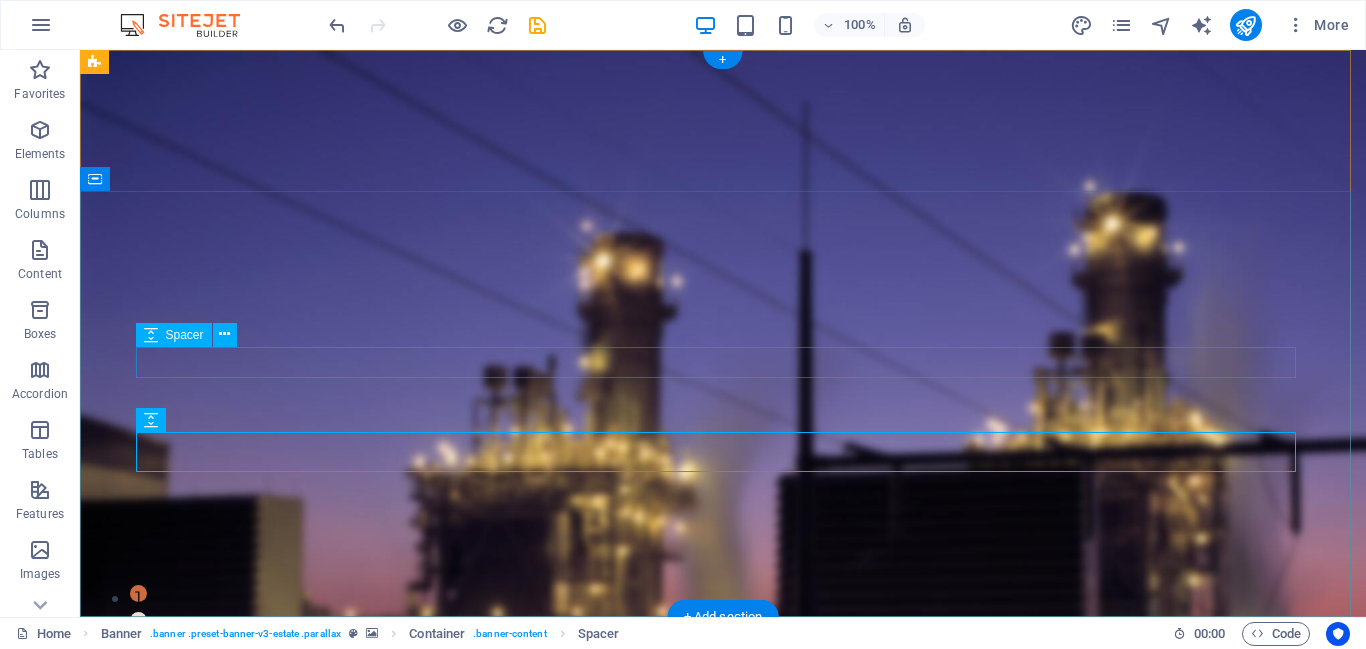 click at bounding box center [723, 957] 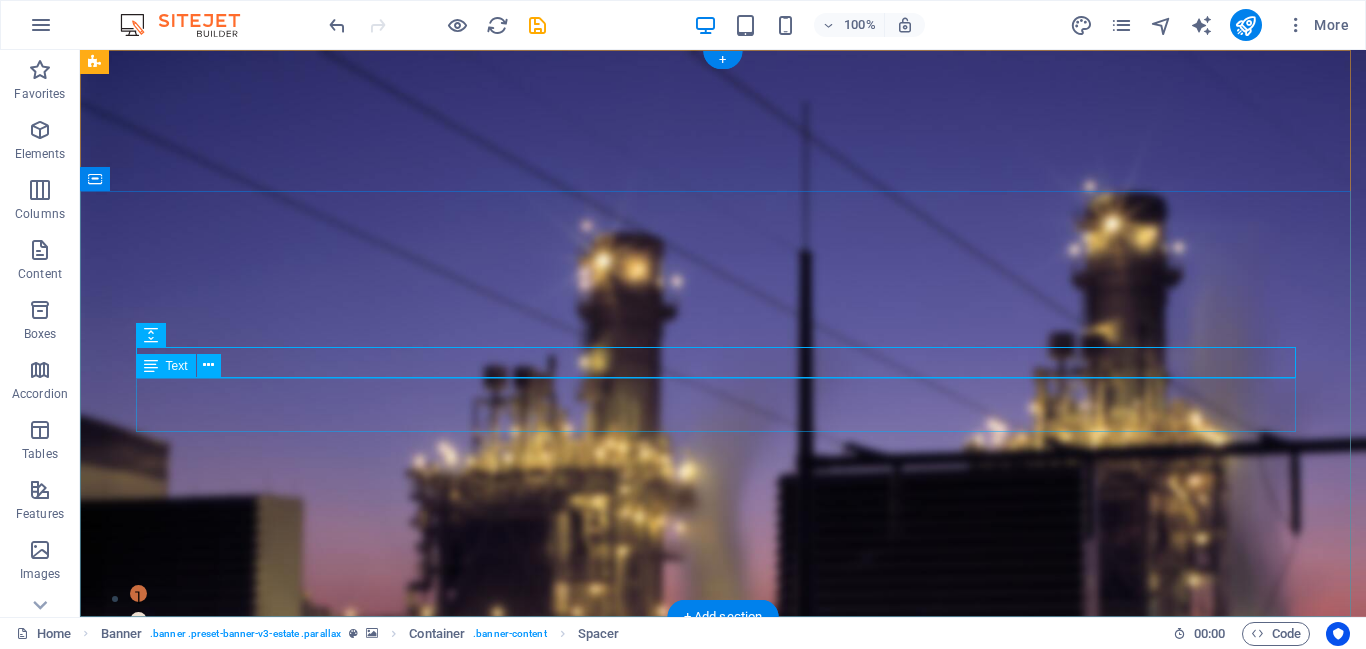 click on "Efficiently Converting Voltage for Reliable Energy Transmission" at bounding box center (723, 1000) 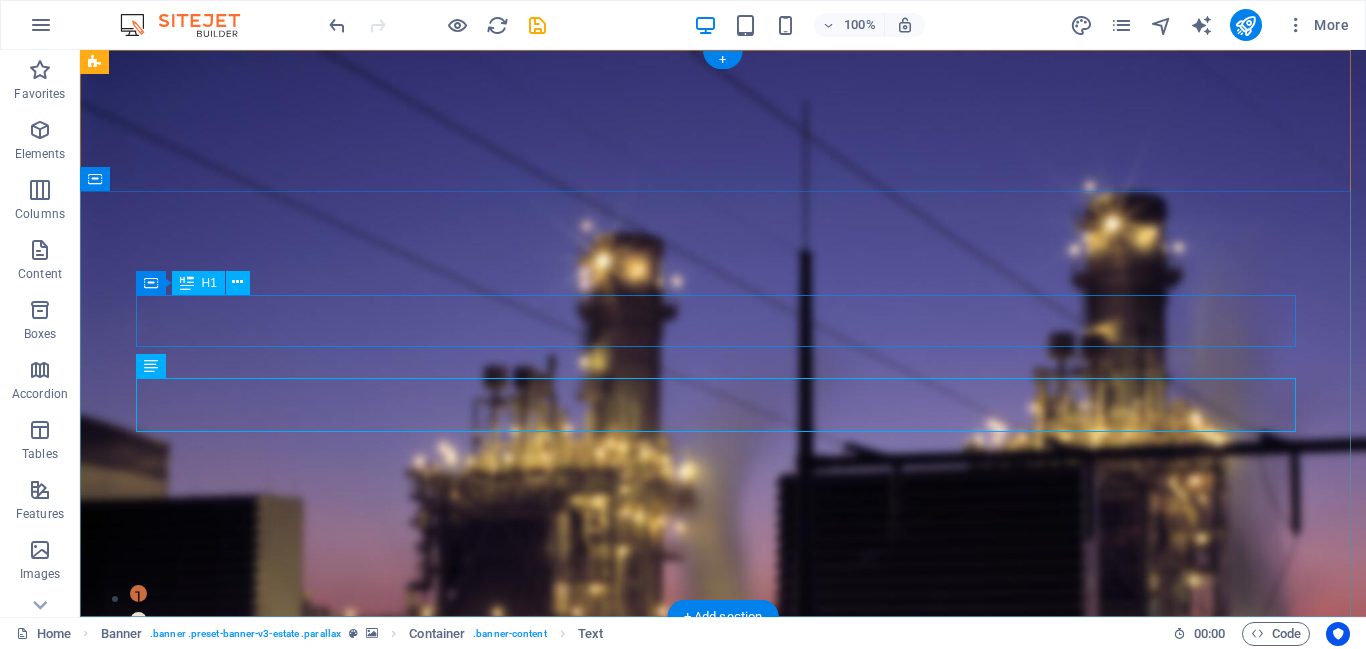 click on "Transformers: Powering the Grid." at bounding box center (723, 916) 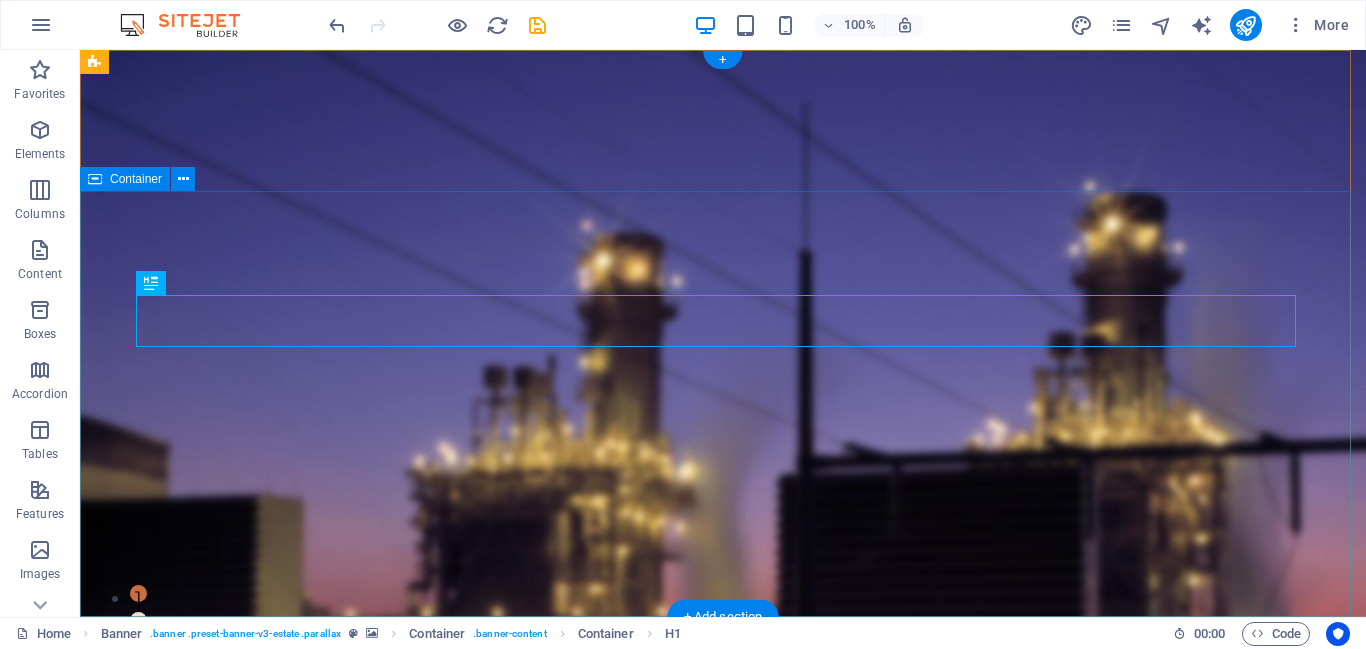 click on "Transformers: Powering the Grid. Efficiently Converting Voltage for Reliable Energy Transmission get started" at bounding box center [723, 999] 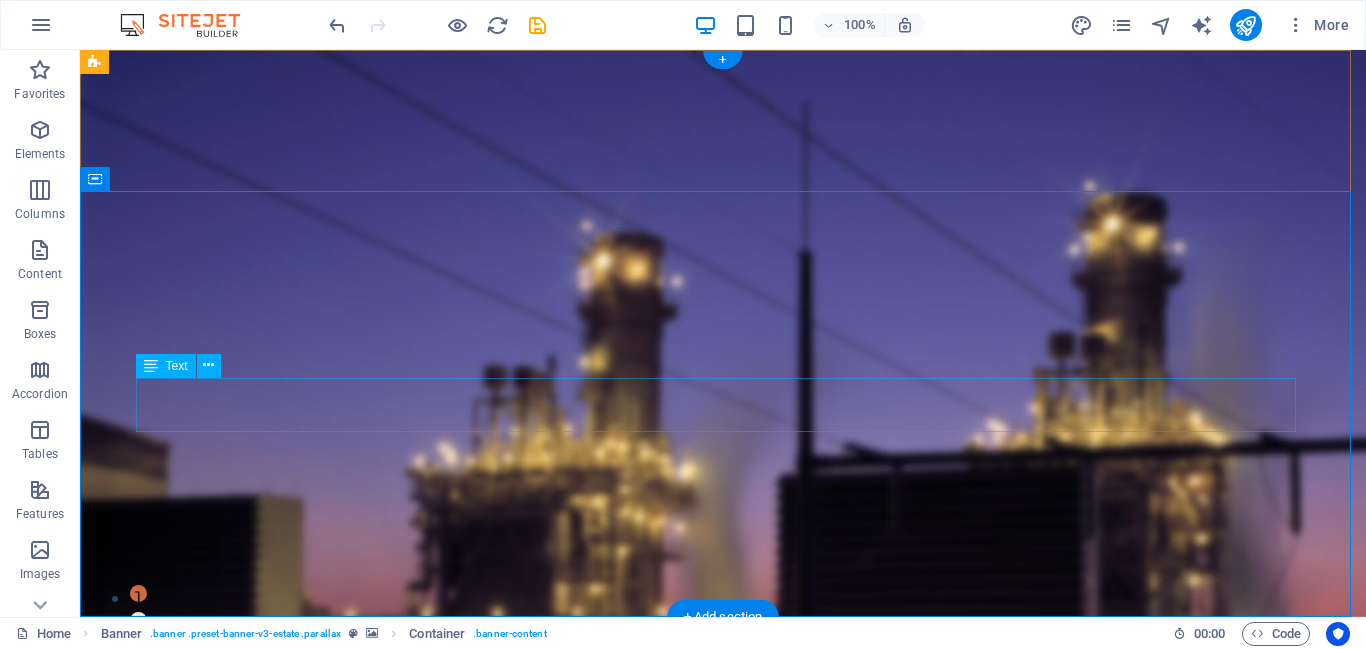 click on "Efficiently Converting Voltage for Reliable Energy Transmission" at bounding box center [723, 1000] 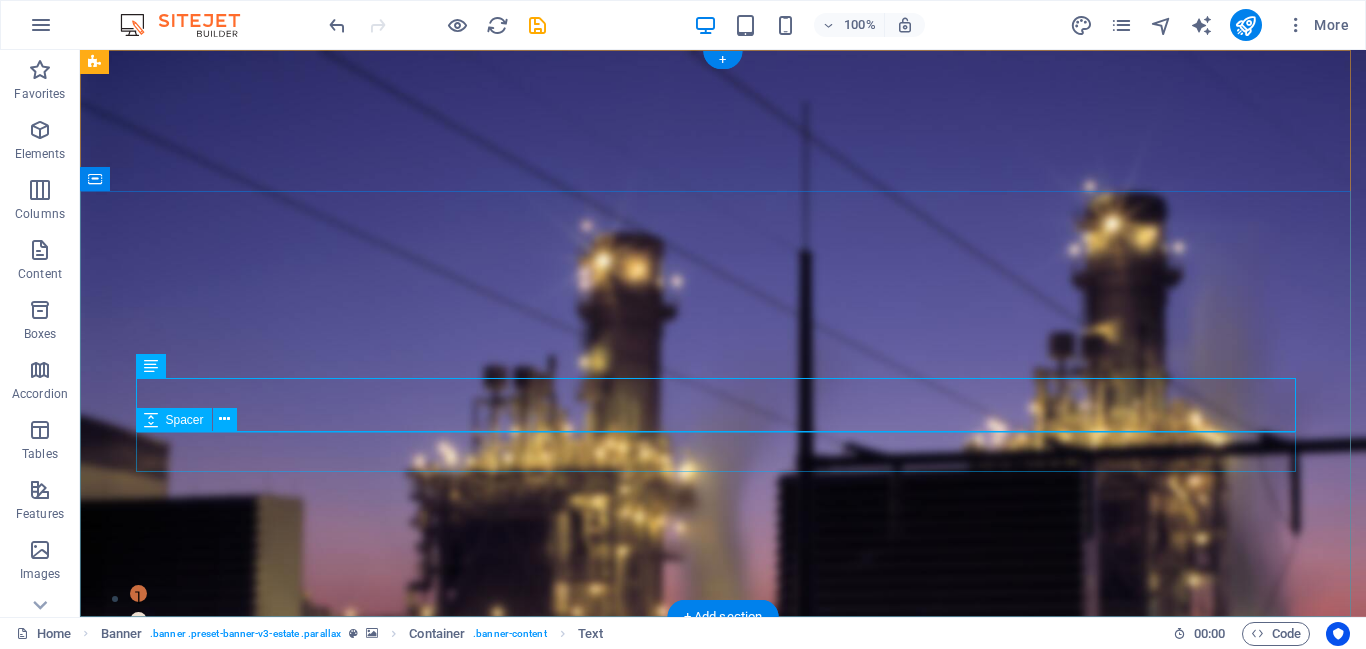 click at bounding box center (723, 1047) 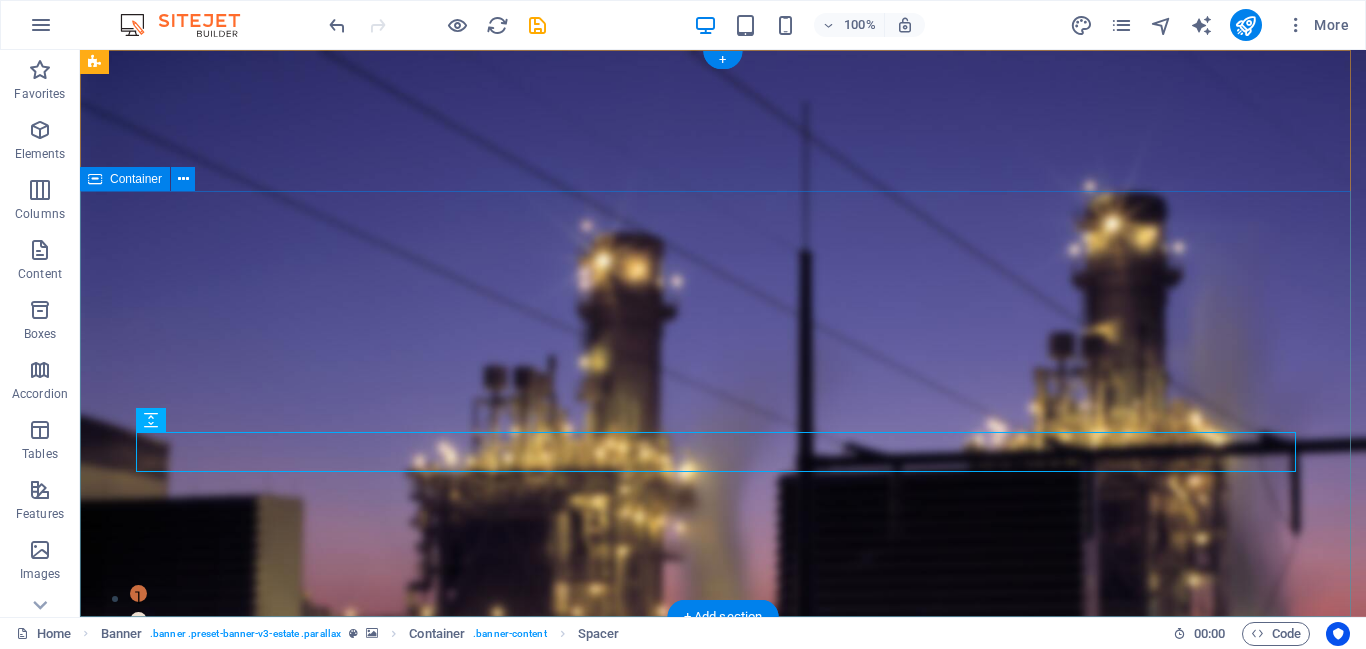 click on "Transformers: Powering the Grid. Efficiently Converting Voltage for Reliable Energy Transmission get started" at bounding box center [723, 999] 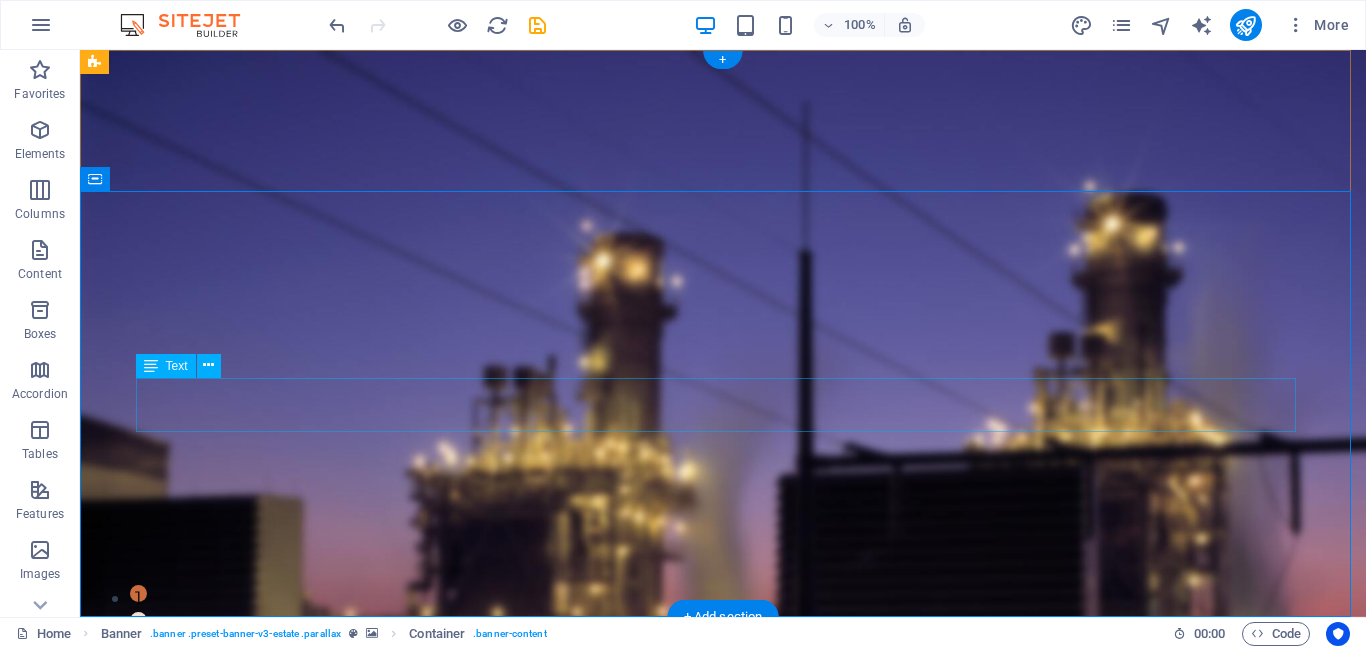 click on "Efficiently Converting Voltage for Reliable Energy Transmission" at bounding box center (723, 1000) 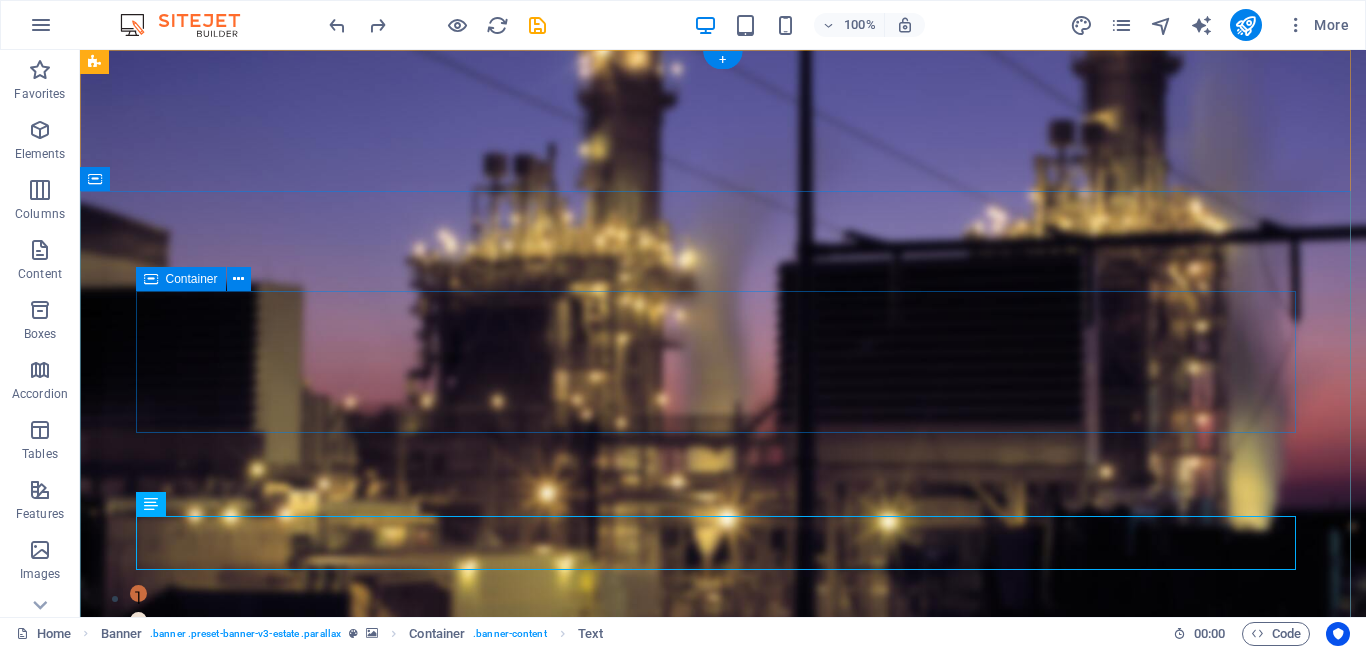 click on "Drop content here or  Add elements  Paste clipboard" at bounding box center (723, 966) 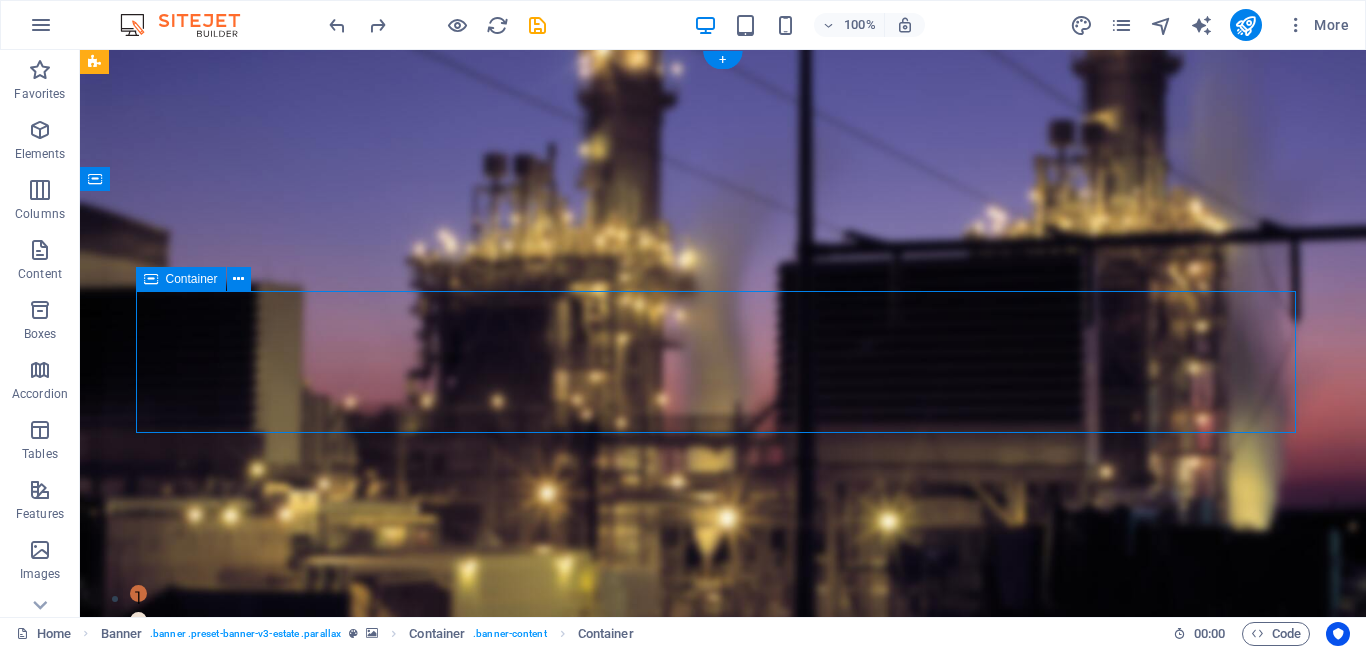 click on "Drop content here or  Add elements  Paste clipboard" at bounding box center [723, 966] 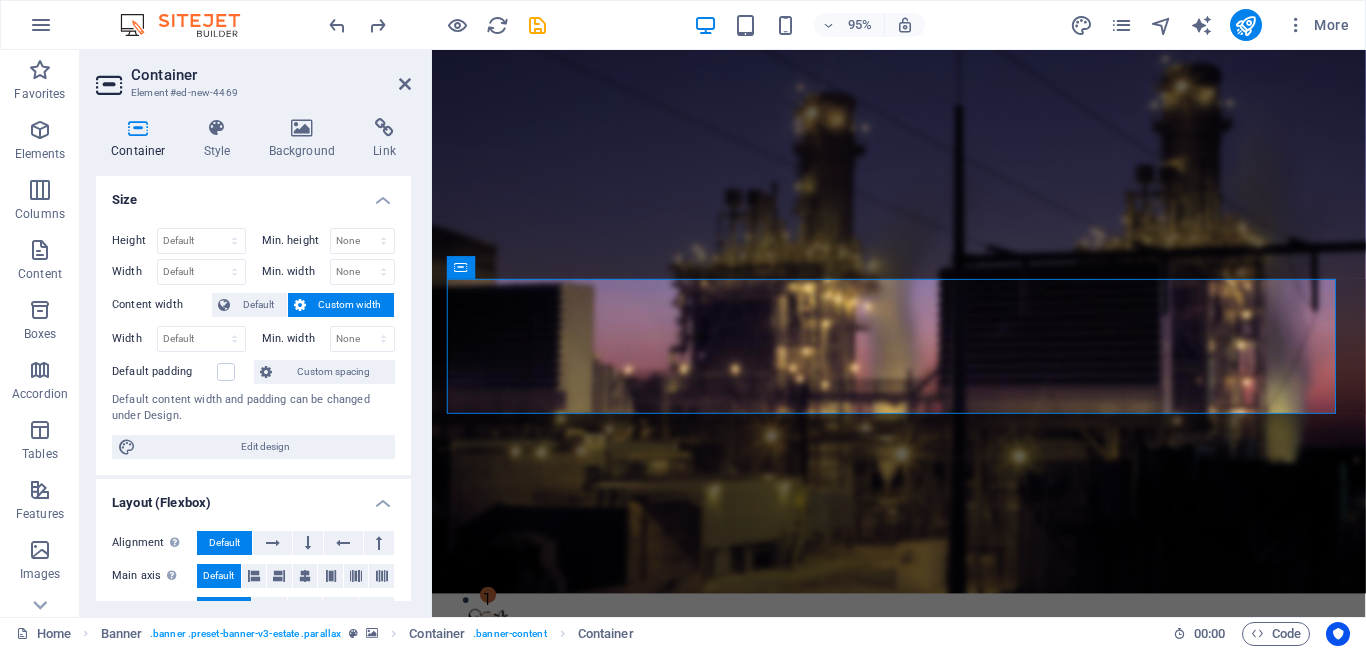 click on "Container Style Background Link Size Height Default px rem % vh vw Min. height None px rem % vh vw Width Default px rem % em vh vw Min. width None px rem % vh vw Content width Default Custom width Width Default px rem % em vh vw Min. width None px rem % vh vw Default padding Custom spacing Default content width and padding can be changed under Design. Edit design Layout (Flexbox) Alignment Determines the flex direction. Default Main axis Determine how elements should behave along the main axis inside this container (justify content). Default Side axis Control the vertical direction of the element inside of the container (align items). Default Wrap Default On Off Fill Controls the distances and direction of elements on the y-axis across several lines (align content). Default Accessibility ARIA helps assistive technologies (like screen readers) to understand the role, state, and behavior of web elements Role The ARIA role defines the purpose of an element.  None Alert Article Banner Comment Fan" at bounding box center [253, 359] 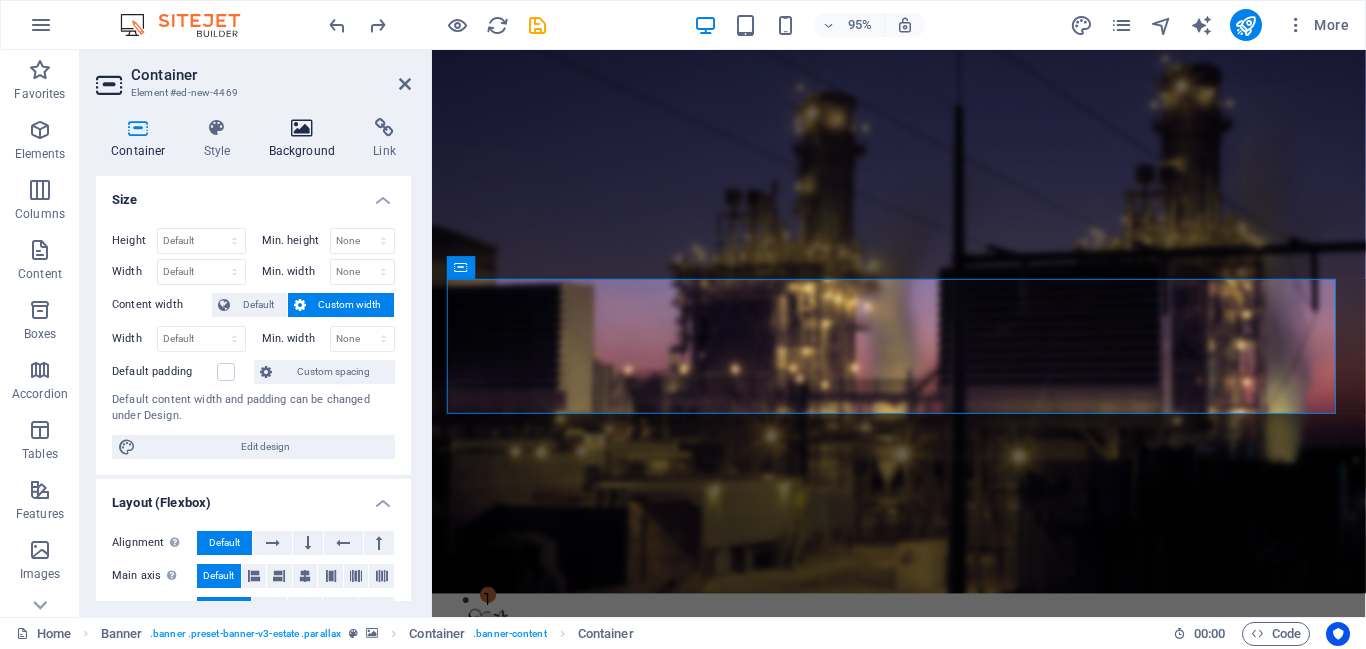 click on "Background" at bounding box center [306, 139] 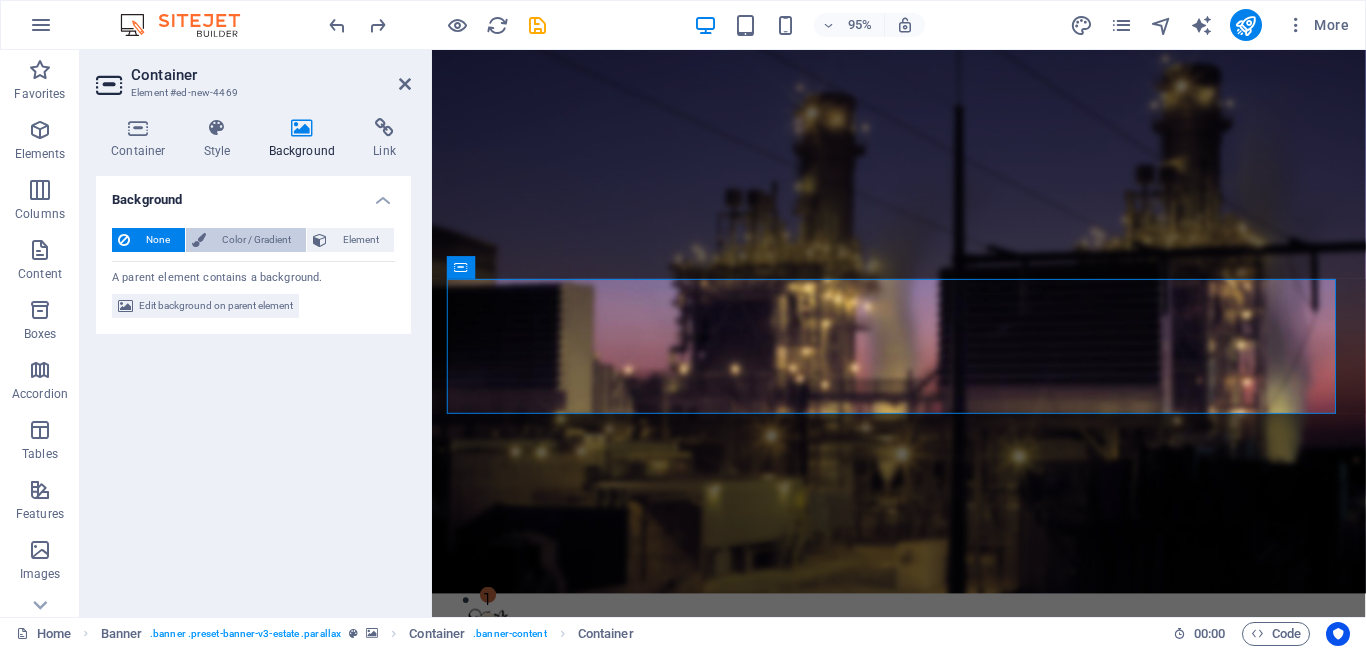 click on "Color / Gradient" at bounding box center [256, 240] 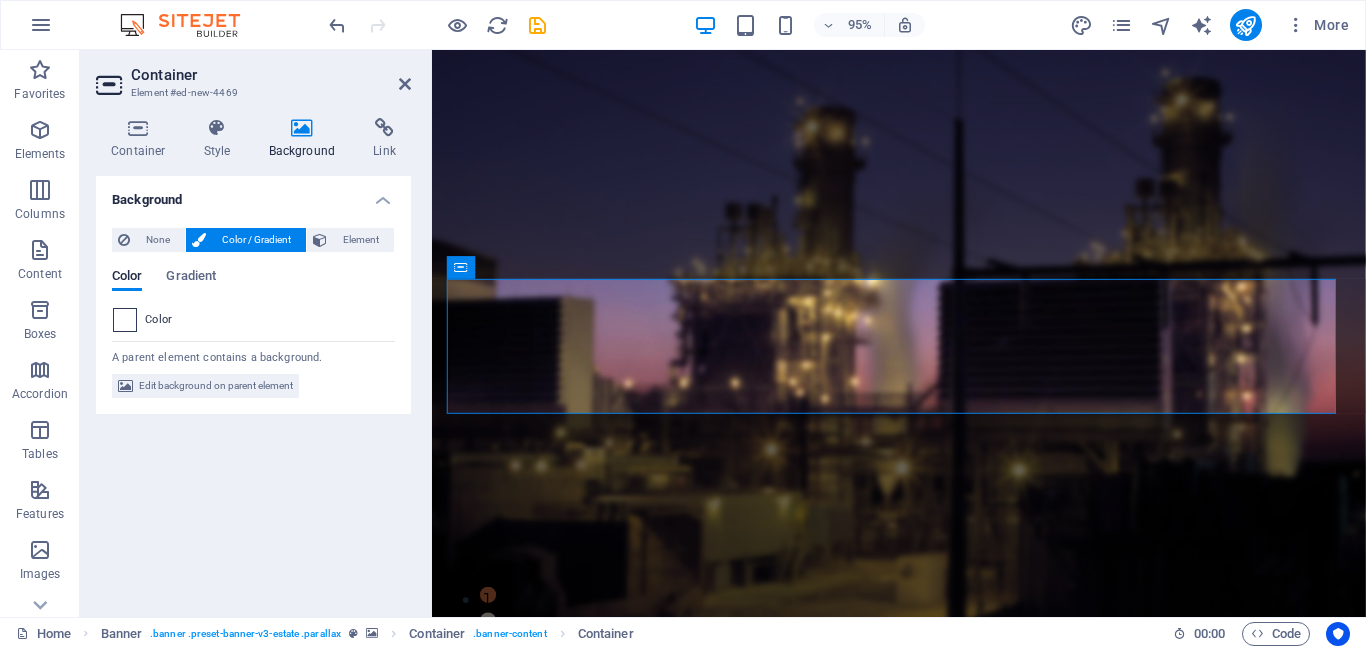 click at bounding box center [125, 320] 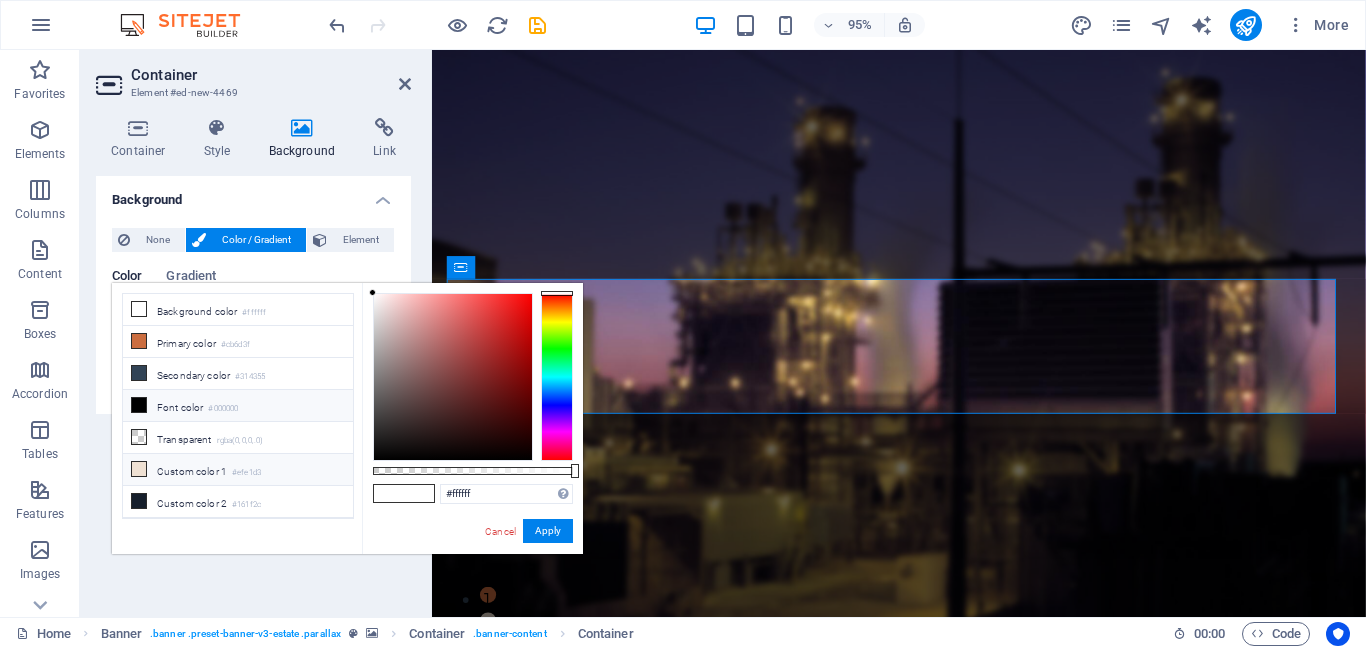 click on "Custom color 1
#efe1d3" at bounding box center (238, 470) 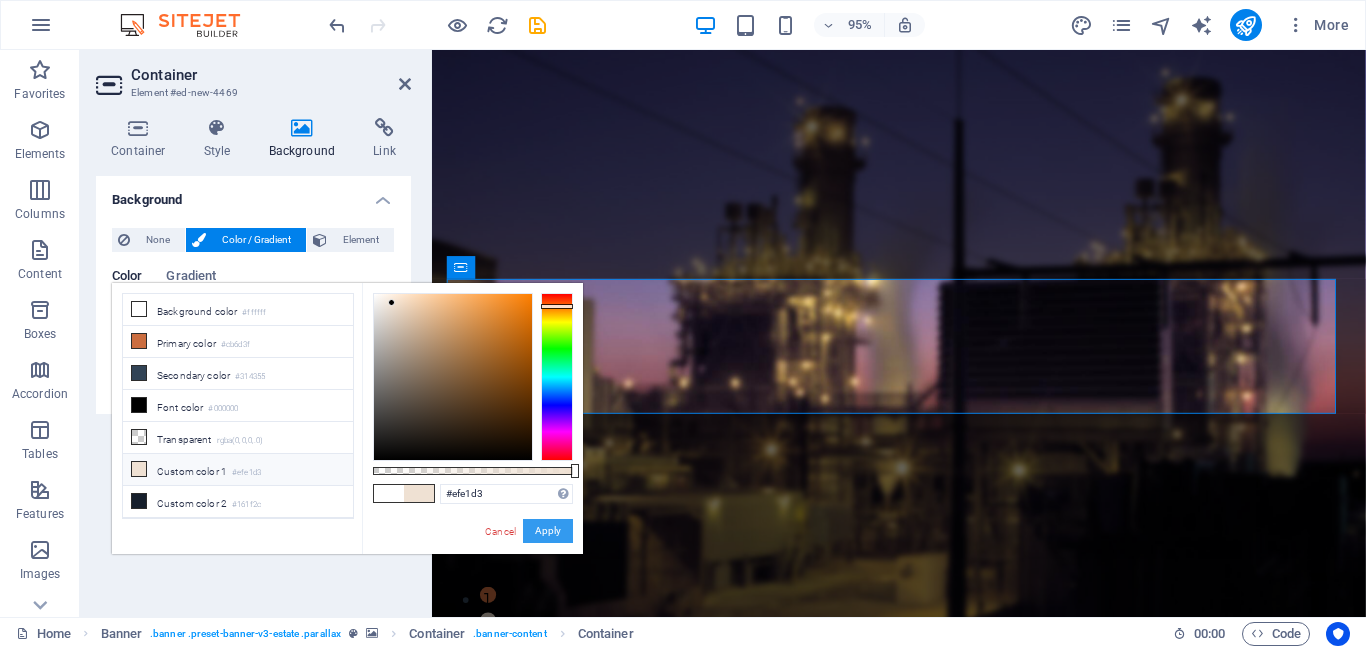 click on "Apply" at bounding box center [548, 531] 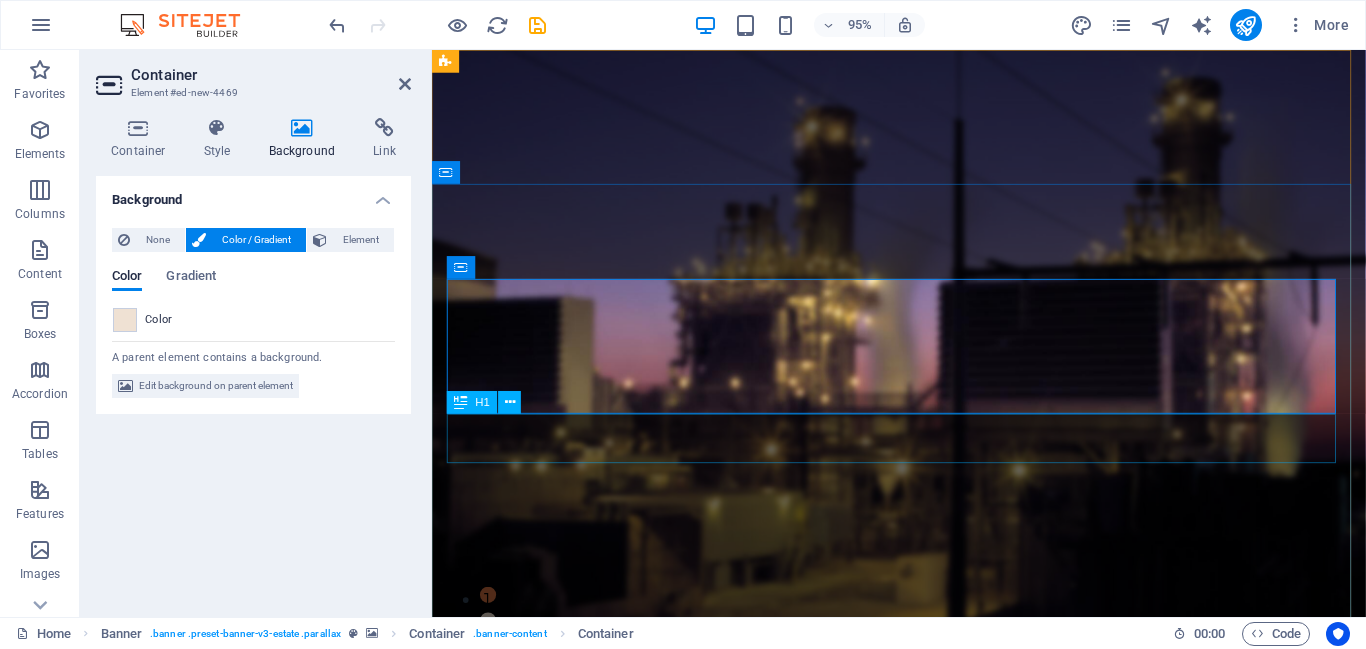 click on "Transformers: Powering the Grid." at bounding box center [923, 1092] 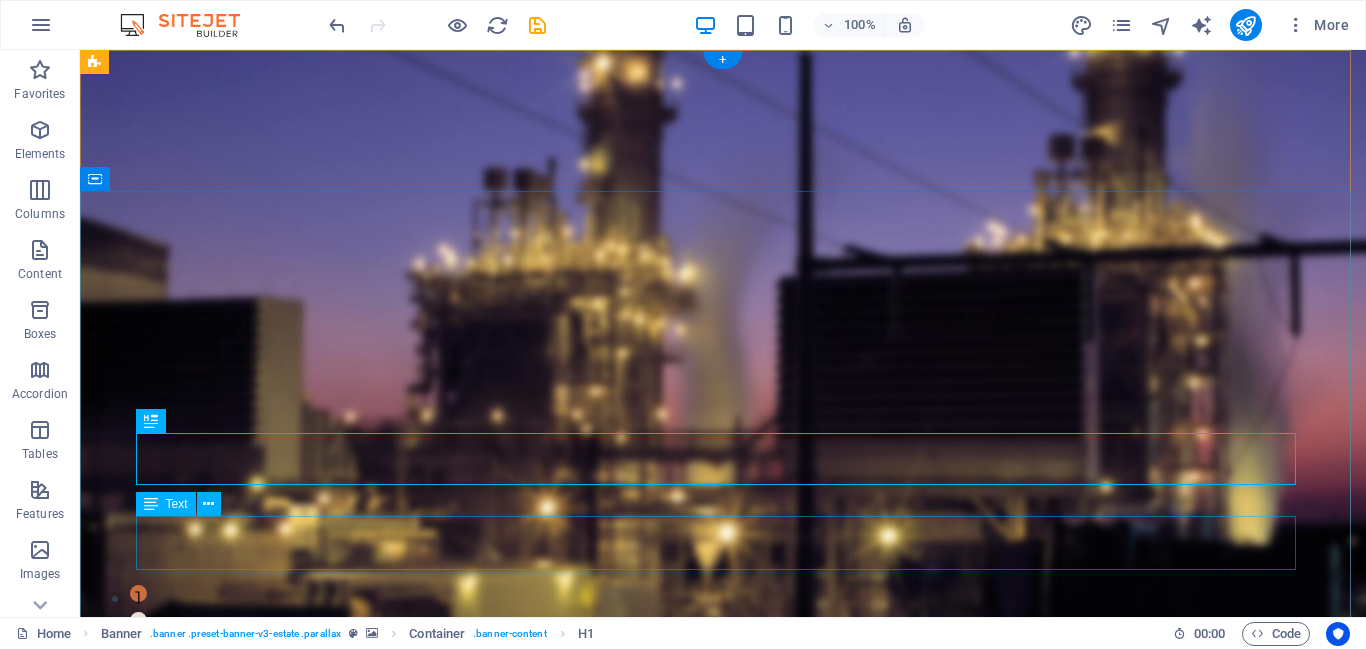 click on "Efficiently Converting Voltage for Reliable Energy Transmission" at bounding box center [723, 1176] 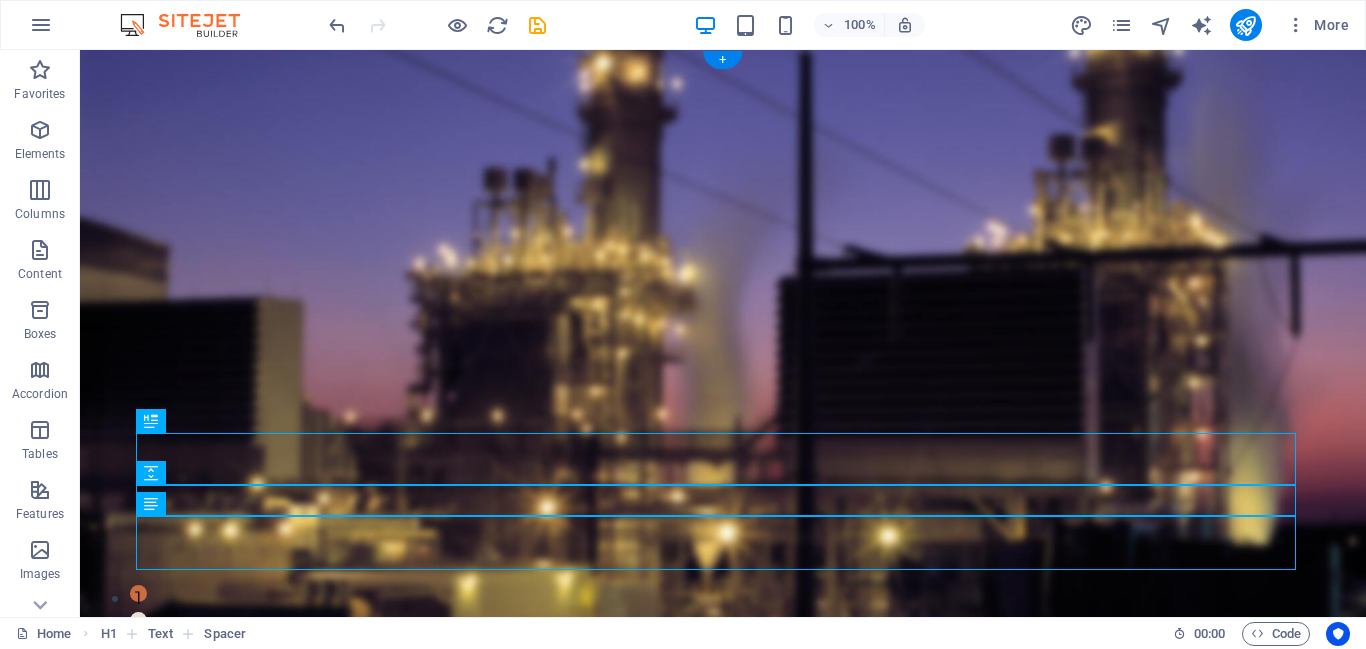 drag, startPoint x: 711, startPoint y: 460, endPoint x: 731, endPoint y: 344, distance: 117.71151 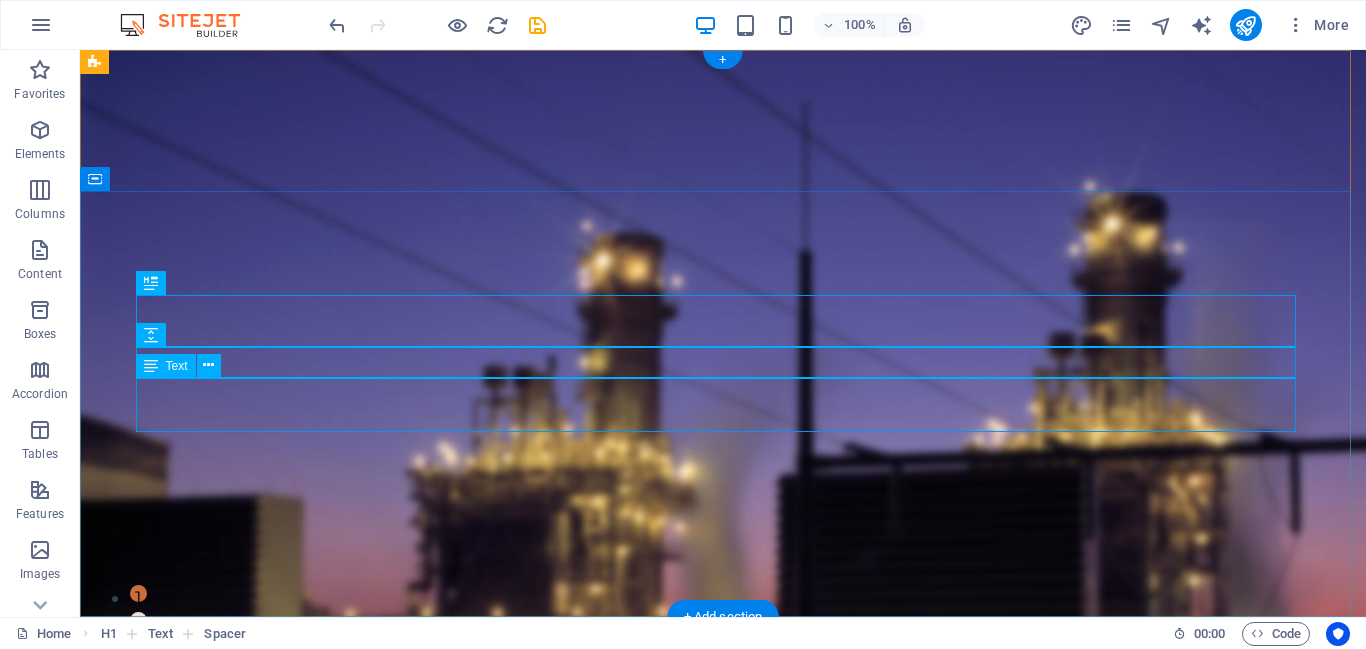 click on "Efficiently Converting Voltage for Reliable Energy Transmission" at bounding box center [723, 1000] 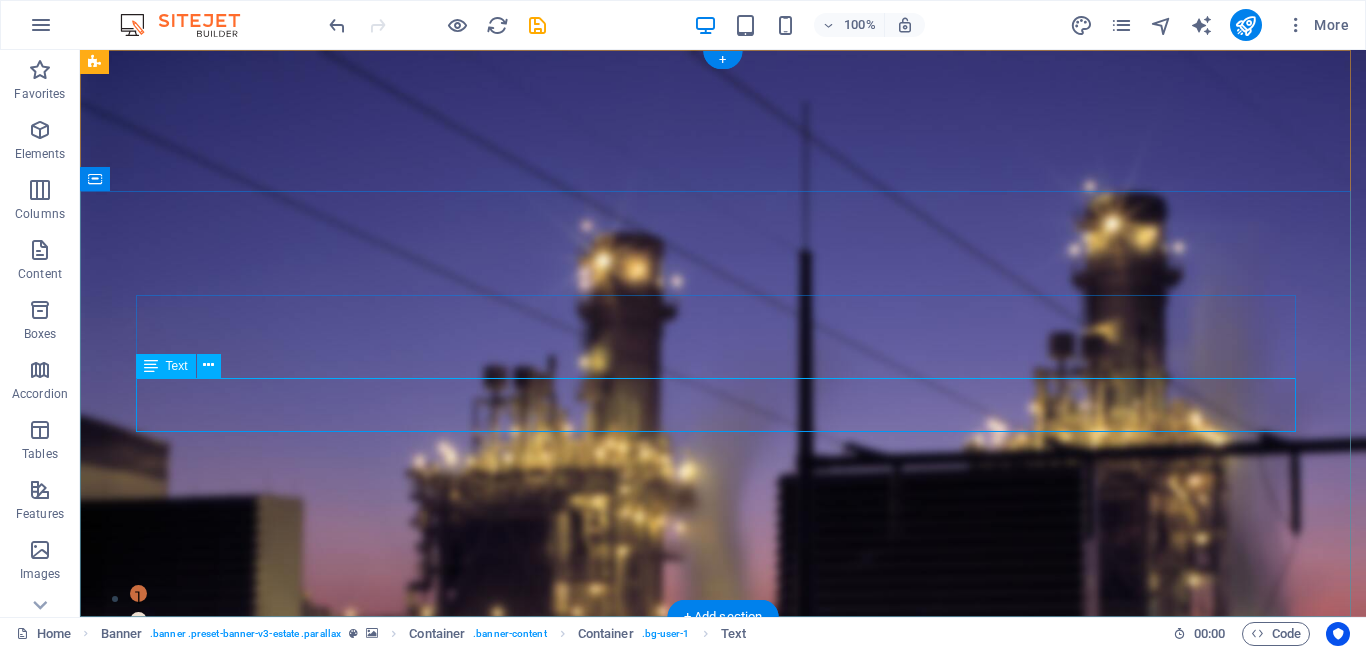 click on "Efficiently Converting Voltage for Reliable Energy Transmission" at bounding box center [723, 1000] 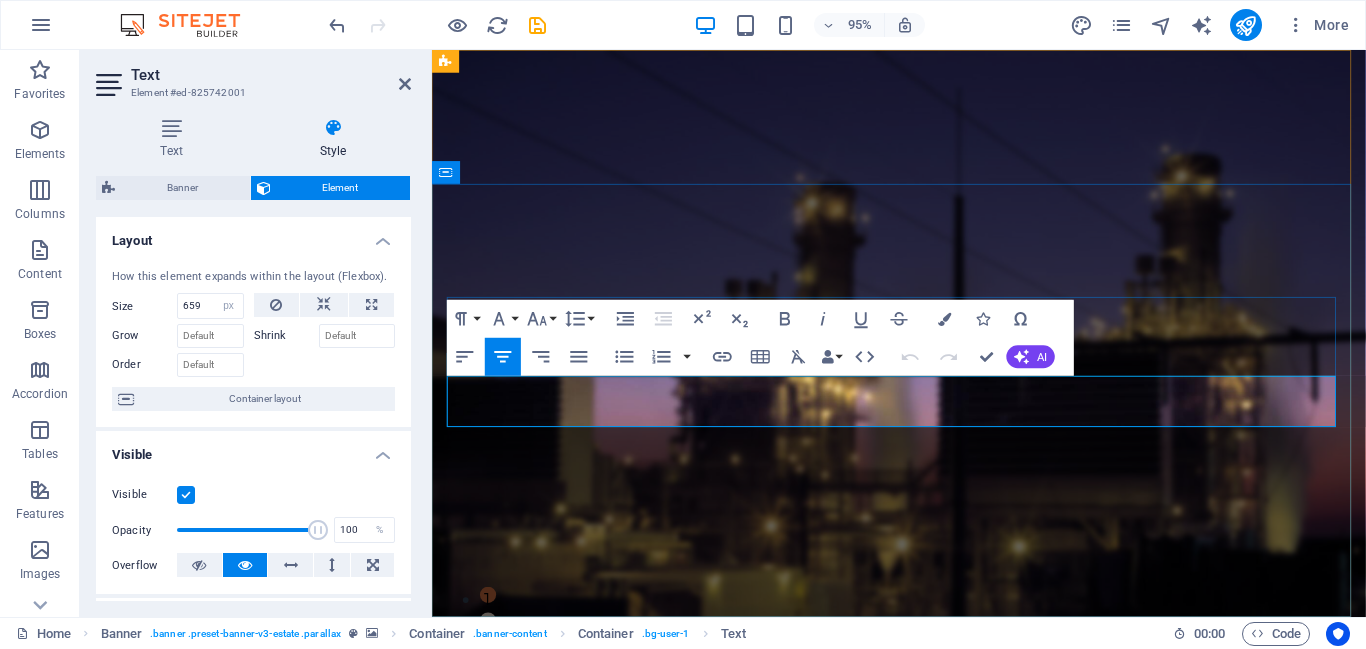 type 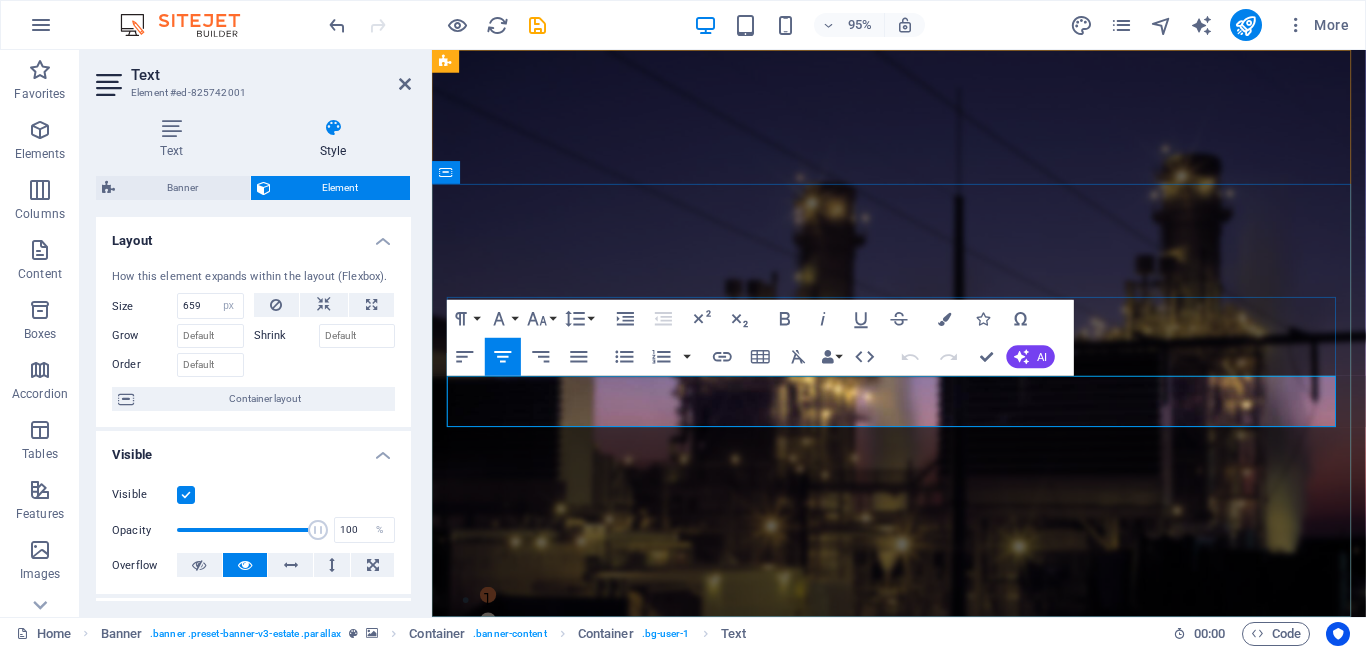 select on "DISABLED_OPTION_VALUE" 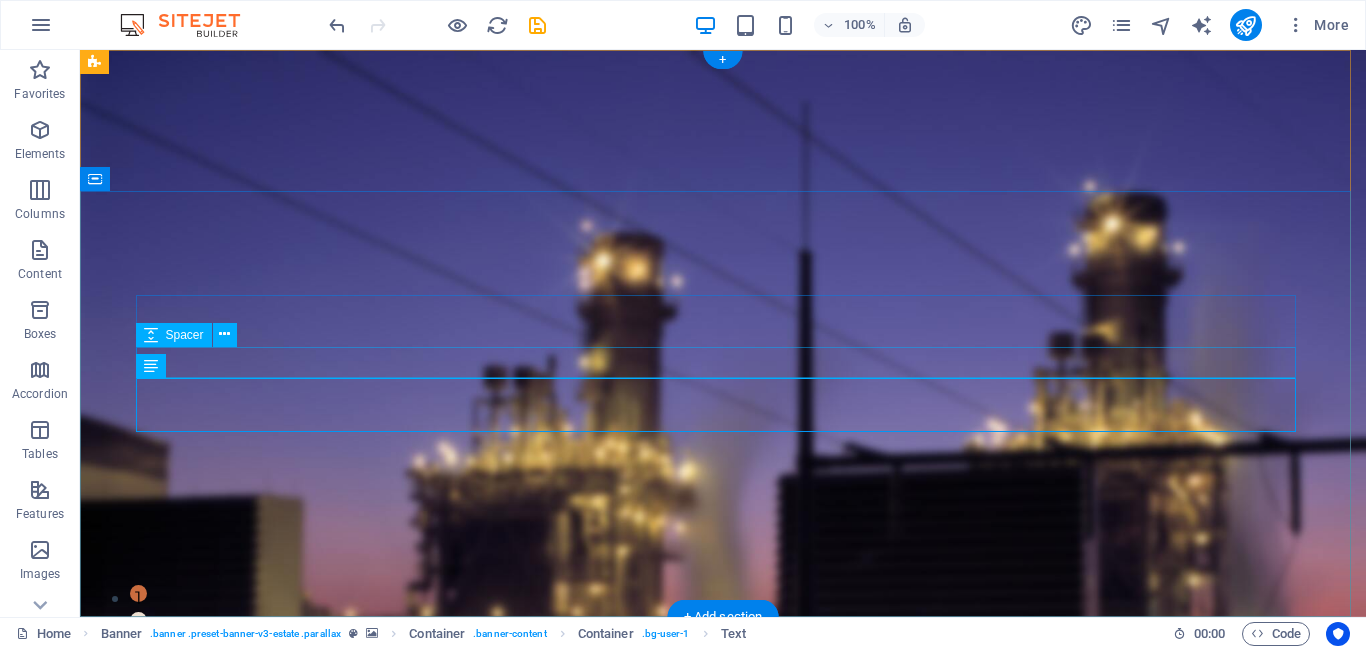 click at bounding box center [723, 987] 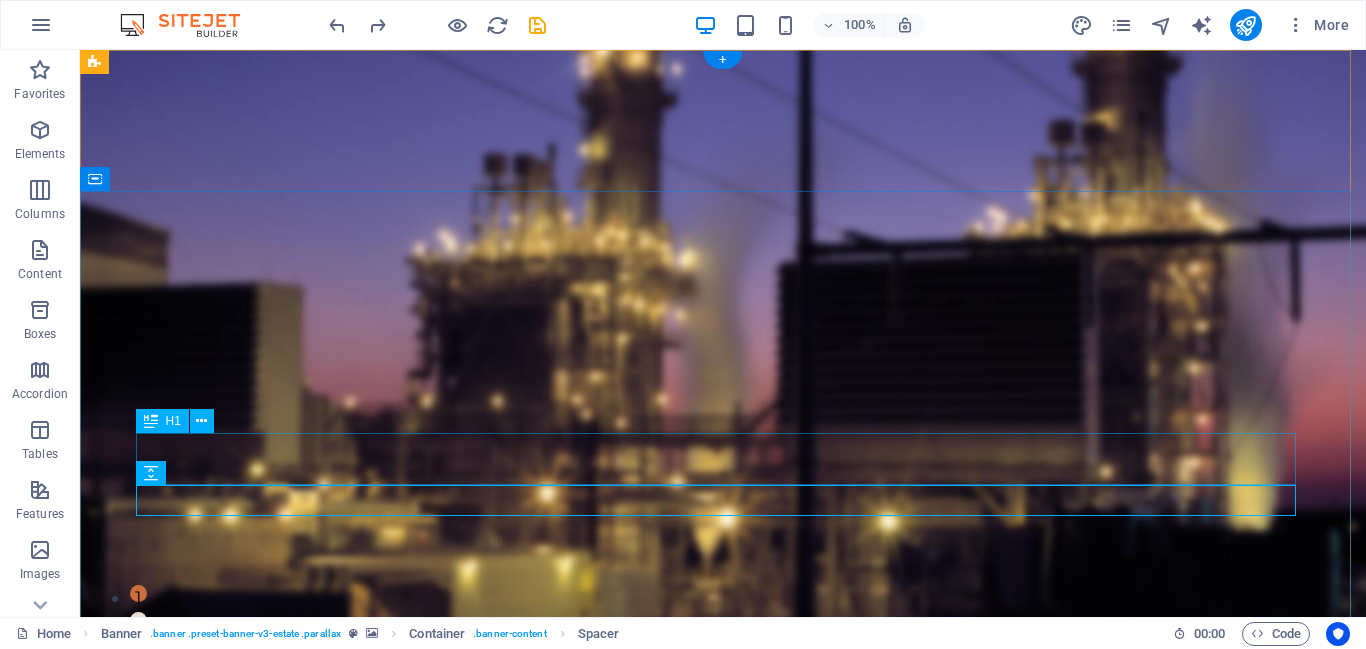 click on "Transformers: Powering the Grid." at bounding box center (723, 1063) 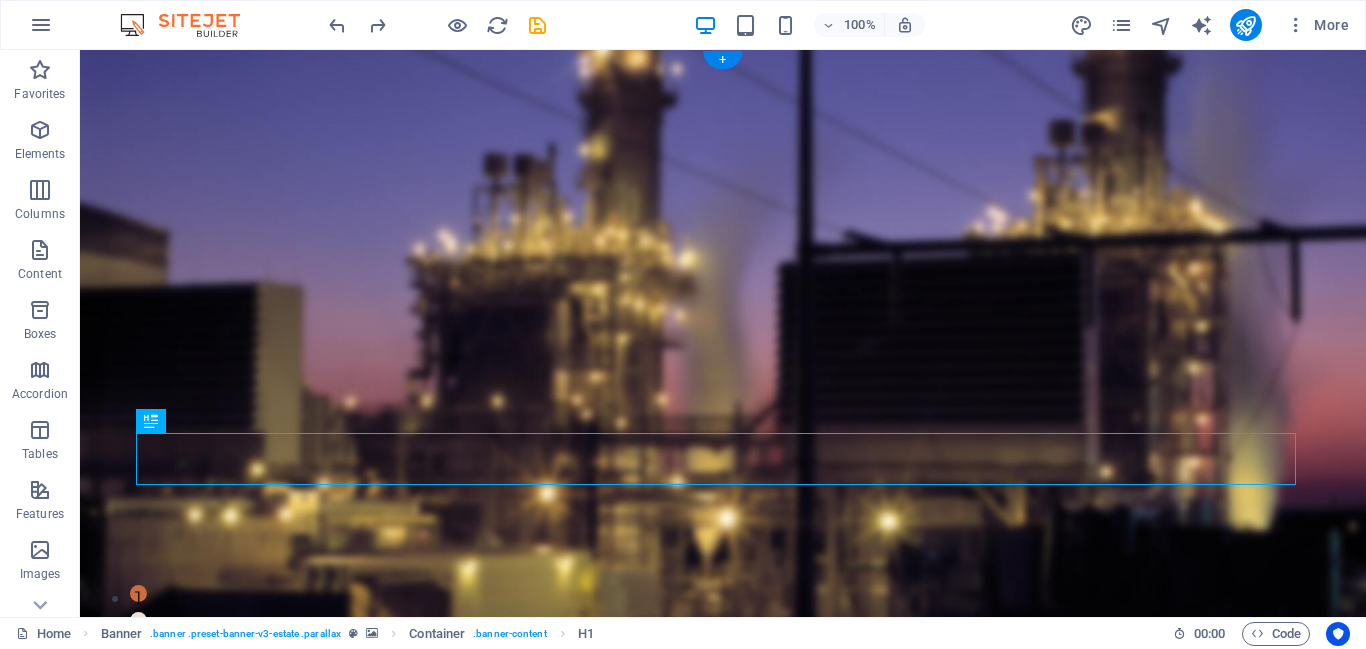 drag, startPoint x: 765, startPoint y: 469, endPoint x: 744, endPoint y: 335, distance: 135.63554 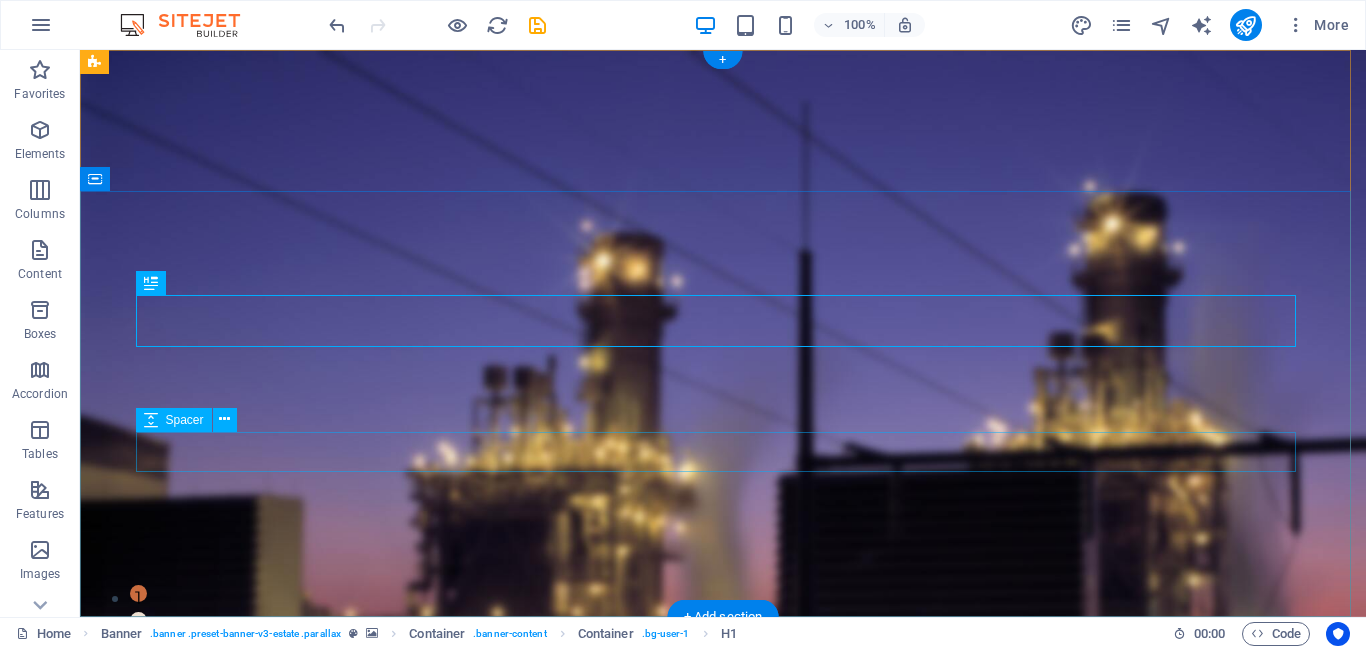 click at bounding box center [723, 1047] 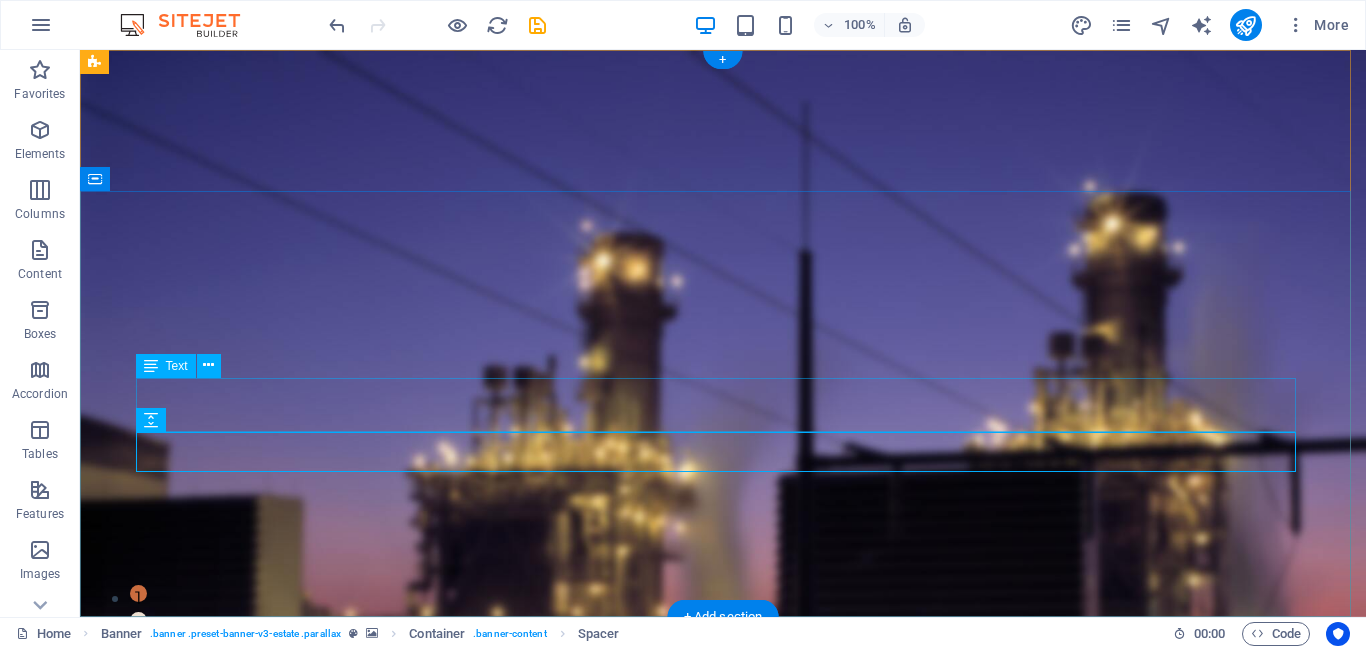 click on "Efficiently Converting Voltage for Reliable Energy Transmission" at bounding box center (723, 1000) 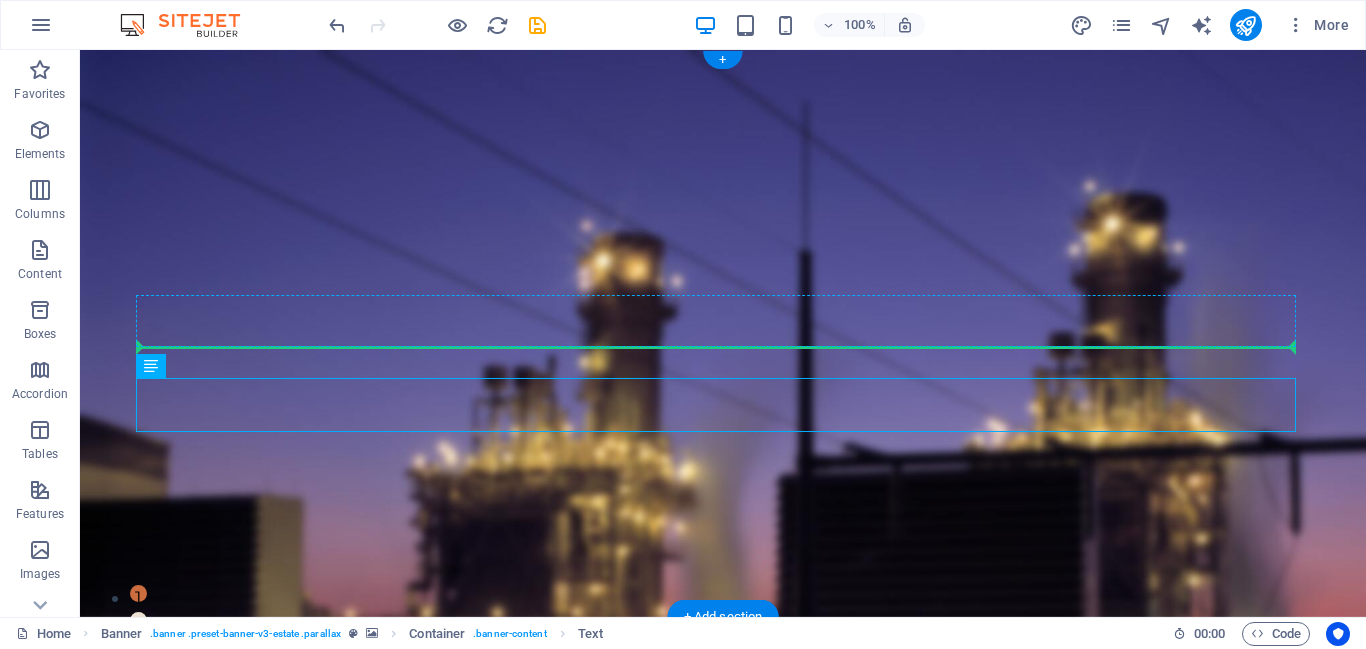 drag, startPoint x: 813, startPoint y: 392, endPoint x: 817, endPoint y: 335, distance: 57.14018 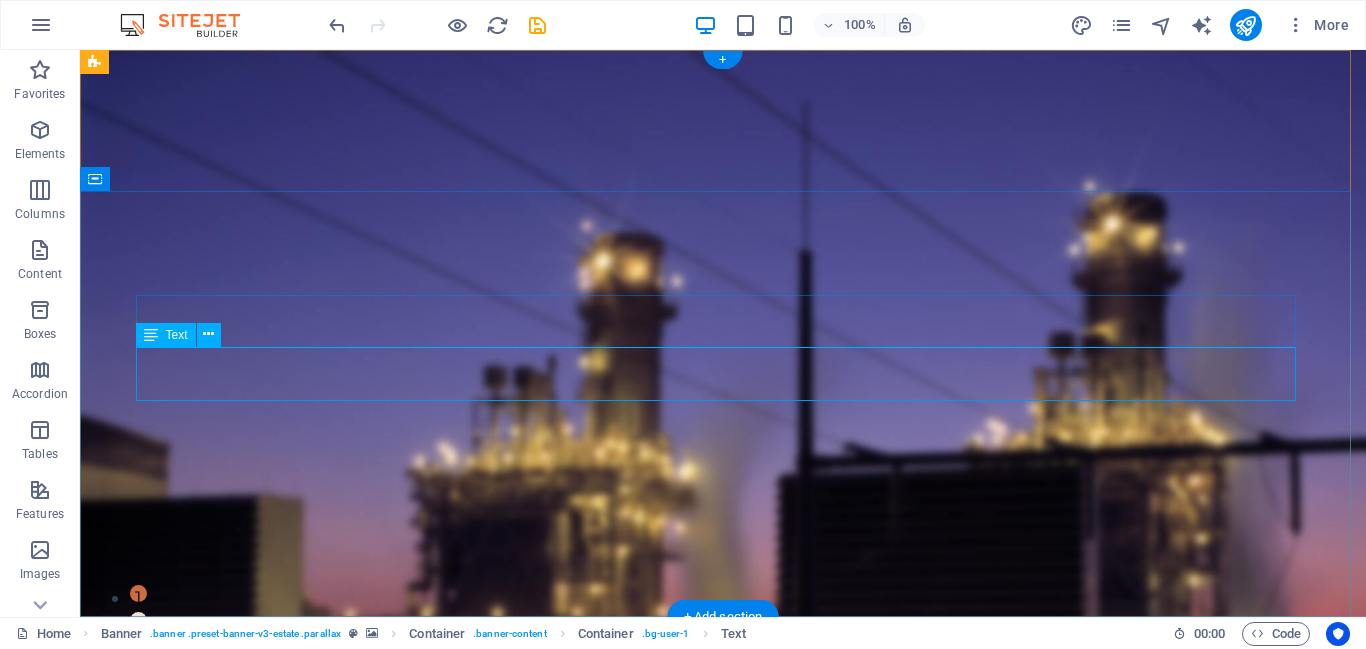 click on "Efficiently Converting Voltage for Reliable Energy Transmission" at bounding box center (723, 969) 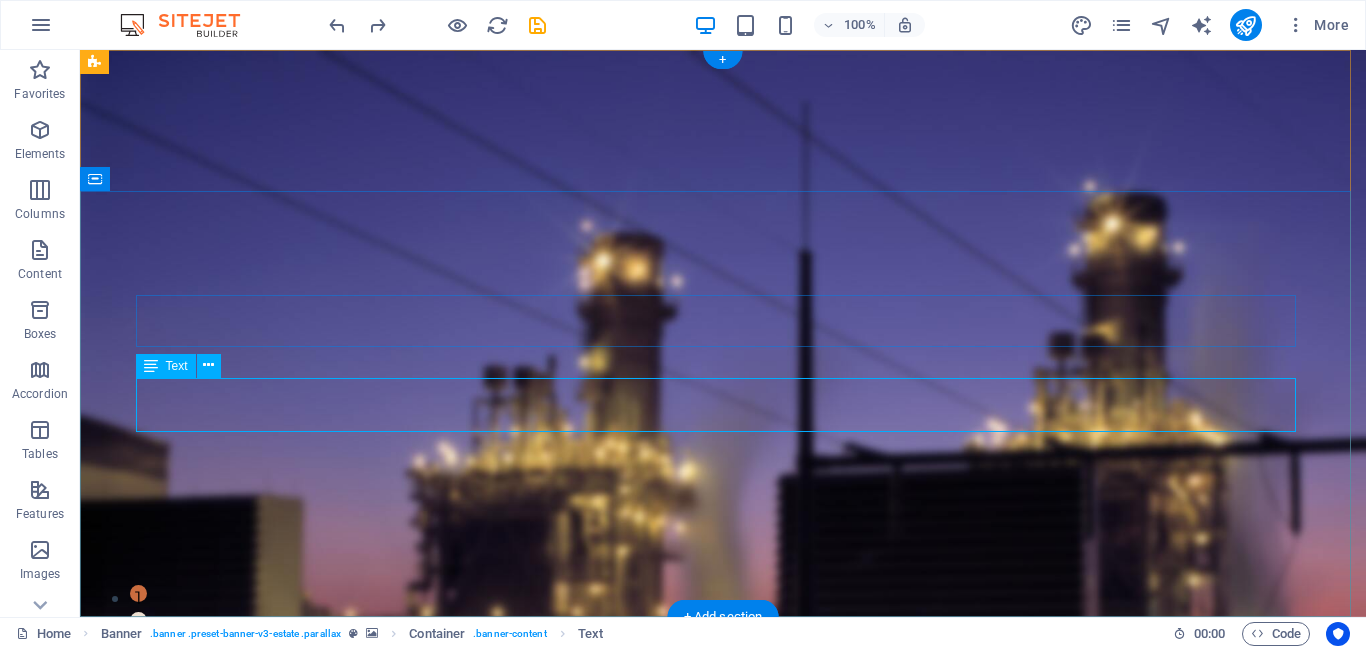 click on "Efficiently Converting Voltage for Reliable Energy Transmission" at bounding box center (723, 1000) 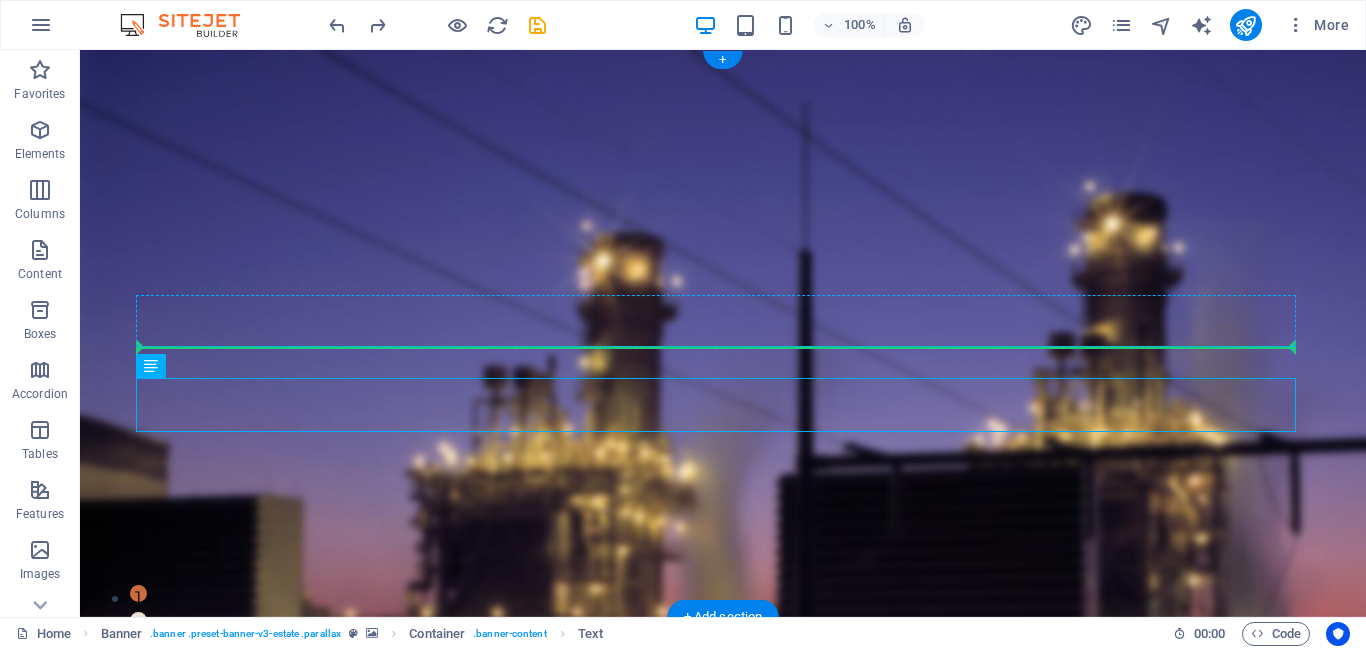 drag, startPoint x: 412, startPoint y: 403, endPoint x: 342, endPoint y: 329, distance: 101.862656 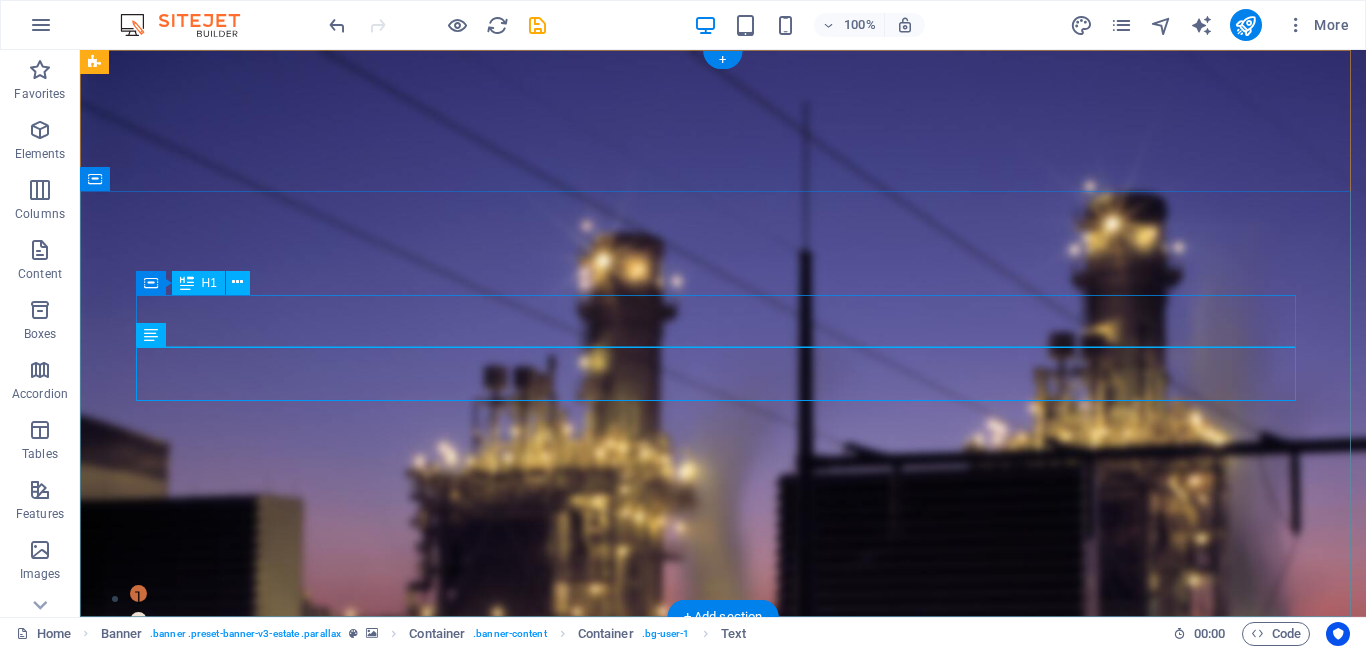 click on "Transformers: Powering the Grid." at bounding box center (723, 916) 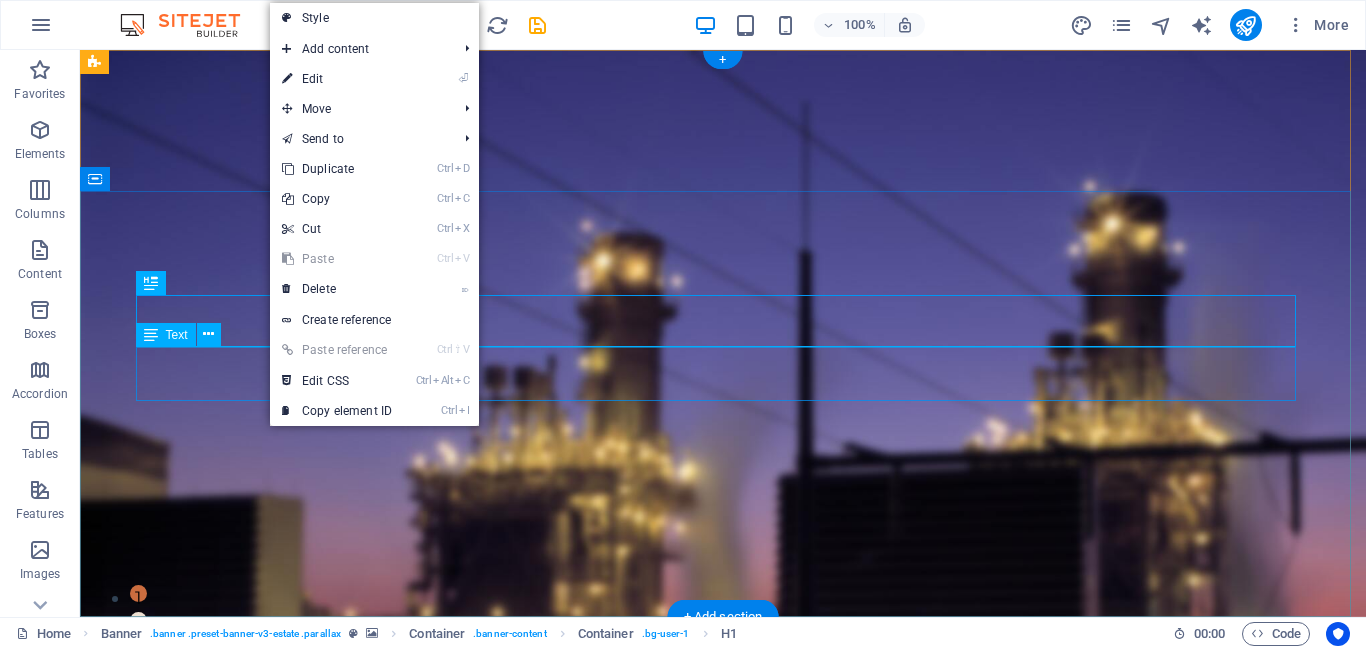 click on "Efficiently Converting Voltage for Reliable Energy Transmission" at bounding box center [723, 969] 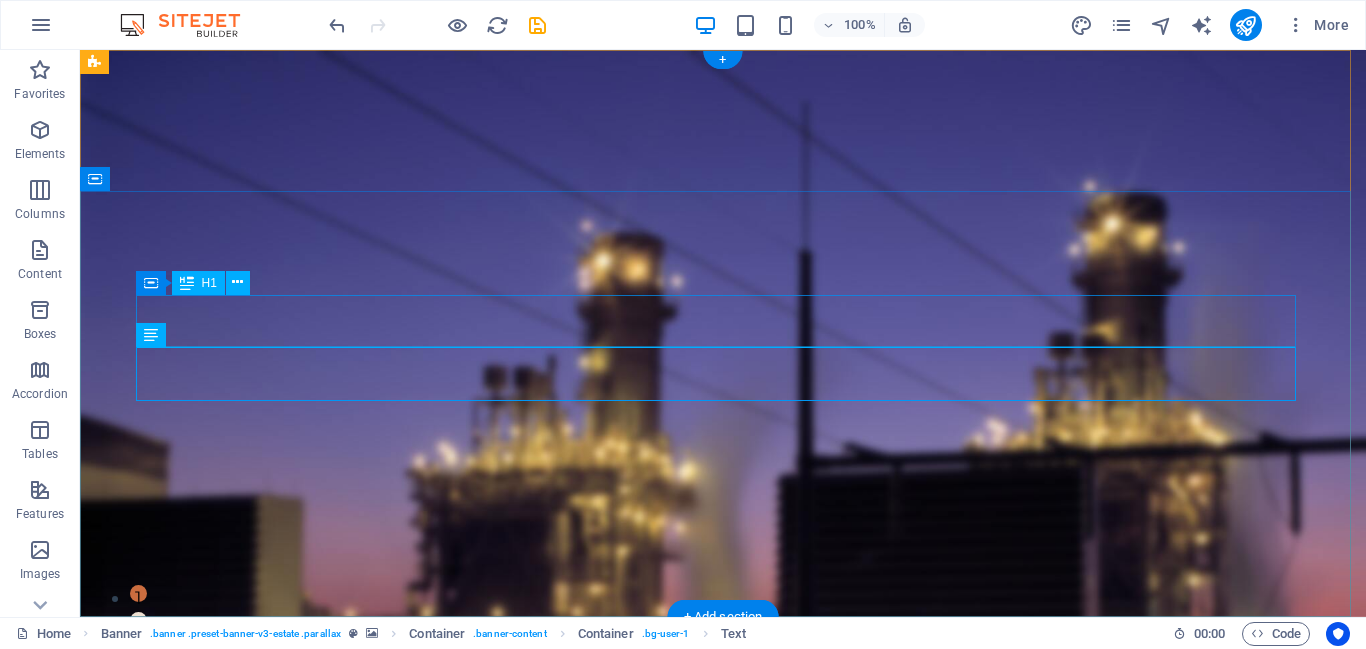 click on "Transformers: Powering the Grid." at bounding box center (723, 916) 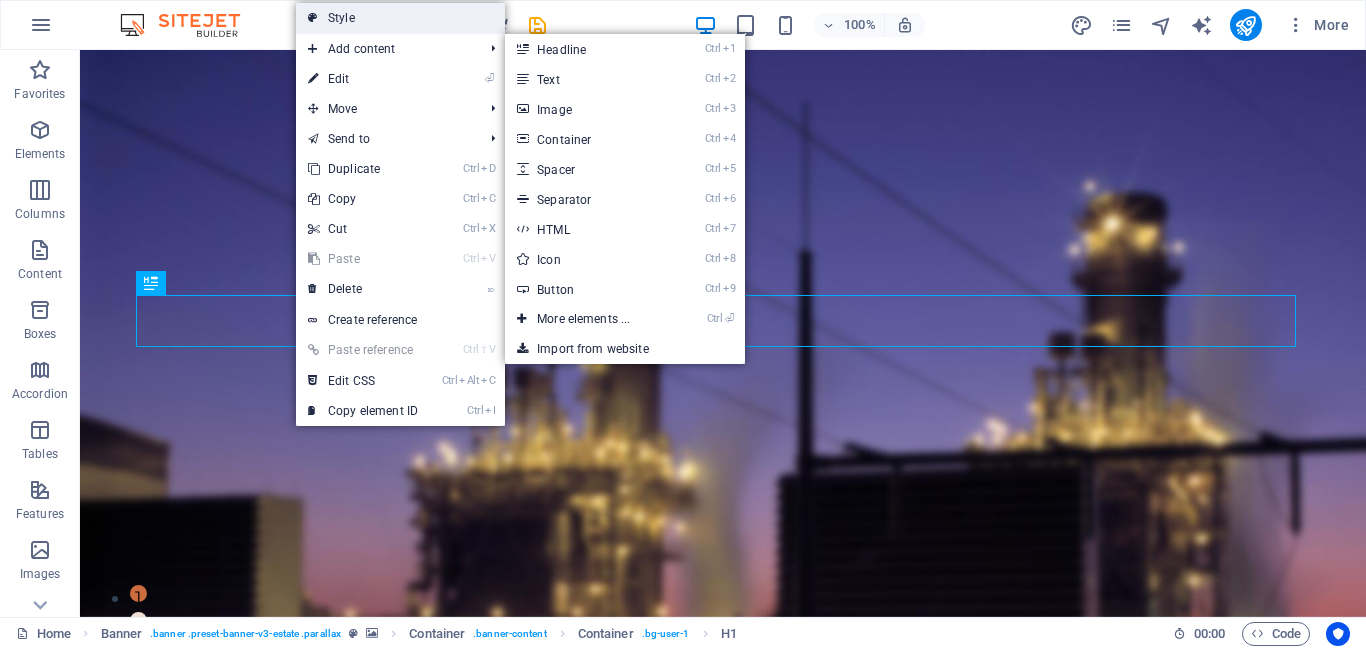 click on "Style" at bounding box center [400, 18] 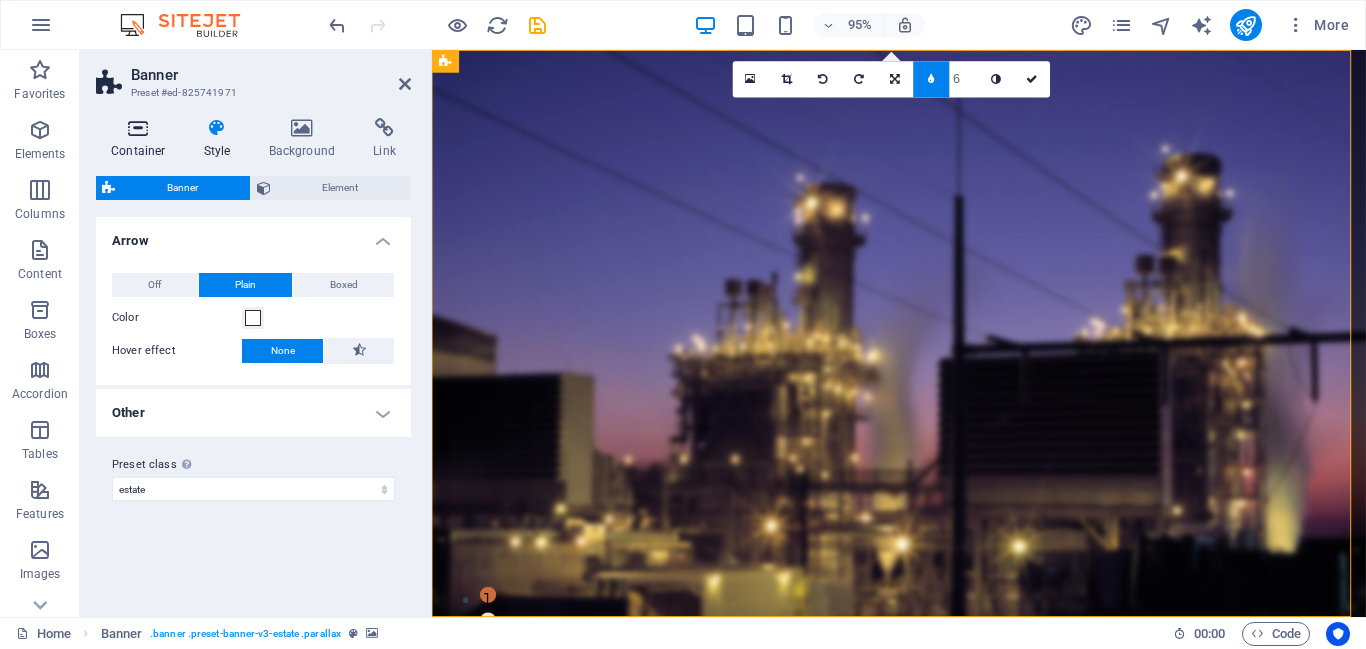 click at bounding box center (138, 128) 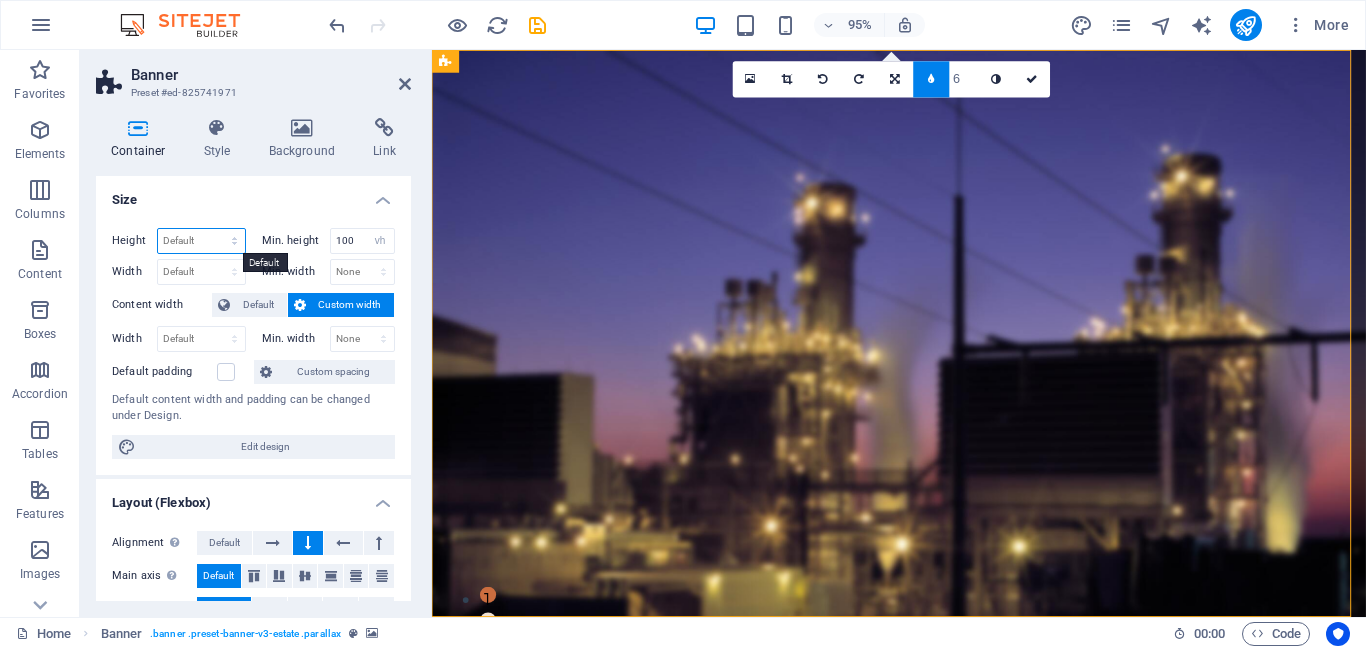 click on "Default px rem % vh vw" at bounding box center (201, 241) 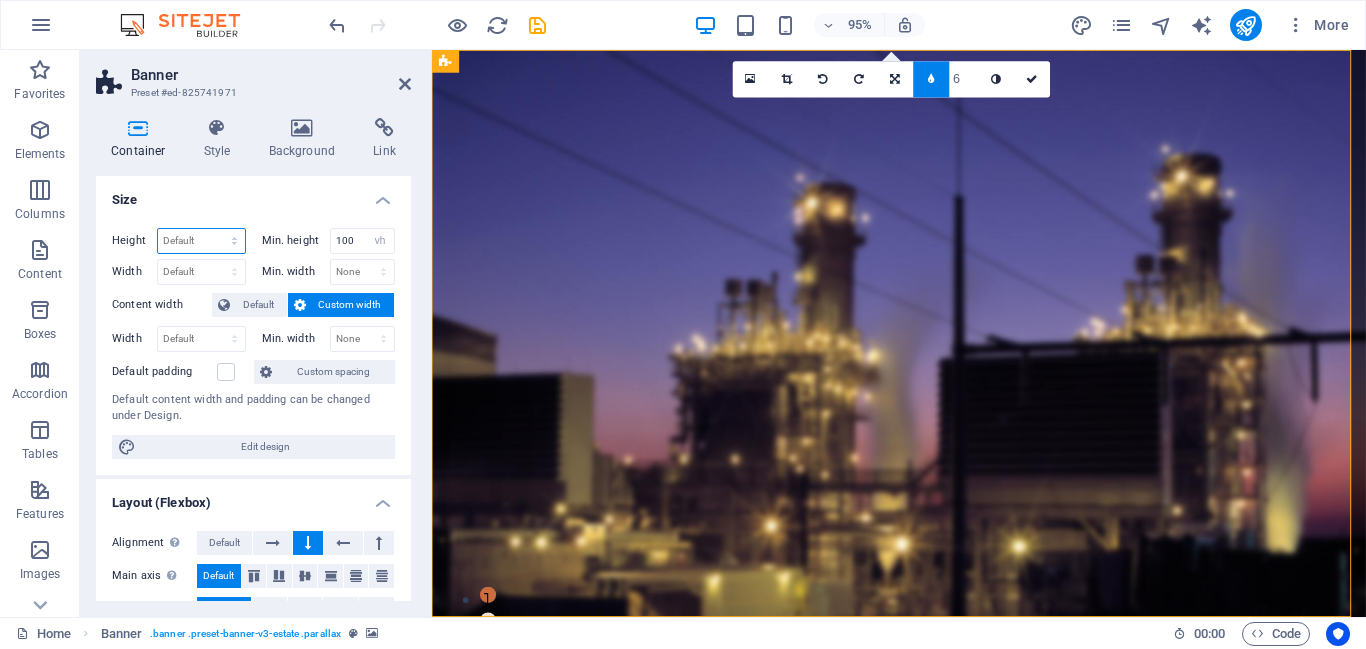 click on "Default px rem % vh vw" at bounding box center [201, 241] 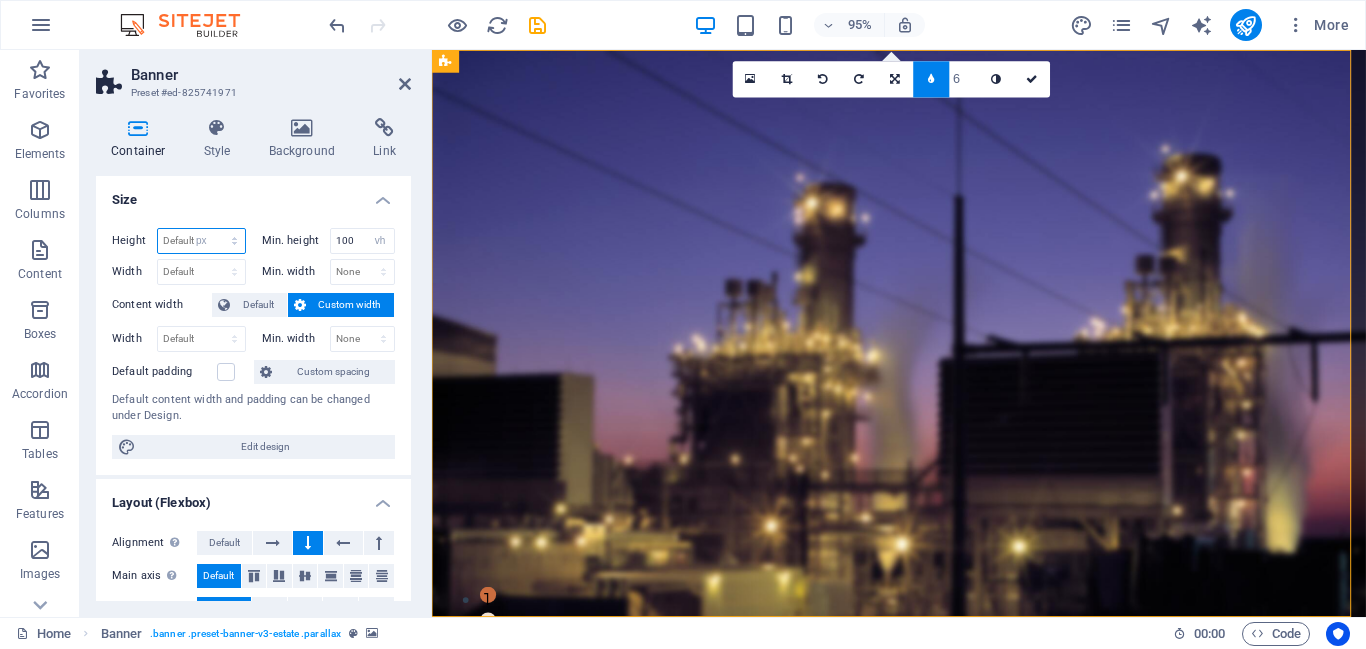 click on "Default px rem % vh vw" at bounding box center (201, 241) 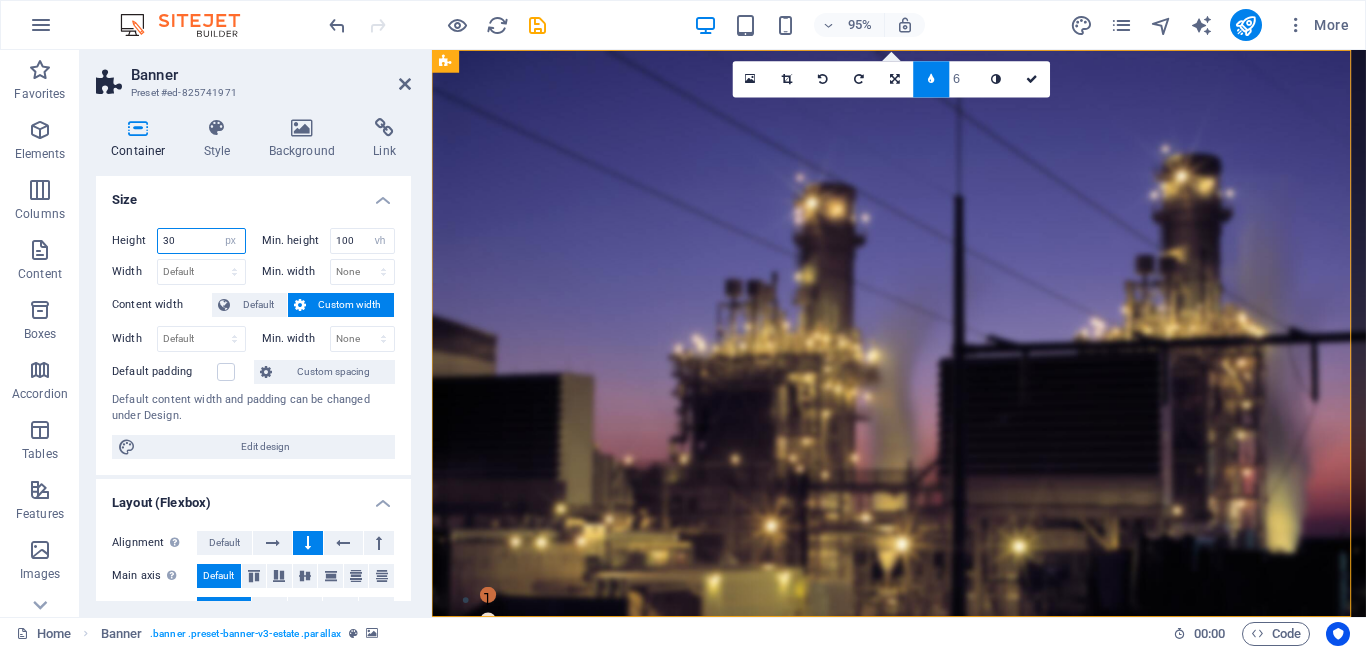 type on "30" 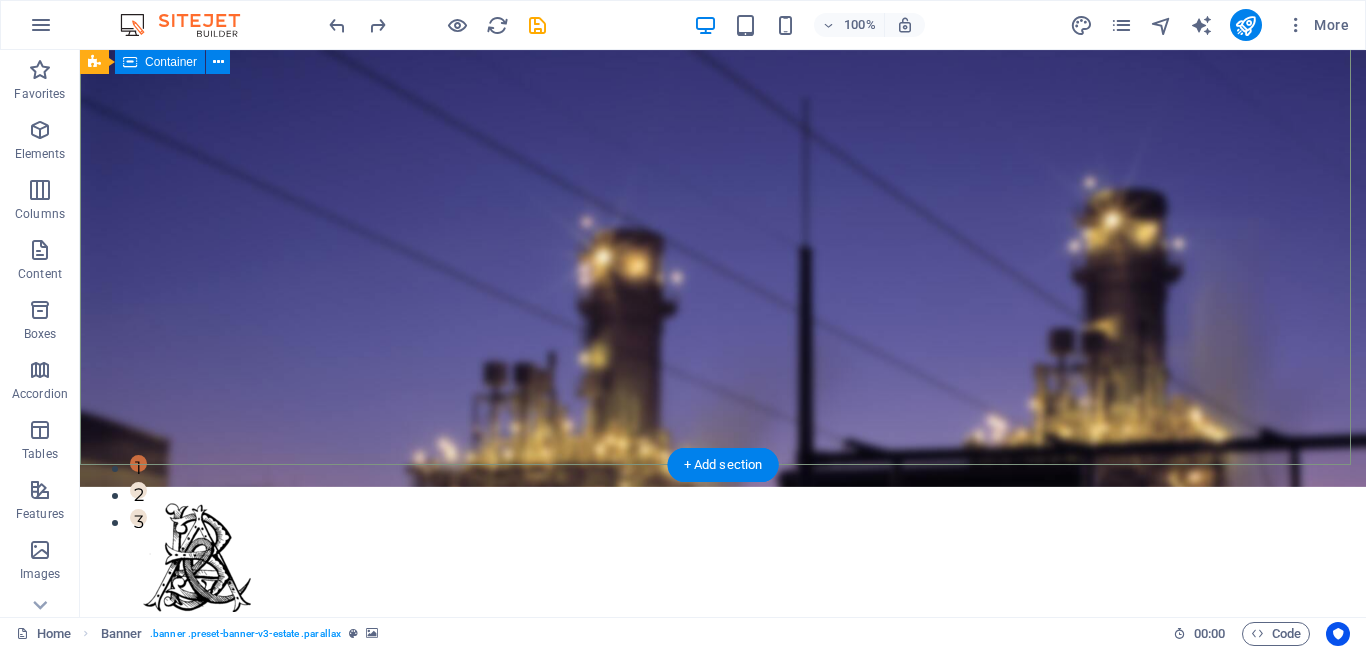 scroll, scrollTop: 119, scrollLeft: 0, axis: vertical 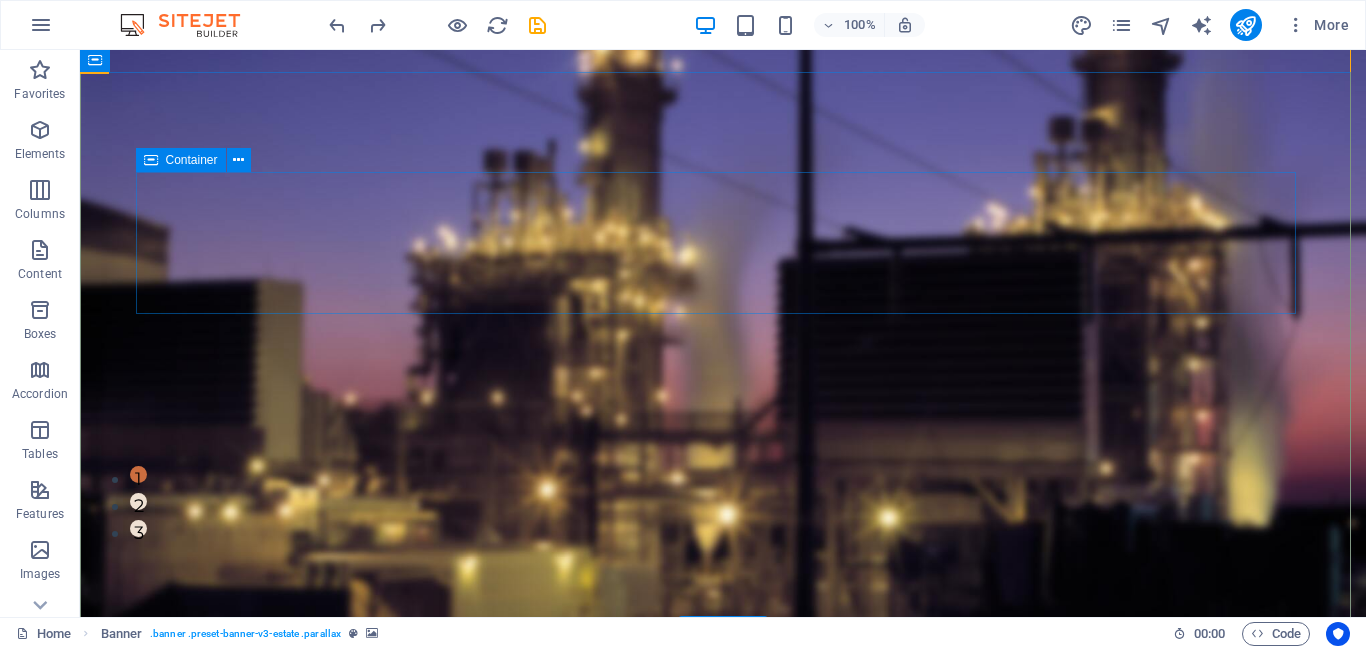 click on "Drop content here or  Add elements  Paste clipboard" at bounding box center [723, 847] 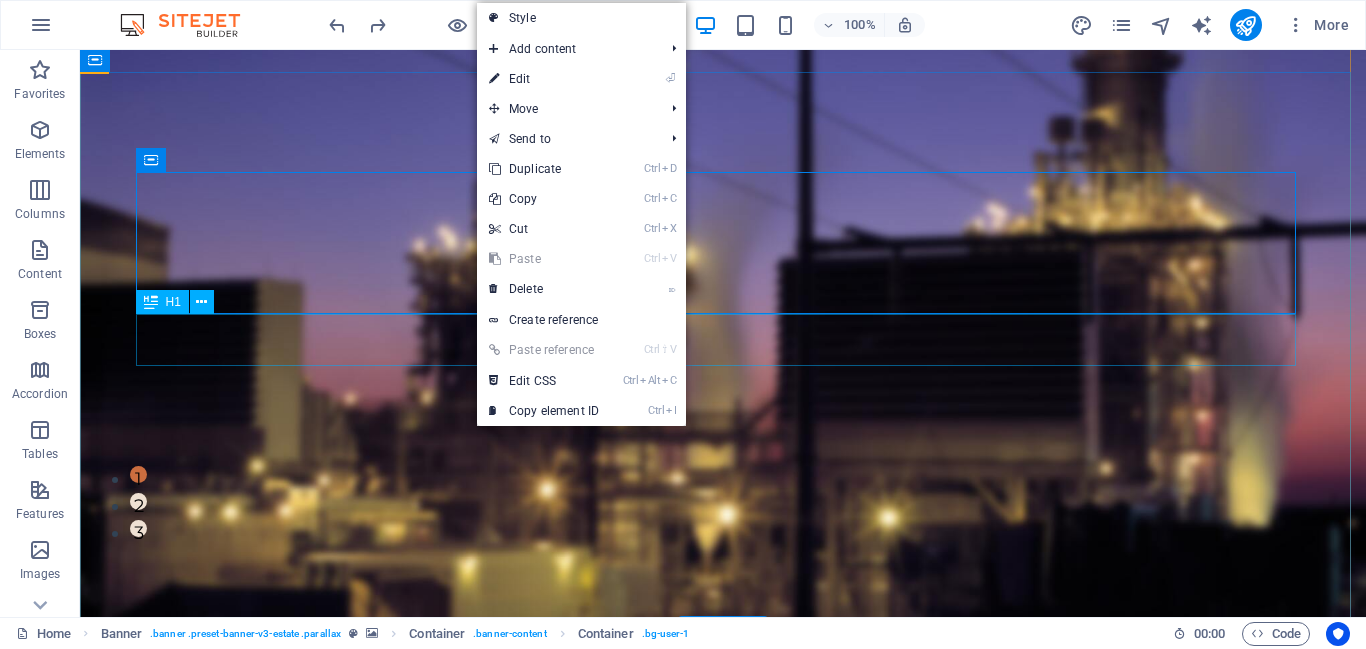 click on "Transformers: Powering the Grid." at bounding box center [723, 944] 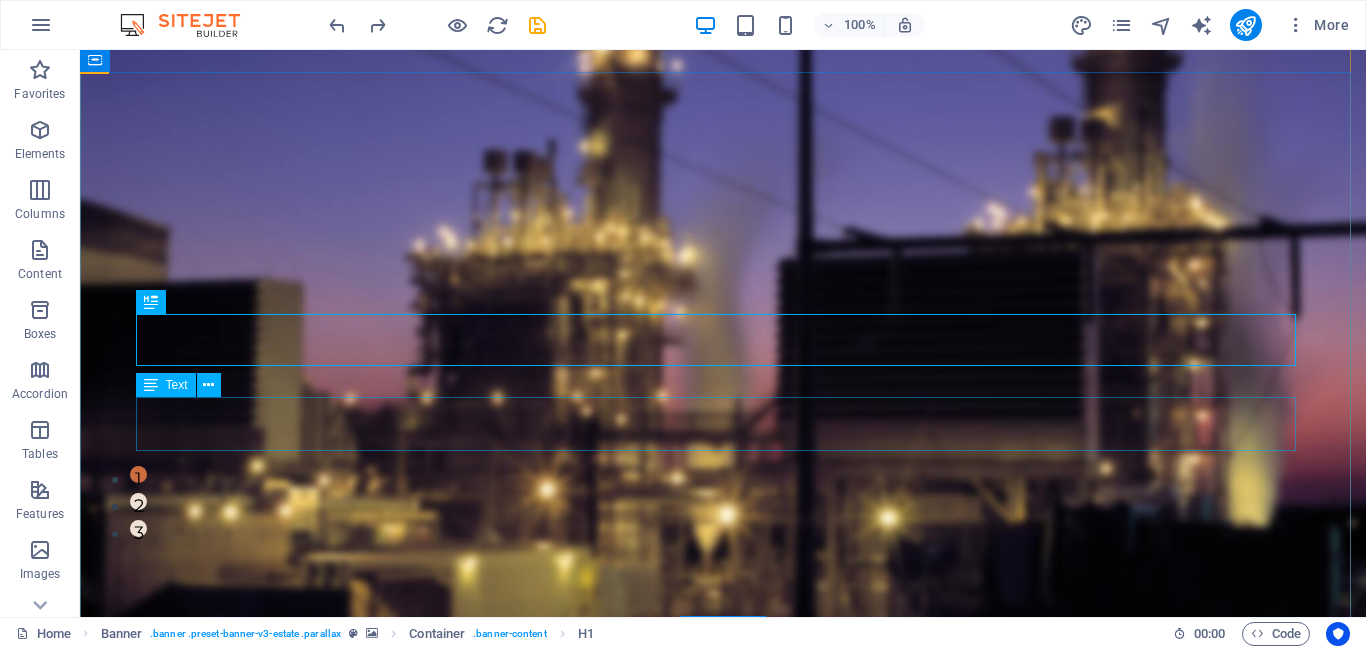click on "Efficiently Converting Voltage for Reliable Energy Transmission" at bounding box center [723, 1028] 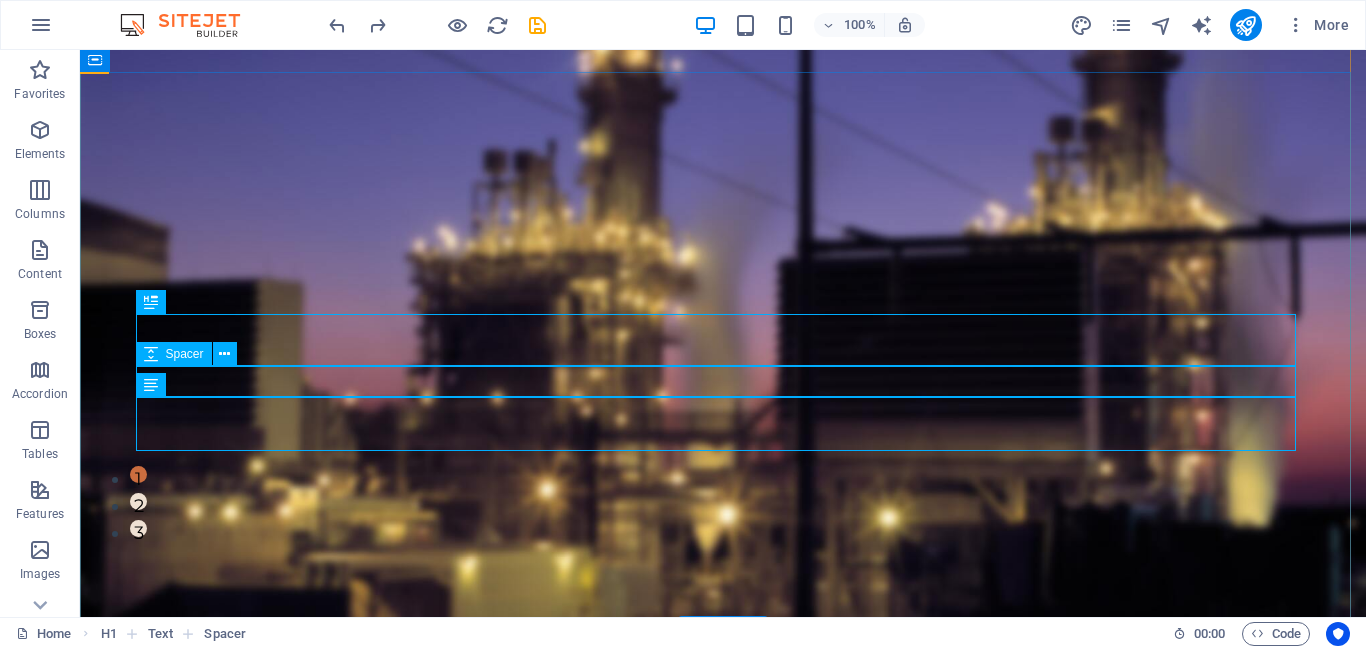 click at bounding box center [723, 985] 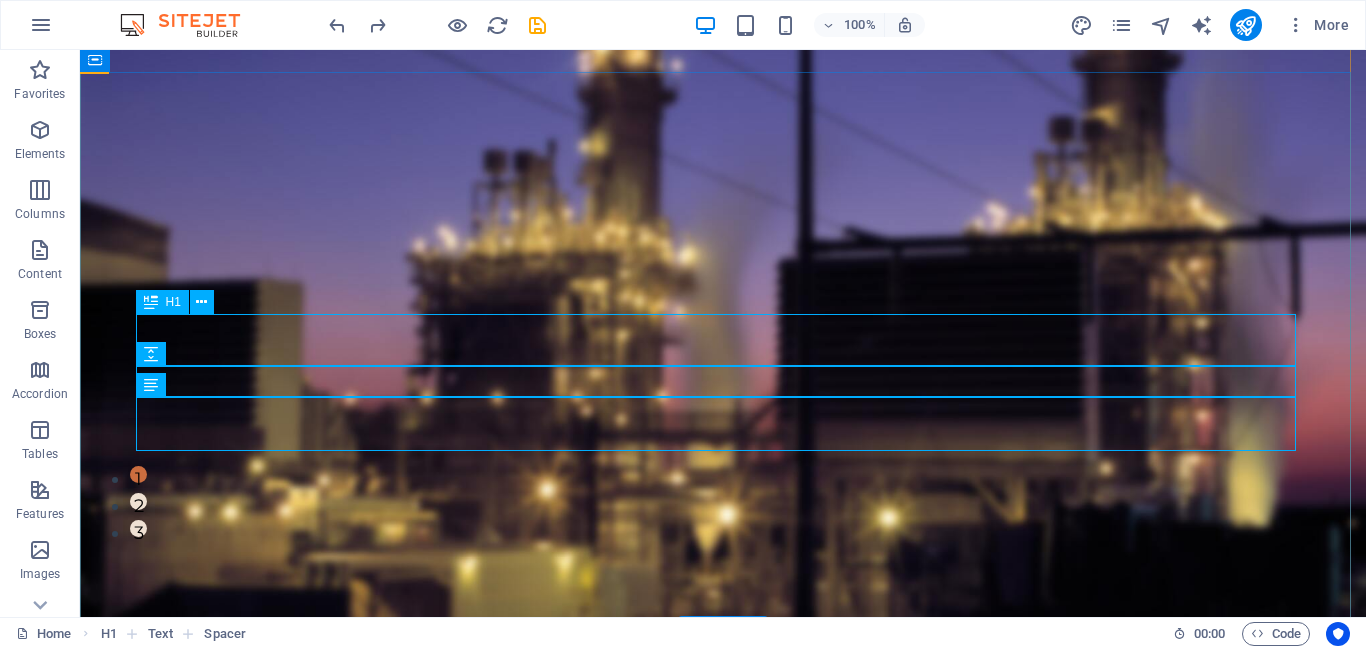 click on "Transformers: Powering the Grid." at bounding box center [723, 944] 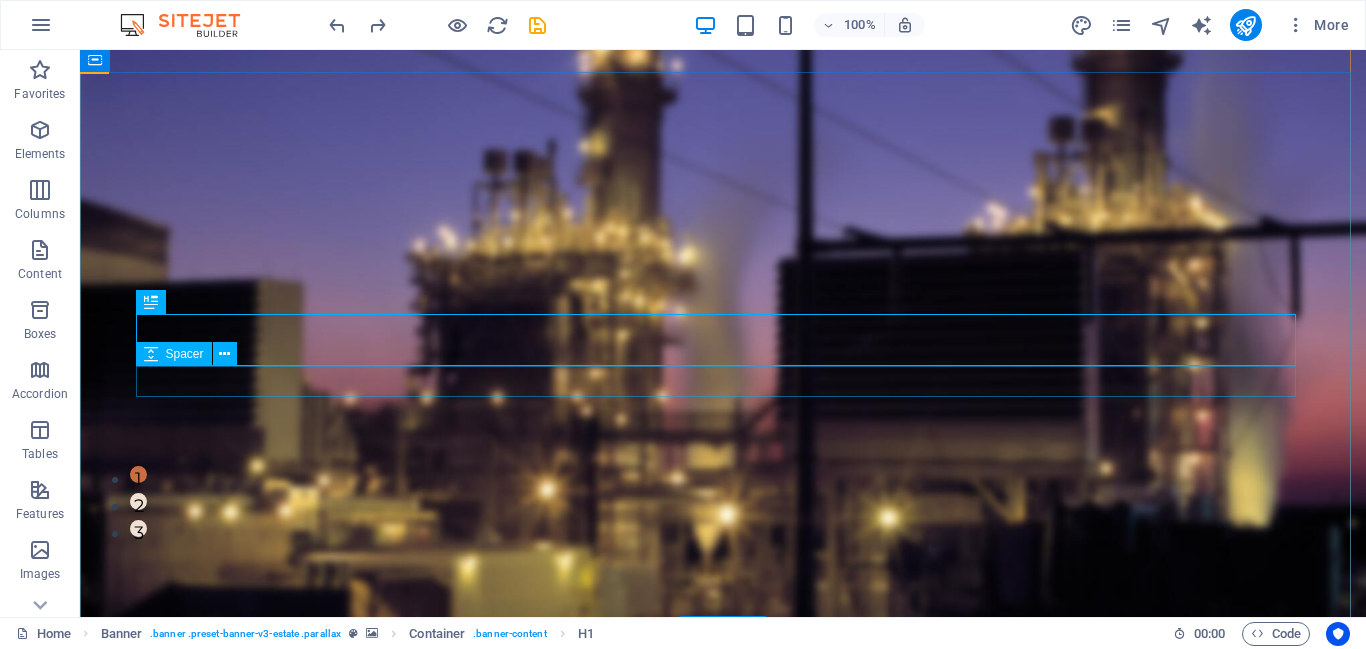 click at bounding box center (723, 985) 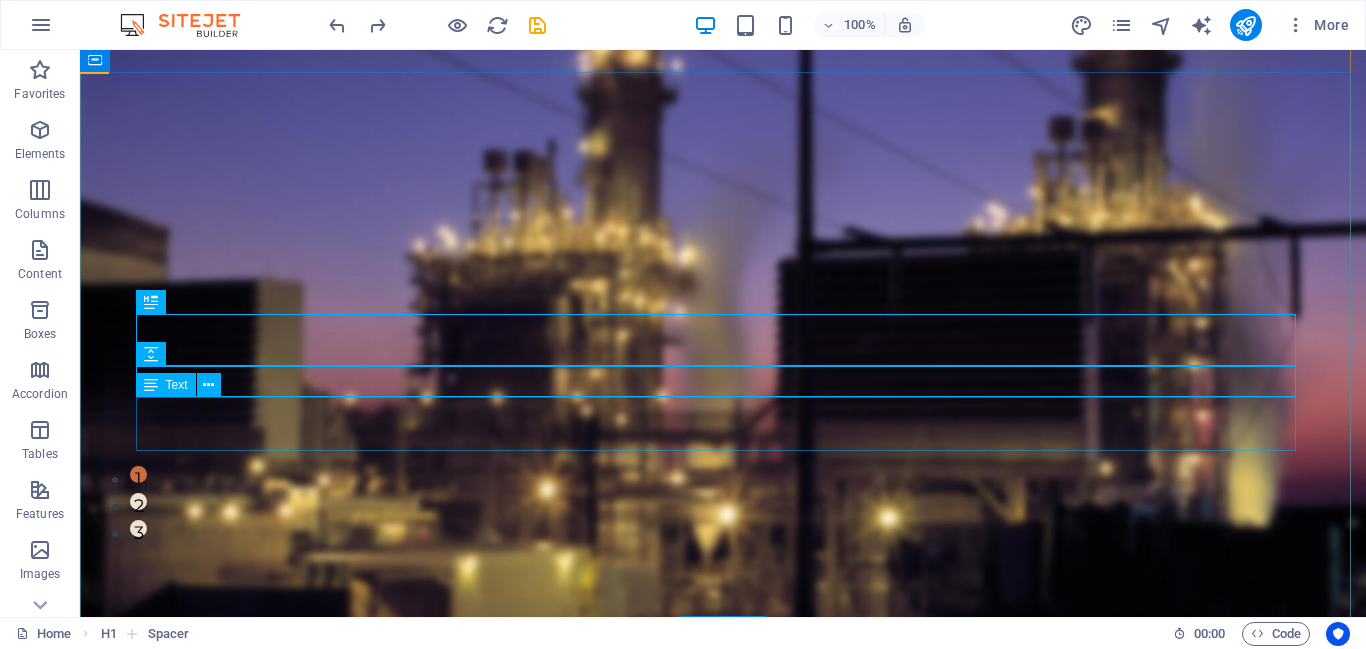 click on "Efficiently Converting Voltage for Reliable Energy Transmission" at bounding box center (723, 1028) 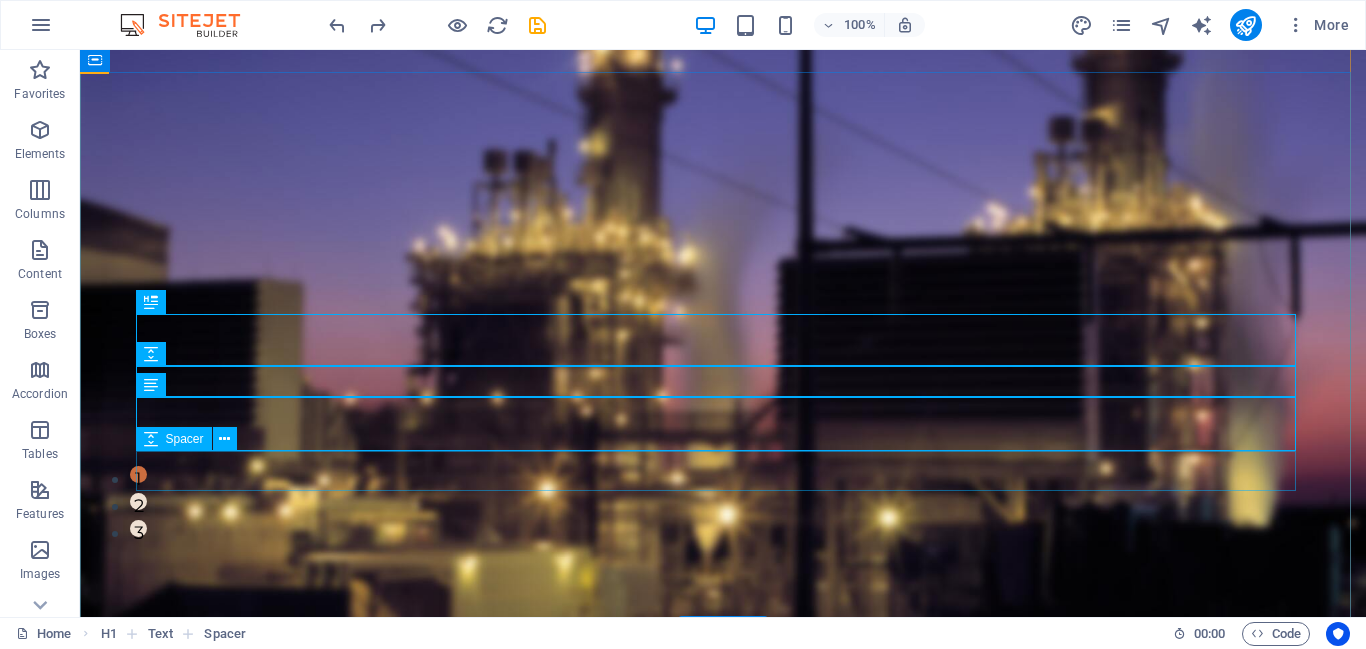 click at bounding box center (723, 1075) 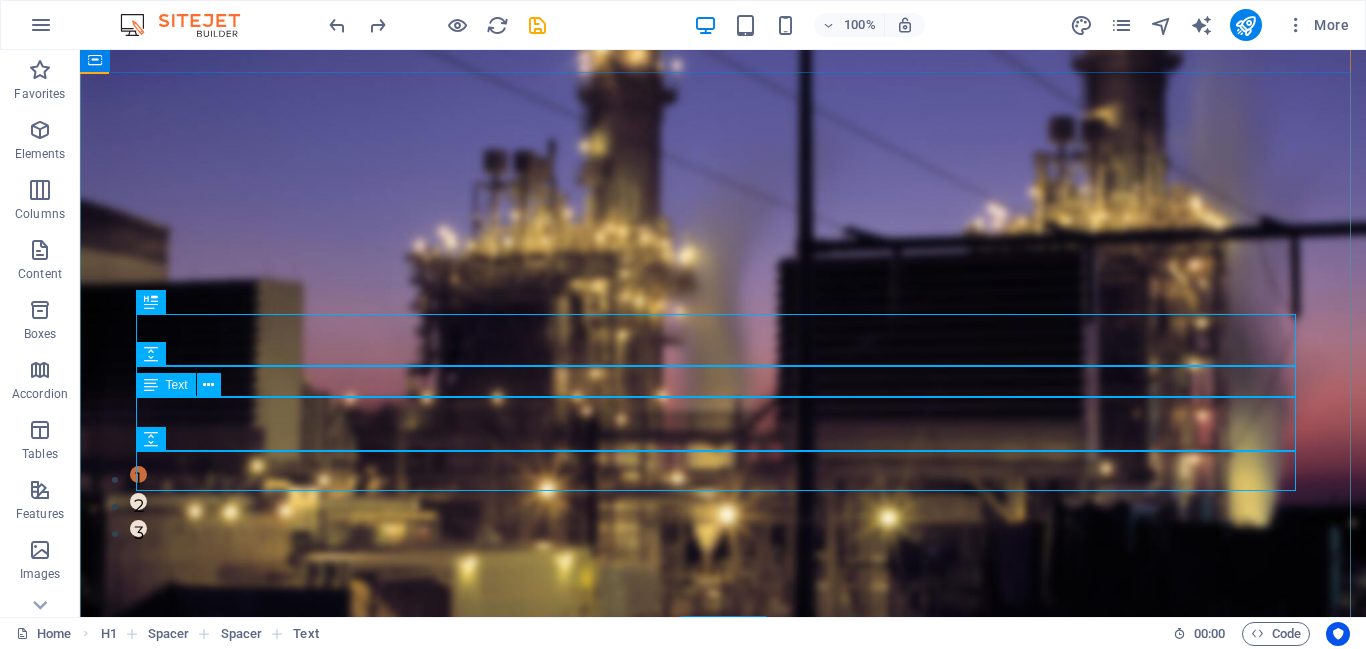 click on "Efficiently Converting Voltage for Reliable Energy Transmission" at bounding box center (723, 1028) 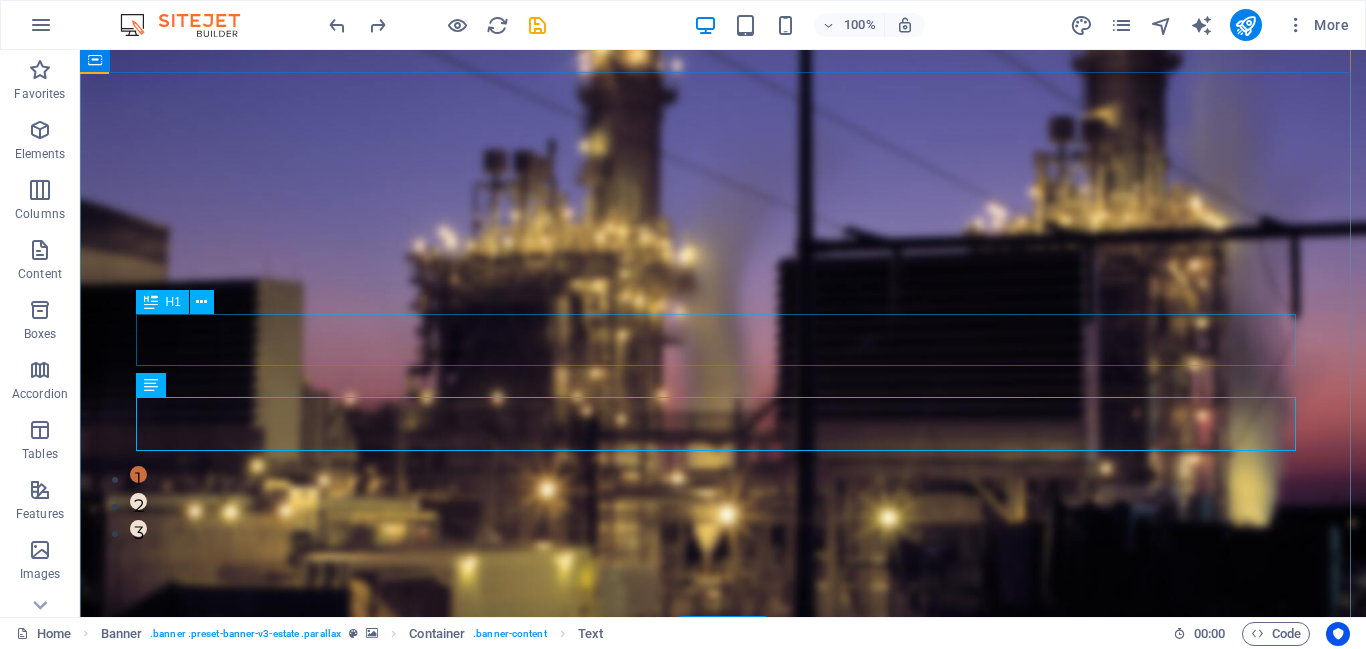 click on "Transformers: Powering the Grid." at bounding box center (723, 944) 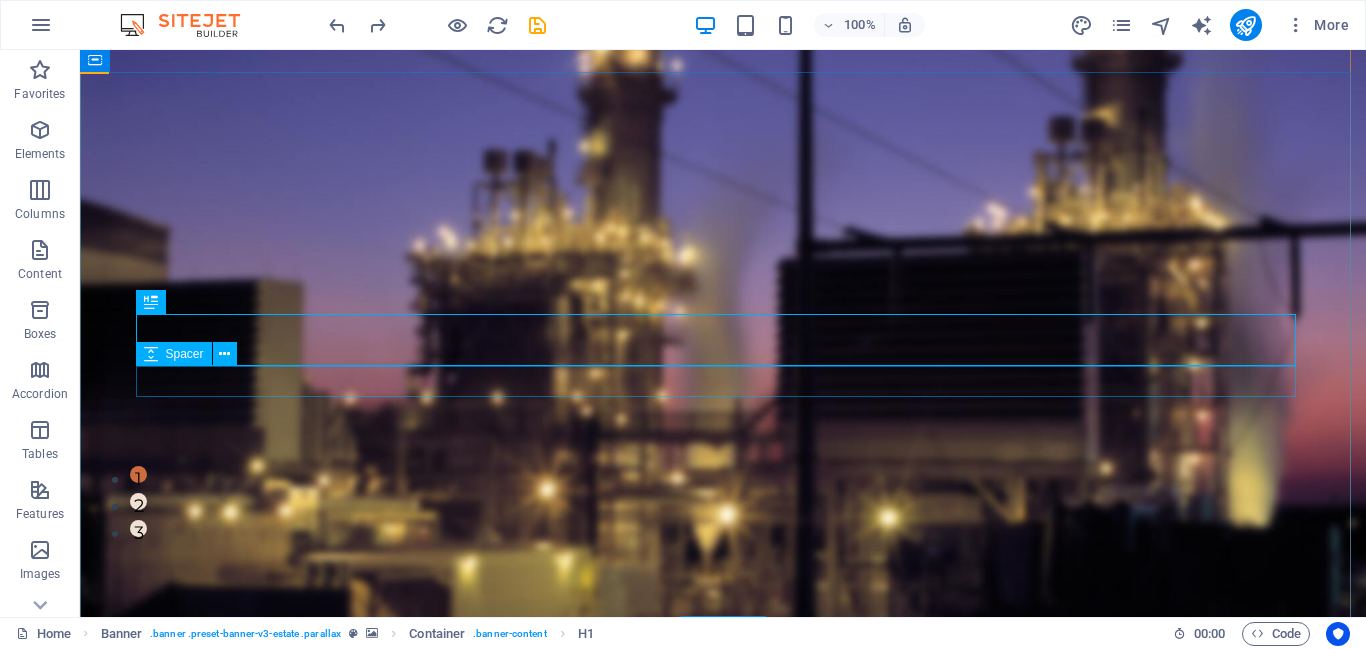 click at bounding box center (723, 985) 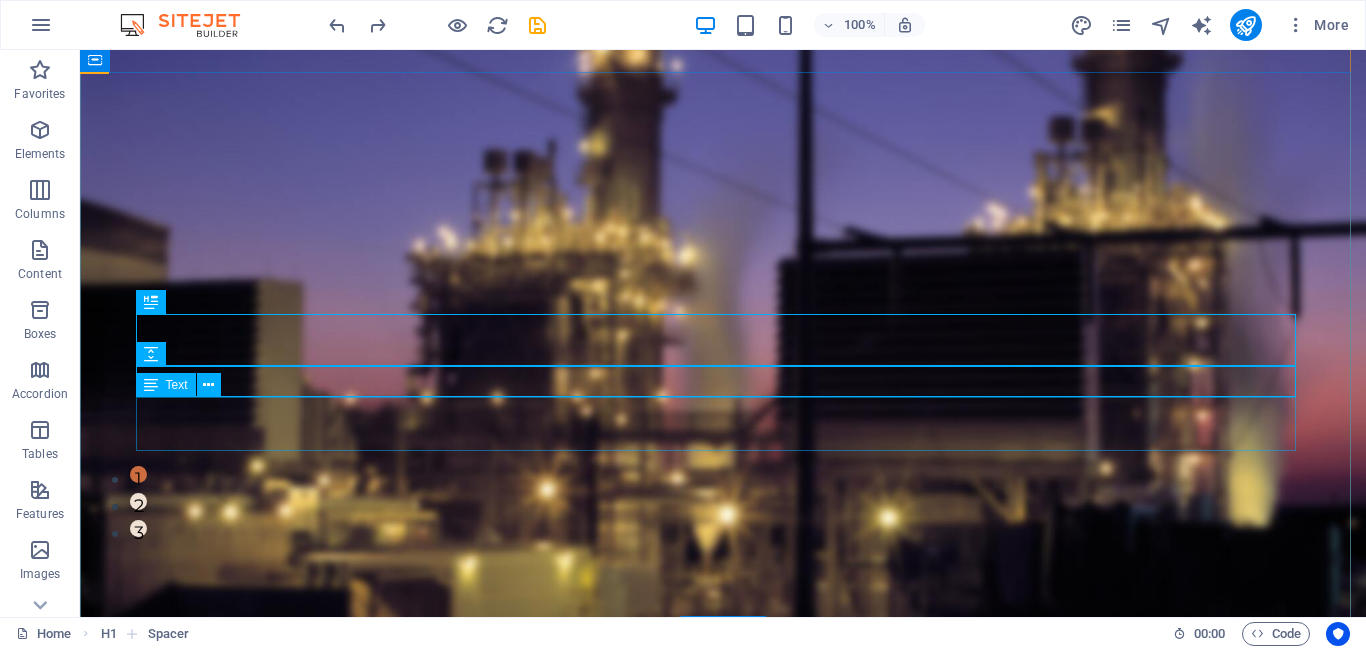 click on "Efficiently Converting Voltage for Reliable Energy Transmission" at bounding box center [723, 1028] 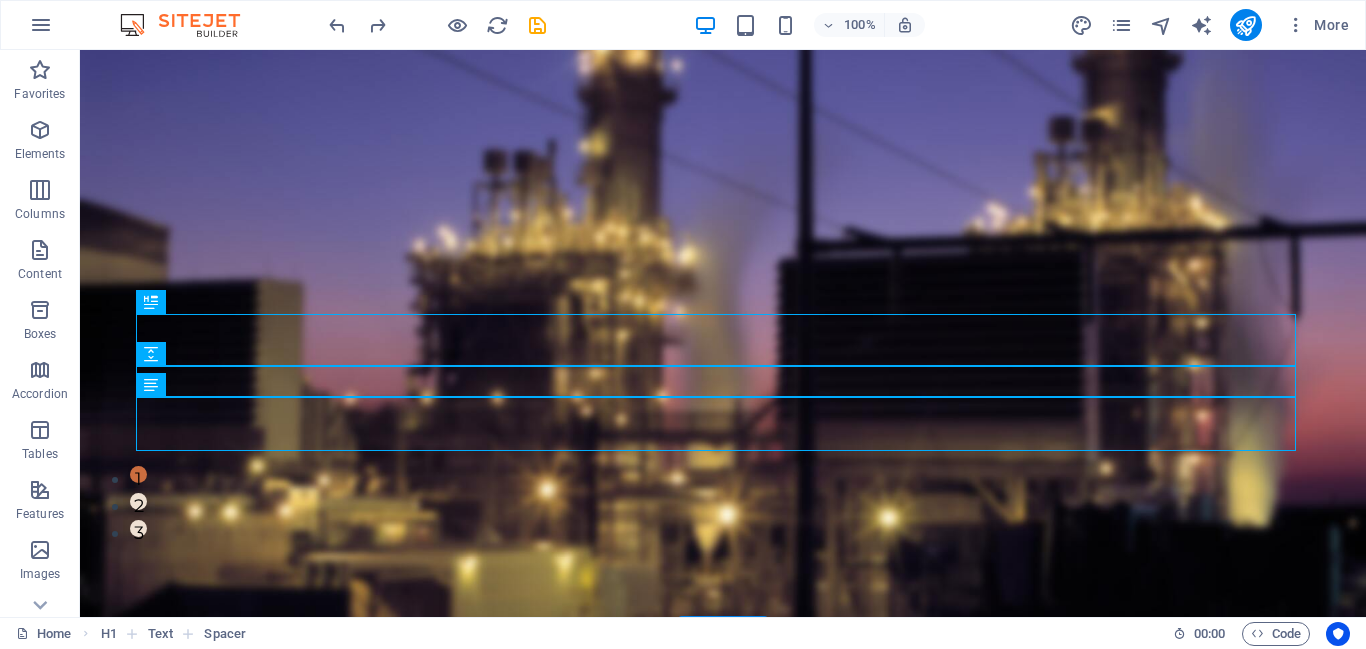 drag, startPoint x: 513, startPoint y: 424, endPoint x: 637, endPoint y: 249, distance: 214.47844 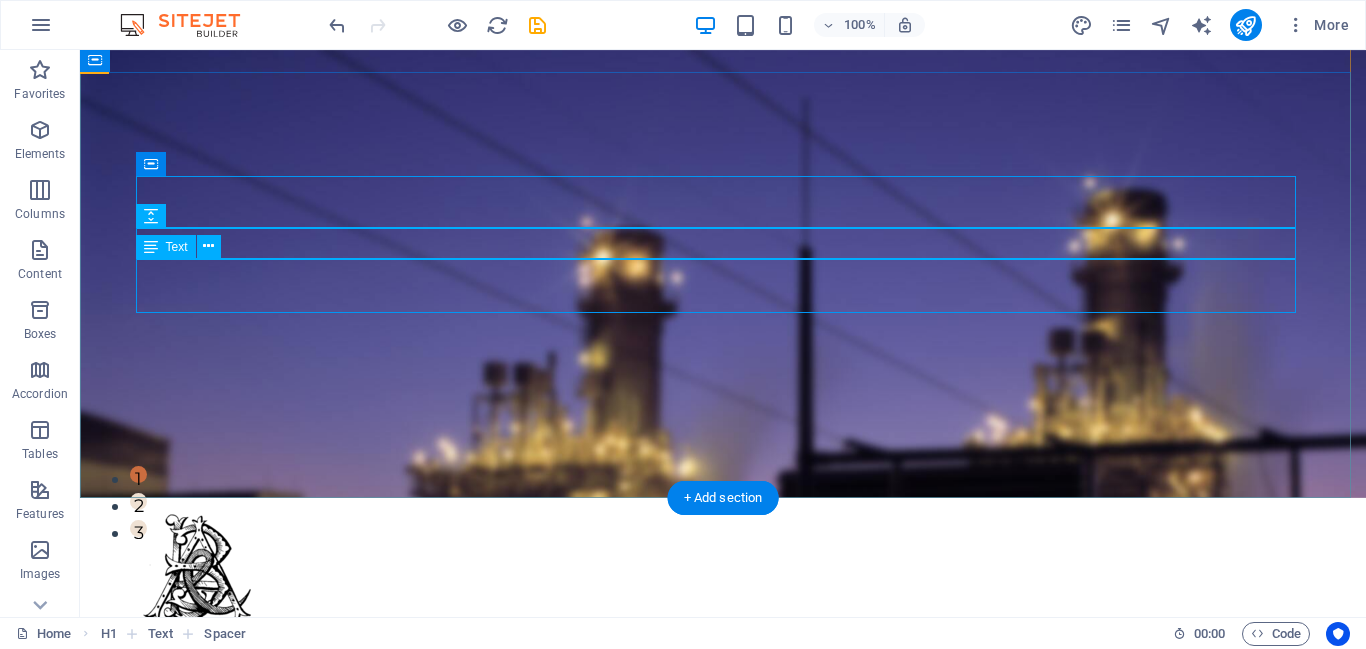 click on "Efficiently Converting Voltage for Reliable Energy Transmission" at bounding box center [723, 881] 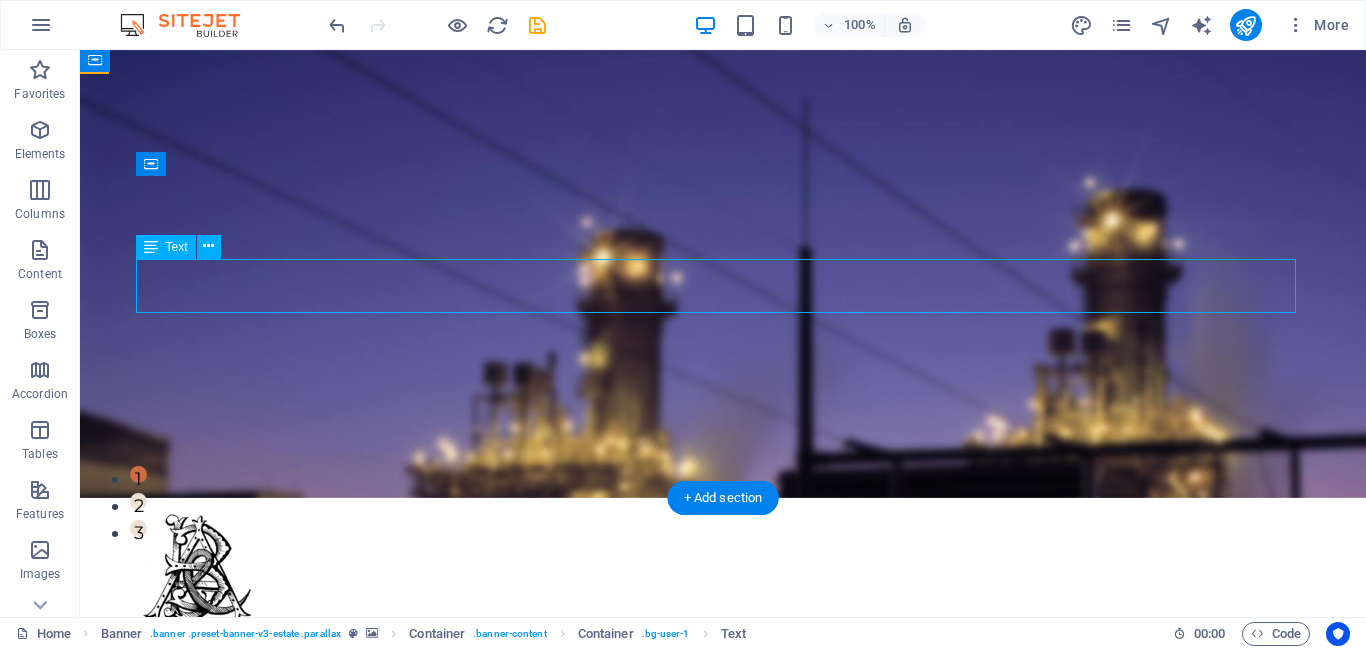 click on "Efficiently Converting Voltage for Reliable Energy Transmission" at bounding box center [723, 881] 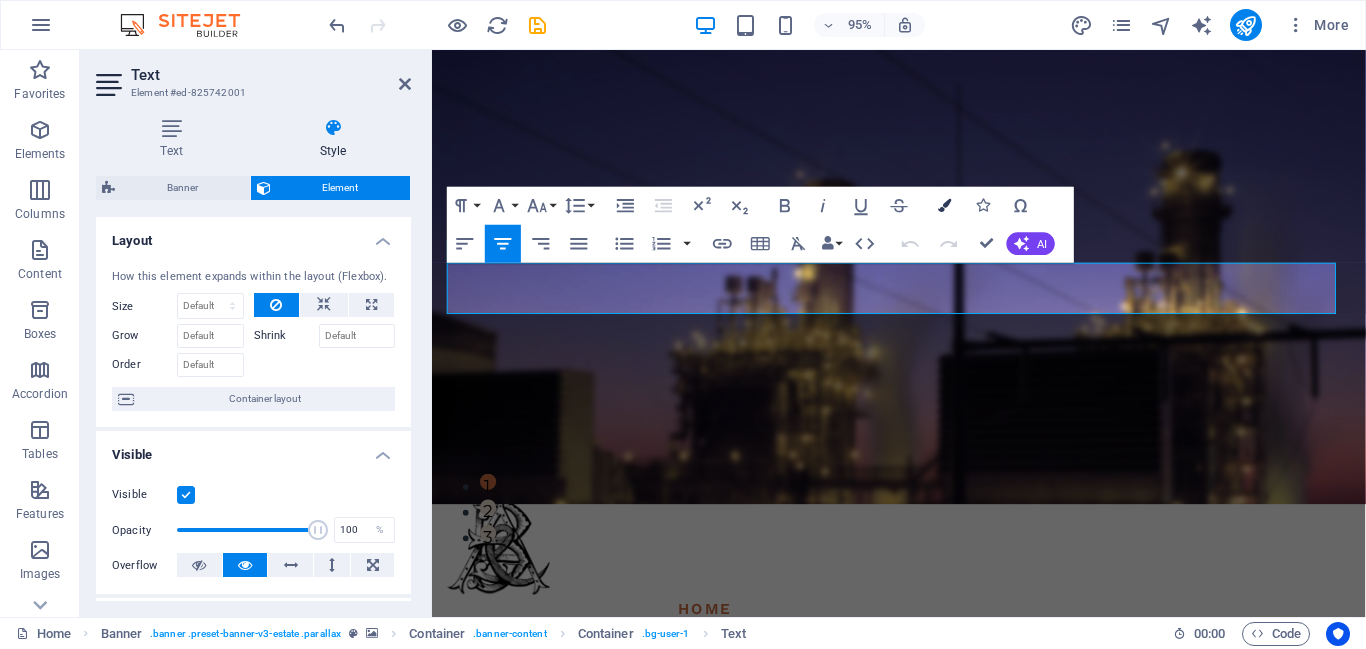 click at bounding box center [944, 205] 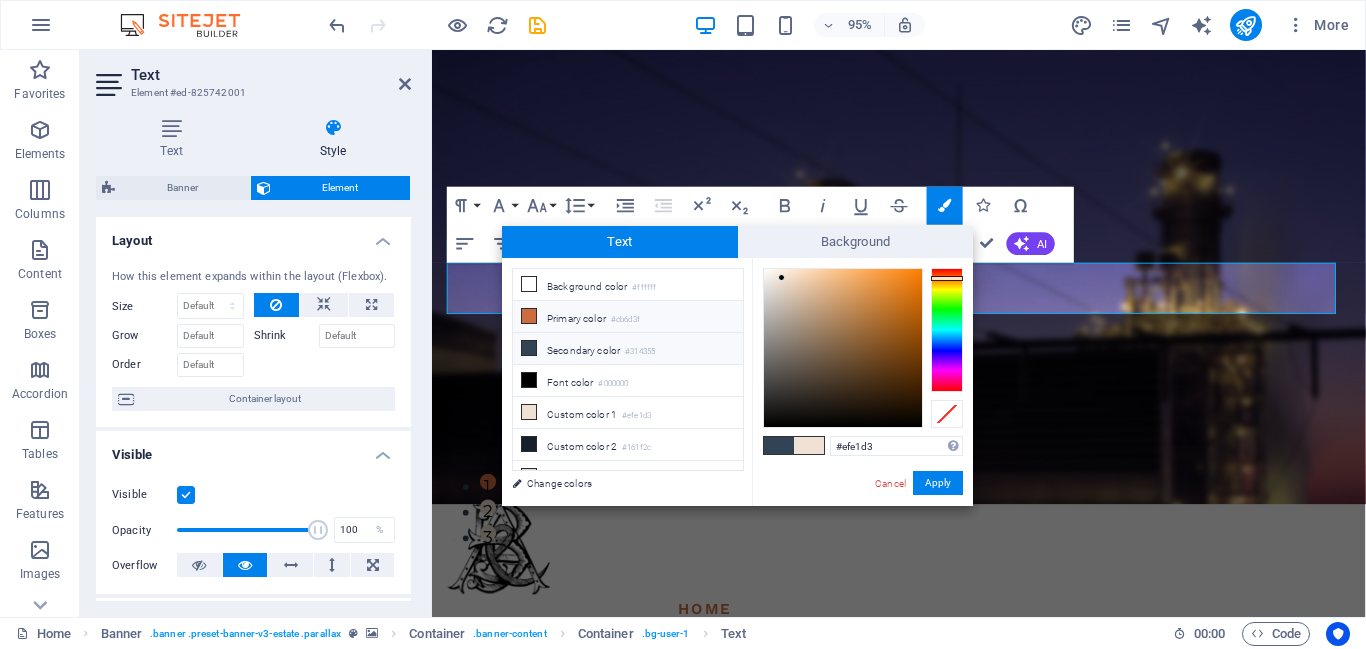 click on "Primary color
#cb6d3f" at bounding box center [628, 317] 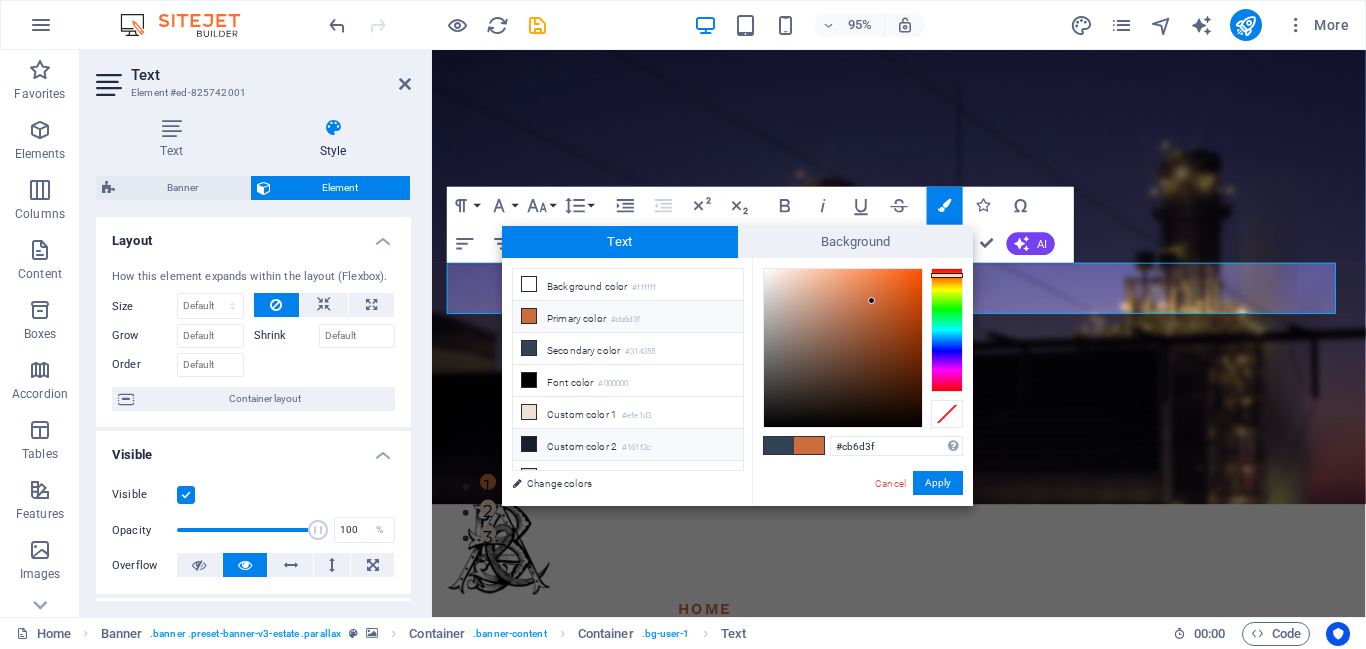 drag, startPoint x: 594, startPoint y: 444, endPoint x: 390, endPoint y: 485, distance: 208.07932 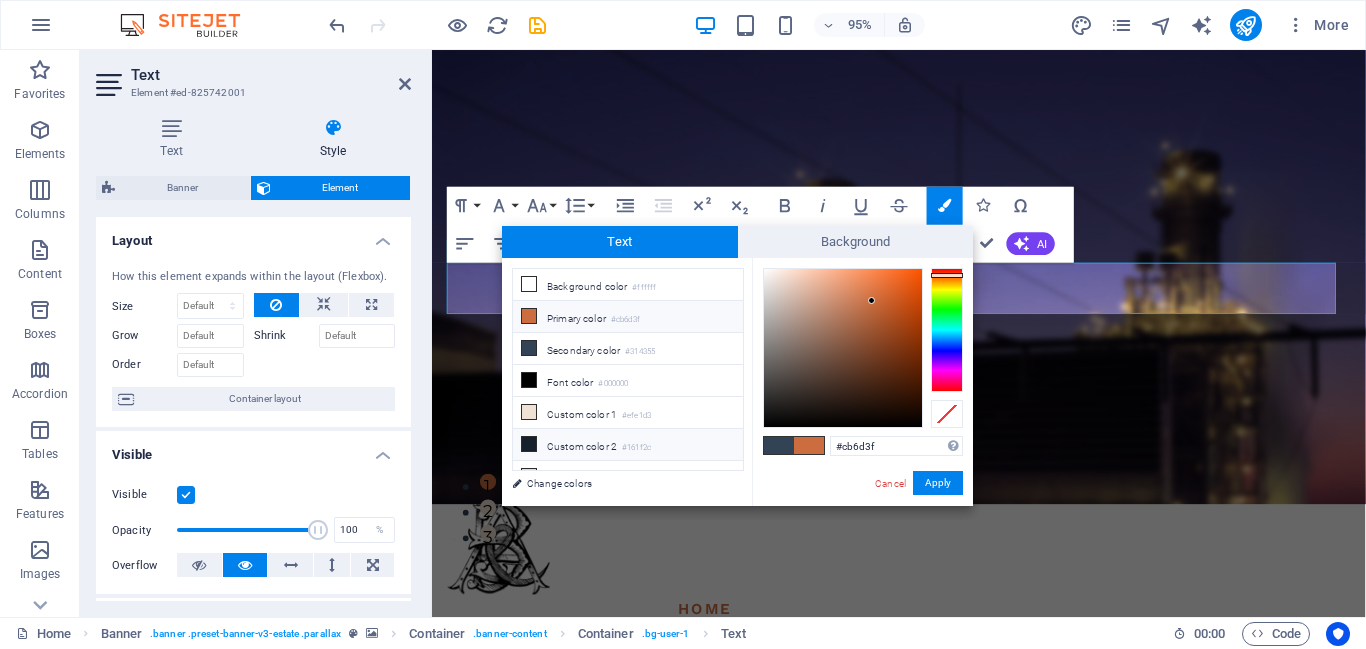 click on "Custom color 2
#161f2c" at bounding box center (628, 445) 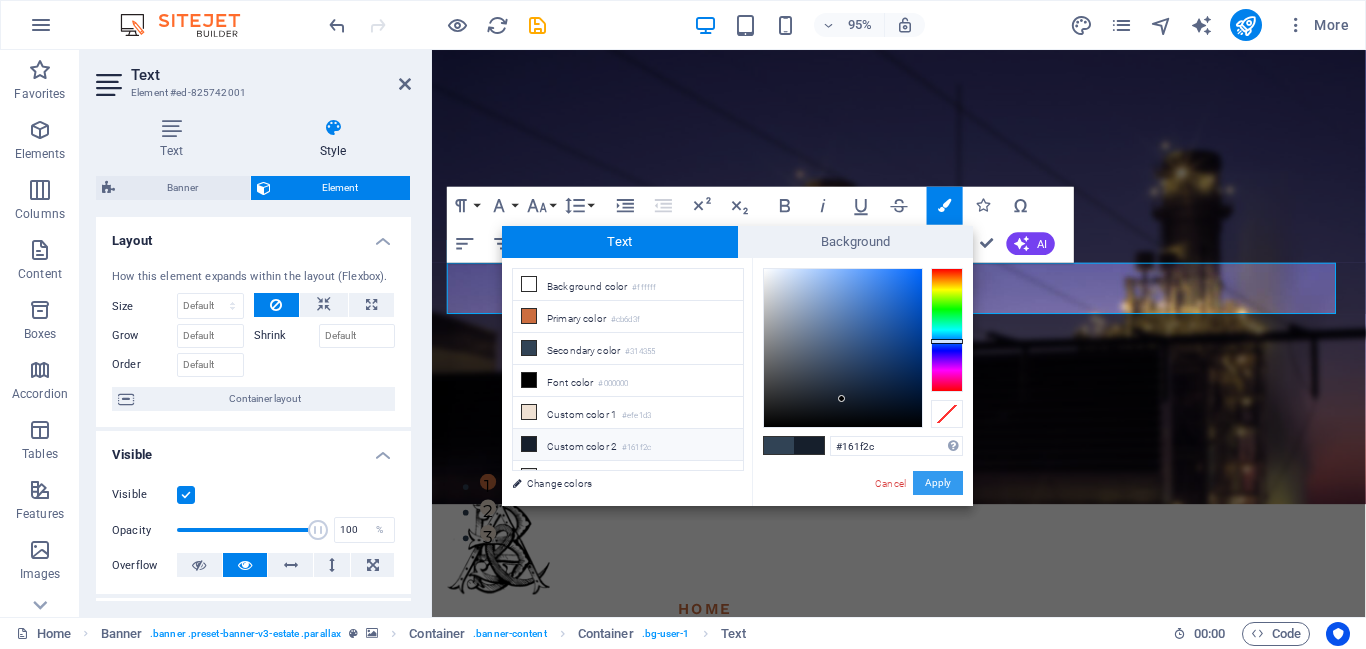 click on "Apply" at bounding box center (938, 483) 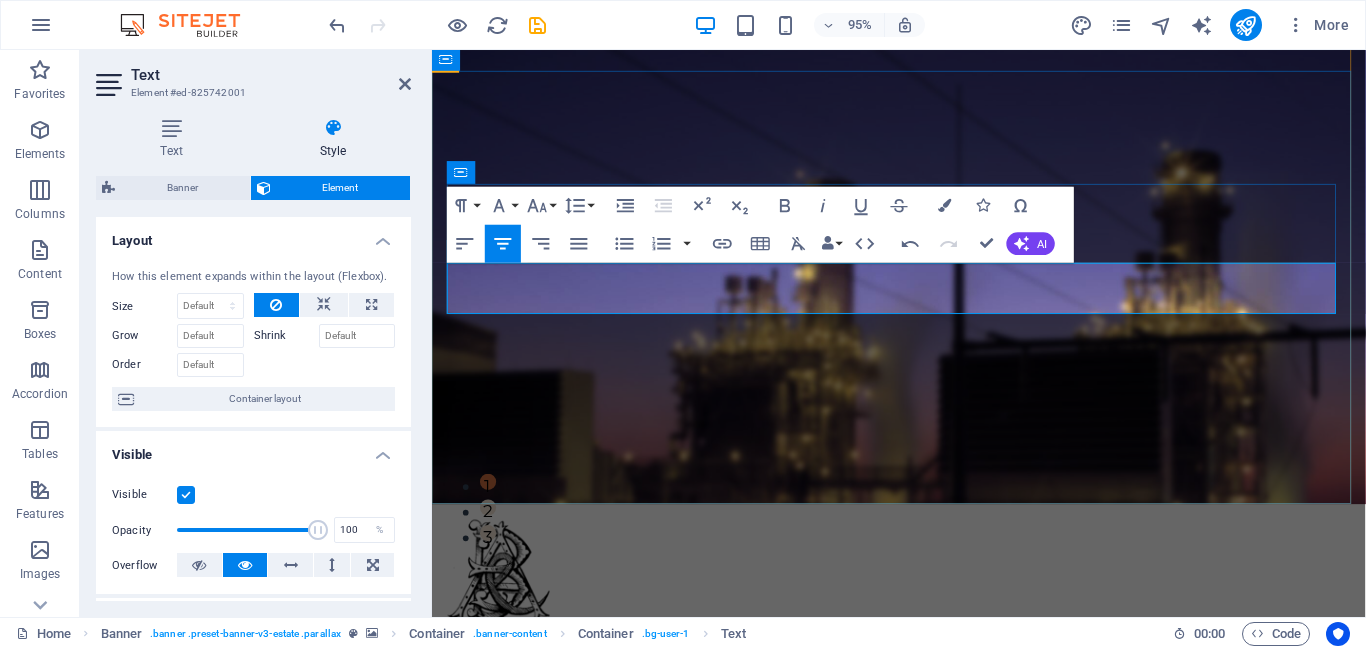 click at bounding box center (923, 924) 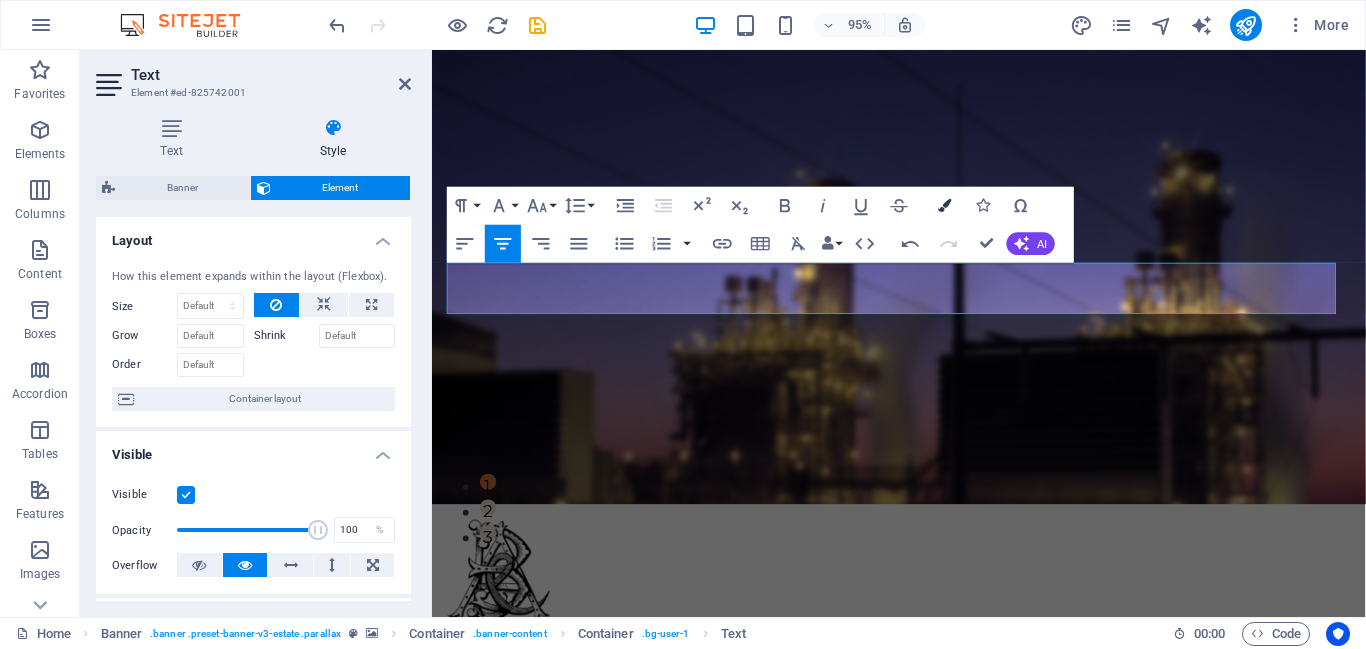 click at bounding box center (944, 205) 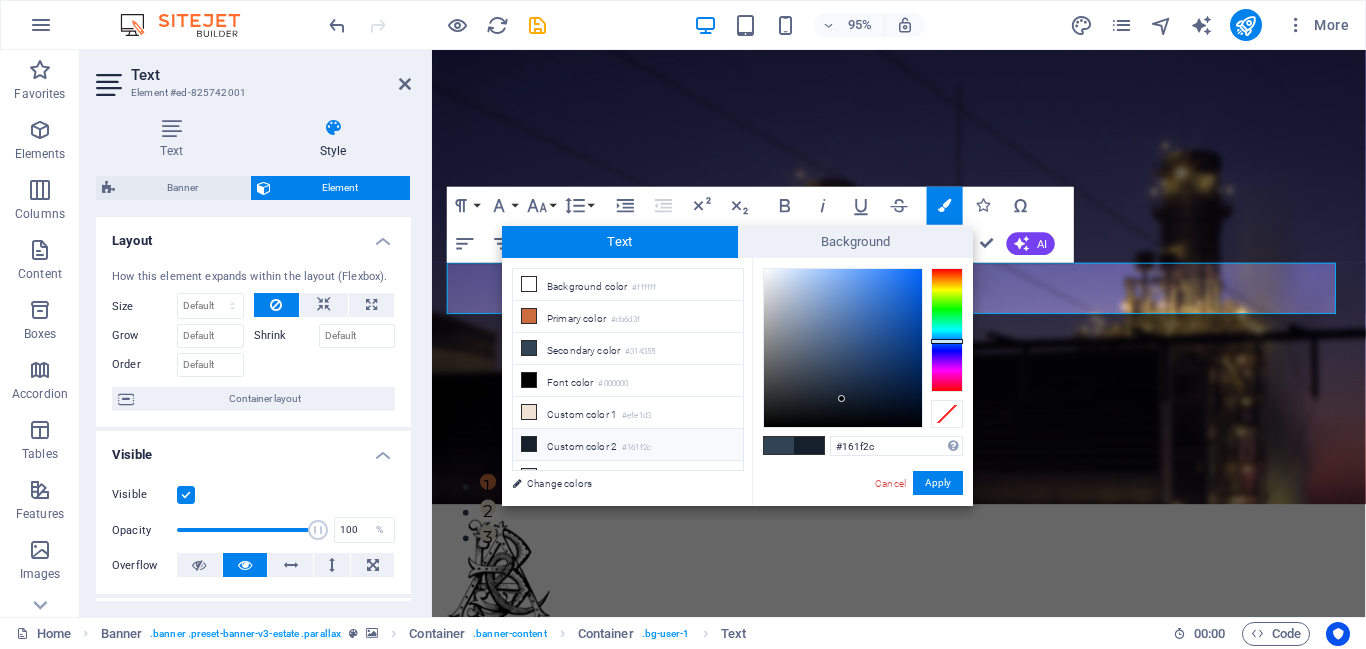 click on "Custom color 2
#161f2c" at bounding box center (628, 445) 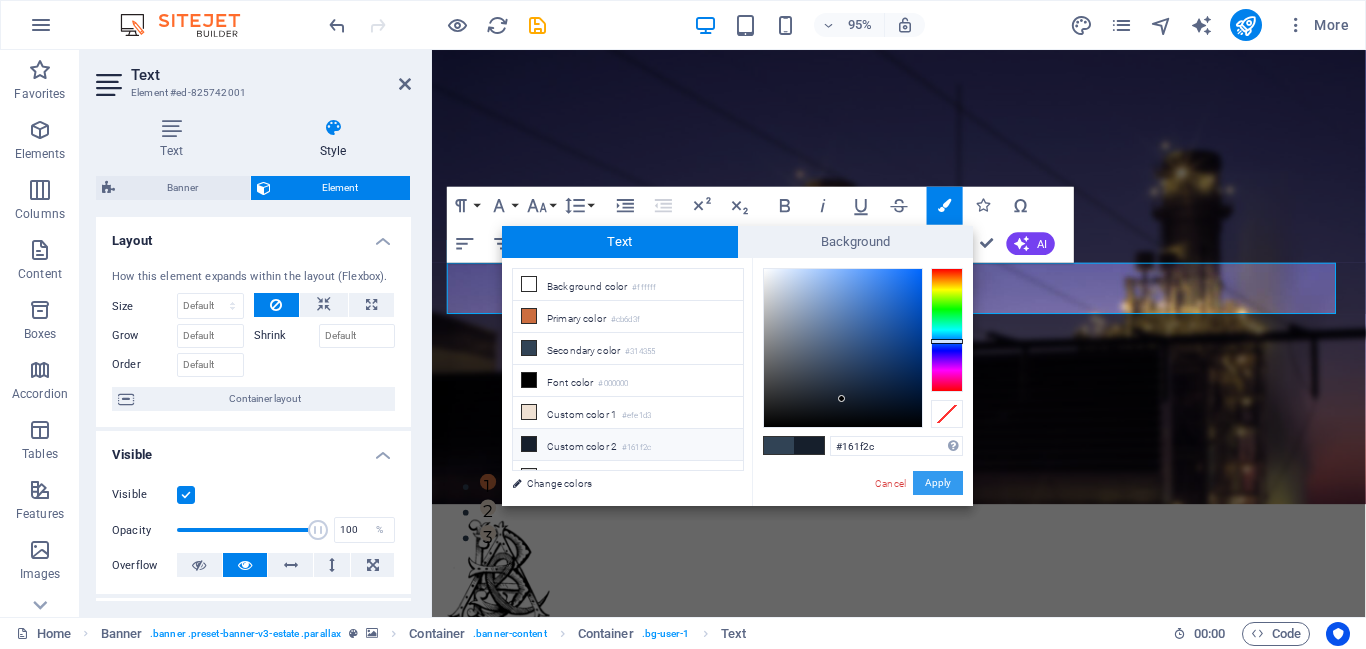 click on "Apply" at bounding box center [938, 483] 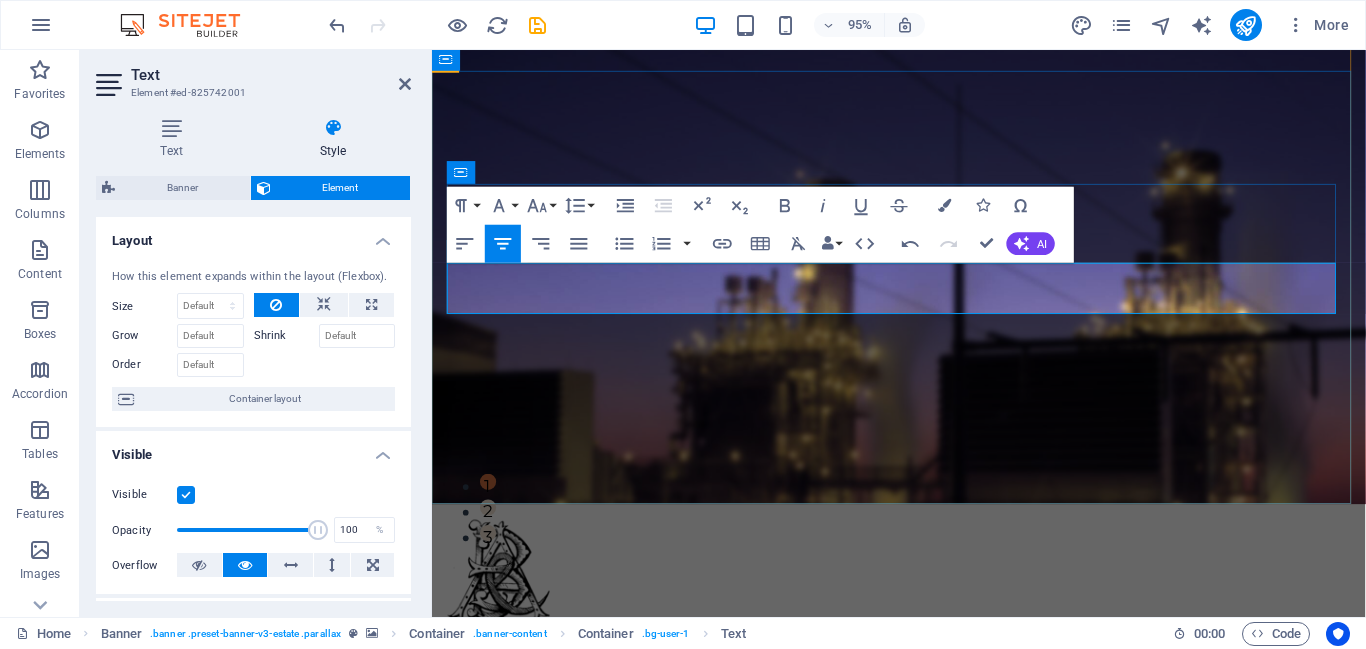 click at bounding box center [923, 924] 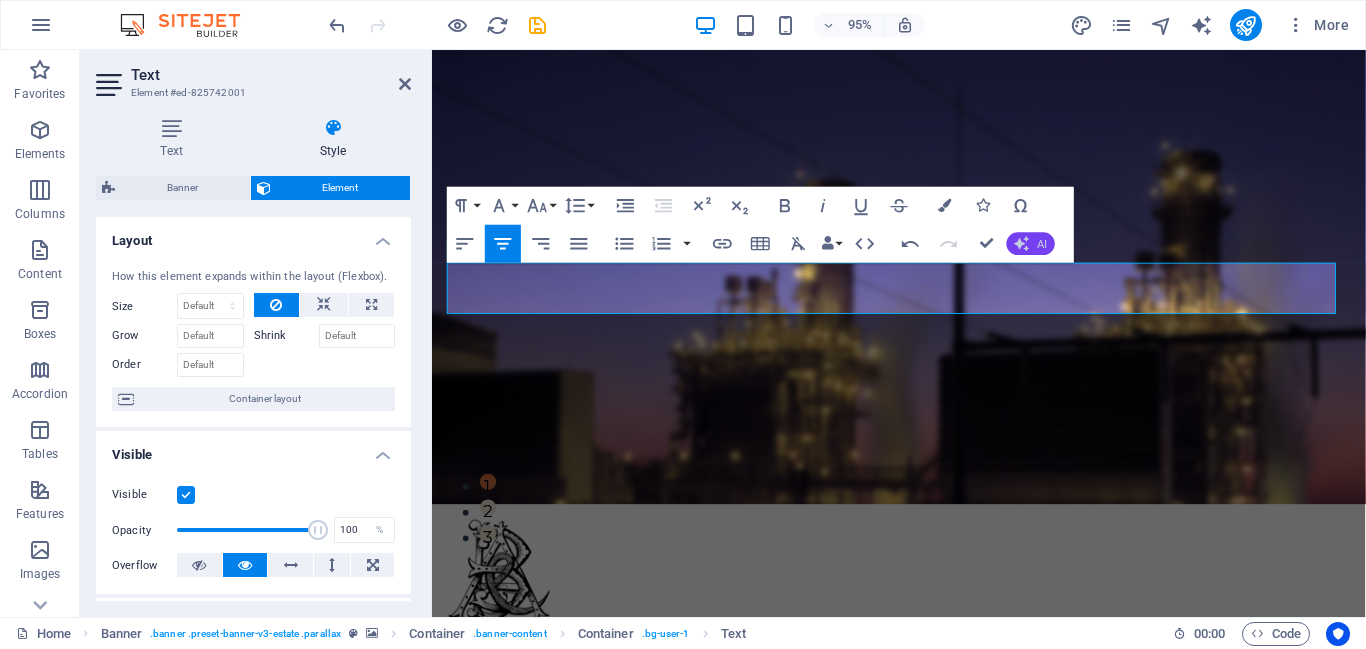 click on "AI" at bounding box center (1031, 243) 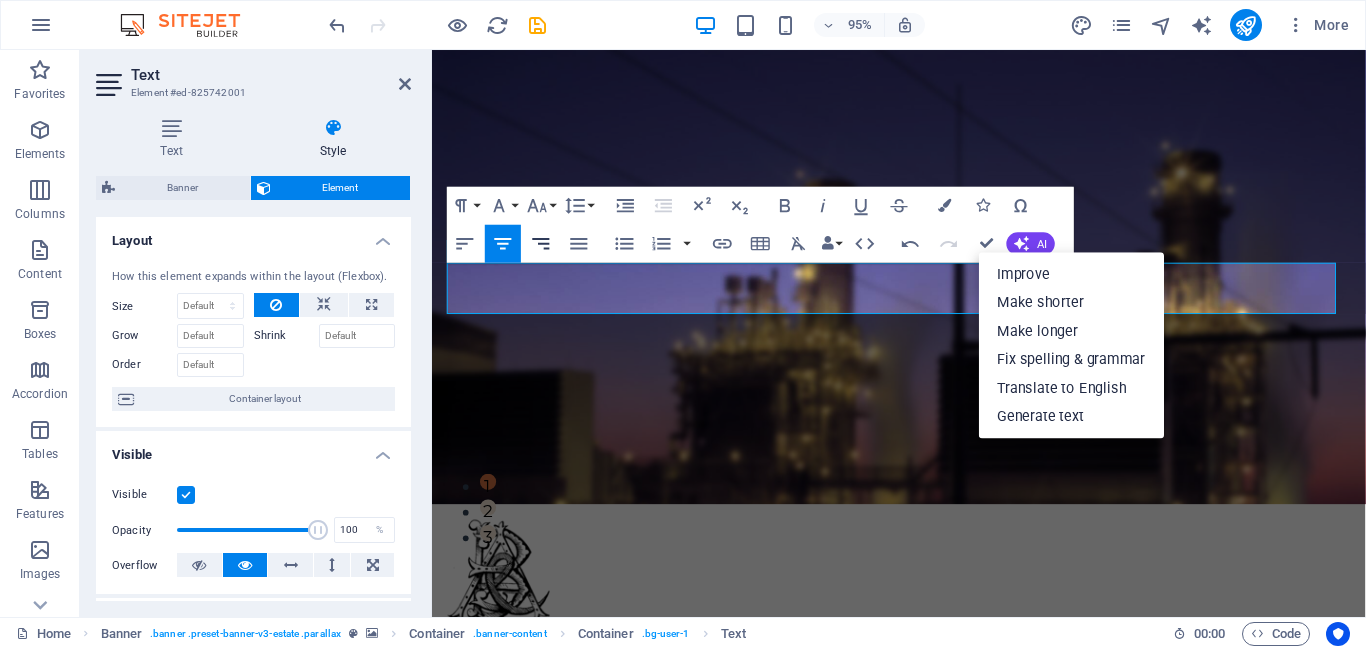 click 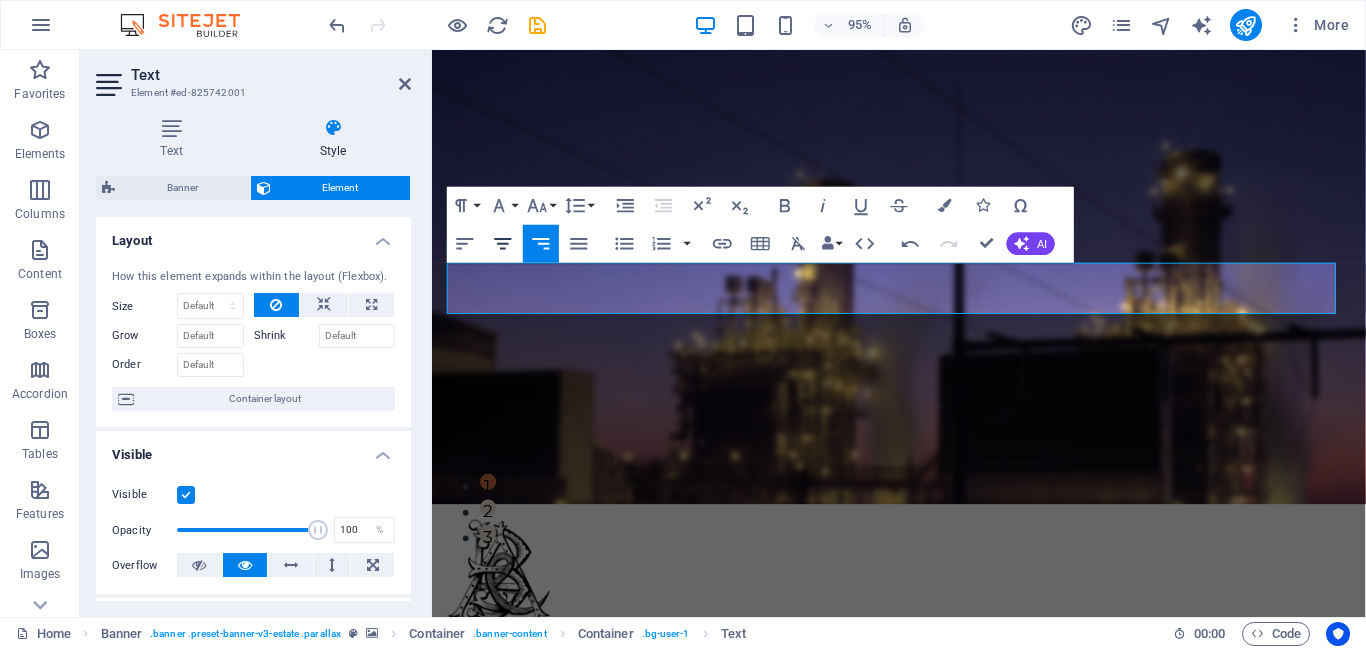 click on "Align Center" at bounding box center [503, 243] 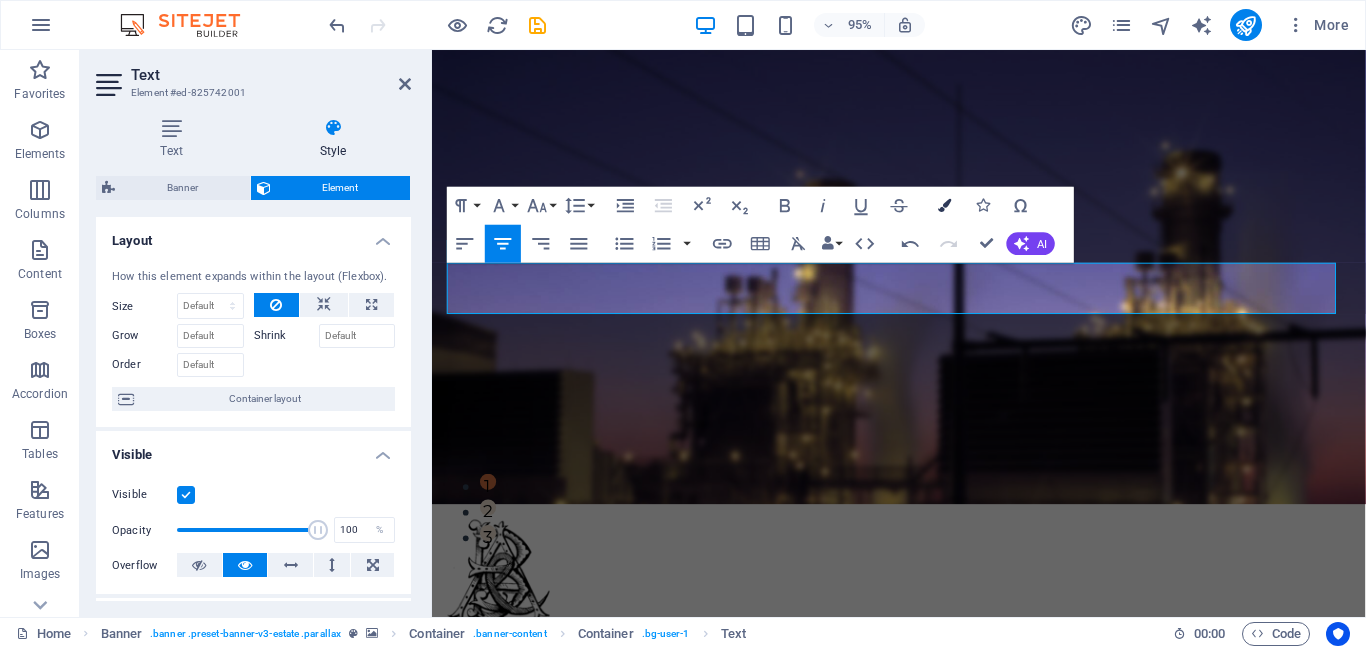 click at bounding box center [944, 205] 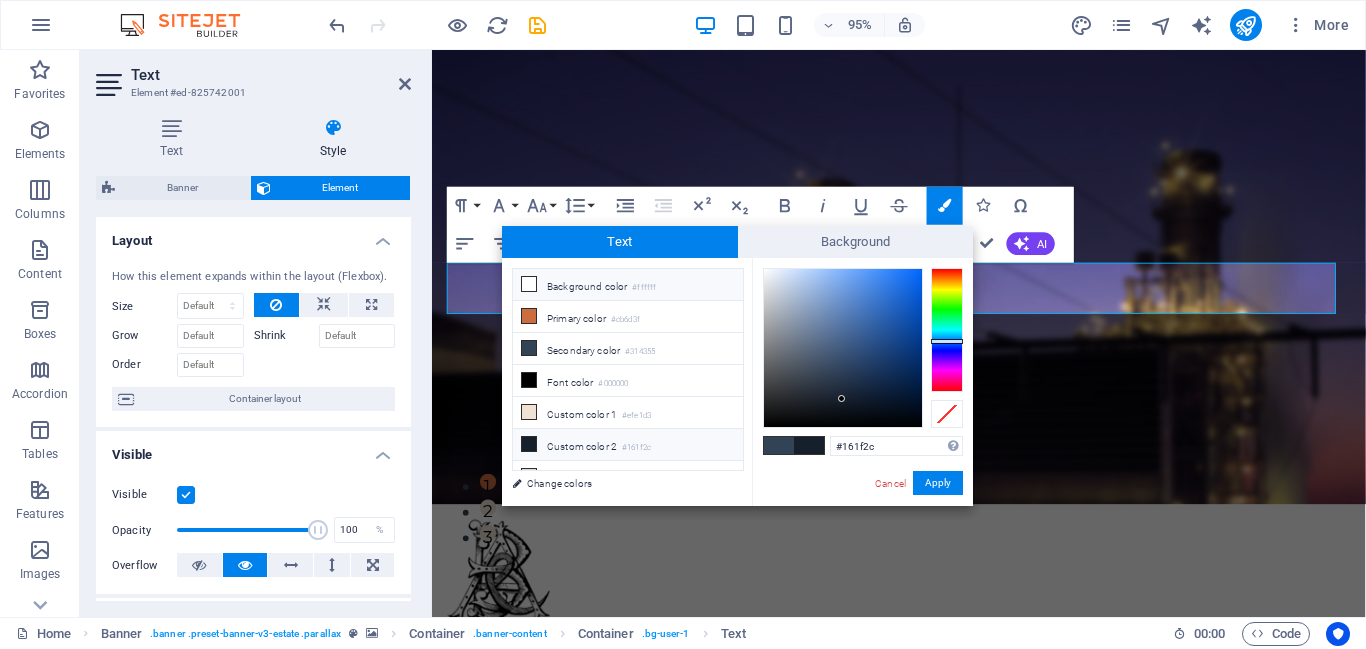 click on "Background color
#ffffff" at bounding box center [628, 285] 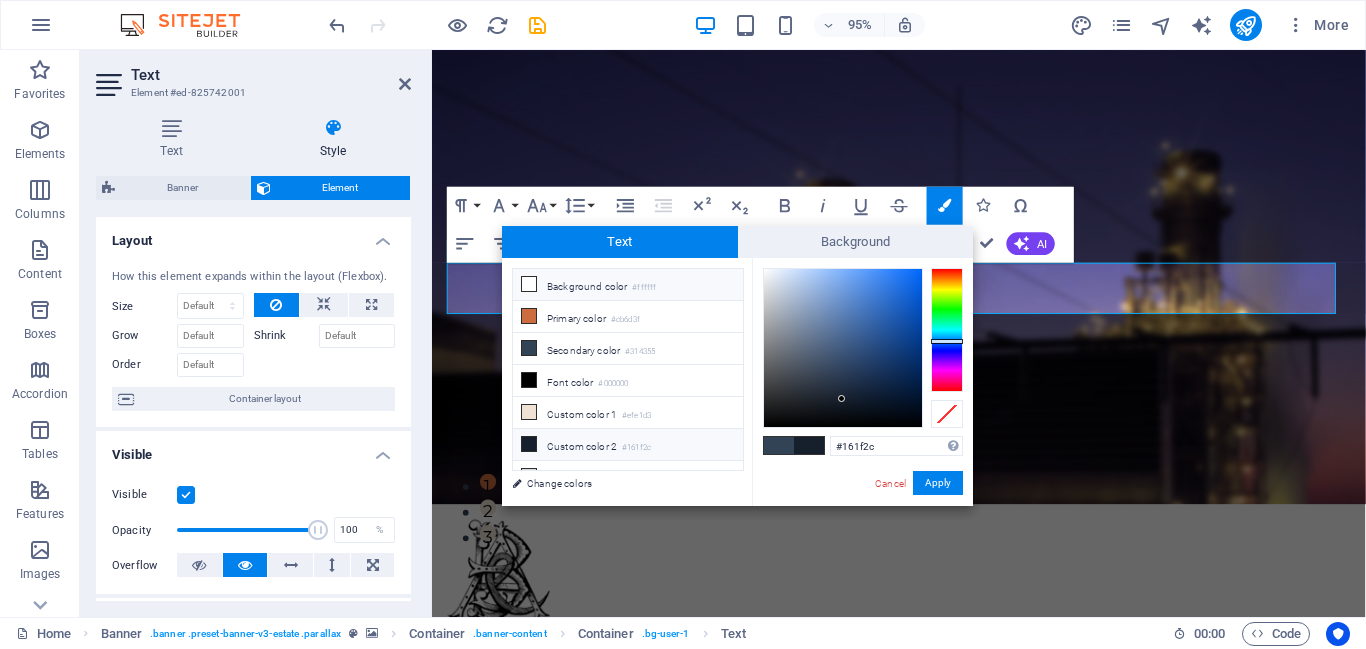 type on "#ffffff" 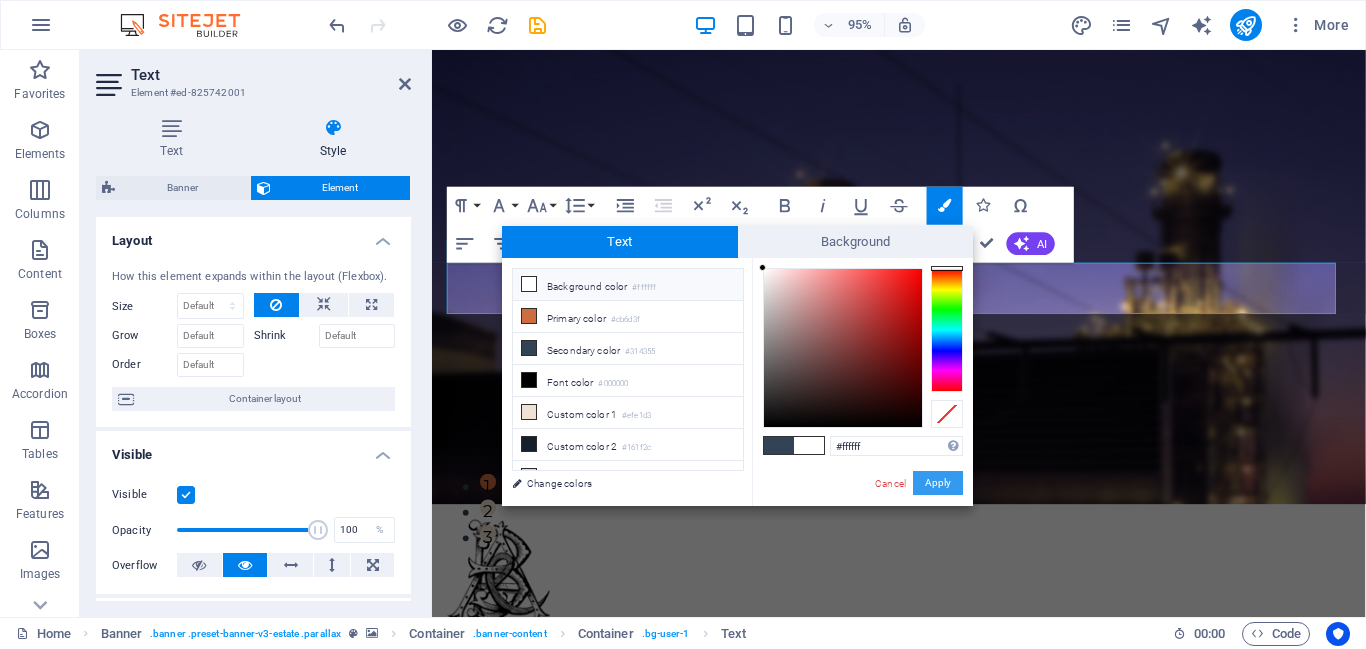 click on "Apply" at bounding box center (938, 483) 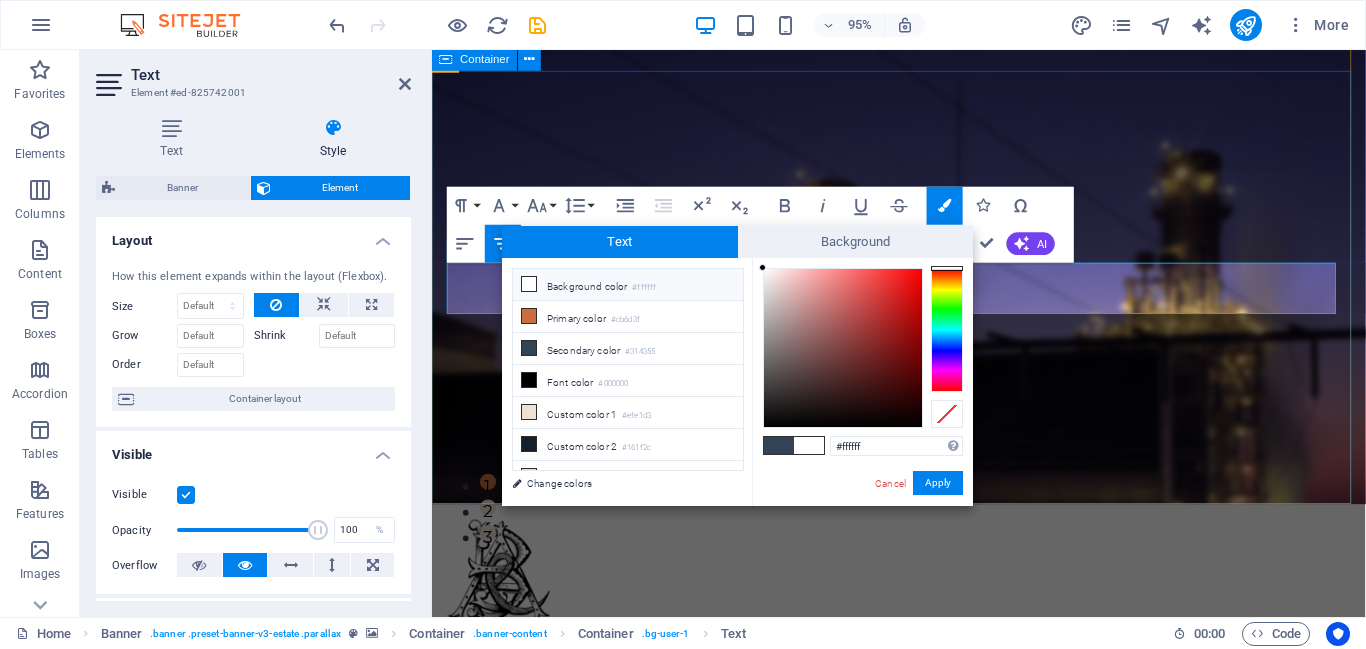 click on "Transformers: Powering the Grid. ​ ​​ ​​Efficiently Converting Voltage for Reliable Energy Transmission ​ ​ get started" at bounding box center (923, 910) 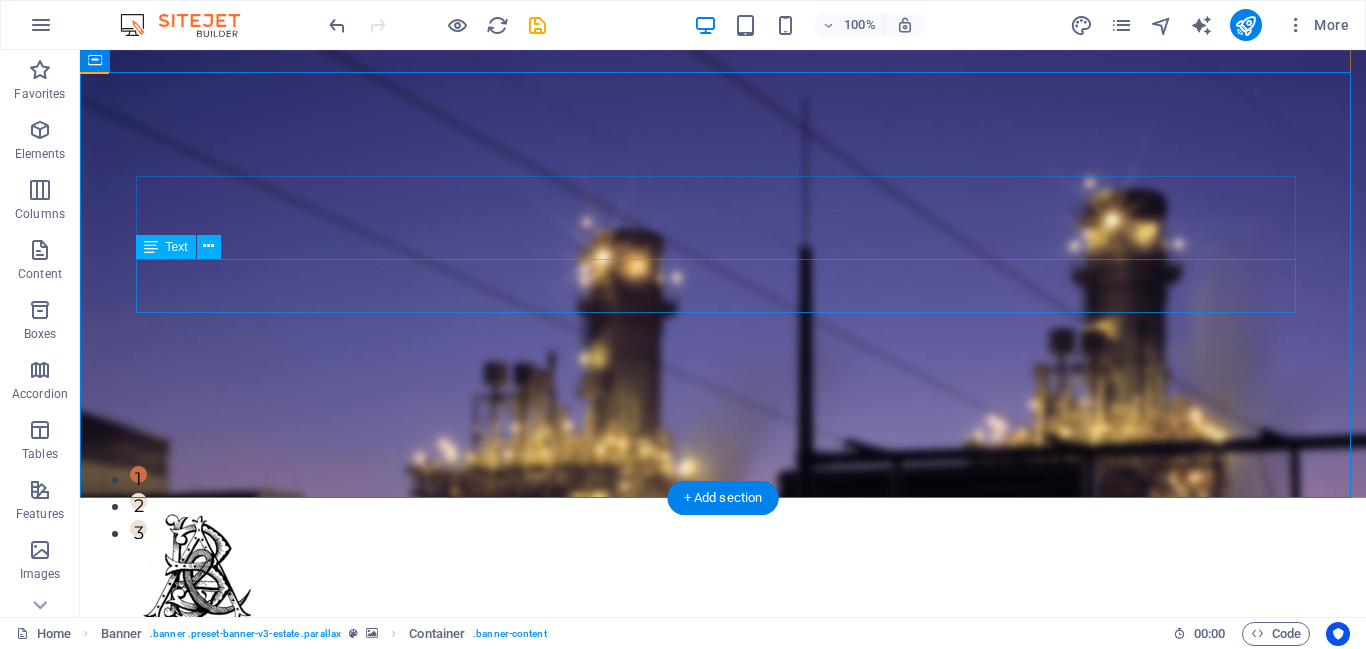 click on "Efficiently Converting Voltage for Reliable Energy Transmission" at bounding box center (723, 881) 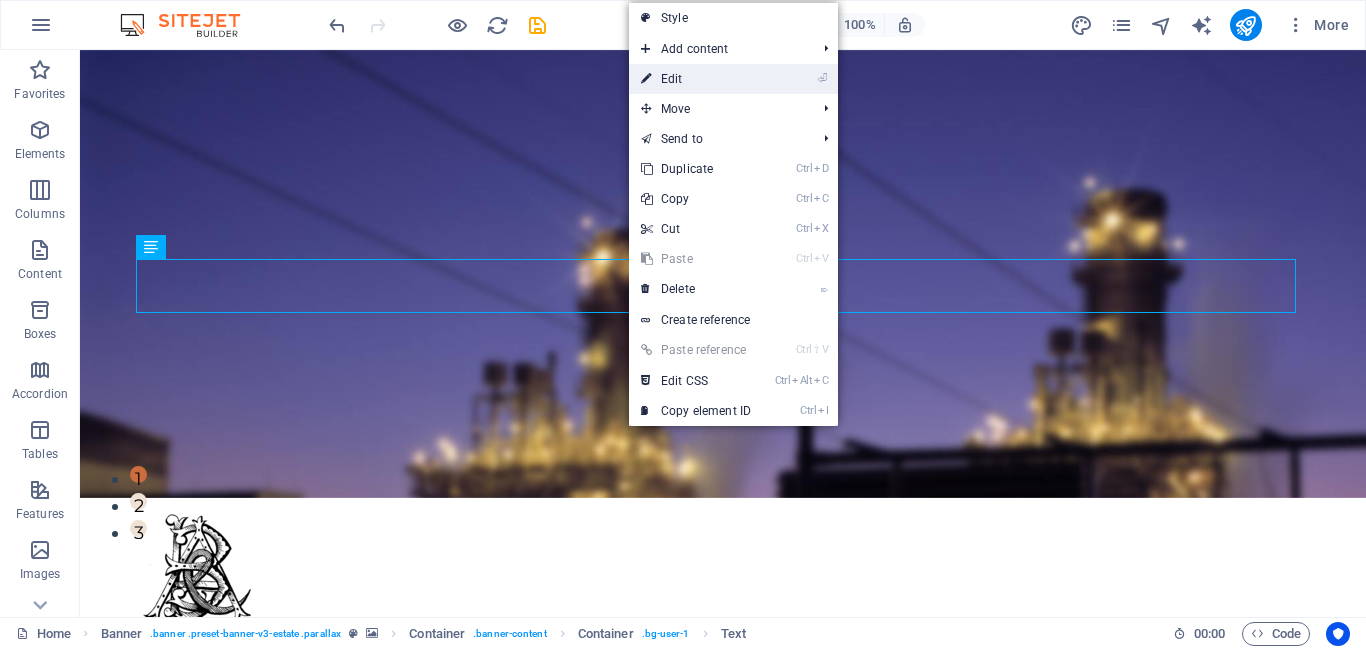 click on "⏎  Edit" at bounding box center (696, 79) 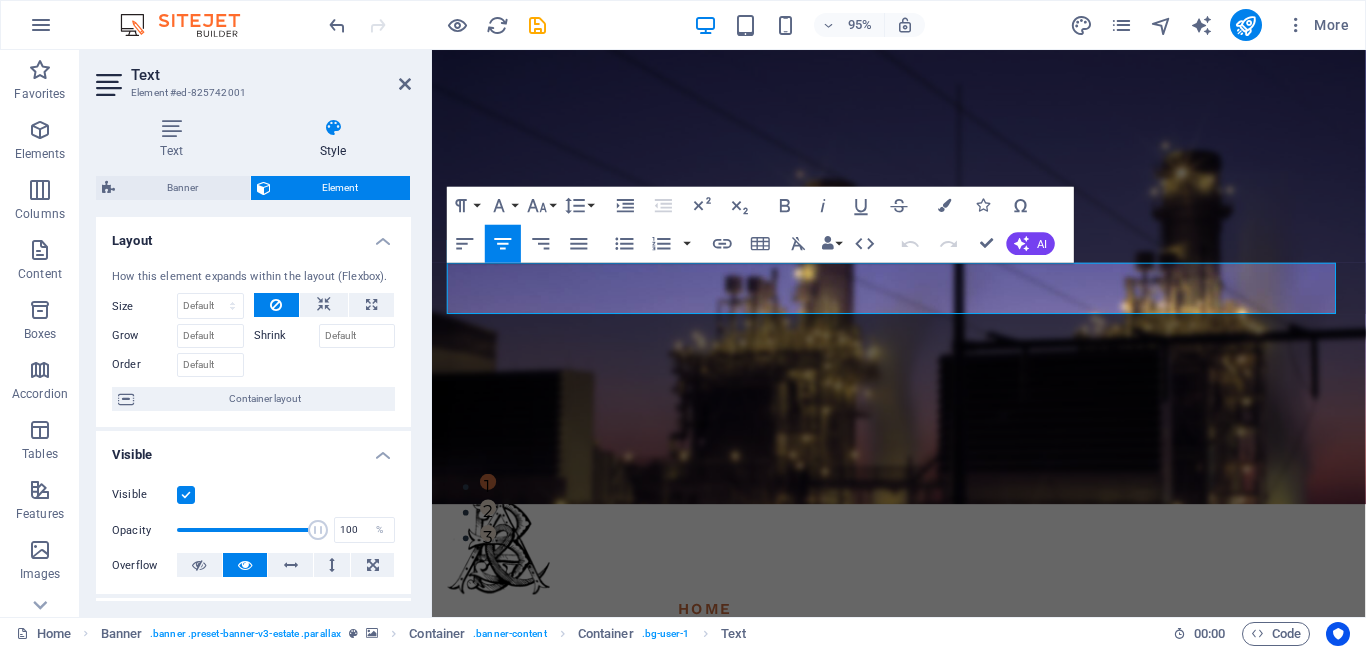 click at bounding box center (186, 495) 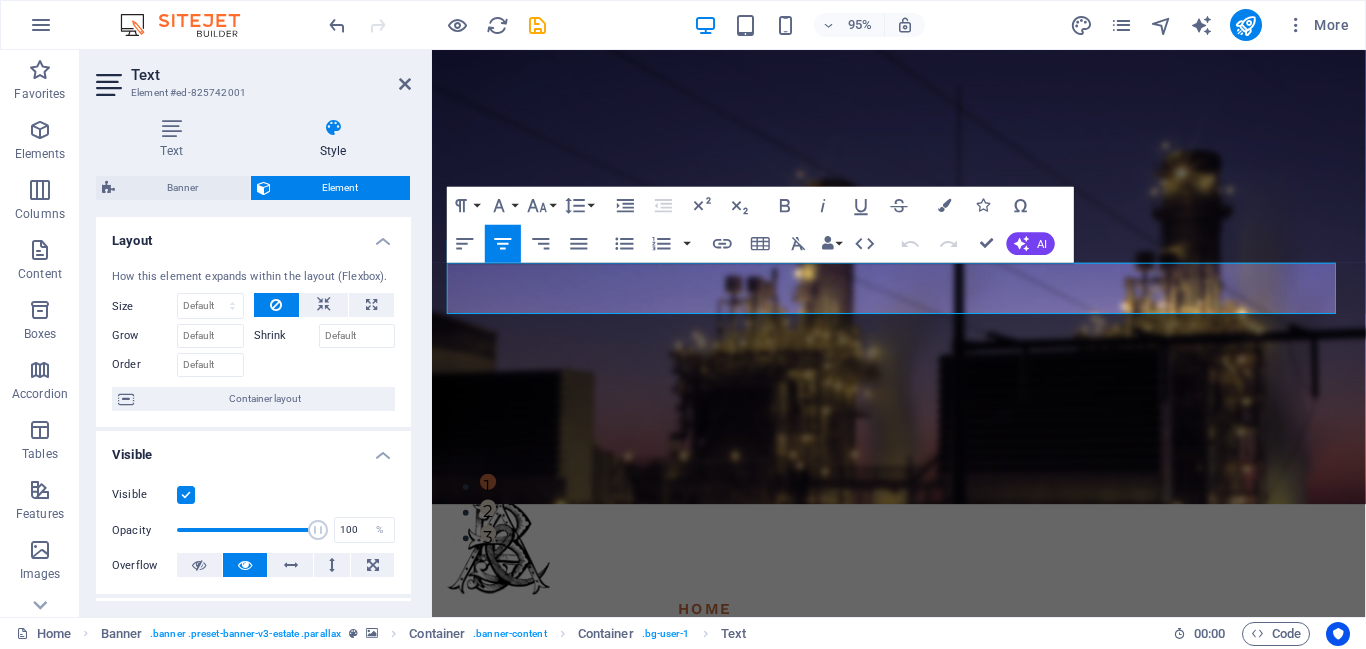 click on "Visible" at bounding box center [0, 0] 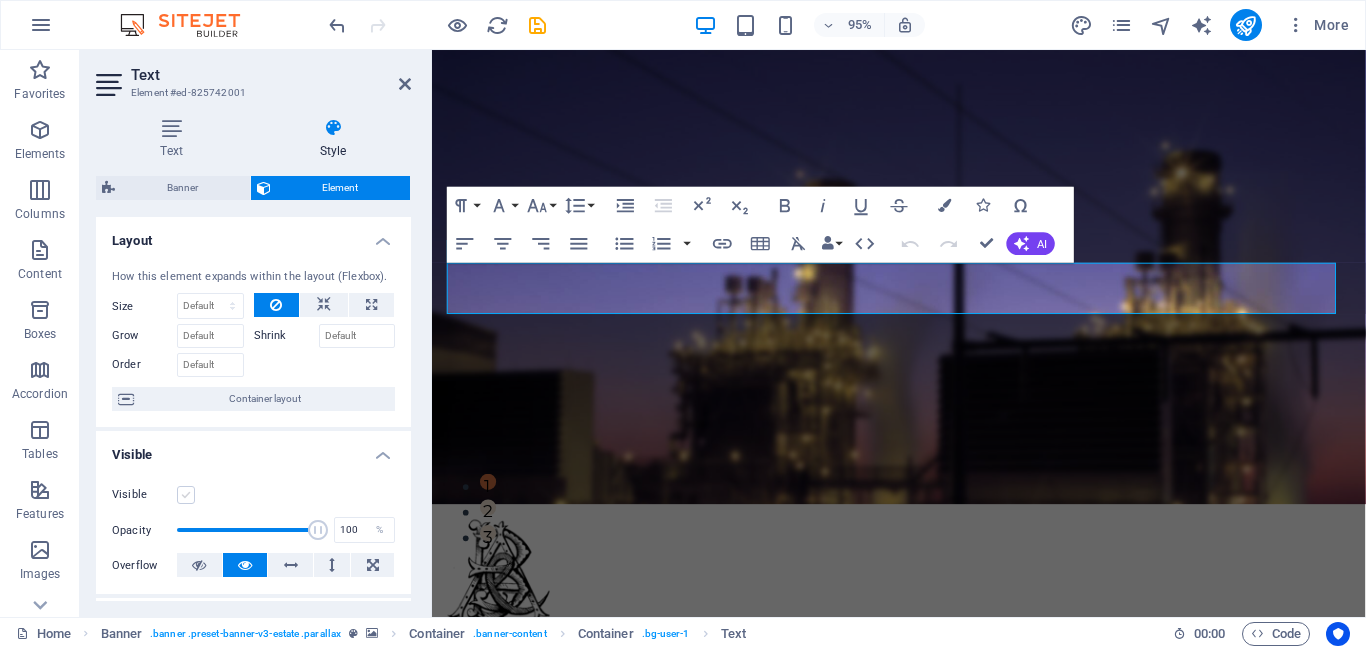 click at bounding box center [186, 495] 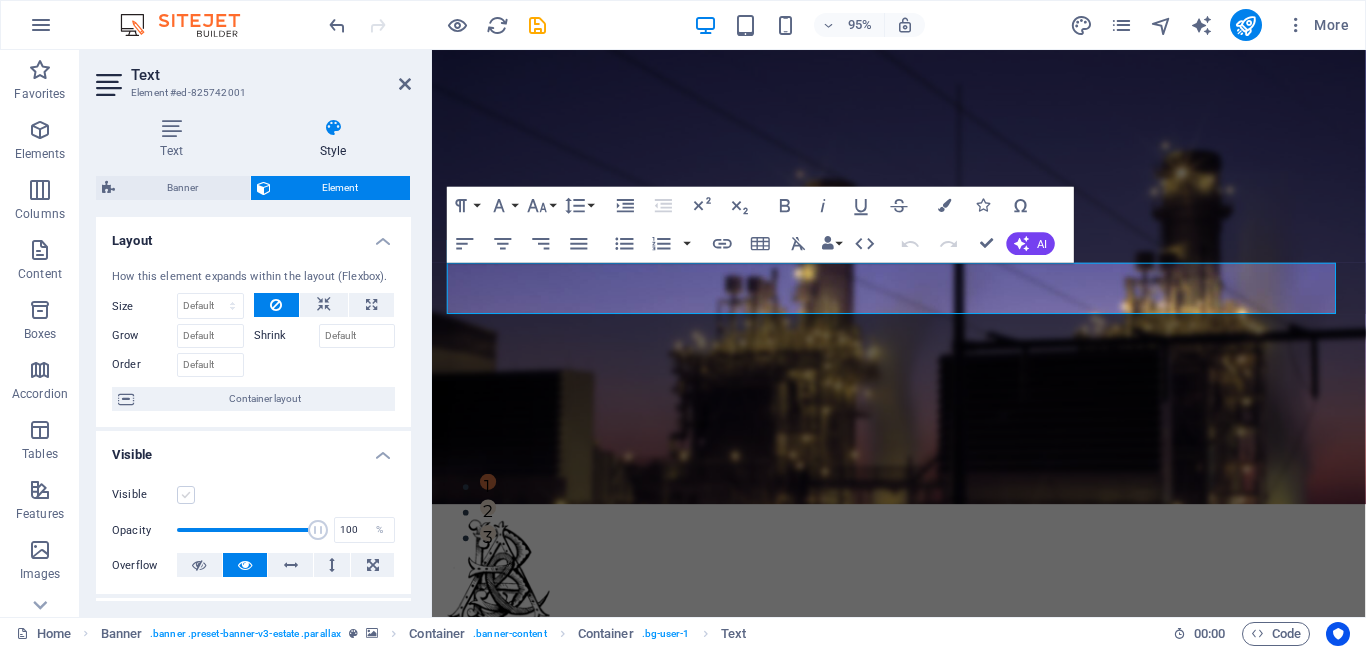 click on "Visible" at bounding box center (0, 0) 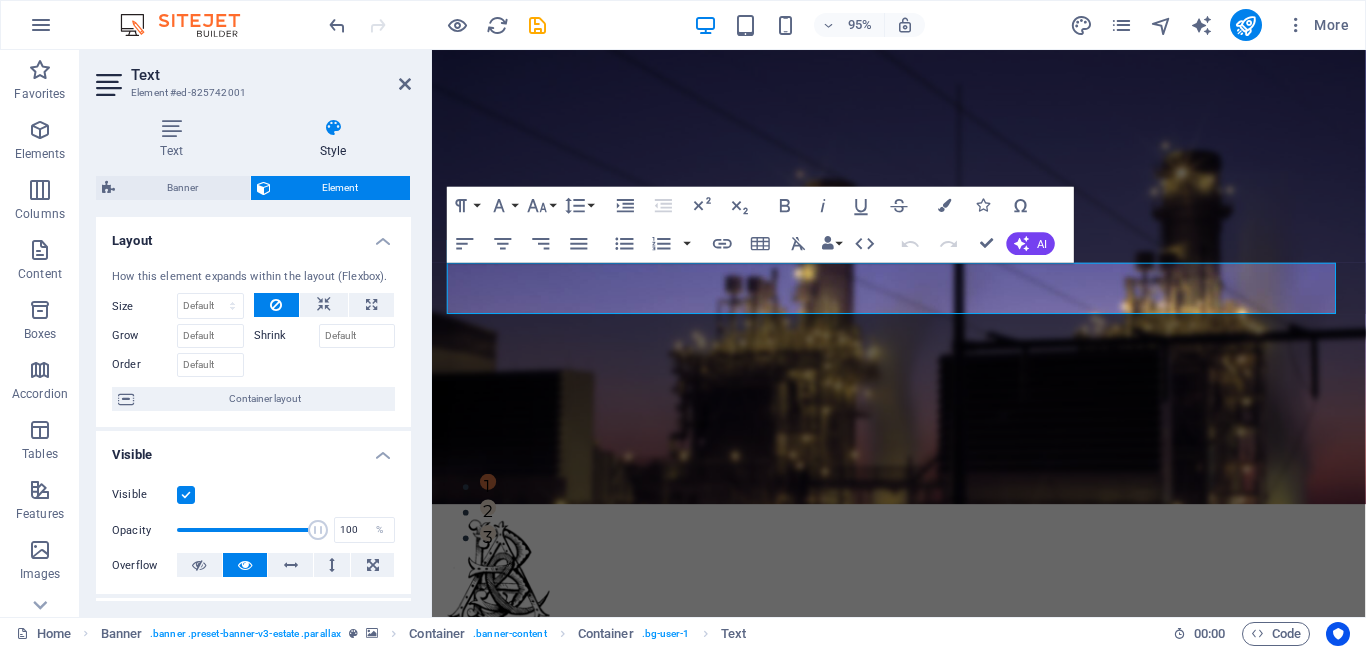 click at bounding box center (186, 495) 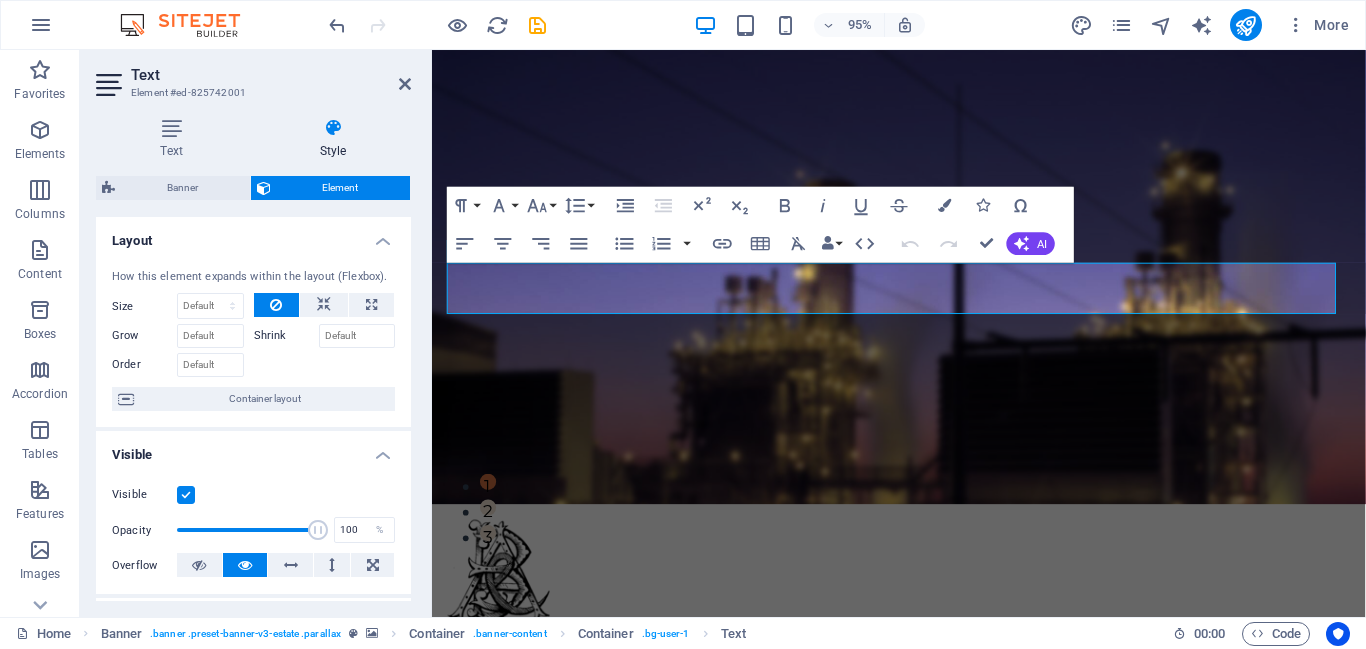 click on "Visible" at bounding box center [0, 0] 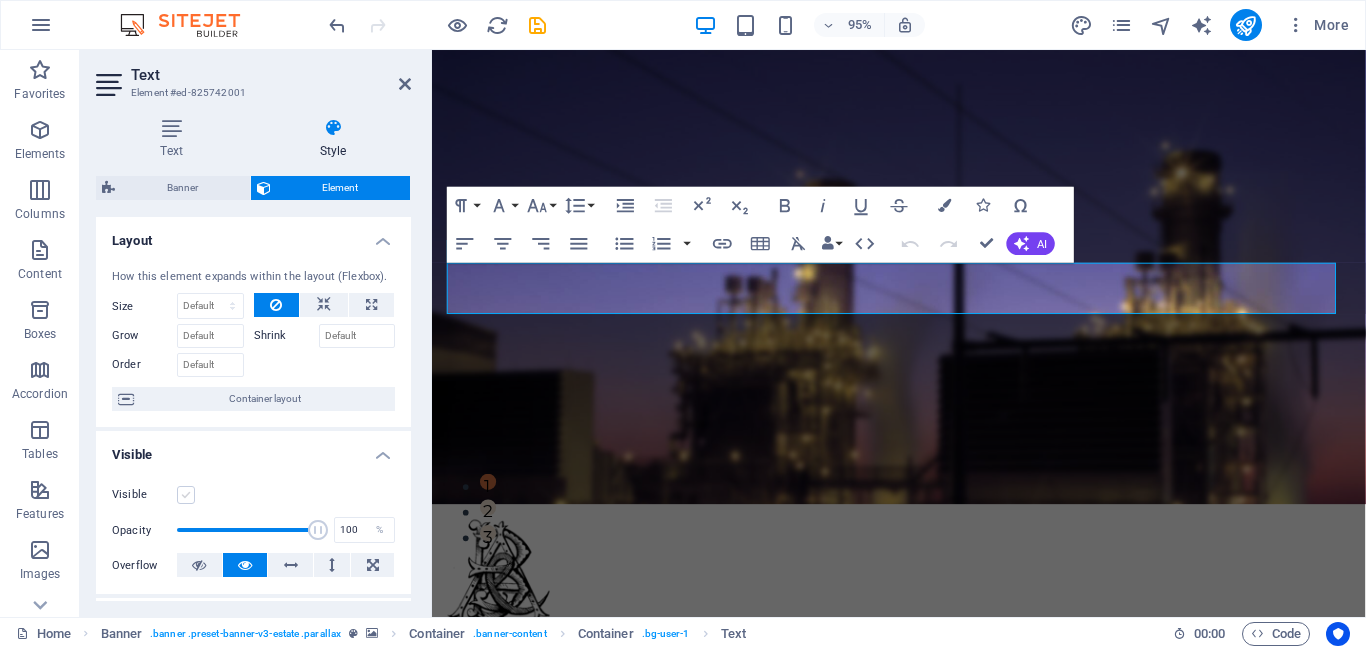 click at bounding box center [186, 495] 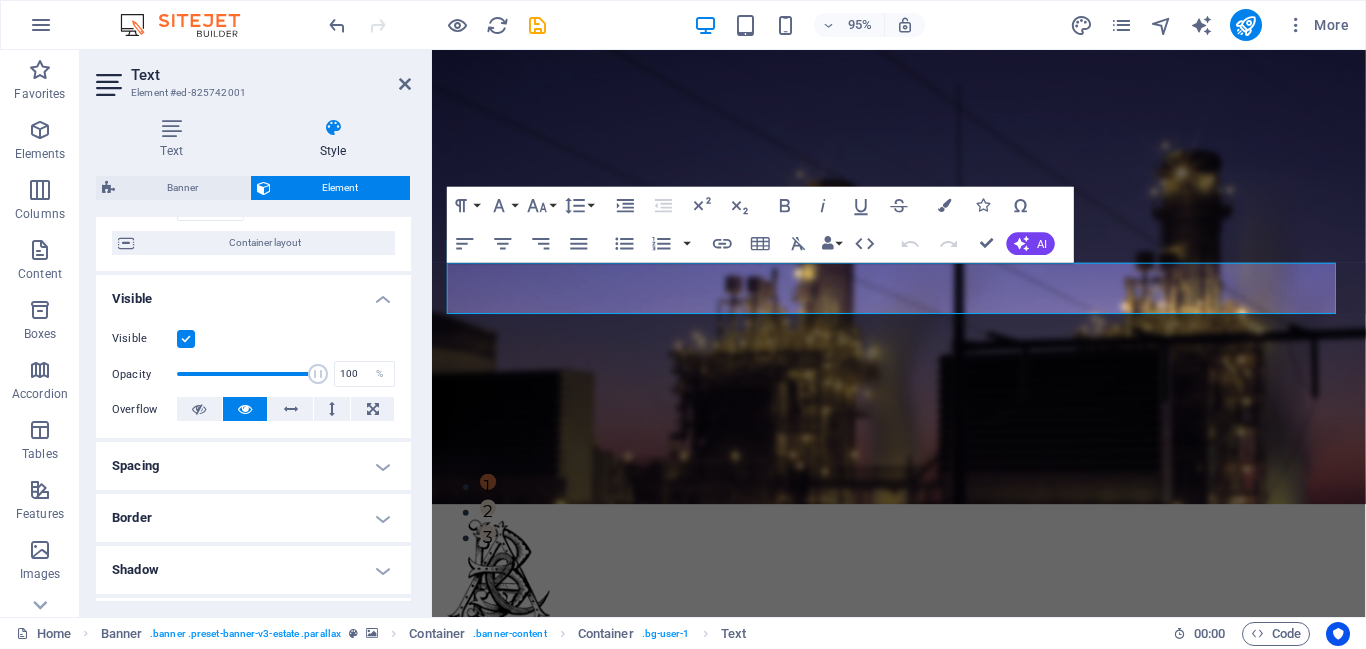 scroll, scrollTop: 162, scrollLeft: 0, axis: vertical 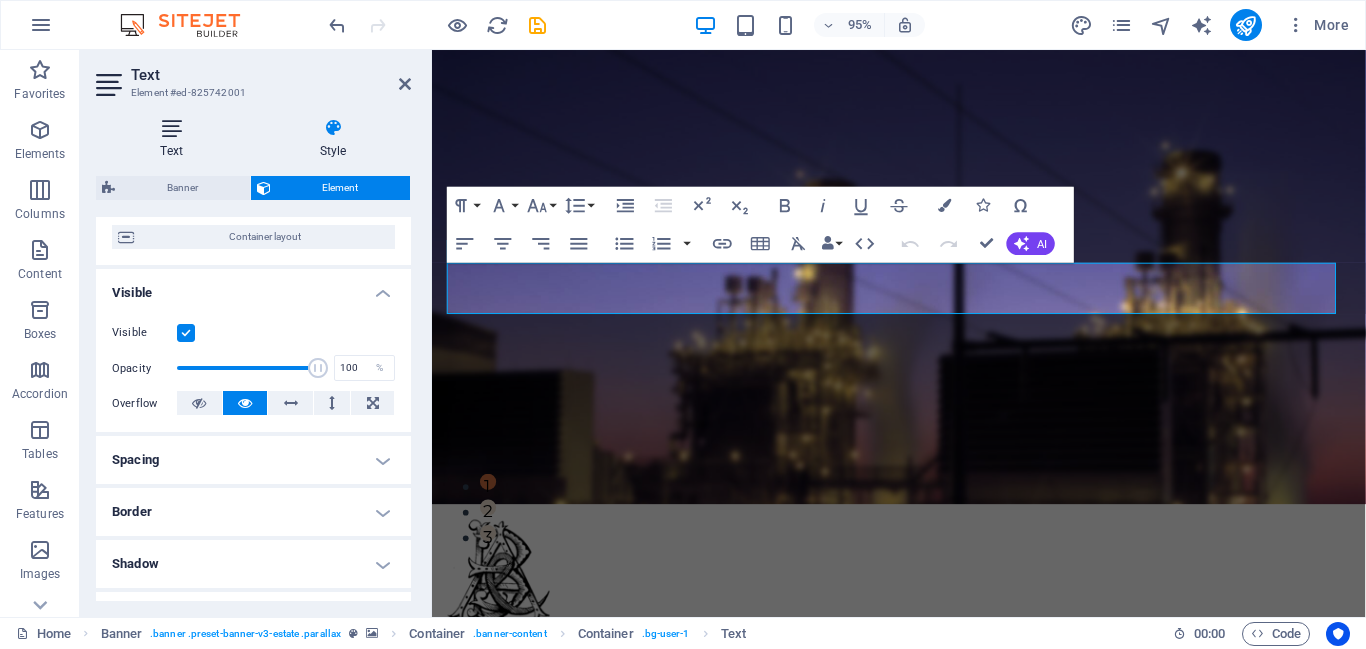 click on "Text" at bounding box center [175, 139] 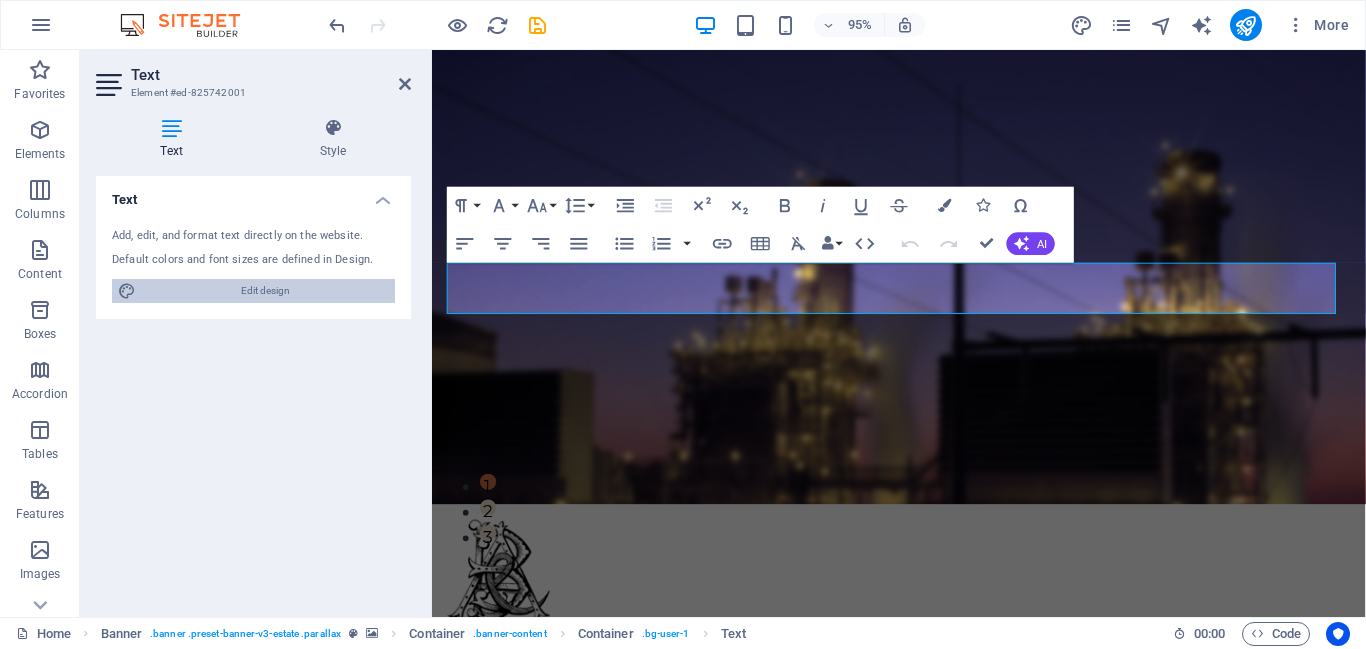 drag, startPoint x: 299, startPoint y: 300, endPoint x: 685, endPoint y: 615, distance: 498.21783 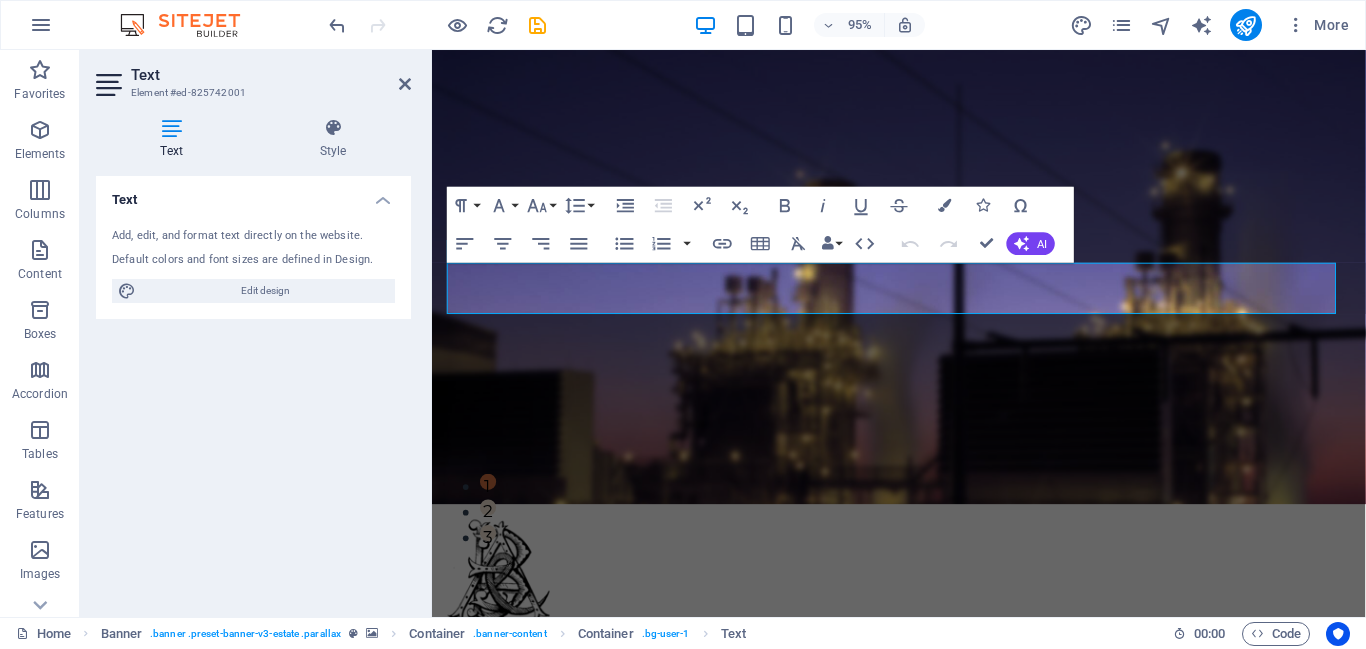 select on "px" 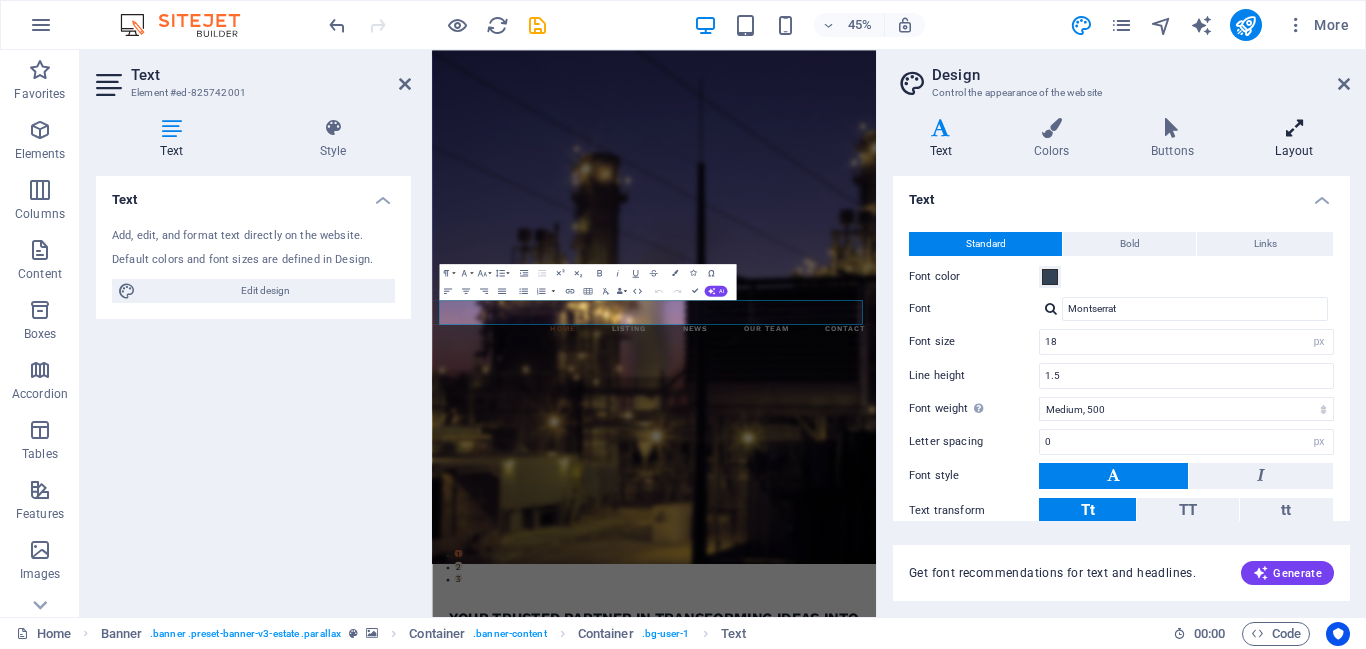 click on "Layout" at bounding box center [1294, 139] 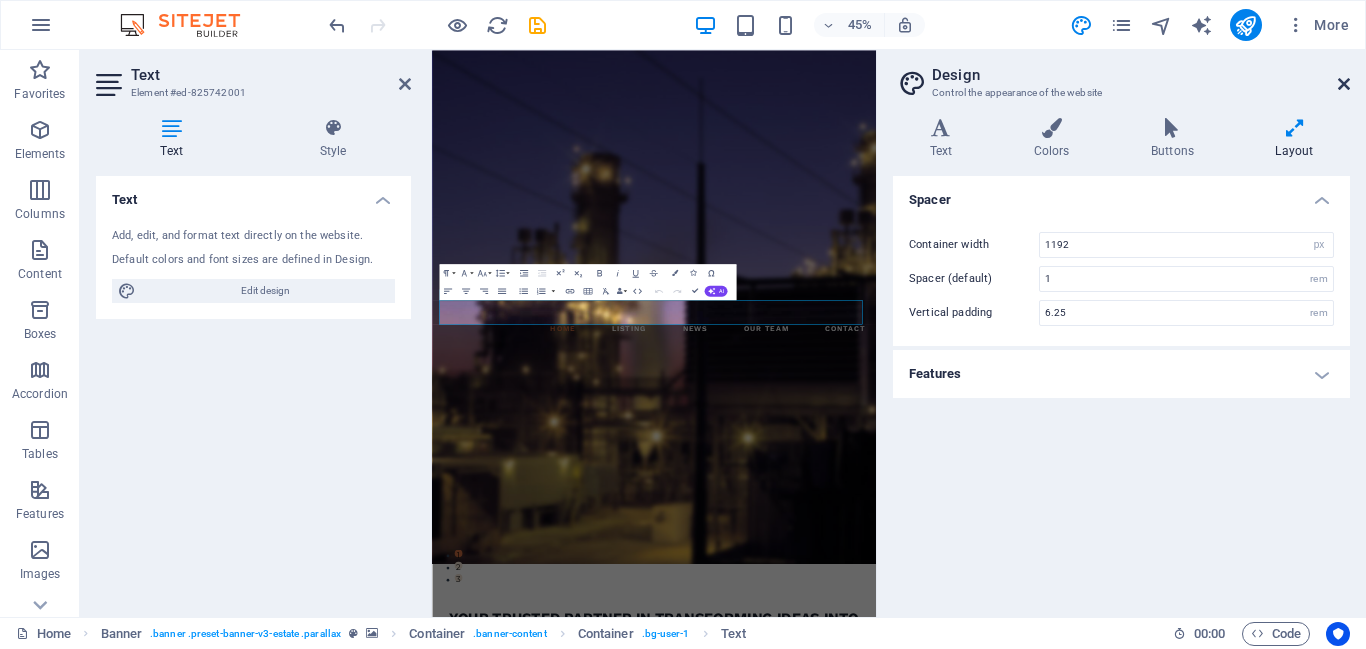 click at bounding box center (1344, 84) 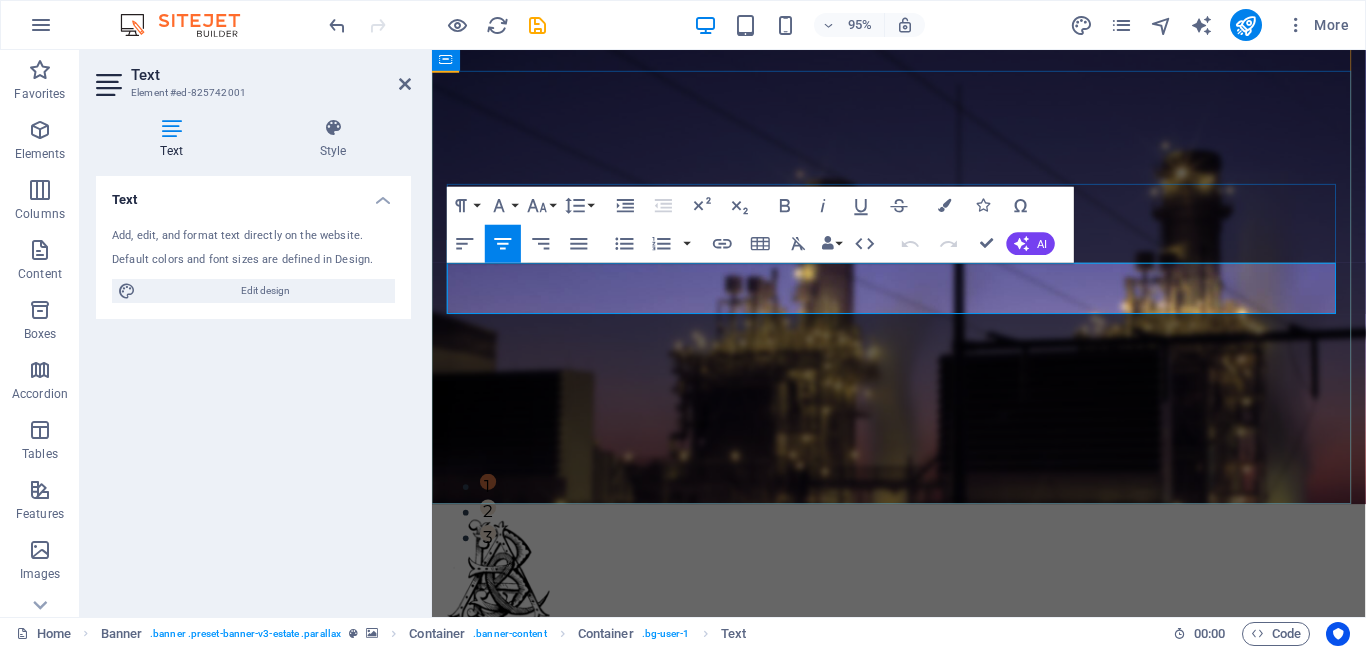 click on "Efficiently Converting Voltage for Reliable Energy Transmission" at bounding box center [924, 897] 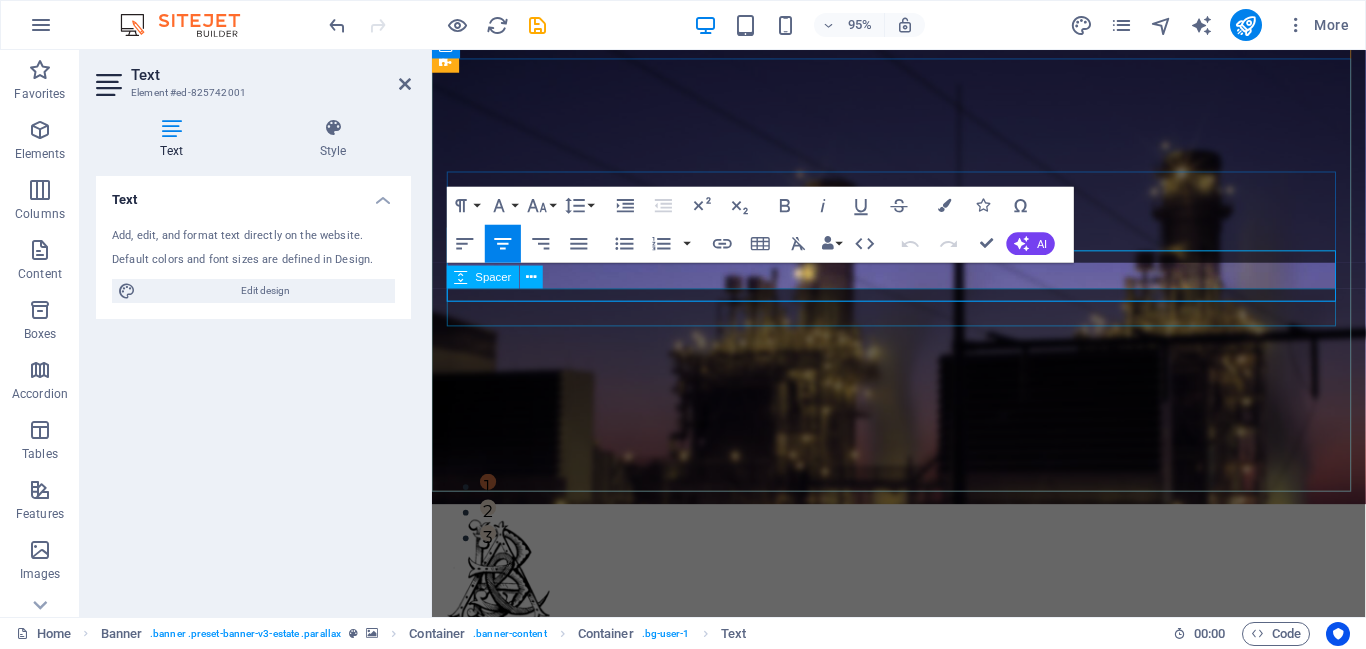 scroll, scrollTop: 132, scrollLeft: 0, axis: vertical 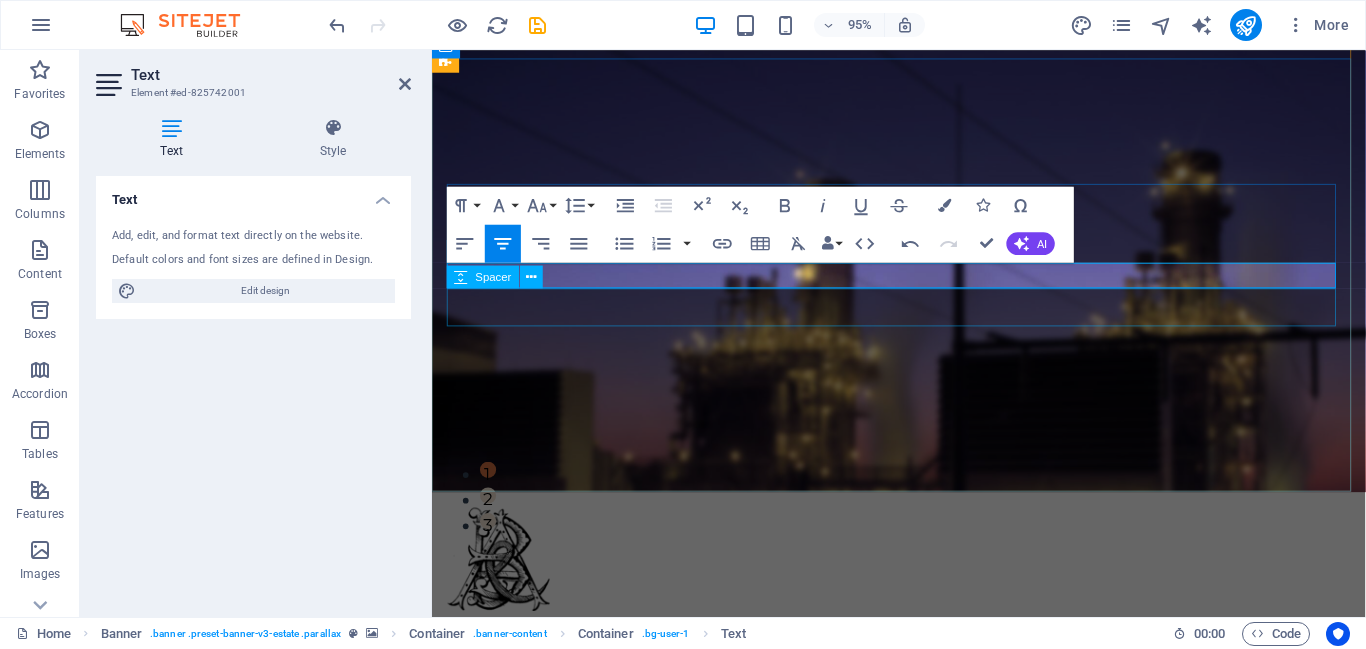 click at bounding box center (923, 918) 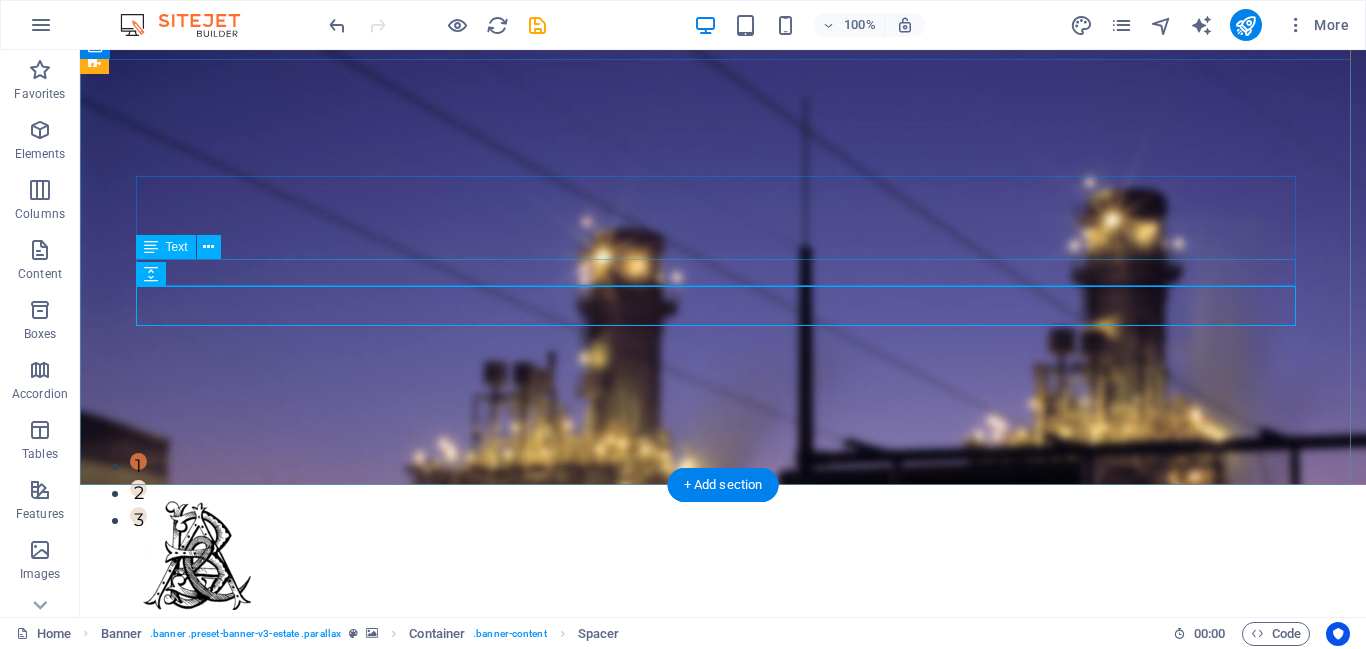 click on "Efficiently Converting Voltage for Reliable Energy Transmission" at bounding box center [723, 854] 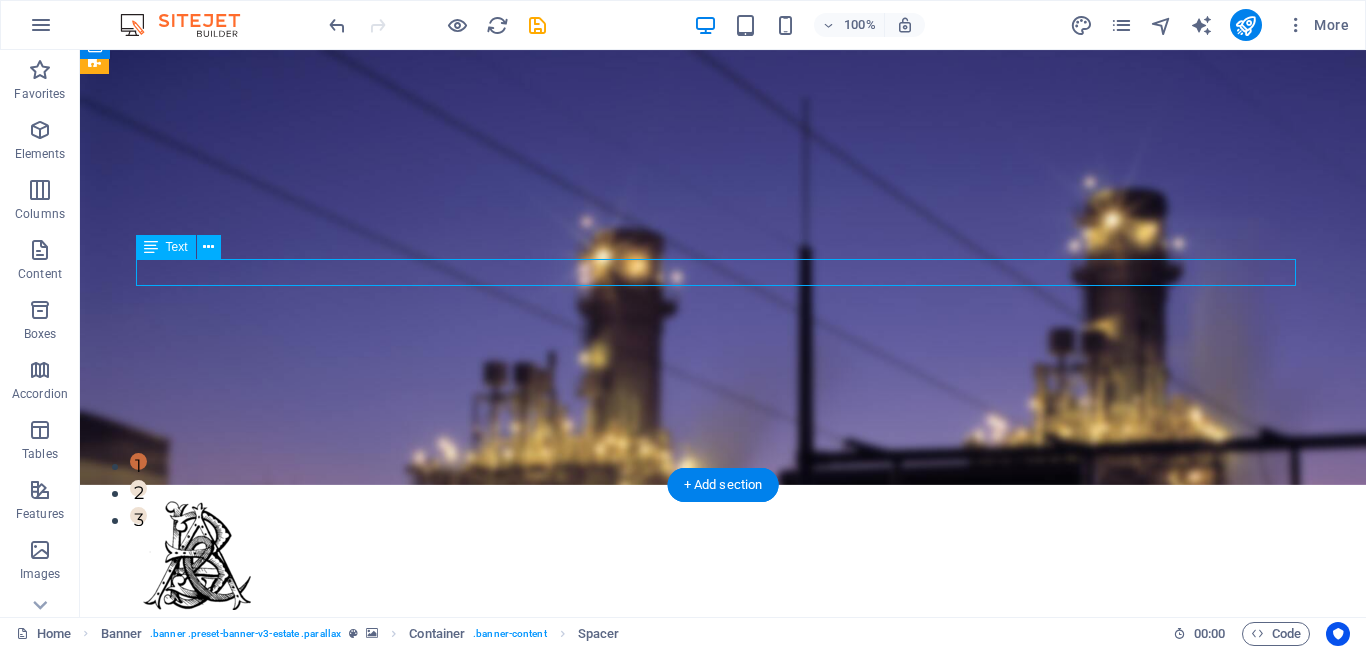 click on "Efficiently Converting Voltage for Reliable Energy Transmission" at bounding box center [723, 854] 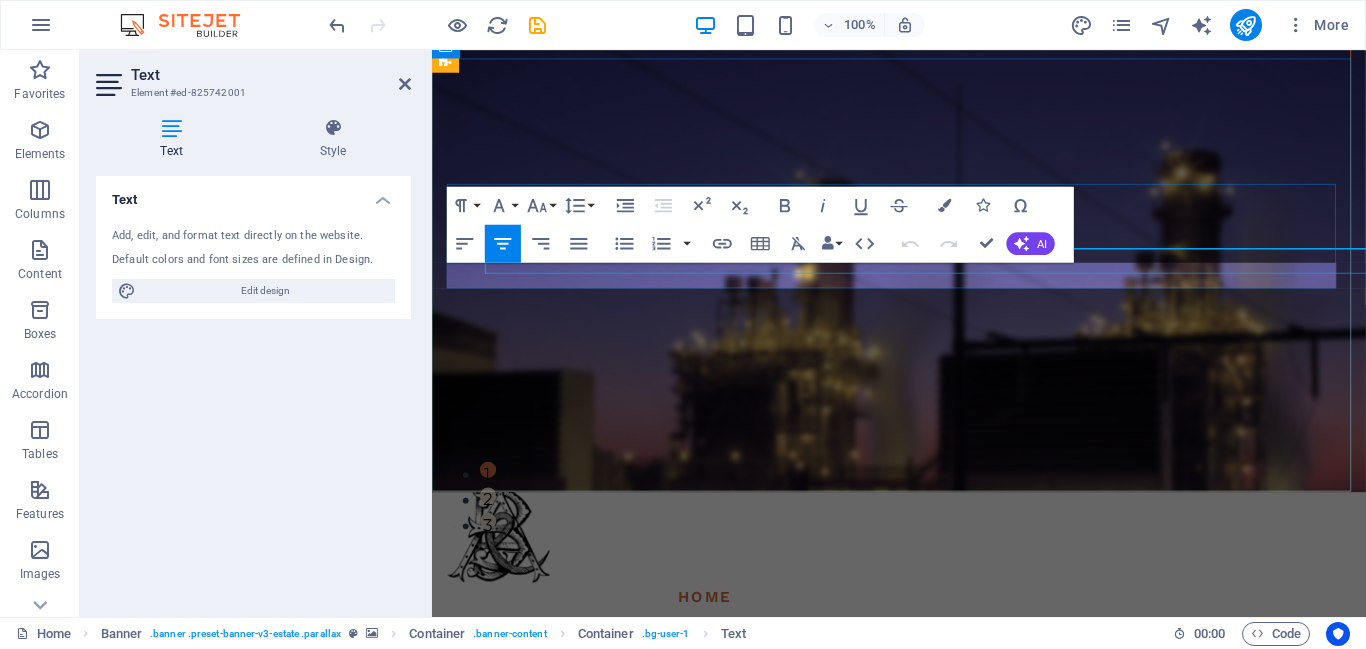 click on "Efficiently Converting Voltage for Reliable Energy Transmission" at bounding box center (924, 854) 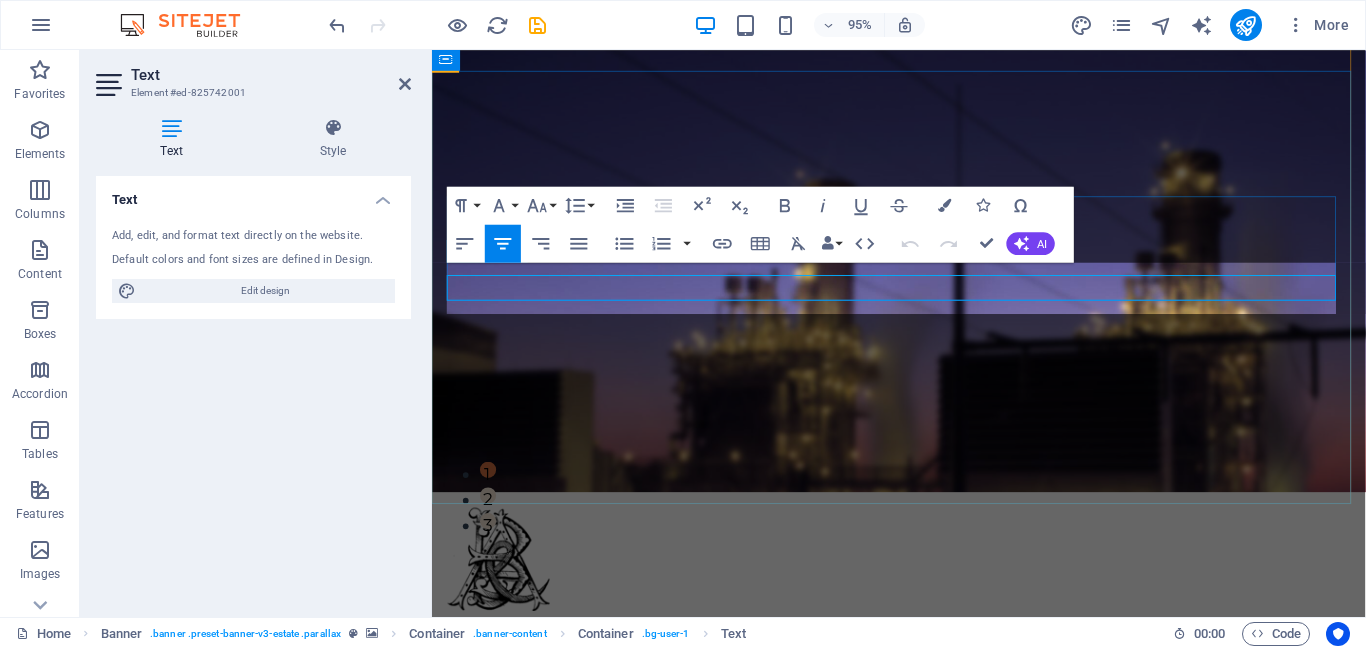 scroll, scrollTop: 119, scrollLeft: 0, axis: vertical 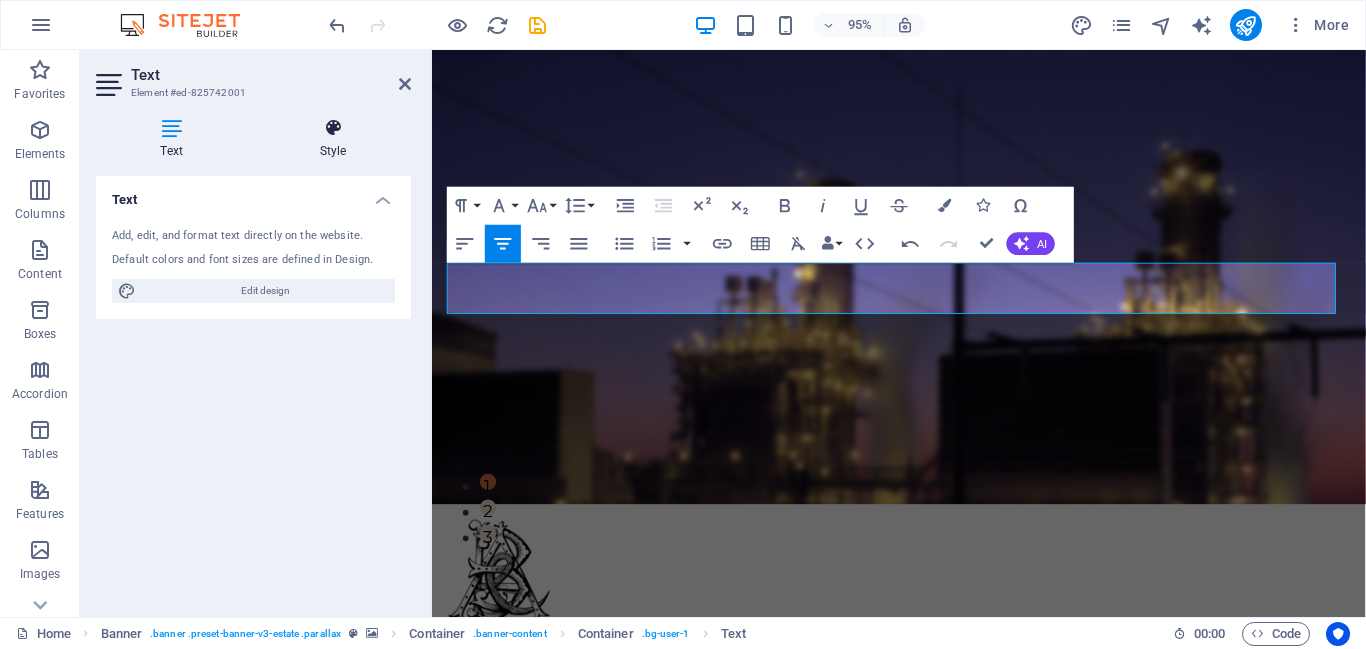 click on "Style" at bounding box center [333, 139] 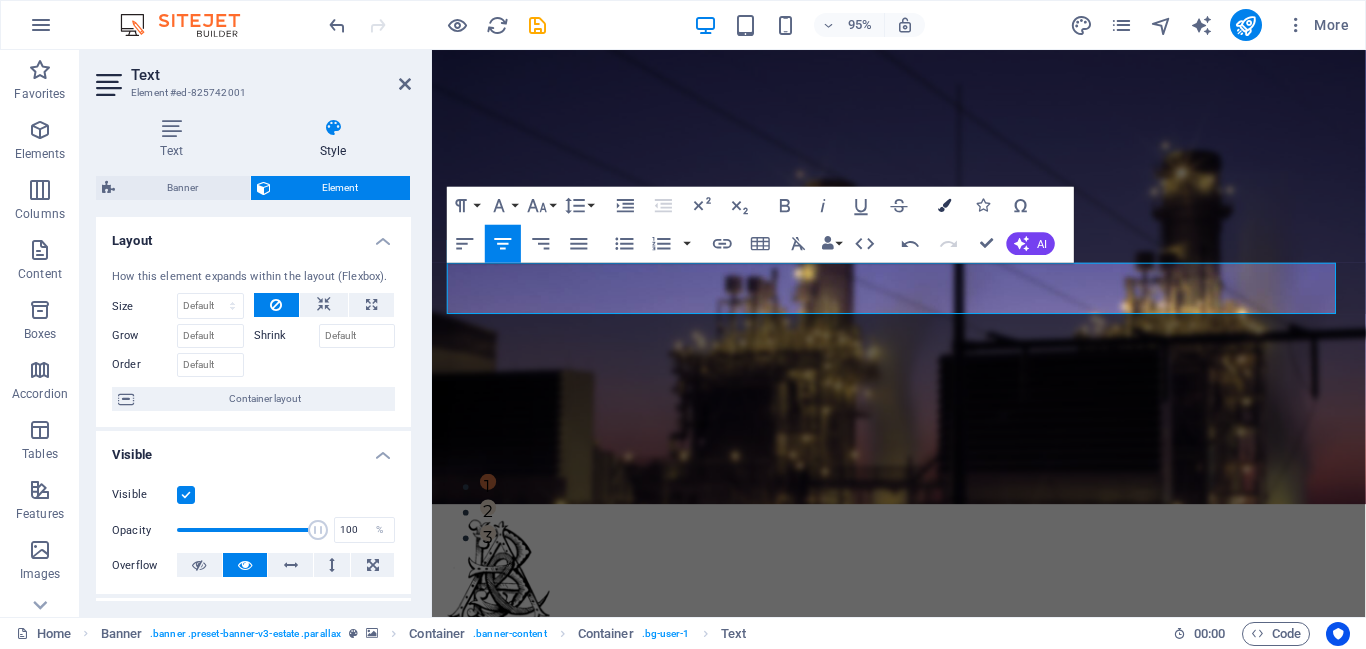 click at bounding box center (944, 205) 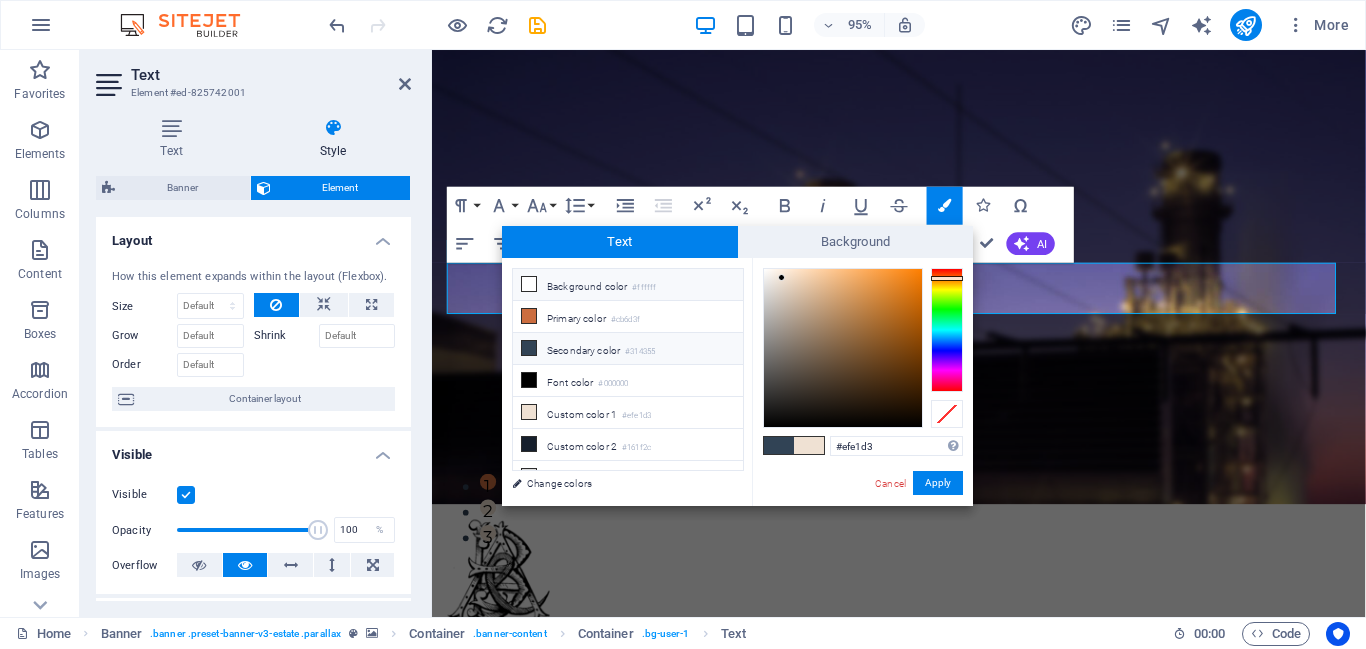 click on "Background color
#ffffff" at bounding box center (628, 285) 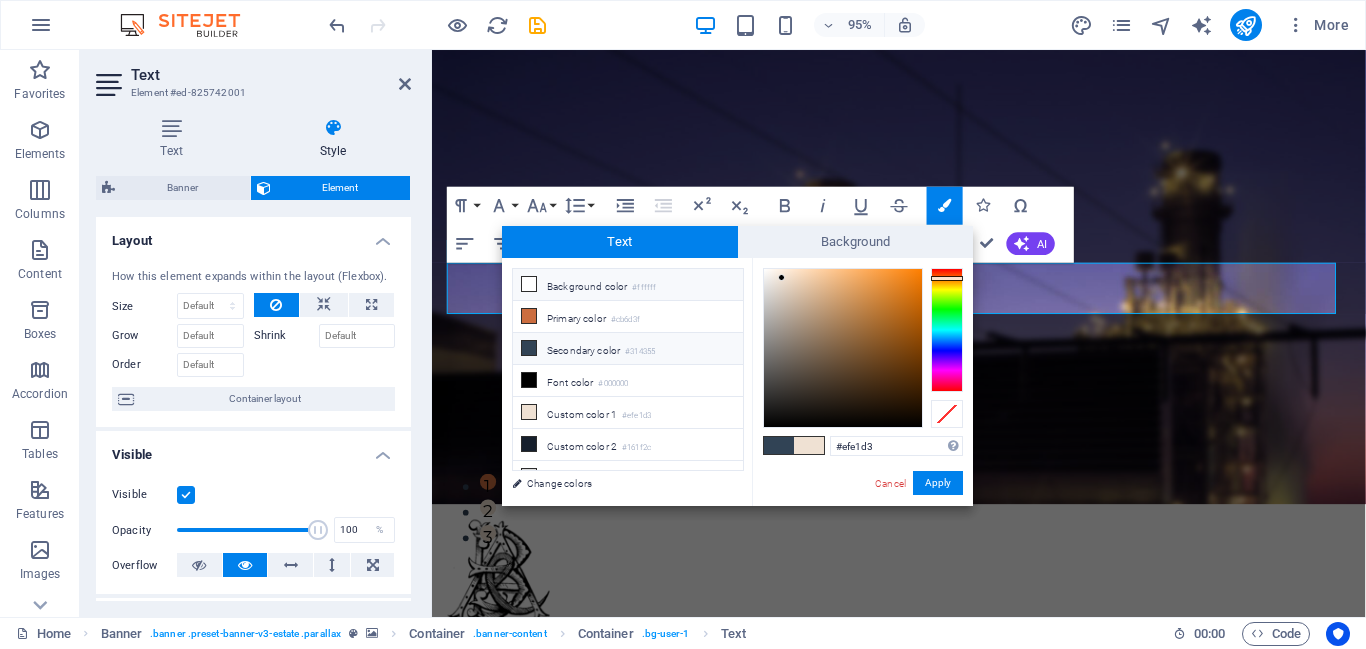type on "#ffffff" 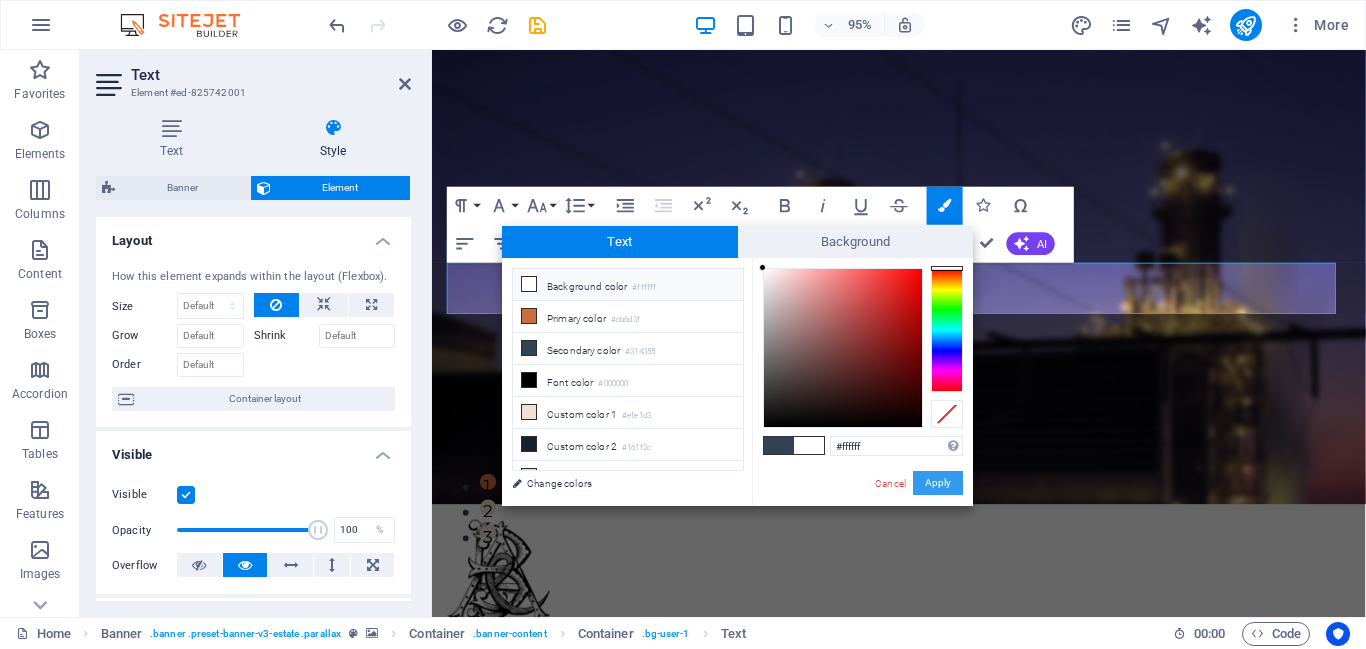 click on "Apply" at bounding box center (938, 483) 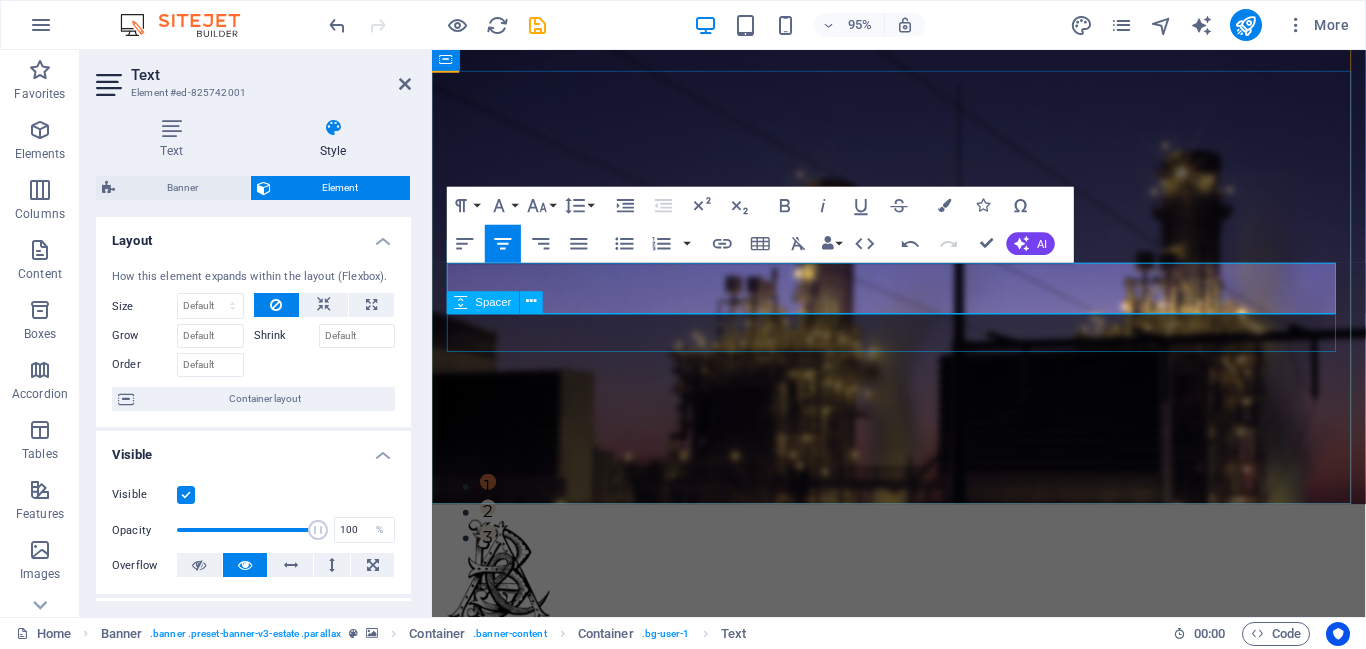 click at bounding box center (923, 958) 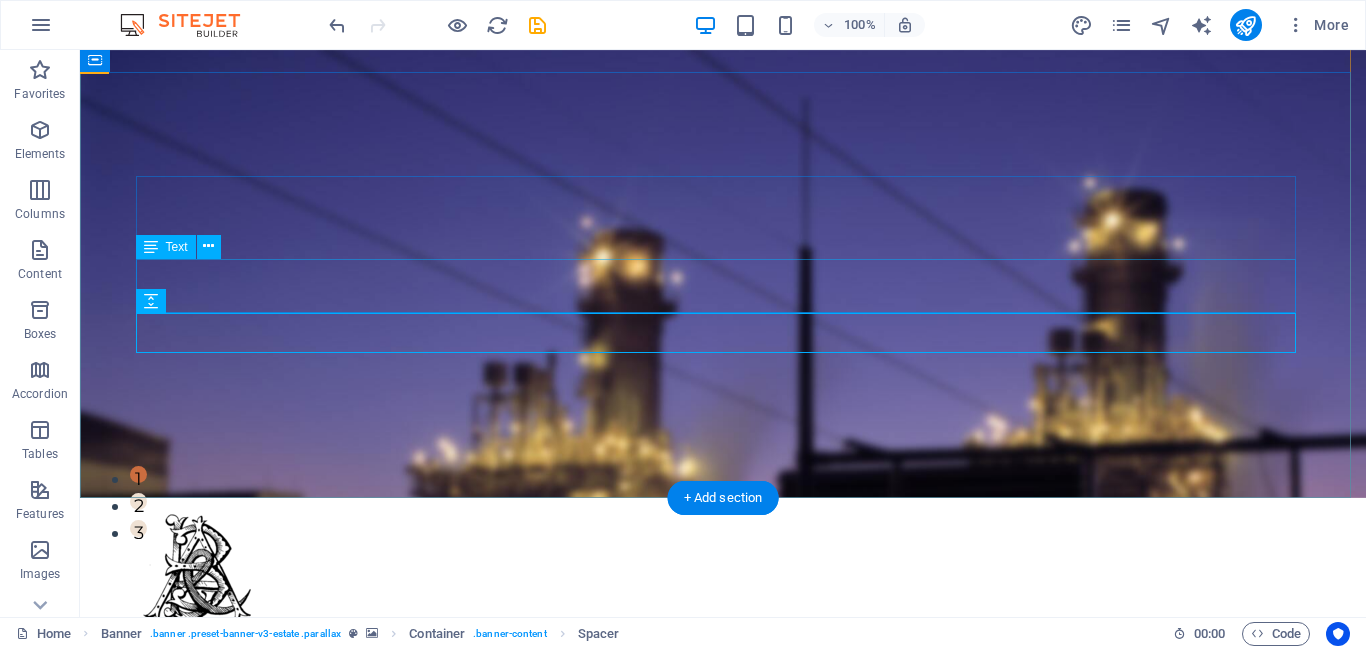 click on "Efficiently Converting Voltage for Reliable Energy Transmission" at bounding box center (723, 881) 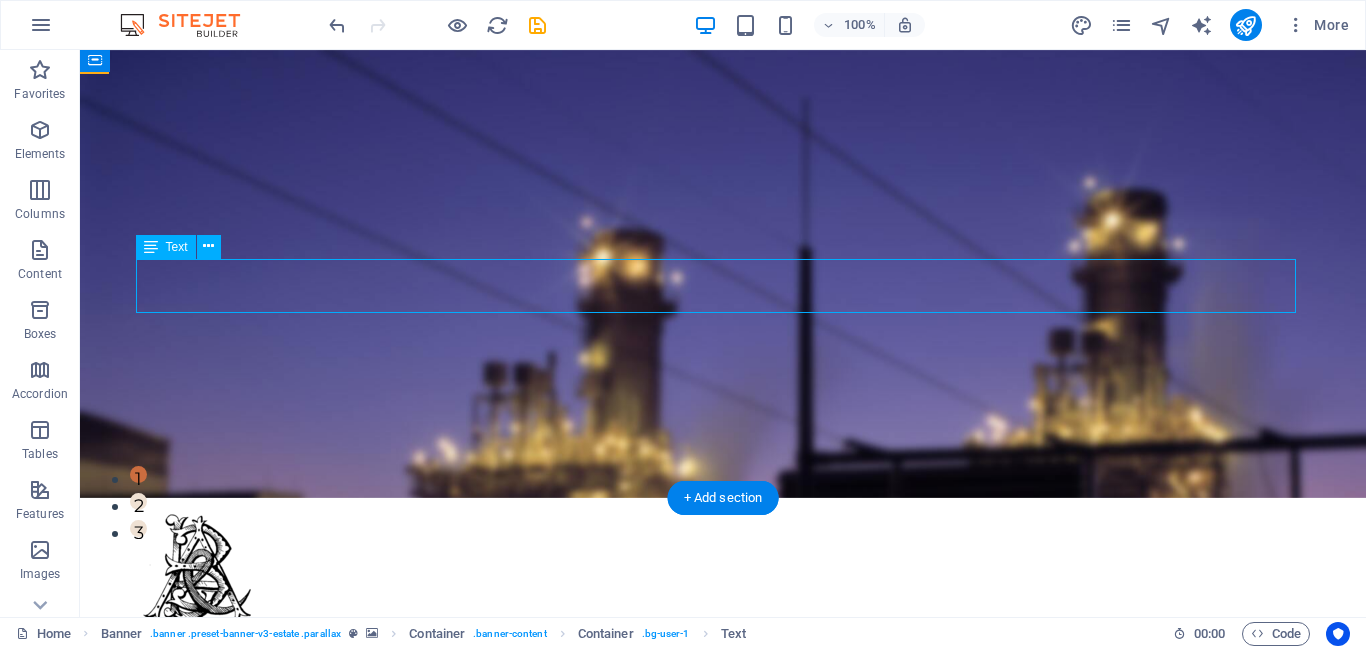 click on "Efficiently Converting Voltage for Reliable Energy Transmission" at bounding box center [723, 881] 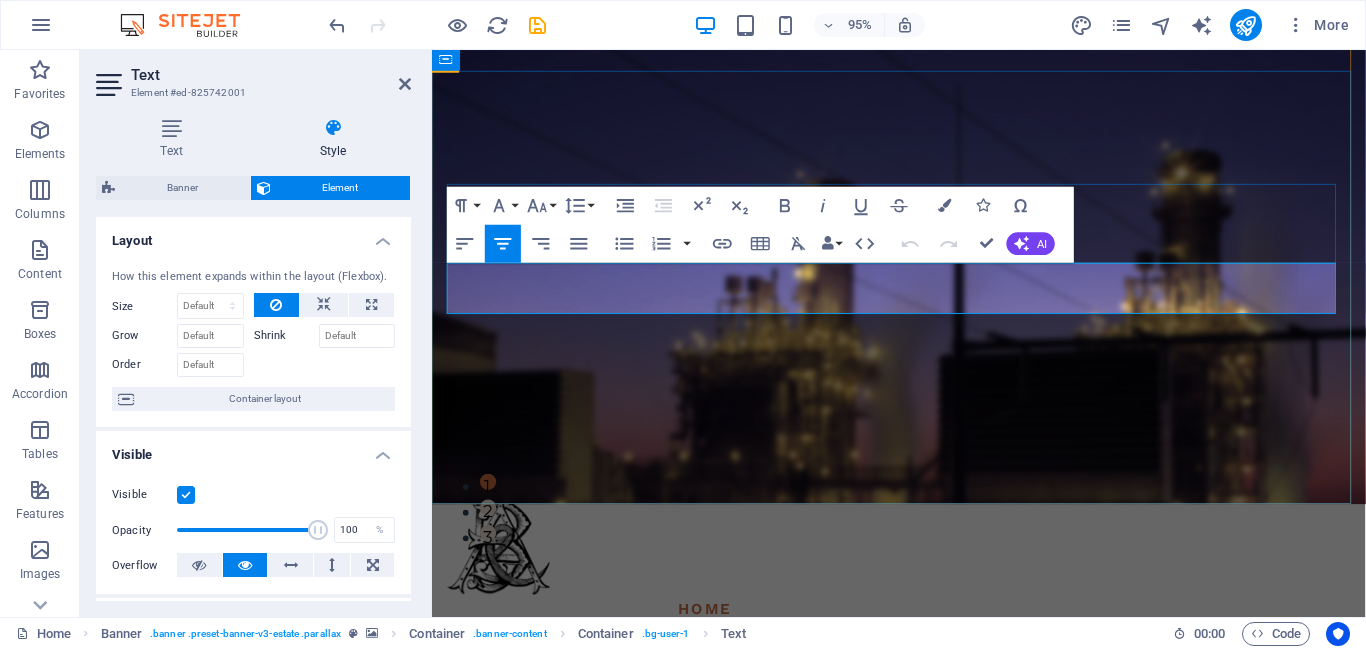 click at bounding box center (923, 894) 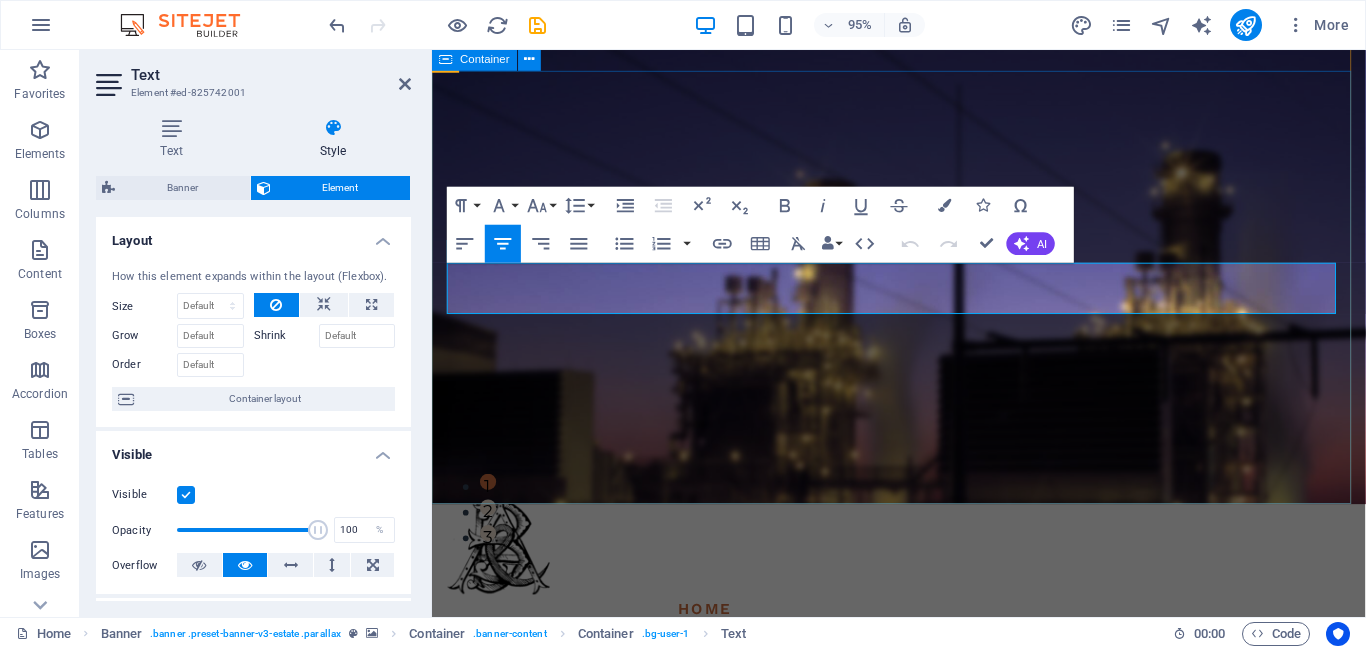 click on "Transformers: Powering the Grid. Efficiently Converting Voltage for Reliable Energy Transmission get started" at bounding box center (923, 880) 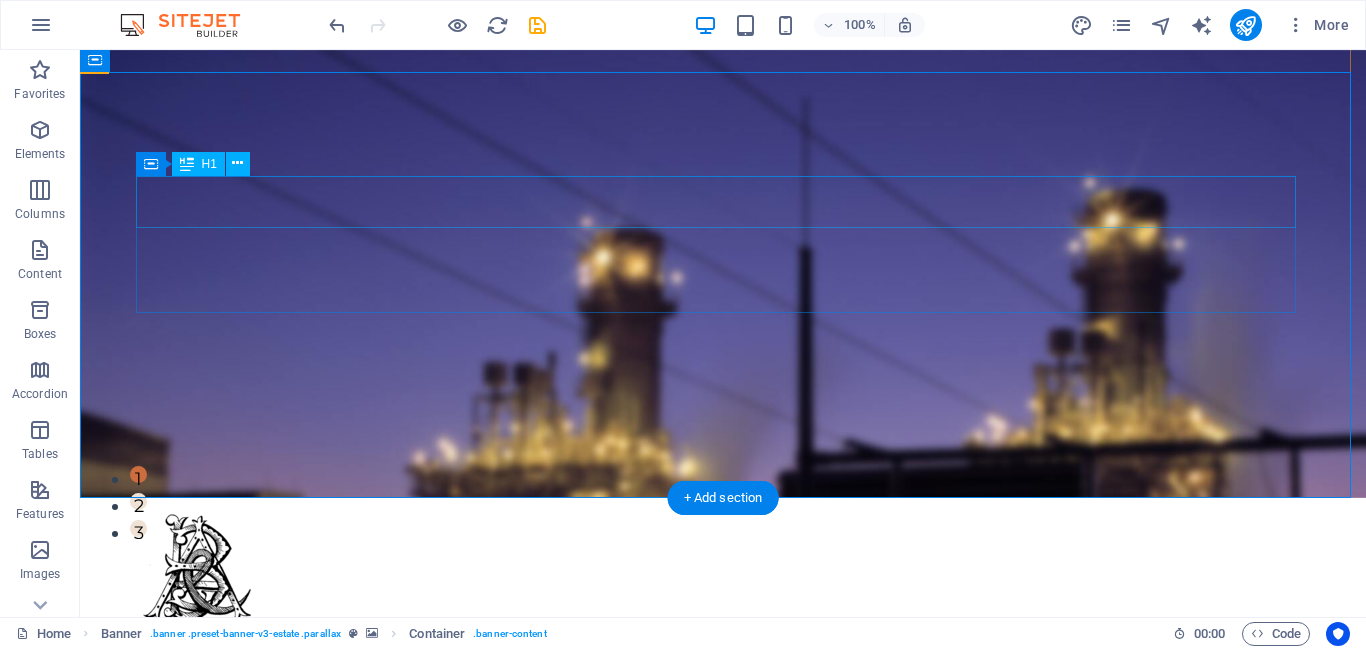 click on "Transformers: Powering the Grid." at bounding box center [723, 797] 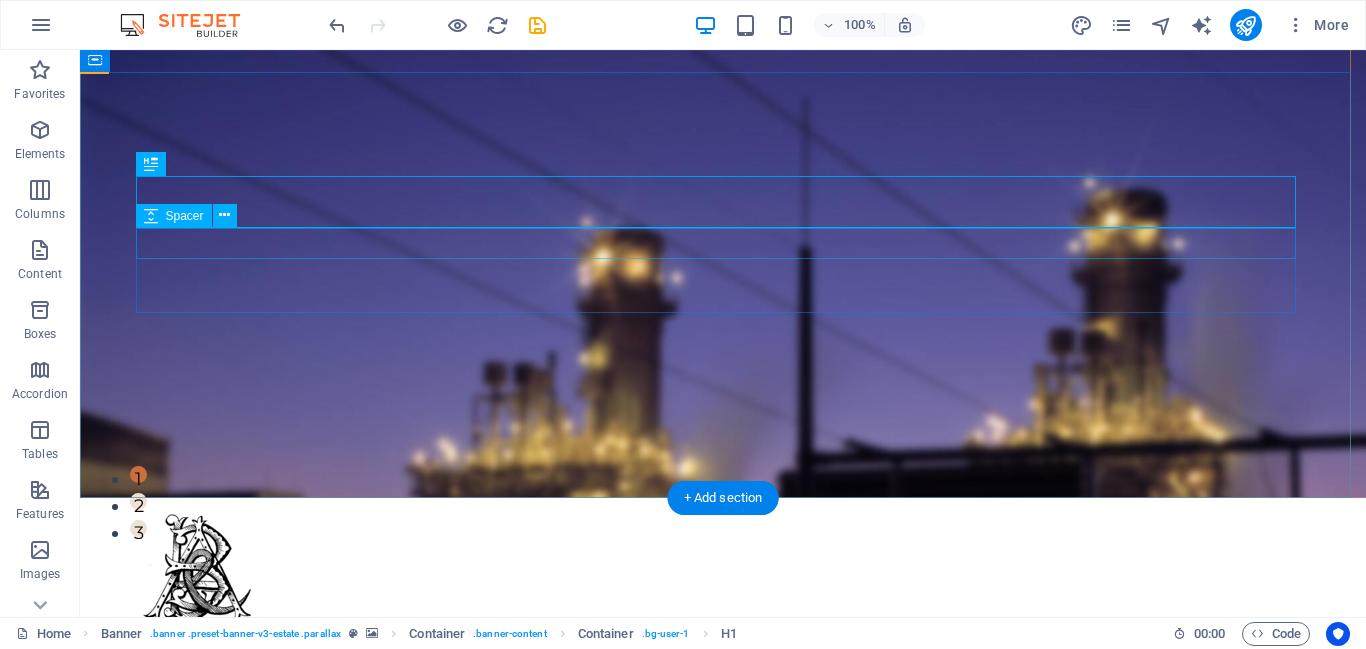 click at bounding box center (723, 838) 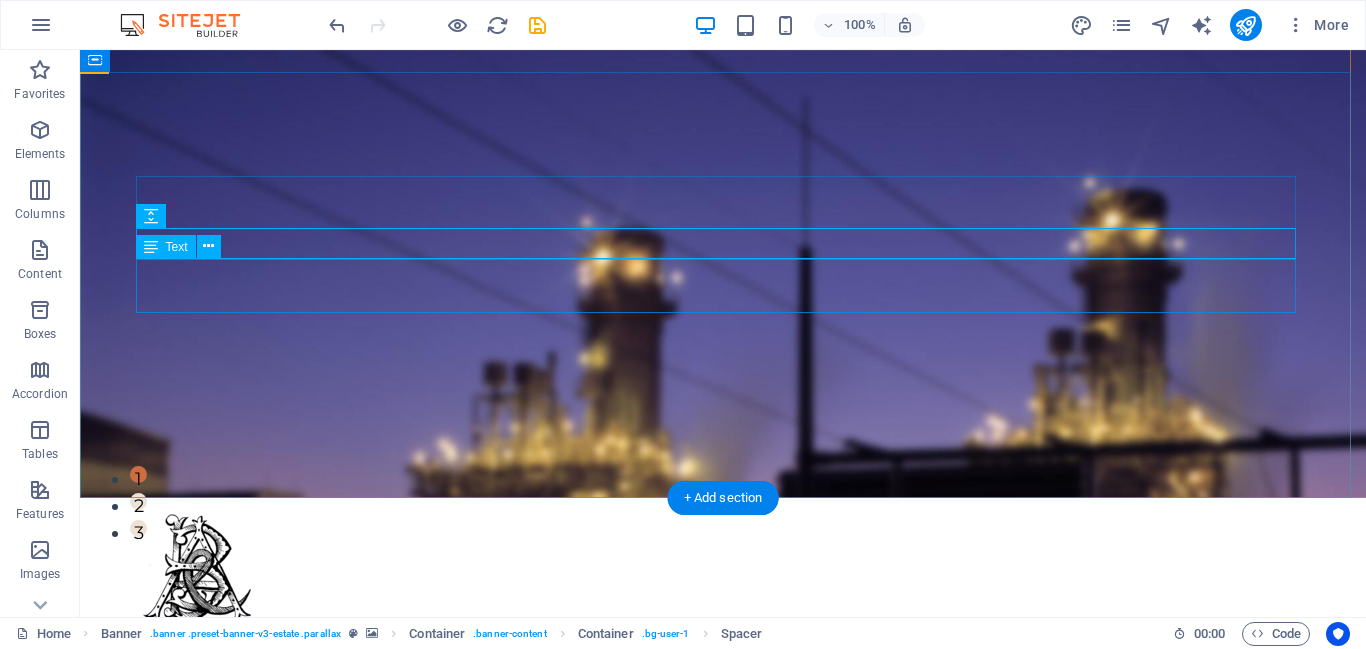 click on "Efficiently Converting Voltage for Reliable Energy Transmission" at bounding box center [723, 881] 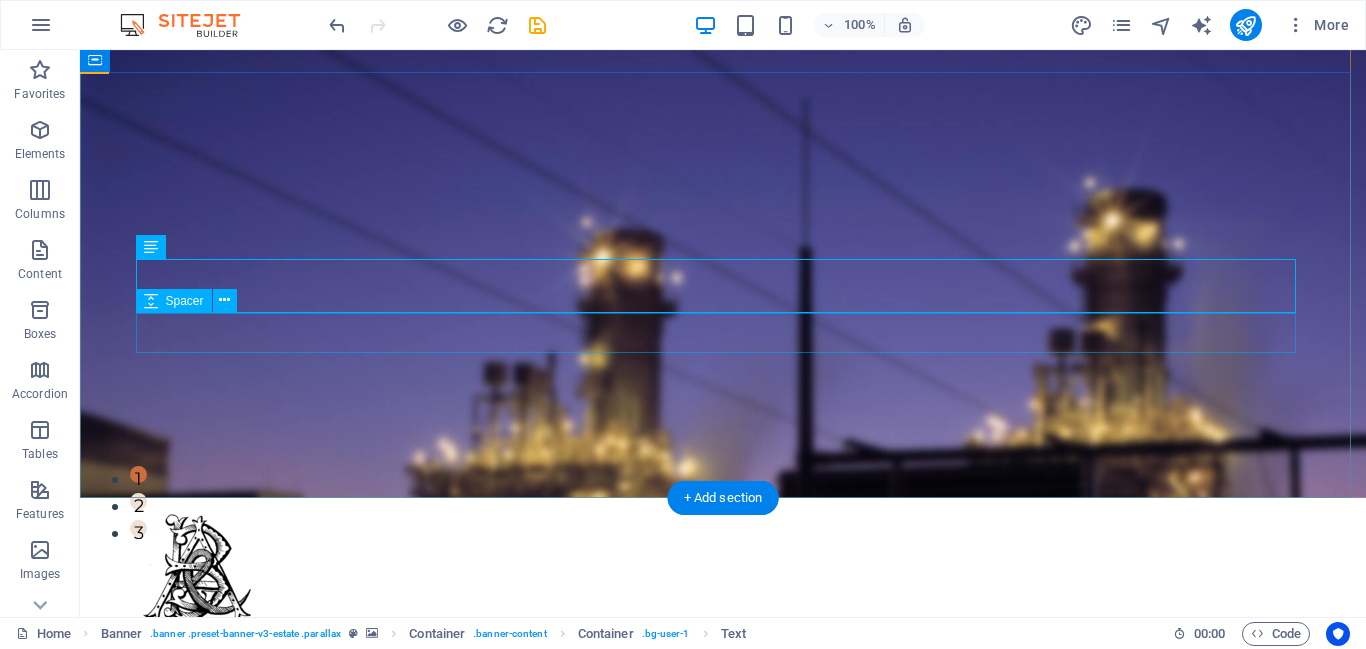 click at bounding box center [723, 928] 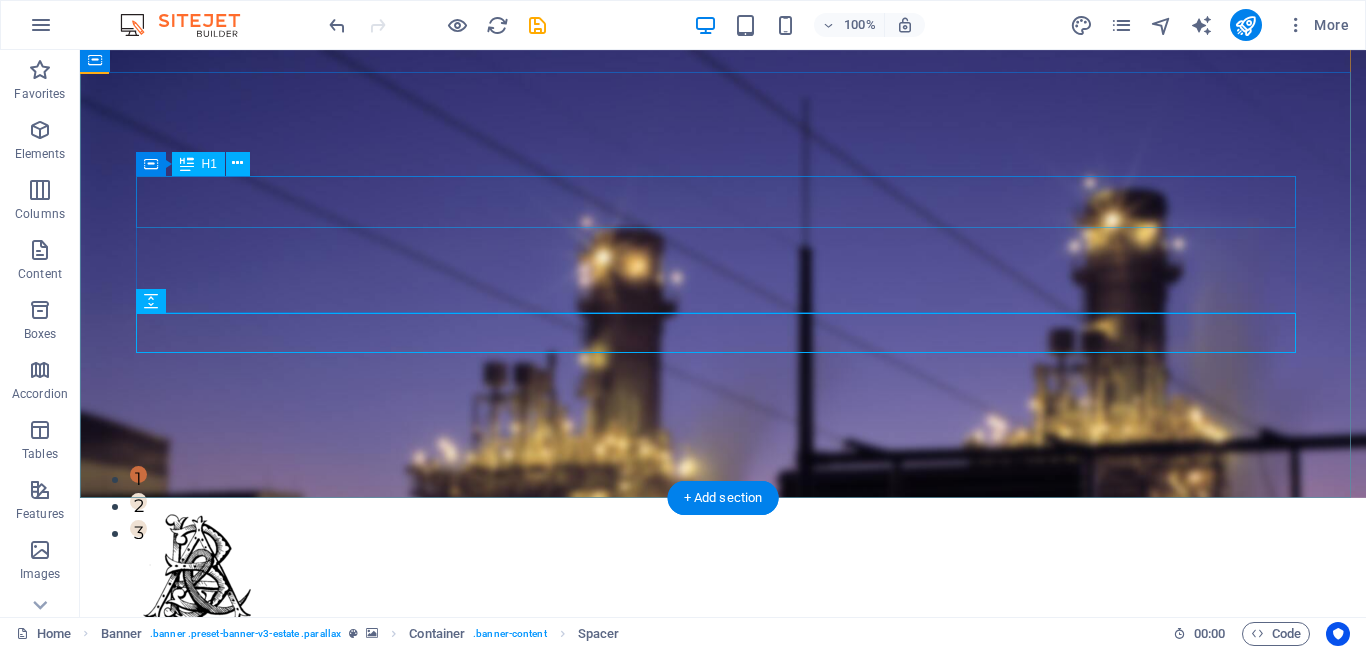 click on "Transformers: Powering the Grid." at bounding box center (723, 797) 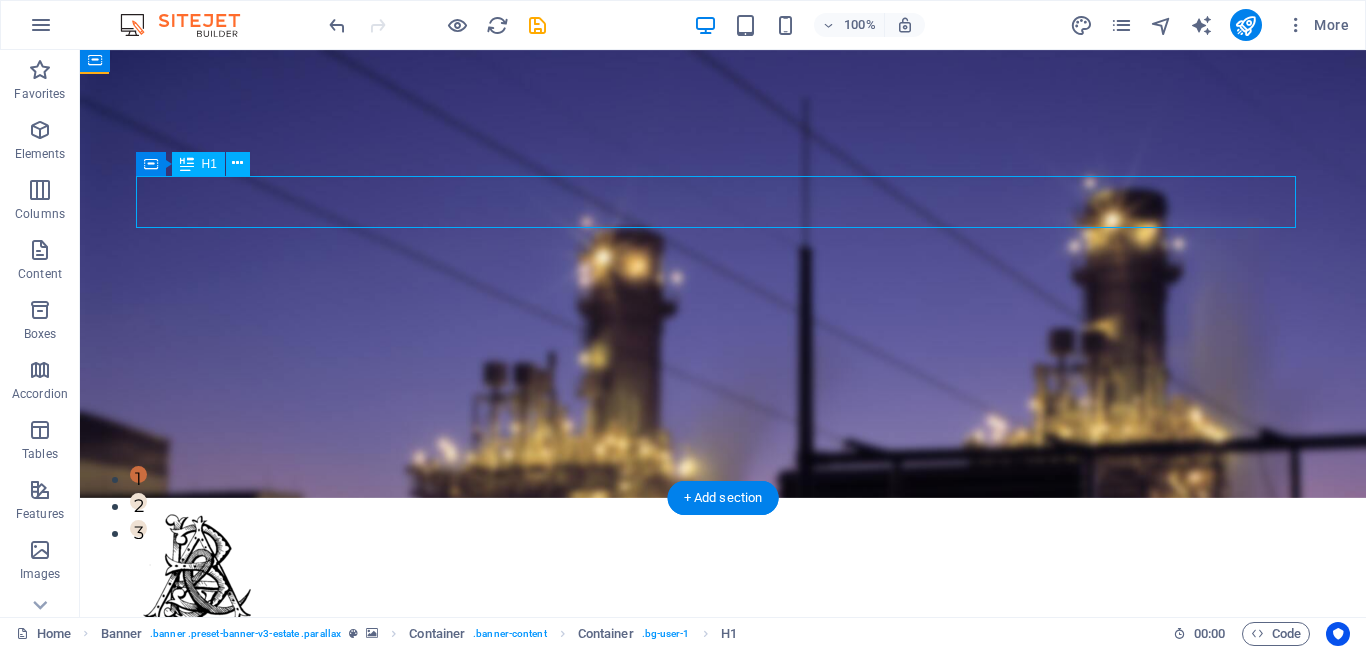 click on "Transformers: Powering the Grid." at bounding box center [723, 797] 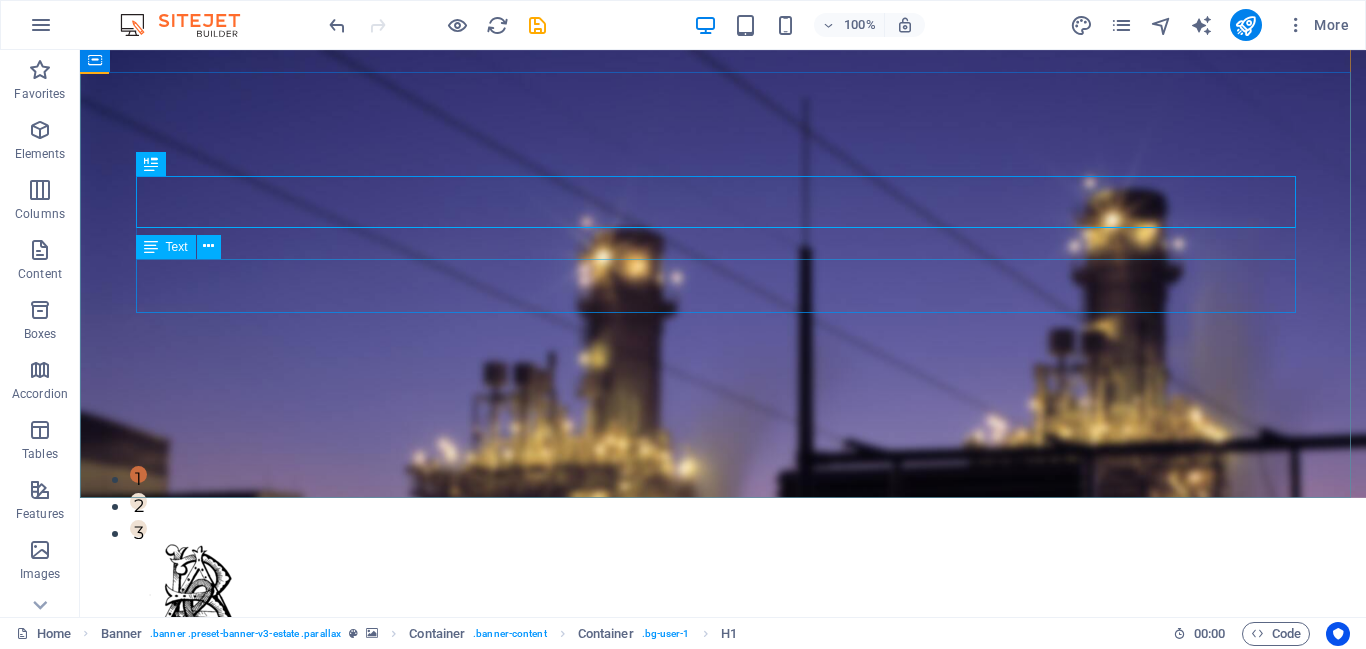 click on "Text" at bounding box center (185, 247) 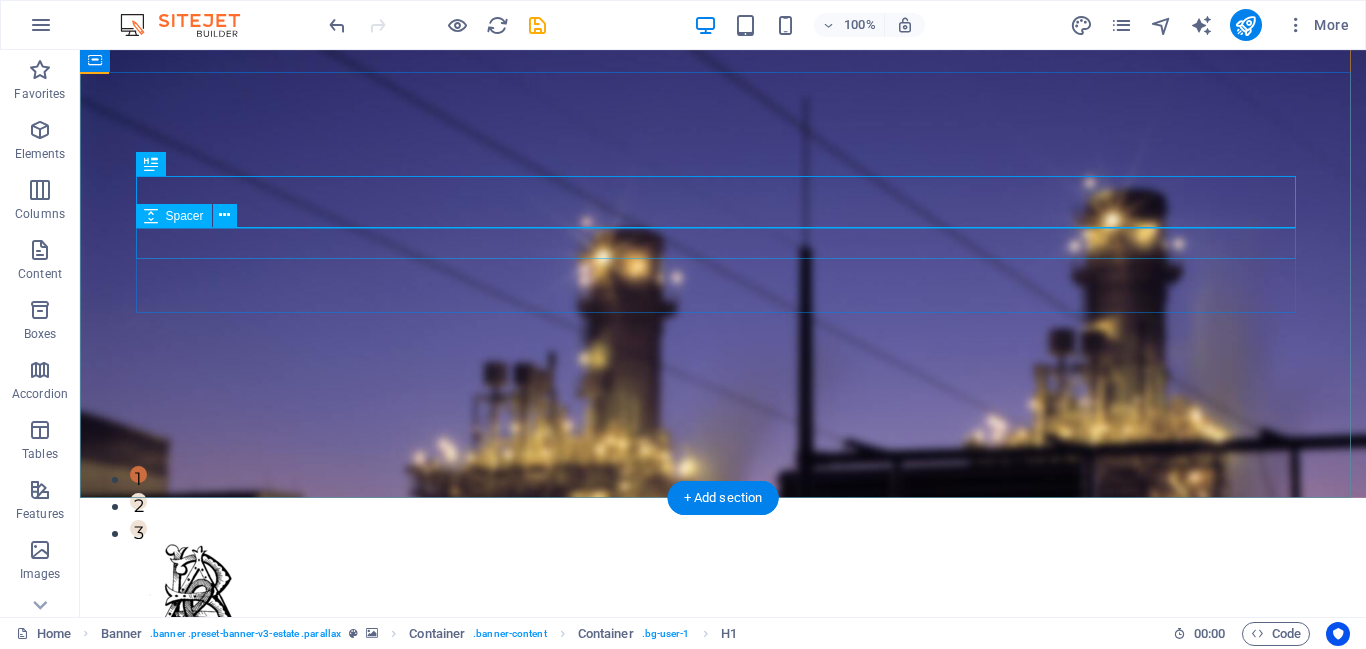 click at bounding box center [723, 868] 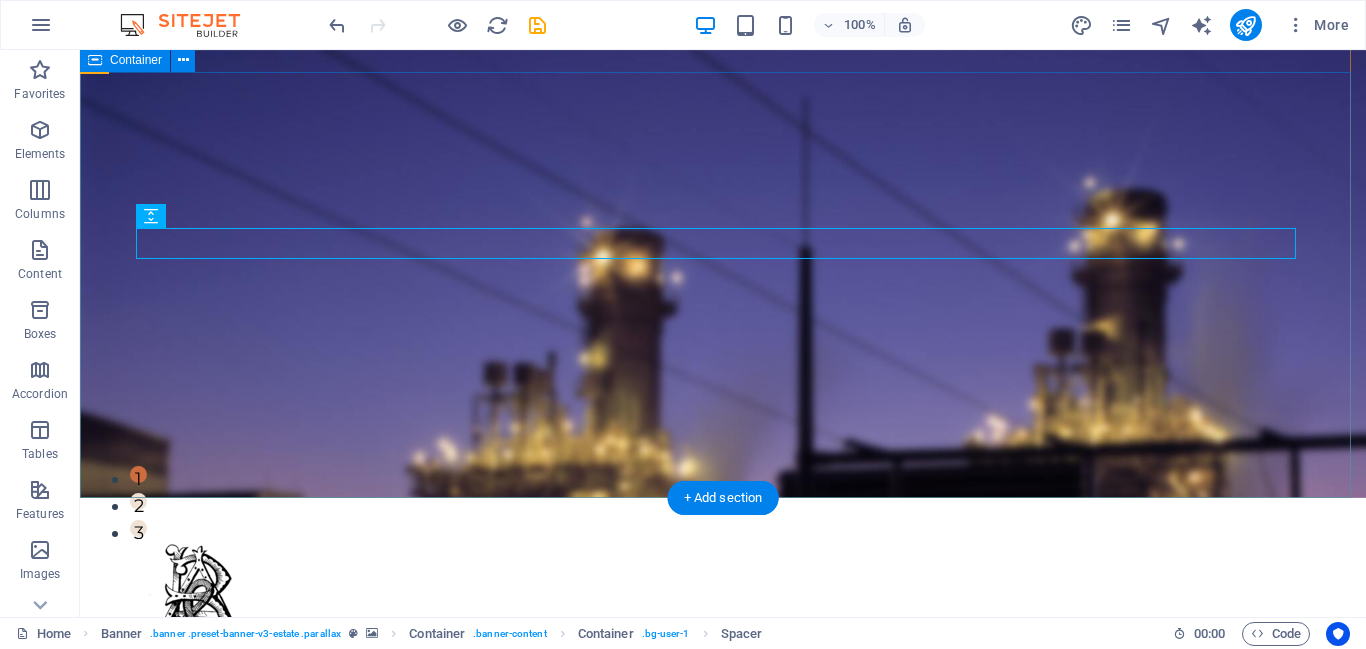 click on "Transformers: Powering the Grid. Efficiently Converting Voltage for Reliable Energy Transmission get started" at bounding box center (723, 910) 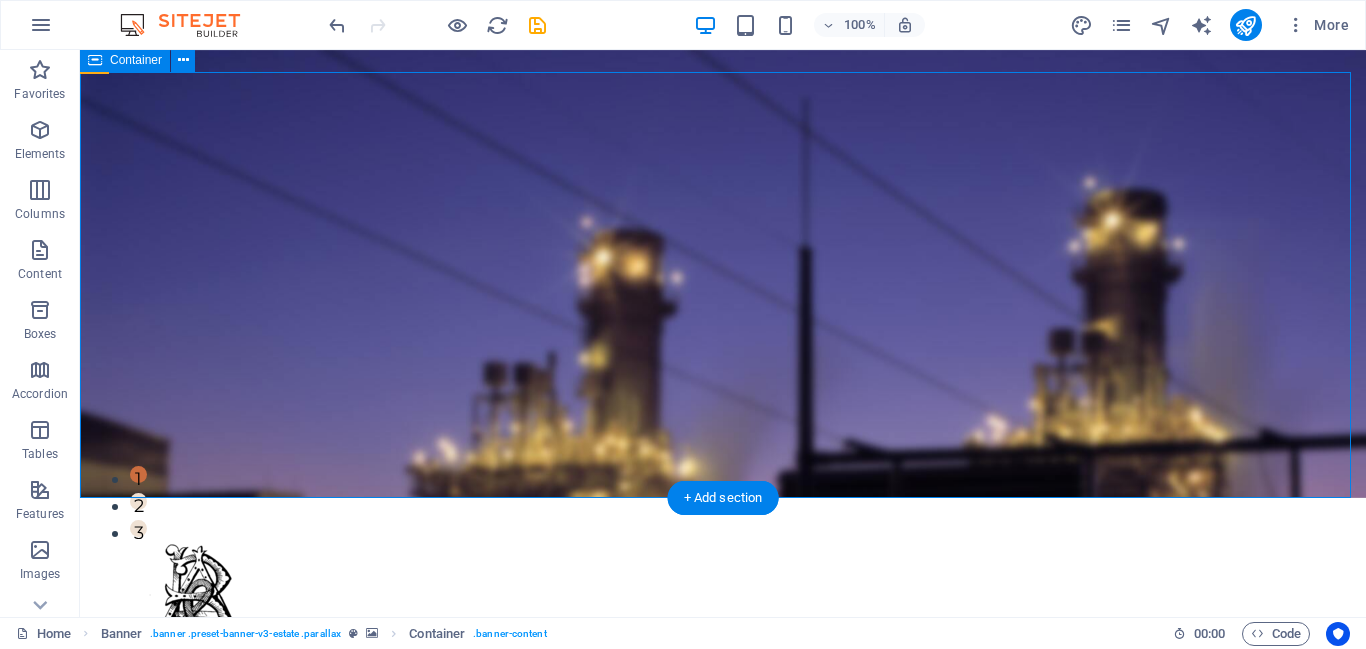 click on "Transformers: Powering the Grid. Efficiently Converting Voltage for Reliable Energy Transmission get started" at bounding box center [723, 910] 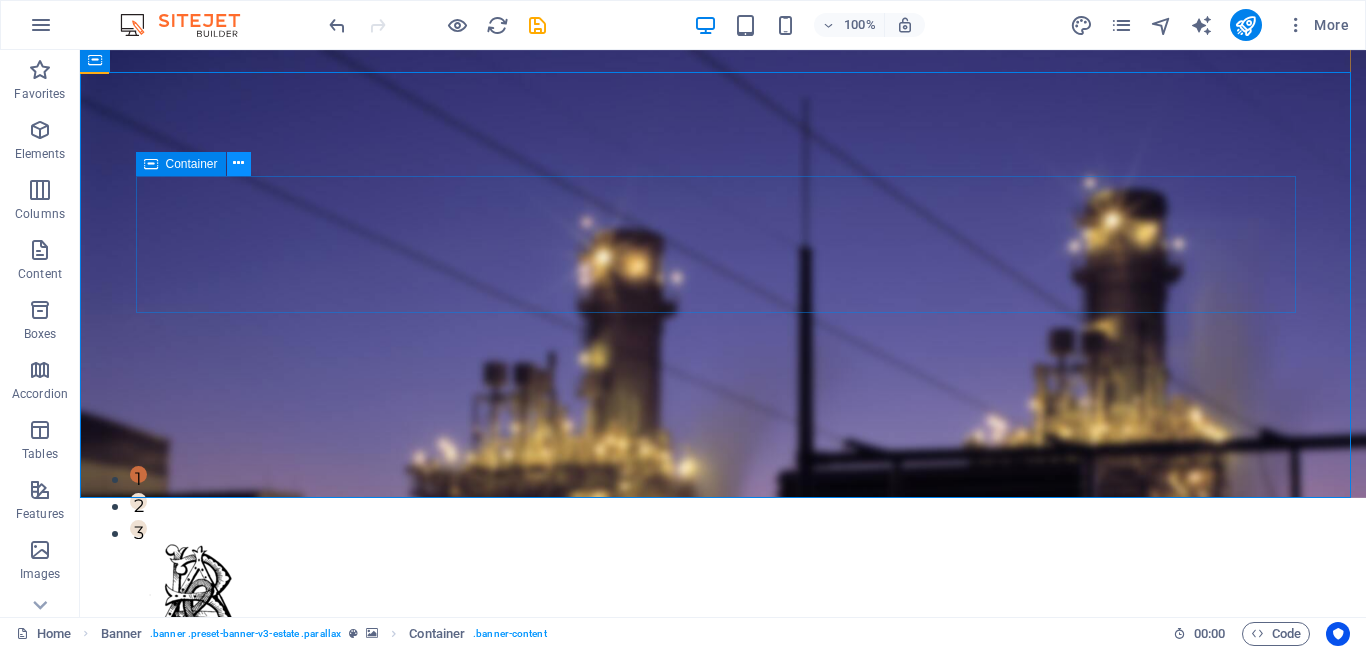 click at bounding box center [238, 163] 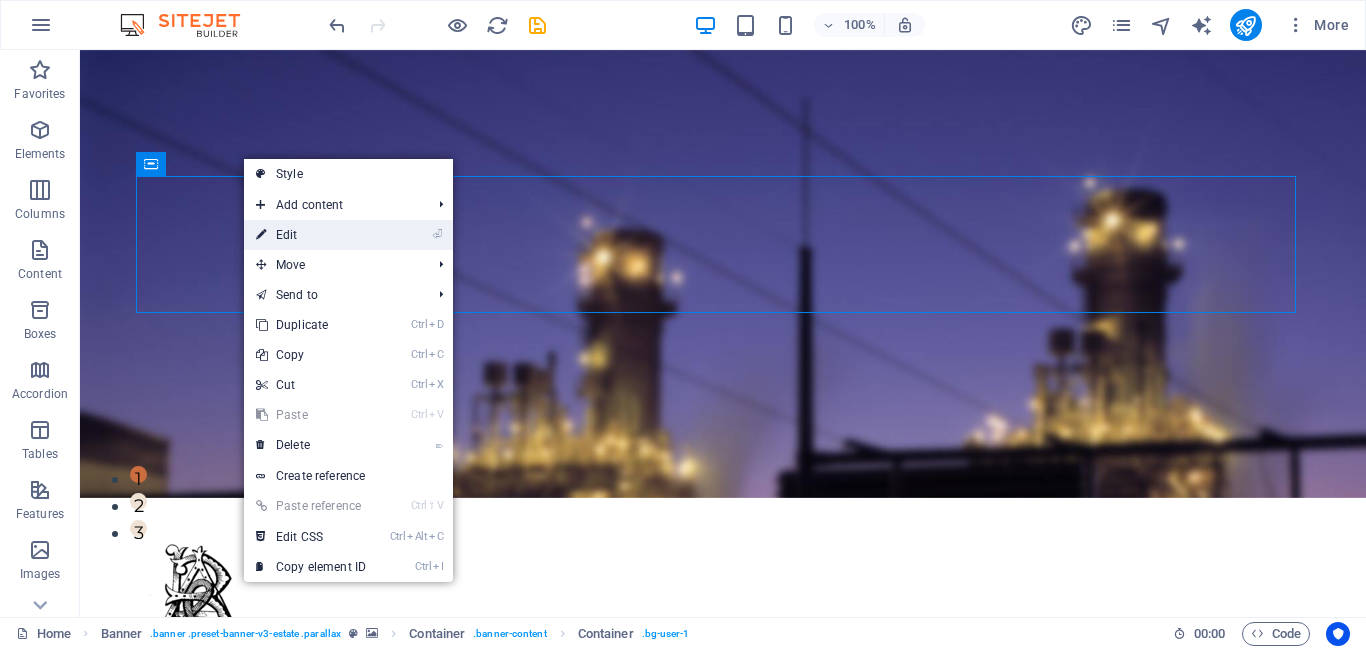drag, startPoint x: 365, startPoint y: 243, endPoint x: 103, endPoint y: 275, distance: 263.94696 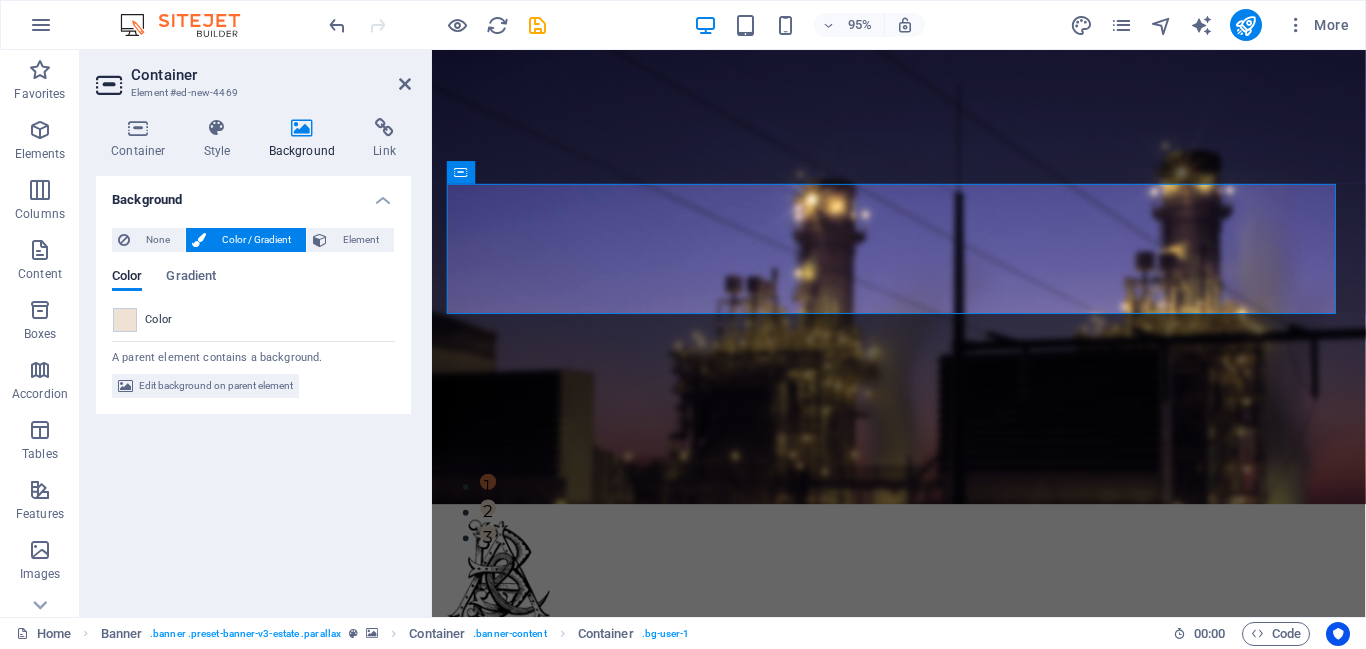 click on "Color" at bounding box center [253, 320] 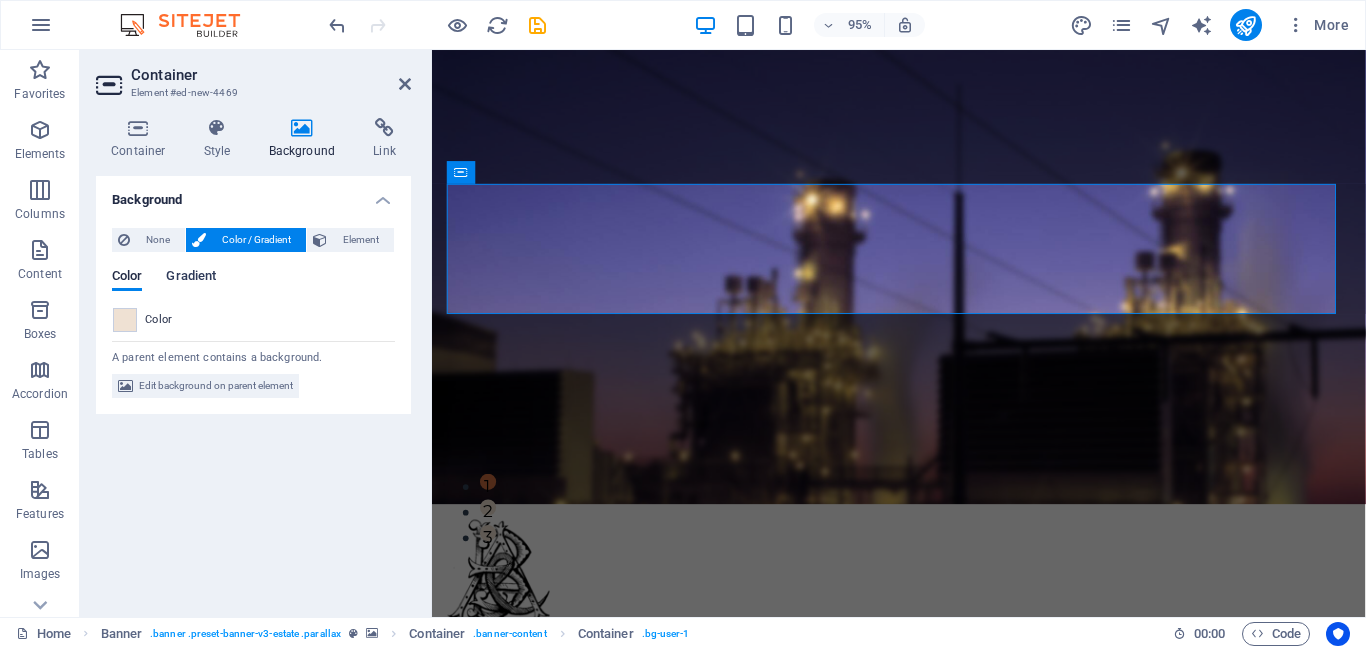 click on "Gradient" at bounding box center [191, 278] 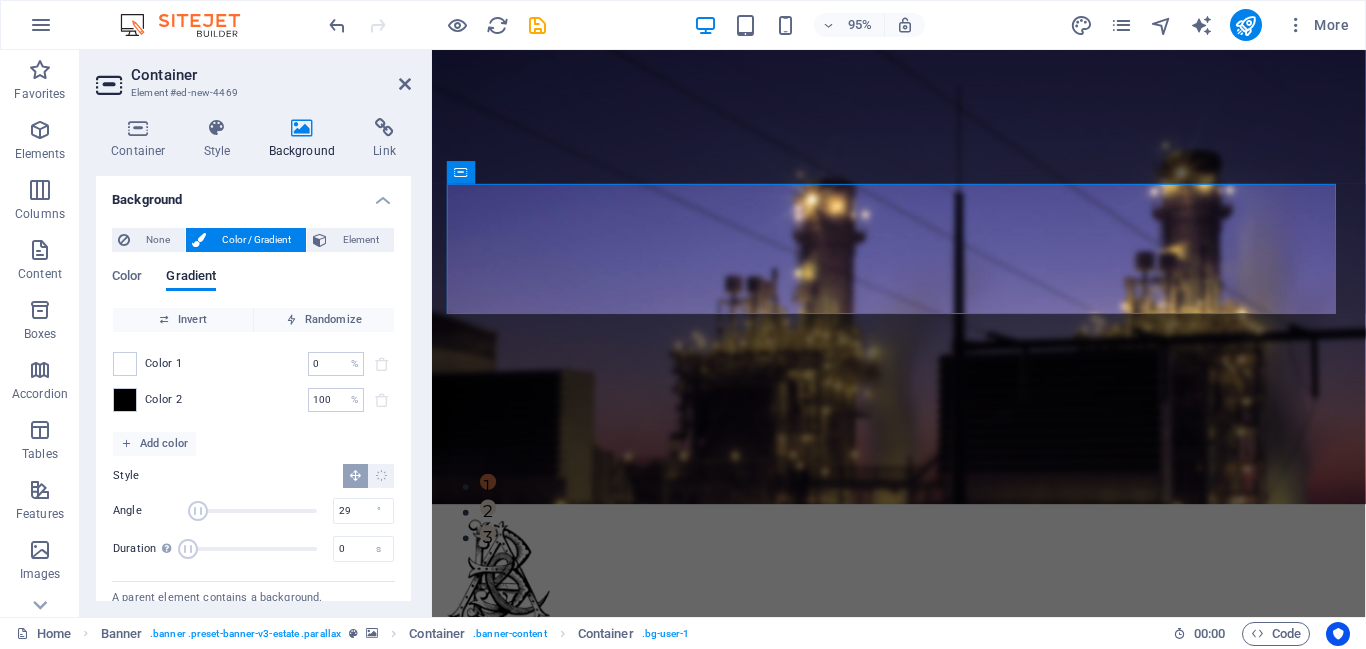 drag, startPoint x: 210, startPoint y: 508, endPoint x: 198, endPoint y: 509, distance: 12.0415945 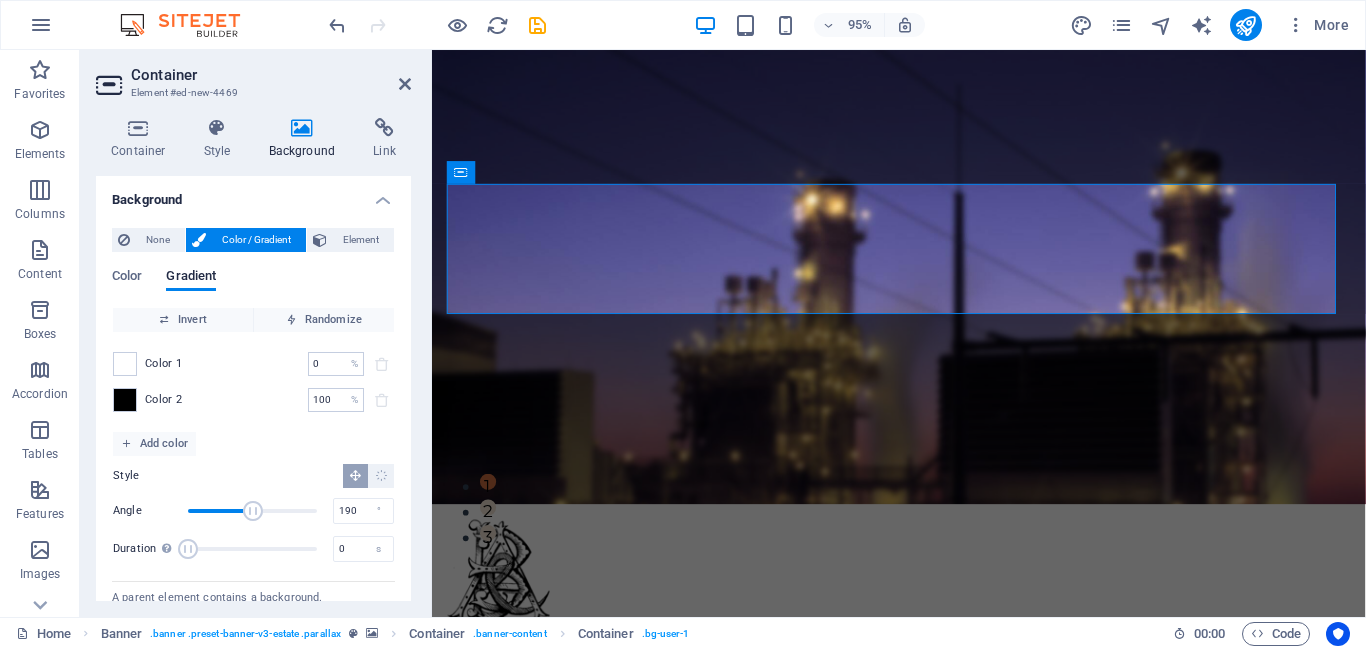 drag, startPoint x: 198, startPoint y: 509, endPoint x: 255, endPoint y: 514, distance: 57.21888 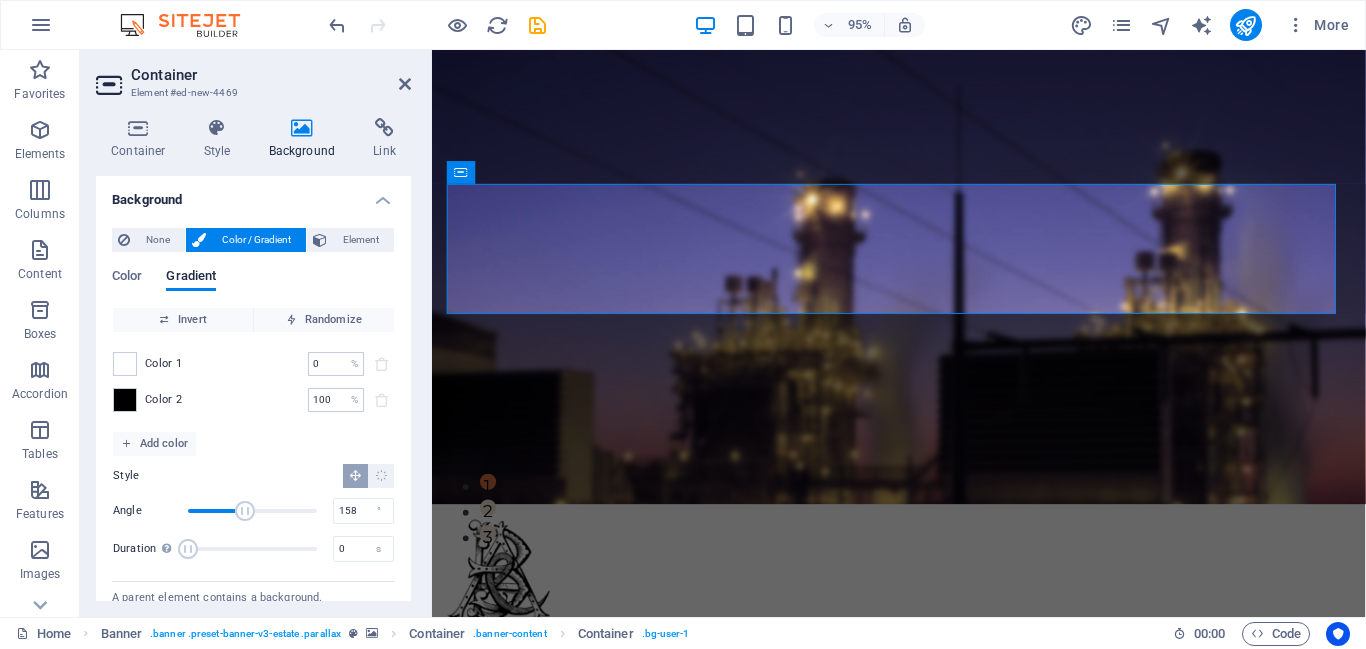 drag, startPoint x: 255, startPoint y: 514, endPoint x: 243, endPoint y: 514, distance: 12 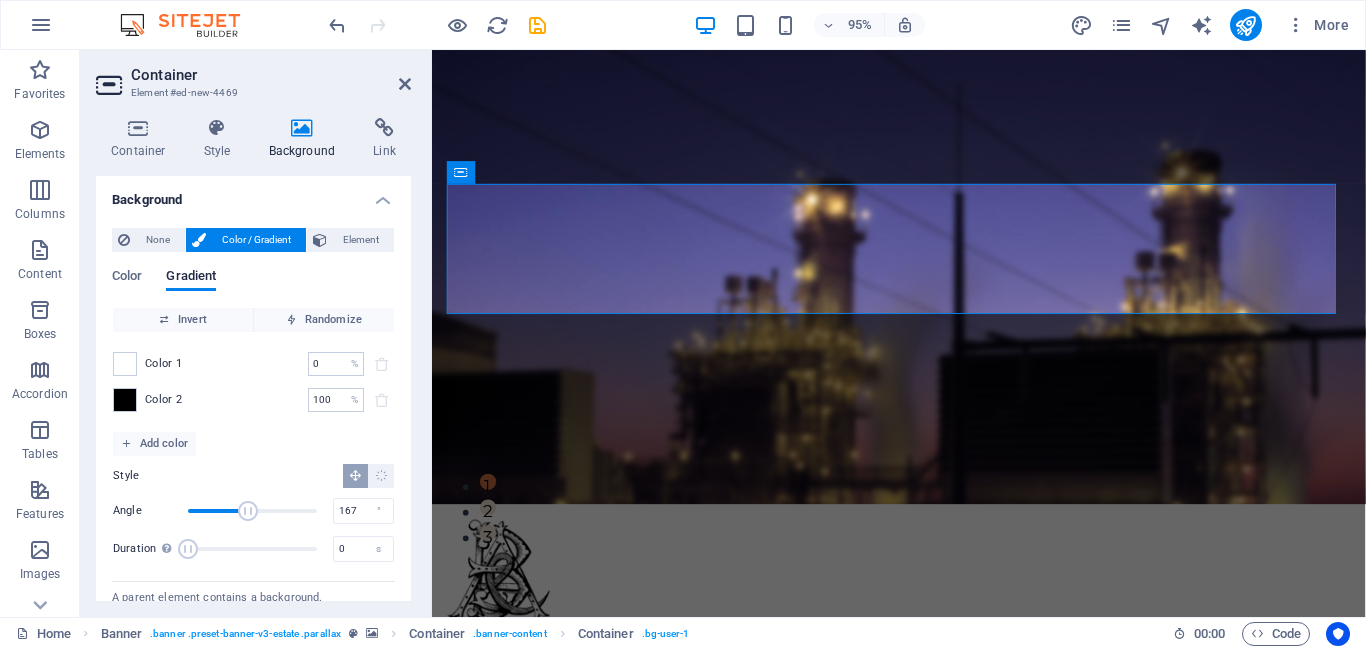 type on "170" 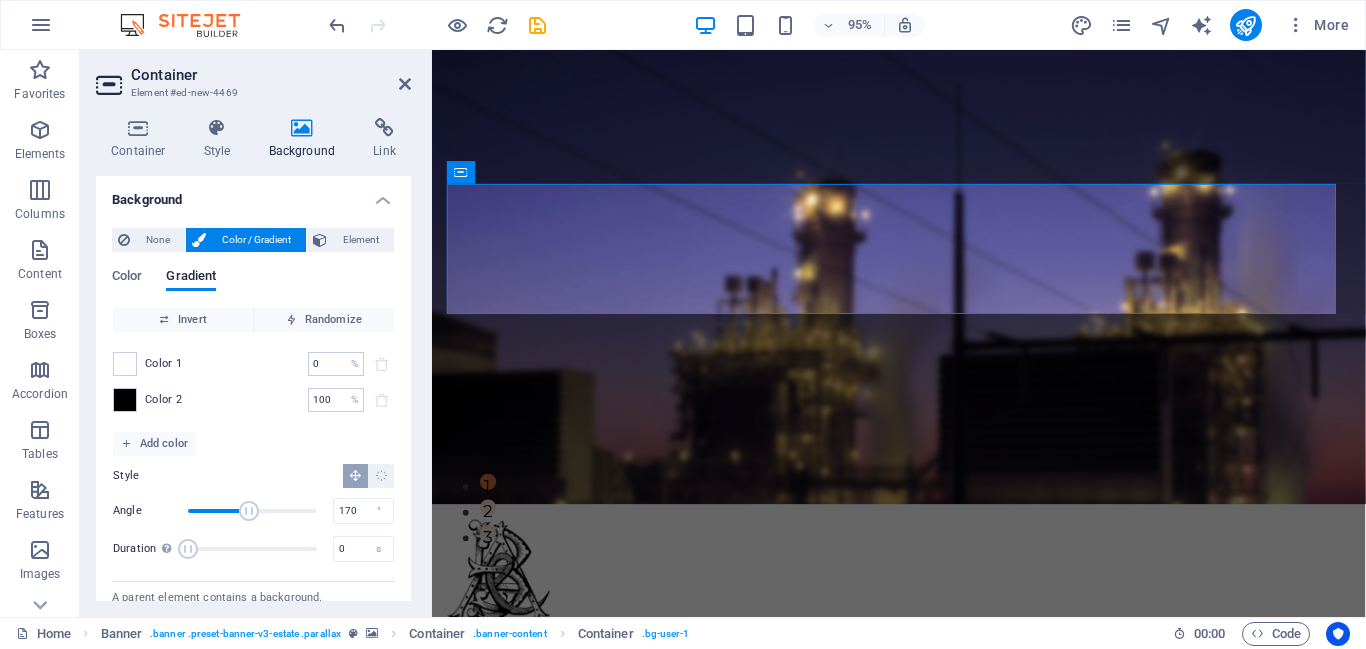 click at bounding box center [249, 511] 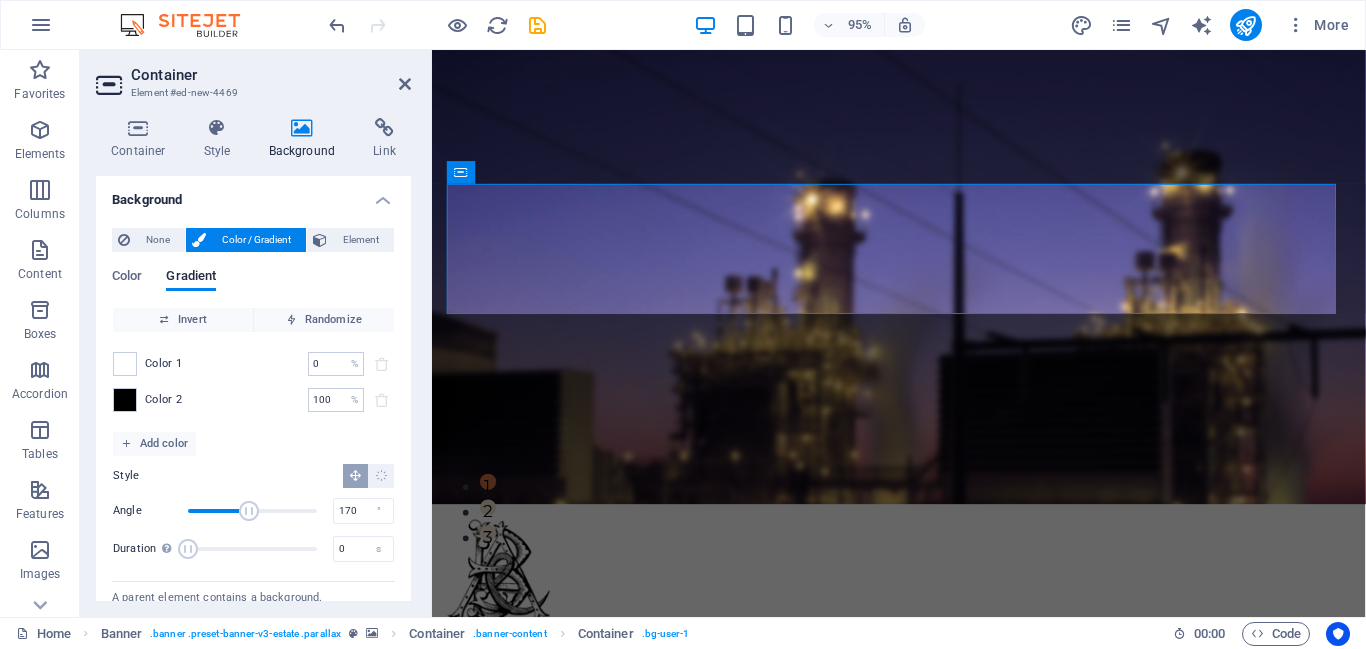 click at bounding box center [249, 511] 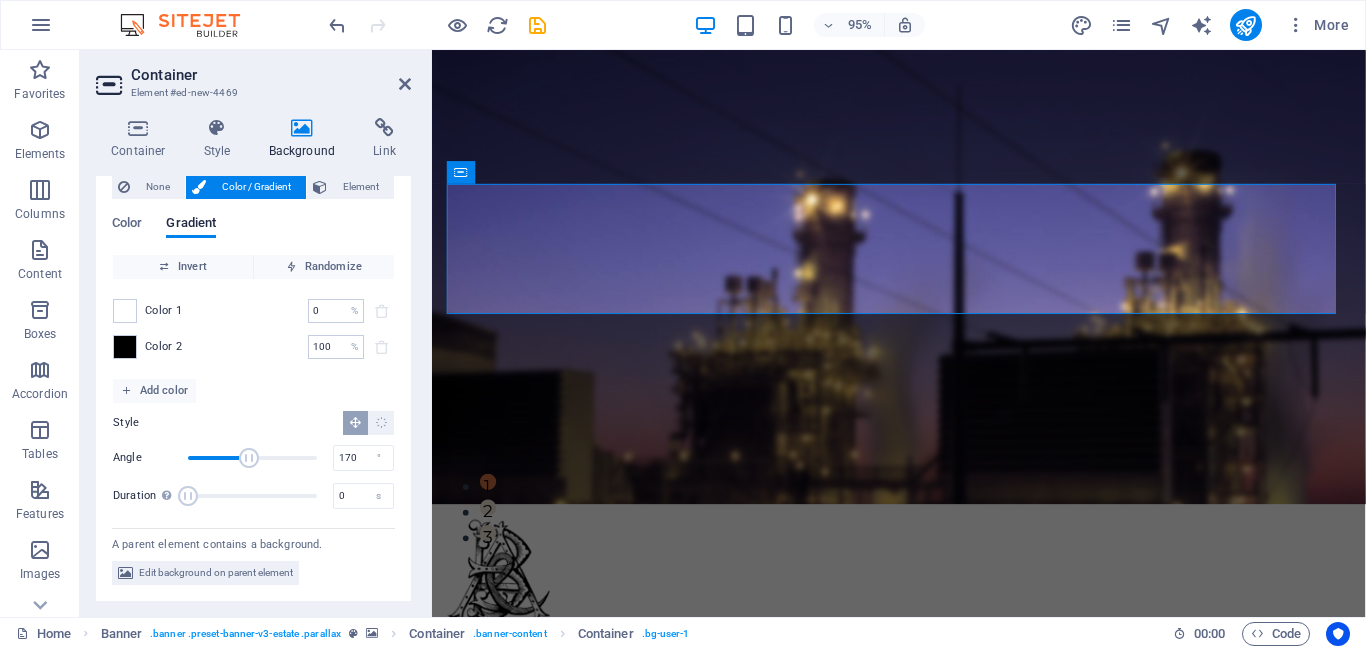 scroll, scrollTop: 43, scrollLeft: 0, axis: vertical 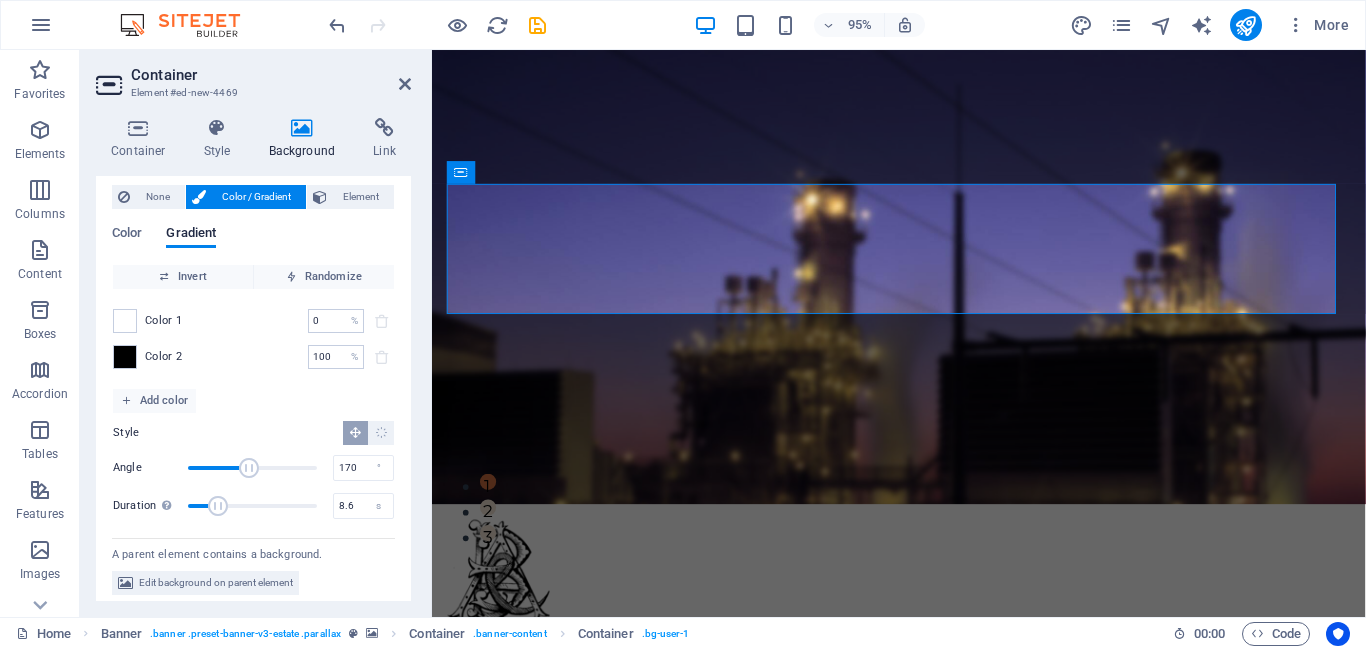drag, startPoint x: 191, startPoint y: 504, endPoint x: 224, endPoint y: 505, distance: 33.01515 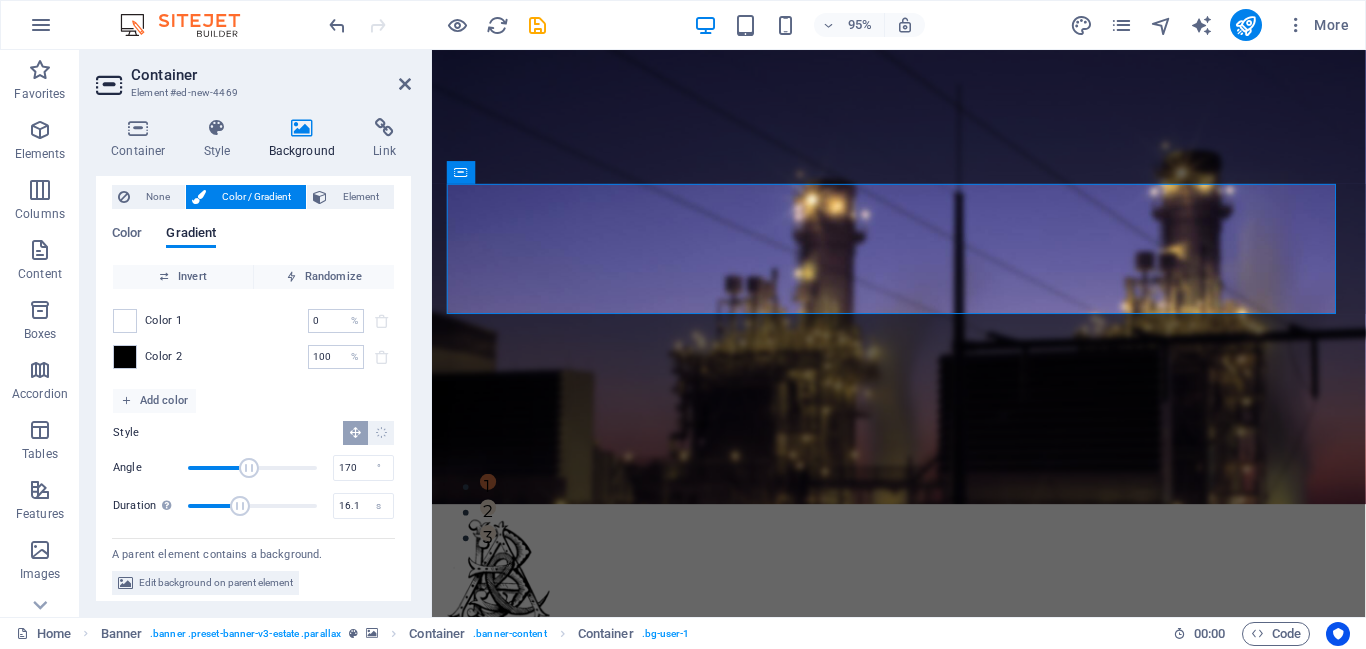 type on "16.3" 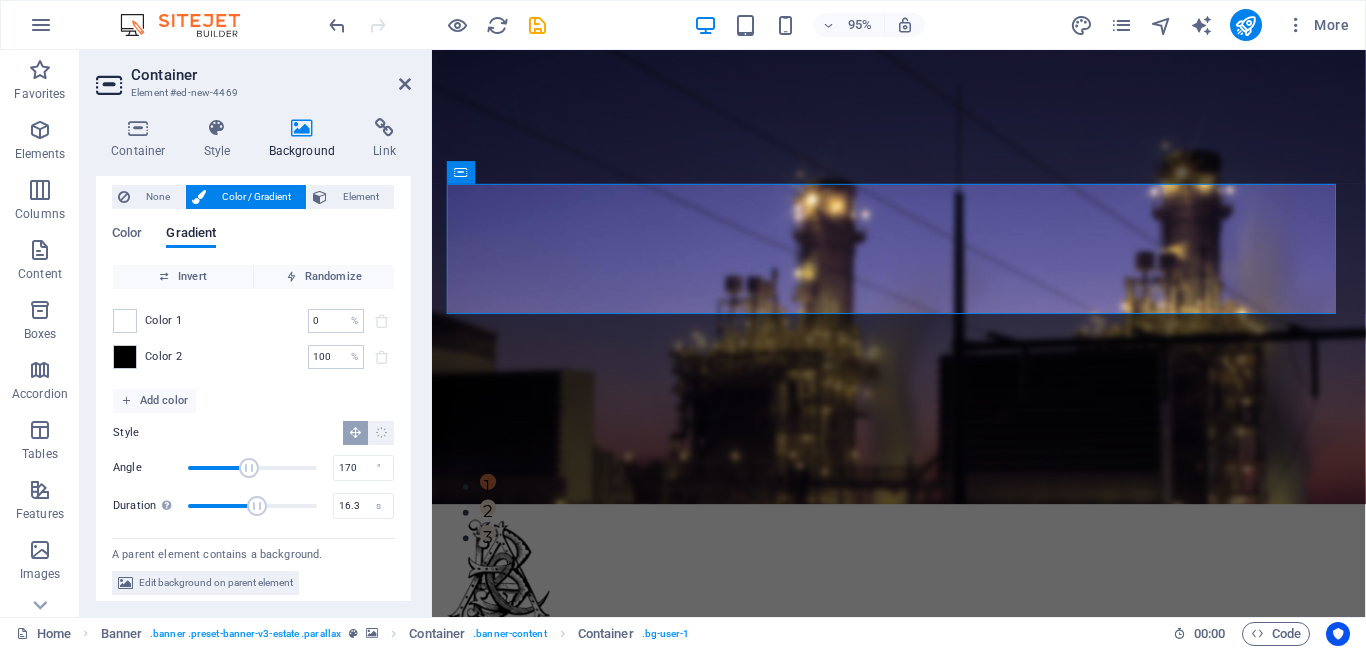 drag, startPoint x: 224, startPoint y: 505, endPoint x: 256, endPoint y: 505, distance: 32 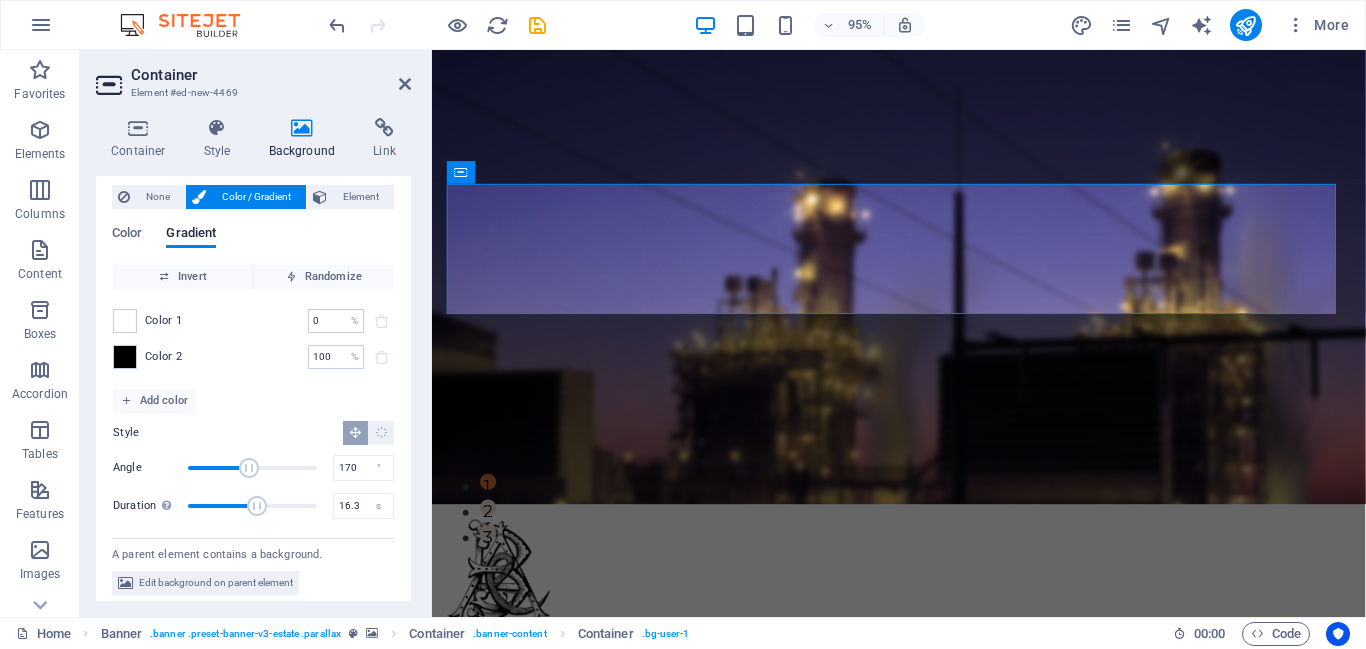 scroll, scrollTop: 0, scrollLeft: 0, axis: both 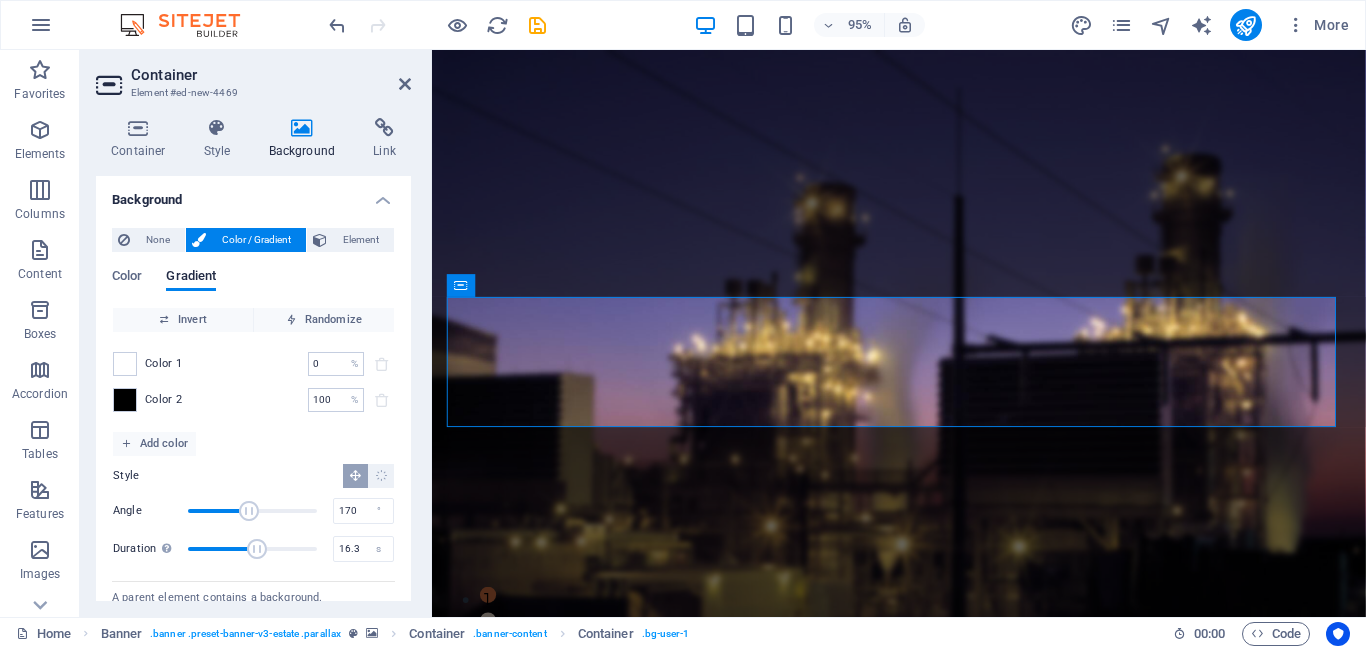 click on "Color / Gradient" at bounding box center (256, 240) 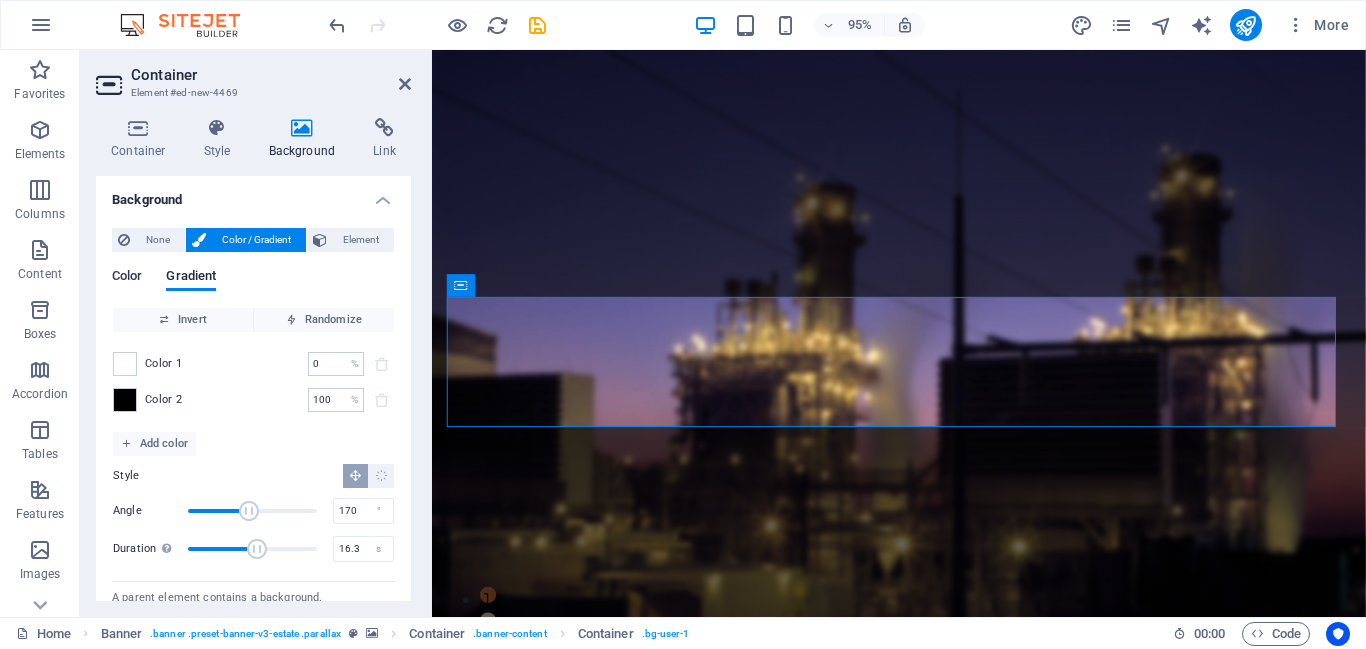 click on "Color" at bounding box center (127, 278) 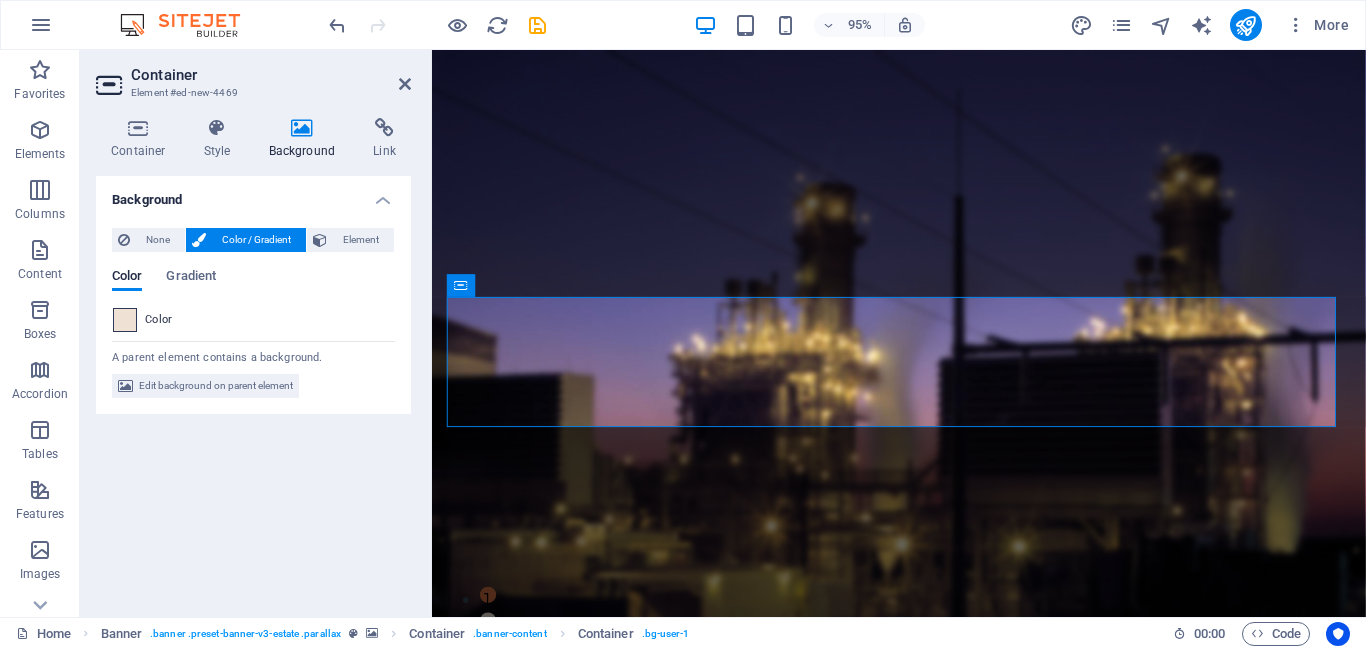 click at bounding box center [125, 320] 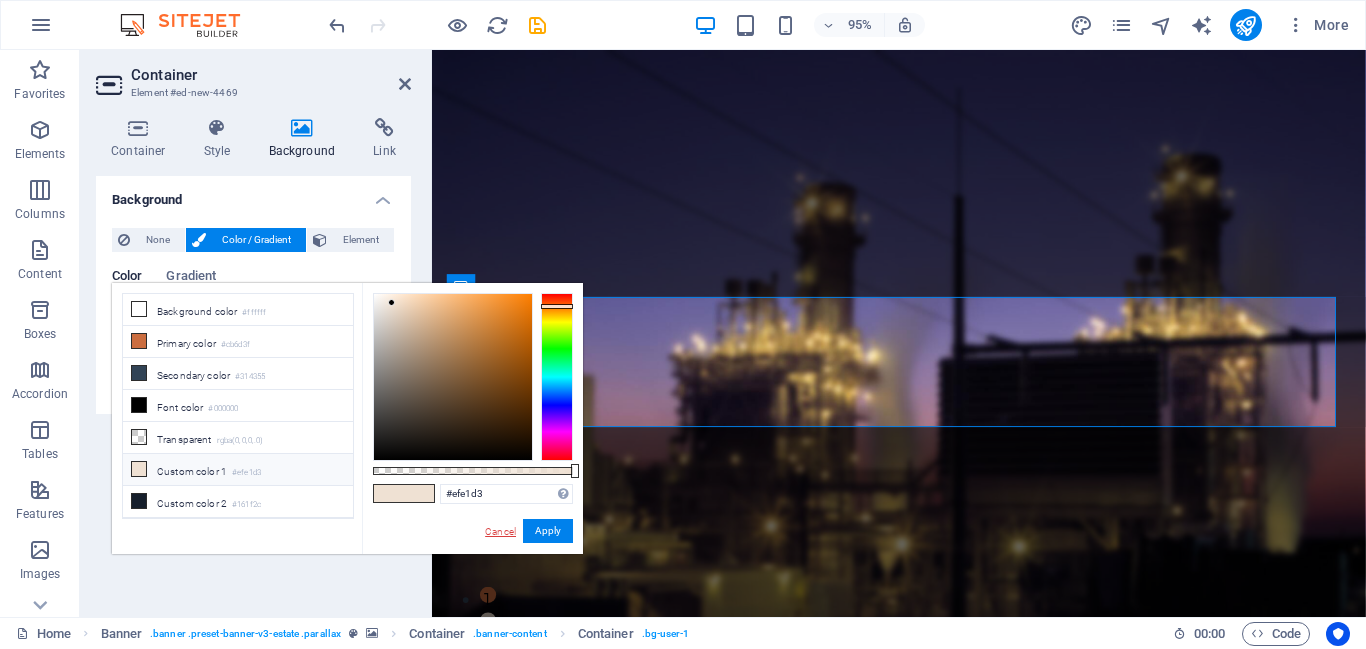 click on "Cancel" at bounding box center (500, 531) 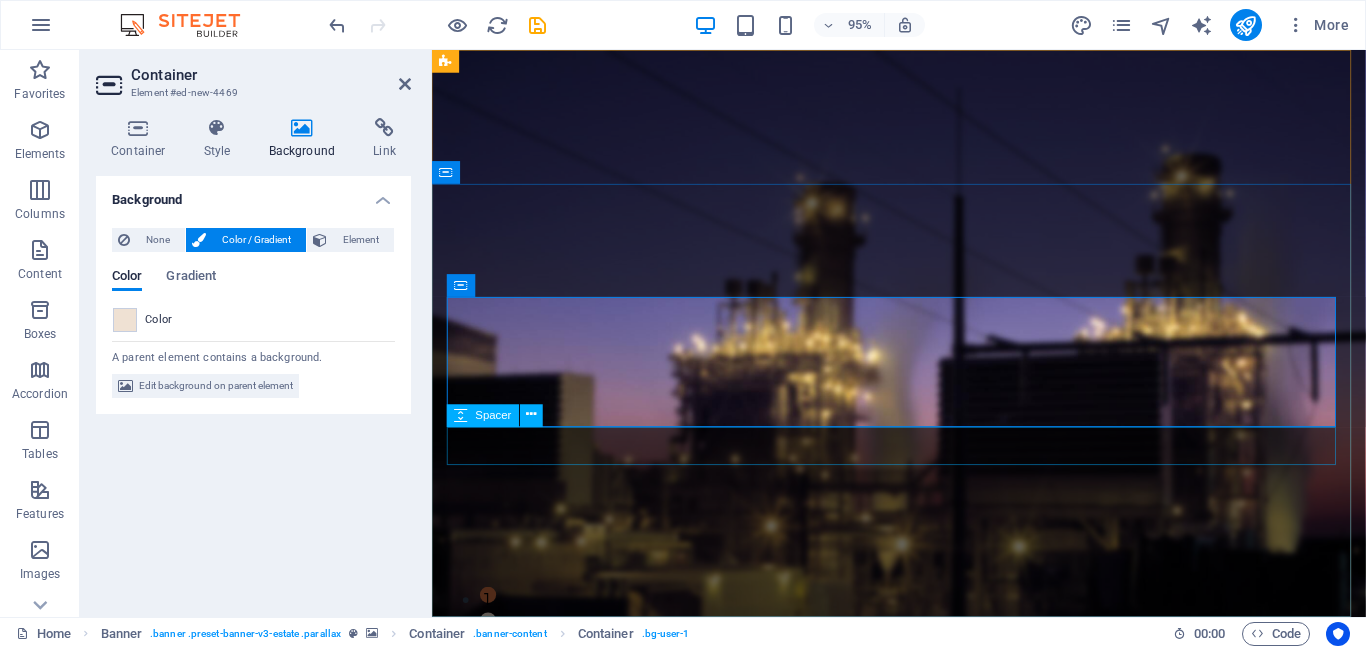 click on "Spacer" at bounding box center [483, 415] 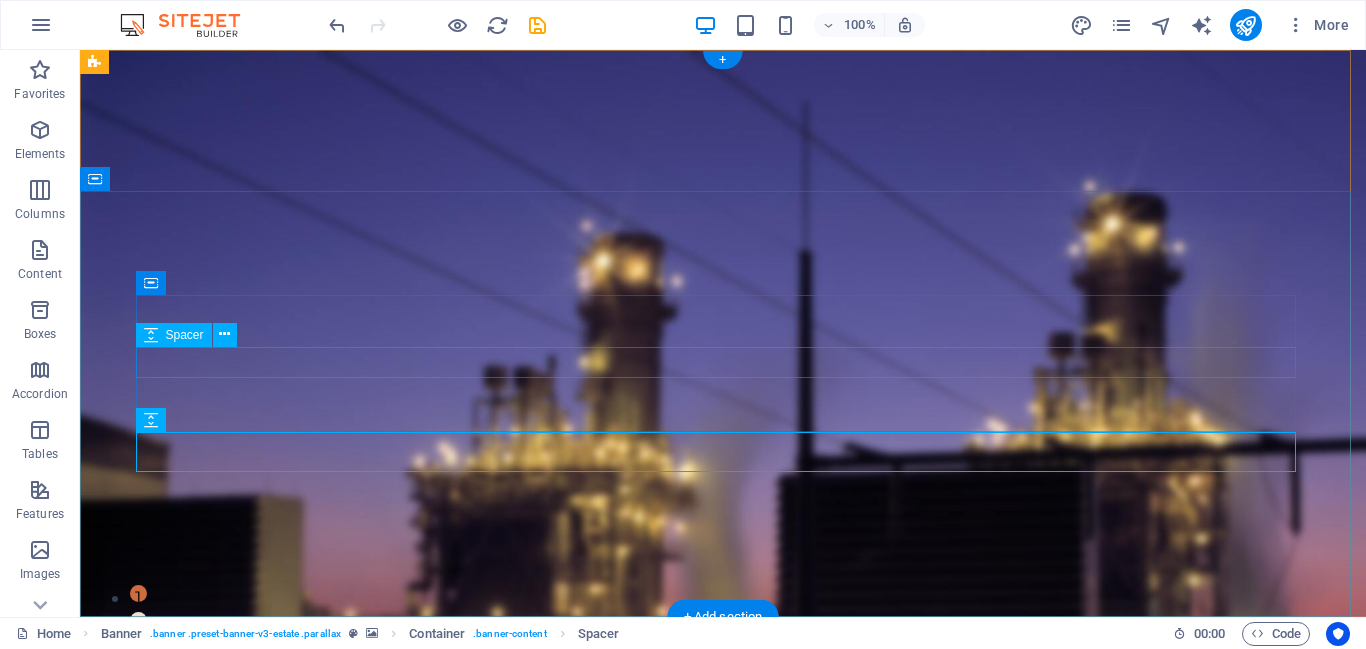click at bounding box center (723, 987) 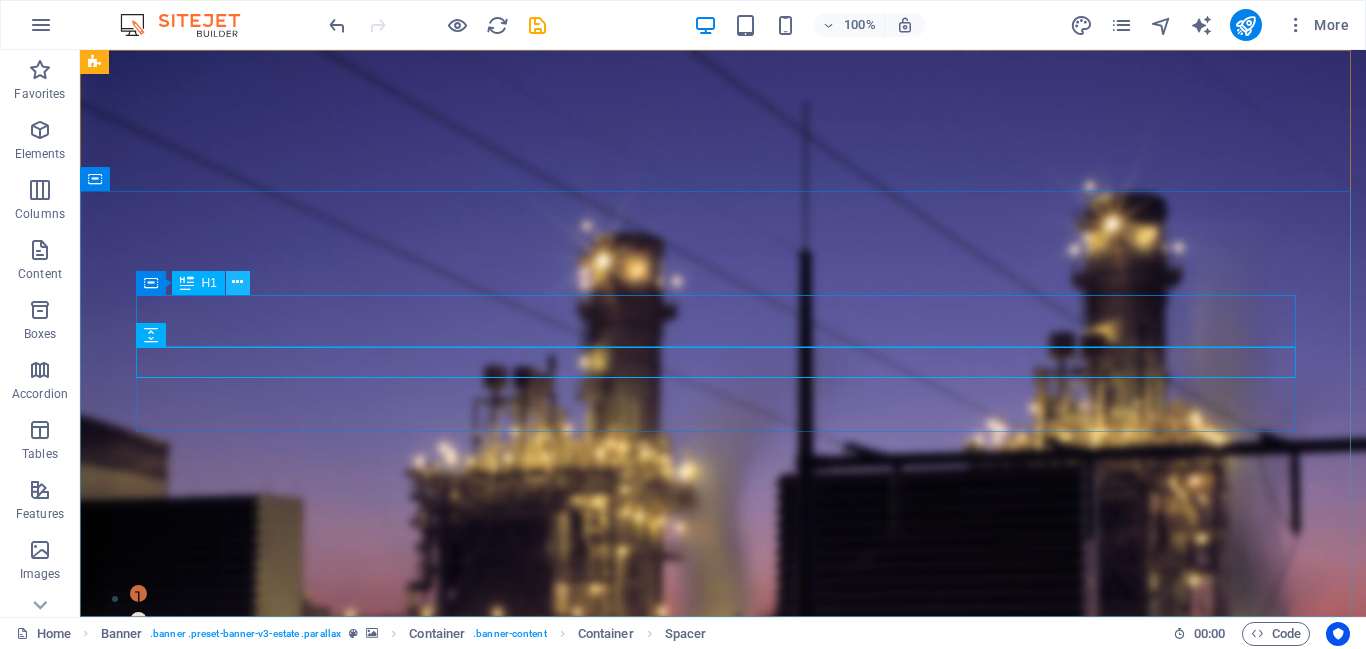 click at bounding box center (238, 283) 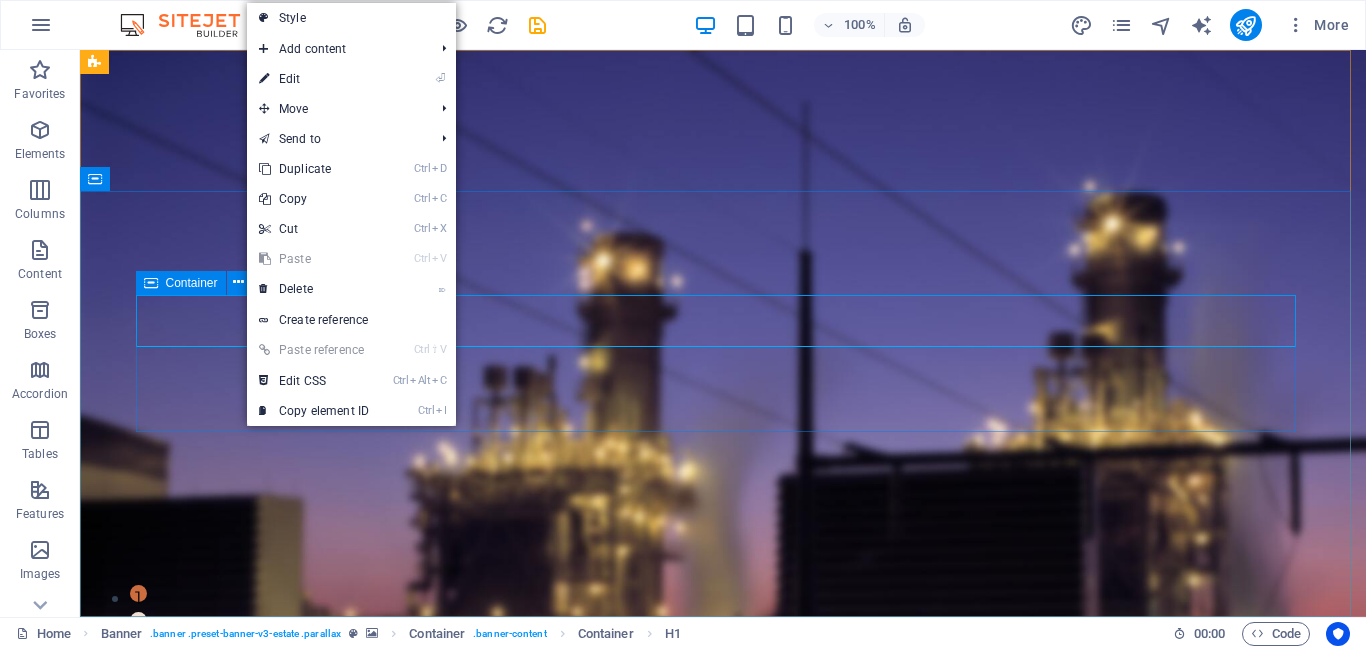 click on "Container" at bounding box center [181, 283] 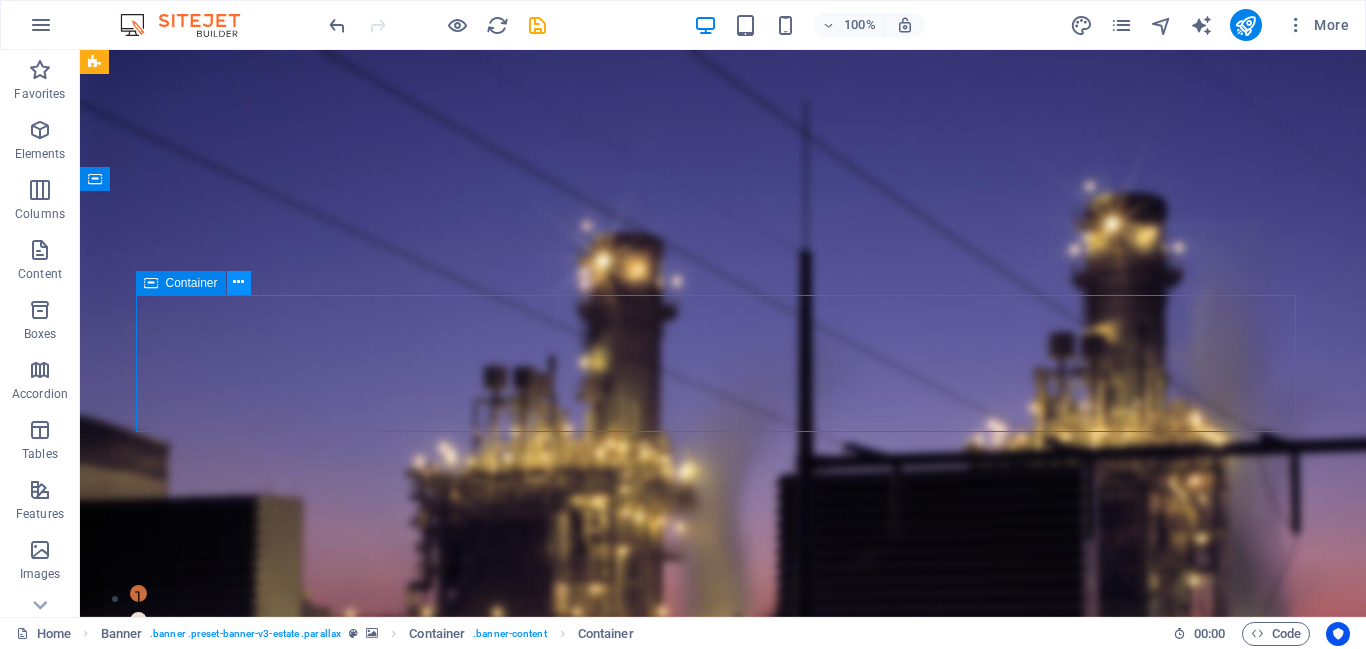 click at bounding box center [238, 282] 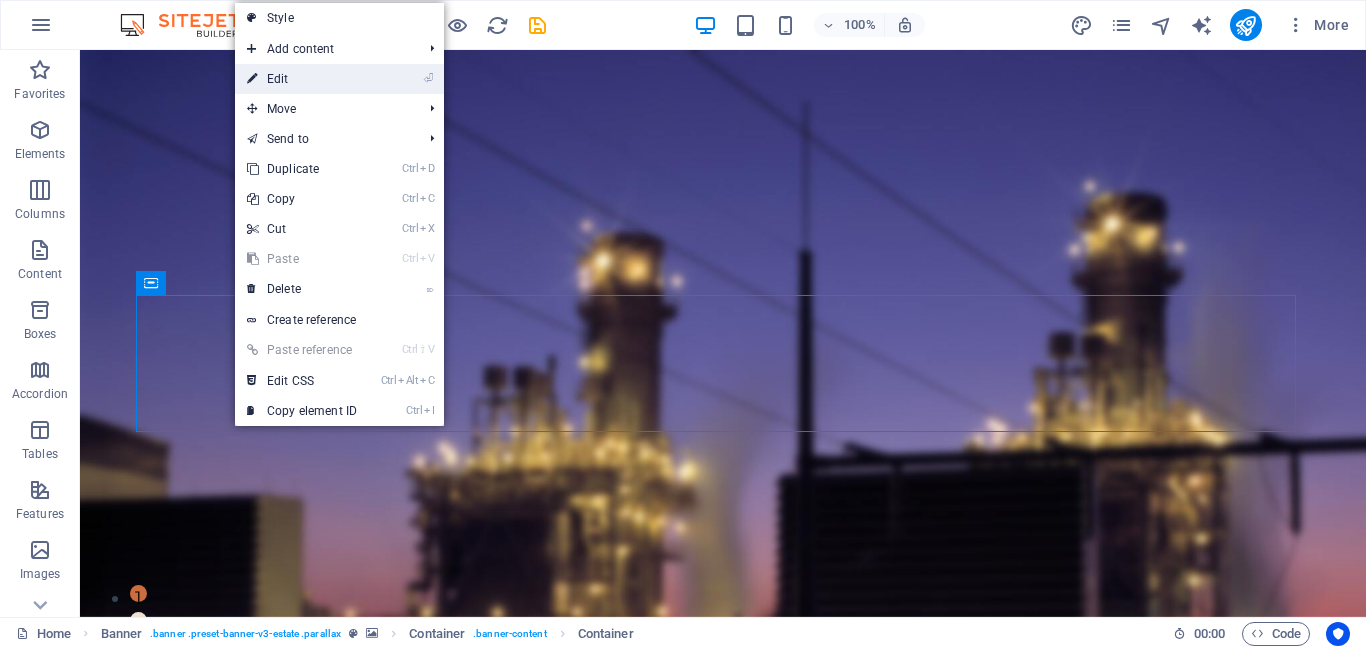 click on "⏎  Edit" at bounding box center [302, 79] 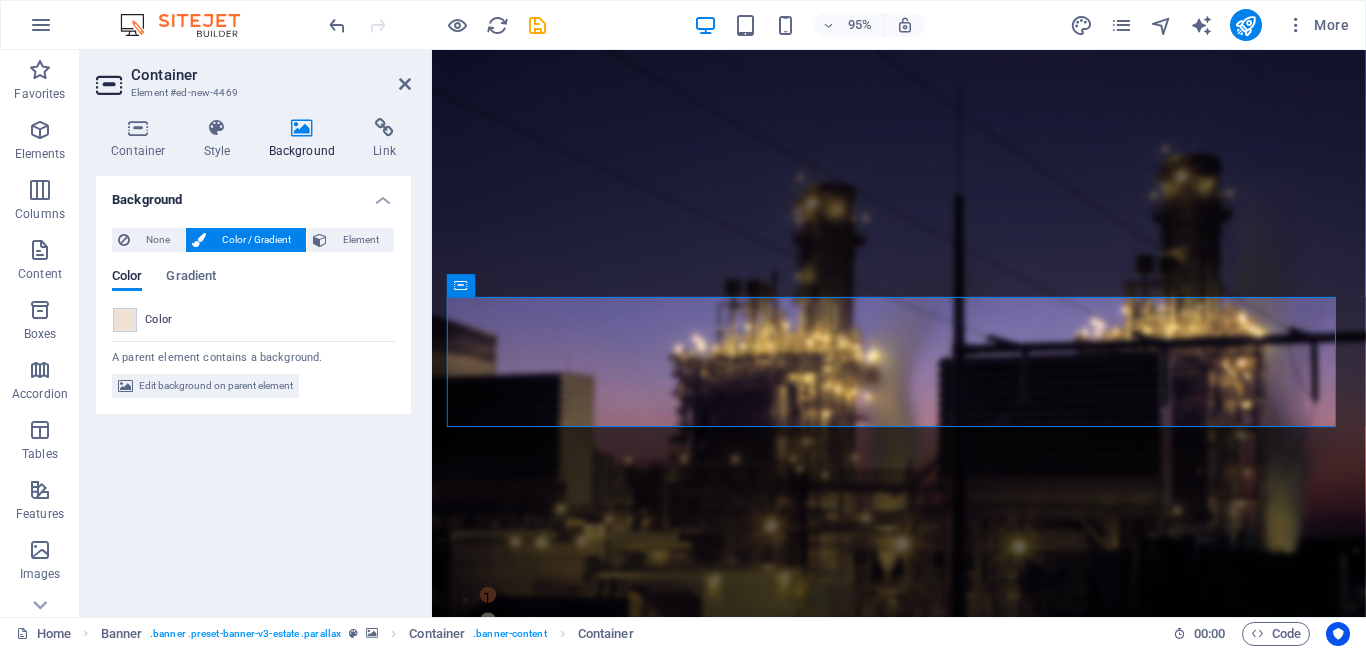 click on "Color Gradient" at bounding box center [253, 288] 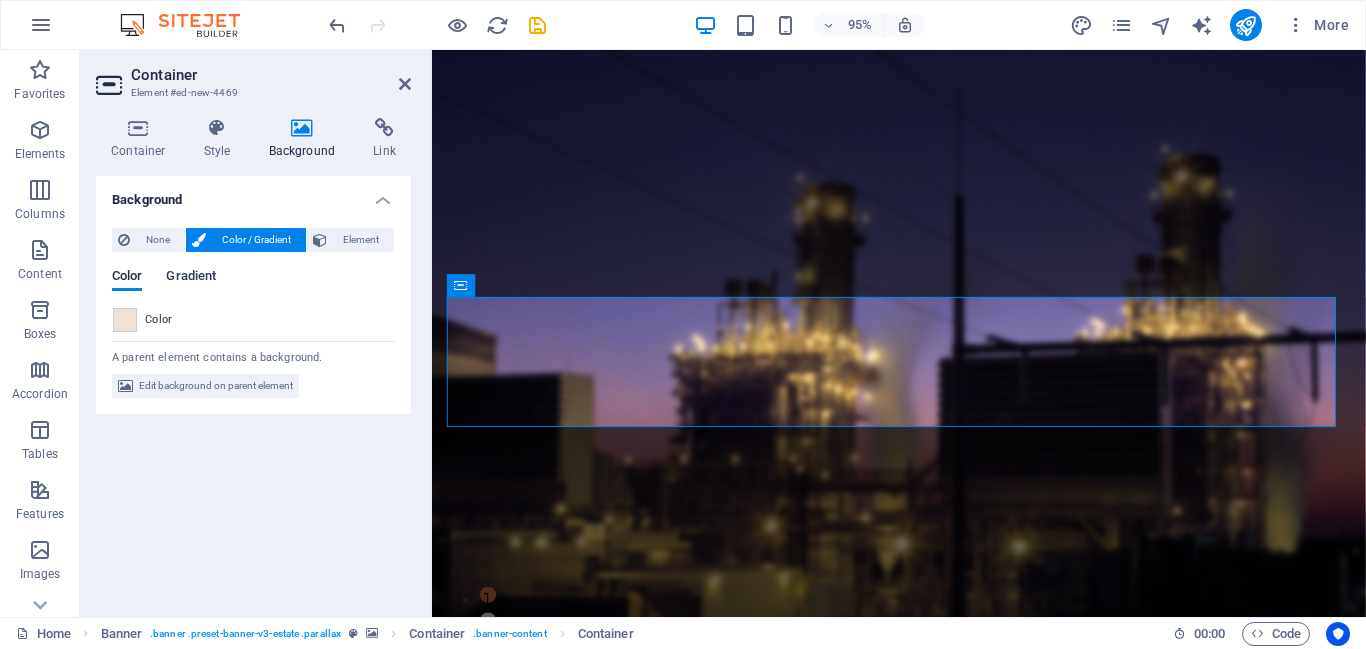 click on "Gradient" at bounding box center (191, 278) 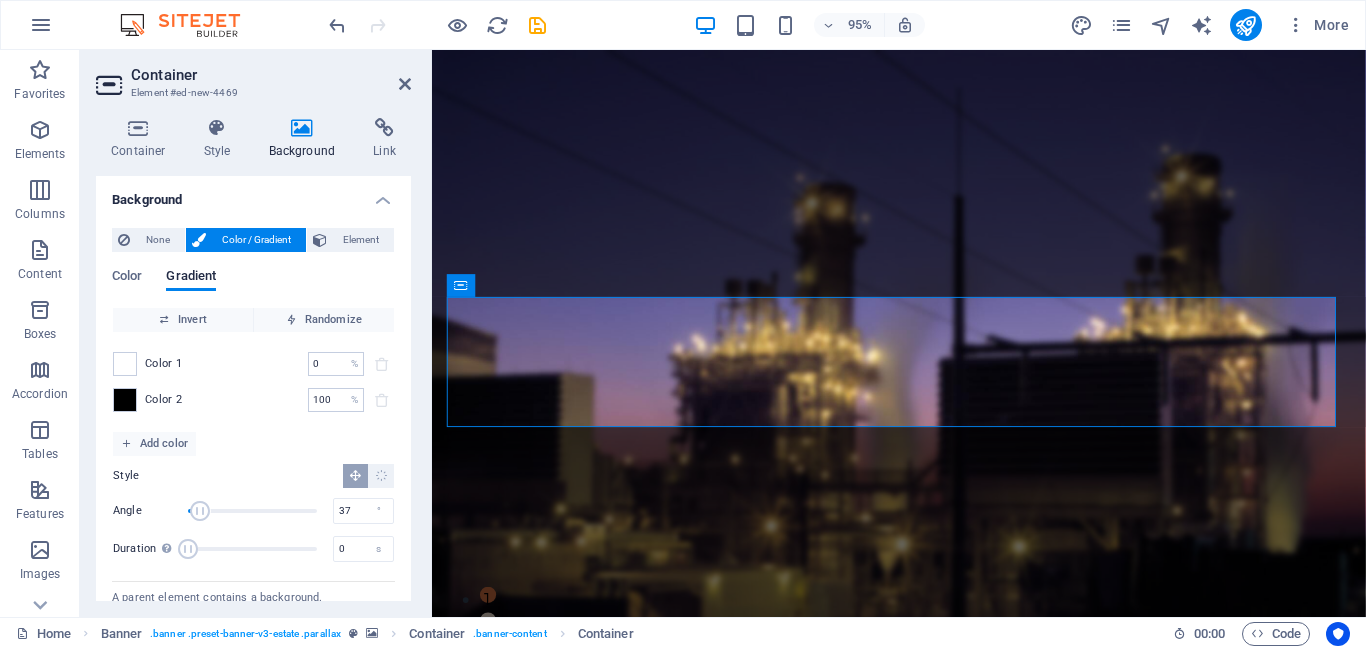 drag, startPoint x: 219, startPoint y: 510, endPoint x: 201, endPoint y: 513, distance: 18.248287 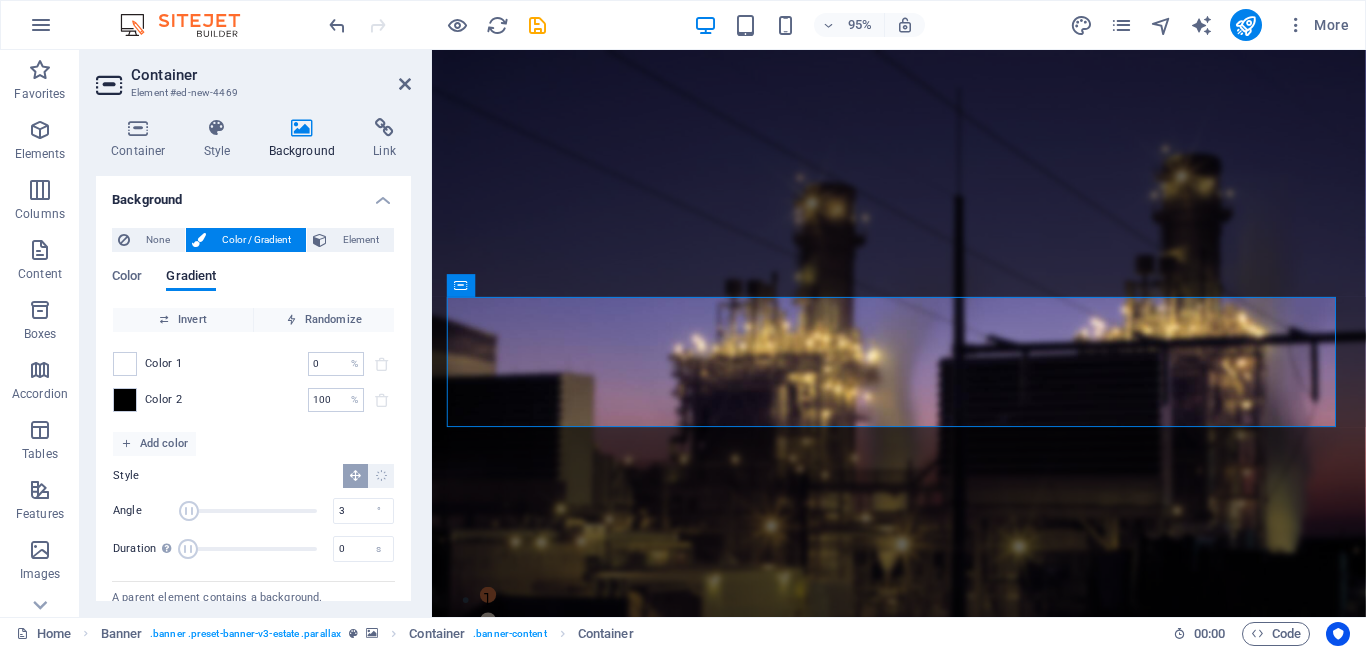 drag, startPoint x: 201, startPoint y: 513, endPoint x: 189, endPoint y: 515, distance: 12.165525 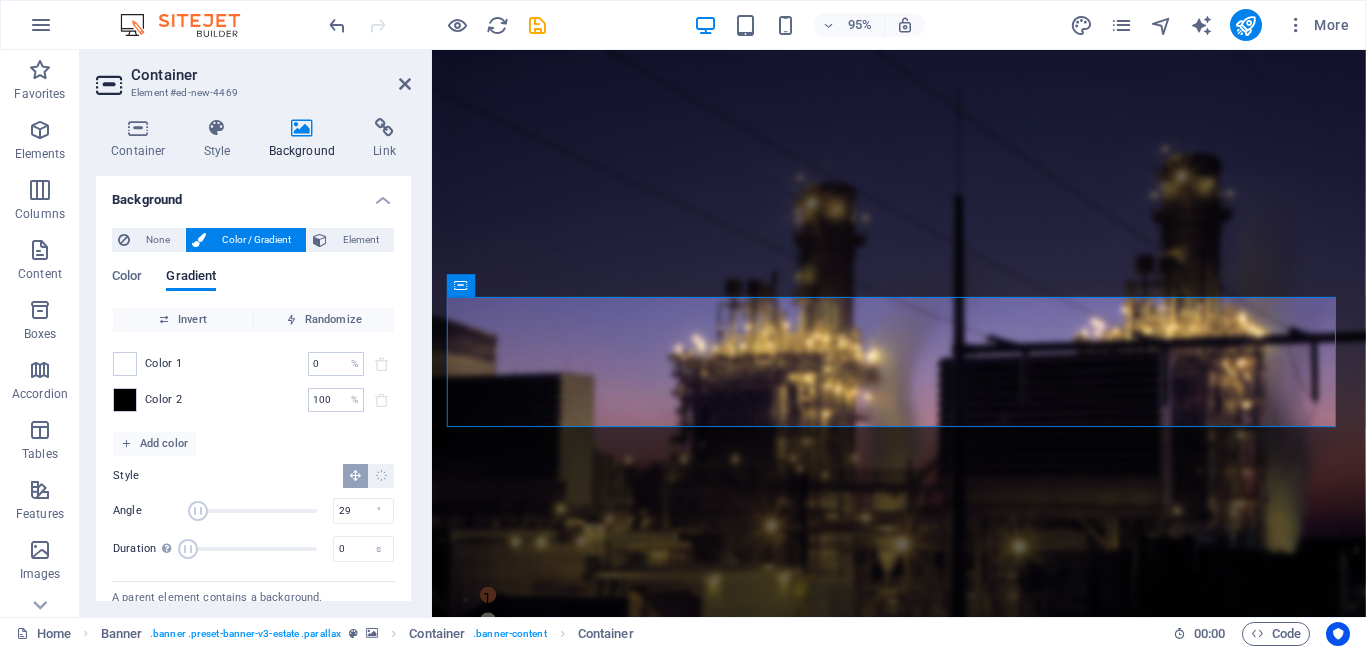 click at bounding box center [198, 511] 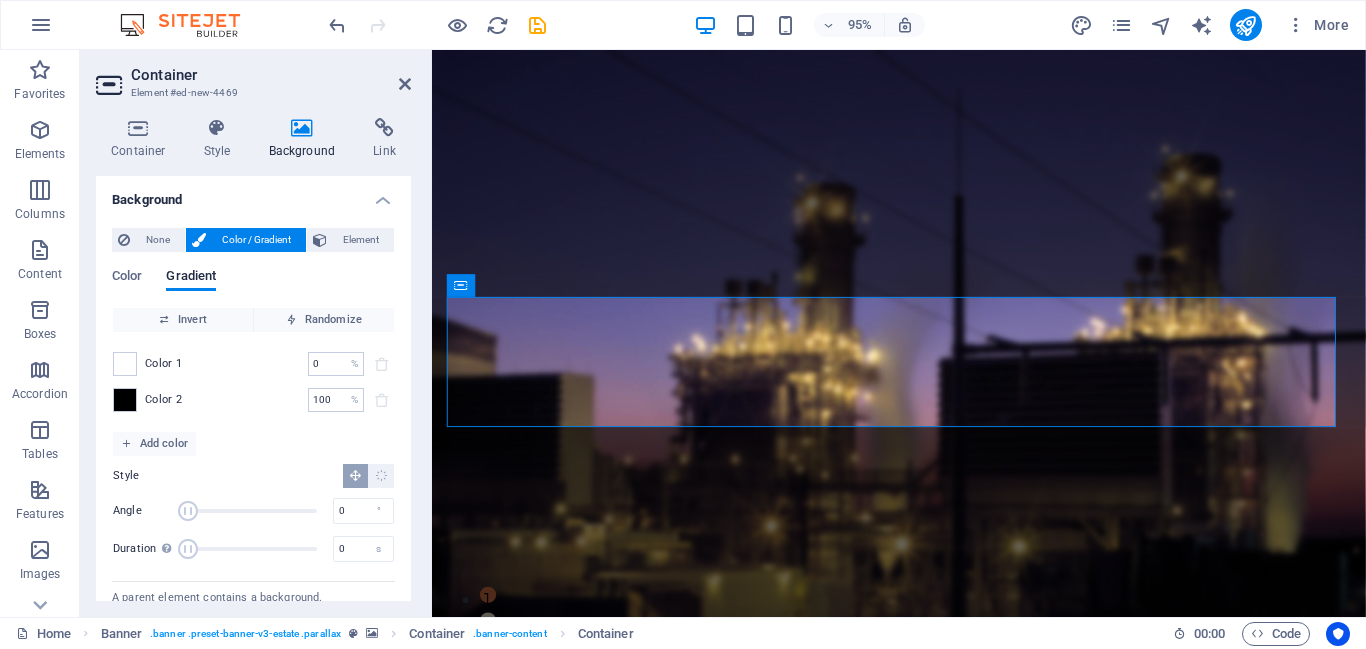 drag, startPoint x: 198, startPoint y: 515, endPoint x: 180, endPoint y: 513, distance: 18.110771 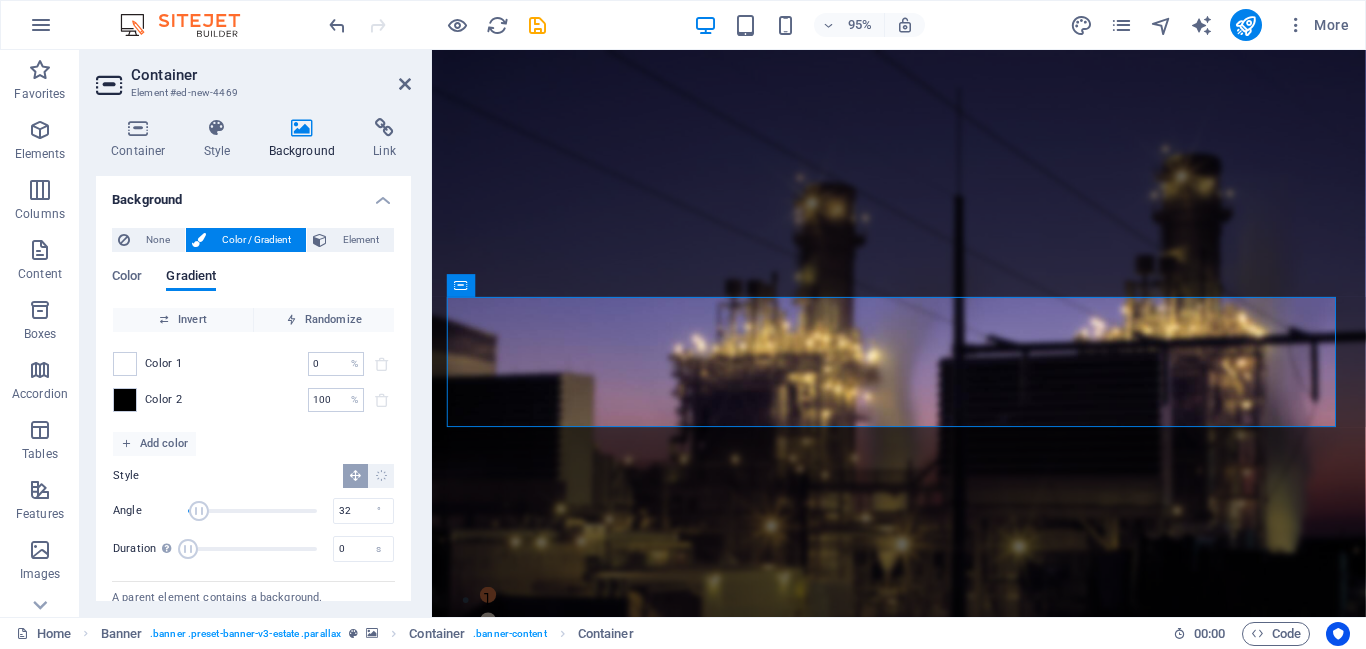 click at bounding box center [199, 511] 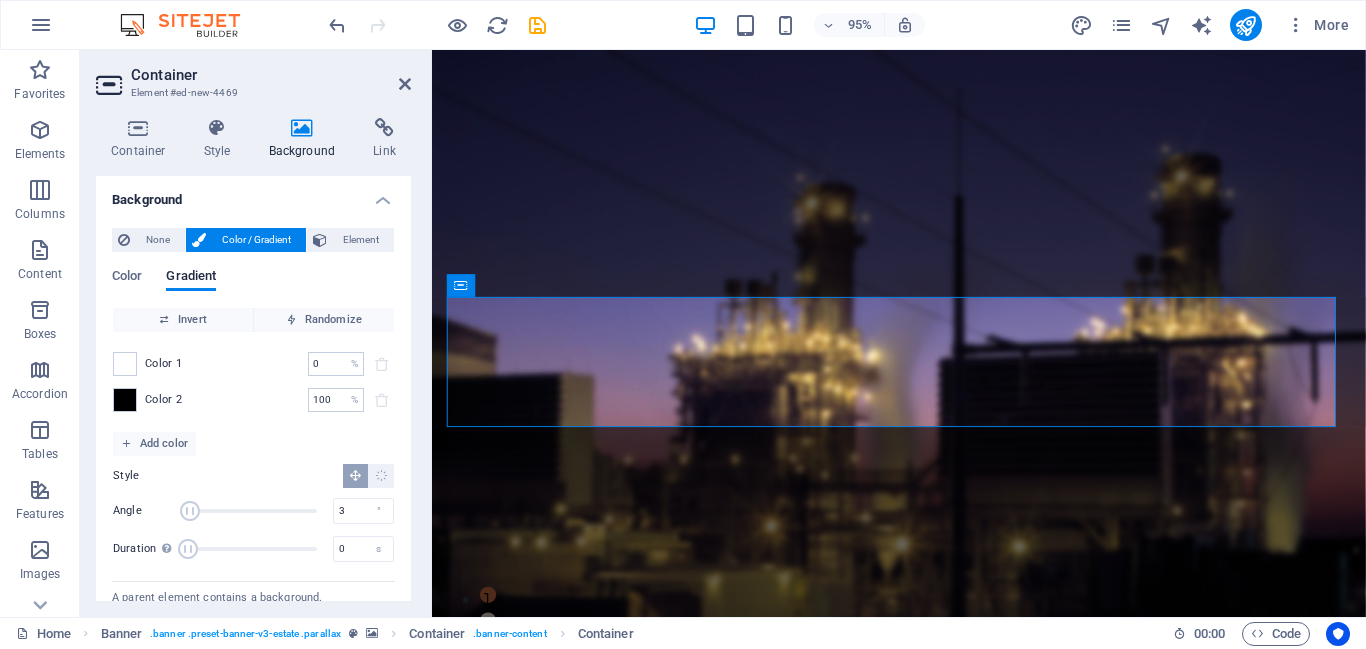 type on "0" 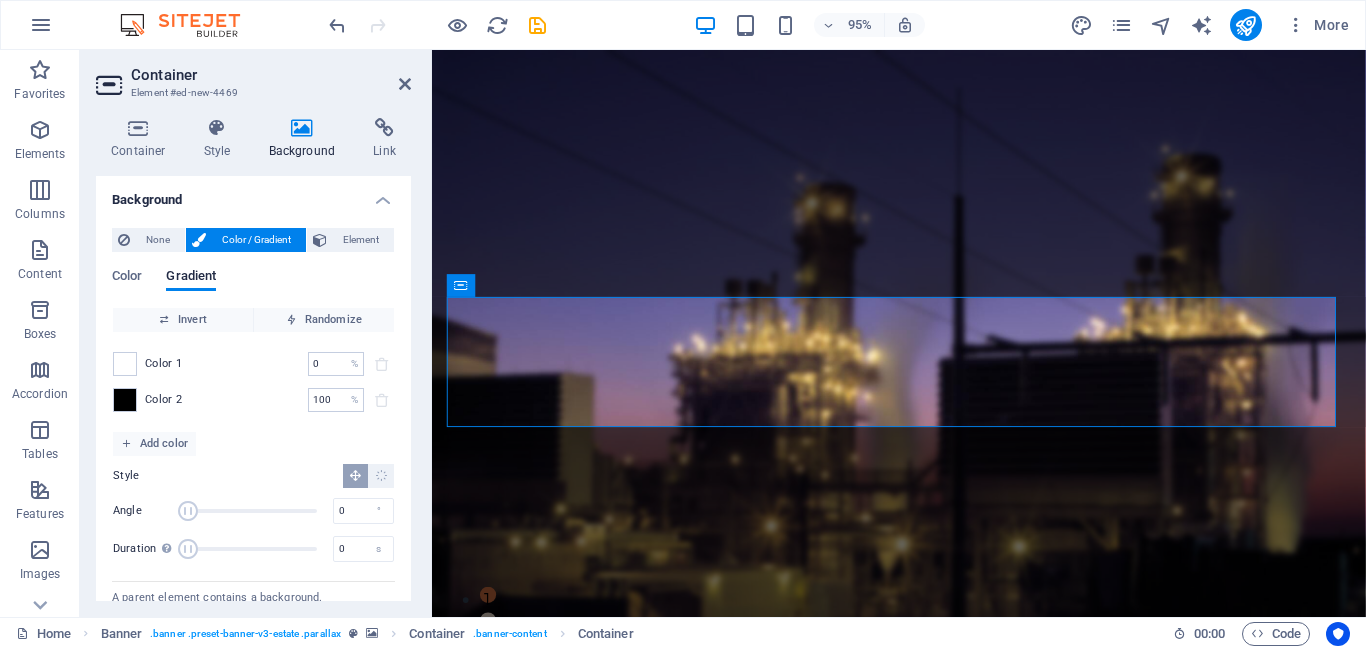 drag, startPoint x: 199, startPoint y: 510, endPoint x: 183, endPoint y: 515, distance: 16.763054 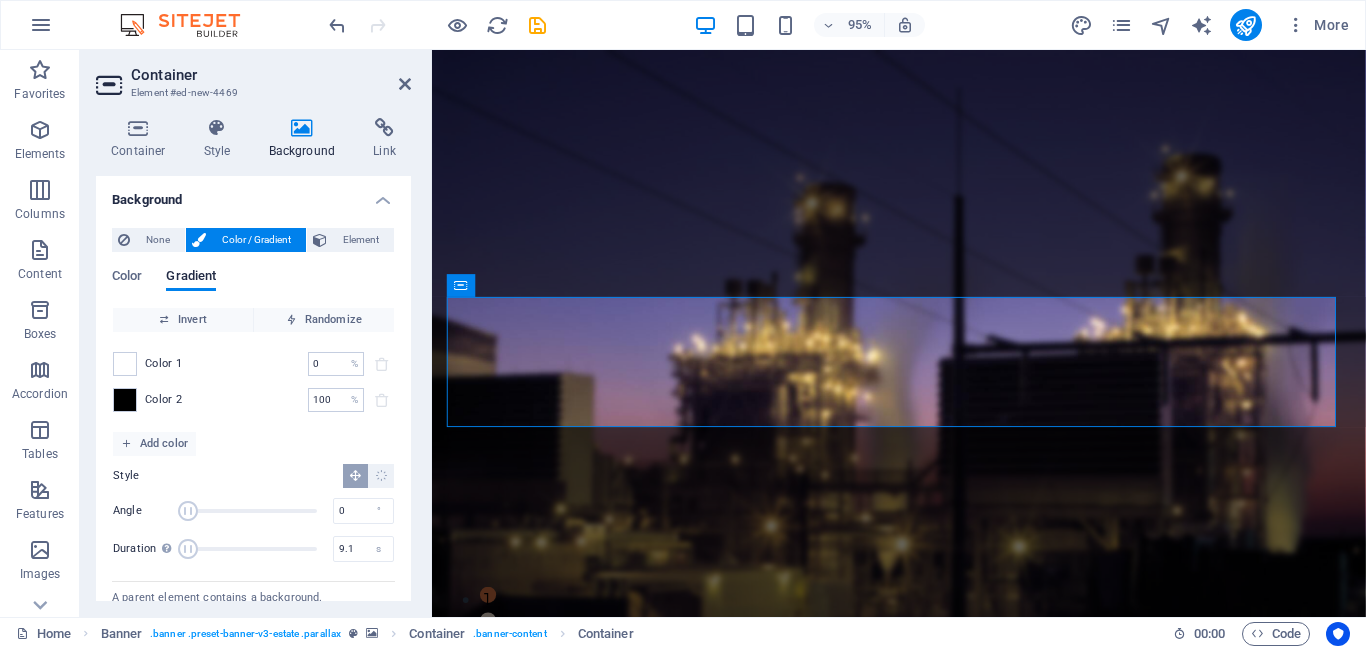 drag, startPoint x: 186, startPoint y: 553, endPoint x: 226, endPoint y: 553, distance: 40 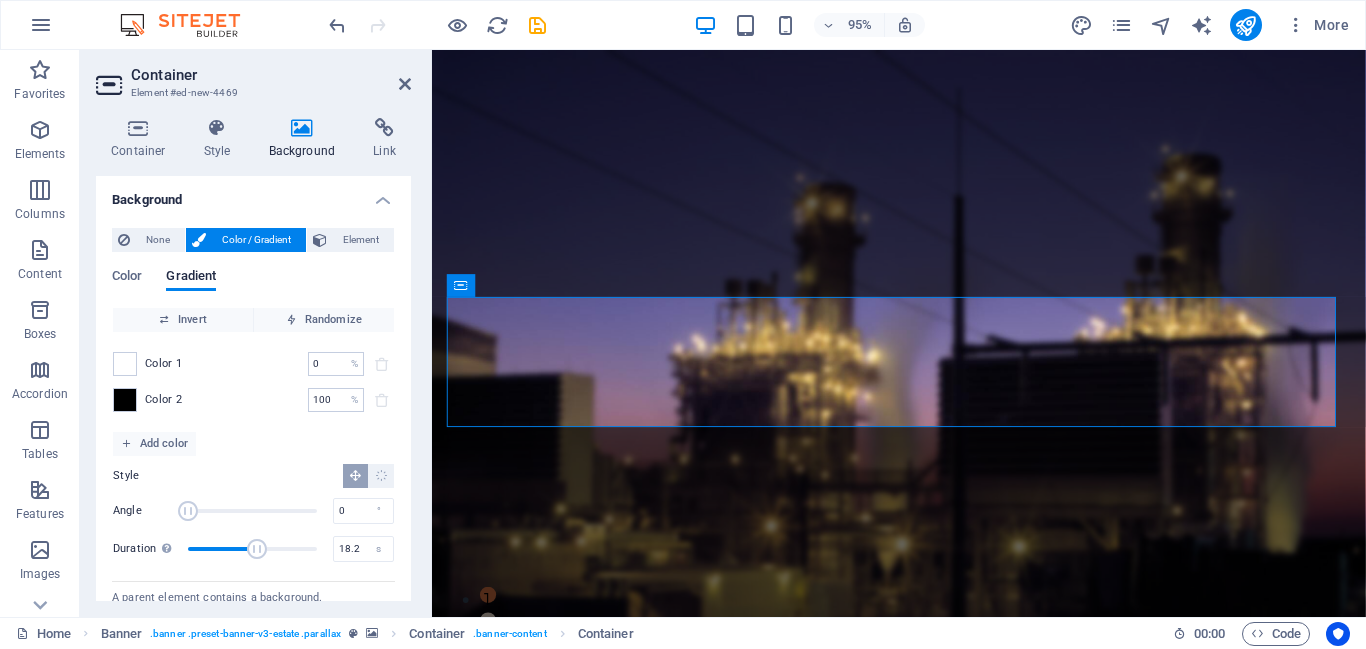 drag, startPoint x: 226, startPoint y: 553, endPoint x: 264, endPoint y: 553, distance: 38 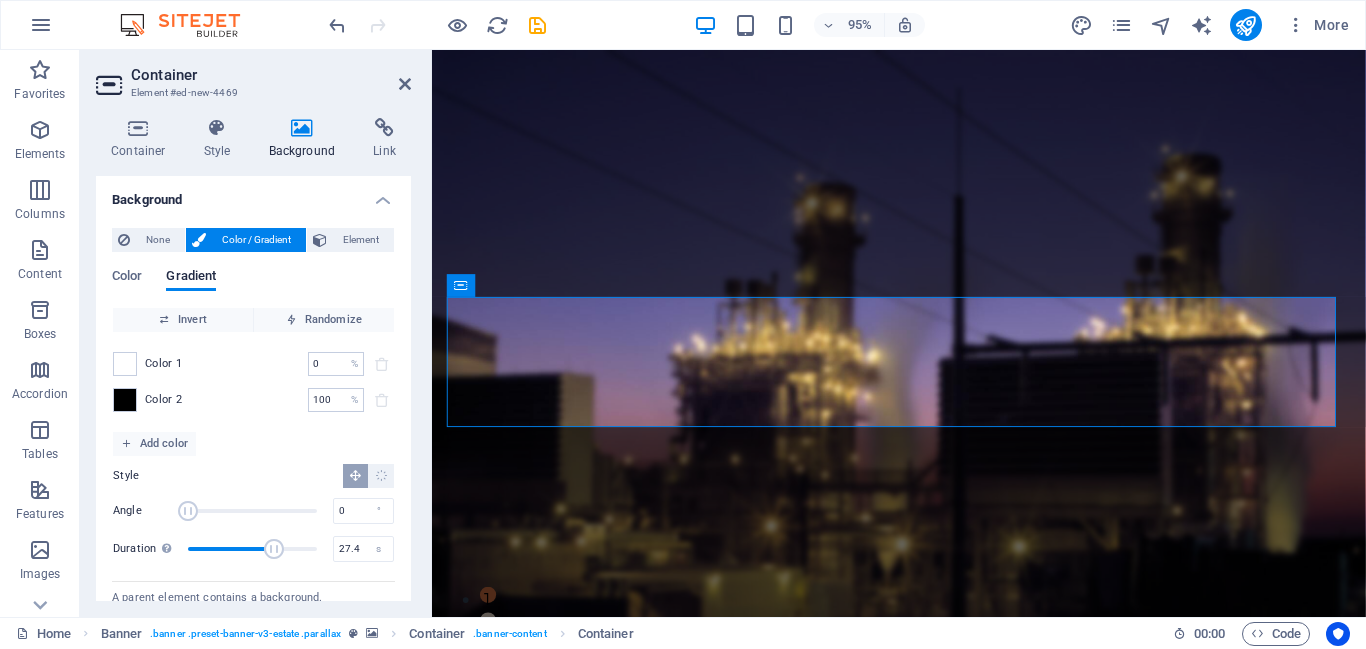 drag, startPoint x: 264, startPoint y: 553, endPoint x: 302, endPoint y: 545, distance: 38.832977 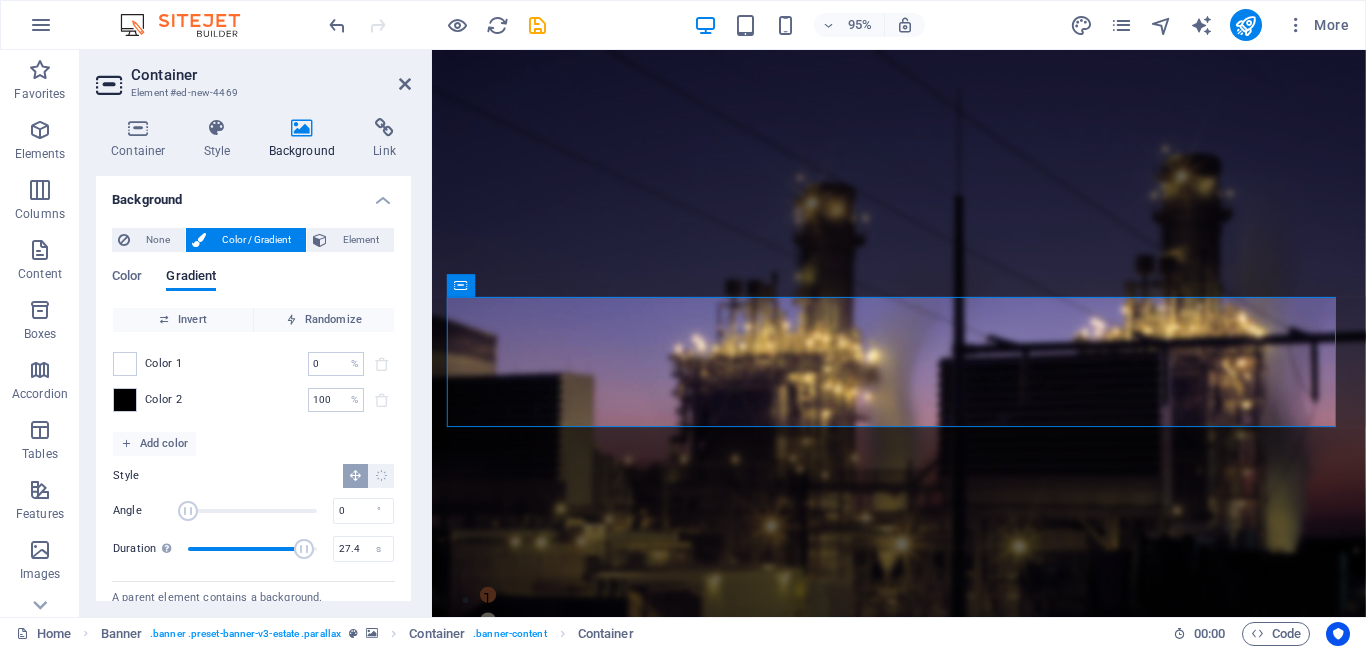 click at bounding box center [304, 549] 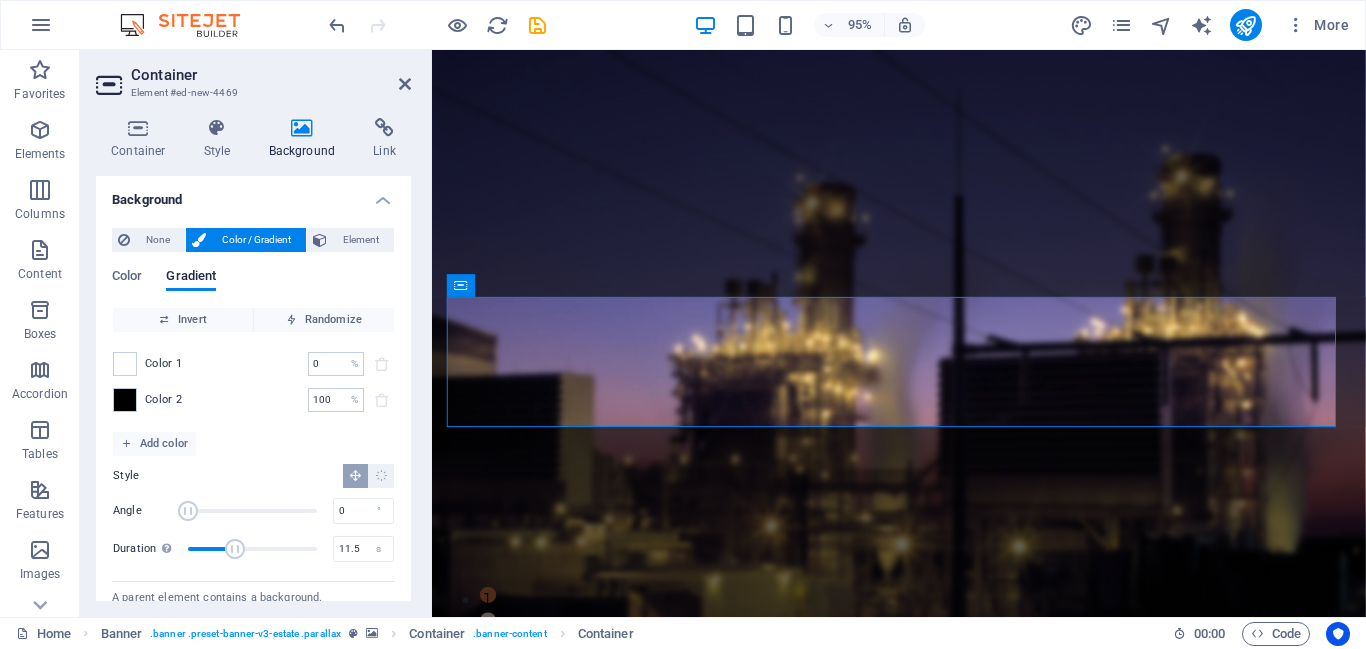 drag, startPoint x: 302, startPoint y: 545, endPoint x: 236, endPoint y: 540, distance: 66.189125 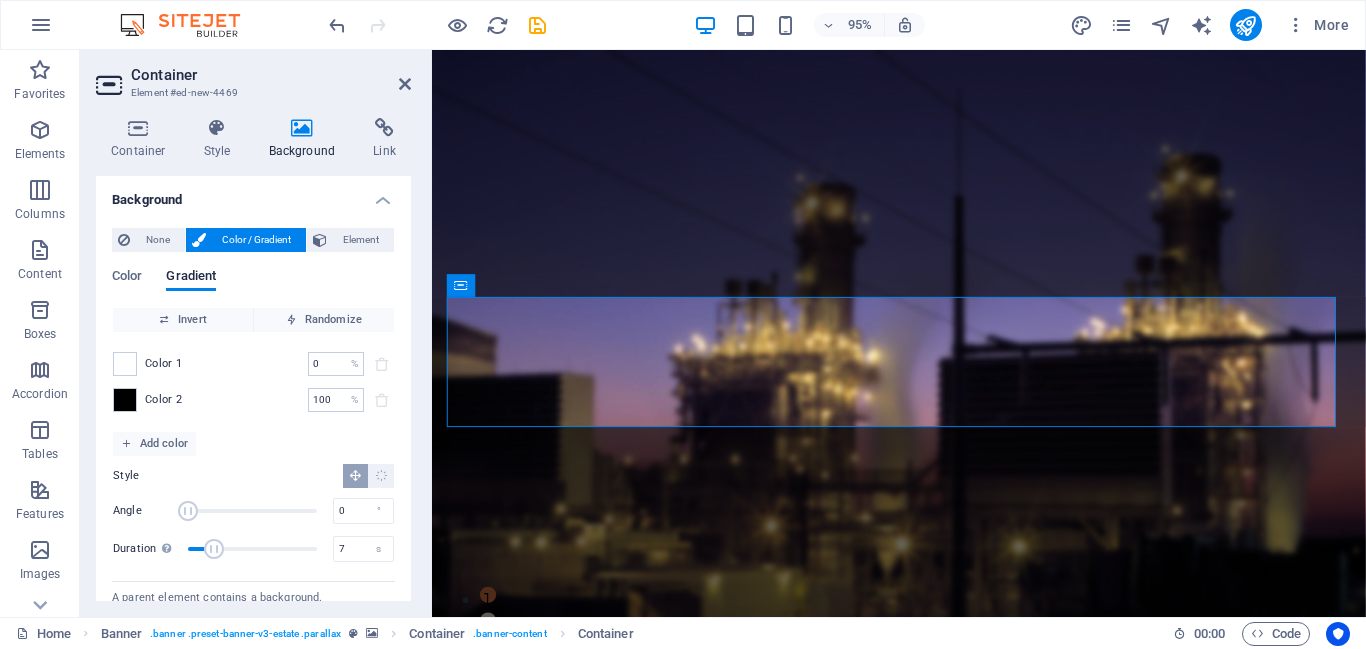 drag, startPoint x: 236, startPoint y: 540, endPoint x: 217, endPoint y: 532, distance: 20.615528 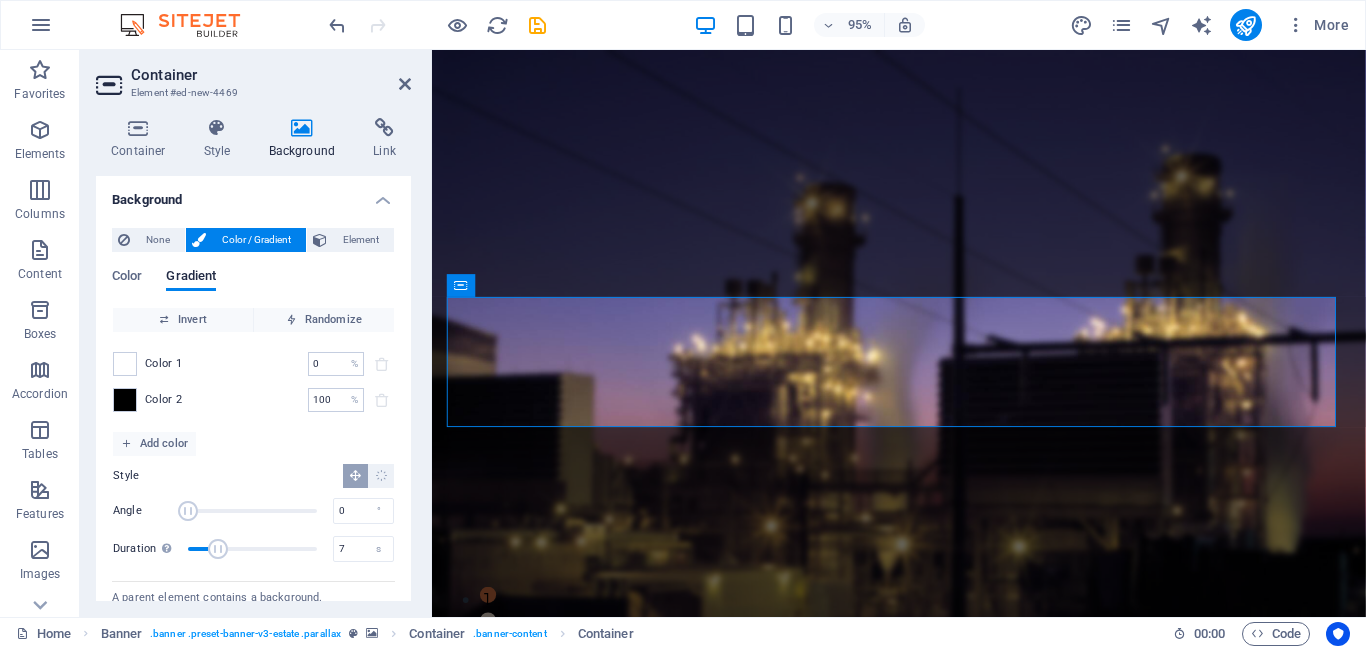 drag, startPoint x: 217, startPoint y: 532, endPoint x: 188, endPoint y: 538, distance: 29.614185 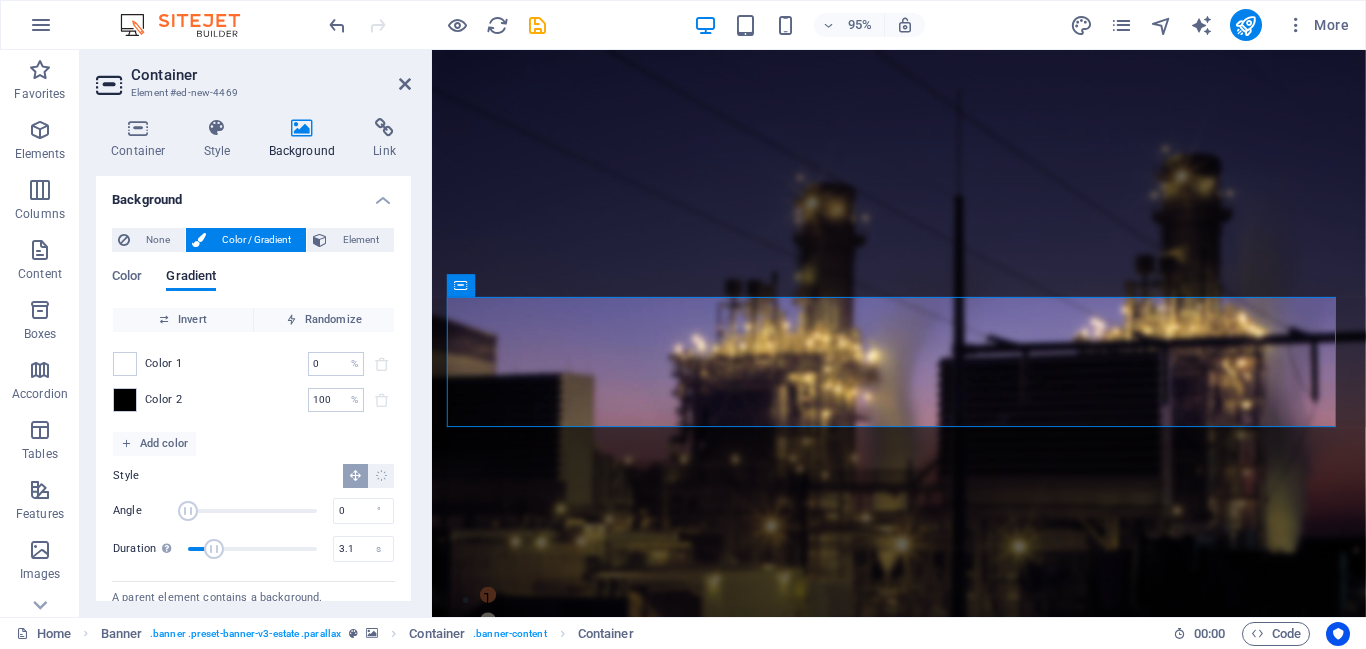 type on "2.9" 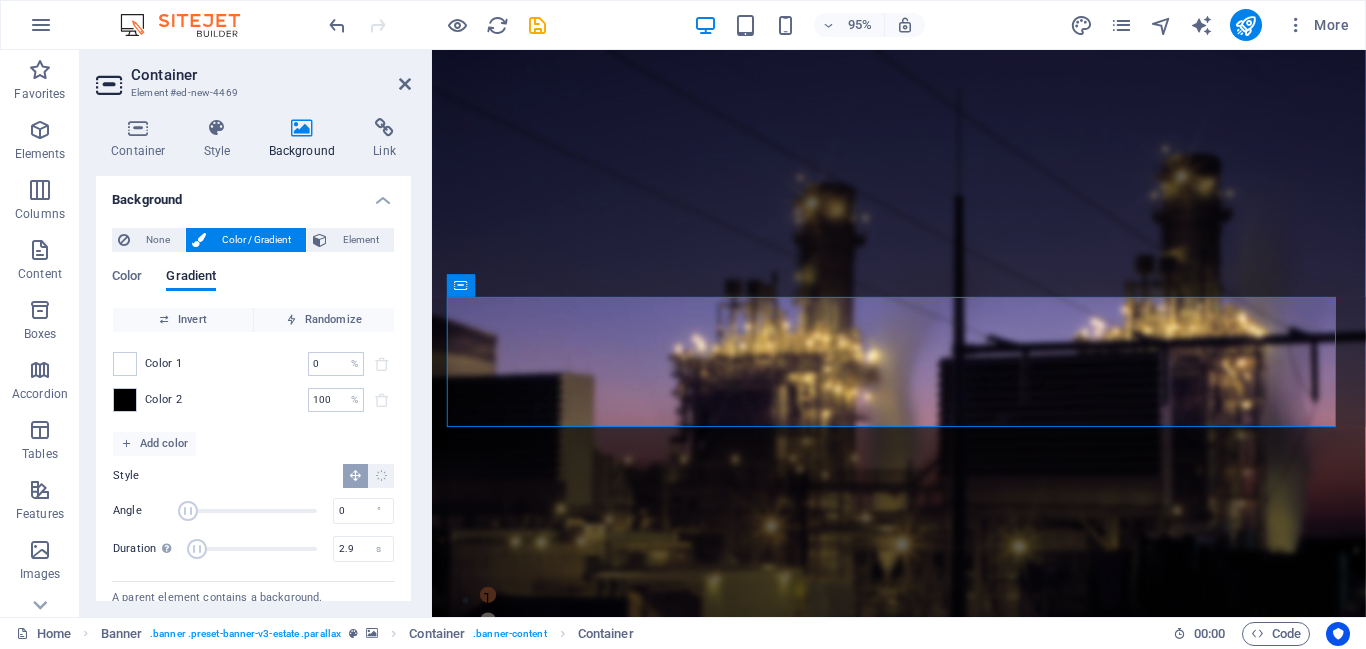 drag, startPoint x: 216, startPoint y: 550, endPoint x: 200, endPoint y: 551, distance: 16.03122 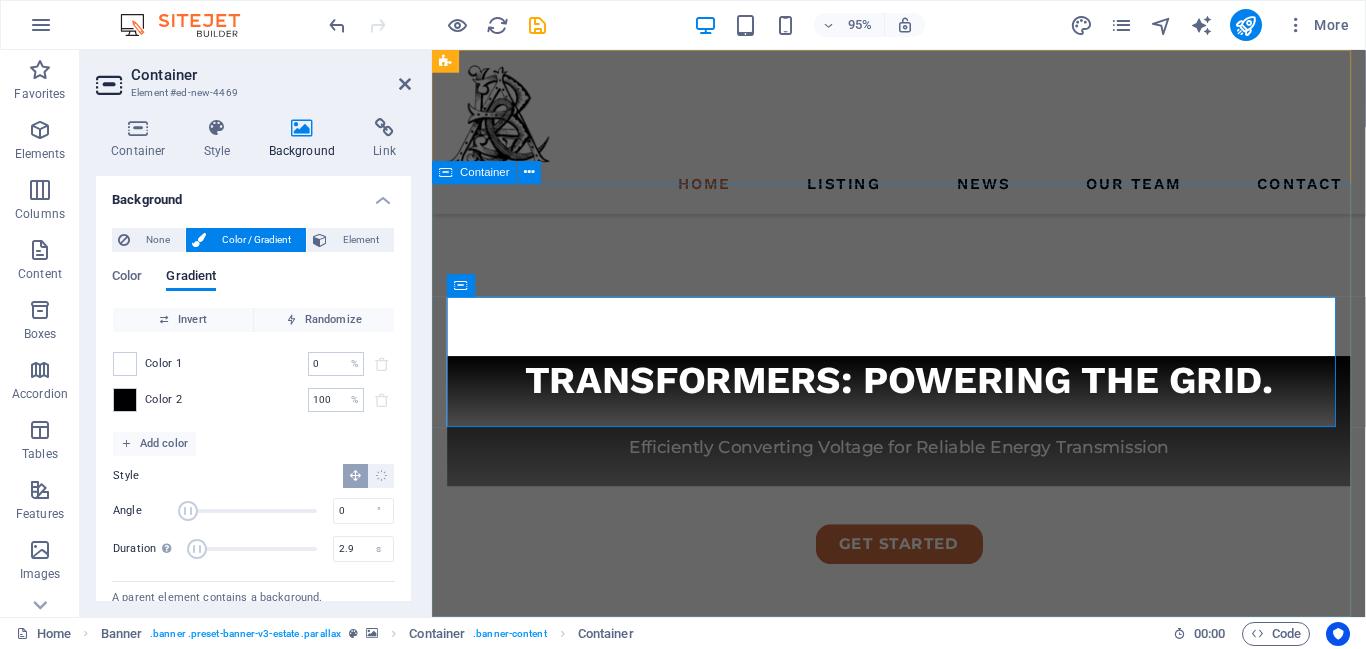 scroll, scrollTop: 0, scrollLeft: 0, axis: both 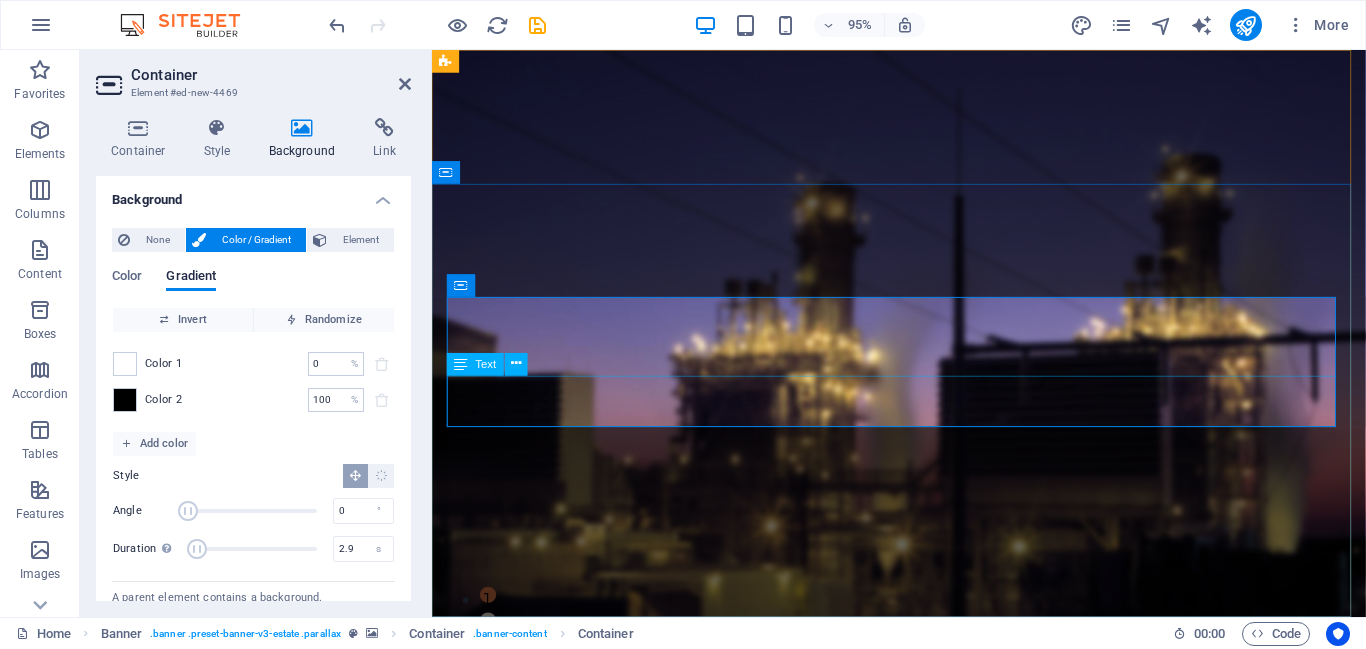 click on "Efficiently Converting Voltage for Reliable Energy Transmission" at bounding box center [923, 1030] 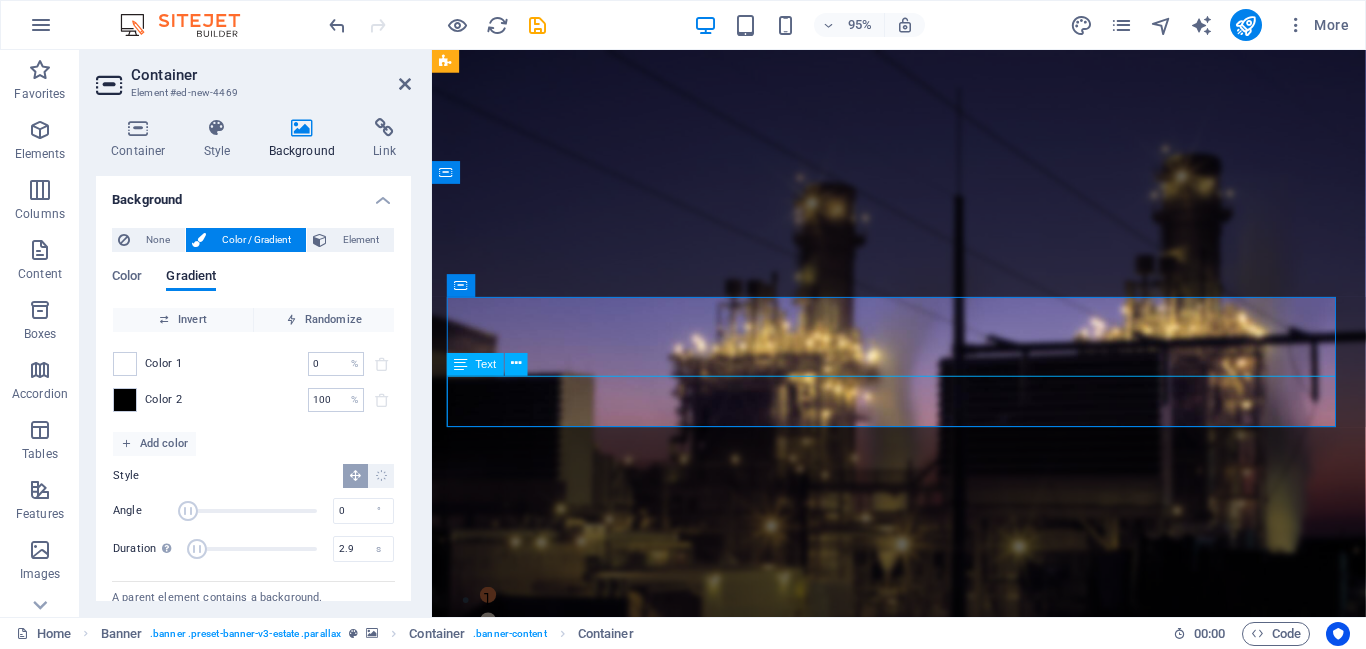 click on "Efficiently Converting Voltage for Reliable Energy Transmission" at bounding box center [923, 1030] 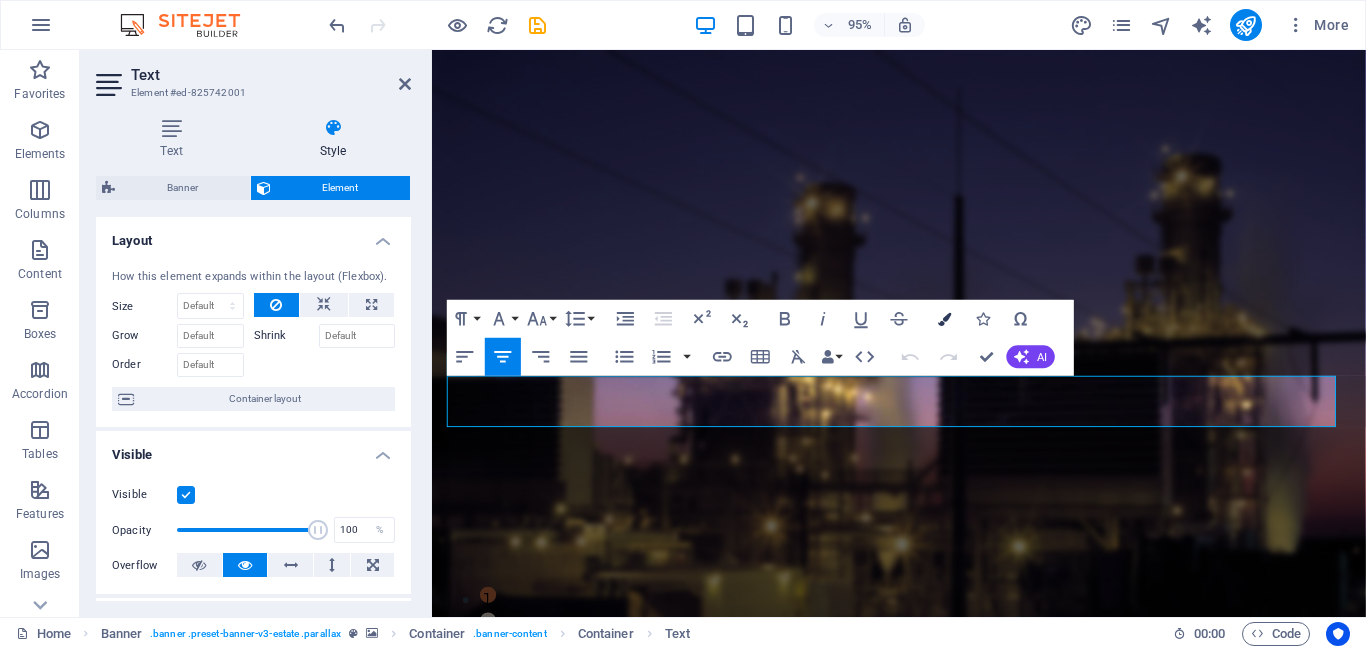 click on "Colors" at bounding box center (945, 318) 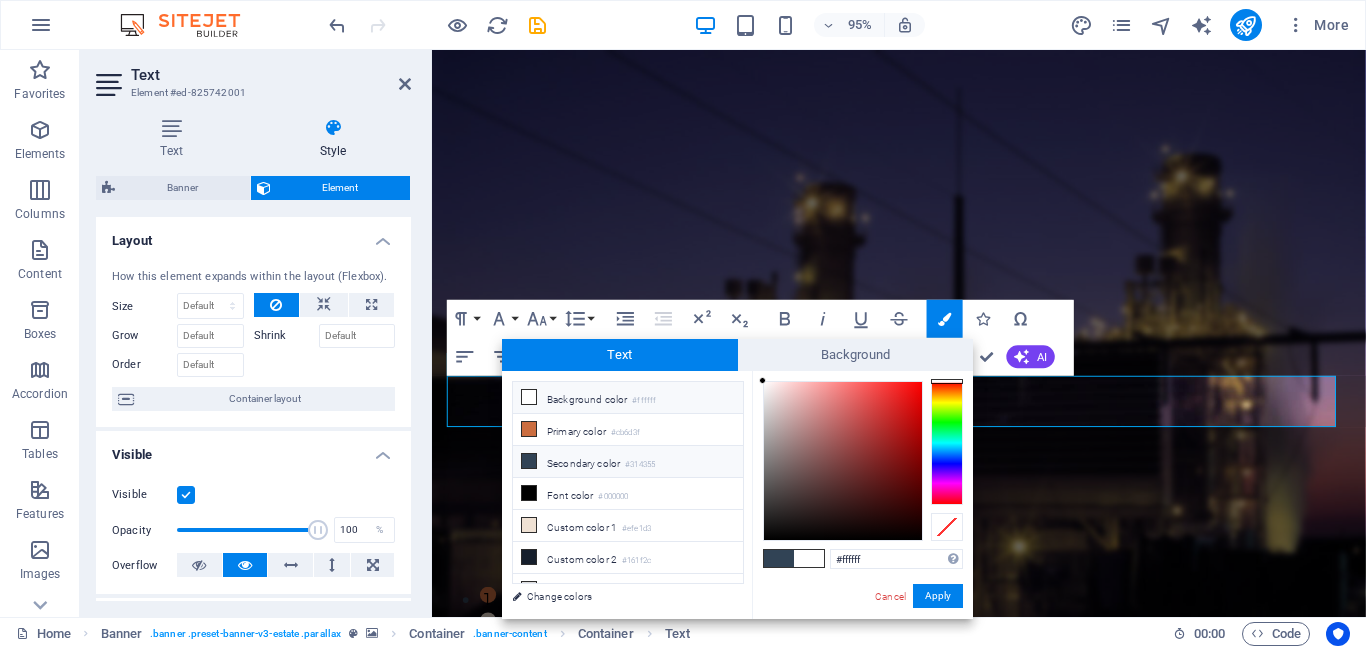 click on "Background color
#ffffff" at bounding box center [628, 398] 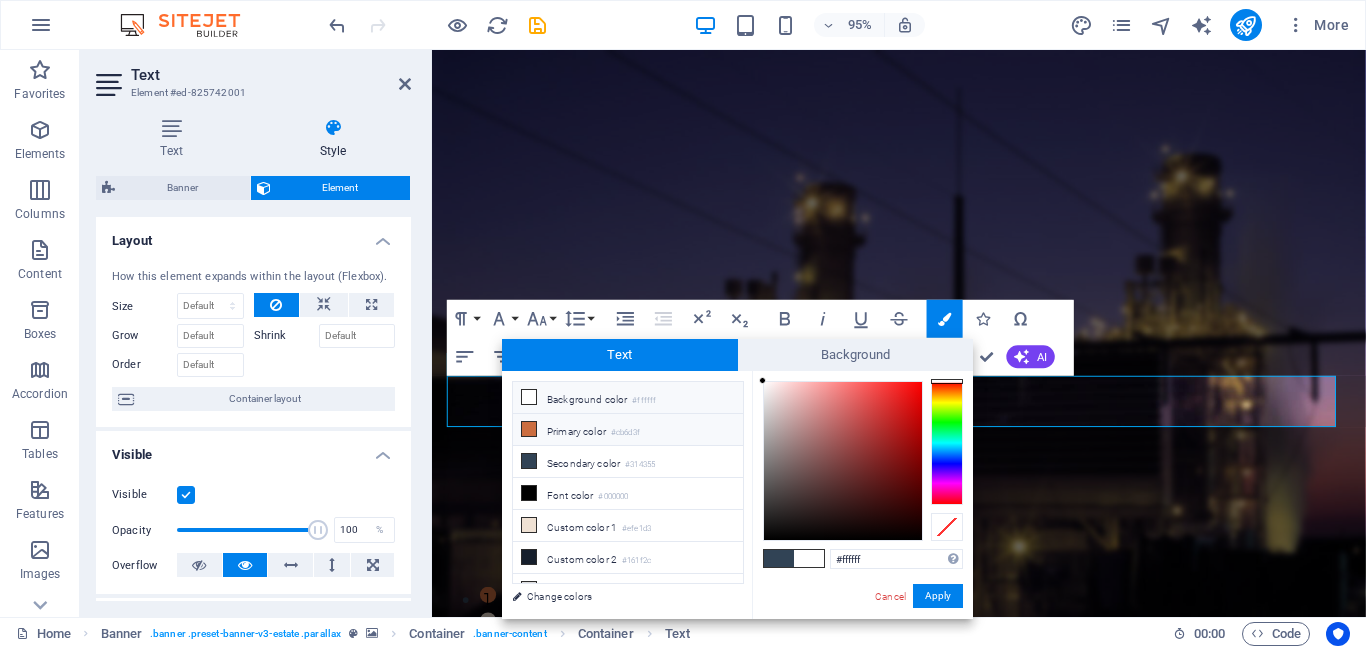 click on "Primary color
#cb6d3f" at bounding box center [628, 430] 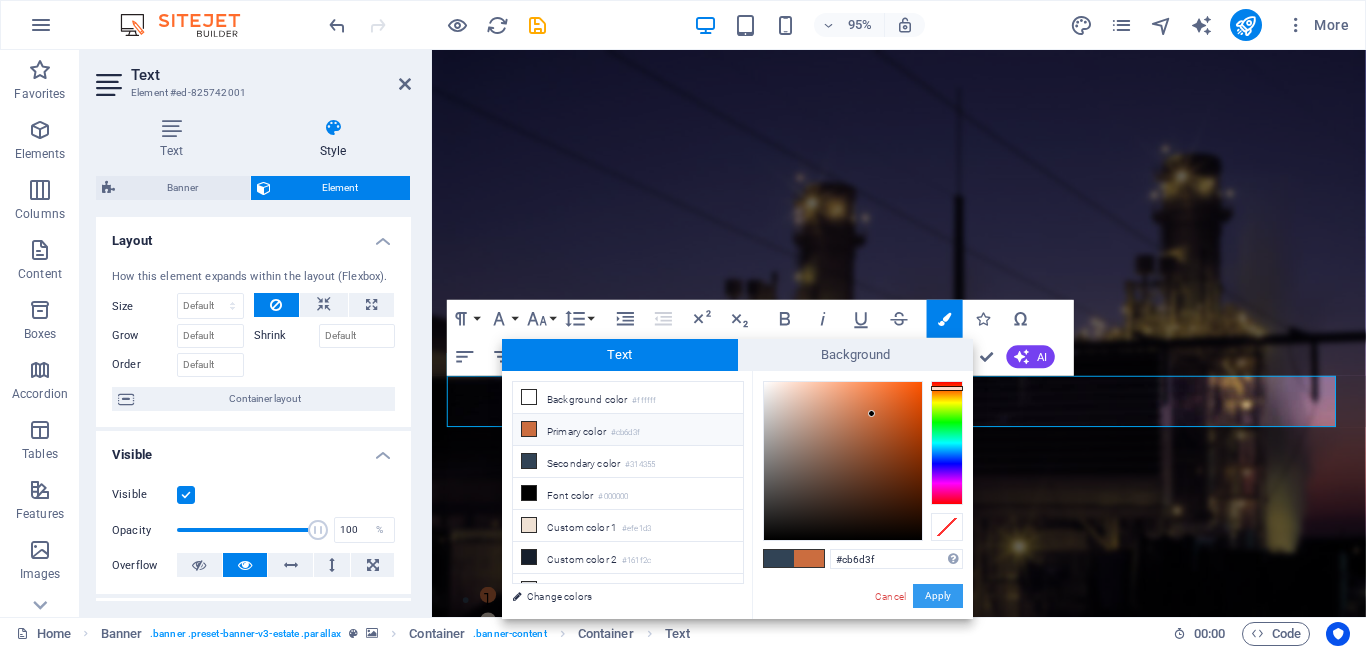 click on "Apply" at bounding box center (938, 596) 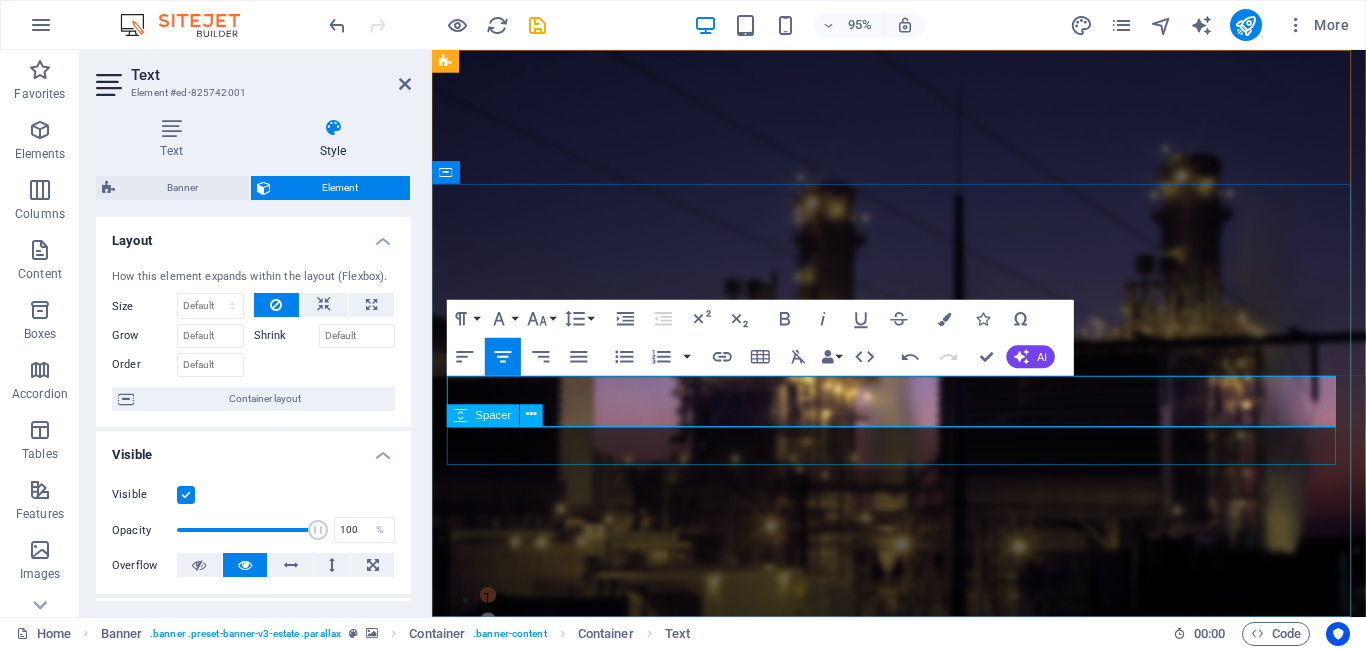 click at bounding box center [923, 1077] 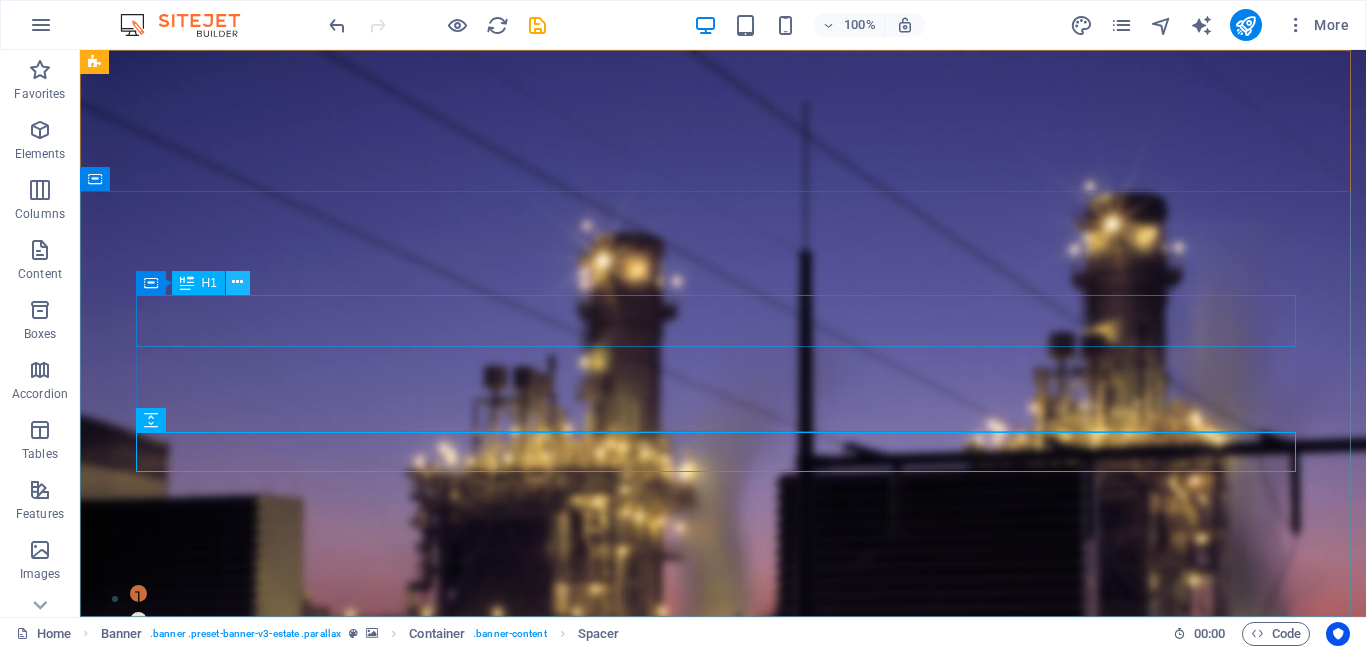 click at bounding box center [237, 282] 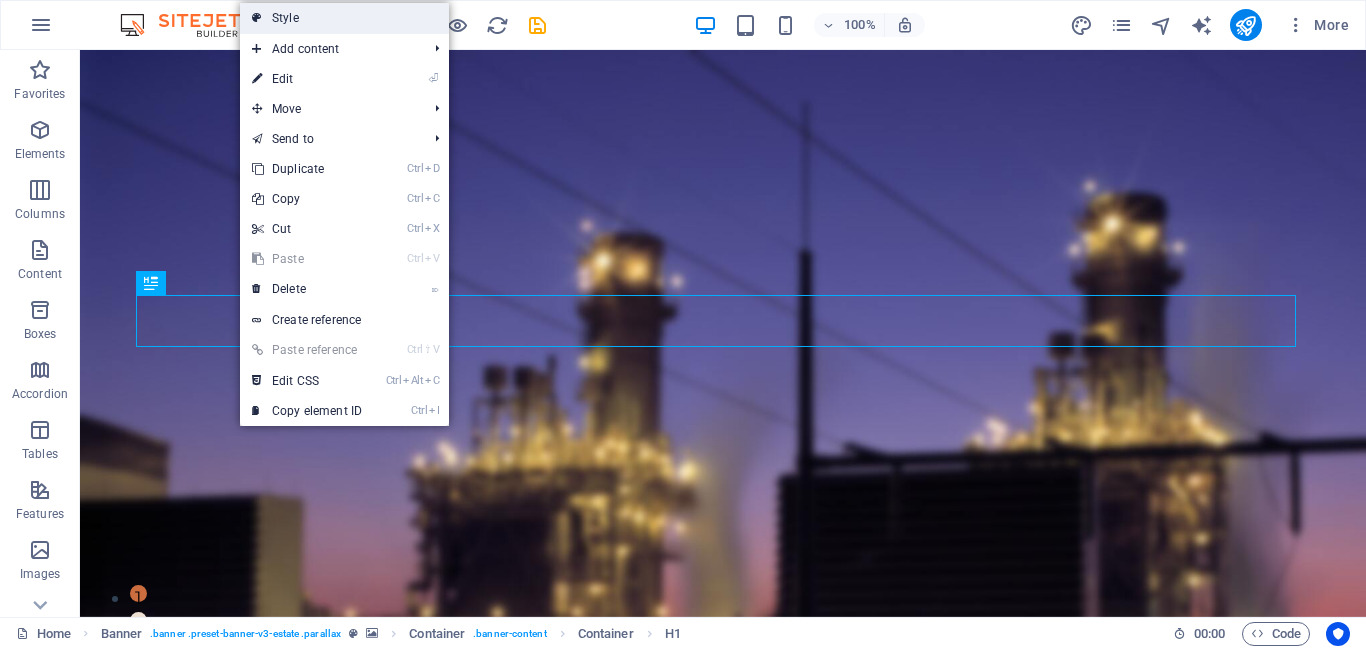 click on "Style" at bounding box center [344, 18] 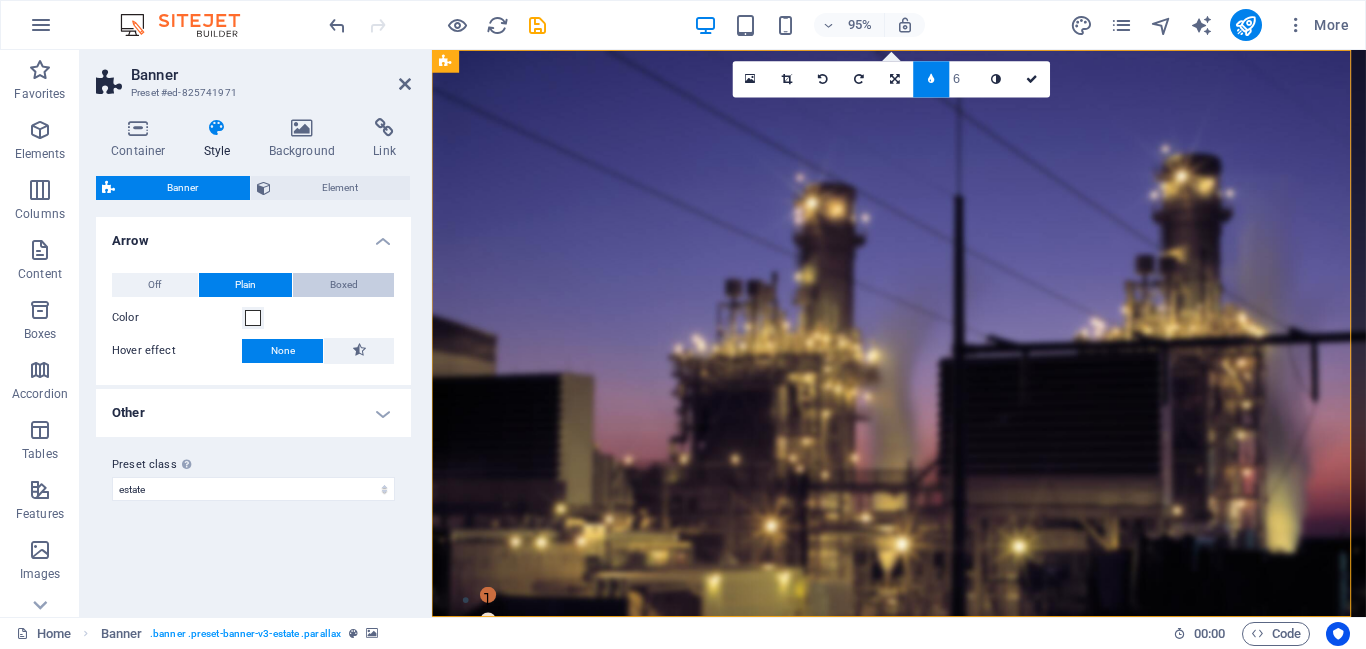 click on "Boxed" at bounding box center (344, 285) 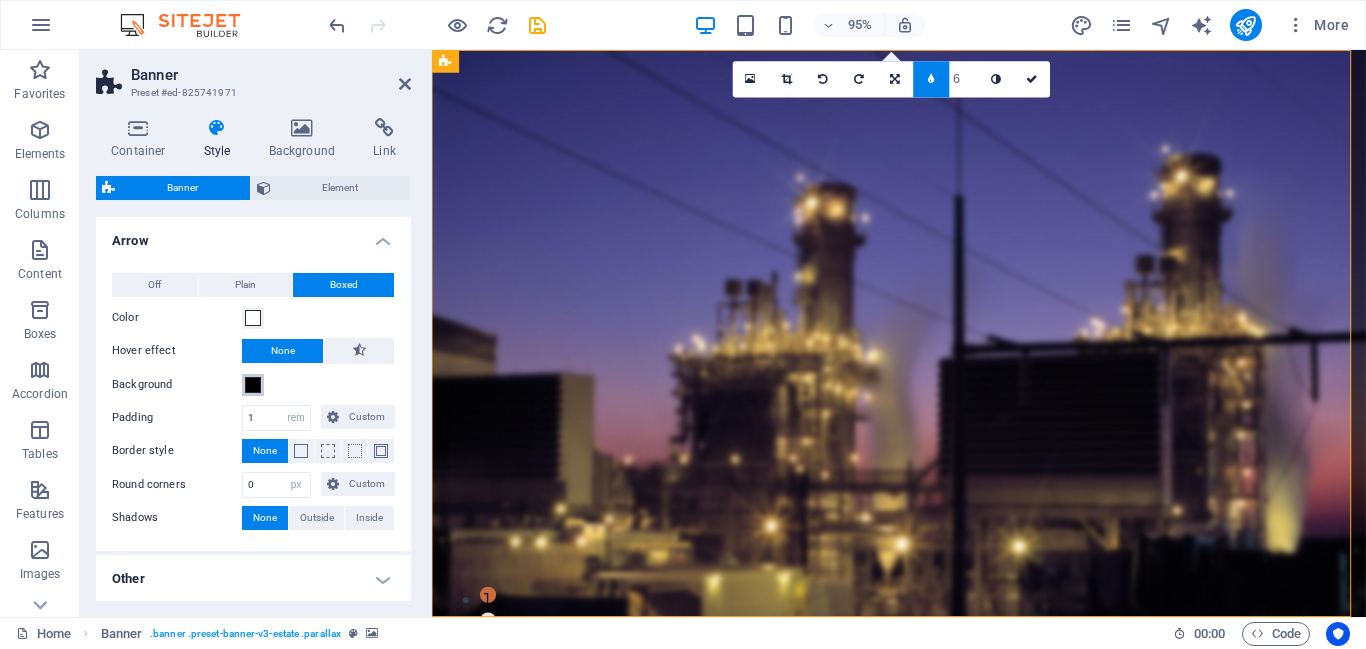 click at bounding box center [253, 385] 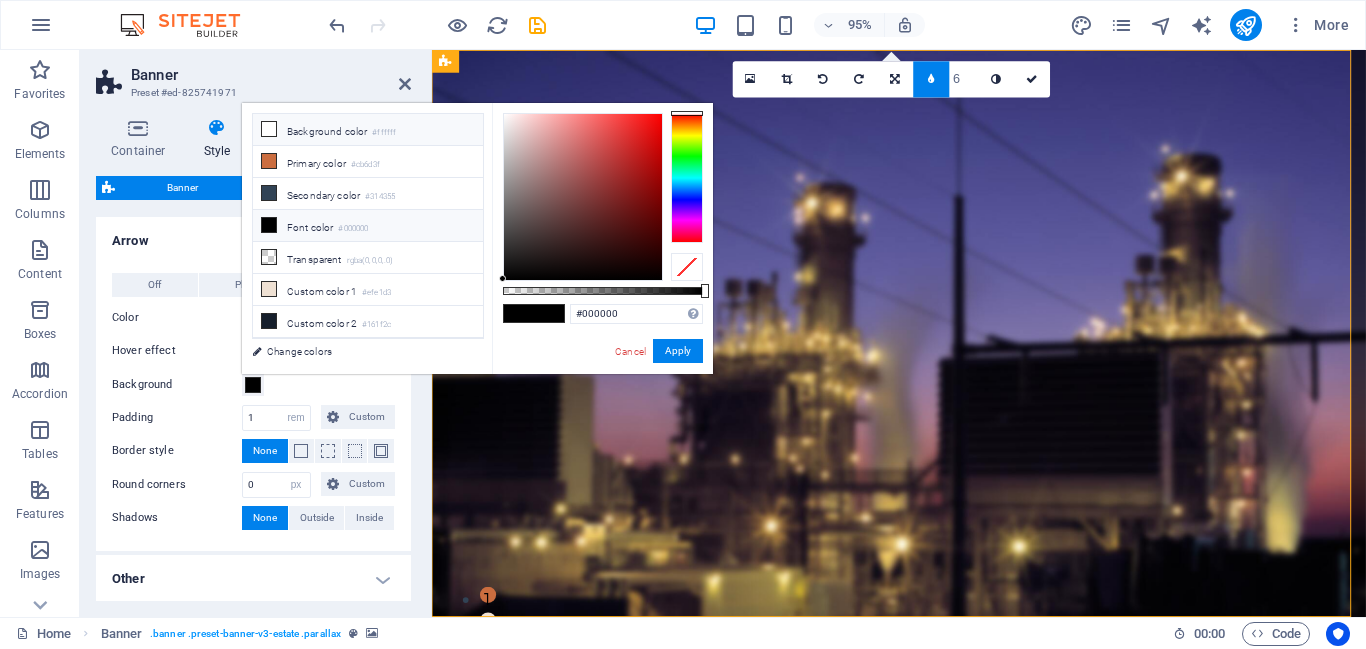 click on "Background color
#ffffff" at bounding box center (368, 130) 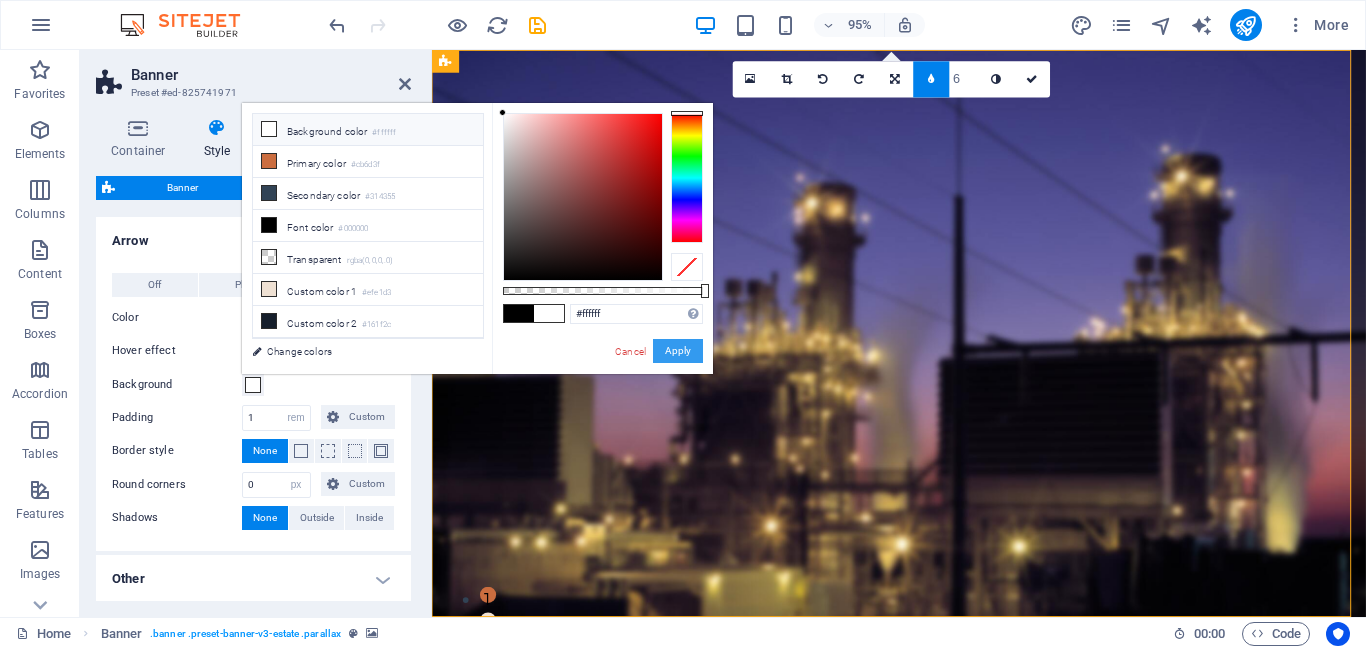 click on "Apply" at bounding box center (678, 351) 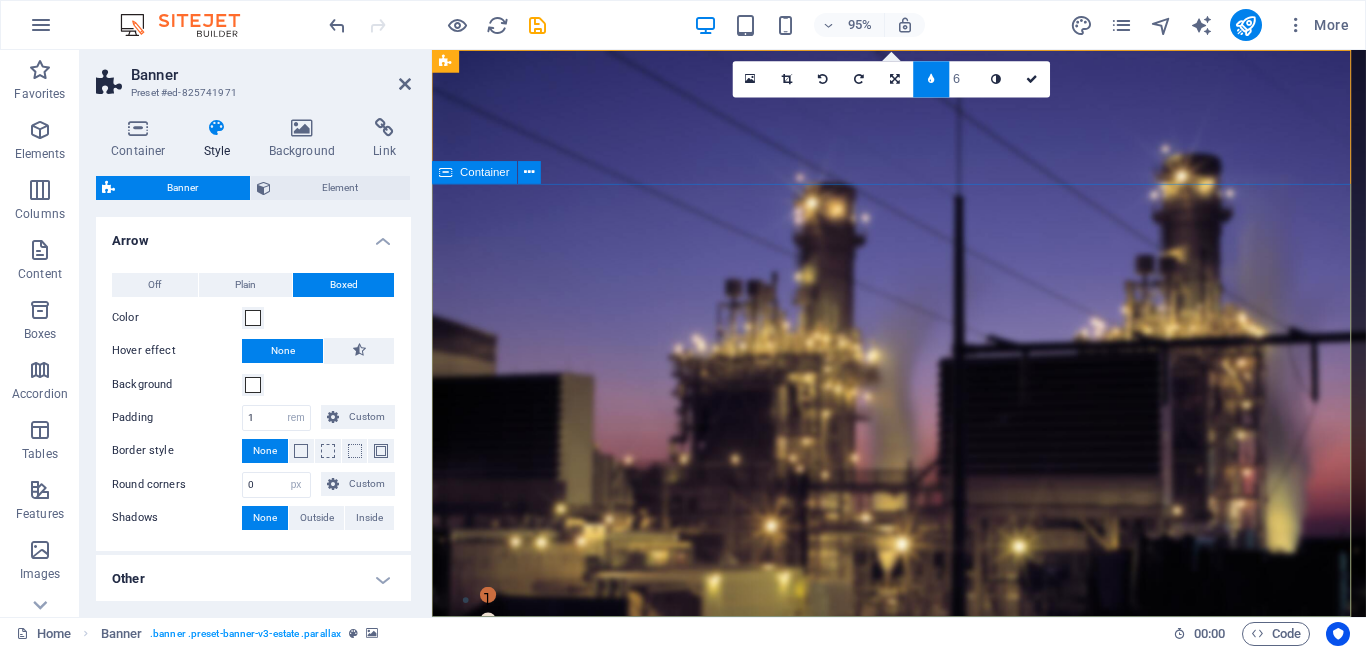 click on "Transformers: Powering the Grid. Efficiently Converting Voltage for Reliable Energy Transmission get started" at bounding box center [923, 1029] 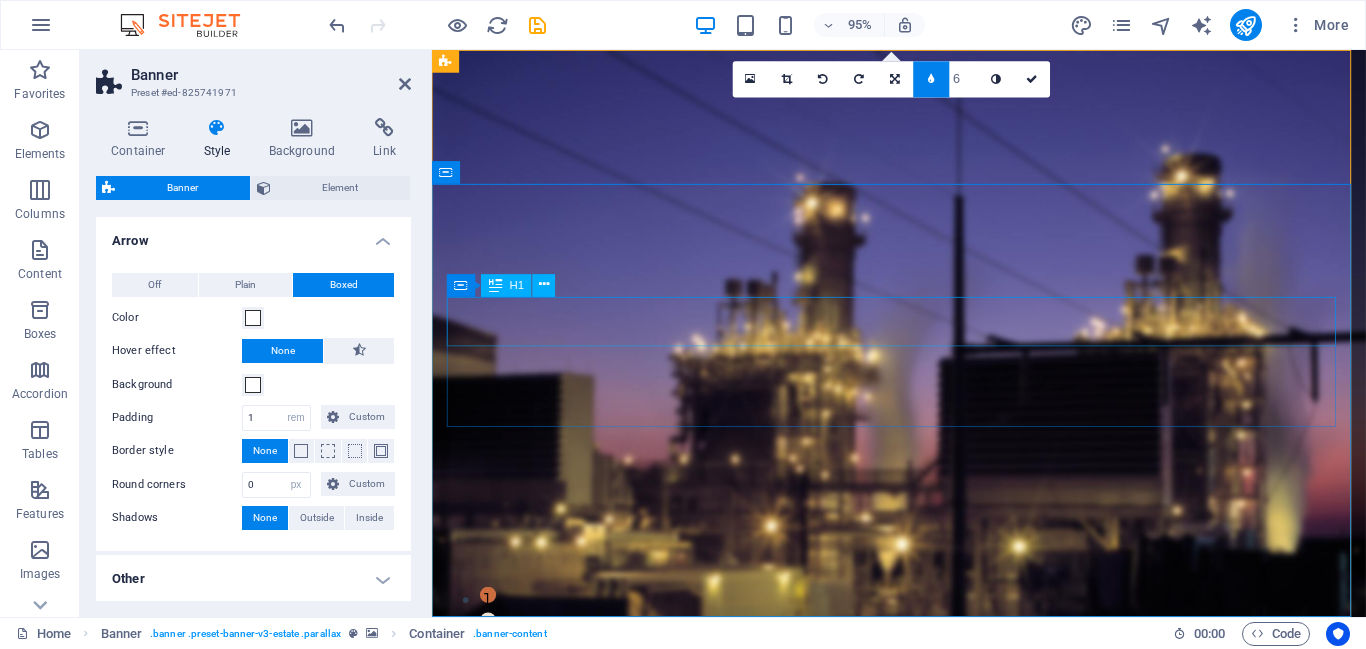 click on "Transformers: Powering the Grid." at bounding box center [923, 946] 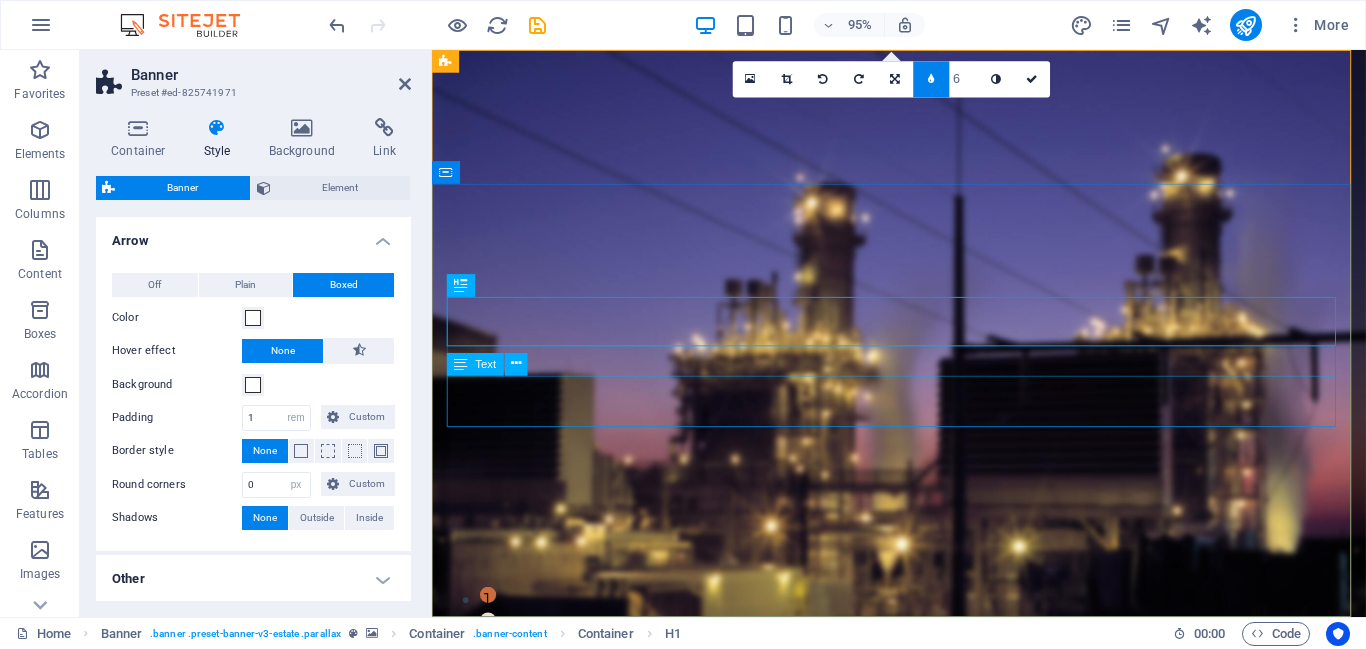 click on "Efficiently Converting Voltage for Reliable Energy Transmission" at bounding box center (923, 1030) 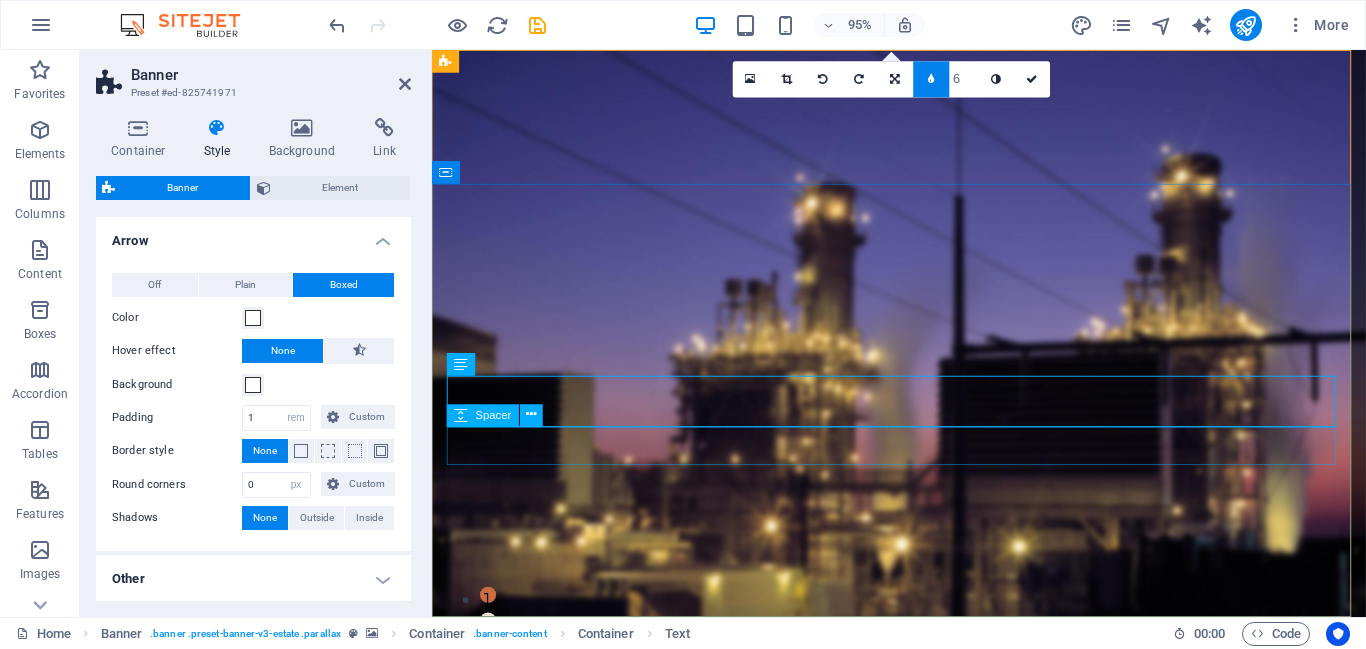 click at bounding box center (923, 1077) 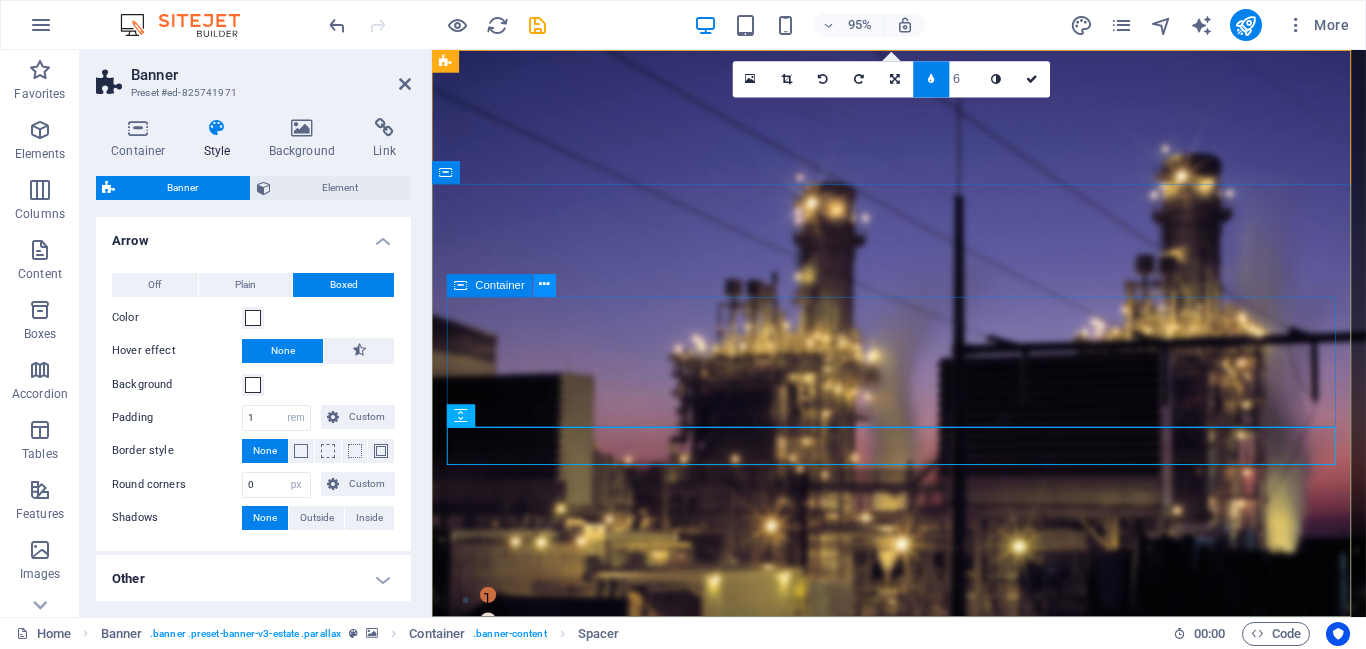 click at bounding box center [545, 285] 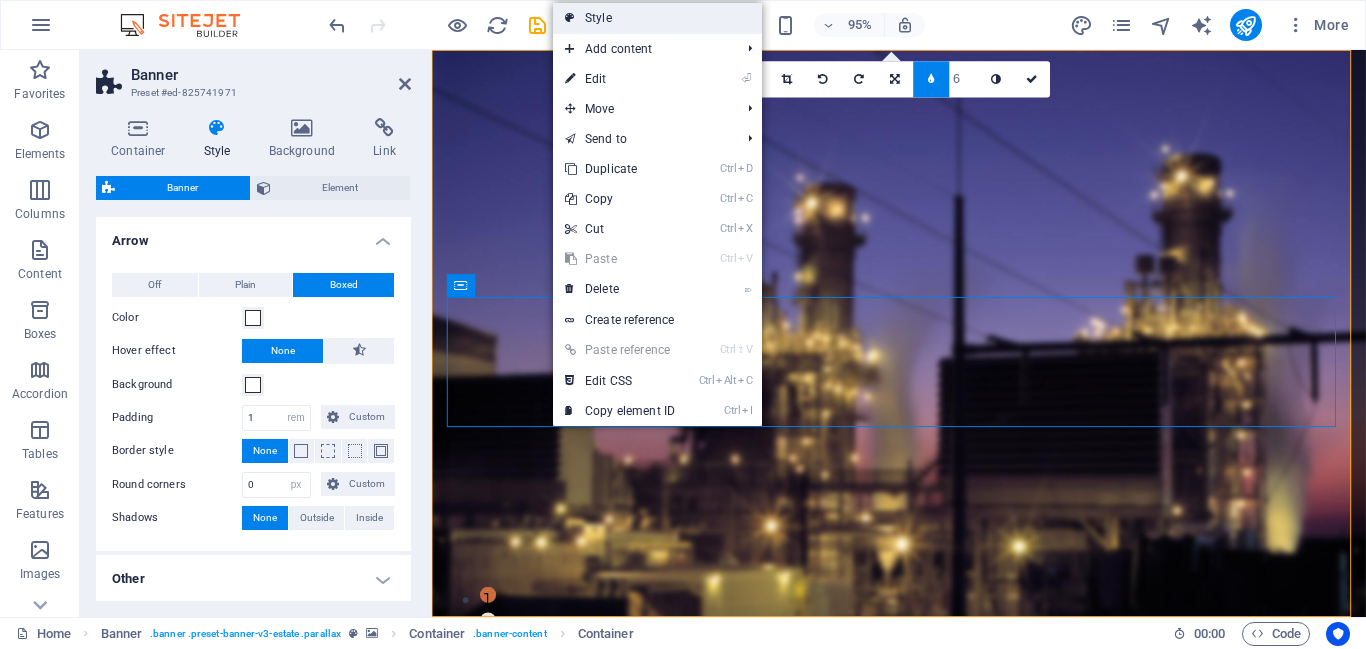 click on "Style" at bounding box center [657, 18] 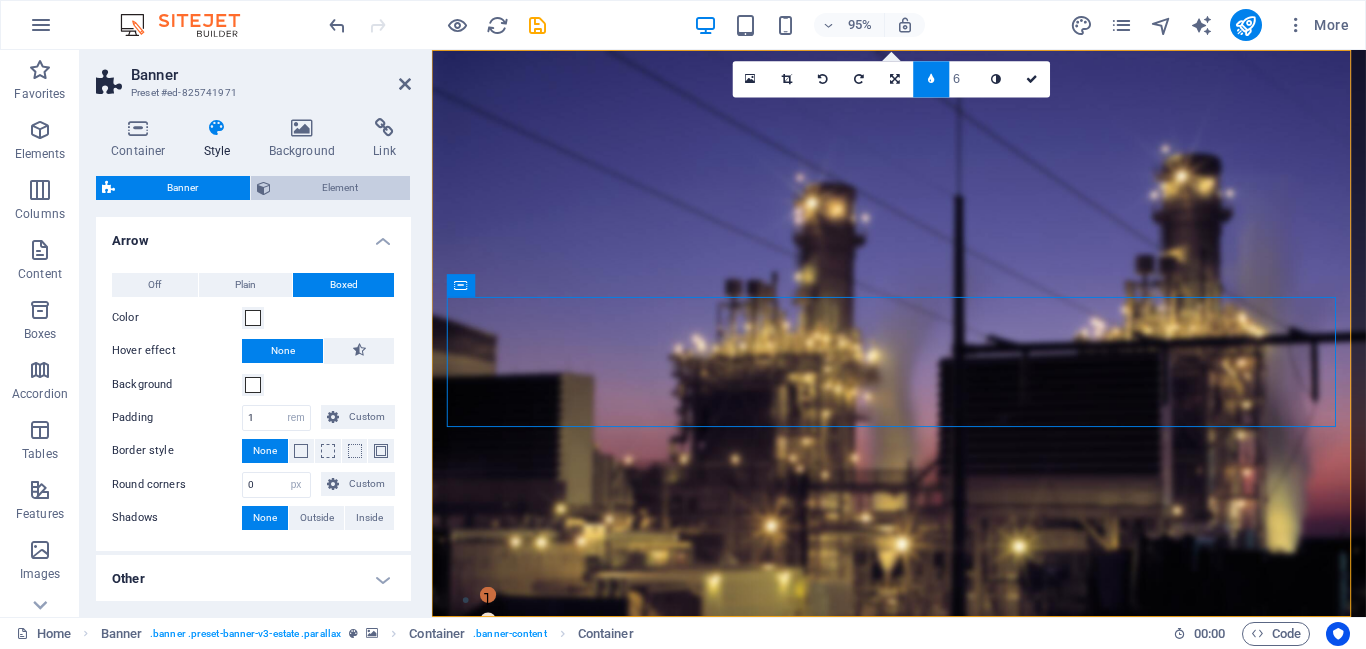 click on "Element" at bounding box center [341, 188] 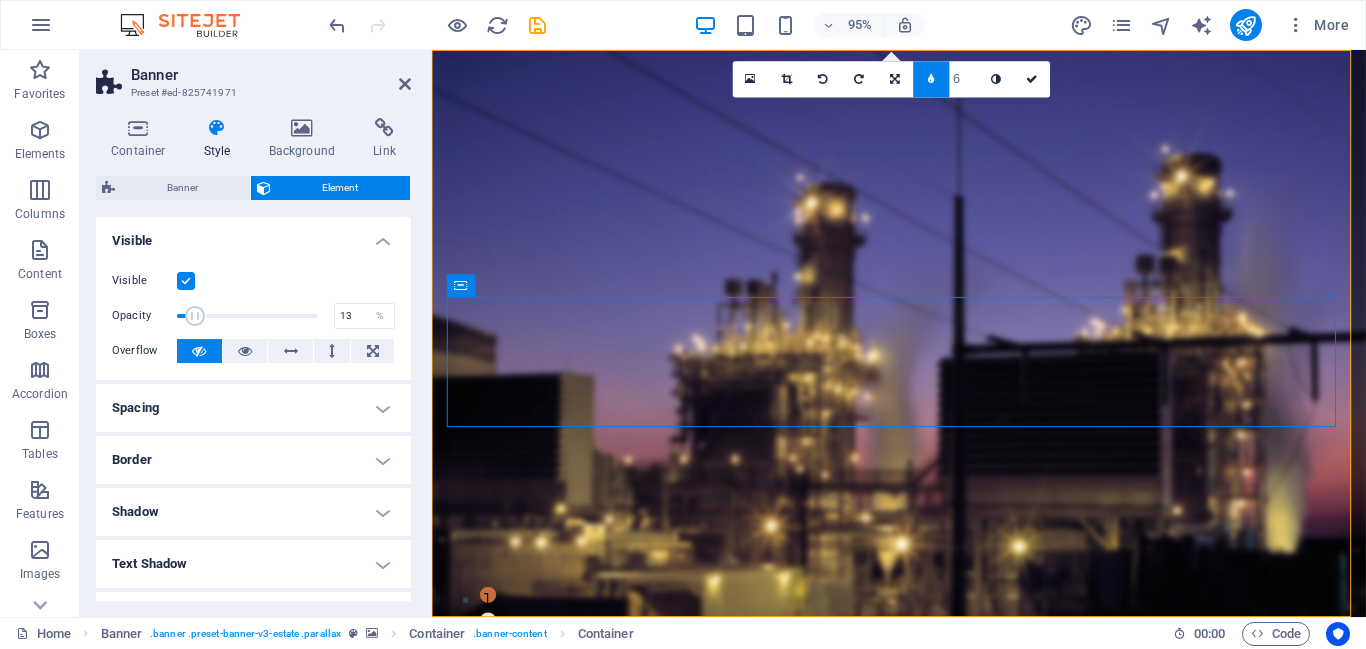 drag, startPoint x: 279, startPoint y: 318, endPoint x: 194, endPoint y: 315, distance: 85.052925 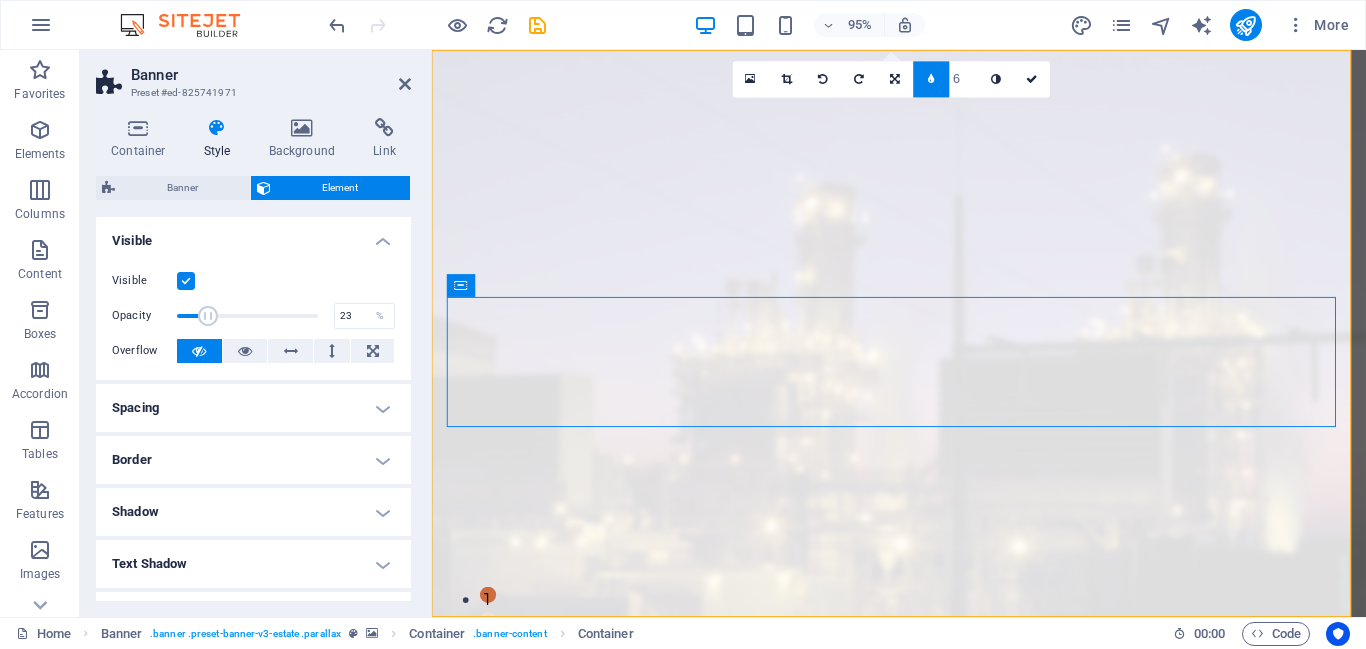 drag, startPoint x: 194, startPoint y: 315, endPoint x: 207, endPoint y: 314, distance: 13.038404 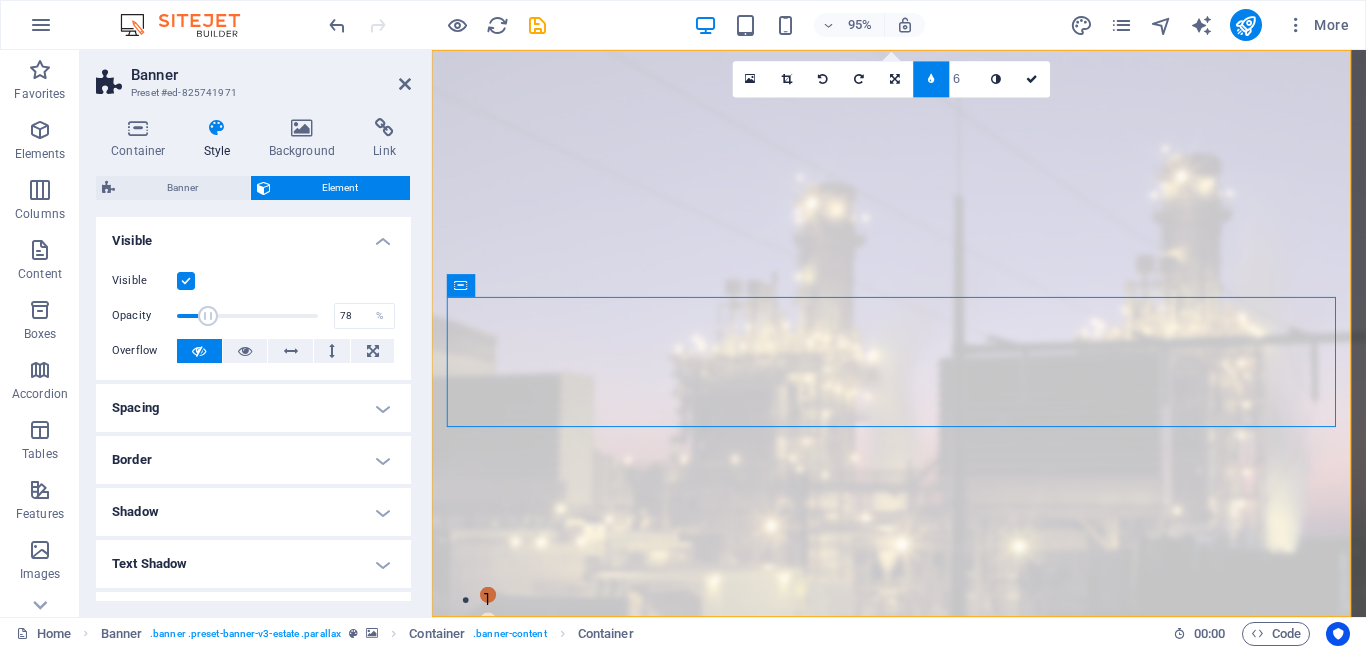 drag, startPoint x: 207, startPoint y: 314, endPoint x: 285, endPoint y: 305, distance: 78.51752 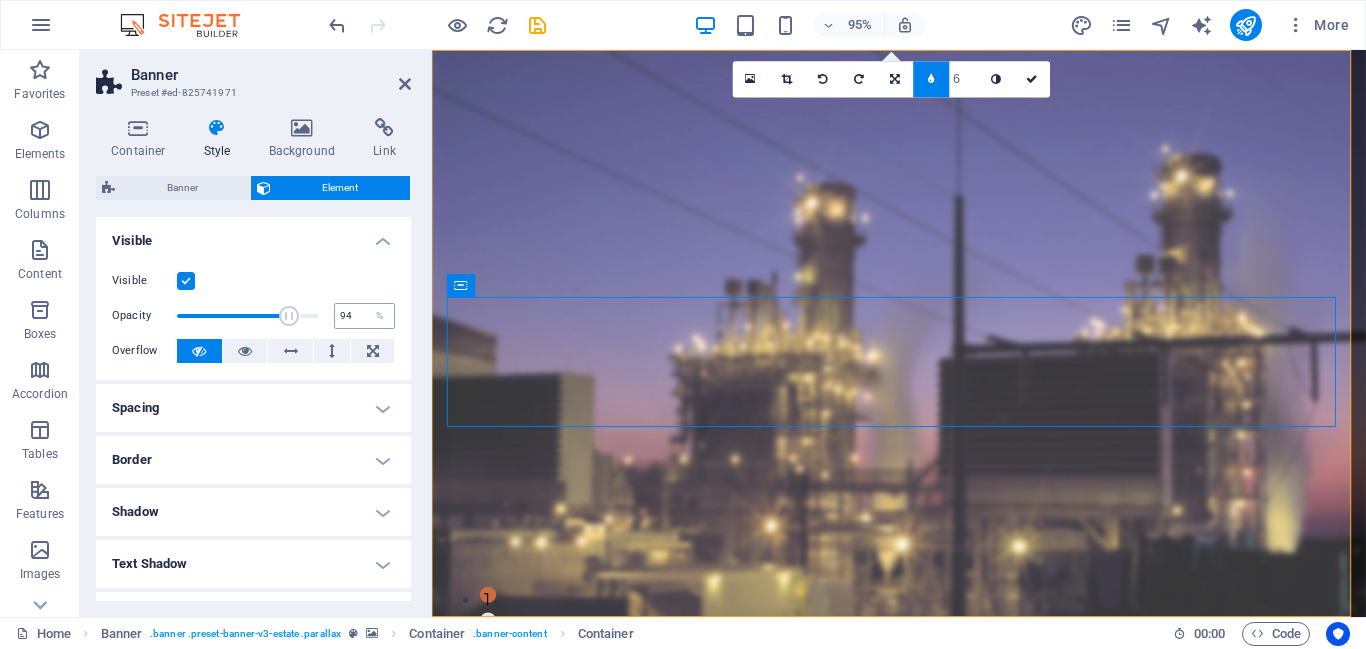type on "100" 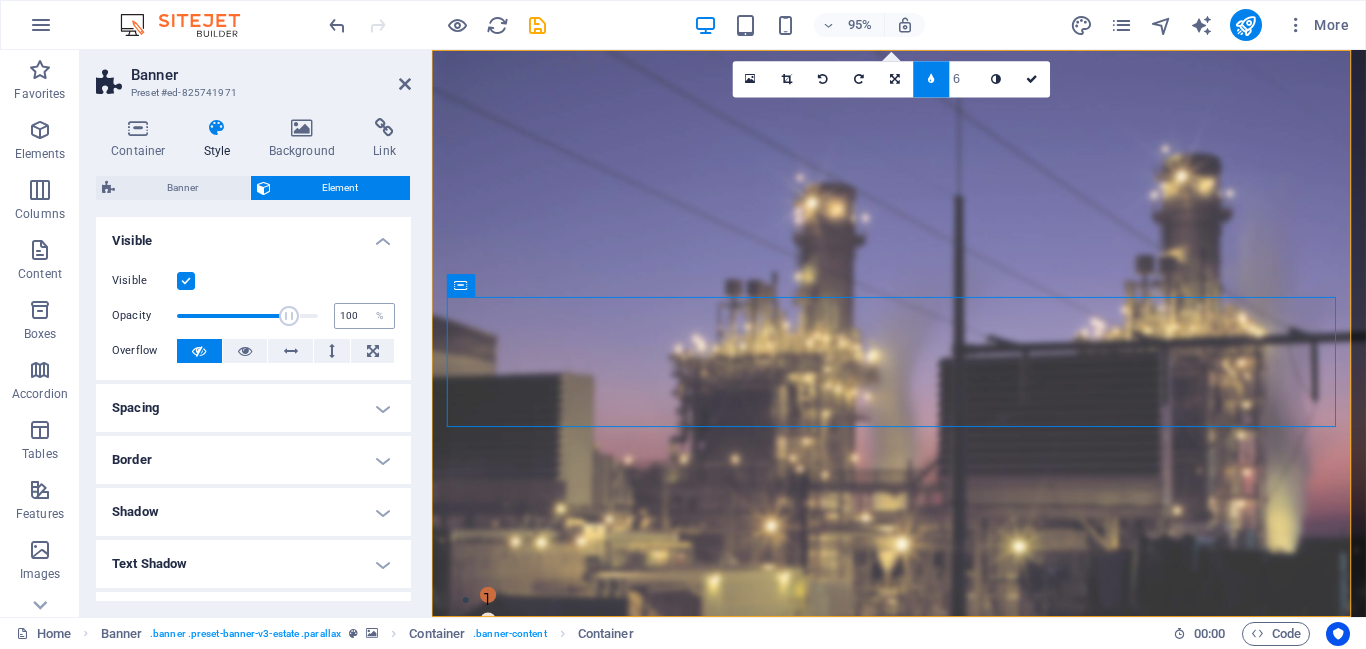 drag, startPoint x: 285, startPoint y: 305, endPoint x: 342, endPoint y: 306, distance: 57.00877 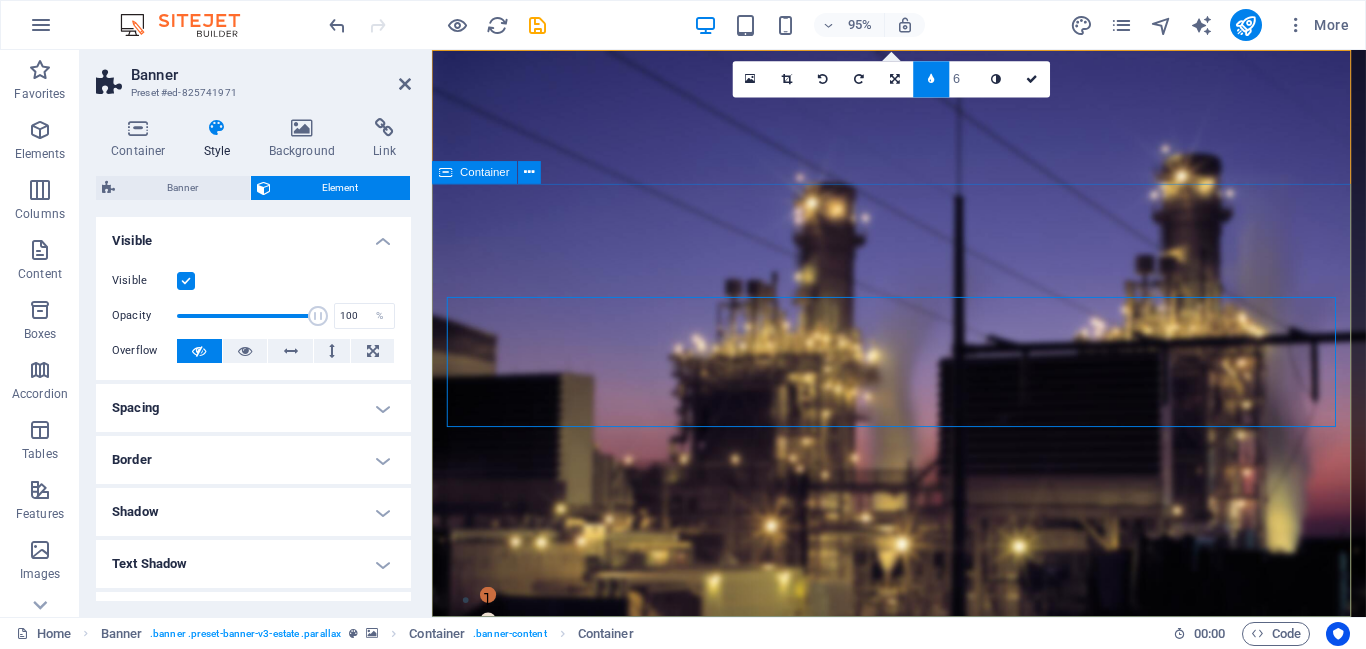 click on "Transformers: Powering the Grid. Efficiently Converting Voltage for Reliable Energy Transmission get started" at bounding box center (923, 1029) 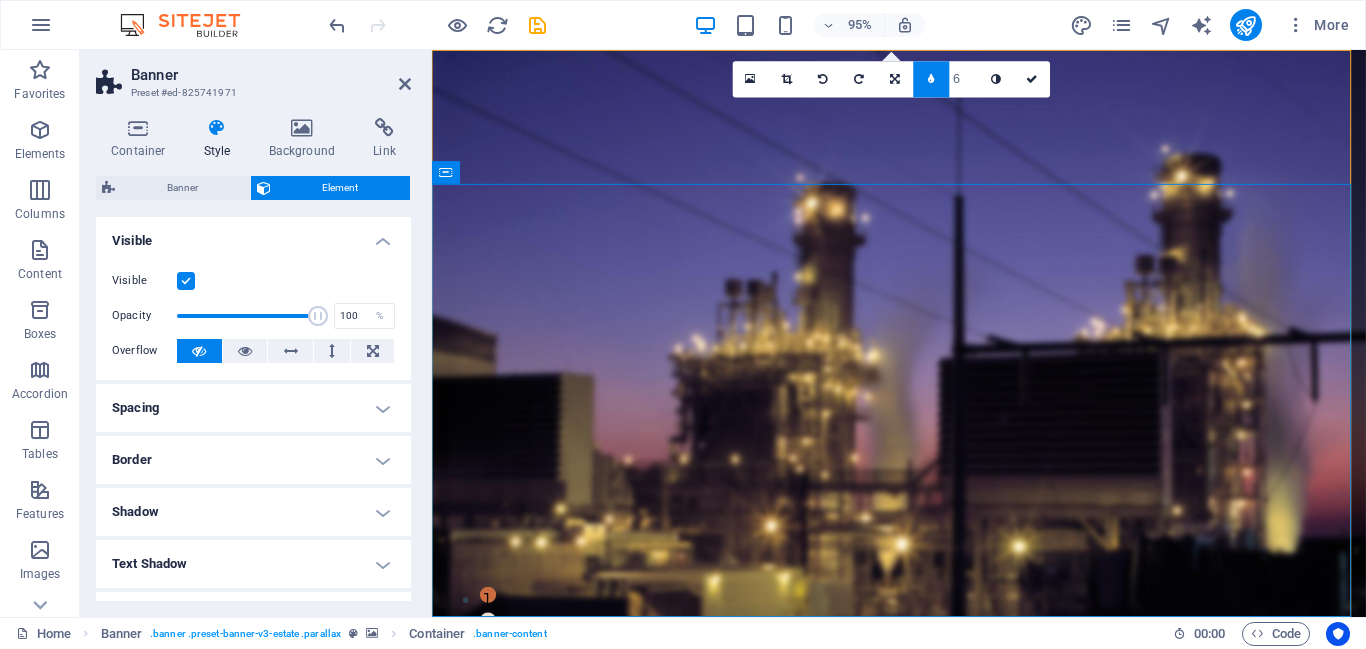 click on "Banner Preset #ed-825741971
Container Style Background Link Size Height Default px rem % vh vw Min. height 100 None px rem % vh vw Width Default px rem % em vh vw Min. width None px rem % vh vw Content width Default Custom width Width Default px rem % em vh vw Min. width None px rem % vh vw Default padding Custom spacing Default content width and padding can be changed under Design. Edit design Layout (Flexbox) Alignment Determines the flex direction. Default Main axis Determine how elements should behave along the main axis inside this container (justify content). Default Side axis Control the vertical direction of the element inside of the container (align items). Default Wrap Default On Off Fill Controls the distances and direction of elements on the y-axis across several lines (align content). Default Accessibility ARIA helps assistive technologies (like screen readers) to understand the role, state, and behavior of web elements Role The ARIA role defines the purpose of an element.  None" at bounding box center [256, 333] 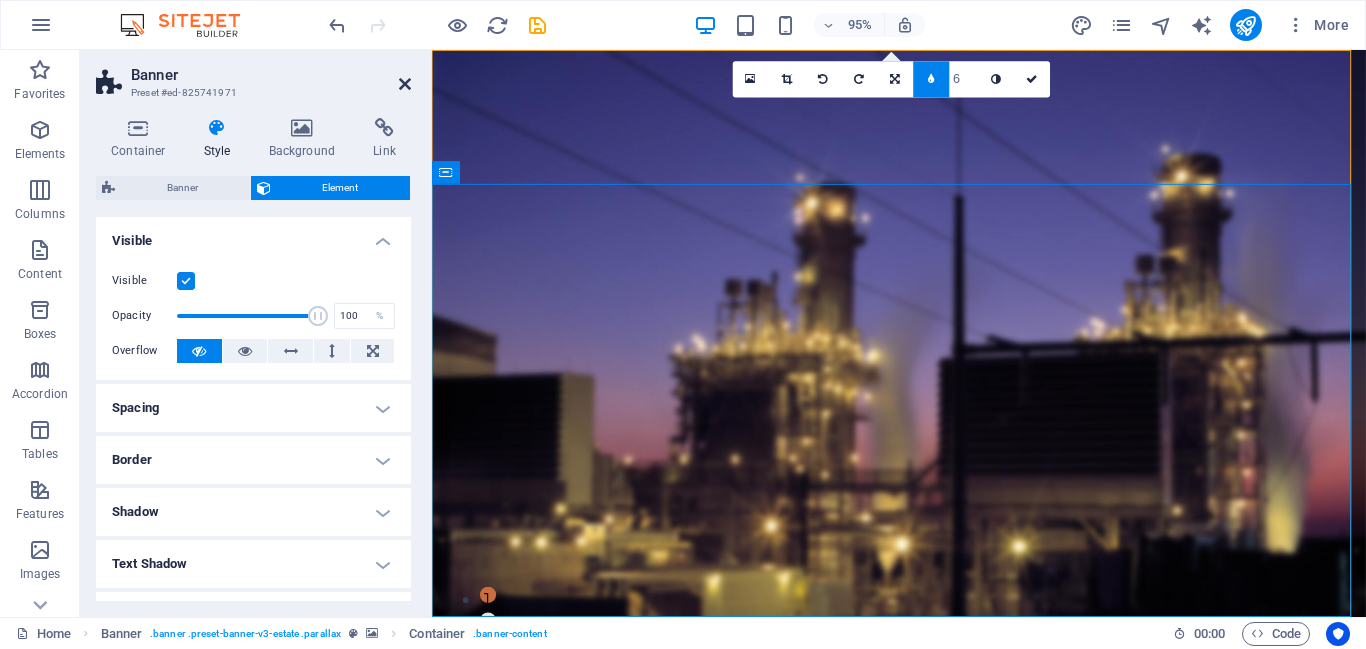 click at bounding box center (405, 84) 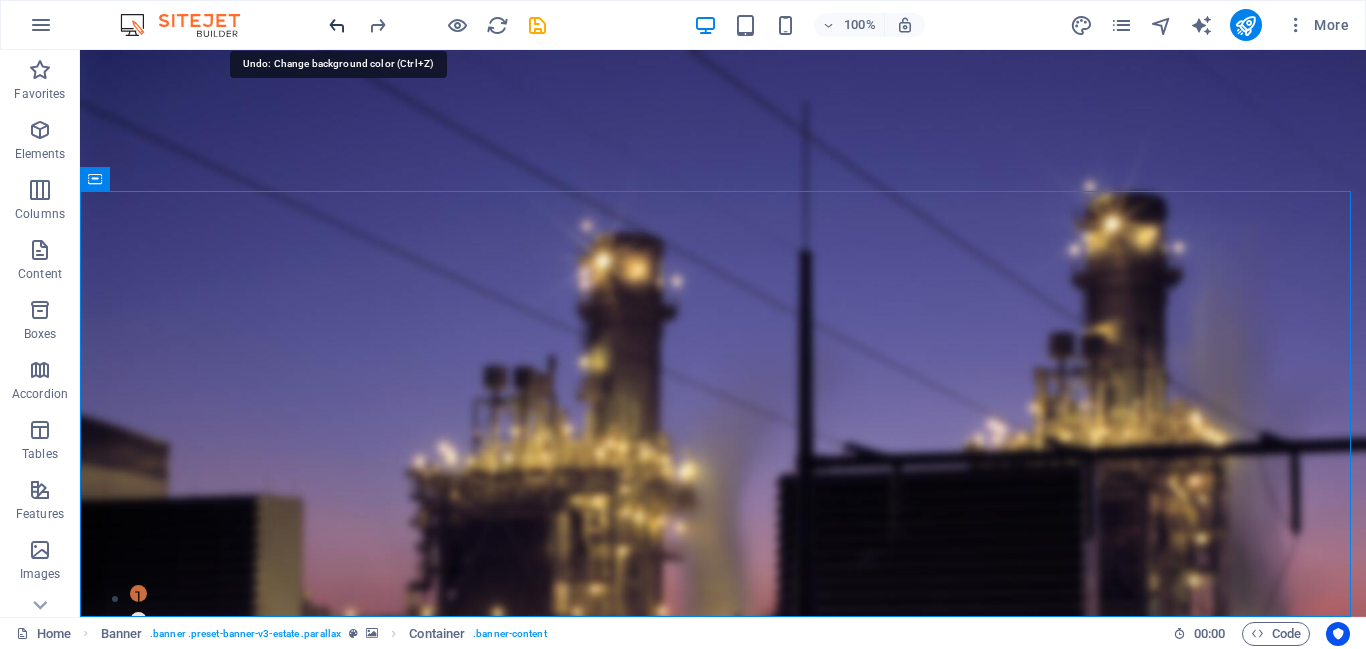 click at bounding box center [337, 25] 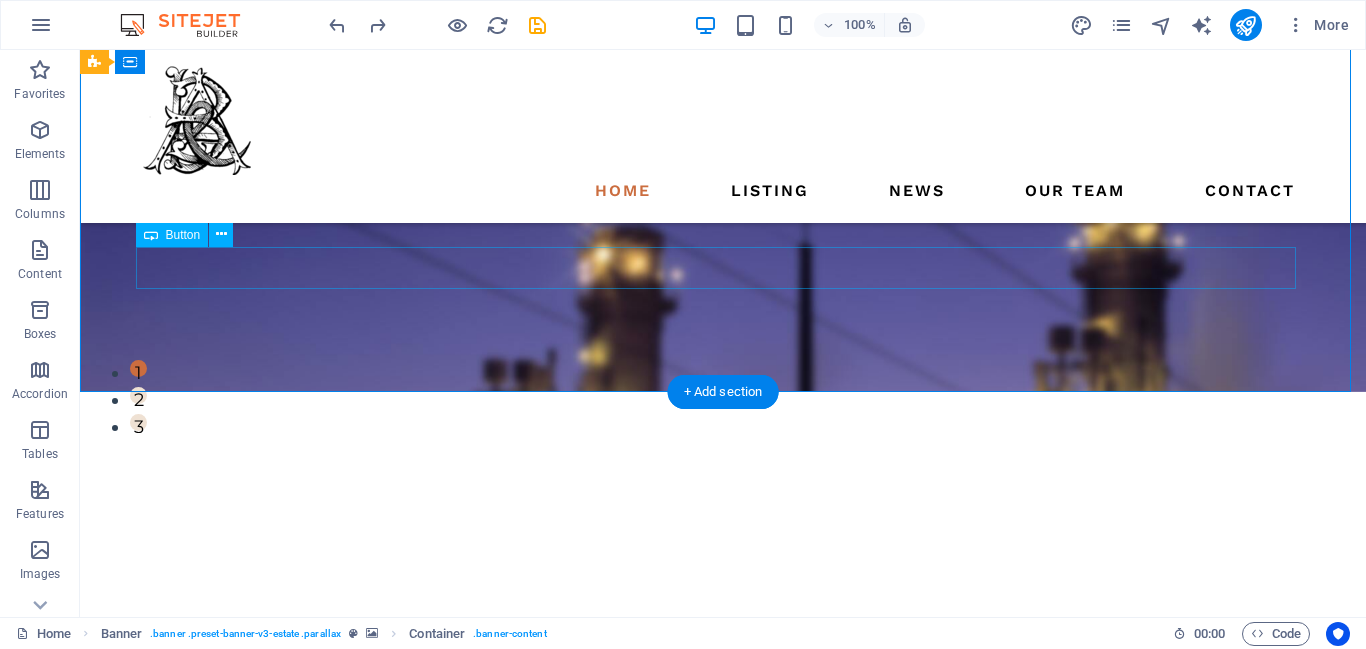 scroll, scrollTop: 0, scrollLeft: 0, axis: both 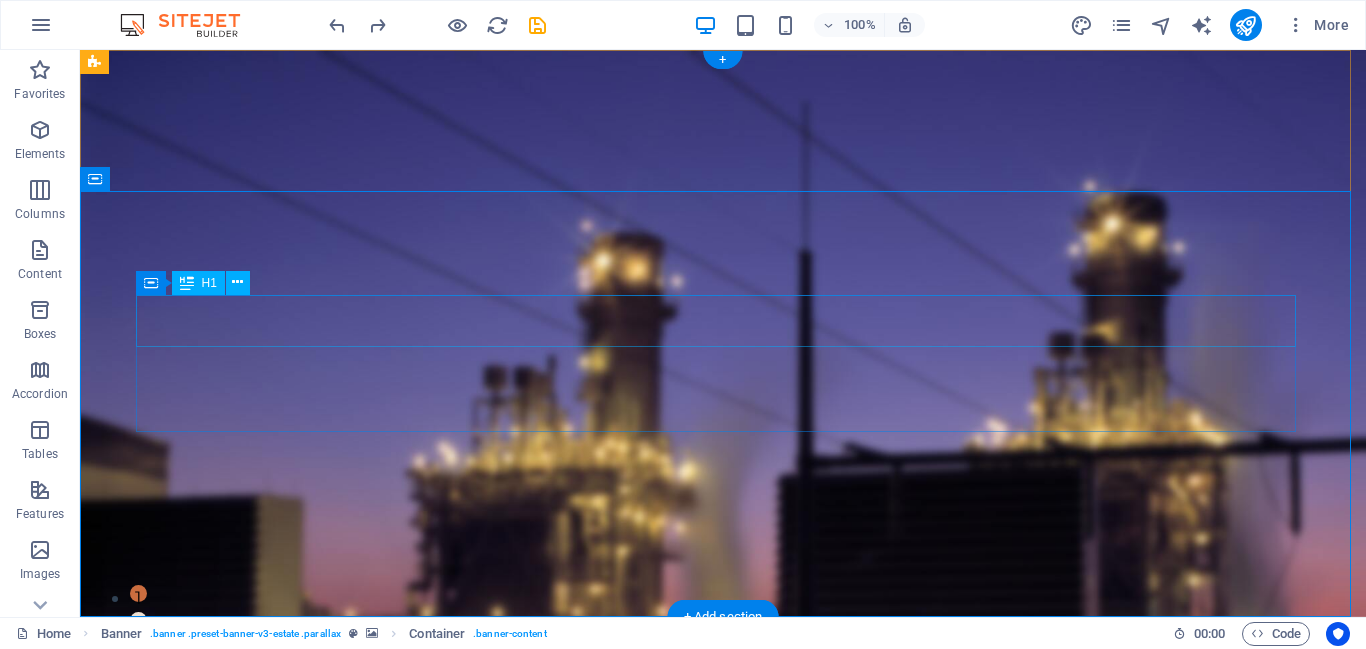 click on "Transformers: Powering the Grid." at bounding box center (723, 916) 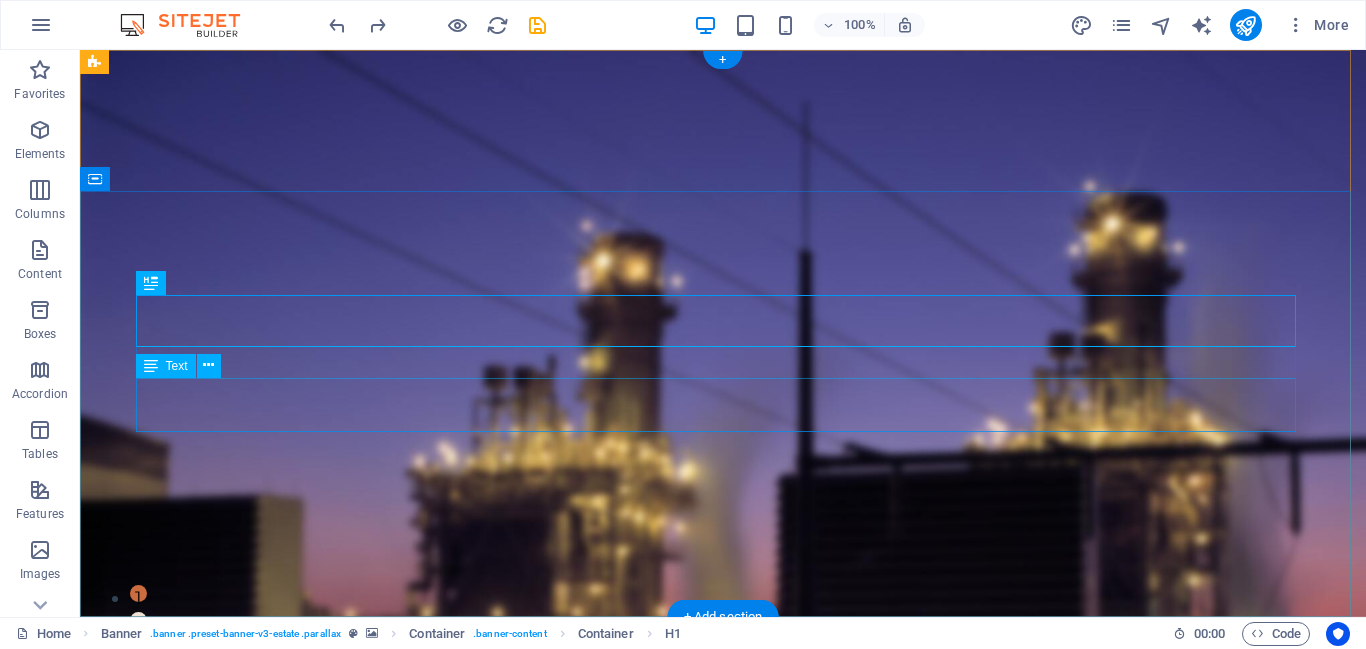 click on "Efficiently Converting Voltage for Reliable Energy Transmission" at bounding box center [723, 1000] 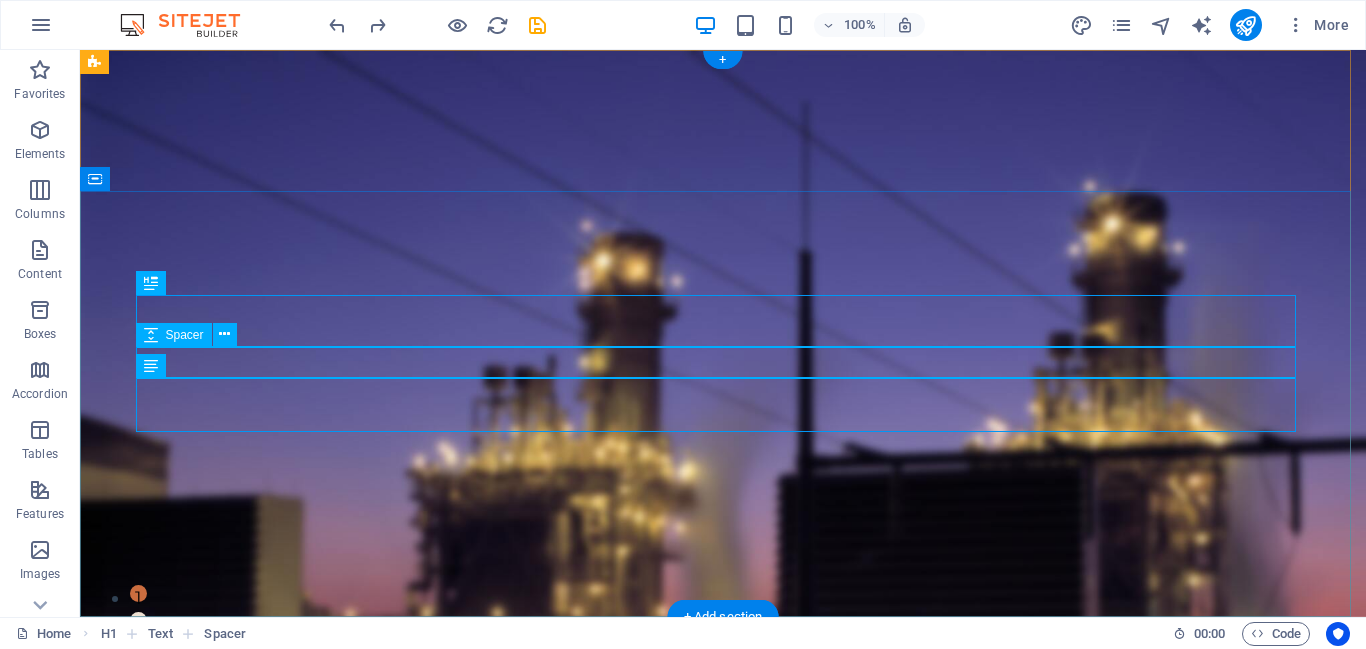 click at bounding box center [723, 957] 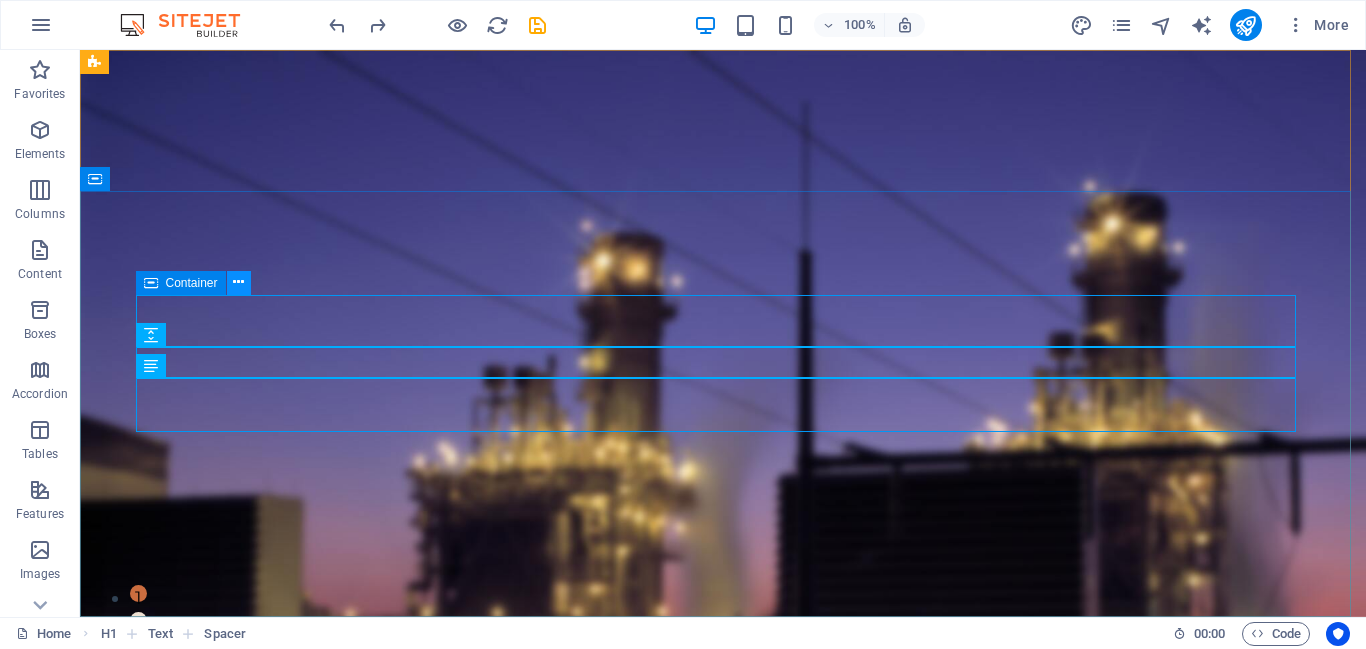 click at bounding box center (238, 282) 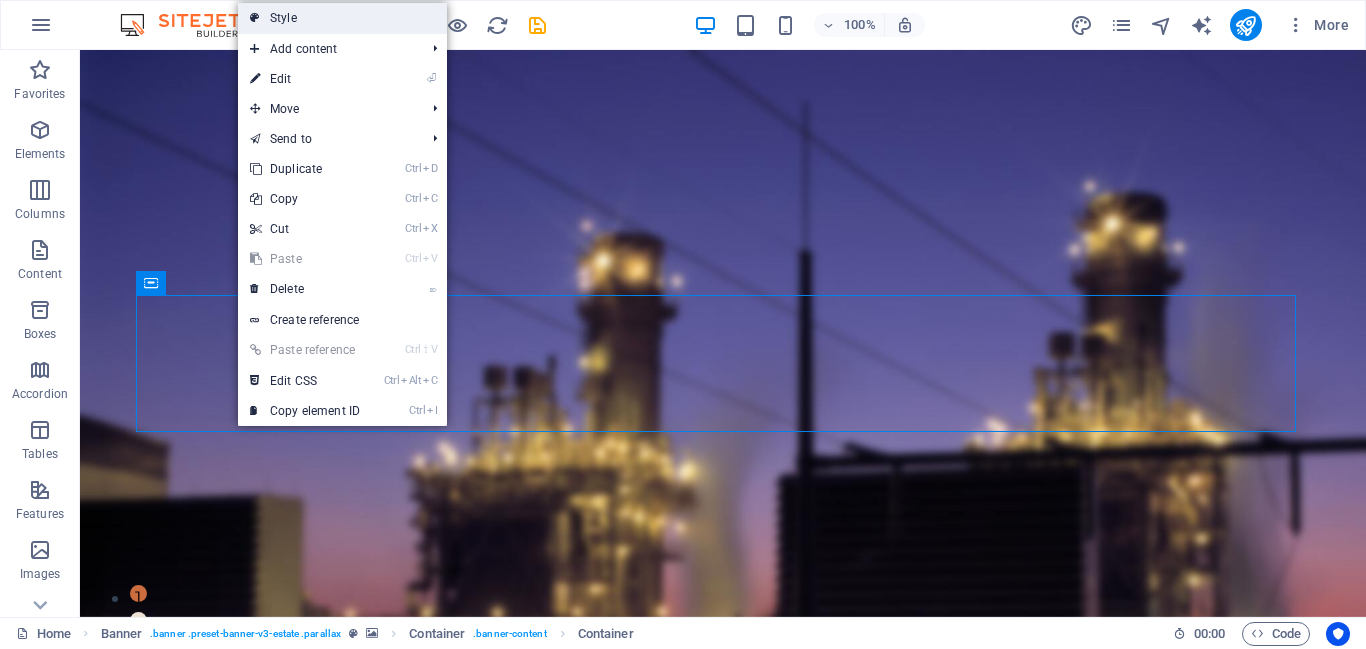 click on "Style" at bounding box center (342, 18) 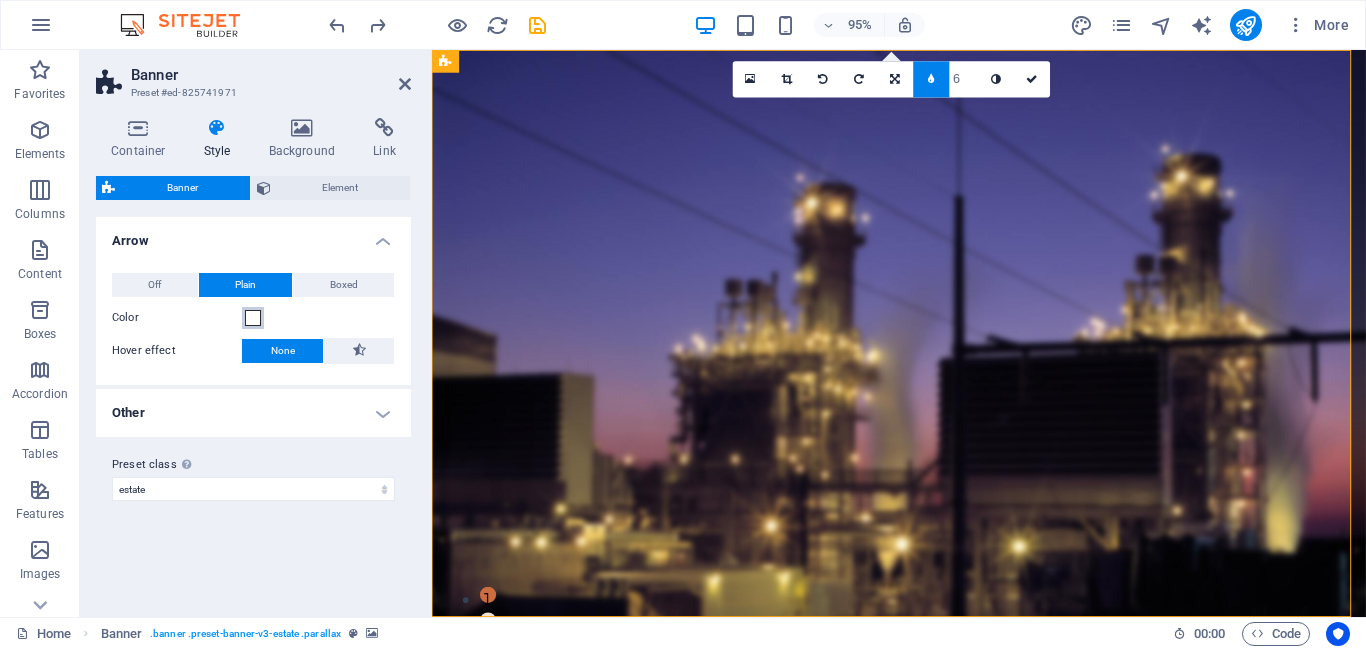 click at bounding box center (253, 318) 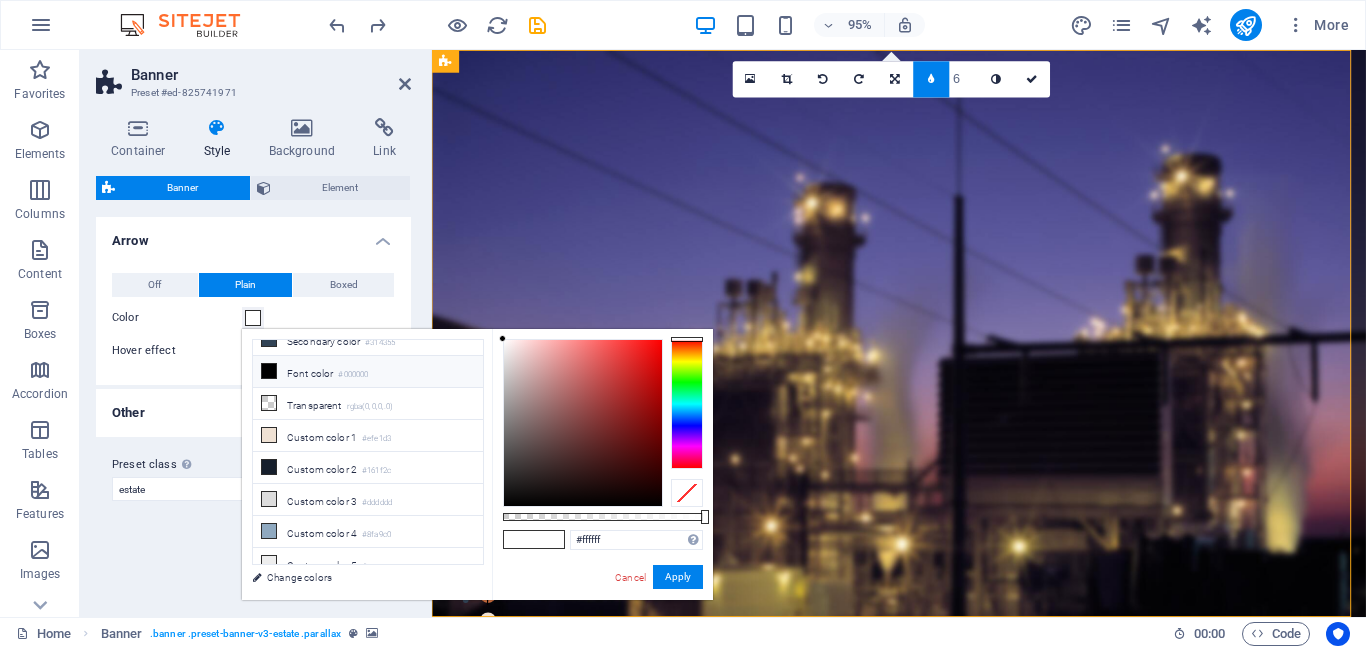 scroll, scrollTop: 76, scrollLeft: 0, axis: vertical 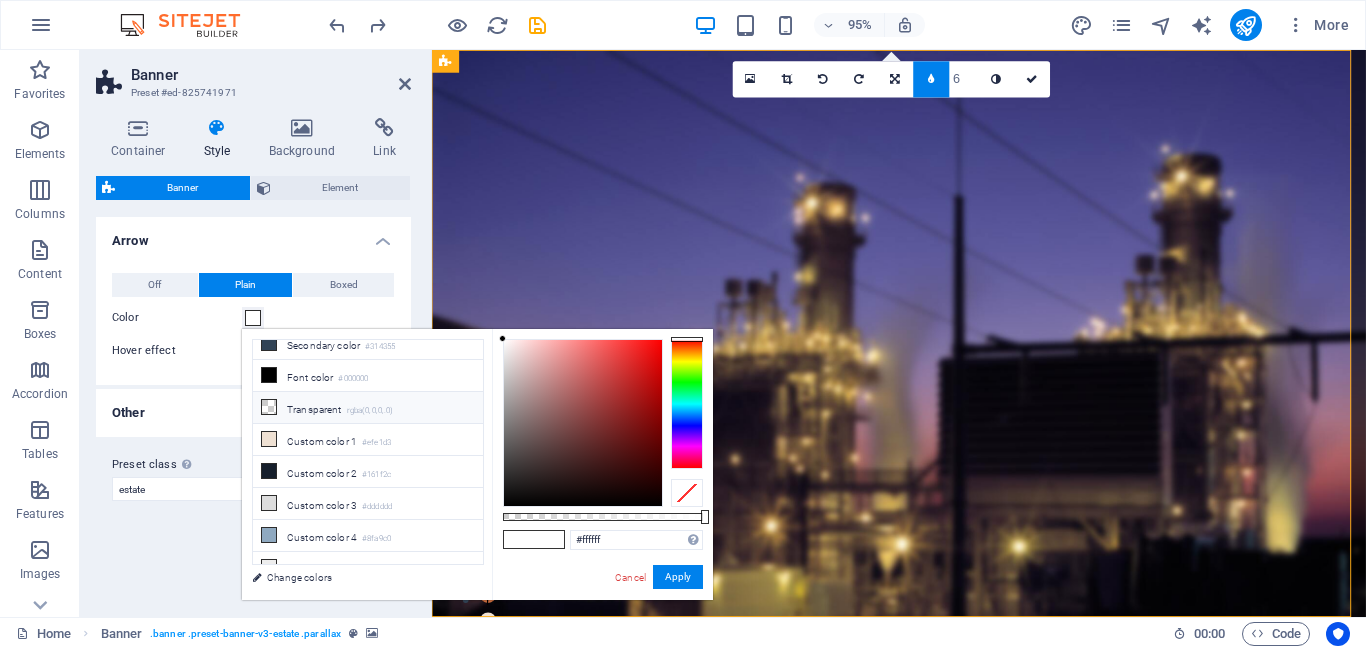 click on "Transparent
rgba(0,0,0,.0)" at bounding box center [368, 408] 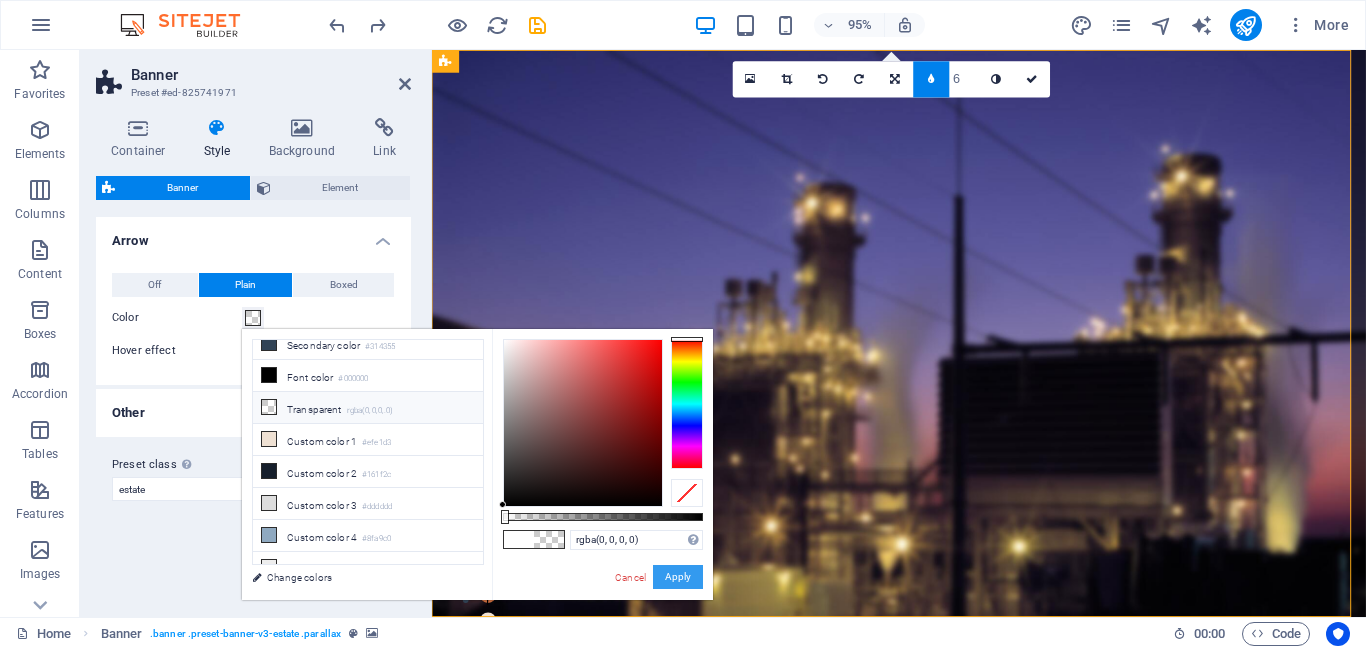 click on "Apply" at bounding box center (678, 577) 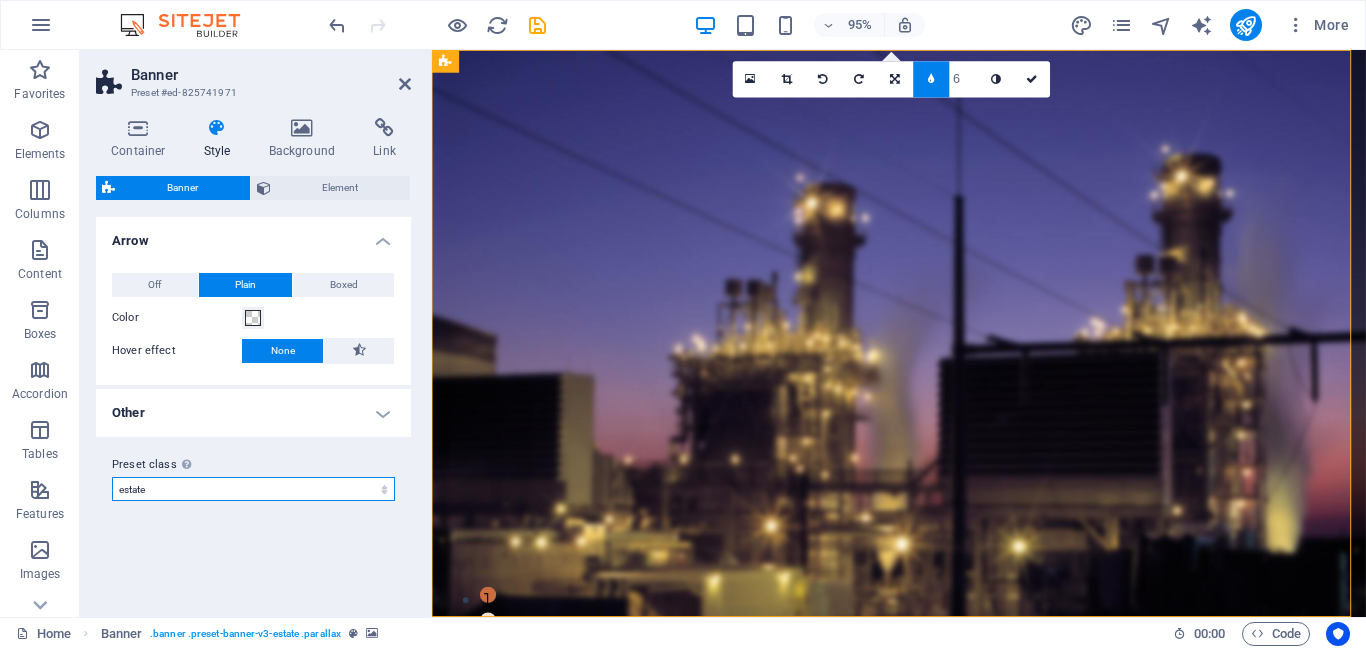 click on "estate Add preset class" at bounding box center [253, 489] 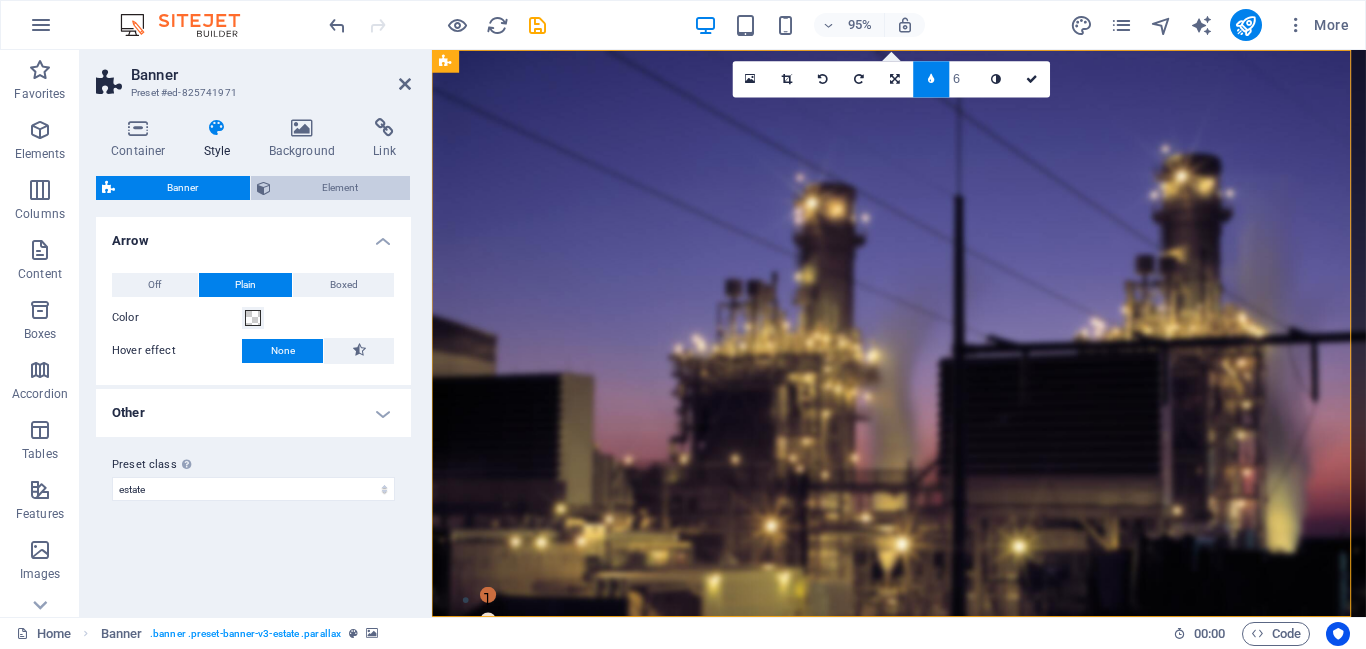 click on "Element" at bounding box center [341, 188] 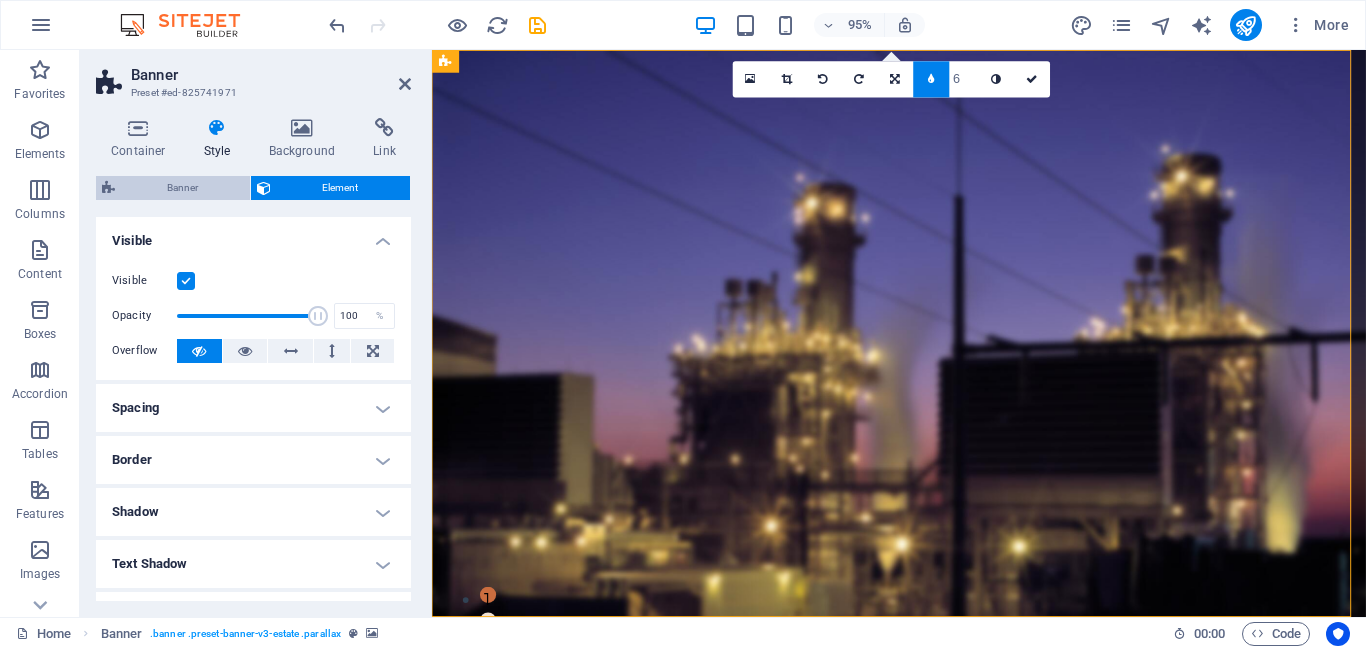 click on "Banner" at bounding box center [182, 188] 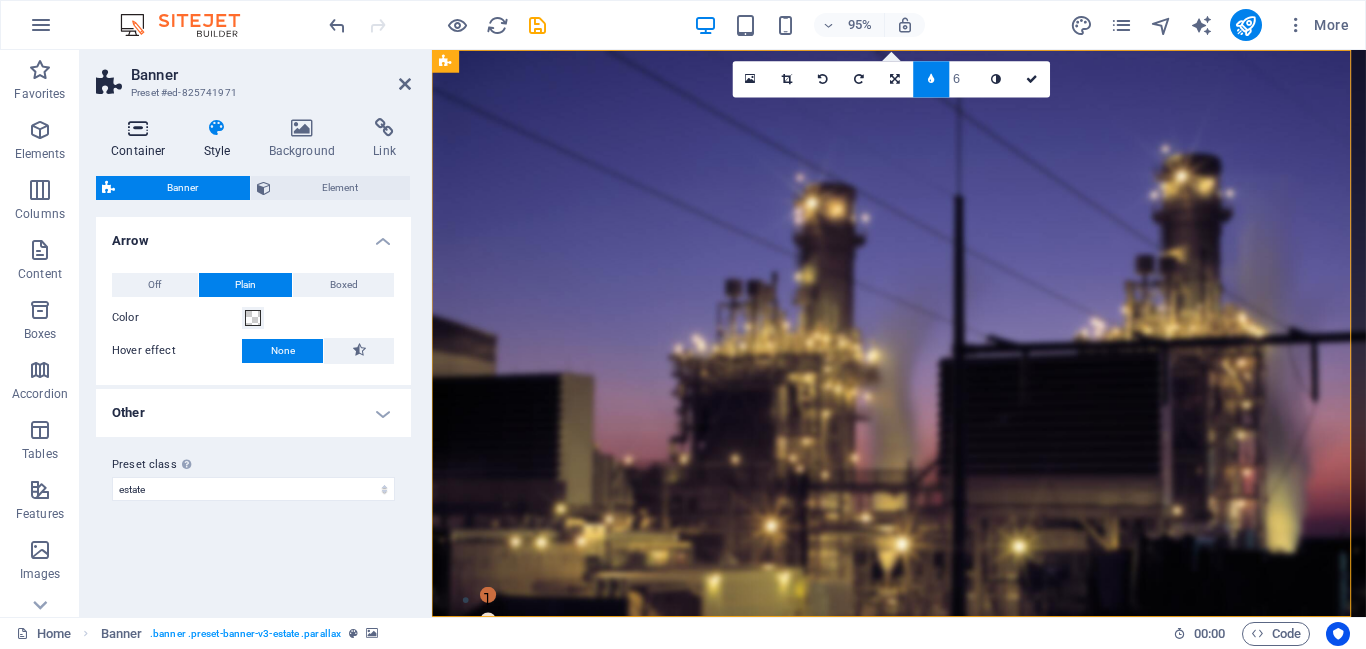 click on "Container" at bounding box center [142, 139] 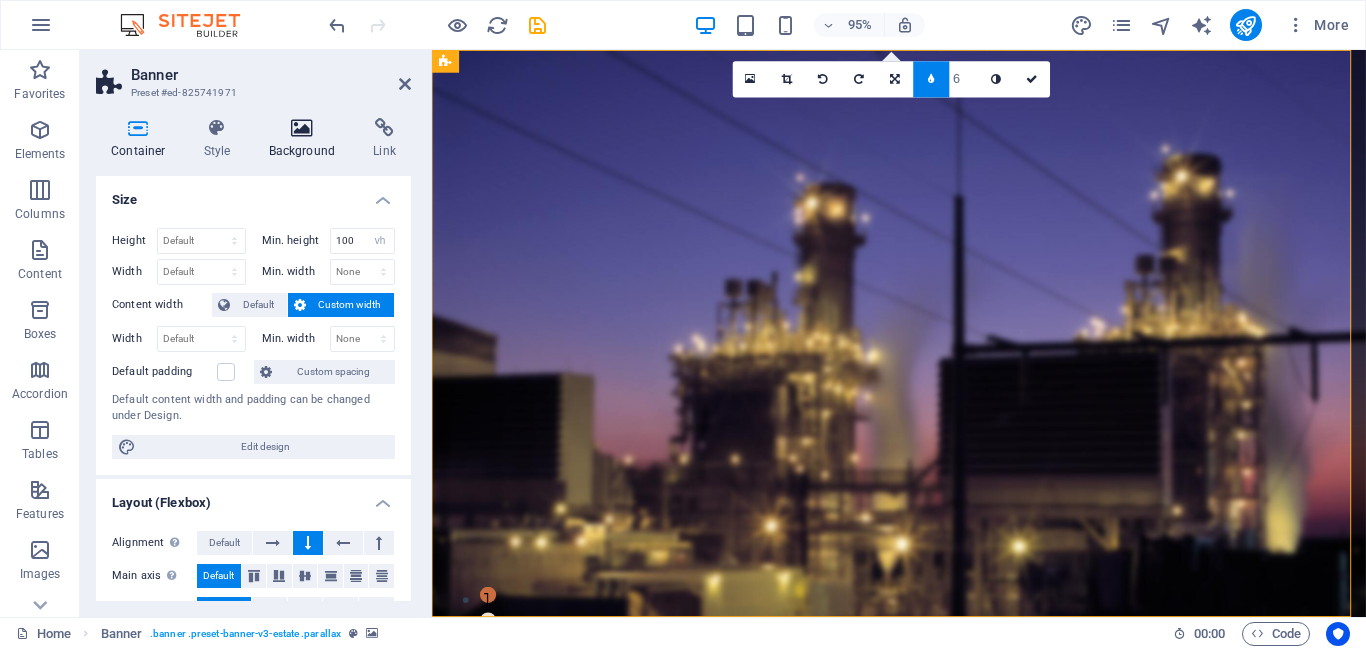 click on "Background" at bounding box center (306, 139) 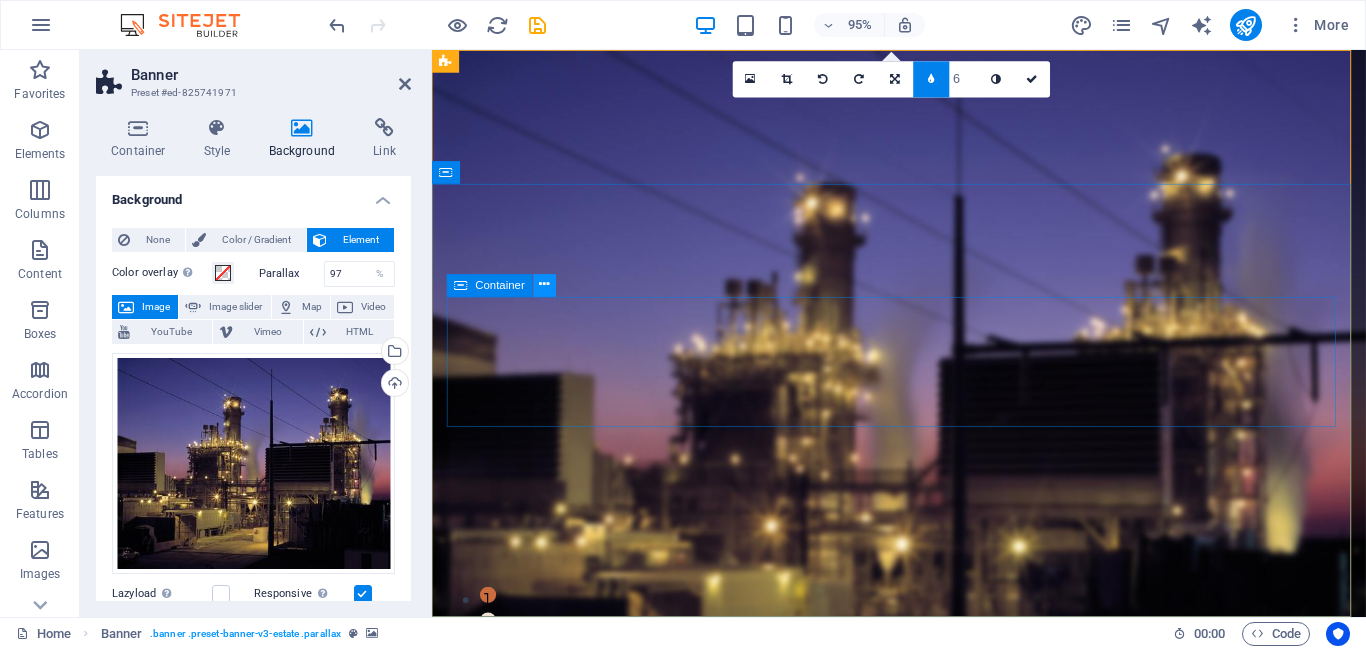 click at bounding box center [545, 285] 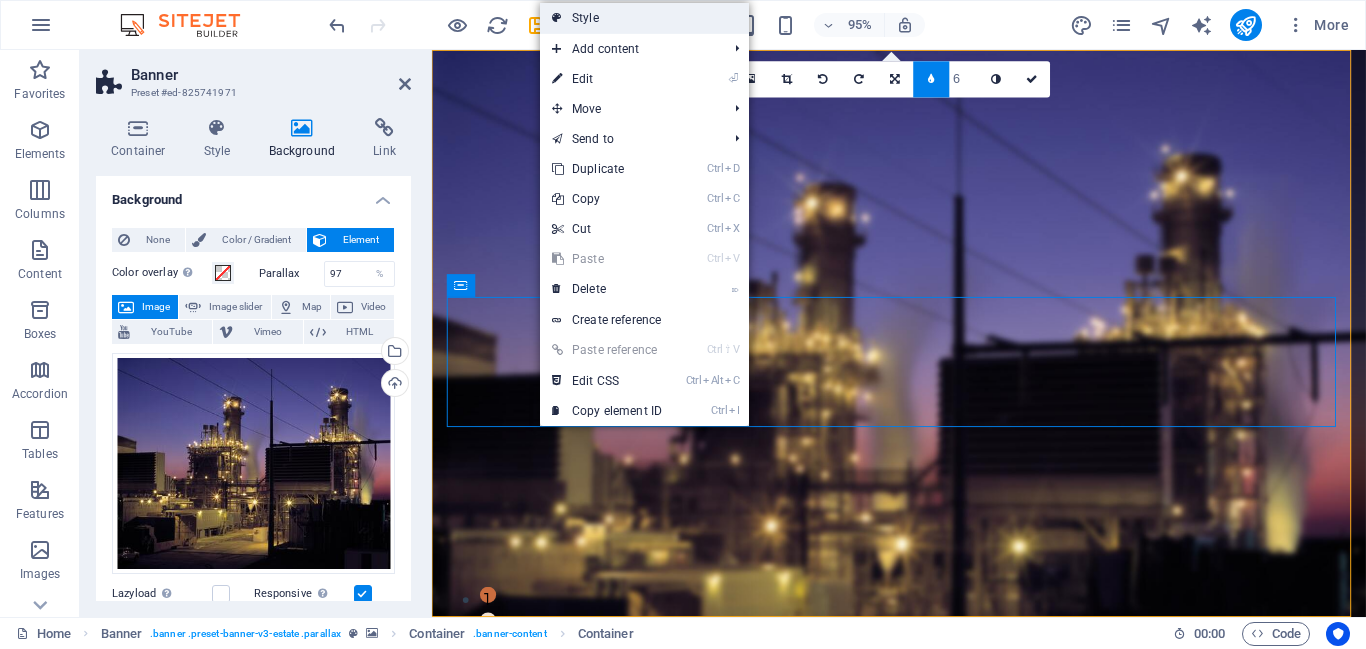 click on "Style" at bounding box center (644, 18) 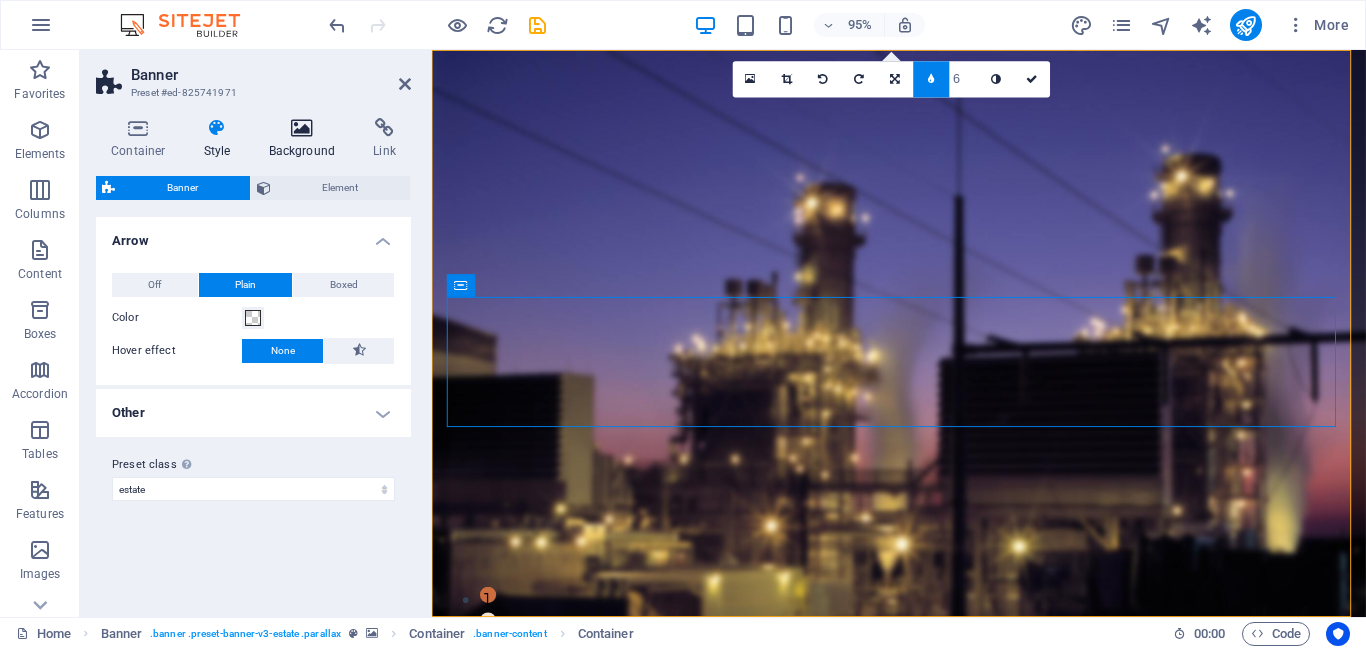 click on "Background" at bounding box center [306, 139] 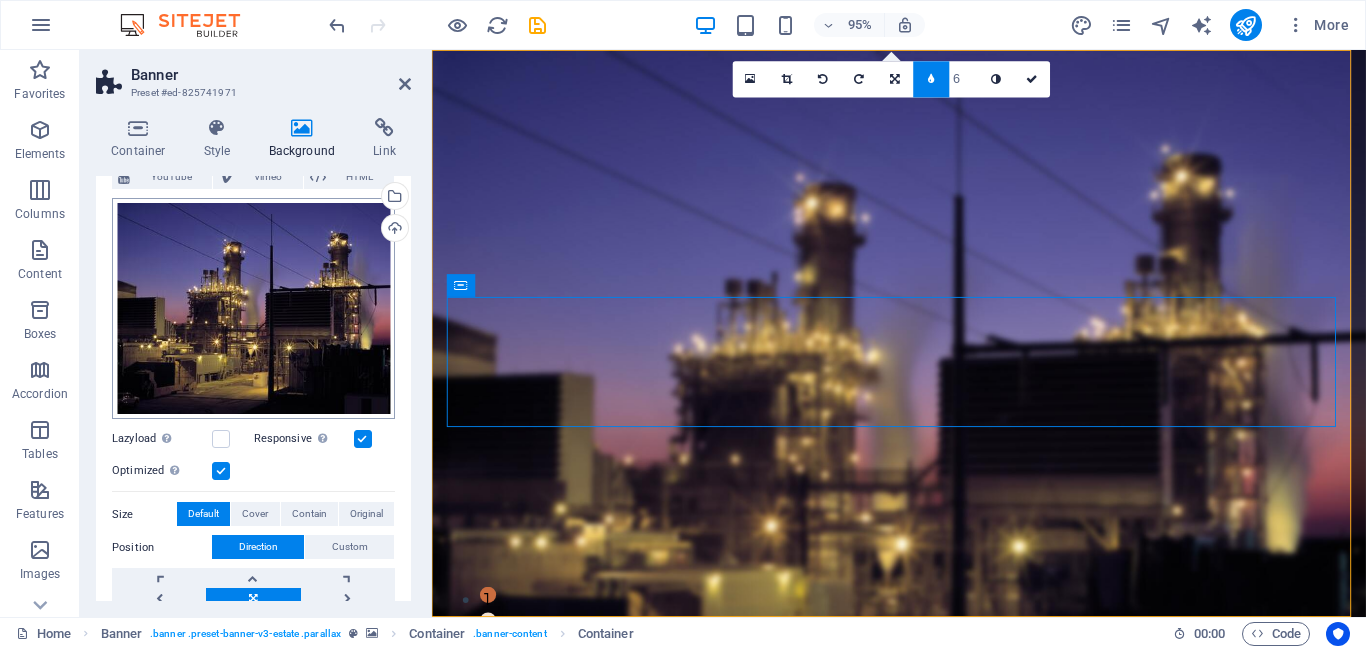 scroll, scrollTop: 0, scrollLeft: 0, axis: both 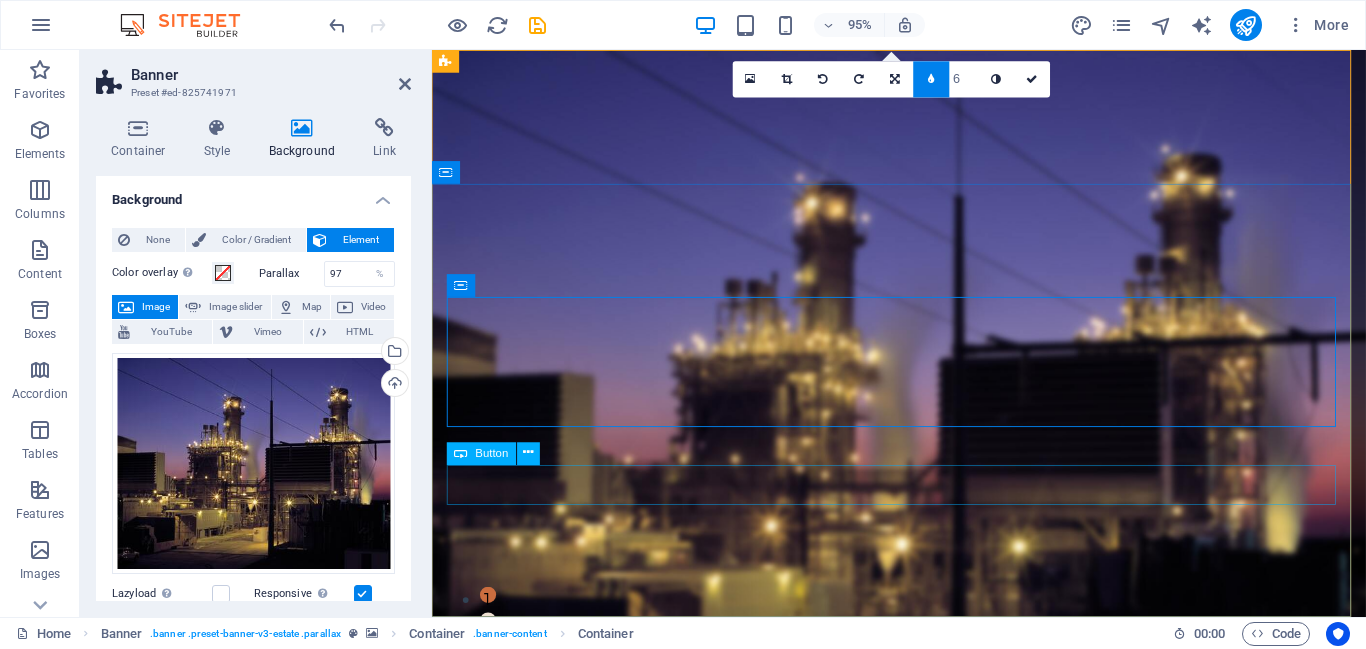 click on "get started" at bounding box center [923, 1118] 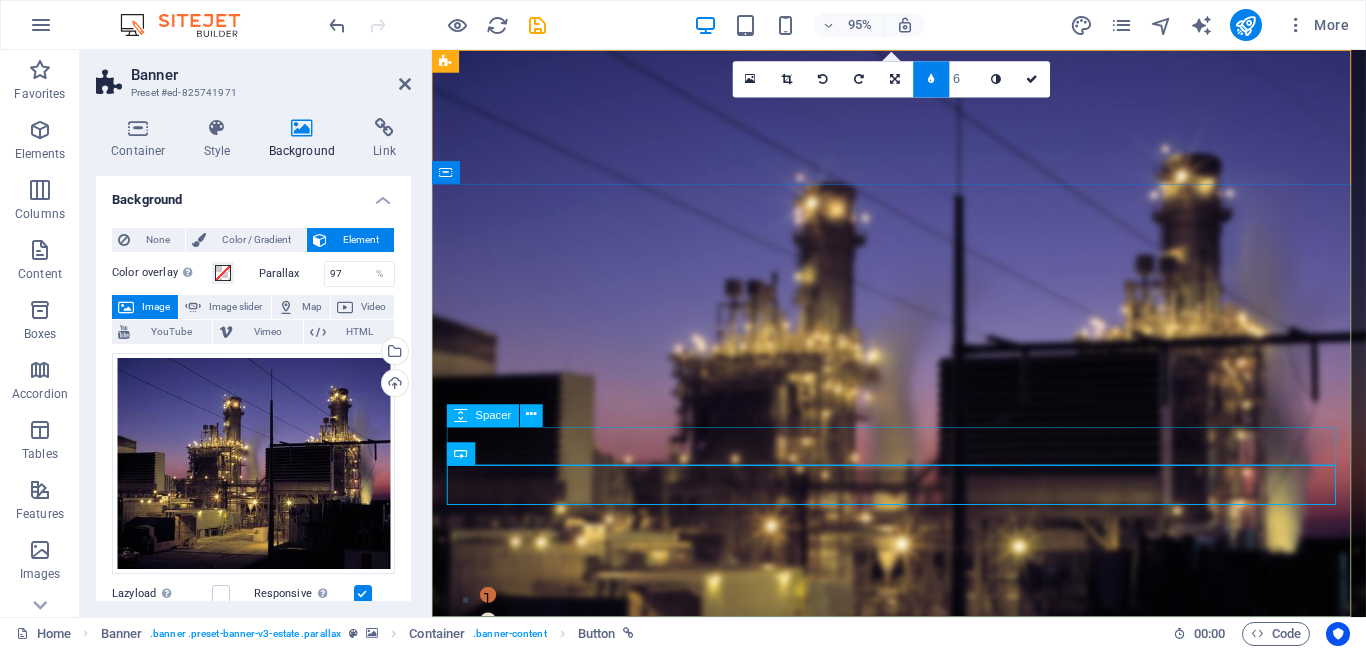 click at bounding box center (923, 1077) 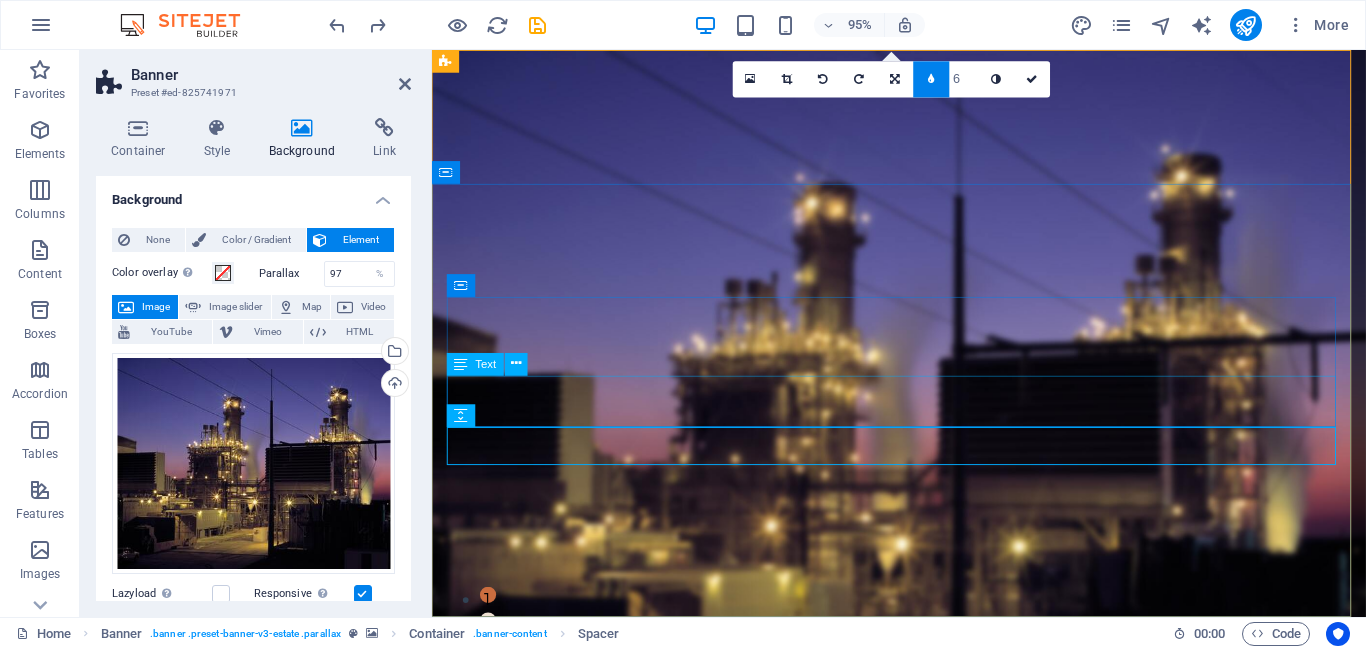 click on "Efficiently Converting Voltage for Reliable Energy Transmission" at bounding box center (923, 1030) 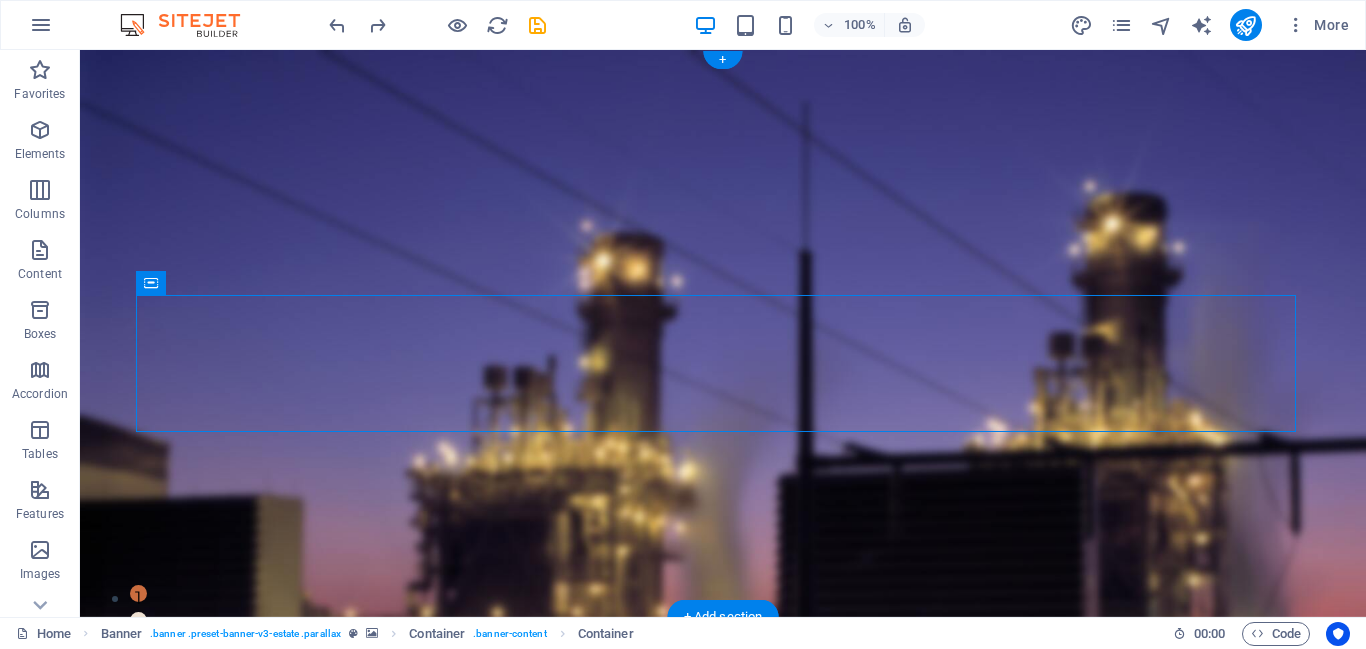 drag, startPoint x: 569, startPoint y: 335, endPoint x: 573, endPoint y: 301, distance: 34.234486 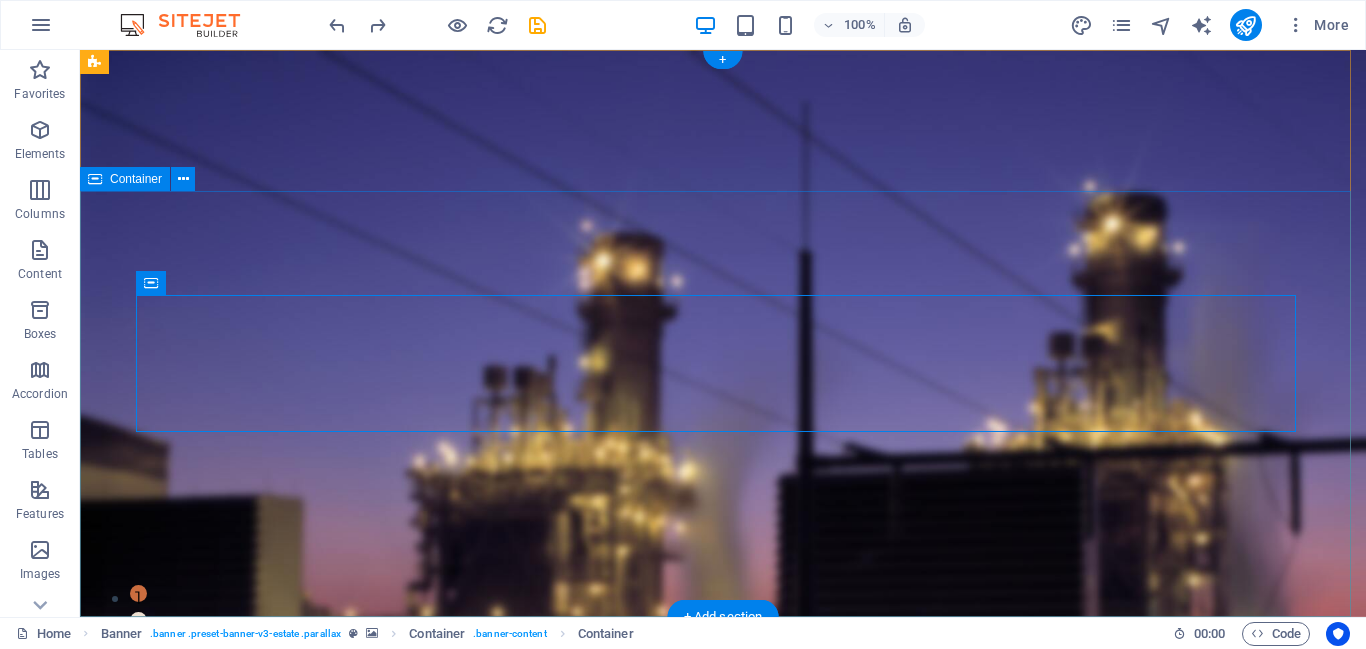 drag, startPoint x: 244, startPoint y: 329, endPoint x: 384, endPoint y: 255, distance: 158.35403 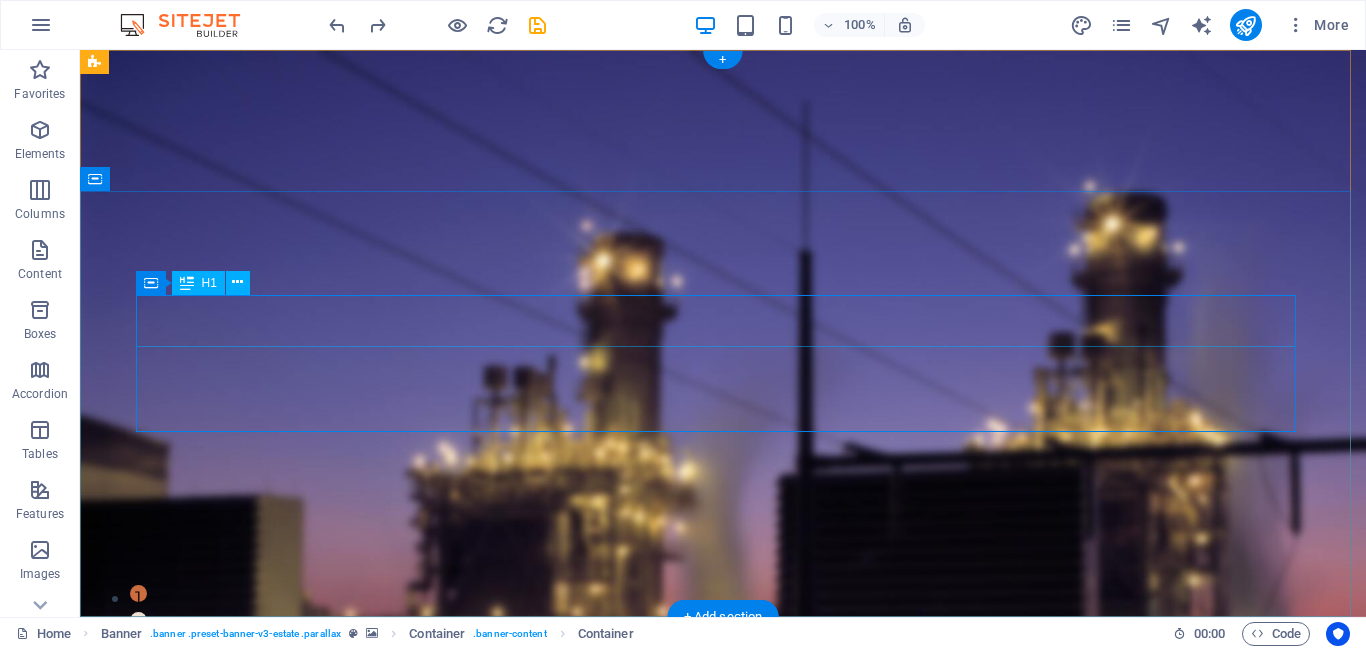 click on "Transformers: Powering the Grid." at bounding box center [723, 946] 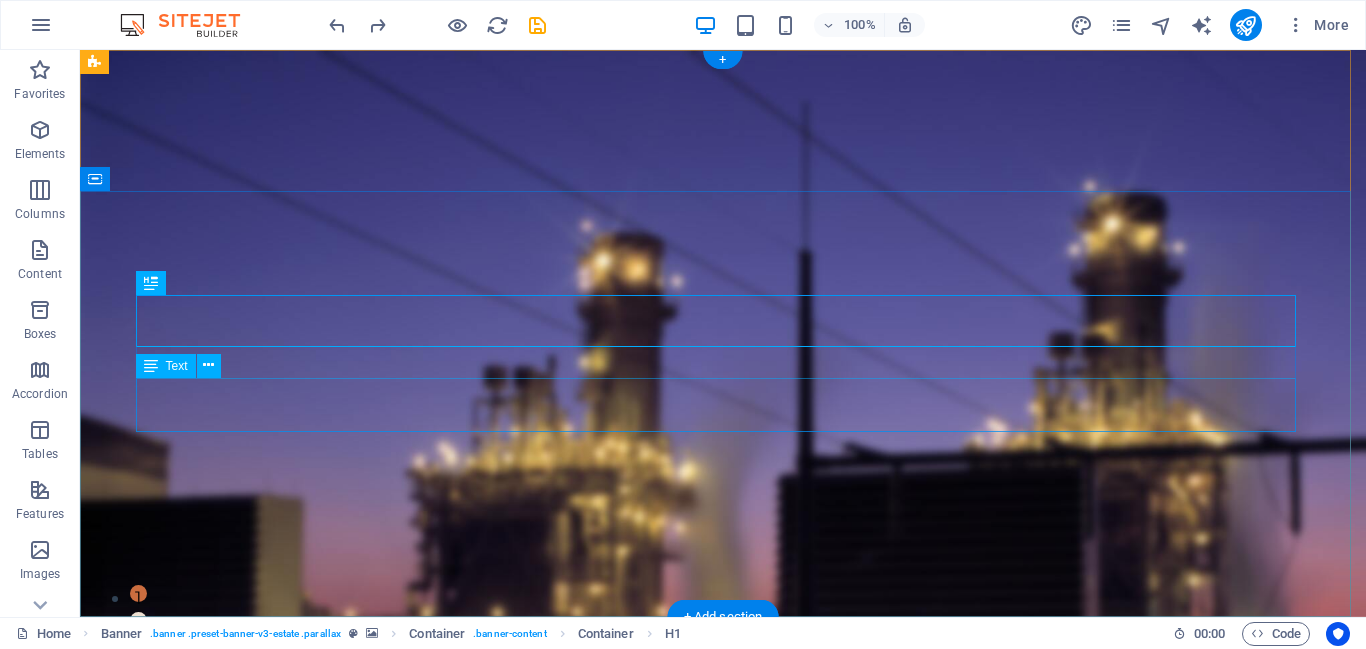 click on "Efficiently Converting Voltage for Reliable Energy Transmission" at bounding box center [723, 1030] 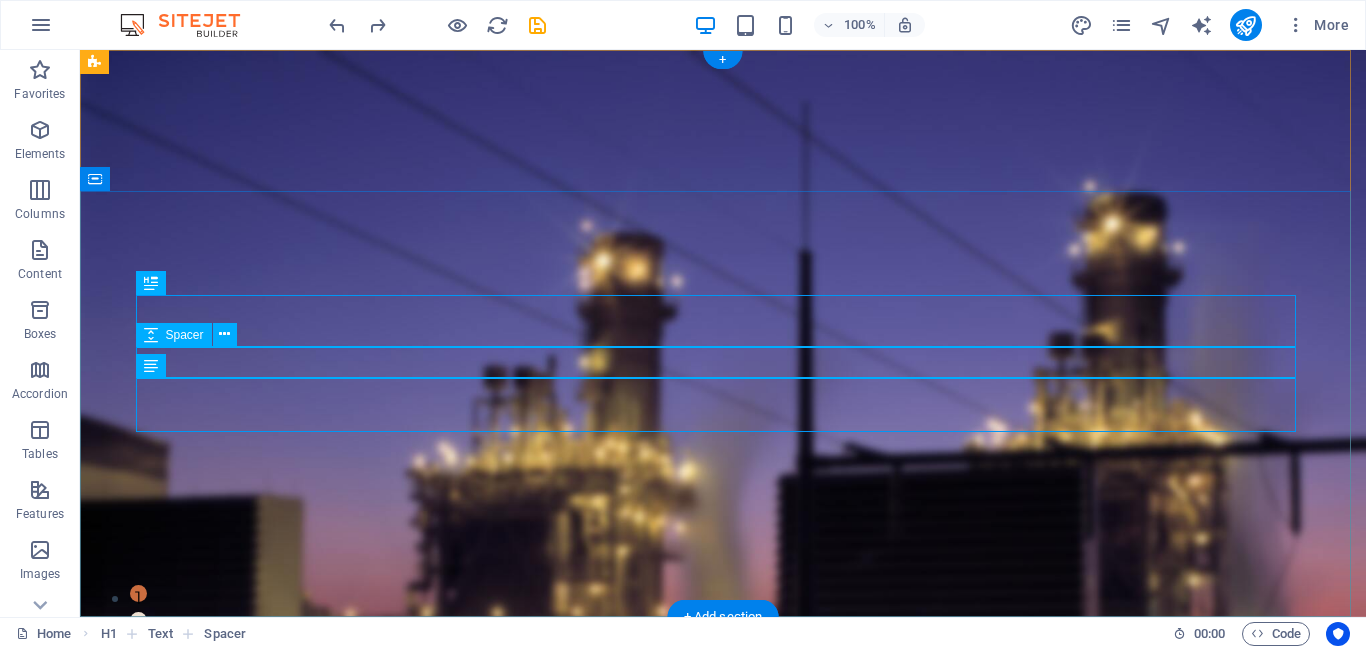 click at bounding box center [723, 987] 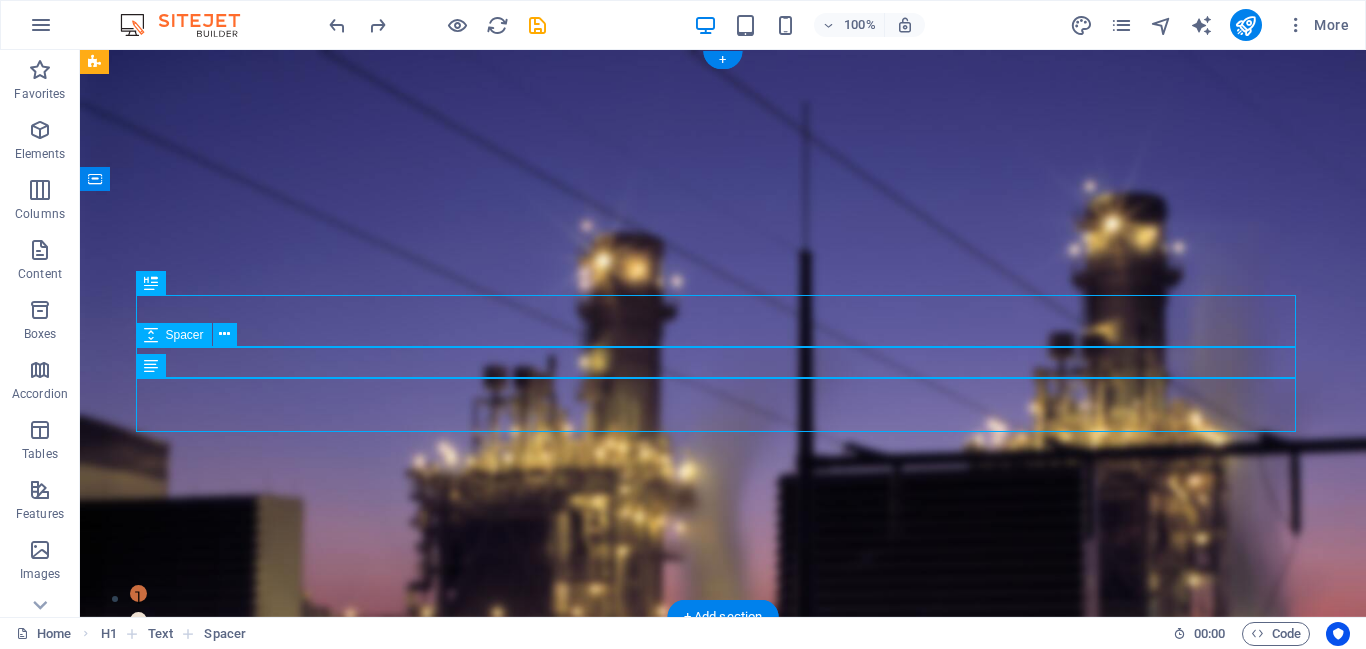 click at bounding box center [723, 987] 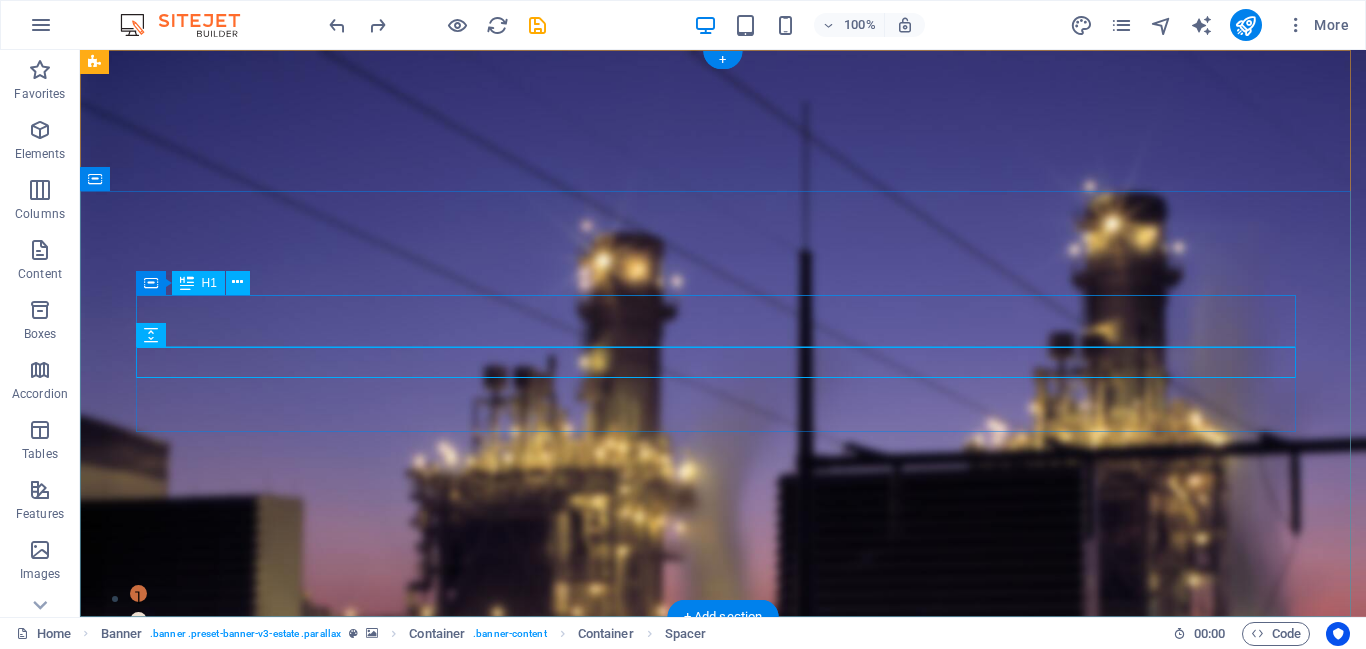 click on "Transformers: Powering the Grid." at bounding box center (723, 946) 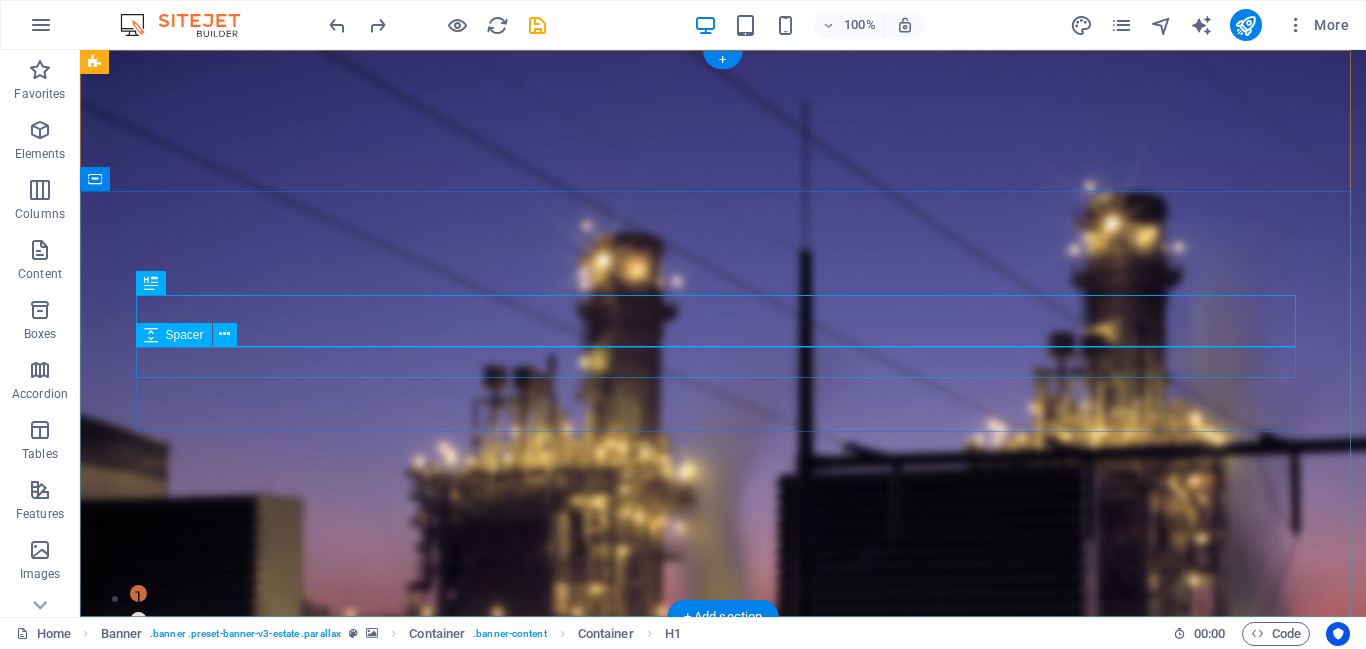 click at bounding box center (723, 987) 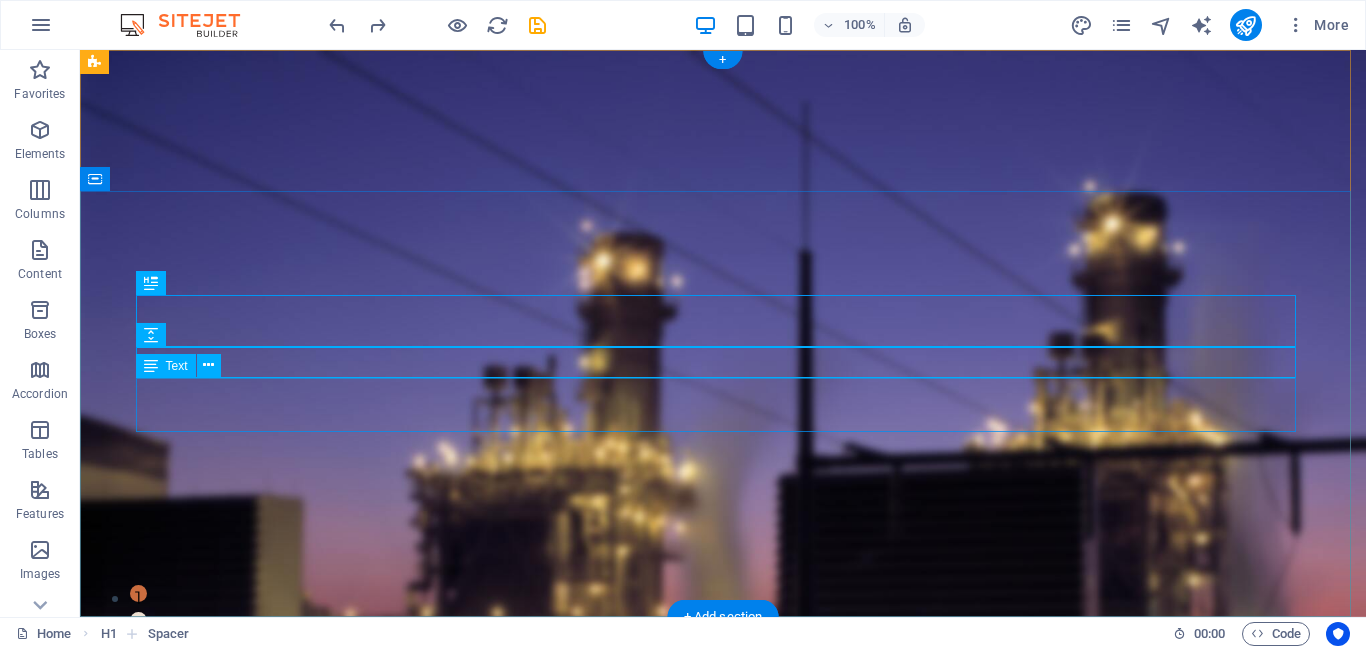 click on "Efficiently Converting Voltage for Reliable Energy Transmission" at bounding box center [723, 1030] 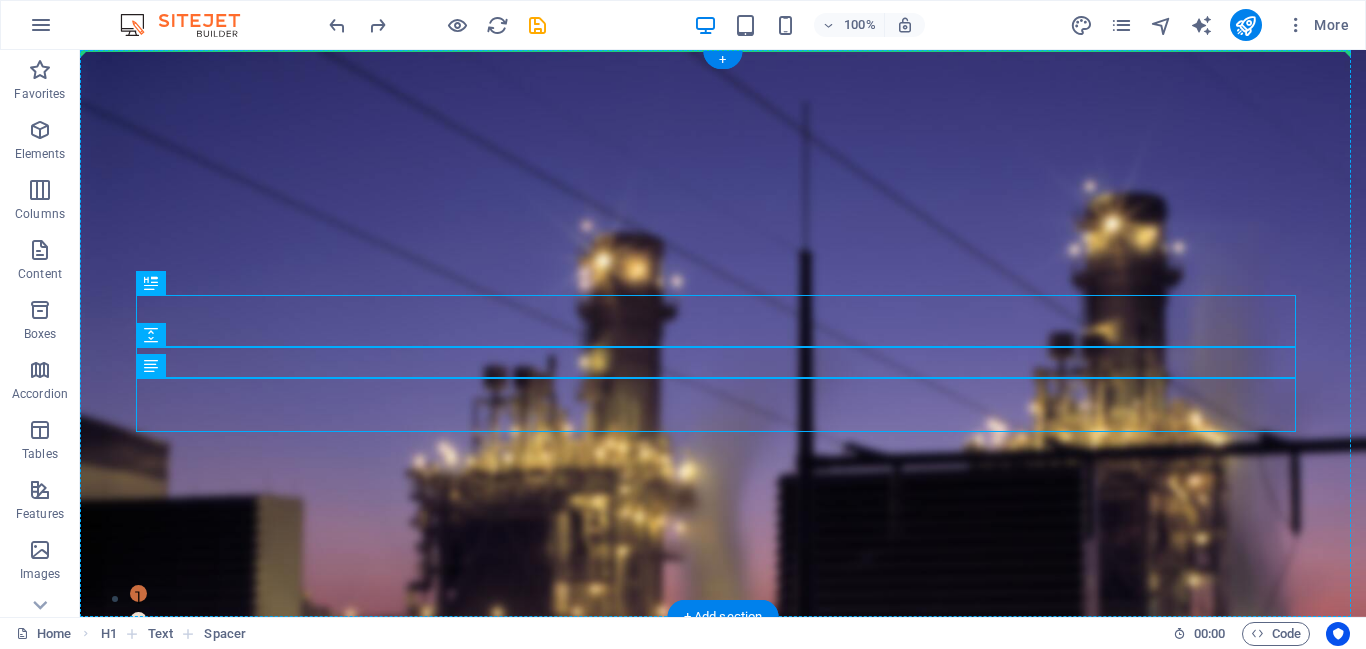 drag, startPoint x: 550, startPoint y: 397, endPoint x: 616, endPoint y: 257, distance: 154.77725 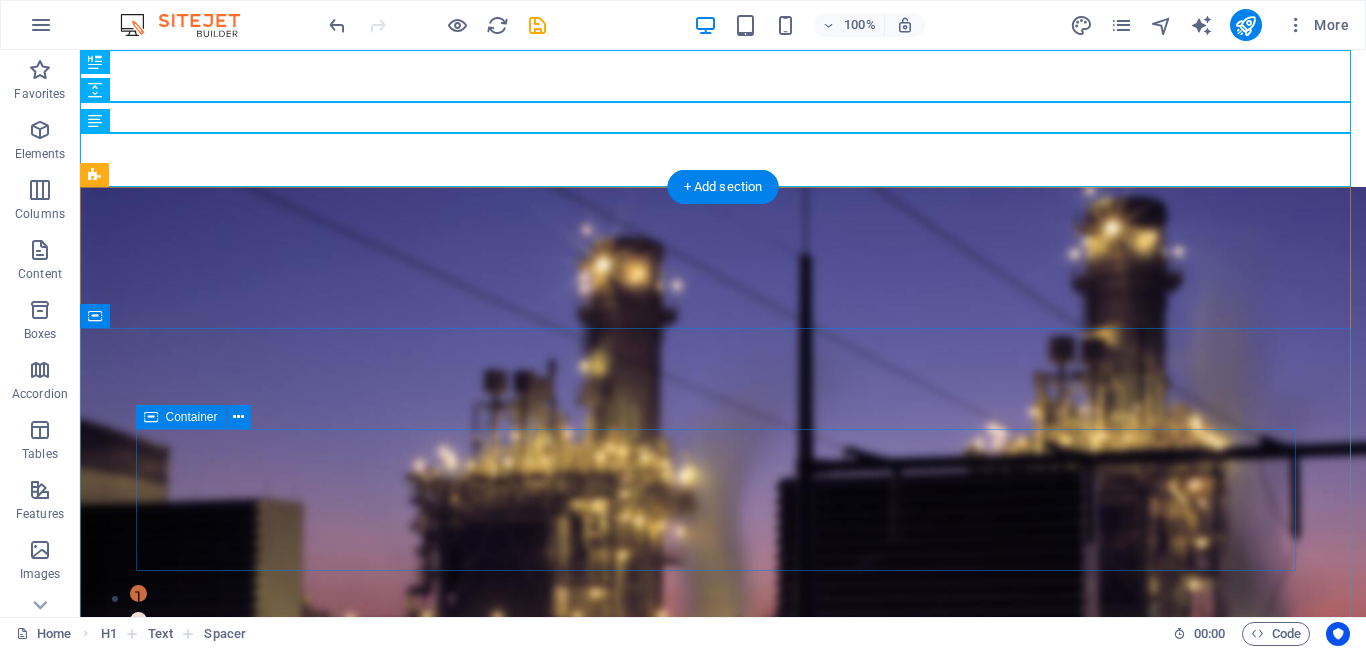 click on "Drop content here or  Add elements  Paste clipboard" at bounding box center (723, 1098) 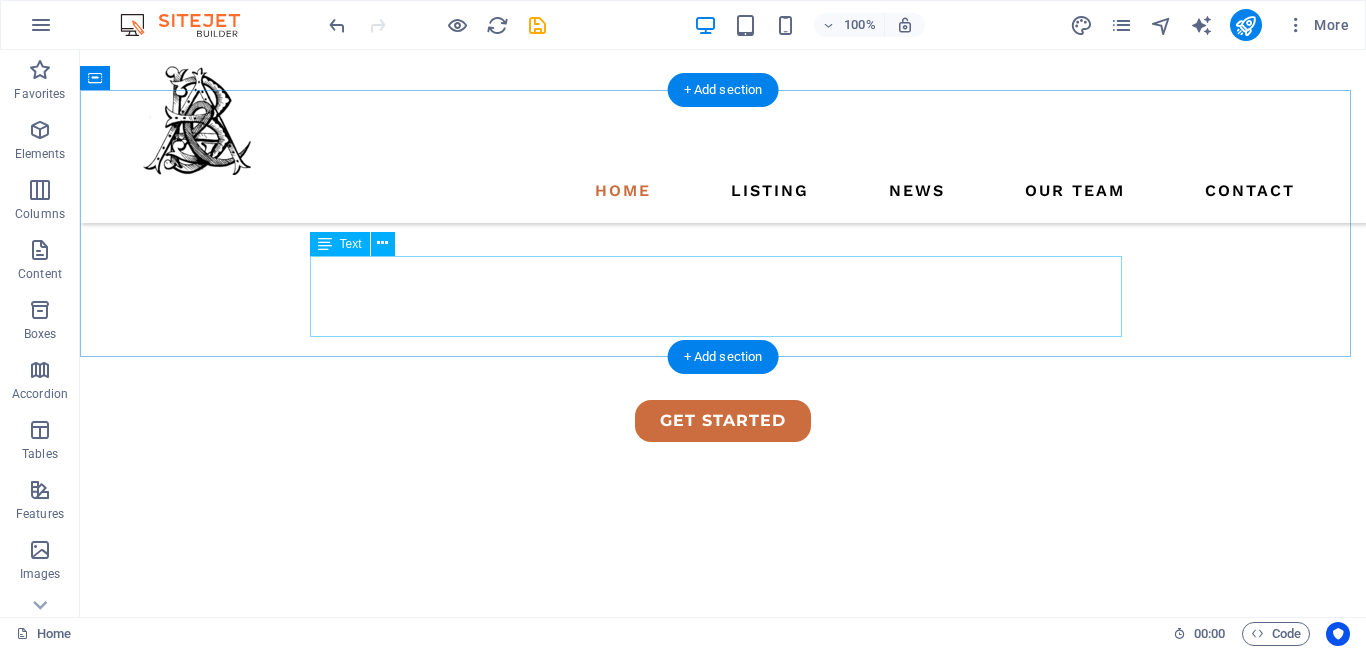 scroll, scrollTop: 489, scrollLeft: 0, axis: vertical 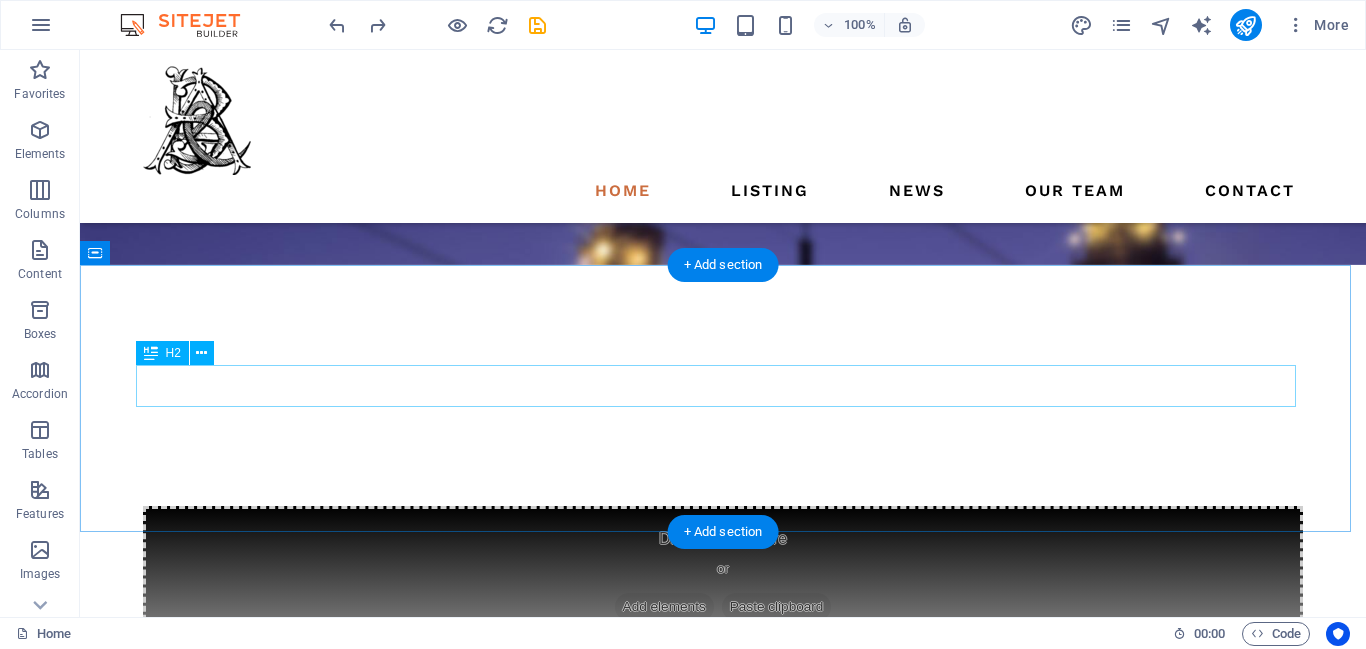 click on "Your Trusted Partner in Transforming Ideas into Reality" at bounding box center [723, 951] 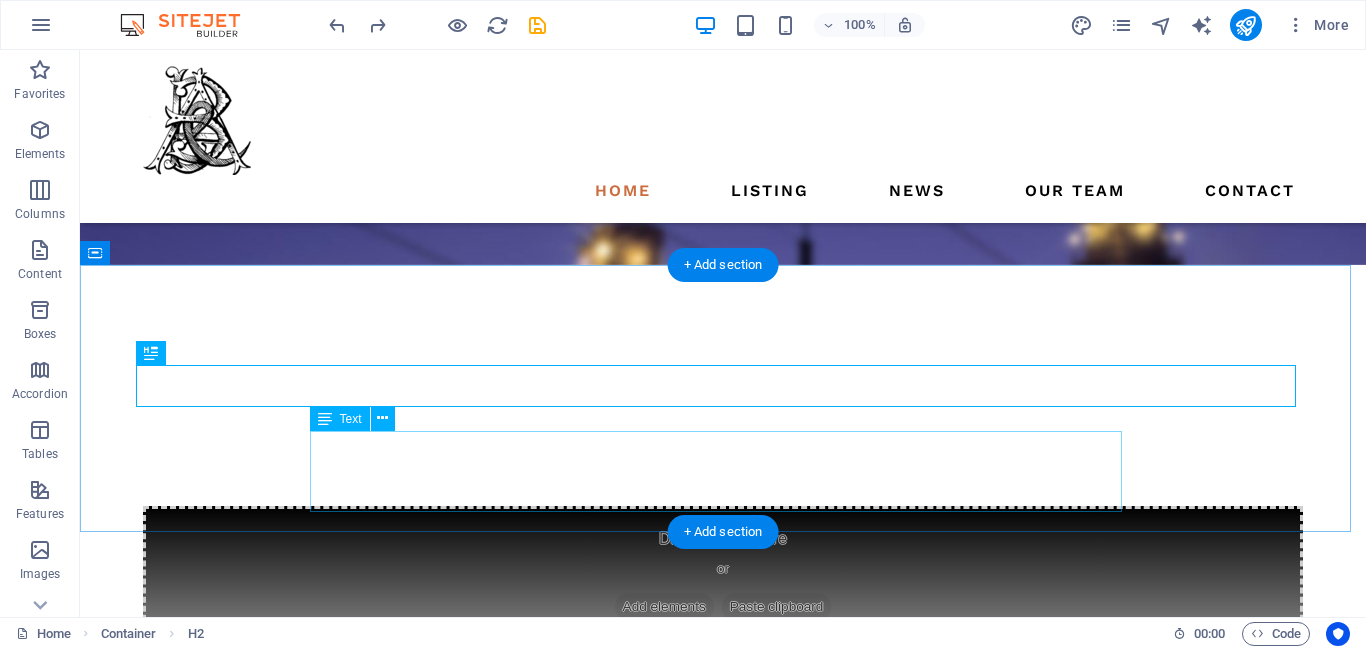 click on "We deliver end‑to‑end solutions with a focus on quality, reliability, and innovation — helping businesses achieve their goals with confidence." at bounding box center [723, 1036] 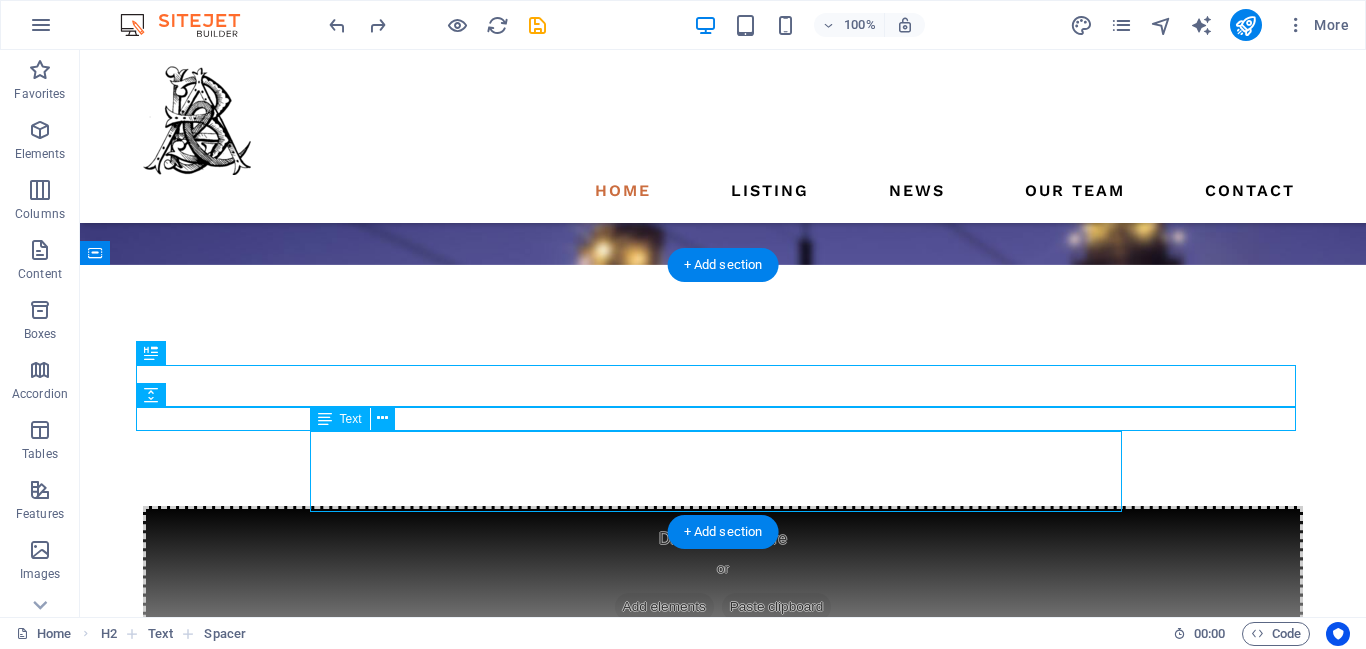click on "We deliver end‑to‑end solutions with a focus on quality, reliability, and innovation — helping businesses achieve their goals with confidence." at bounding box center (723, 1036) 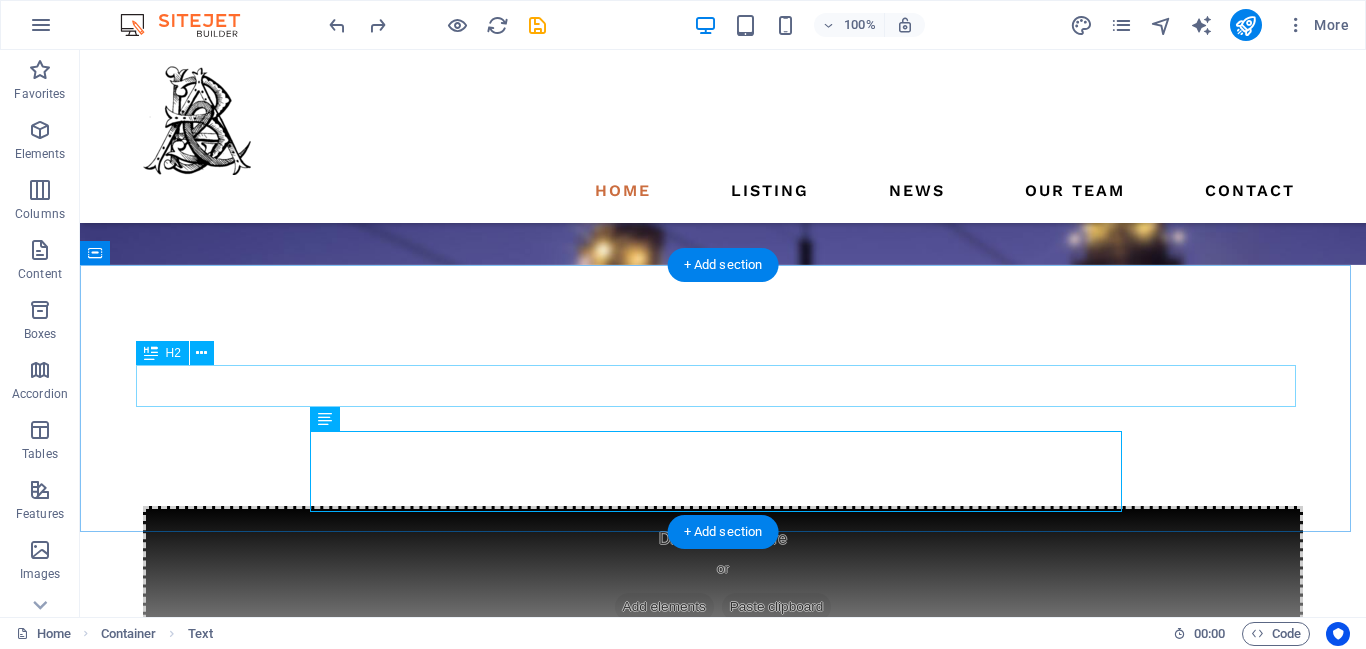 click on "Your Trusted Partner in Transforming Ideas into Reality" at bounding box center (723, 951) 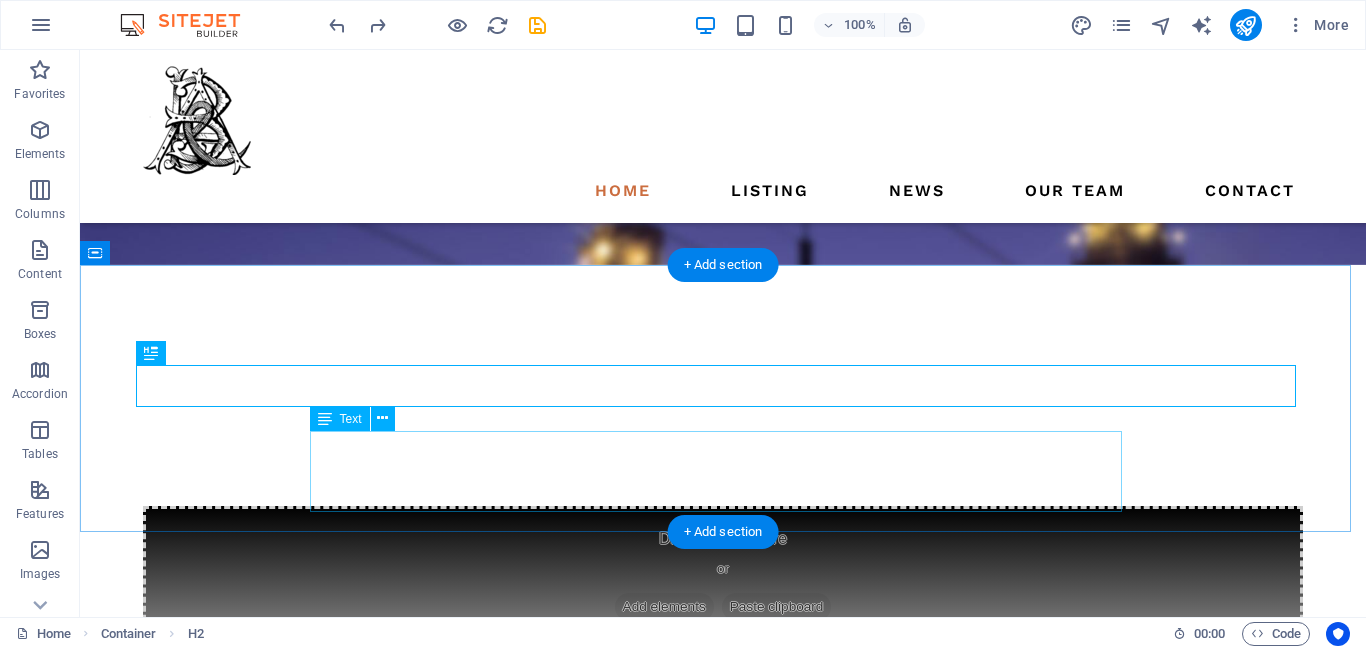 click on "We deliver end‑to‑end solutions with a focus on quality, reliability, and innovation — helping businesses achieve their goals with confidence." at bounding box center (723, 1036) 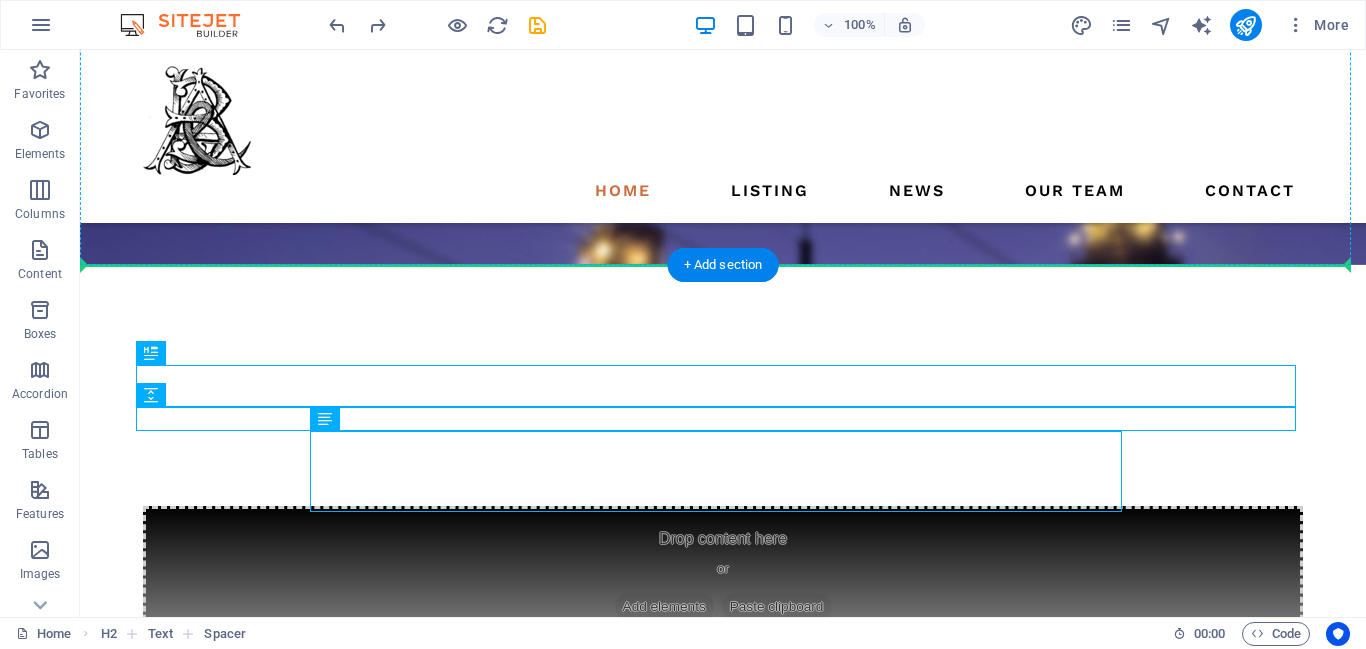 drag, startPoint x: 564, startPoint y: 460, endPoint x: 619, endPoint y: 200, distance: 265.75363 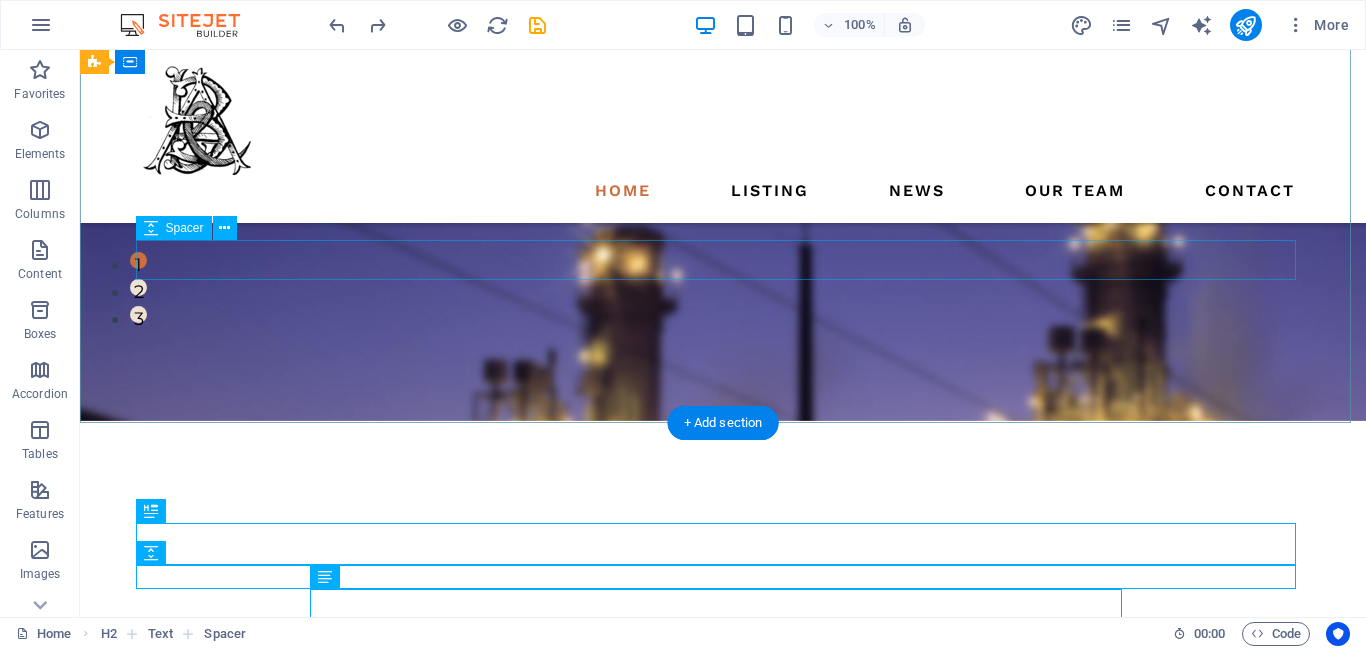 scroll, scrollTop: 342, scrollLeft: 0, axis: vertical 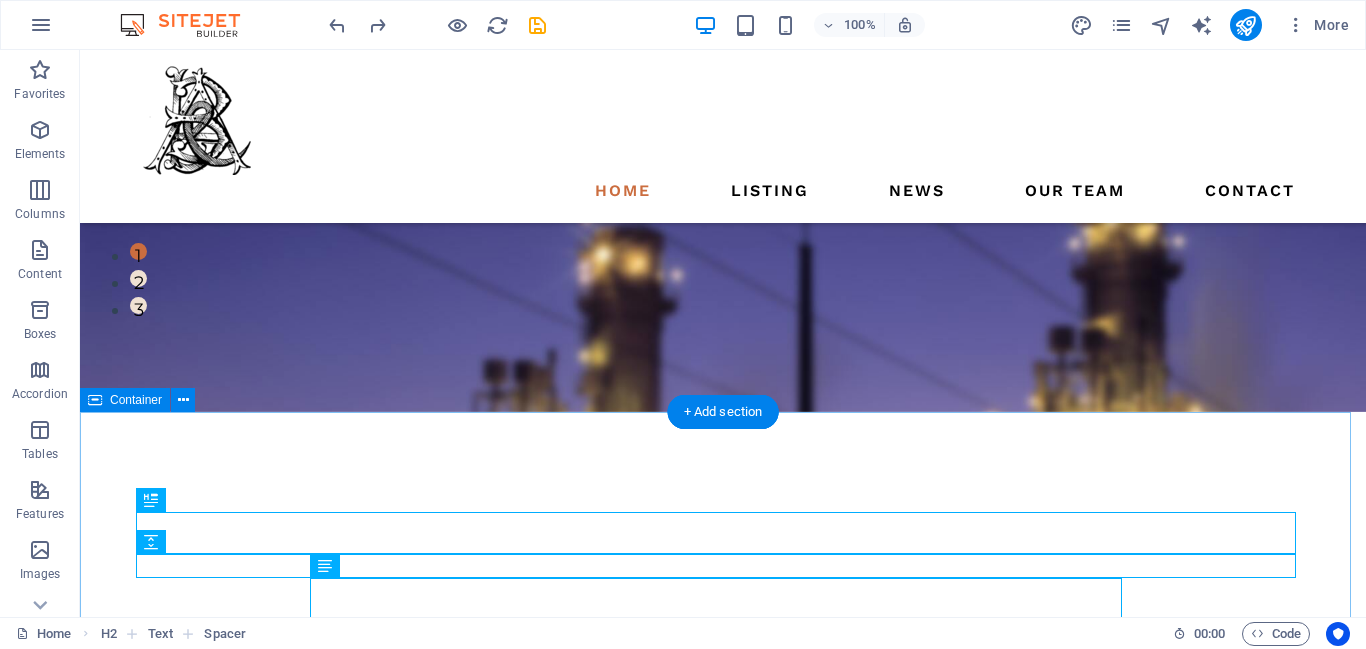 click on "Your Trusted Partner in Transforming Ideas into Reality We deliver end‑to‑end solutions with a focus on quality, reliability, and innovation — helping businesses achieve their goals with confidence." at bounding box center (723, 1110) 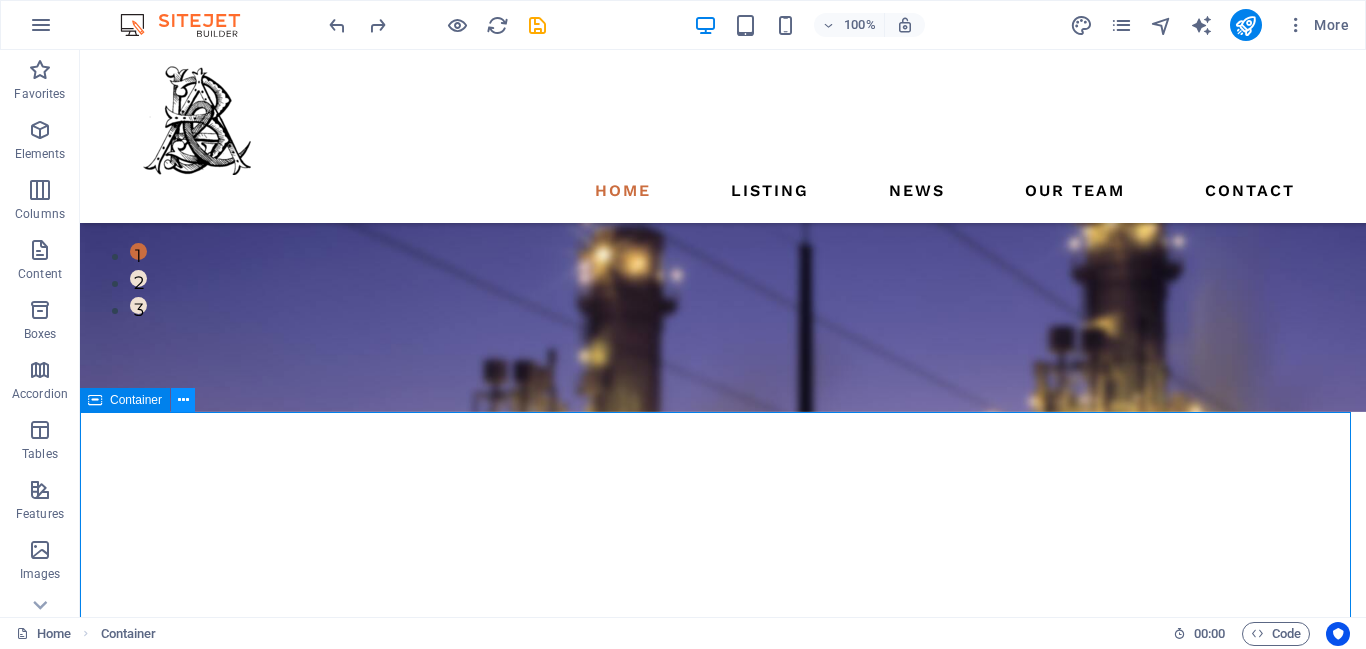 click at bounding box center [183, 400] 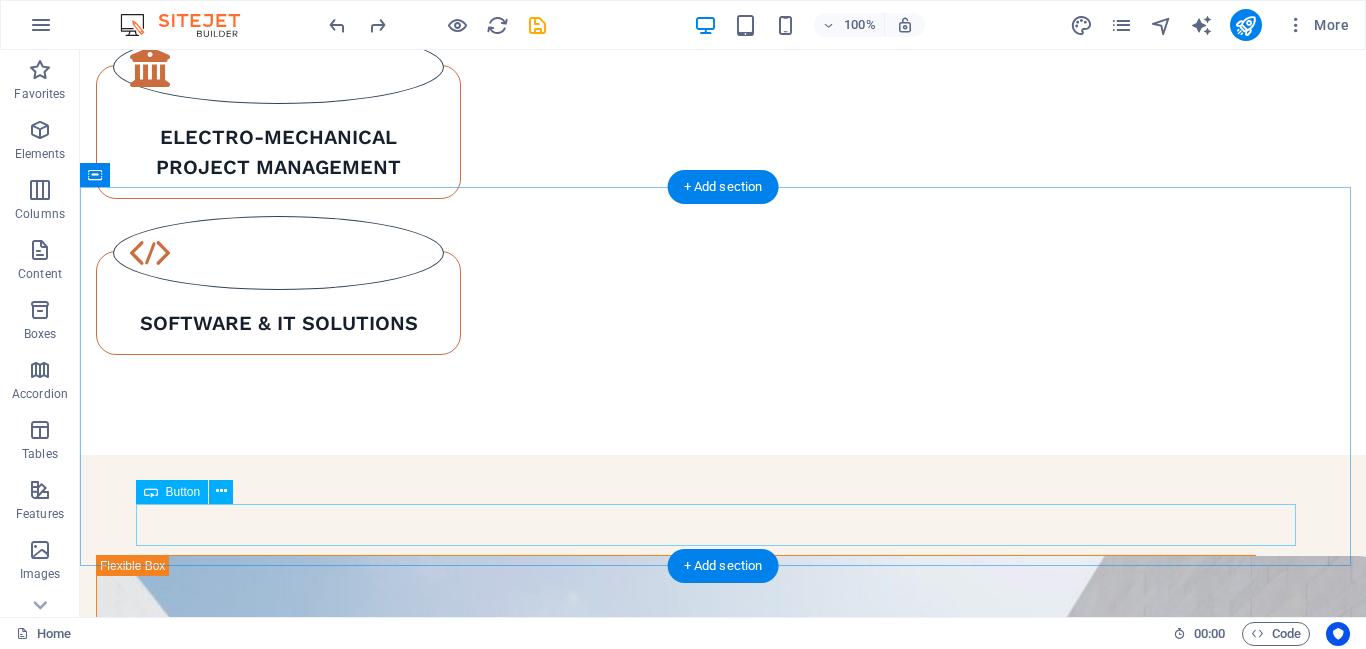 scroll, scrollTop: 0, scrollLeft: 0, axis: both 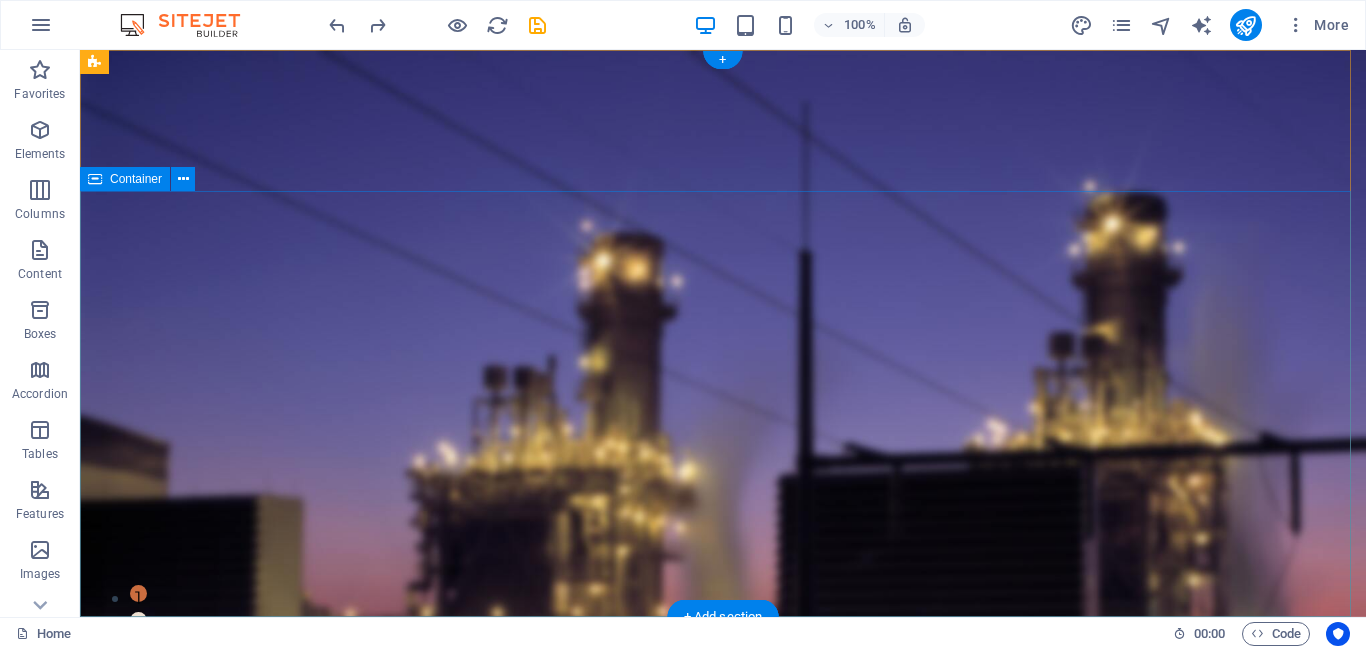 click on "Transformers: Powering the Grid. Efficiently Converting Voltage for Reliable Energy Transmission get started" at bounding box center (723, 999) 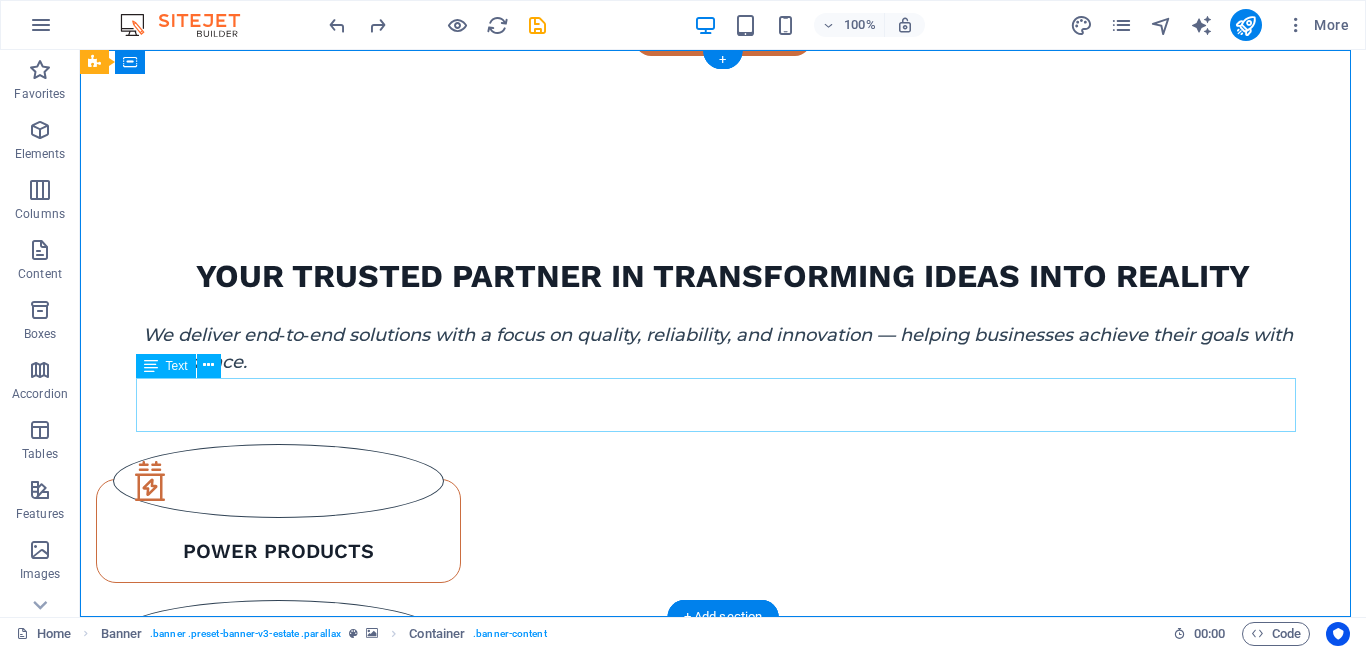 scroll, scrollTop: 0, scrollLeft: 0, axis: both 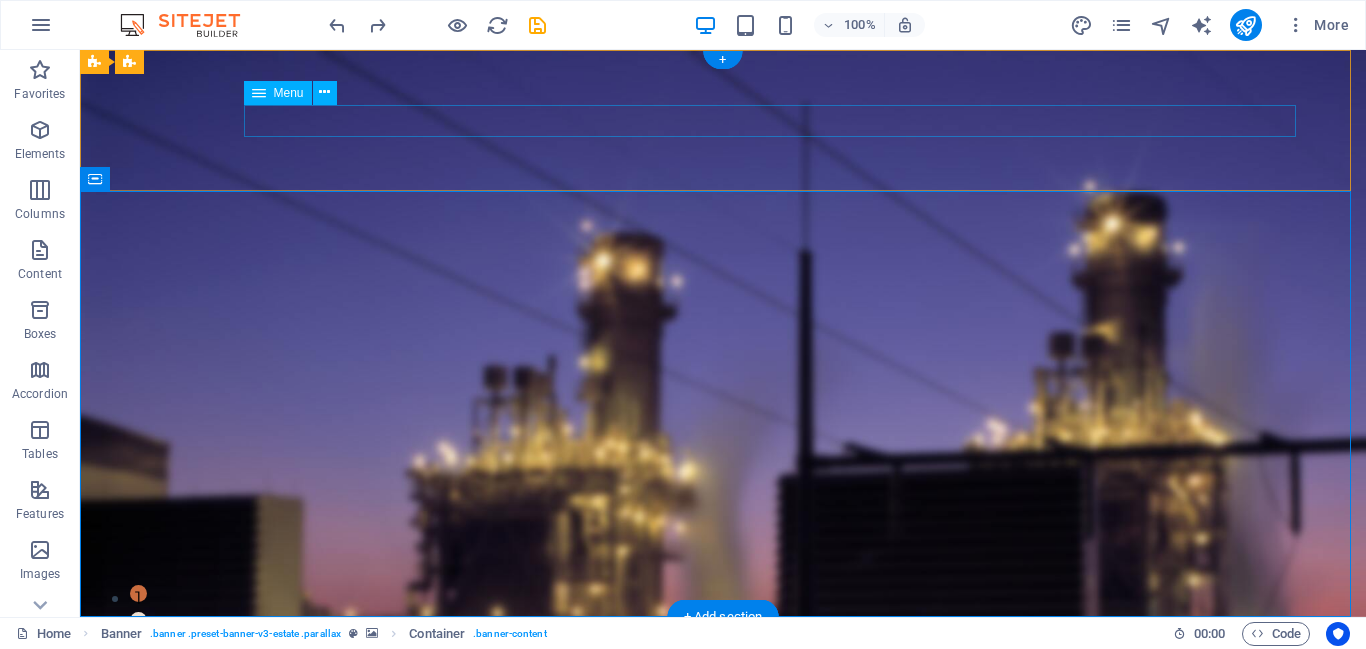 click on "Home Listing News Our Team Contact" at bounding box center [723, 758] 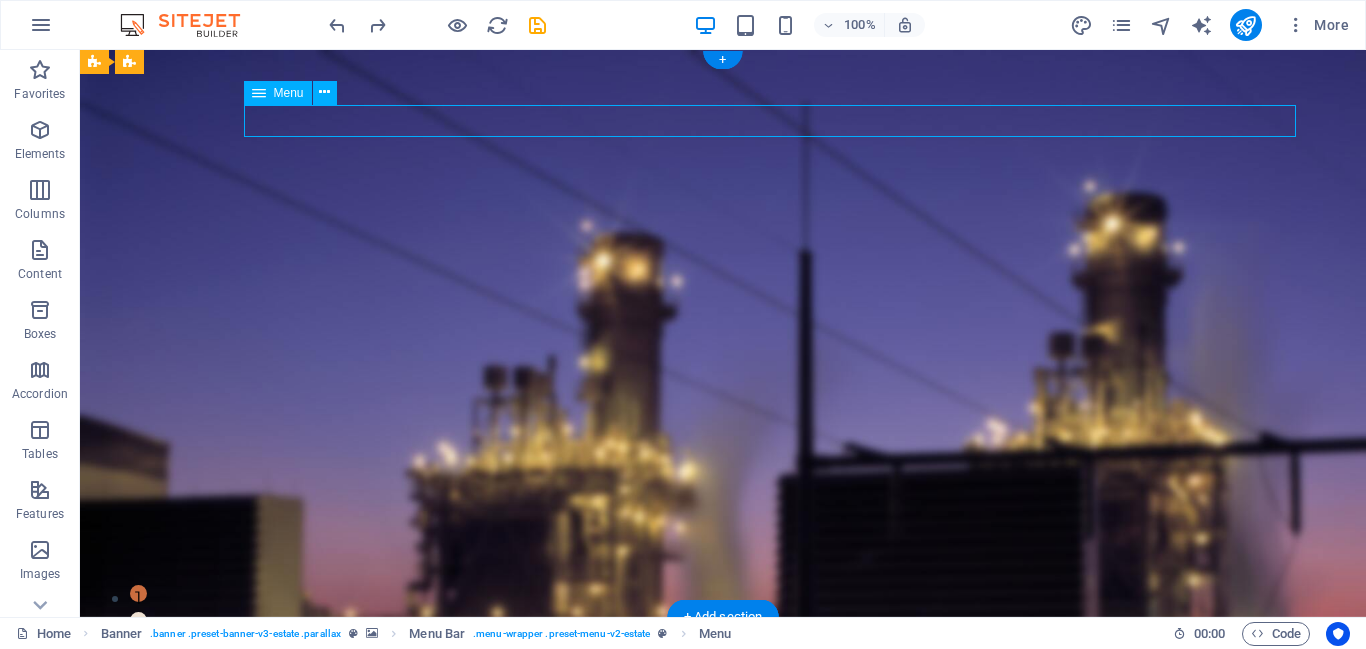 click on "Home Listing News Our Team Contact" at bounding box center [723, 758] 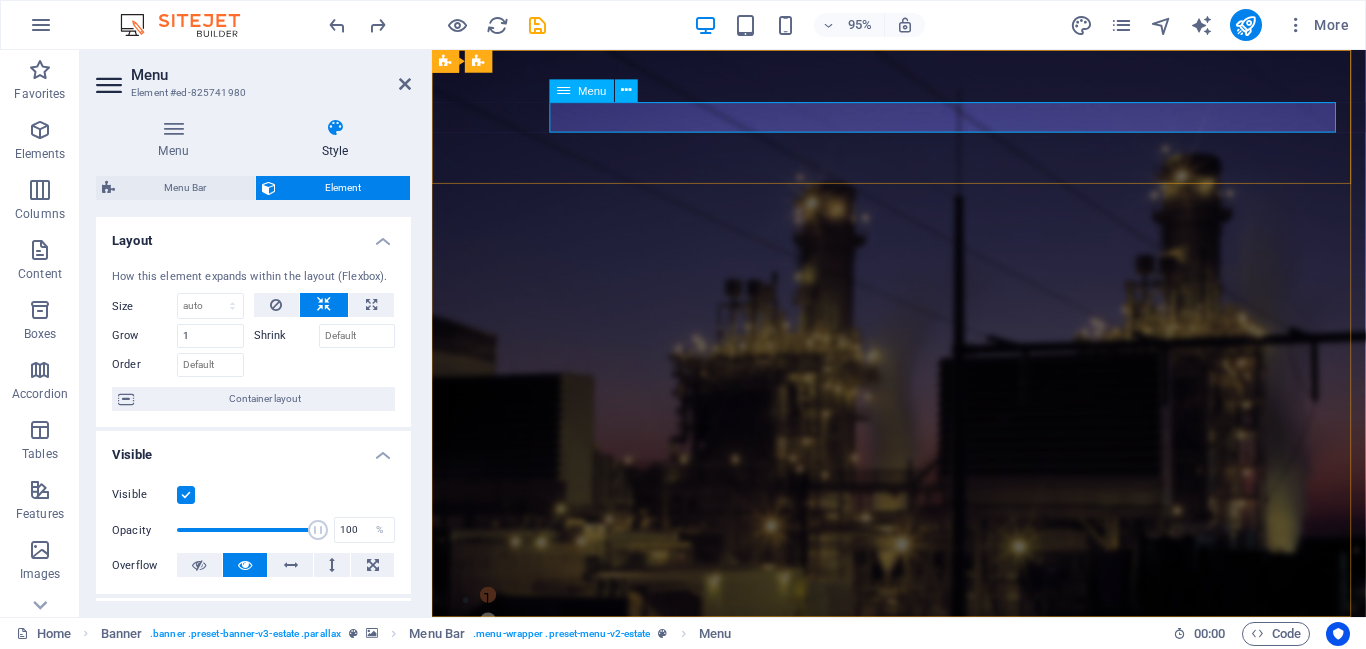 click on "Home Listing News Our Team Contact" at bounding box center [923, 758] 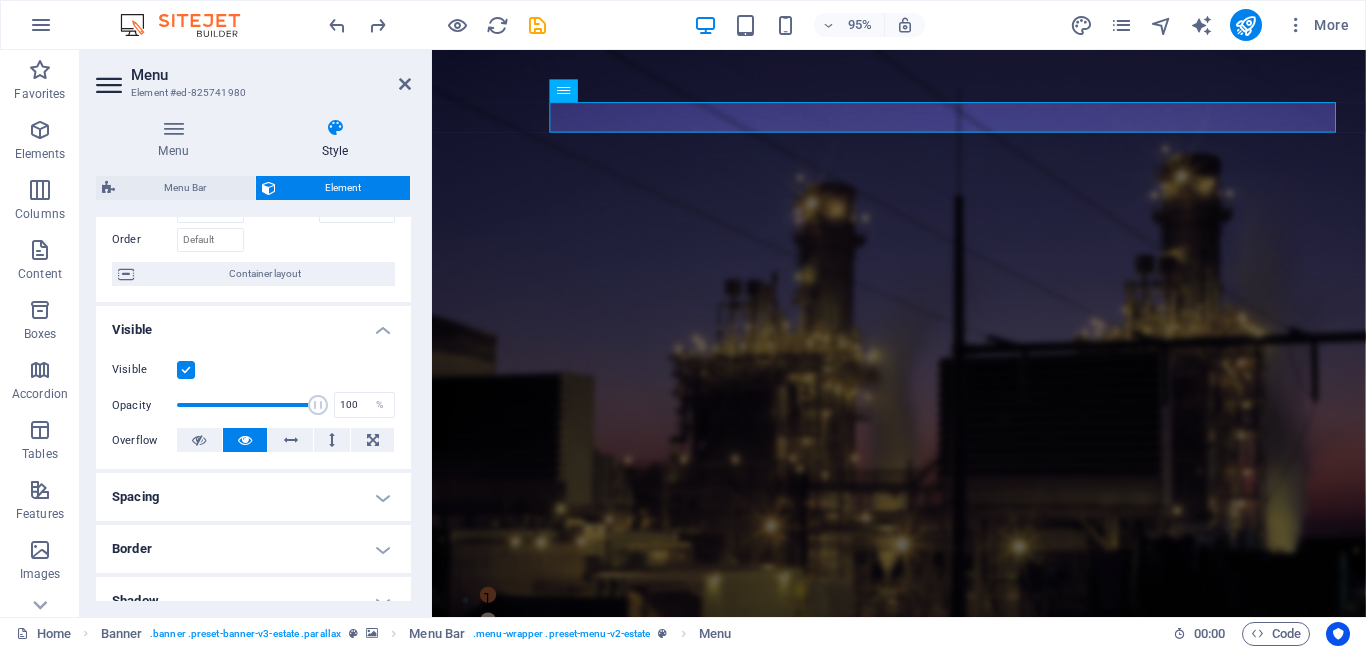 scroll, scrollTop: 0, scrollLeft: 0, axis: both 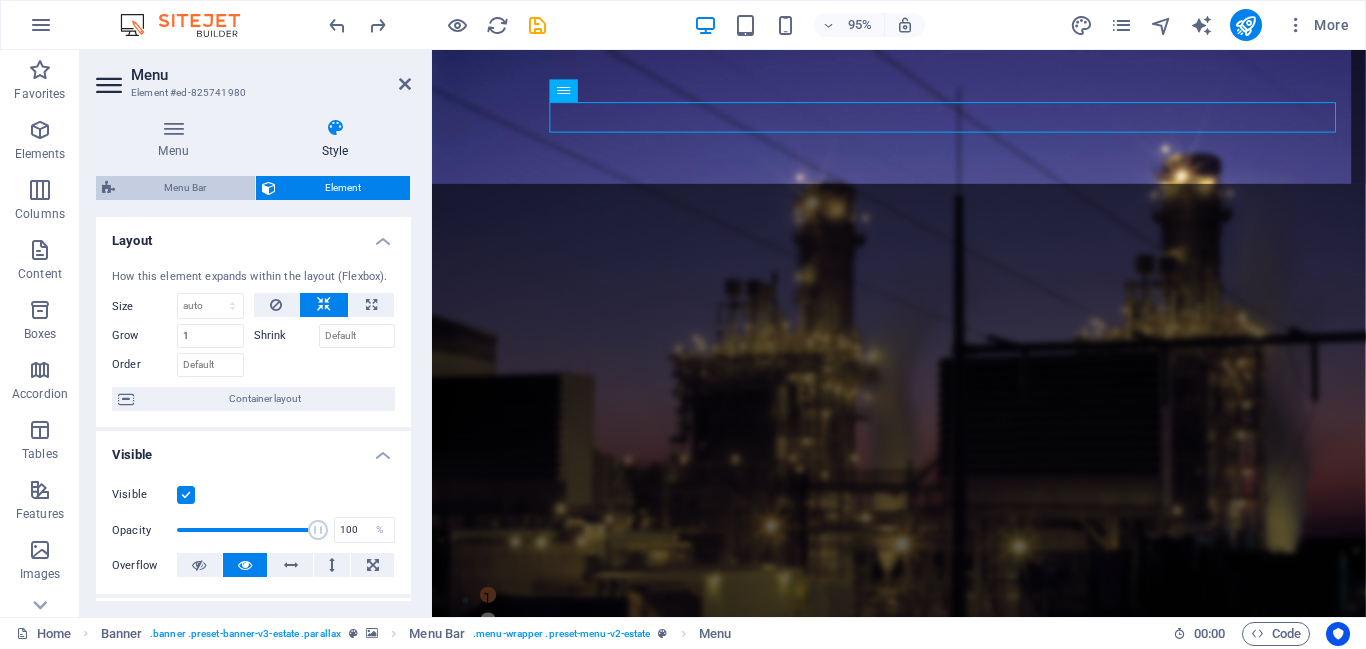 click on "Menu Bar" at bounding box center (185, 188) 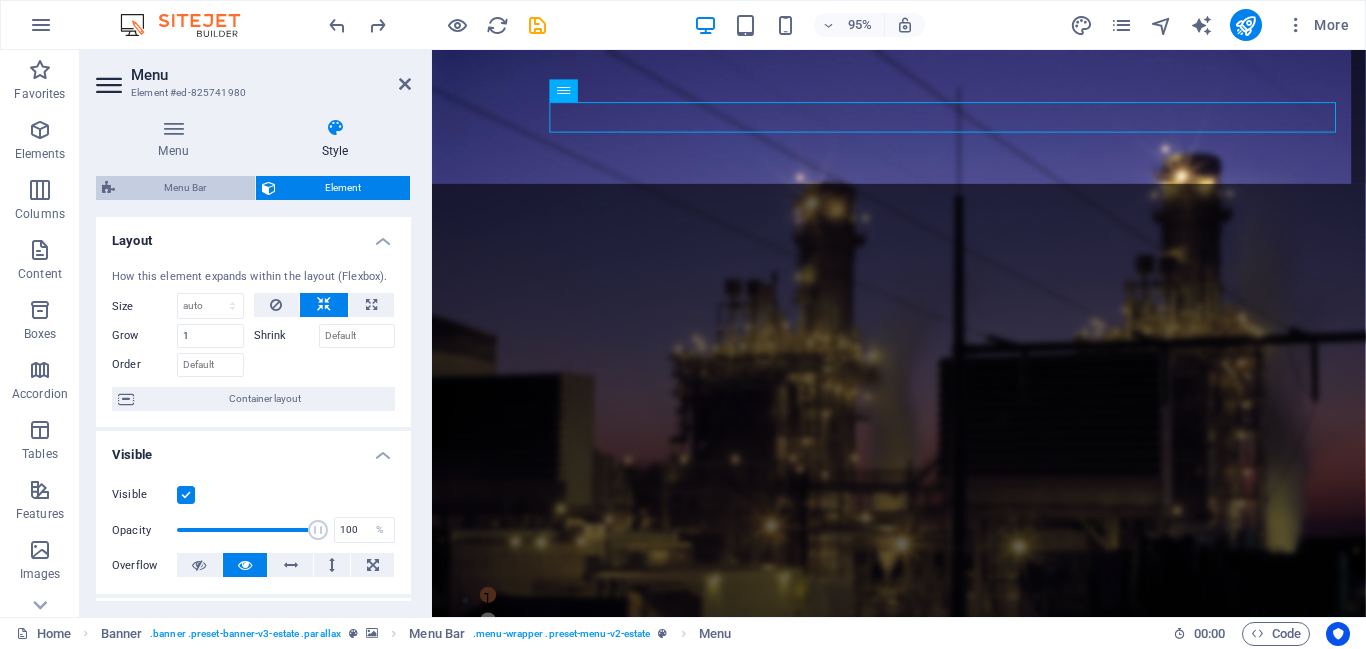 select on "600" 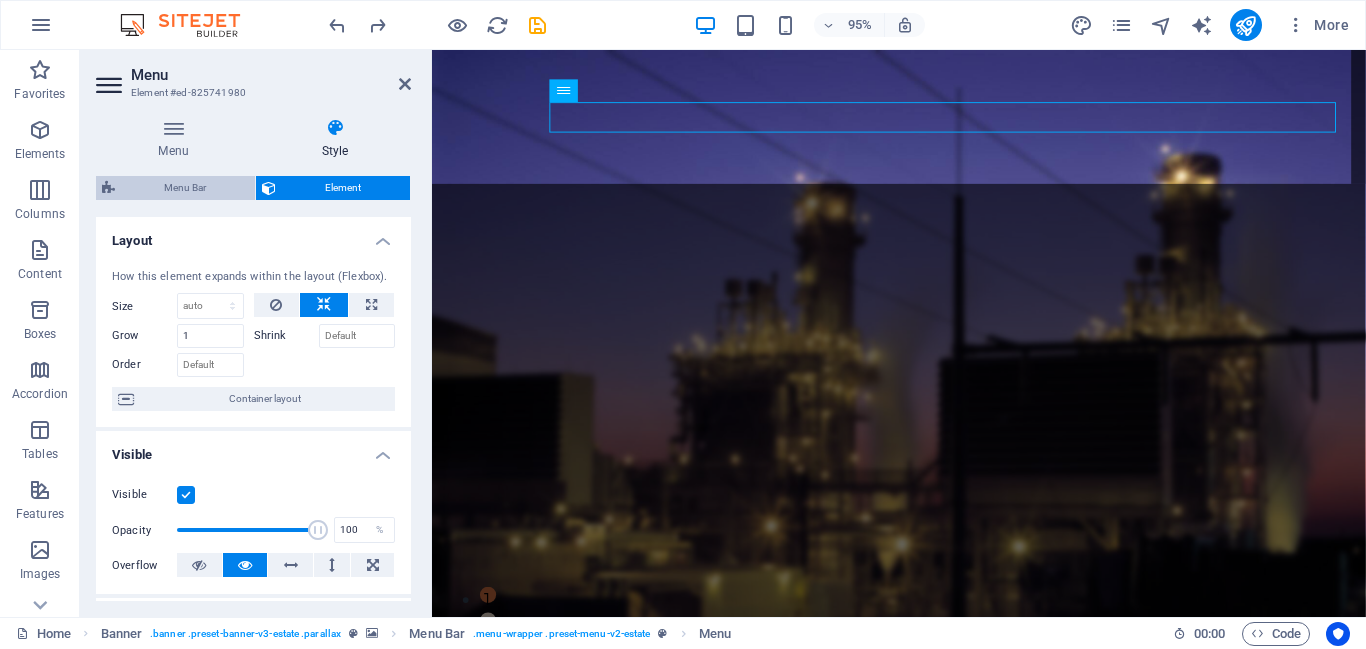 select on "px" 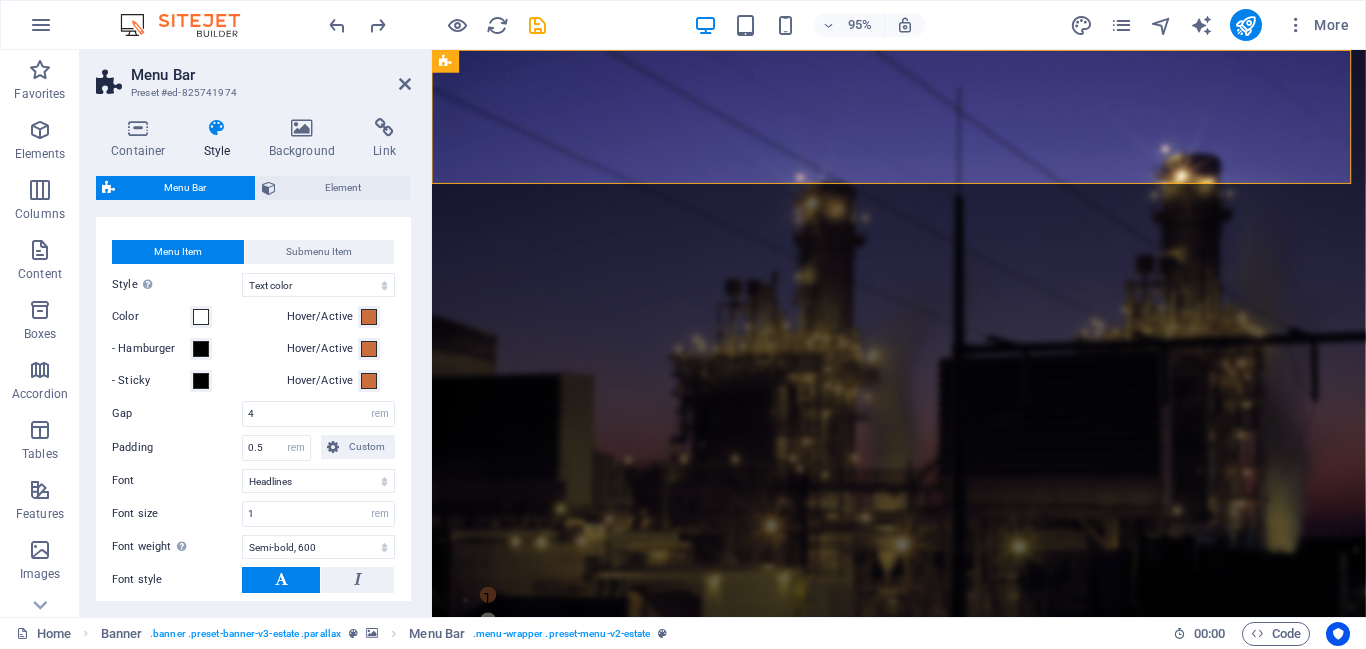 scroll, scrollTop: 635, scrollLeft: 0, axis: vertical 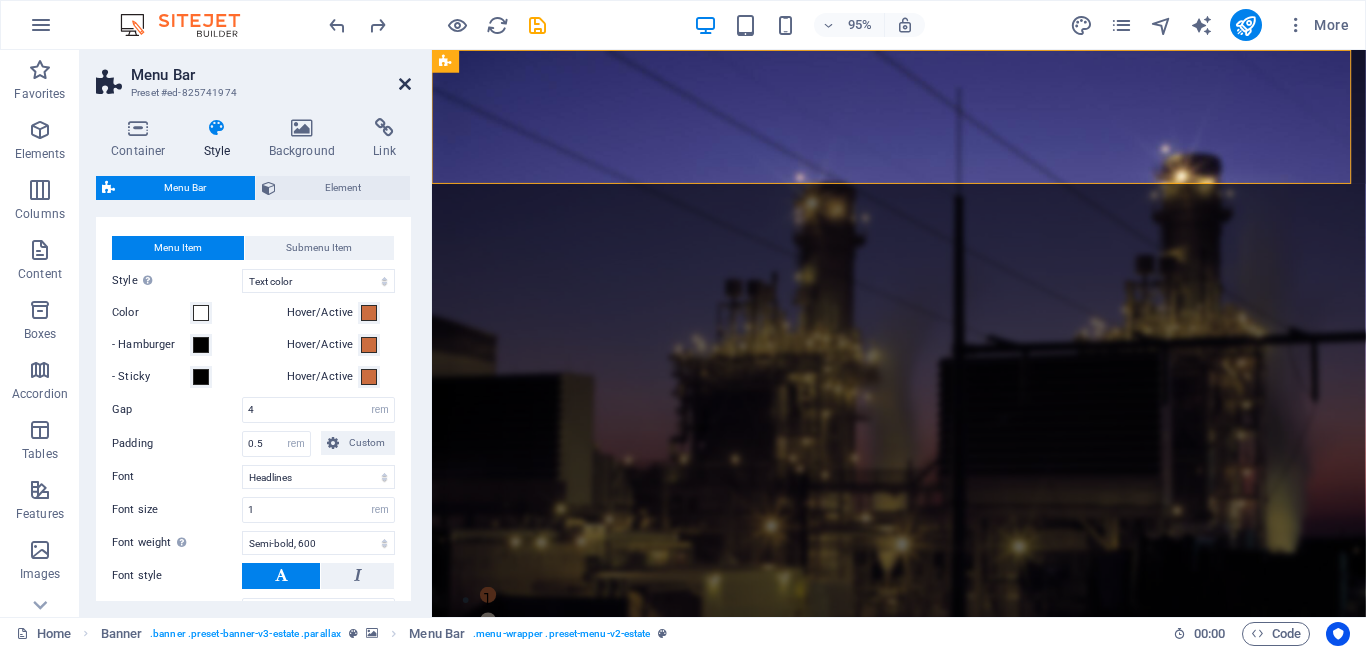 click at bounding box center (405, 84) 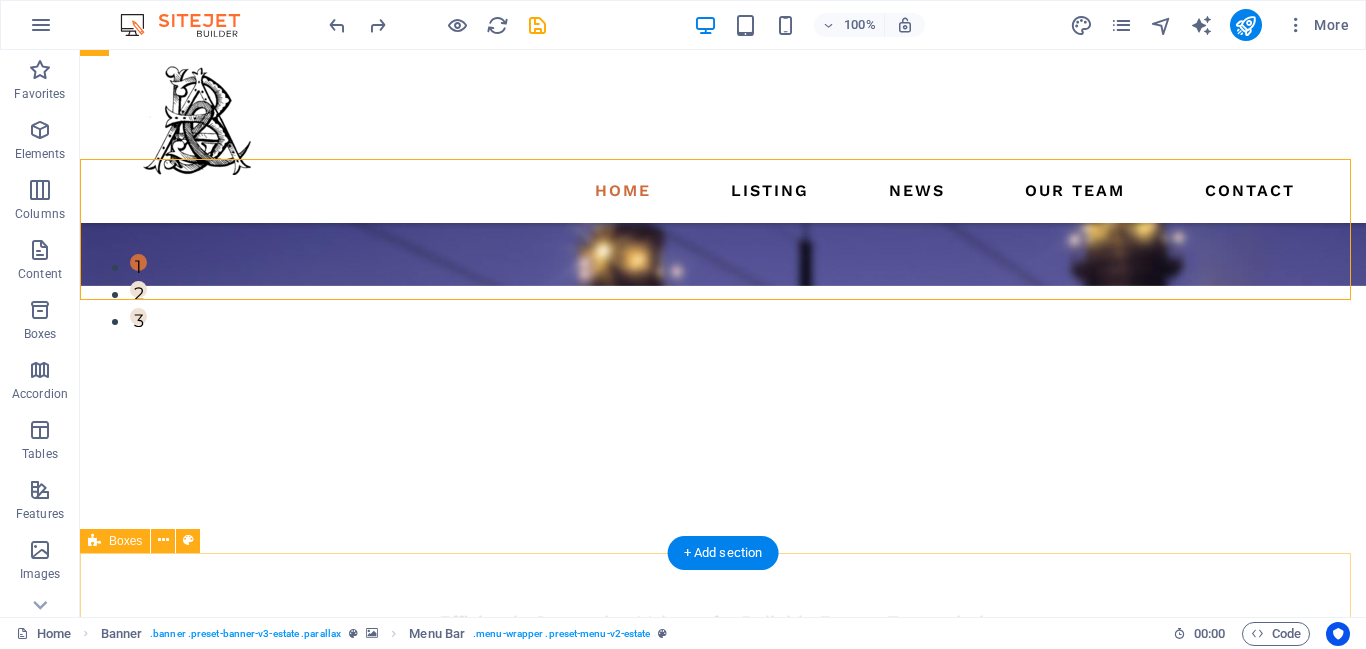 scroll, scrollTop: 329, scrollLeft: 0, axis: vertical 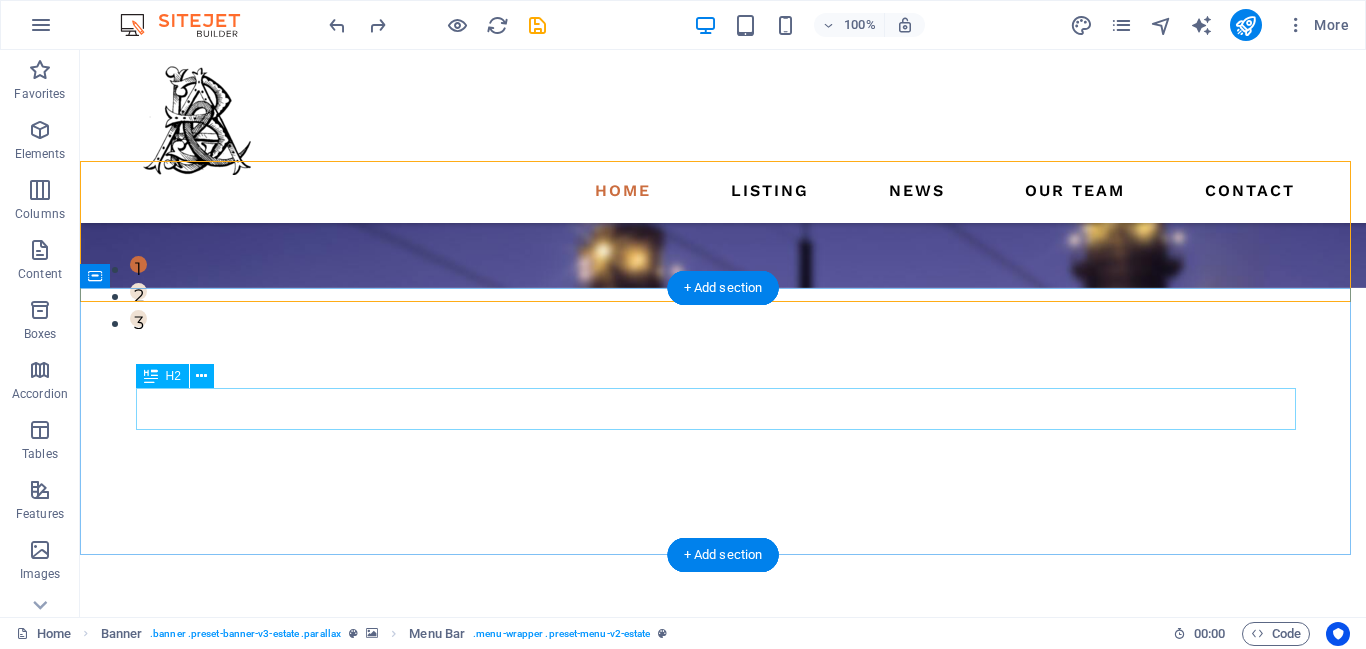 click on "Your Trusted Partner in Transforming Ideas into Reality" at bounding box center (723, 969) 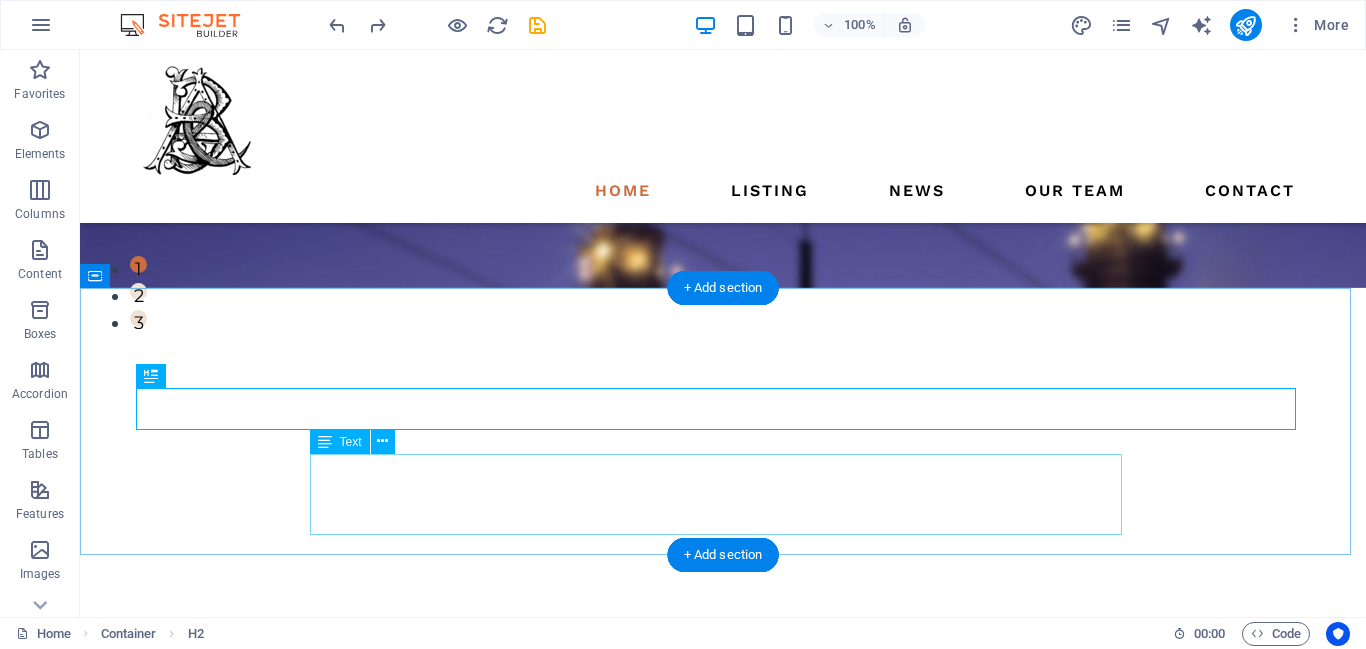 click on "We deliver end‑to‑end solutions with a focus on quality, reliability, and innovation — helping businesses achieve their goals with confidence." at bounding box center [723, 1054] 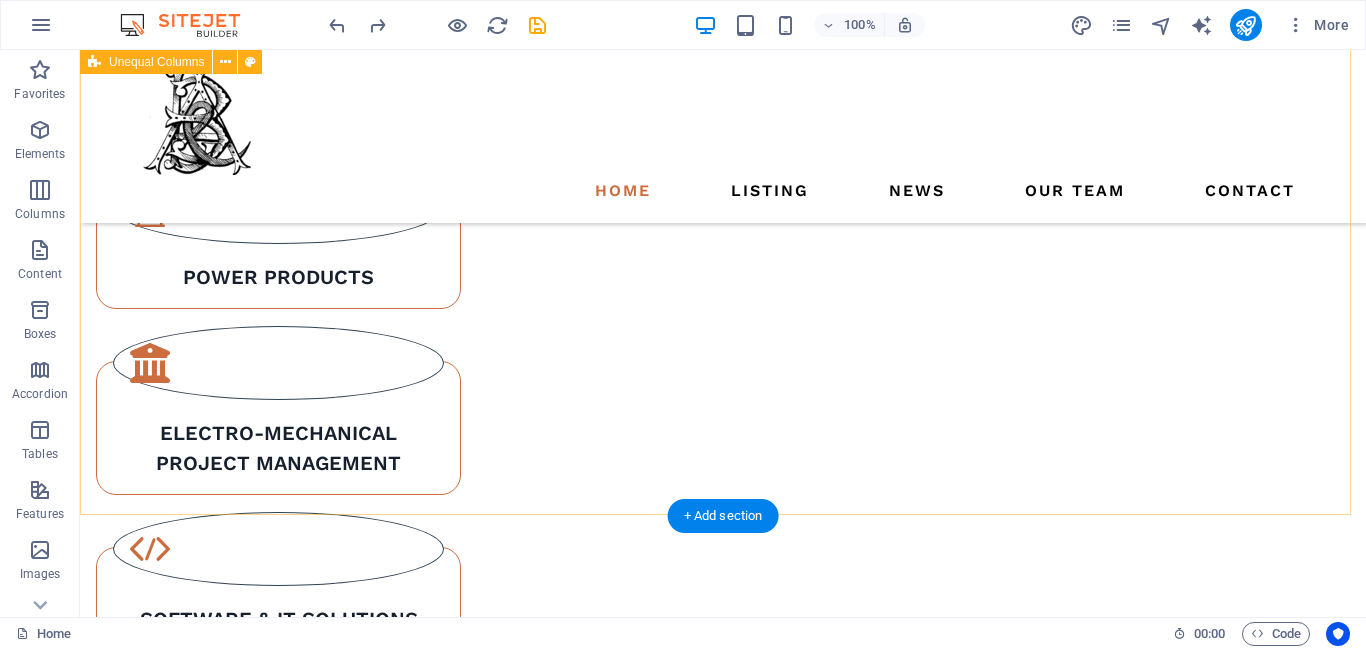 scroll, scrollTop: 1312, scrollLeft: 0, axis: vertical 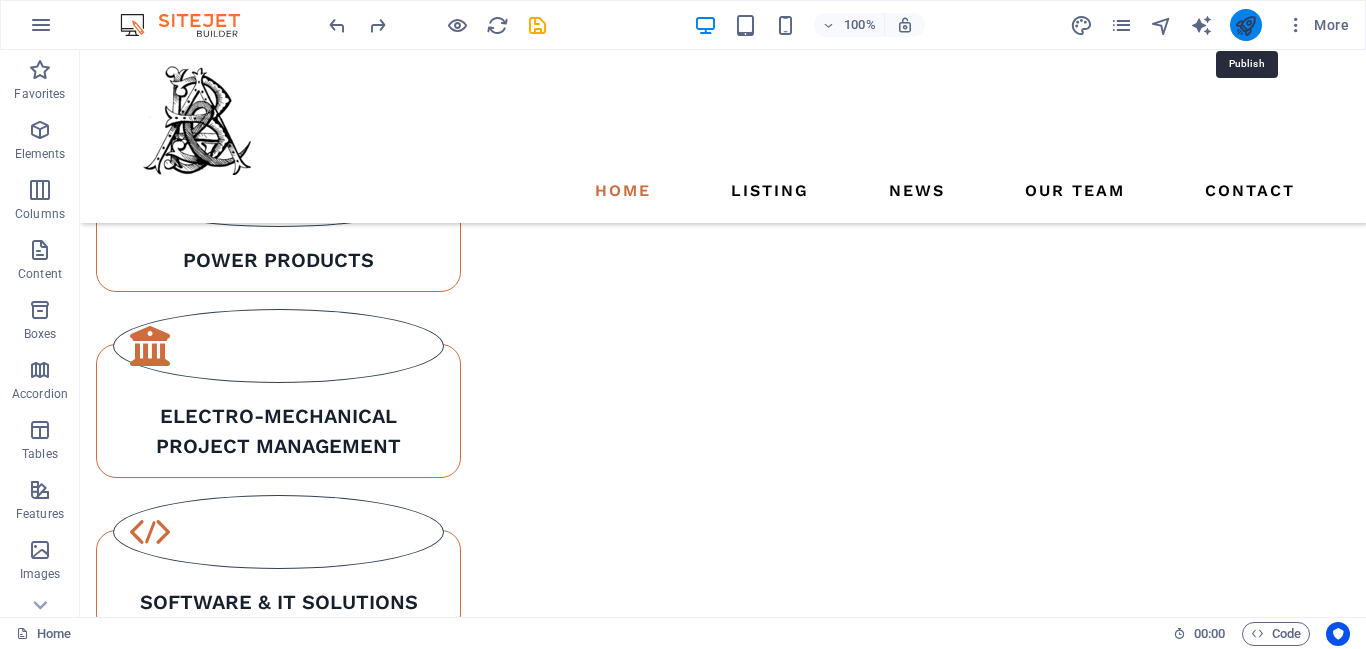 click at bounding box center (1245, 25) 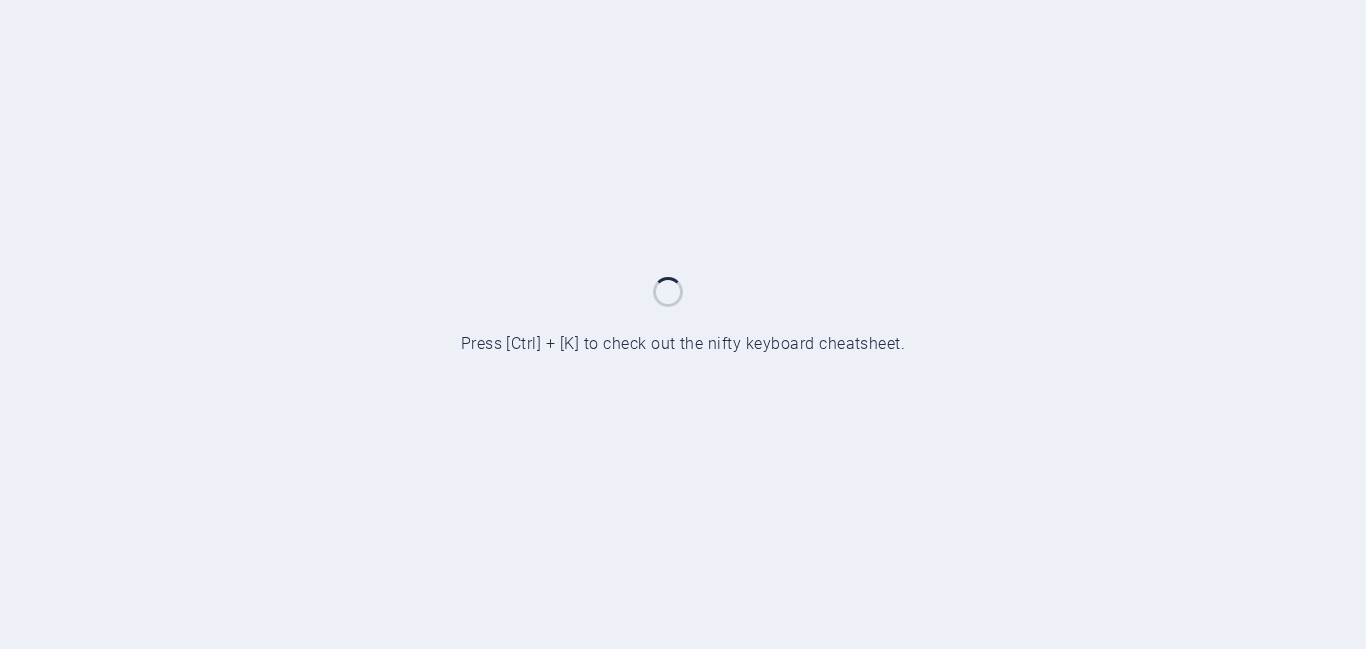 scroll, scrollTop: 0, scrollLeft: 0, axis: both 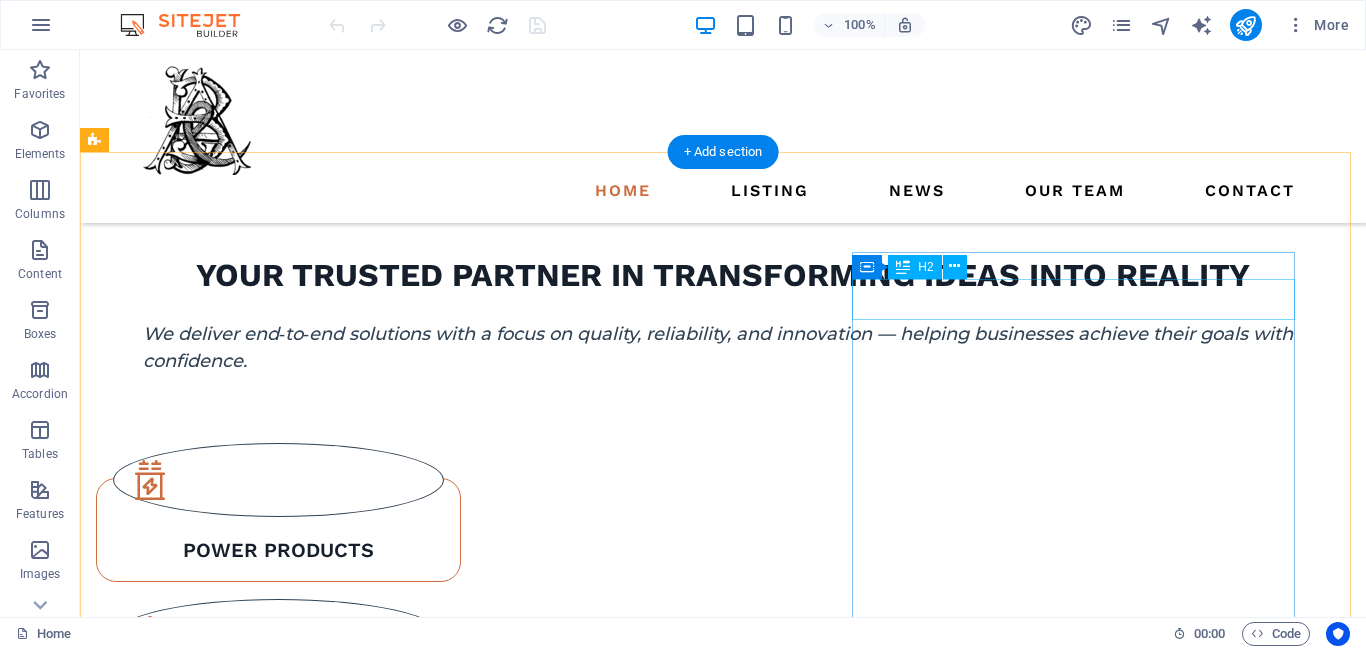 click on "what we are all about" at bounding box center [676, 2091] 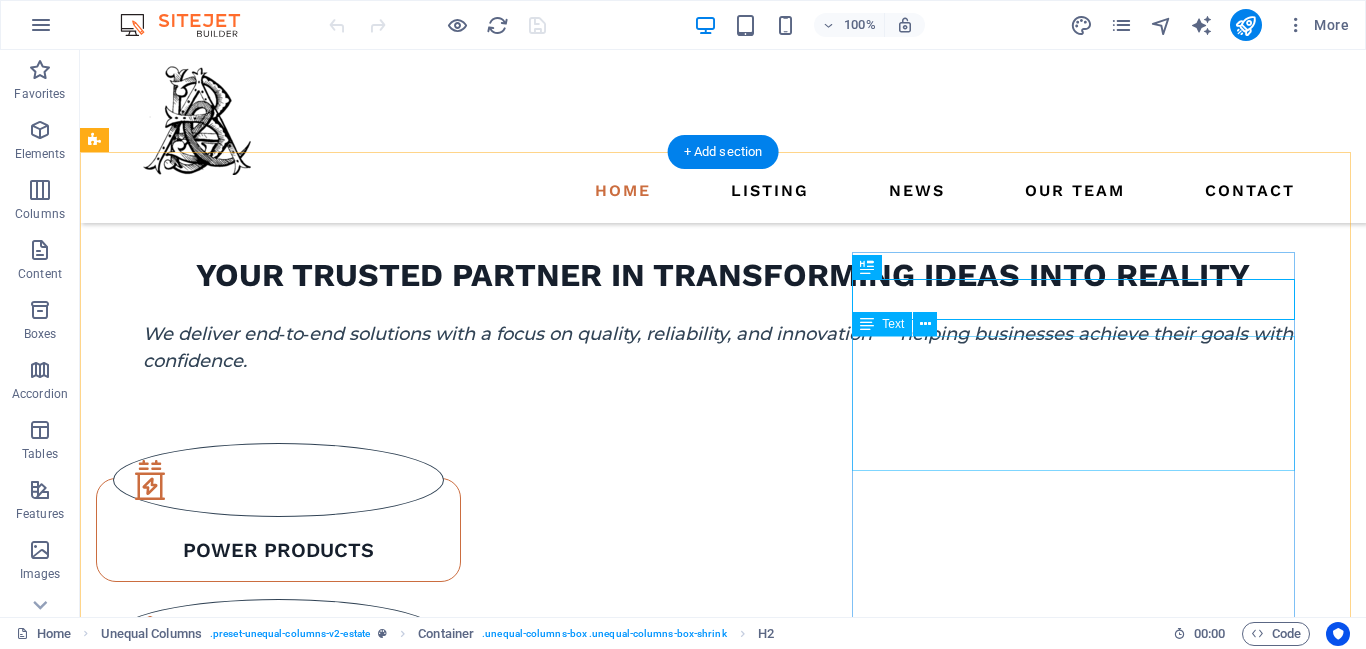 click on "At vero eos et accusamus et iusto odio dignissimos ducimus qui blanditiis praesentium voluptatum deleniti atque corrupti quos dolores et quas molestias excepturi sint occaecati cupiditate non provident." at bounding box center (676, 2155) 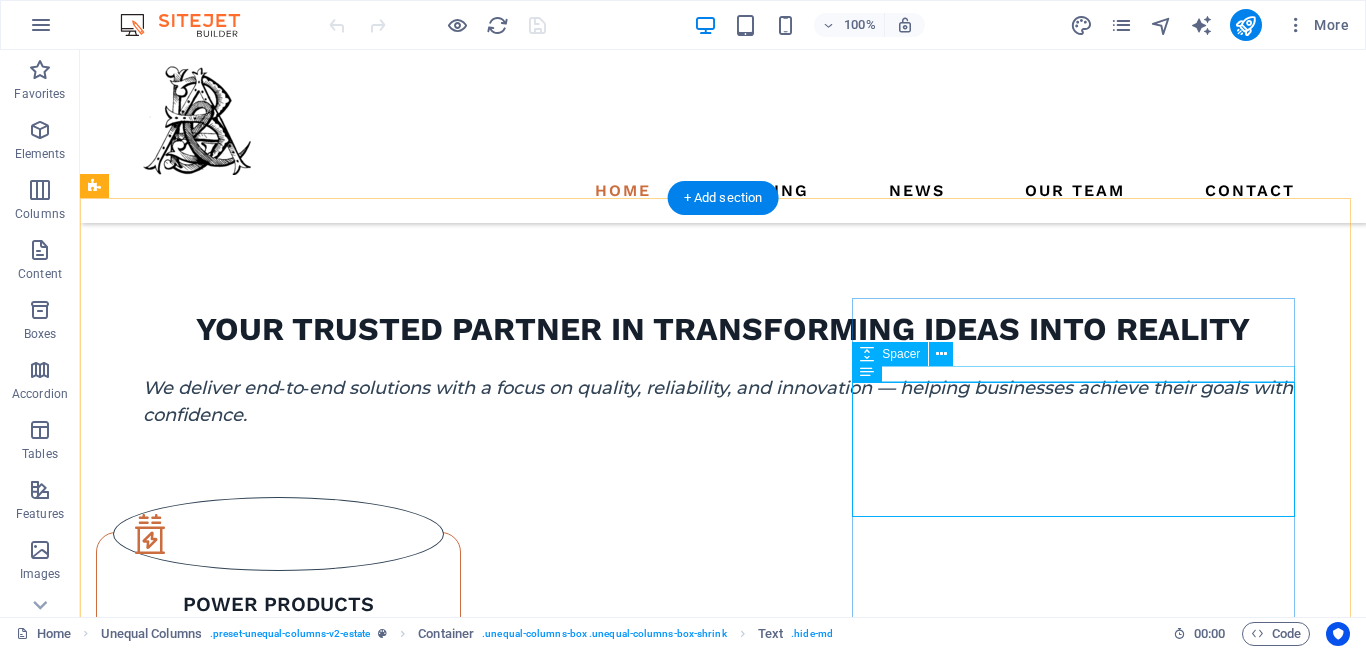 scroll, scrollTop: 976, scrollLeft: 0, axis: vertical 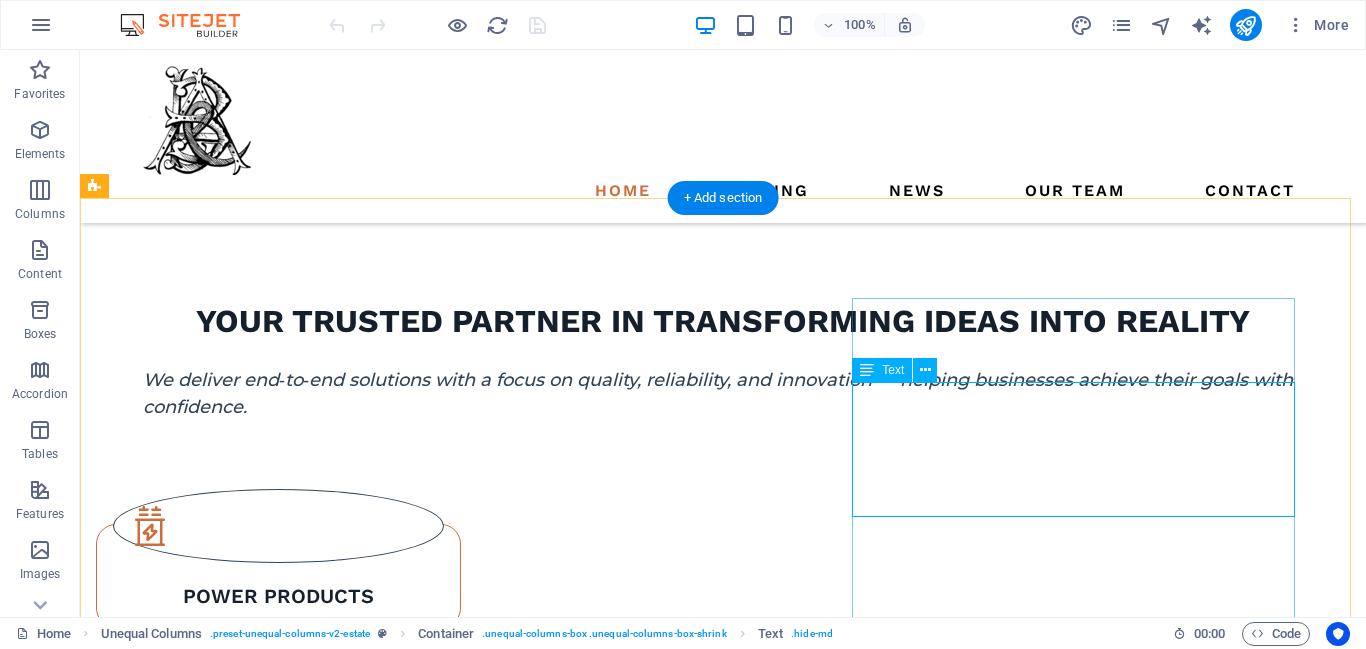click on "At vero eos et accusamus et iusto odio dignissimos ducimus qui blanditiis praesentium voluptatum deleniti atque corrupti quos dolores et quas molestias excepturi sint occaecati cupiditate non provident." at bounding box center [676, 2201] 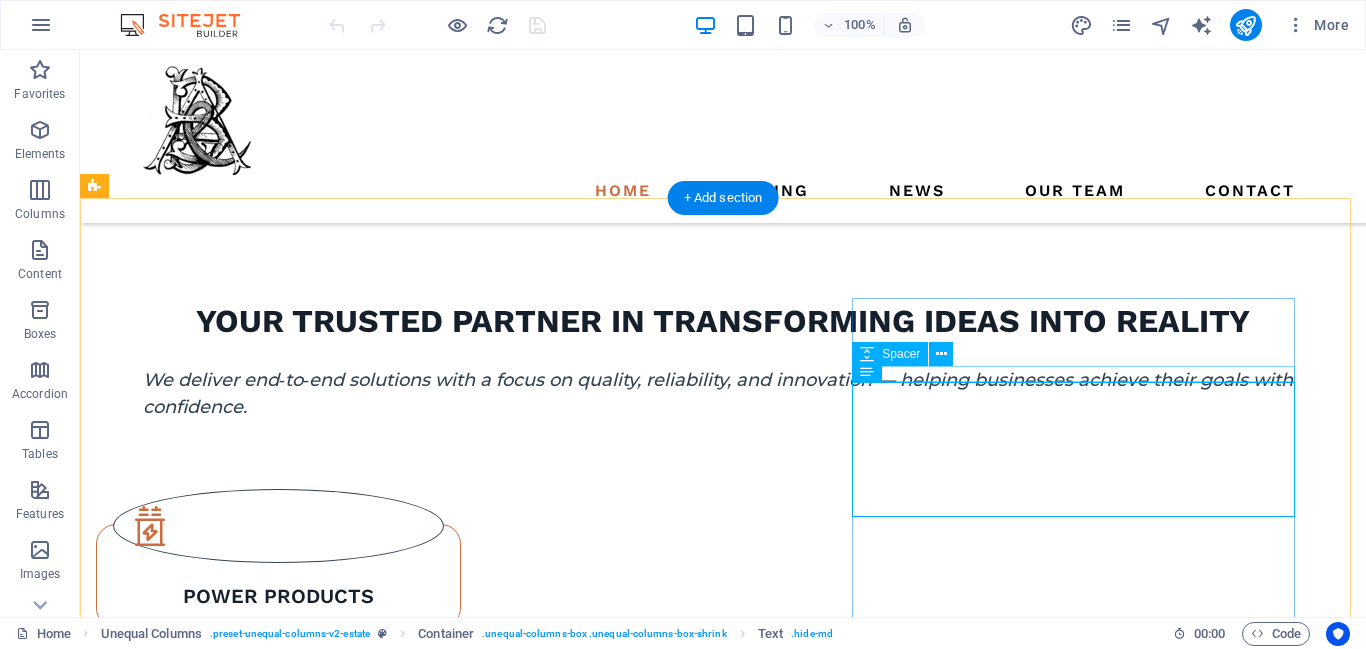 click at bounding box center (676, 2166) 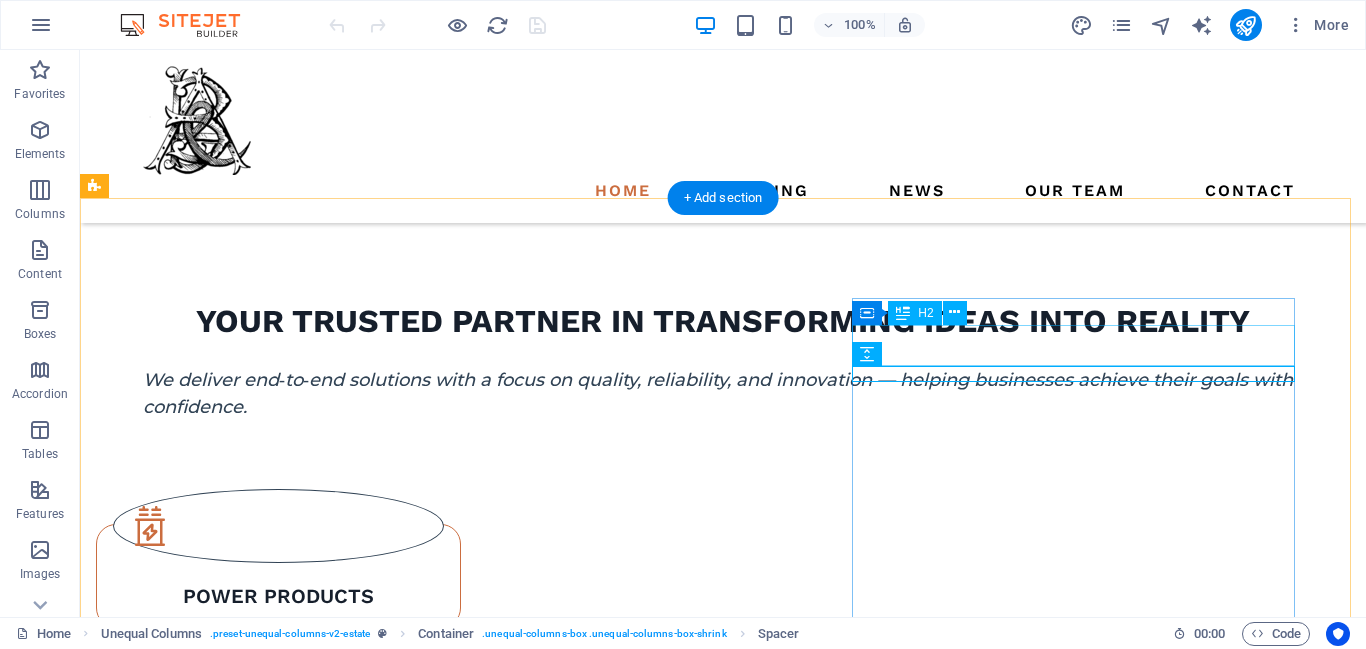 click on "what we are all about" at bounding box center (676, 2137) 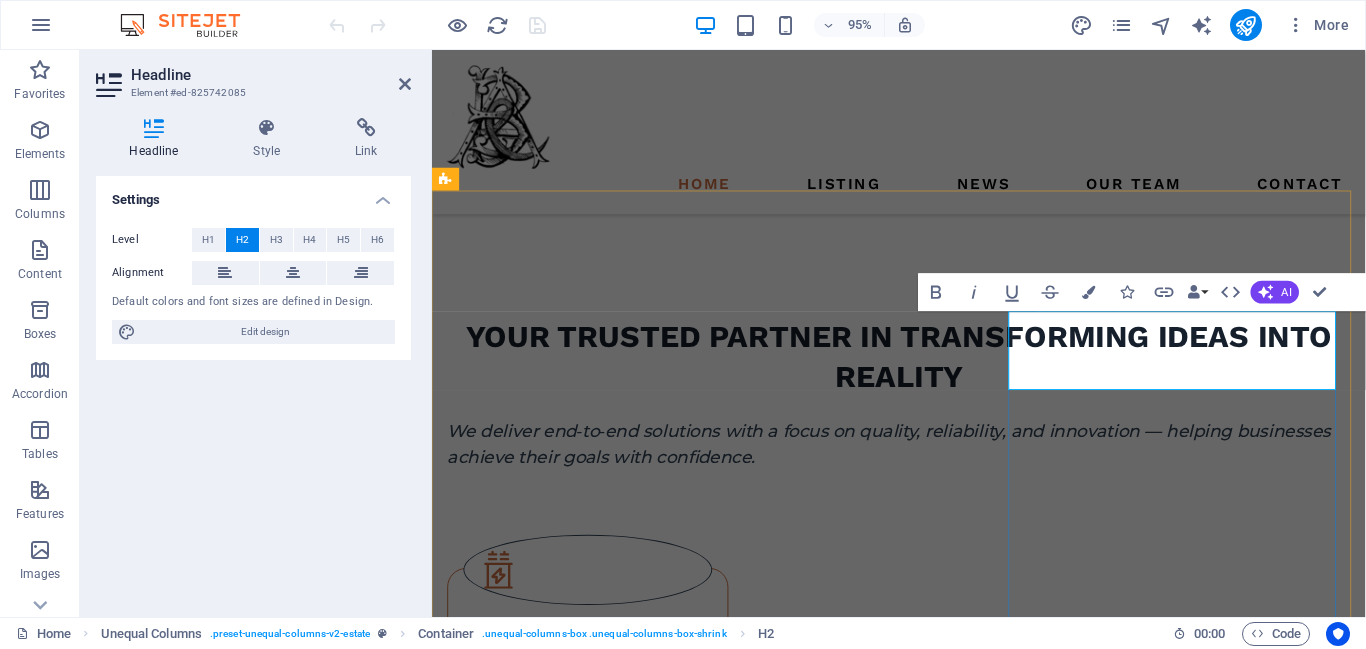 scroll, scrollTop: 1047, scrollLeft: 0, axis: vertical 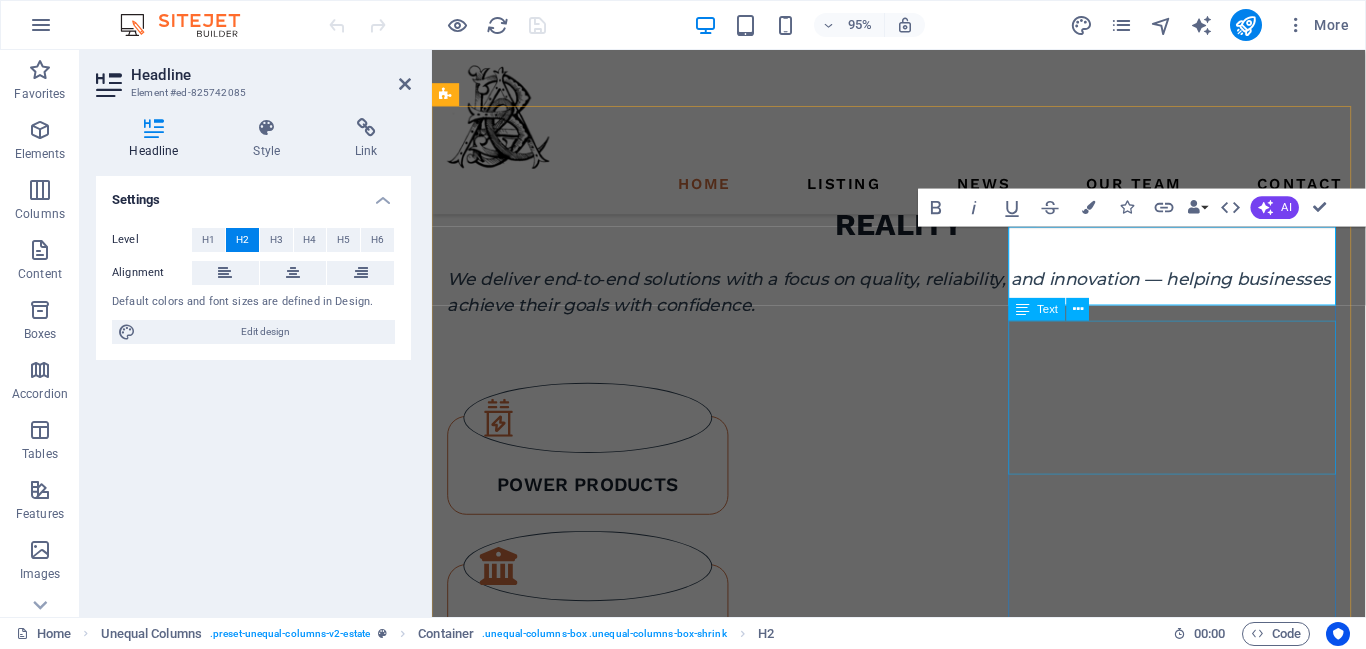 click on "At vero eos et accusamus et iusto odio dignissimos ducimus qui blanditiis praesentium voluptatum deleniti atque corrupti quos dolores et quas molestias excepturi sint occaecati cupiditate non provident." at bounding box center [923, 1940] 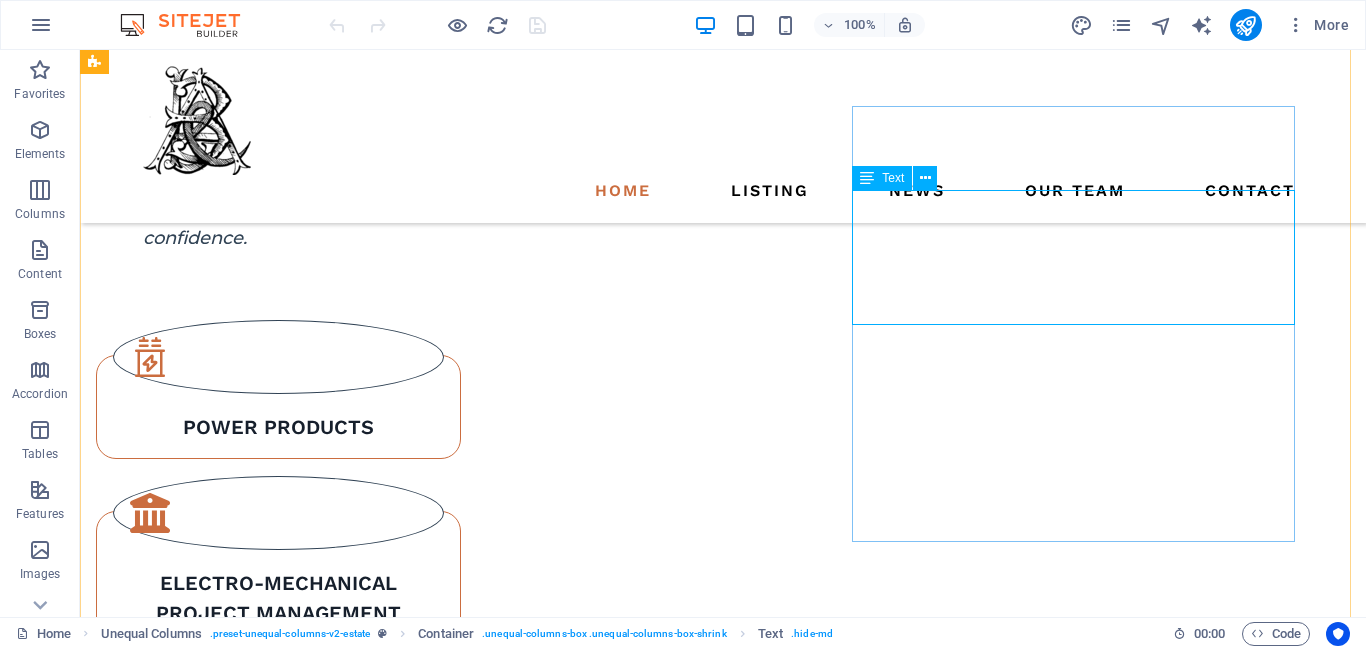 scroll, scrollTop: 1185, scrollLeft: 0, axis: vertical 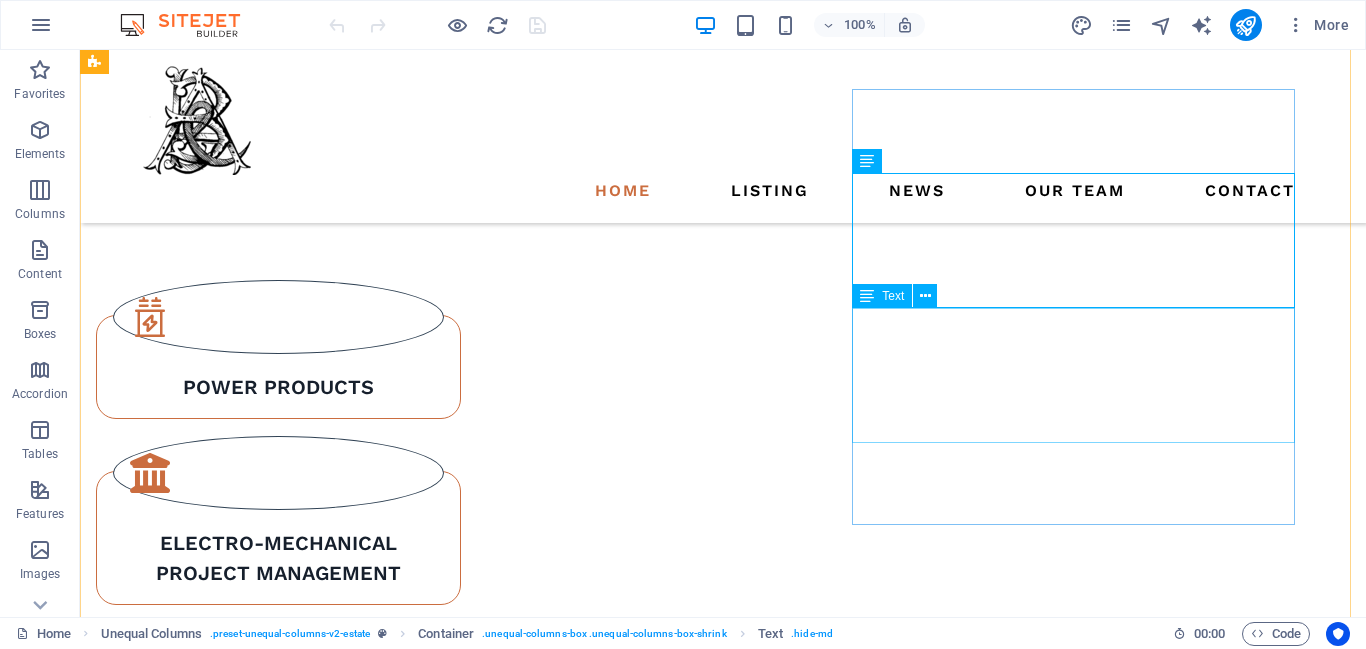 click on "Text" at bounding box center (901, 296) 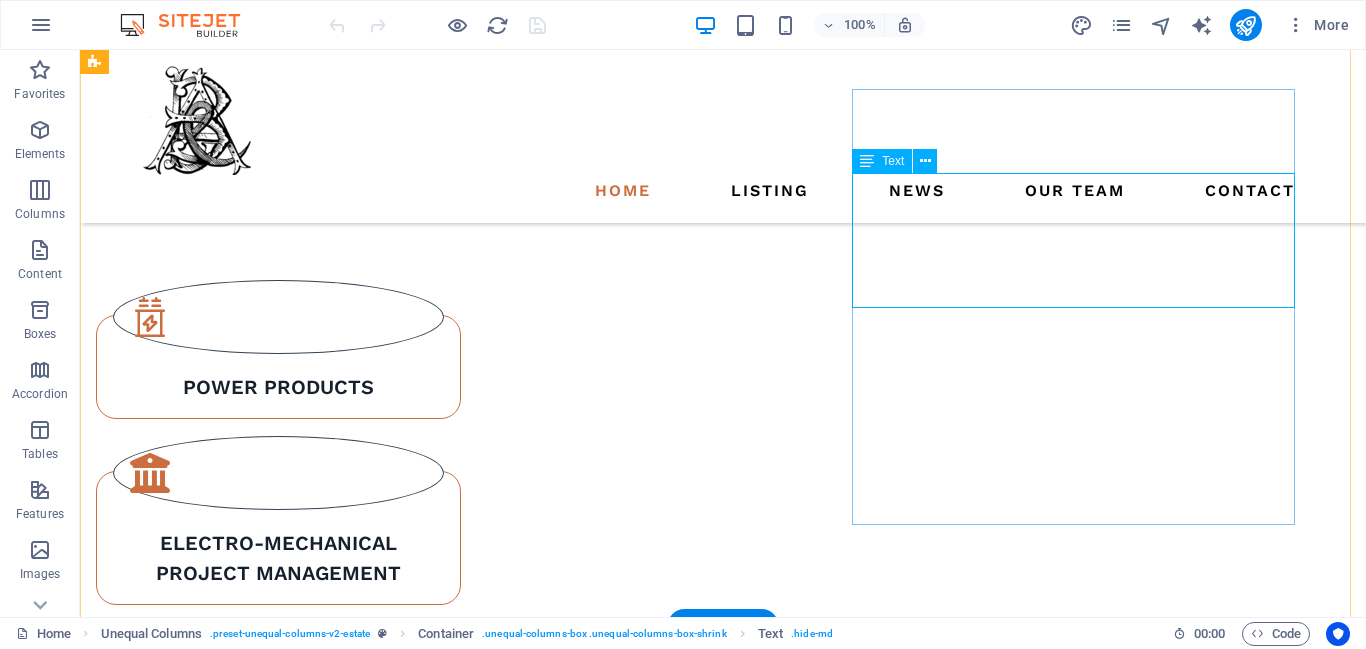 click on "At vero eos et accusamus et iusto odio dignissimos ducimus qui blanditiis praesentium voluptatum deleniti atque corrupti quos dolores et quas molestias excepturi sint occaecati cupiditate non provident." at bounding box center (676, 1992) 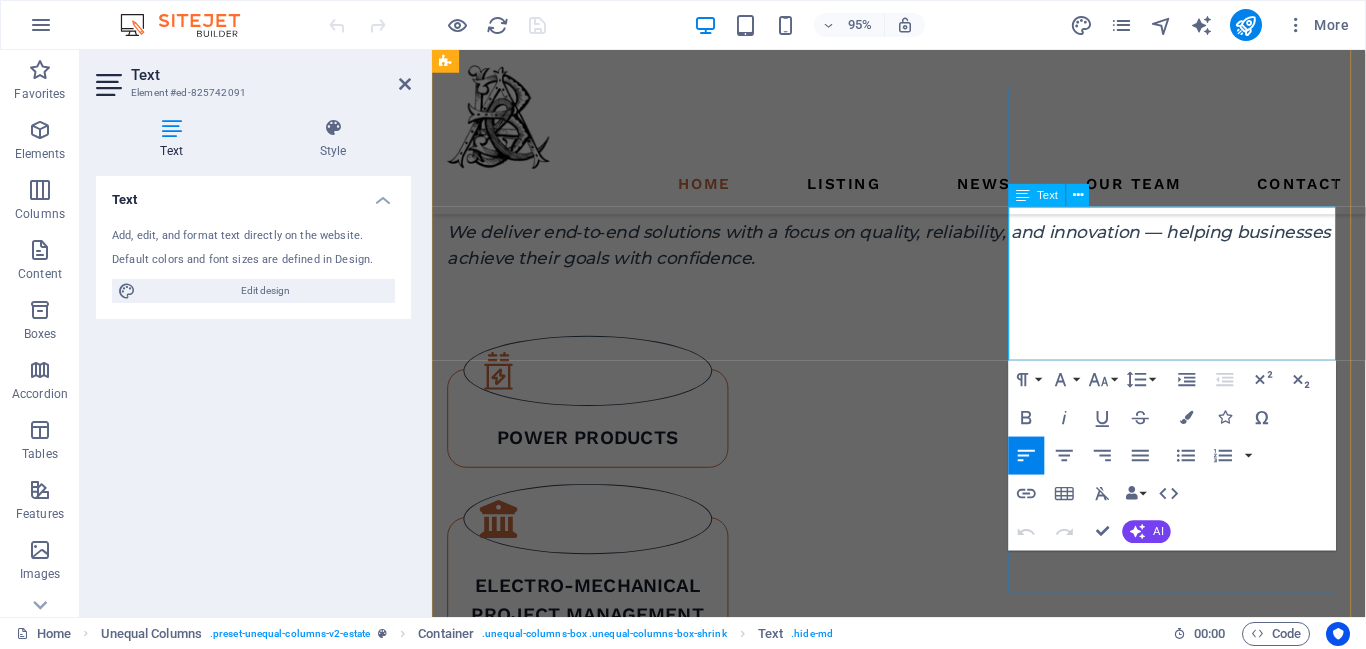 scroll, scrollTop: 1256, scrollLeft: 0, axis: vertical 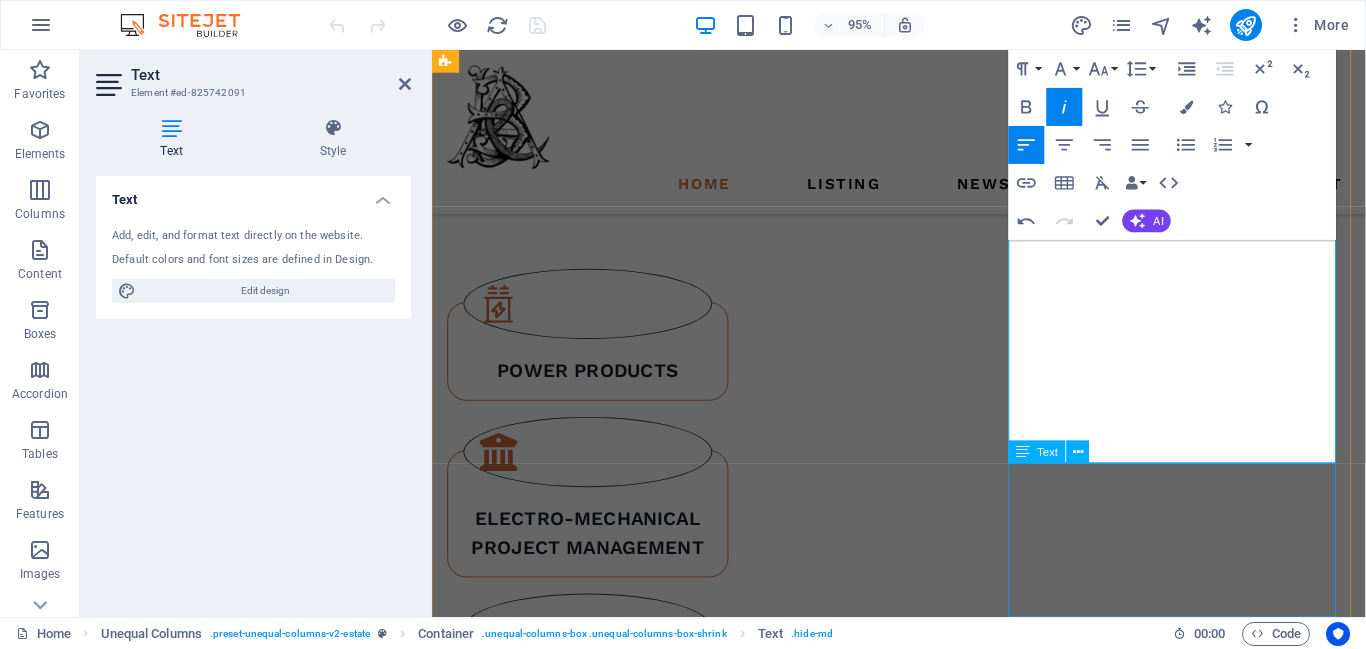 click on "At vero eos et accusamus et iusto odio dignissimos ducimus qui blanditiis praesentium voluptatum deleniti atque corrupti quos dolores et quas molestias excepturi sint occaecati cupiditate non provident." at bounding box center (923, 1928) 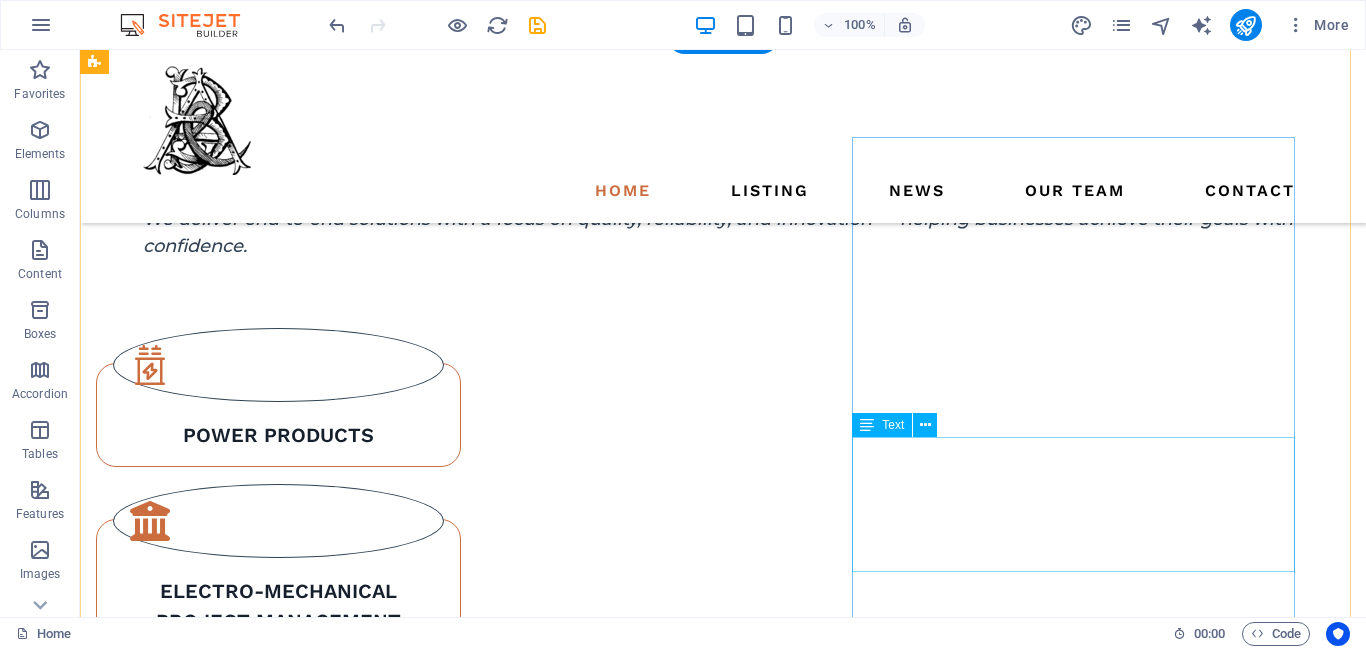 scroll, scrollTop: 1145, scrollLeft: 0, axis: vertical 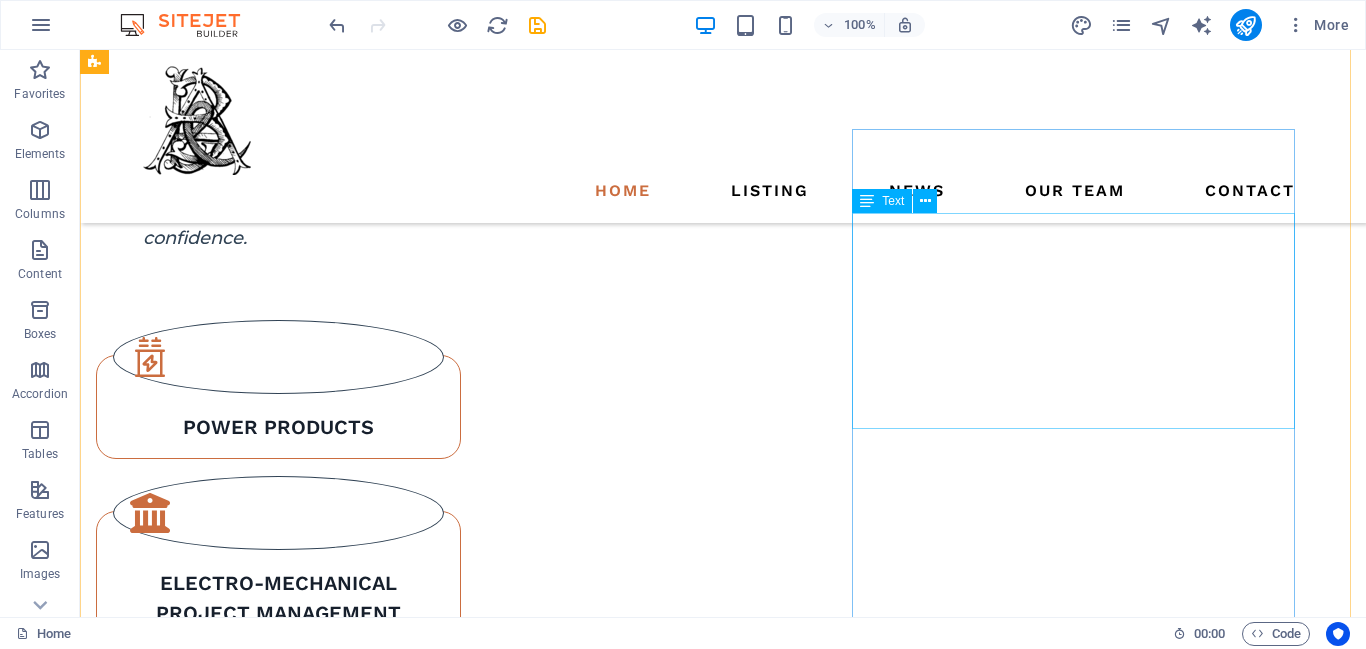 click on "At BnA, we are an organization committed to delivering excellence across every engagement. Our focus lies in understanding our clients’ unique challenges and providing innovative, reliable, and sustainable solutions. With a culture rooted in integrity and collaboration, we strive to create meaningful impact and long‑term value." at bounding box center [676, 2045] 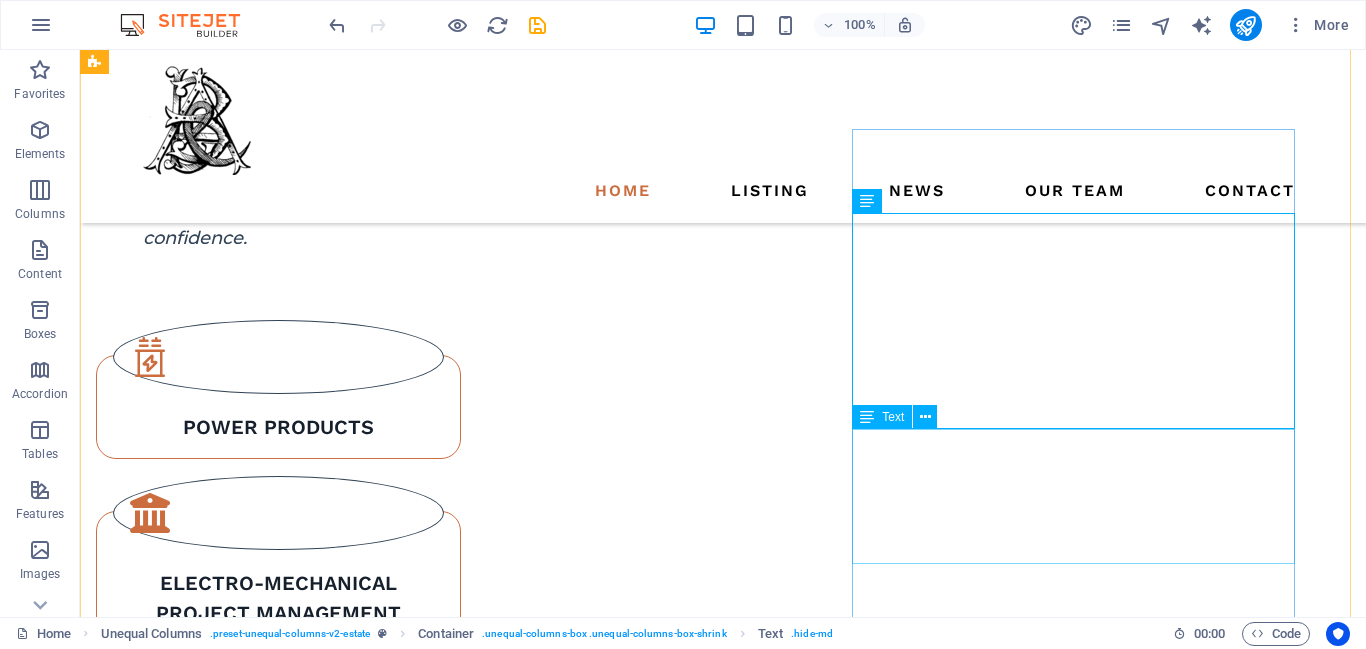 click on "At vero eos et accusamus et iusto odio dignissimos ducimus qui blanditiis praesentium voluptatum deleniti atque corrupti quos dolores et quas molestias excepturi sint occaecati cupiditate non provident." at bounding box center [676, 2113] 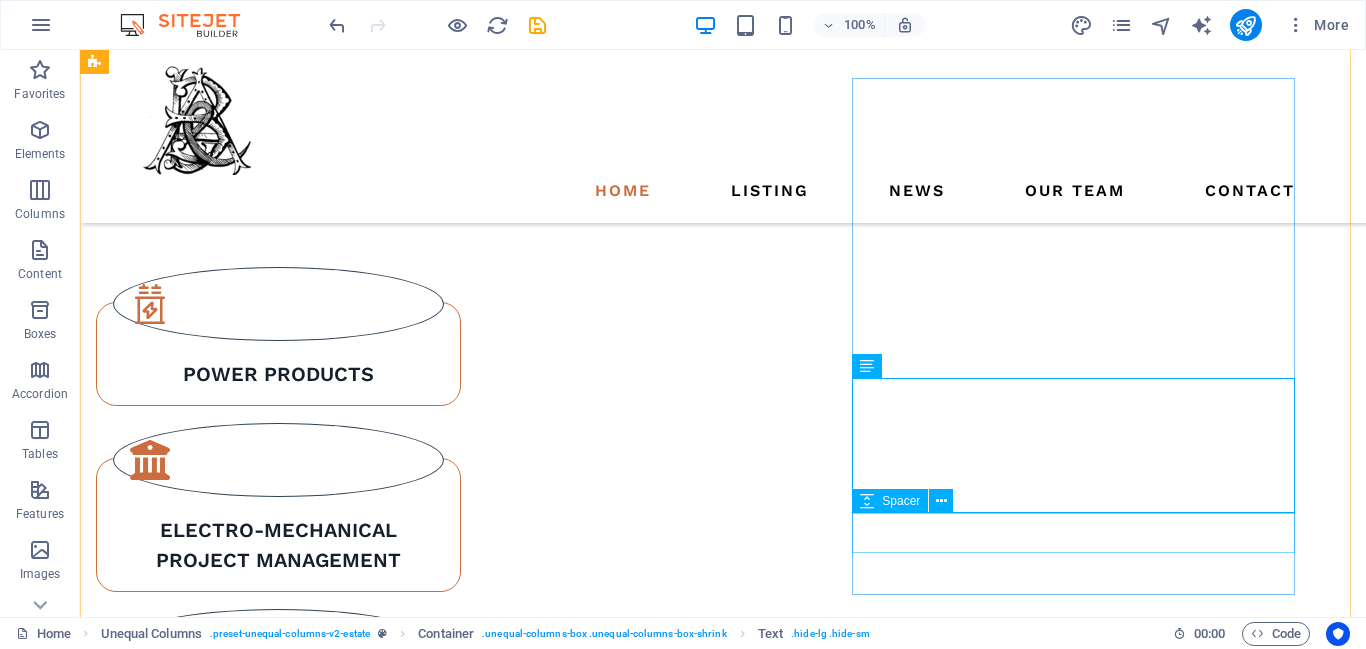 scroll, scrollTop: 1196, scrollLeft: 0, axis: vertical 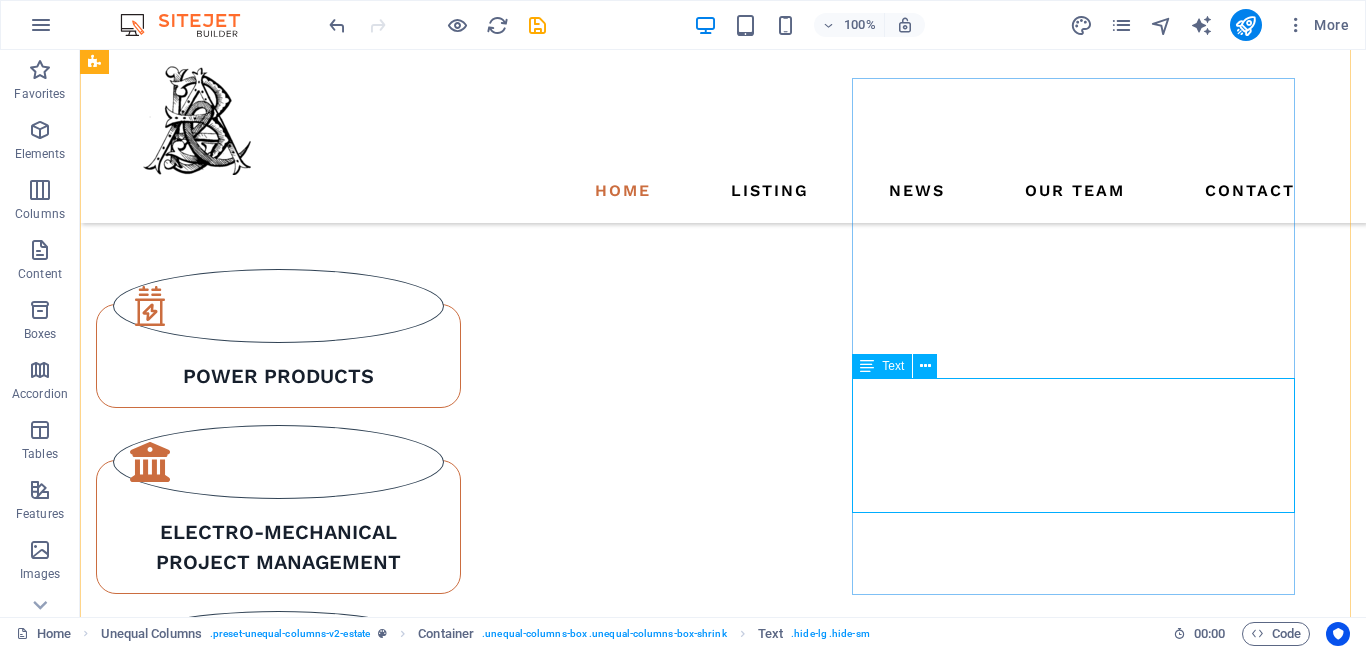 click on "At vero eos et accusamus et iusto odio dignissimos ducimus qui blanditiis praesentium voluptatum deleniti atque corrupti quos dolores et quas molestias excepturi sint occaecati cupiditate non provident." at bounding box center (676, 2062) 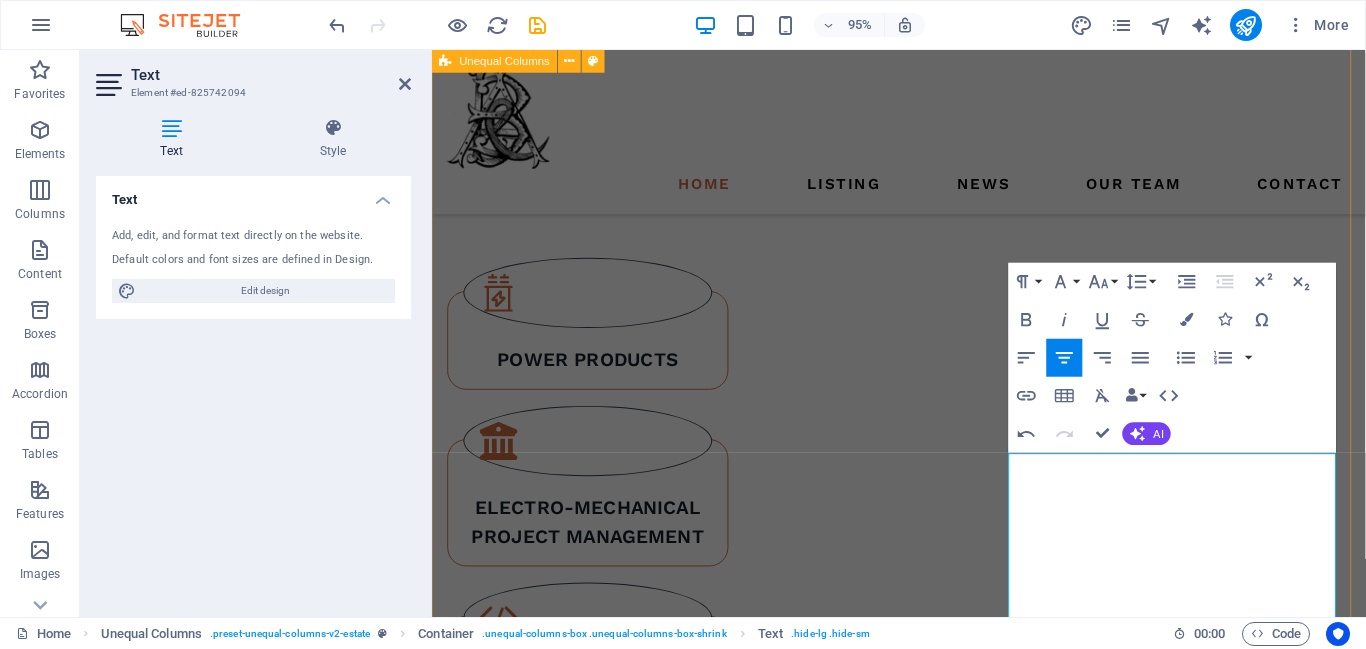click on "ABOUT US
what we are all about At BnA, we are an organization committed to delivering excellence across every engagement. Our focus lies in understanding our clients’ unique challenges and providing innovative, reliable, and sustainable solutions. With a culture rooted in integrity and collaboration, we strive to create meaningful impact and long‑term value. With a multidisciplinary team and a forward‑thinking approach, BnA blends industry expertise with cutting‑edge practices to deliver solutions that truly make a difference. We partner closely with our clients, ensuring every project is aligned with their vision while maintaining the highest standards of quality and efficiency. GET STARTED" at bounding box center (923, 1530) 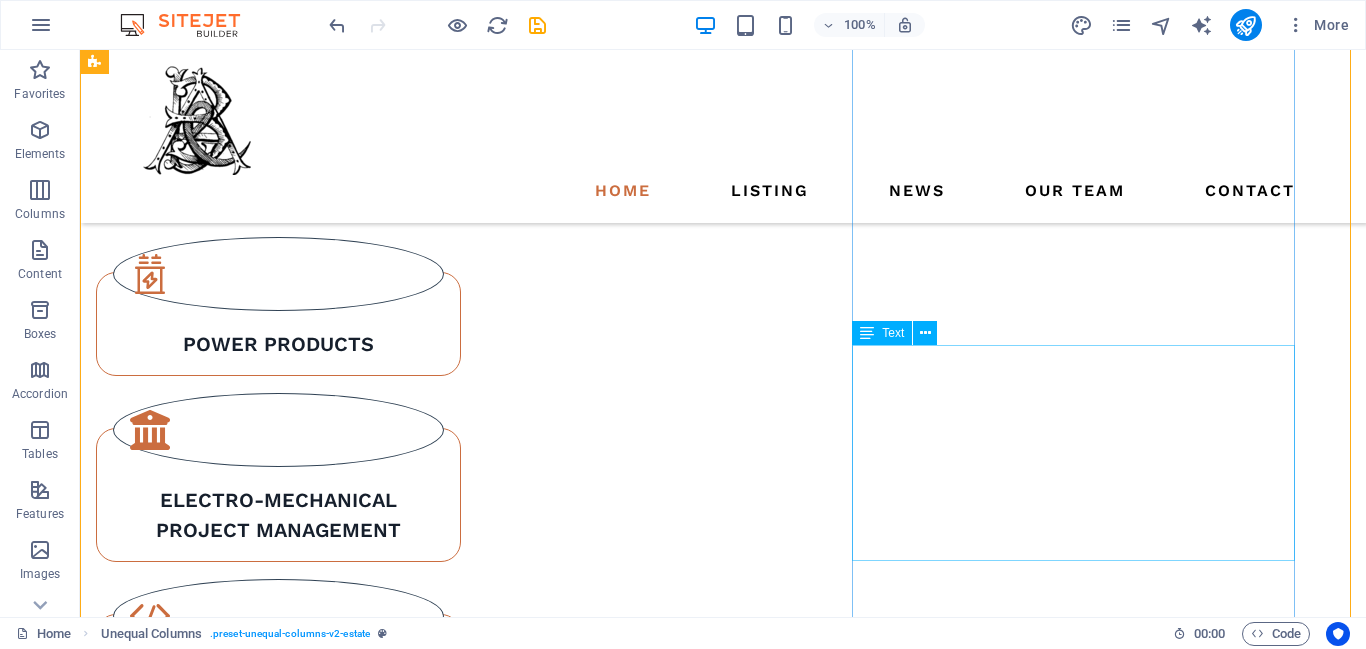 scroll, scrollTop: 1229, scrollLeft: 0, axis: vertical 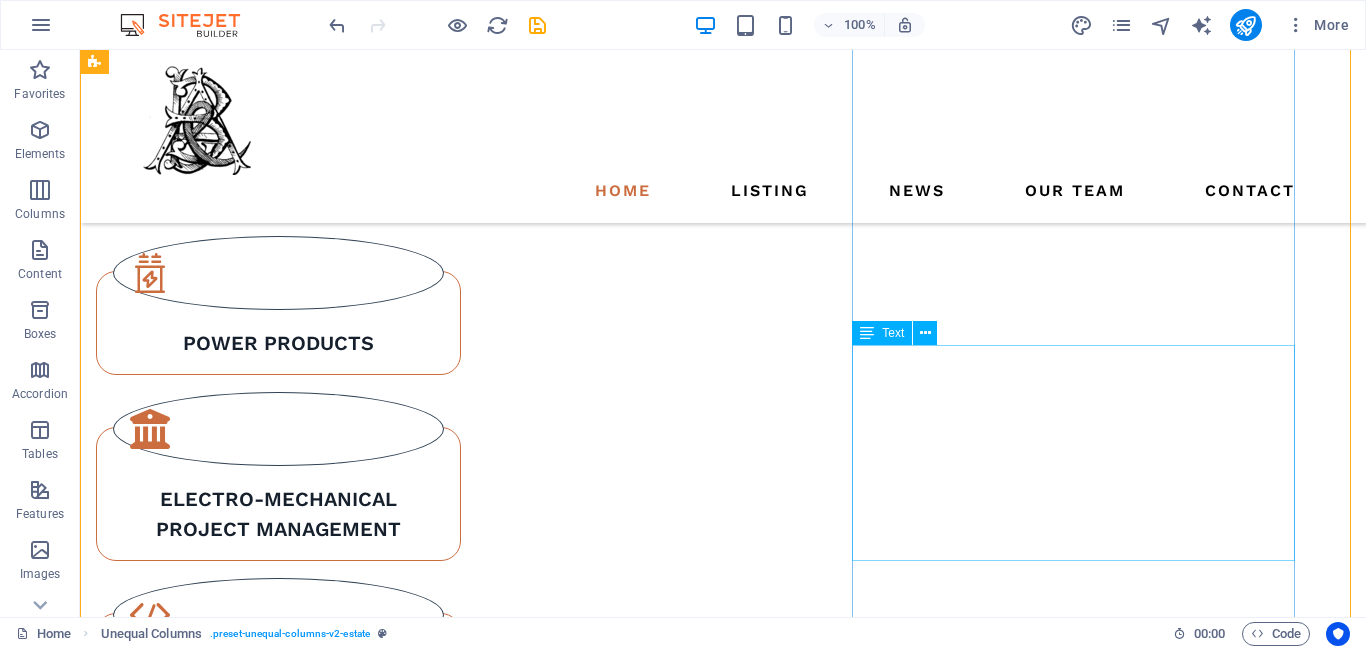 click on "With a multidisciplinary team and a forward‑thinking approach, BnA blends industry expertise with cutting‑edge practices to deliver solutions that truly make a difference. We partner closely with our clients, ensuring every project is aligned with their vision while maintaining the highest standards of quality and efficiency." at bounding box center [676, 2042] 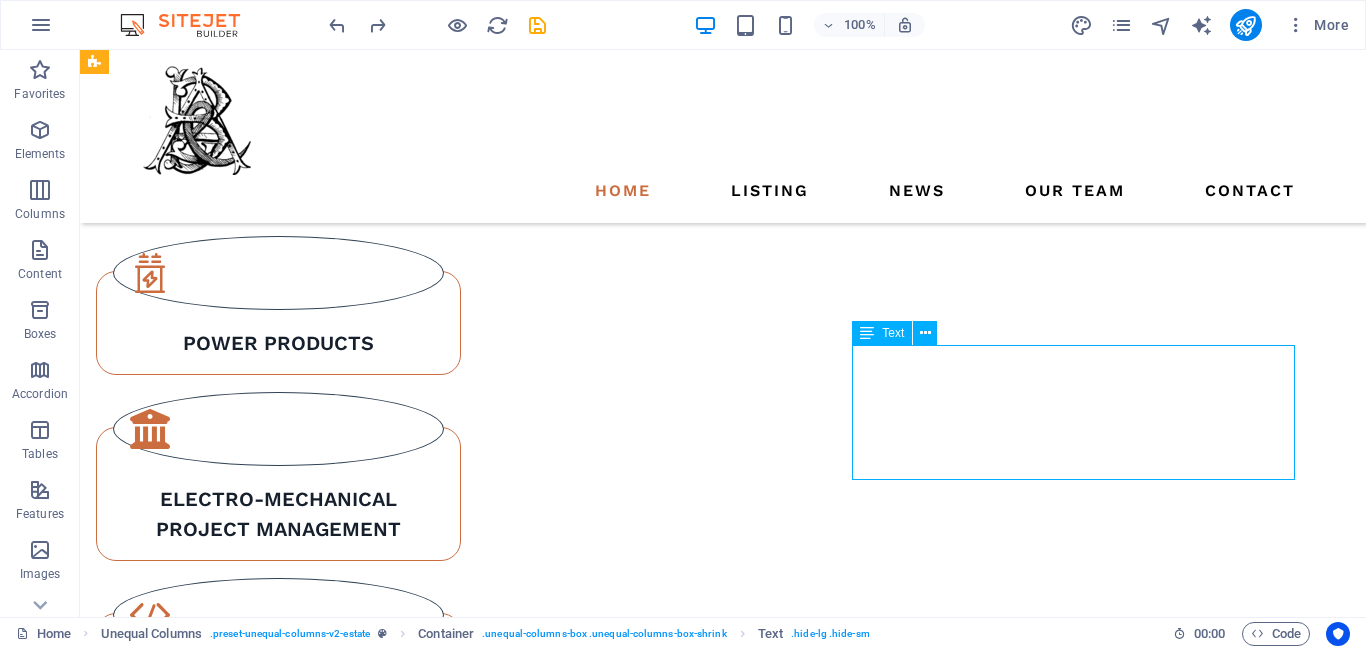 click on "At vero eos et accusamus et iusto odio dignissimos ducimus qui blanditiis praesentium voluptatum deleniti atque corrupti quos dolores et quas molestias excepturi sint occaecati cupiditate non provident." at bounding box center [676, 2029] 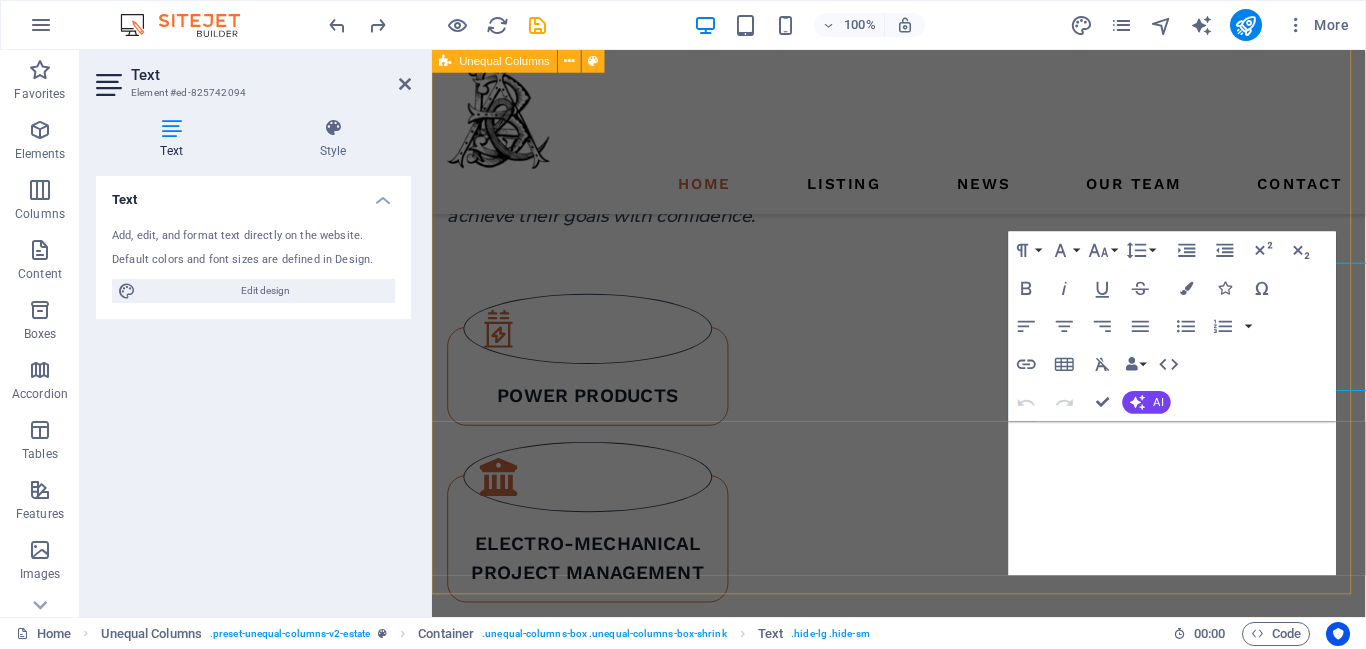 scroll, scrollTop: 1300, scrollLeft: 0, axis: vertical 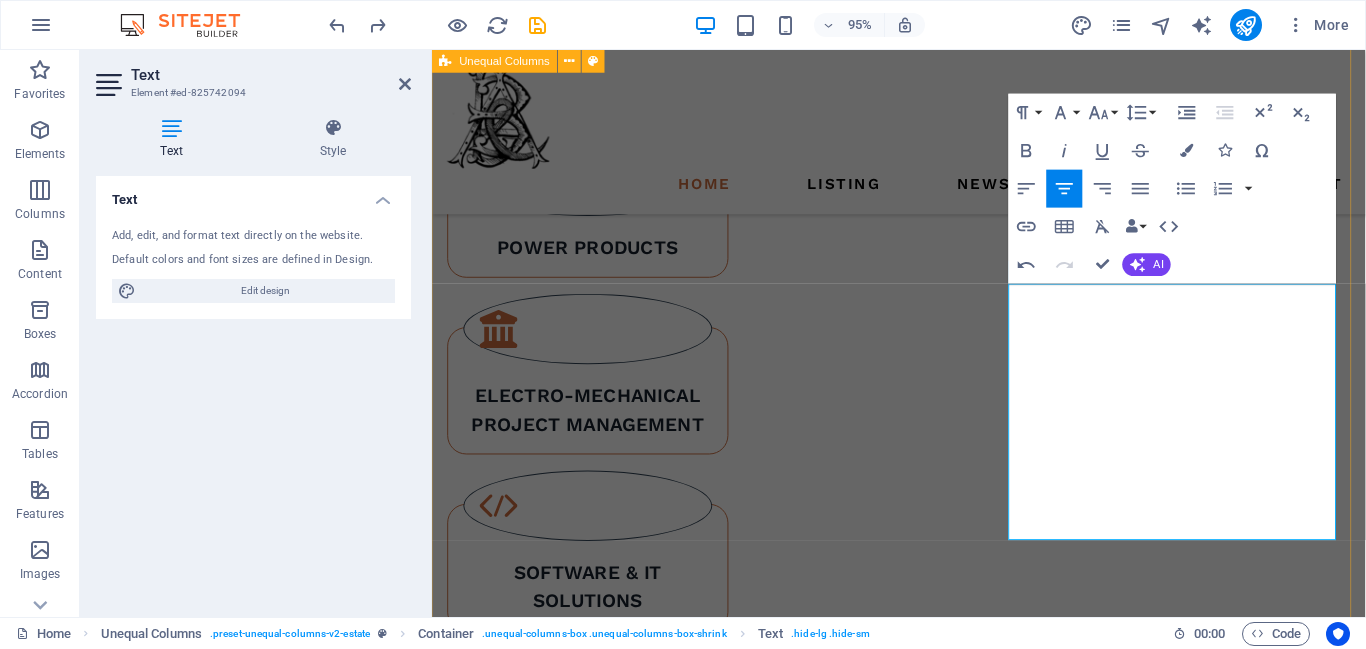 click on "ABOUT US
what we are all about At BnA, we are an organization committed to delivering excellence across every engagement. Our focus lies in understanding our clients’ unique challenges and providing innovative, reliable, and sustainable solutions. With a culture rooted in integrity and collaboration, we strive to create meaningful impact and long‑term value. With a multidisciplinary team and a forward‑thinking approach, BnA blends industry expertise with cutting‑edge practices to deliver solutions that truly make a difference. We partner closely with our clients, ensuring every project is aligned with their vision while maintaining the highest standards of quality and efficiency. GET STARTED" at bounding box center [923, 1412] 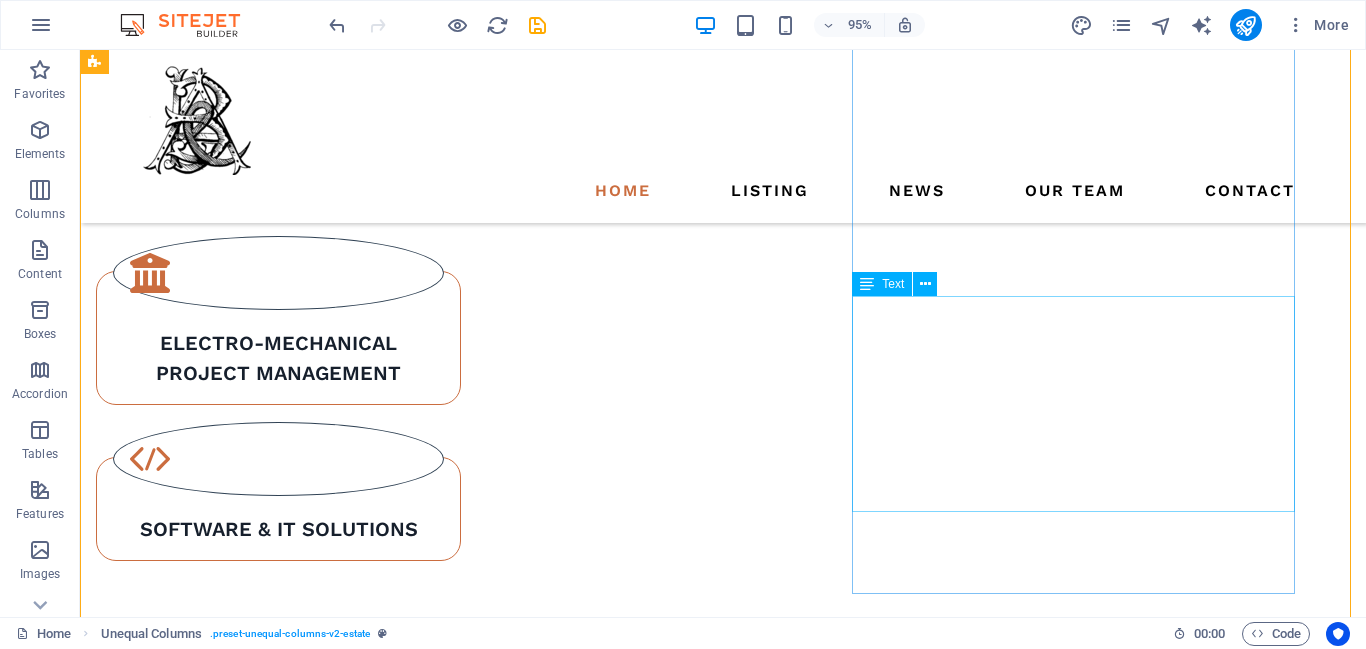 scroll, scrollTop: 1278, scrollLeft: 0, axis: vertical 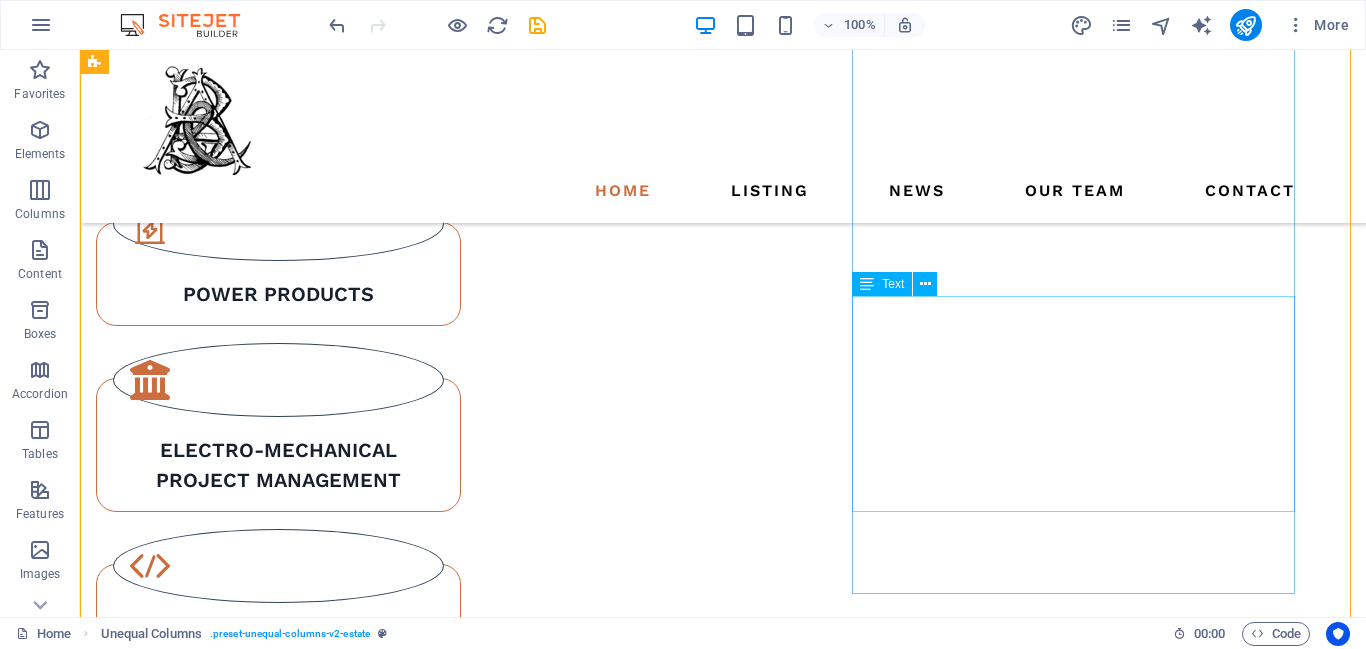 click on "With a multidisciplinary team and a forward‑thinking approach, BnA blends industry expertise with cutting‑edge practices to deliver solutions that truly make a difference. We partner closely with our clients, ensuring every project is aligned with their vision while maintaining the highest standards of quality and efficiency." at bounding box center [676, 1993] 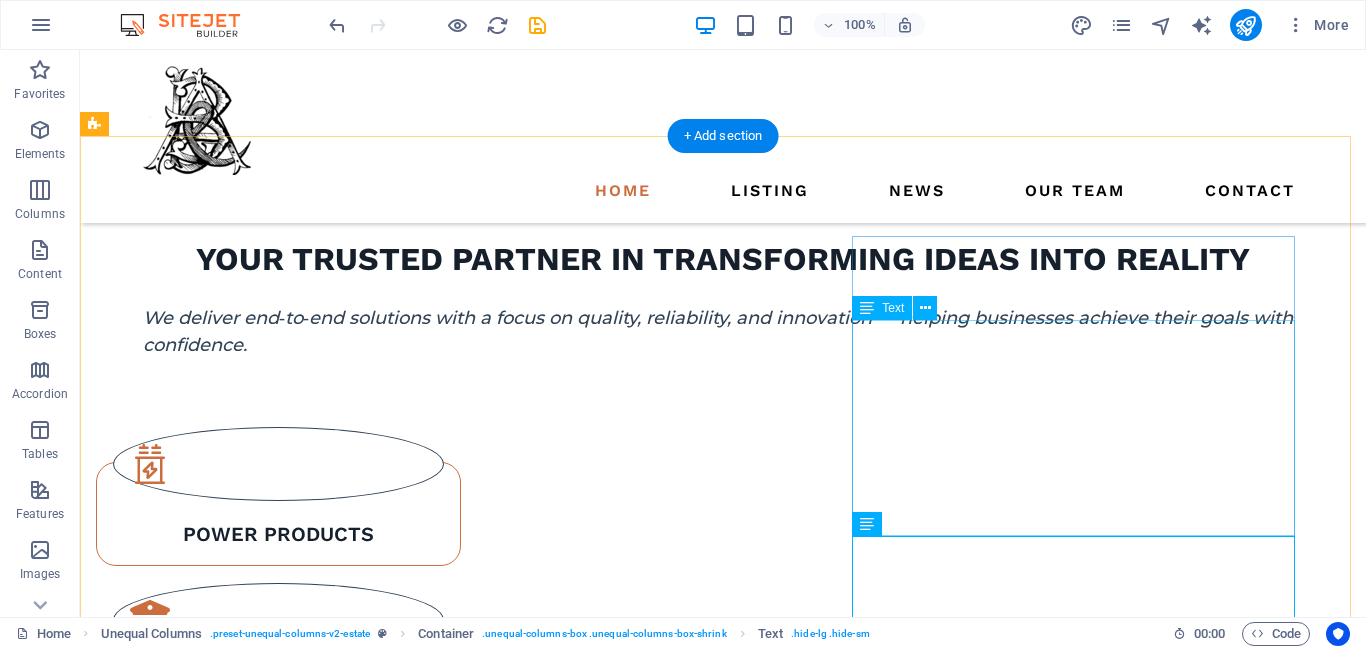 scroll, scrollTop: 1033, scrollLeft: 0, axis: vertical 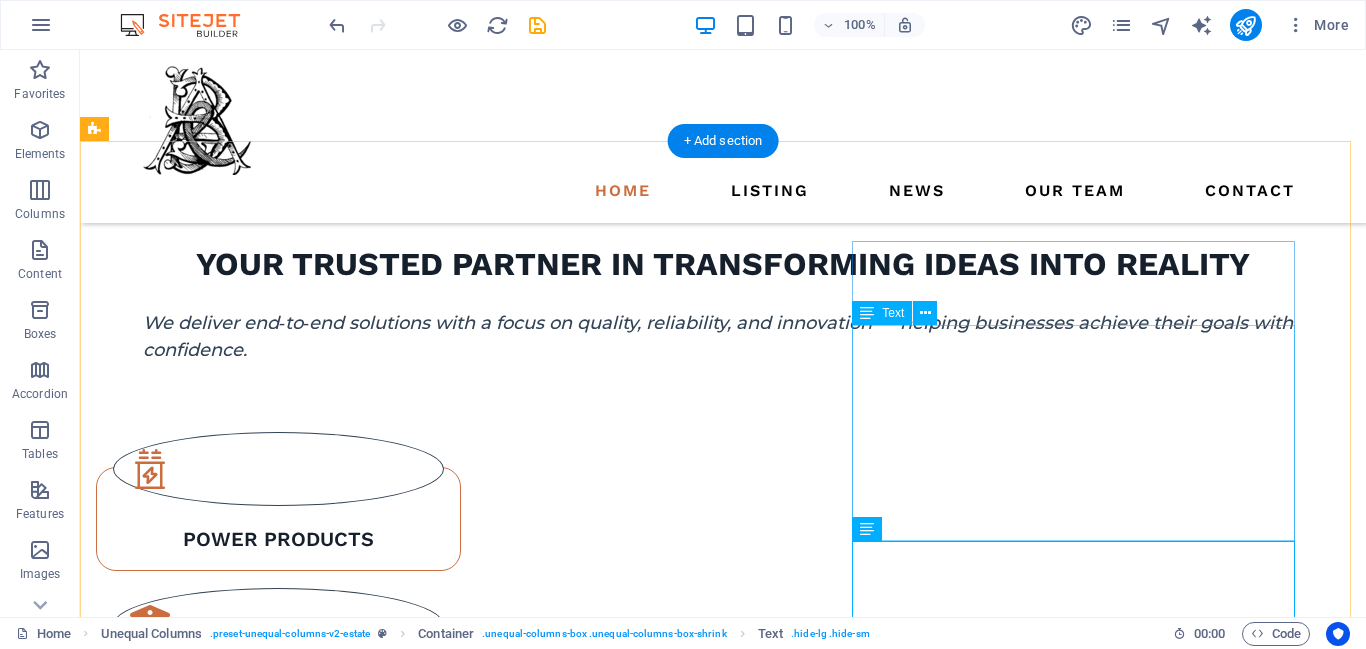 click on "At BnA, we are an organization committed to delivering excellence across every engagement. Our focus lies in understanding our clients’ unique challenges and providing innovative, reliable, and sustainable solutions. With a culture rooted in integrity and collaboration, we strive to create meaningful impact and long‑term value." at bounding box center [676, 2157] 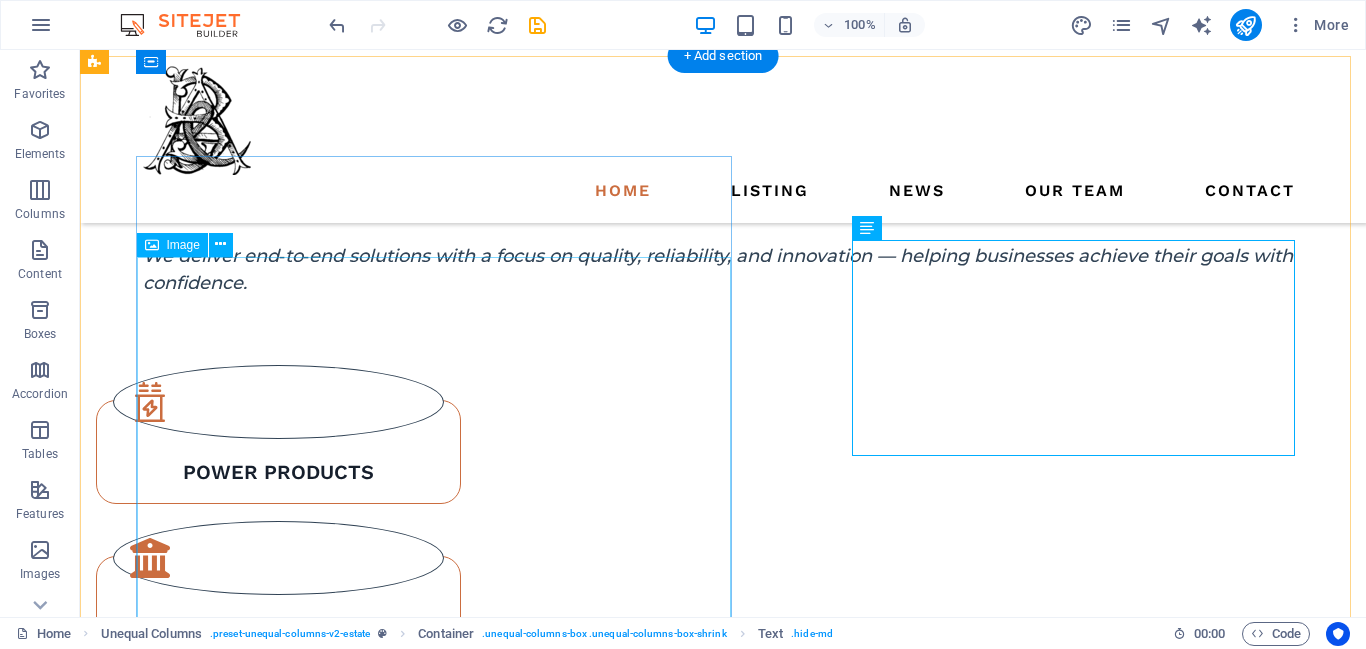 scroll, scrollTop: 1091, scrollLeft: 0, axis: vertical 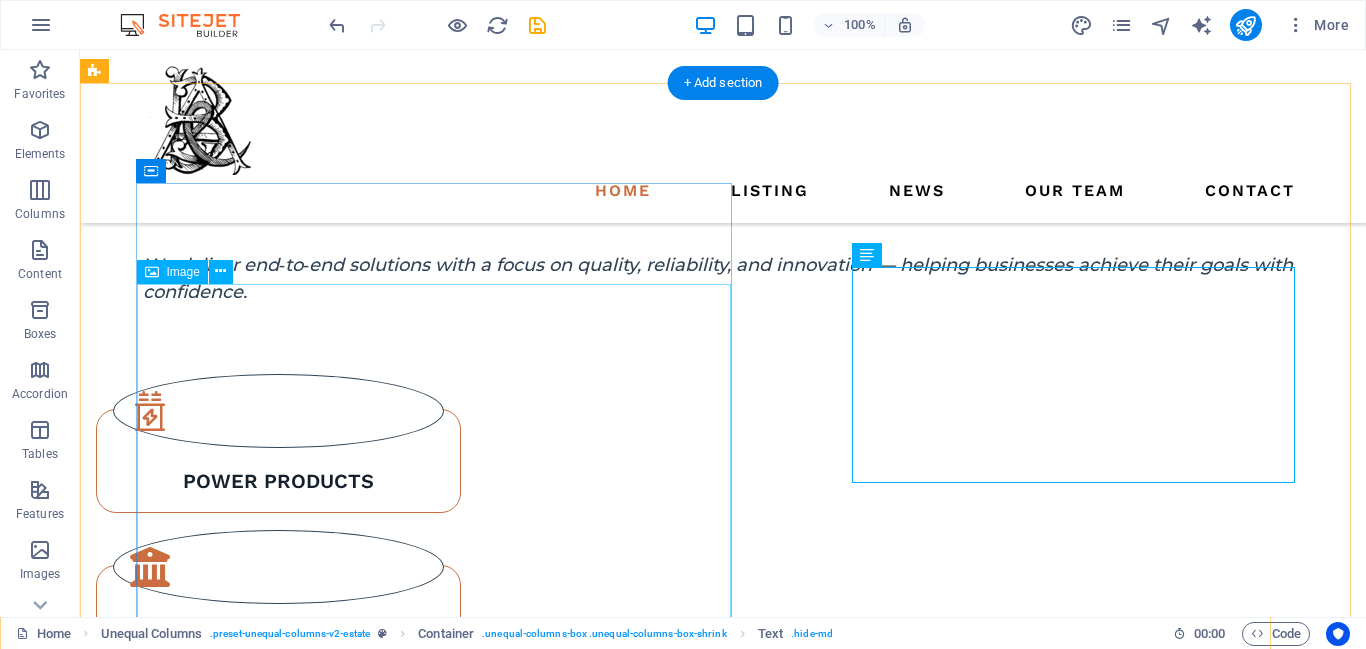 click at bounding box center (676, 1485) 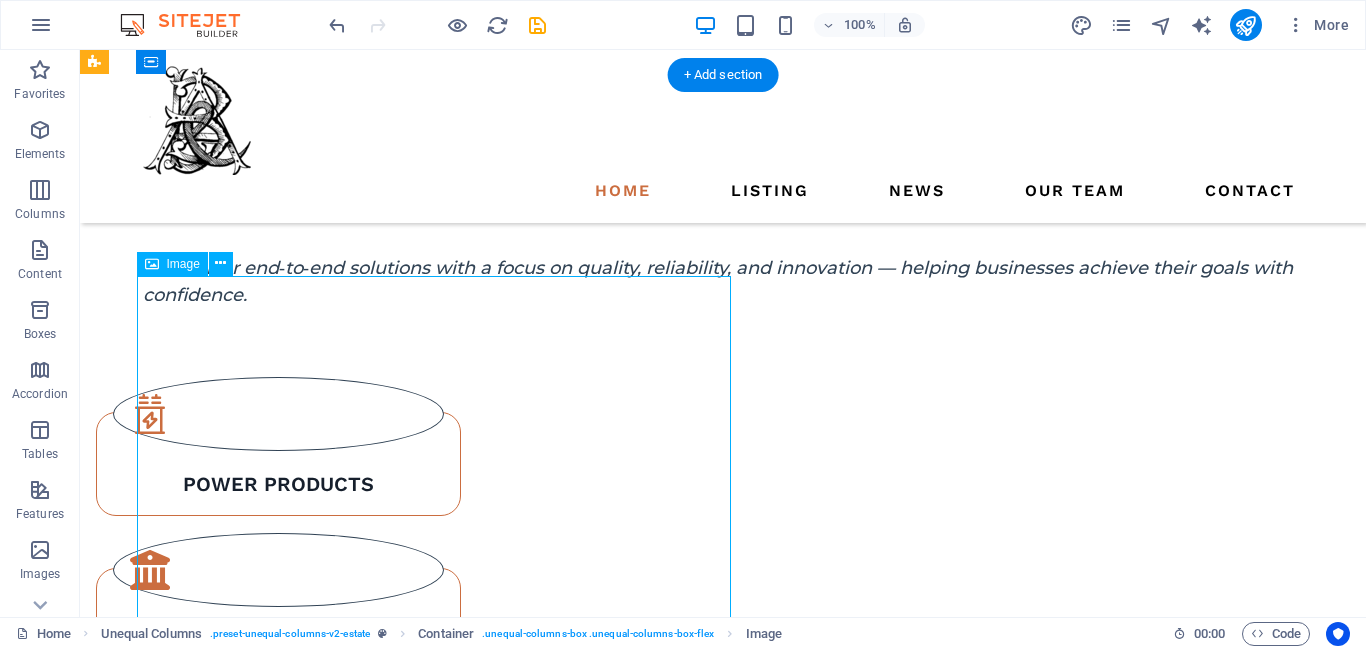 scroll, scrollTop: 1066, scrollLeft: 0, axis: vertical 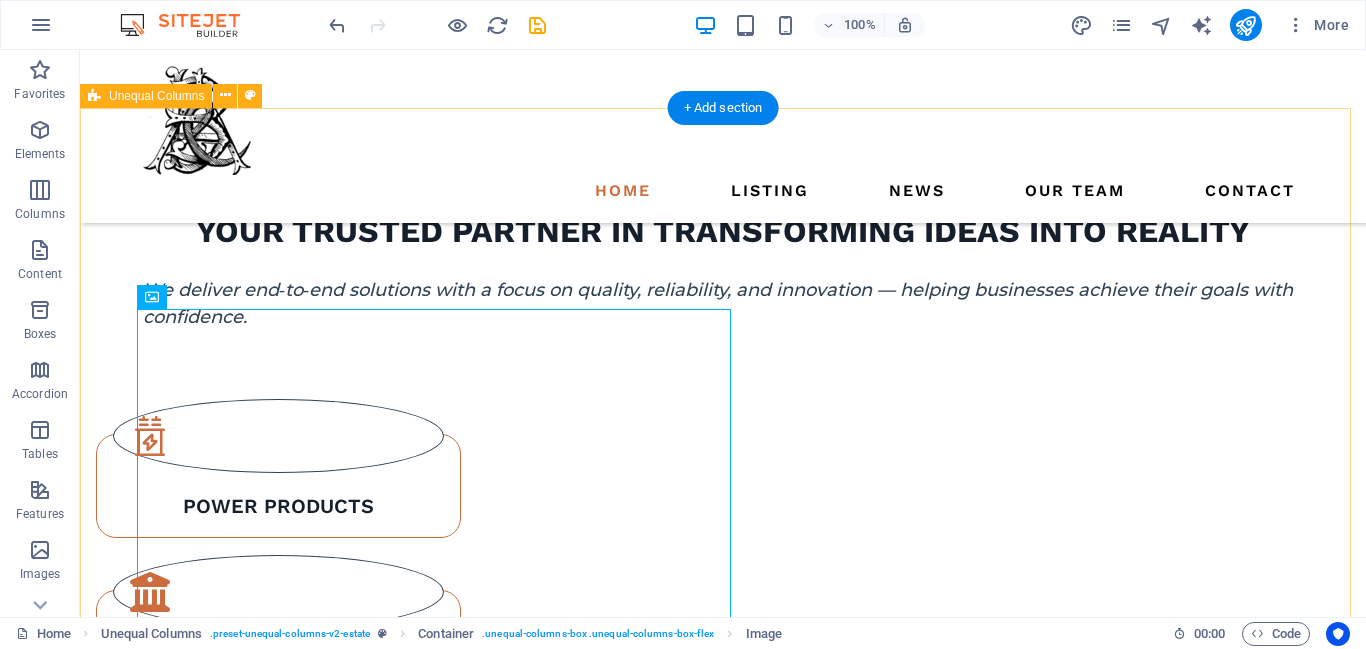 click on "ABOUT US
what we are all about At BnA, we are an organization committed to delivering excellence across every engagement. Our focus lies in understanding our clients’ unique challenges and providing innovative, reliable, and sustainable solutions. With a culture rooted in integrity and collaboration, we strive to create meaningful impact and long‑term value. With a multidisciplinary team and a forward‑thinking approach, BnA blends industry expertise with cutting‑edge practices to deliver solutions that truly make a difference. We partner closely with our clients, ensuring every project is aligned with their vision while maintaining the highest standards of quality and efficiency. GET STARTED" at bounding box center [723, 1704] 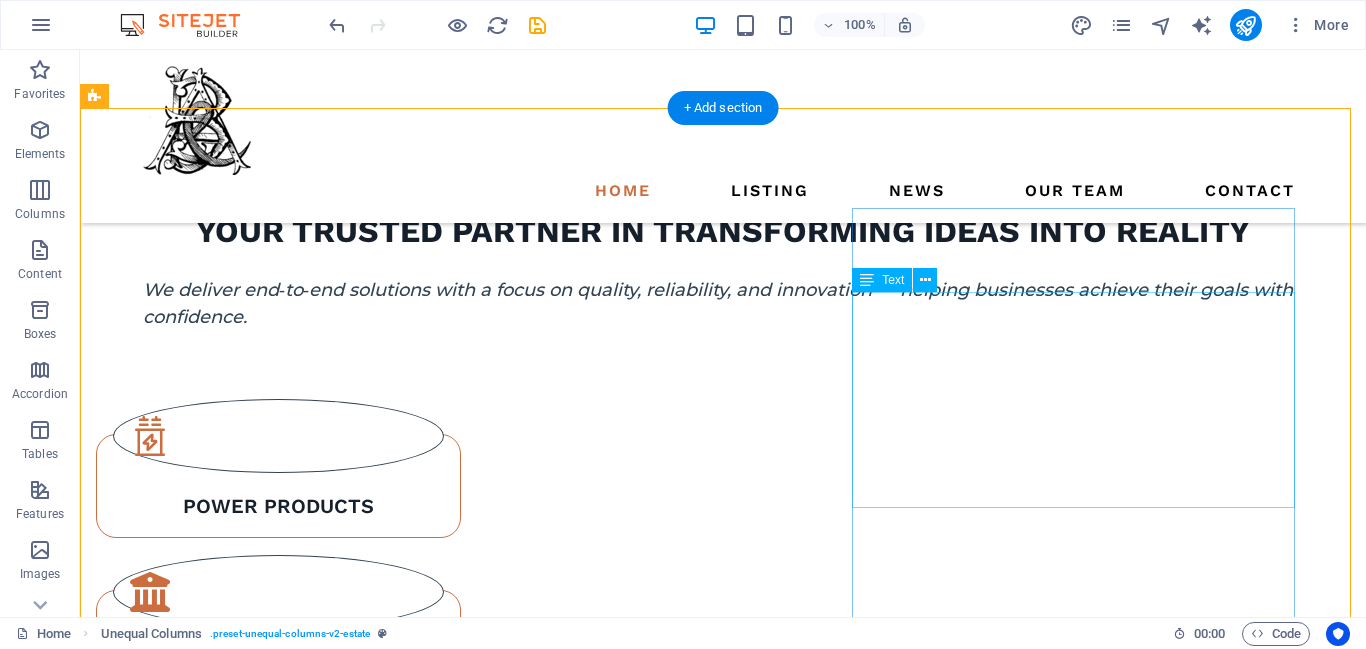 click on "At BnA, we are an organization committed to delivering excellence across every engagement. Our focus lies in understanding our clients’ unique challenges and providing innovative, reliable, and sustainable solutions. With a culture rooted in integrity and collaboration, we strive to create meaningful impact and long‑term value." at bounding box center (676, 2124) 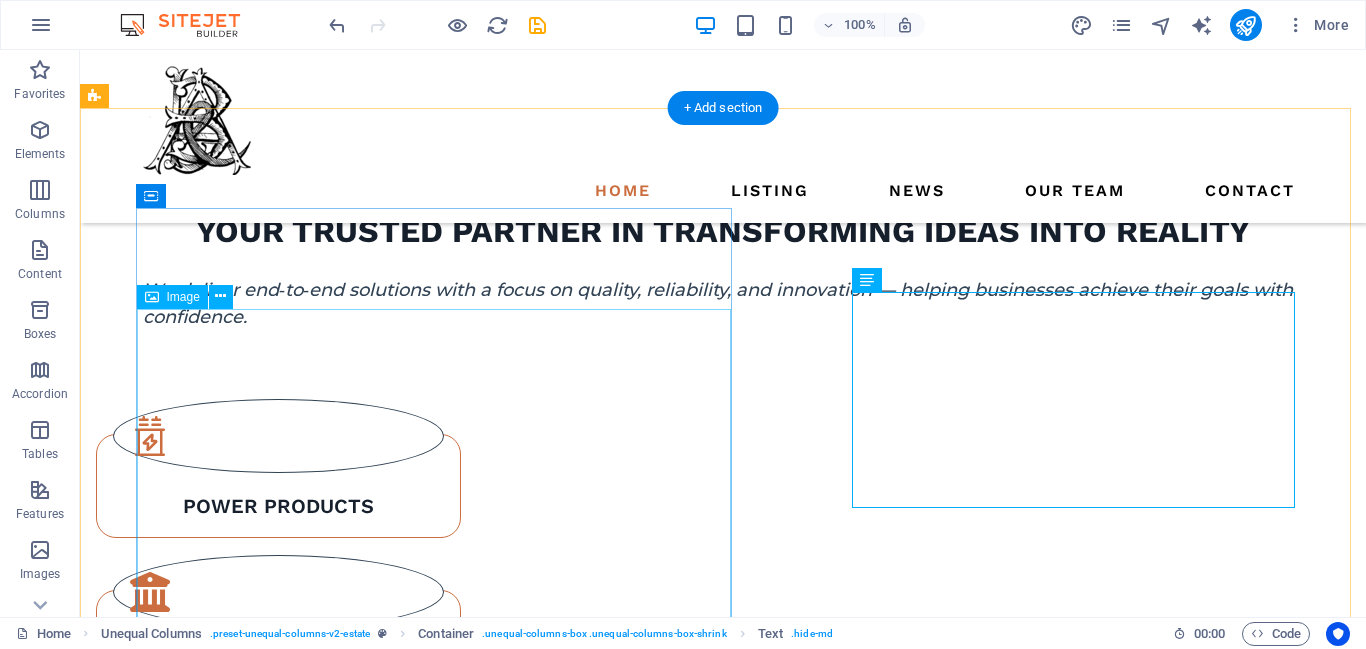 click at bounding box center [676, 1510] 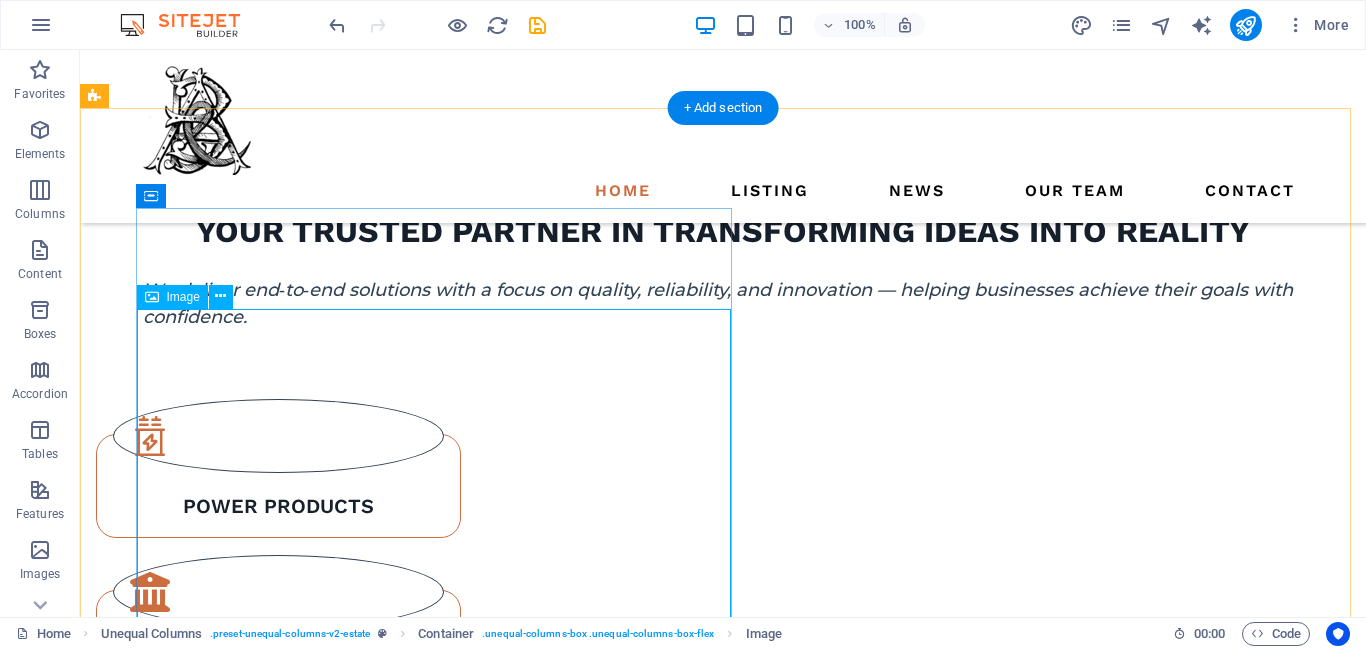 click at bounding box center [676, 1510] 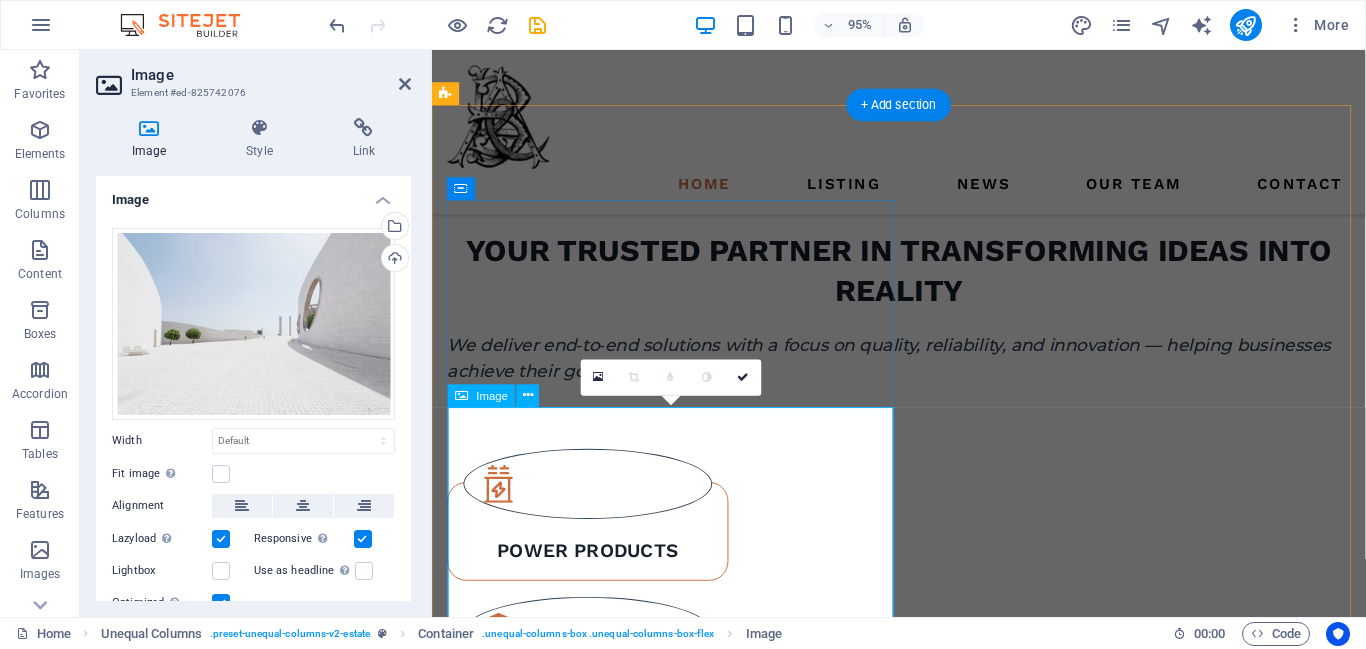 scroll, scrollTop: 1137, scrollLeft: 0, axis: vertical 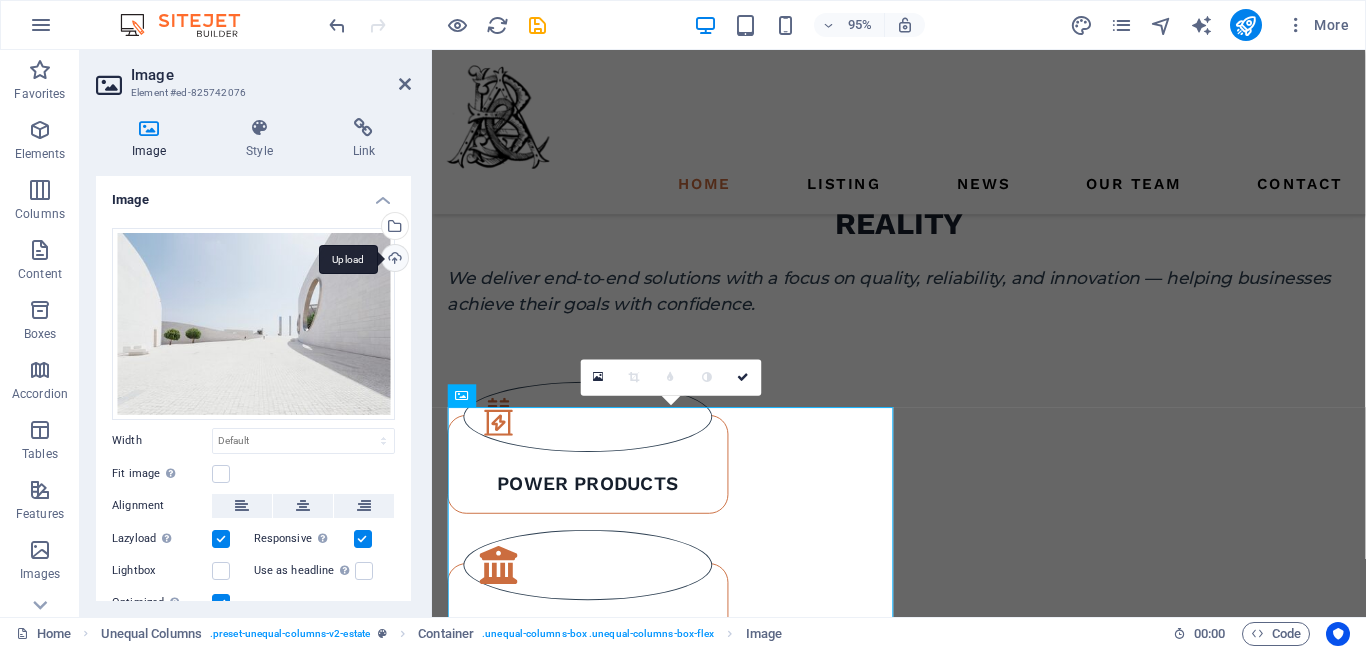 click on "Upload" at bounding box center [393, 260] 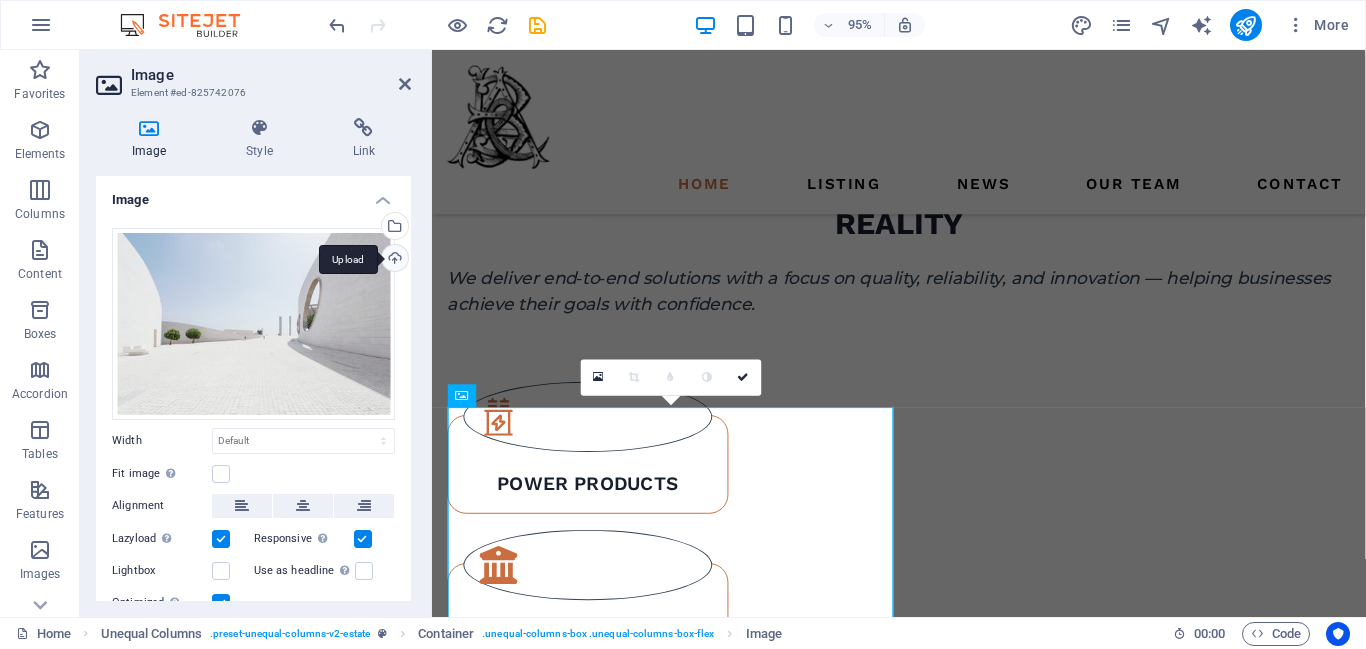 scroll, scrollTop: 75, scrollLeft: 0, axis: vertical 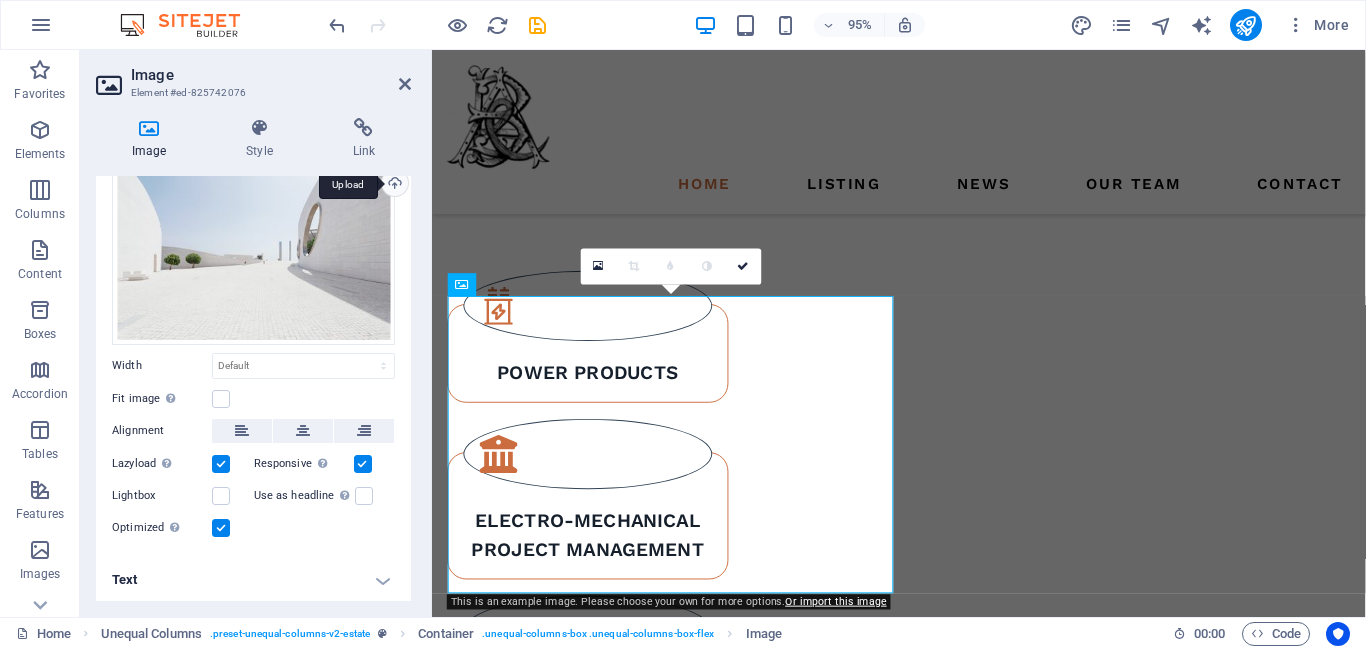 click on "Upload" at bounding box center (393, 185) 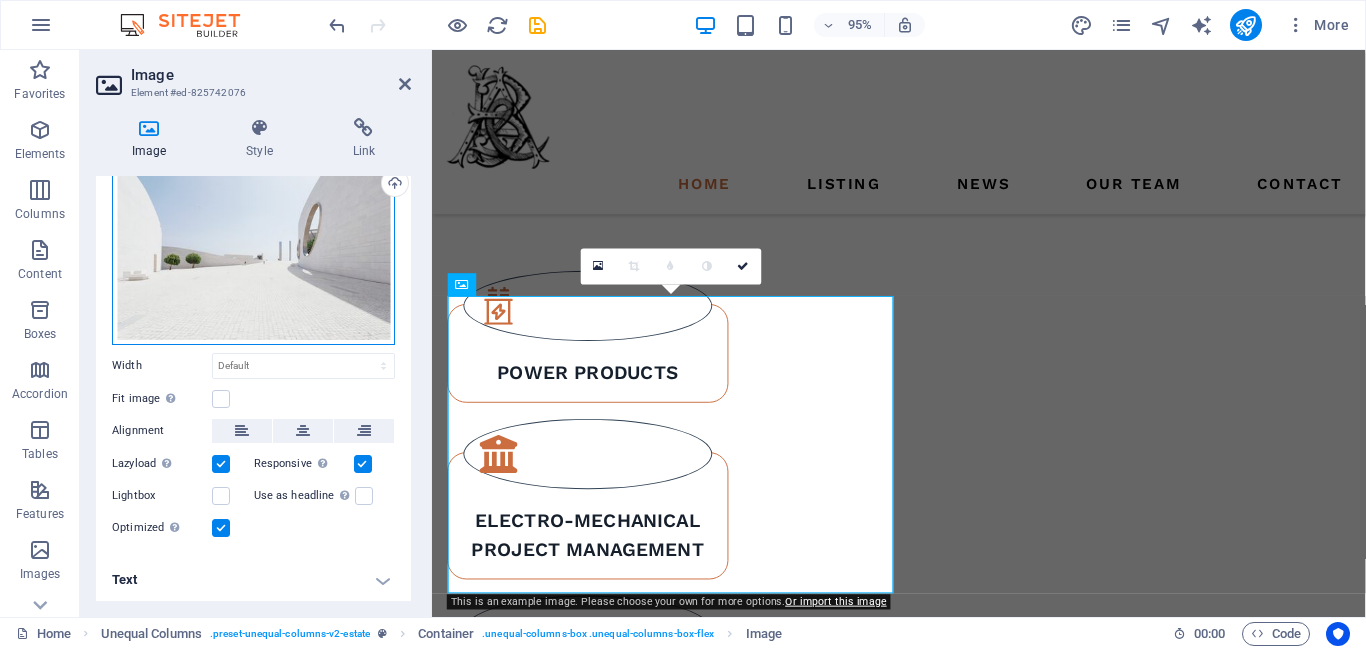 click on "Drag files here, click to choose files or select files from Files or our free stock photos & videos" at bounding box center [253, 249] 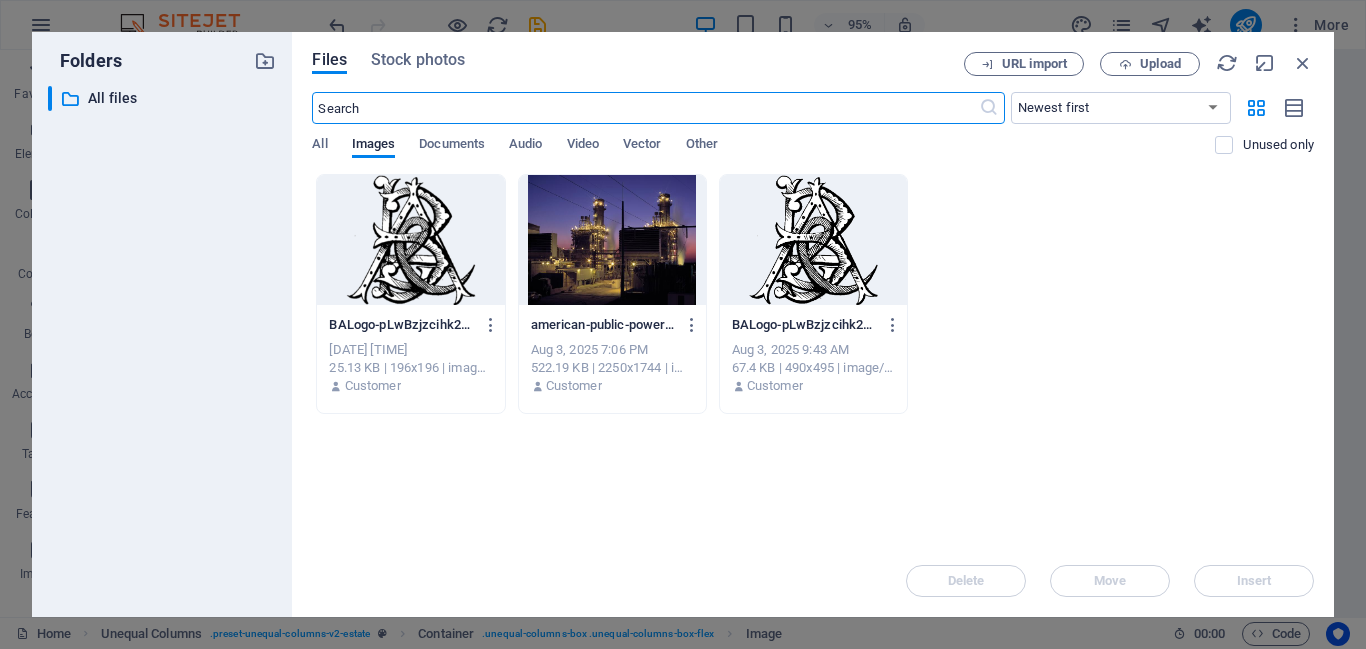 scroll, scrollTop: 1916, scrollLeft: 0, axis: vertical 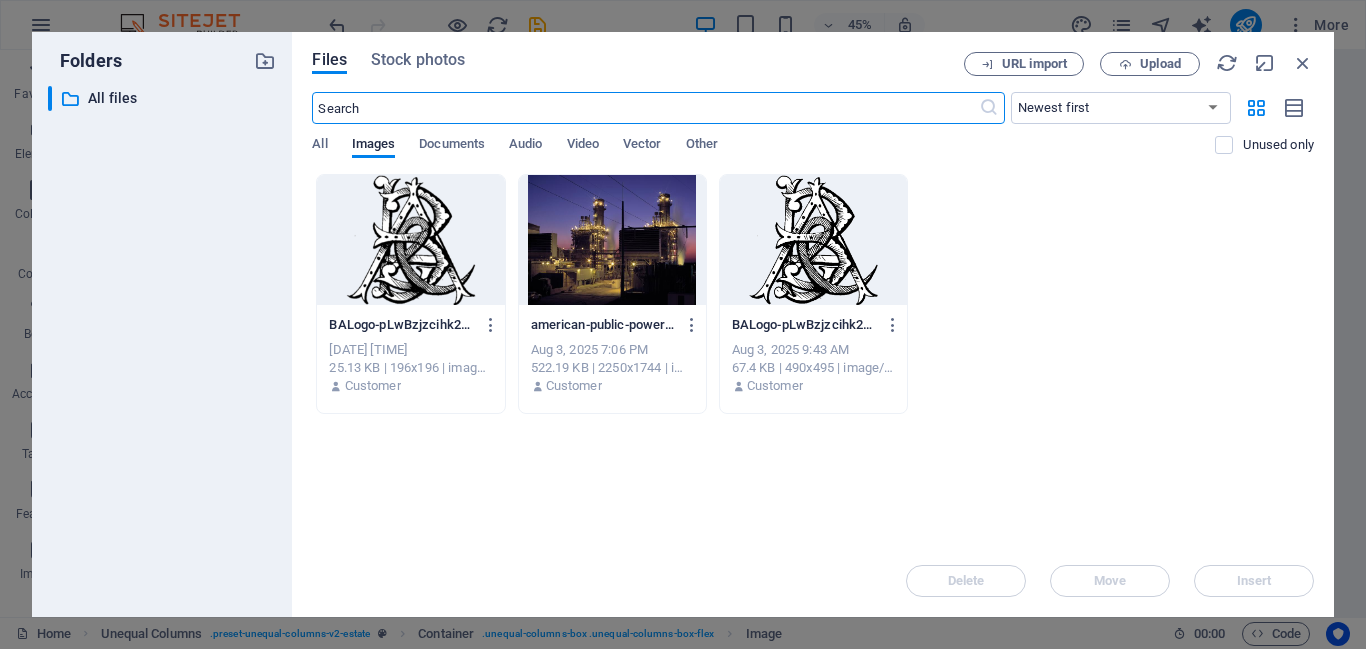 click at bounding box center [645, 108] 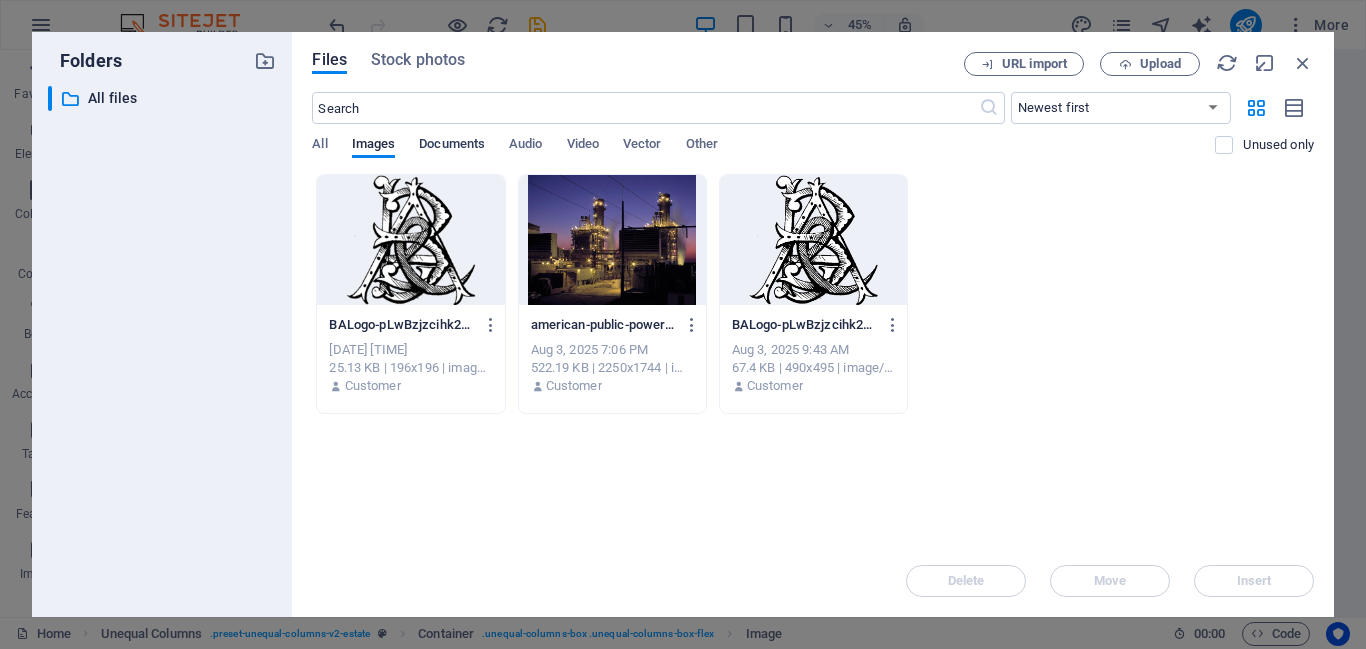 click on "Documents" at bounding box center [452, 147] 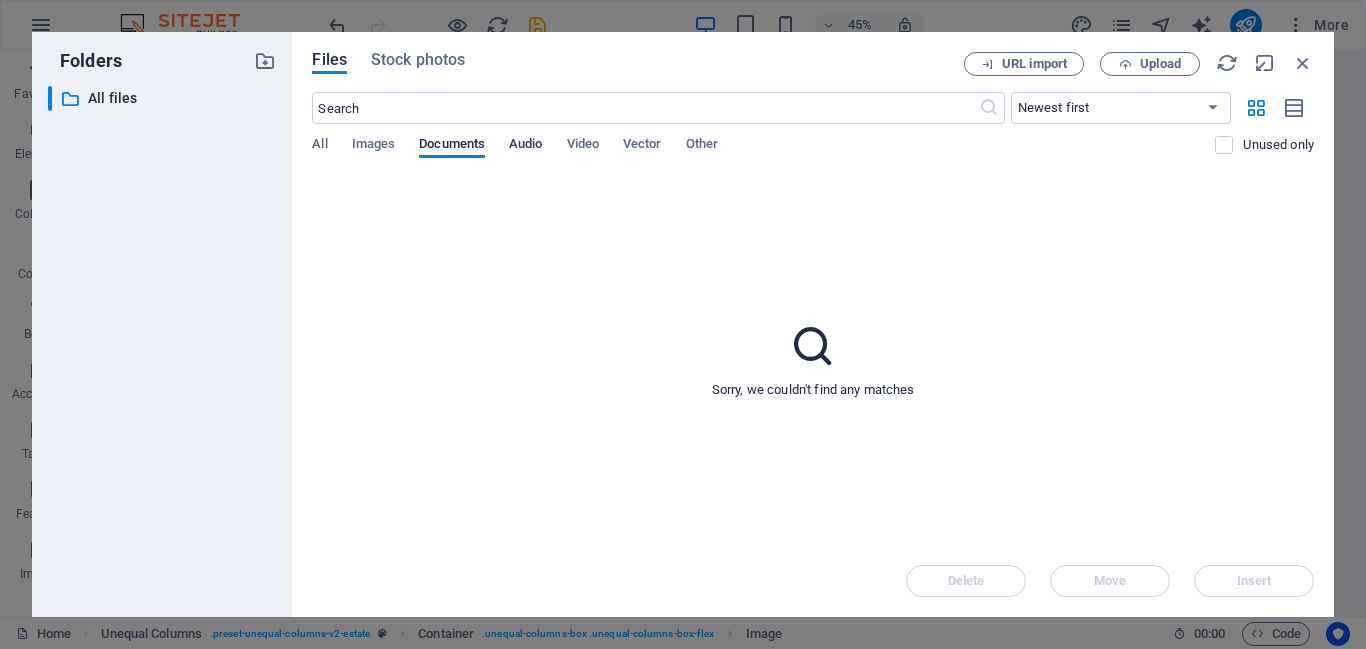 click on "Audio" at bounding box center (525, 146) 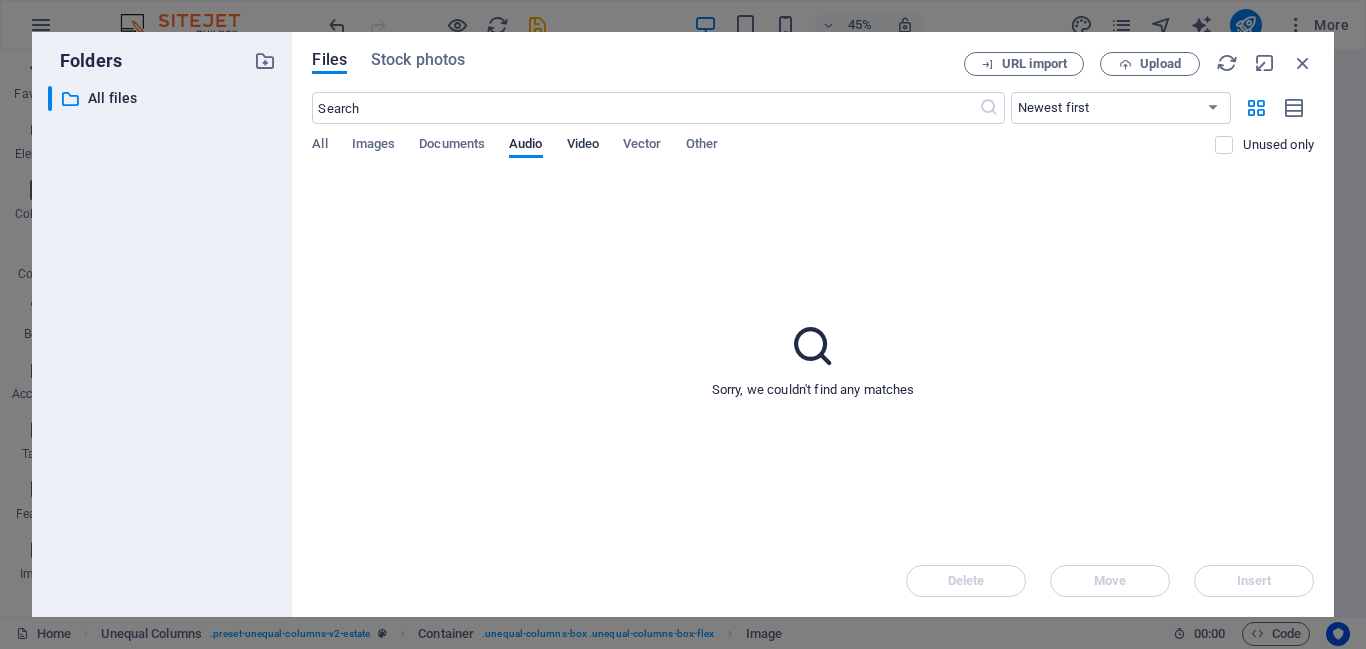 click on "Video" at bounding box center [583, 146] 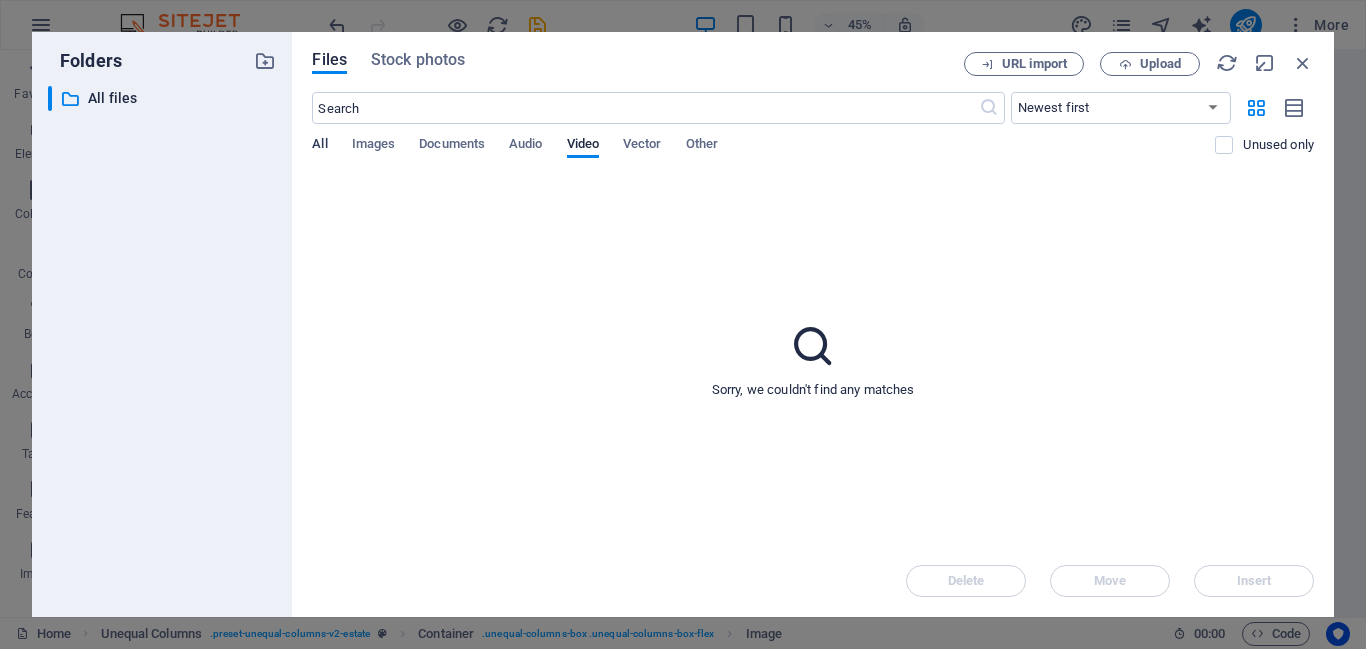 click on "All" at bounding box center (319, 146) 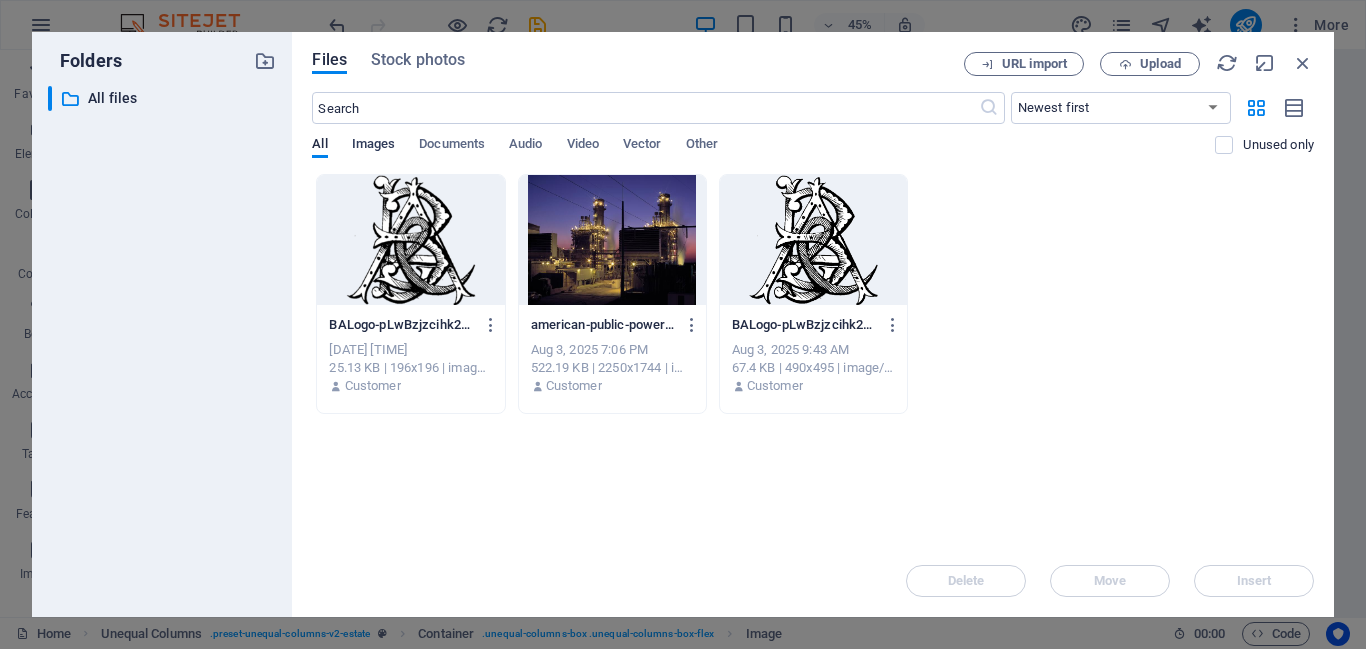 click on "Images" at bounding box center (374, 146) 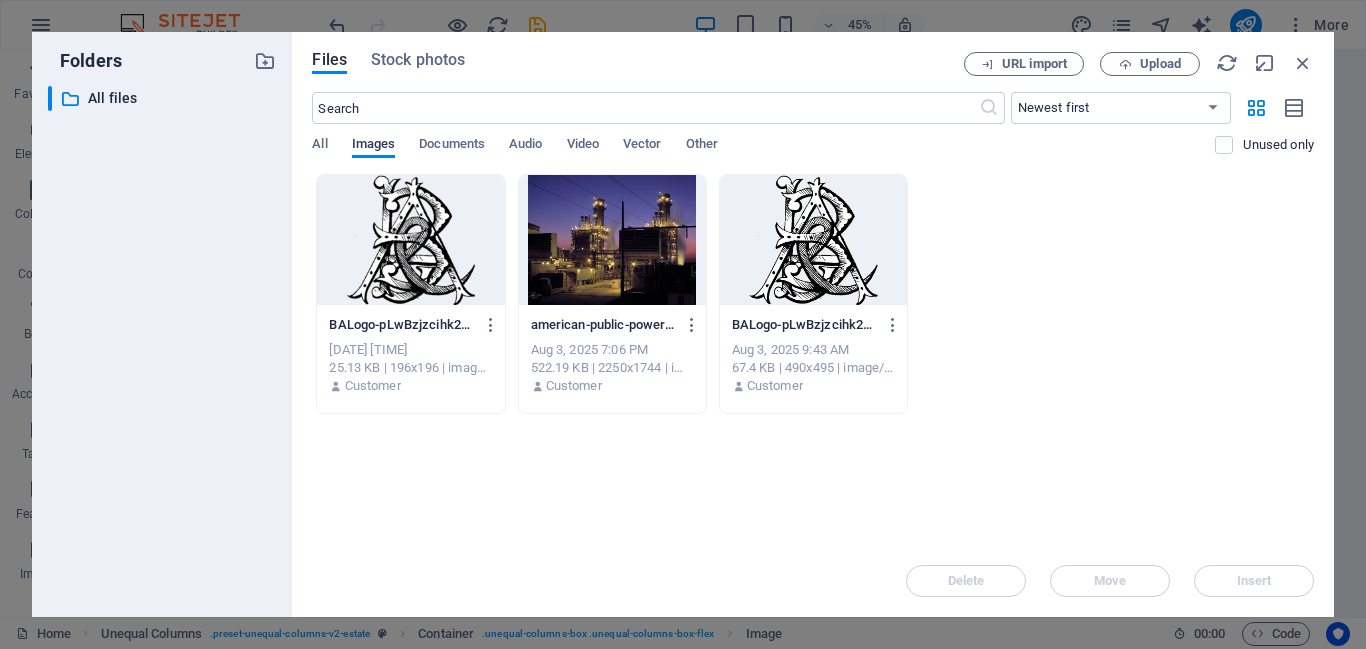 type 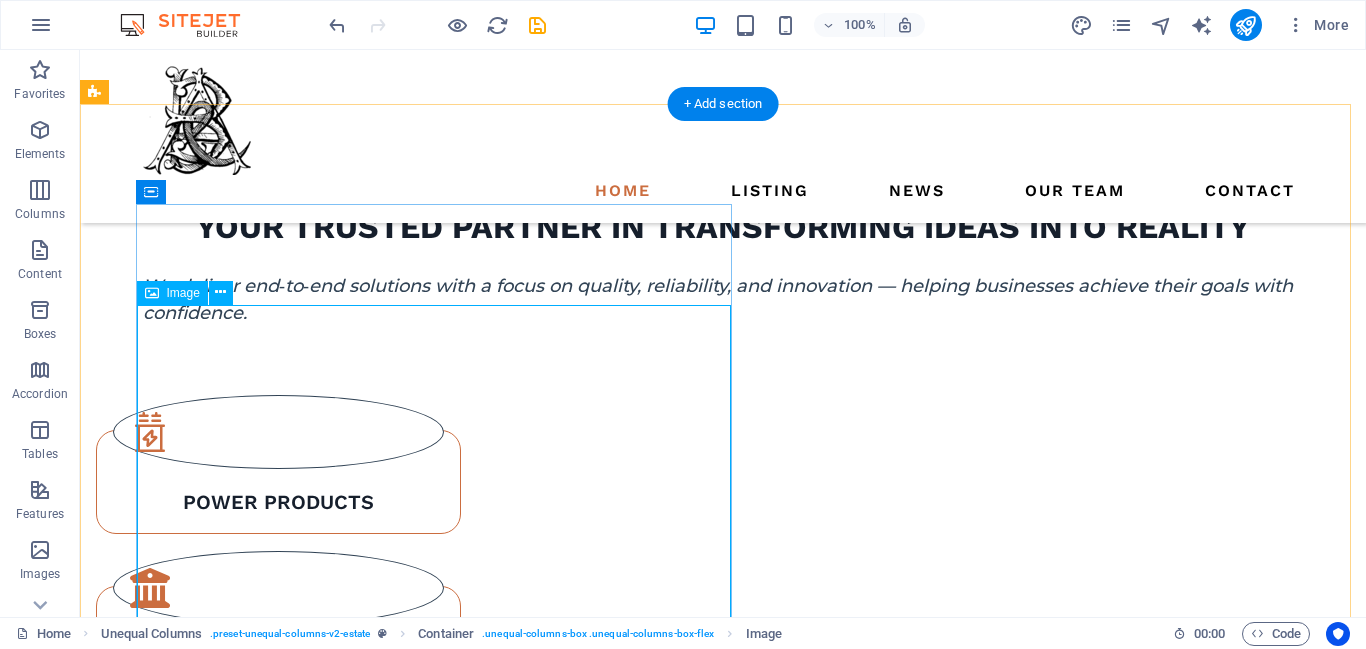 scroll, scrollTop: 1066, scrollLeft: 0, axis: vertical 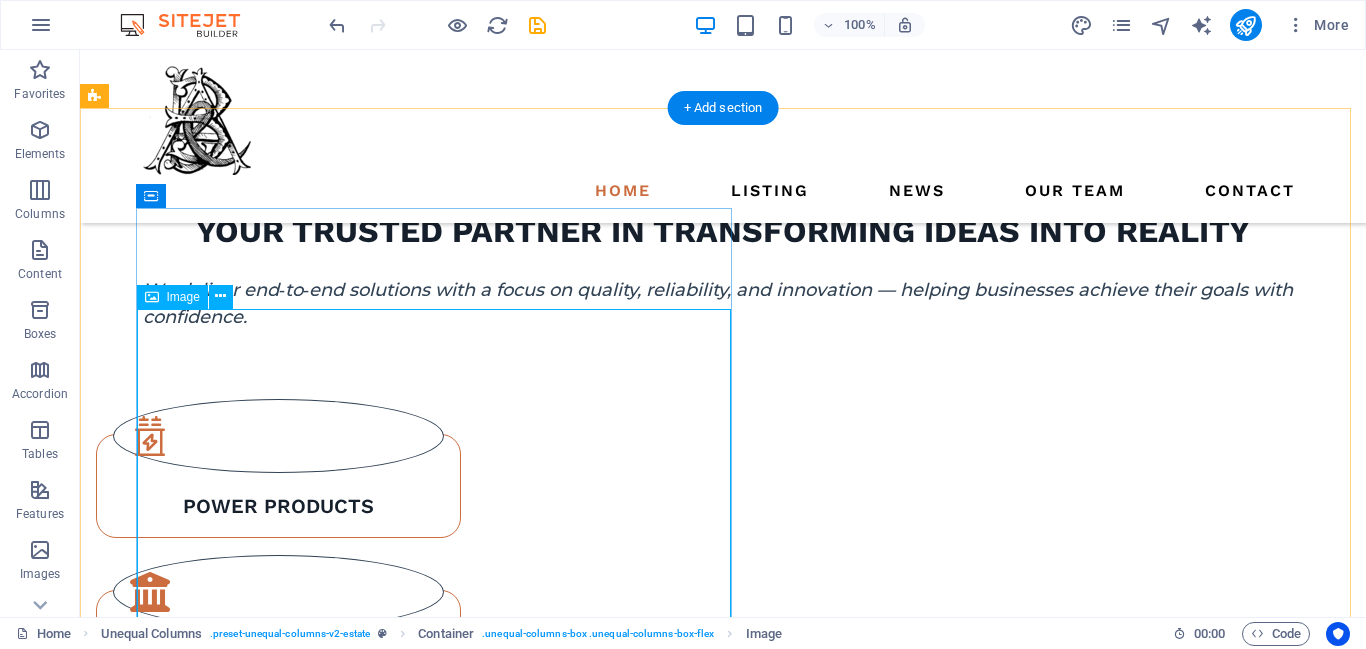 click at bounding box center [676, 1414] 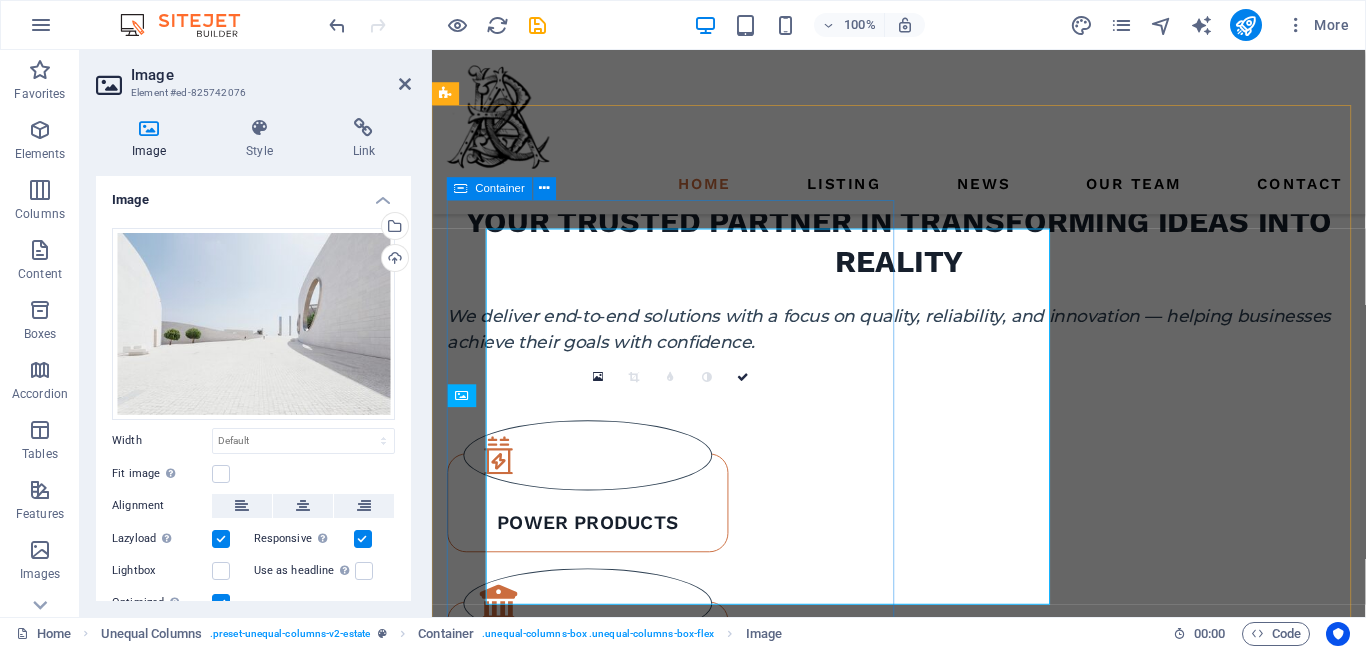 scroll, scrollTop: 1137, scrollLeft: 0, axis: vertical 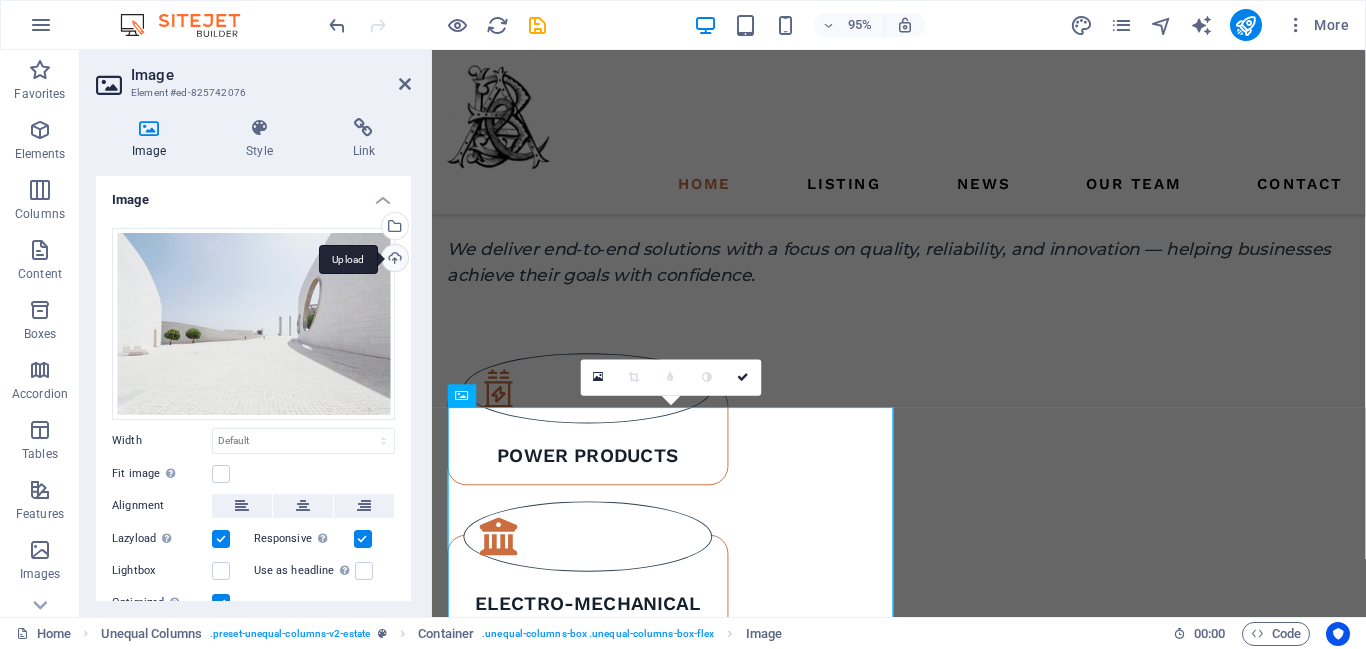 click on "Upload" at bounding box center (393, 260) 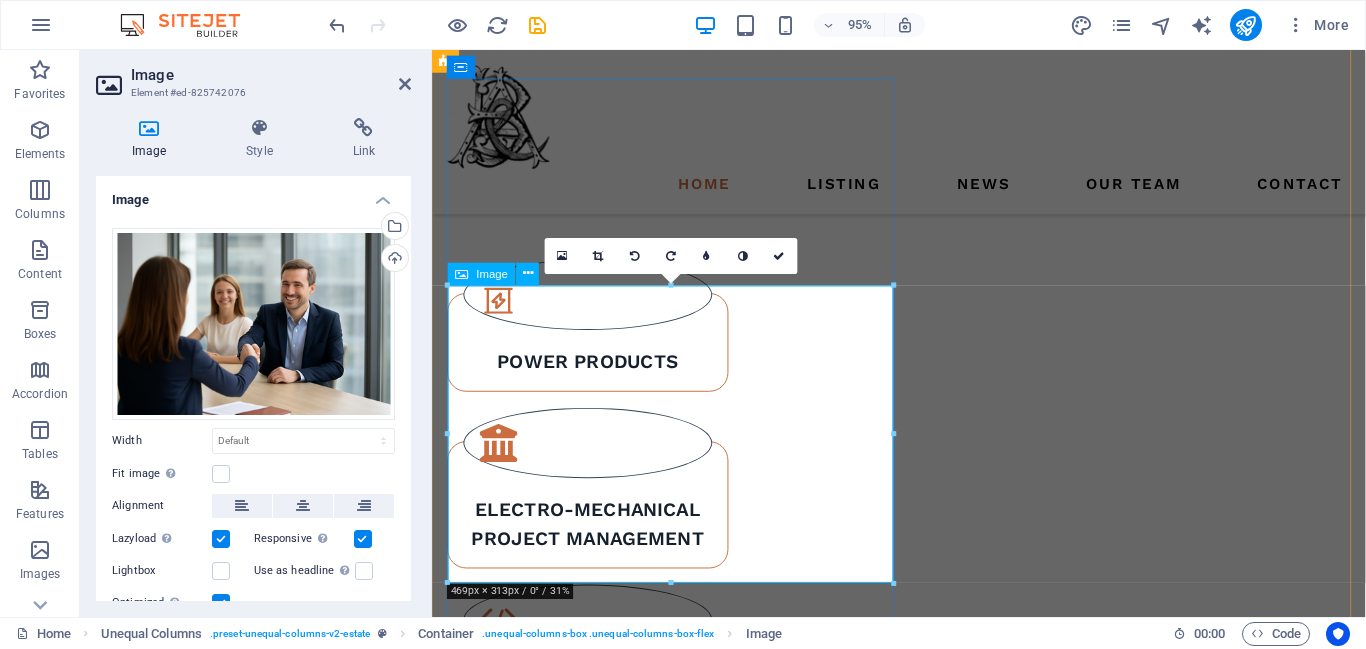 scroll, scrollTop: 1267, scrollLeft: 0, axis: vertical 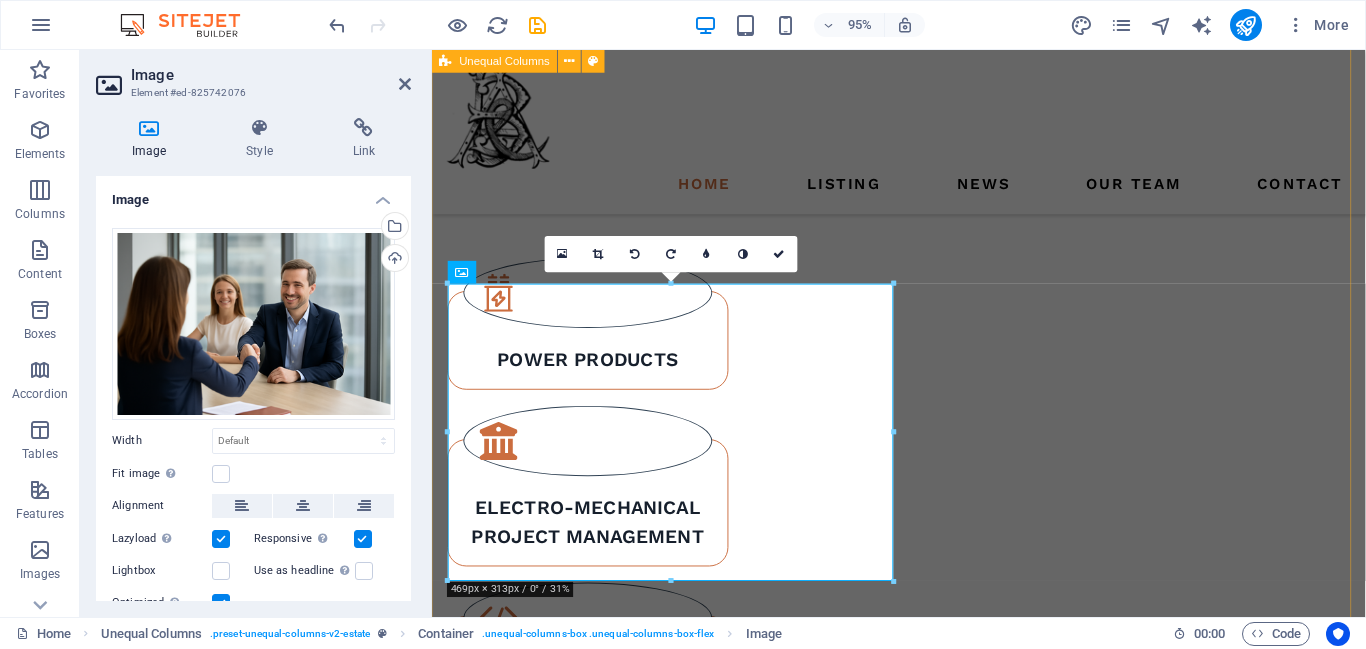 click on "ABOUT US
what we are all about At BnA, we are an organization committed to delivering excellence across every engagement. Our focus lies in understanding our clients’ unique challenges and providing innovative, reliable, and sustainable solutions. With a culture rooted in integrity and collaboration, we strive to create meaningful impact and long‑term value. With a multidisciplinary team and a forward‑thinking approach, BnA blends industry expertise with cutting‑edge practices to deliver solutions that truly make a difference. We partner closely with our clients, ensuring every project is aligned with their vision while maintaining the highest standards of quality and efficiency. GET STARTED" at bounding box center [923, 1530] 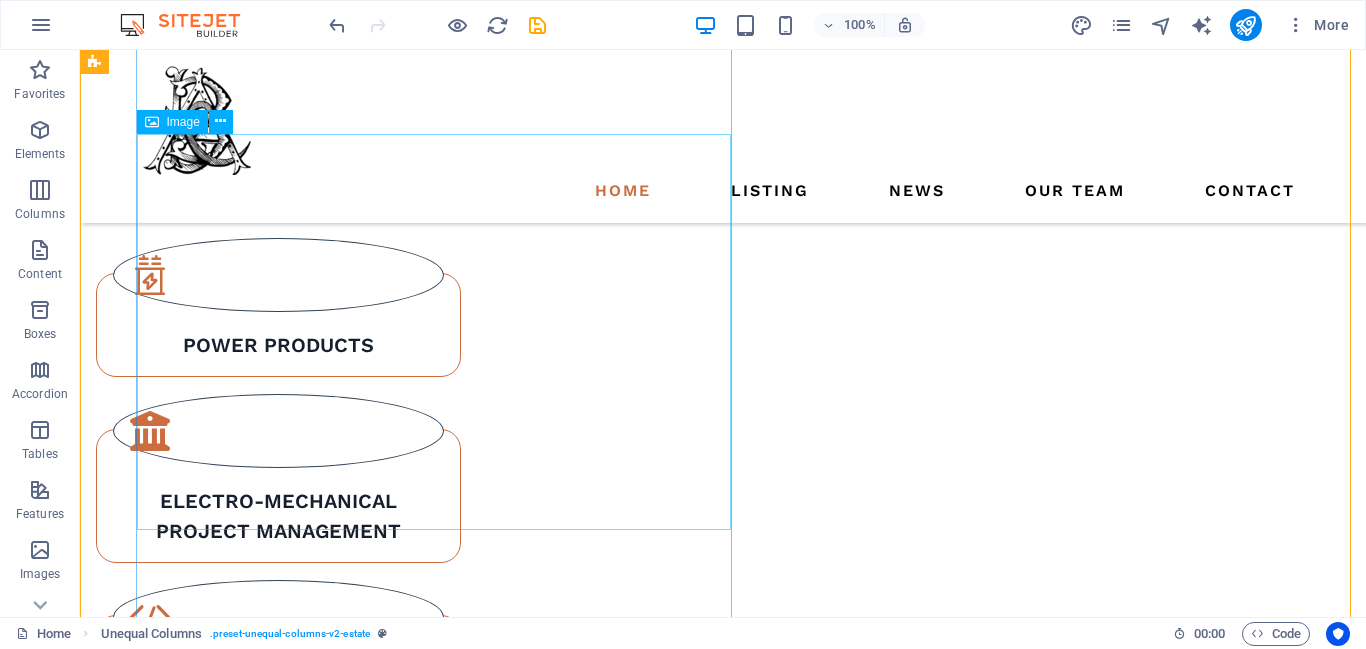 scroll, scrollTop: 1273, scrollLeft: 0, axis: vertical 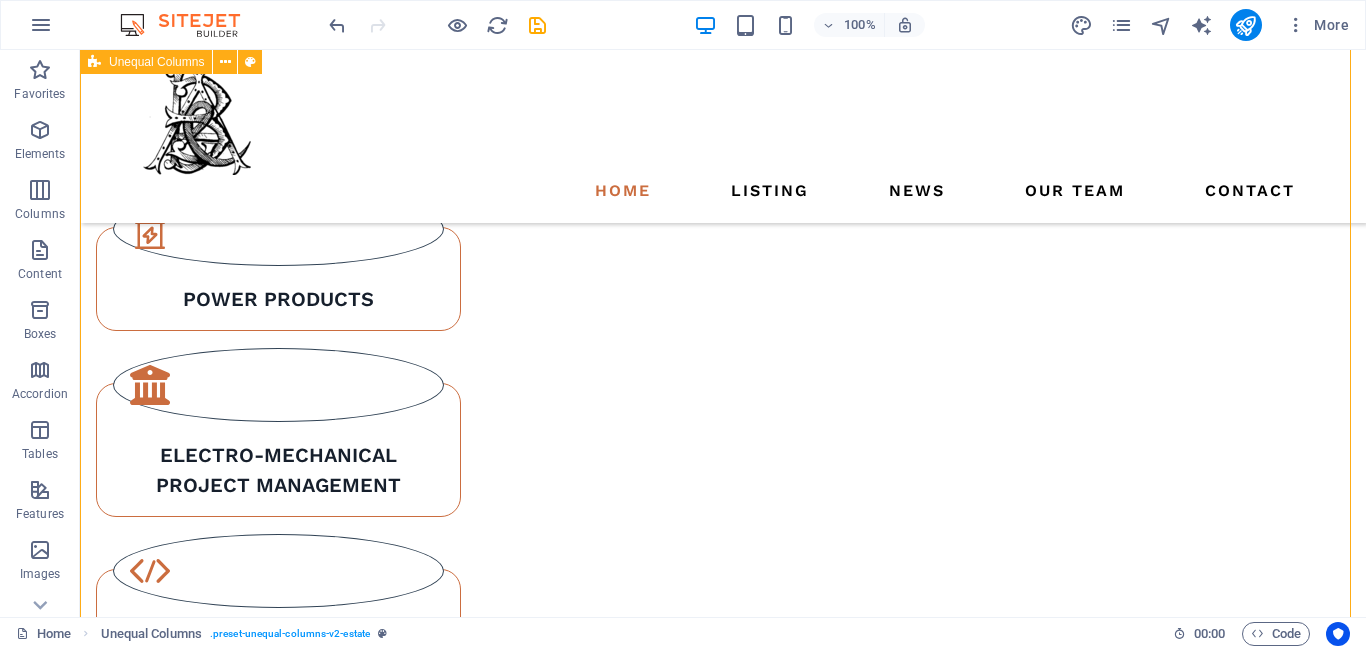 click on "ABOUT US
what we are all about At BnA, we are an organization committed to delivering excellence across every engagement. Our focus lies in understanding our clients’ unique challenges and providing innovative, reliable, and sustainable solutions. With a culture rooted in integrity and collaboration, we strive to create meaningful impact and long‑term value. With a multidisciplinary team and a forward‑thinking approach, BnA blends industry expertise with cutting‑edge practices to deliver solutions that truly make a difference. We partner closely with our clients, ensuring every project is aligned with their vision while maintaining the highest standards of quality and efficiency. GET STARTED" at bounding box center (723, 1497) 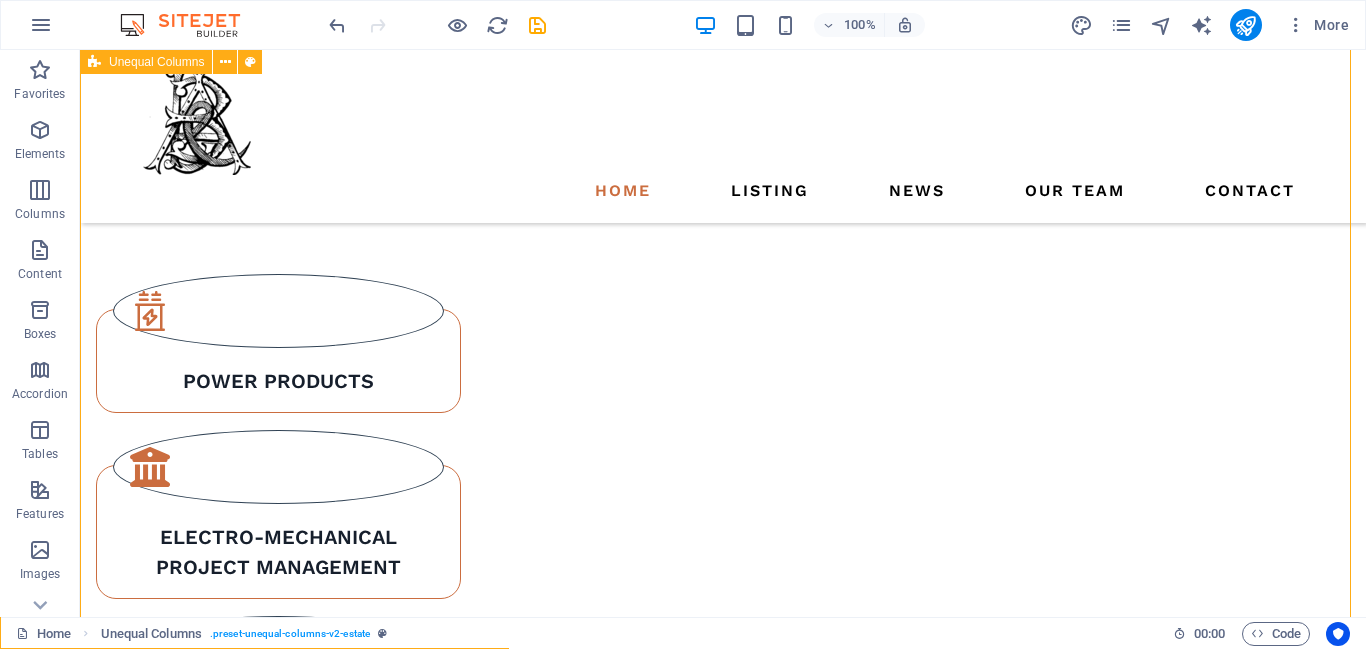 scroll, scrollTop: 1186, scrollLeft: 0, axis: vertical 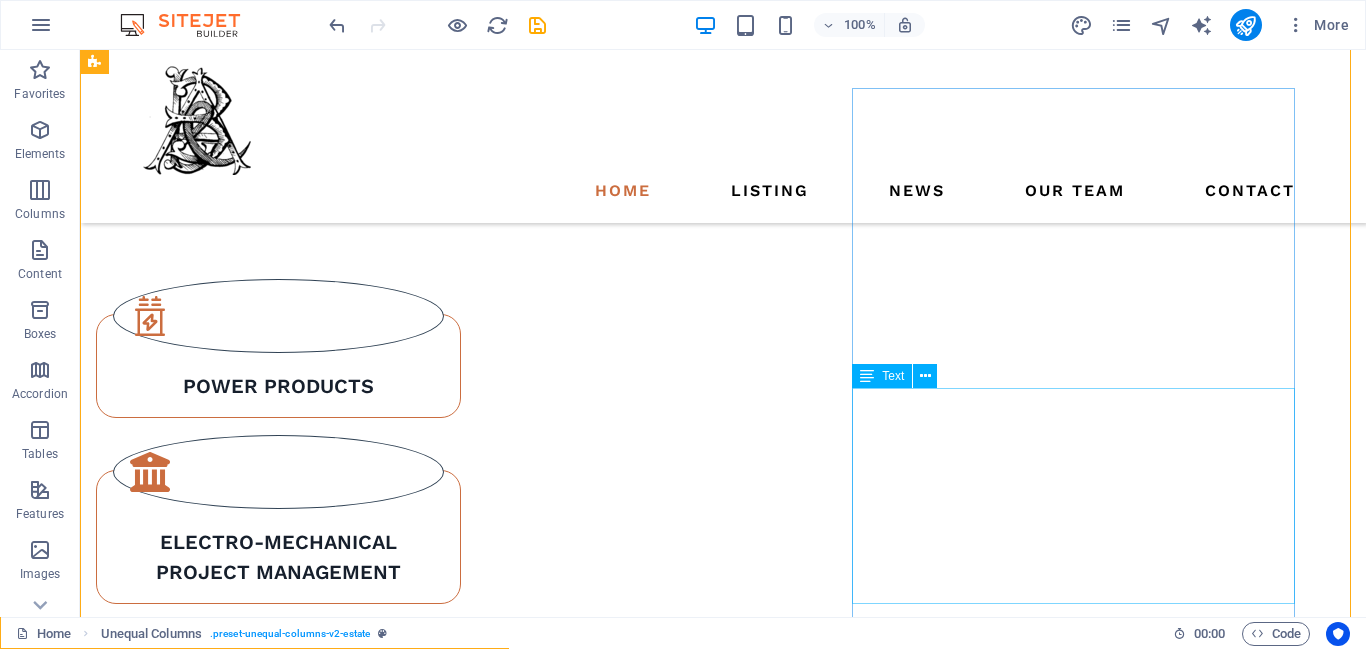 click on "With a multidisciplinary team and a forward‑thinking approach, BnA blends industry expertise with cutting‑edge practices to deliver solutions that truly make a difference. We partner closely with our clients, ensuring every project is aligned with their vision while maintaining the highest standards of quality and efficiency." at bounding box center [676, 2085] 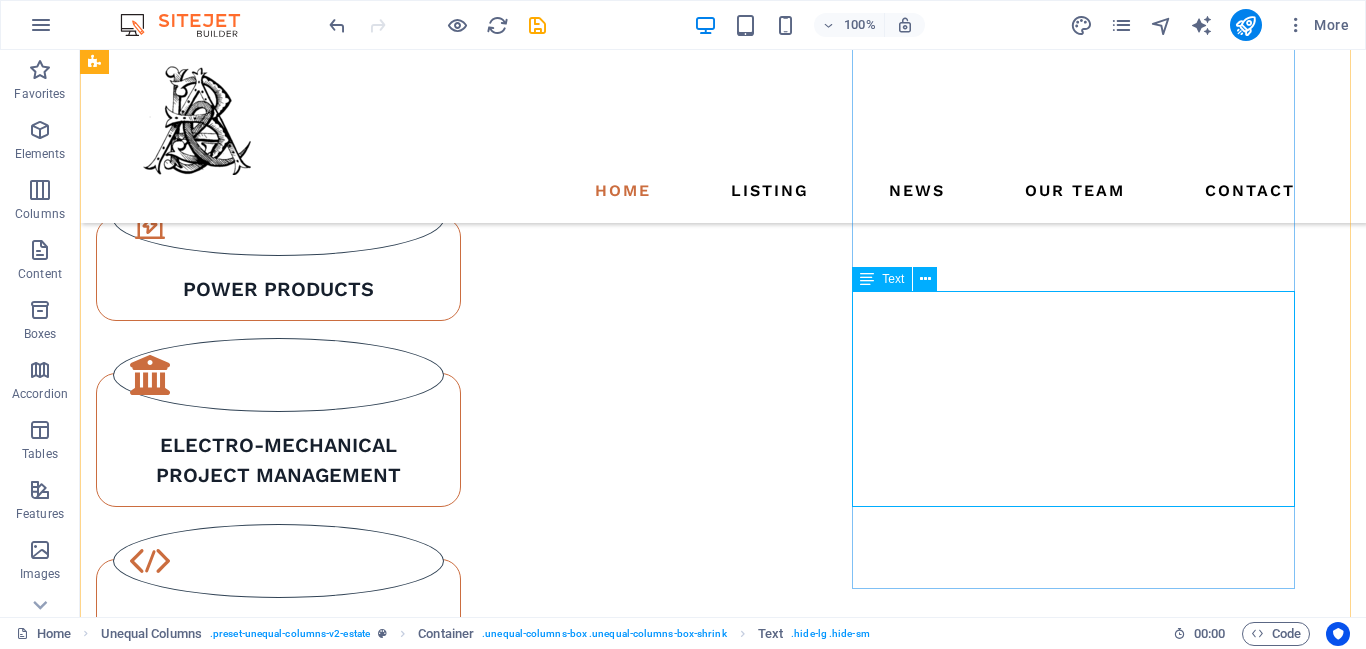 click on "With a multidisciplinary team and a forward‑thinking approach, BnA blends industry expertise with cutting‑edge practices to deliver solutions that truly make a difference. We partner closely with our clients, ensuring every project is aligned with their vision while maintaining the highest standards of quality and efficiency." at bounding box center (676, 1988) 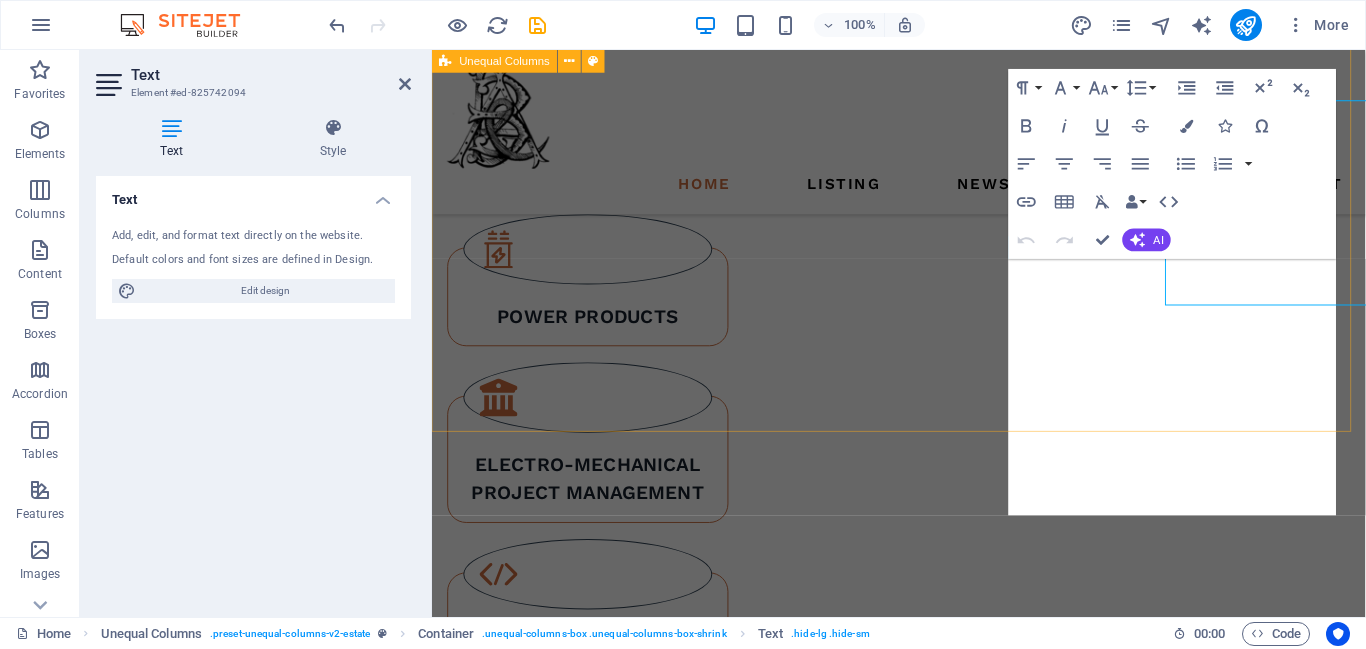 scroll, scrollTop: 1471, scrollLeft: 0, axis: vertical 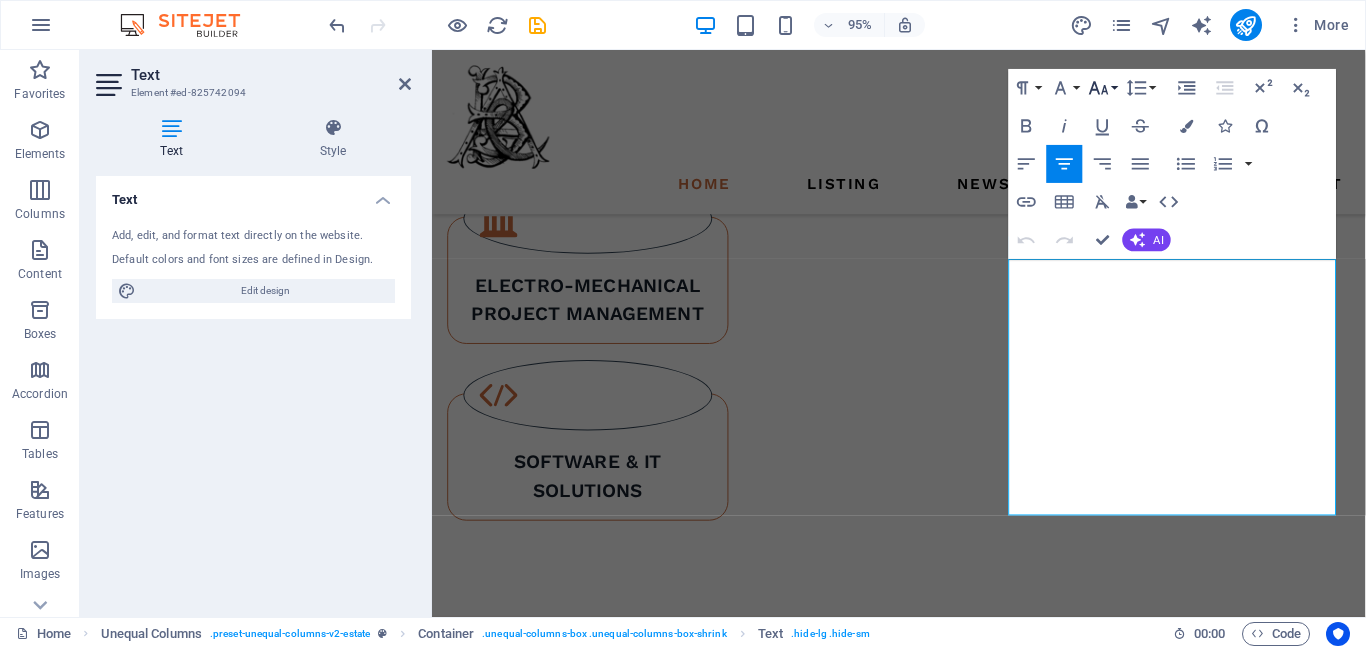 click on "Font Size" at bounding box center (1103, 88) 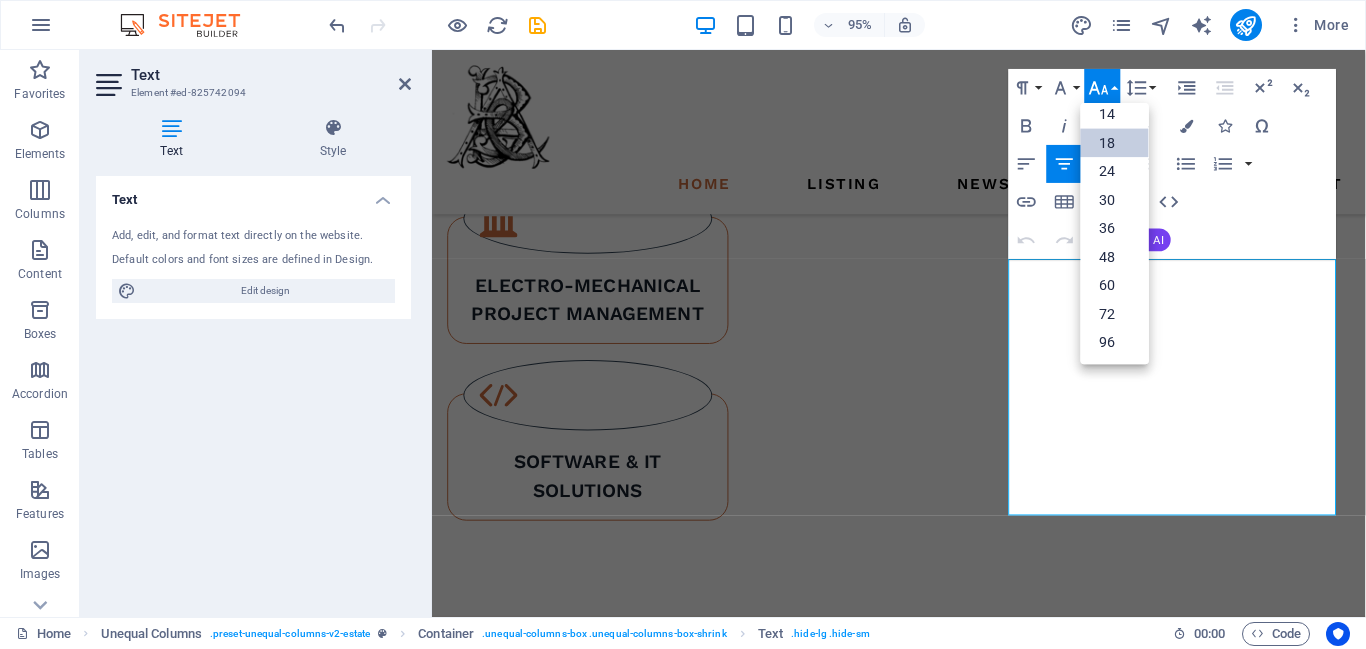 scroll, scrollTop: 161, scrollLeft: 0, axis: vertical 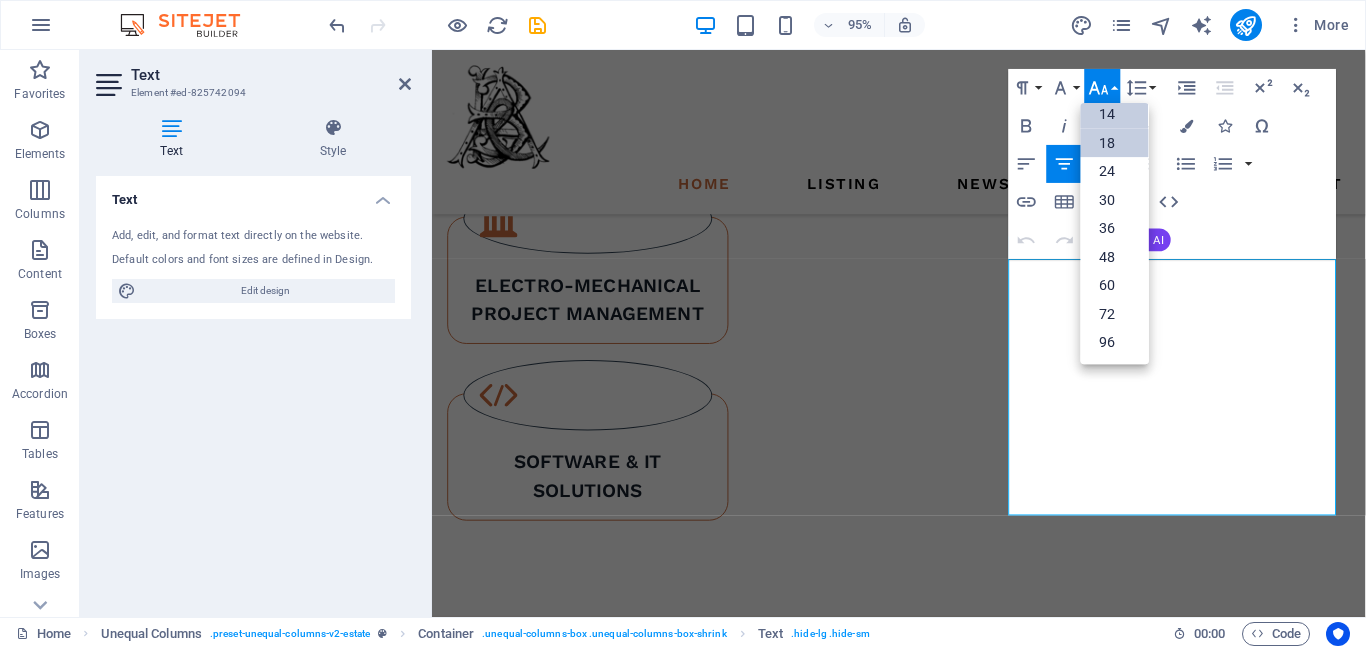 click on "14" at bounding box center [1115, 115] 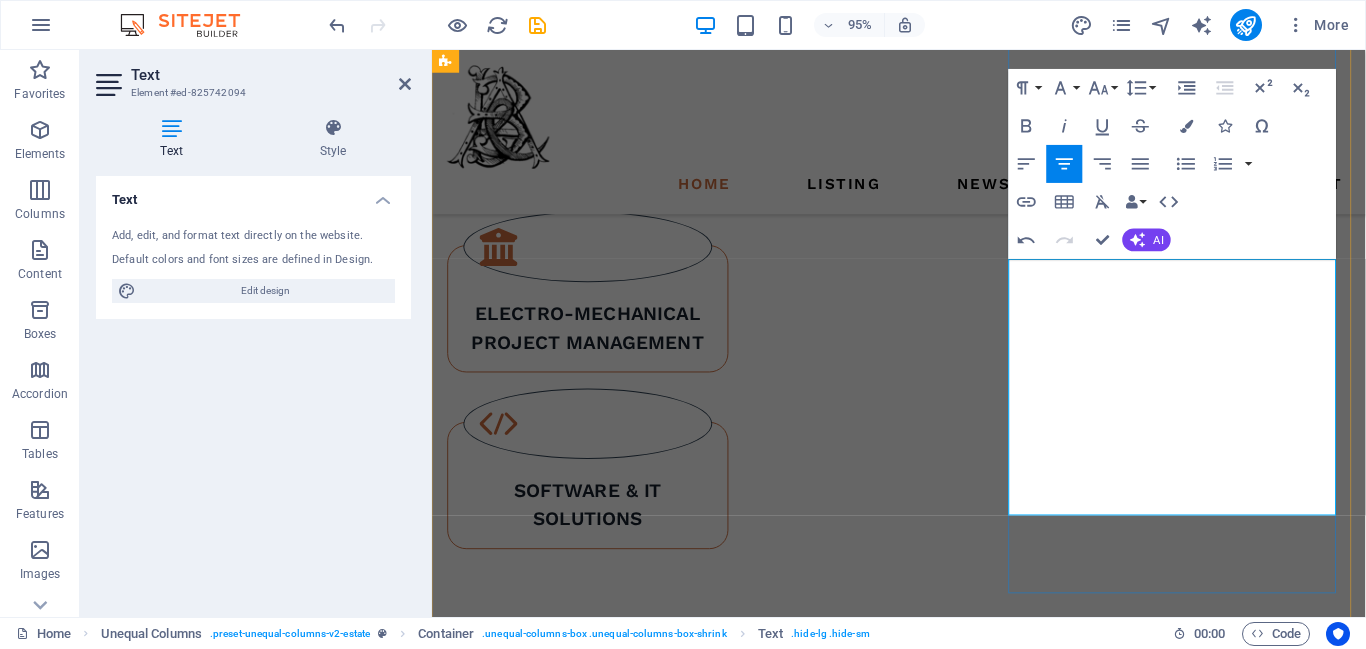 click on "​ With a multidisciplinary team and a forward‑thinking approach, BnA blends industry expertise with cutting‑edge practices to deliver solutions that truly make a difference. We partner closely with our clients, ensuring every project is aligned with their vision while maintaining the highest standards of quality and efficiency." at bounding box center [923, 1740] 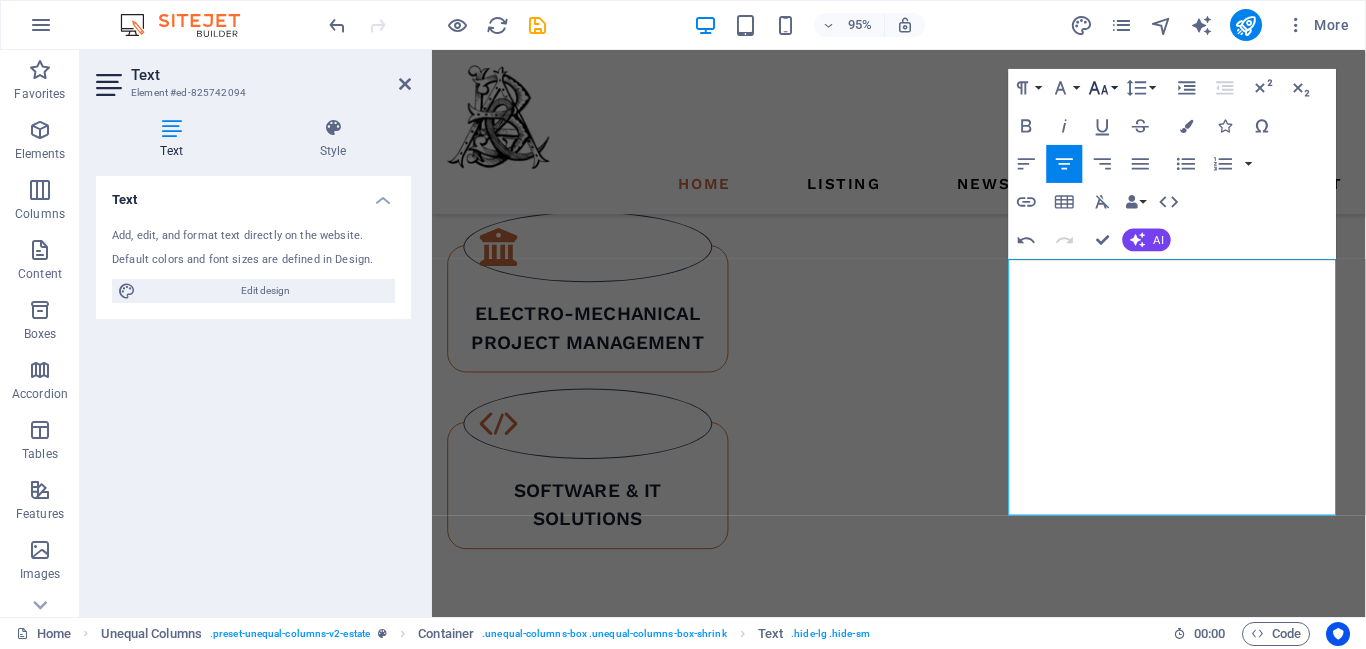 click 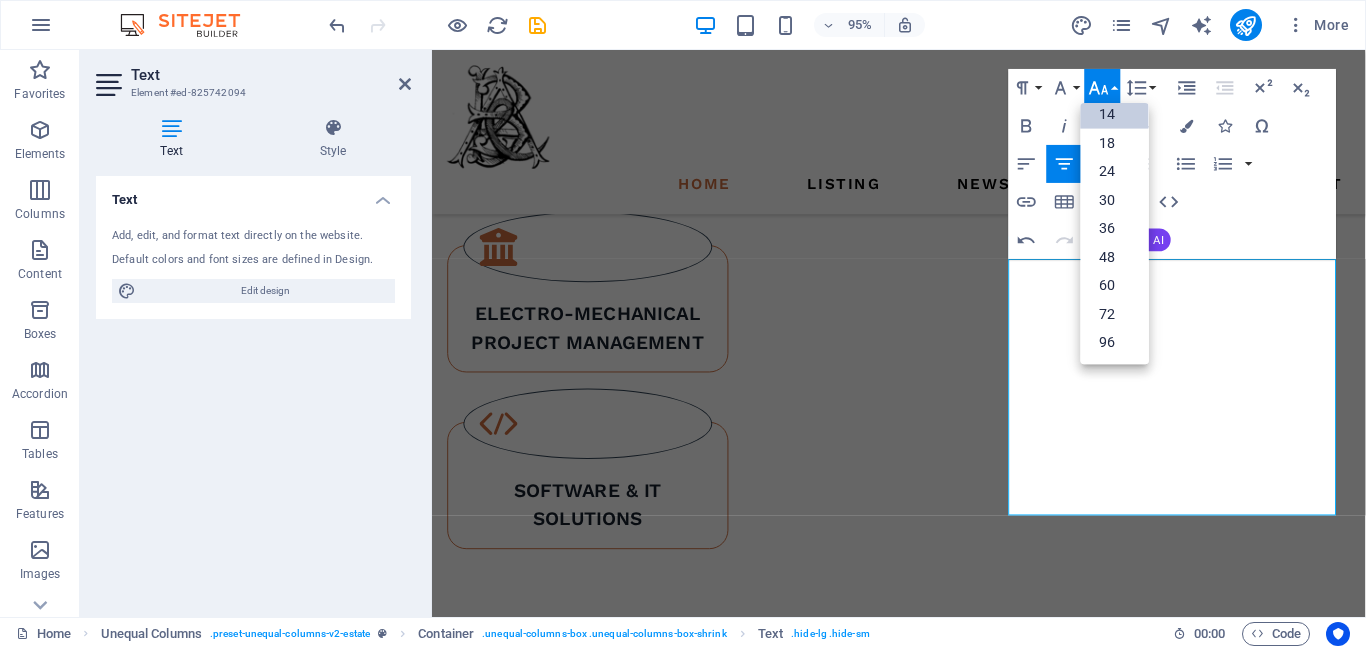 click on "14" at bounding box center [1115, 115] 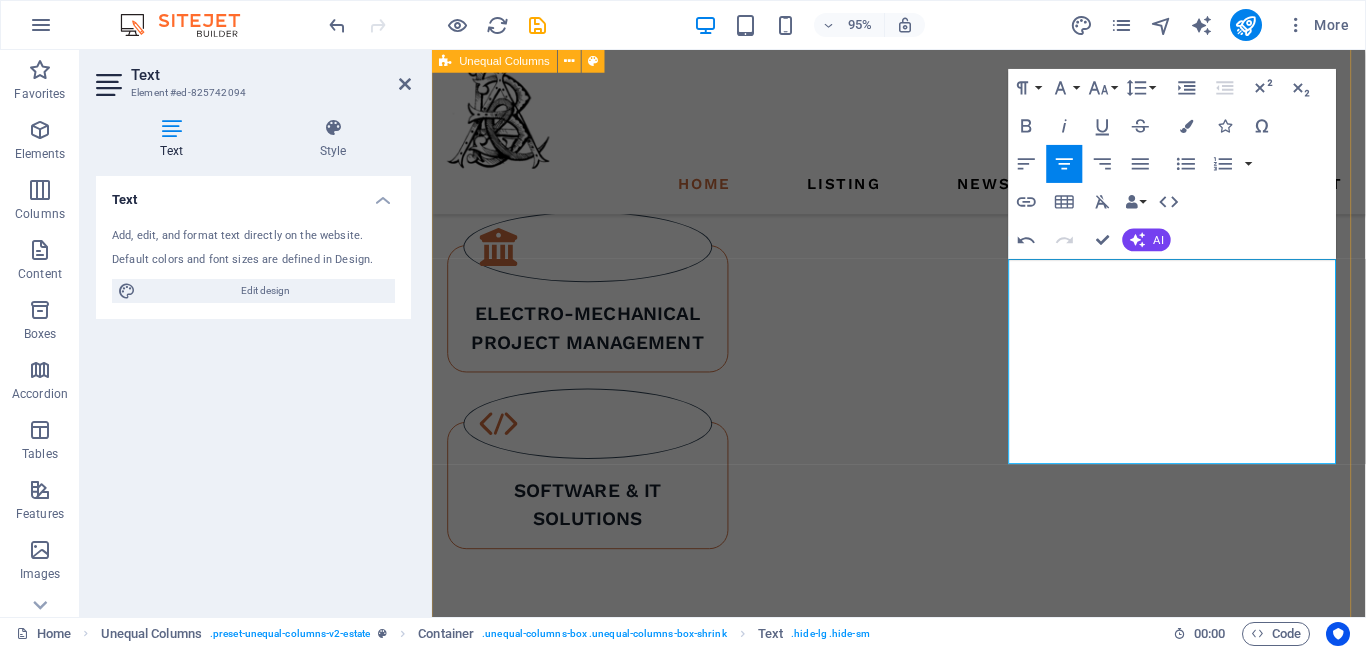 click on "ABOUT US
what we are all about At BnA, we are an organization committed to delivering excellence across every engagement. Our focus lies in understanding our clients’ unique challenges and providing innovative, reliable, and sustainable solutions. With a culture rooted in integrity and collaboration, we strive to create meaningful impact and long‑term value. ​With a multidisciplinary team and a forward‑thinking approach, BnA blends industry expertise with cutting‑edge practices to deliver solutions that truly make a difference. We partner closely with our clients, ensuring every project is aligned with their vision while maintaining the highest standards of quality and efficiency. GET STARTED" at bounding box center [923, 1312] 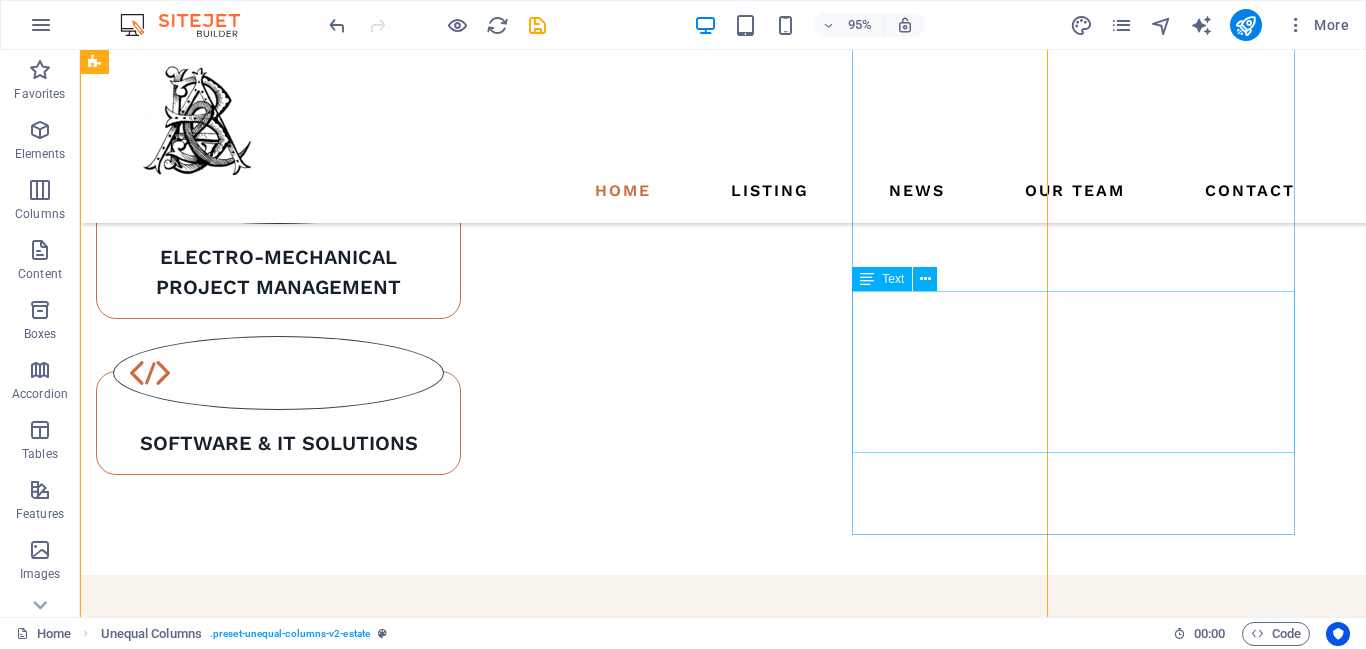 scroll, scrollTop: 1283, scrollLeft: 0, axis: vertical 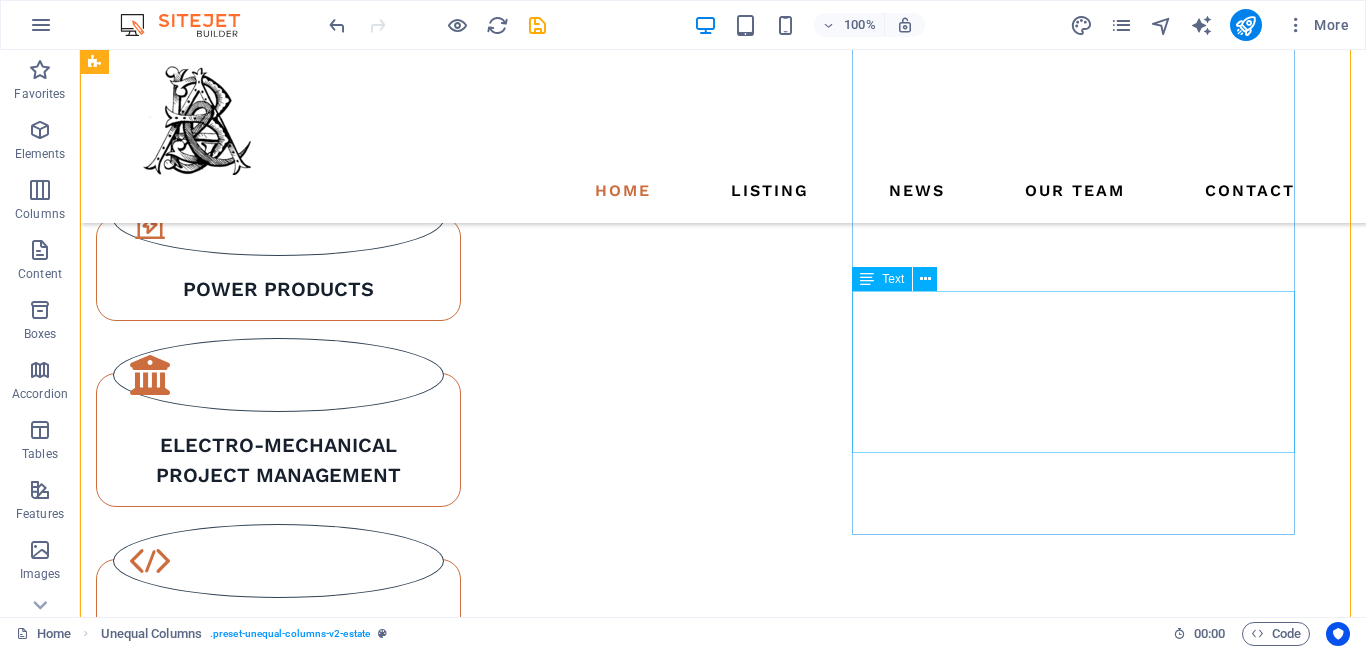 click on "With a multidisciplinary team and a forward‑thinking approach, BnA blends industry expertise with cutting‑edge practices to deliver solutions that truly make a difference. We partner closely with our clients, ensuring every project is aligned with their vision while maintaining the highest standards of quality and efficiency." at bounding box center (676, 1988) 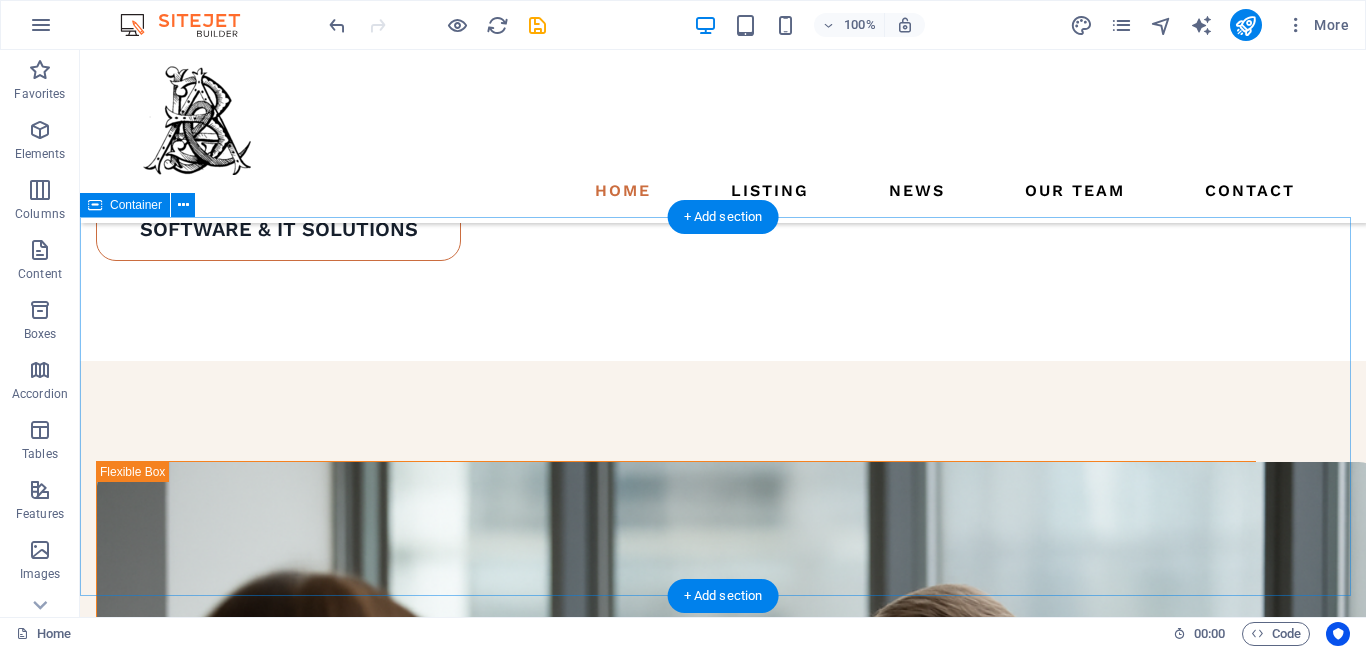 scroll, scrollTop: 1684, scrollLeft: 0, axis: vertical 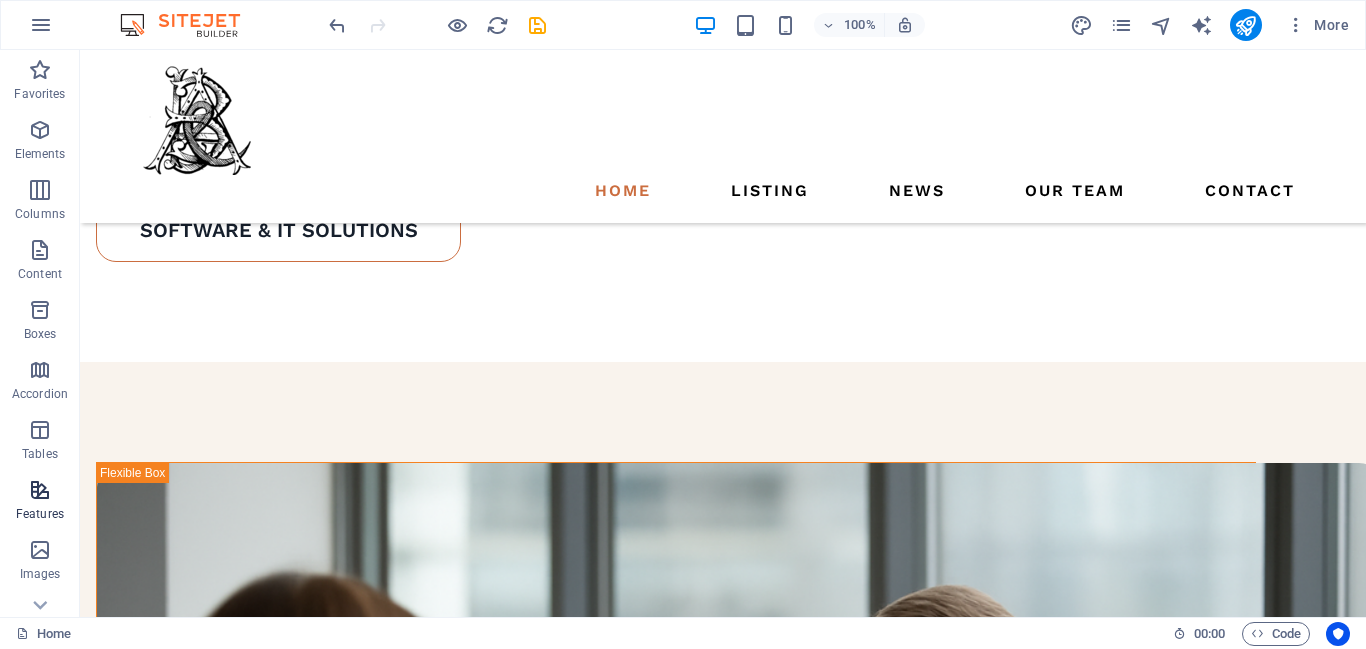 click on "Features" at bounding box center [40, 514] 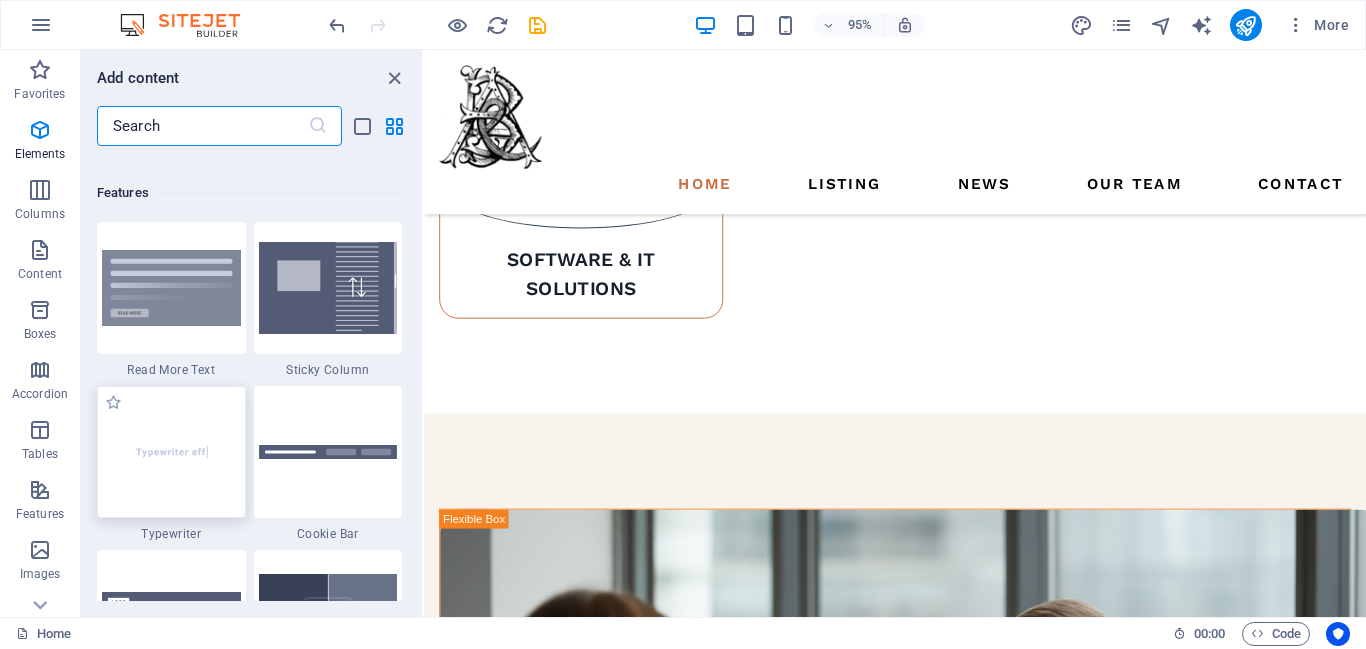 scroll, scrollTop: 7795, scrollLeft: 0, axis: vertical 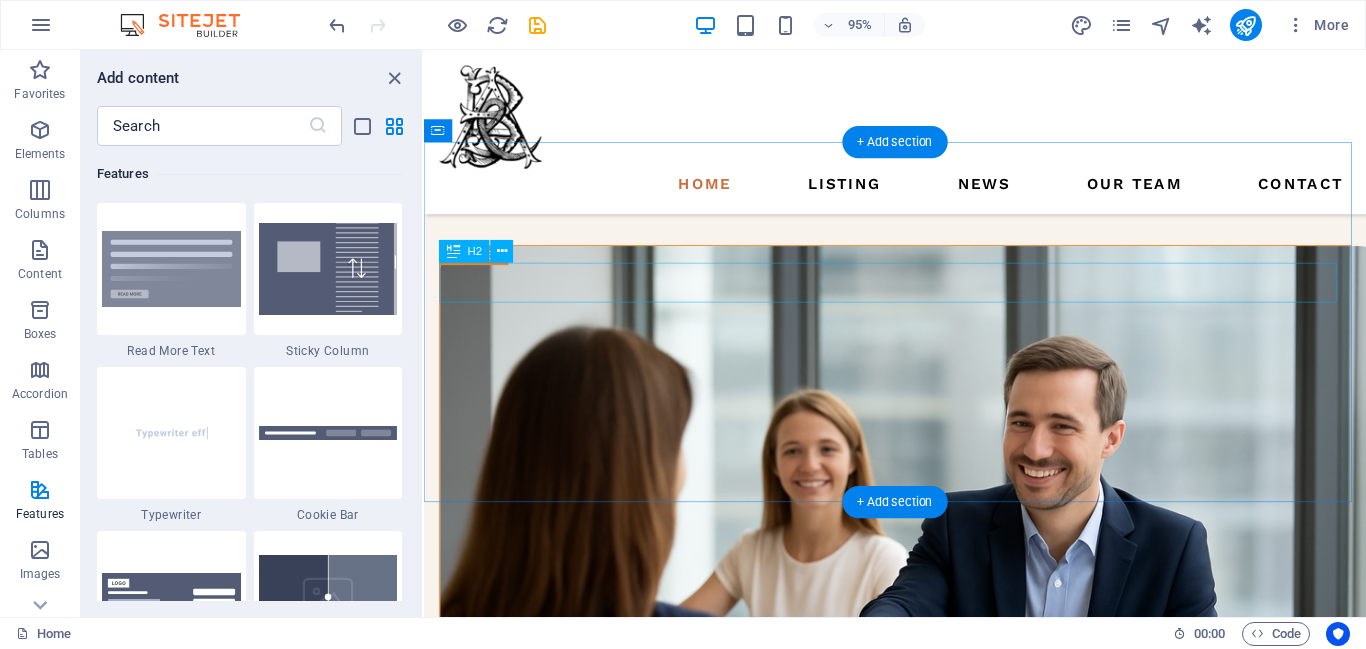 click on "our latest properties" at bounding box center (920, 1582) 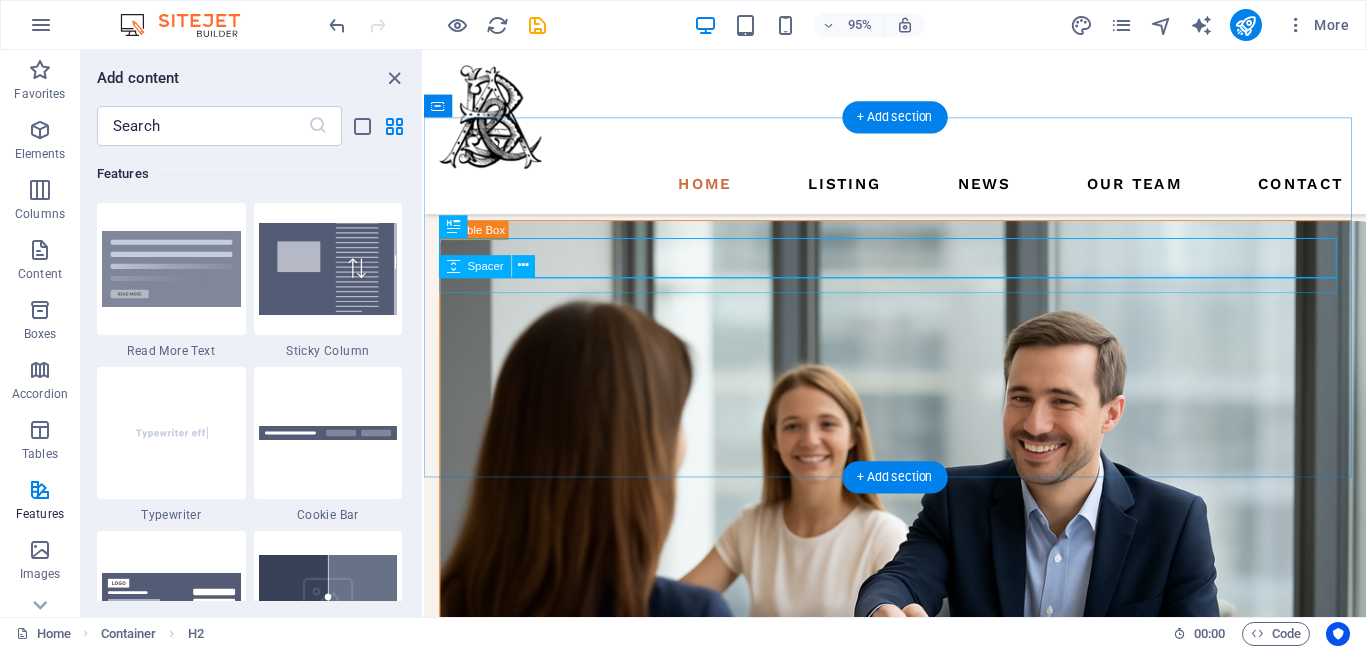 scroll, scrollTop: 2015, scrollLeft: 0, axis: vertical 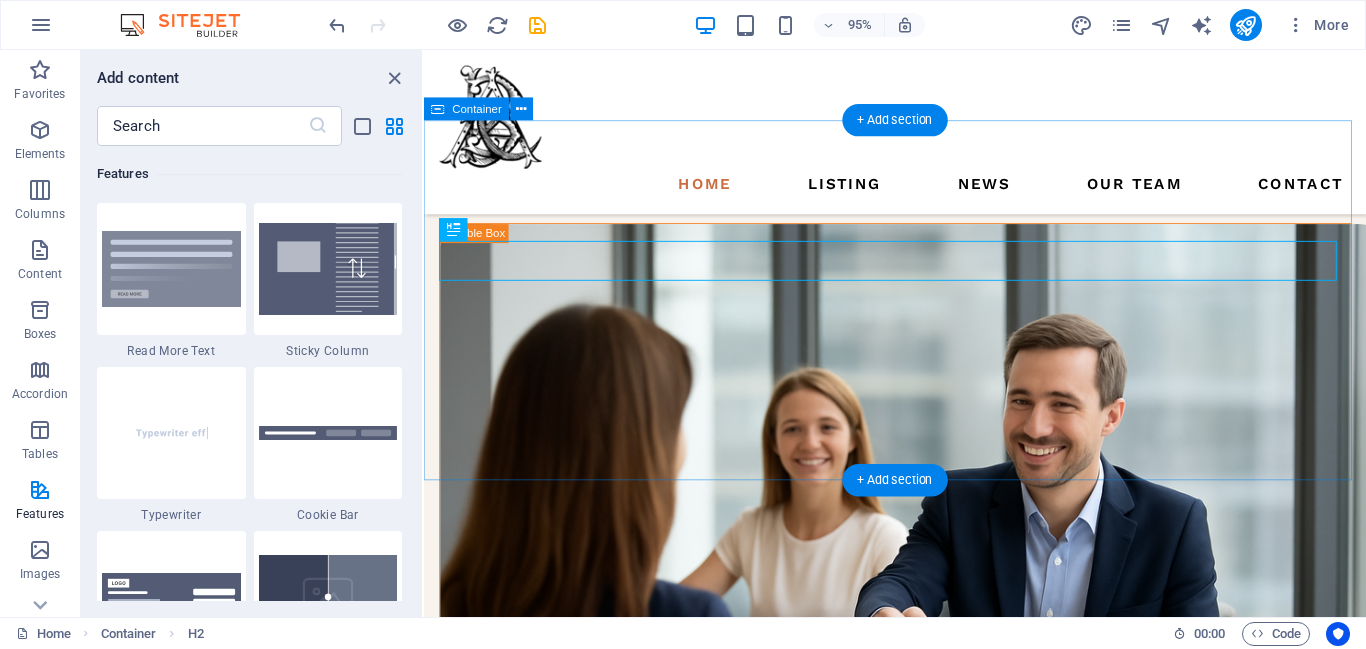 click on "CURRENT LISTINGS
our latest properties At vero eos et accusamus et iusto odio dignissimos ducimus qui blanditiis praesentium. At vero eos et accusamus et iusto odio dignissimos ducimus qui blanditiis praesentium. view all" at bounding box center (920, 1573) 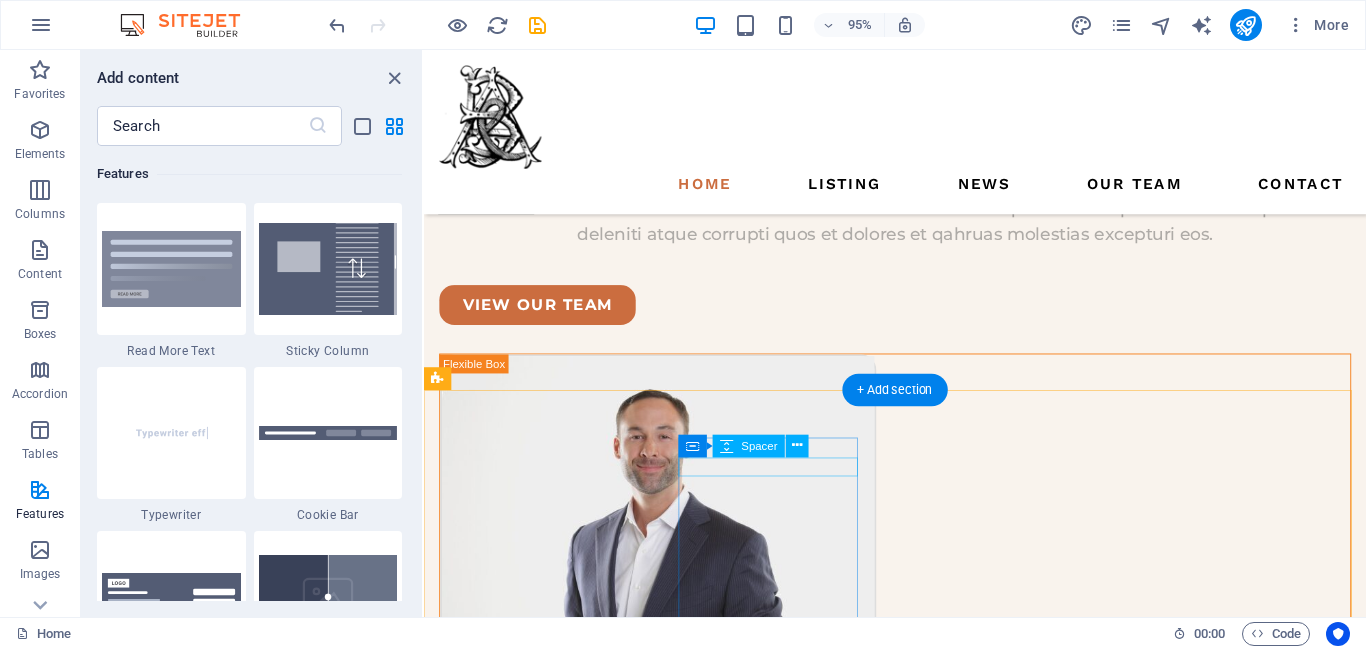 scroll, scrollTop: 5566, scrollLeft: 0, axis: vertical 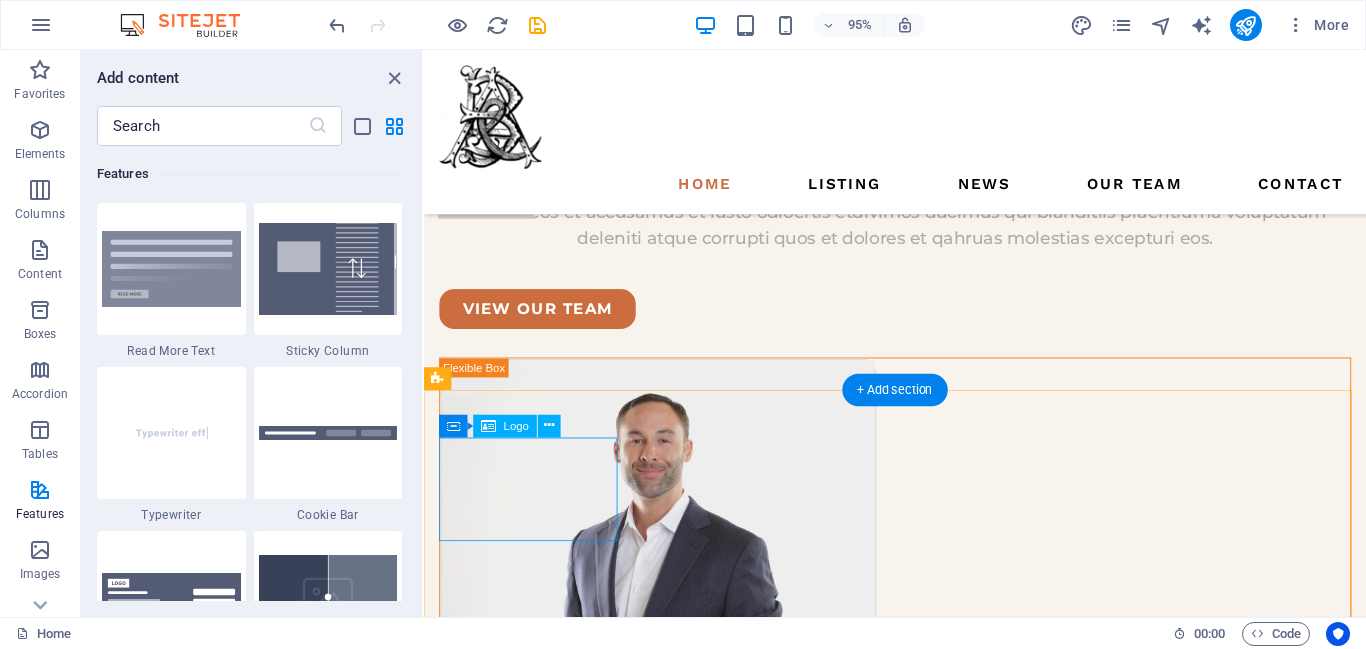 click at bounding box center (536, 5529) 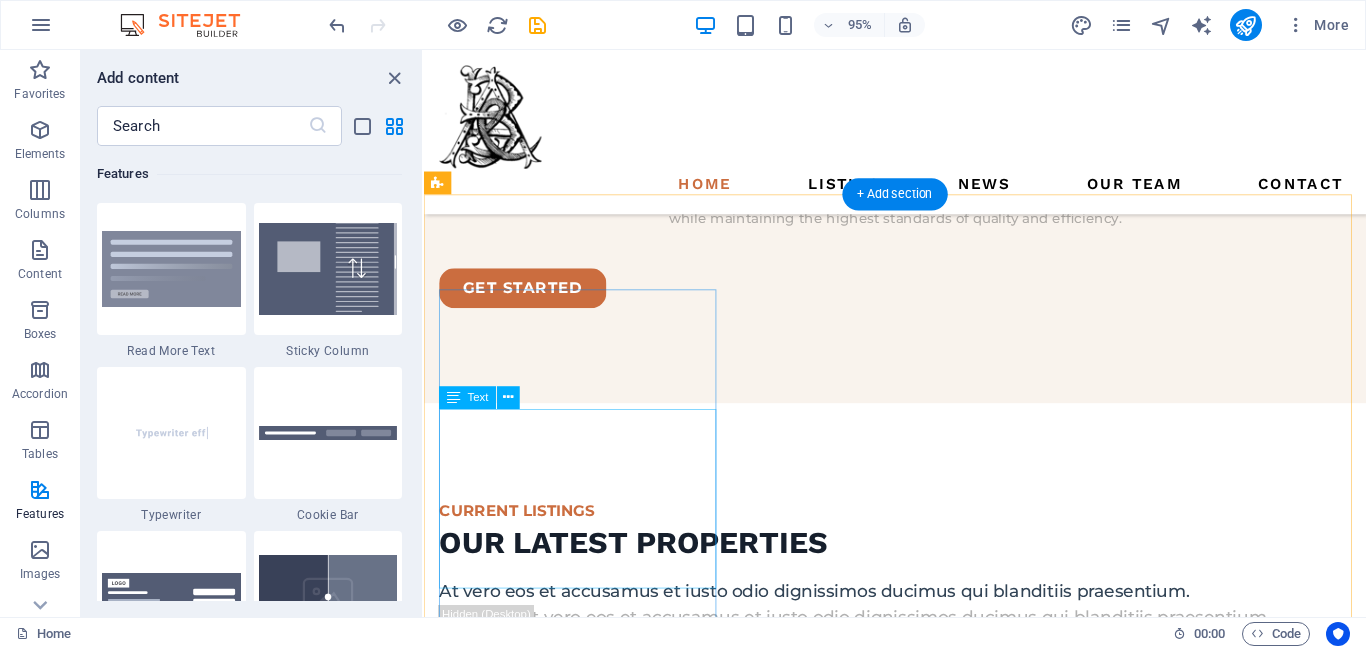 scroll, scrollTop: 2990, scrollLeft: 0, axis: vertical 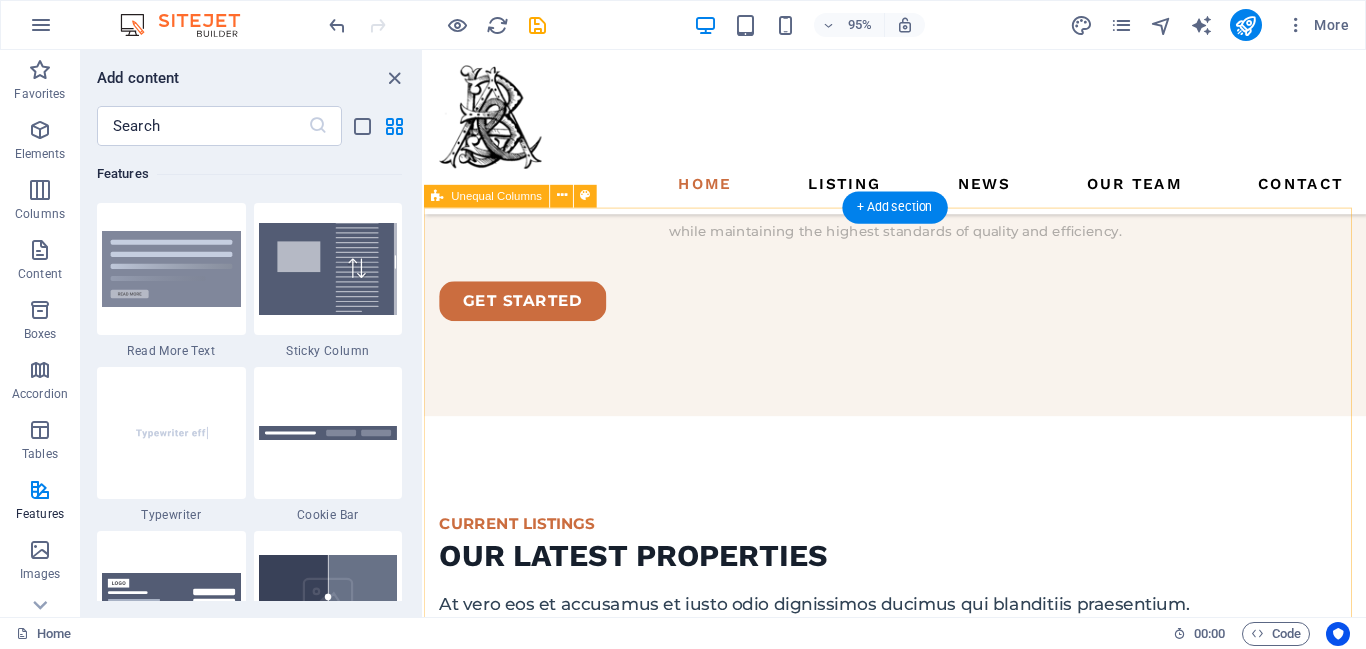 click on "ABOUT US
what we are all about At vero eos et accusamus et iusto odioertis etdivimos ducimus qui blanditiis praentiuma voluptatum deleniti atque corrupti quos et dolores et qahruas molestias excepturi eos. At vero eos et accusamus et iusto odioertis etdivimos ducimus qui blanditiis praentiuma voluptatum deleniti atque corrupti quos et dolores et qahruas molestias excepturi eos. view our team Ben Marcus REAL ESTATE AGENT Jess white REAL ESTATE AGENT Anna Doel REAL ESTATE AGENT John Doe REAL ESTATE AGENT" at bounding box center (920, 3776) 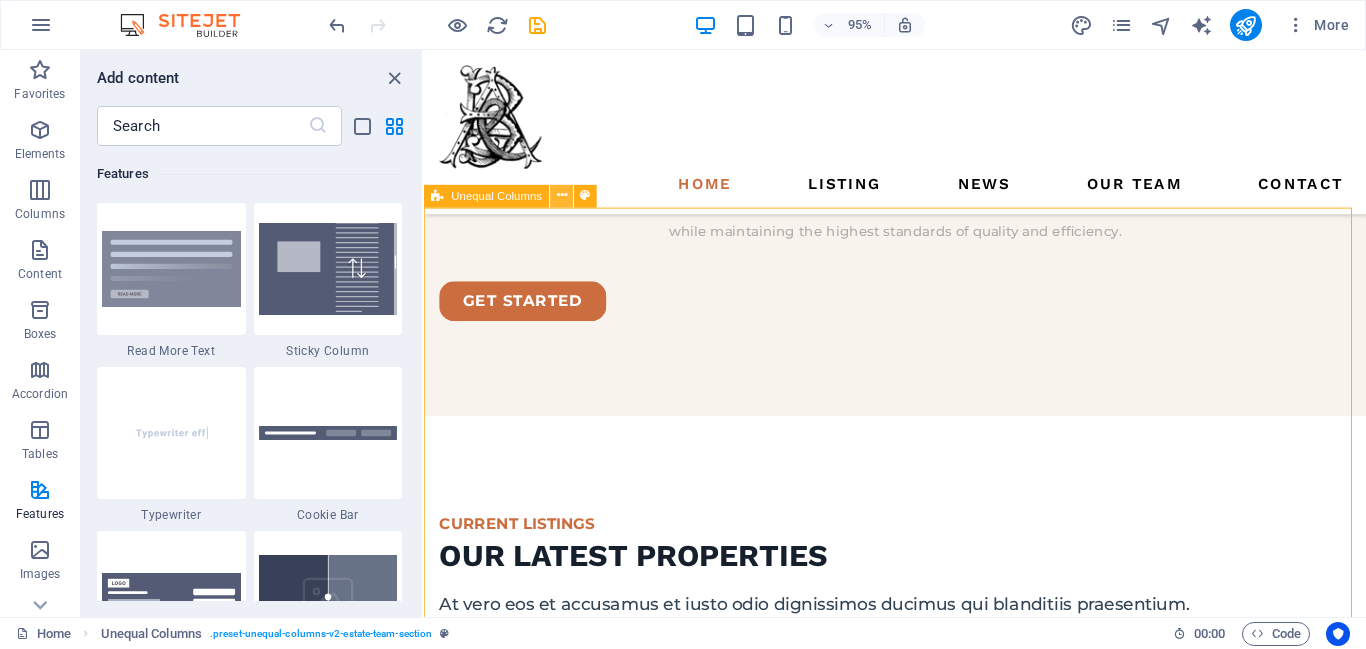 click at bounding box center [562, 196] 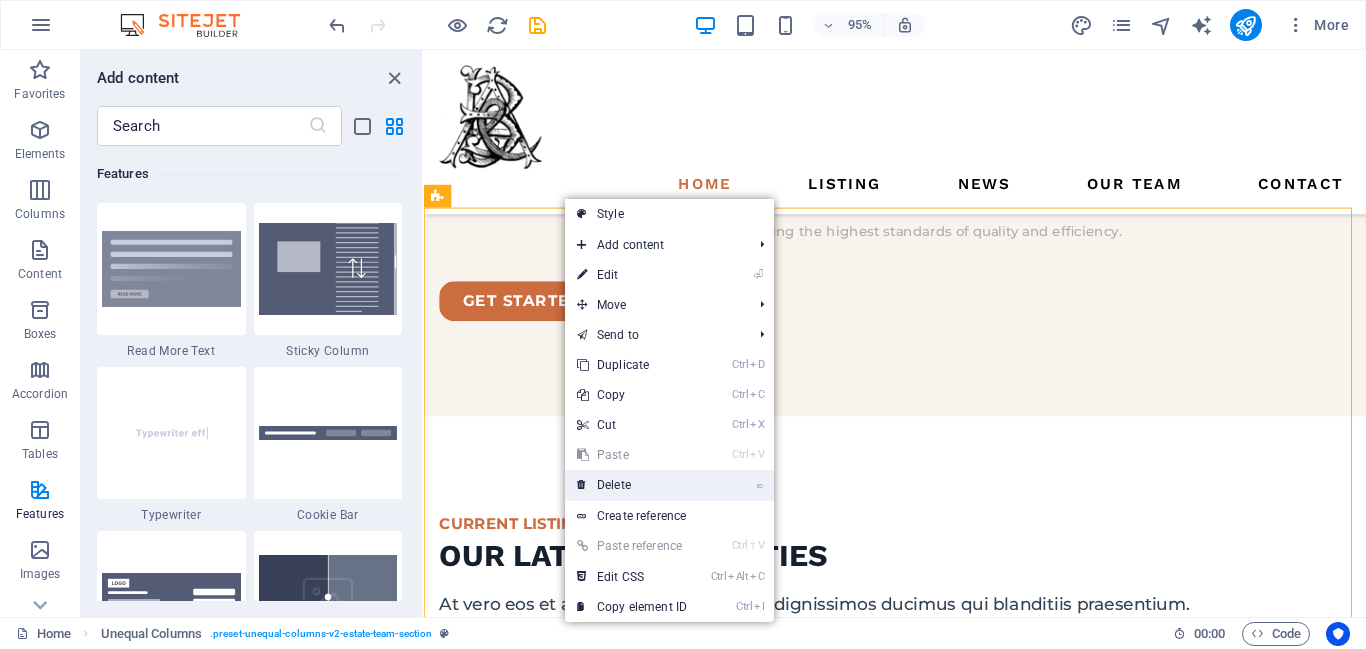 click on "⌦  Delete" at bounding box center [632, 485] 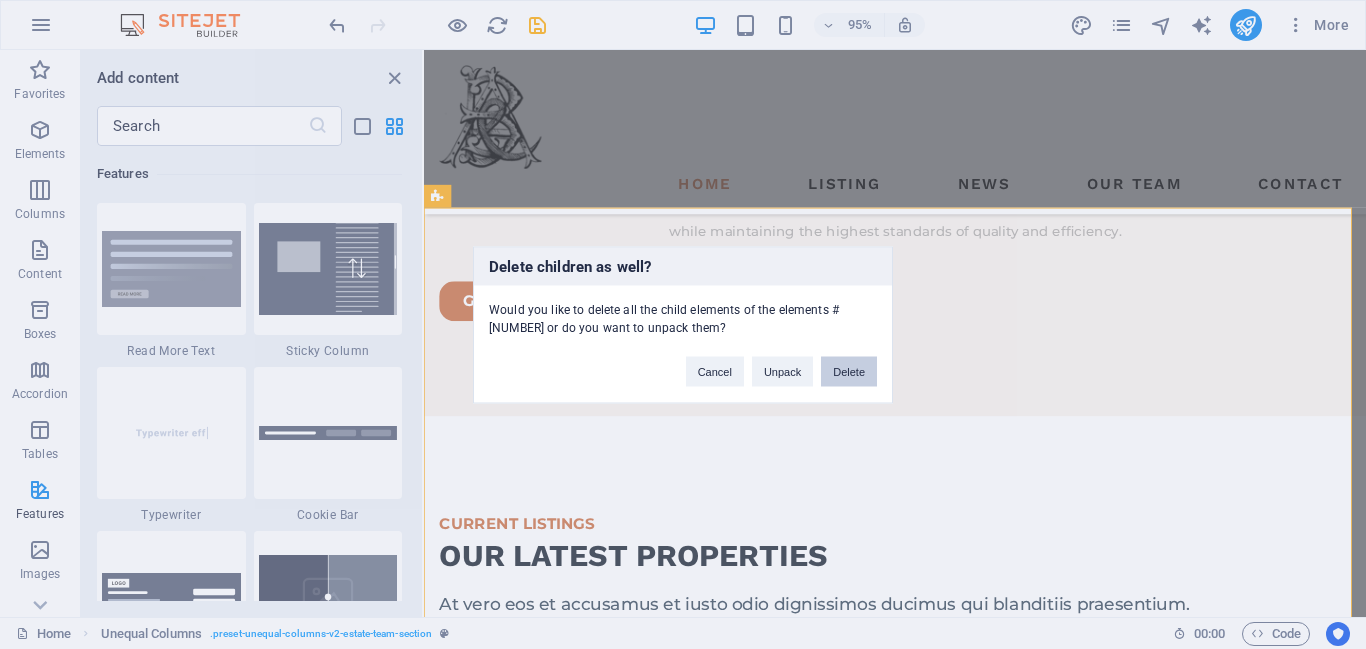 click on "Delete" at bounding box center (849, 371) 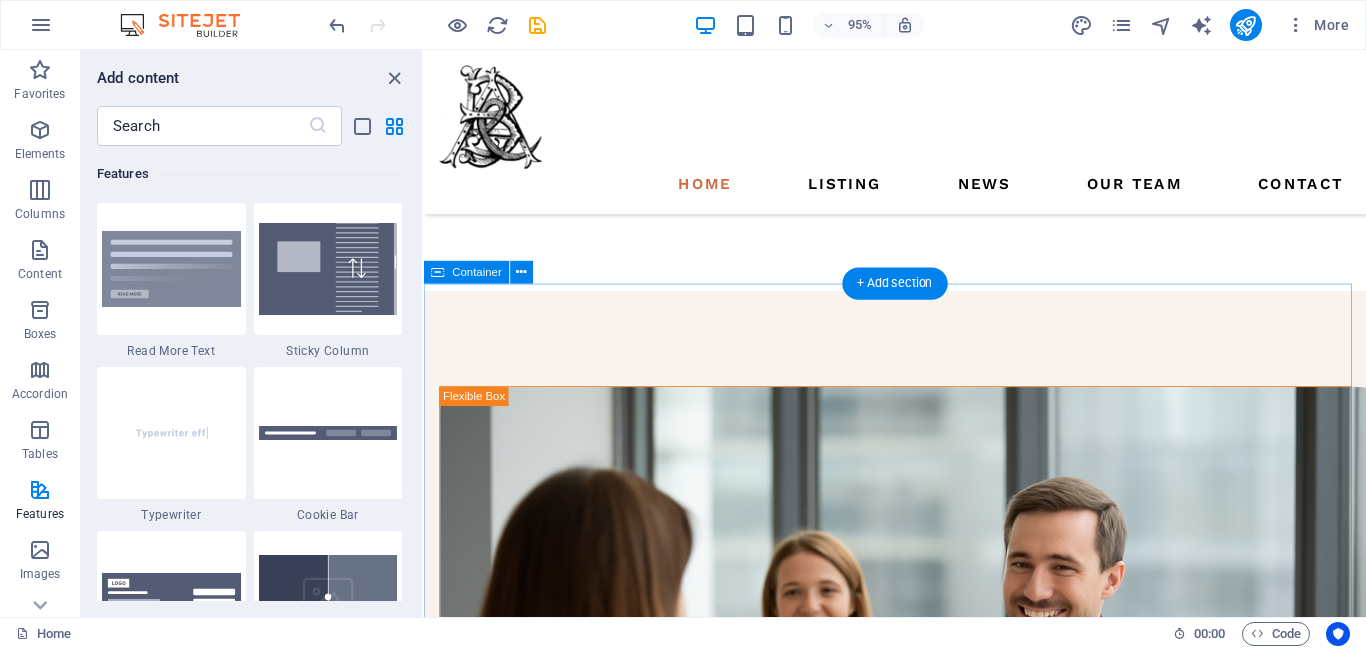 scroll, scrollTop: 1841, scrollLeft: 0, axis: vertical 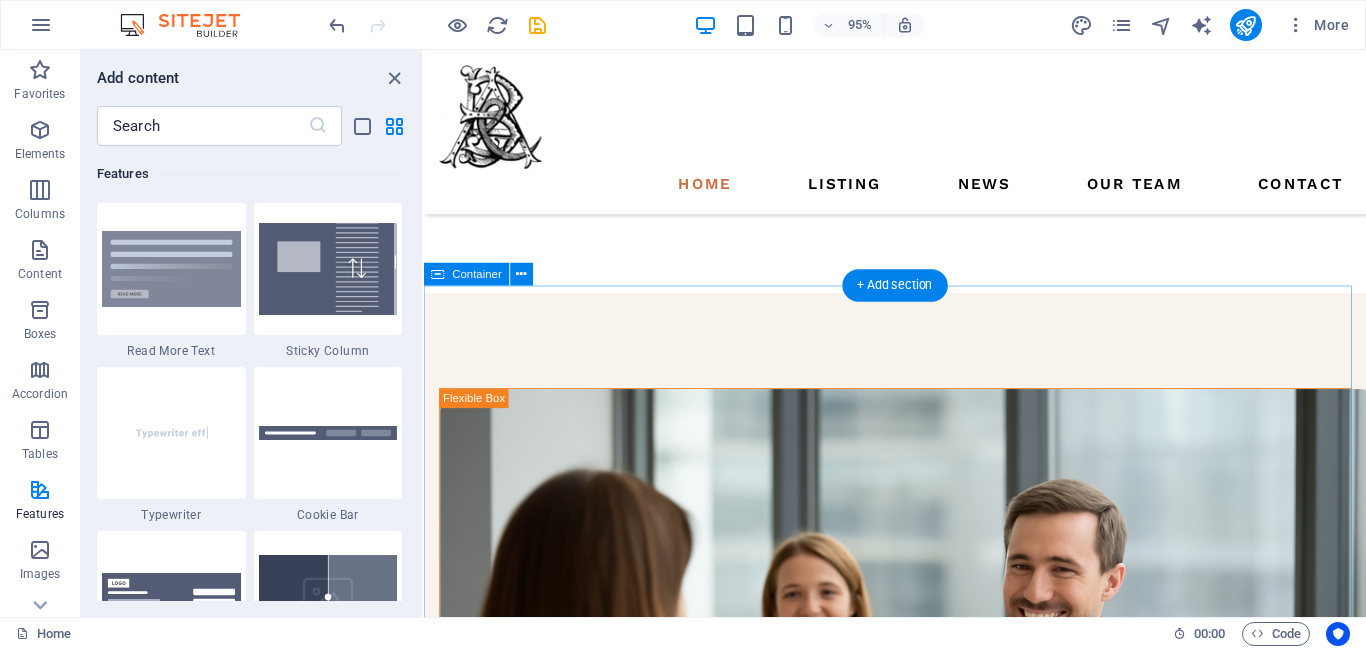 click on "CURRENT LISTINGS
our latest properties At vero eos et accusamus et iusto odio dignissimos ducimus qui blanditiis praesentium. At vero eos et accusamus et iusto odio dignissimos ducimus qui blanditiis praesentium. view all" at bounding box center [920, 1747] 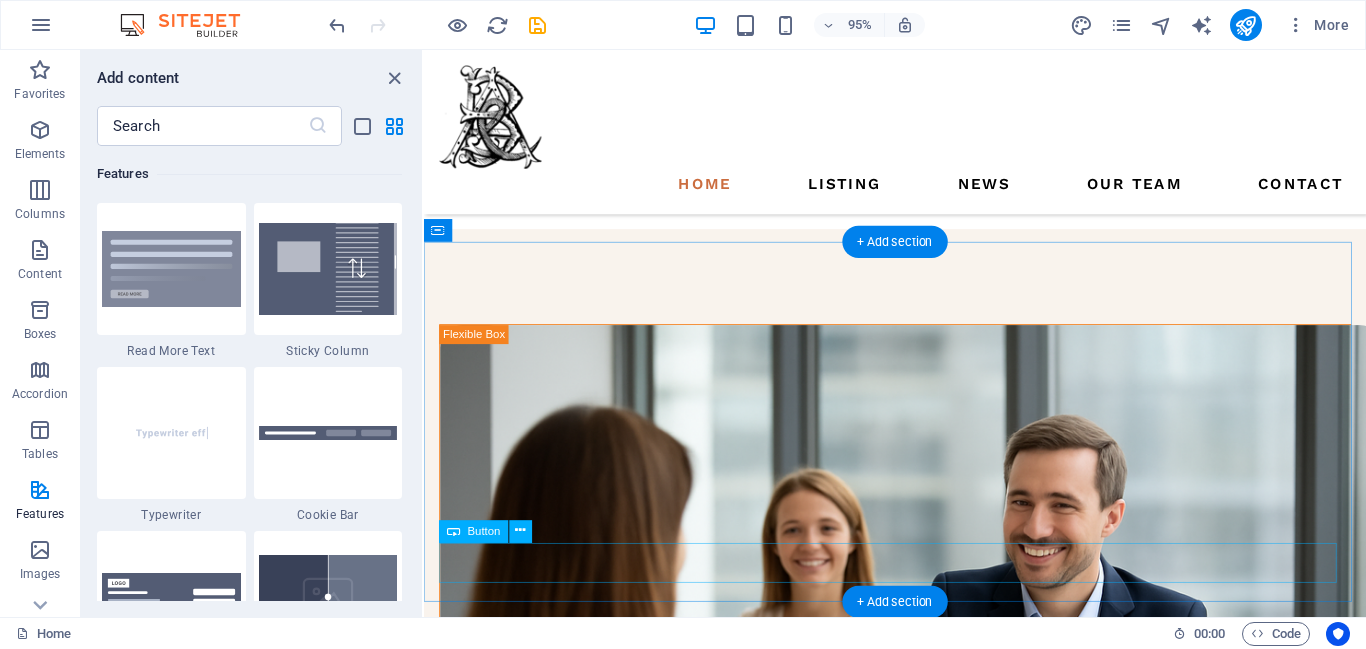 scroll, scrollTop: 1887, scrollLeft: 0, axis: vertical 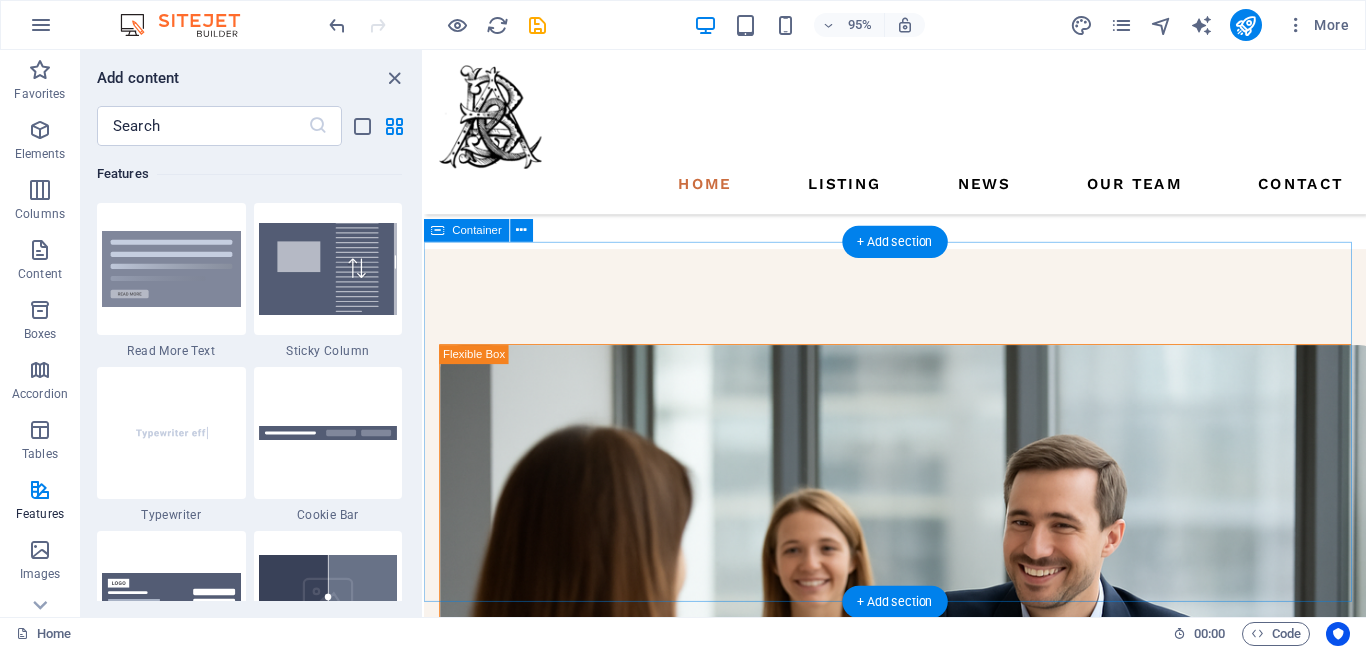 click on "CURRENT LISTINGS
our latest properties At vero eos et accusamus et iusto odio dignissimos ducimus qui blanditiis praesentium. At vero eos et accusamus et iusto odio dignissimos ducimus qui blanditiis praesentium. view all" at bounding box center (920, 1701) 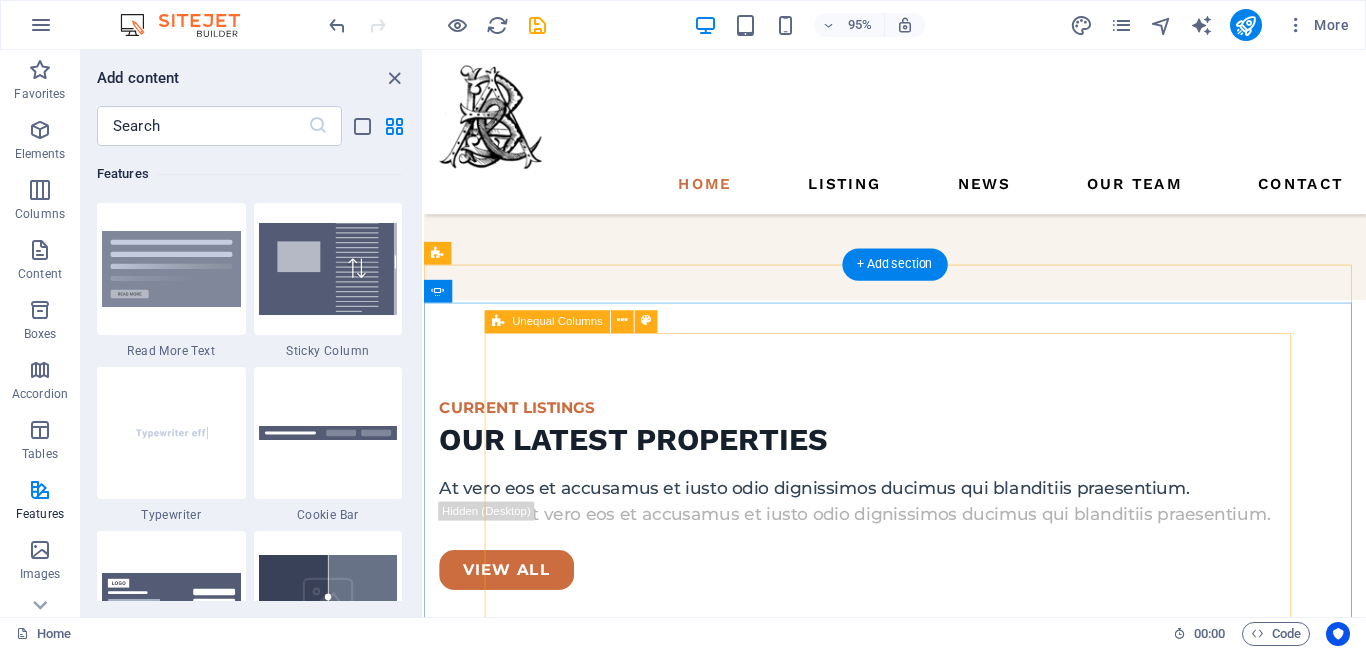 scroll, scrollTop: 3122, scrollLeft: 0, axis: vertical 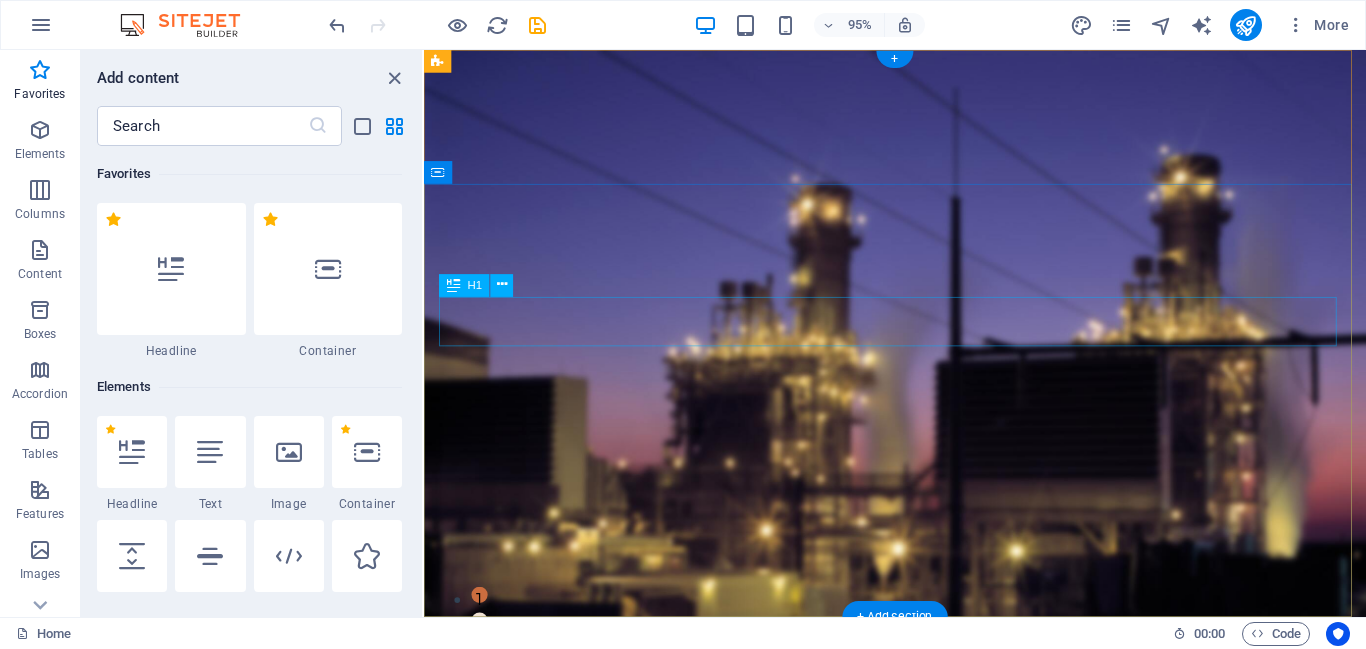 click on "Transformers: Powering the Grid." at bounding box center [920, 946] 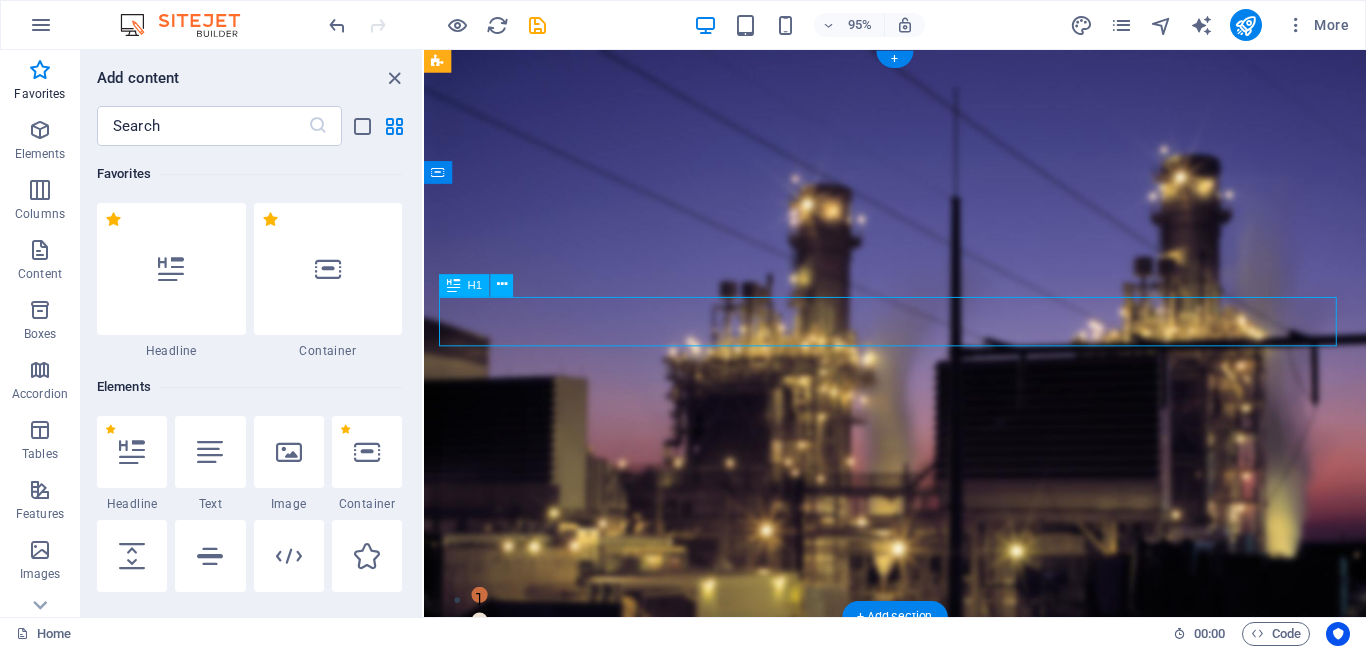 click on "Transformers: Powering the Grid." at bounding box center [920, 946] 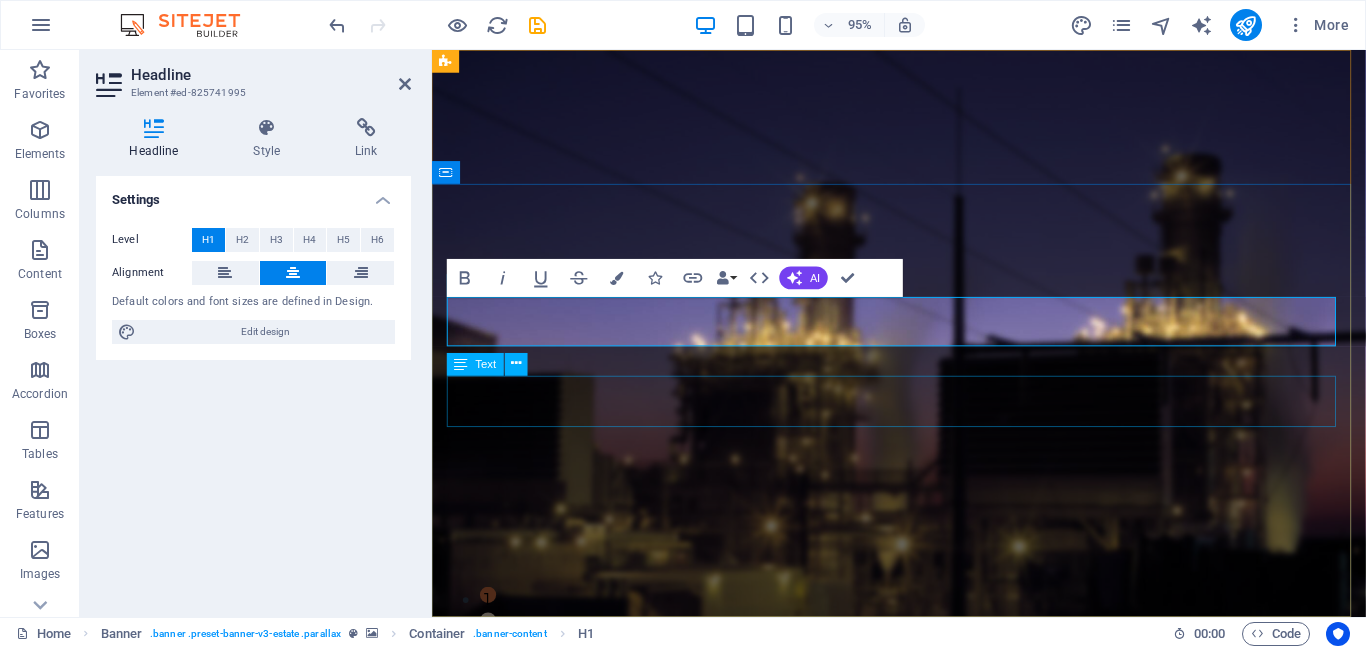 click on "Efficiently Converting Voltage for Reliable Energy Transmission" at bounding box center [923, 1030] 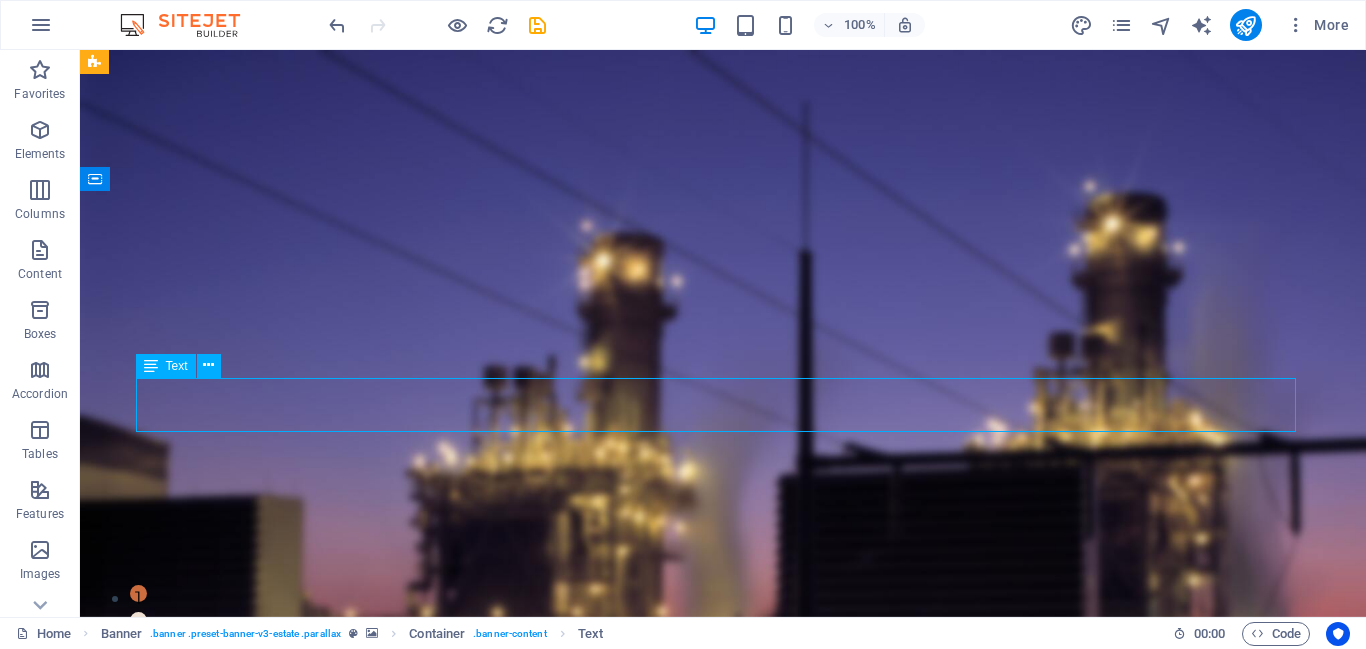 click on "Efficiently Converting Voltage for Reliable Energy Transmission" at bounding box center [723, 1030] 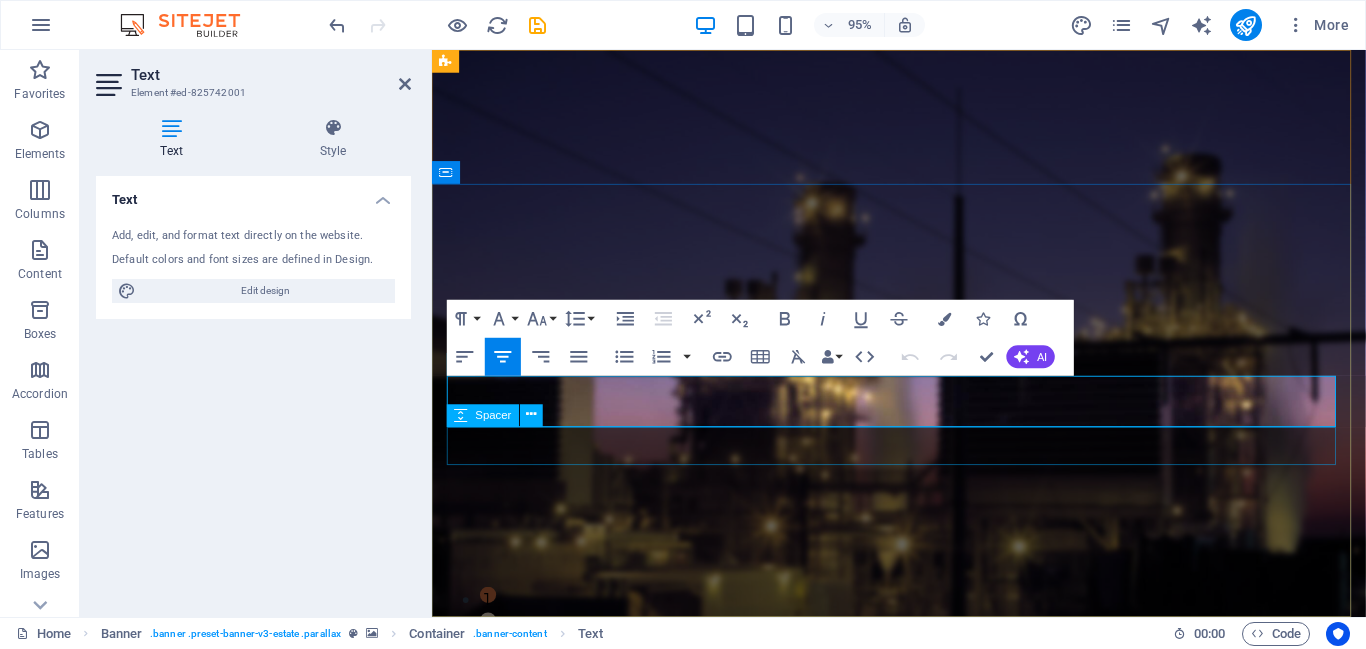 click at bounding box center (923, 1077) 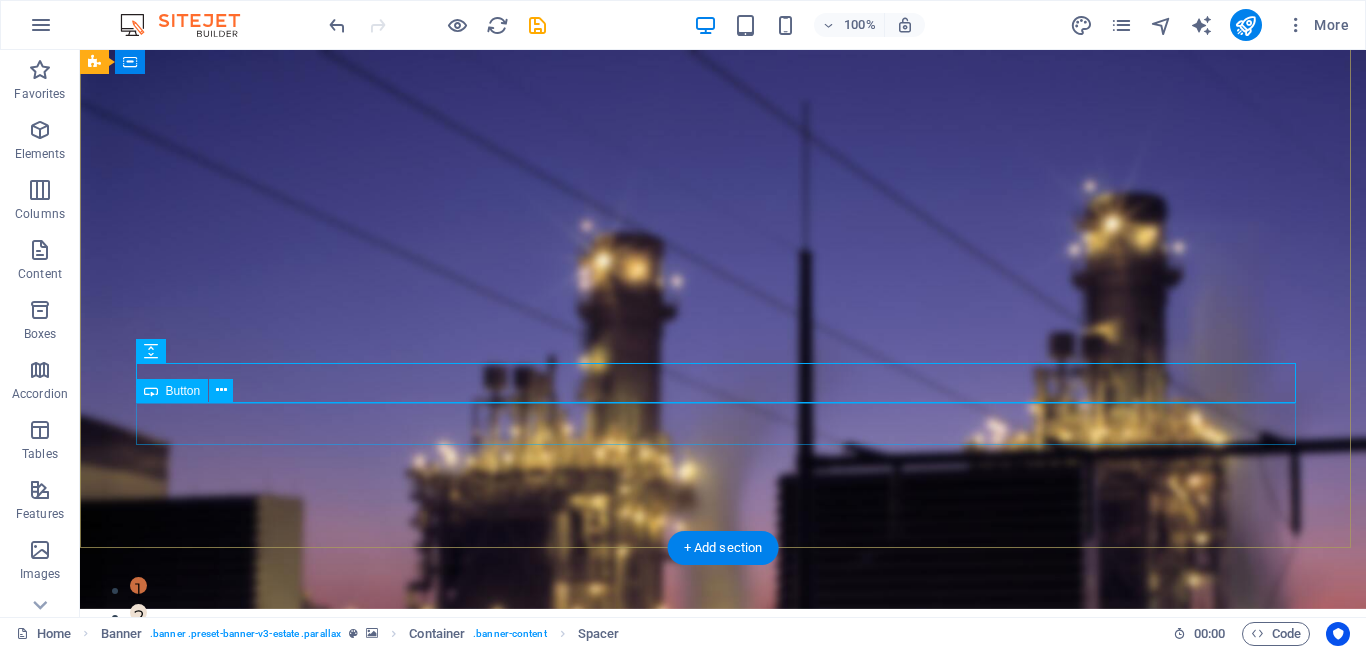 scroll, scrollTop: 0, scrollLeft: 0, axis: both 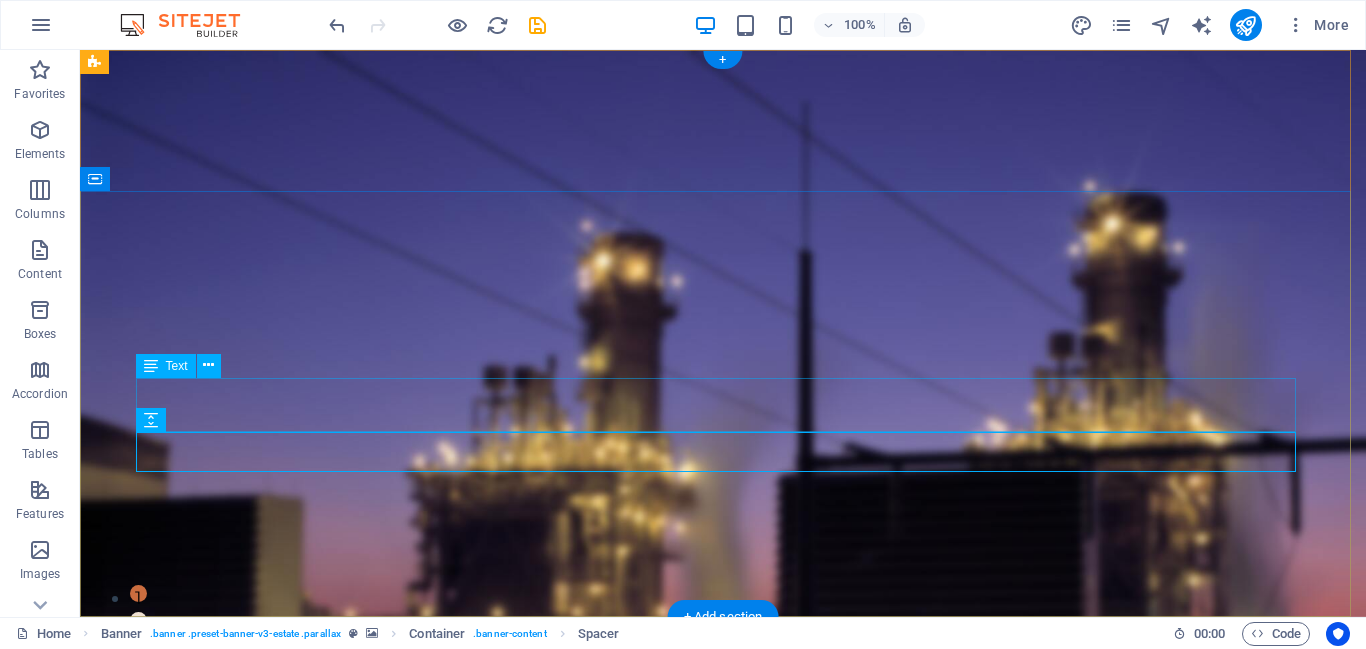 click on "Efficiently Converting Voltage for Reliable Energy Transmission" at bounding box center (723, 1000) 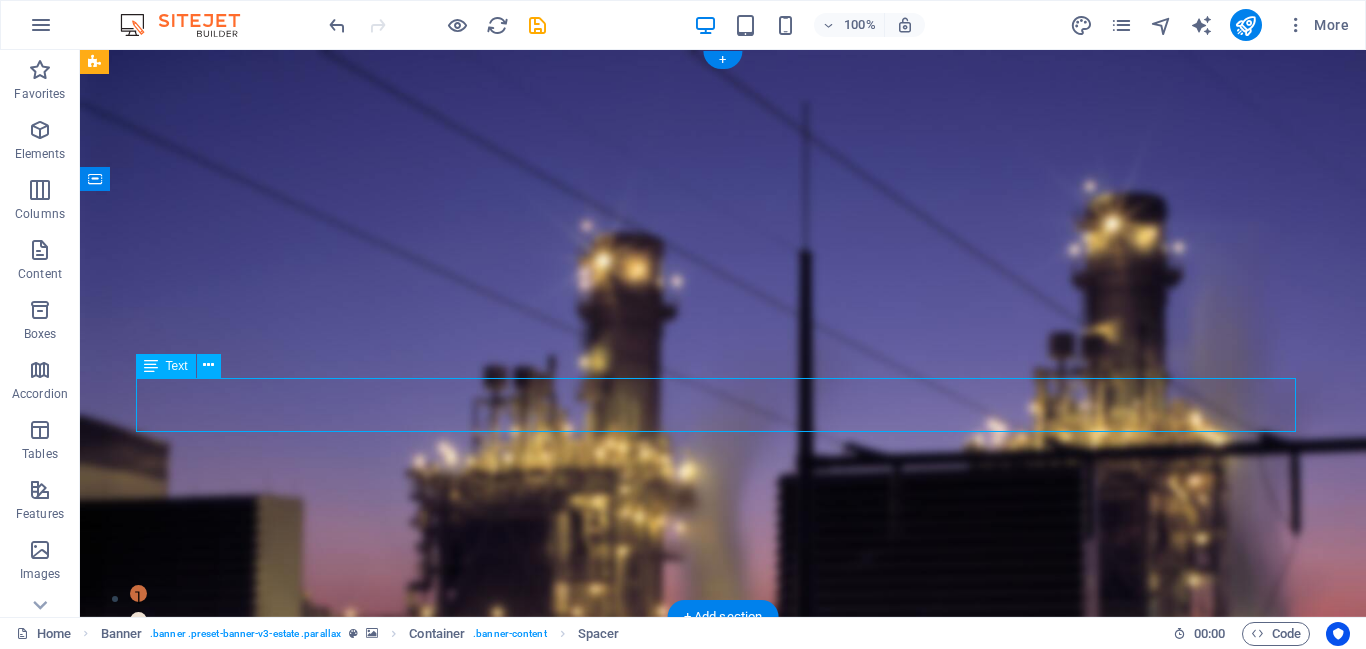 click on "Efficiently Converting Voltage for Reliable Energy Transmission" at bounding box center [723, 1000] 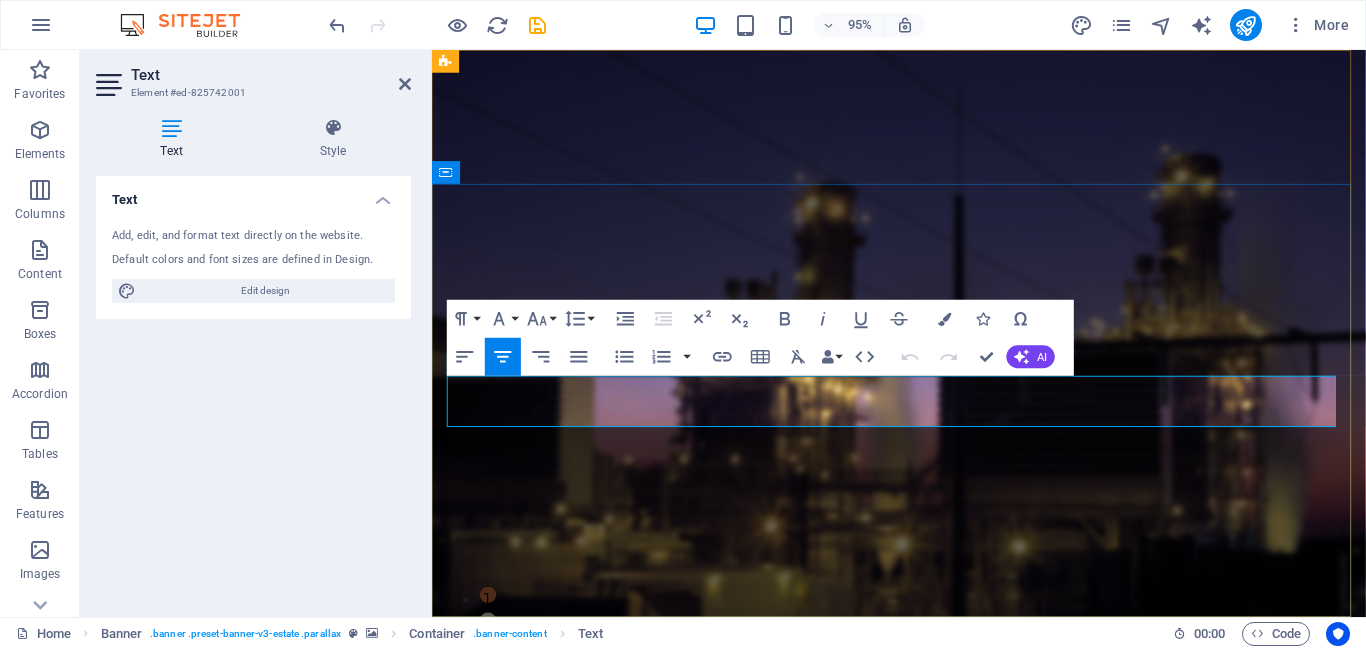 click at bounding box center [923, 1013] 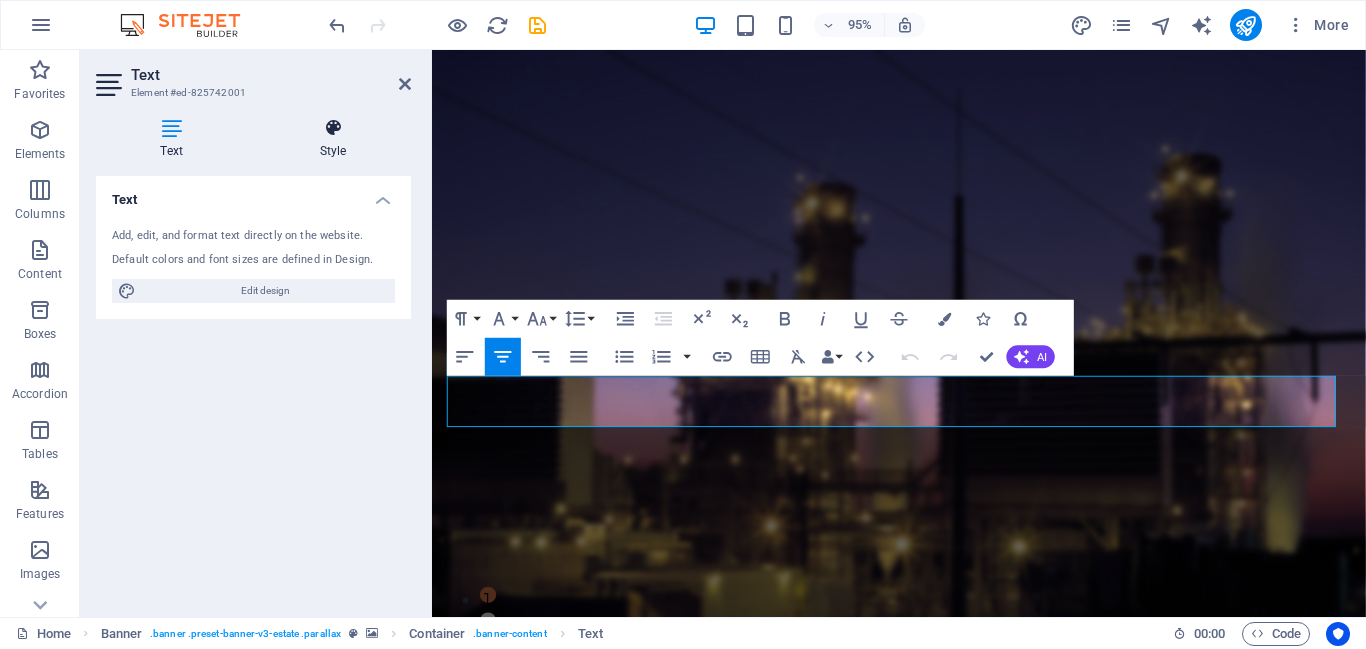 click on "Style" at bounding box center [333, 139] 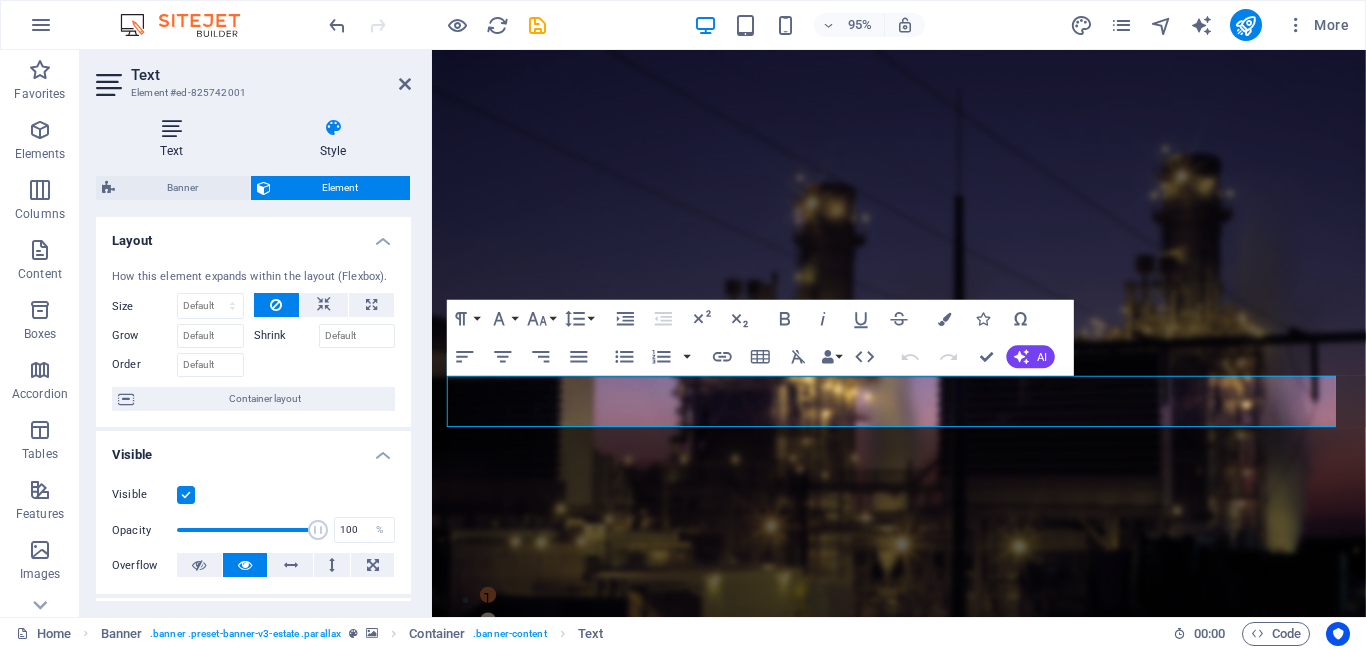 click on "Text" at bounding box center [175, 139] 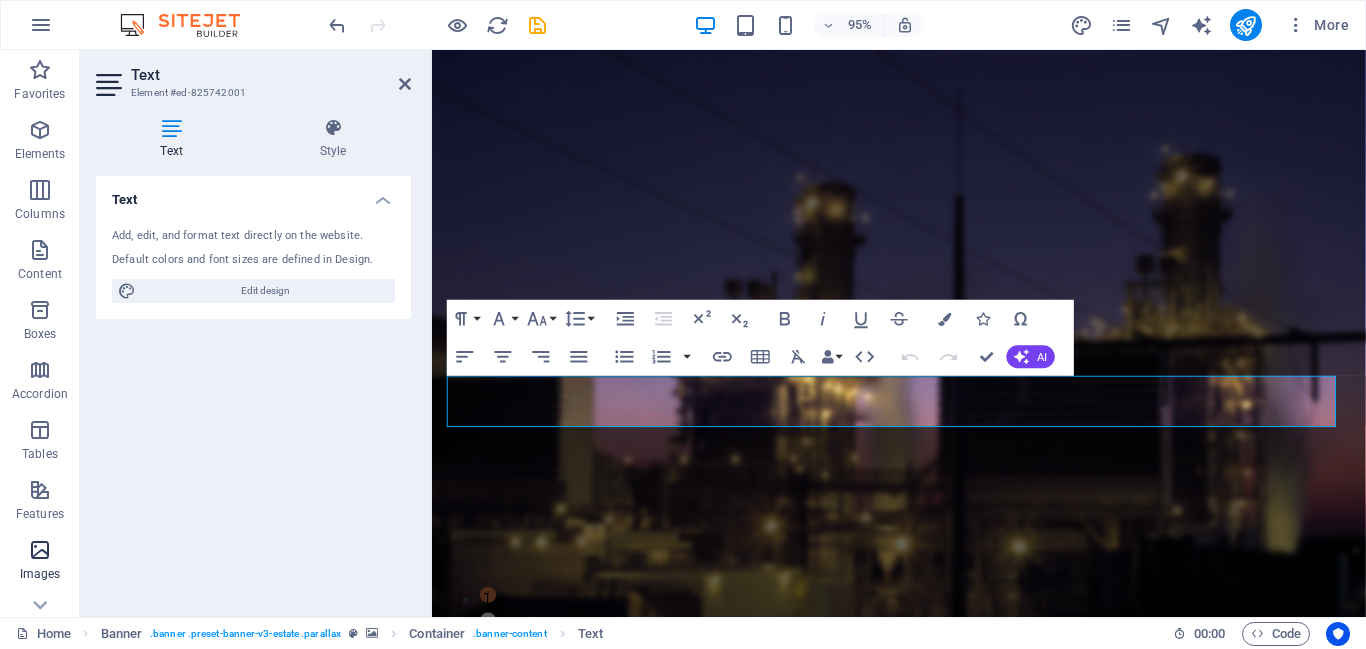 scroll, scrollTop: 333, scrollLeft: 0, axis: vertical 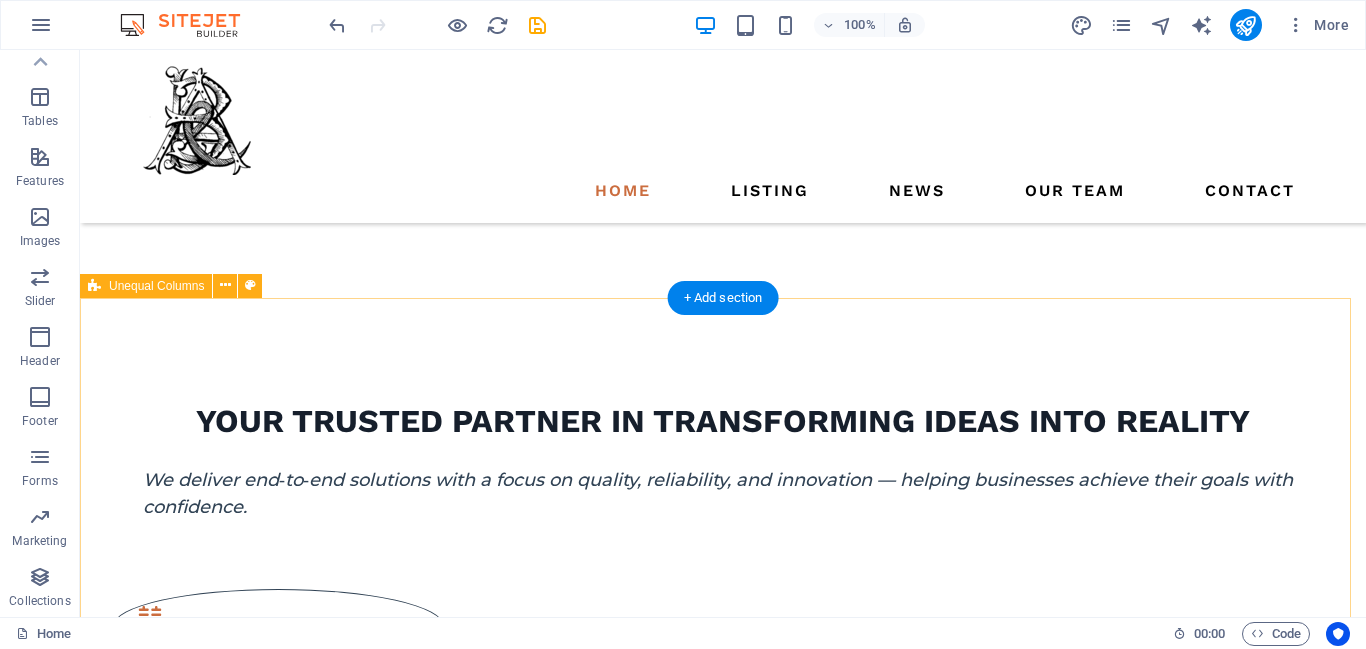 click on "ABOUT US
what we are all about At BnA, we are an organization committed to delivering excellence across every engagement. Our focus lies in understanding our clients’ unique challenges and providing innovative, reliable, and sustainable solutions. With a culture rooted in integrity and collaboration, we strive to create meaningful impact and long‑term value. With a multidisciplinary team and a forward‑thinking approach, BnA blends industry expertise with cutting‑edge practices to deliver solutions that truly make a difference. We partner closely with our clients, ensuring every project is aligned with their vision while maintaining the highest standards of quality and efficiency. GET STARTED" at bounding box center [723, 1894] 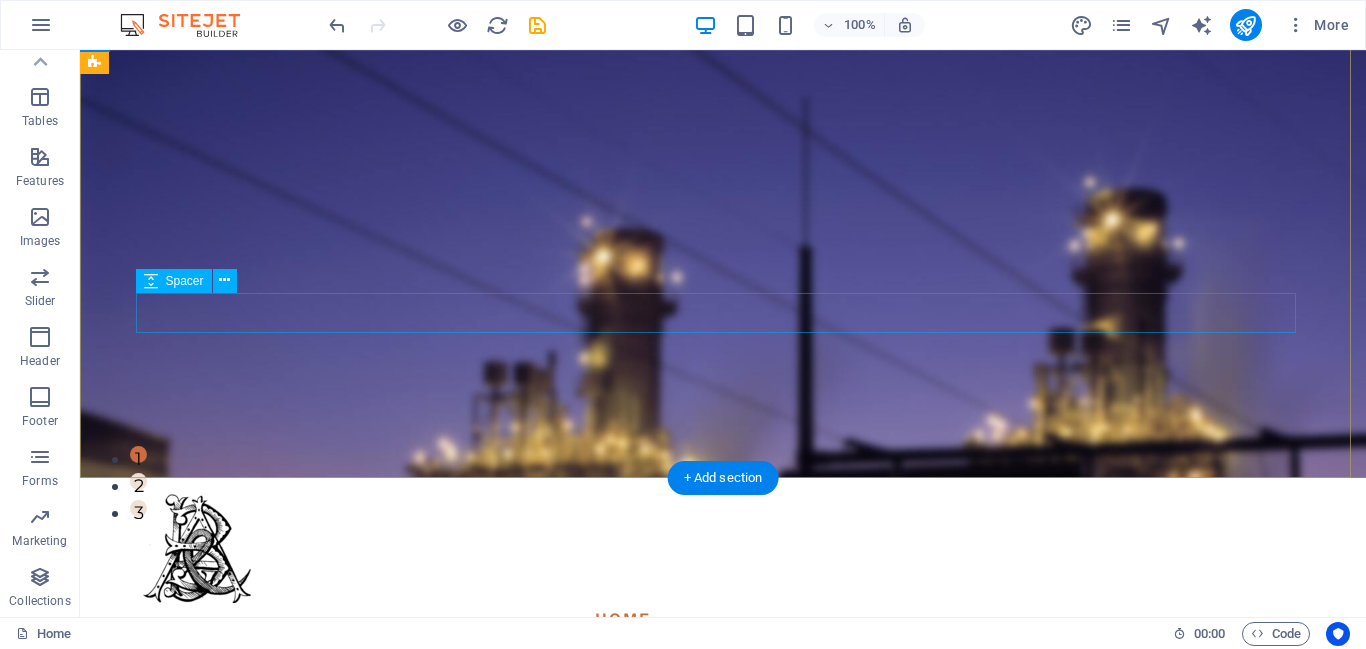 scroll, scrollTop: 137, scrollLeft: 0, axis: vertical 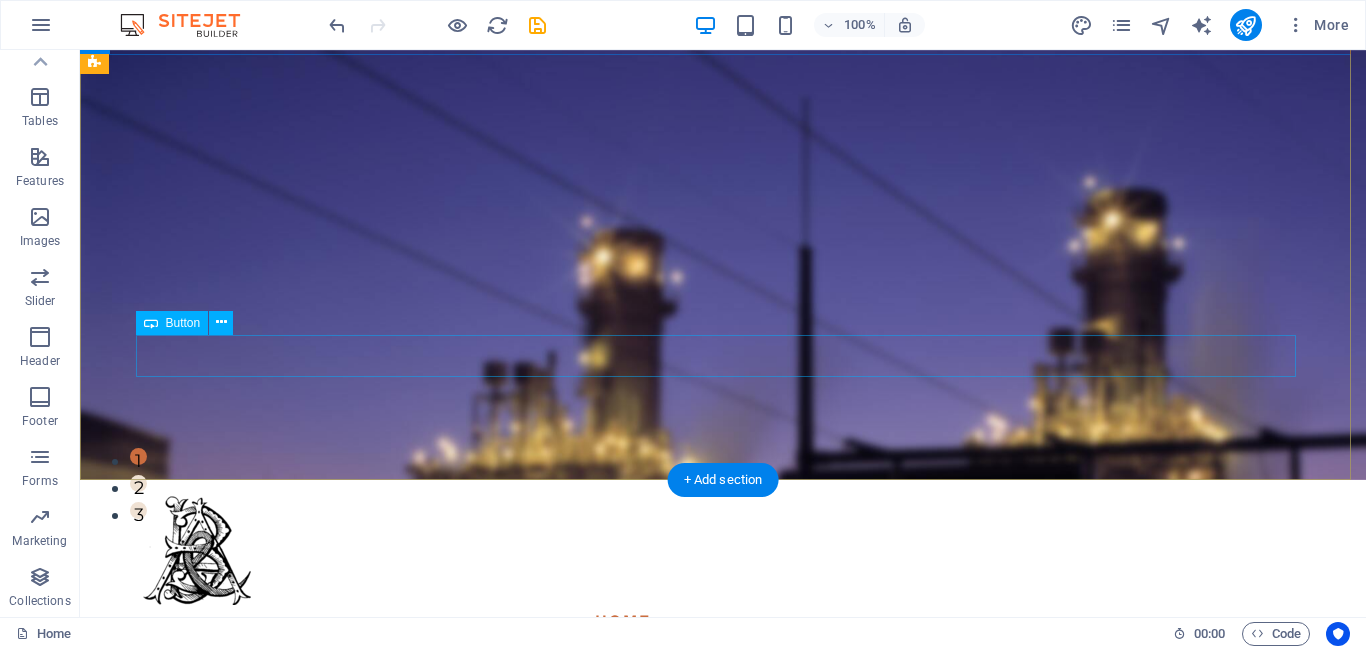 click on "get started" at bounding box center (723, 951) 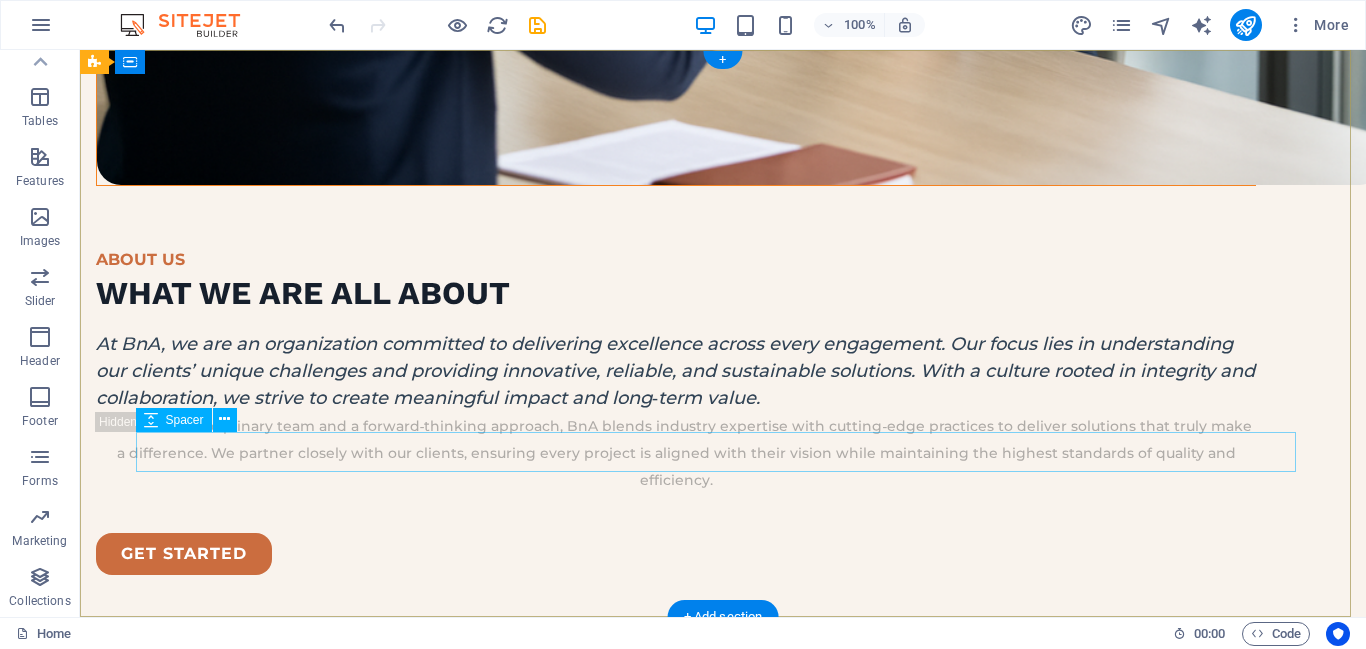 scroll, scrollTop: 0, scrollLeft: 0, axis: both 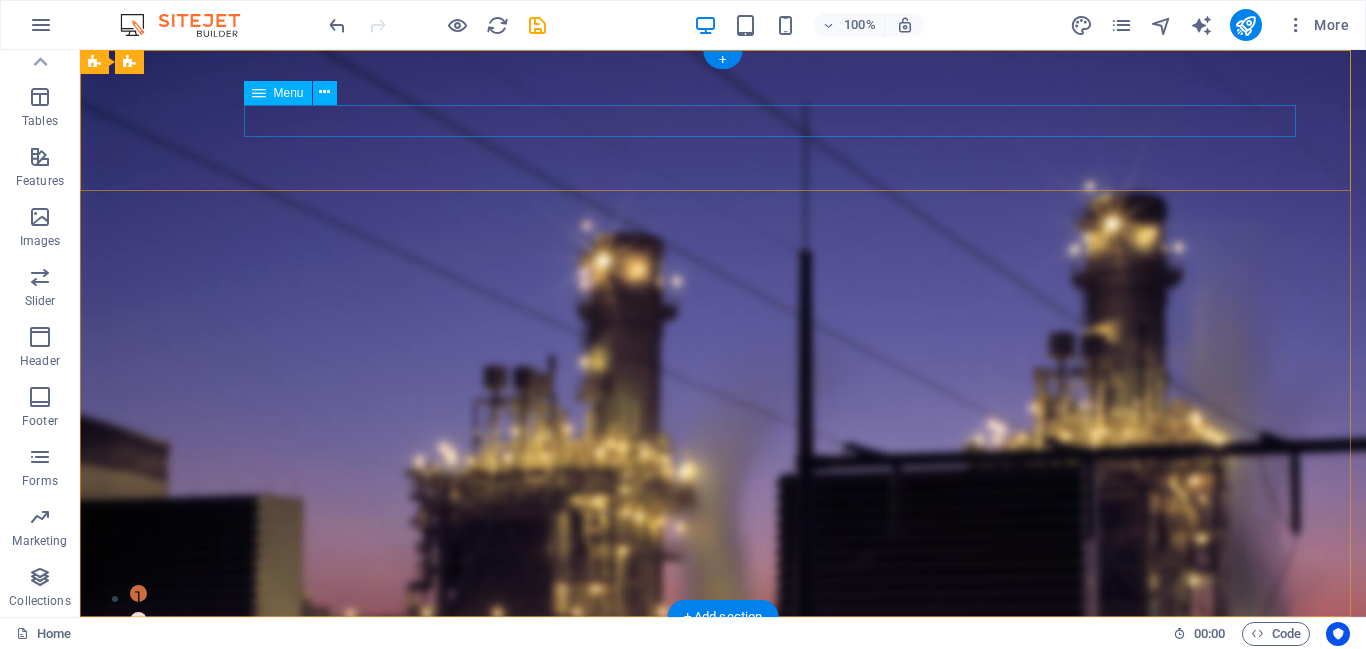 click on "Home Listing News Our Team Contact" at bounding box center [723, 758] 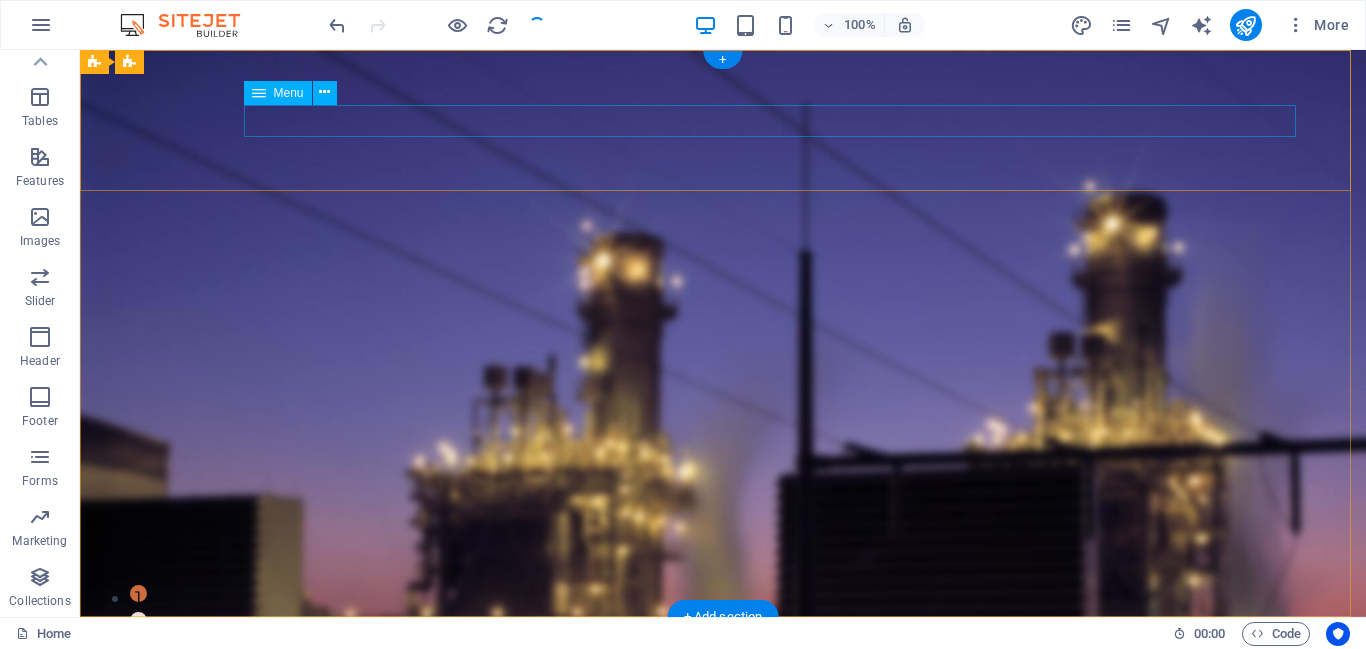 click on "Home Listing News Our Team Contact" at bounding box center (723, 758) 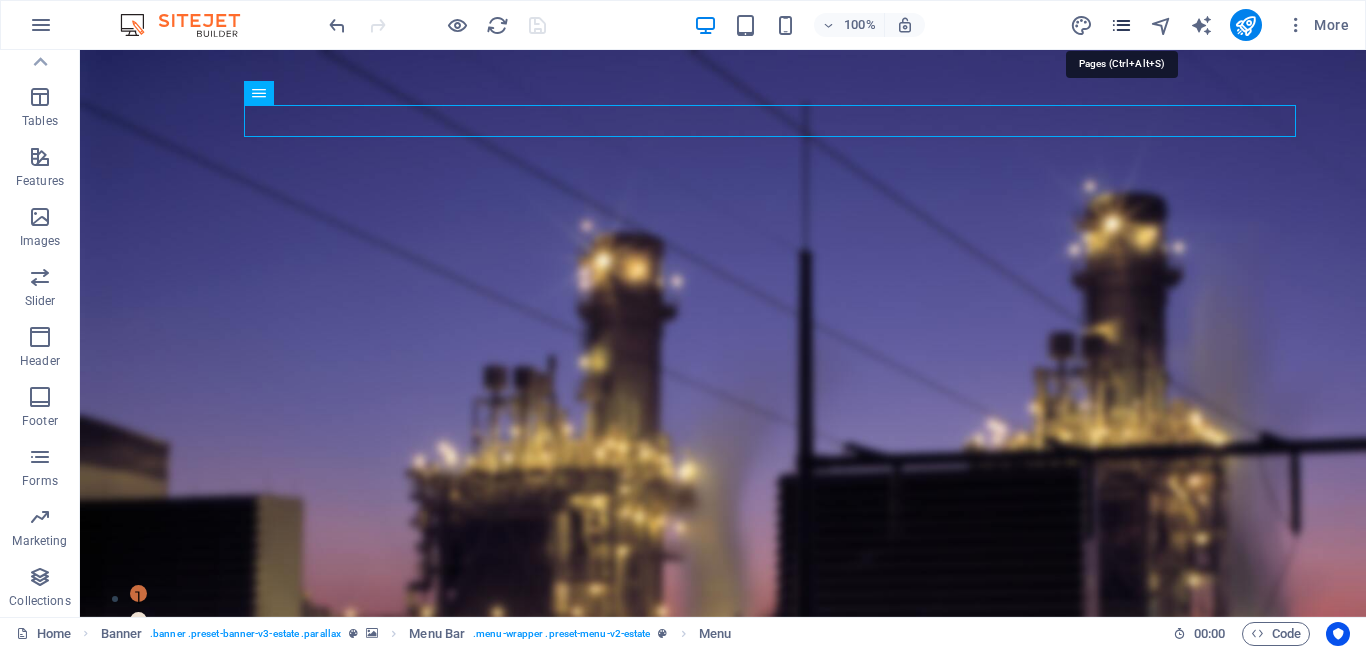 click at bounding box center [1121, 25] 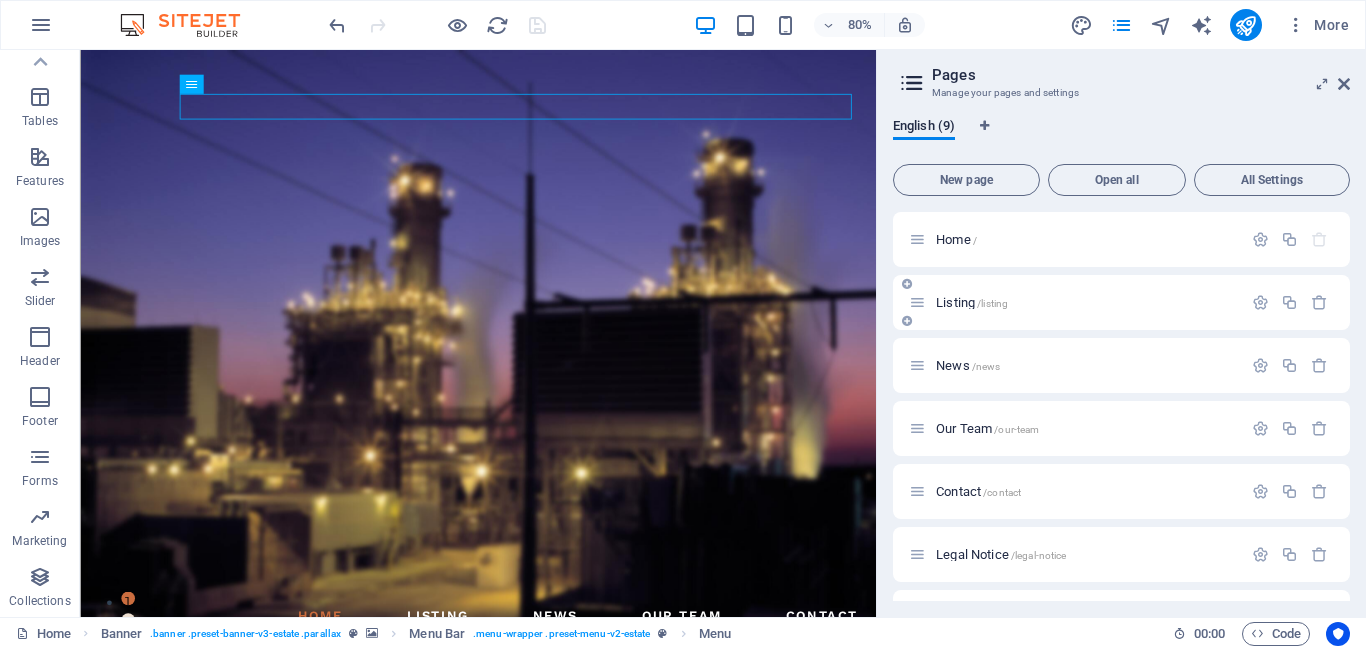 click on "Listing /listing" at bounding box center [1121, 302] 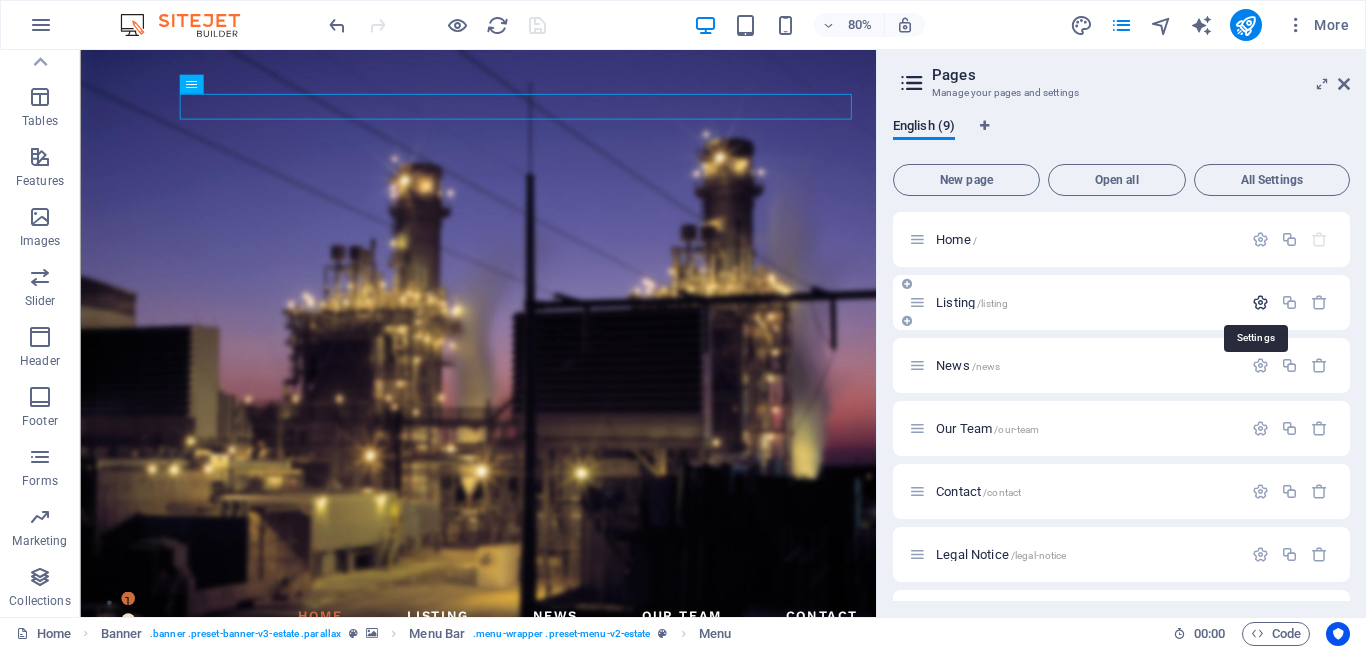 click at bounding box center [1260, 302] 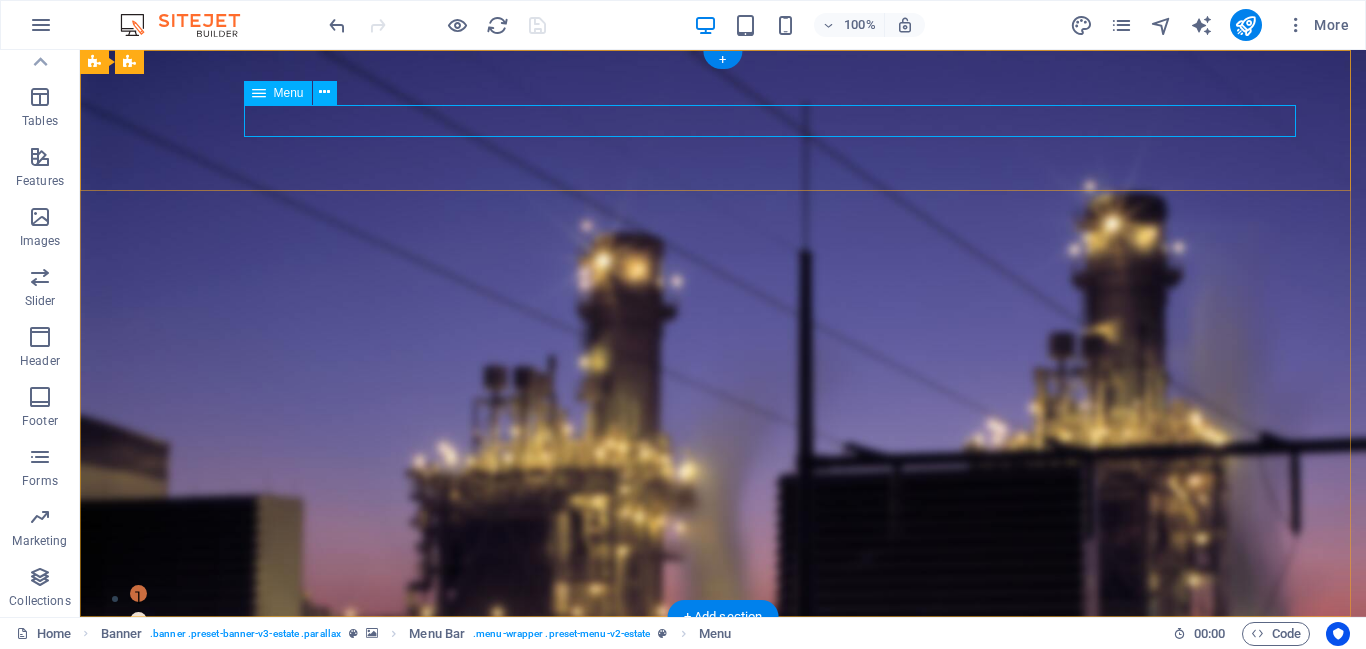 click on "Home Listing News Our Team Contact" at bounding box center (723, 758) 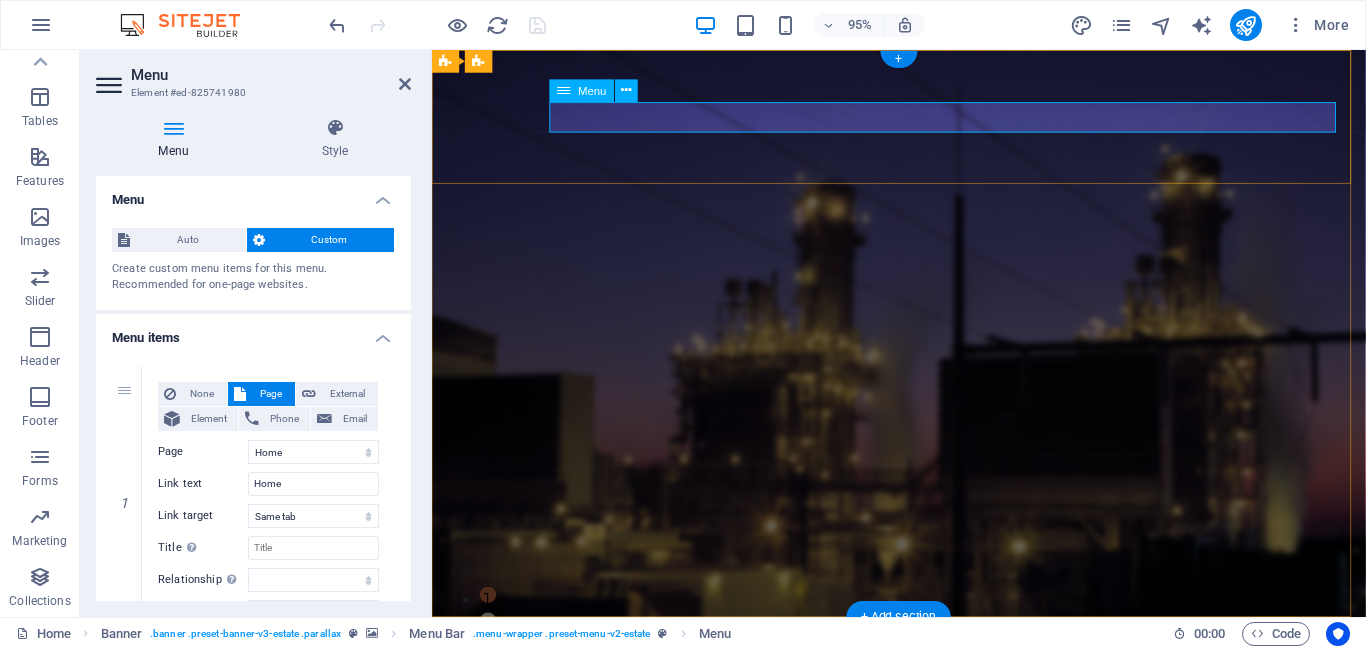 click on "Home Listing News Our Team Contact" at bounding box center (923, 758) 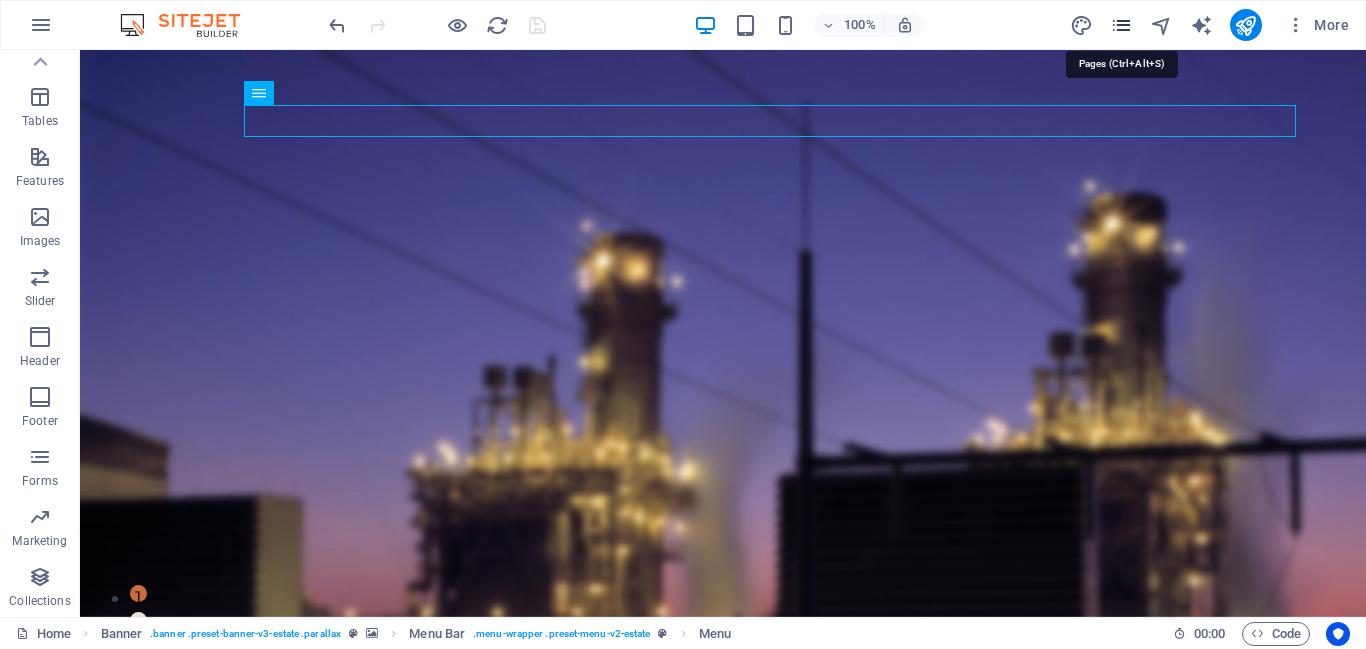 click at bounding box center (1121, 25) 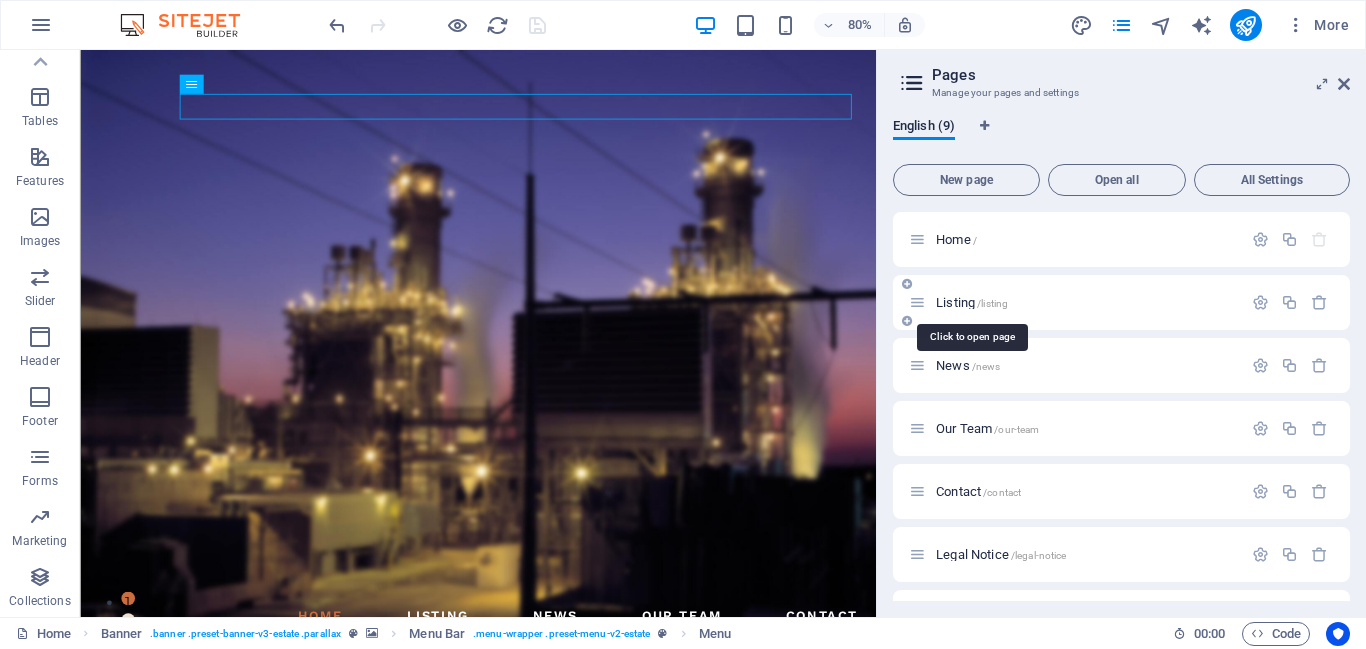 click on "Listing /listing" at bounding box center (972, 302) 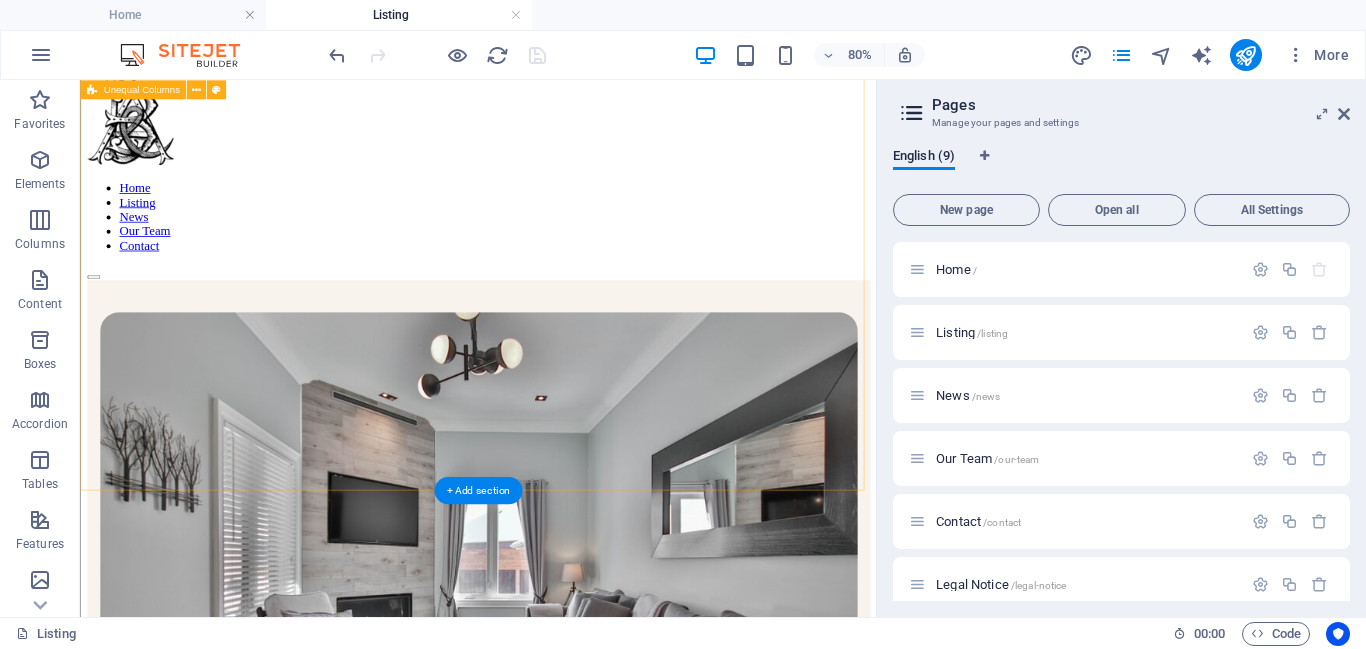 scroll, scrollTop: 0, scrollLeft: 0, axis: both 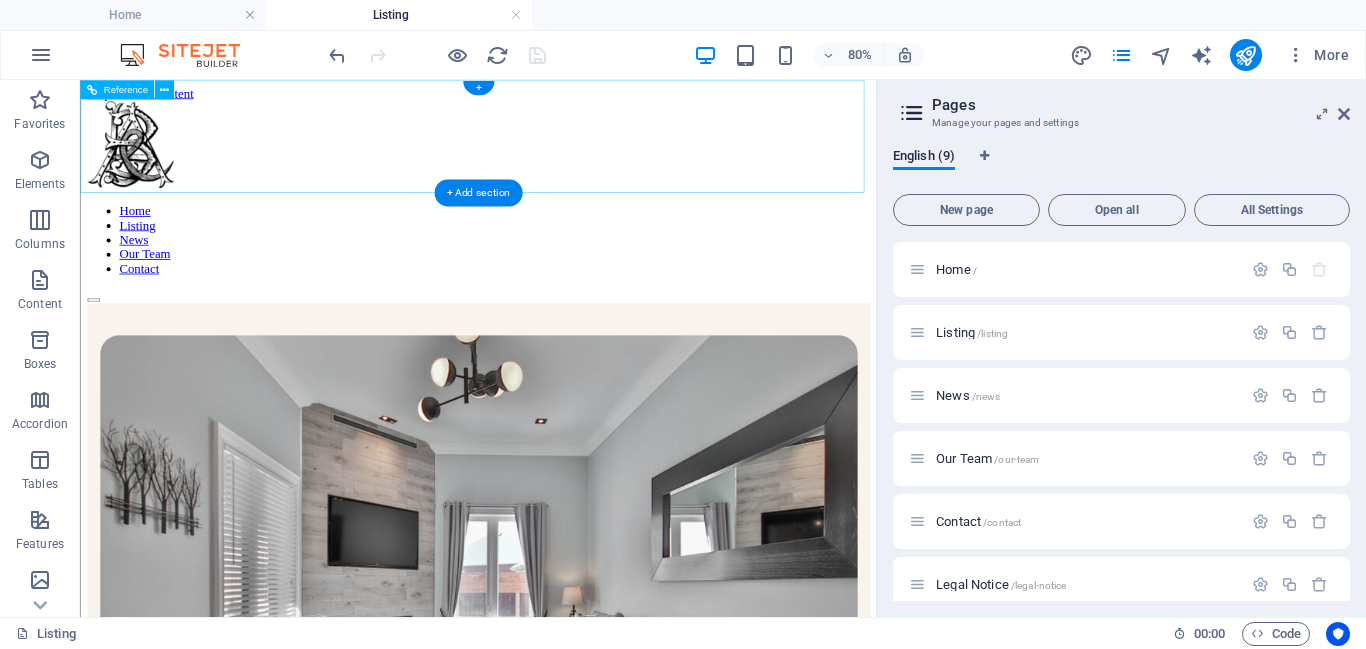 click on "Home Listing News Our Team Contact" at bounding box center (577, 232) 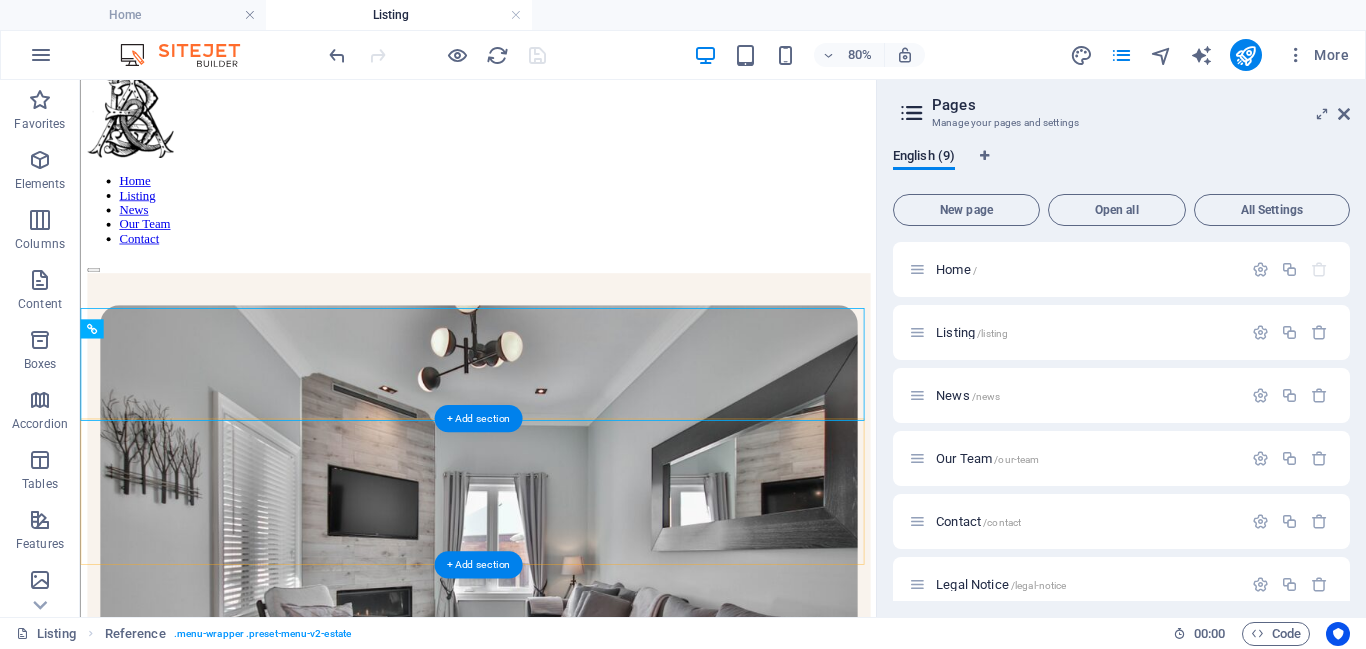 scroll, scrollTop: 0, scrollLeft: 0, axis: both 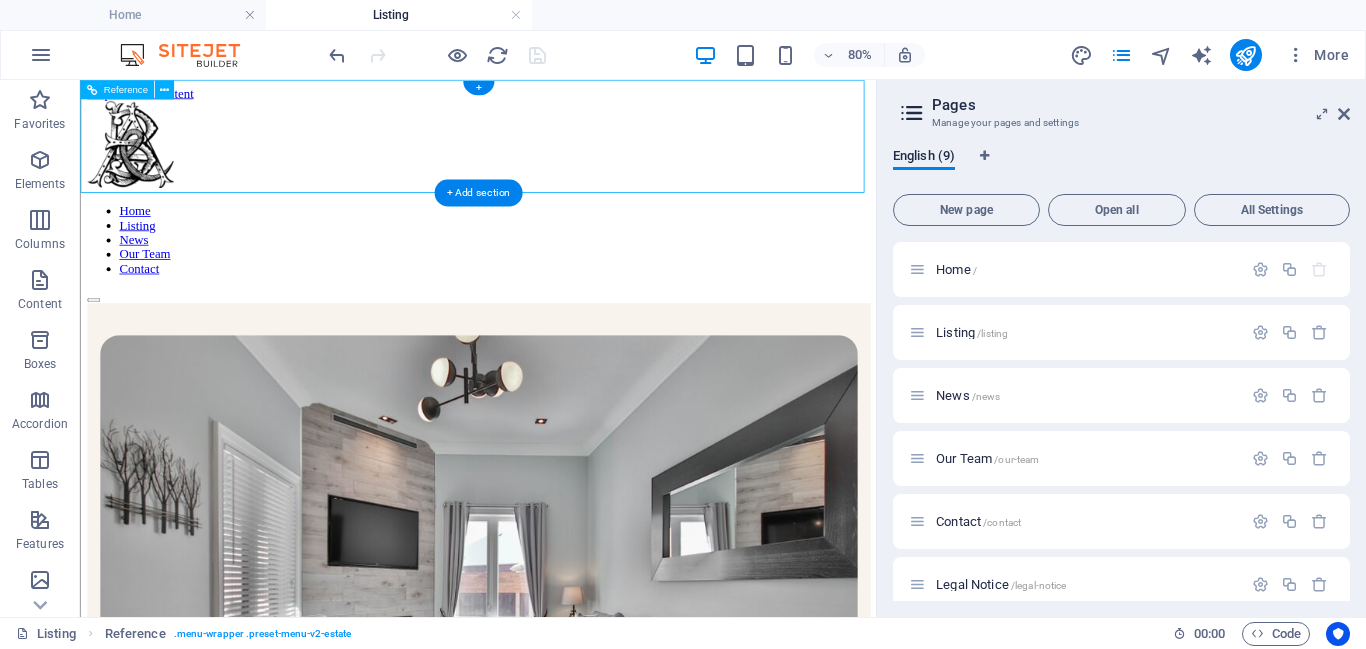 click on "Home Listing News Our Team Contact" at bounding box center (577, 280) 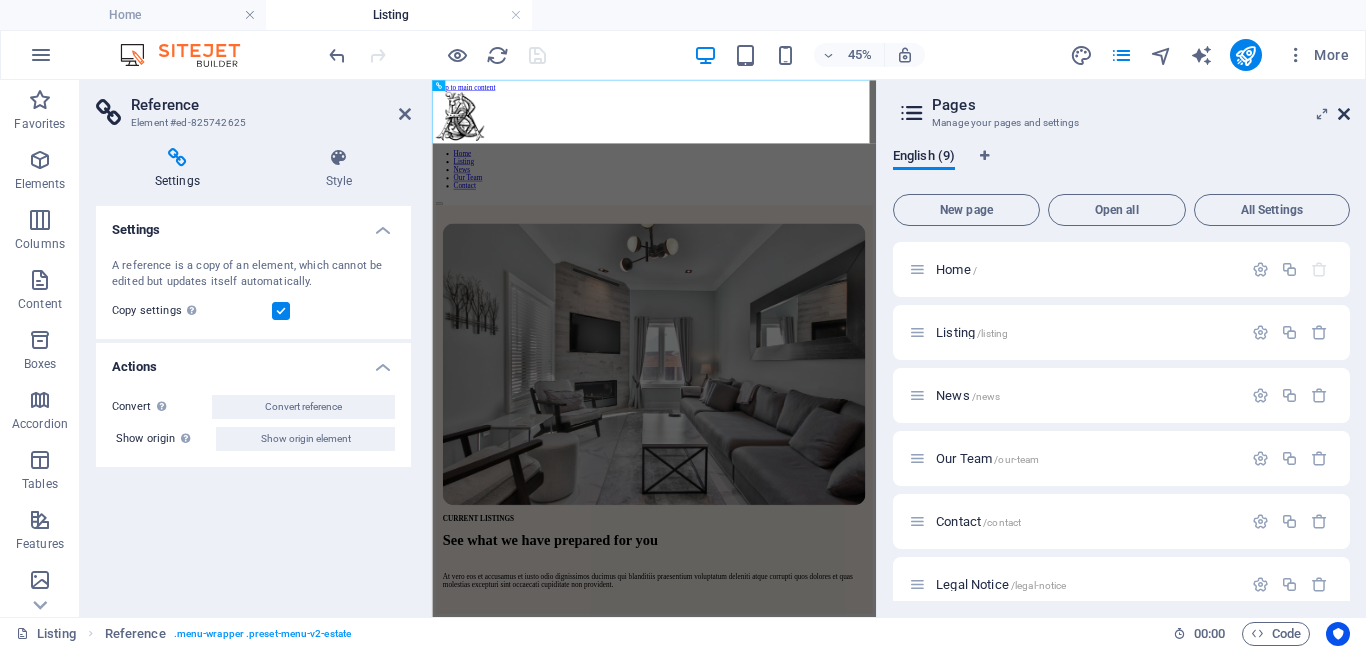 click at bounding box center (1344, 114) 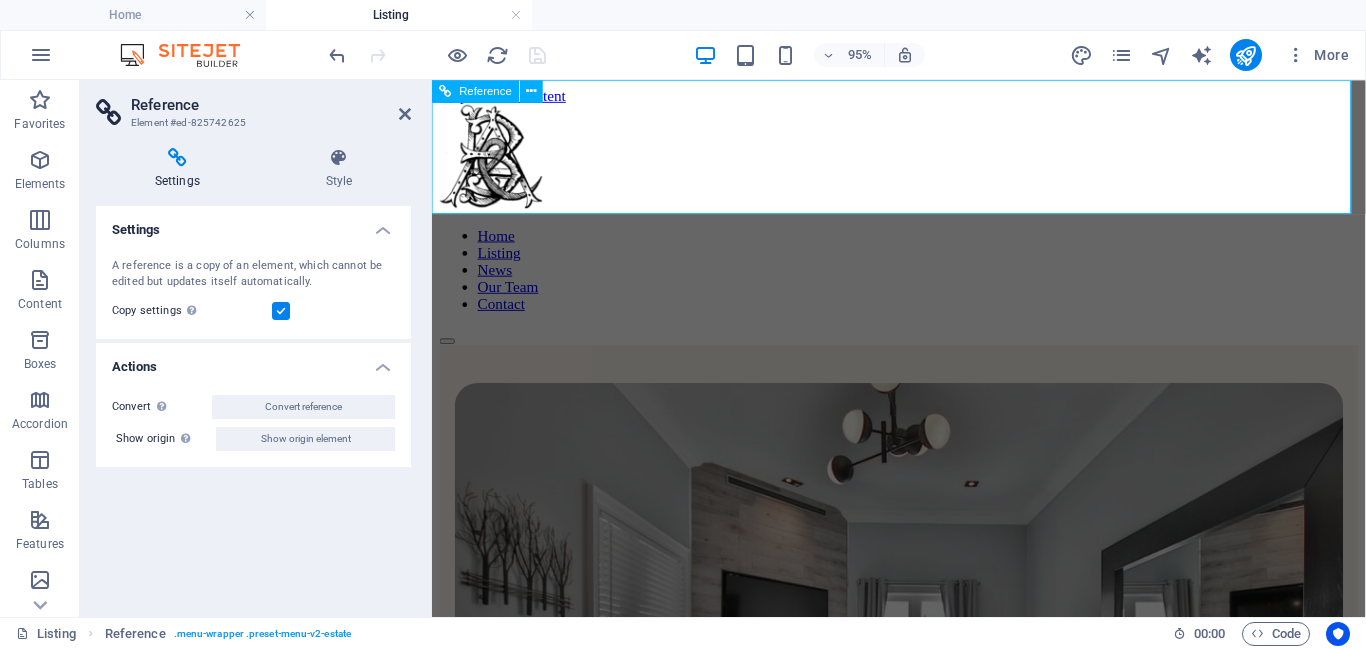 click on "Home Listing News Our Team Contact" at bounding box center (923, 280) 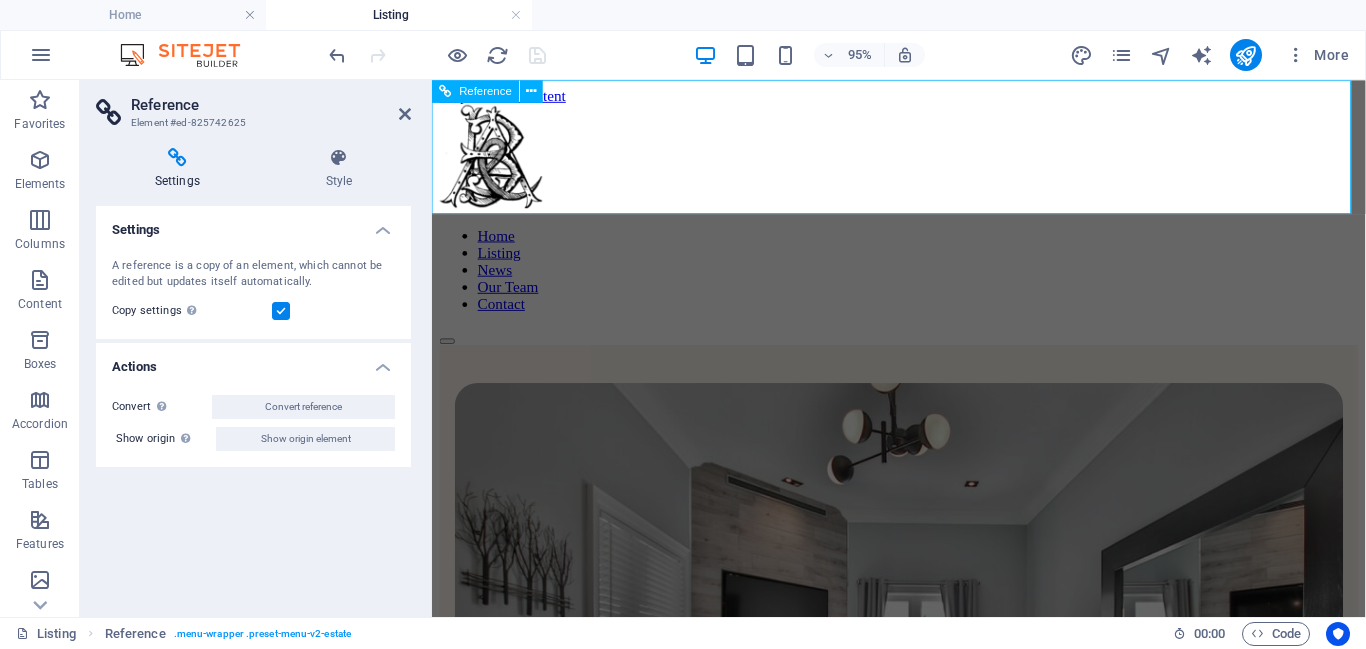 click on "Home Listing News Our Team Contact" at bounding box center (923, 280) 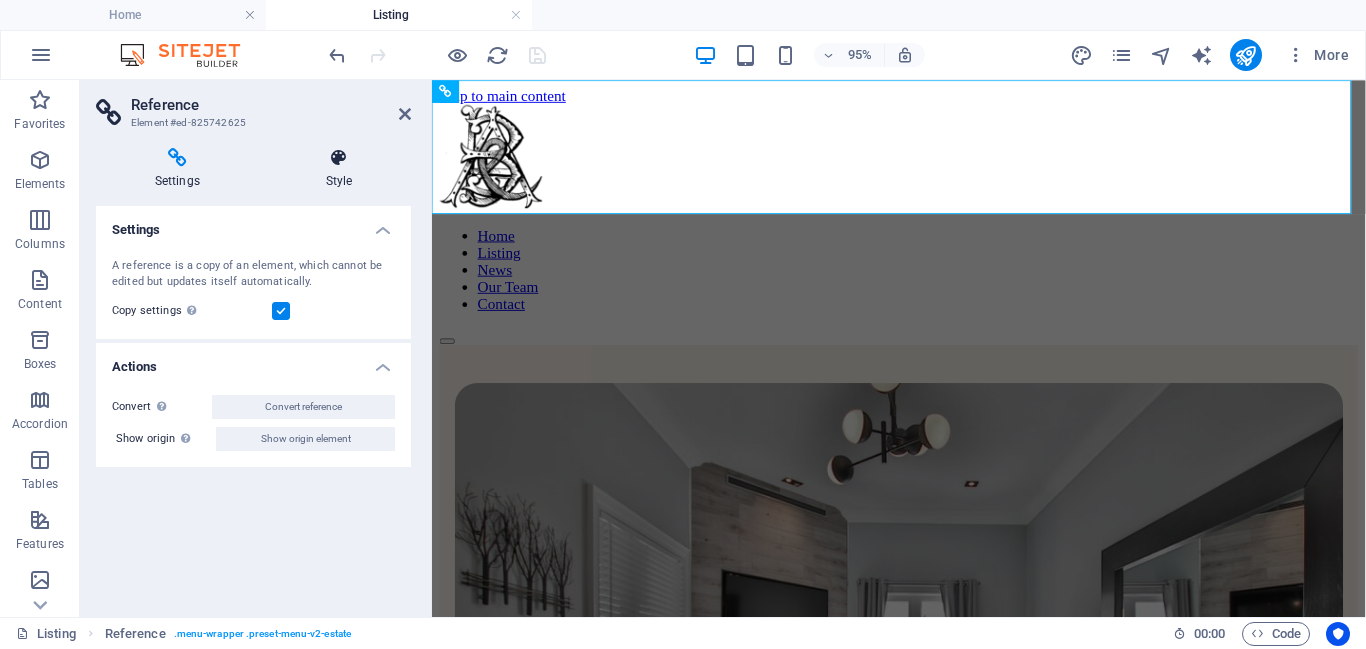 click on "Style" at bounding box center [339, 169] 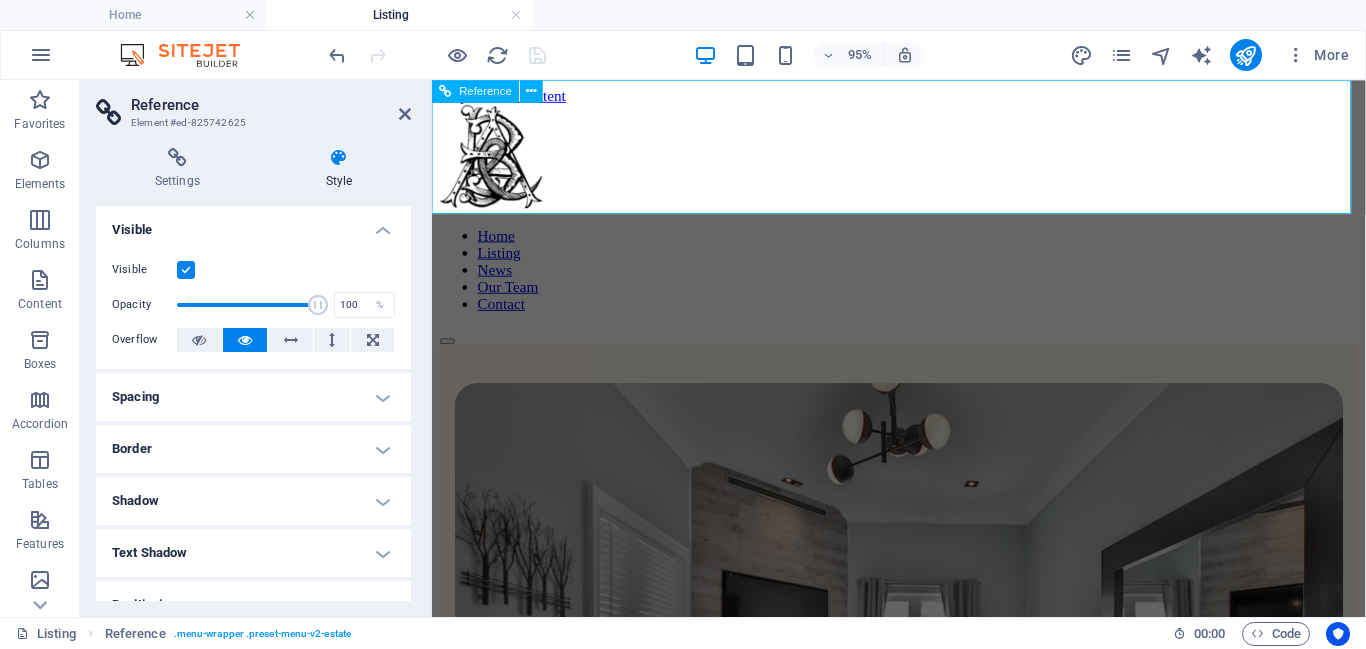 click on "Home Listing News Our Team Contact" at bounding box center (923, 280) 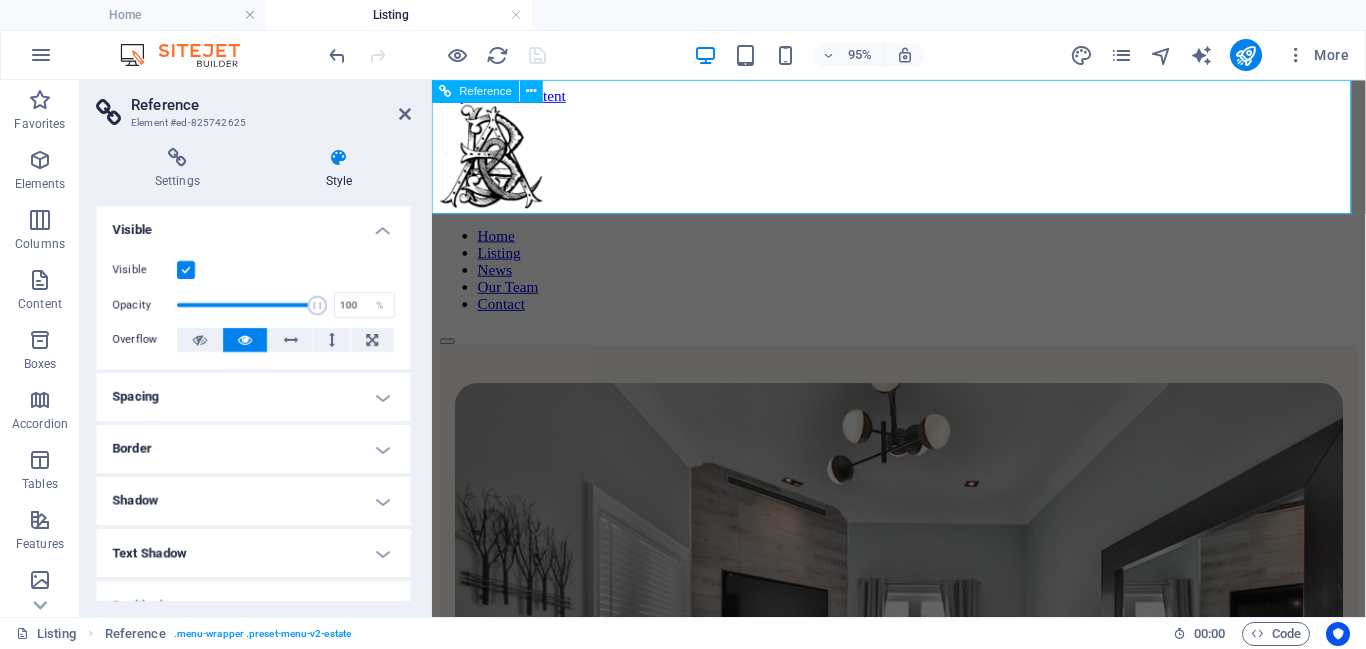 click on "Home Listing News Our Team Contact" at bounding box center (923, 280) 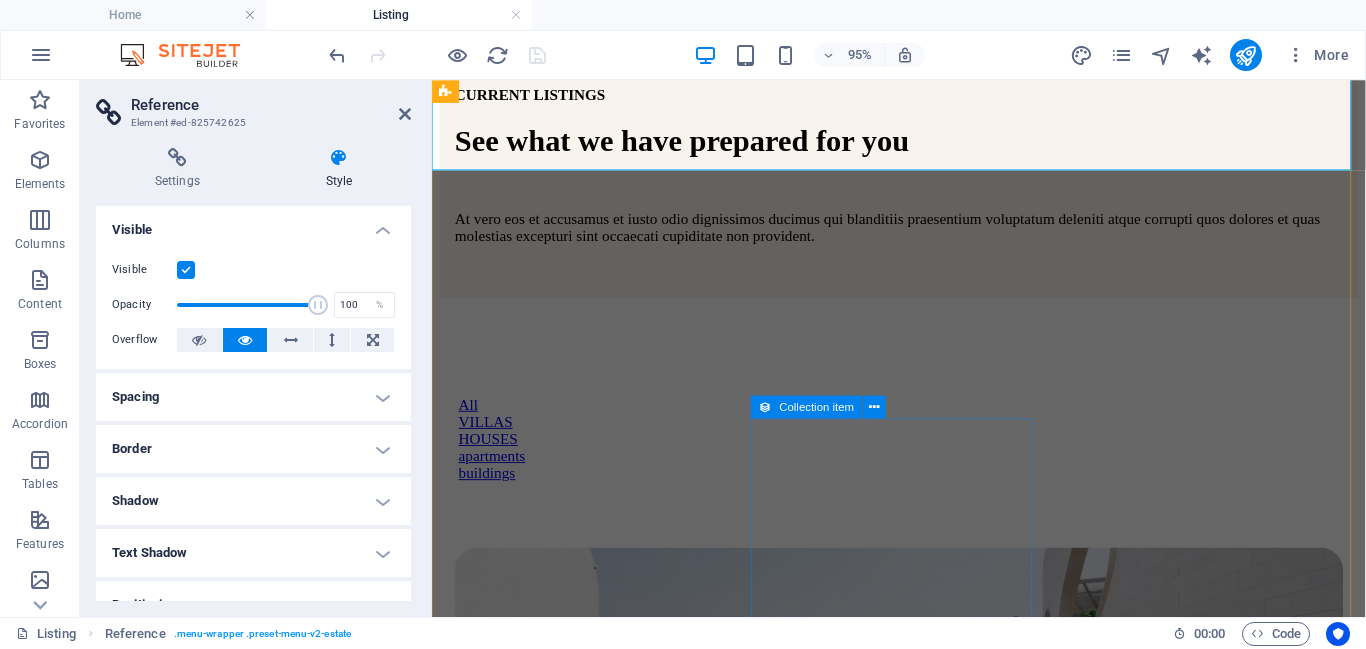 scroll, scrollTop: 0, scrollLeft: 0, axis: both 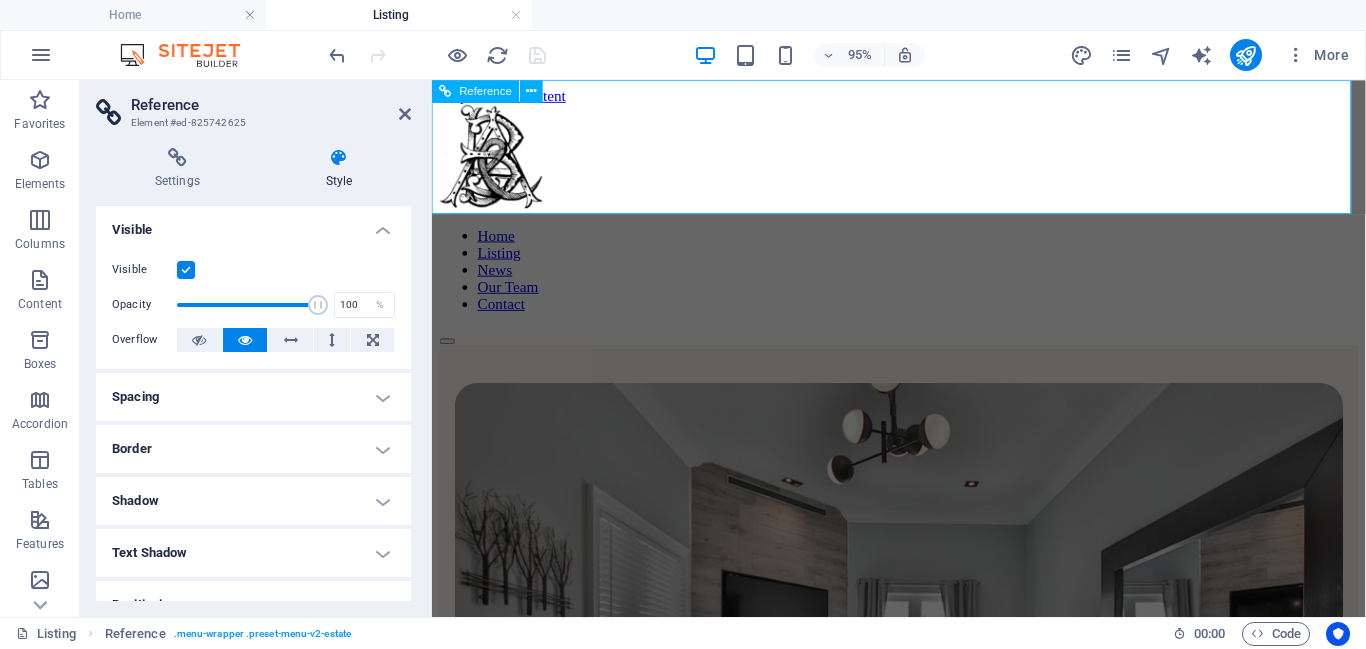 click on "Home Listing News Our Team Contact" at bounding box center [923, 280] 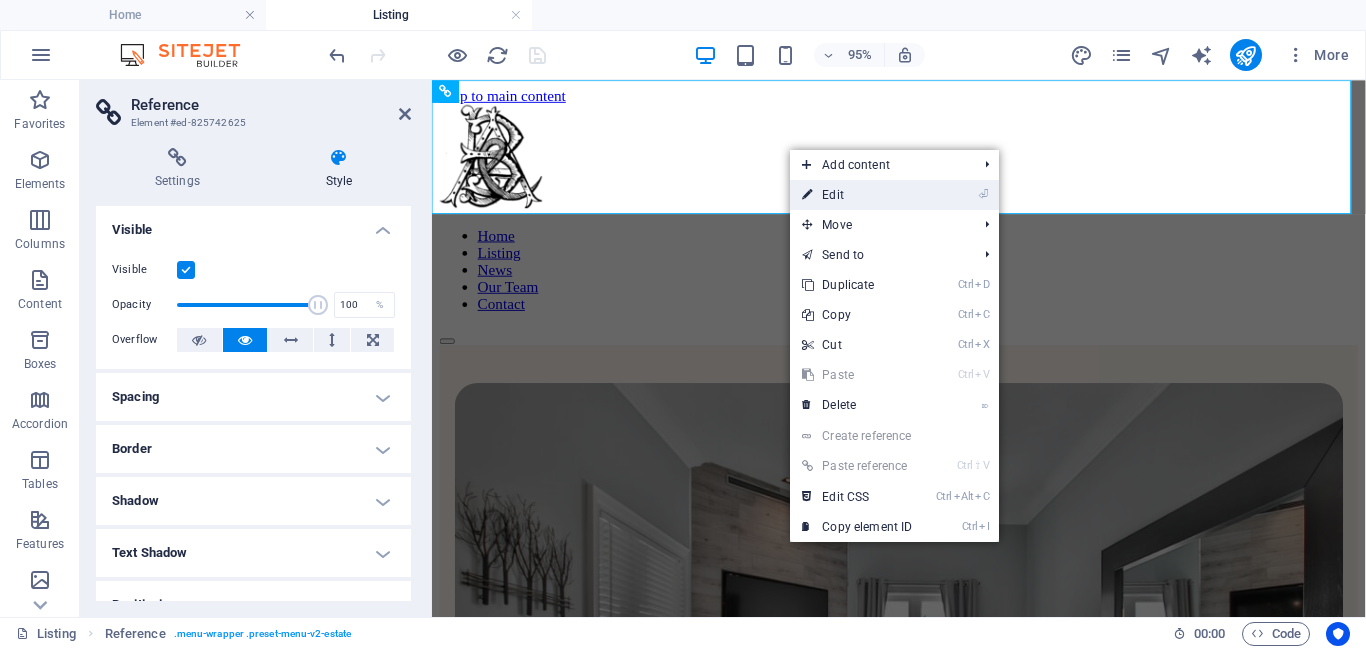 click on "⏎  Edit" at bounding box center (857, 195) 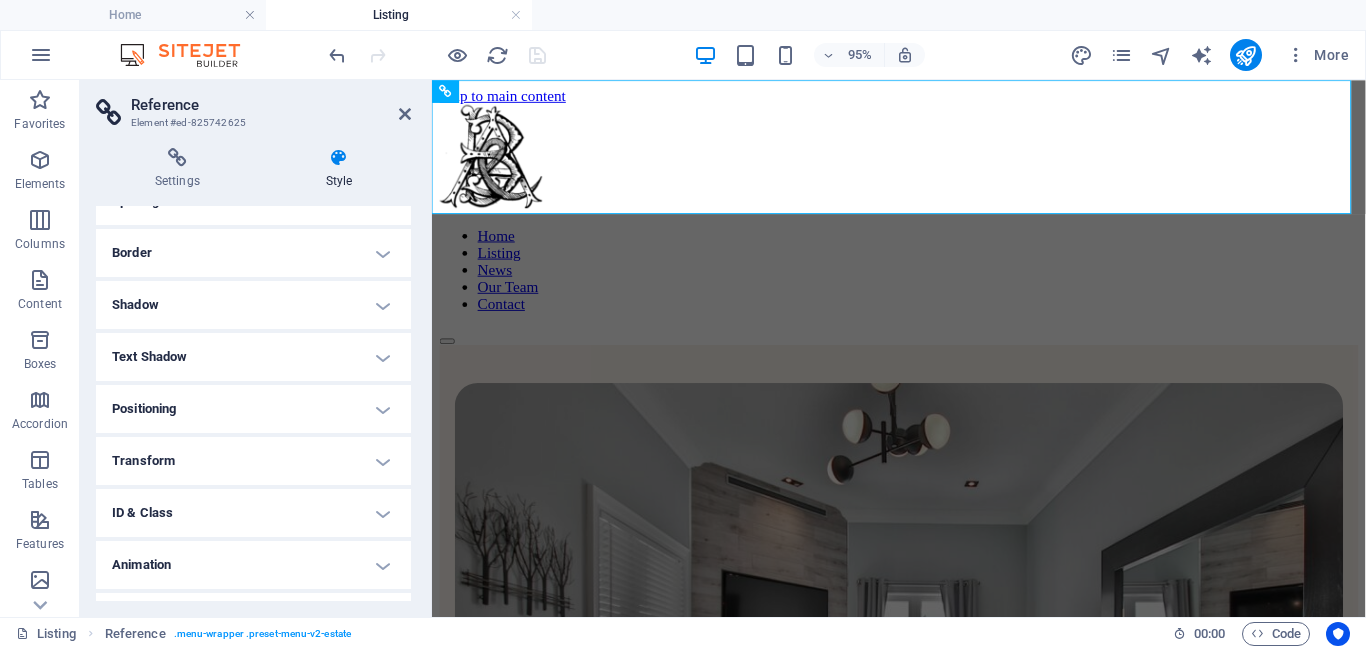 scroll, scrollTop: 236, scrollLeft: 0, axis: vertical 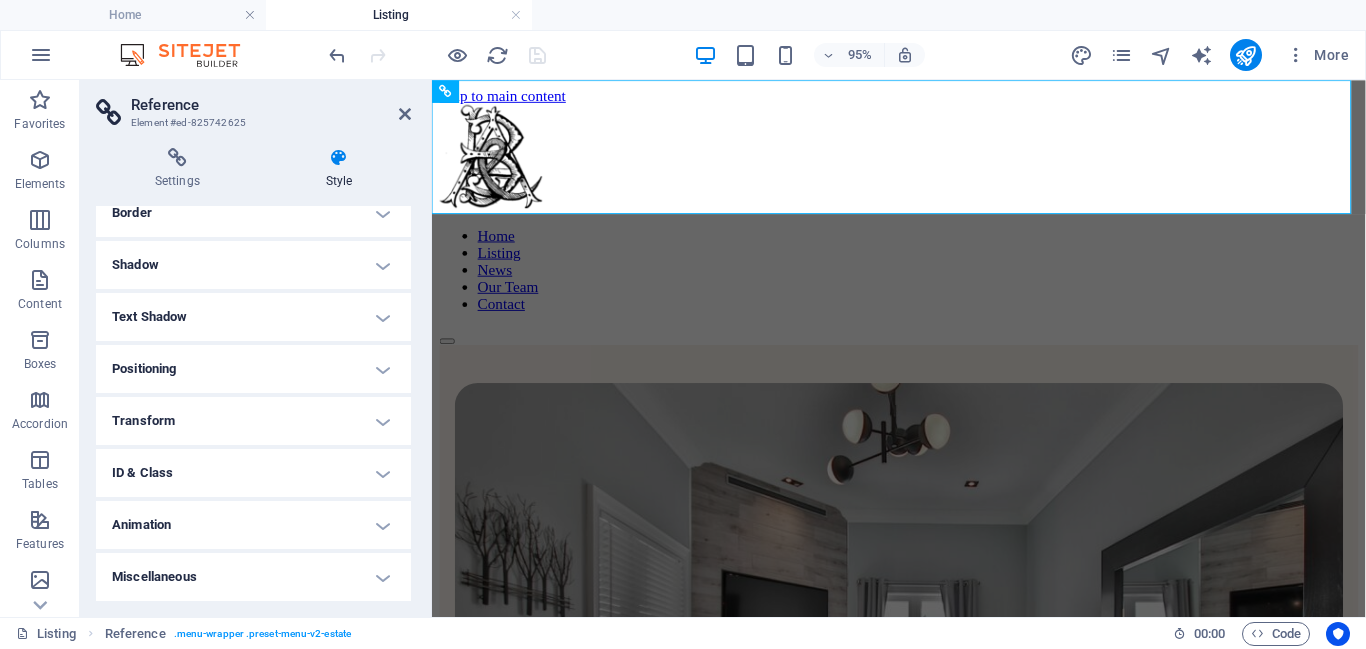 click on "Positioning" at bounding box center [253, 369] 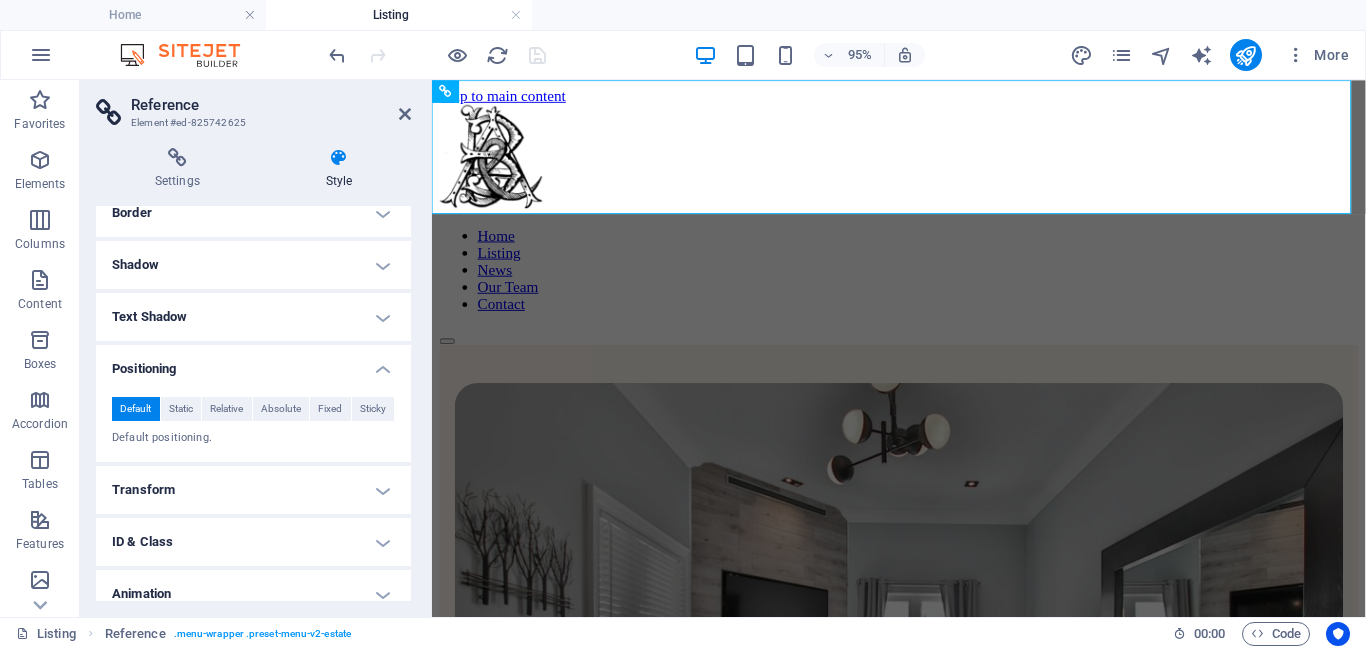 click on "Positioning" at bounding box center [253, 363] 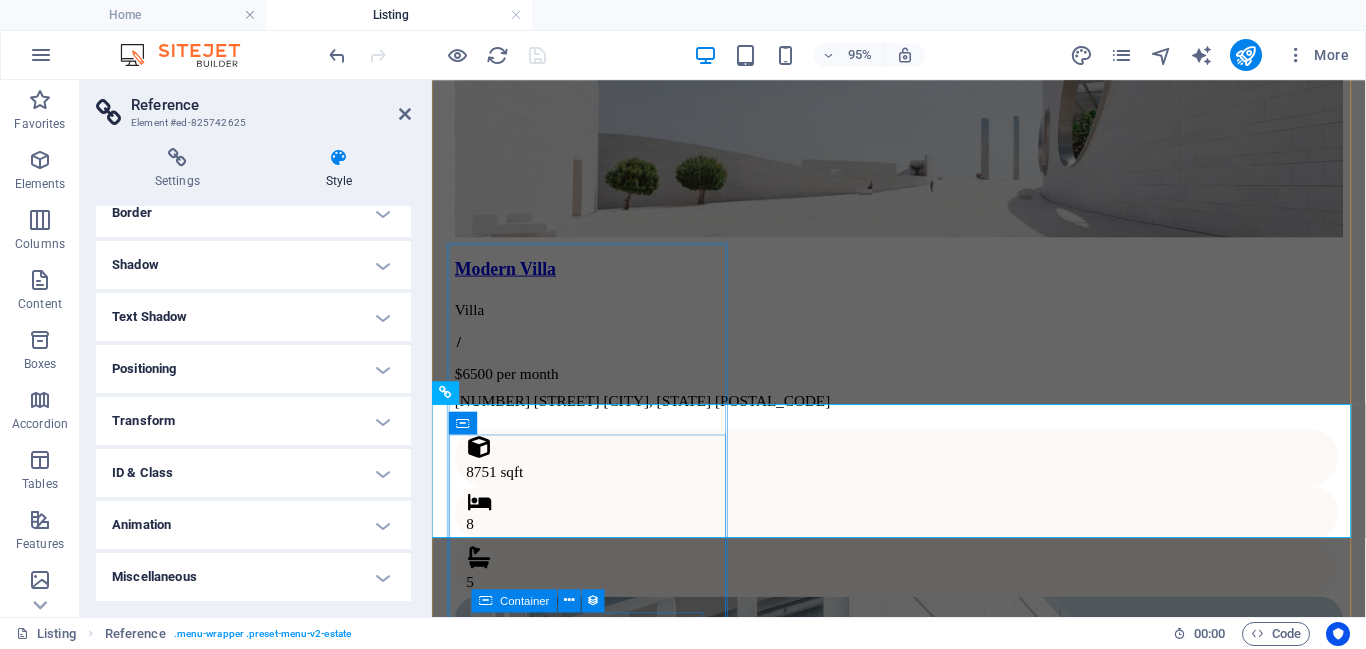 scroll, scrollTop: 0, scrollLeft: 0, axis: both 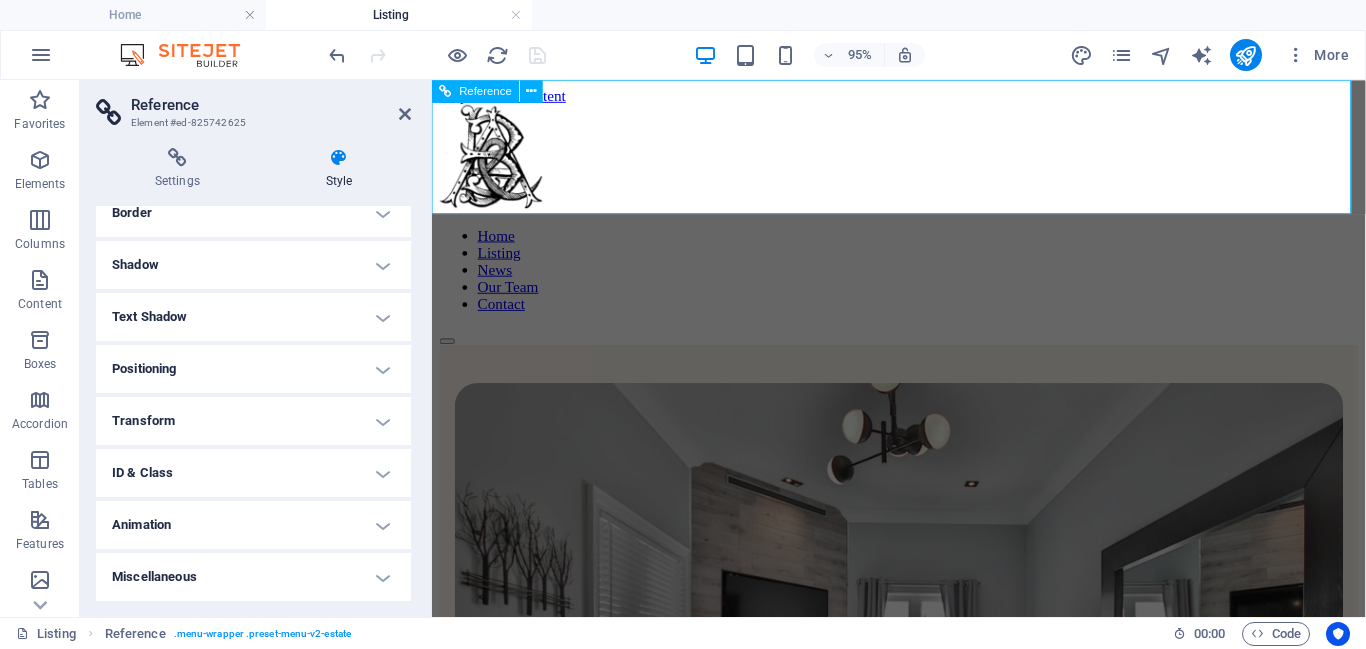 click on "Home Listing News Our Team Contact" at bounding box center [923, 280] 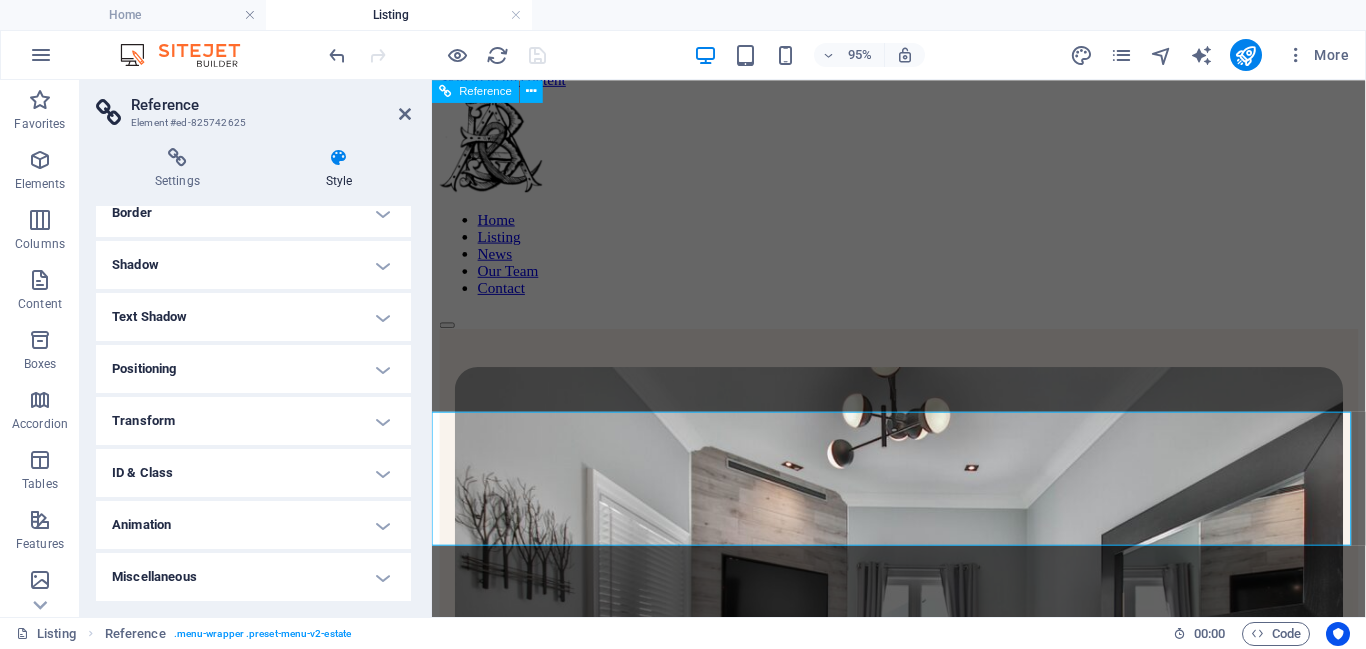 scroll, scrollTop: 0, scrollLeft: 0, axis: both 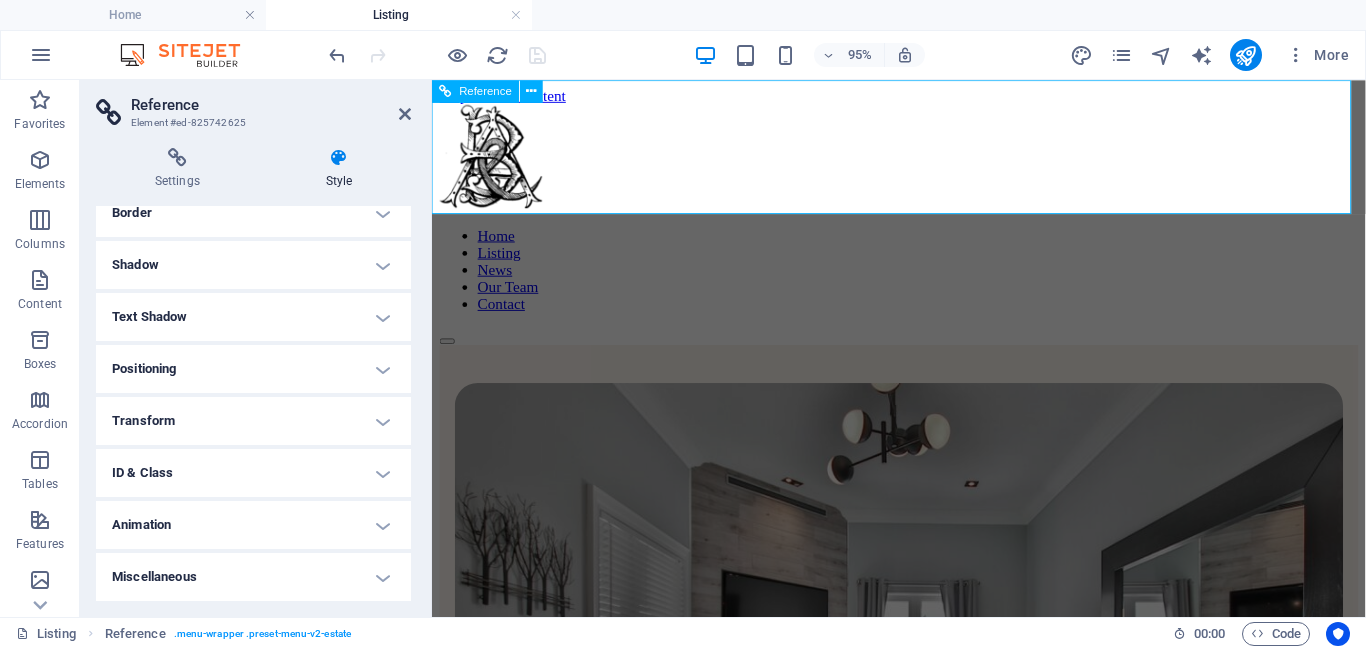 click on "Home Listing News Our Team Contact" at bounding box center [923, 280] 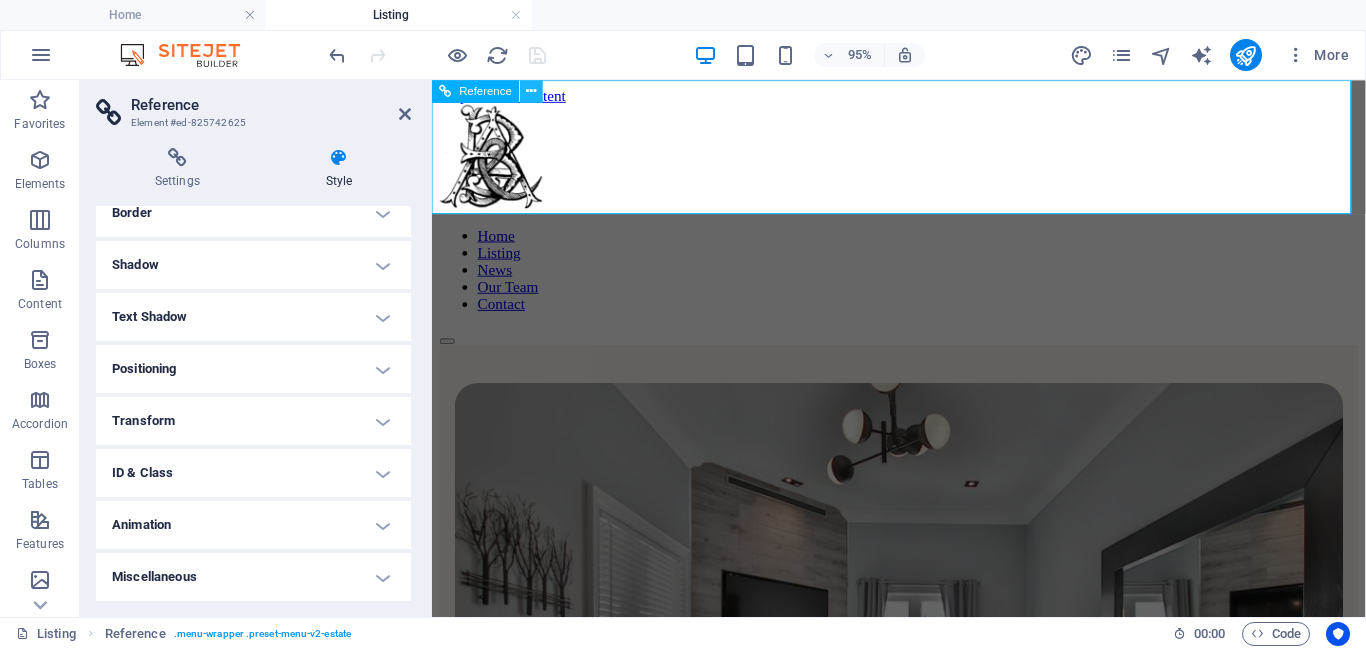 click at bounding box center (532, 91) 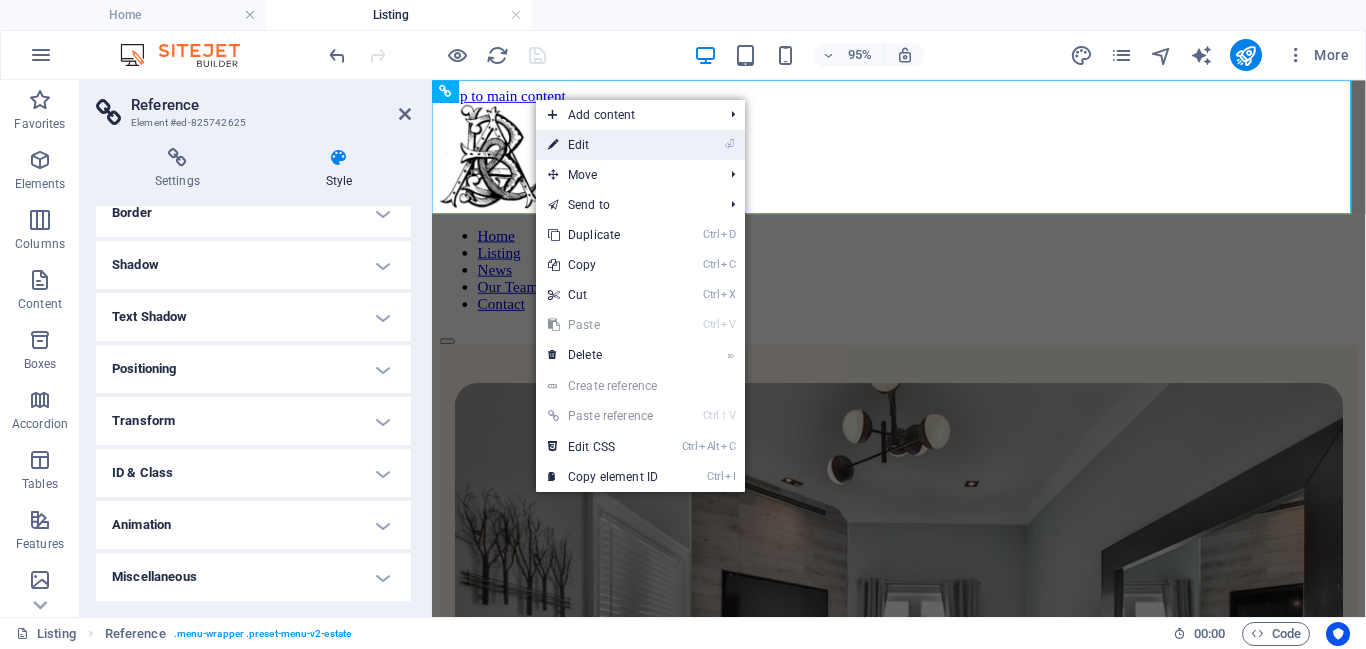 click on "⏎  Edit" at bounding box center [603, 145] 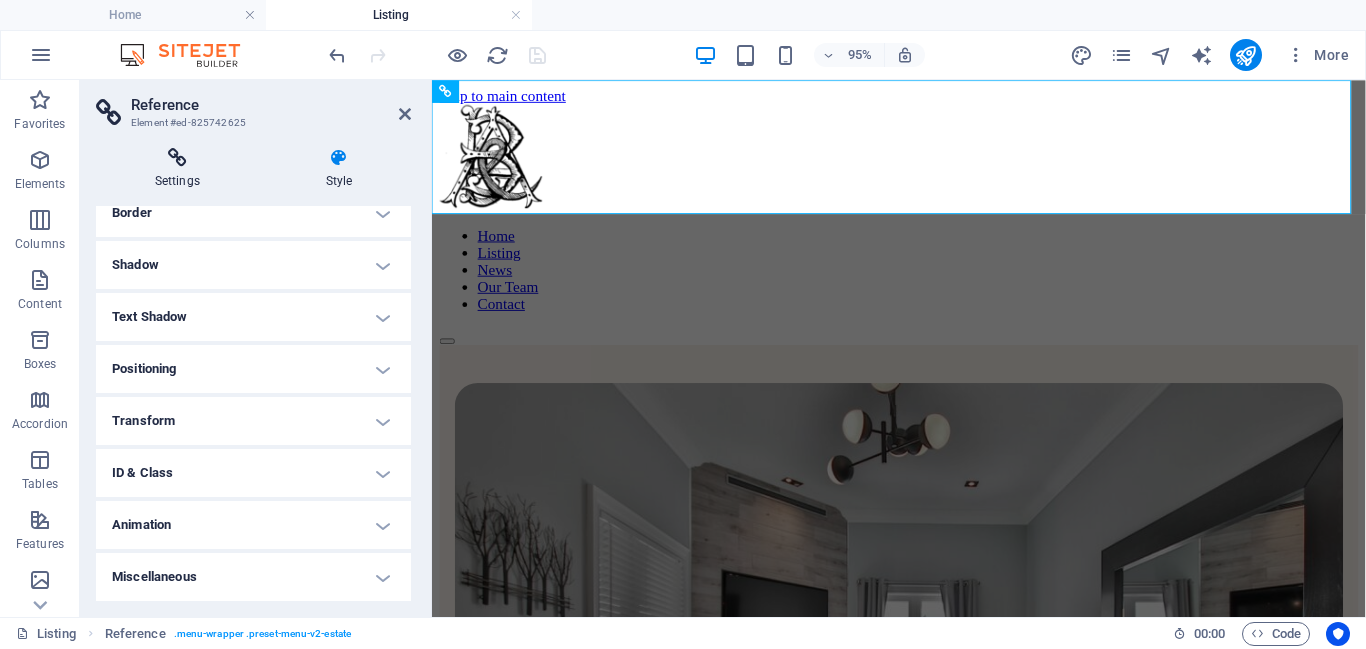 click at bounding box center (177, 158) 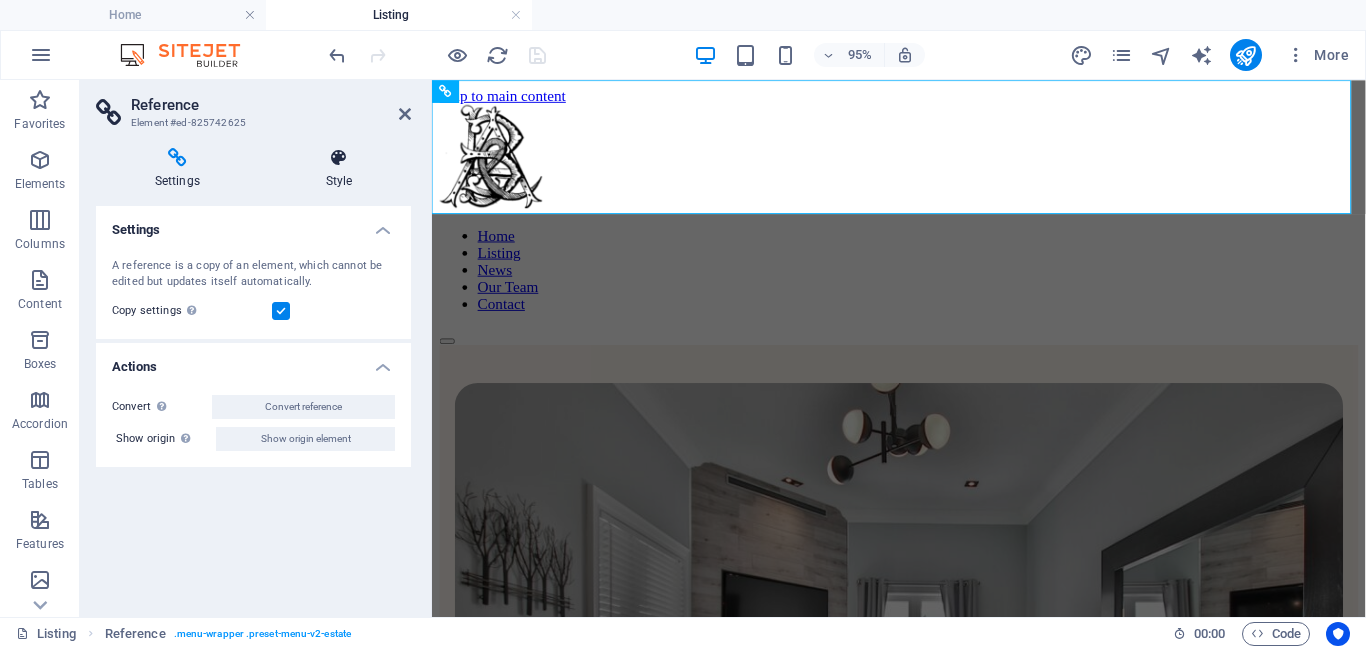 click at bounding box center (339, 158) 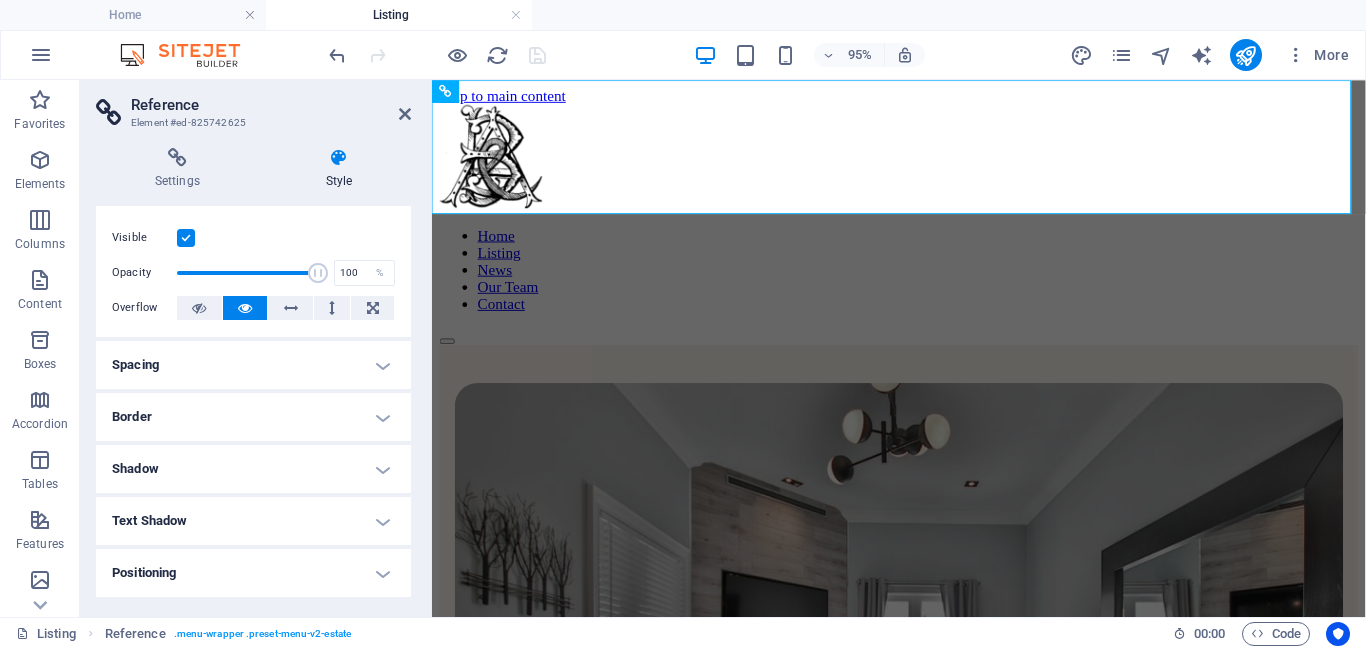 scroll, scrollTop: 69, scrollLeft: 0, axis: vertical 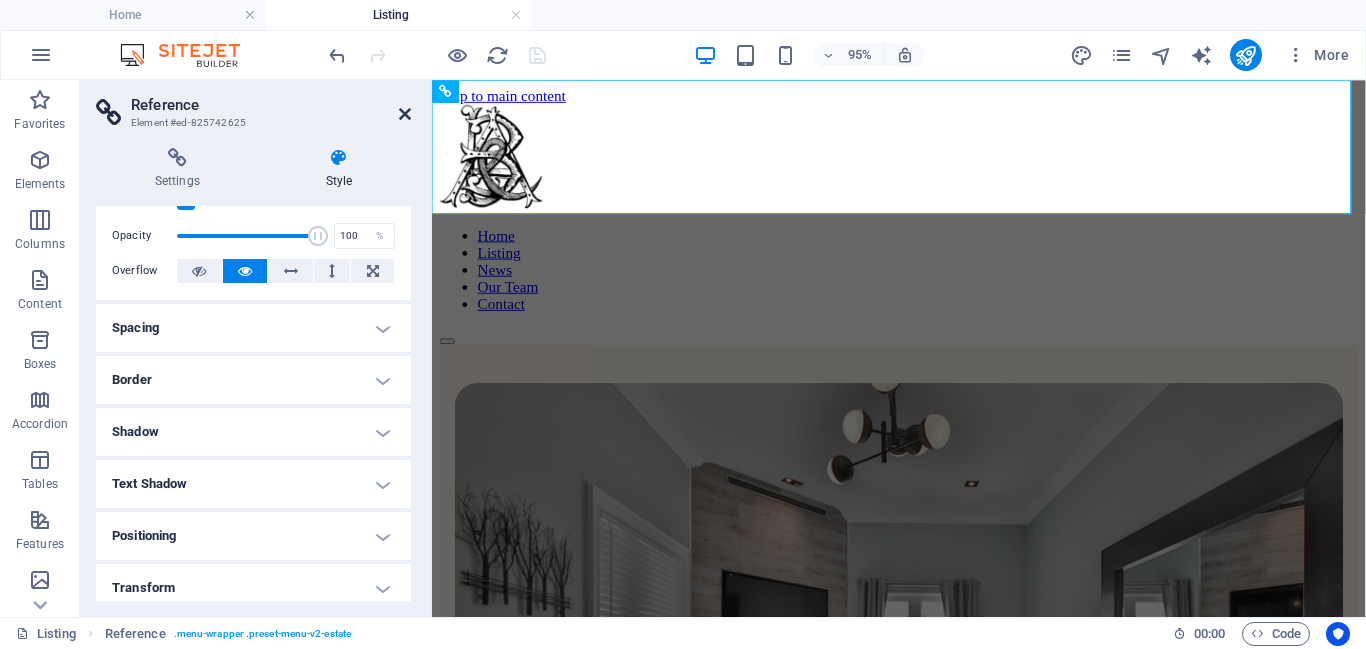 click at bounding box center [405, 114] 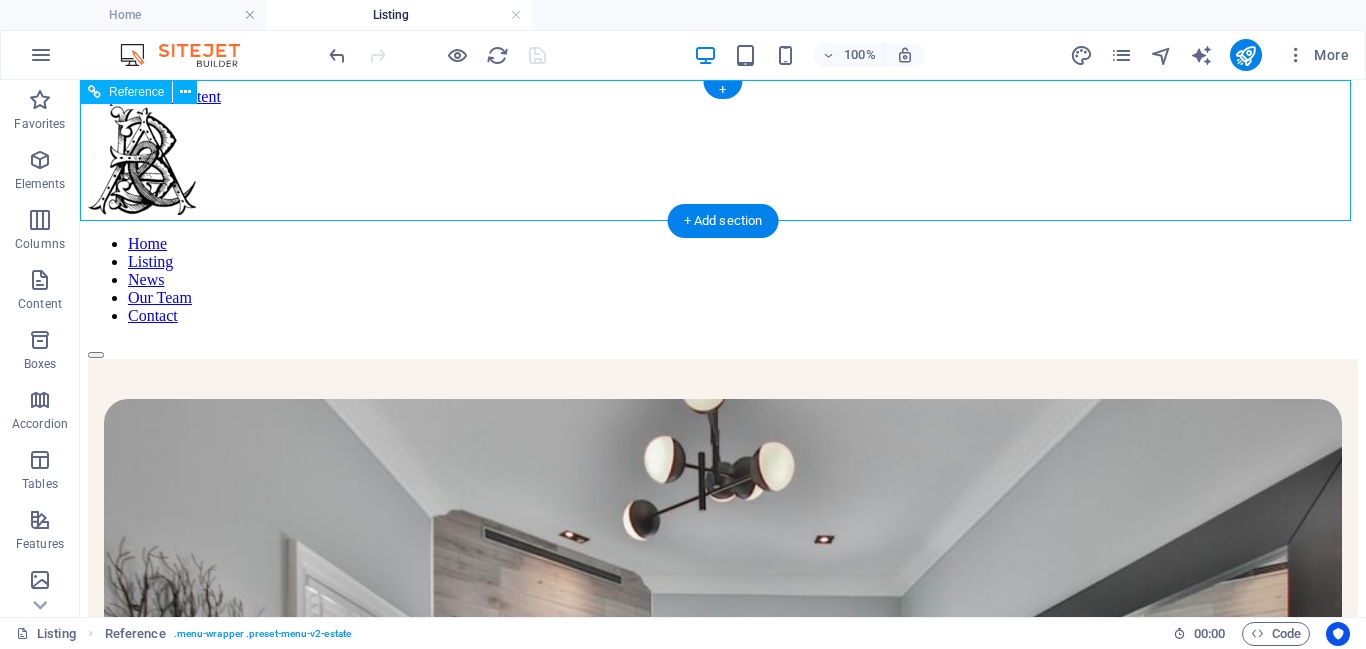 click on "Home Listing News Our Team Contact" at bounding box center [723, 280] 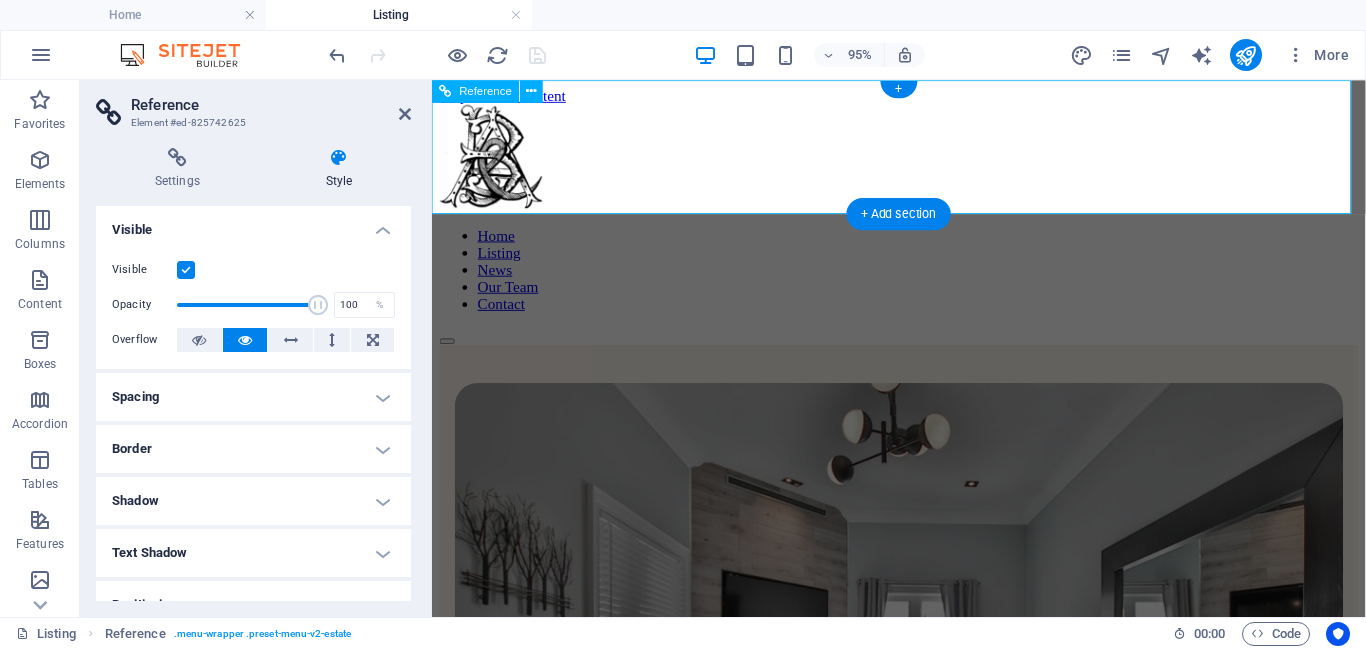 click on "Home Listing News Our Team Contact" at bounding box center [923, 280] 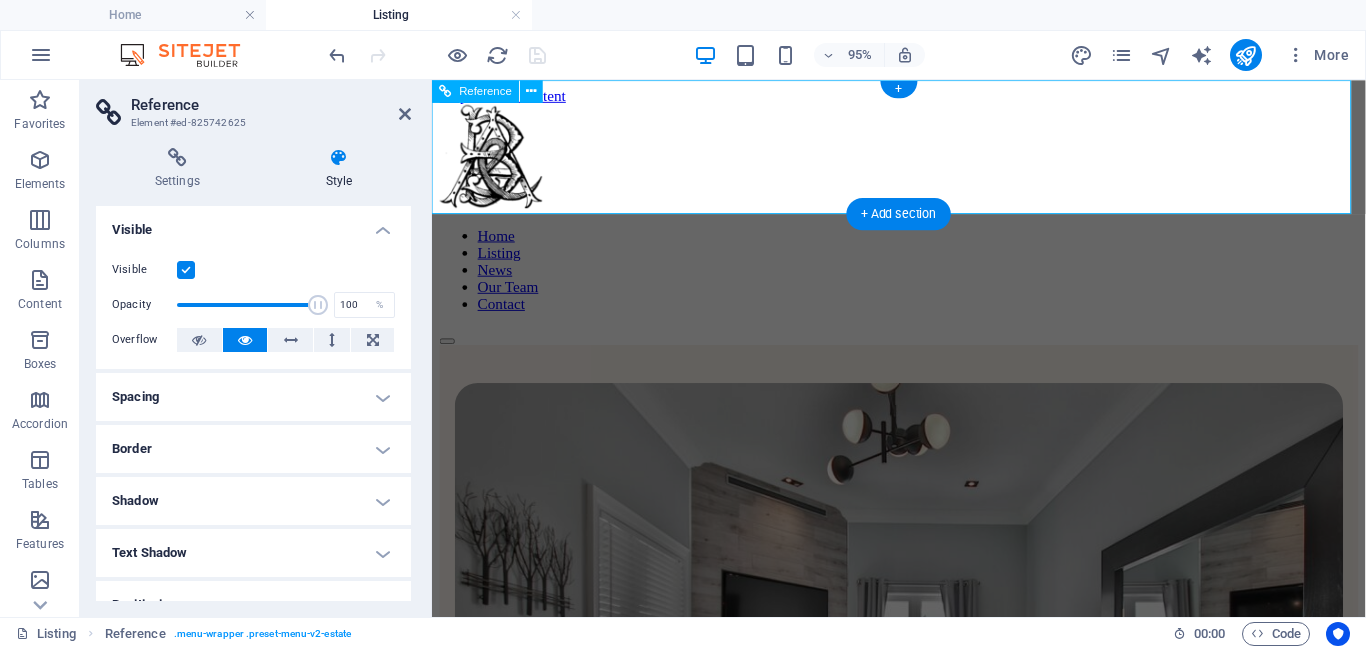 click on "Home Listing News Our Team Contact" at bounding box center (923, 280) 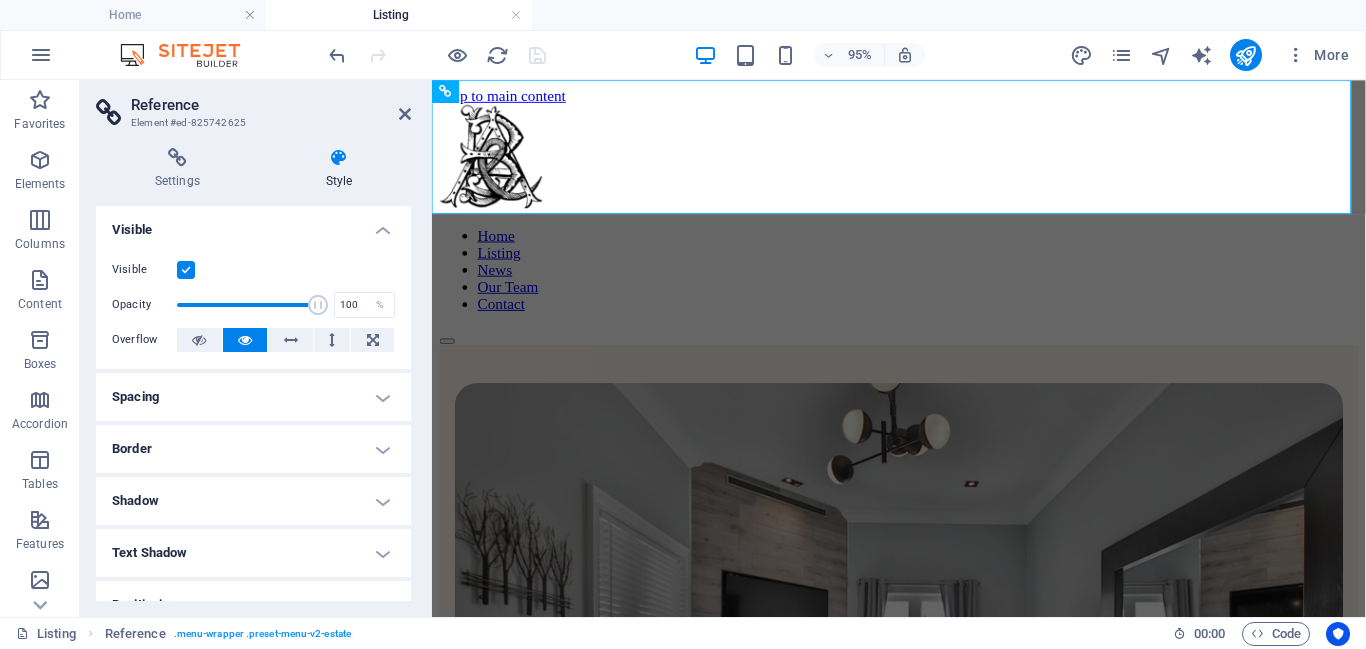 click on "Settings Style Settings A reference is a copy of an element, which cannot be edited but updates itself automatically.  Copy settings Use the same settings (flex, animation, position, style) as for the reference target element Actions Convert Convert the reference into a separate element. All subsequent changes made won't affect the initially referenced element. Convert reference Show origin Jump to the referenced element. If the referenced element is on another page, it will be opened in a new tab. Show origin element Preset Element Layout How this element expands within the layout (Flexbox). Size Default auto px % 1/1 1/2 1/3 1/4 1/5 1/6 1/7 1/8 1/9 1/10 Grow Shrink Order Container layout Visible Visible Opacity 100 % Overflow Spacing Margin Default auto px % rem vw vh Custom Custom auto px % rem vw vh auto px % rem vw vh auto px % rem vw vh auto px % rem vw vh Padding Default px rem % vh vw Custom Custom px rem % vh vw px rem % vh vw px rem % vh vw px rem % vh vw Border Style              - Width 1" at bounding box center [253, 374] 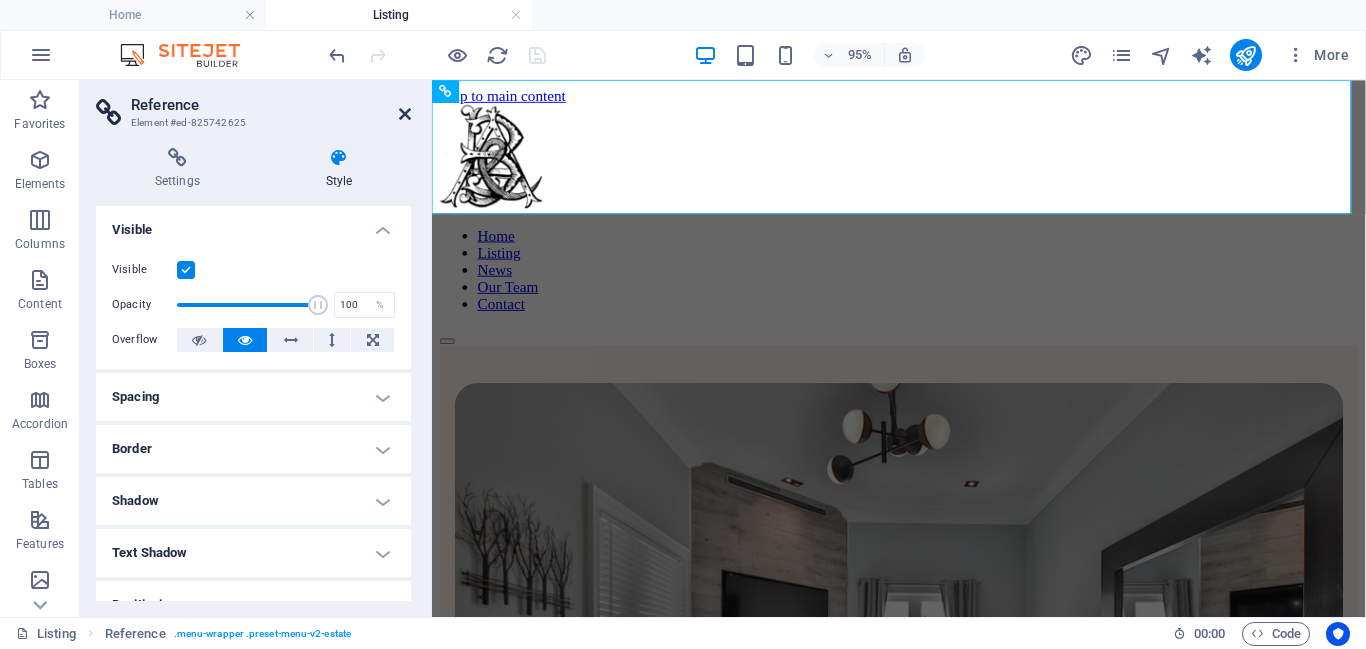 click at bounding box center (405, 114) 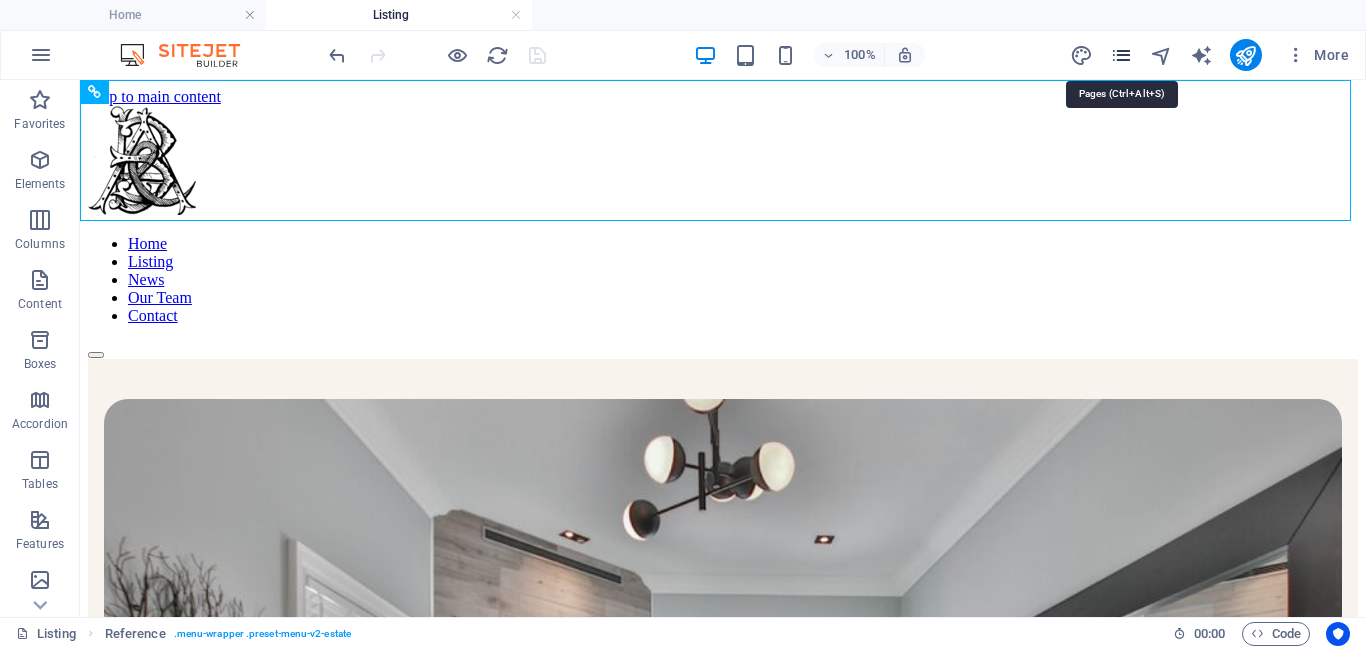 click at bounding box center (1121, 55) 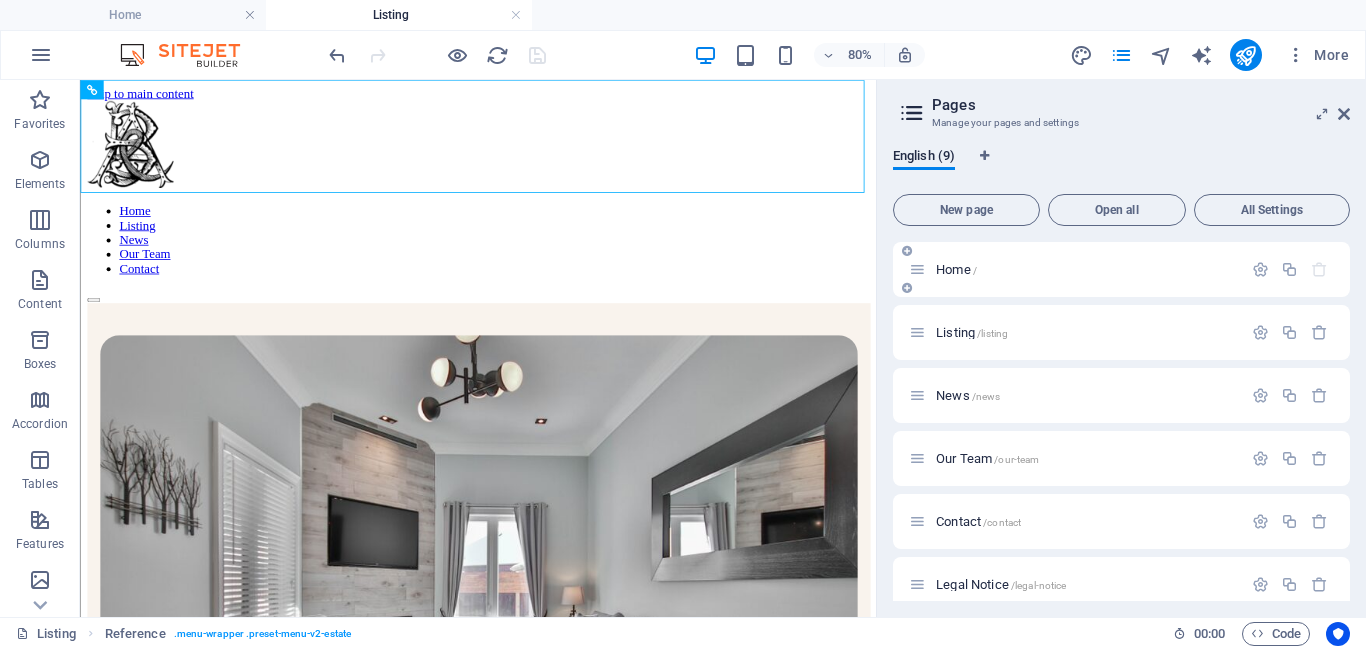 click on "Home /" at bounding box center [956, 269] 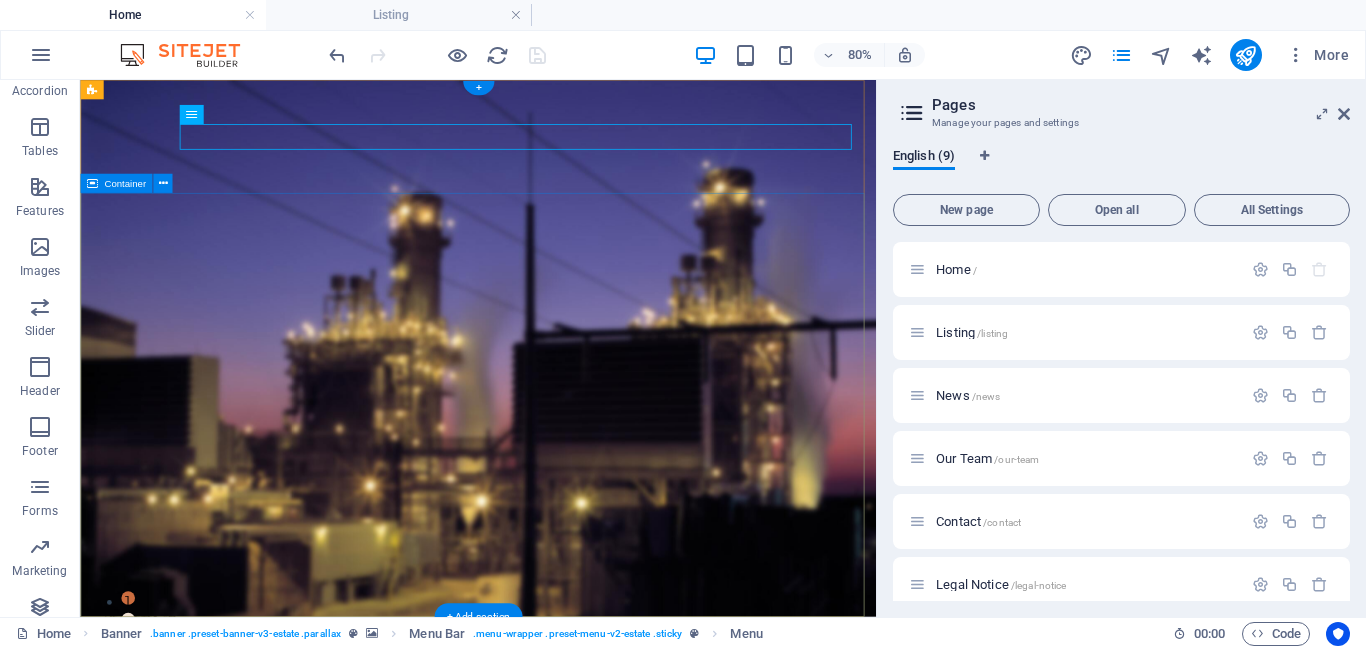 click on "Transformers: Powering the Grid. Efficiently Converting Voltage for Reliable Energy Transmission get started" at bounding box center [577, 1029] 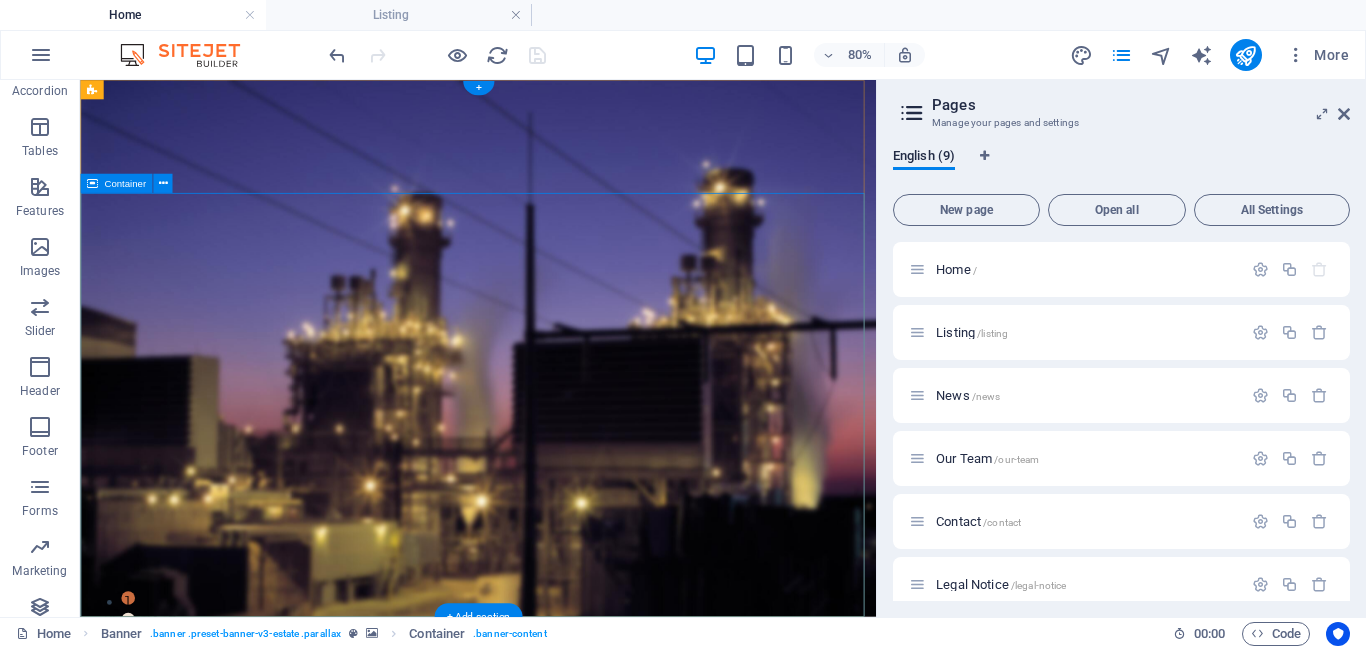 click on "Transformers: Powering the Grid. Efficiently Converting Voltage for Reliable Energy Transmission get started" at bounding box center [577, 1029] 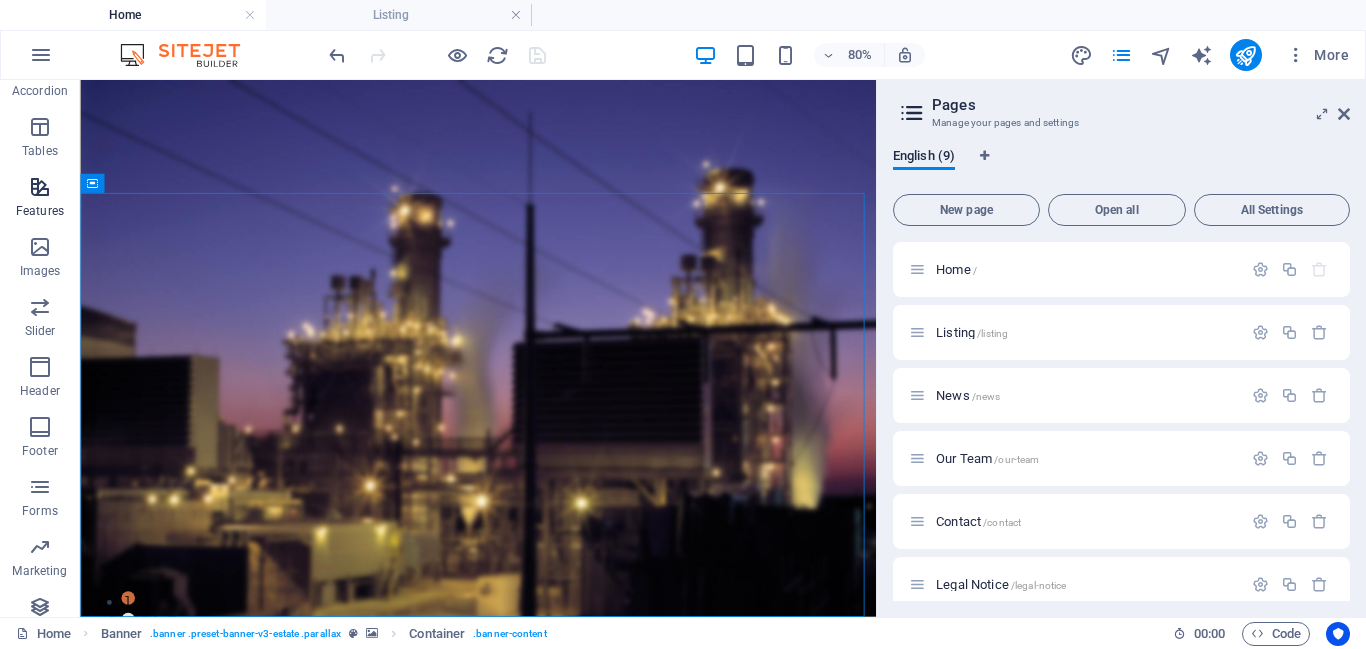 click on "Features" at bounding box center [40, 199] 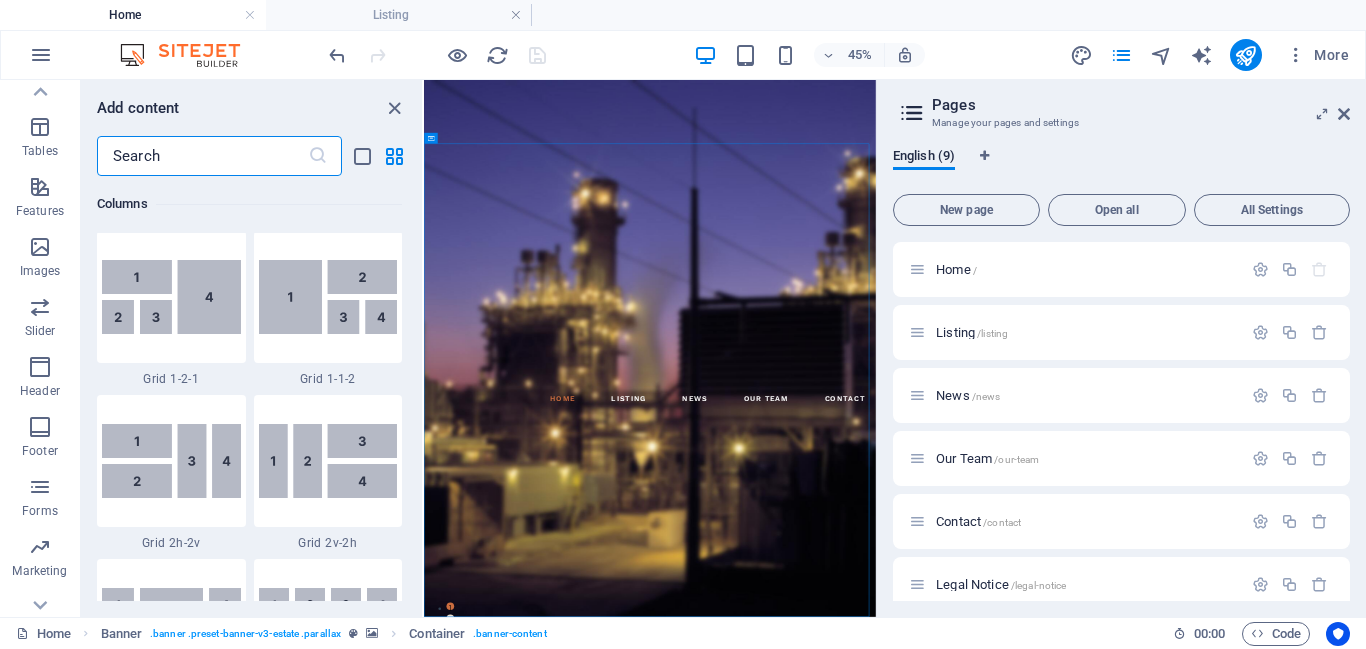 scroll, scrollTop: 7795, scrollLeft: 0, axis: vertical 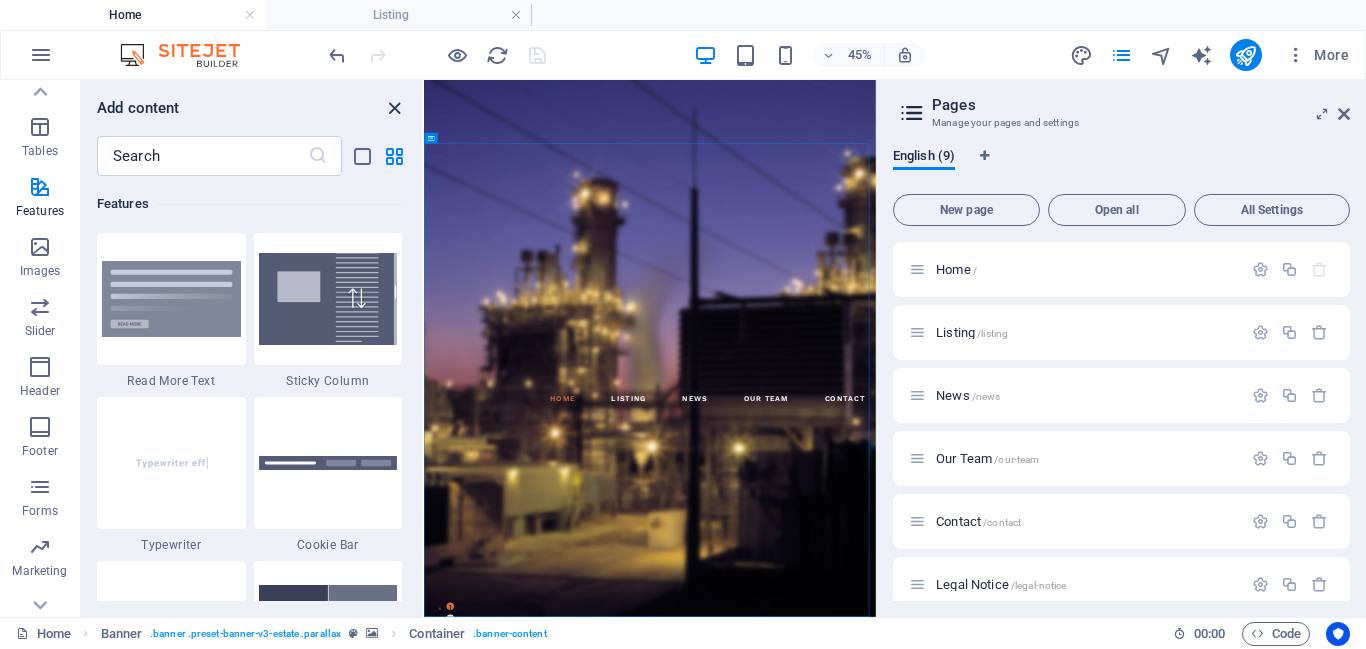 click at bounding box center [394, 108] 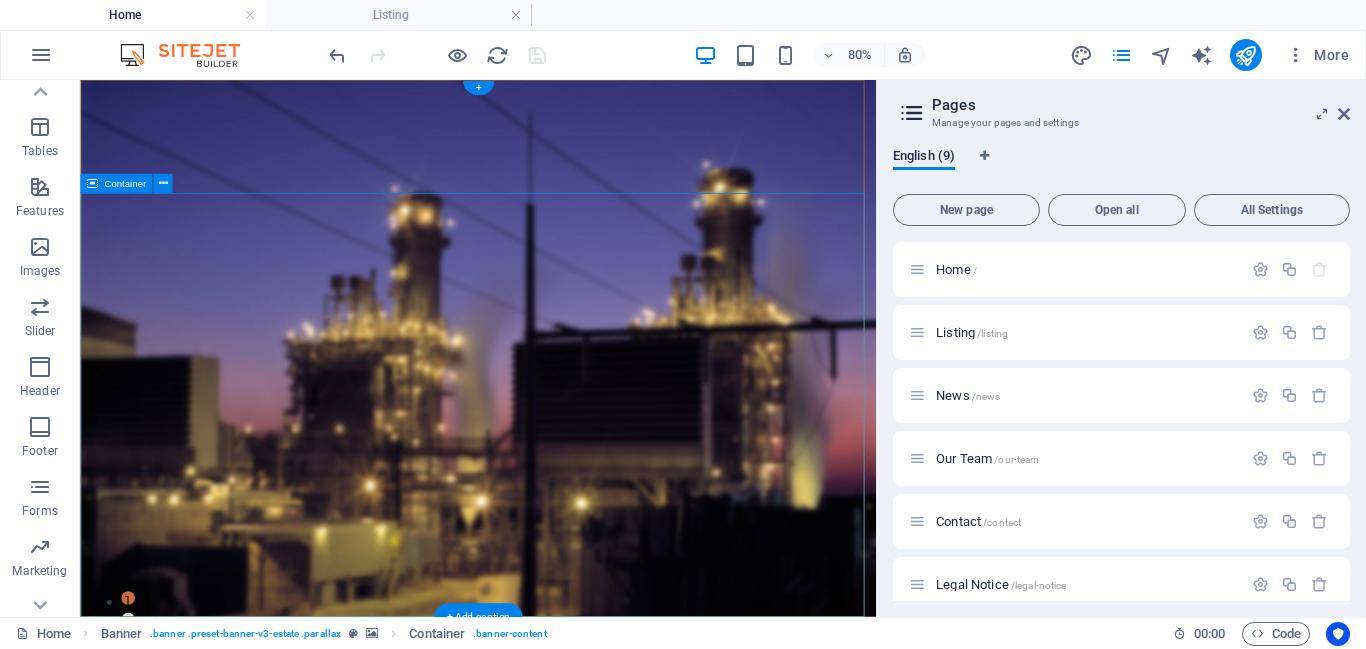 click on "Transformers: Powering the Grid. Efficiently Converting Voltage for Reliable Energy Transmission get started" at bounding box center (577, 1029) 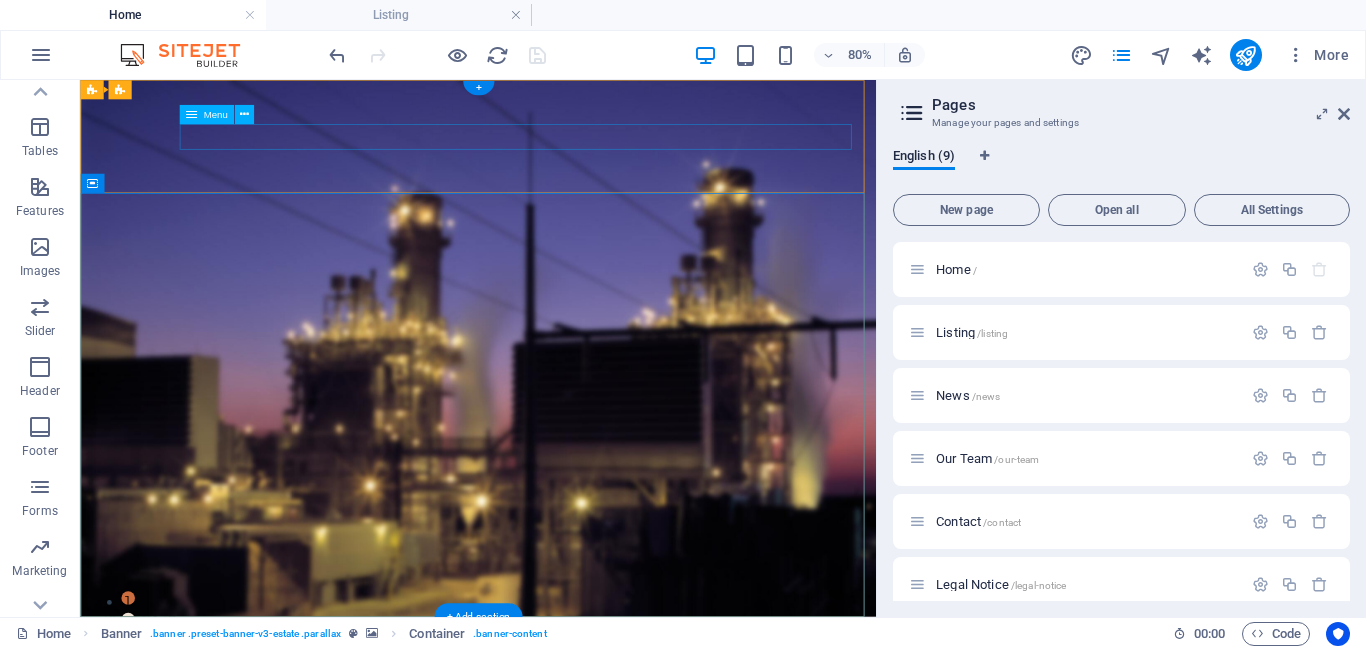 click on "Home Listing News Our Team Contact" at bounding box center (577, 788) 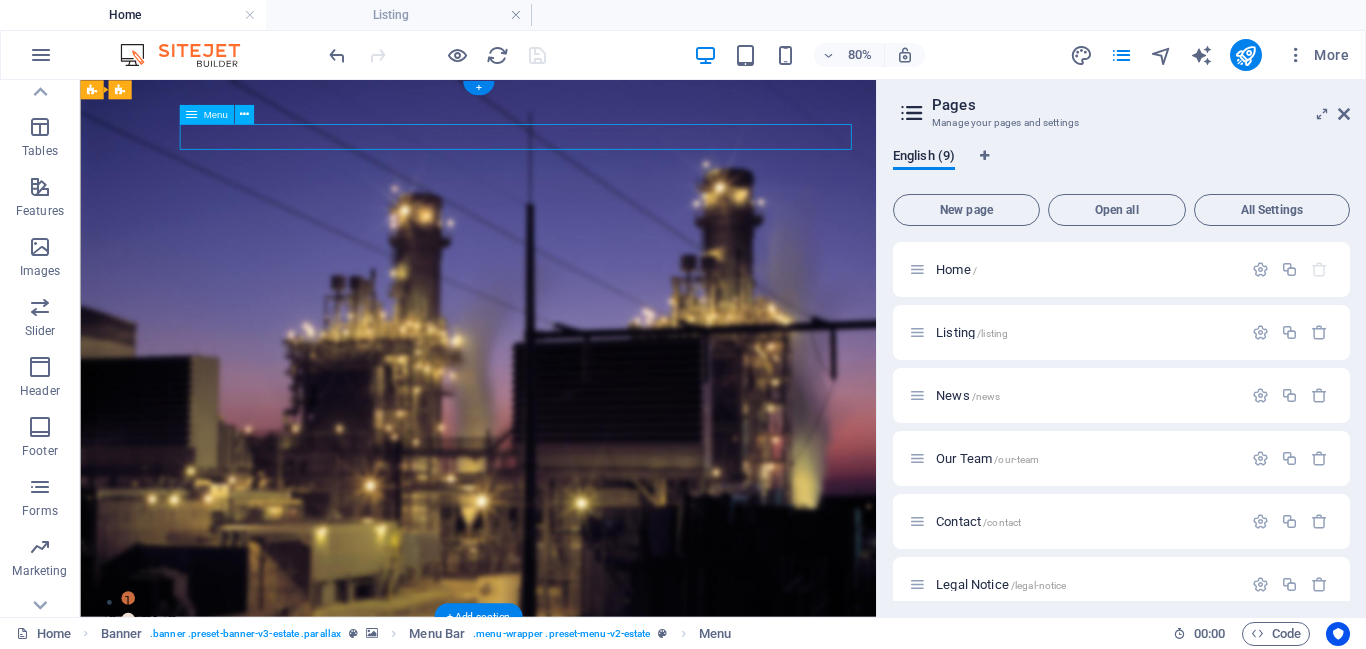 click on "Home Listing News Our Team Contact" at bounding box center (577, 788) 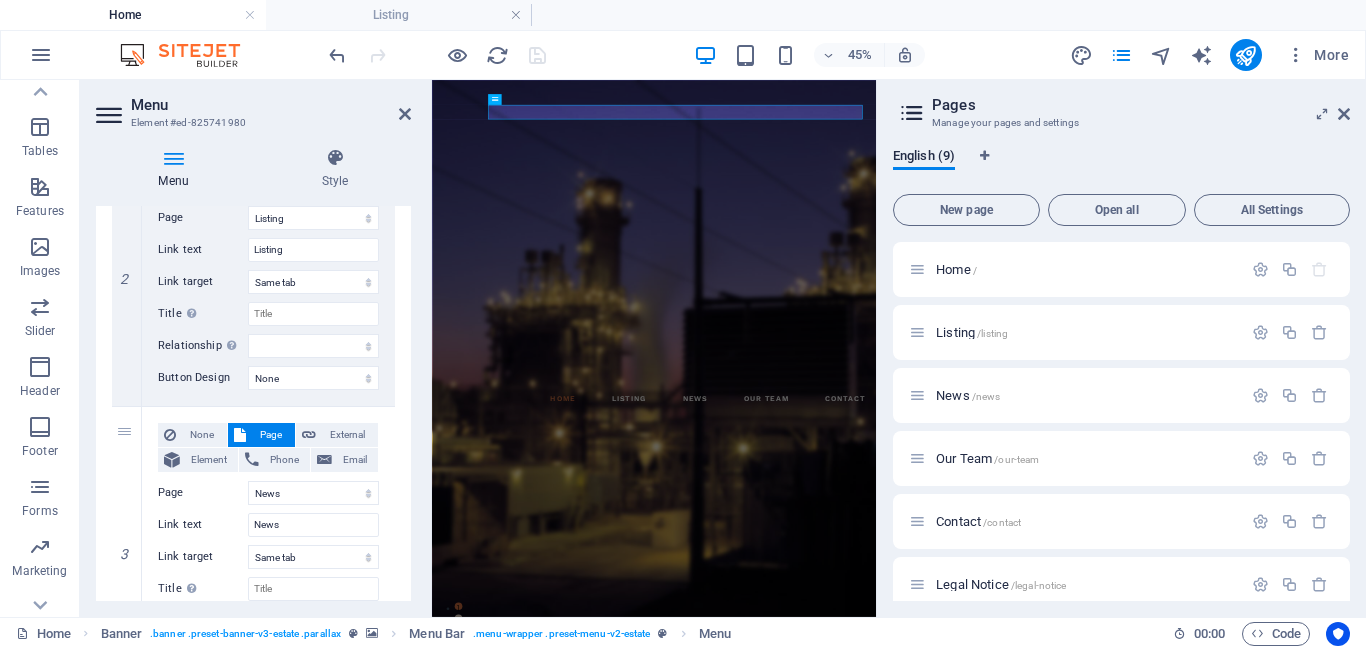 scroll, scrollTop: 0, scrollLeft: 0, axis: both 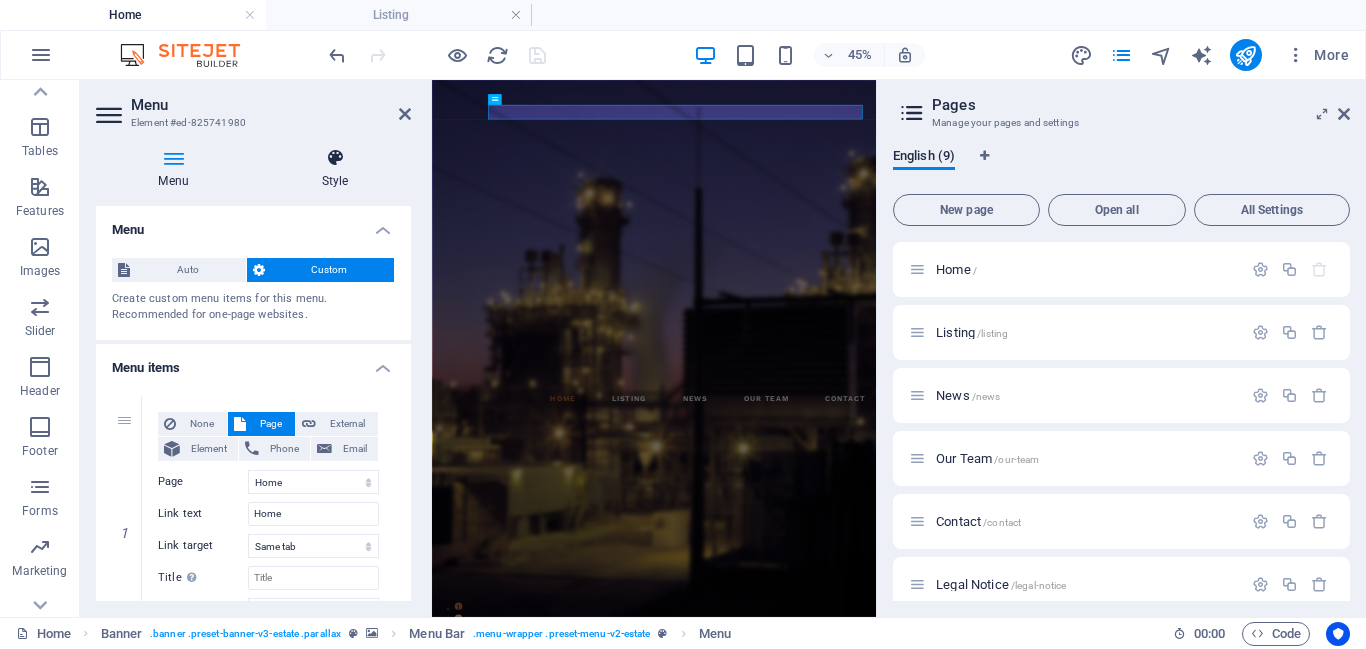 click at bounding box center [335, 158] 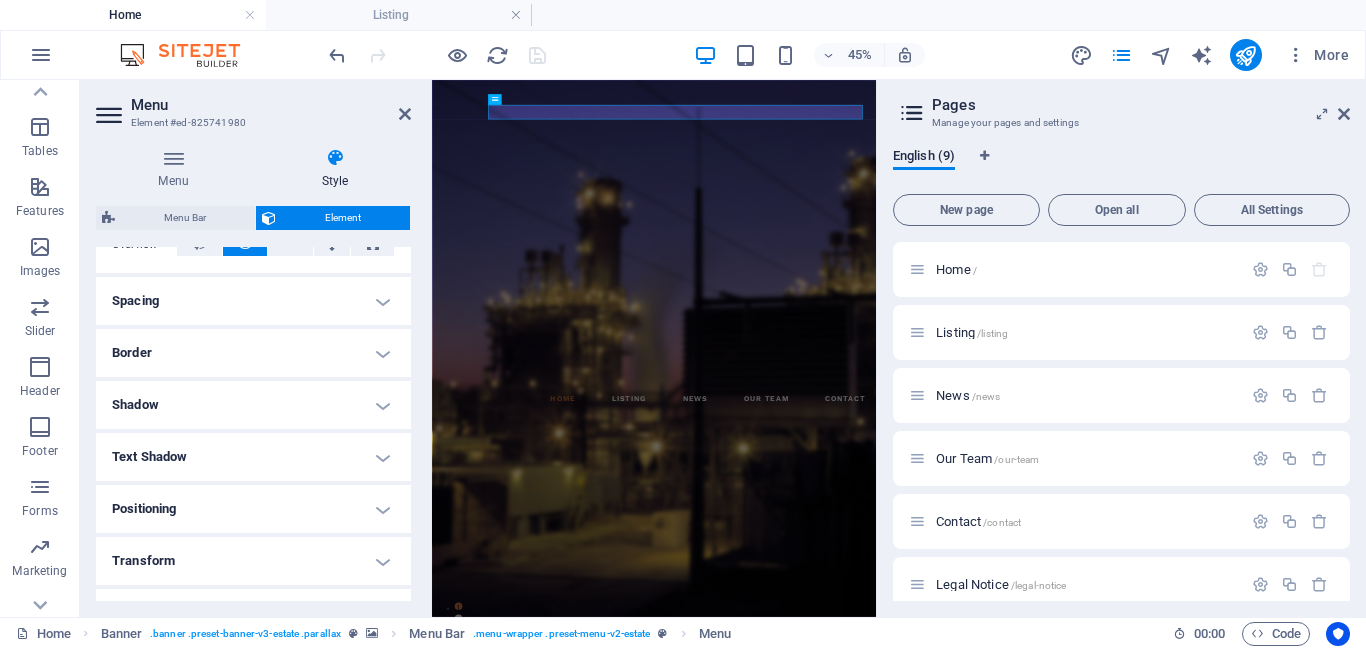 scroll, scrollTop: 359, scrollLeft: 0, axis: vertical 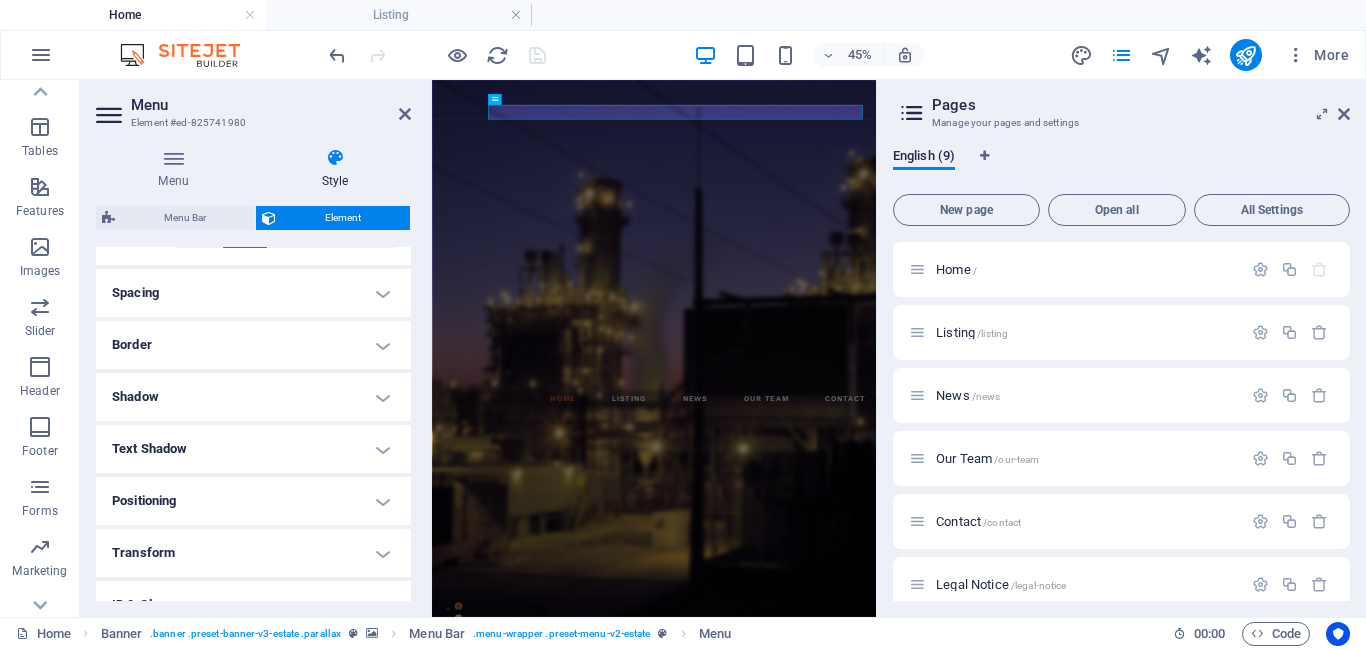 click on "Border" at bounding box center (253, 345) 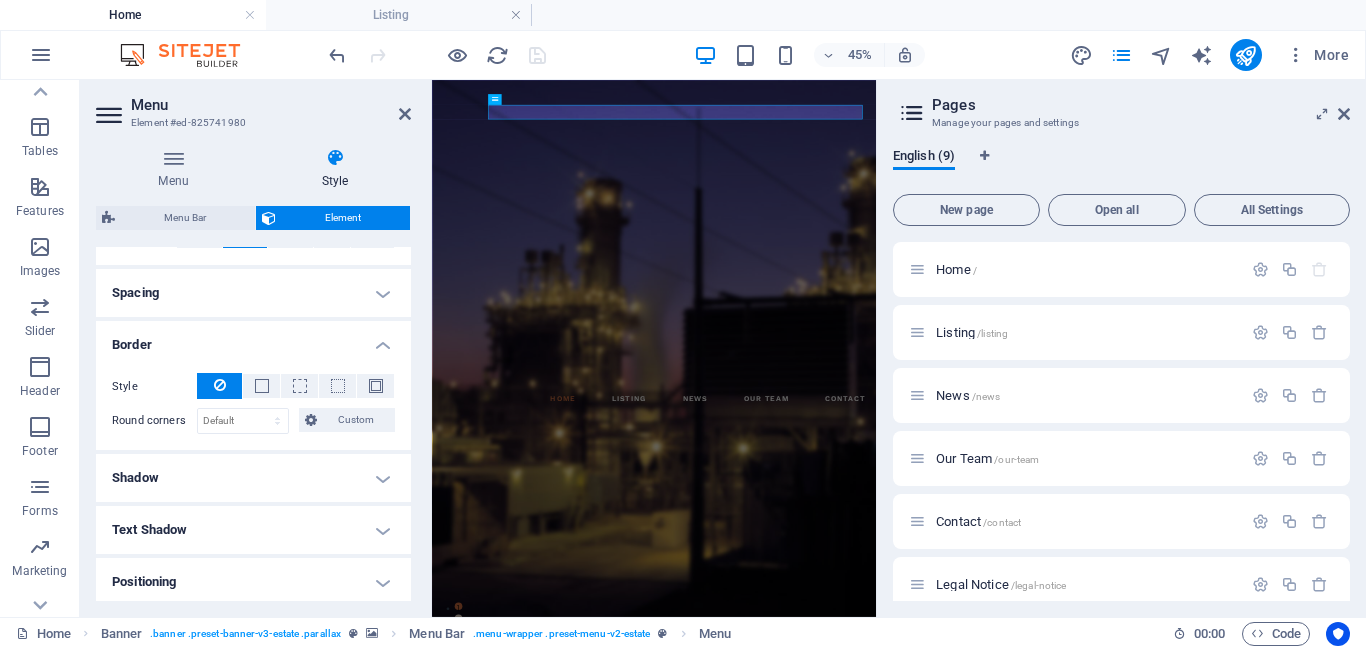 click on "Shadow" at bounding box center (253, 478) 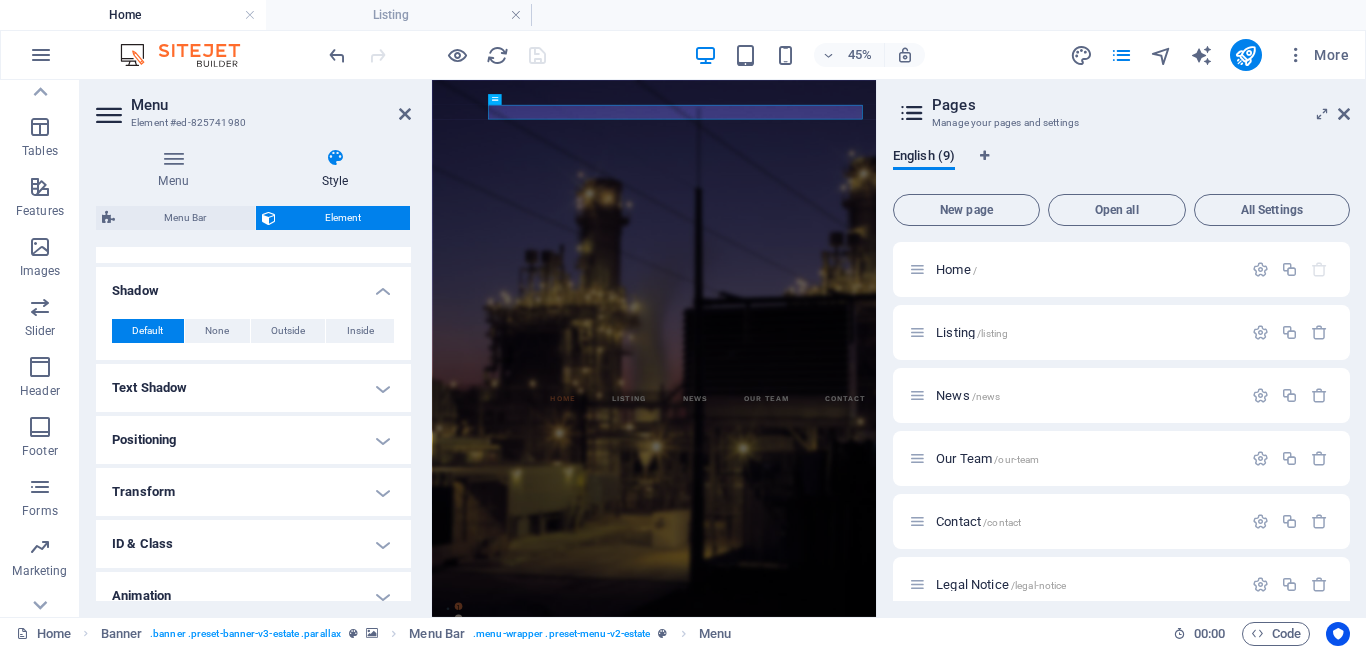 scroll, scrollTop: 0, scrollLeft: 0, axis: both 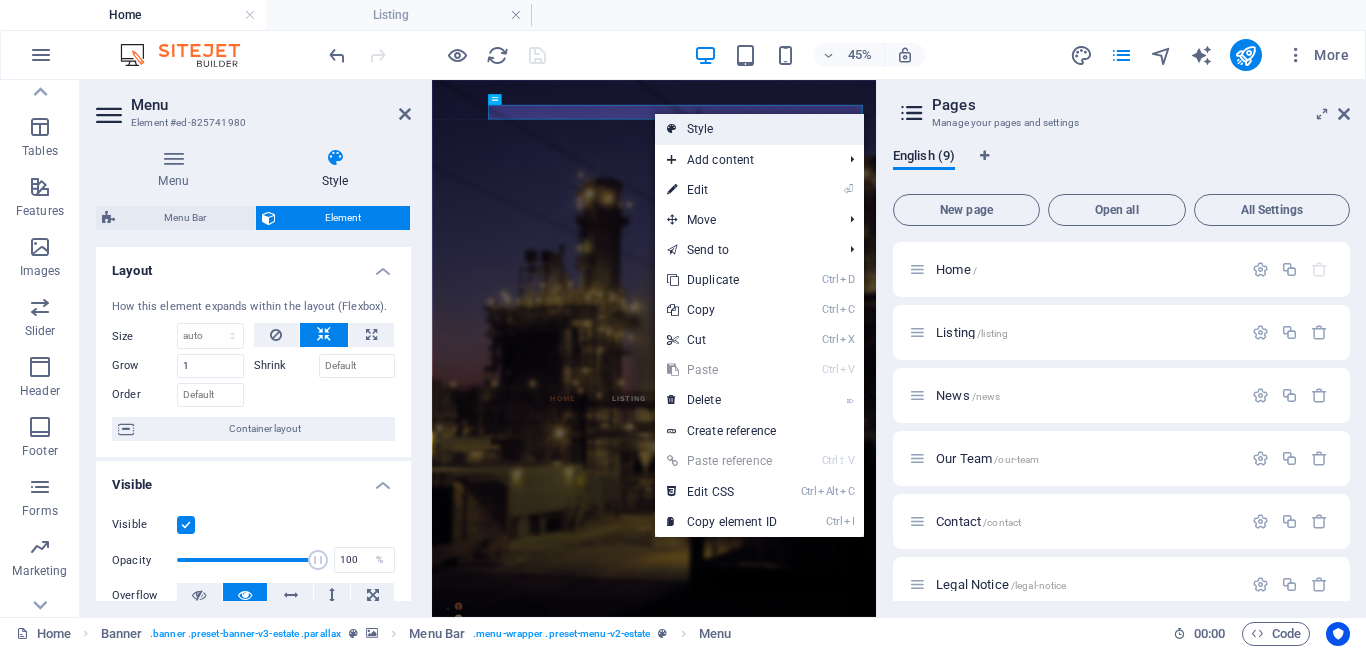 drag, startPoint x: 678, startPoint y: 124, endPoint x: 180, endPoint y: 307, distance: 530.55914 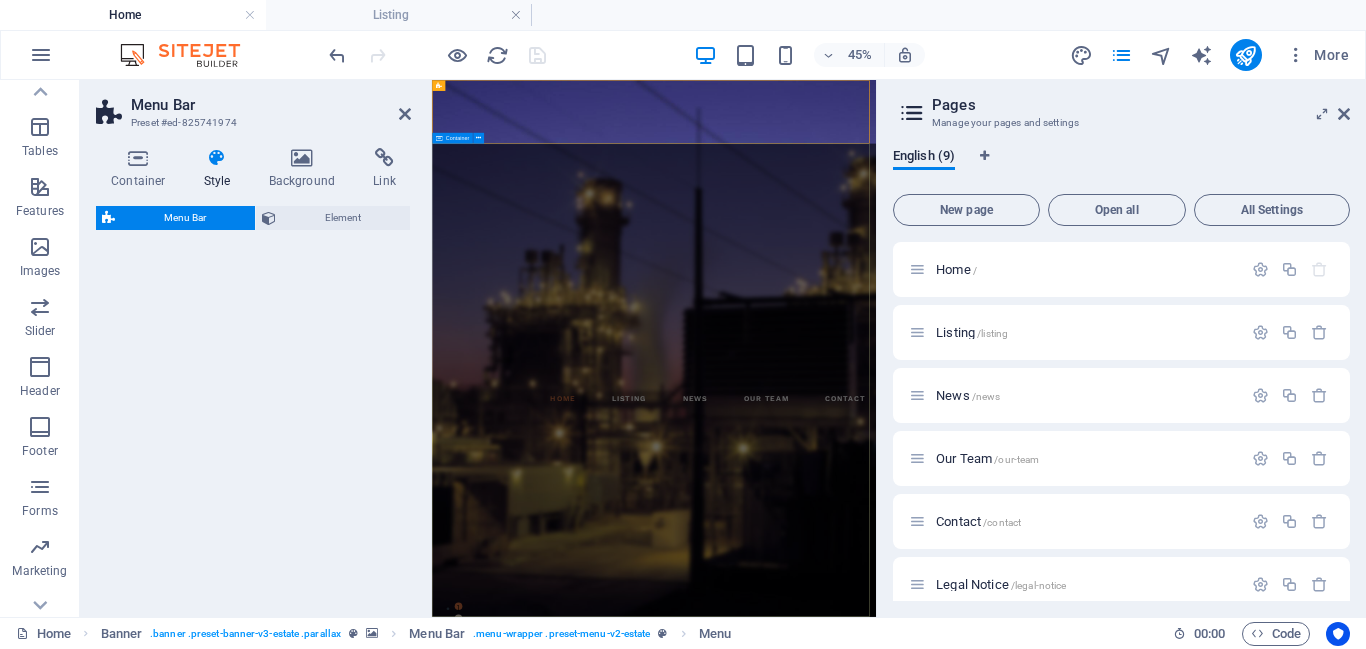 select on "rem" 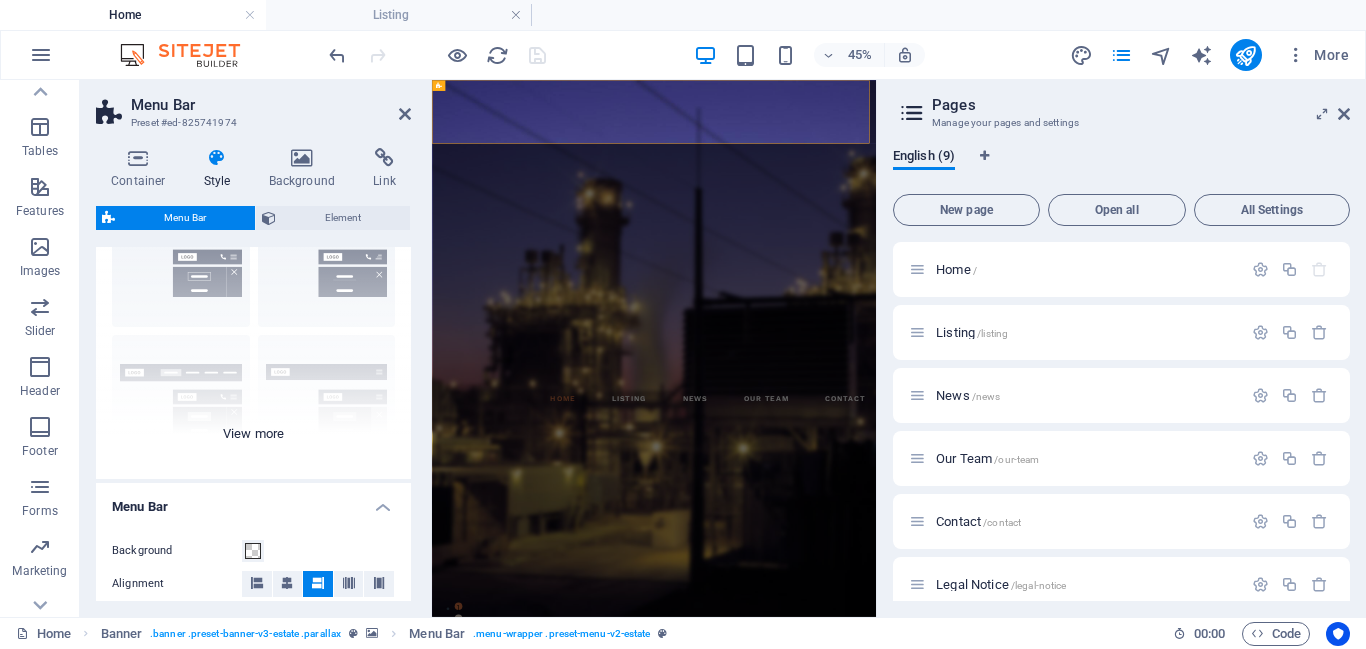 scroll, scrollTop: 0, scrollLeft: 0, axis: both 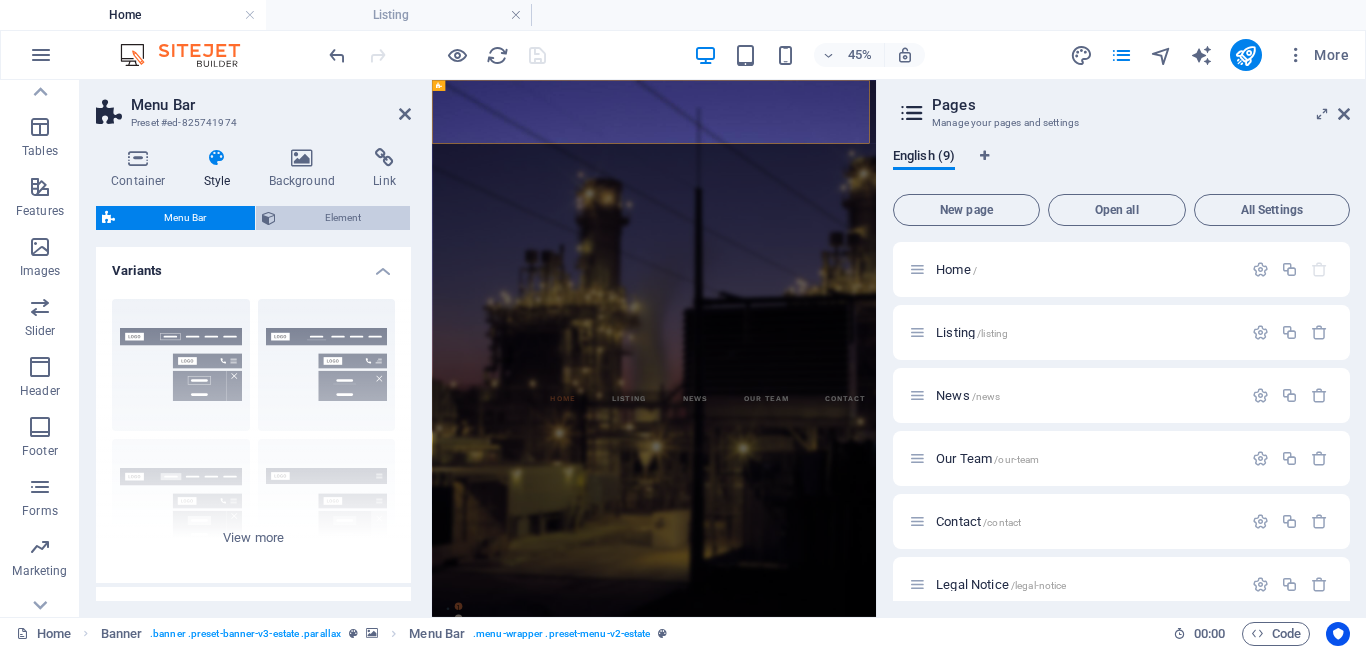 click on "Element" at bounding box center (343, 218) 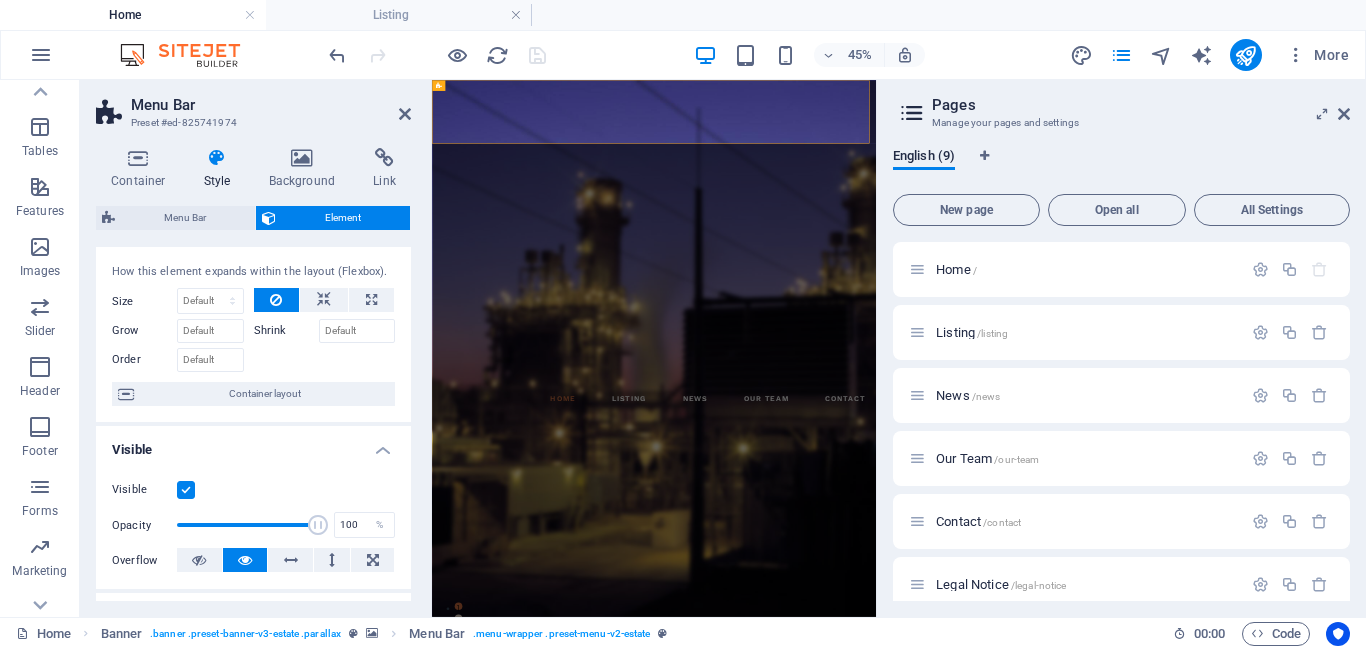 scroll, scrollTop: 18, scrollLeft: 0, axis: vertical 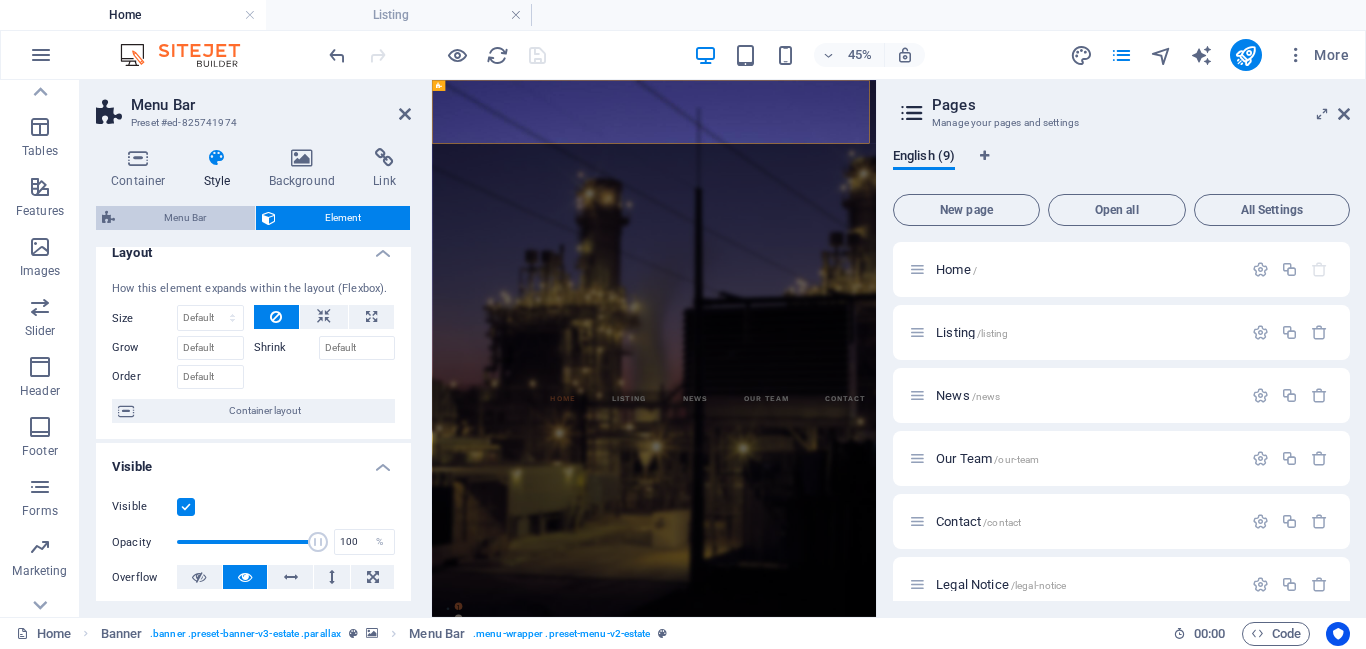 click on "Menu Bar" at bounding box center (185, 218) 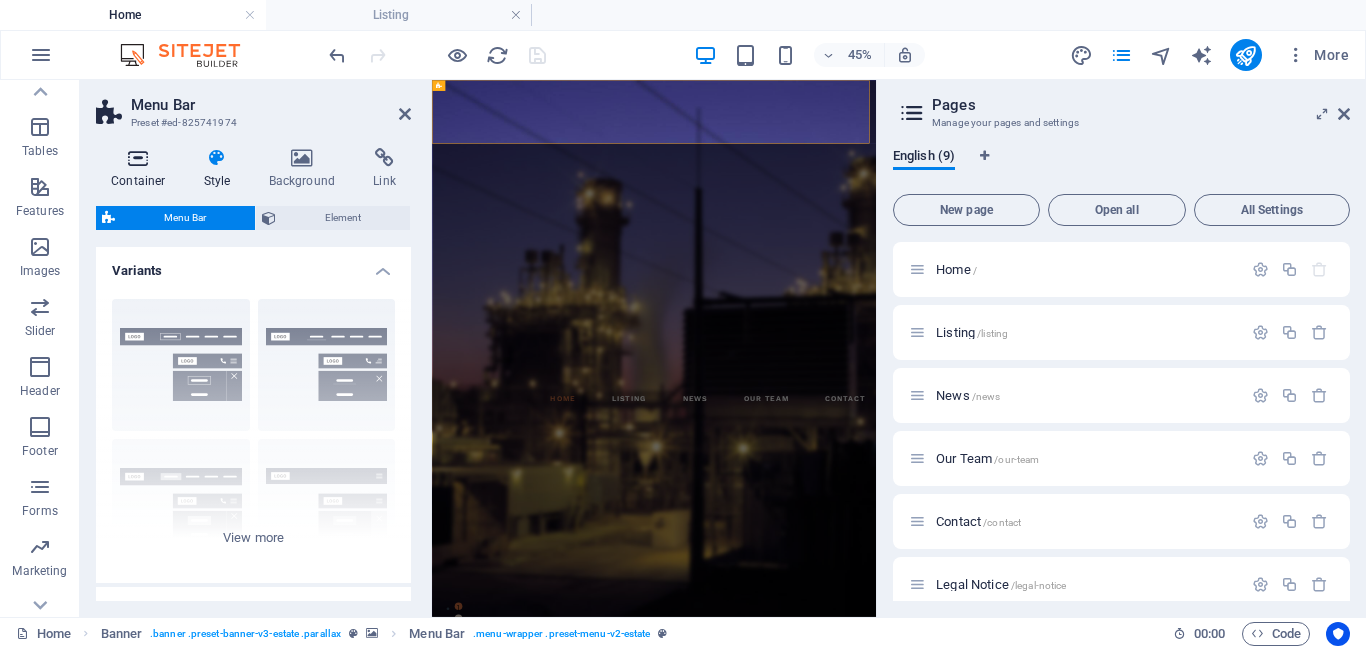 click on "Container" at bounding box center (142, 169) 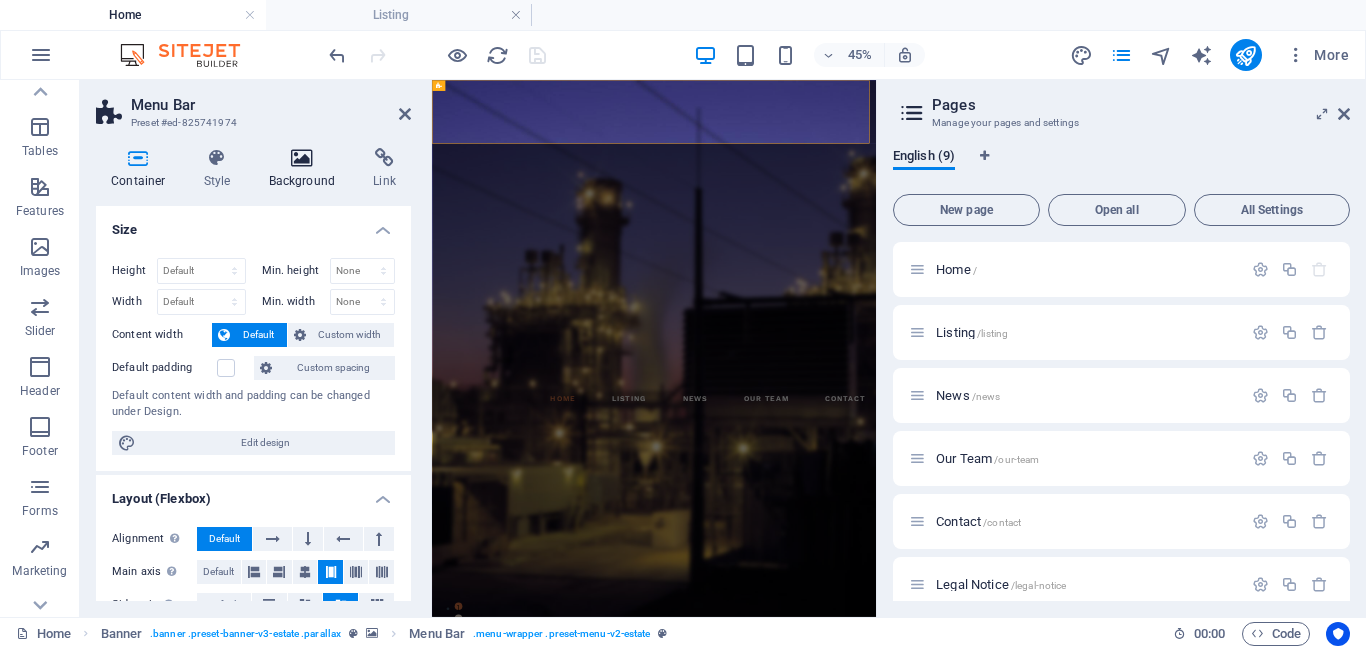 click at bounding box center (302, 158) 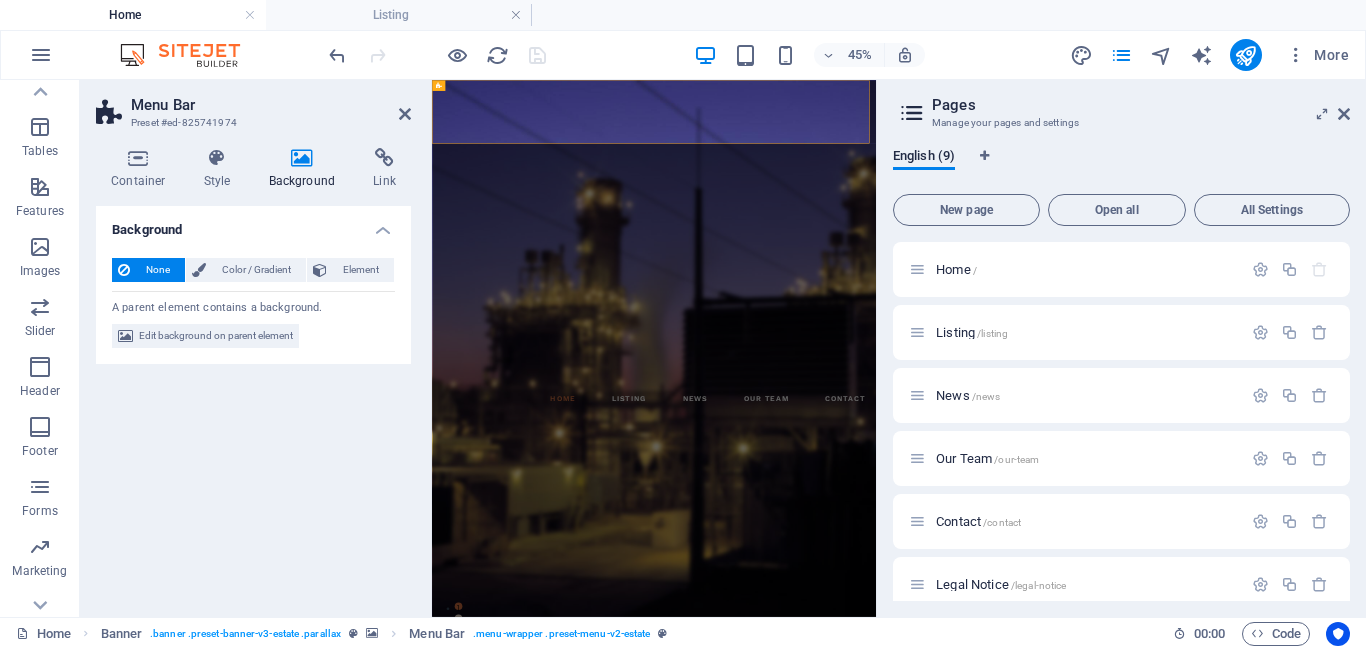 click on "Menu Bar Preset #ed-825741974" at bounding box center [253, 106] 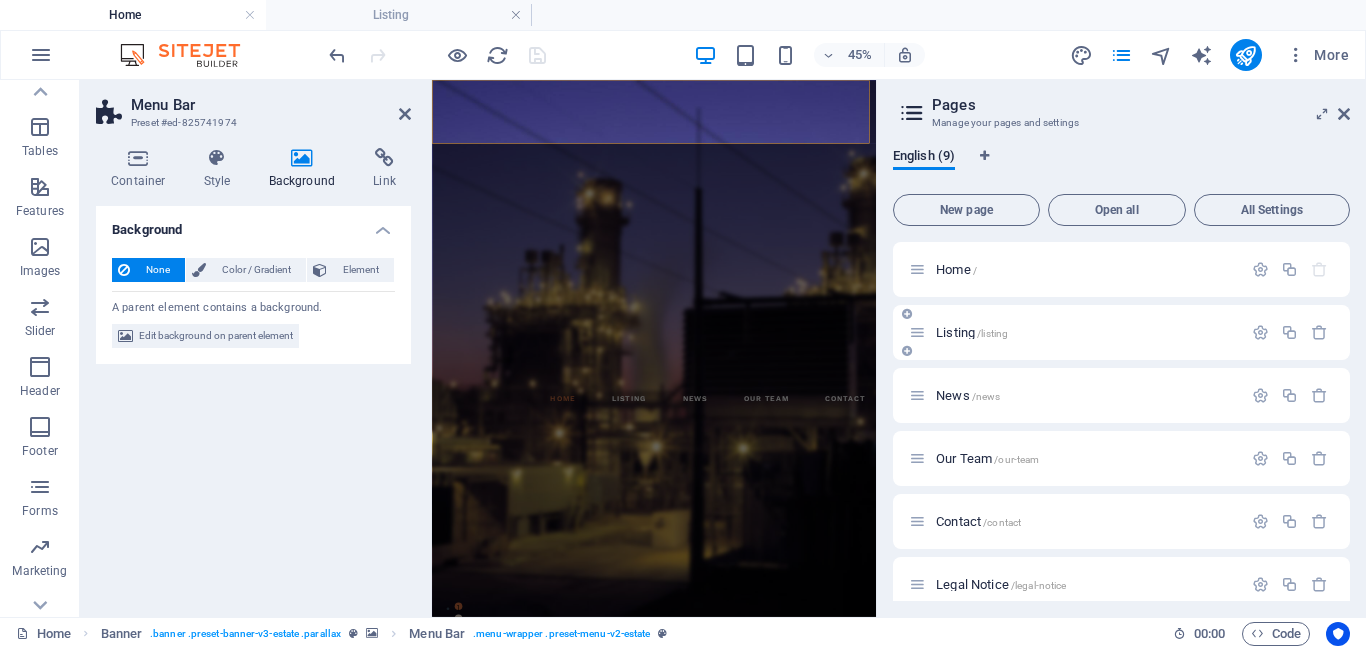 click on "Listing /listing" at bounding box center [972, 332] 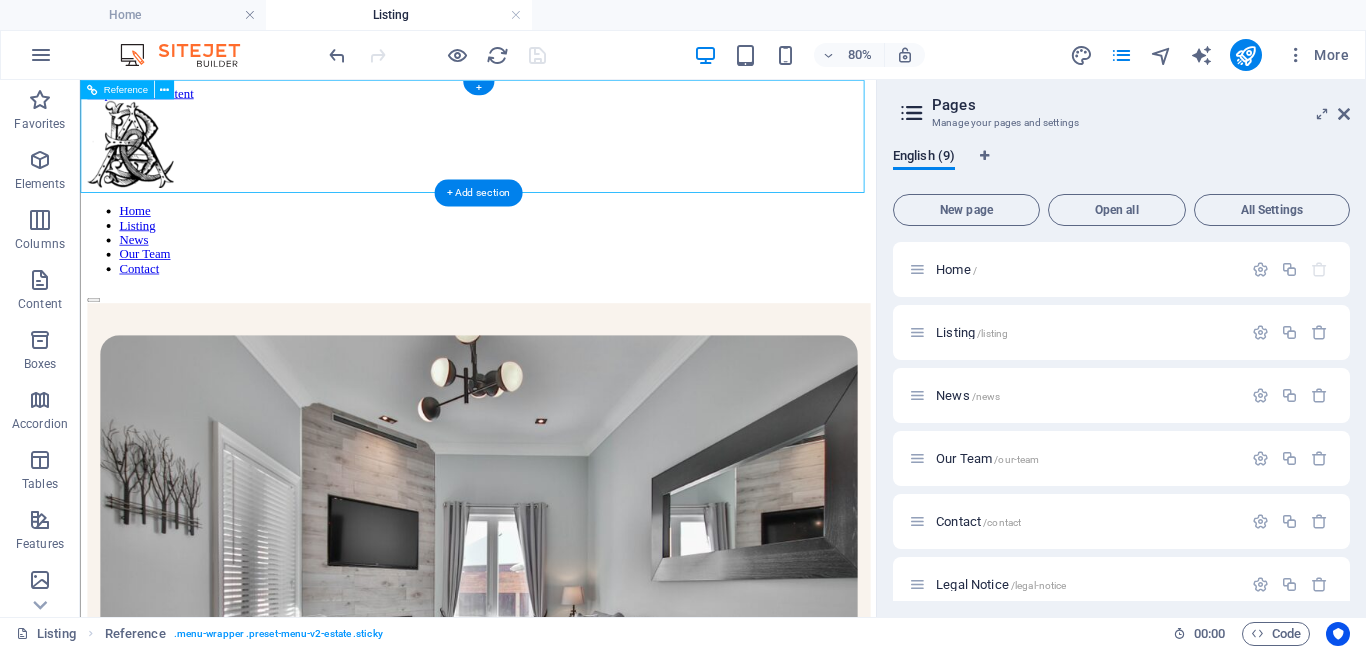 click on "Home Listing News Our Team Contact" at bounding box center [577, 232] 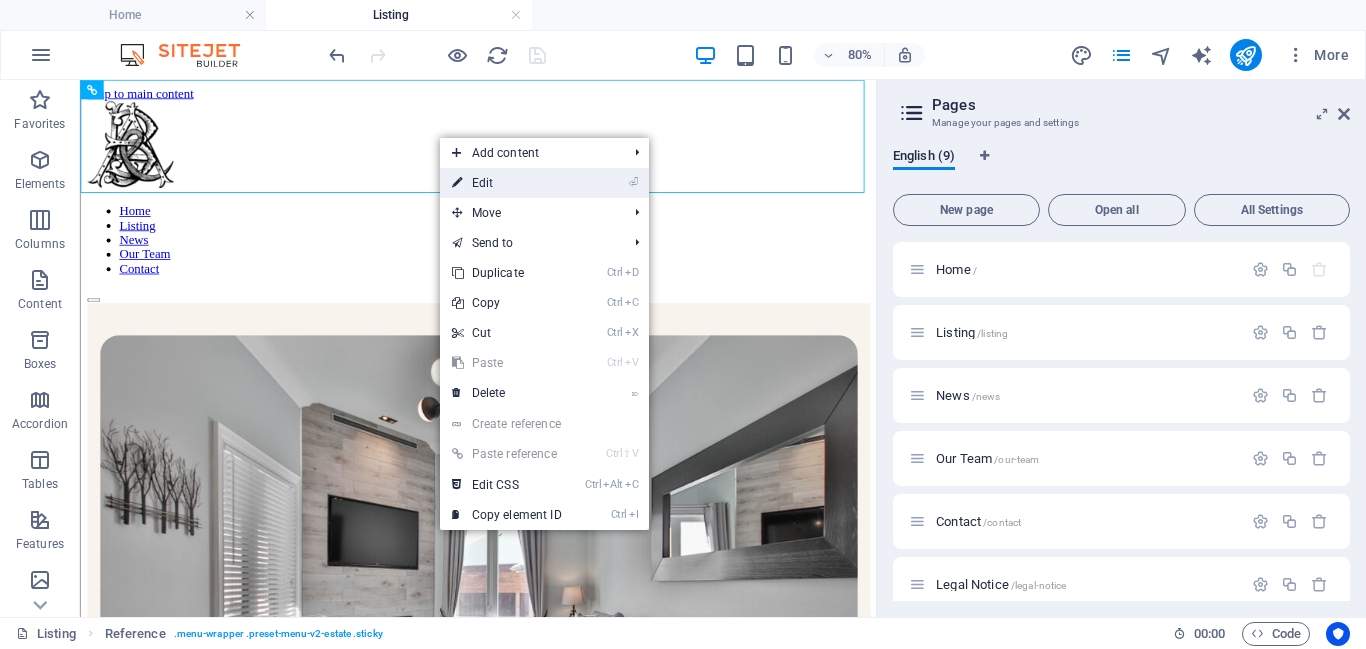 click on "⏎  Edit" at bounding box center (507, 183) 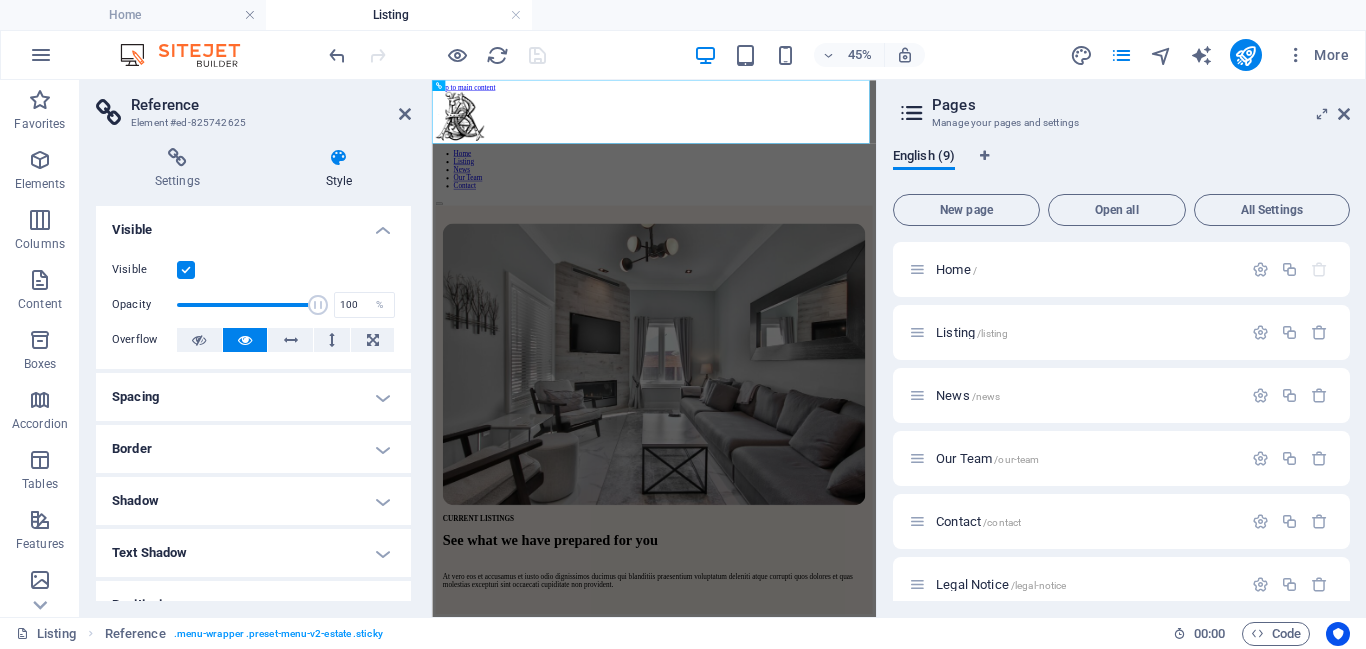 scroll, scrollTop: 236, scrollLeft: 0, axis: vertical 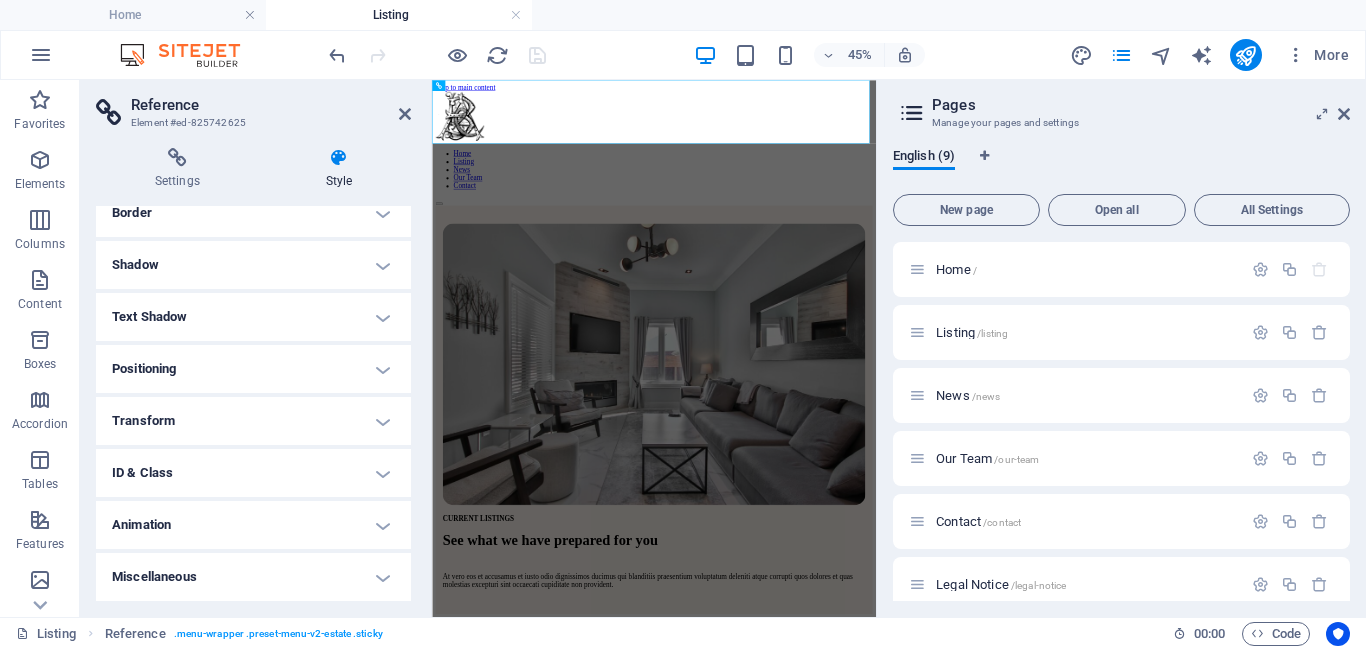 click on "Positioning" at bounding box center (253, 369) 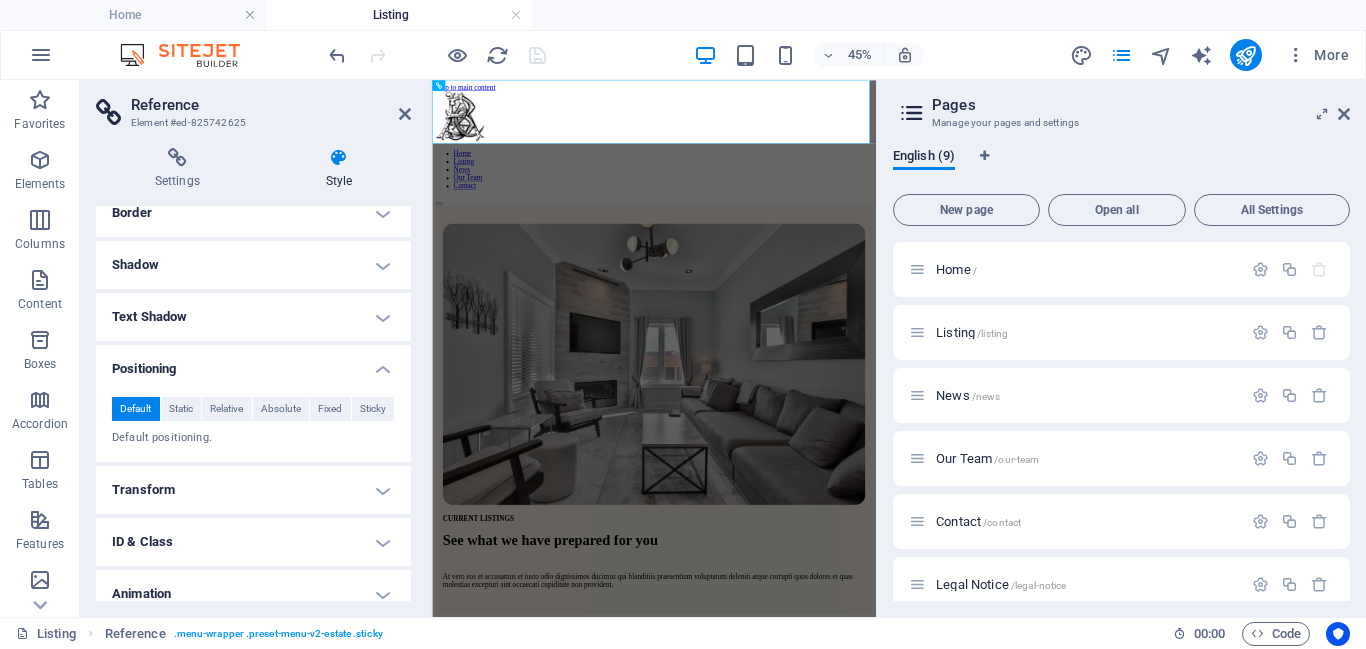 click on "Transform" at bounding box center (253, 490) 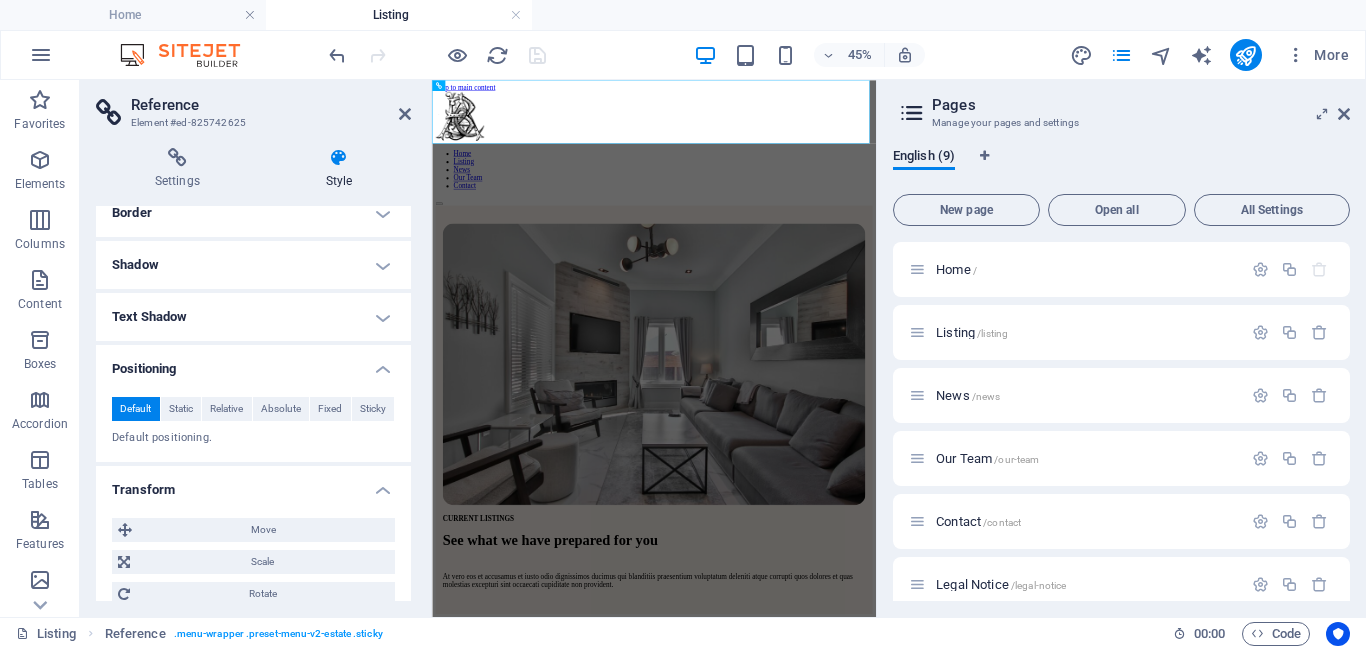 scroll, scrollTop: 445, scrollLeft: 0, axis: vertical 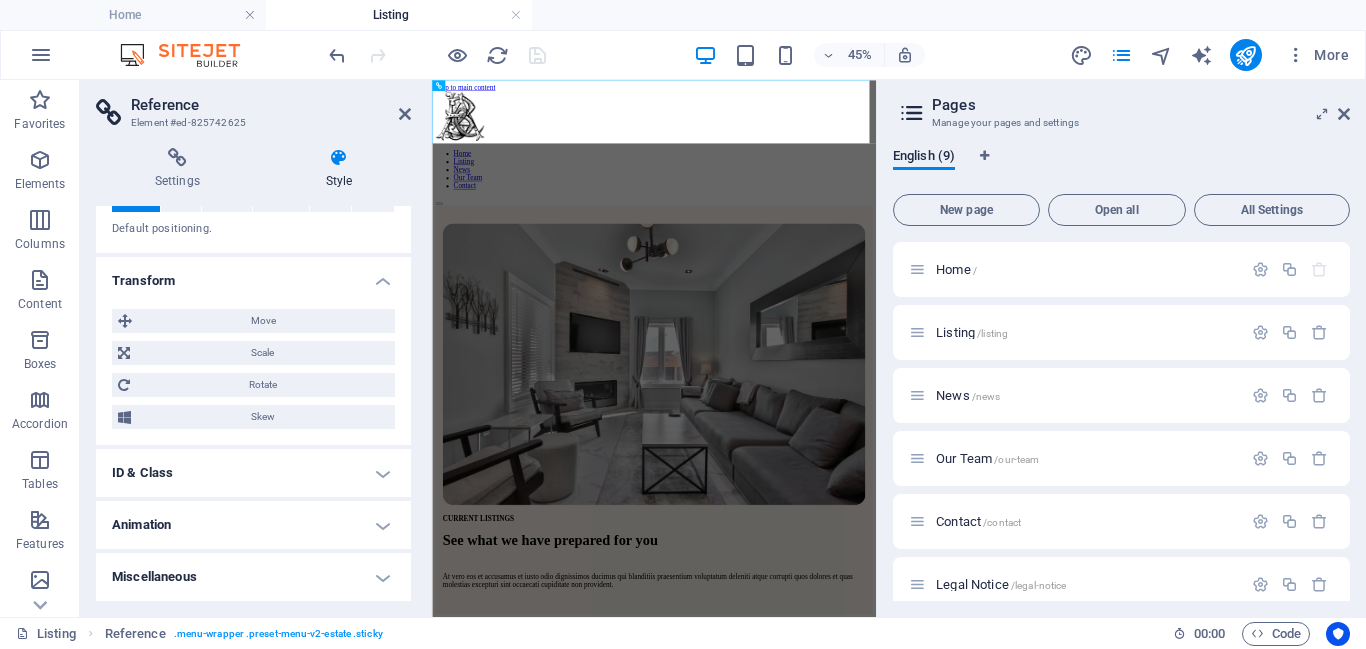 click on "ID & Class" at bounding box center (253, 473) 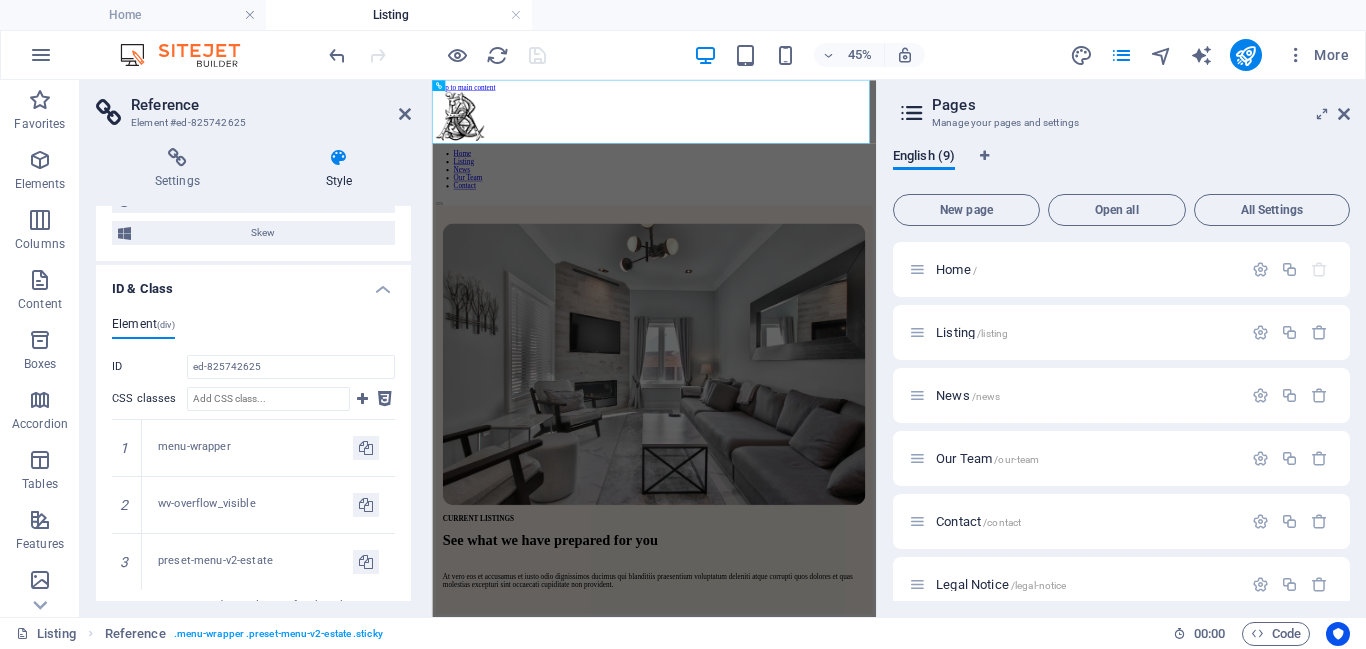 scroll, scrollTop: 795, scrollLeft: 0, axis: vertical 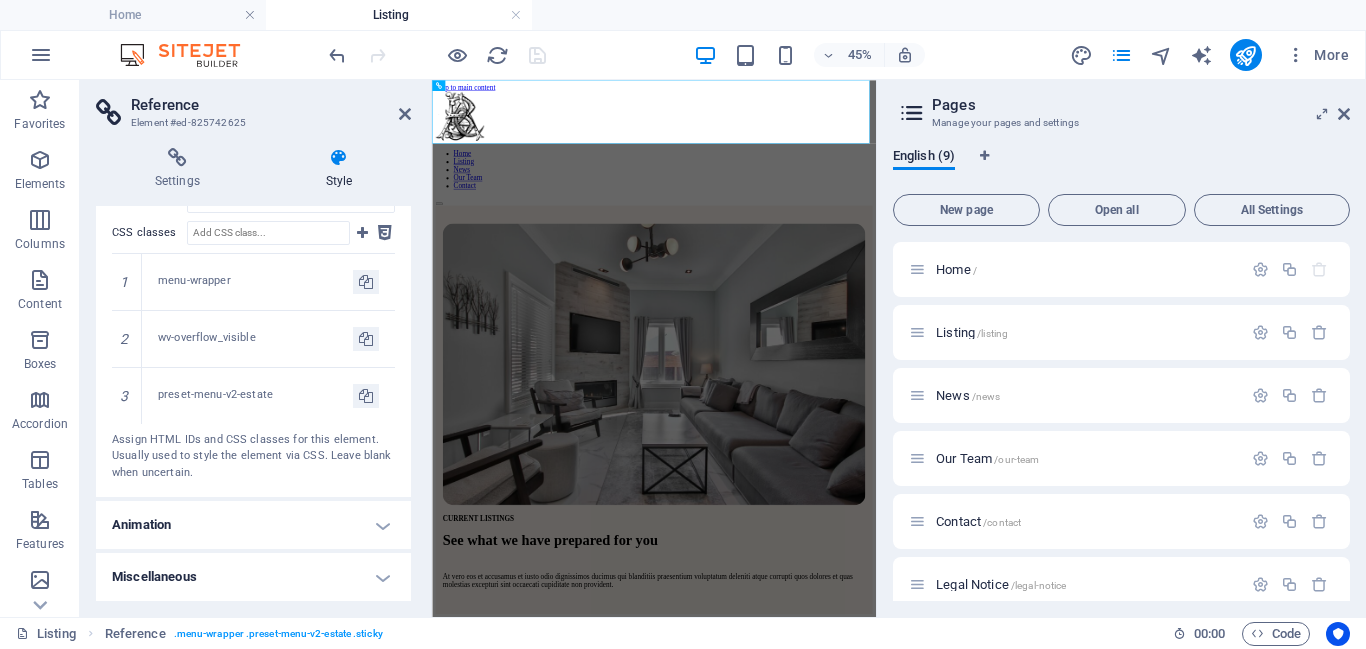 click on "Animation" at bounding box center [253, 525] 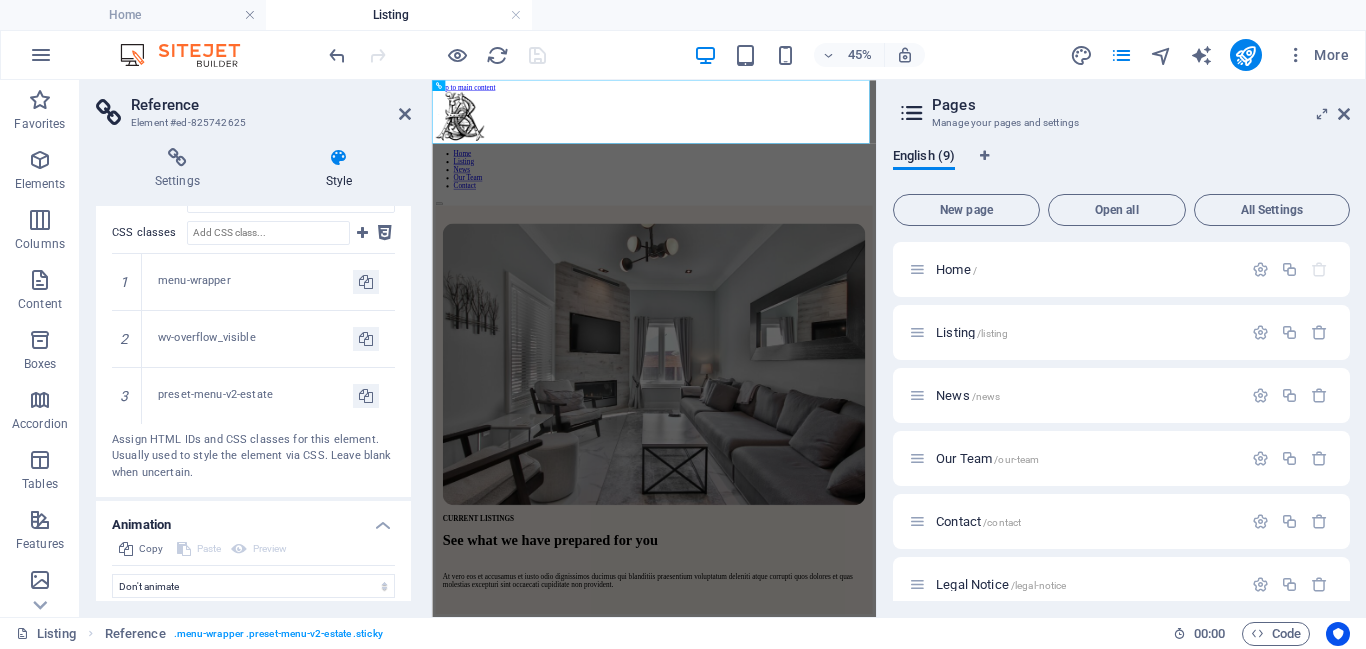 scroll, scrollTop: 860, scrollLeft: 0, axis: vertical 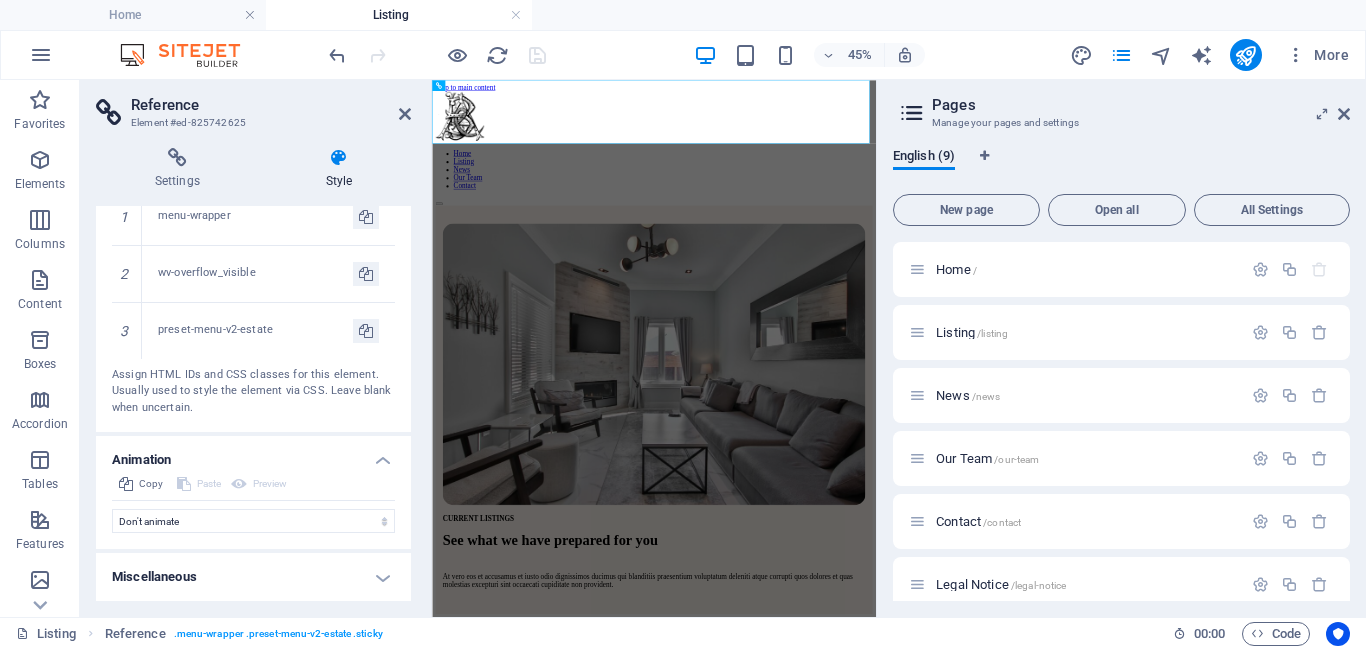 click on "Miscellaneous" at bounding box center [253, 577] 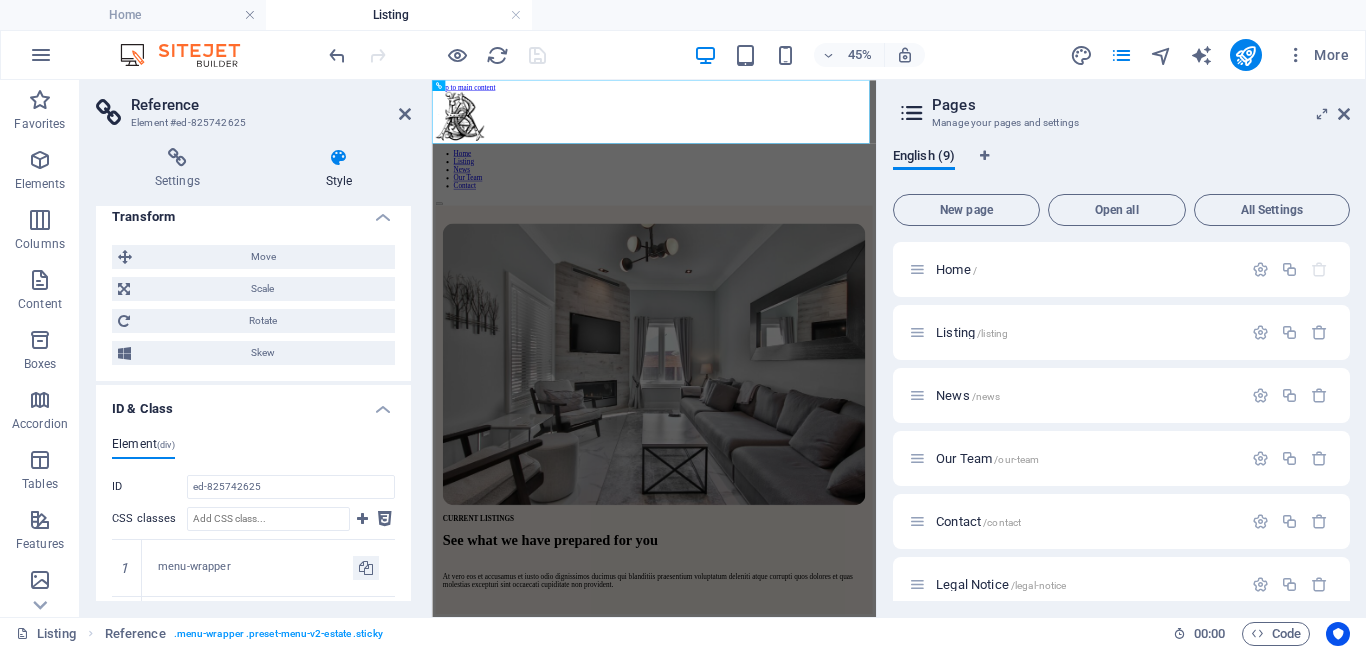 scroll, scrollTop: 0, scrollLeft: 0, axis: both 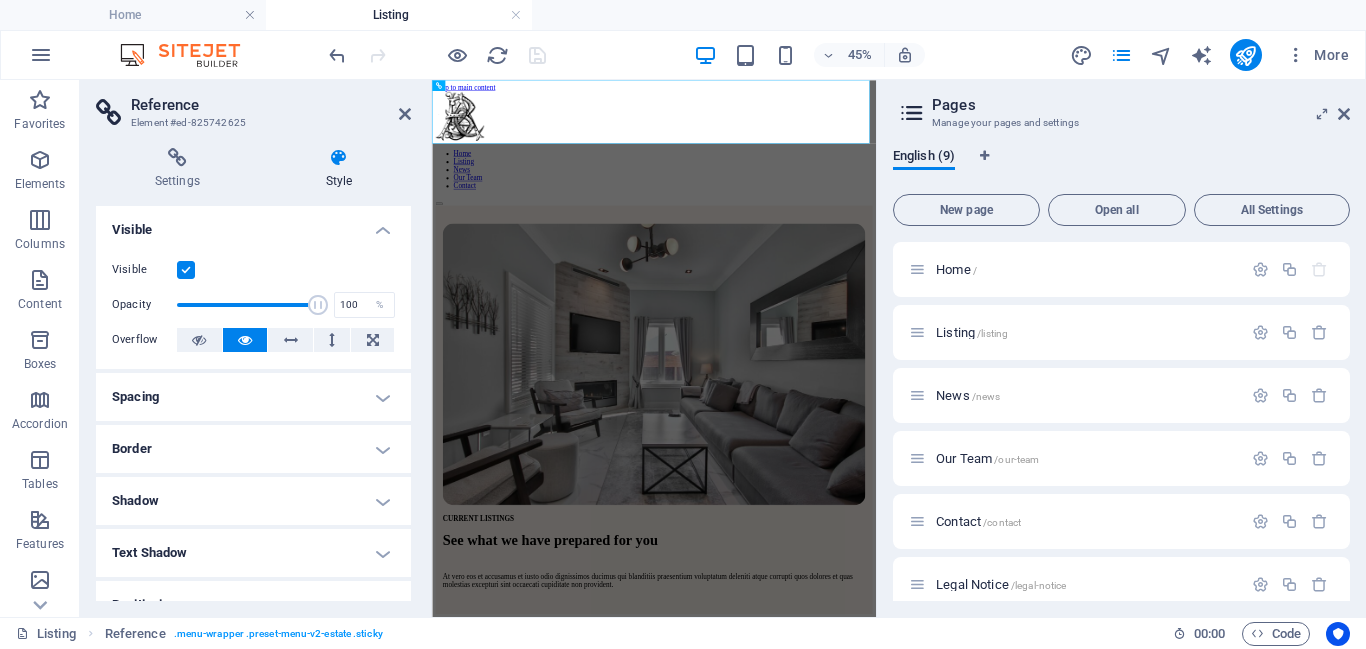 click on "Spacing" at bounding box center (253, 397) 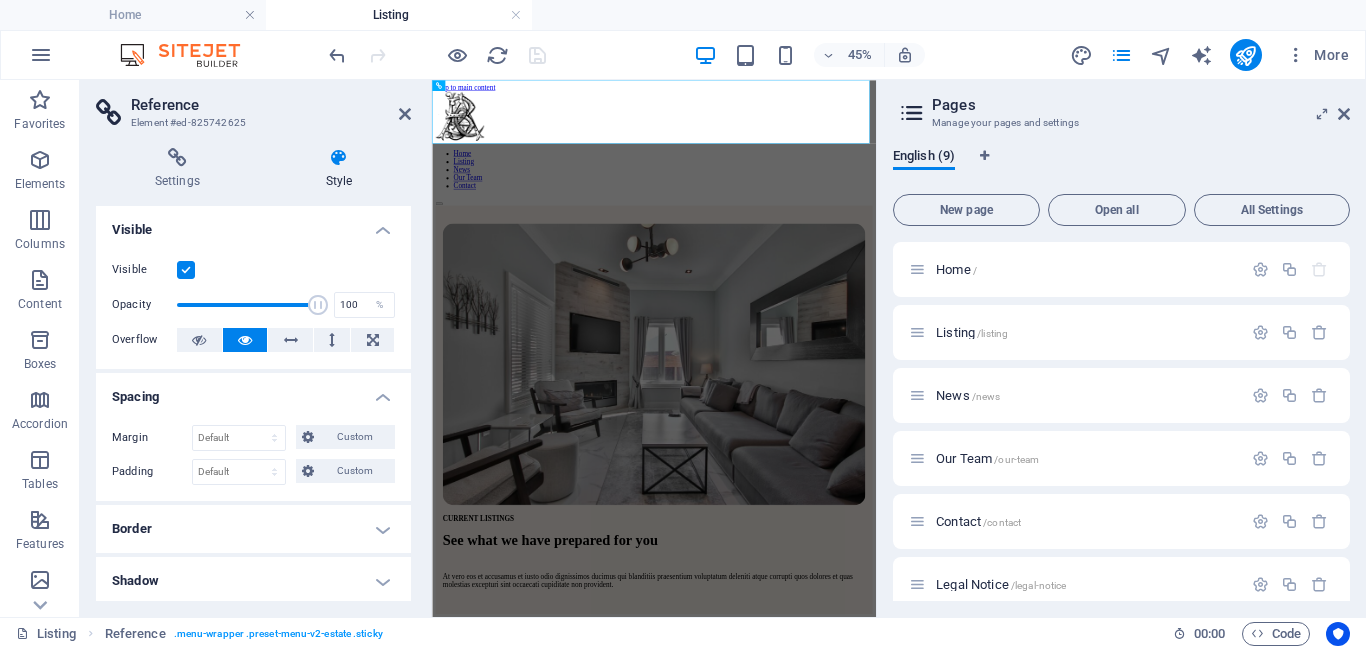 click on "Border" at bounding box center (253, 529) 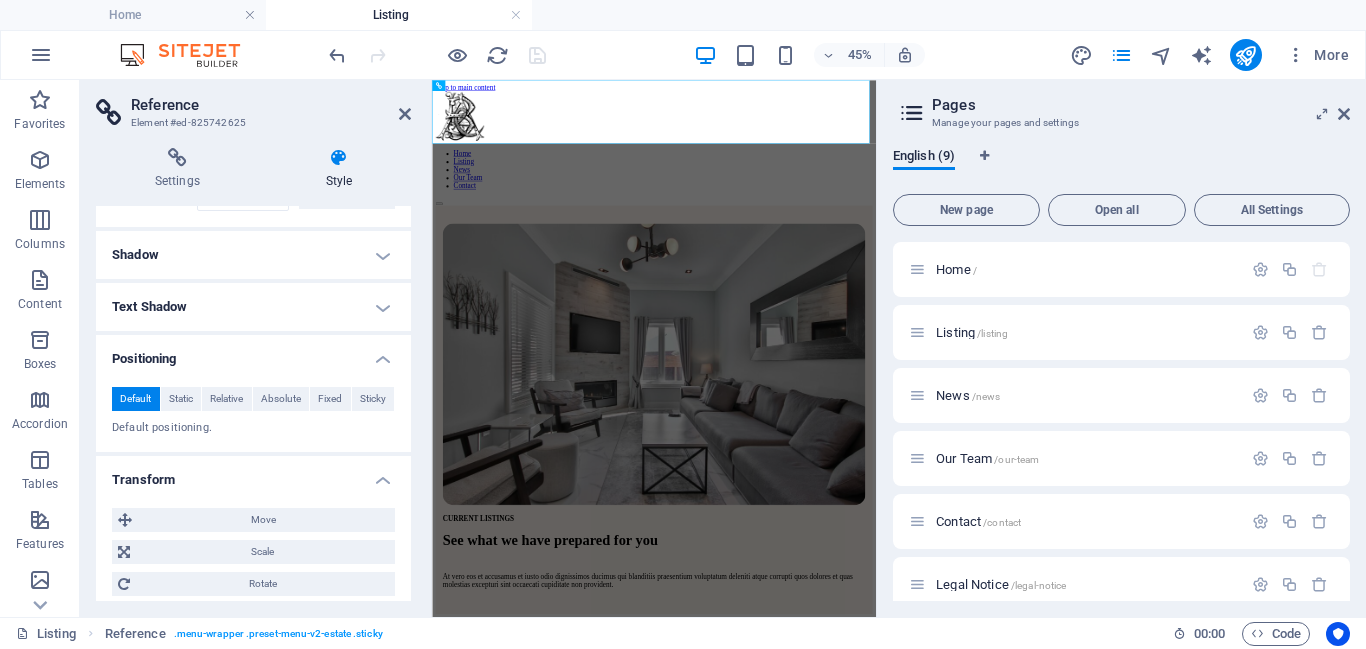 scroll, scrollTop: 413, scrollLeft: 0, axis: vertical 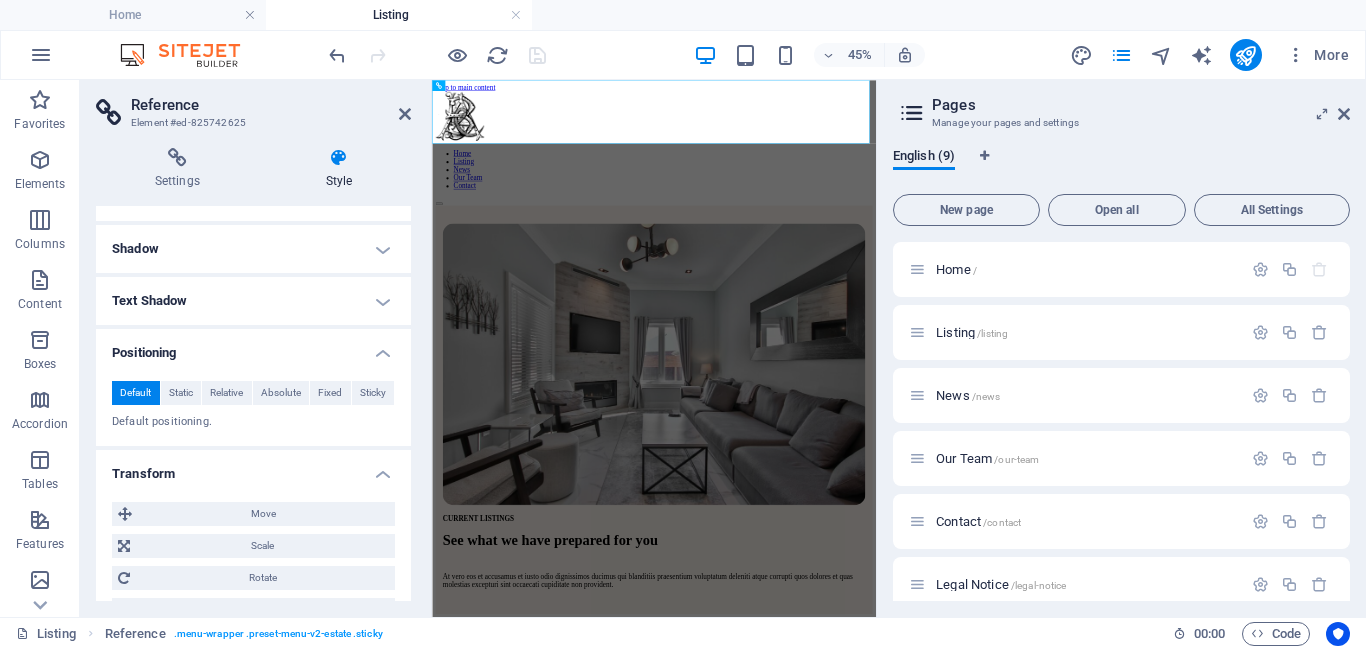 click on "Shadow" at bounding box center (253, 249) 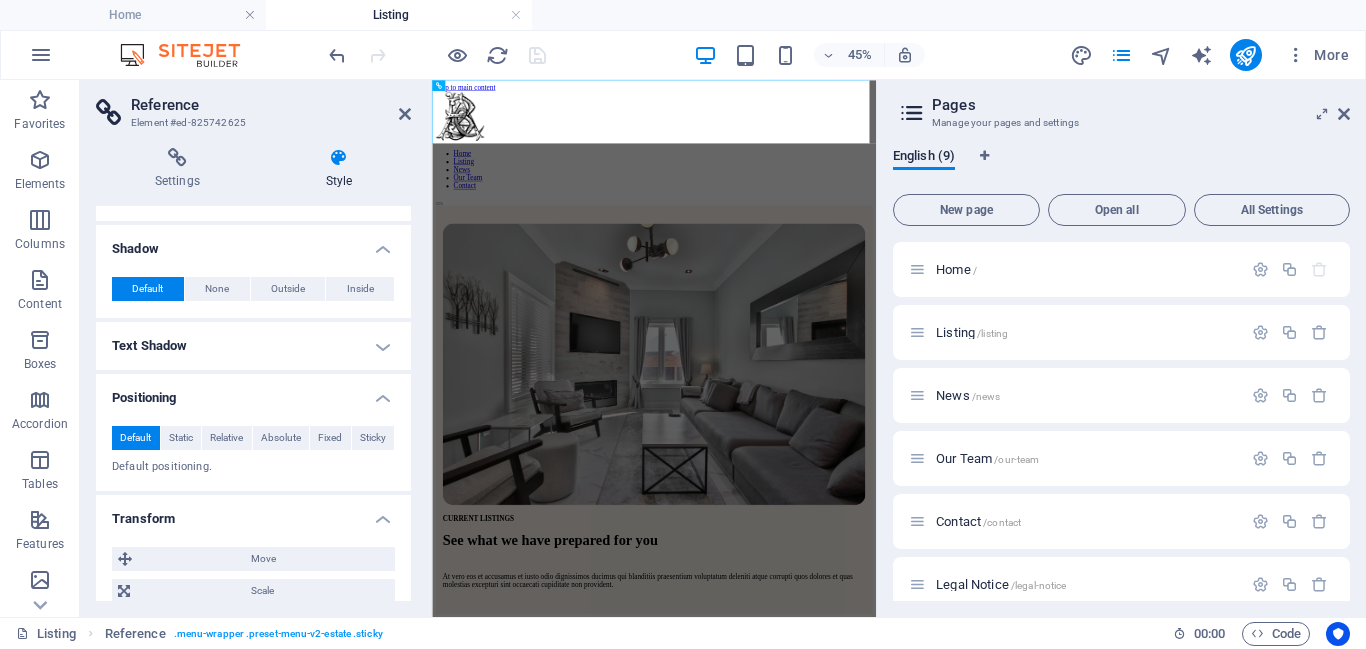 scroll, scrollTop: 0, scrollLeft: 0, axis: both 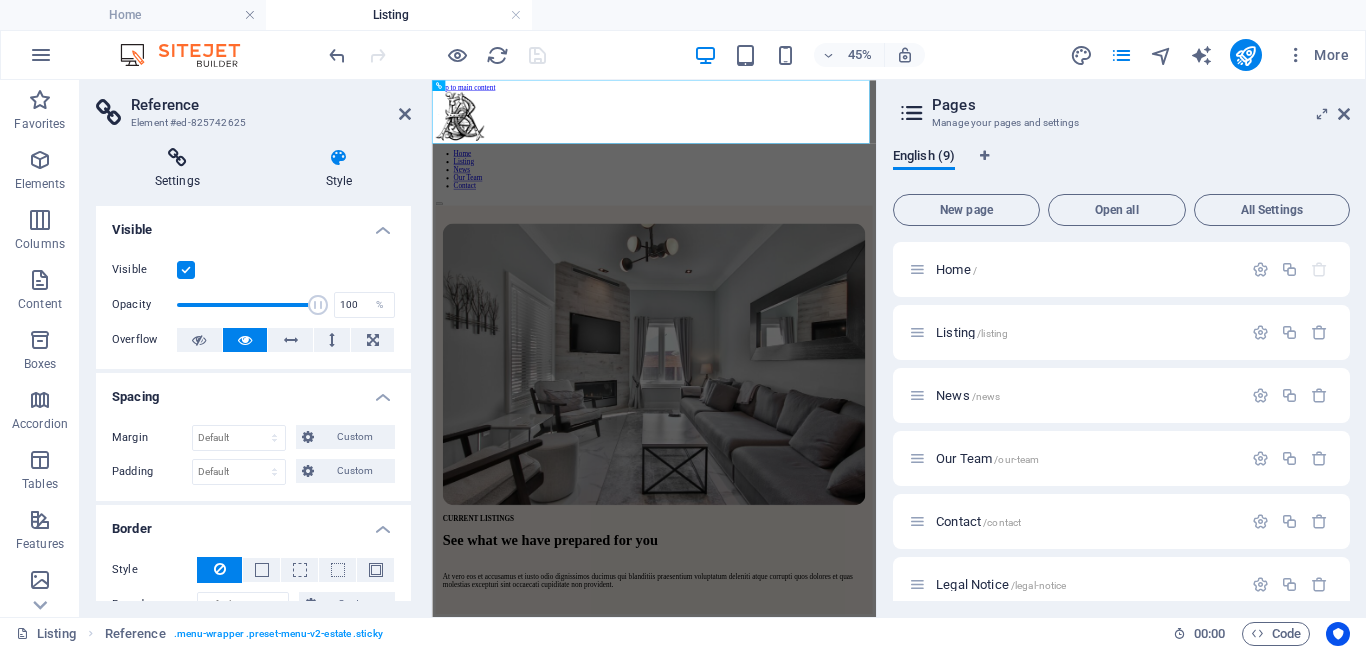 click at bounding box center (177, 158) 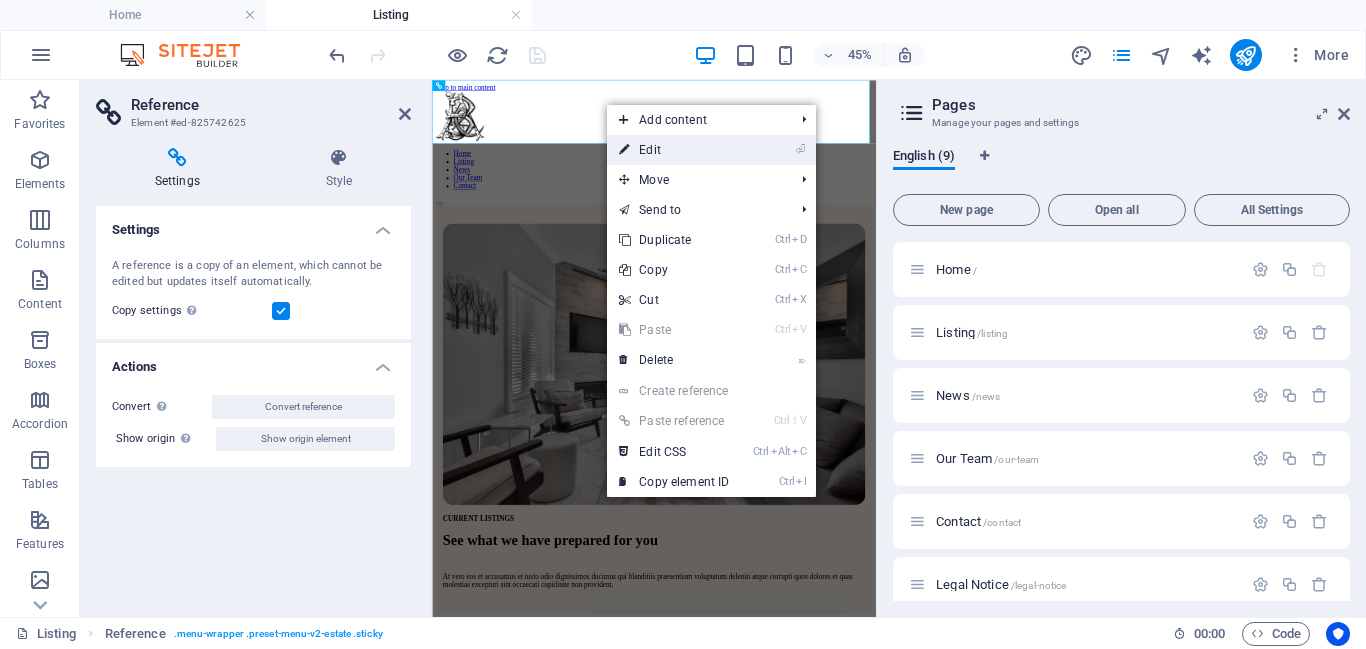 click on "⏎  Edit" at bounding box center [674, 150] 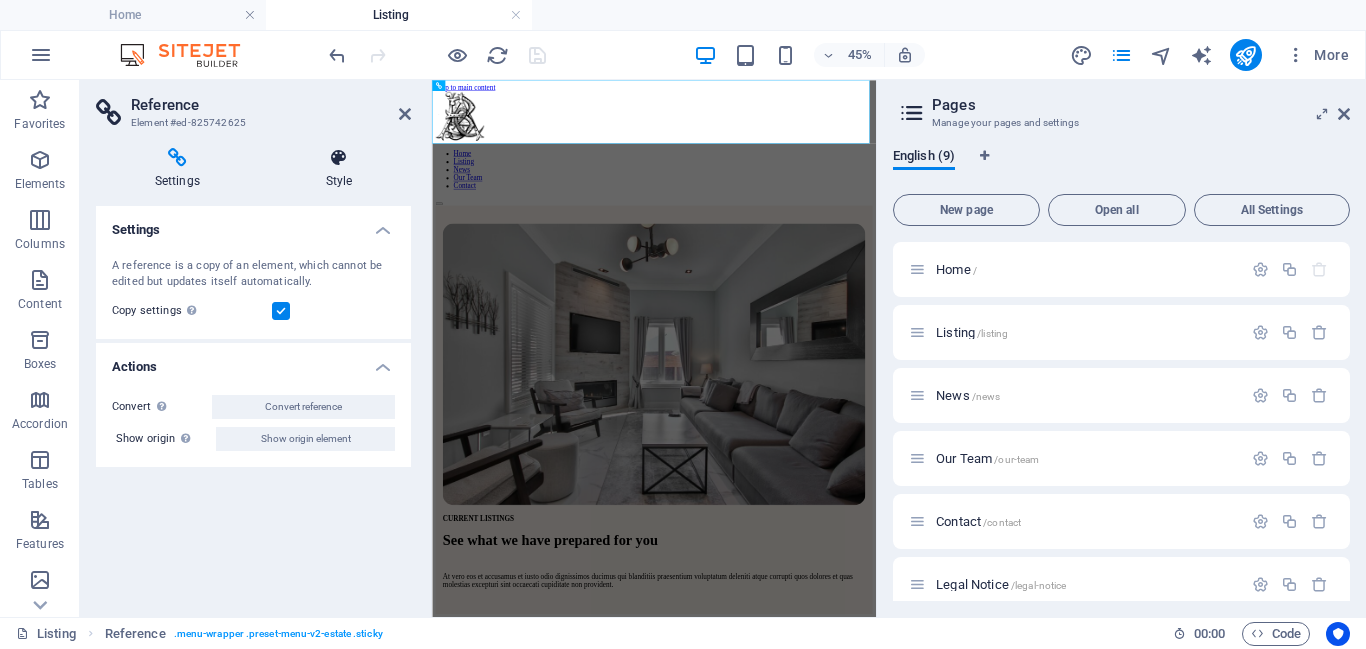 click at bounding box center (339, 158) 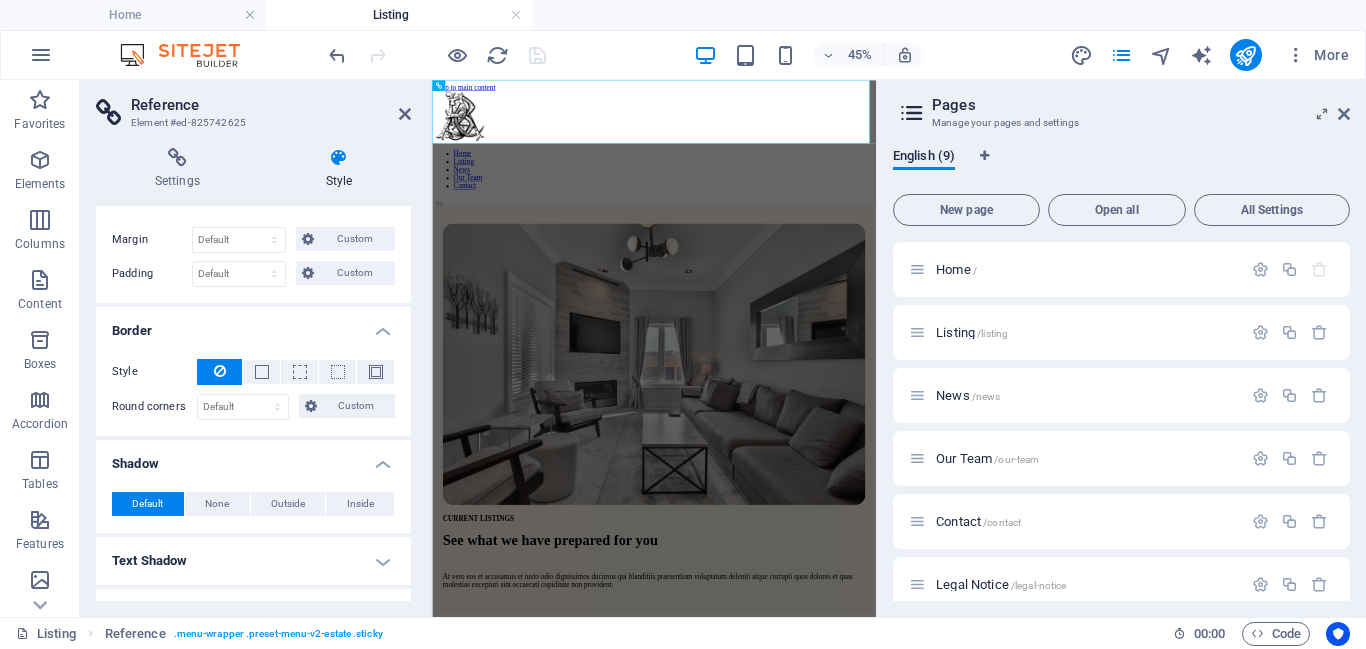 scroll, scrollTop: 0, scrollLeft: 0, axis: both 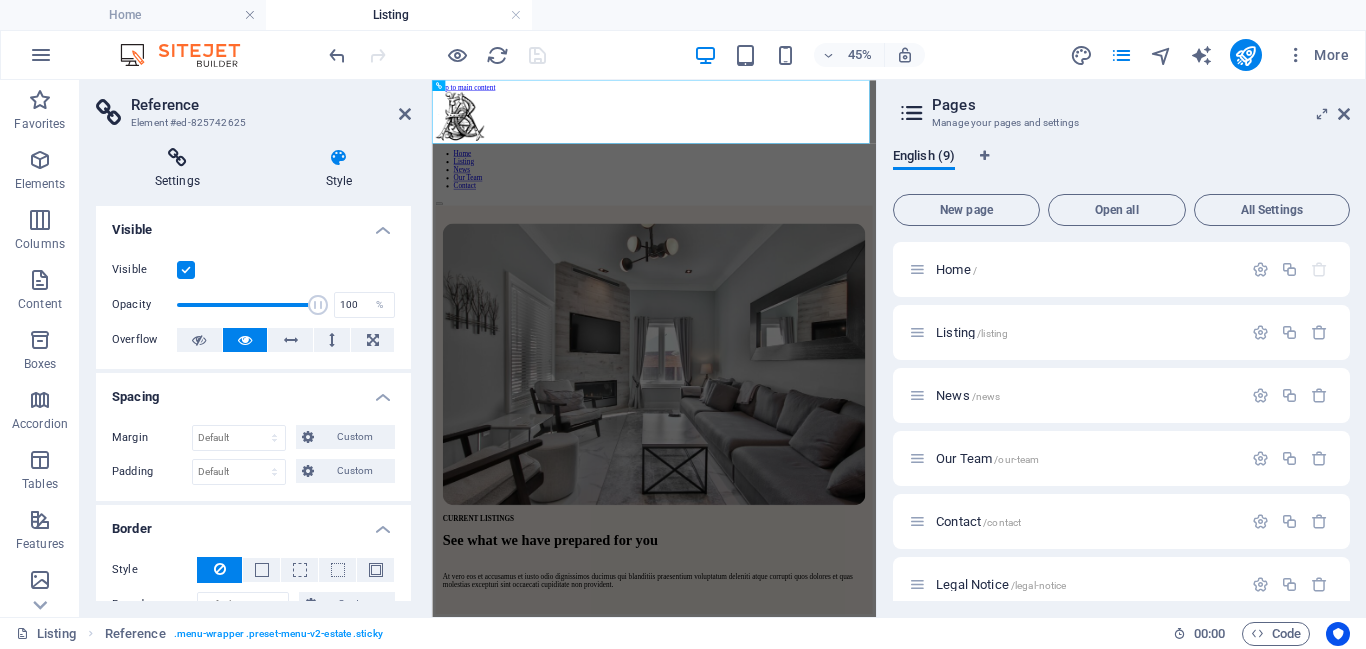 click on "Settings" at bounding box center (181, 169) 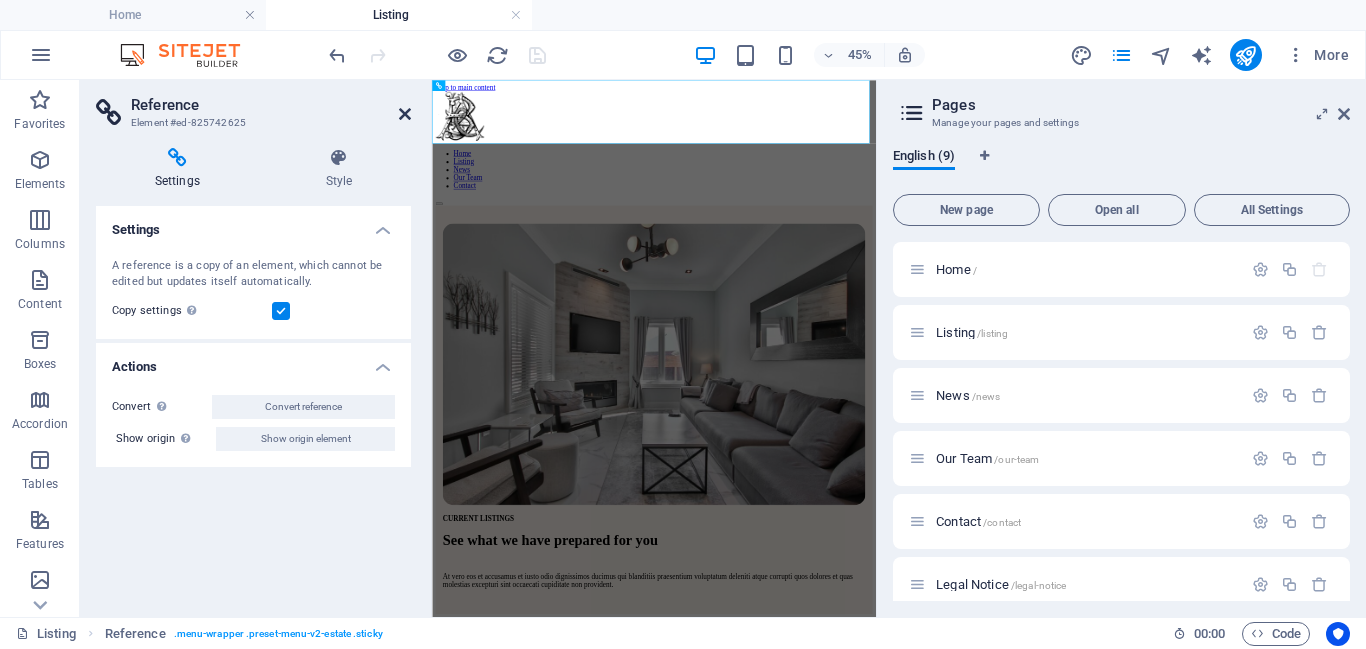 click at bounding box center [405, 114] 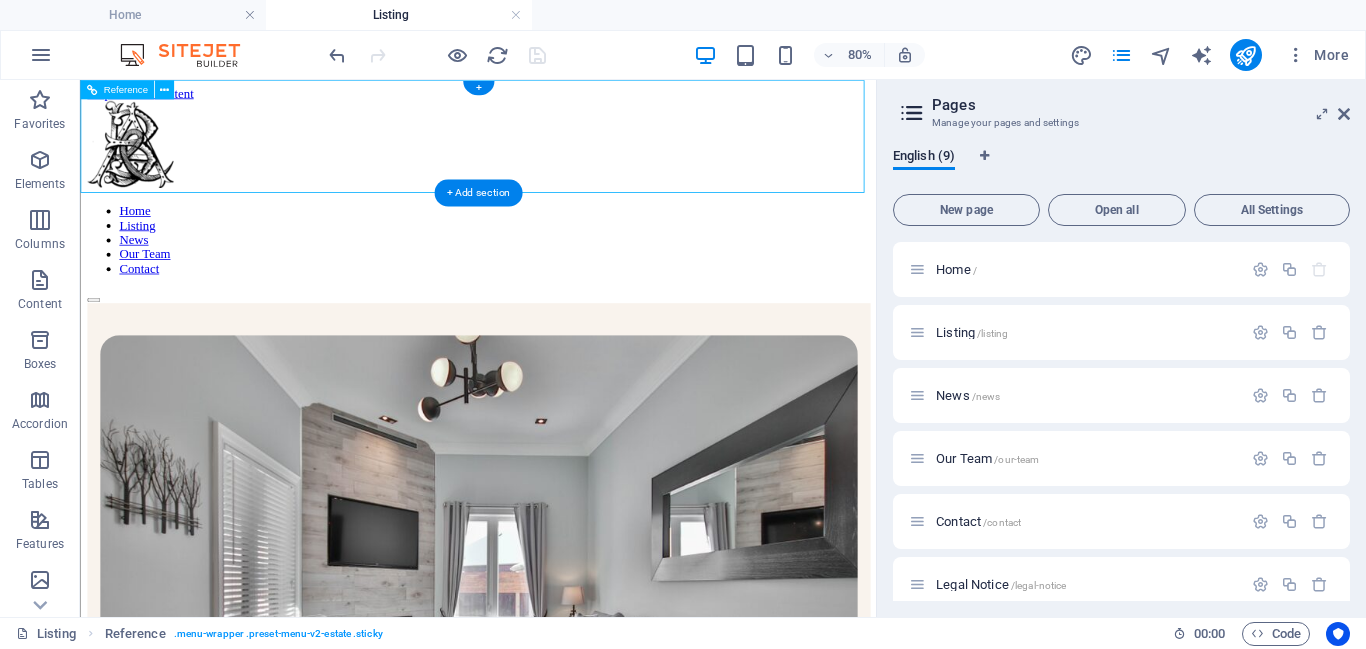 click on "Home Listing News Our Team Contact" at bounding box center (577, 280) 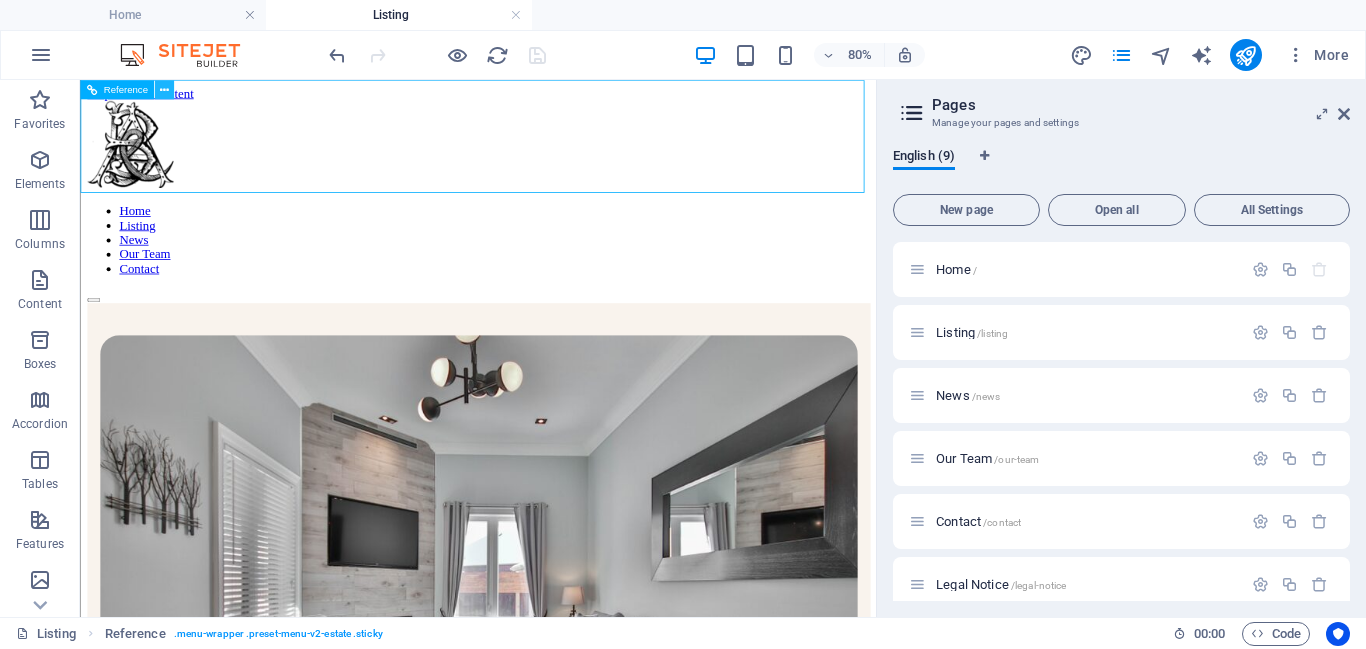 click at bounding box center [164, 89] 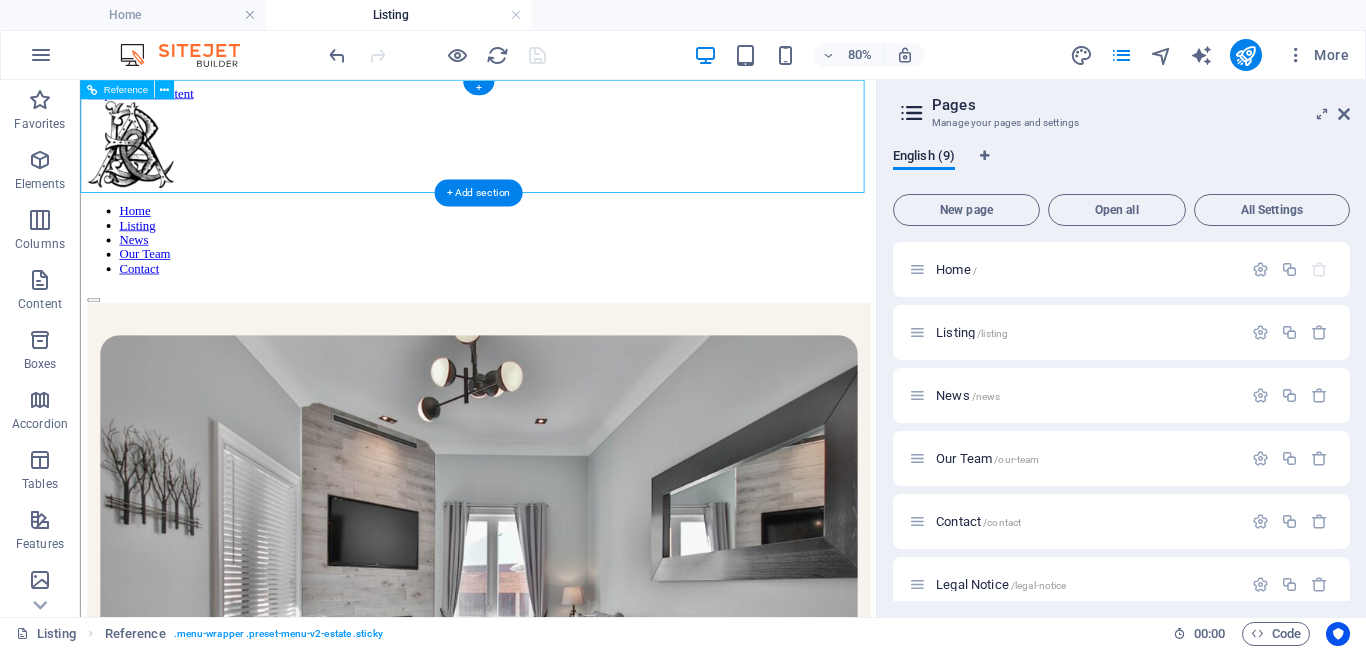 click on "Home Listing News Our Team Contact" at bounding box center (577, 280) 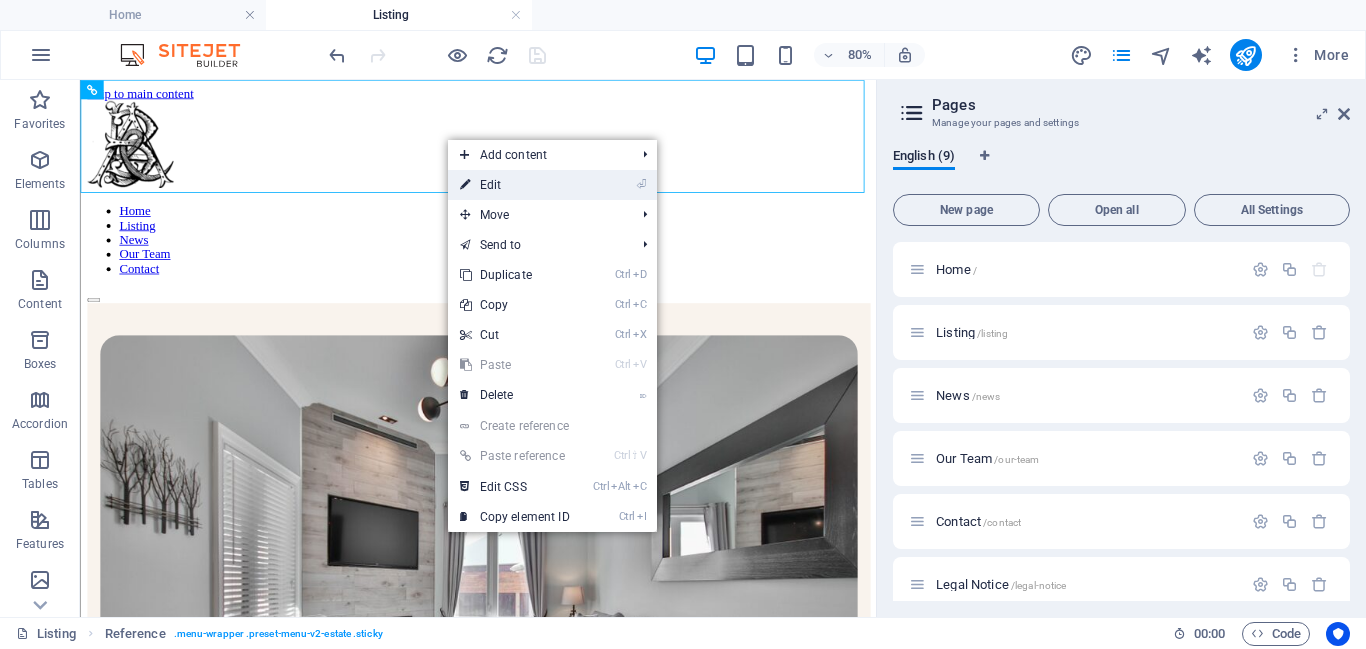 click on "⏎  Edit" at bounding box center (515, 185) 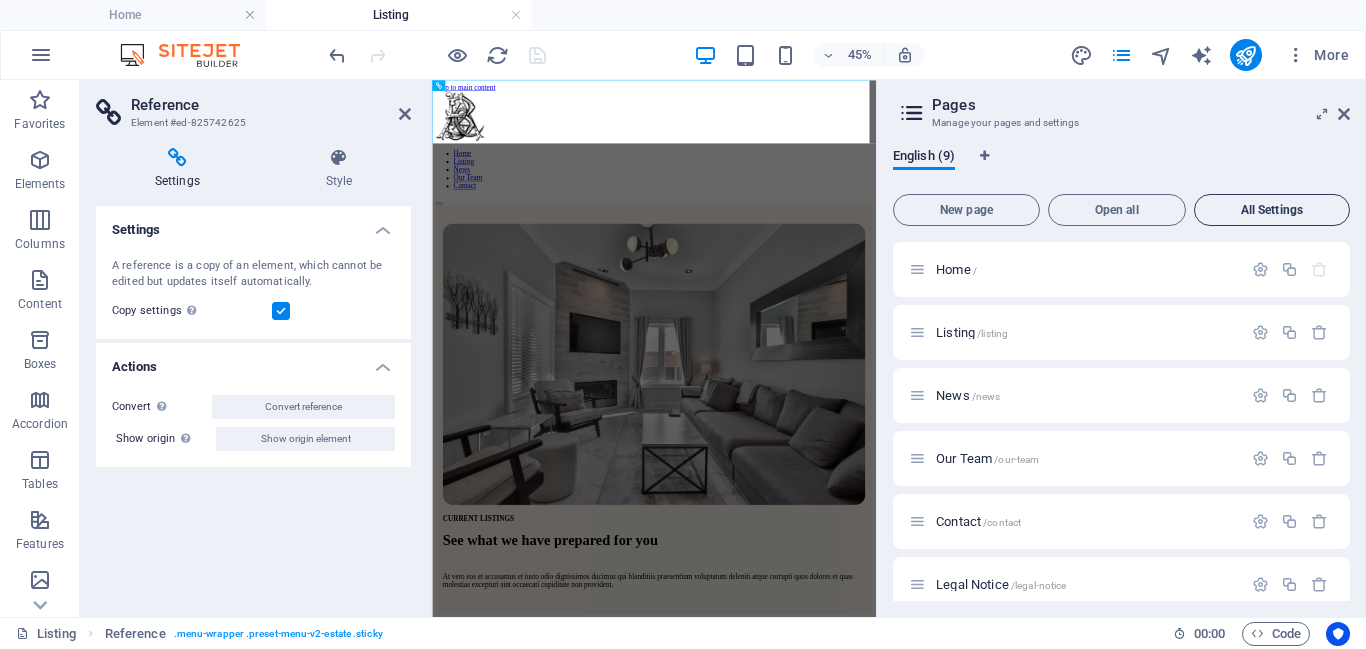 click on "All Settings" at bounding box center [1272, 210] 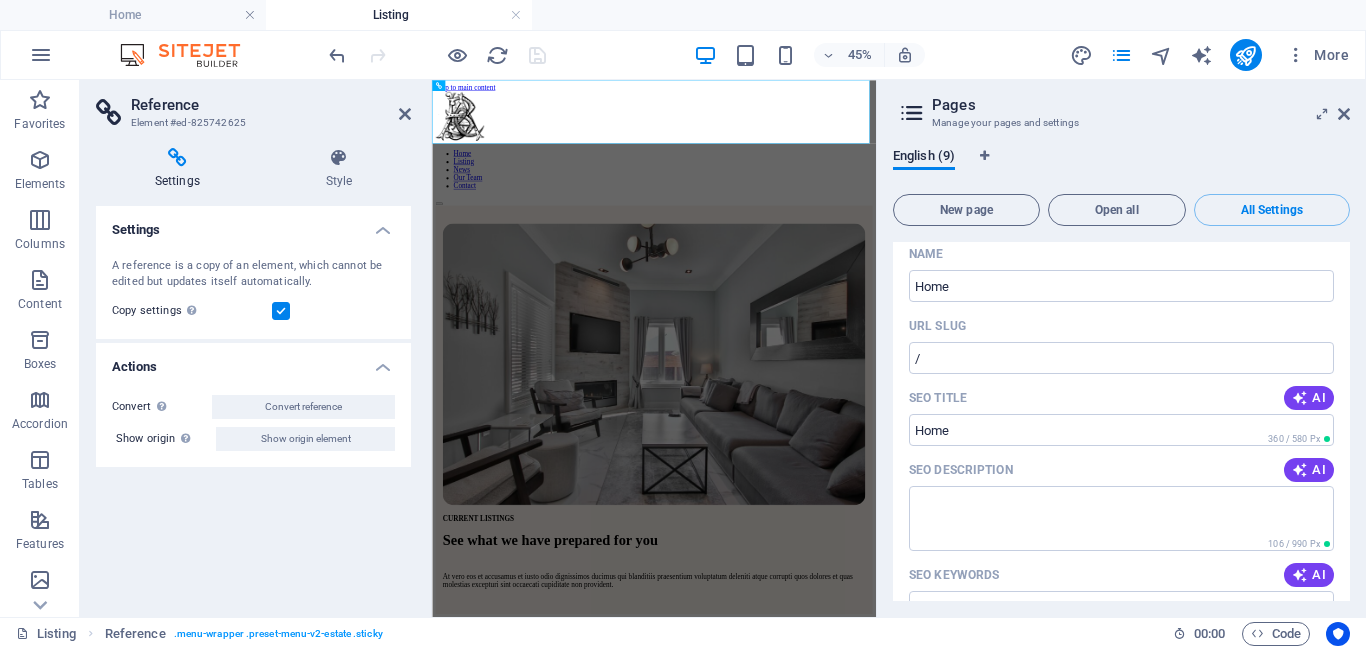 scroll, scrollTop: 0, scrollLeft: 0, axis: both 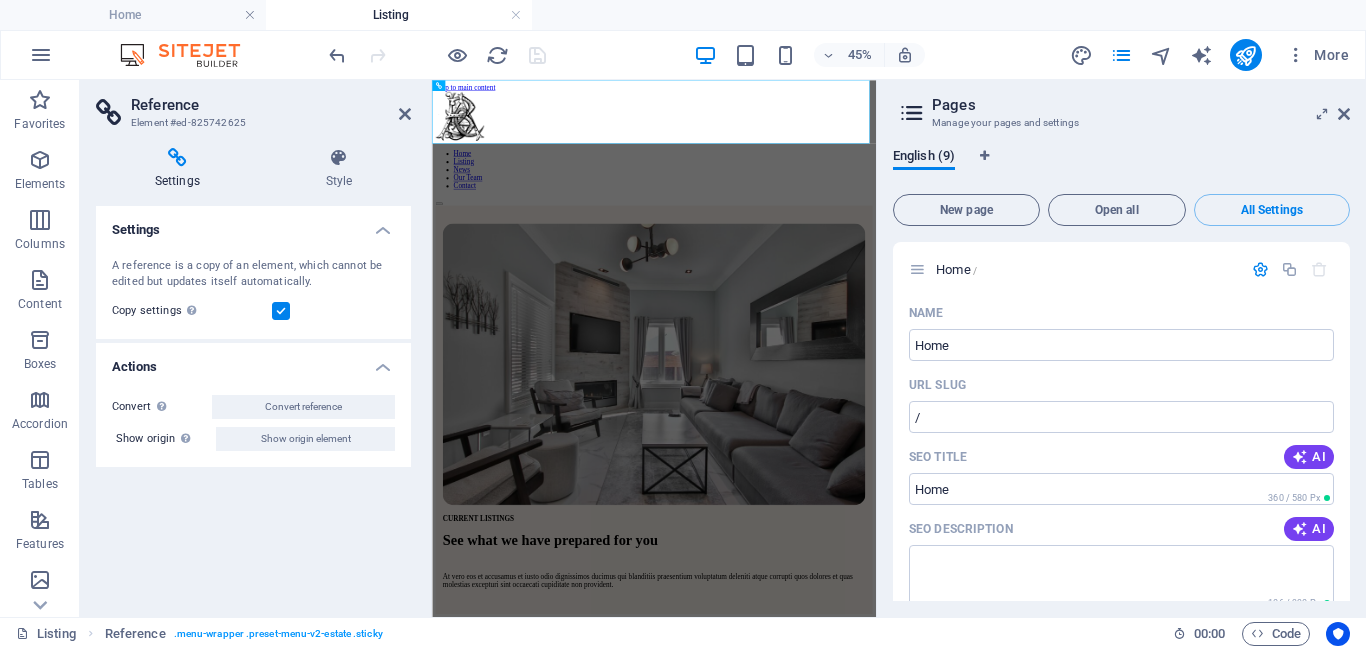 click at bounding box center (912, 113) 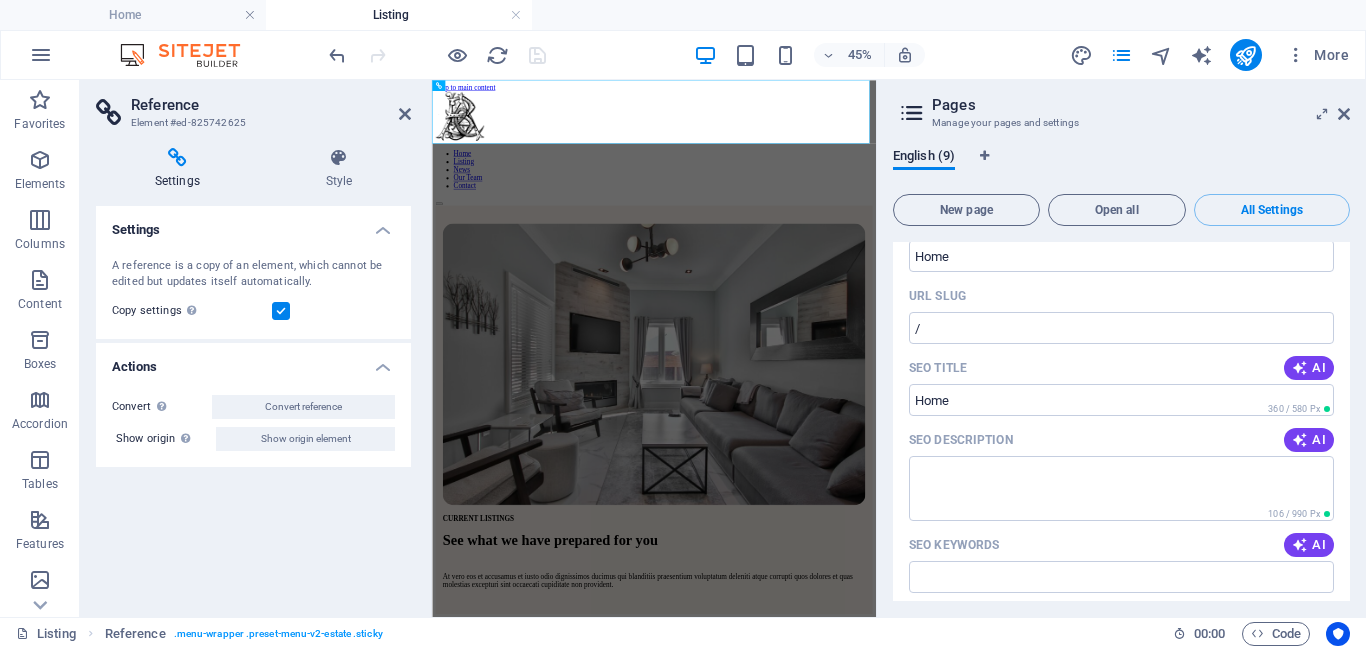 scroll, scrollTop: 0, scrollLeft: 0, axis: both 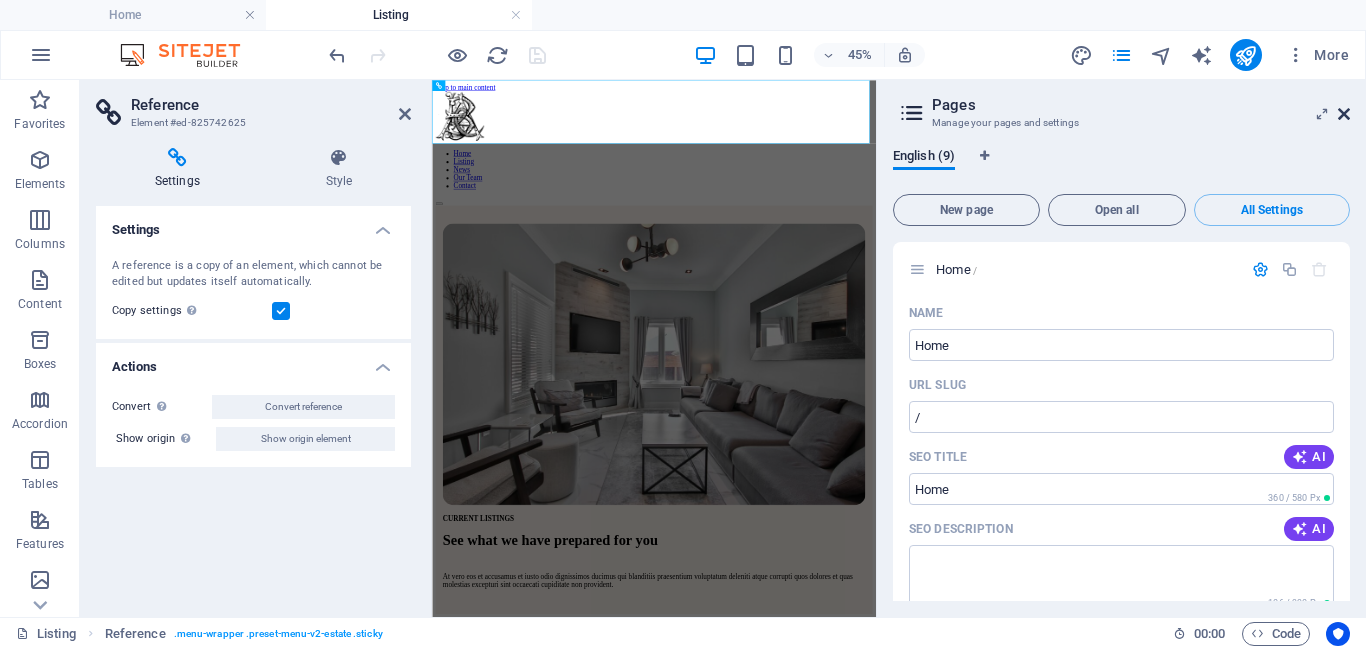 drag, startPoint x: 1349, startPoint y: 114, endPoint x: 939, endPoint y: 42, distance: 416.27396 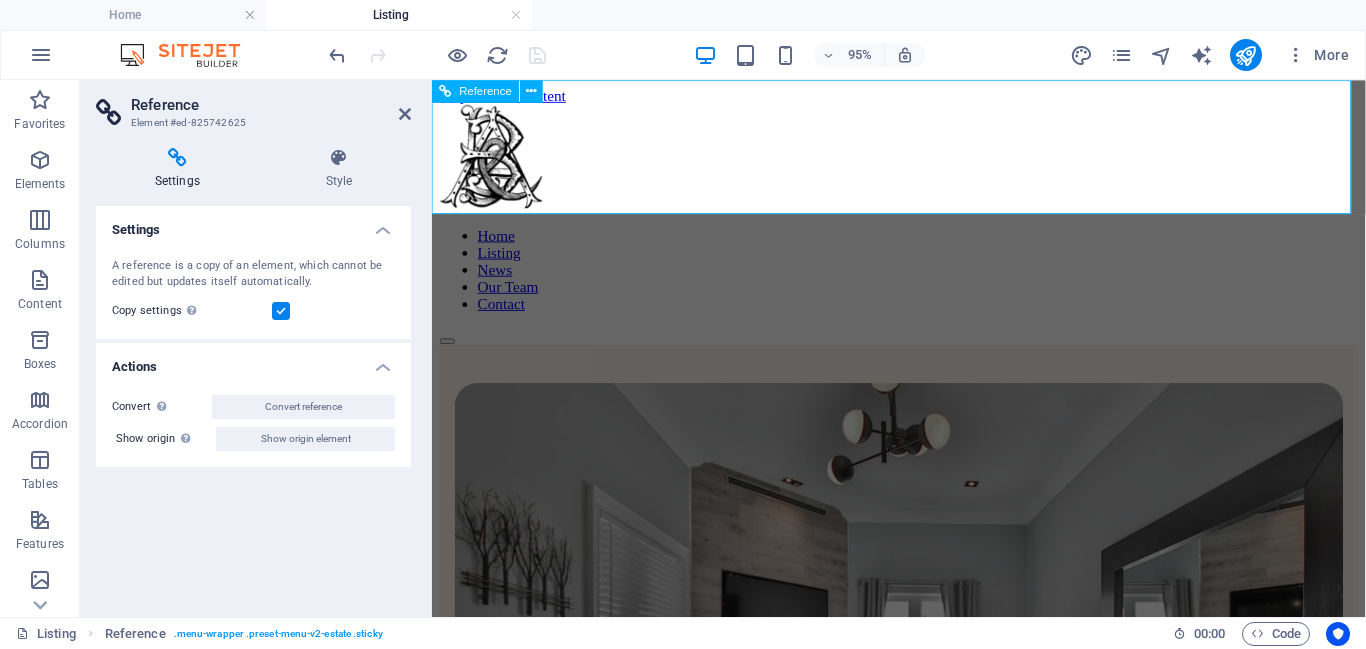 click on "Home Listing News Our Team Contact" at bounding box center [923, 280] 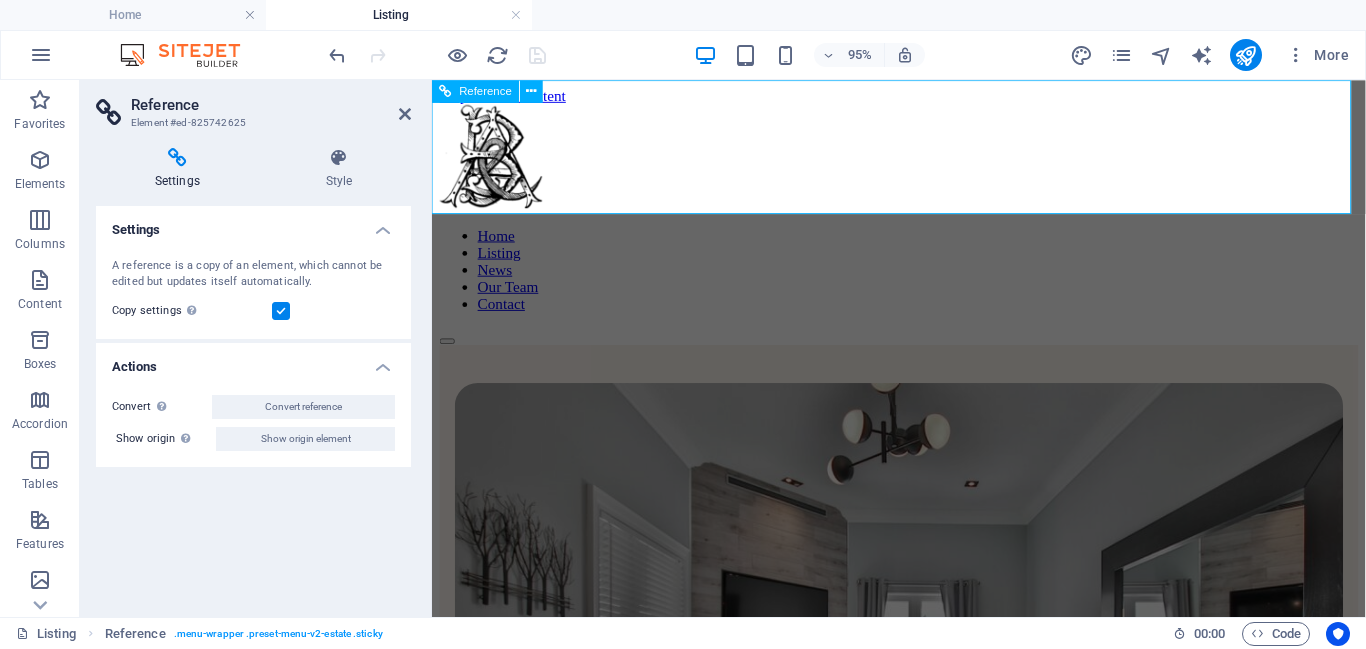click on "Home Listing News Our Team Contact" at bounding box center [923, 280] 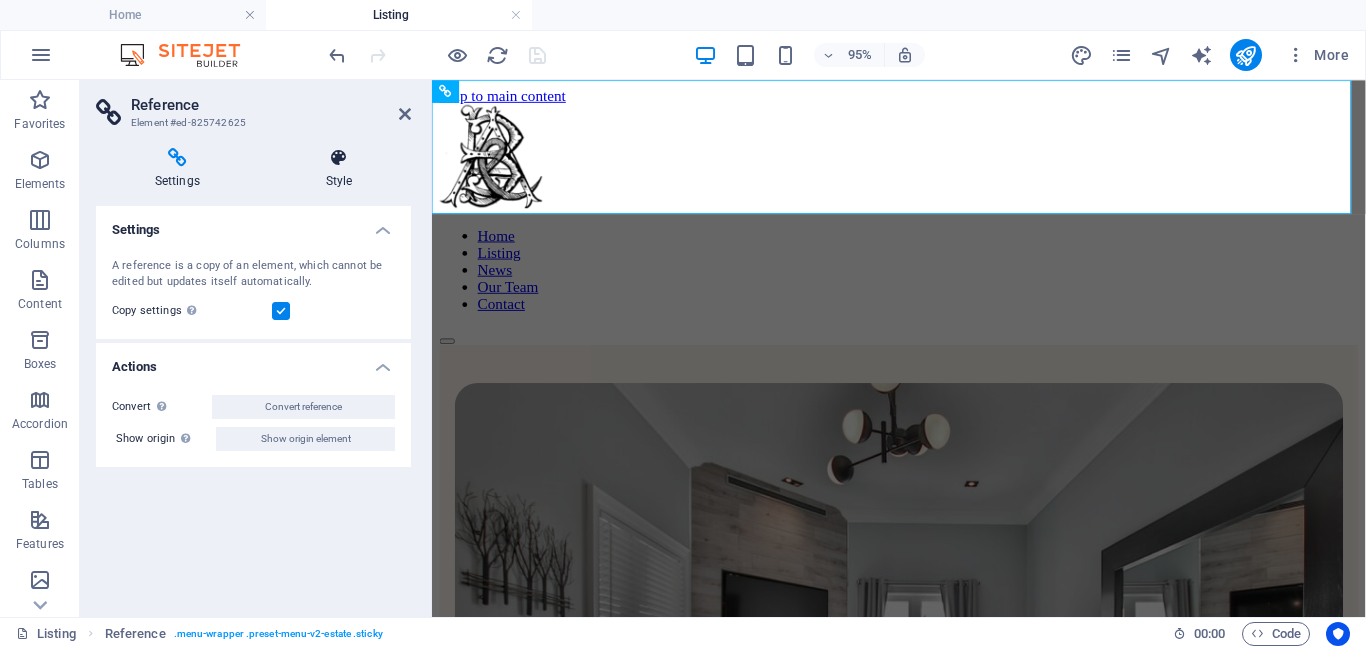 click at bounding box center (339, 158) 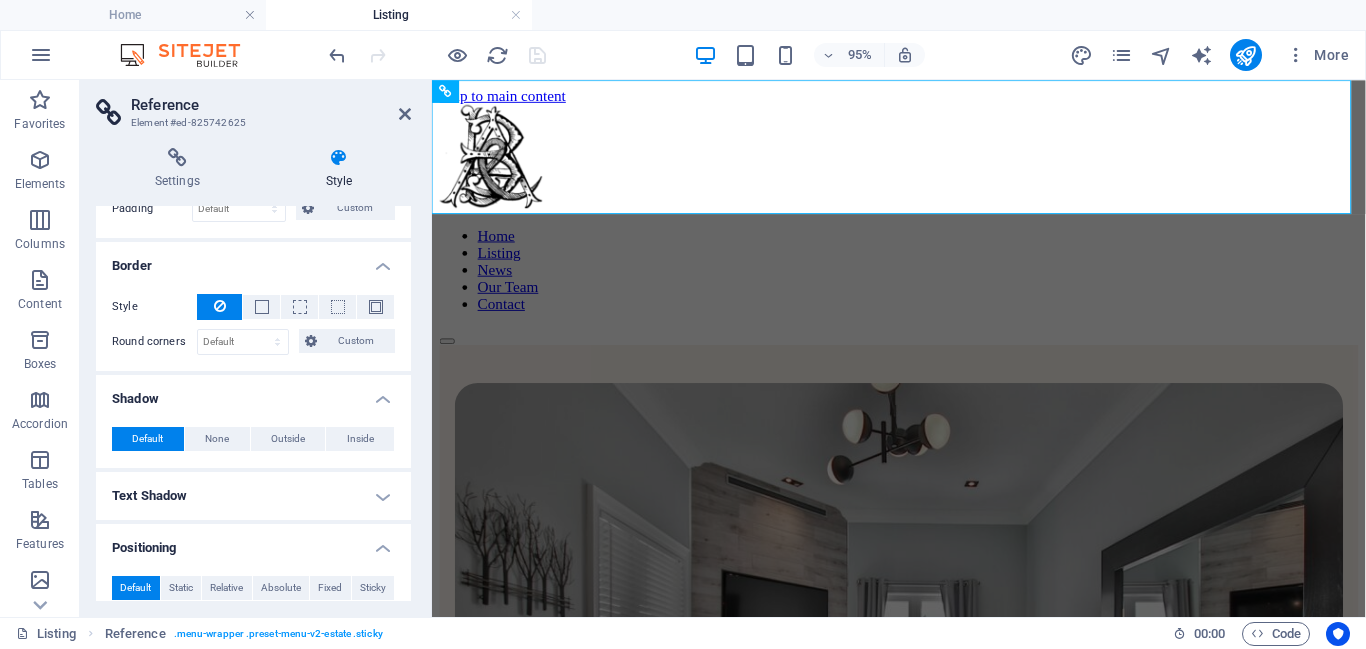 scroll, scrollTop: 0, scrollLeft: 0, axis: both 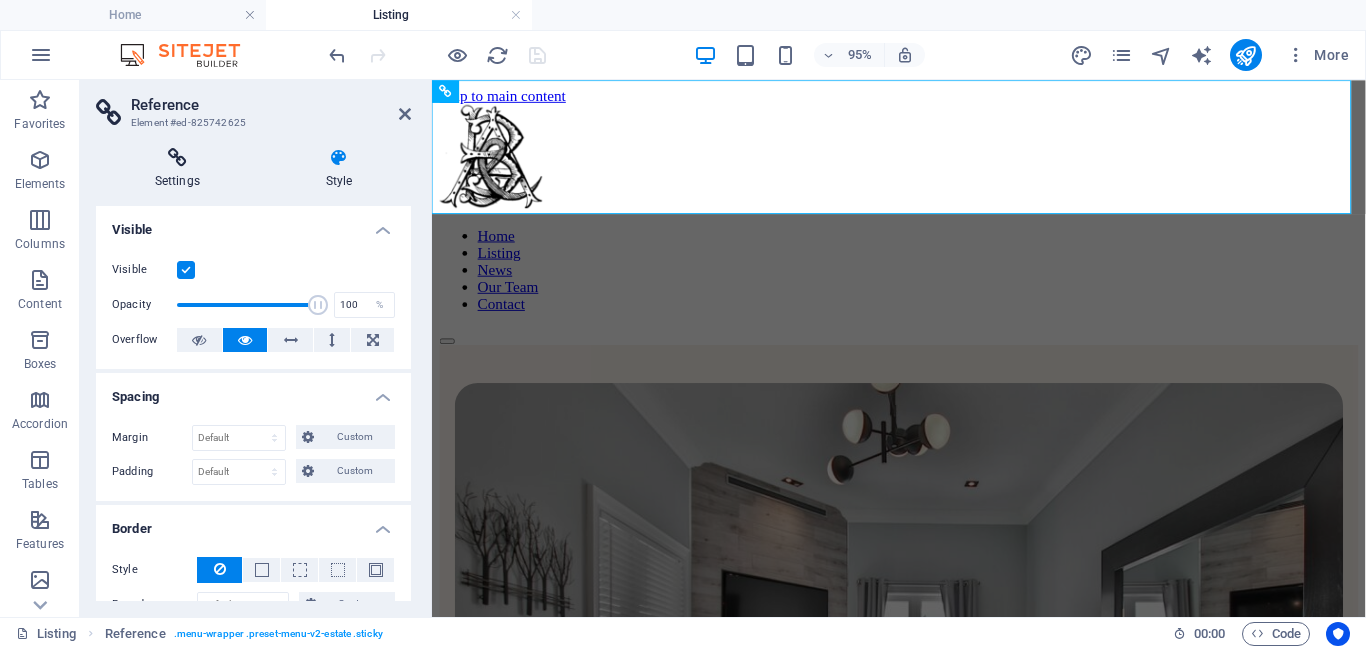 click on "Settings" at bounding box center (181, 169) 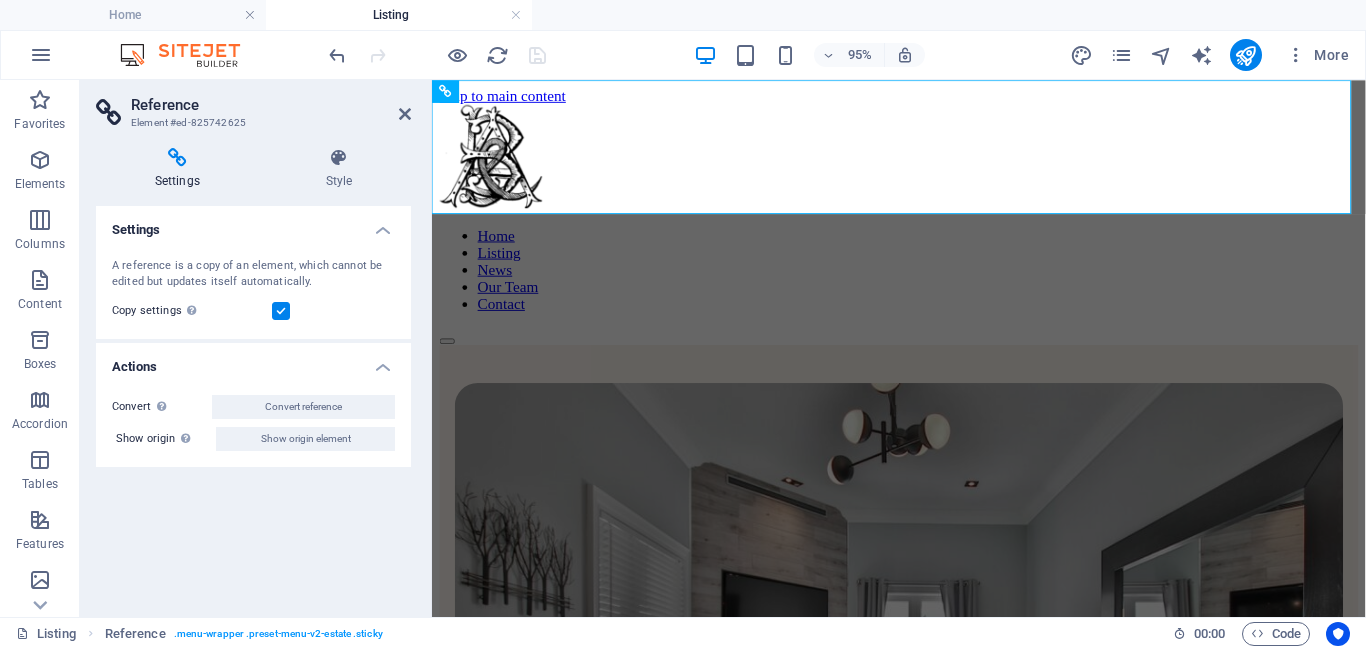 click at bounding box center [281, 311] 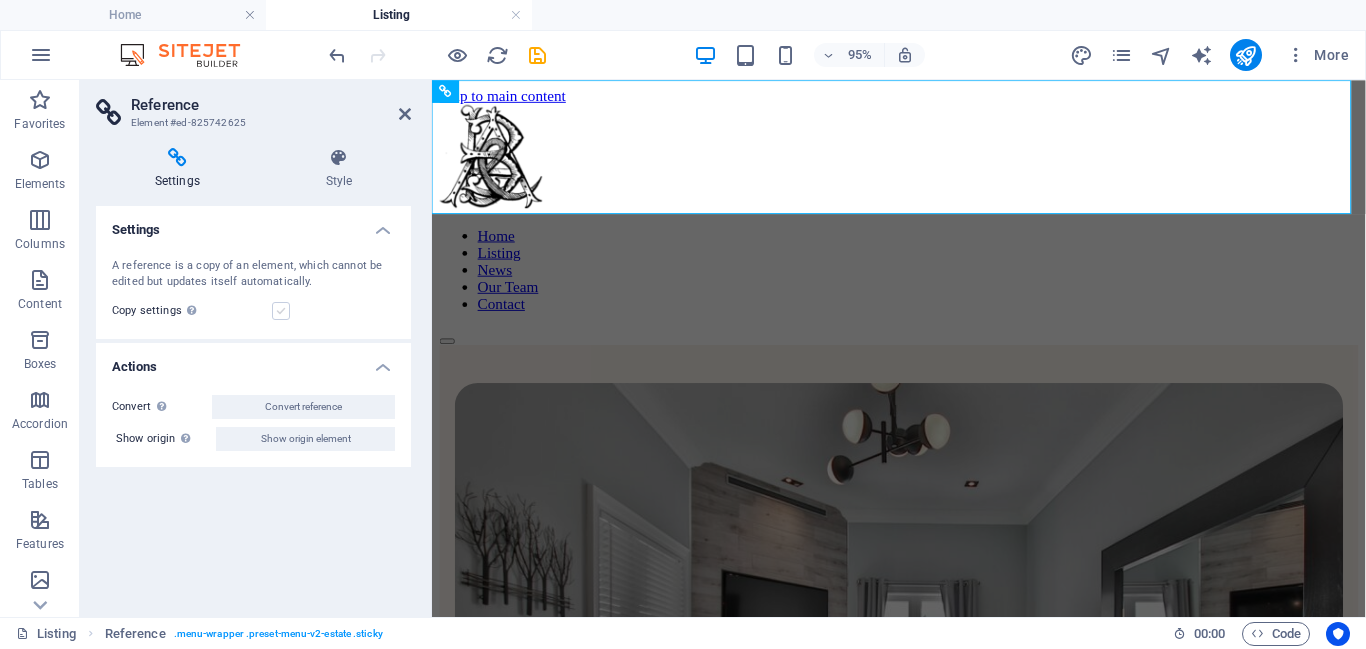 click at bounding box center [281, 311] 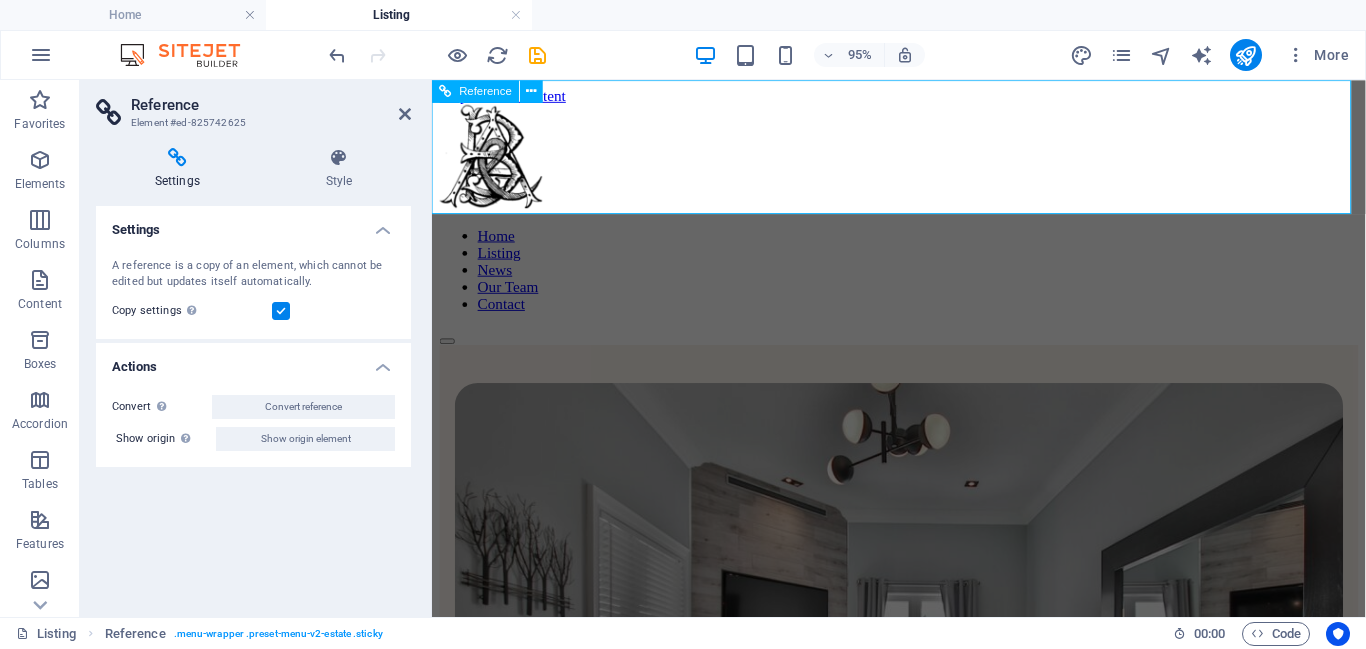 click on "Home Listing News Our Team Contact" at bounding box center [923, 280] 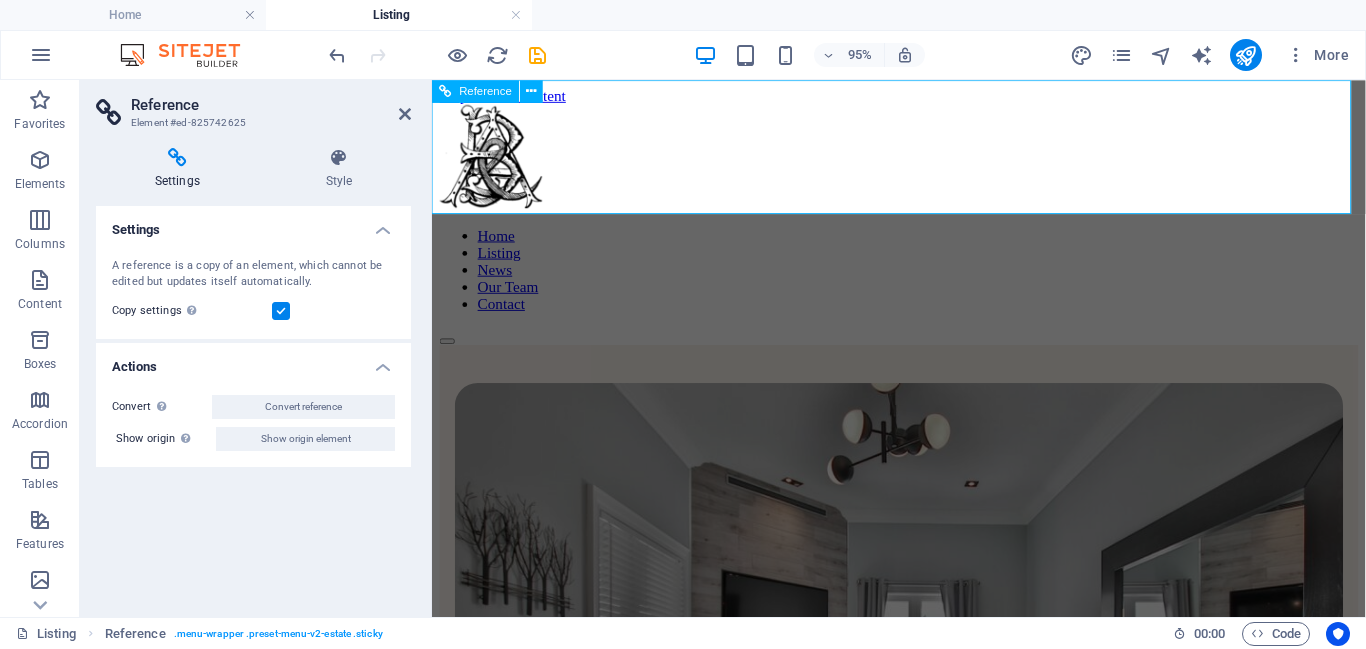 click on "Home Listing News Our Team Contact" at bounding box center (923, 280) 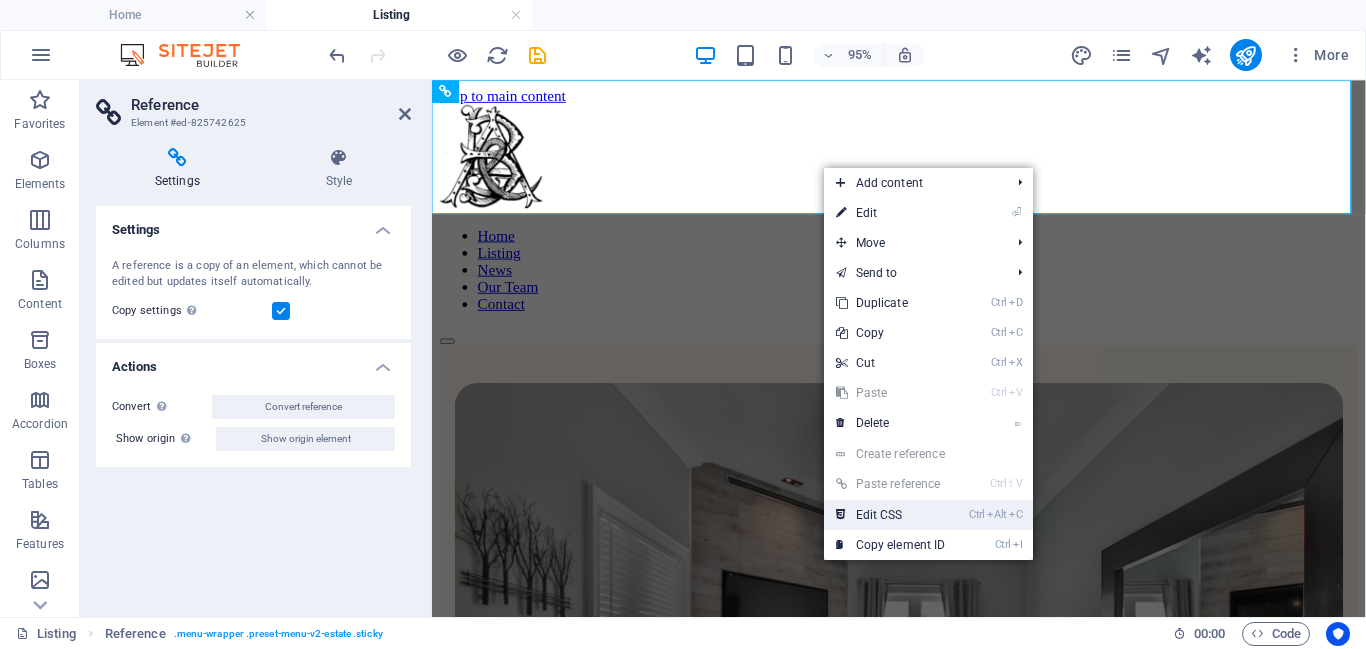 click on "Ctrl Alt C  Edit CSS" at bounding box center (891, 515) 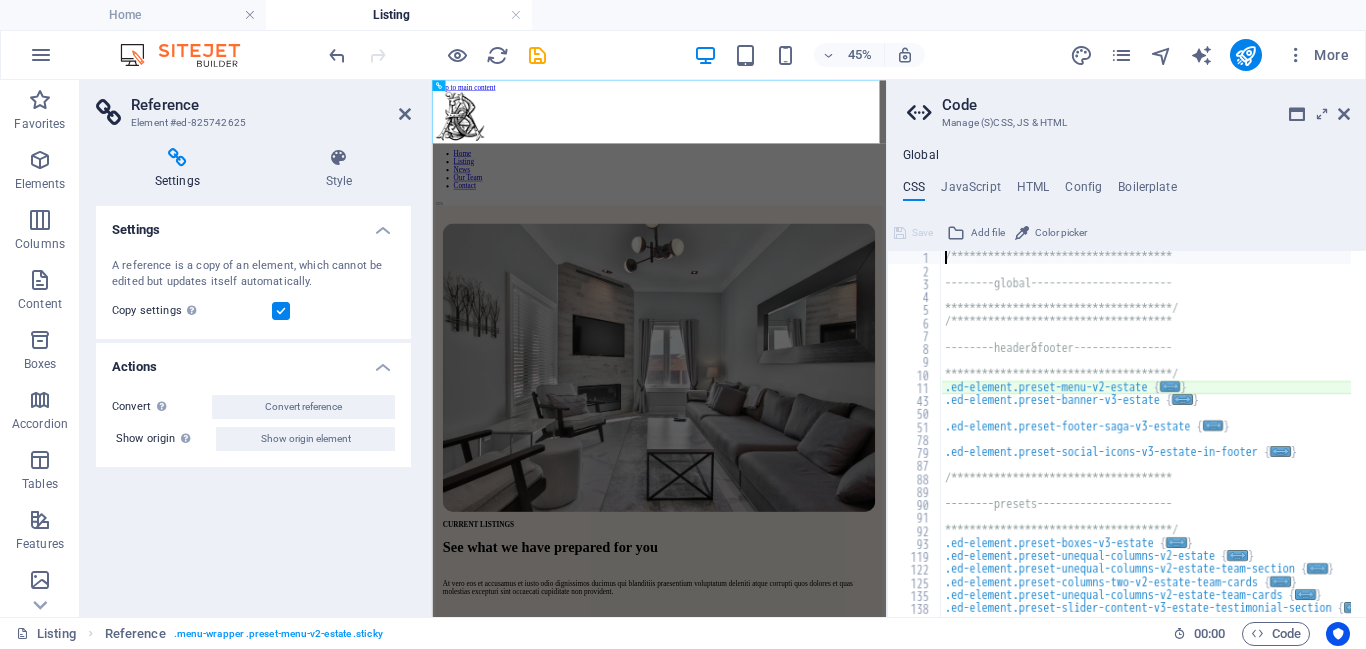 type on "@include menu-v2(" 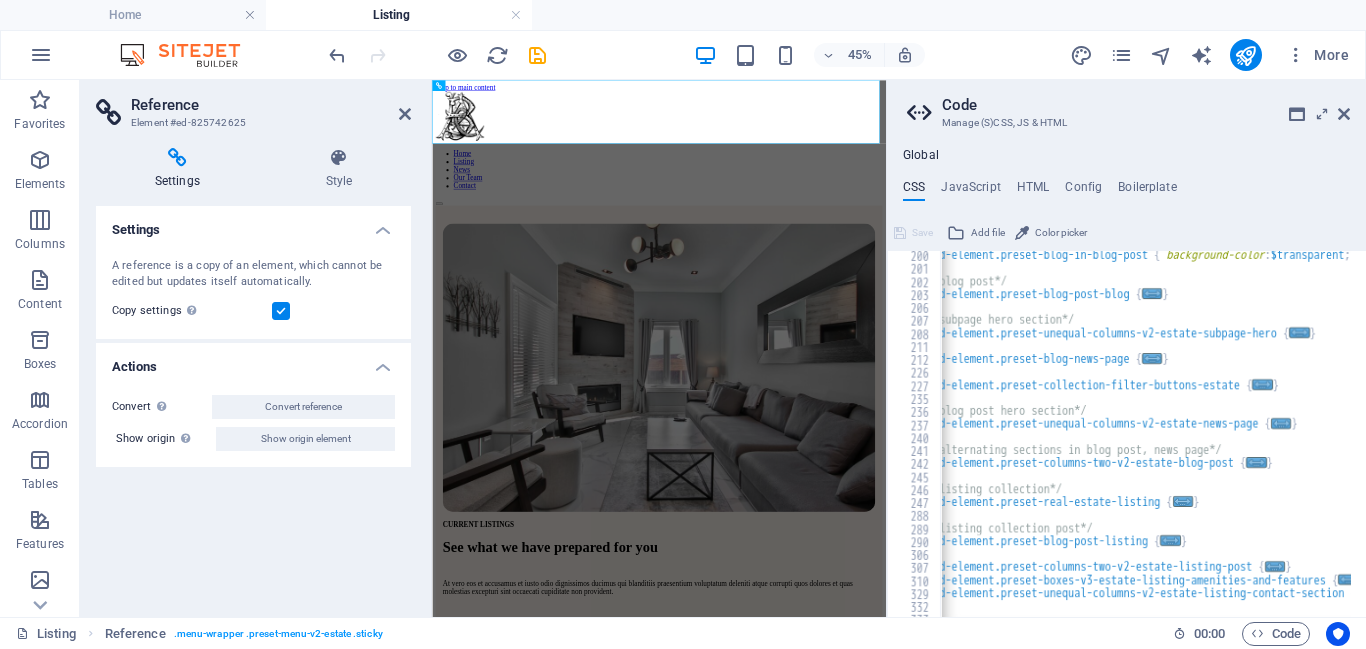 scroll, scrollTop: 770, scrollLeft: 0, axis: vertical 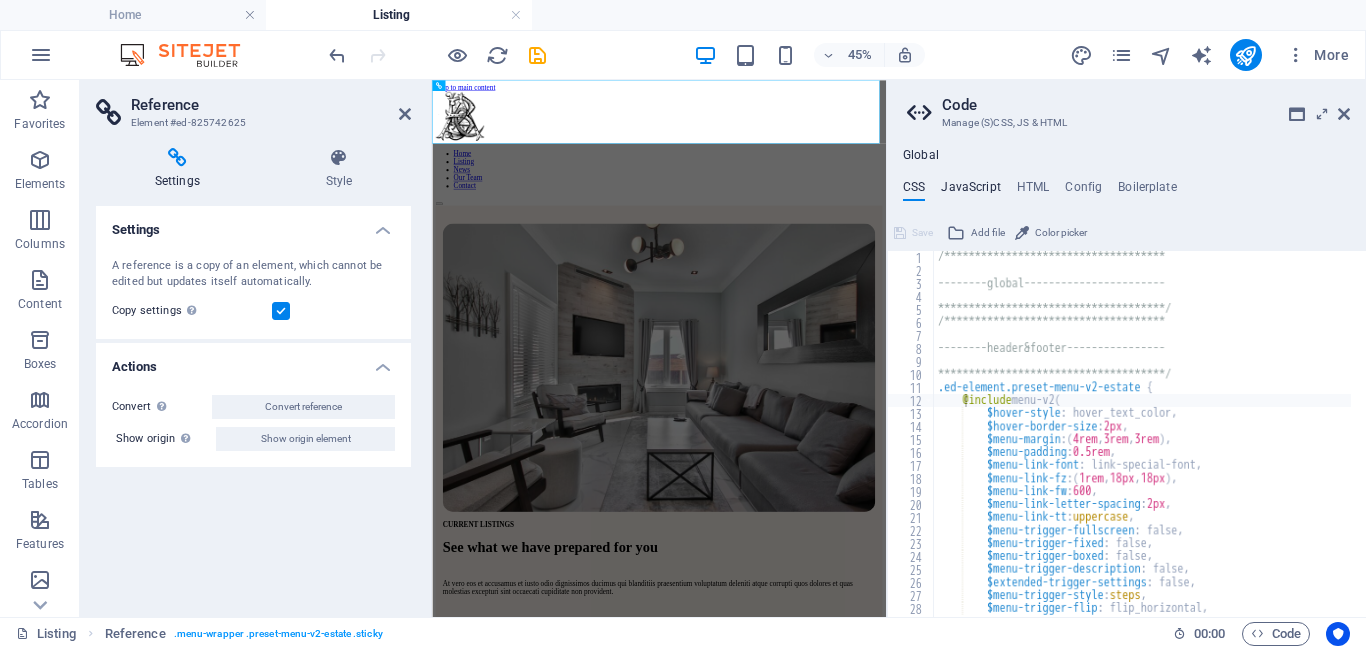 click on "JavaScript" at bounding box center (970, 191) 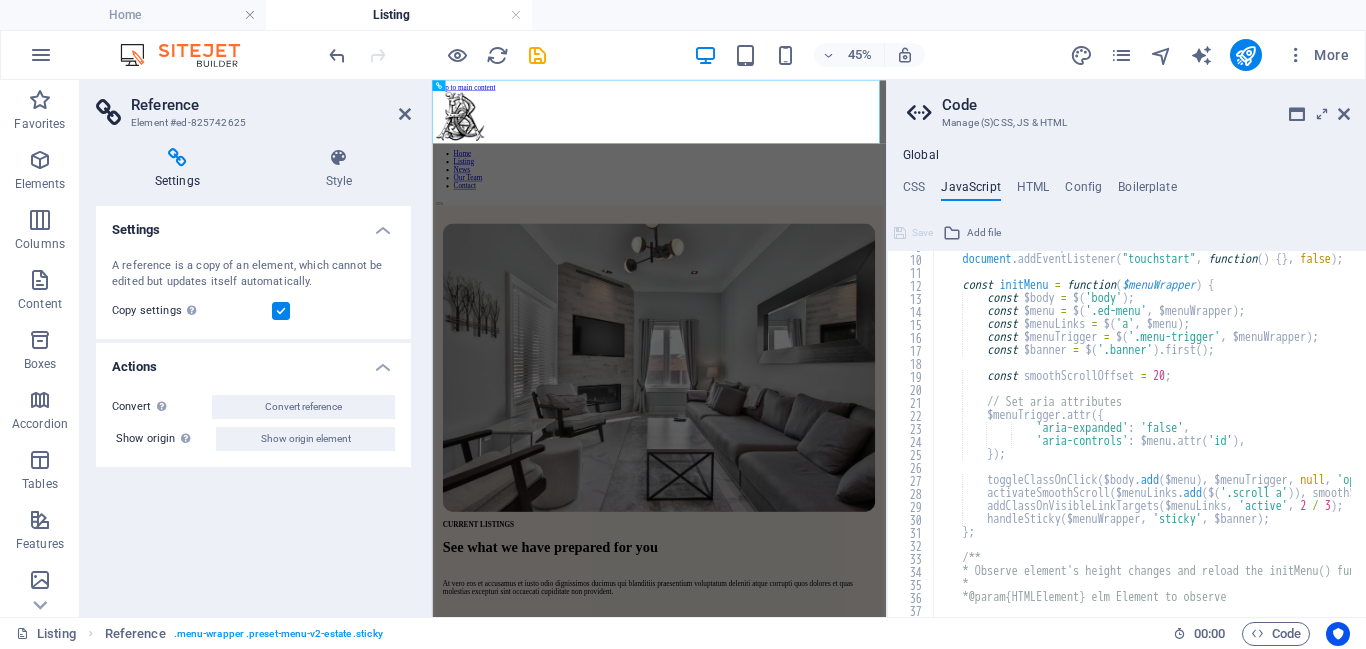 scroll, scrollTop: 116, scrollLeft: 0, axis: vertical 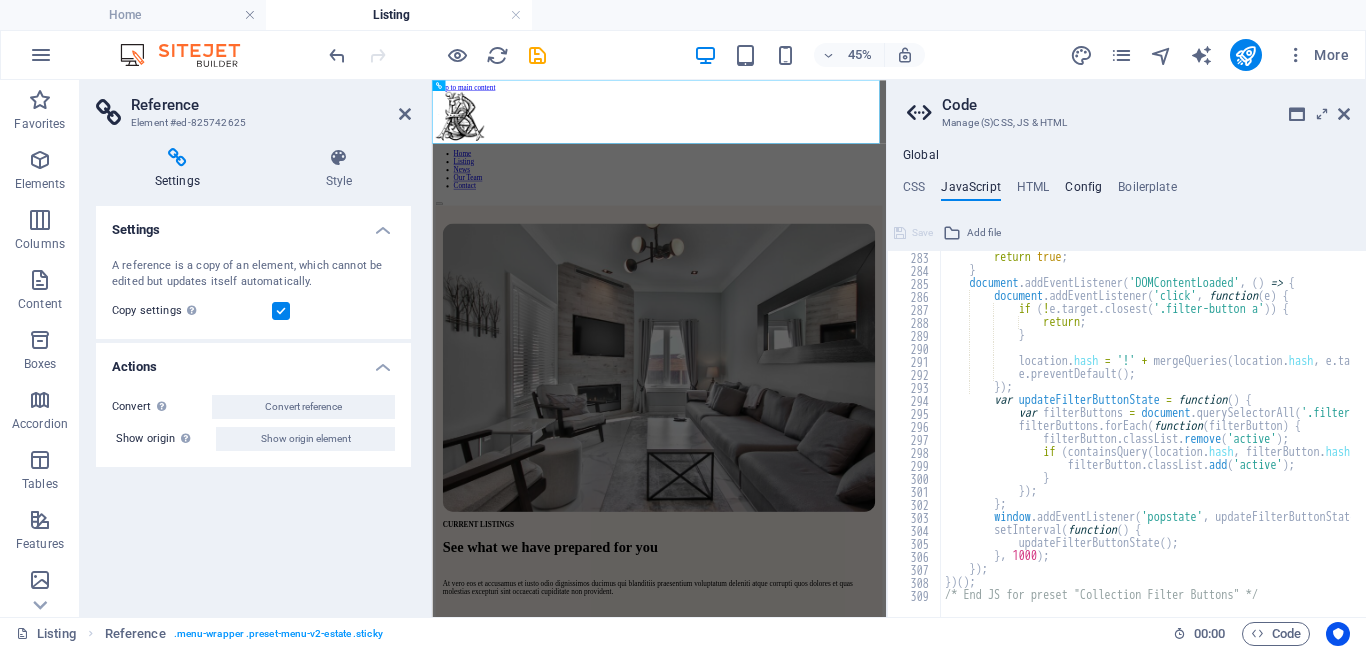 click on "Config" at bounding box center (1083, 191) 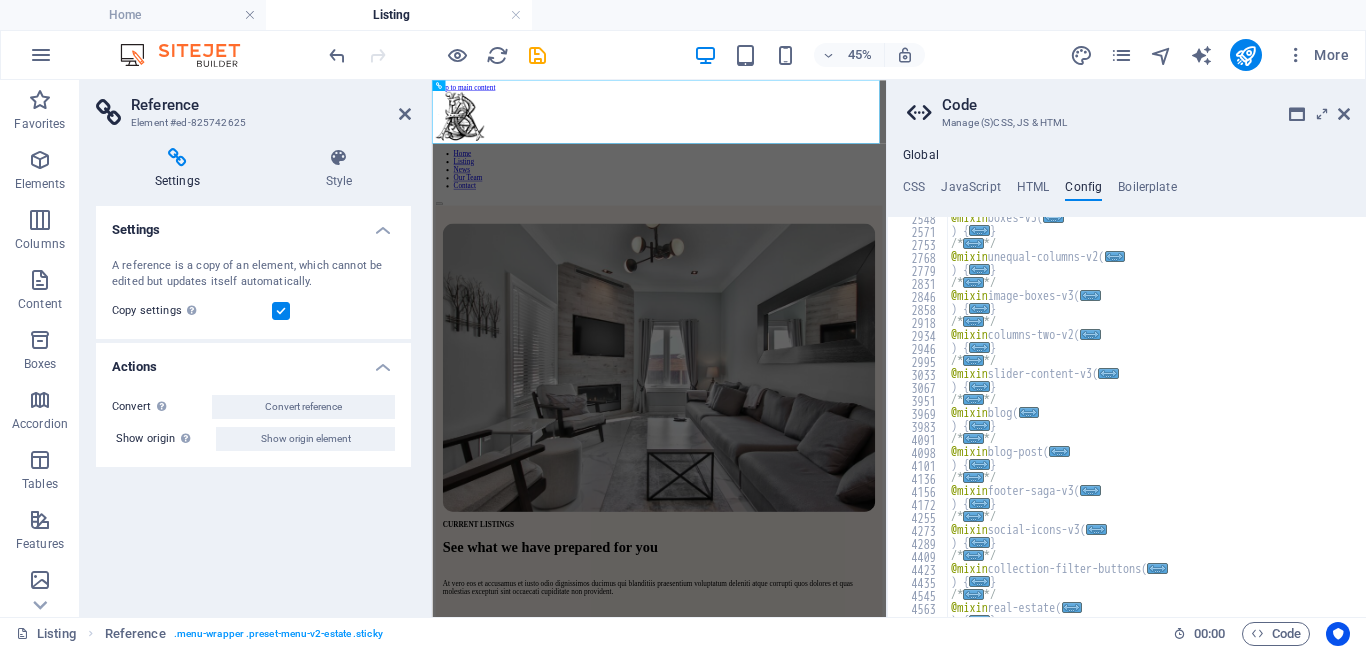 click on "**********" at bounding box center [1126, 398] 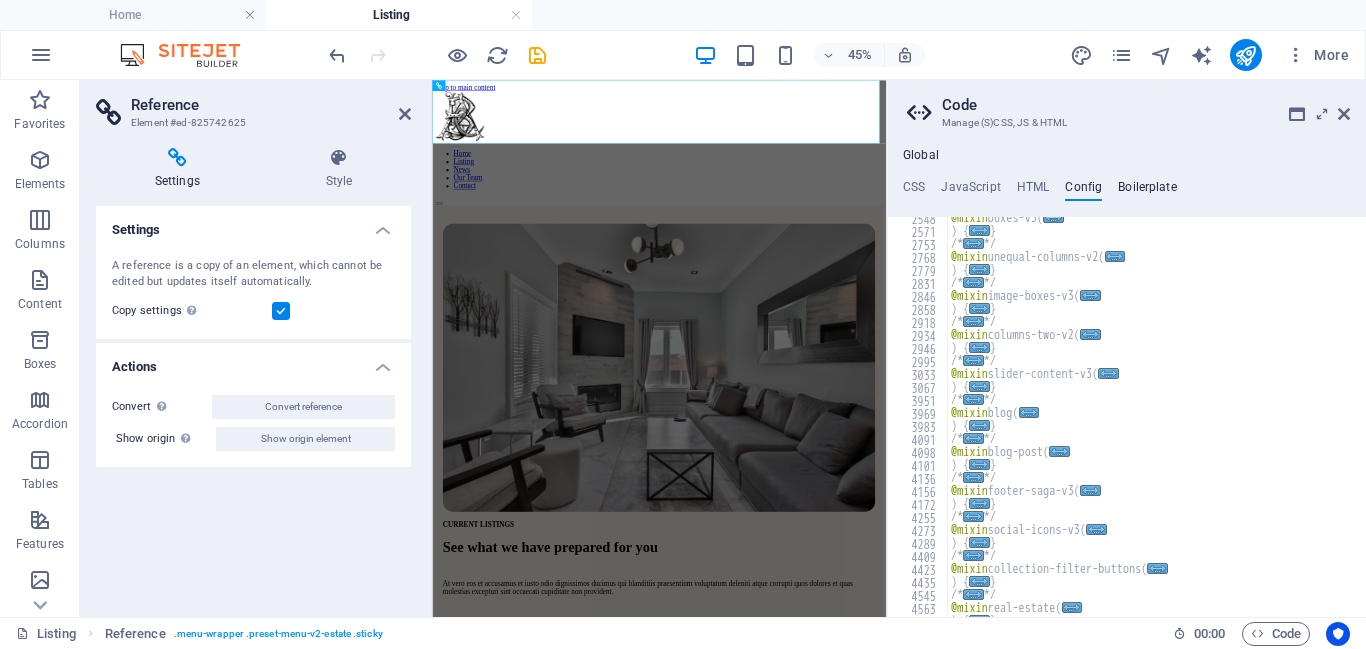 click on "Boilerplate" at bounding box center (1147, 191) 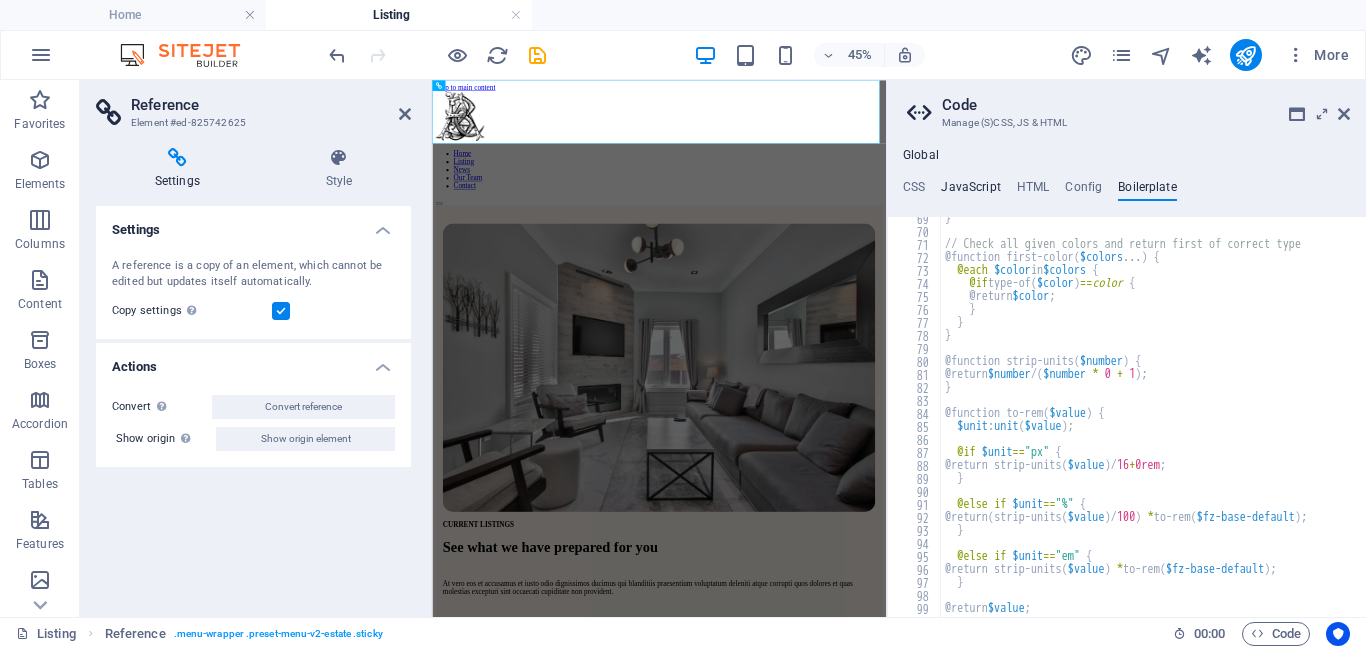 click on "JavaScript" at bounding box center [970, 191] 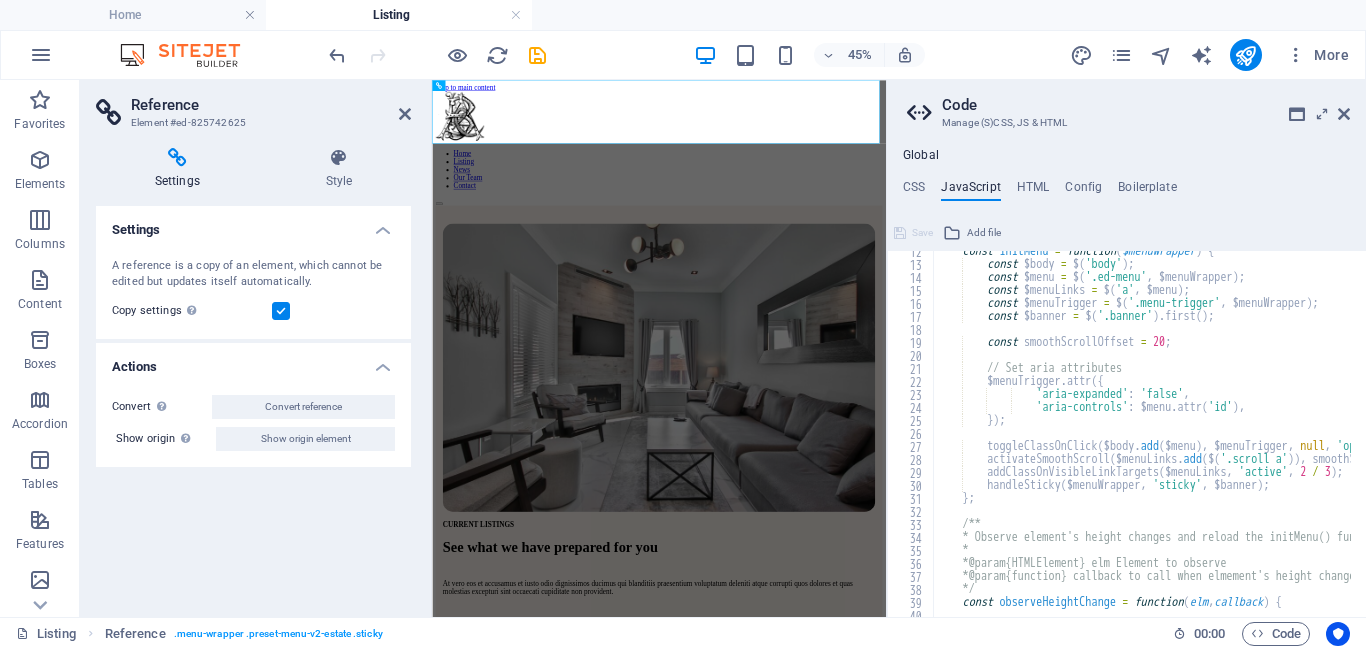 scroll, scrollTop: 0, scrollLeft: 0, axis: both 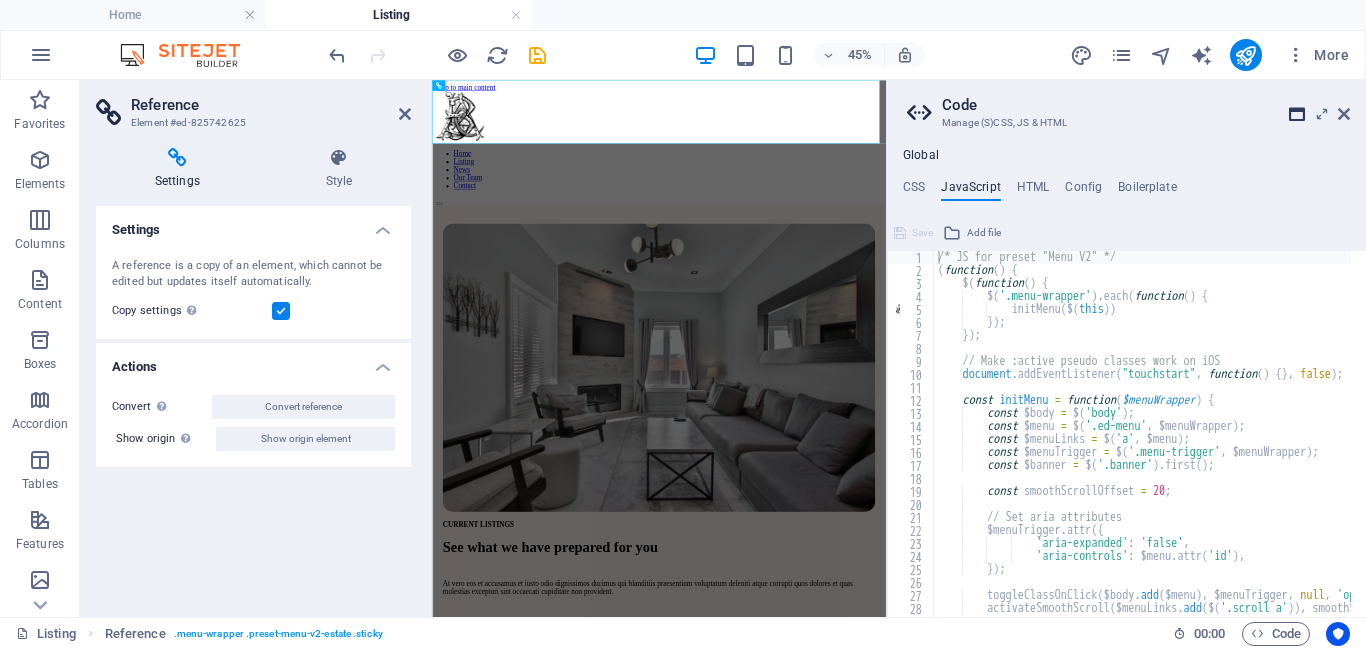 click at bounding box center [1297, 114] 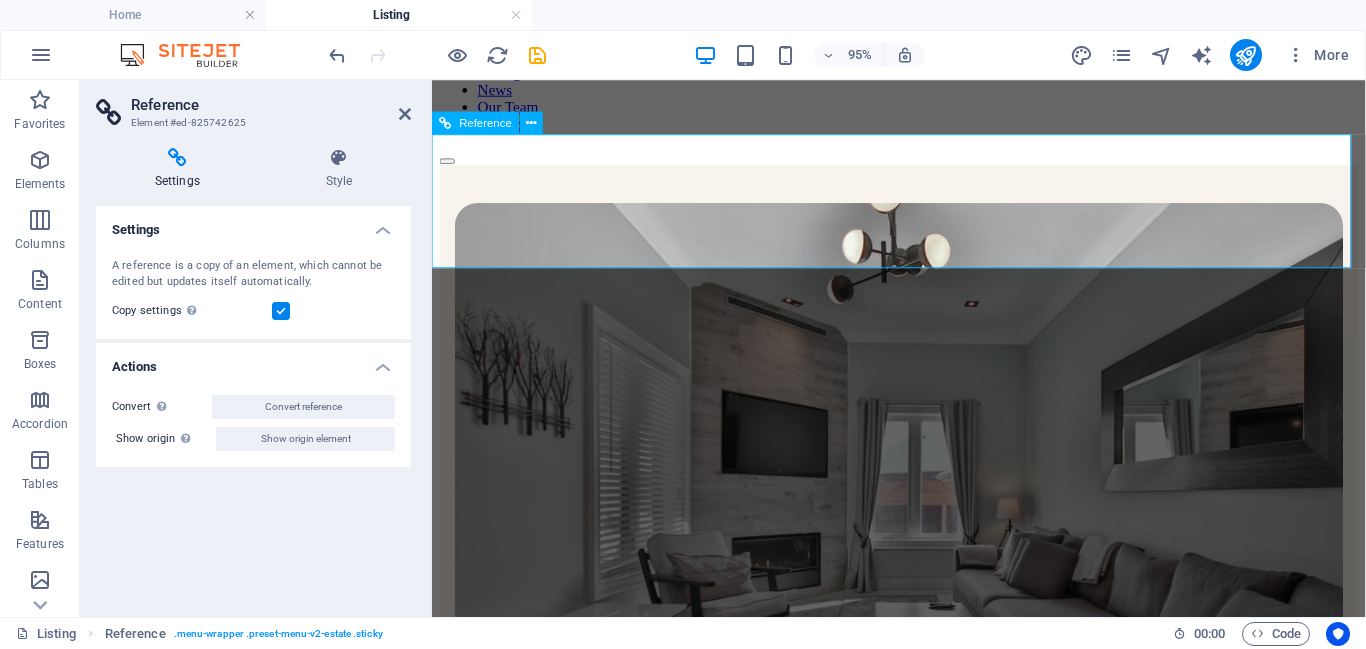 scroll, scrollTop: 0, scrollLeft: 0, axis: both 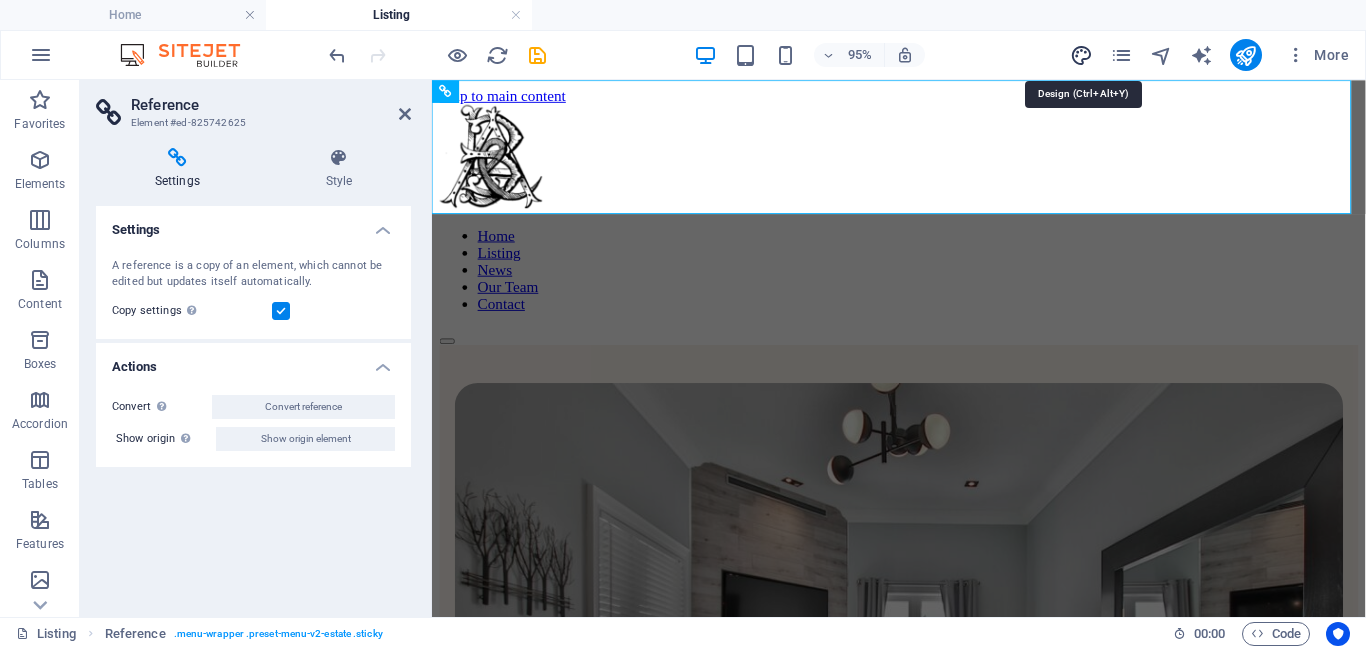 click at bounding box center [1081, 55] 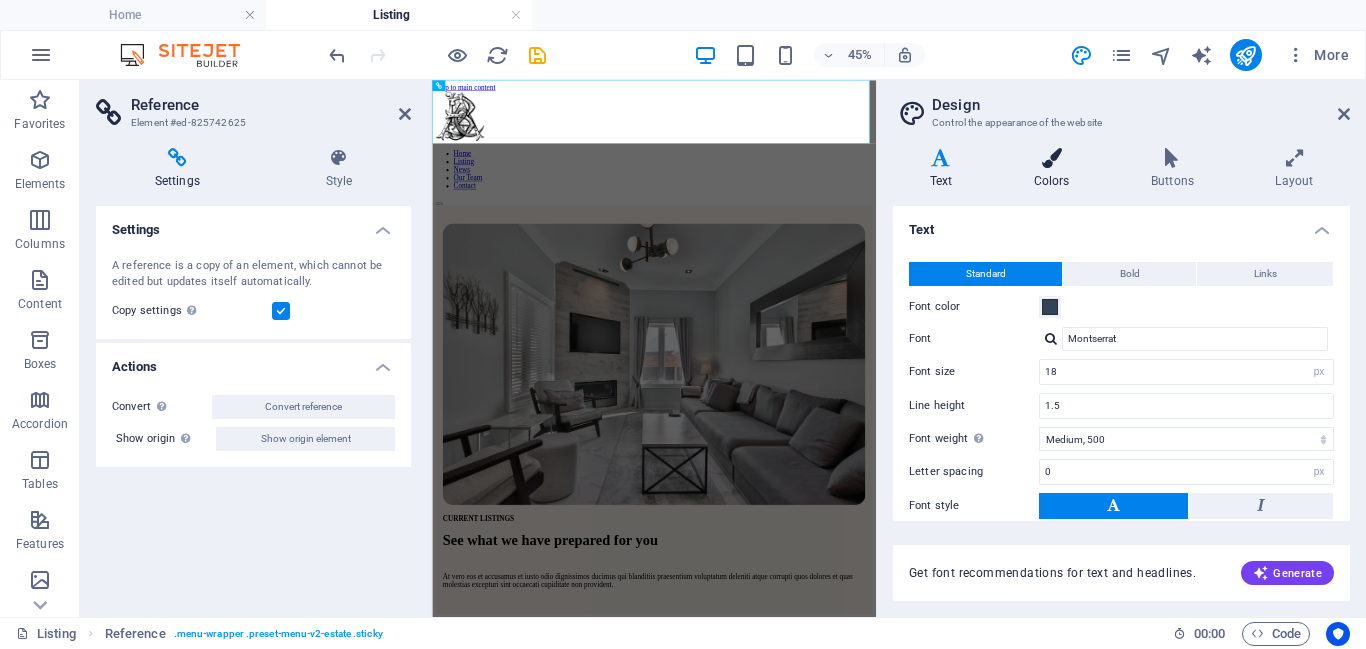 click at bounding box center [1051, 158] 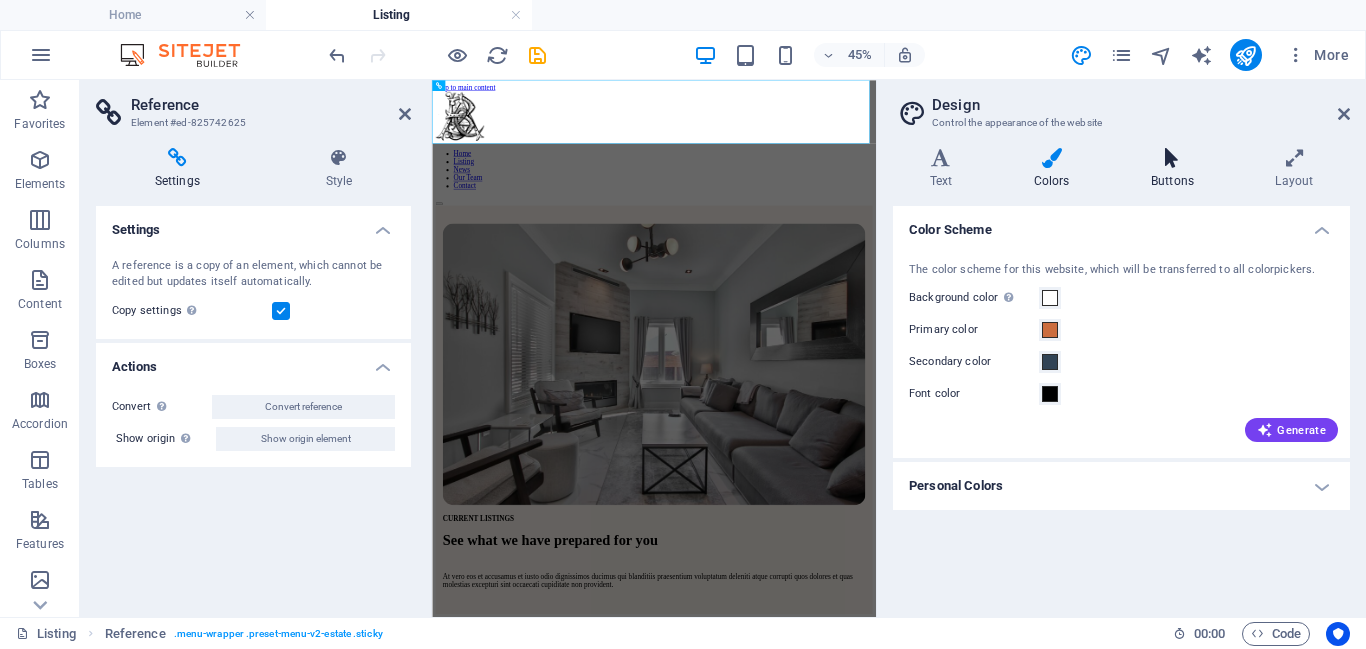 click on "Buttons" at bounding box center (1176, 169) 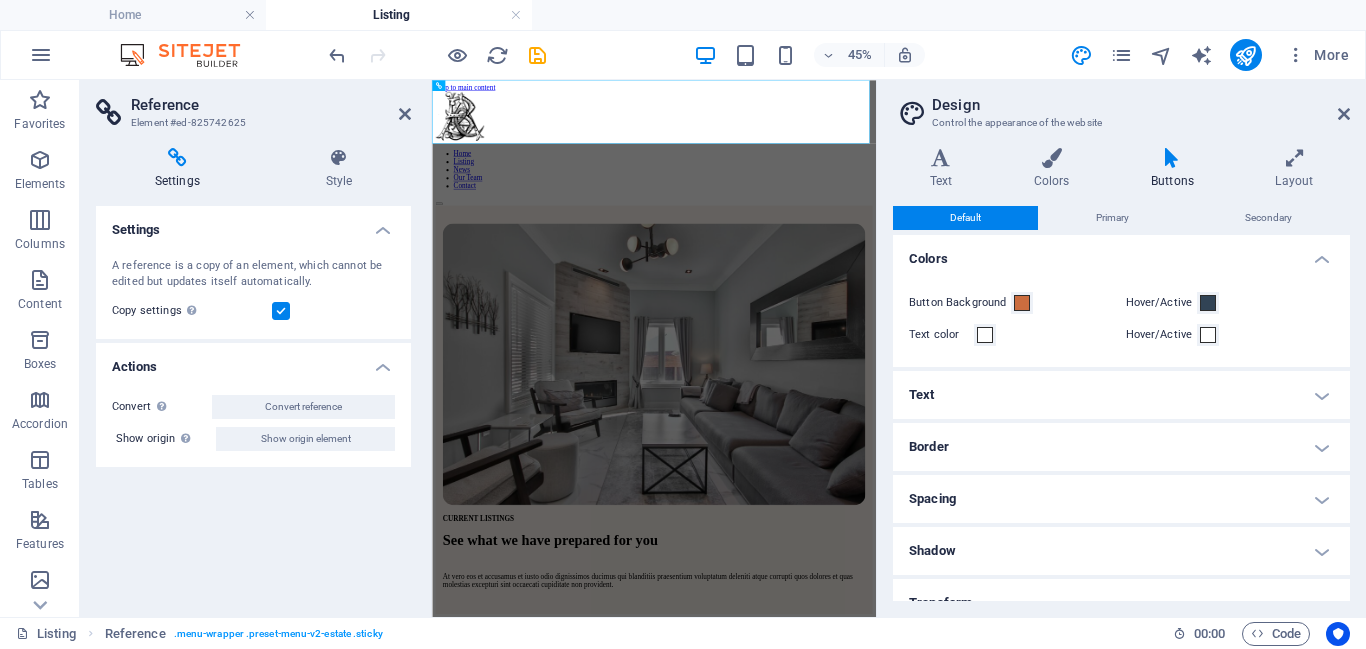scroll, scrollTop: 78, scrollLeft: 0, axis: vertical 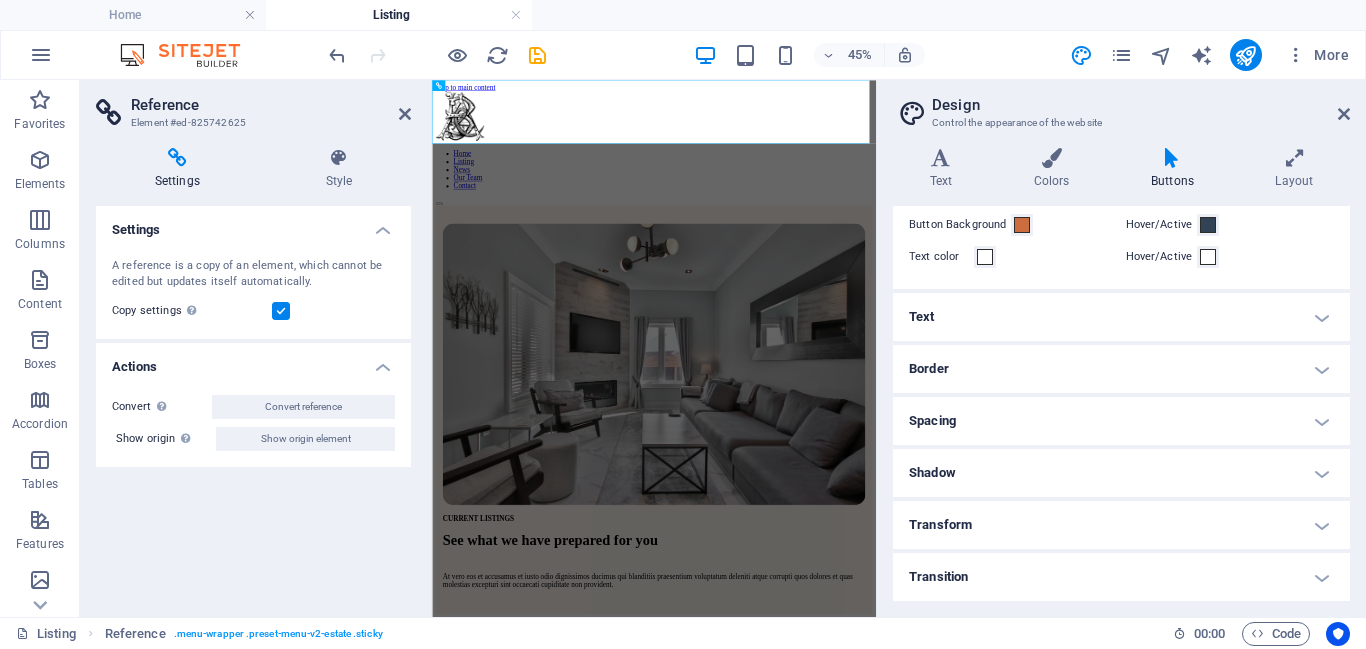 click on "Text" at bounding box center (1121, 317) 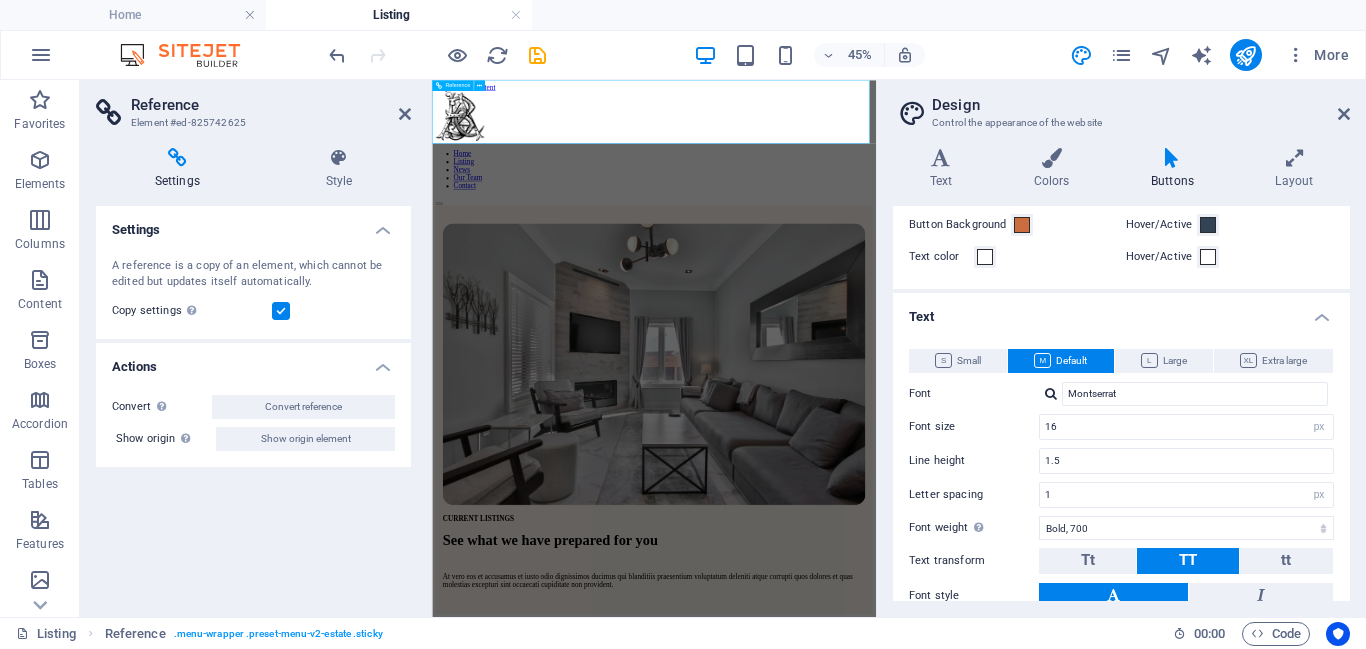 click on "Home Listing News Our Team Contact" at bounding box center (925, 232) 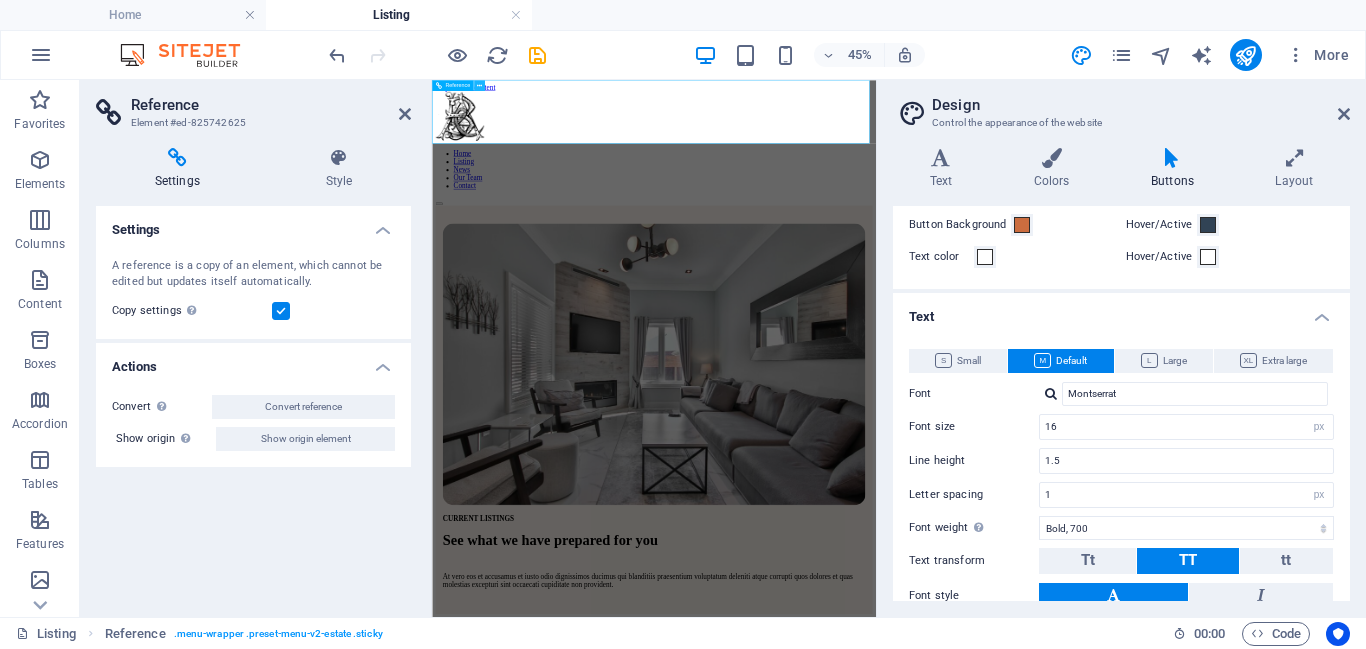 click at bounding box center [479, 85] 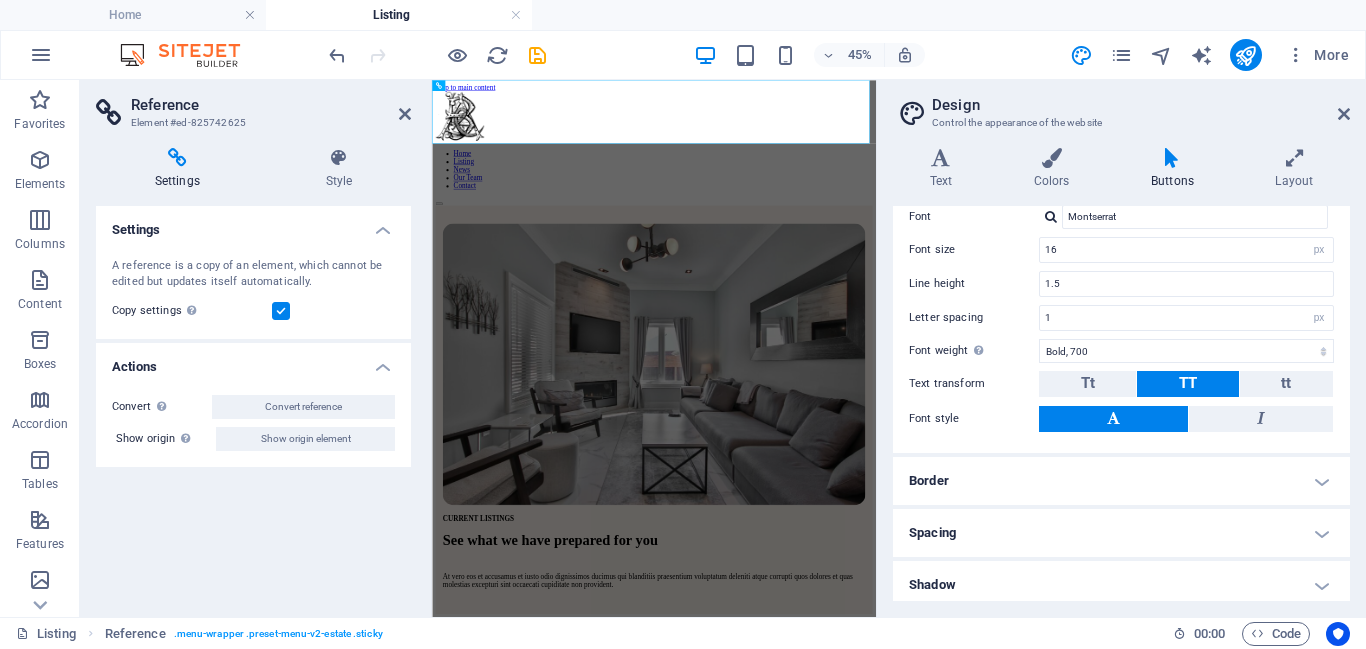 scroll, scrollTop: 0, scrollLeft: 0, axis: both 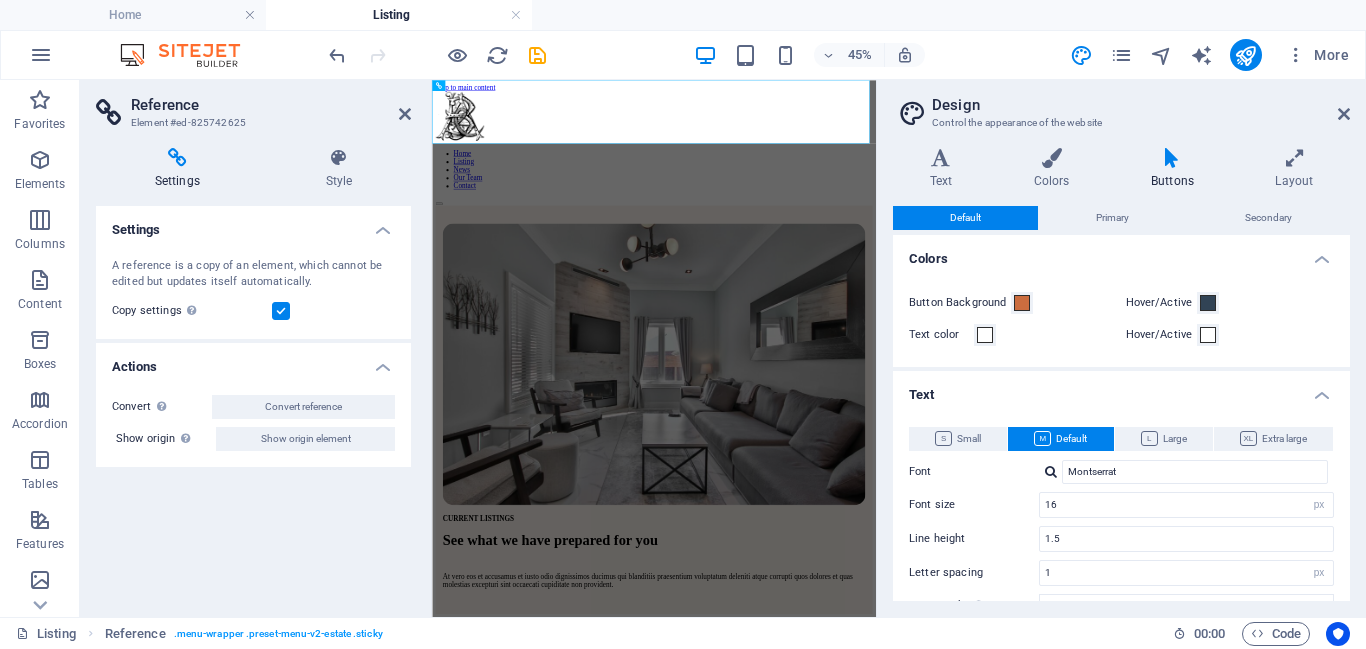 click on "Default Primary Secondary" at bounding box center (1121, 218) 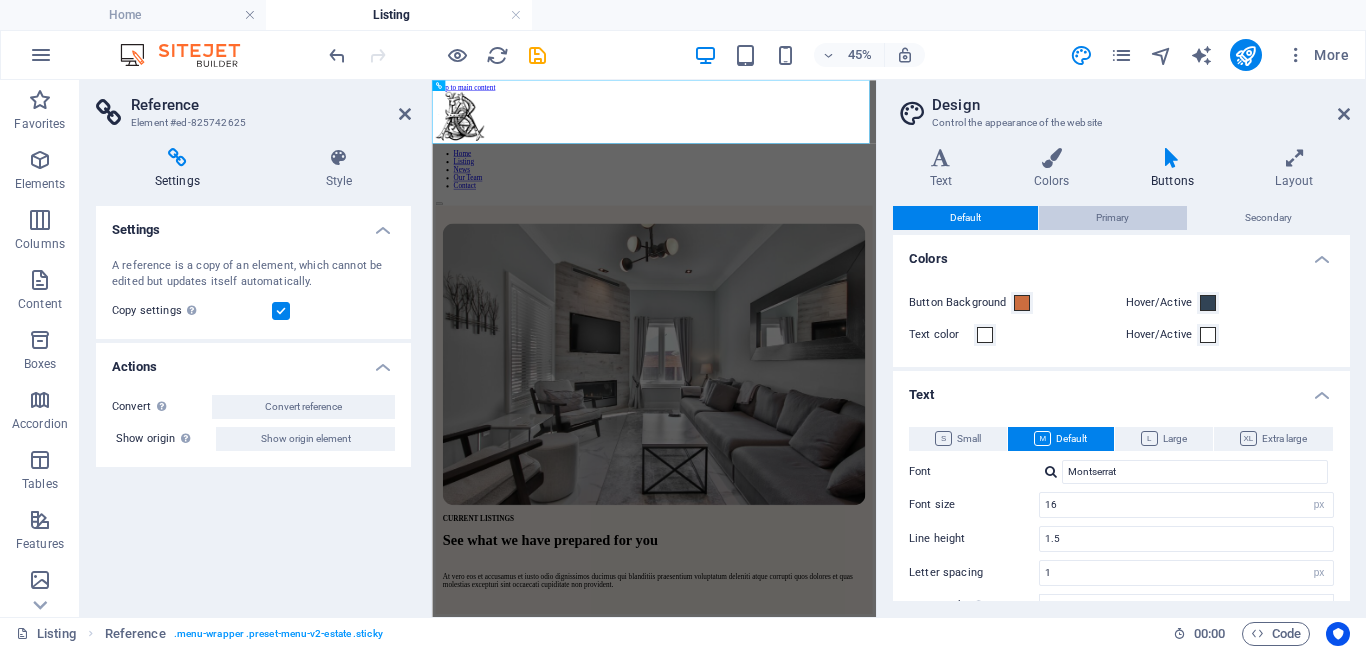 click on "Primary" at bounding box center (1112, 218) 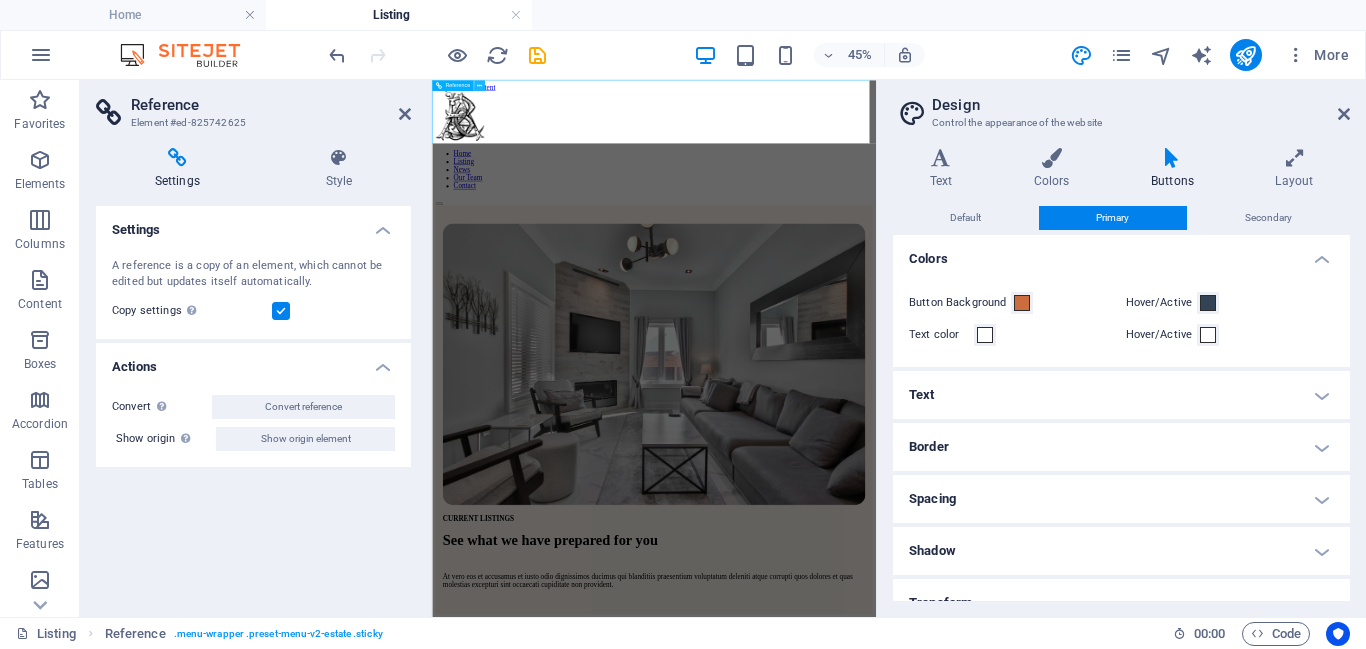 click at bounding box center [479, 85] 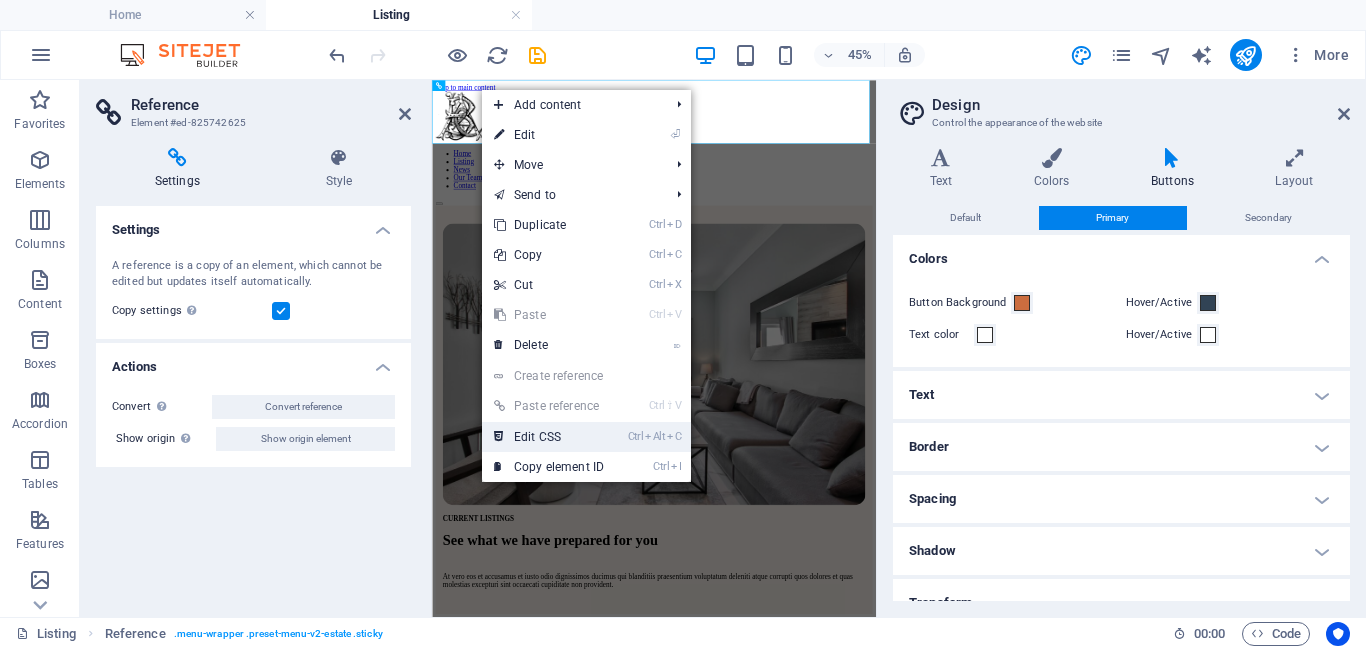 click on "Ctrl Alt C  Edit CSS" at bounding box center [586, 437] 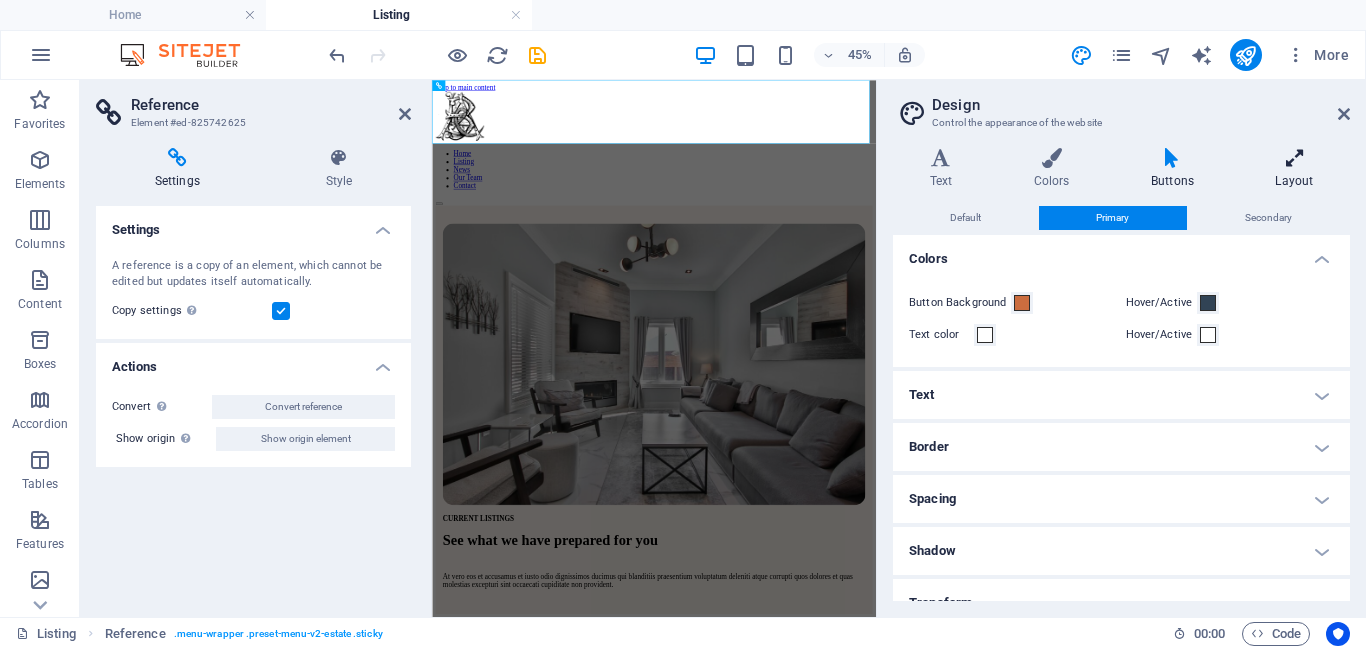 click at bounding box center (1294, 158) 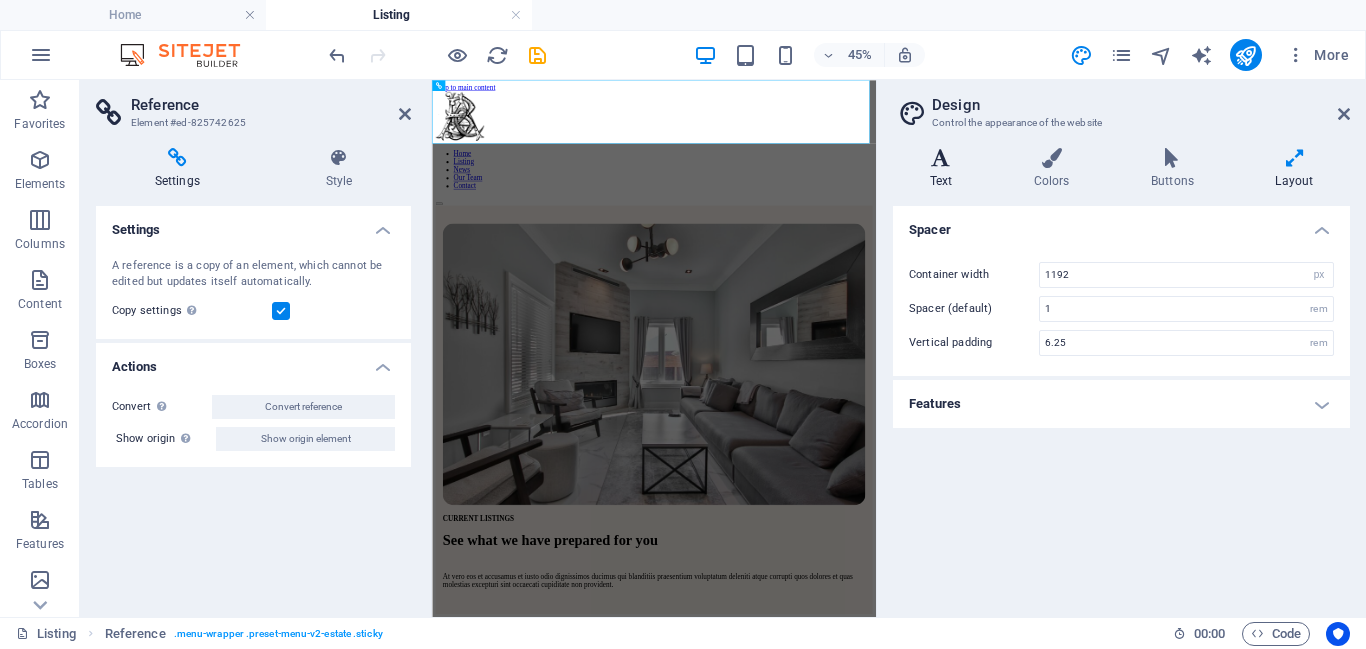 click at bounding box center (941, 158) 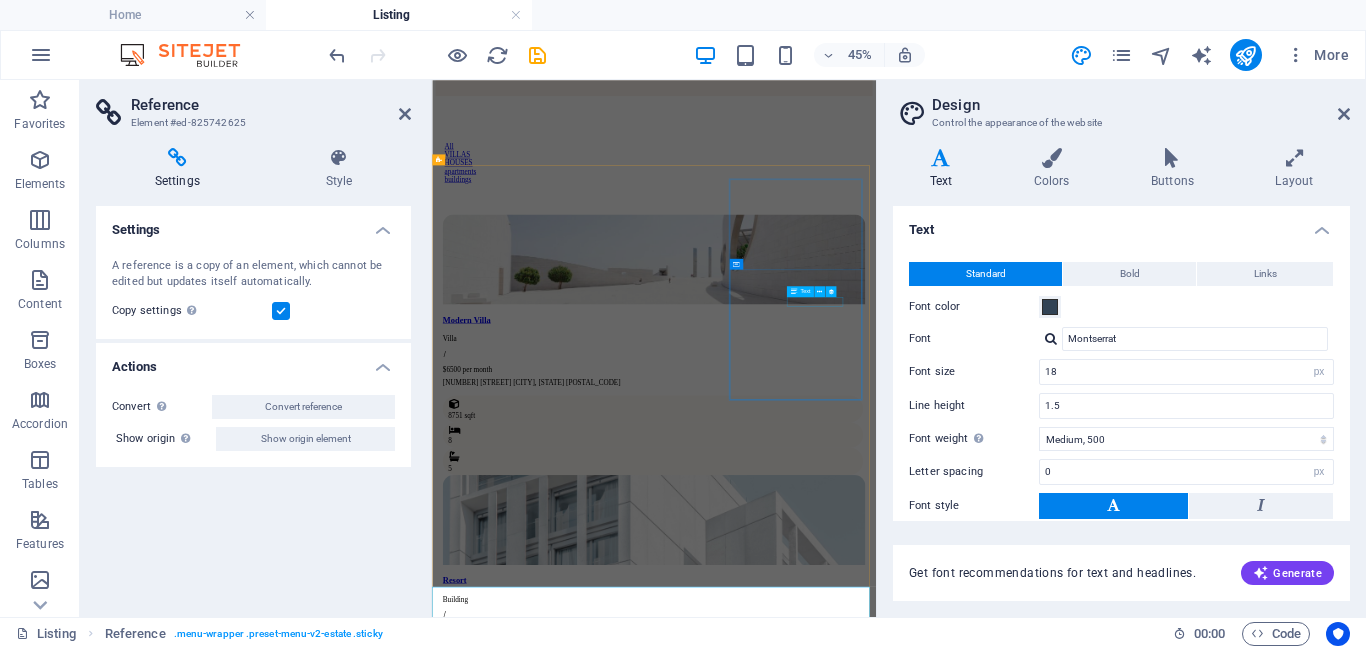 scroll, scrollTop: 0, scrollLeft: 0, axis: both 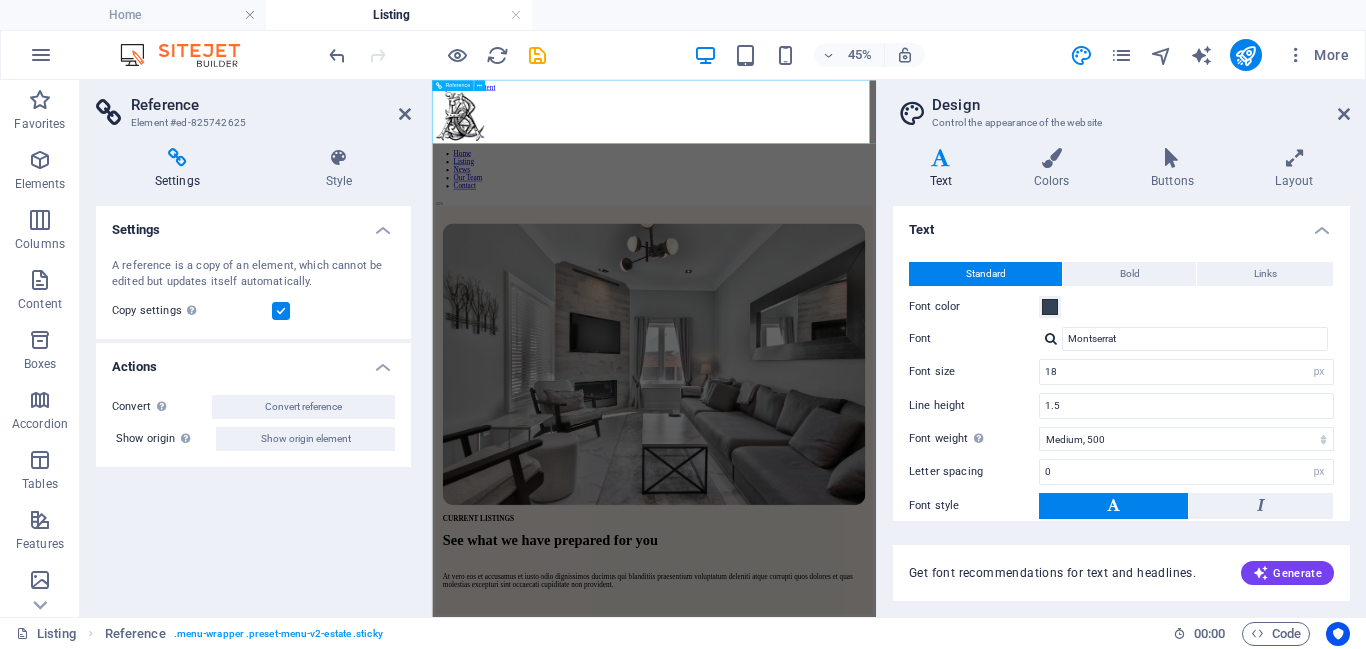 click on "Home Listing News Our Team Contact" at bounding box center (925, 280) 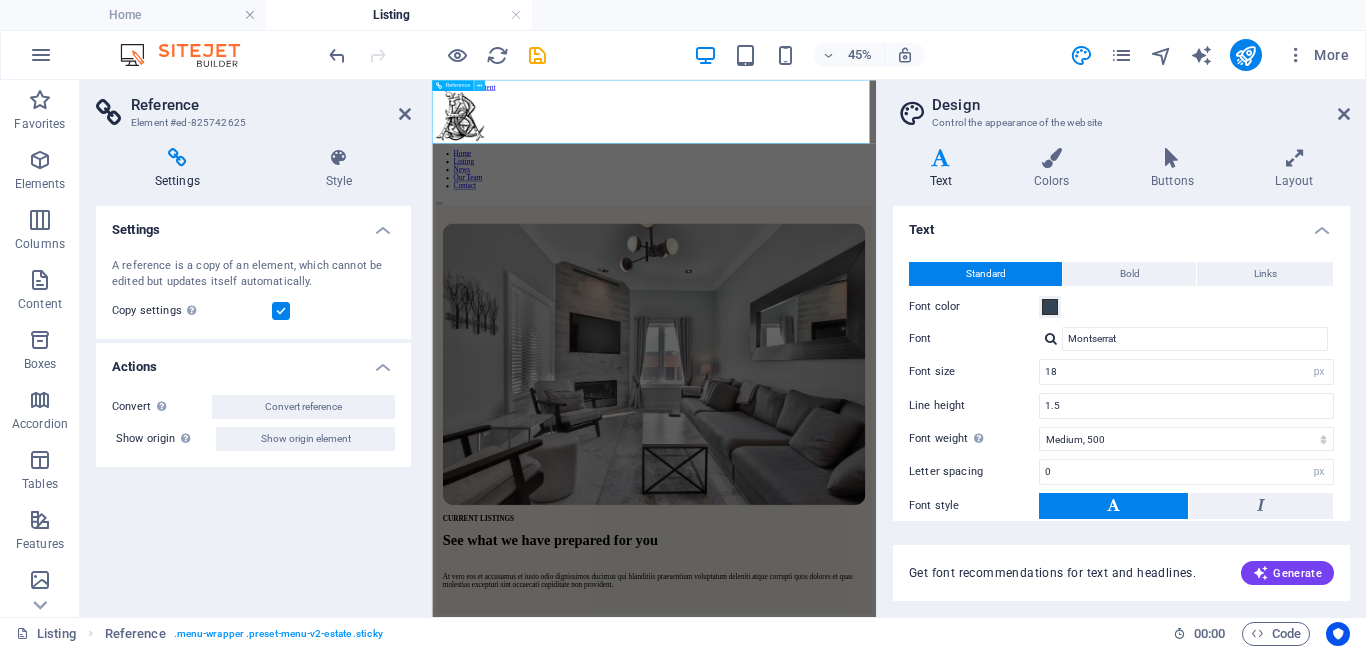click at bounding box center (479, 85) 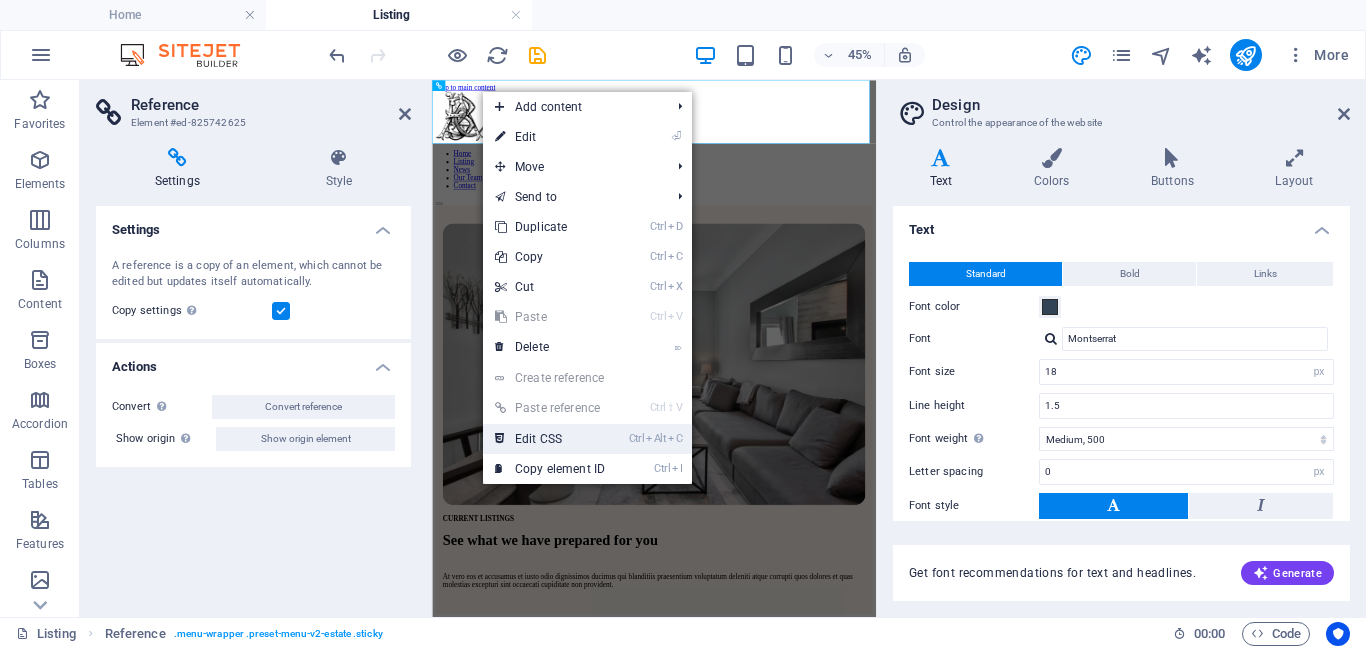 drag, startPoint x: 586, startPoint y: 442, endPoint x: 342, endPoint y: 799, distance: 432.41763 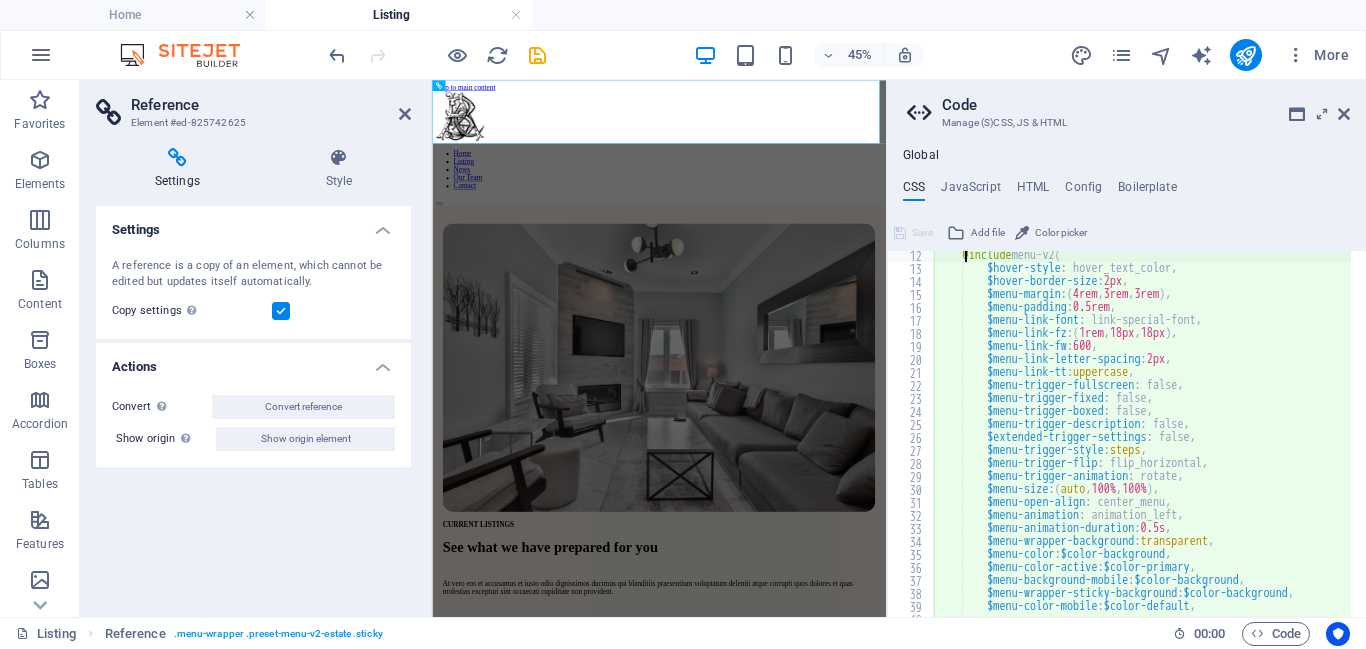 scroll, scrollTop: 217, scrollLeft: 0, axis: vertical 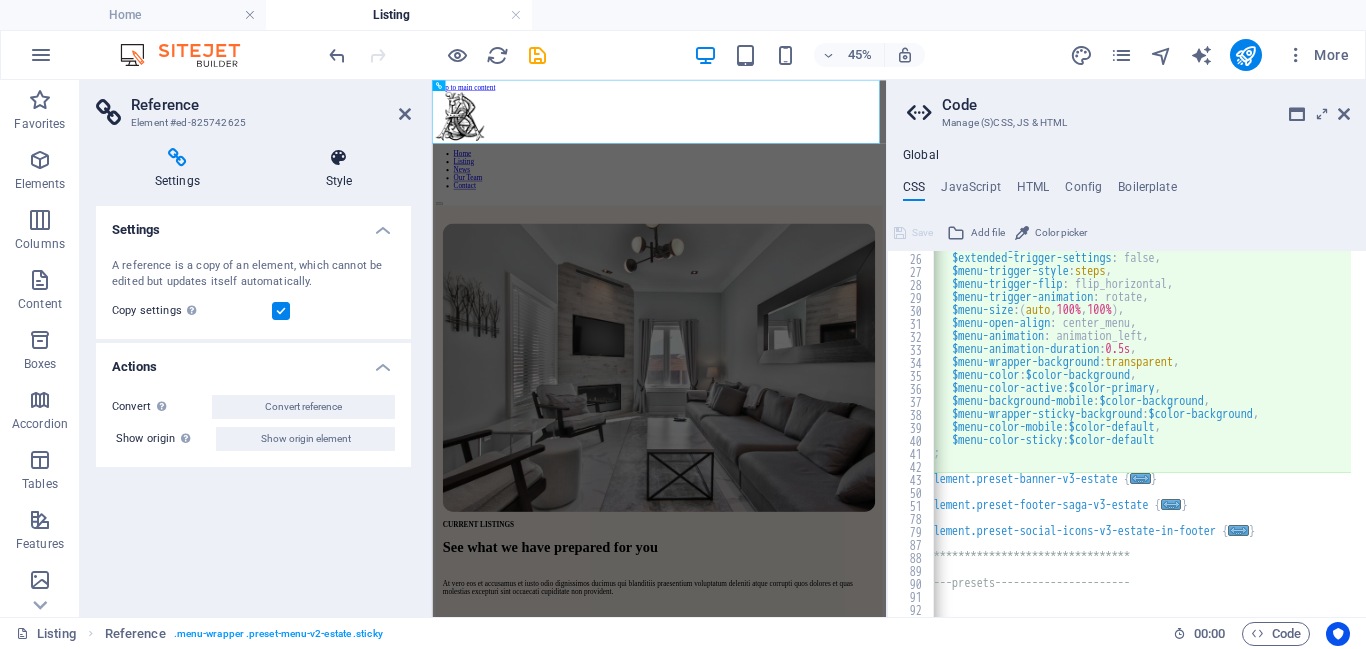 click on "Style" at bounding box center (339, 169) 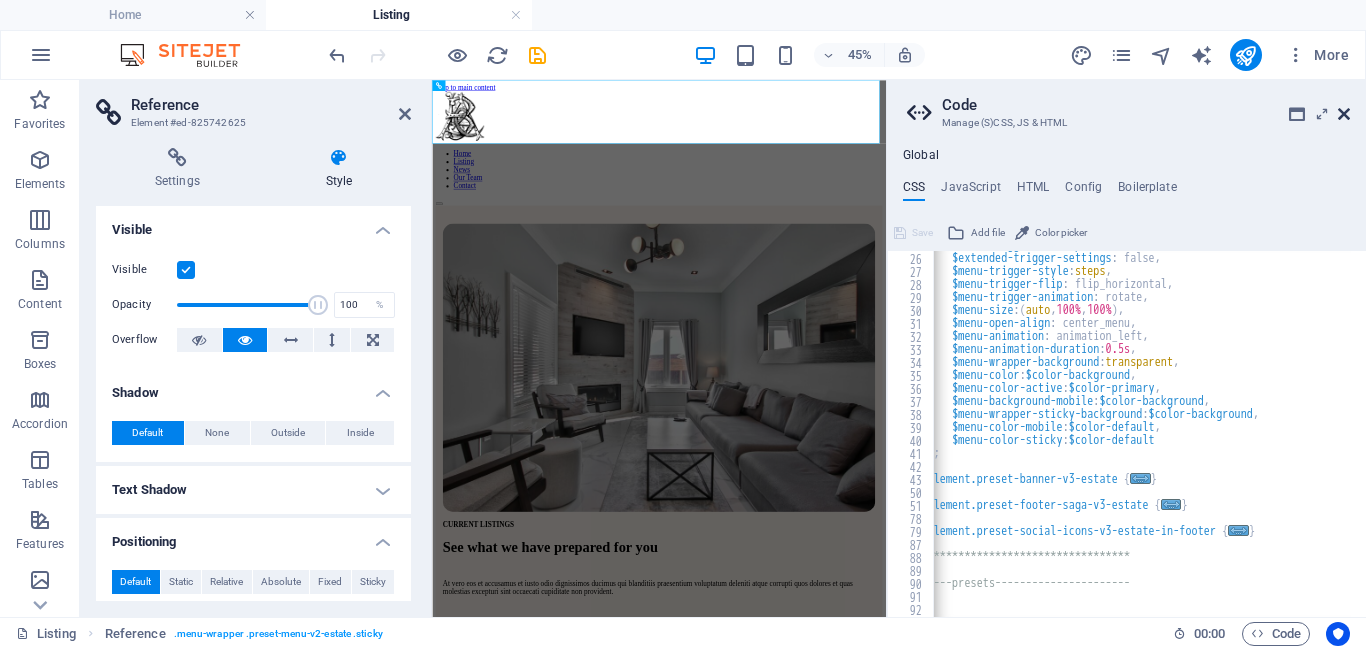 drag, startPoint x: 1338, startPoint y: 112, endPoint x: 691, endPoint y: 112, distance: 647 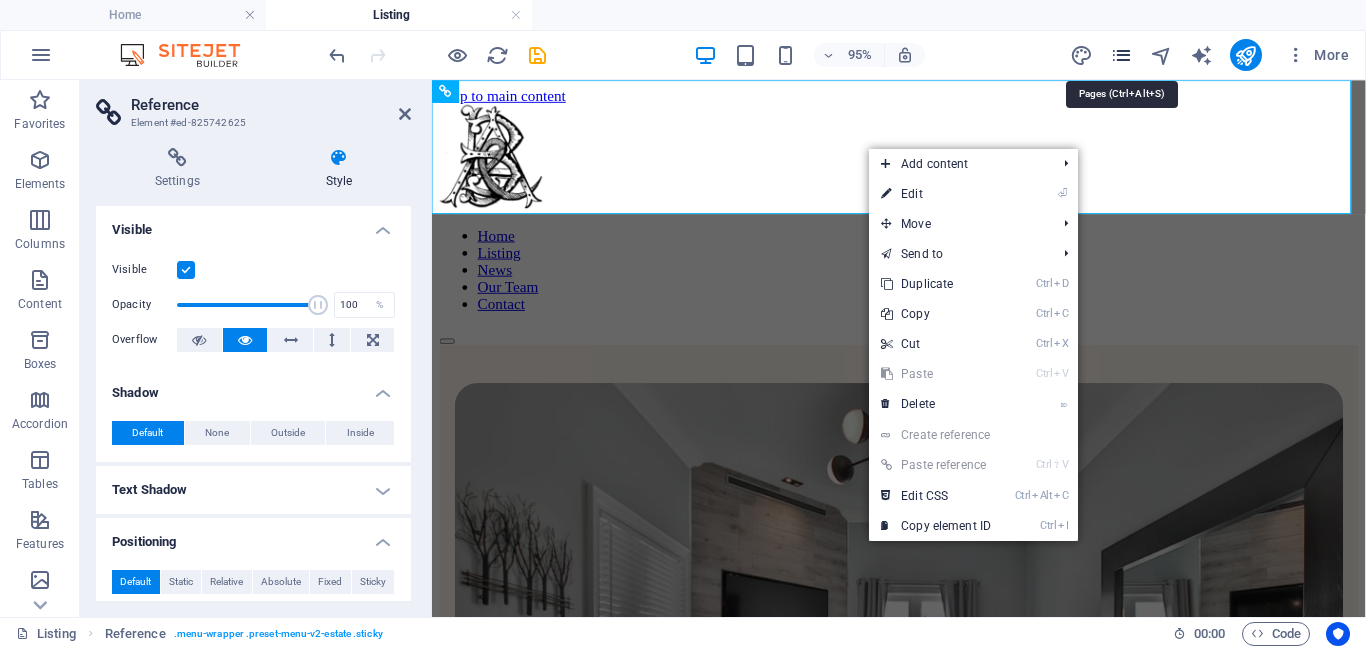 click at bounding box center [1121, 55] 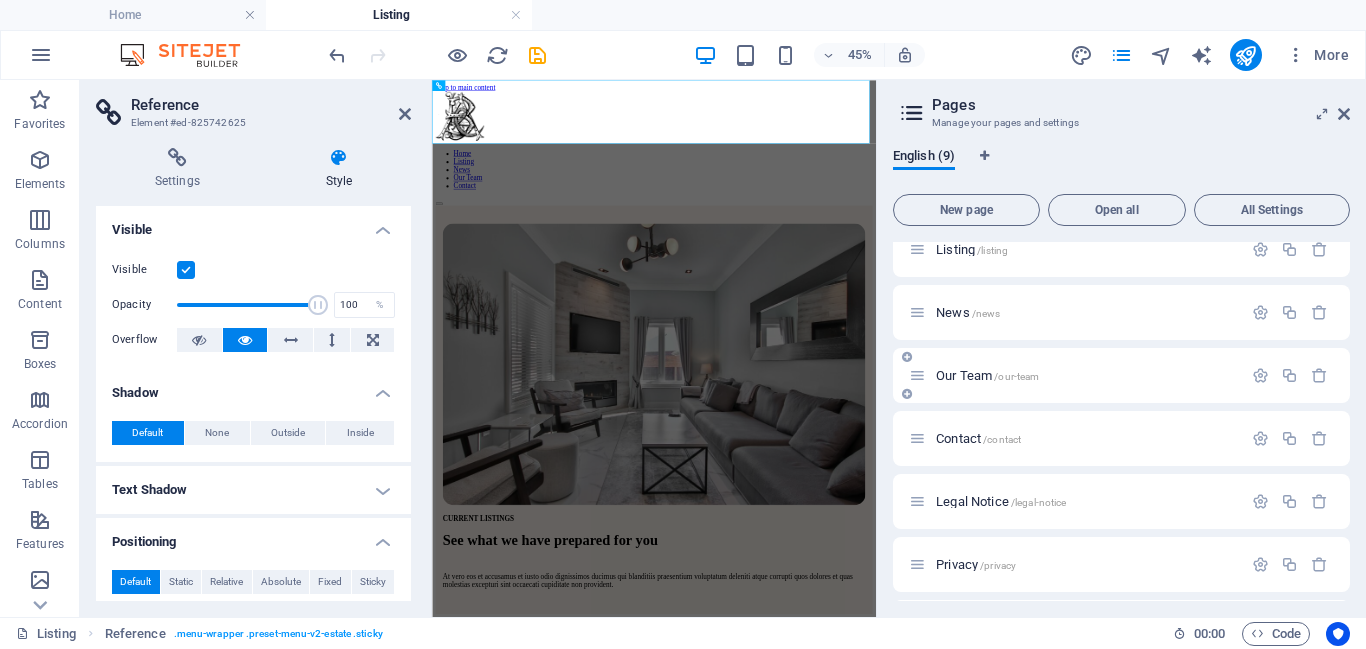 scroll, scrollTop: 0, scrollLeft: 0, axis: both 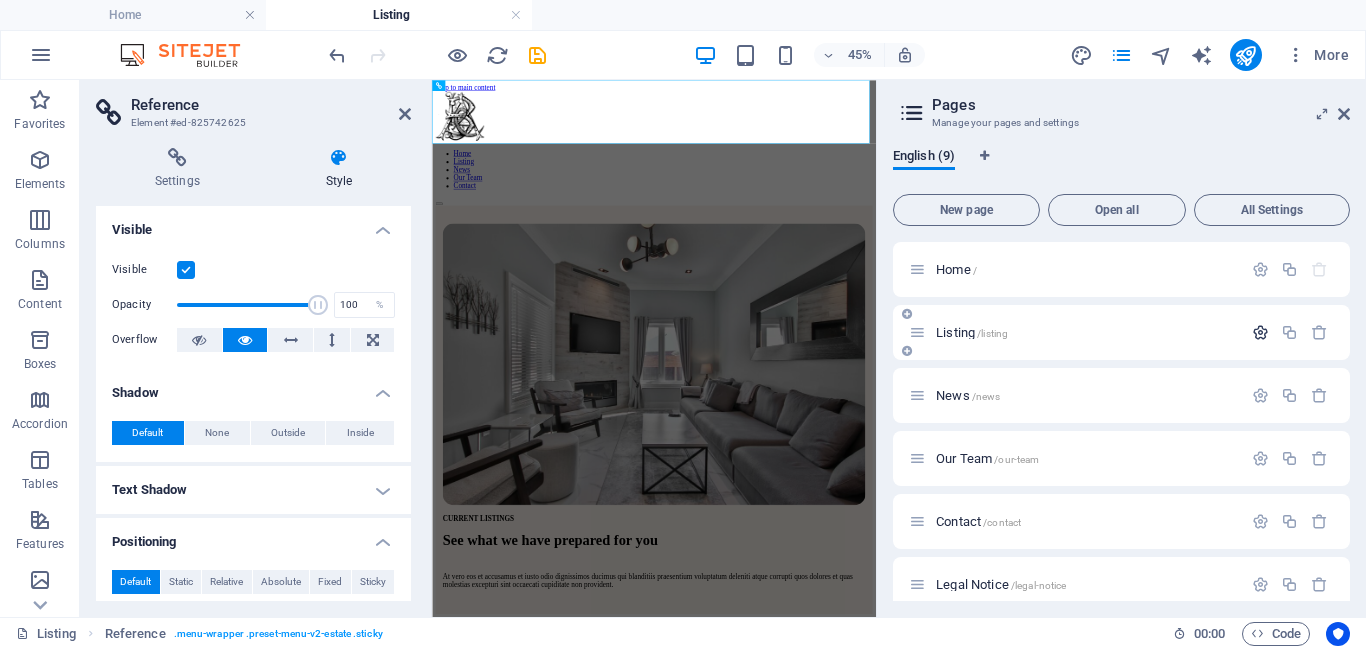 click at bounding box center (1260, 332) 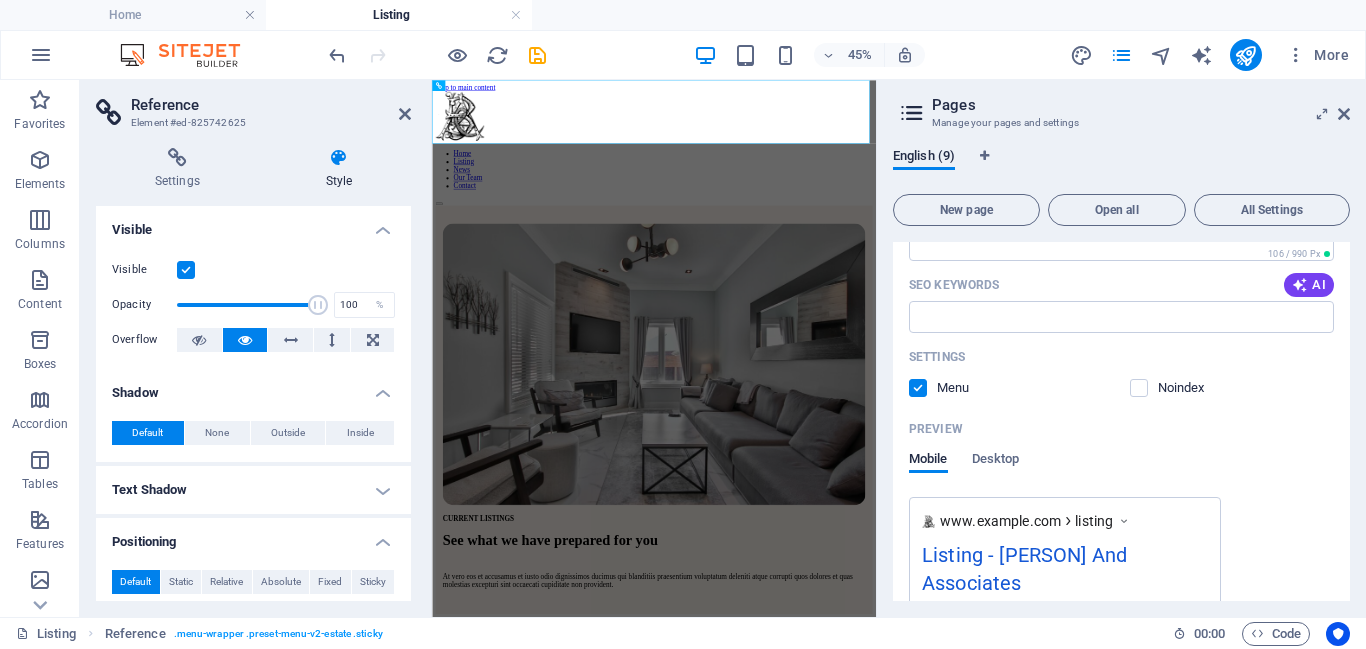 scroll, scrollTop: 473, scrollLeft: 0, axis: vertical 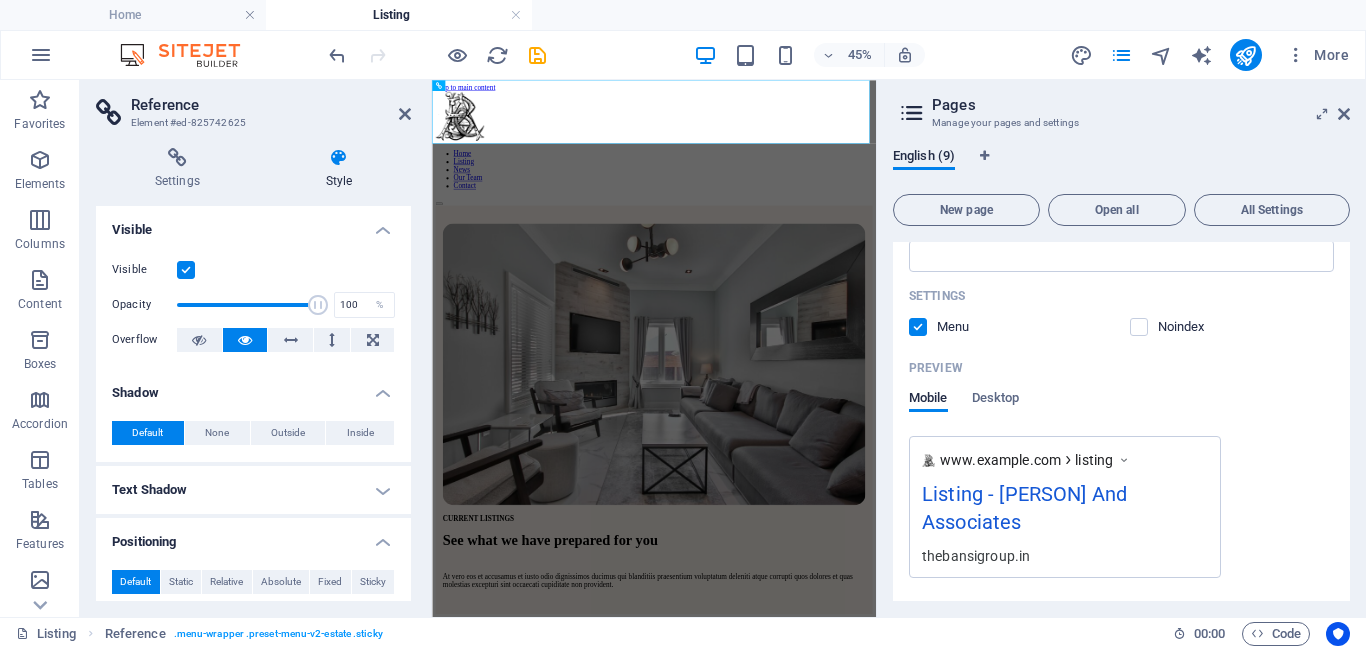 click at bounding box center [918, 327] 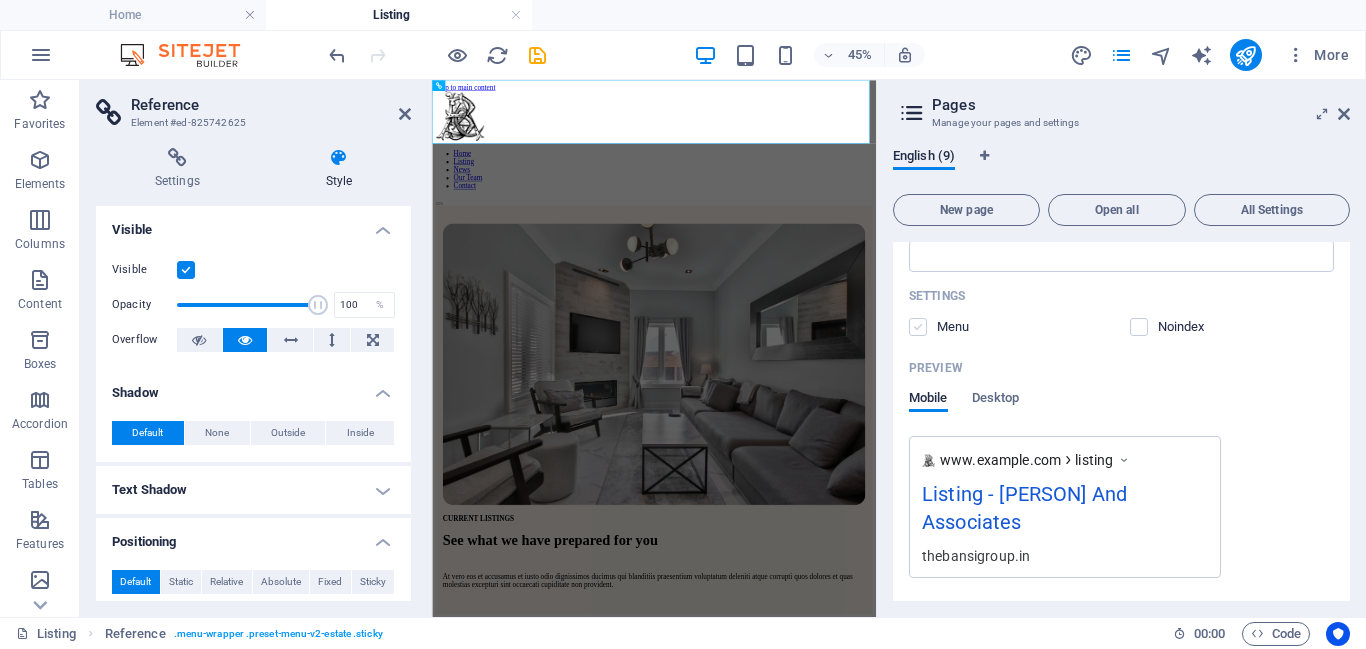 click at bounding box center (918, 327) 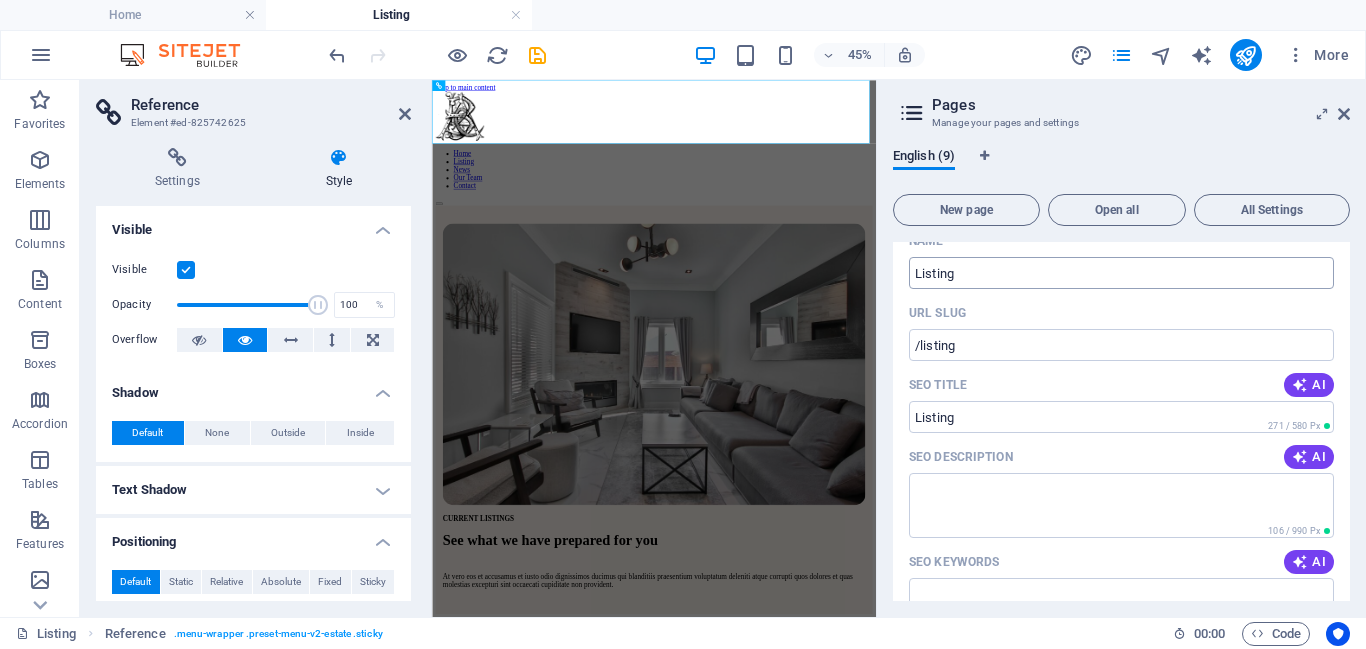 scroll, scrollTop: 139, scrollLeft: 0, axis: vertical 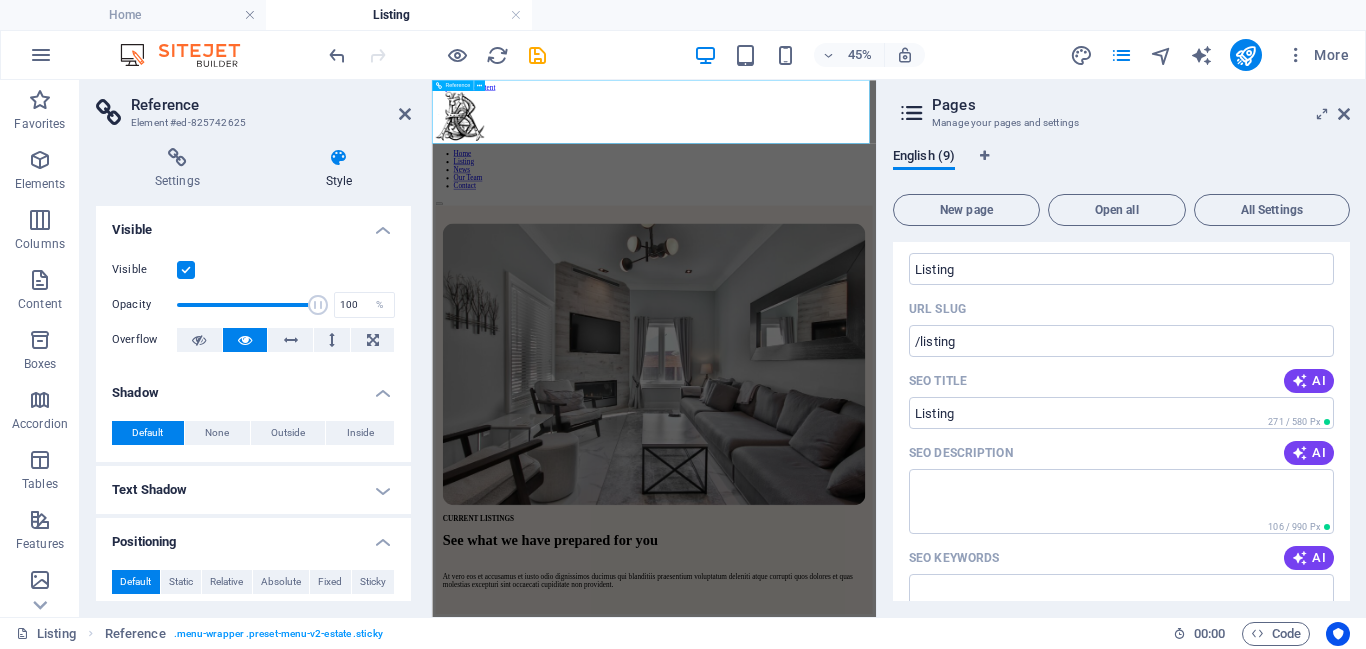 click on "Home Listing News Our Team Contact" at bounding box center (925, 232) 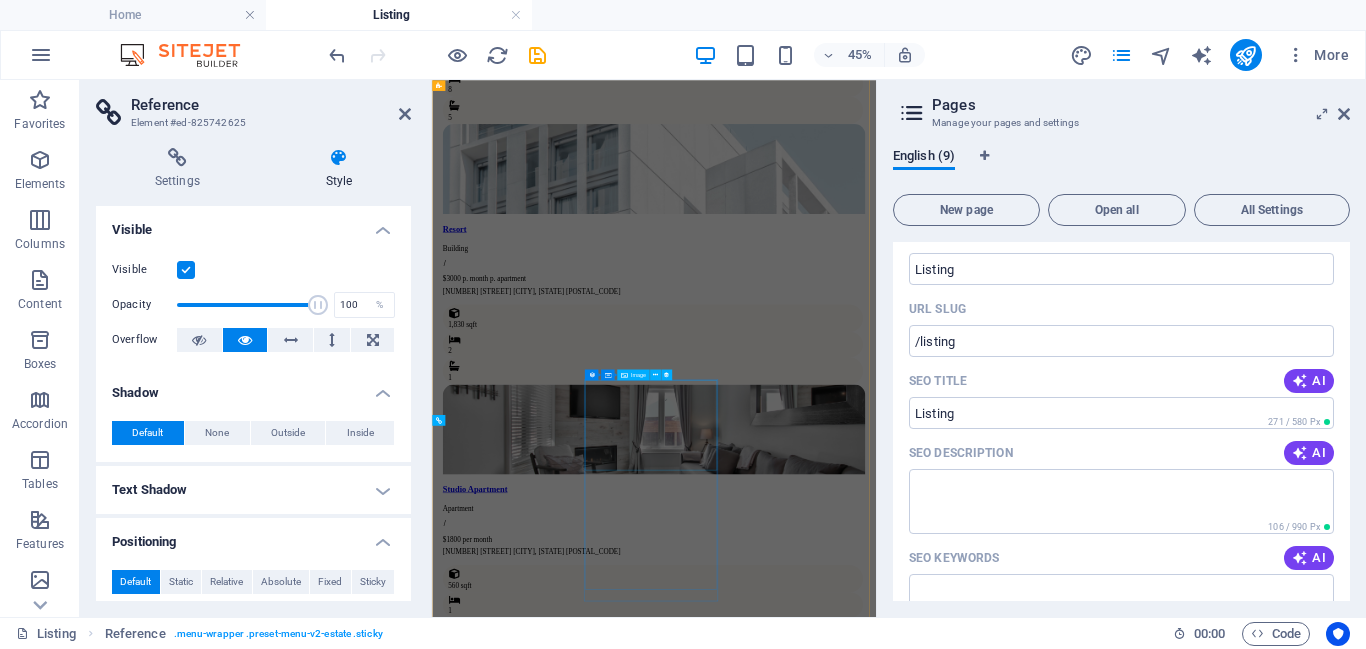 scroll, scrollTop: 0, scrollLeft: 0, axis: both 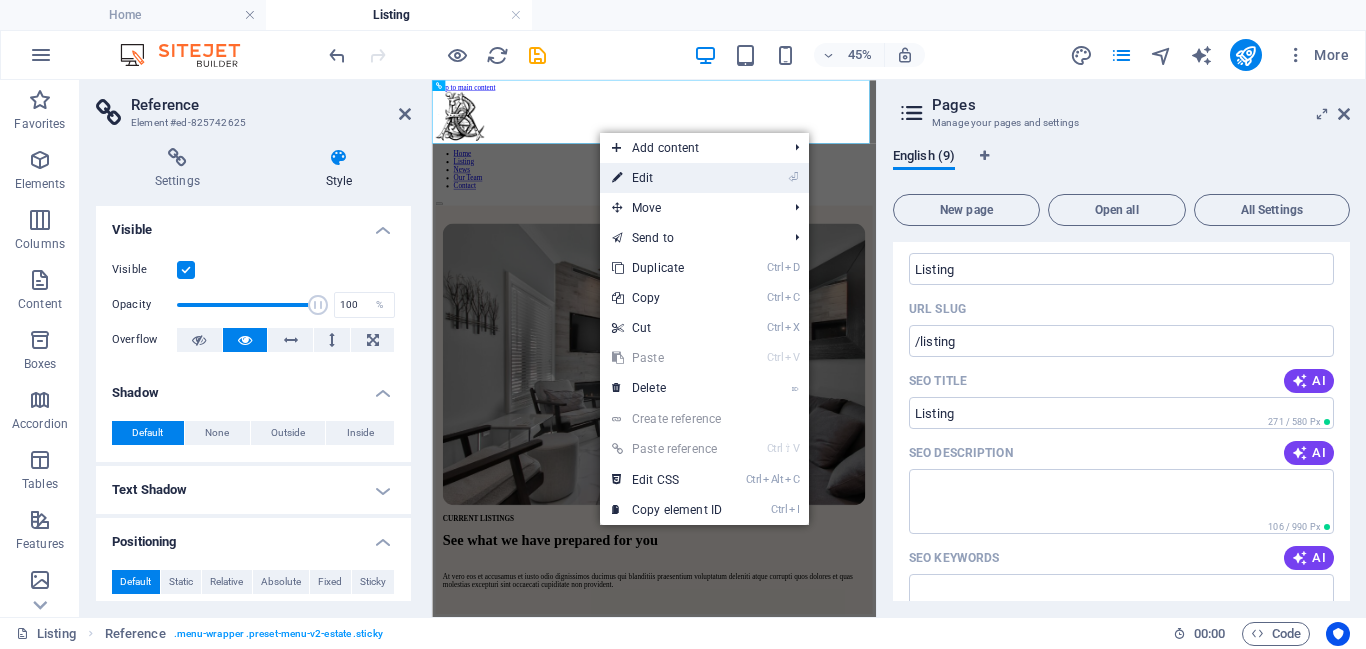 click on "⏎  Edit" at bounding box center (667, 178) 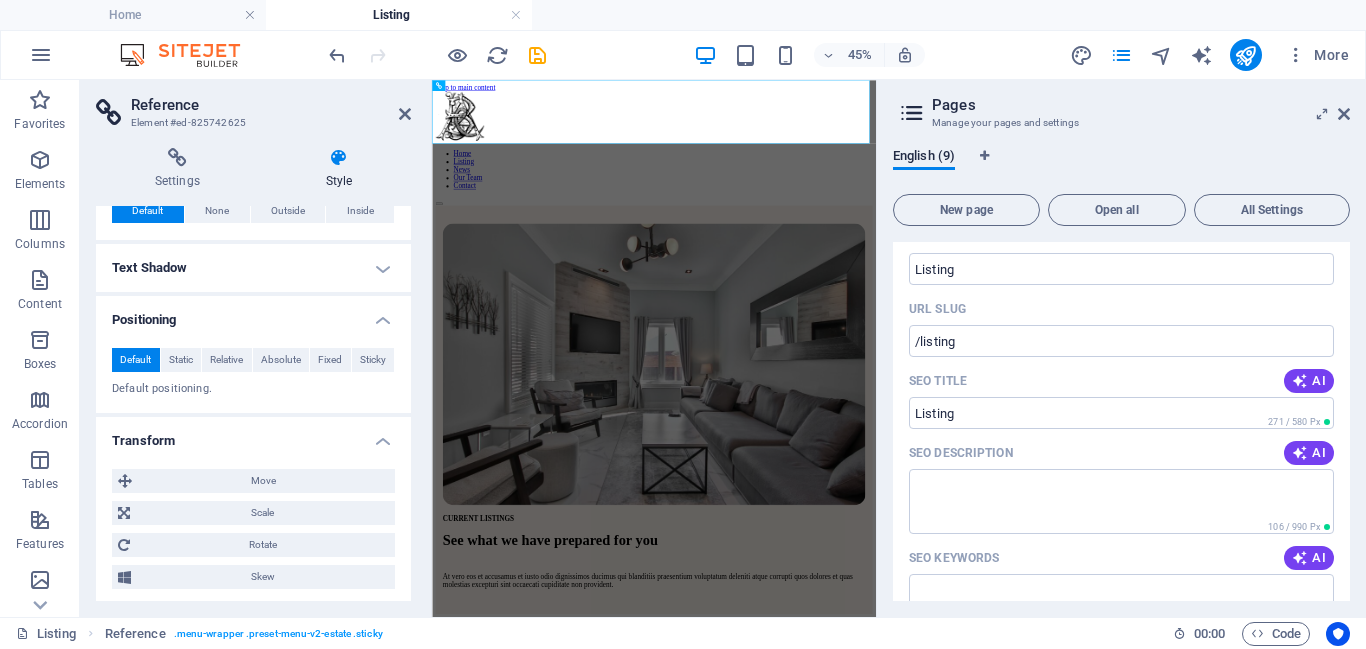 scroll, scrollTop: 0, scrollLeft: 0, axis: both 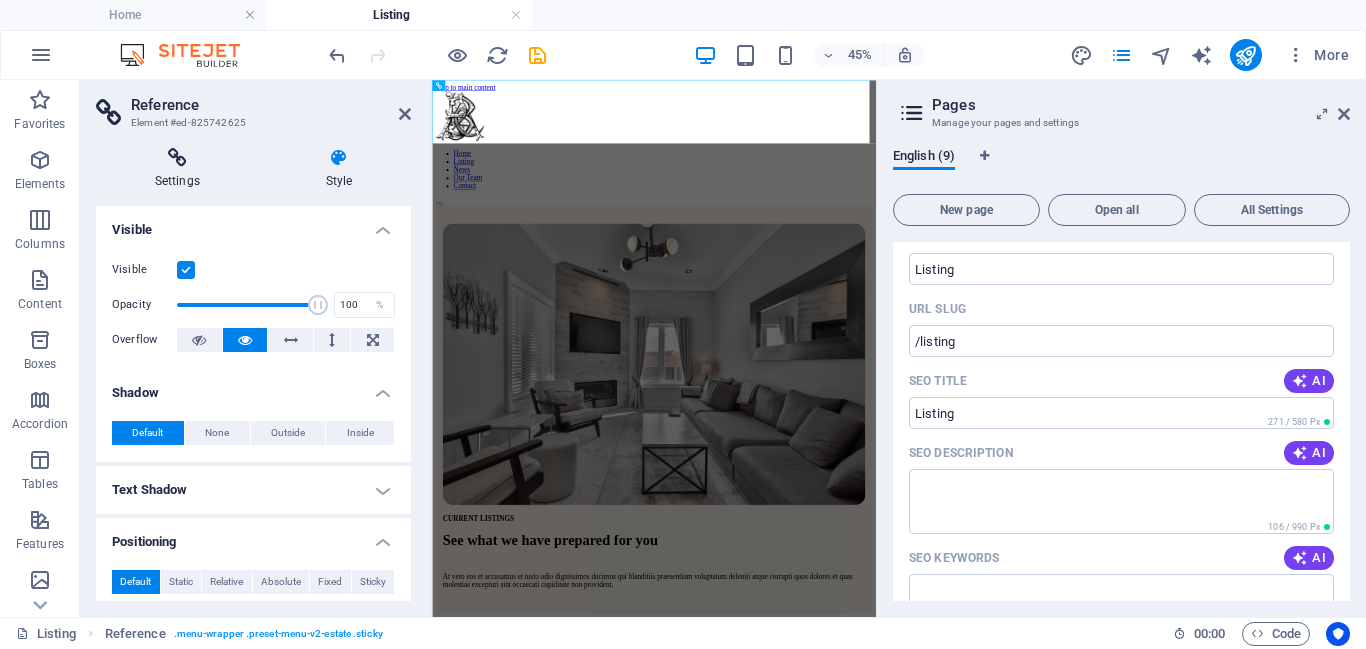 click at bounding box center [177, 158] 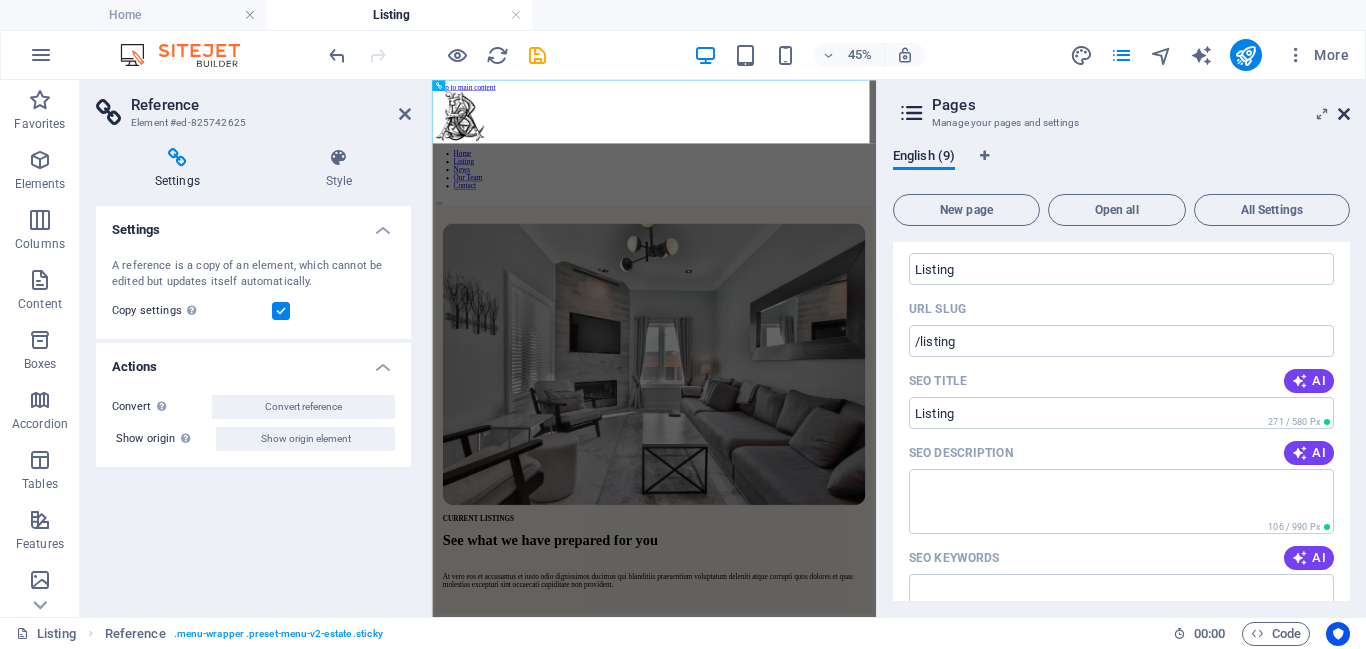 click at bounding box center (1344, 114) 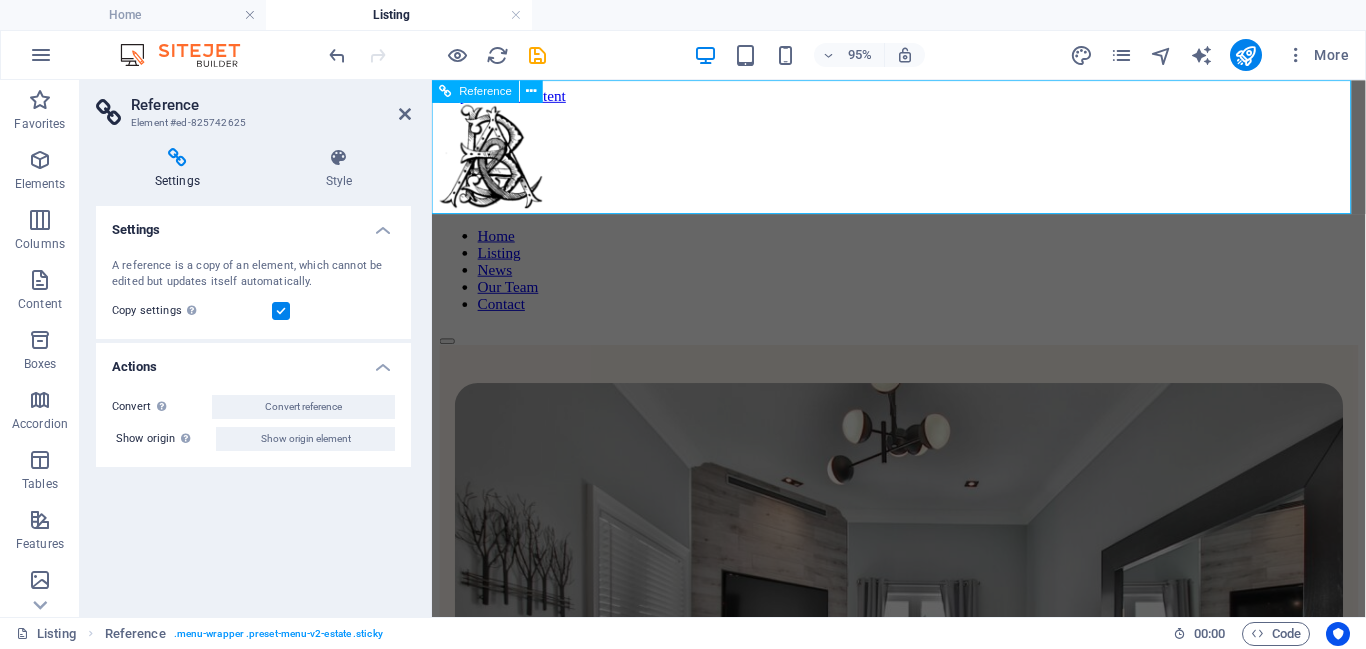 click on "Home Listing News Our Team Contact" at bounding box center (923, 232) 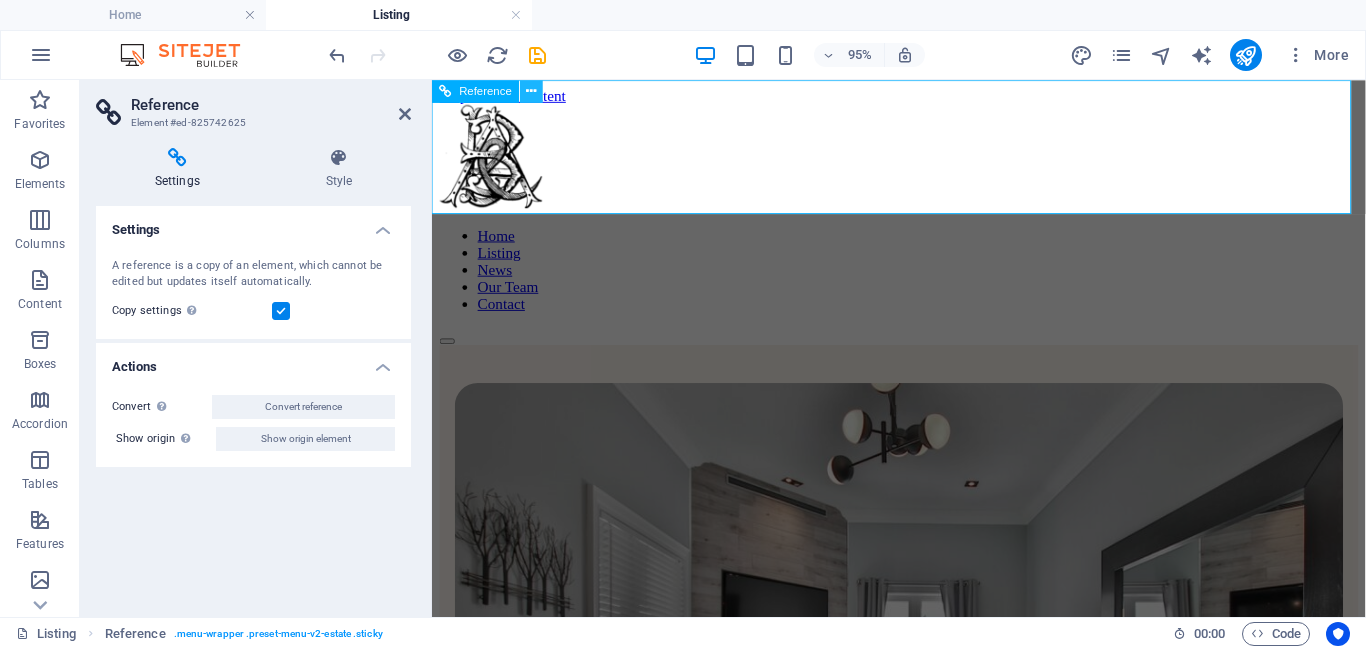 click at bounding box center (532, 91) 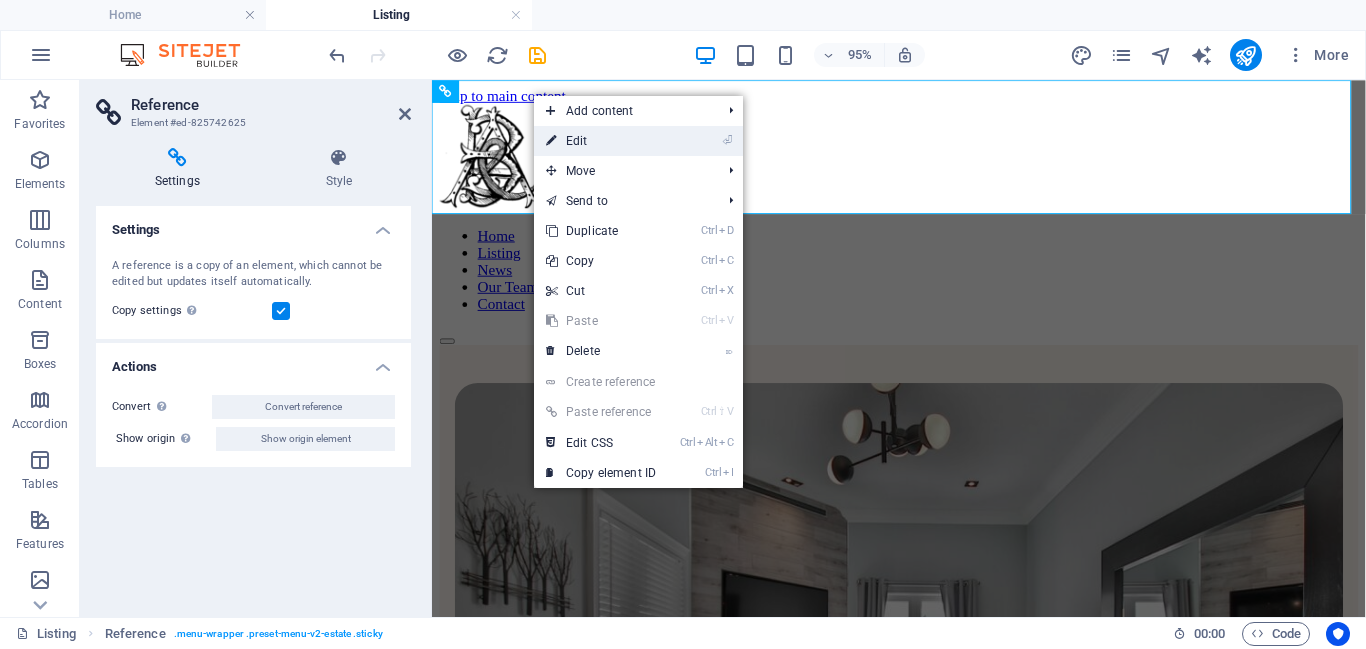 click on "⏎  Edit" at bounding box center [601, 141] 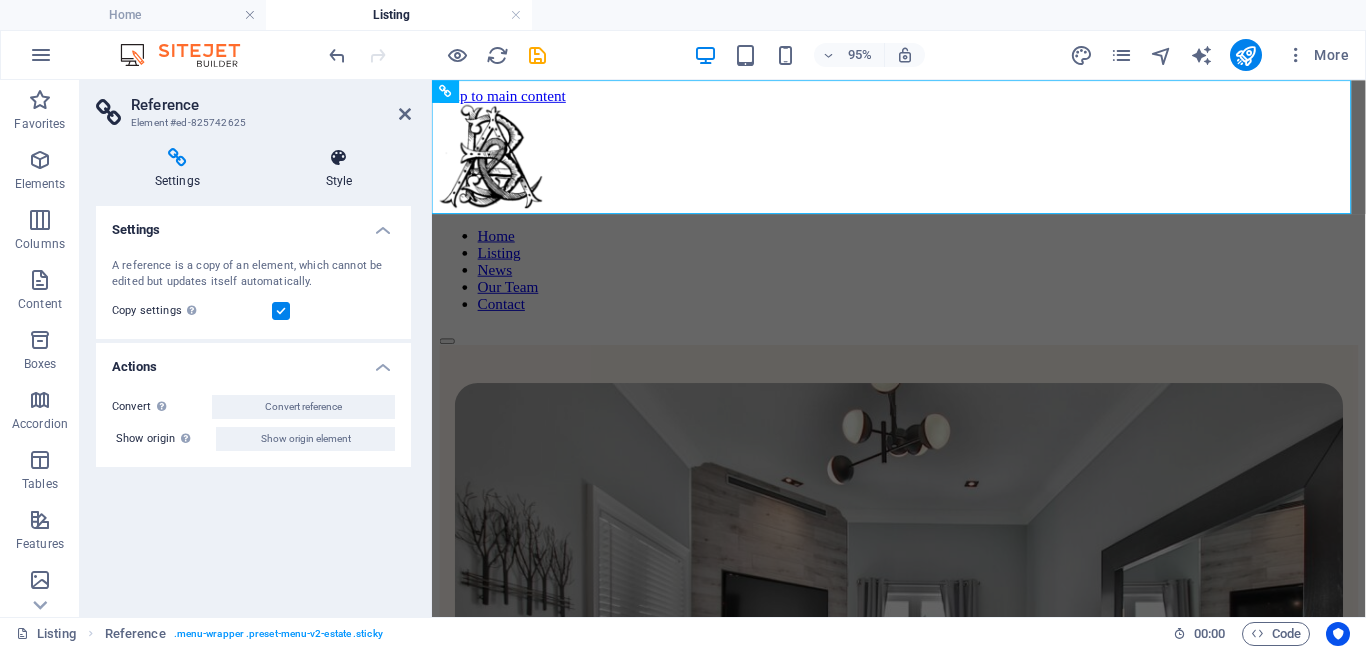 click on "Style" at bounding box center [339, 169] 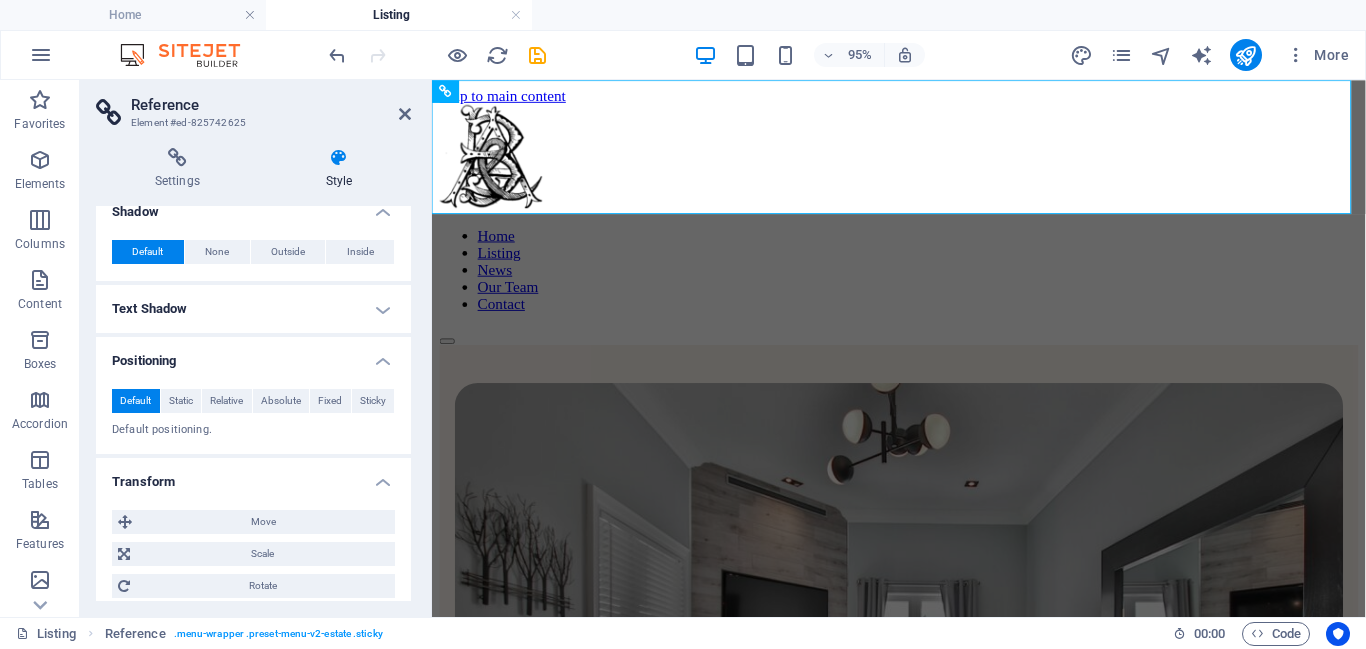 scroll, scrollTop: 174, scrollLeft: 0, axis: vertical 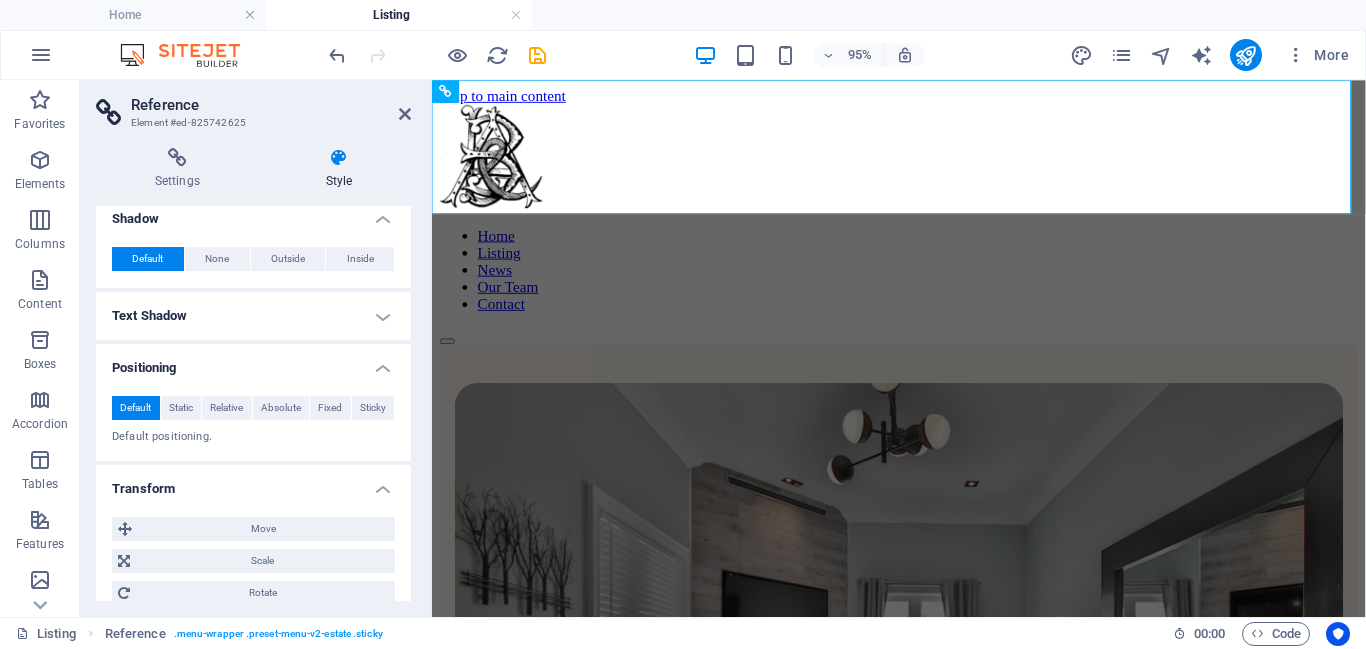 click on "Text Shadow" at bounding box center (253, 316) 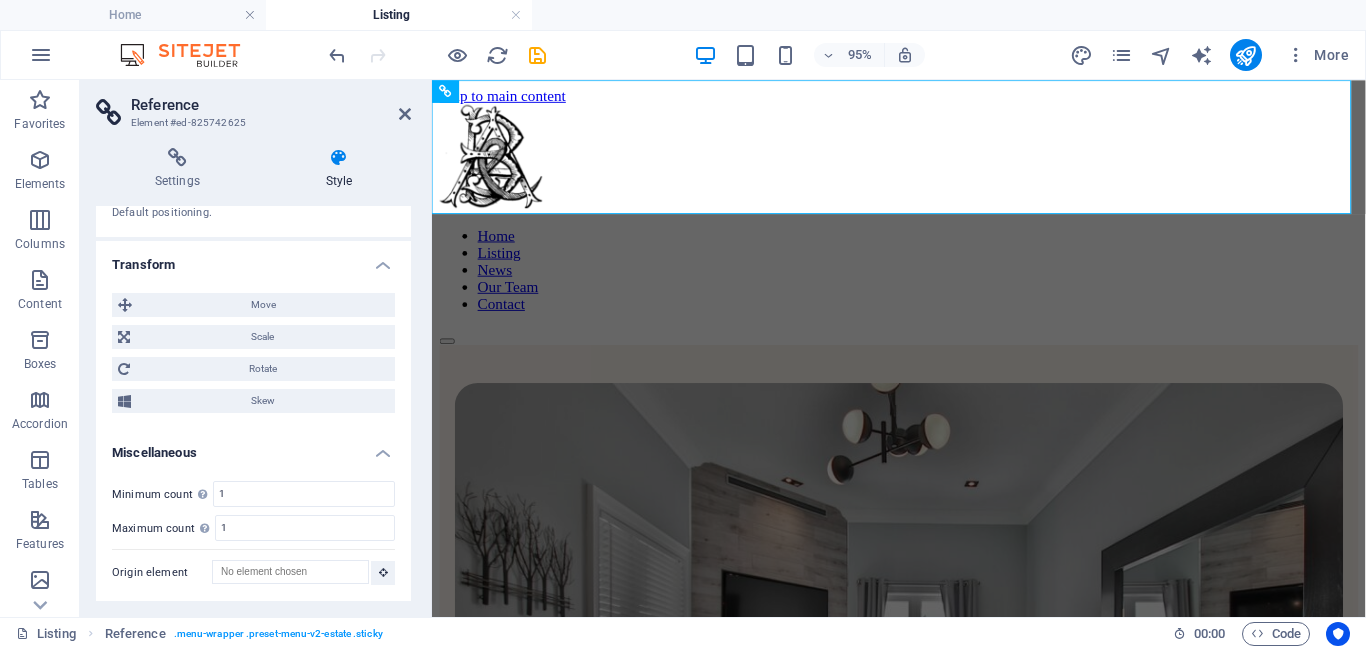 scroll, scrollTop: 0, scrollLeft: 0, axis: both 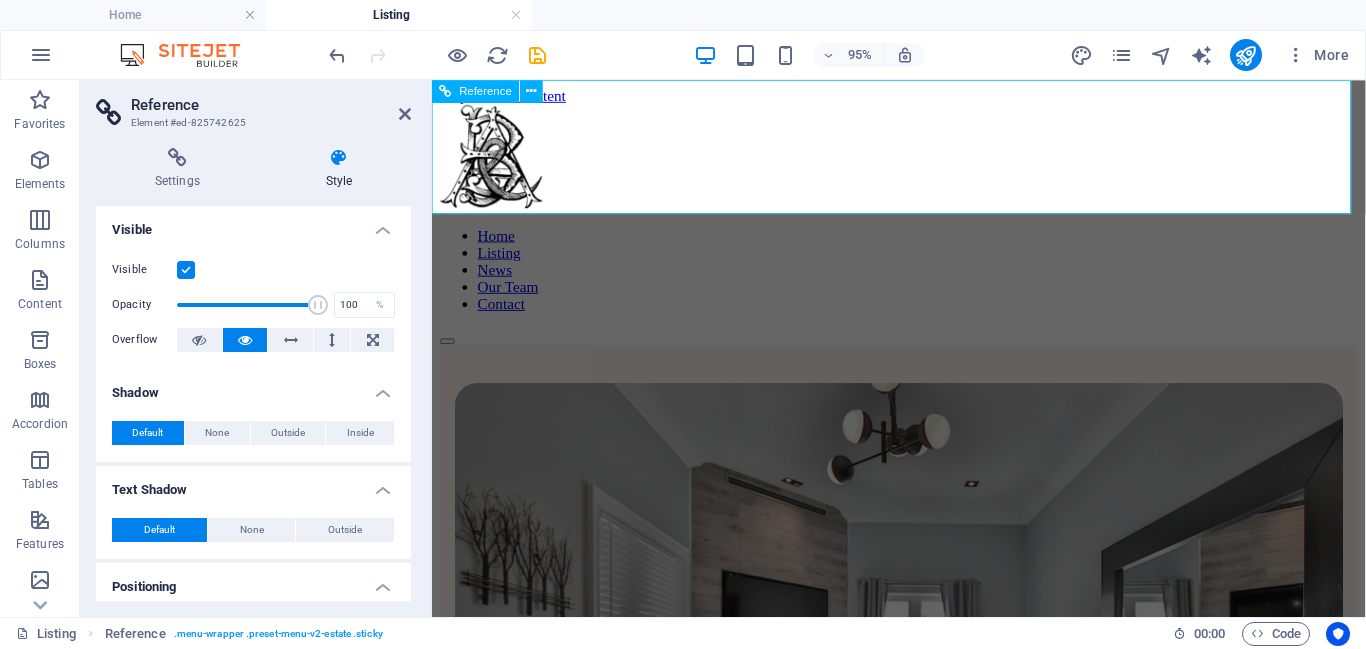 click at bounding box center [446, 91] 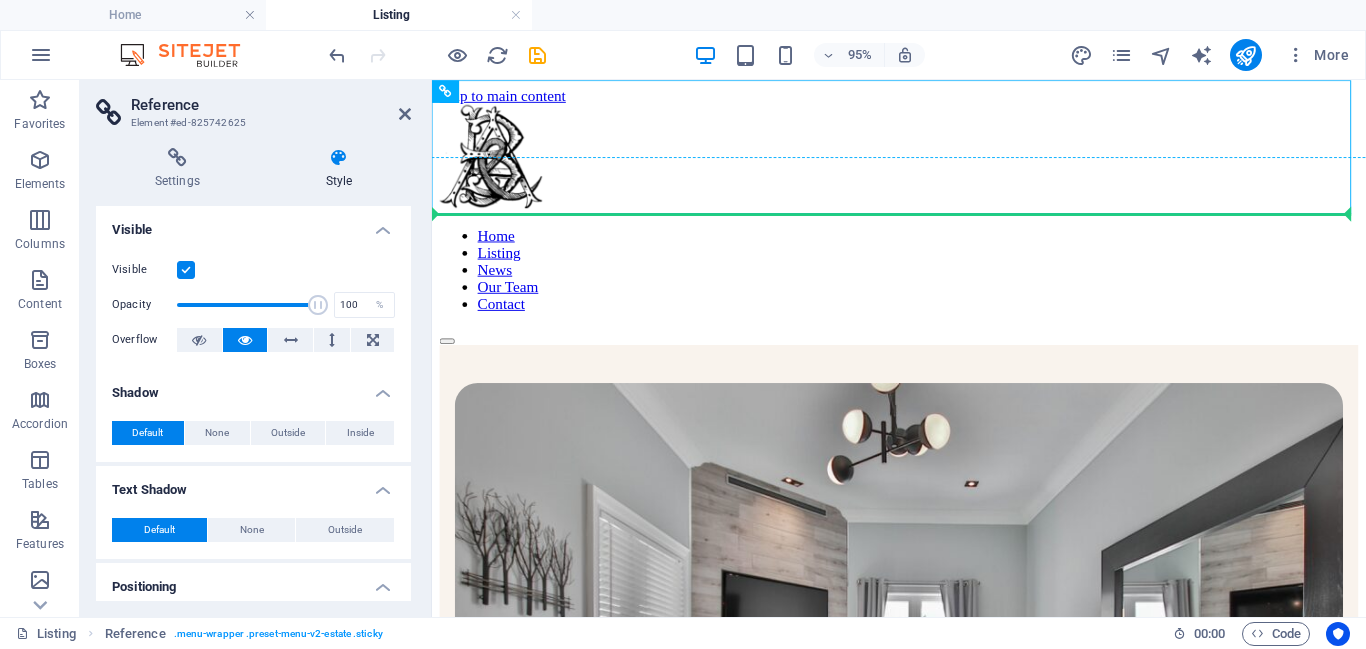 drag, startPoint x: 885, startPoint y: 177, endPoint x: 478, endPoint y: 263, distance: 415.9868 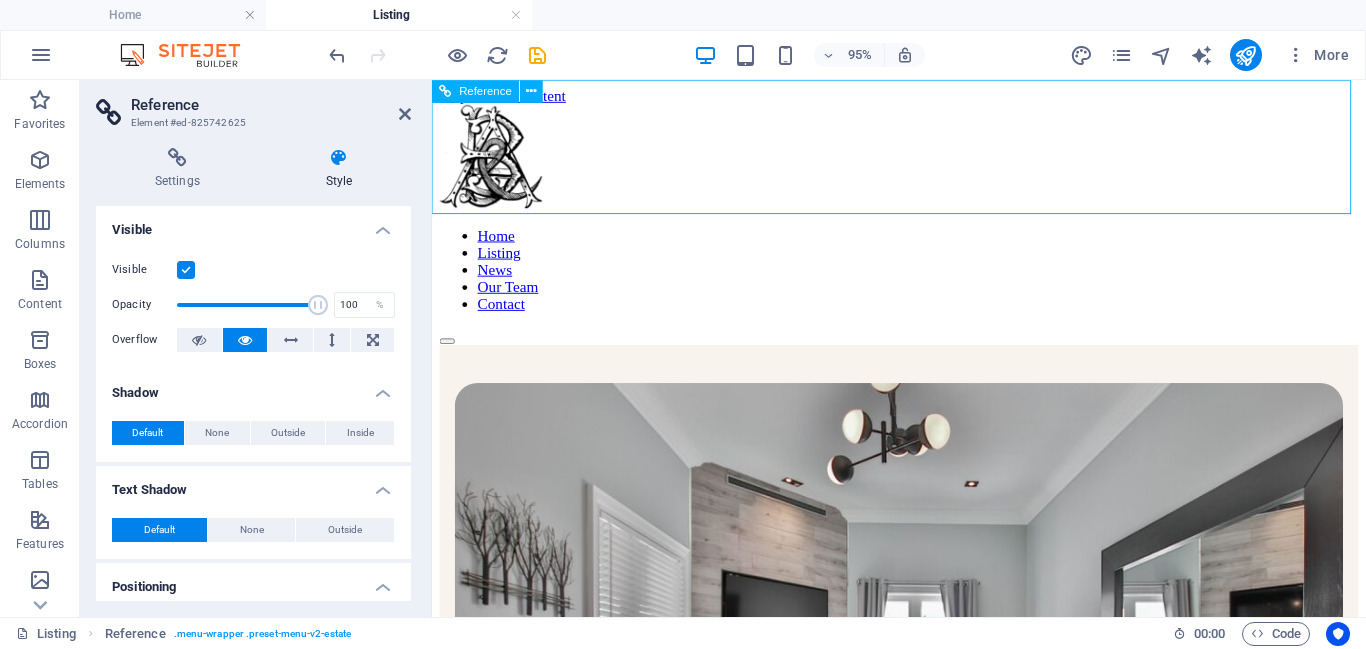 click on "Reference" at bounding box center (476, 91) 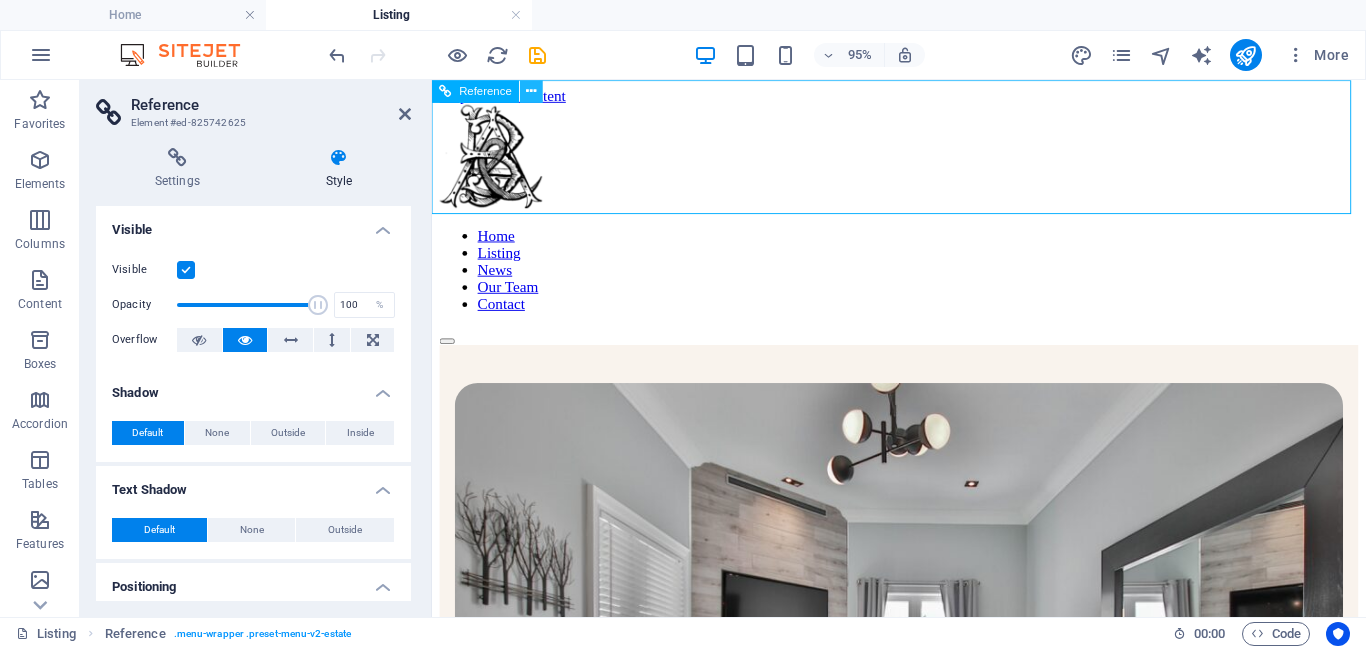 click at bounding box center [532, 91] 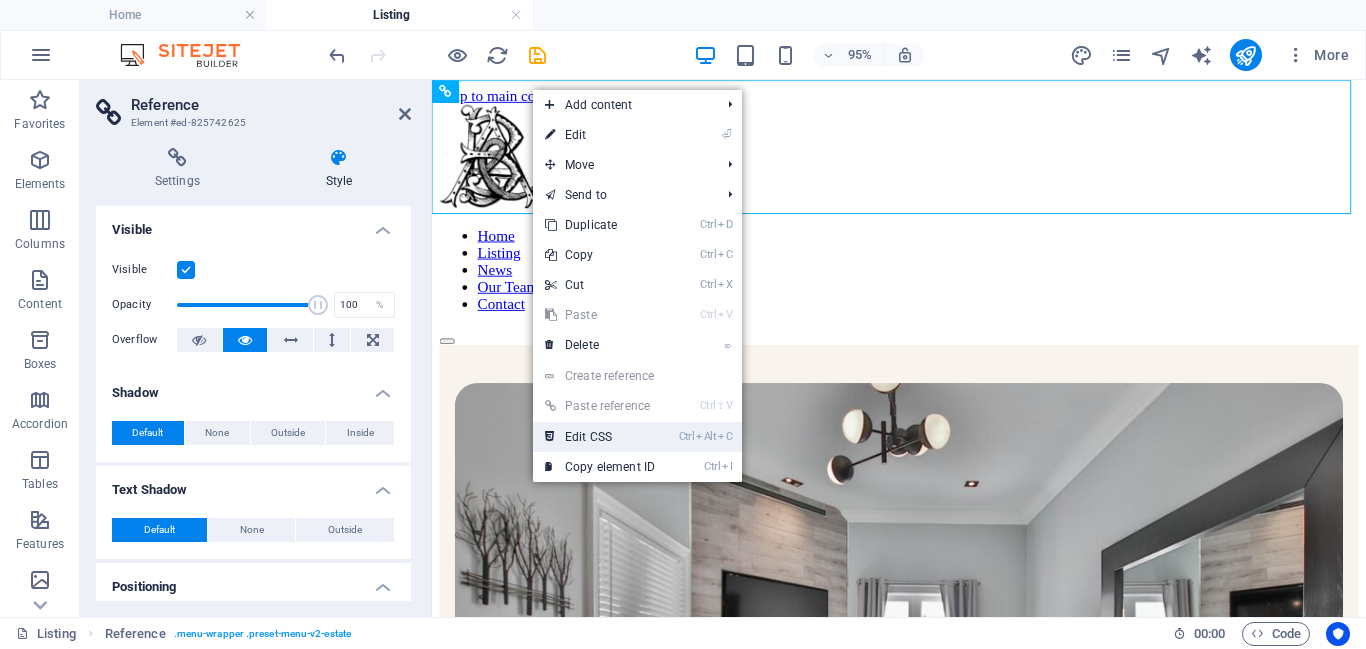click on "Ctrl Alt C  Edit CSS" at bounding box center (600, 437) 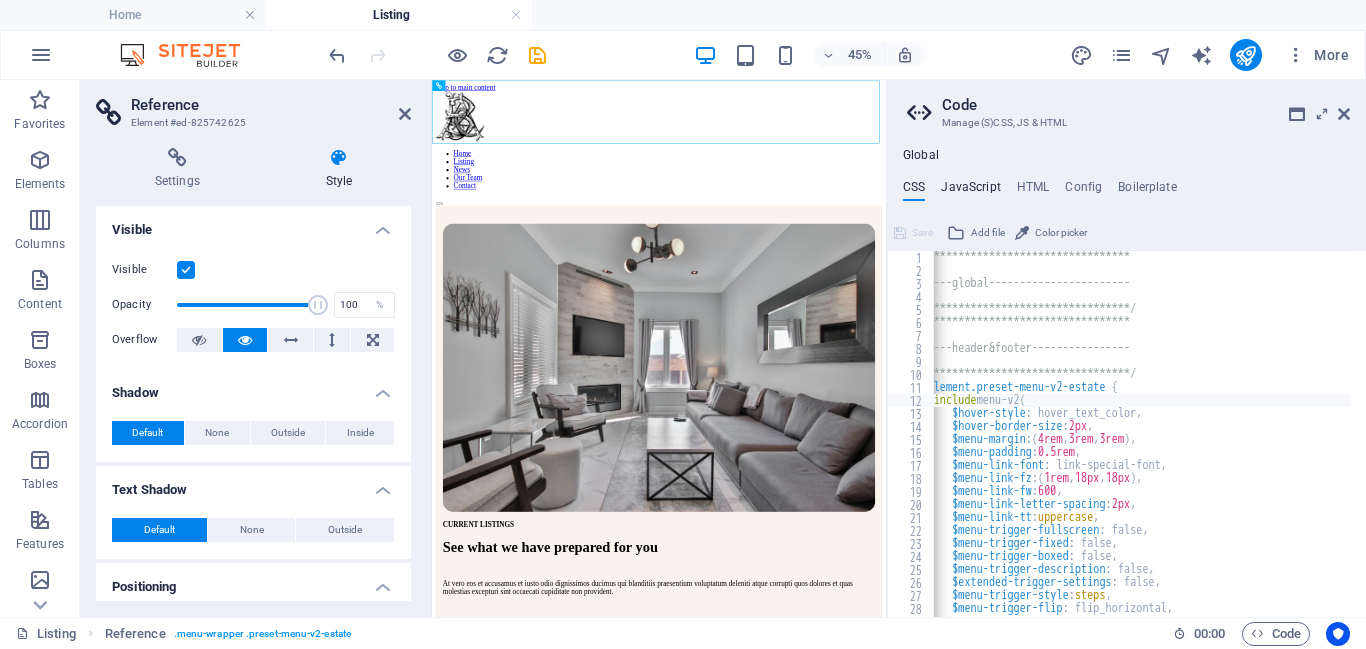 drag, startPoint x: 977, startPoint y: 189, endPoint x: 709, endPoint y: 72, distance: 292.42606 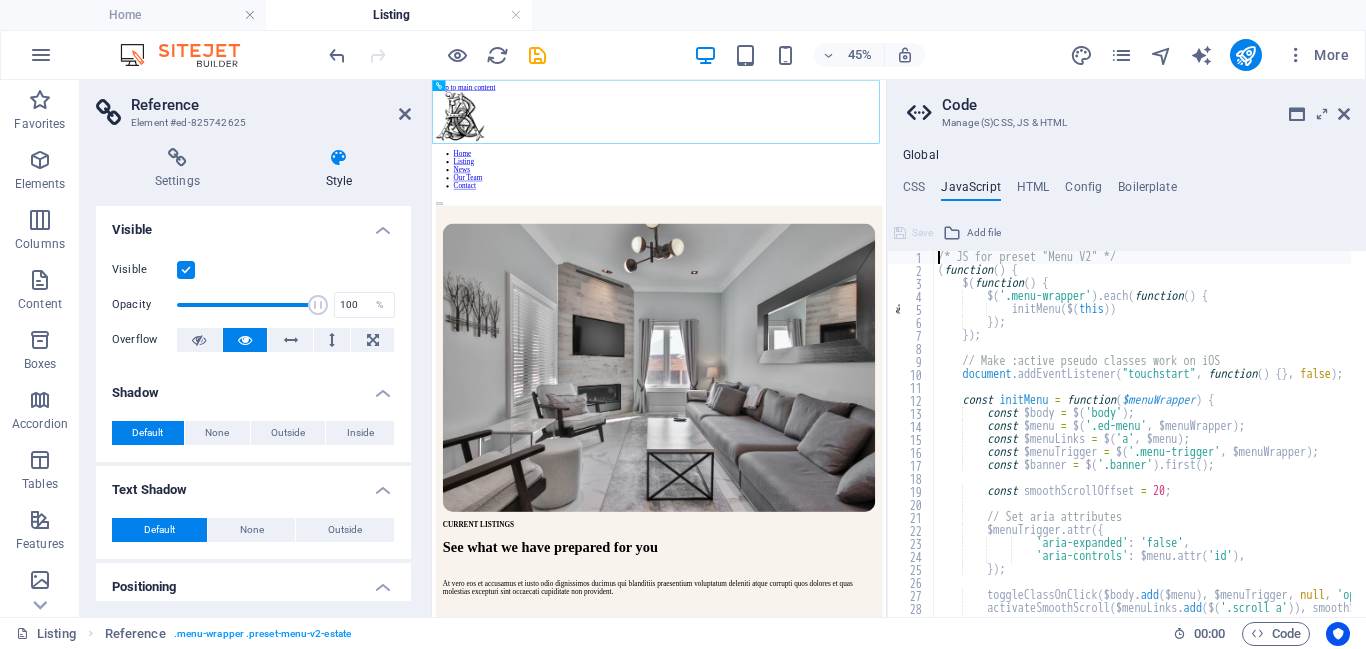click on "Code Manage (S)CSS, JS & HTML" at bounding box center (1128, 106) 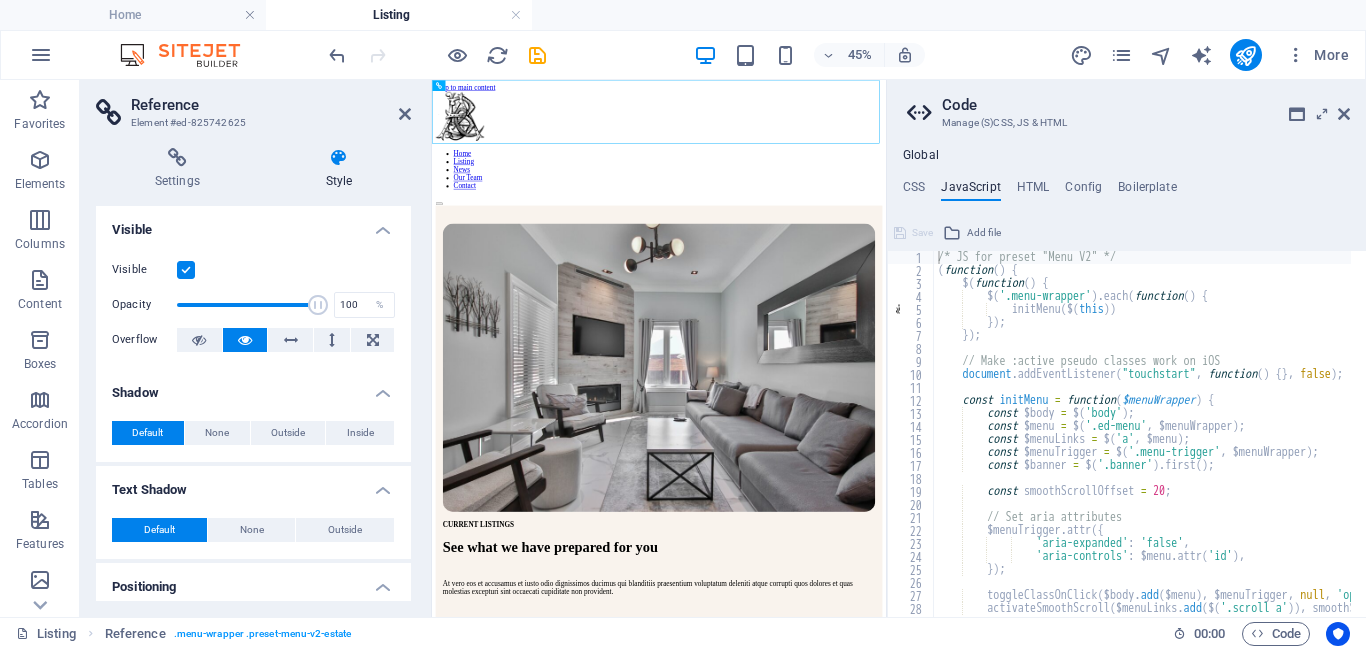 click on "Code Manage (S)CSS, JS & HTML" at bounding box center [1128, 106] 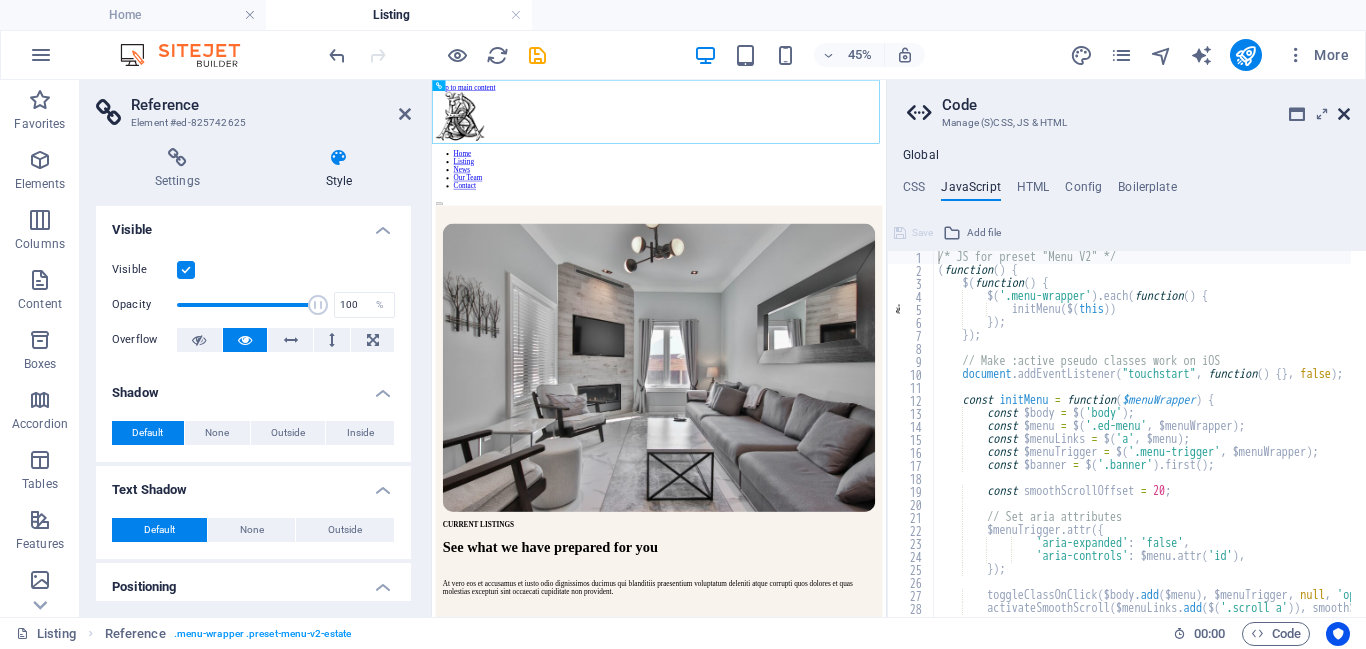 drag, startPoint x: 1342, startPoint y: 112, endPoint x: 566, endPoint y: 1, distance: 783.8986 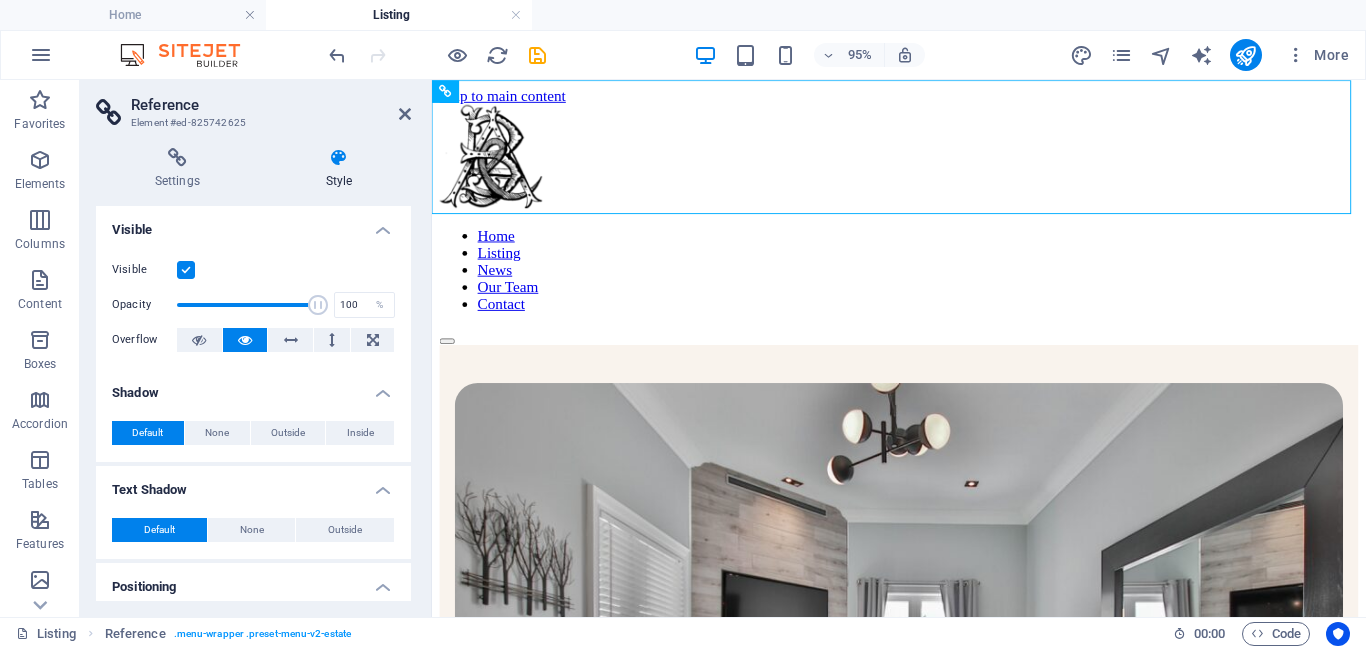 click on "More" at bounding box center [1213, 55] 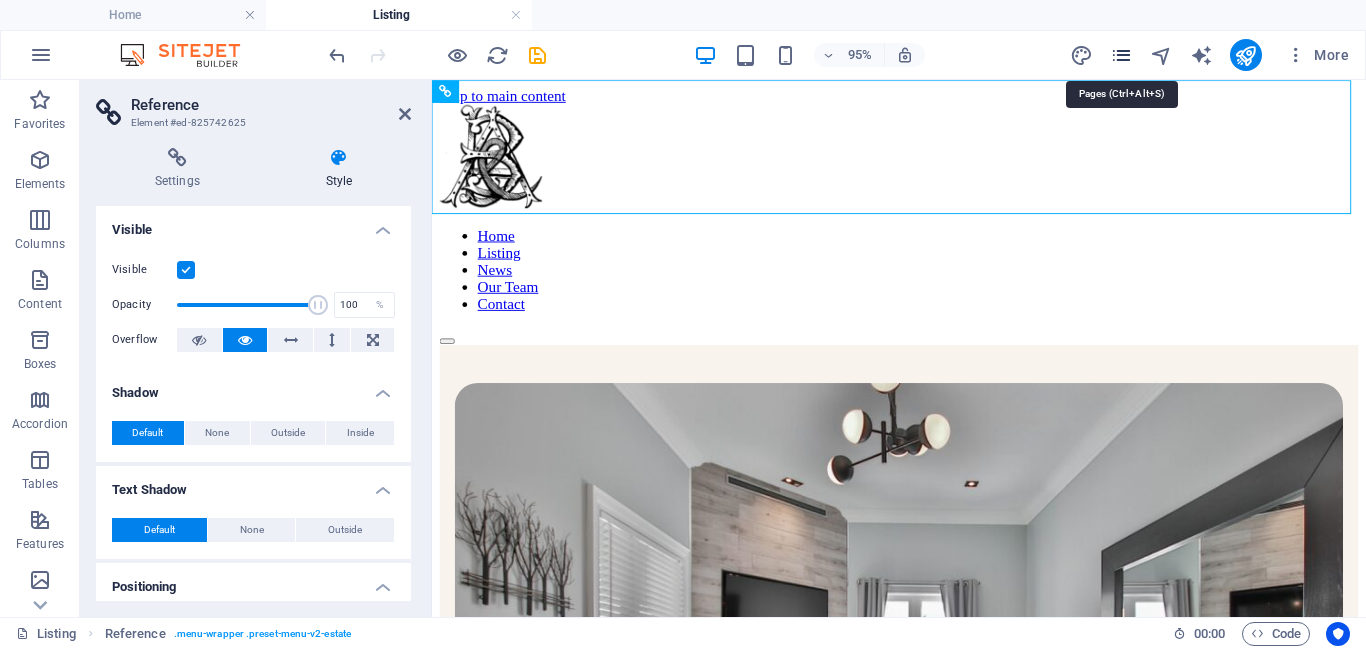 click at bounding box center (1121, 55) 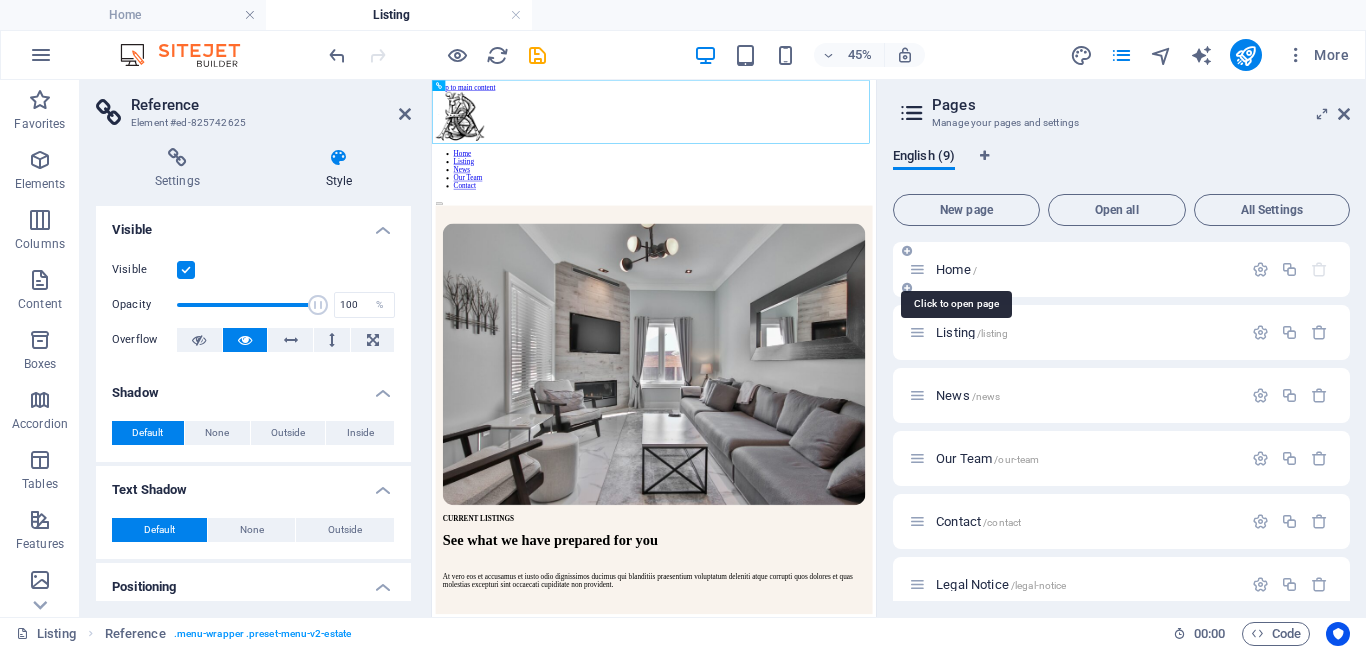 click on "Home /" at bounding box center [956, 269] 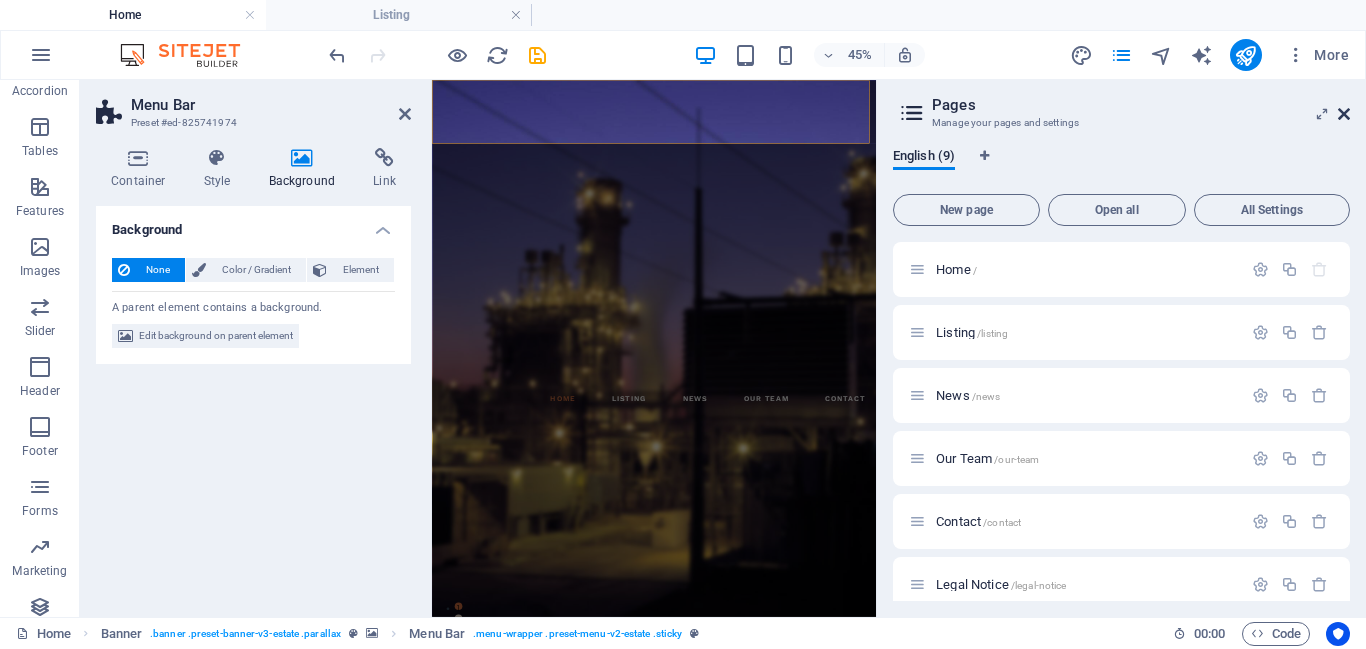 click at bounding box center [1344, 114] 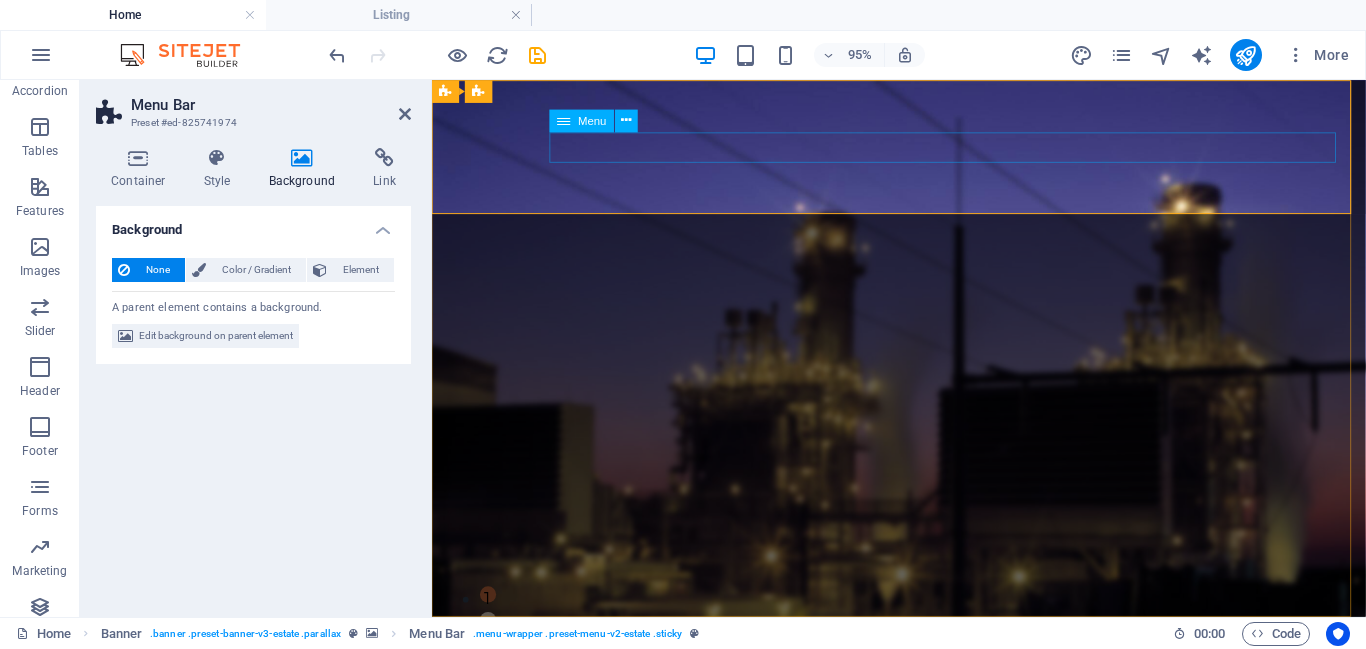 click on "Home Listing News Our Team Contact" at bounding box center (923, 788) 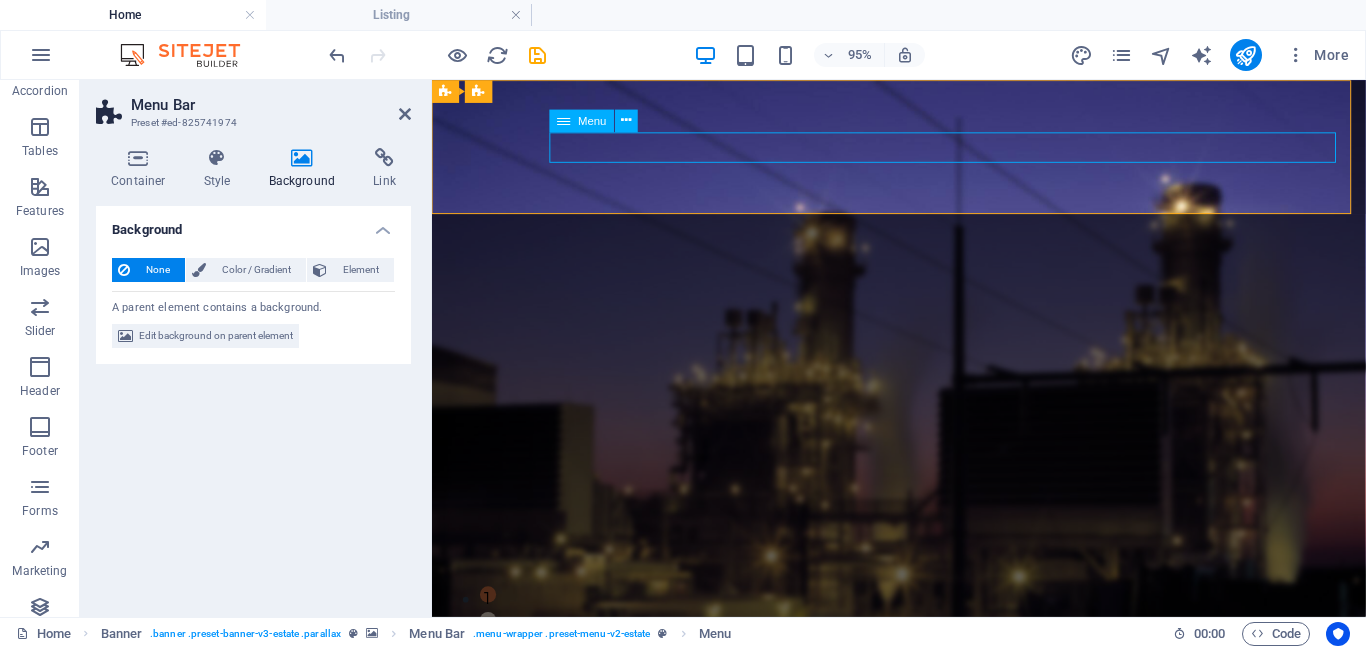 click on "Home Listing News Our Team Contact" at bounding box center (923, 788) 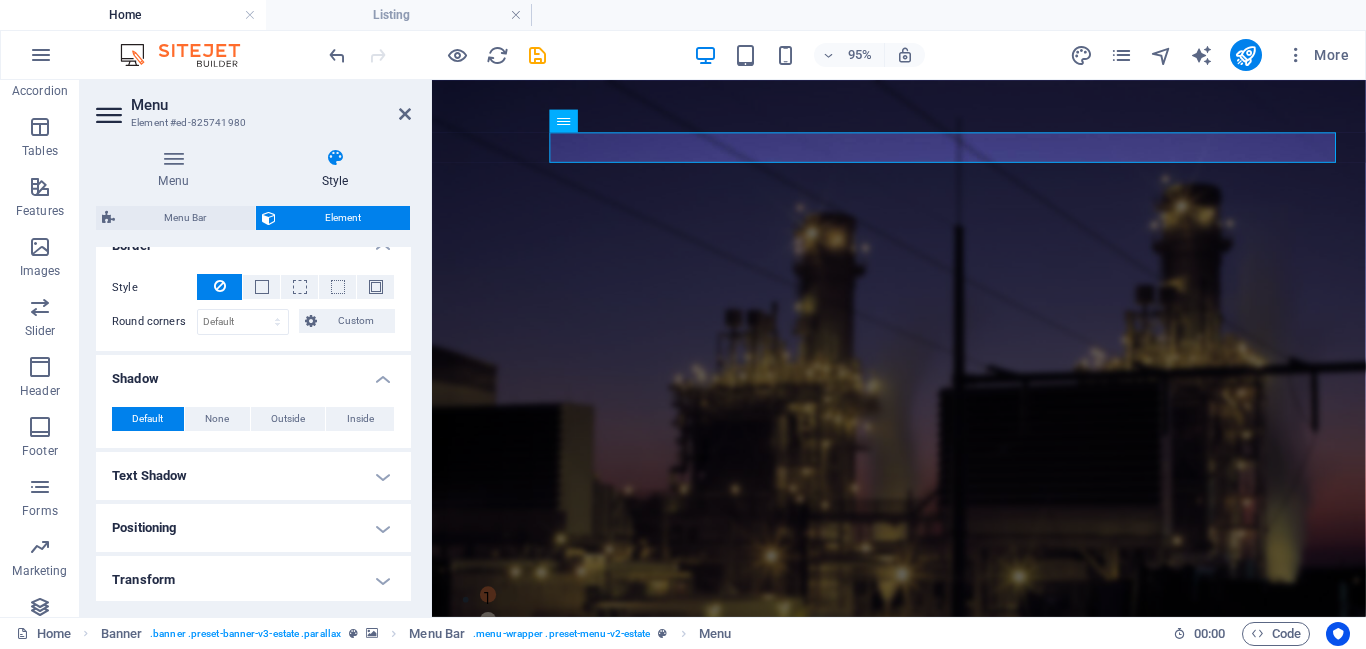 scroll, scrollTop: 617, scrollLeft: 0, axis: vertical 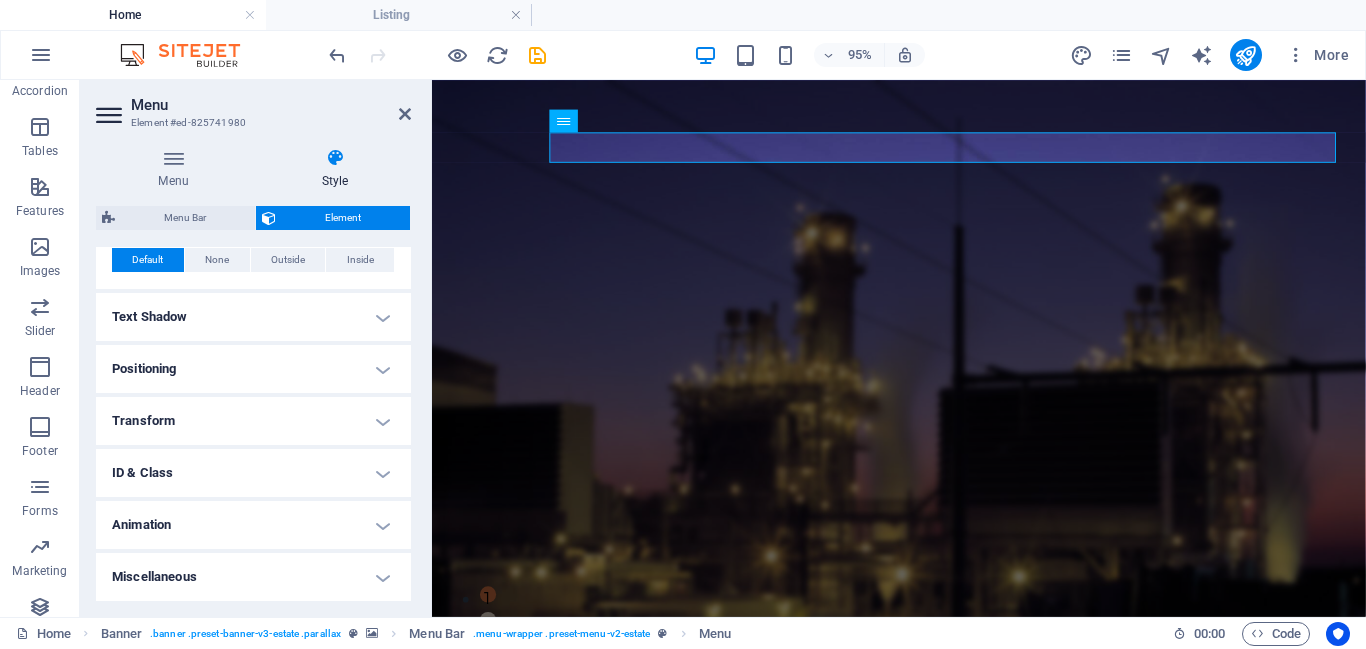 click on "ID & Class" at bounding box center [253, 473] 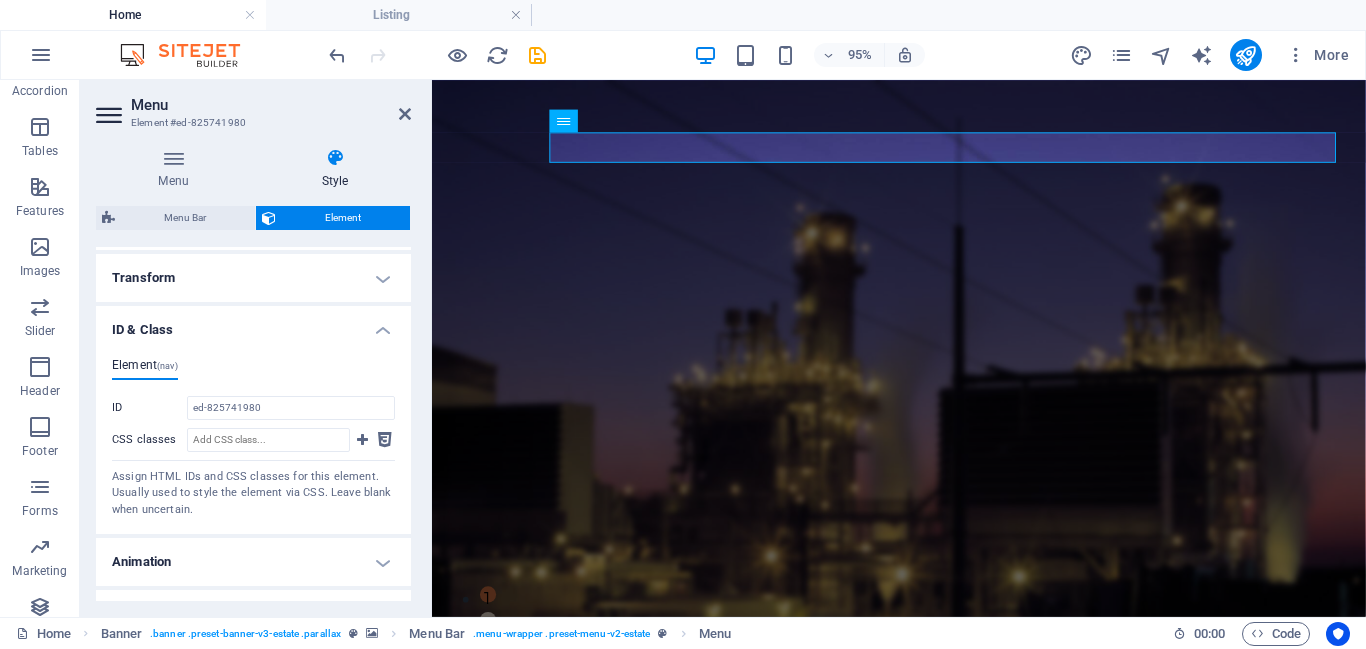 scroll, scrollTop: 797, scrollLeft: 0, axis: vertical 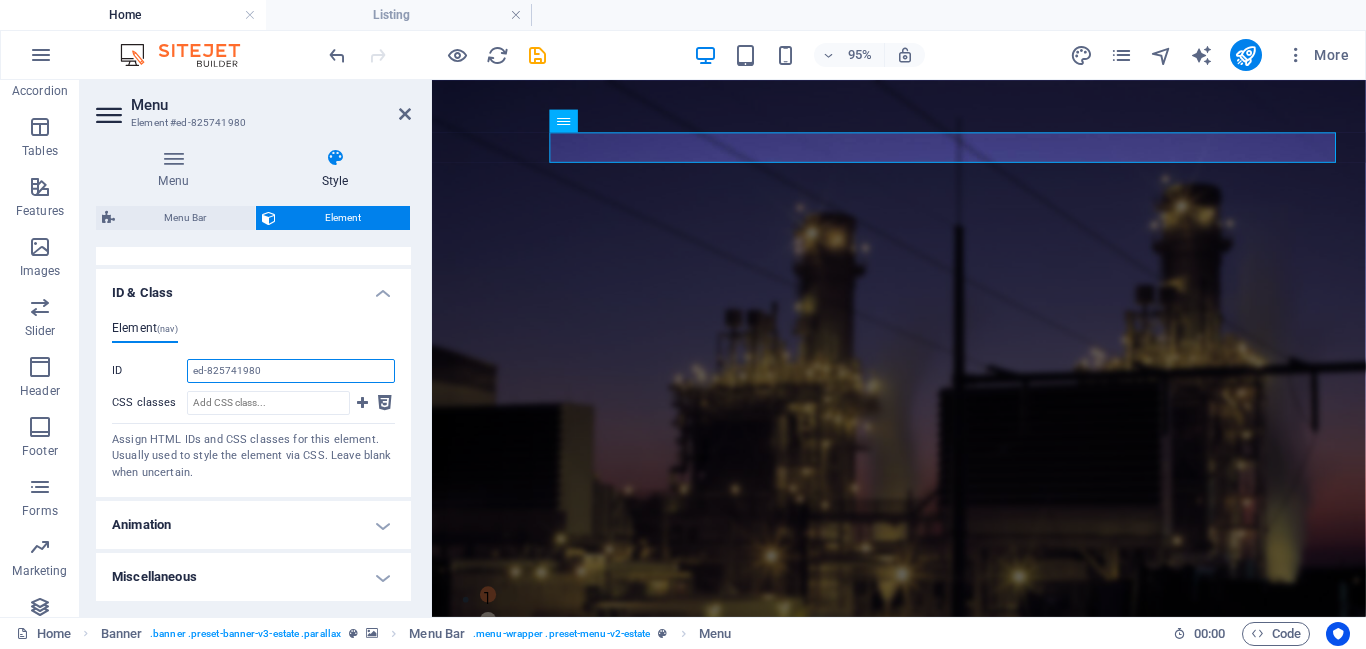 click on "ed-825741980" at bounding box center (291, 371) 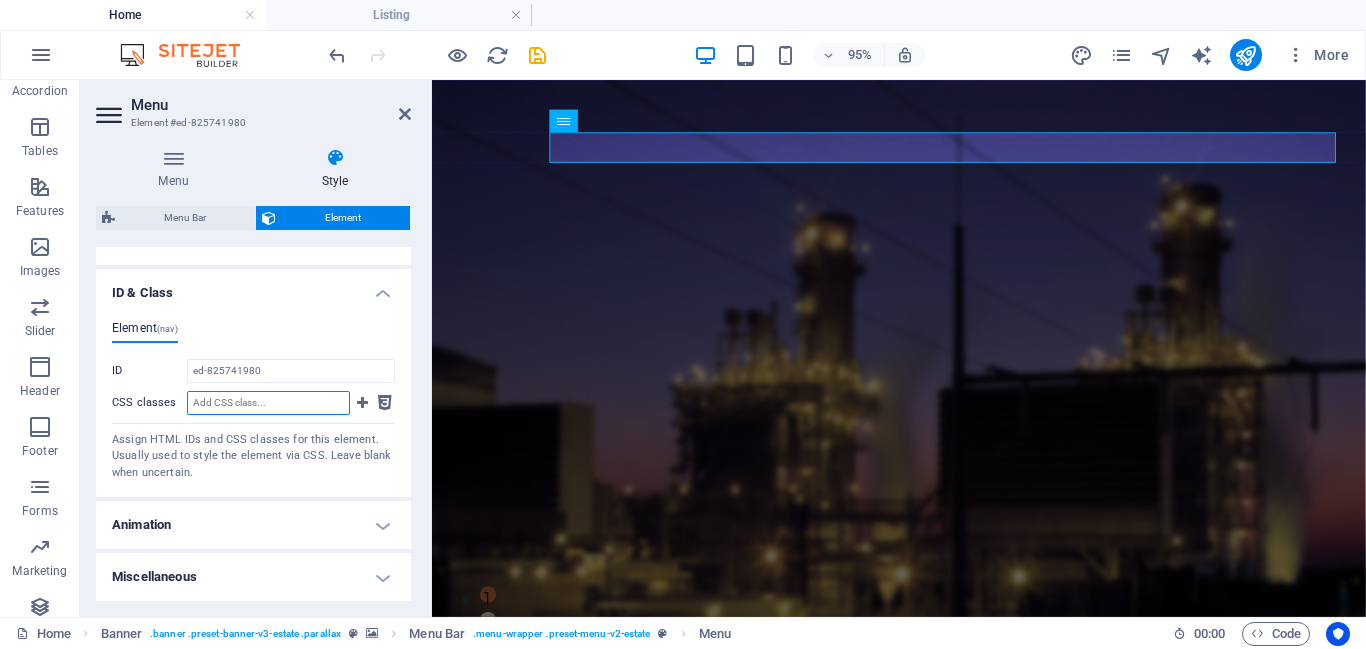 click on "CSS classes" at bounding box center (268, 403) 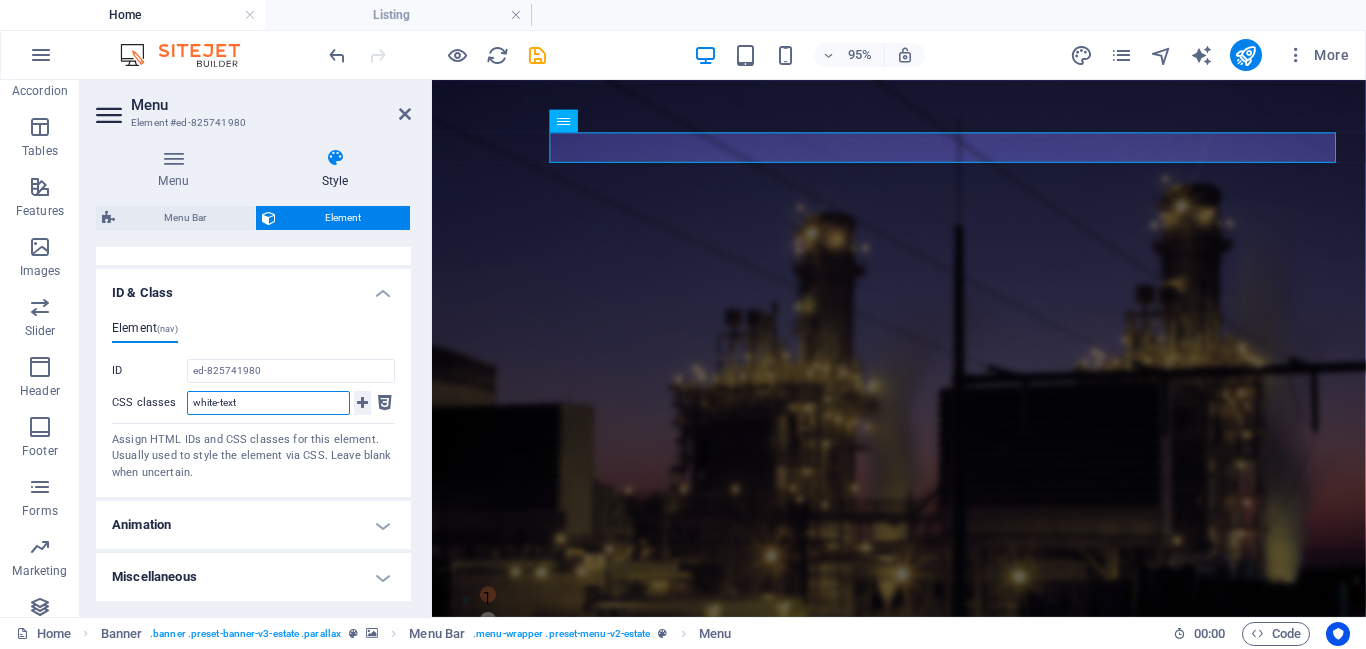 type on "white-text" 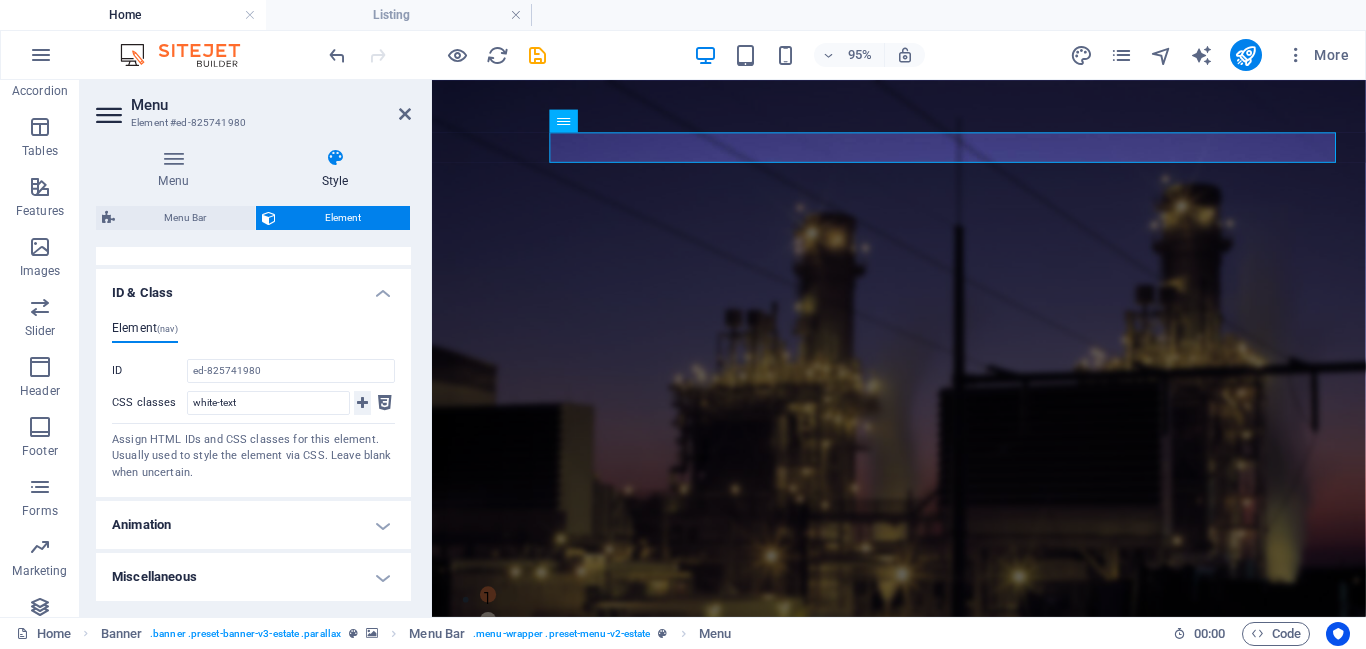 click at bounding box center (362, 403) 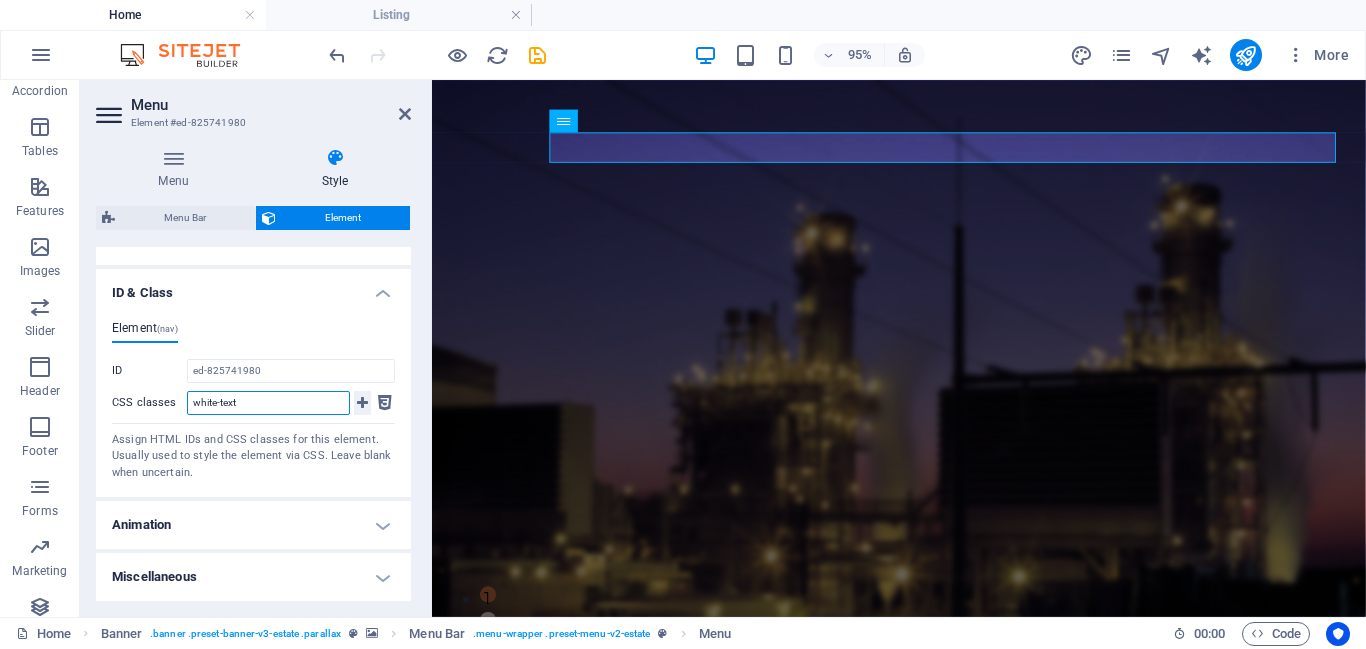 type 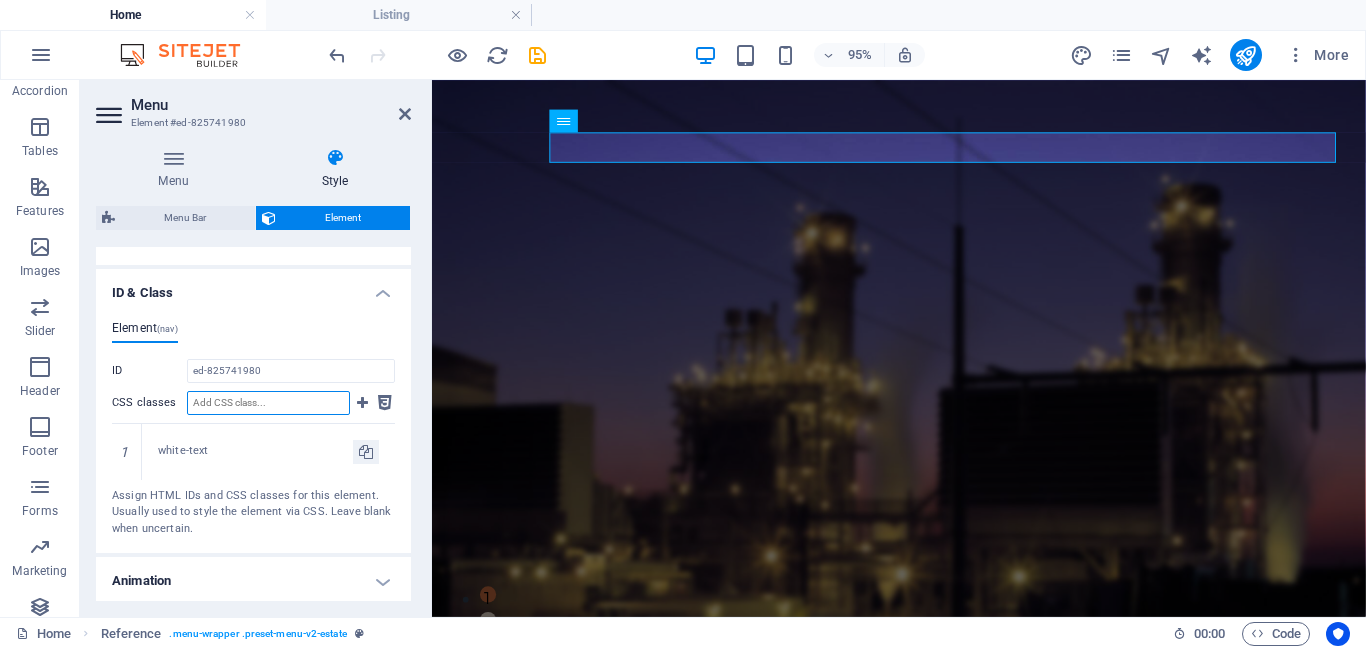 scroll, scrollTop: 0, scrollLeft: 0, axis: both 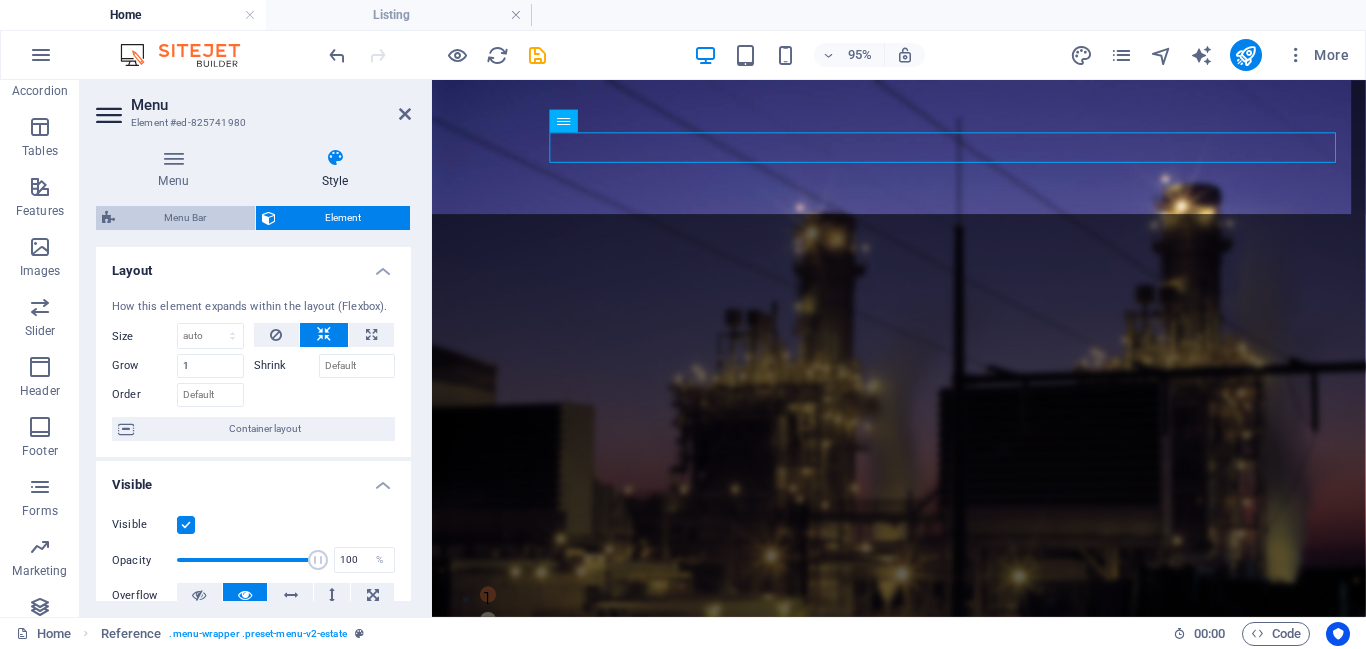 click on "Menu Bar" at bounding box center (185, 218) 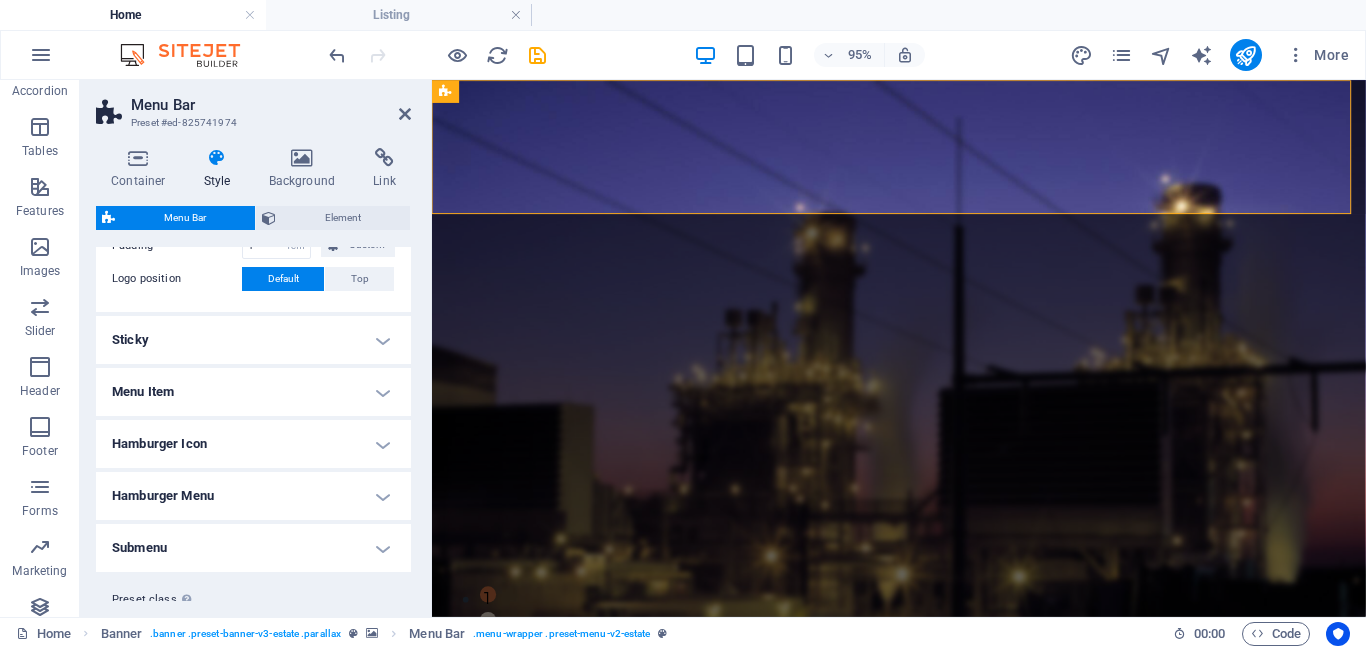scroll, scrollTop: 425, scrollLeft: 0, axis: vertical 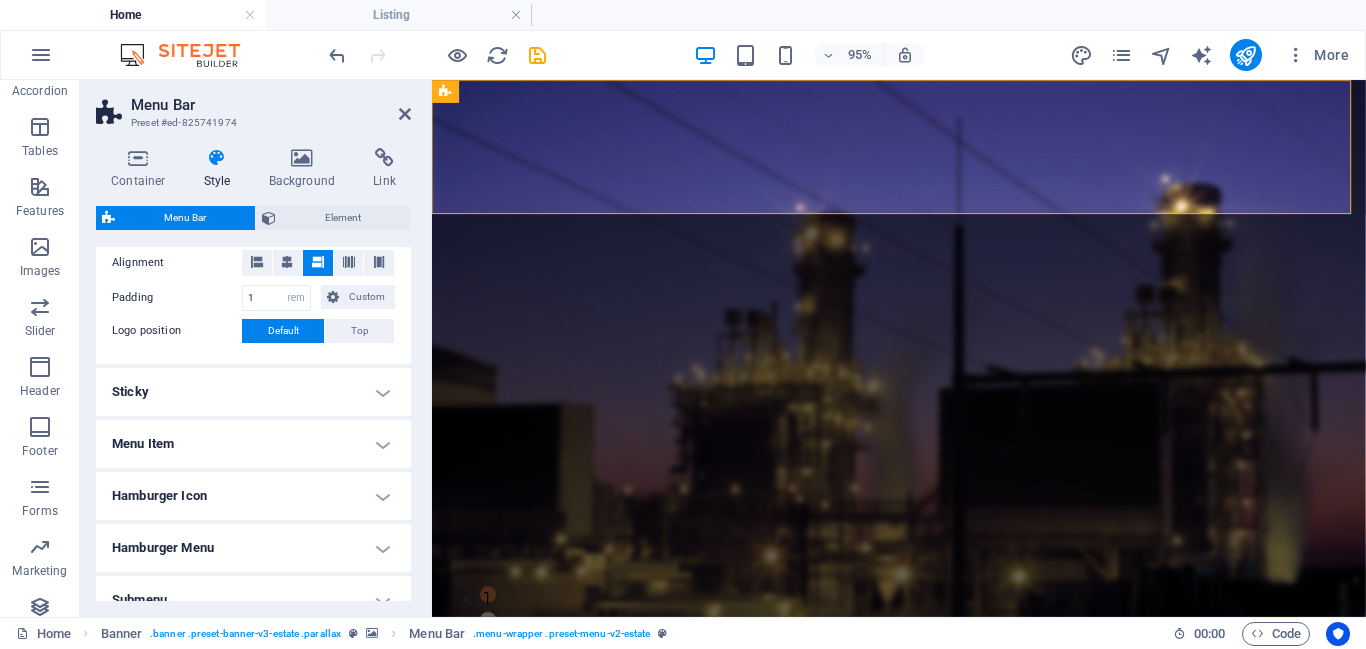 click on "Sticky" at bounding box center [253, 392] 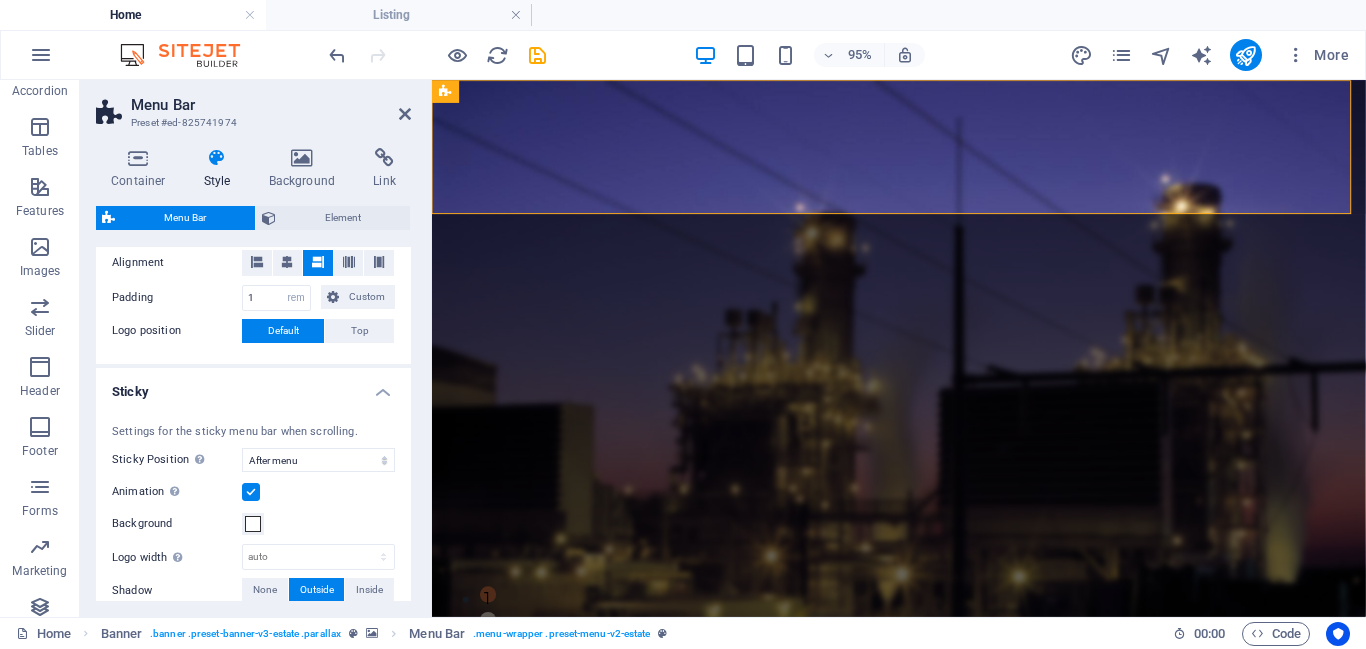 click on "Menu Bar Background Alignment Padding 1 px rem % vh vw Custom Custom 1 px rem % vh vw 1 px rem % vh vw 1 px rem % vh vw 1 px rem % vh vw Logo position Default Top  - Padding 1 px rem % vh vw Custom Custom 1 px rem % vh vw 1 px rem % vh vw 1 px rem % vh vw 1 px rem % vh vw Menu width Default Wide  - Padding 0 px rem % vh vw Custom Custom 0 px rem % vh vw 0 px rem % vh vw 0 px rem % vh vw 0 px rem % vh vw  - Background Sticky Settings for the sticky menu bar when scrolling. Sticky Position Affects the scroll position where the menu bar is pinned. Change takes effect when saving or switching to preview mode. Off Instant After menu After banner When scrolling up Animation Sets a smooth transition when sticky menu appears Background Logo width Overwrites the width set in the logo for sticky mode auto px rem % vh vw Shadow None Outside Inside Color X offset 2 px rem vh vw Y offset 0 px rem vh vw Blur 0 px rem % vh vw Spread 0 px rem vh vw Menu Item Menu Item Submenu Item Style Plain Text color Box: Fade Border 2" at bounding box center (253, 552) 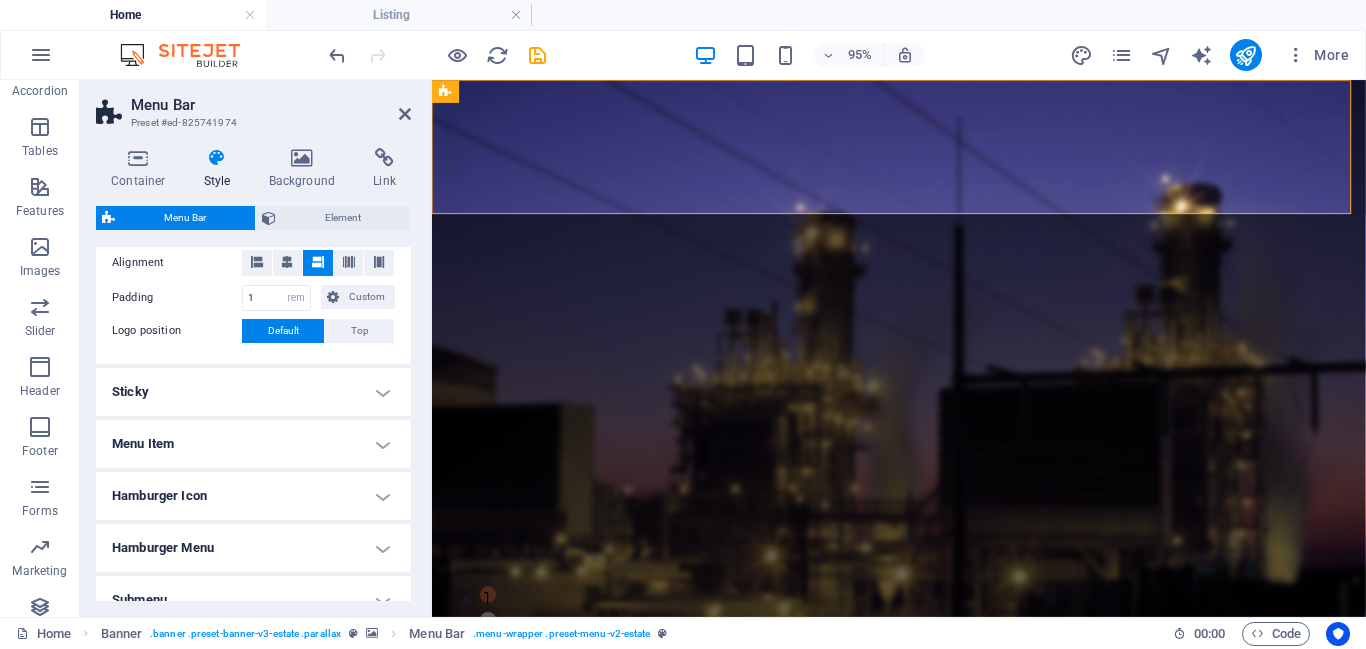 click on "Menu Item" at bounding box center (253, 444) 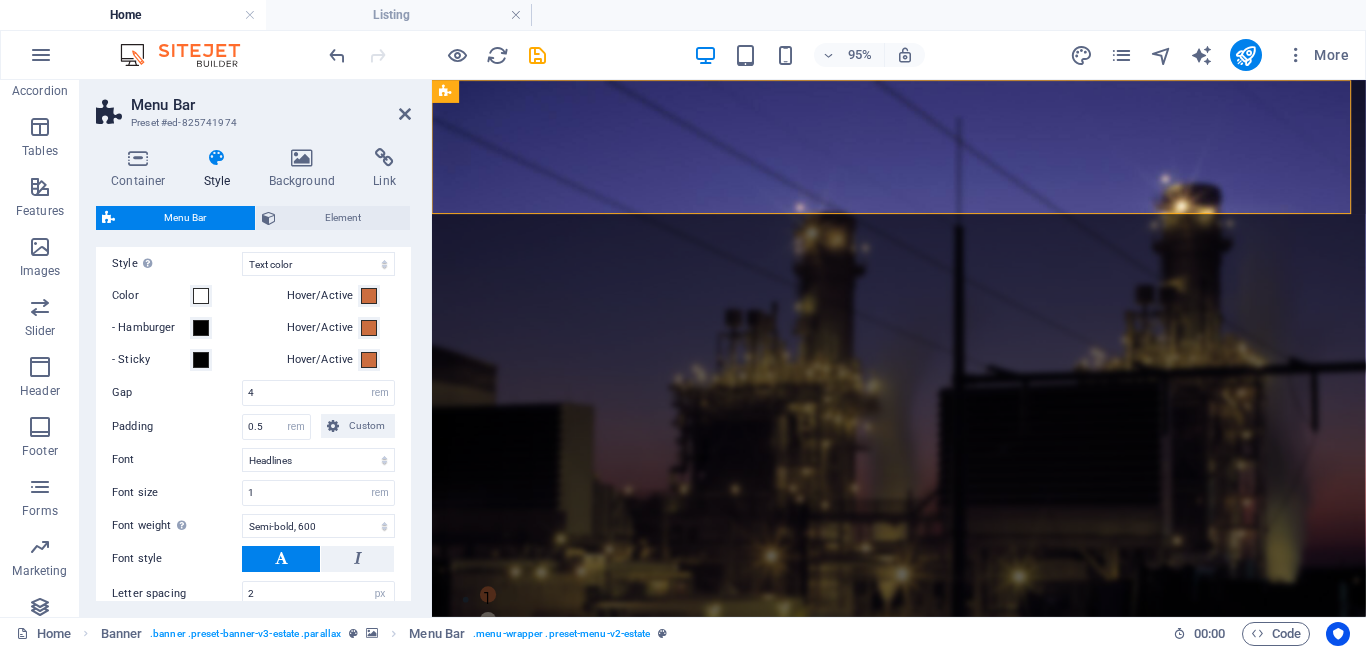 scroll, scrollTop: 683, scrollLeft: 0, axis: vertical 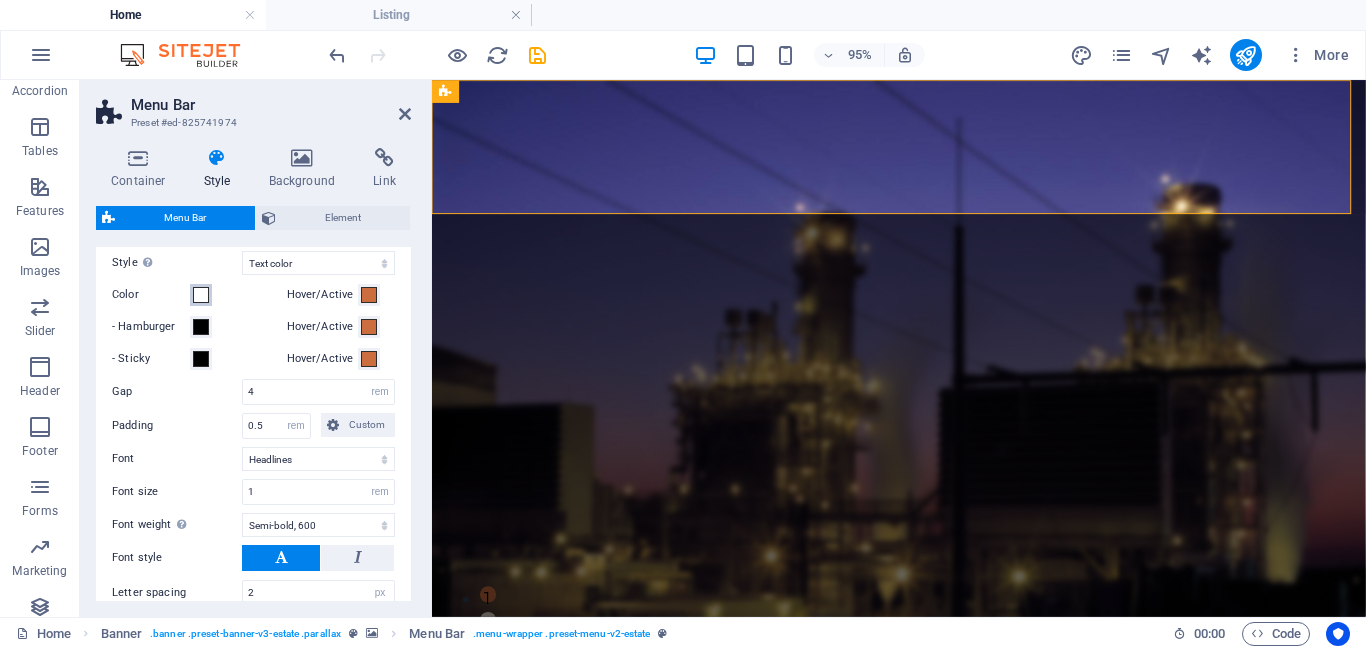 click at bounding box center [201, 295] 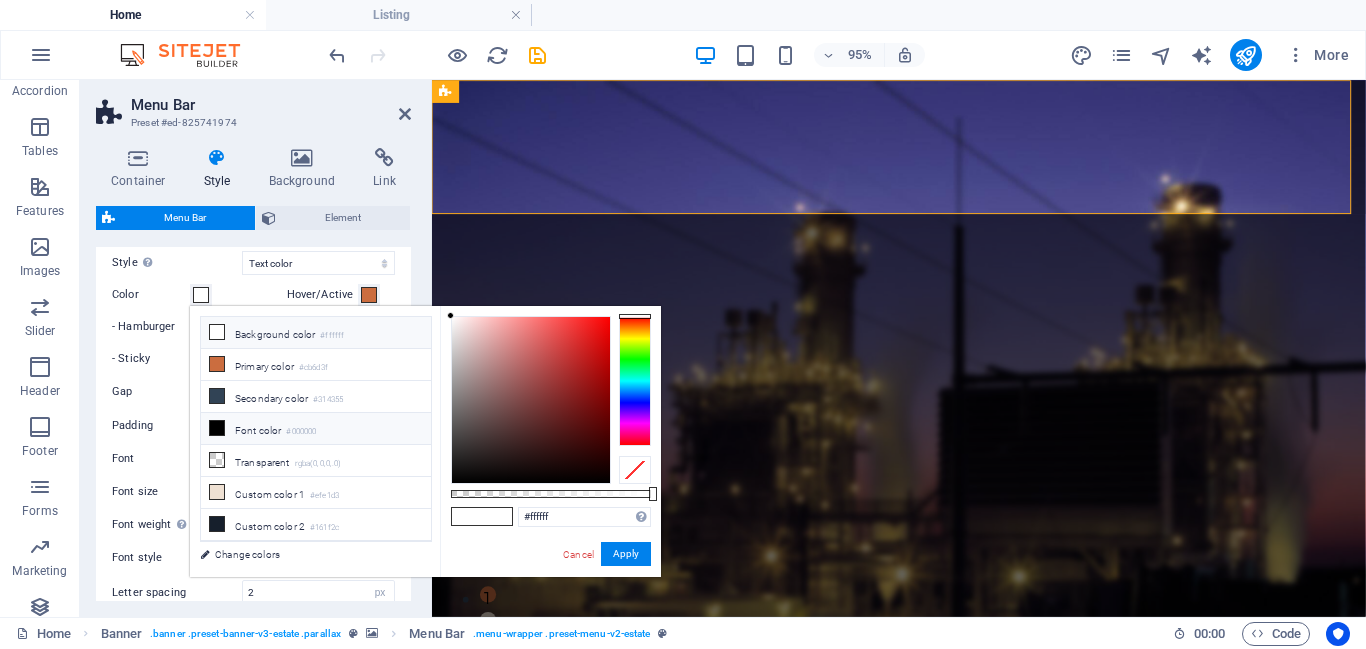 click on "Font color
#000000" at bounding box center [316, 429] 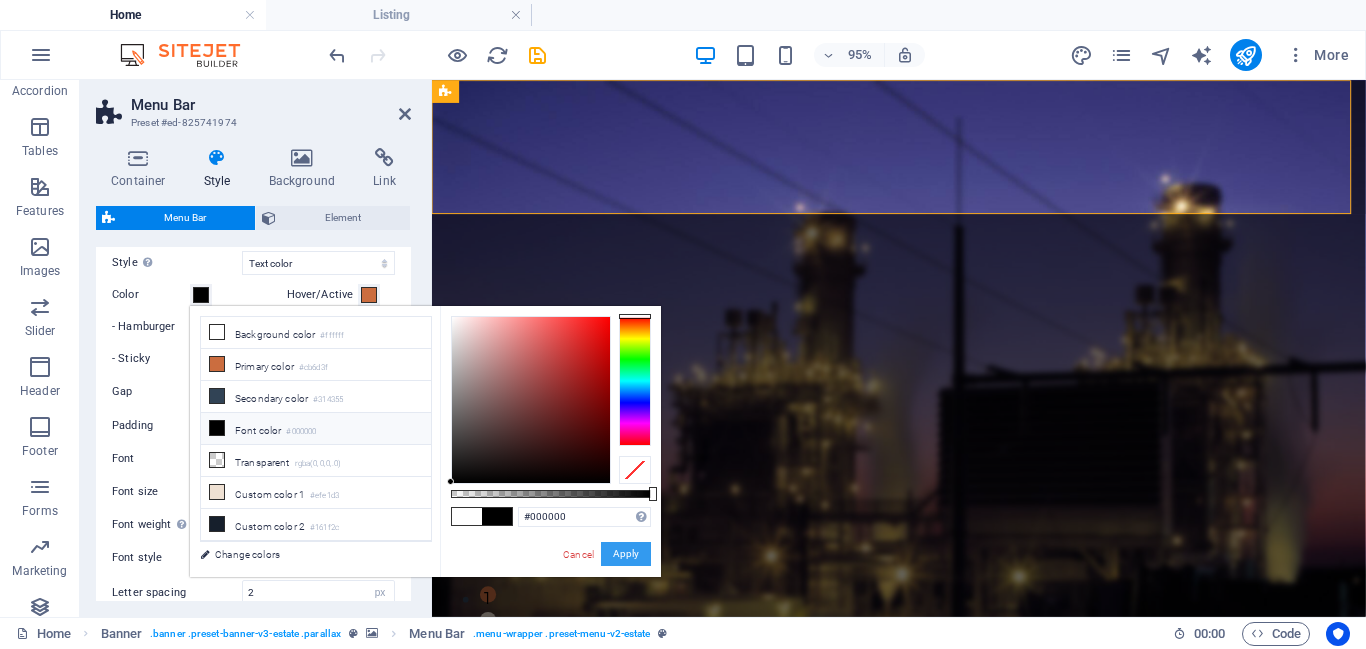 click on "Apply" at bounding box center (626, 554) 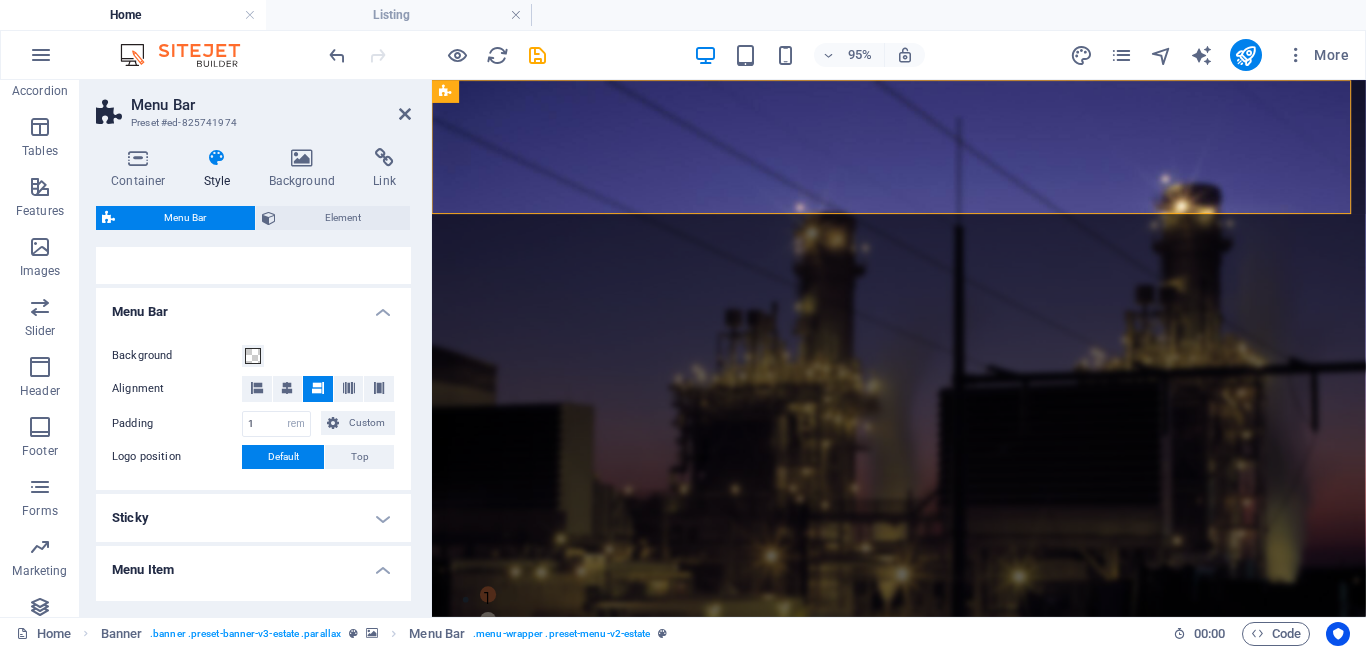 scroll, scrollTop: 0, scrollLeft: 0, axis: both 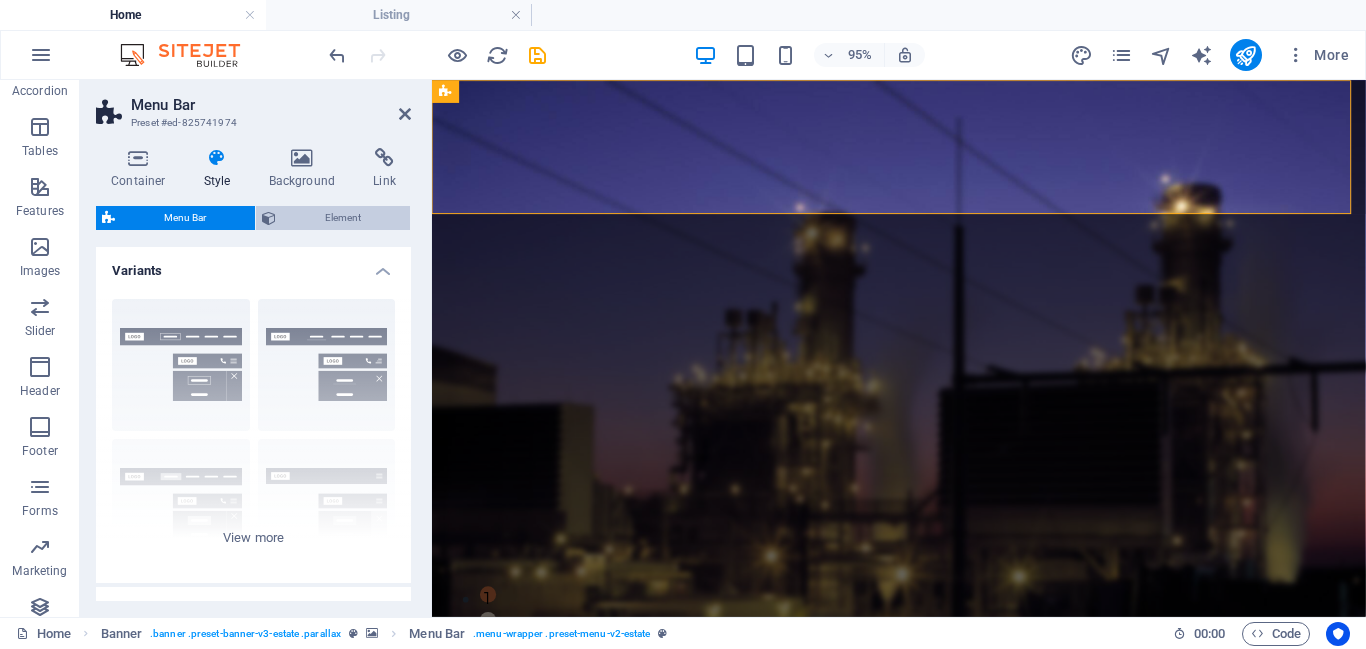 click on "Element" at bounding box center (343, 218) 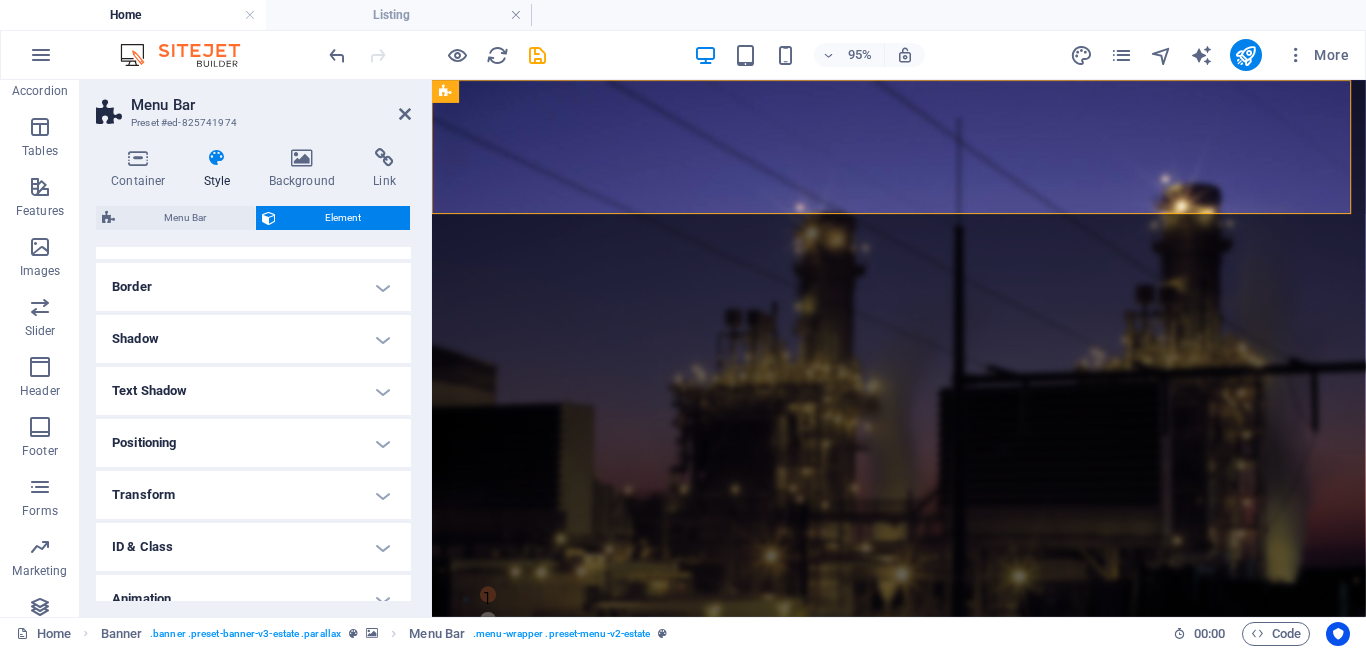 scroll, scrollTop: 421, scrollLeft: 0, axis: vertical 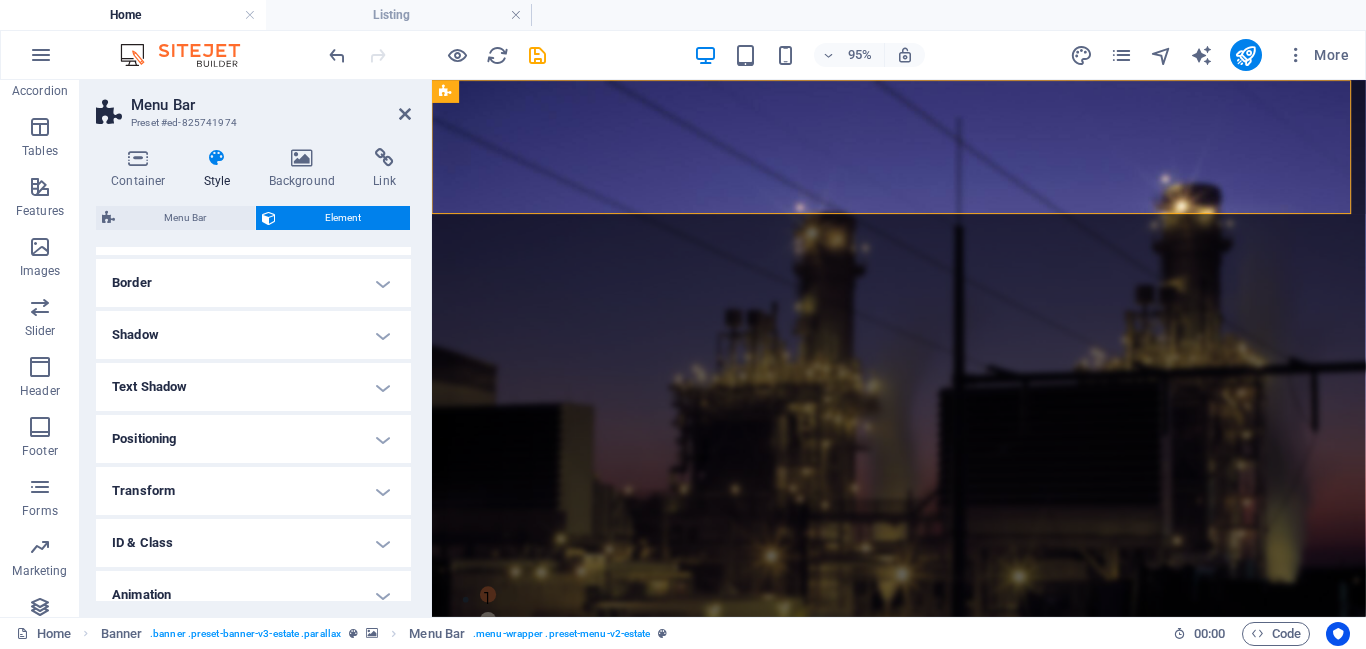 click on "Positioning" at bounding box center (253, 439) 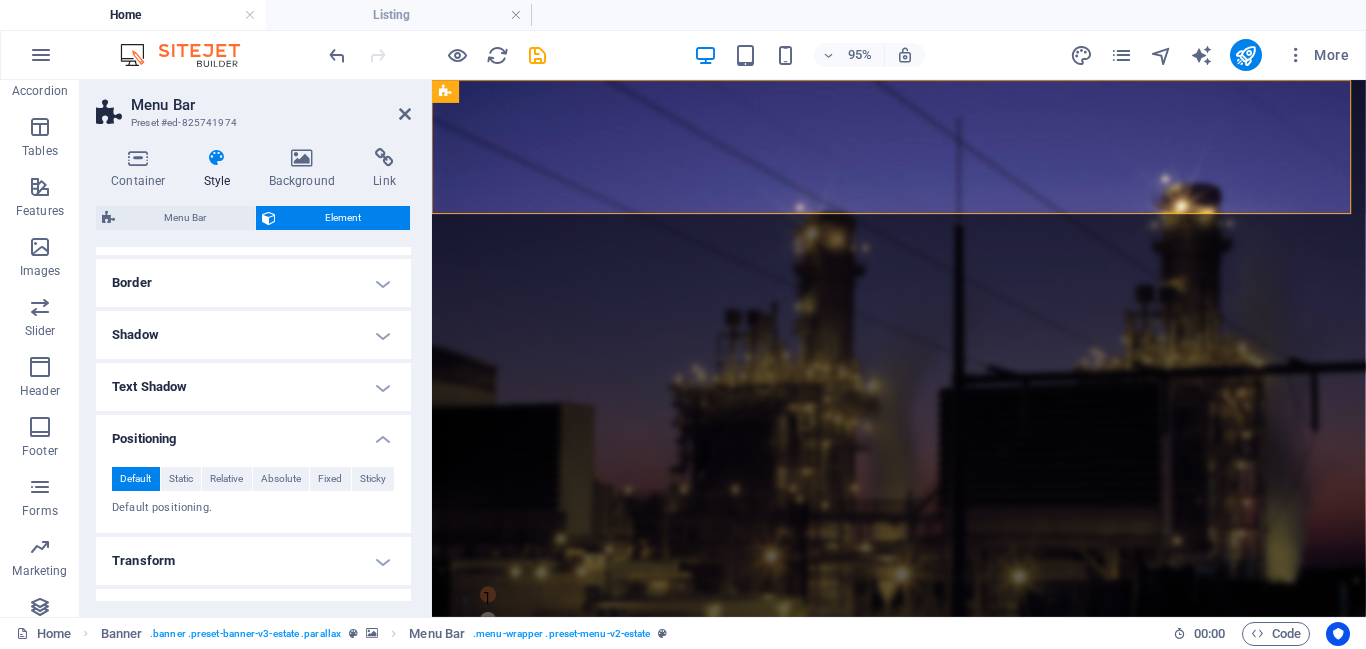click on "Text Shadow" at bounding box center [253, 387] 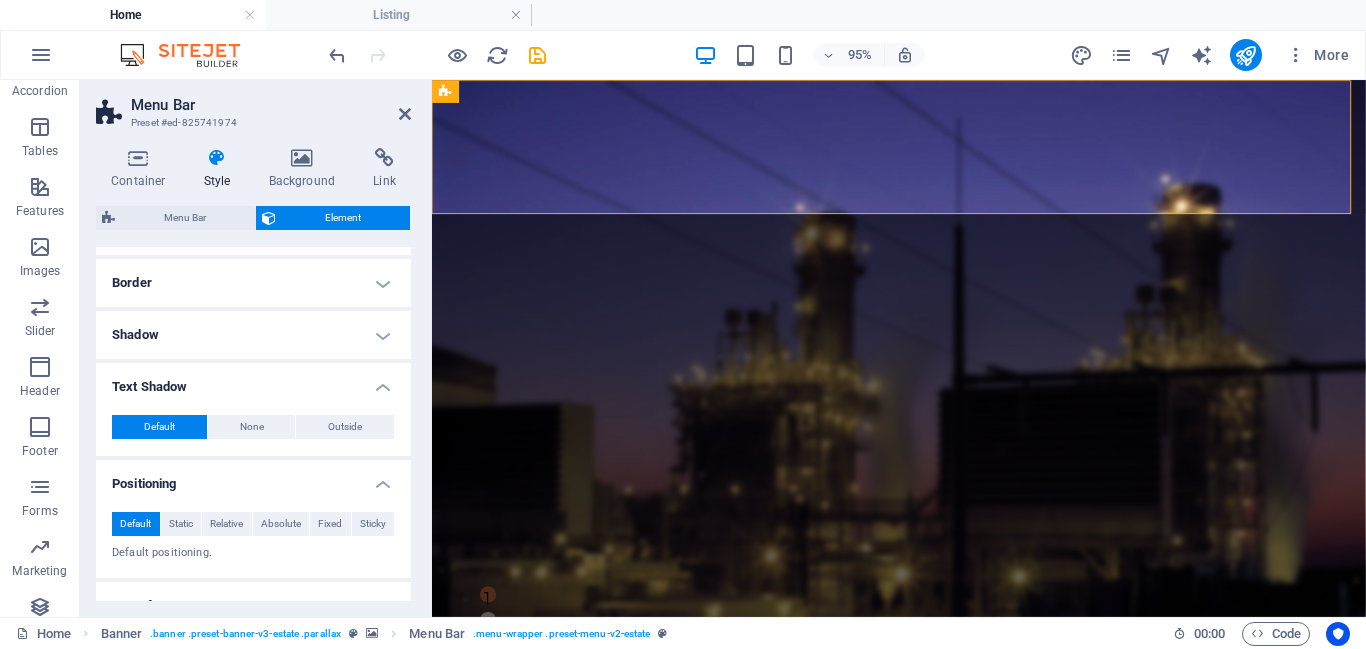 click on "Text Shadow" at bounding box center [253, 381] 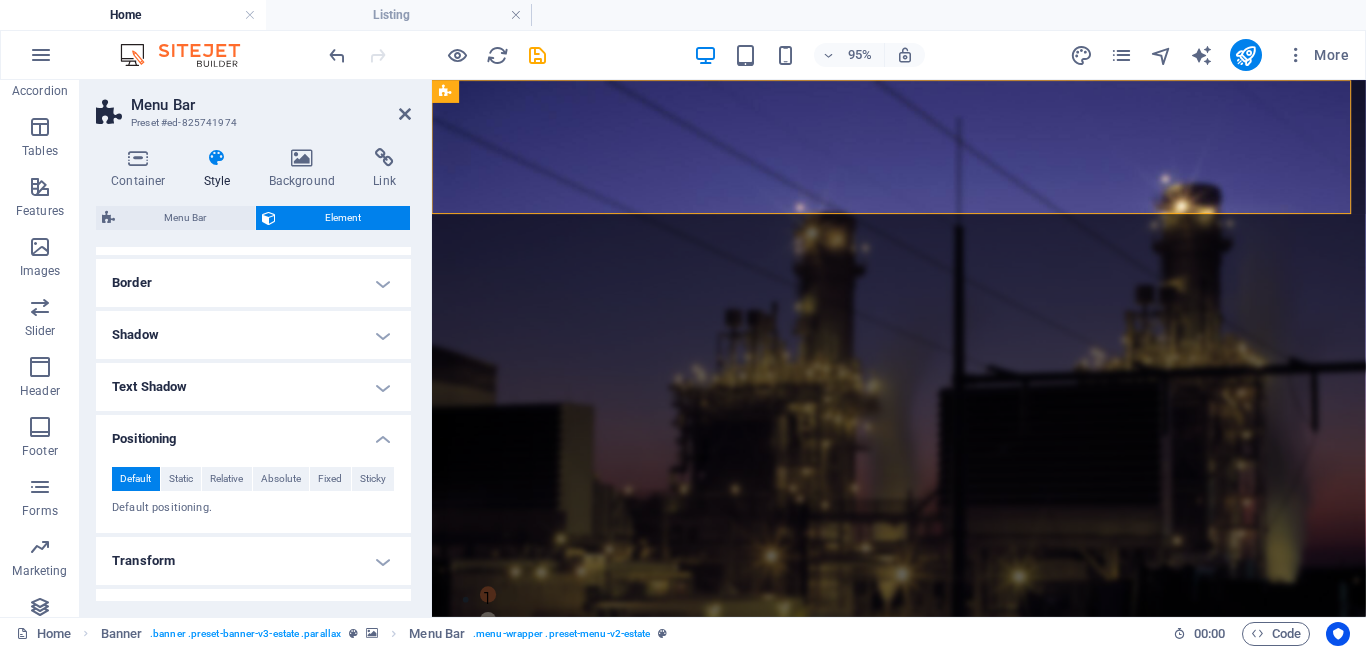 click on "Positioning" at bounding box center [253, 433] 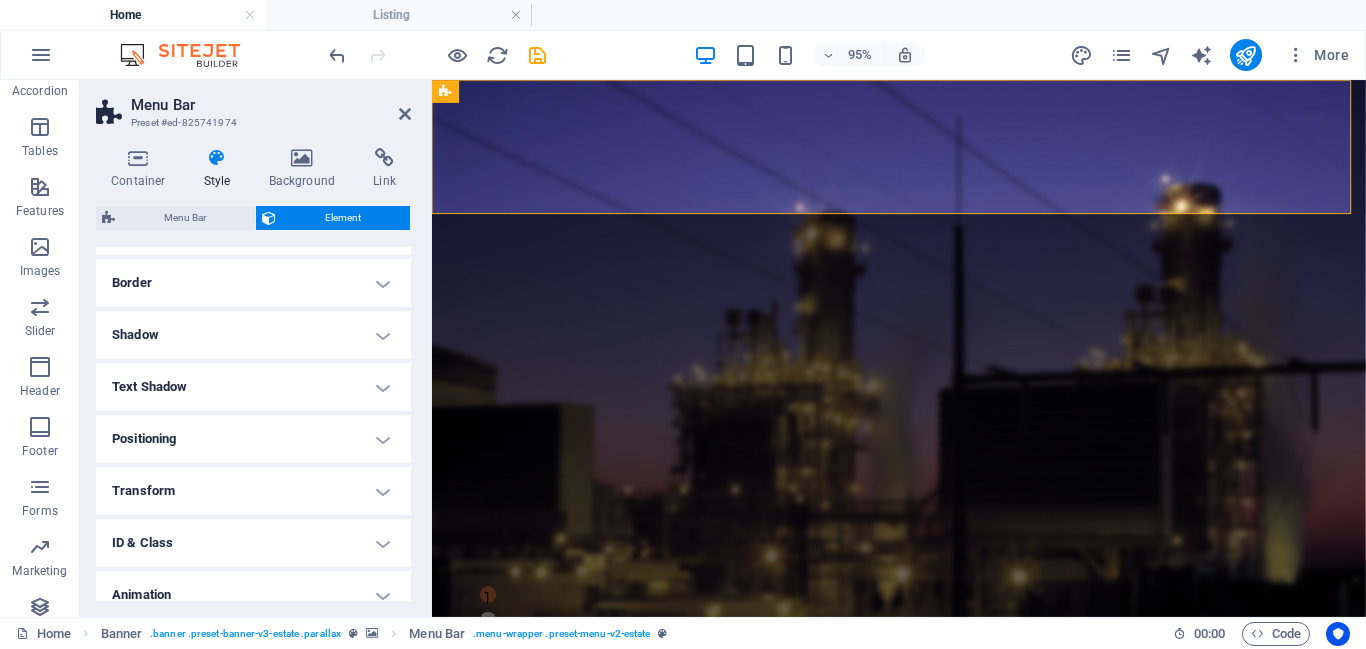 scroll, scrollTop: 491, scrollLeft: 0, axis: vertical 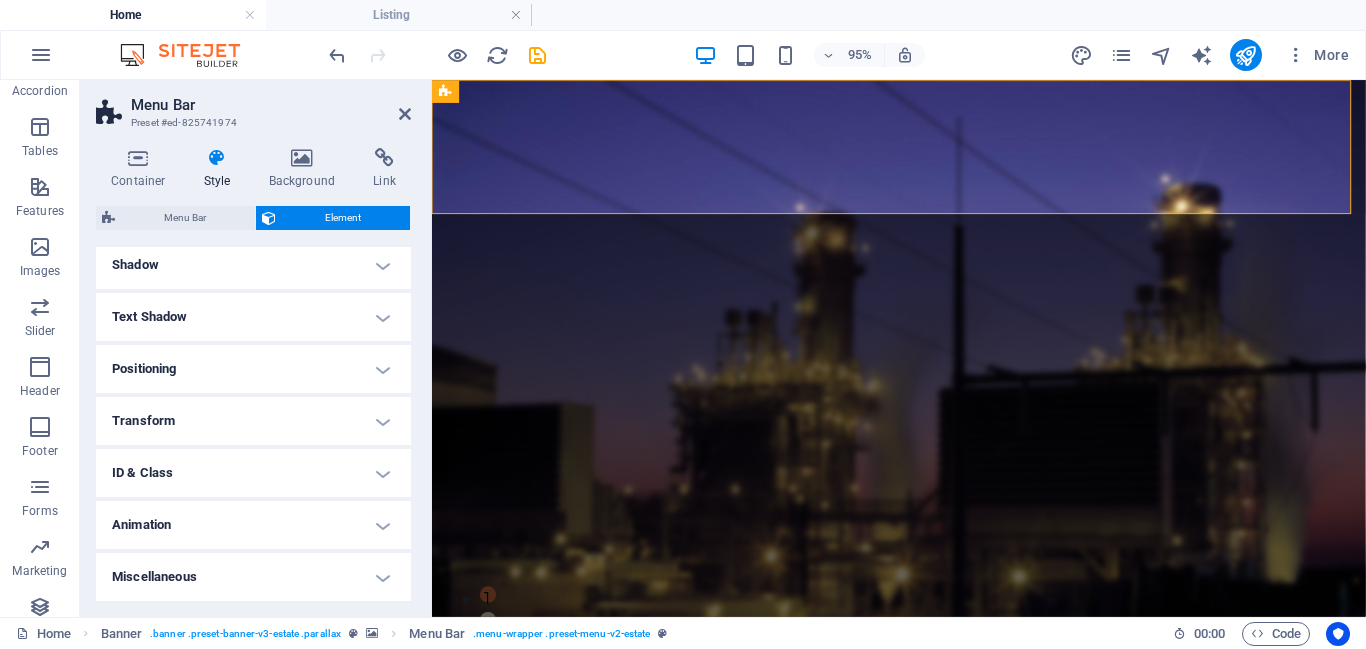 click on "ID & Class" at bounding box center [253, 473] 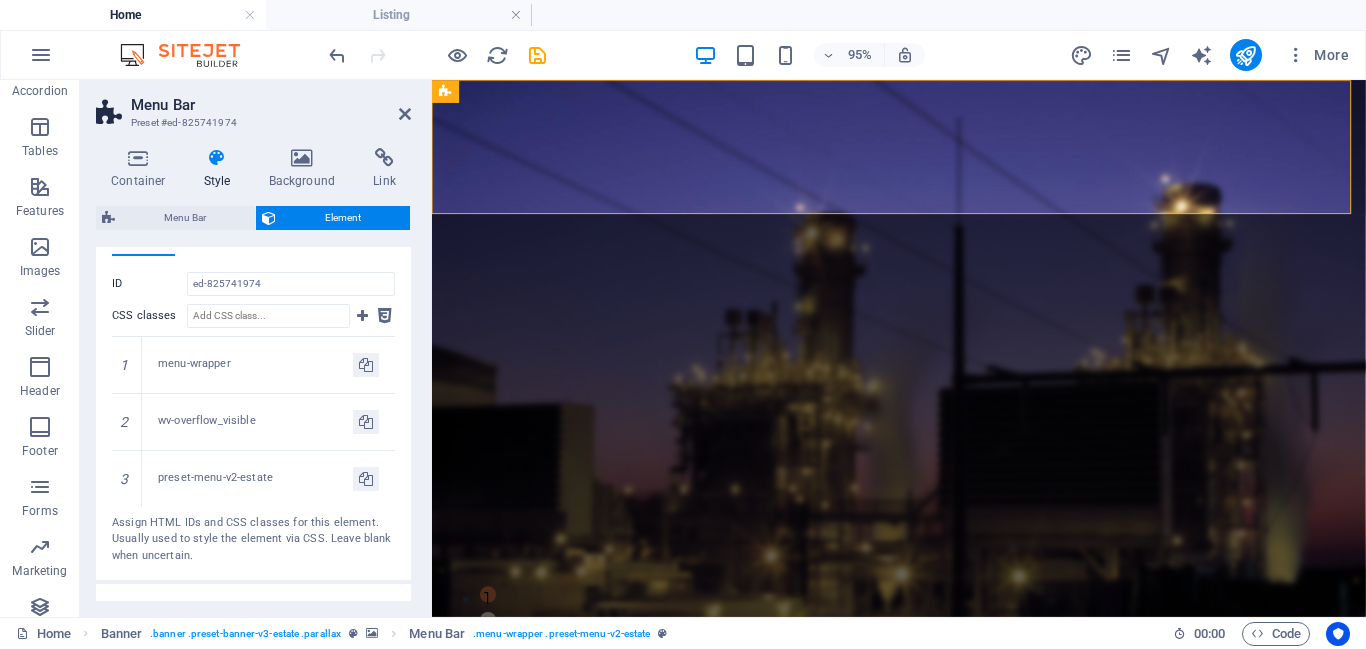 scroll, scrollTop: 753, scrollLeft: 0, axis: vertical 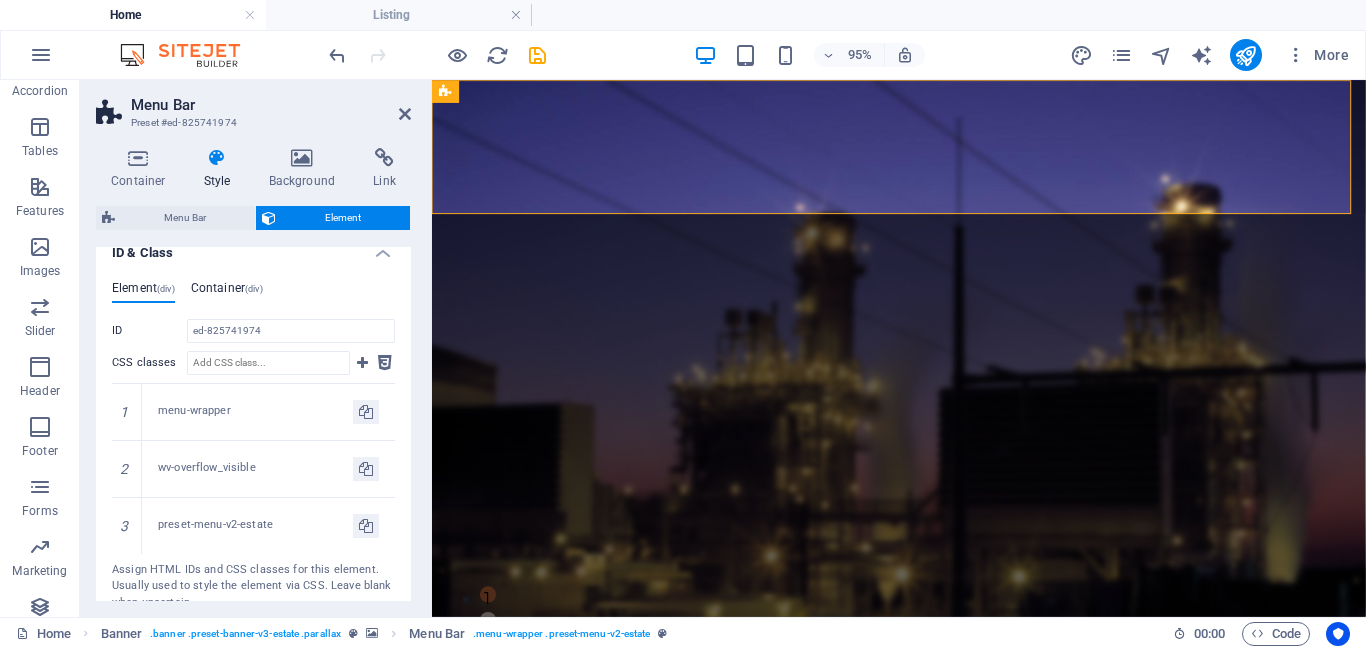 click on "Container  (div)" at bounding box center (227, 292) 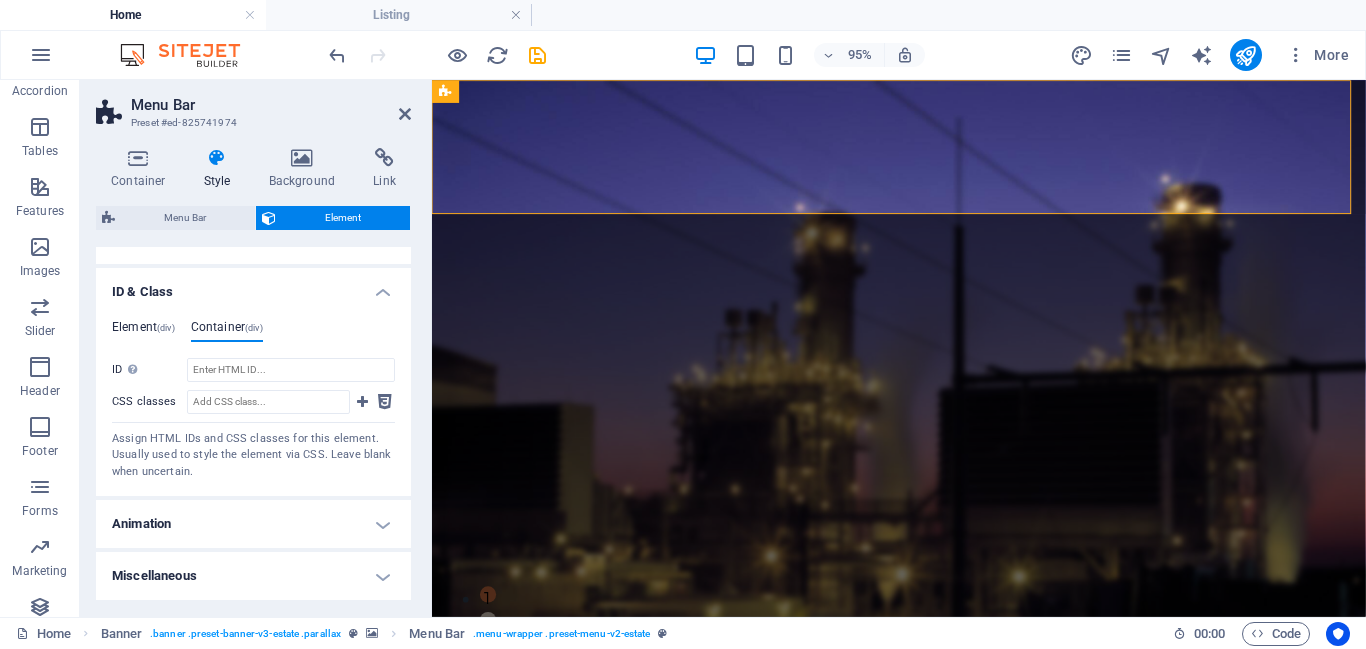 click on "Element  (div)" at bounding box center (143, 331) 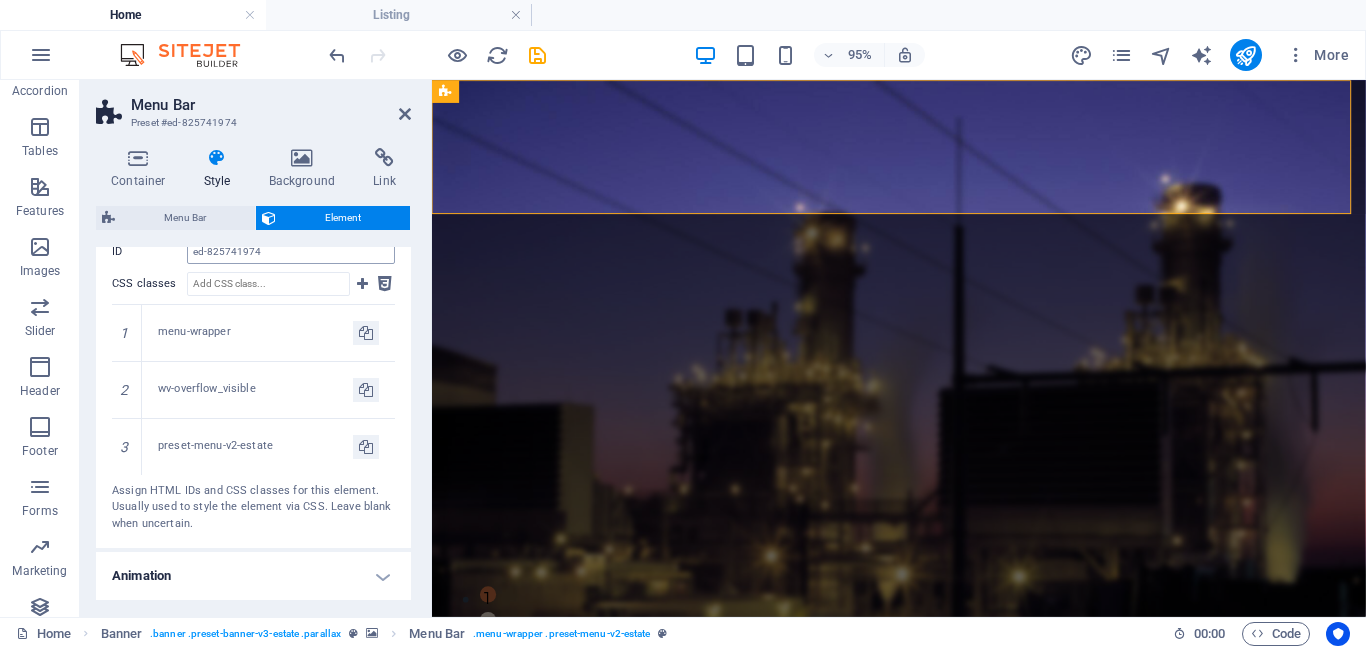 scroll, scrollTop: 796, scrollLeft: 0, axis: vertical 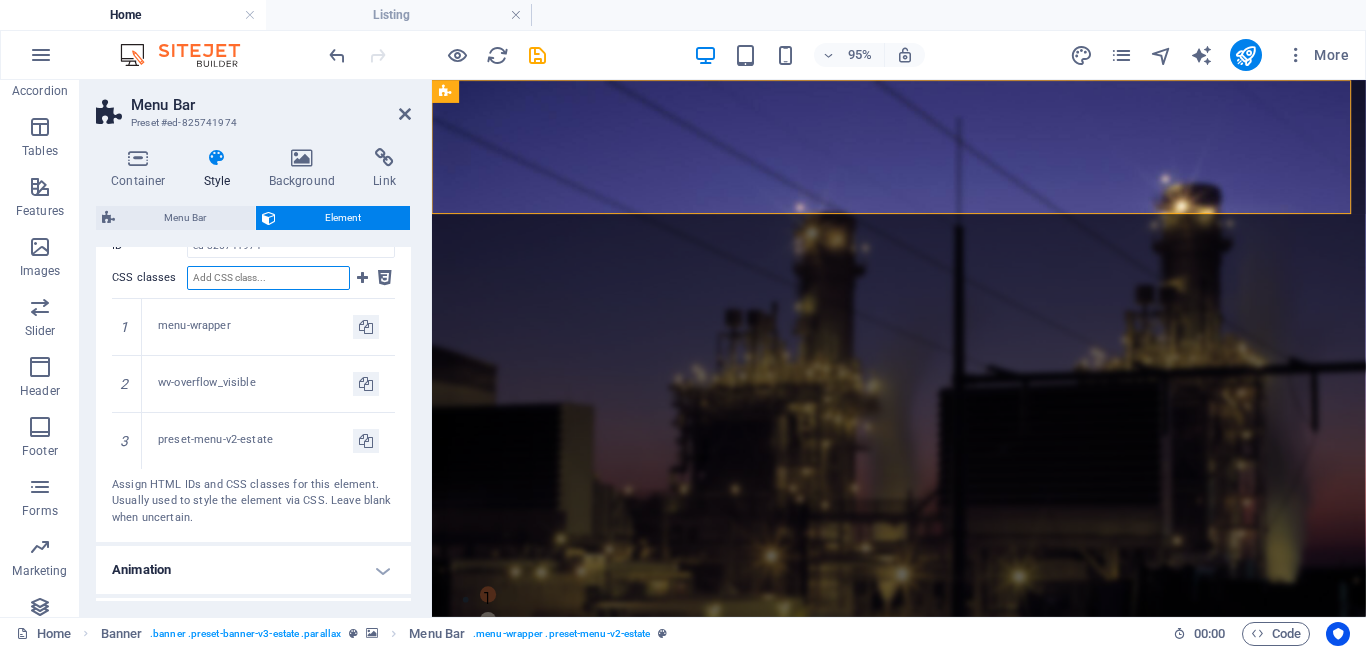 click on "CSS classes" at bounding box center [268, 278] 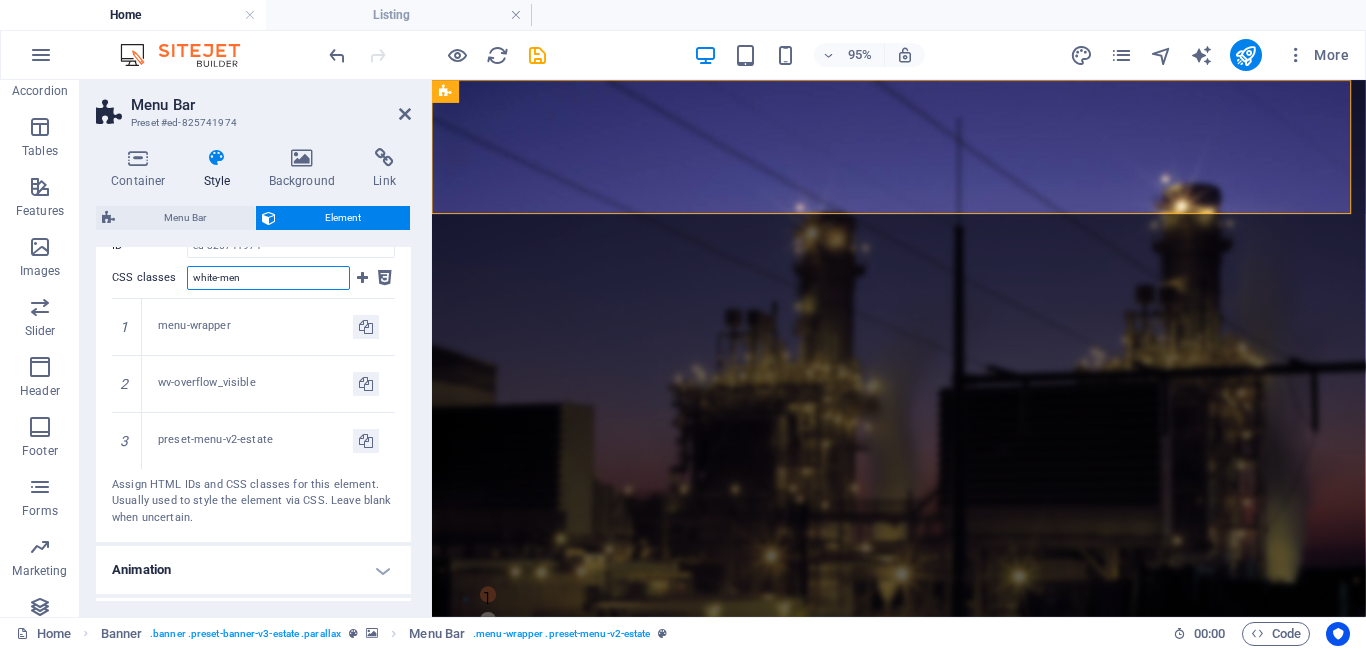 click on "white-men" at bounding box center [268, 278] 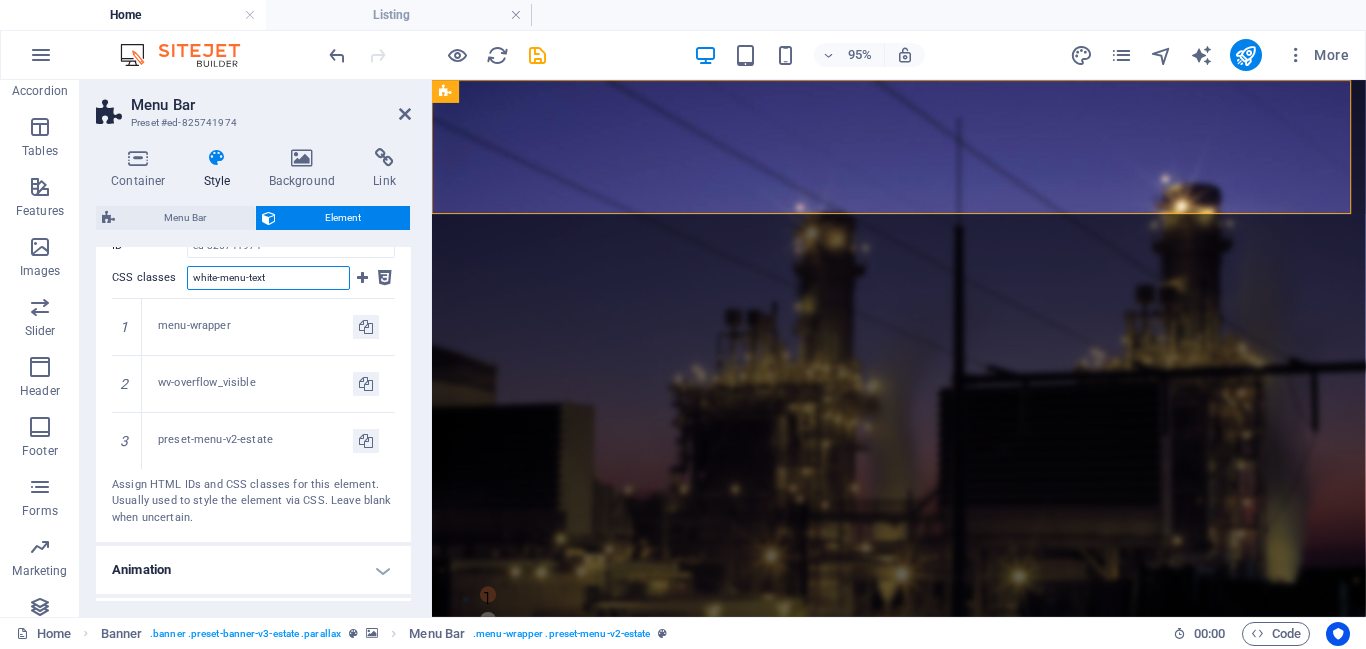 type on "white-menu-text" 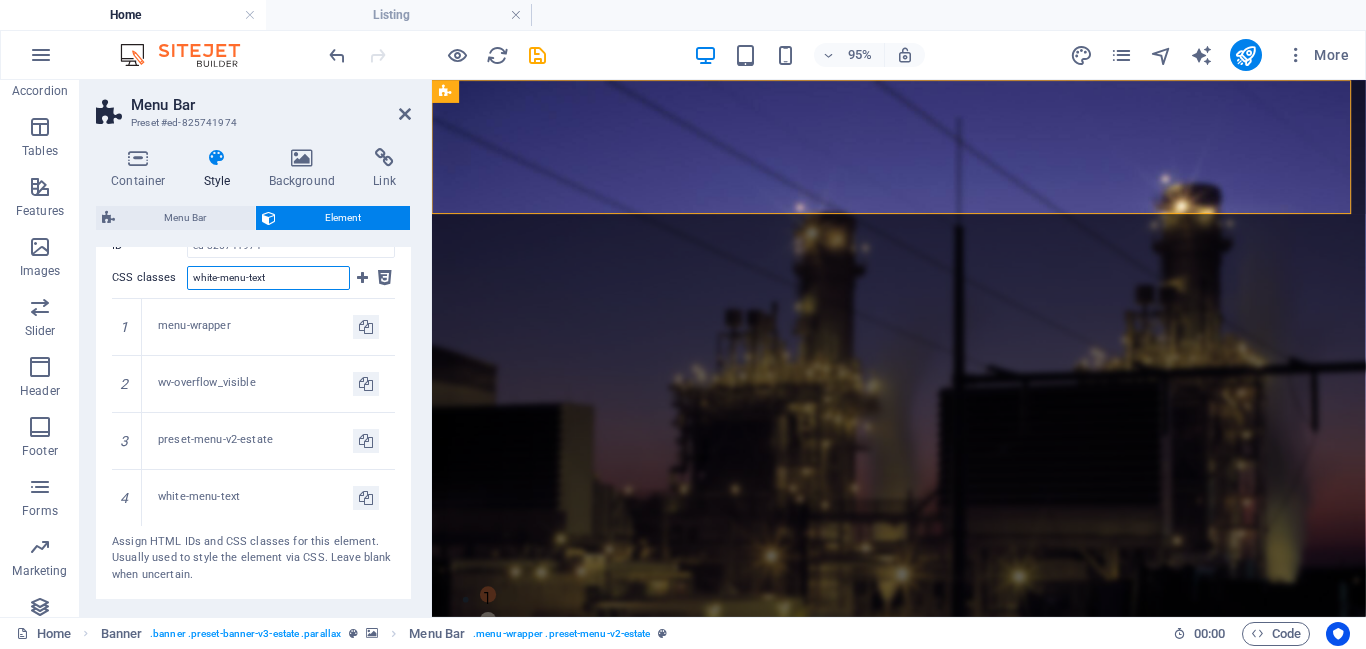 type 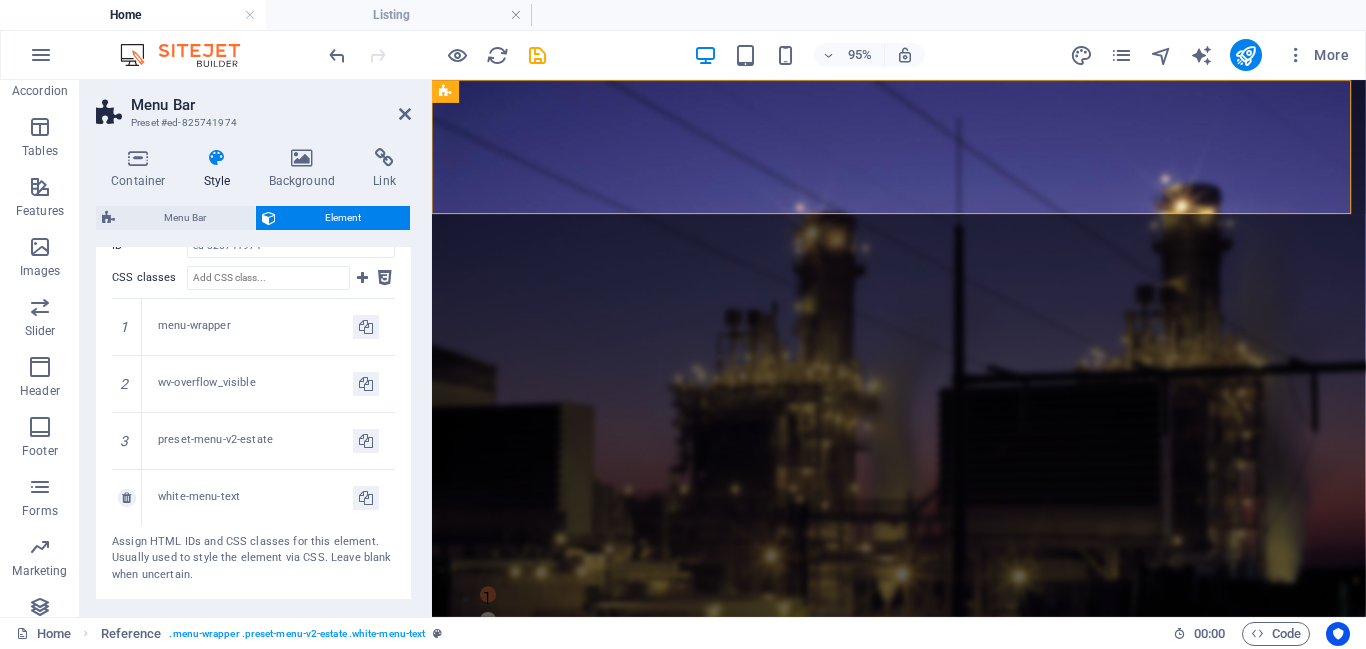 click on "white-menu-text" at bounding box center (268, 498) 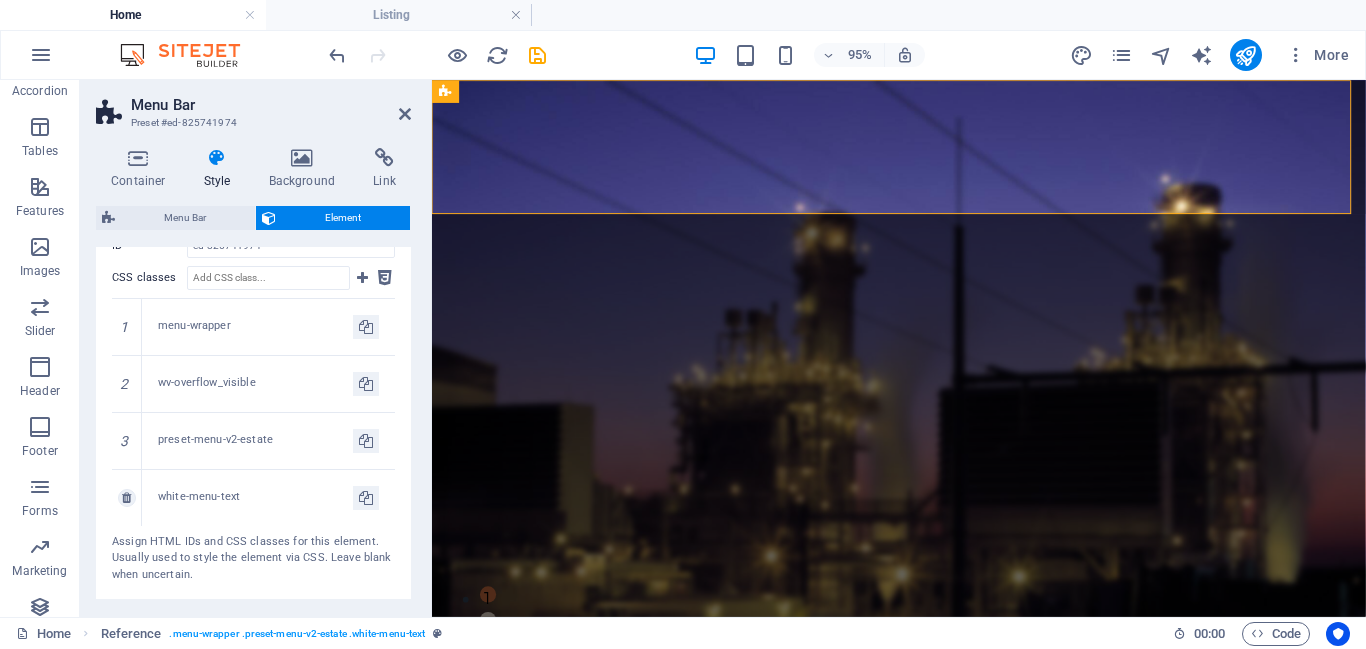 click on "white-menu-text" at bounding box center (255, 497) 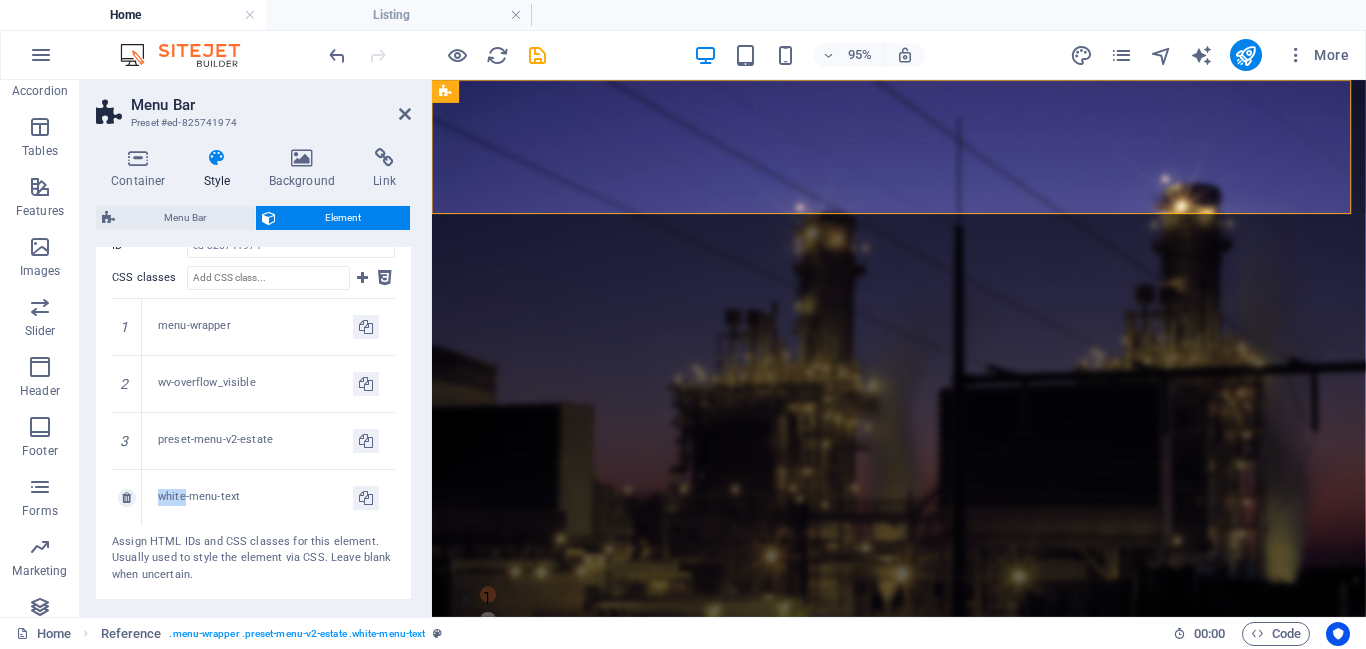 click on "white-menu-text" at bounding box center (255, 497) 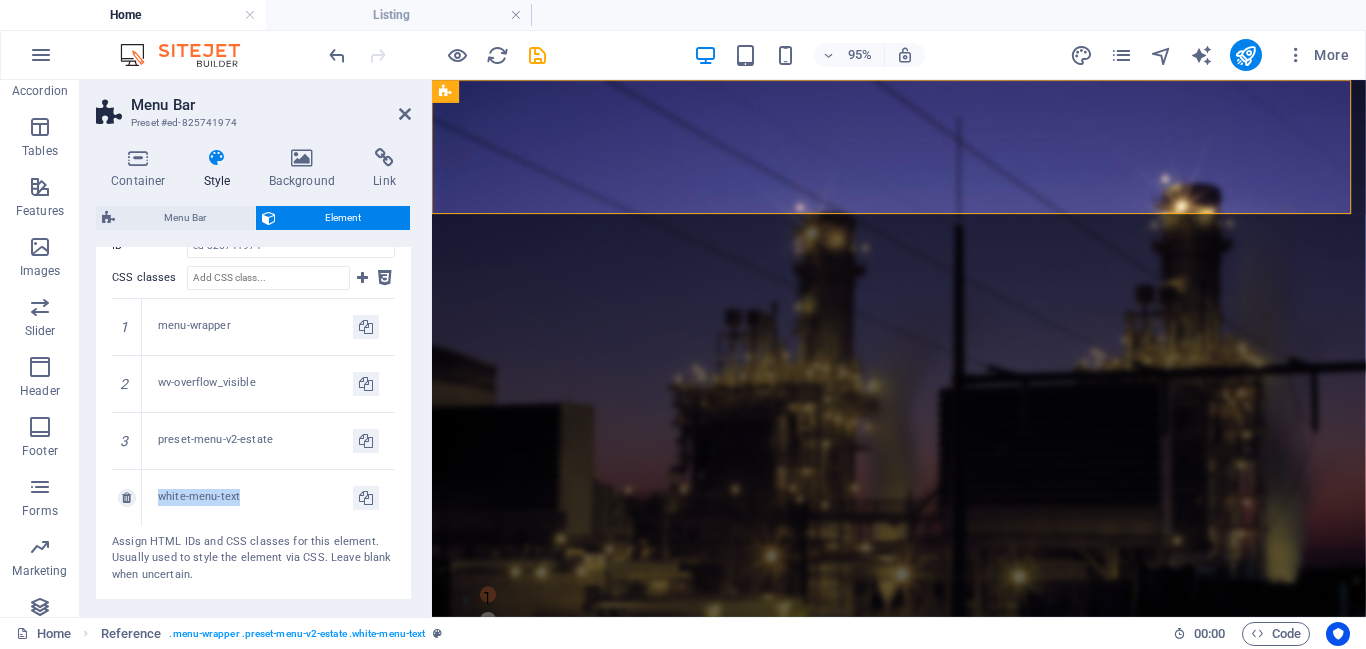 click on "white-menu-text" at bounding box center (255, 497) 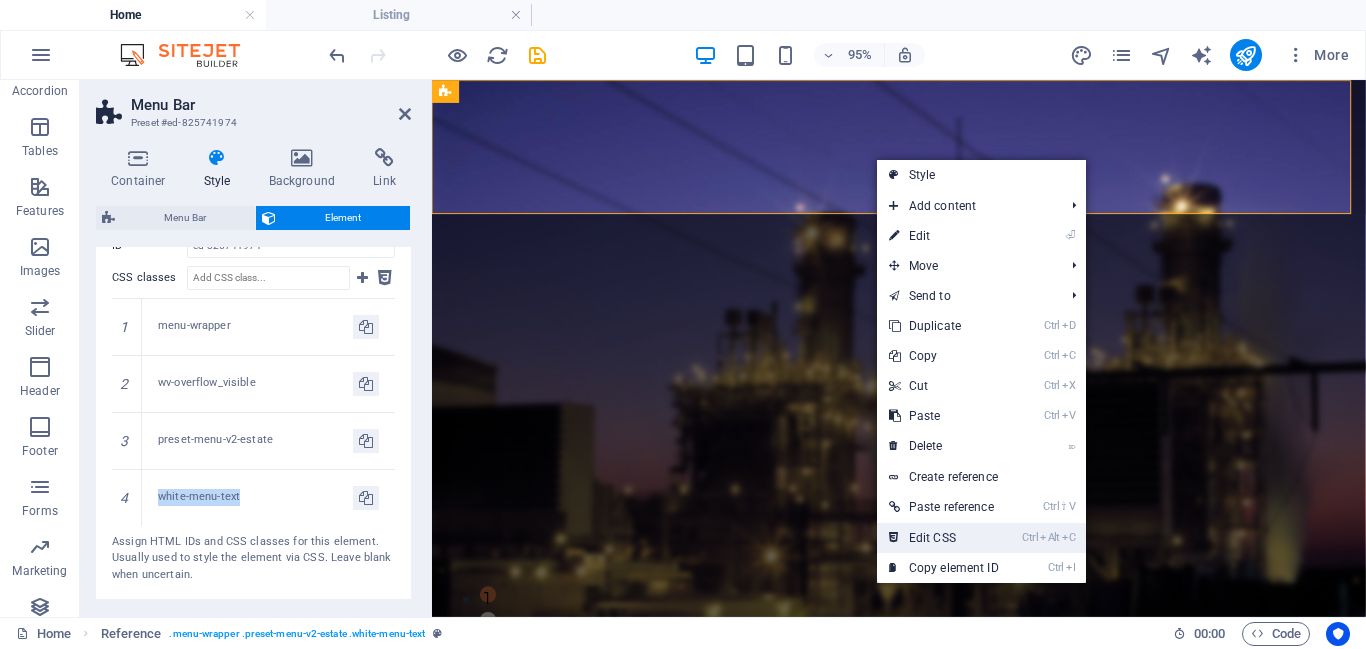 click on "Ctrl Alt C  Edit CSS" at bounding box center [944, 538] 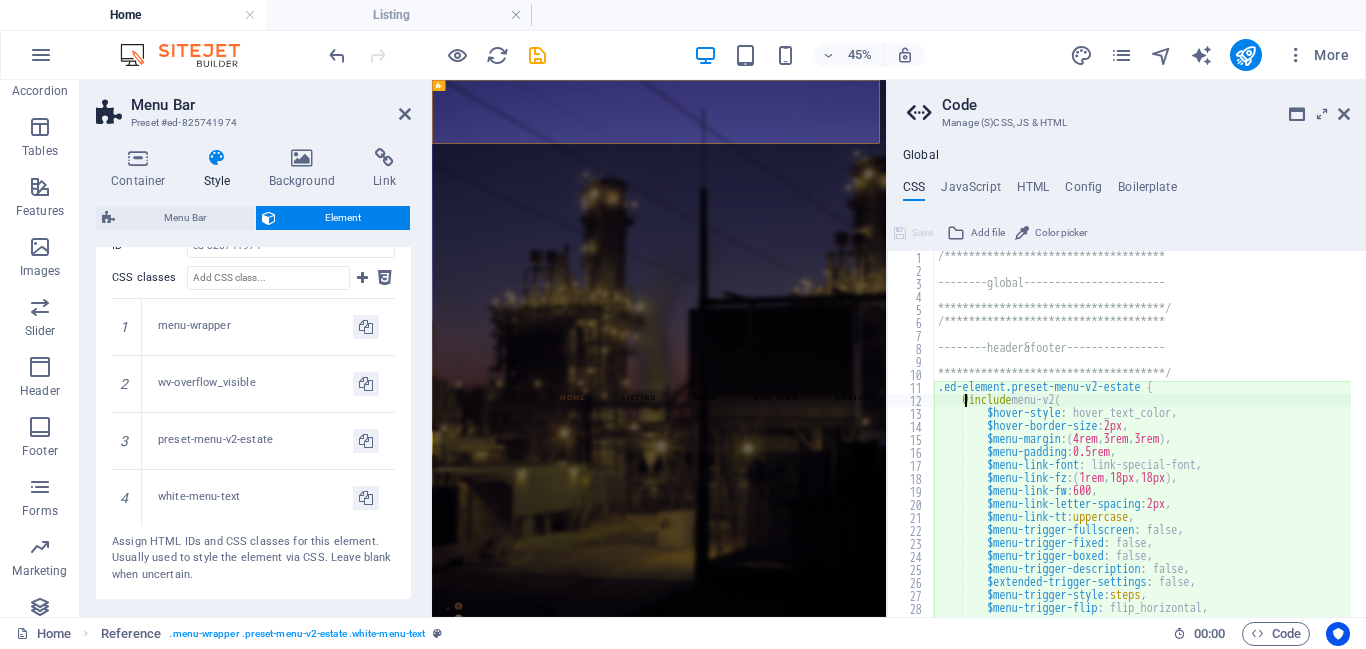 scroll, scrollTop: 0, scrollLeft: 0, axis: both 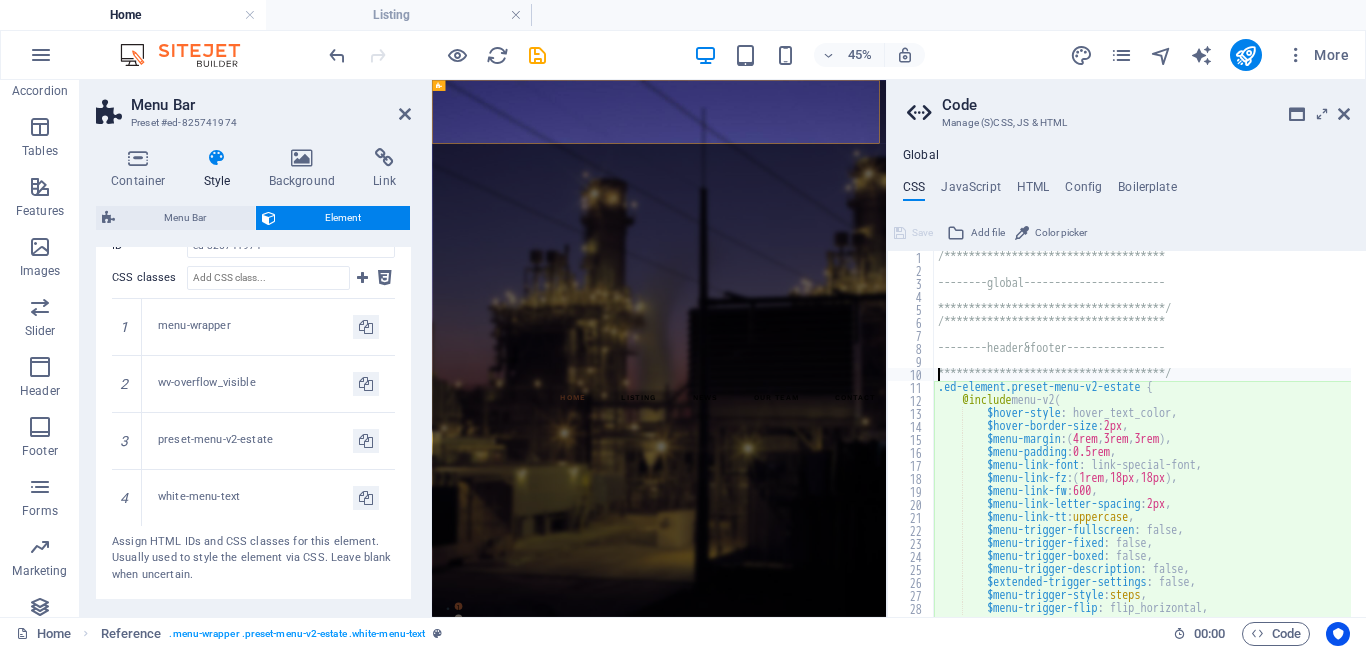 type on "--------header&footer----------------" 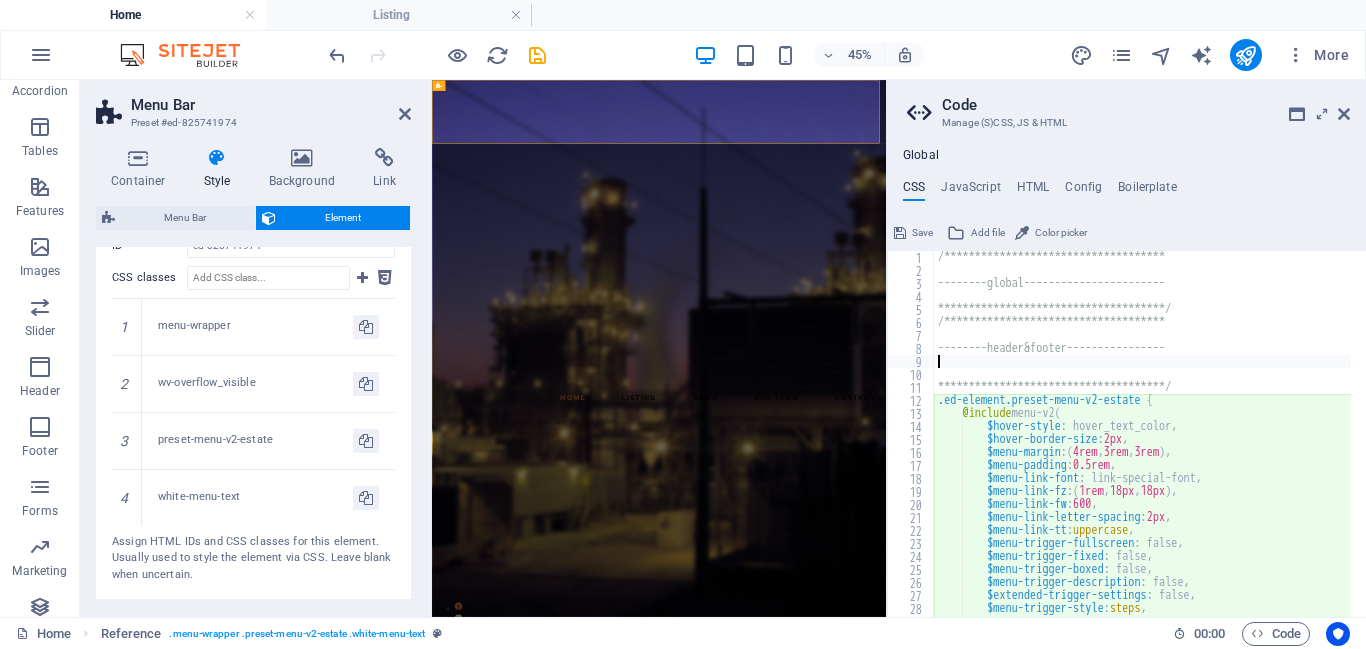type on "--menu-color" 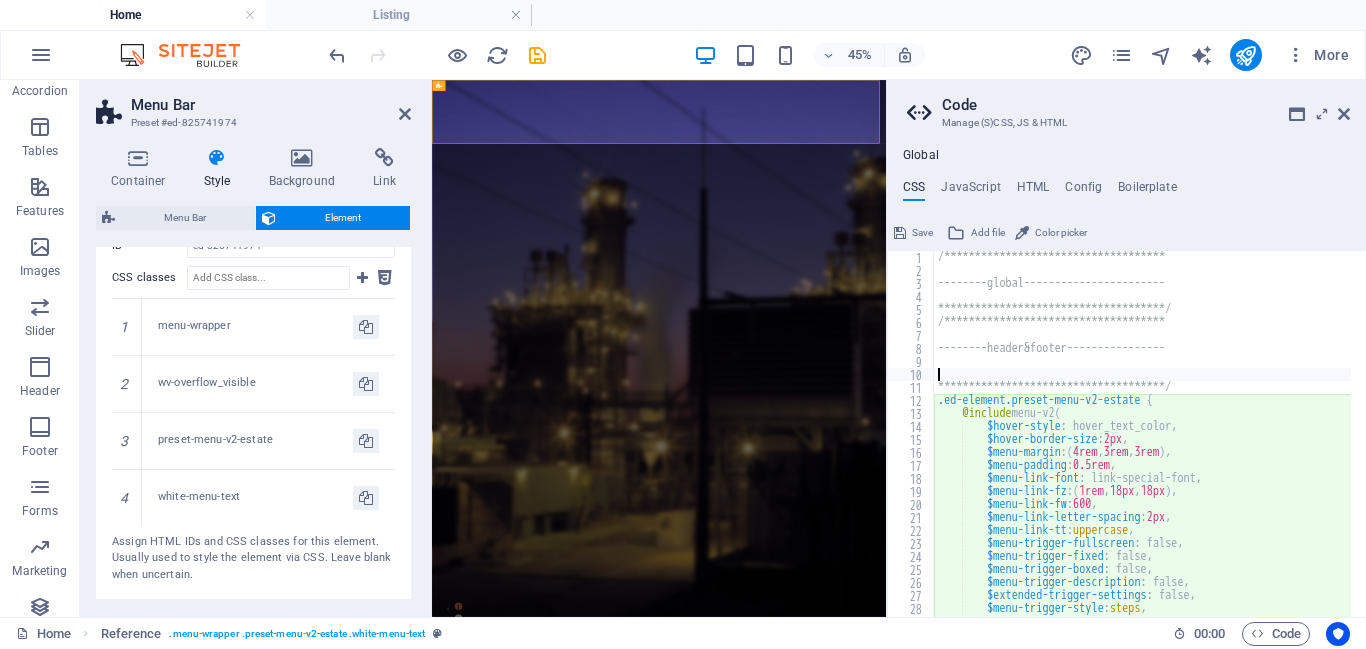 click on "**********" at bounding box center [1185, 439] 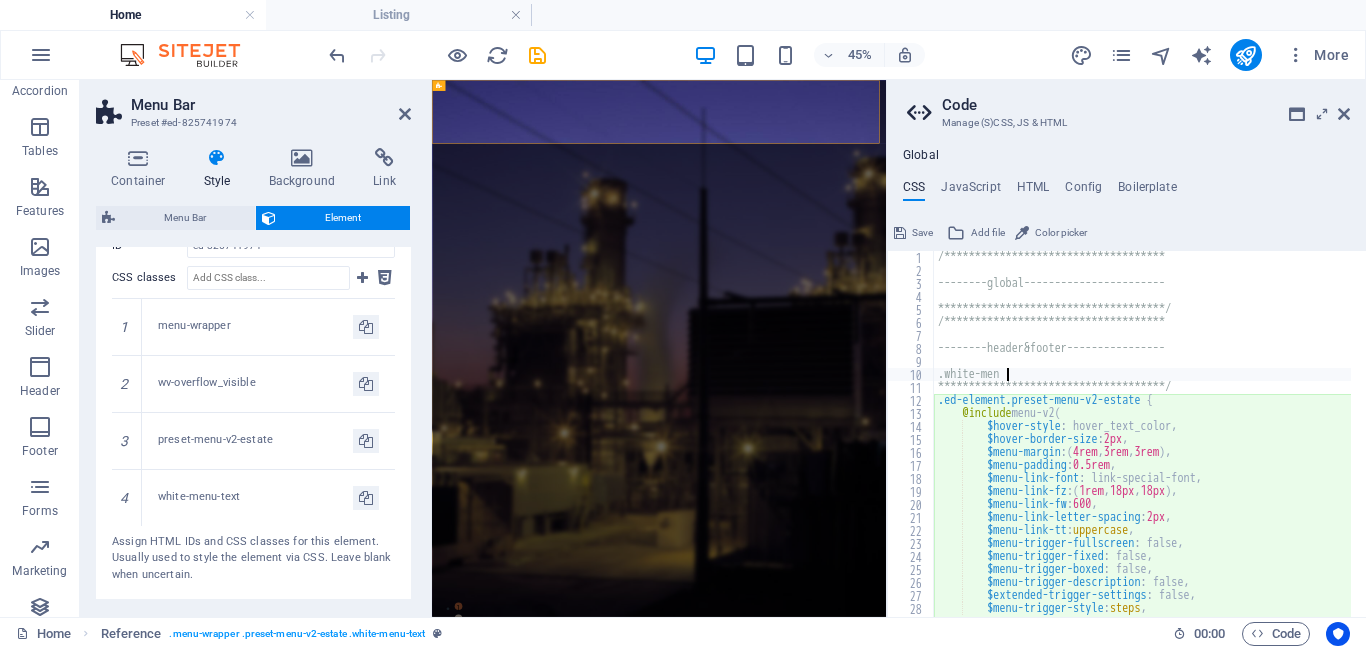 scroll, scrollTop: 0, scrollLeft: 5, axis: horizontal 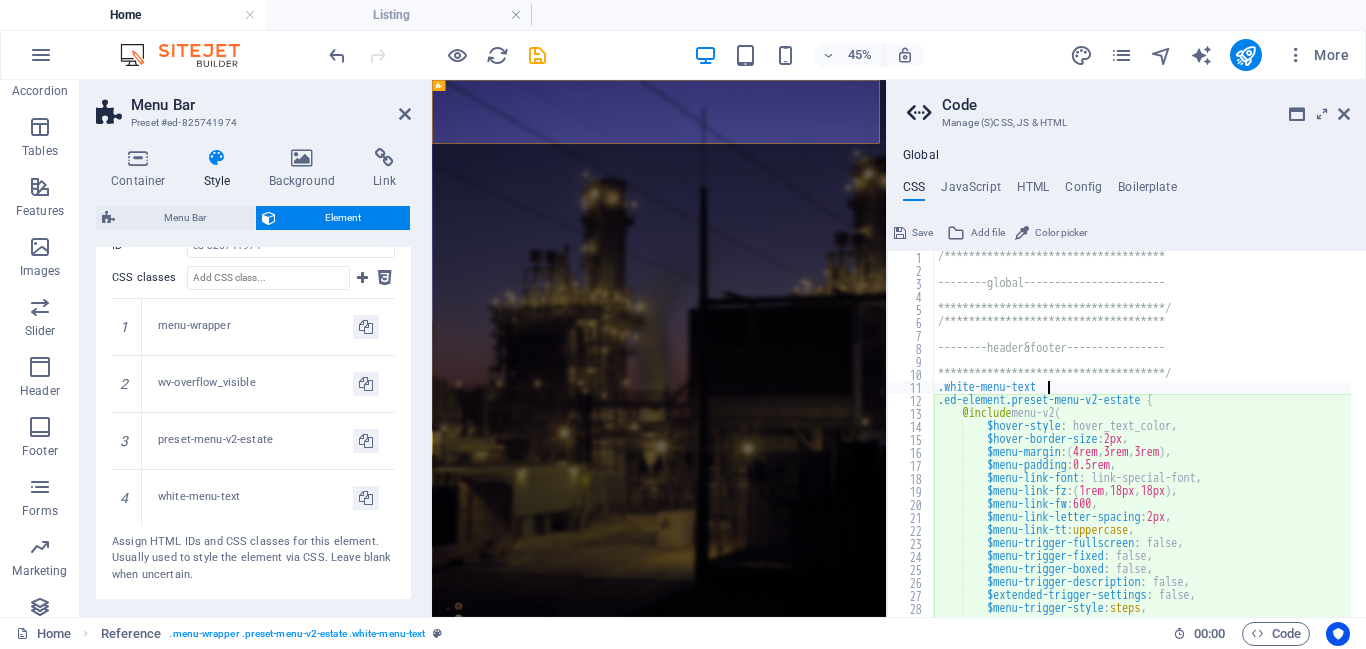 type on ".white-menu-text{" 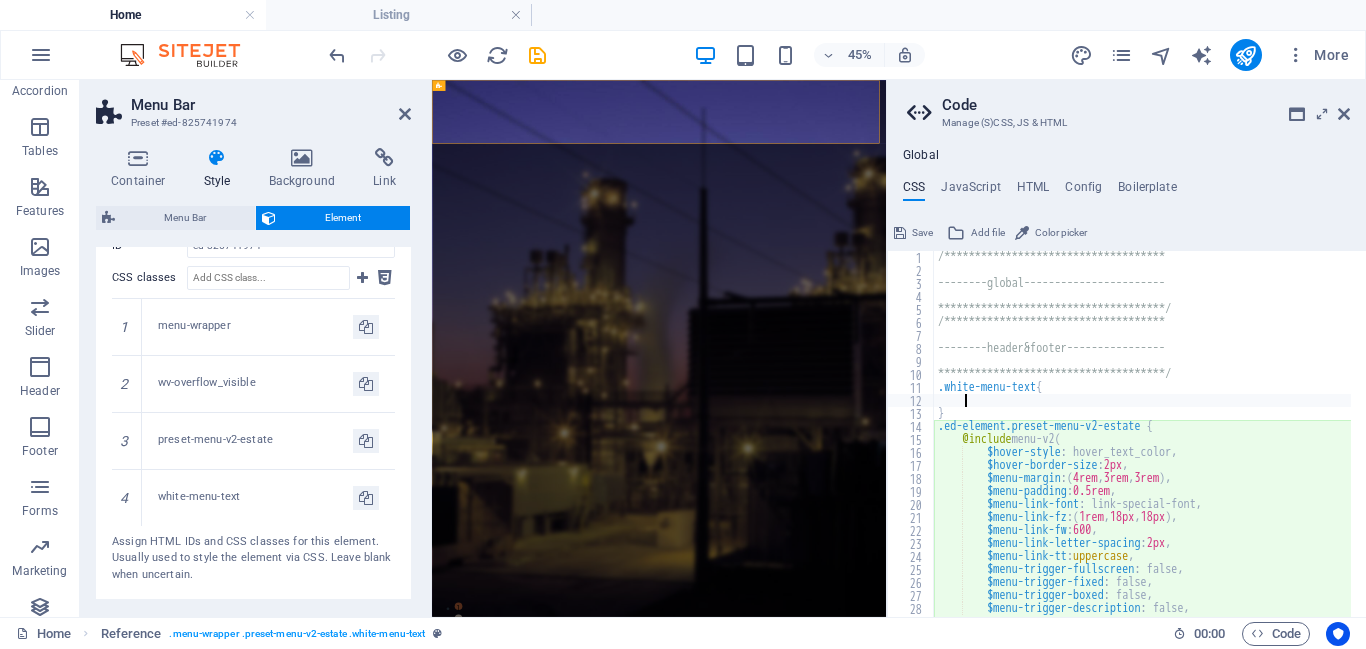 scroll, scrollTop: 0, scrollLeft: 1, axis: horizontal 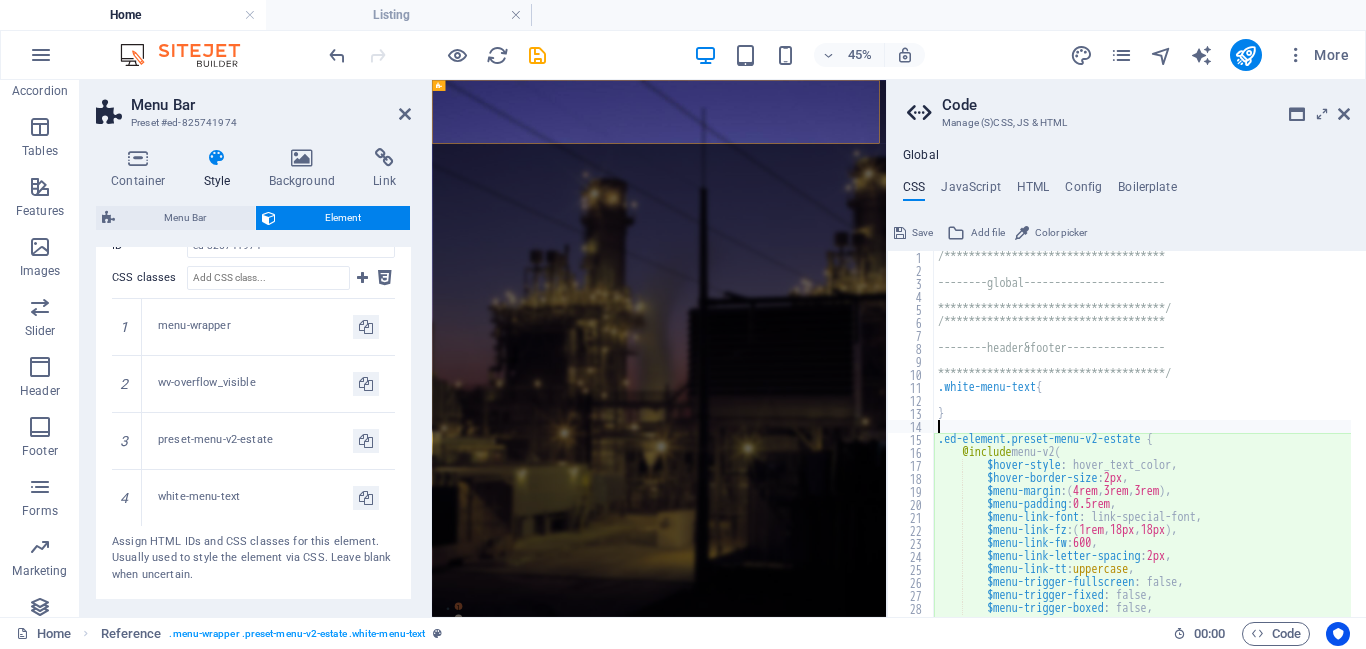 type on "}" 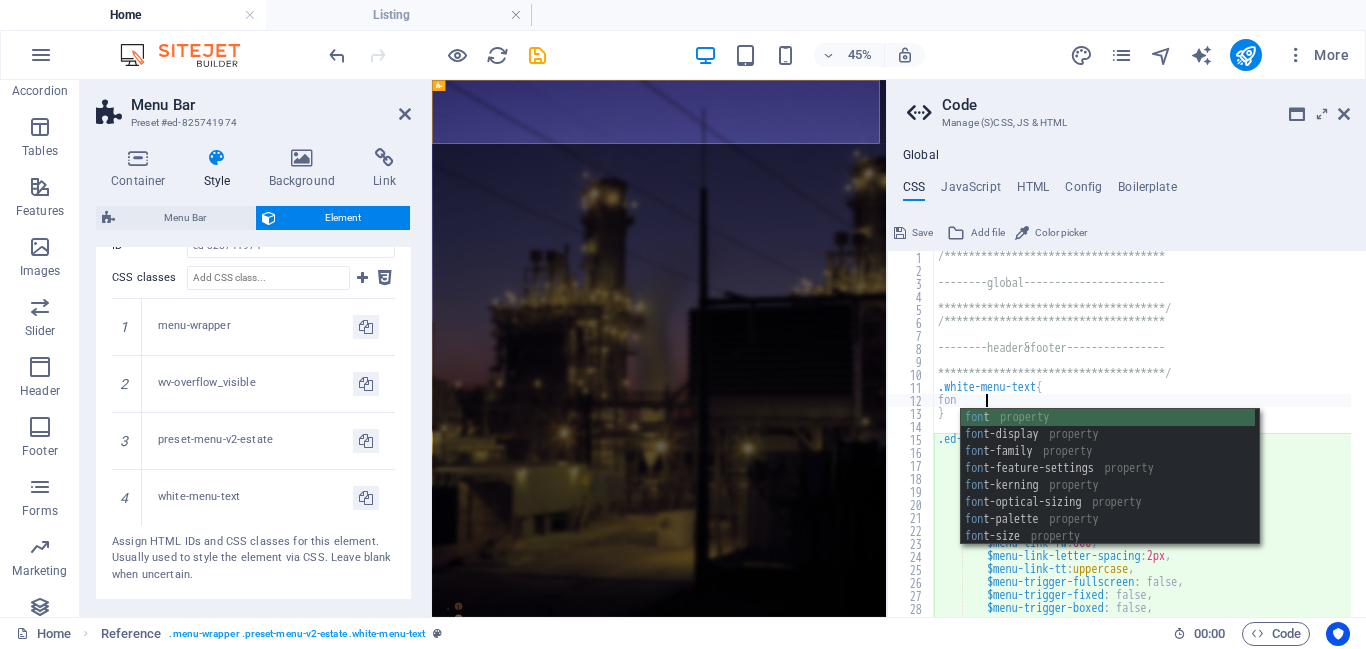 scroll, scrollTop: 0, scrollLeft: 4, axis: horizontal 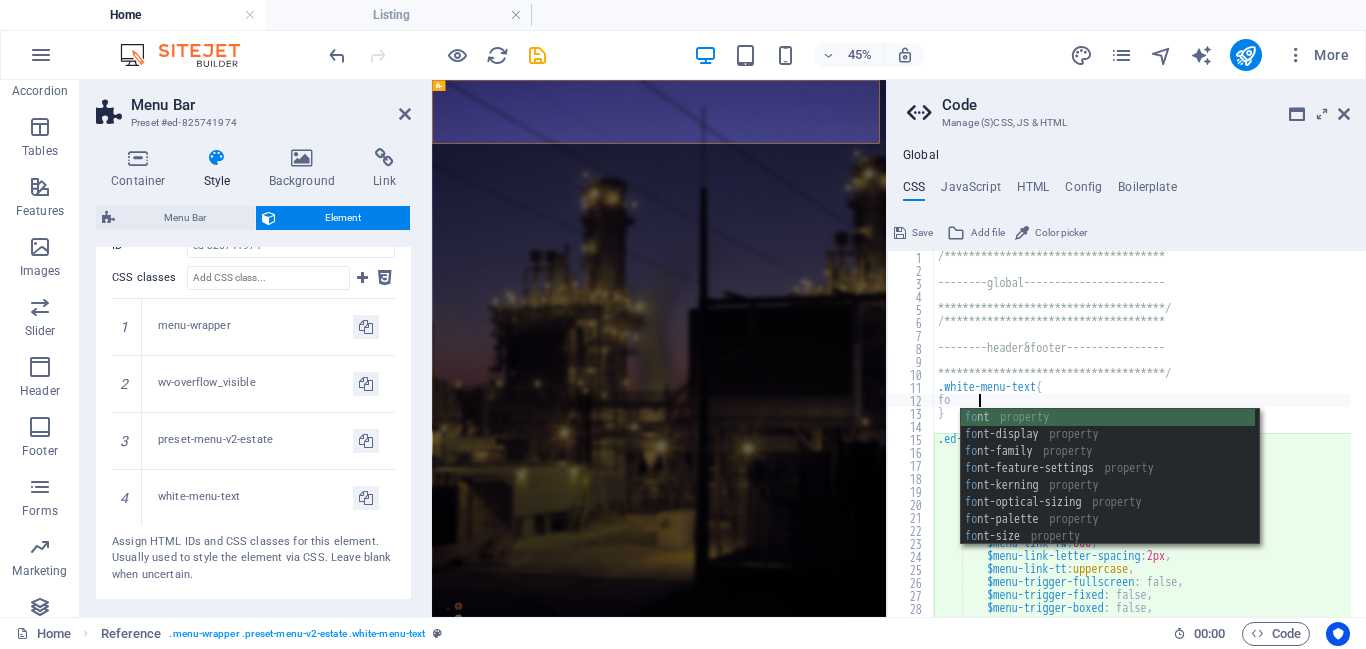 type on "f" 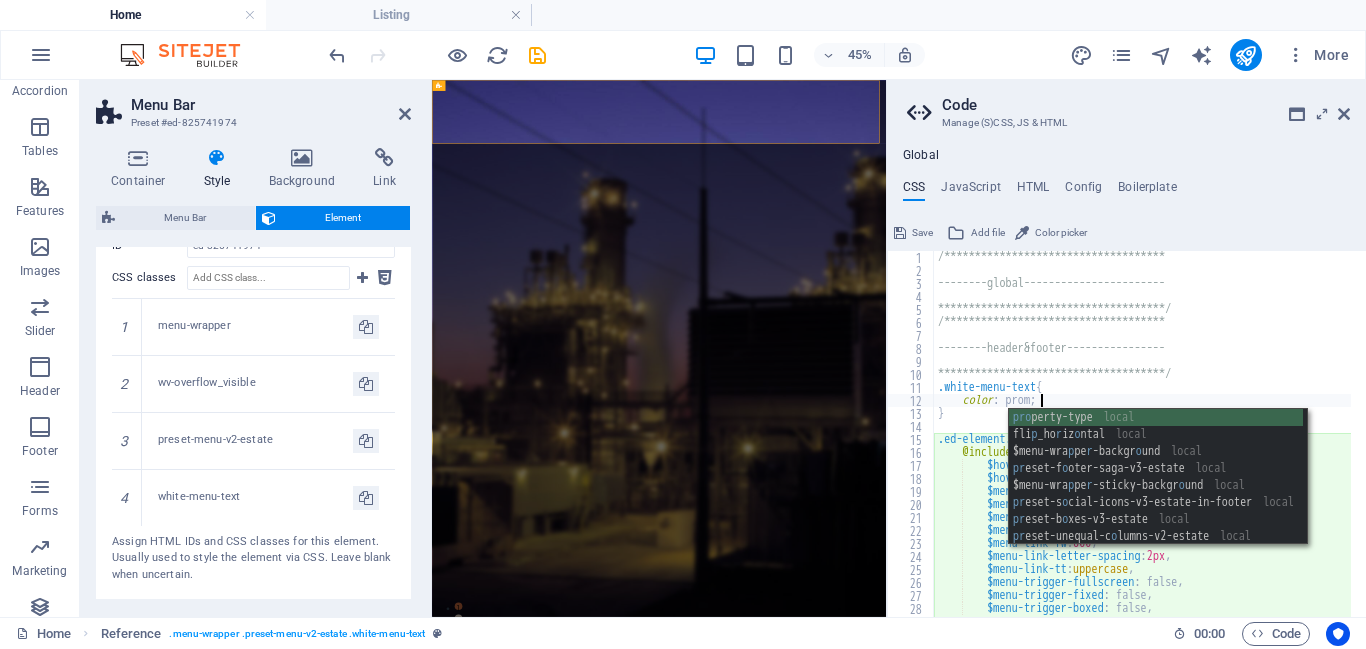 scroll, scrollTop: 0, scrollLeft: 8, axis: horizontal 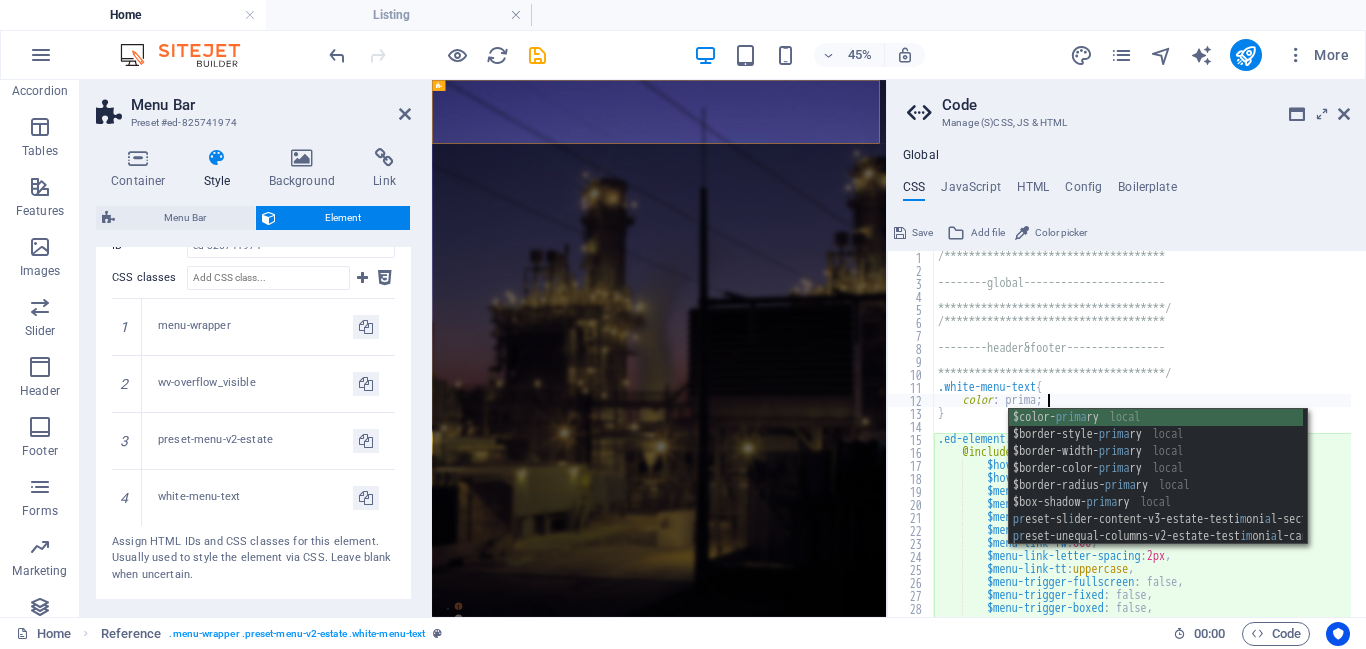 type on "color: $color-primary;" 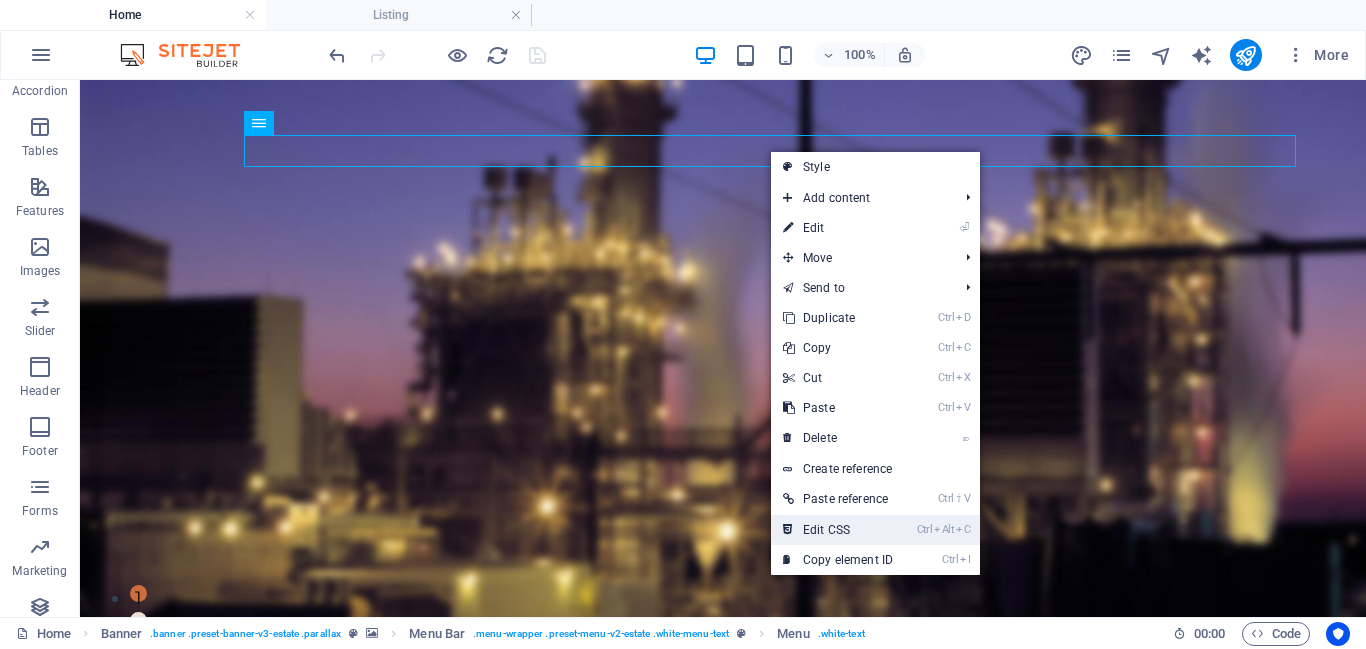 click on "Ctrl Alt C  Edit CSS" at bounding box center [838, 530] 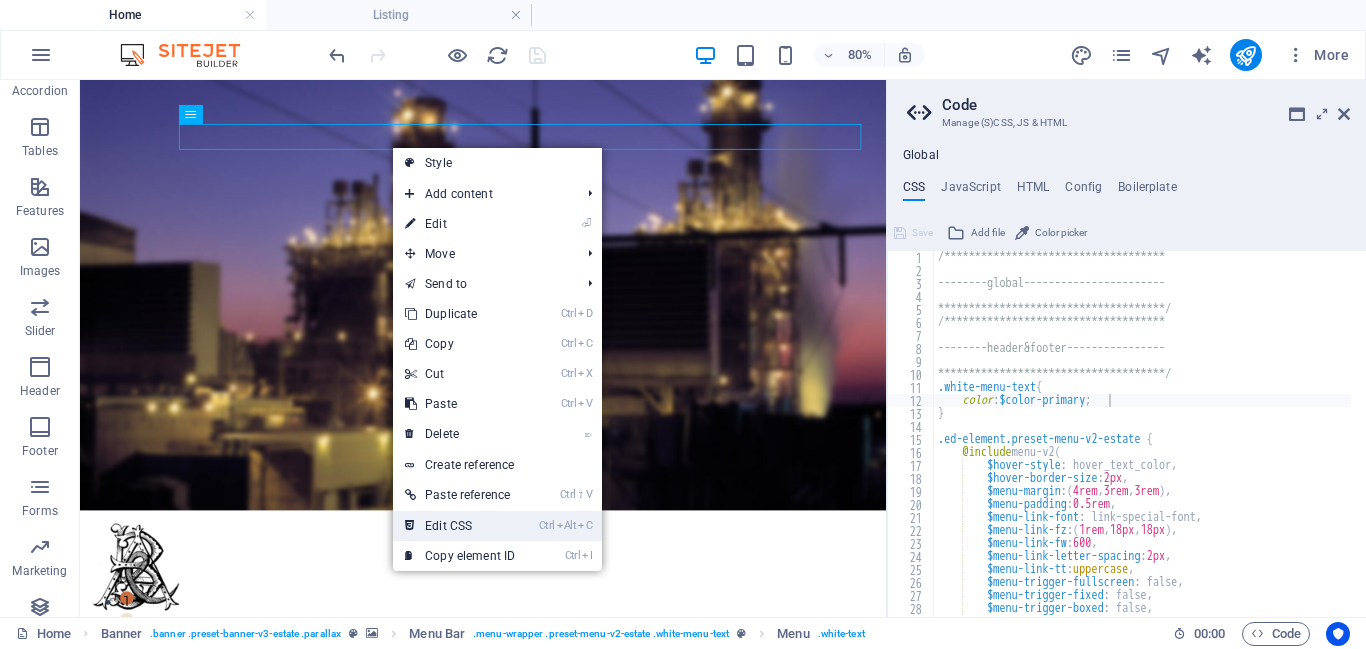 click on "Ctrl Alt C  Edit CSS" at bounding box center [460, 526] 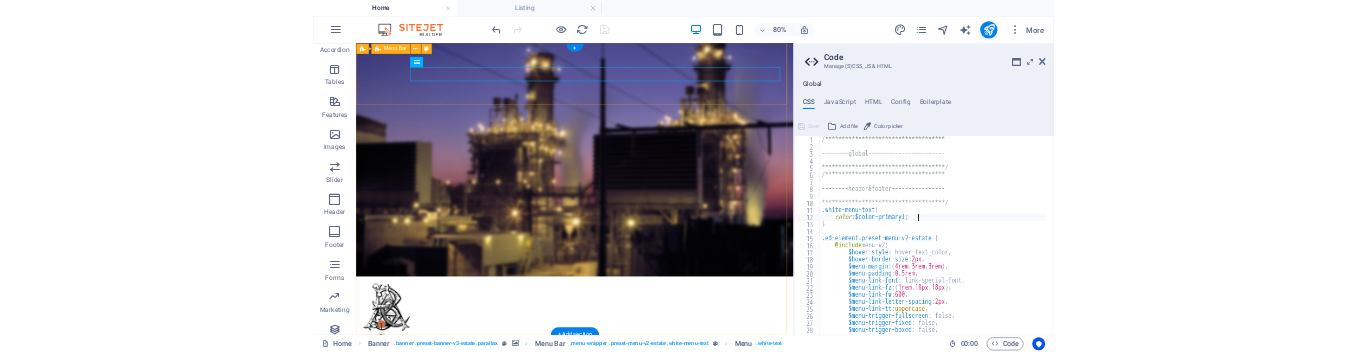 scroll, scrollTop: 0, scrollLeft: 14, axis: horizontal 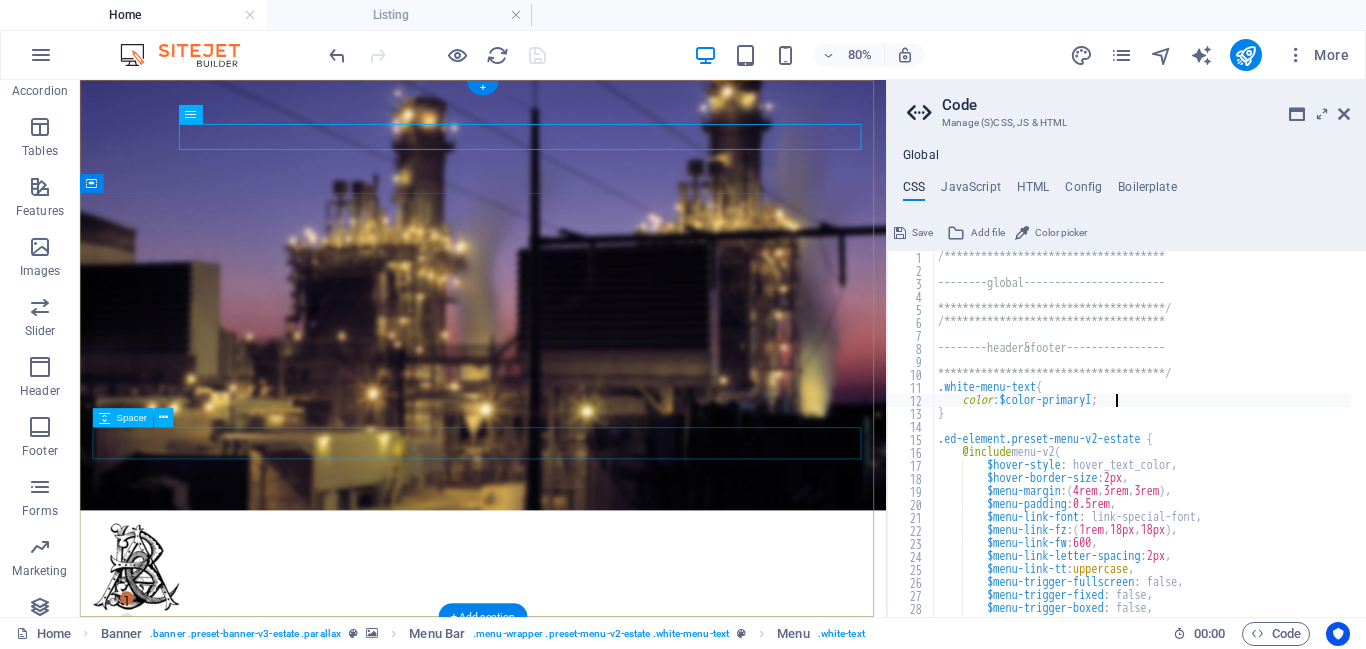 type on "color: $color-primaryI;" 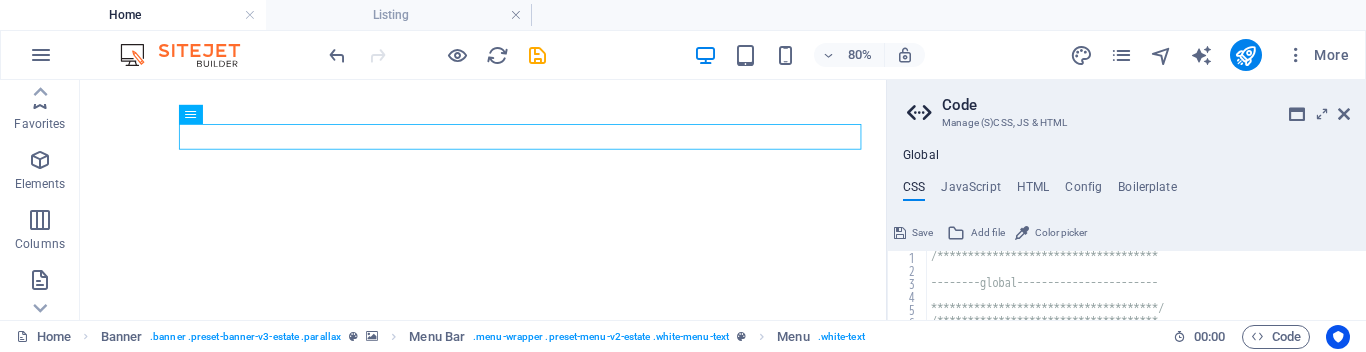 scroll, scrollTop: 0, scrollLeft: 0, axis: both 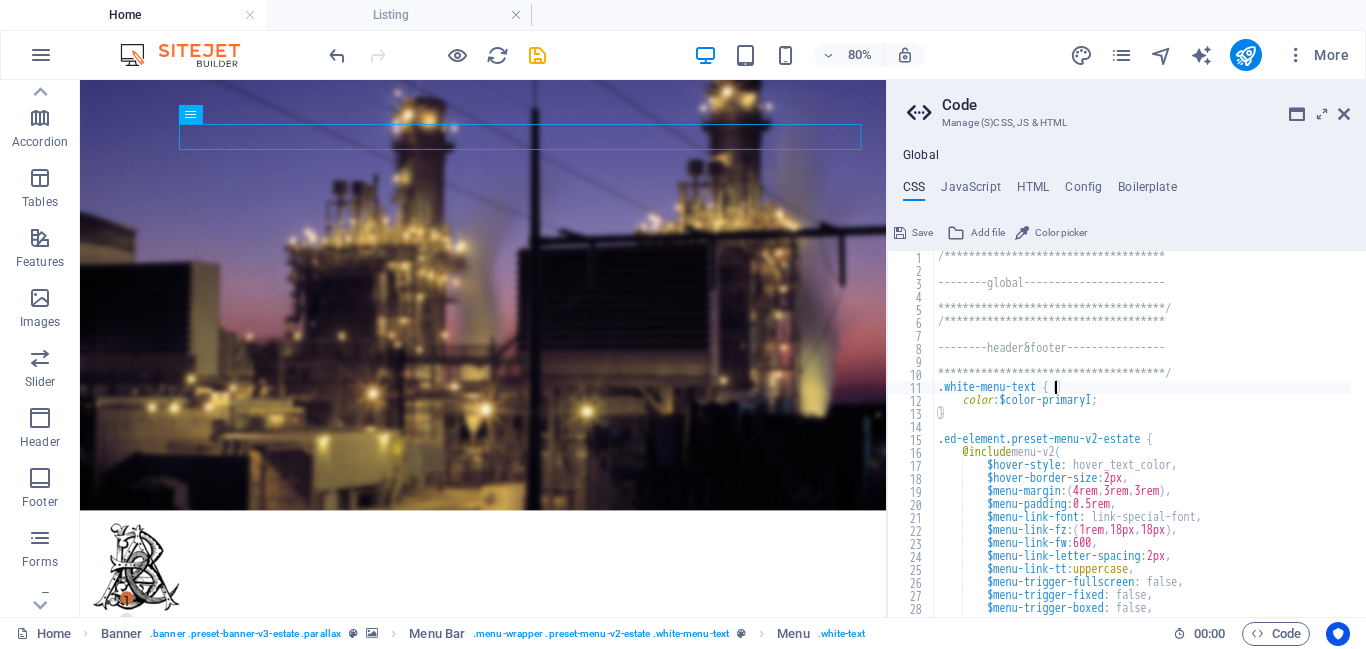 type on ".white-menu-text a{" 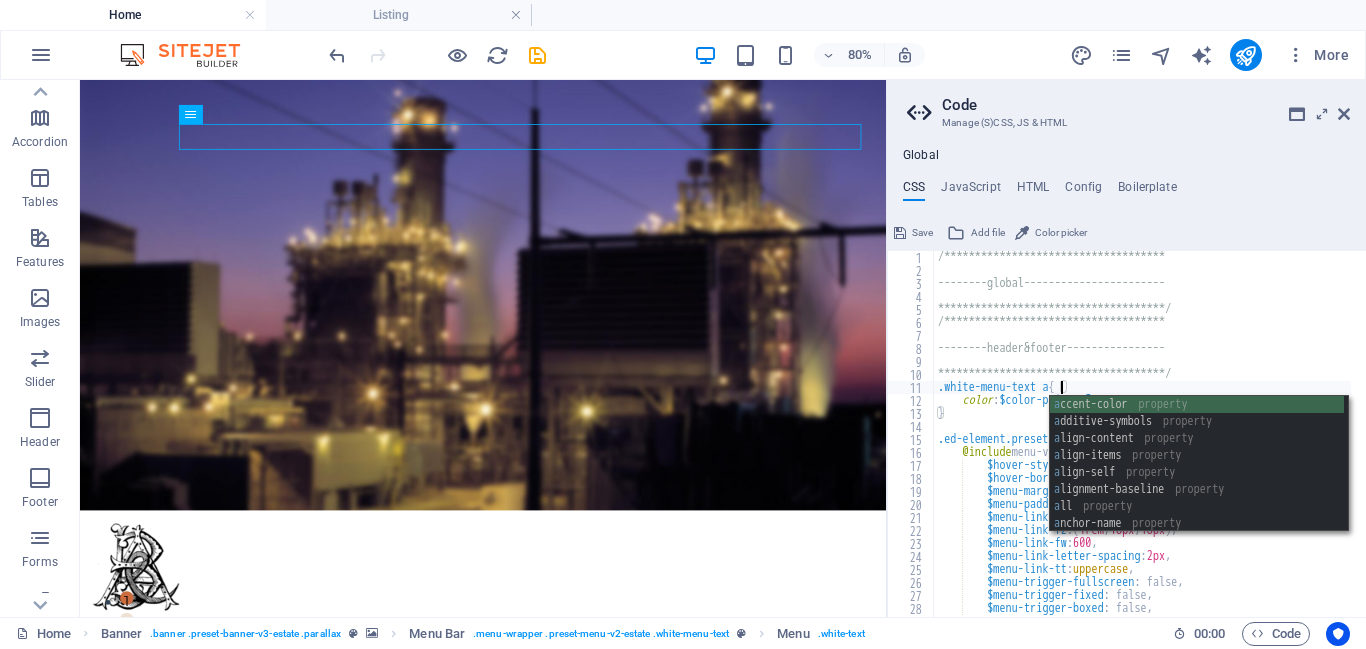 click on "**********" at bounding box center (1185, 439) 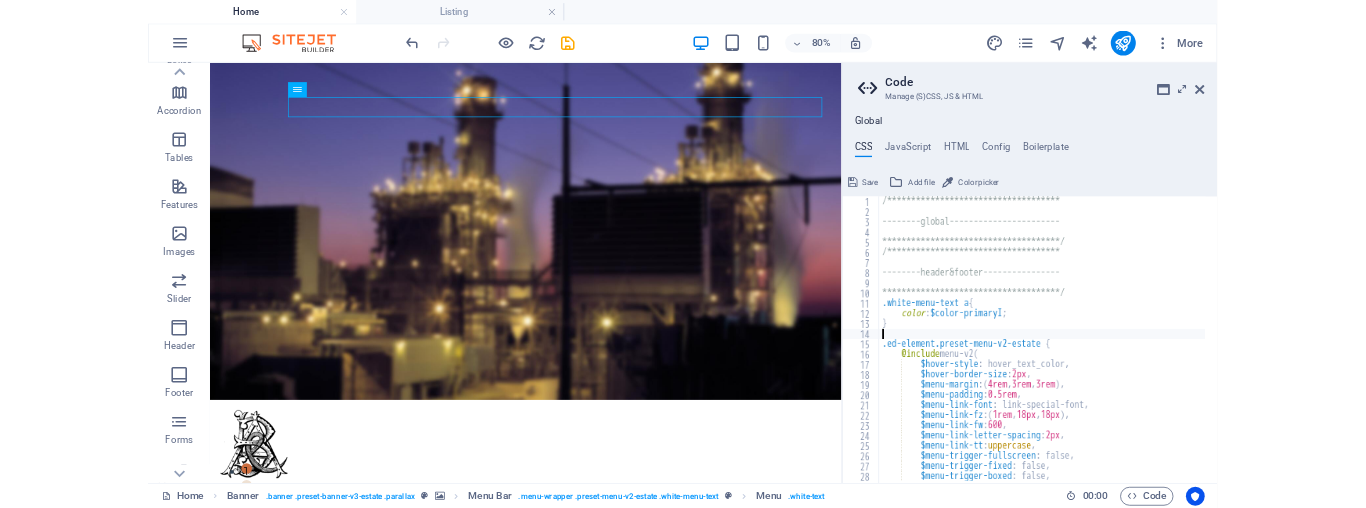 scroll, scrollTop: 0, scrollLeft: 0, axis: both 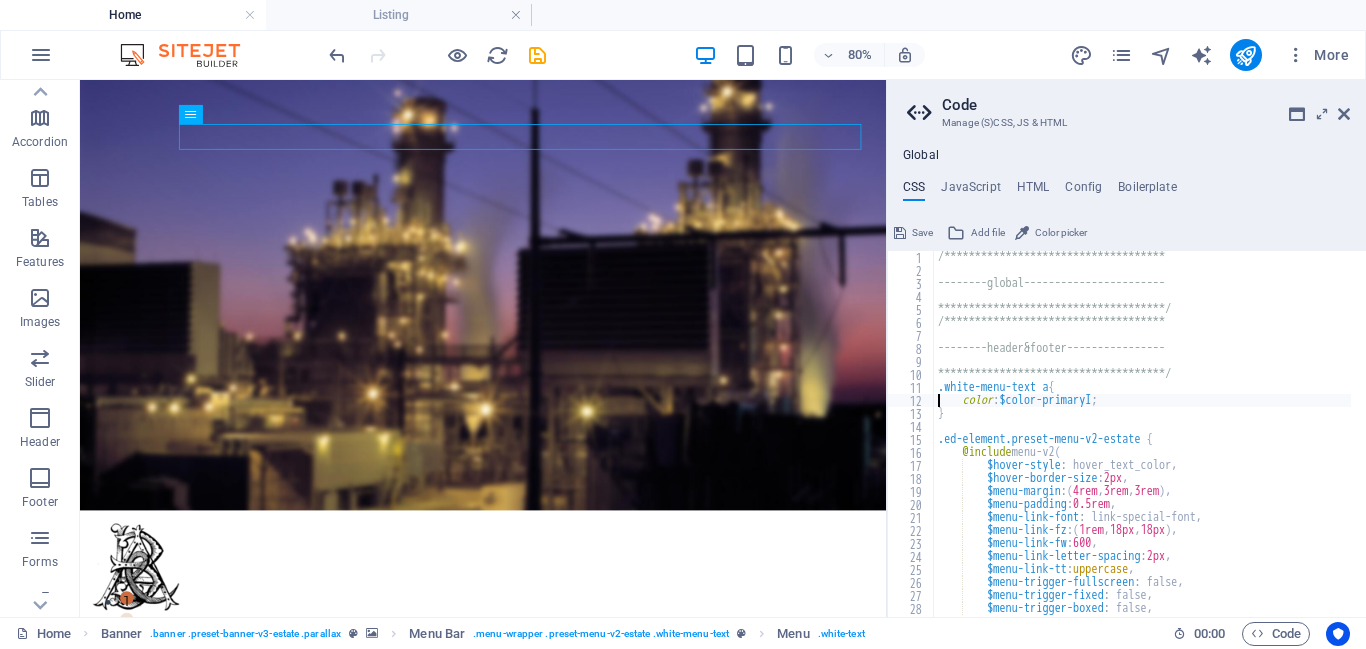 type on ".white-menu-text a{" 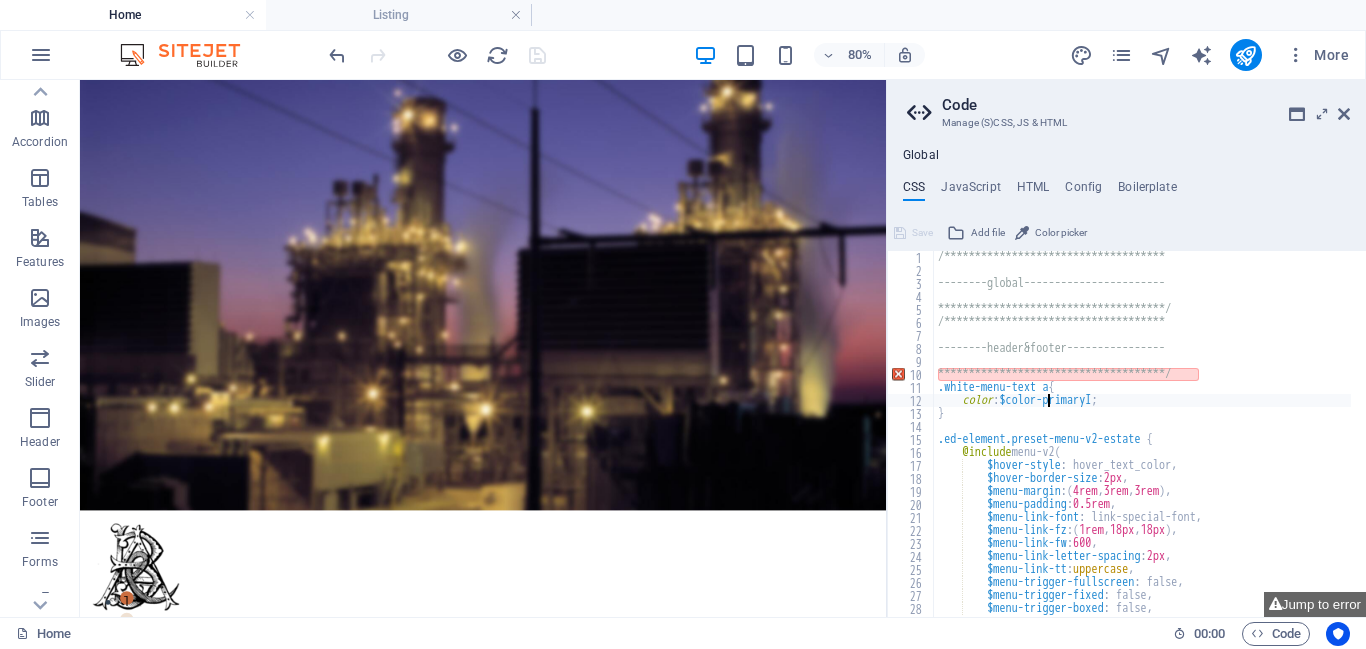 click on "**********" at bounding box center [1185, 439] 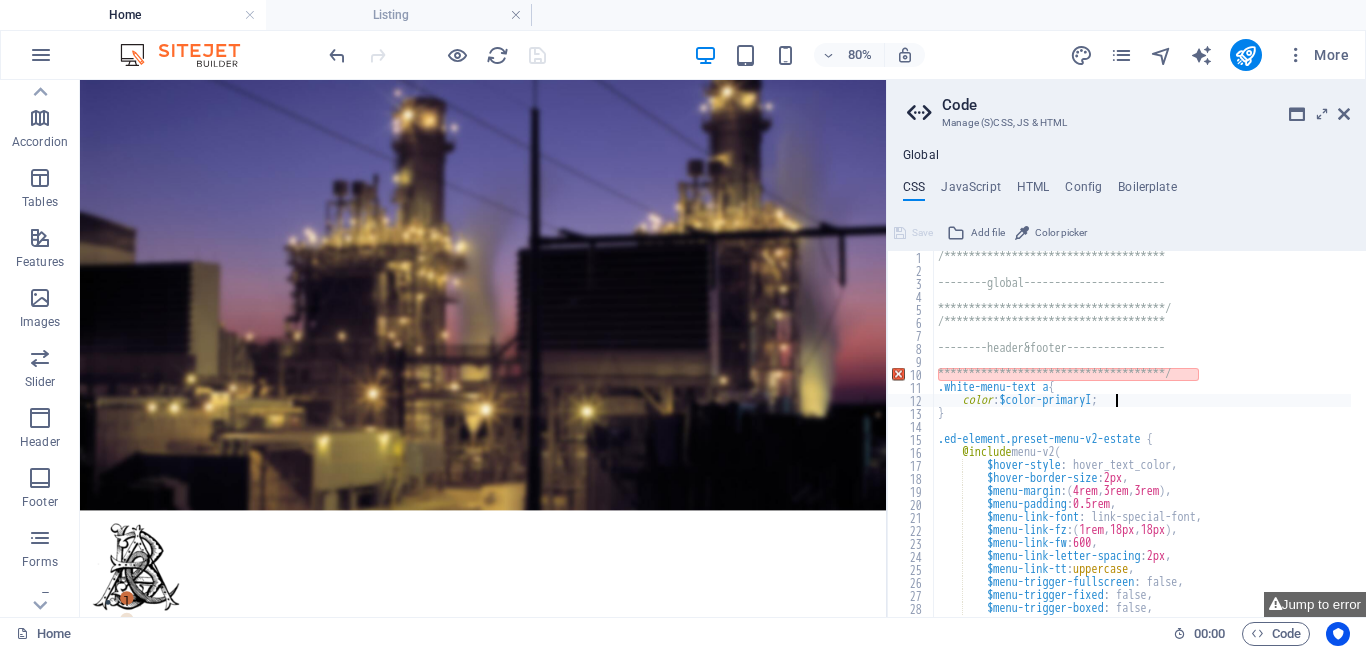 type on "color: $color-primary;" 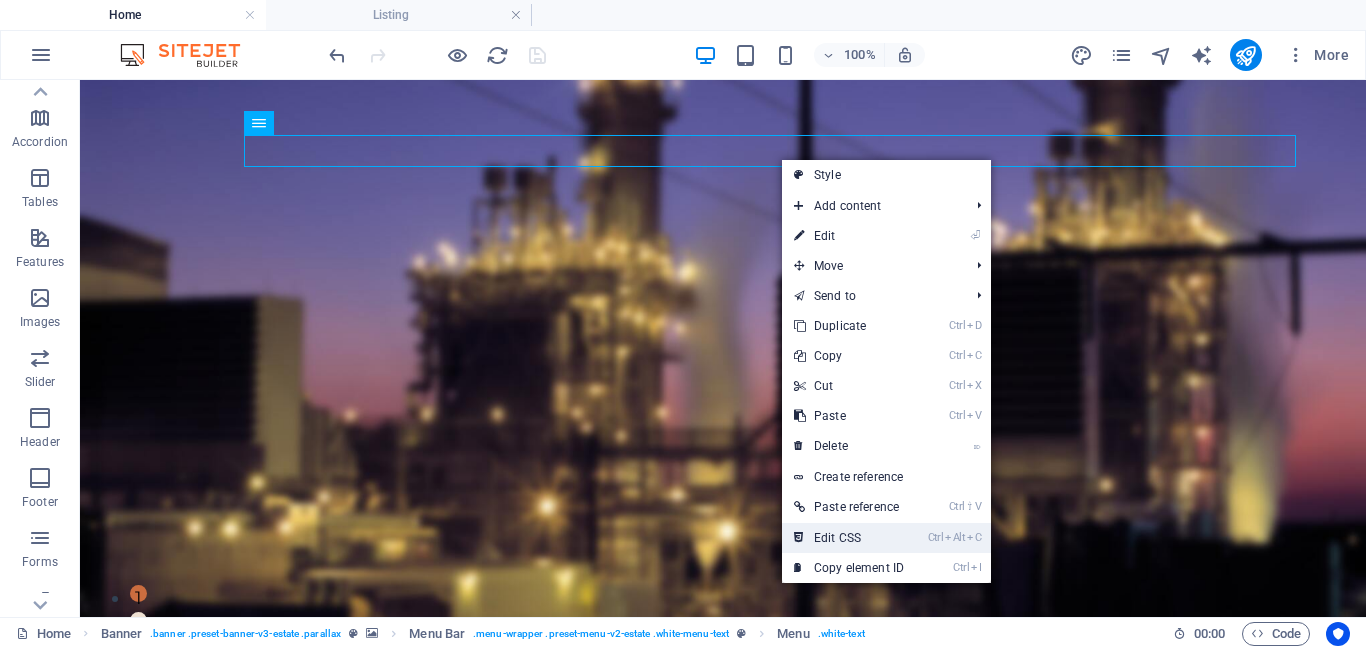 click on "Ctrl Alt C  Edit CSS" at bounding box center [849, 538] 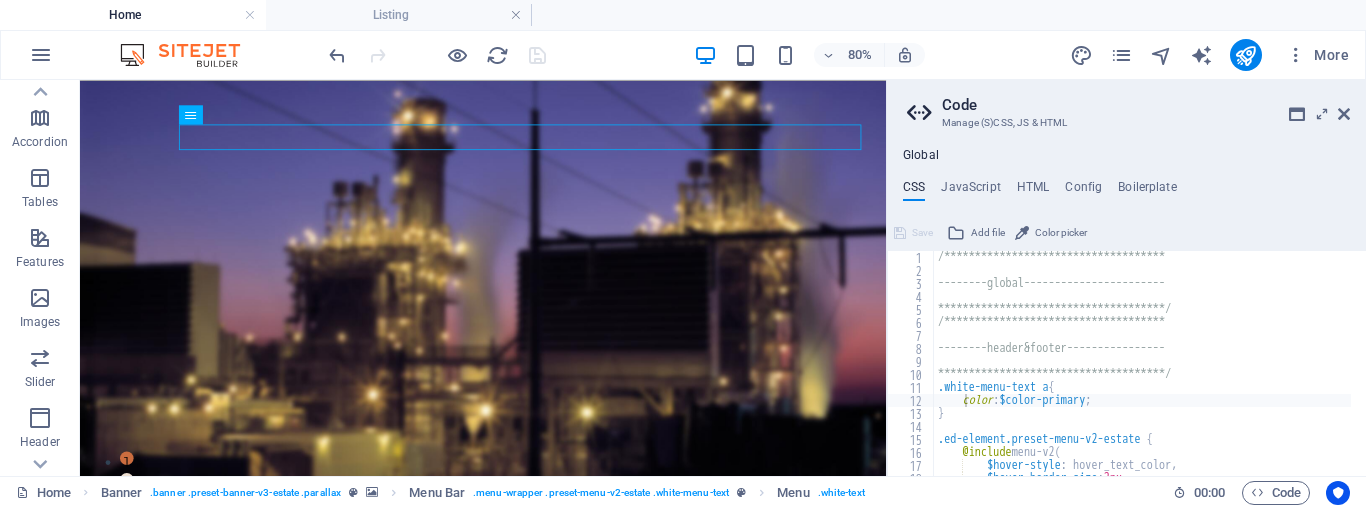 click on "**********" at bounding box center [1185, 369] 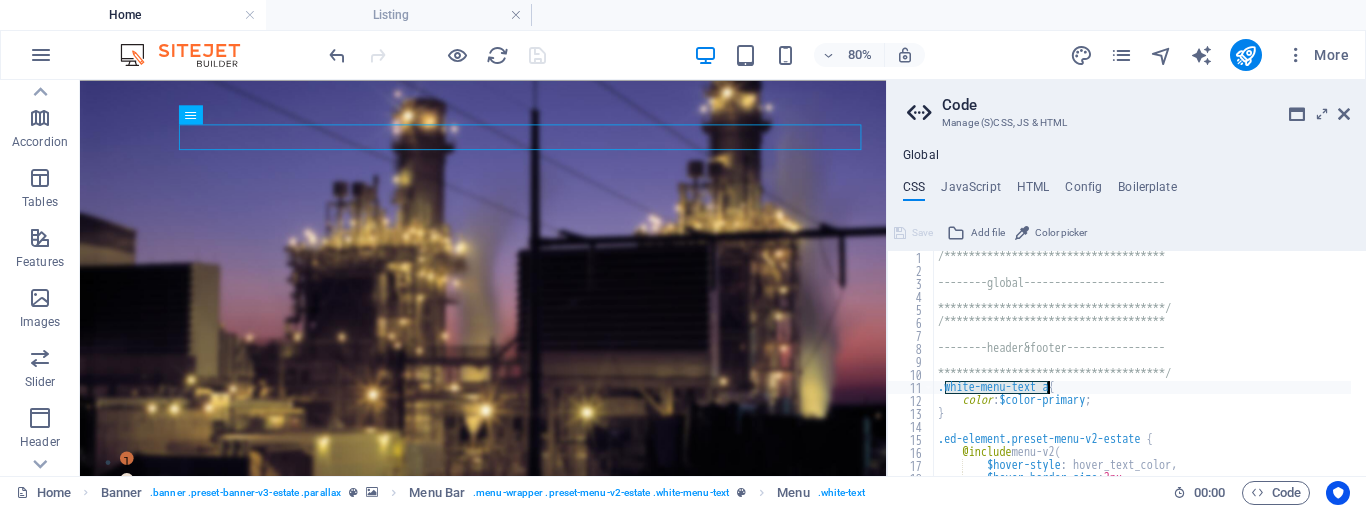 drag, startPoint x: 948, startPoint y: 385, endPoint x: 1030, endPoint y: 394, distance: 82.492424 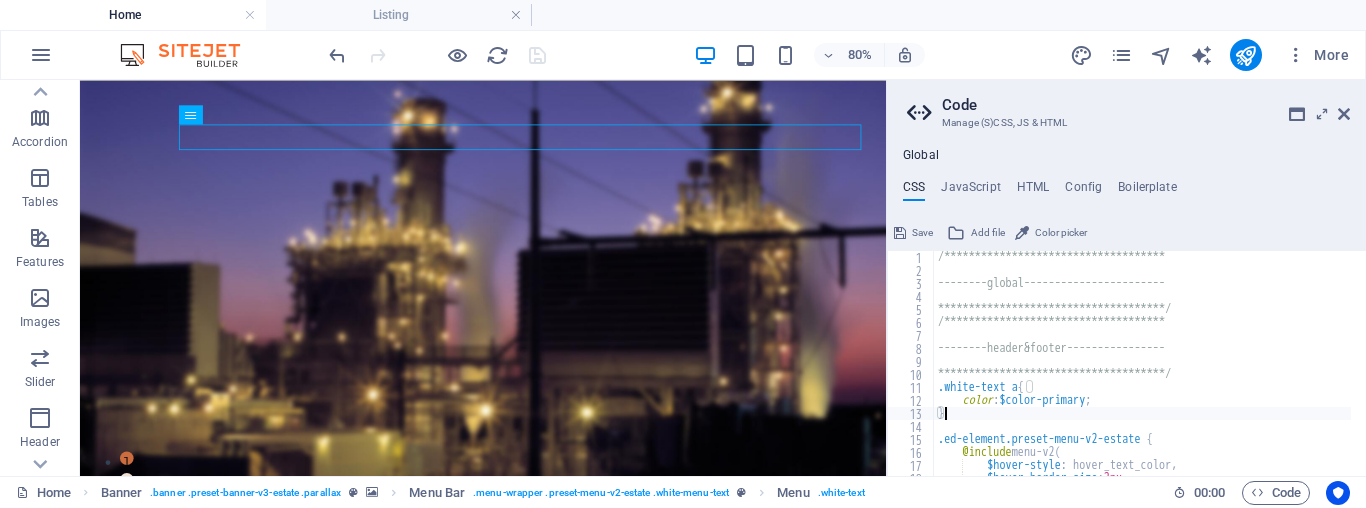 click on "**********" at bounding box center [1185, 369] 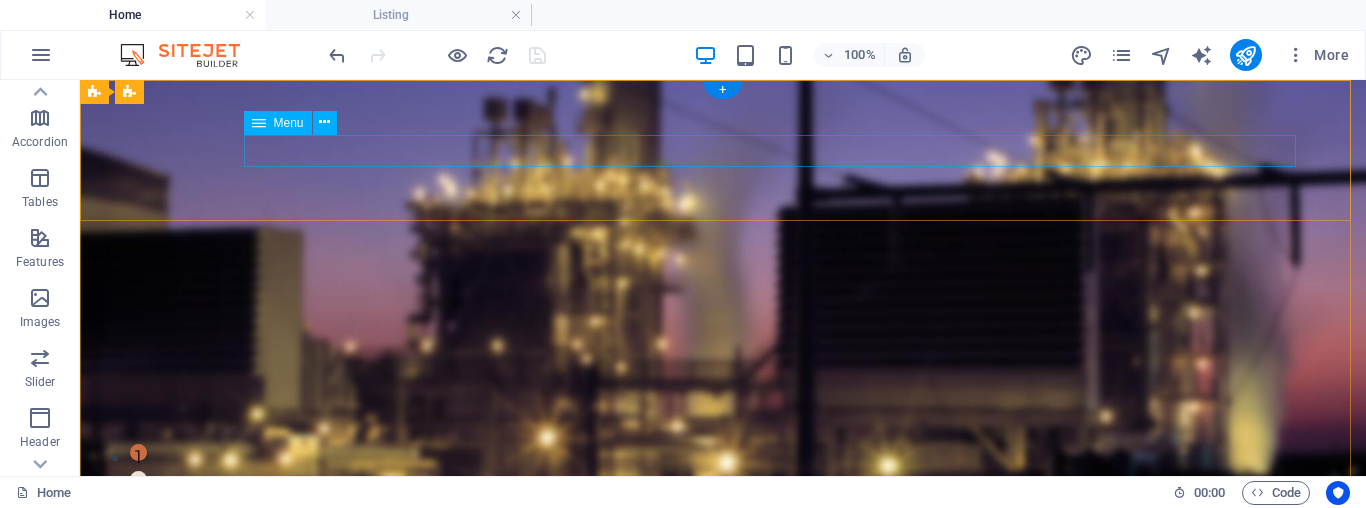 click on "Home Listing News Our Team Contact" at bounding box center [723, 622] 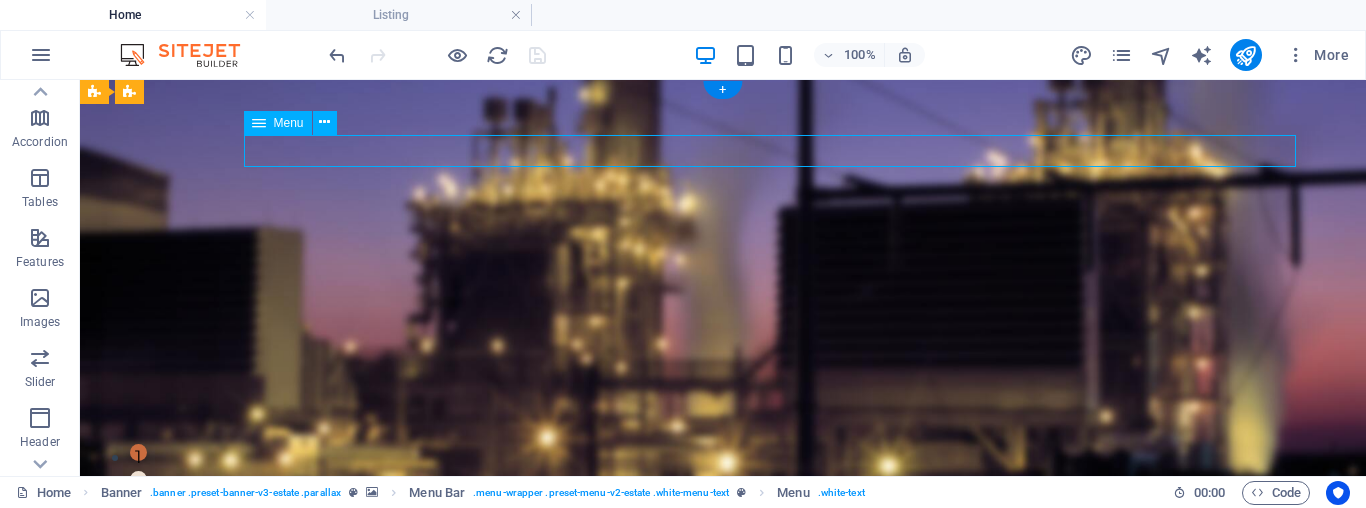 click on "Home Listing News Our Team Contact" at bounding box center (723, 622) 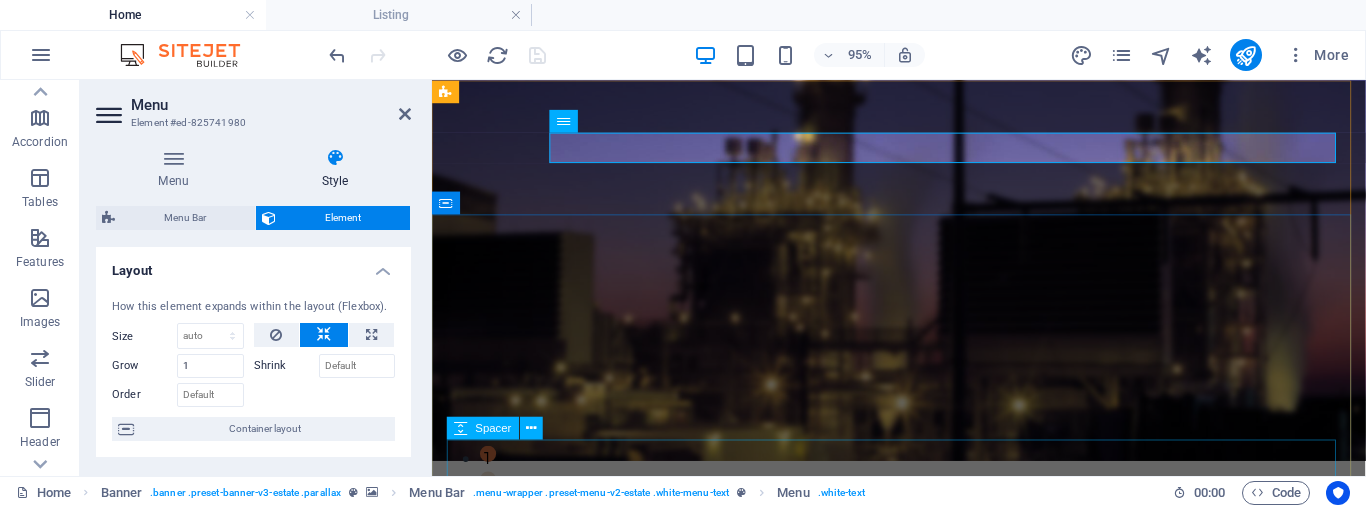drag, startPoint x: 1482, startPoint y: 567, endPoint x: 1094, endPoint y: 482, distance: 397.20145 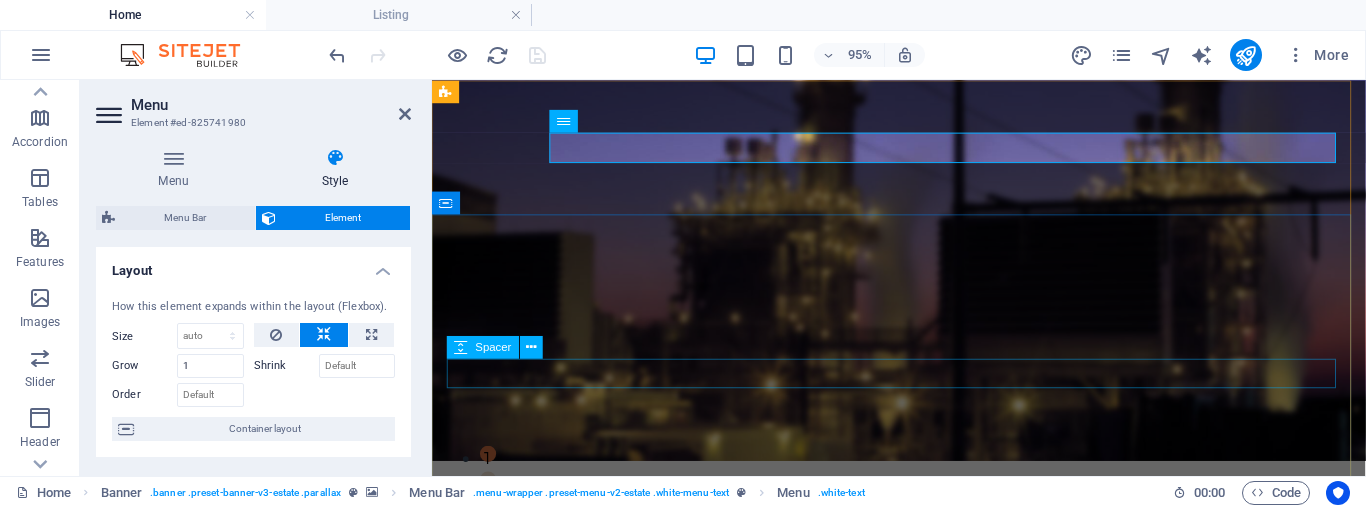 drag, startPoint x: 1490, startPoint y: 566, endPoint x: 1107, endPoint y: 369, distance: 430.6948 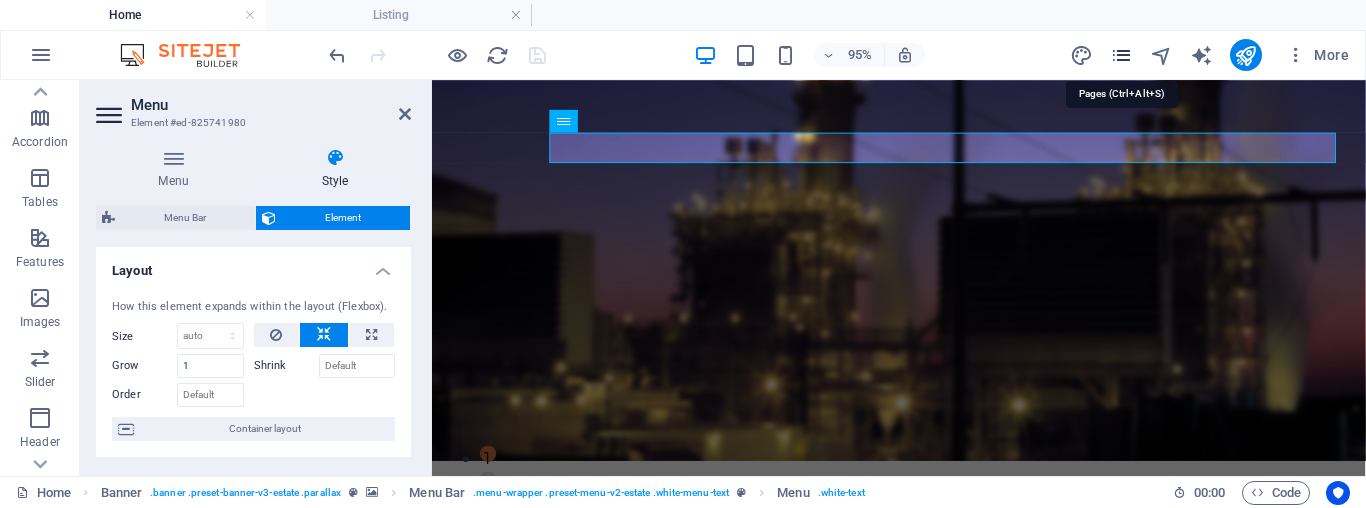 click at bounding box center (1121, 55) 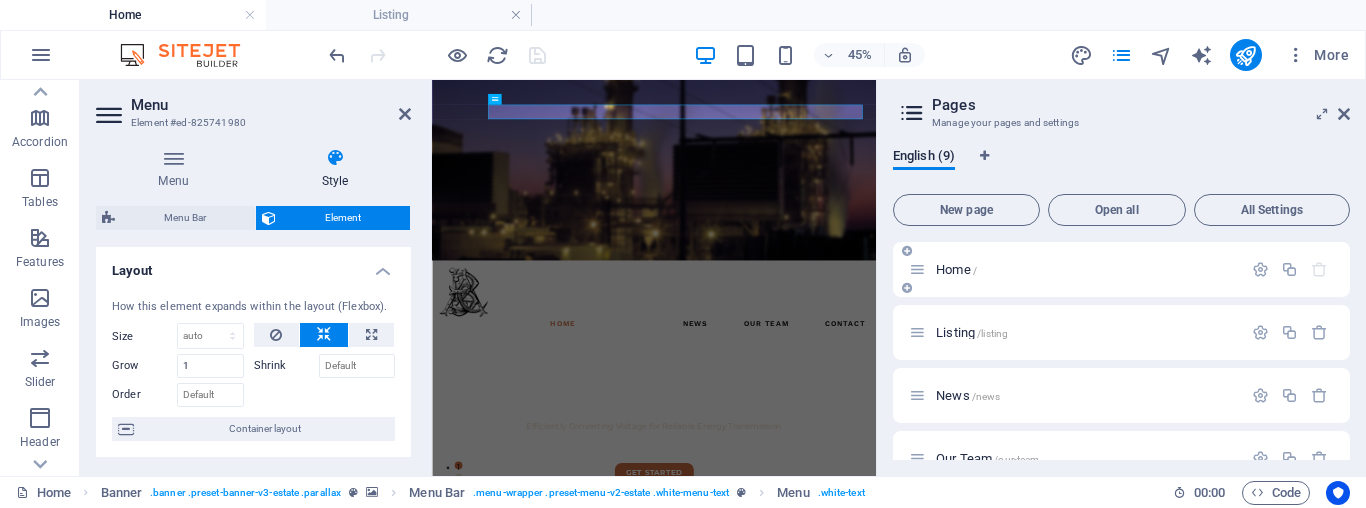 click on "Home /" at bounding box center (956, 269) 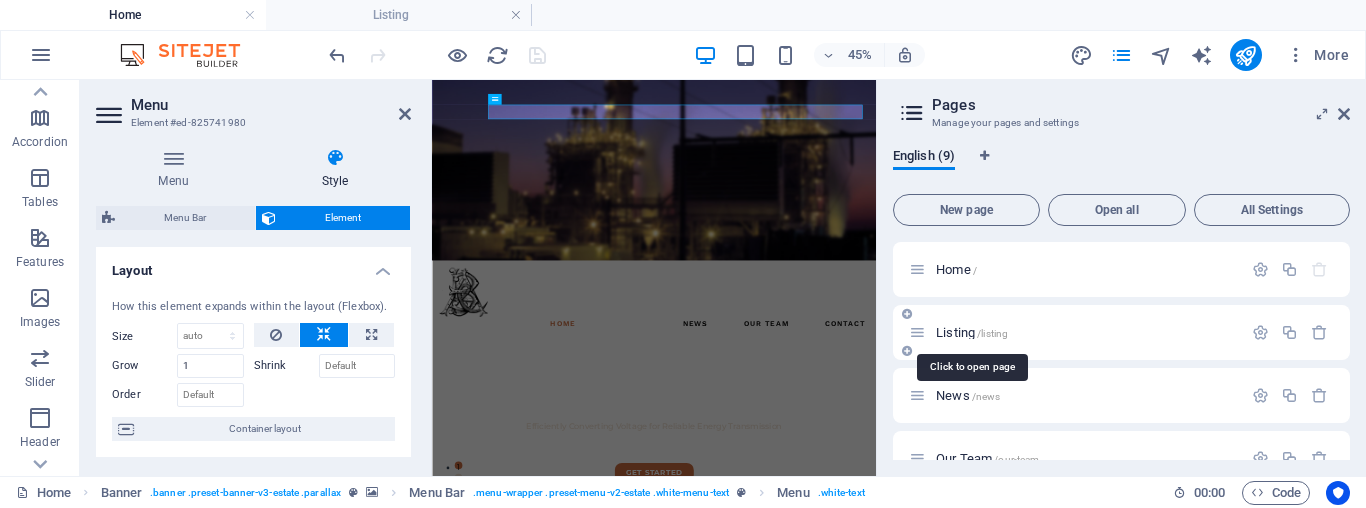 click on "Listing /listing" at bounding box center (972, 332) 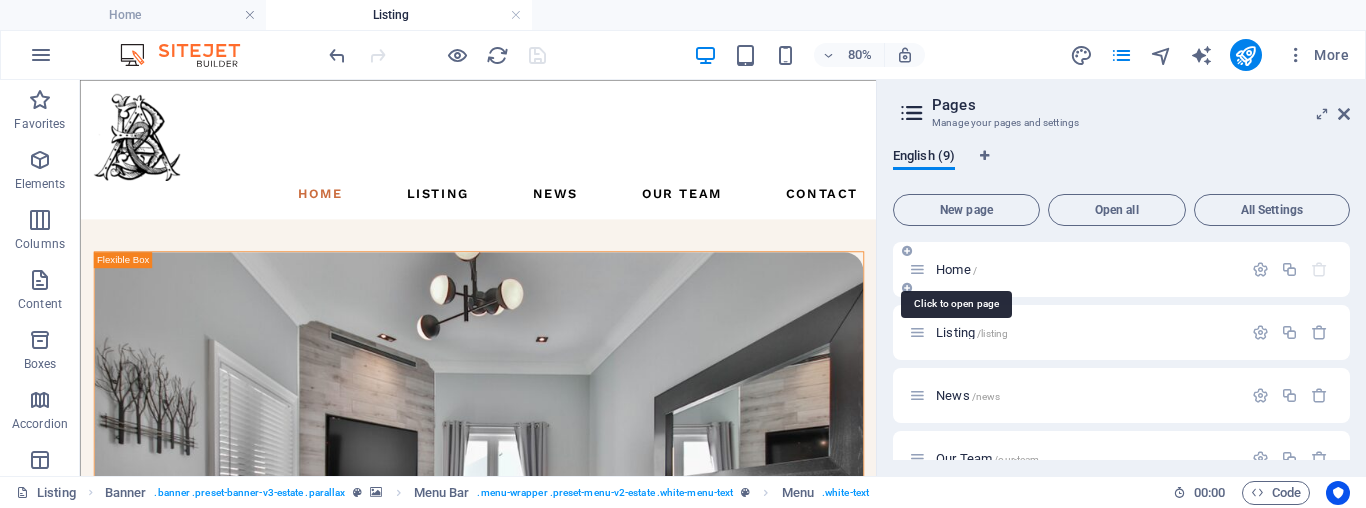 click on "Home /" at bounding box center (956, 269) 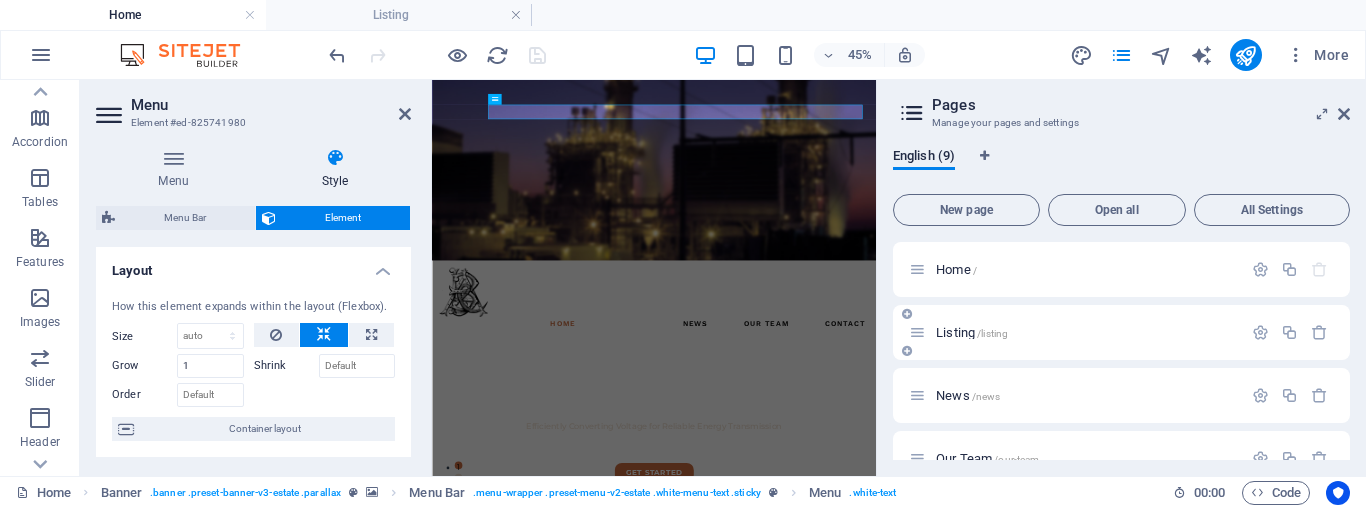 click on "Listing /listing" at bounding box center (1086, 332) 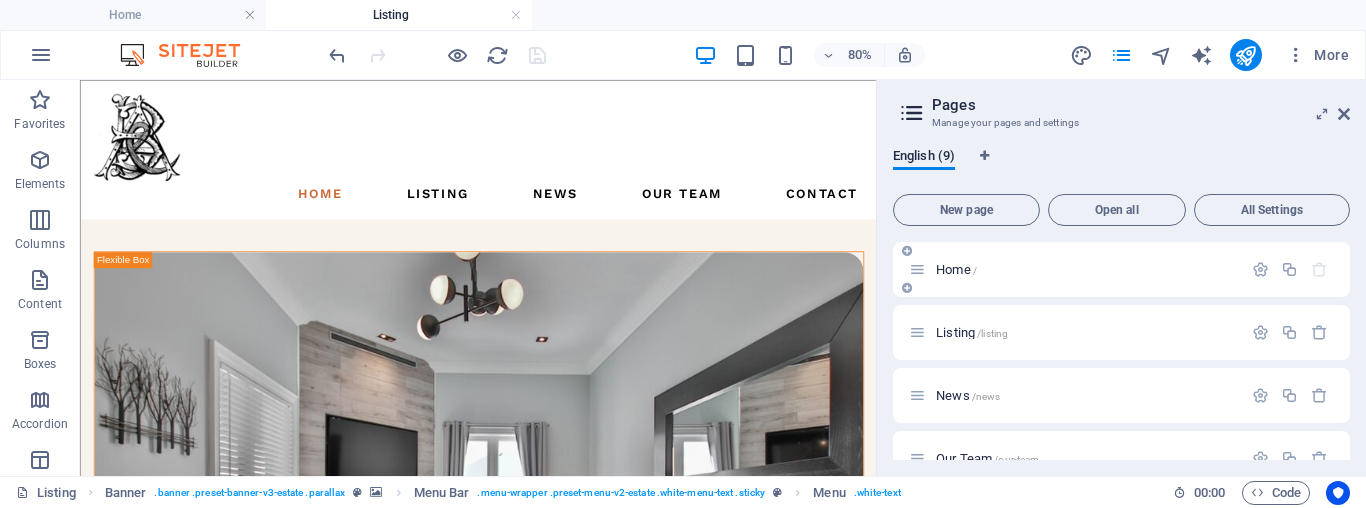 drag, startPoint x: 941, startPoint y: 266, endPoint x: 615, endPoint y: 224, distance: 328.6944 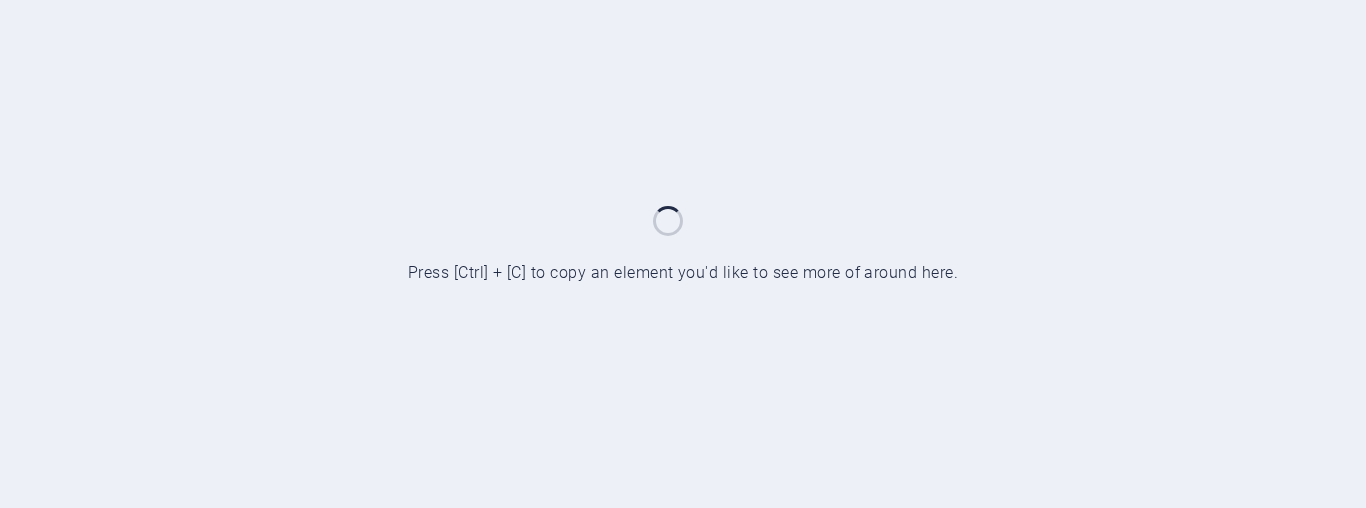 scroll, scrollTop: 0, scrollLeft: 0, axis: both 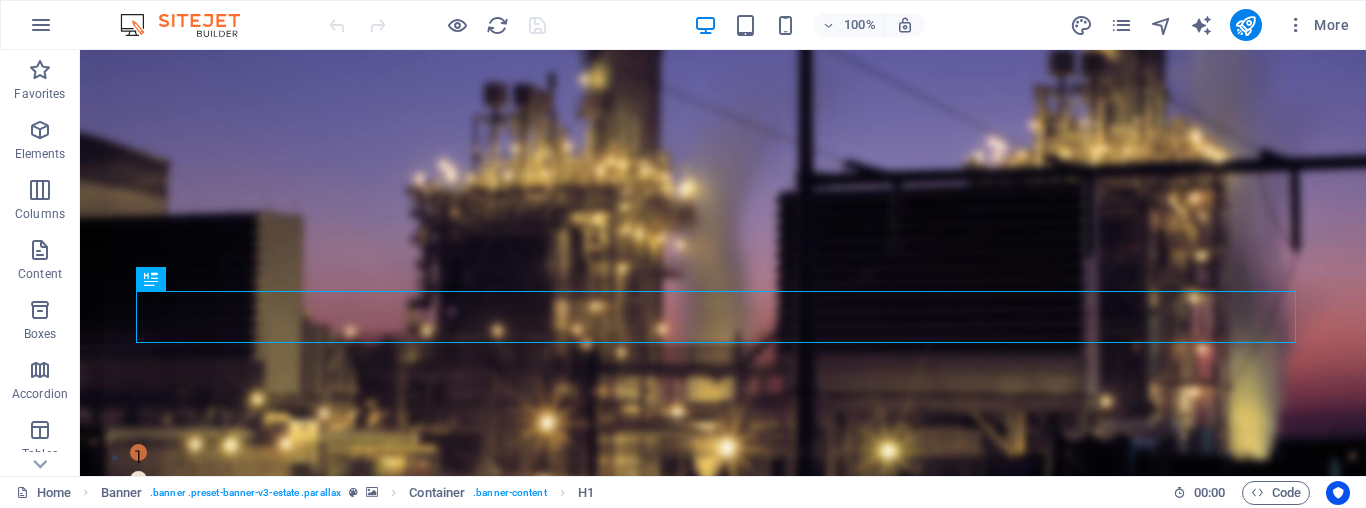 click on "Home Banner . banner .preset-banner-v3-estate .parallax Container . banner-content H1" at bounding box center [586, 493] 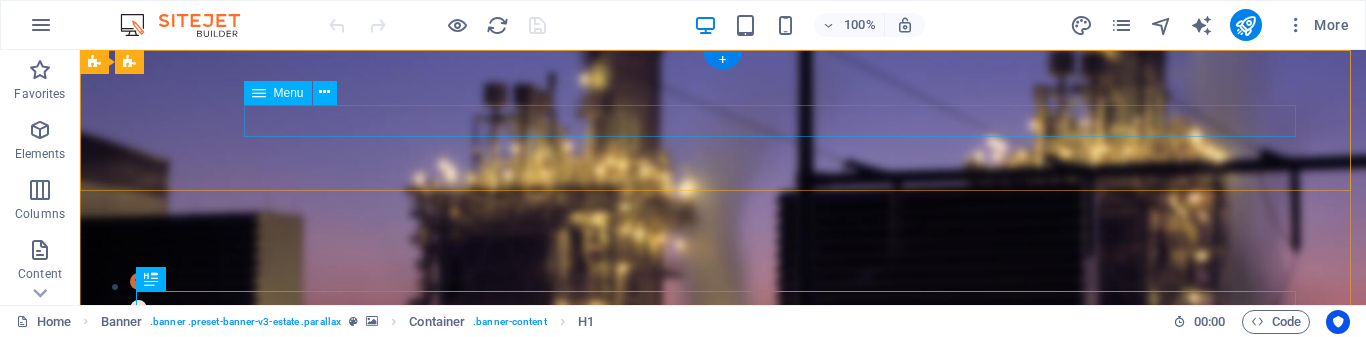 click on "Home Listing News Our Team Contact" at bounding box center [723, 622] 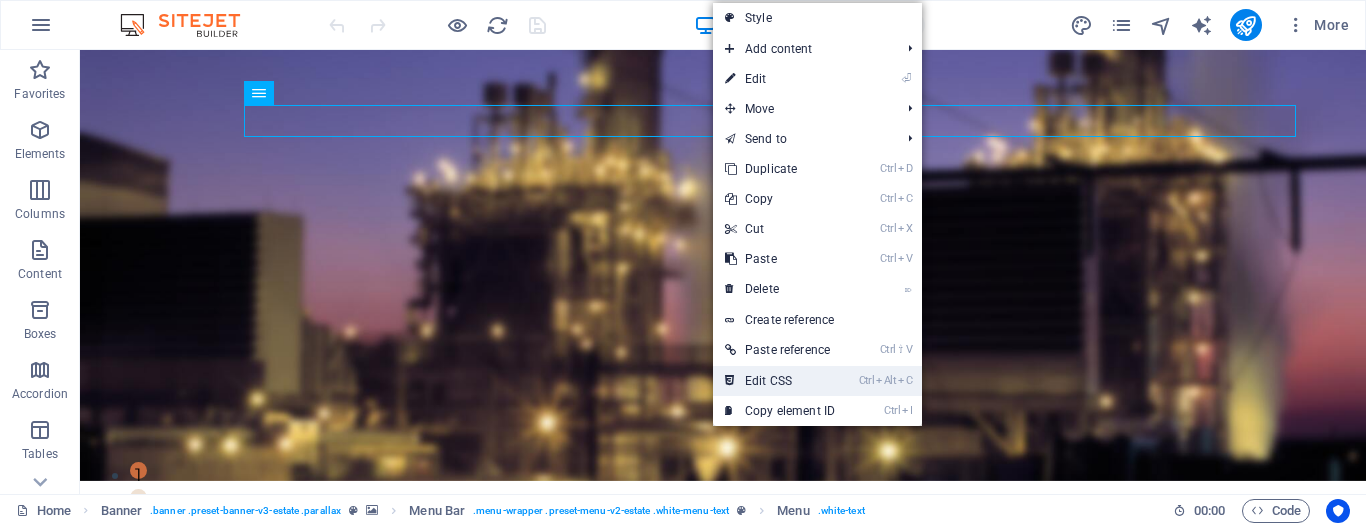 drag, startPoint x: 829, startPoint y: 380, endPoint x: 973, endPoint y: 416, distance: 148.43181 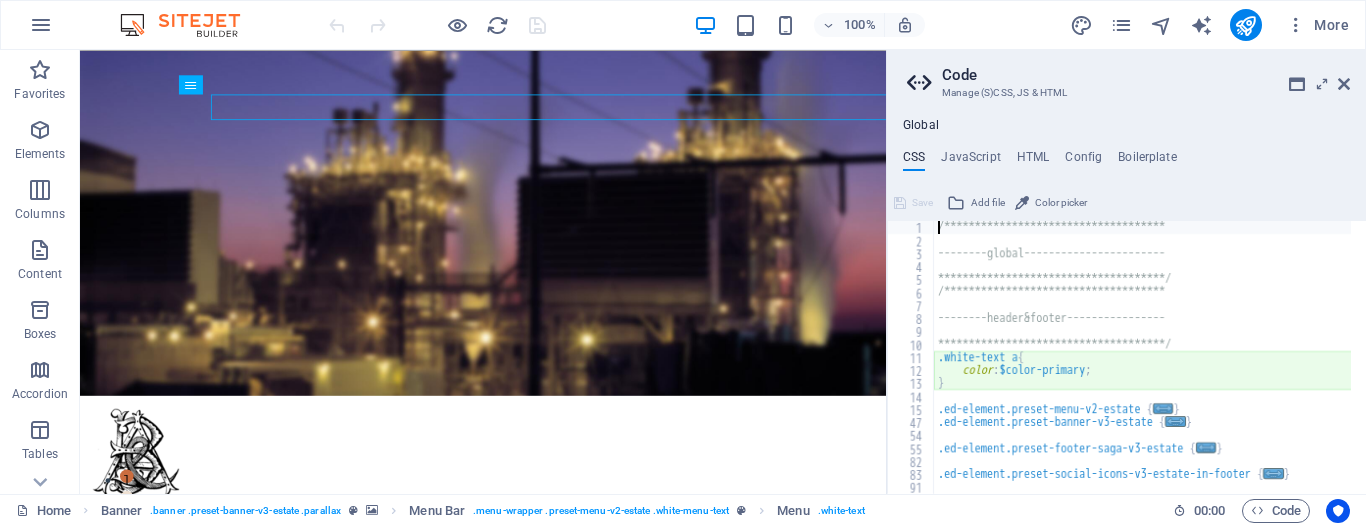 scroll, scrollTop: 27, scrollLeft: 0, axis: vertical 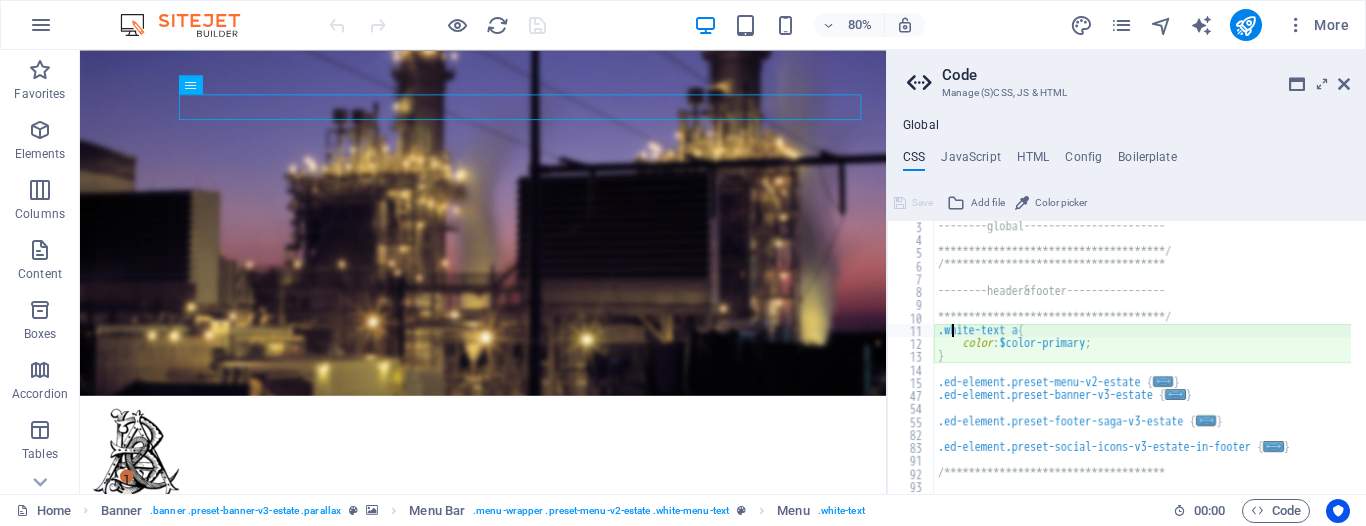 click on "**********" at bounding box center [1185, 362] 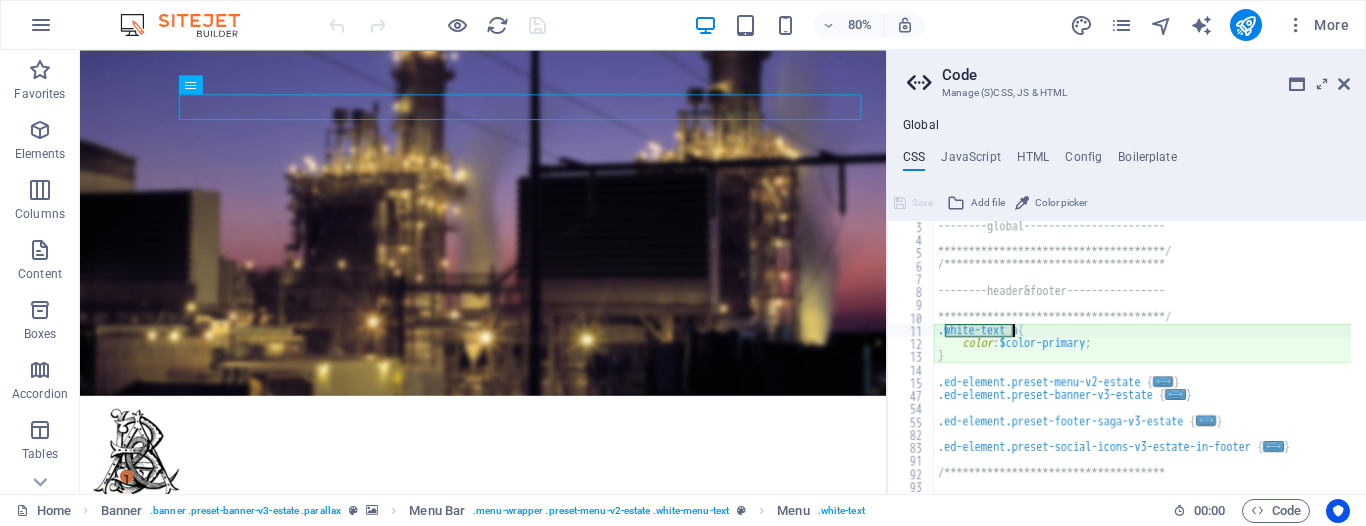 drag, startPoint x: 952, startPoint y: 329, endPoint x: 1004, endPoint y: 329, distance: 52 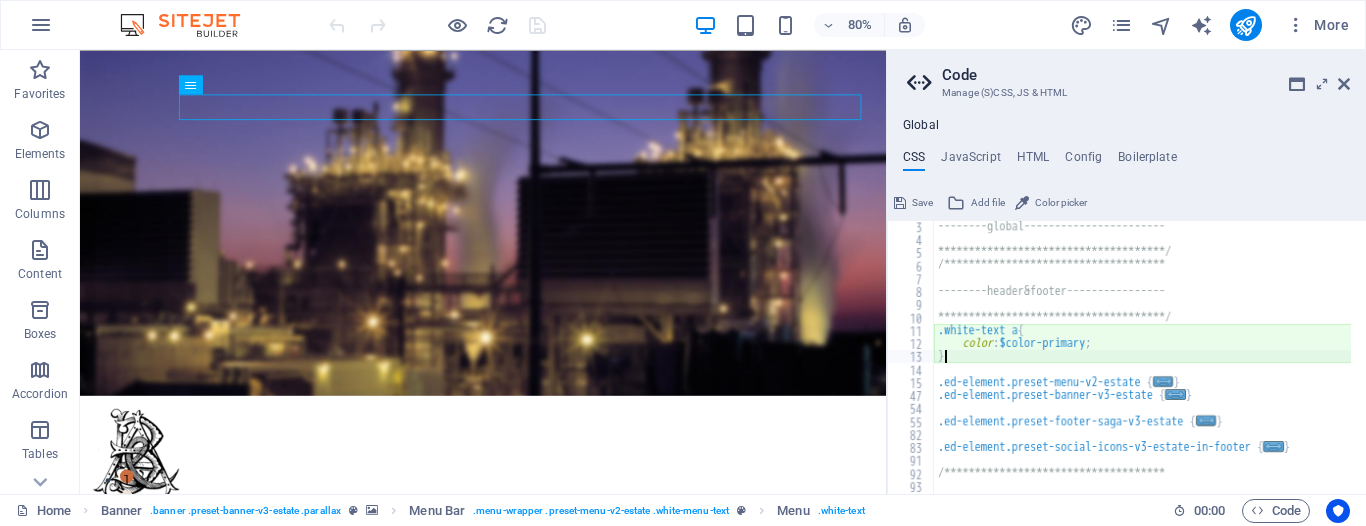 click on "**********" at bounding box center [1185, 362] 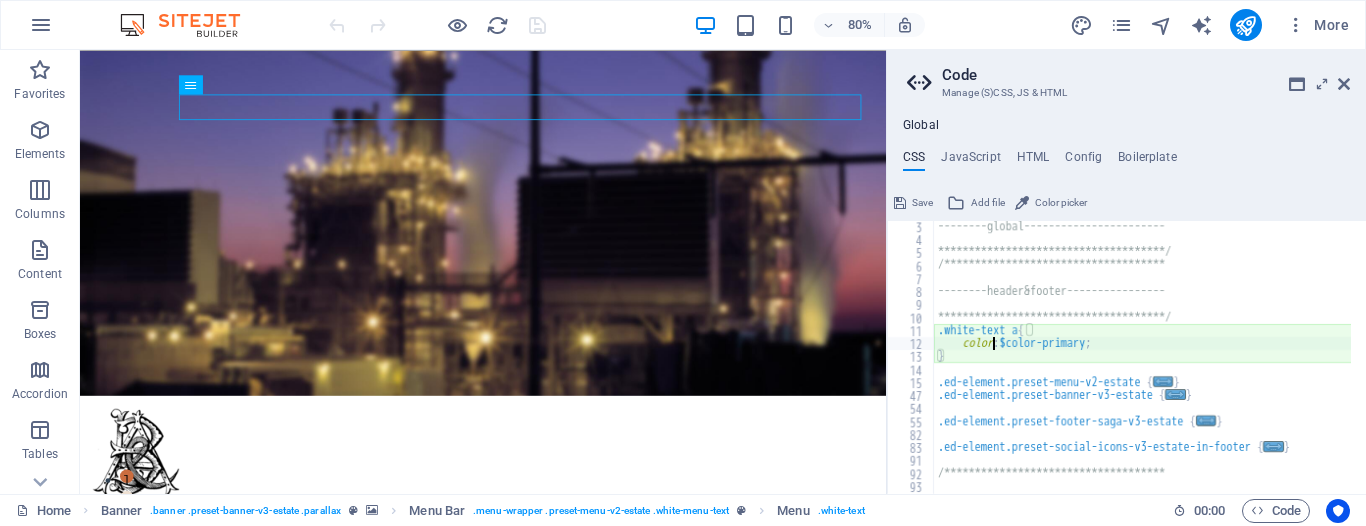click on "**********" at bounding box center (1185, 362) 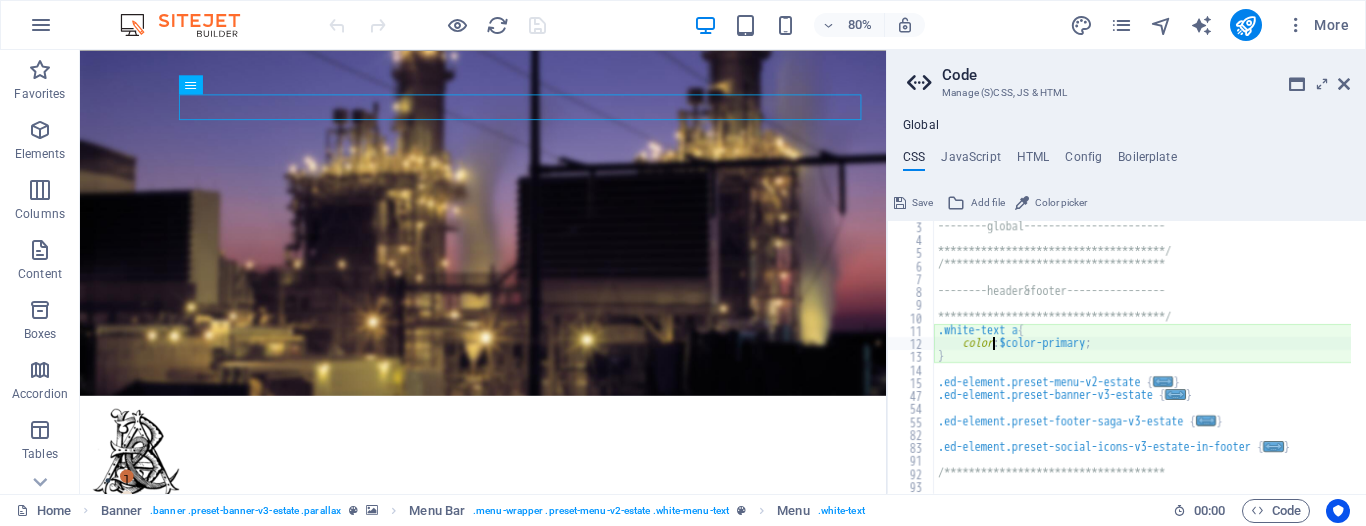 click on "**********" at bounding box center (1185, 362) 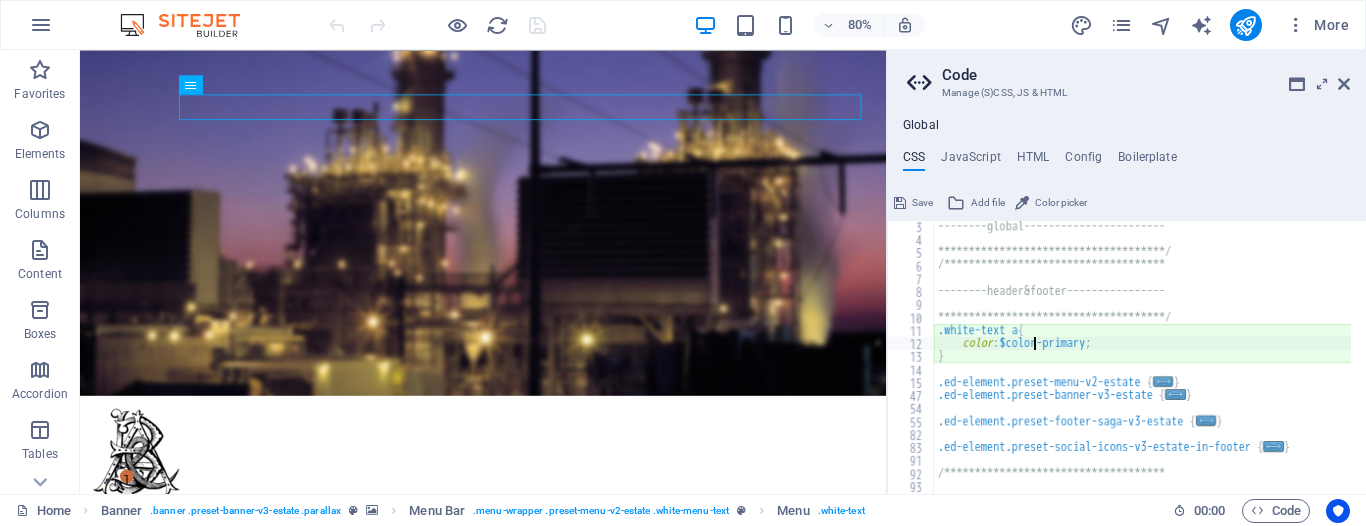 click on "**********" at bounding box center [1185, 362] 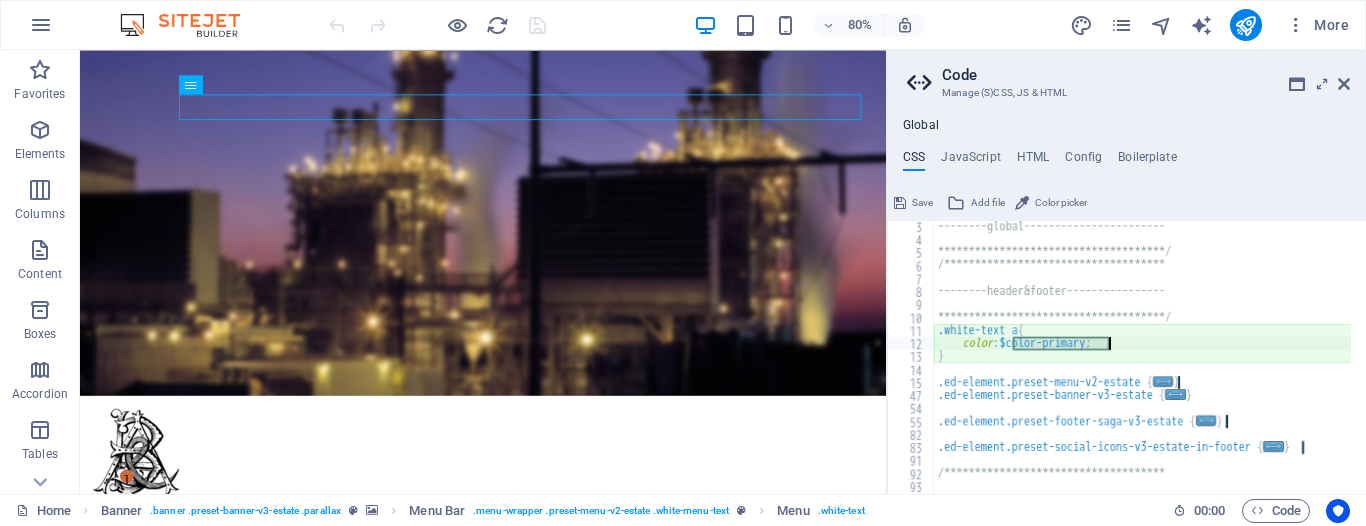 drag, startPoint x: 1031, startPoint y: 348, endPoint x: 1081, endPoint y: 347, distance: 50.01 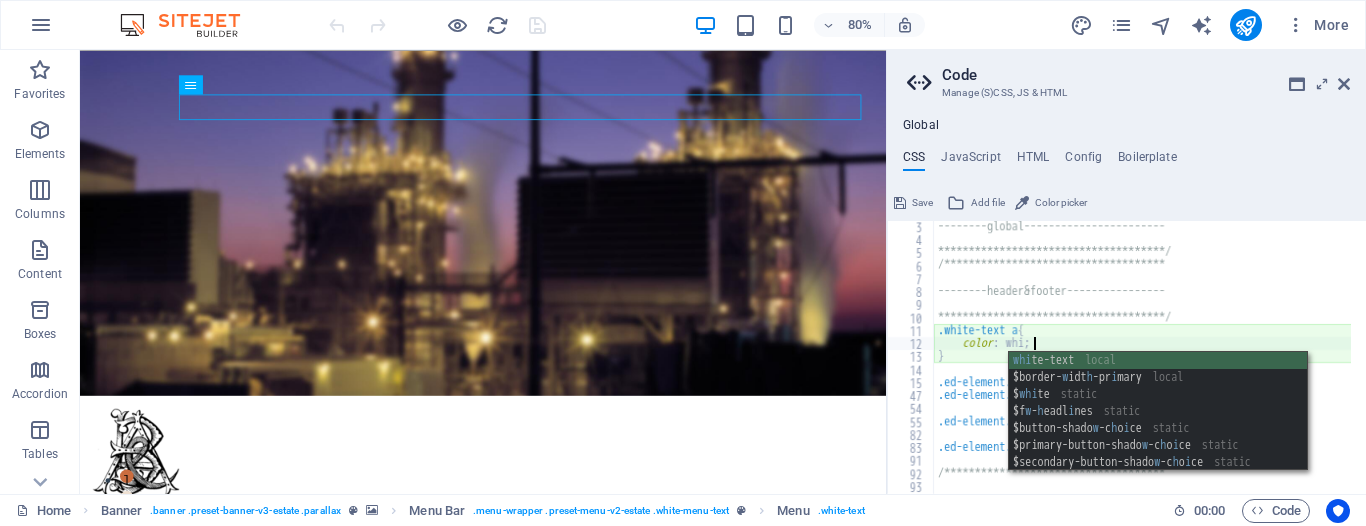 scroll, scrollTop: 0, scrollLeft: 8, axis: horizontal 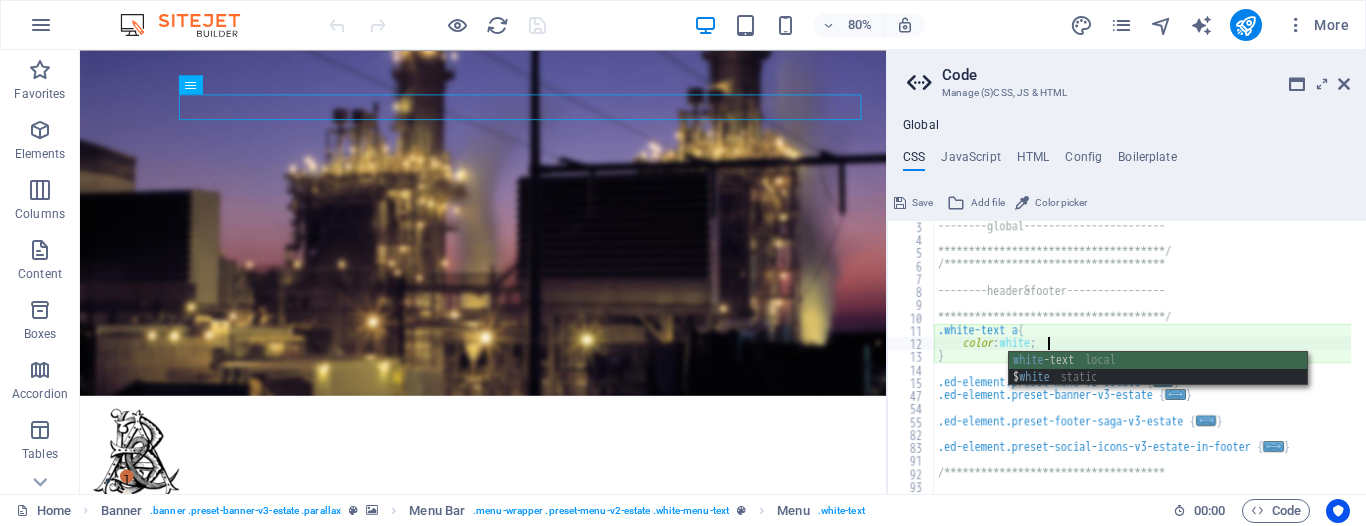 type on "color: white-text;" 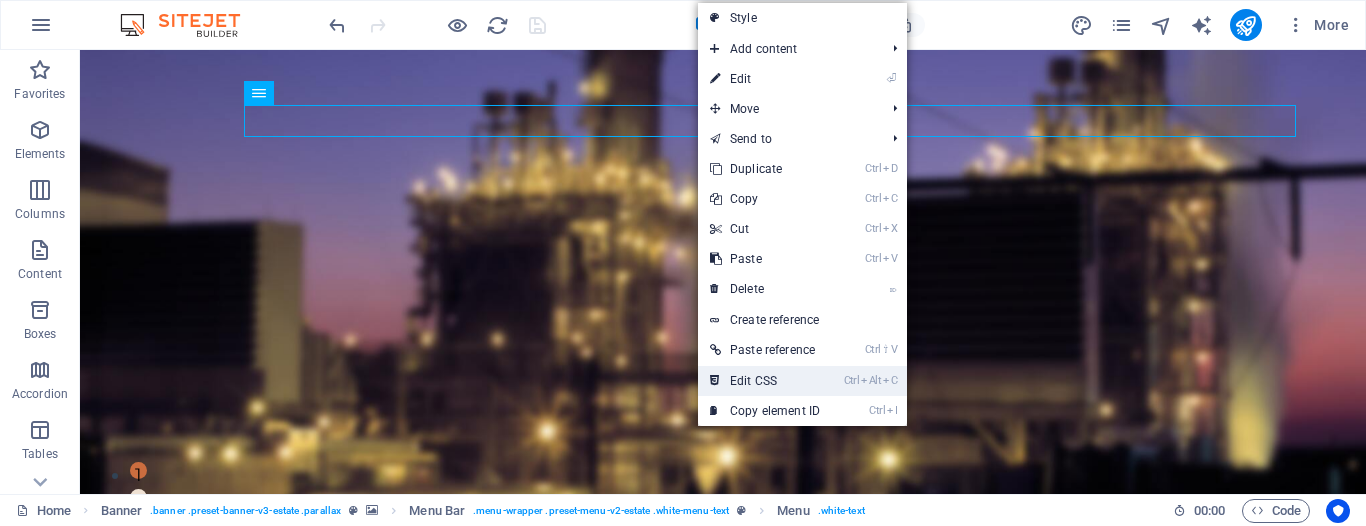 drag, startPoint x: 822, startPoint y: 384, endPoint x: 996, endPoint y: 372, distance: 174.4133 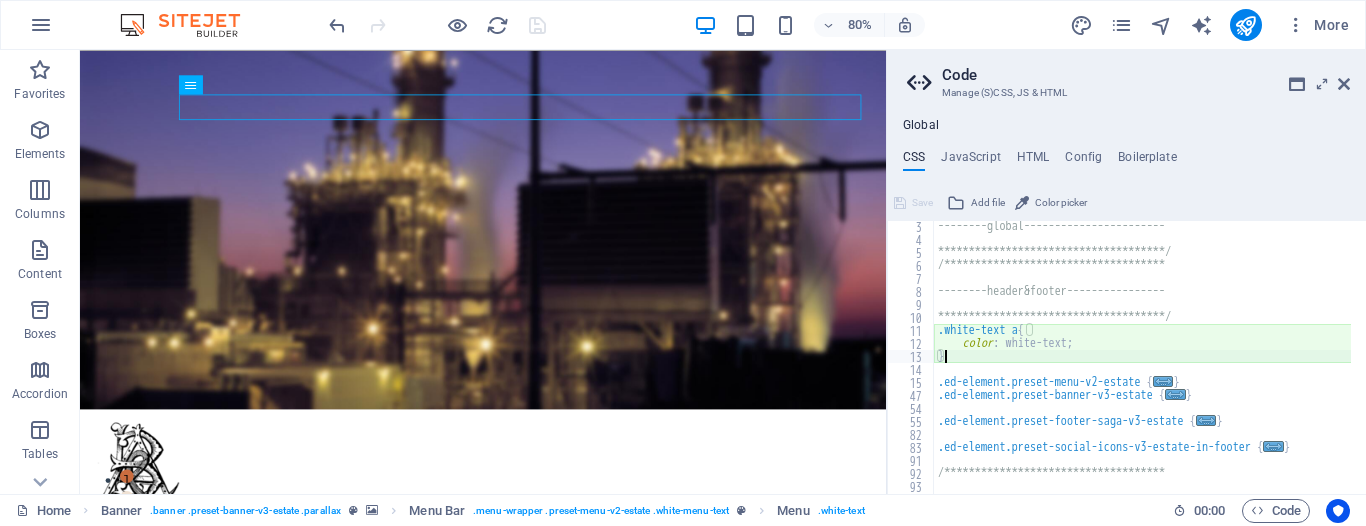 click on "**********" at bounding box center [1185, 362] 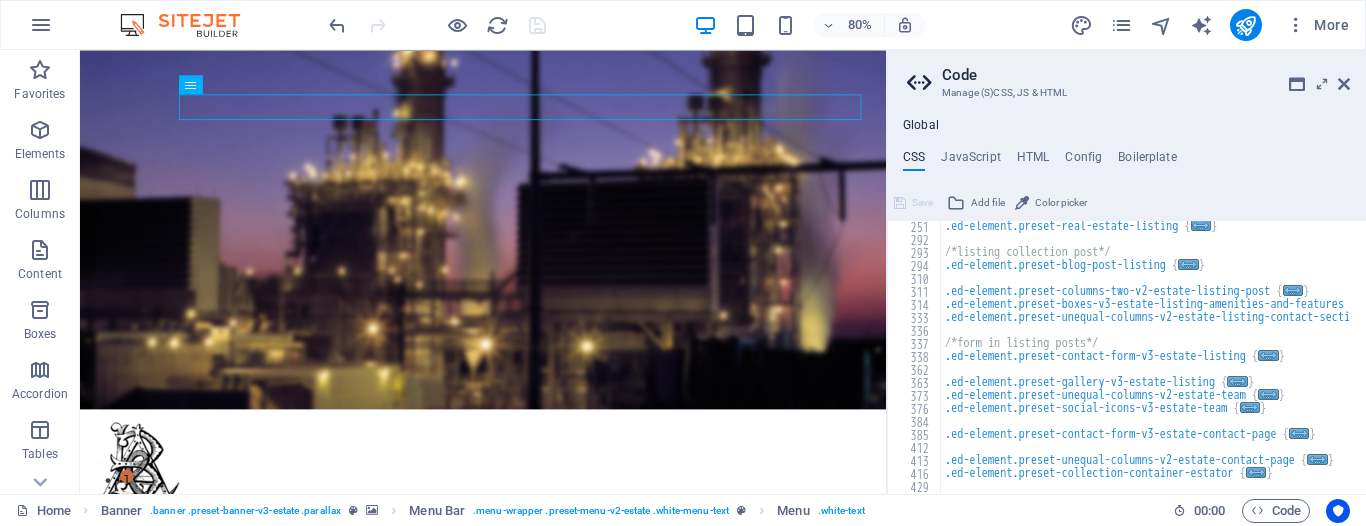 scroll, scrollTop: 0, scrollLeft: 0, axis: both 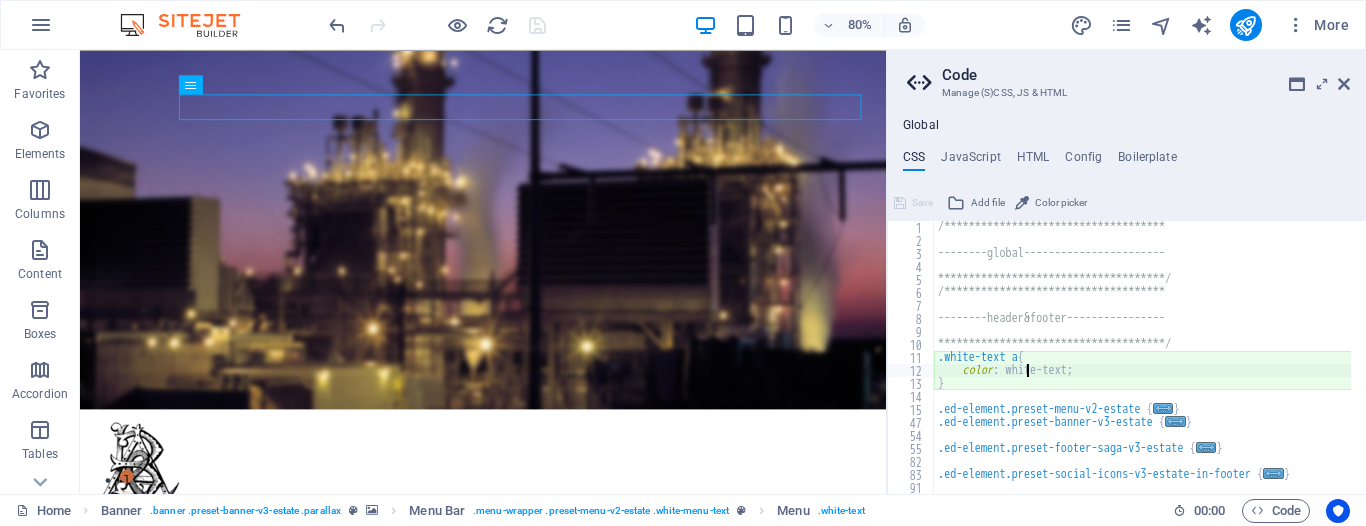 click on "**********" at bounding box center [1185, 363] 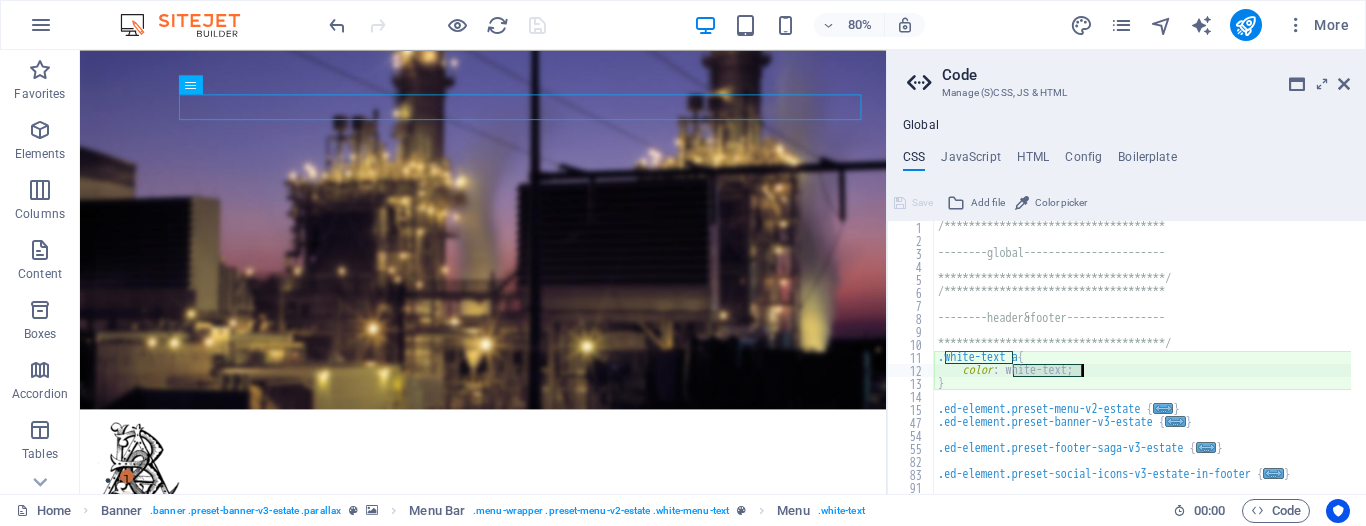 drag, startPoint x: 1024, startPoint y: 366, endPoint x: 1072, endPoint y: 373, distance: 48.507732 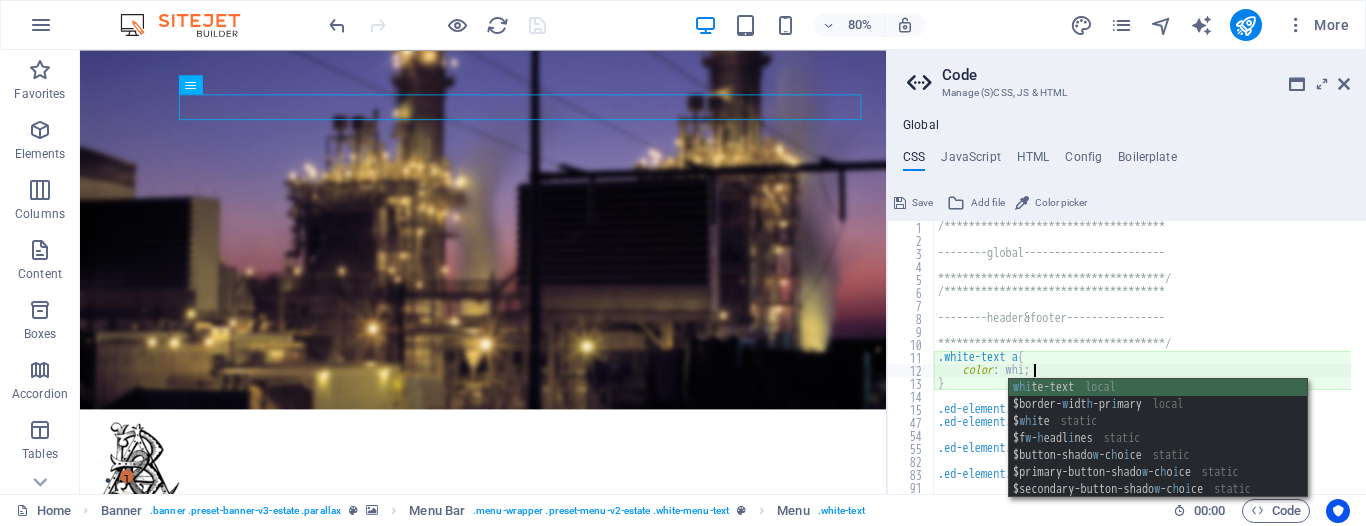 scroll, scrollTop: 0, scrollLeft: 8, axis: horizontal 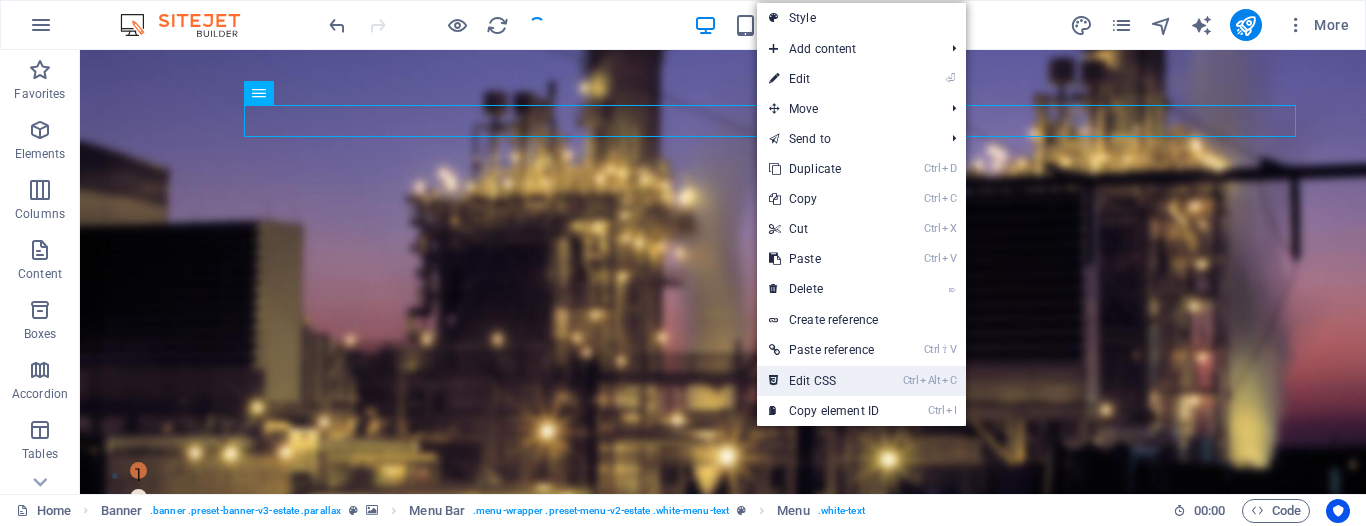 drag, startPoint x: 857, startPoint y: 391, endPoint x: 989, endPoint y: 422, distance: 135.5913 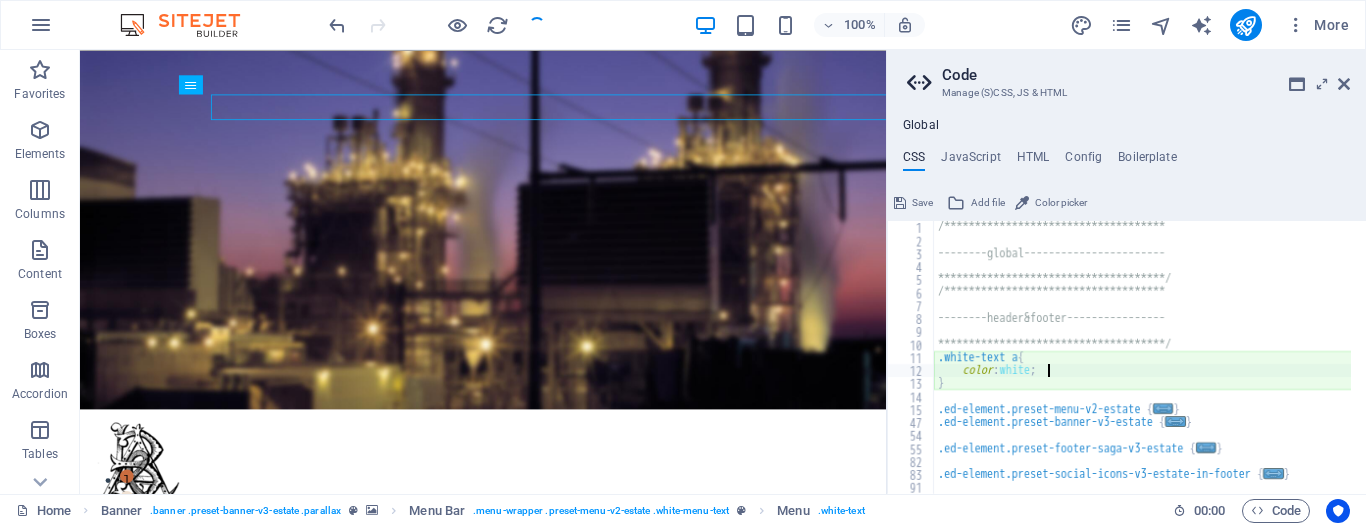 scroll, scrollTop: 27, scrollLeft: 0, axis: vertical 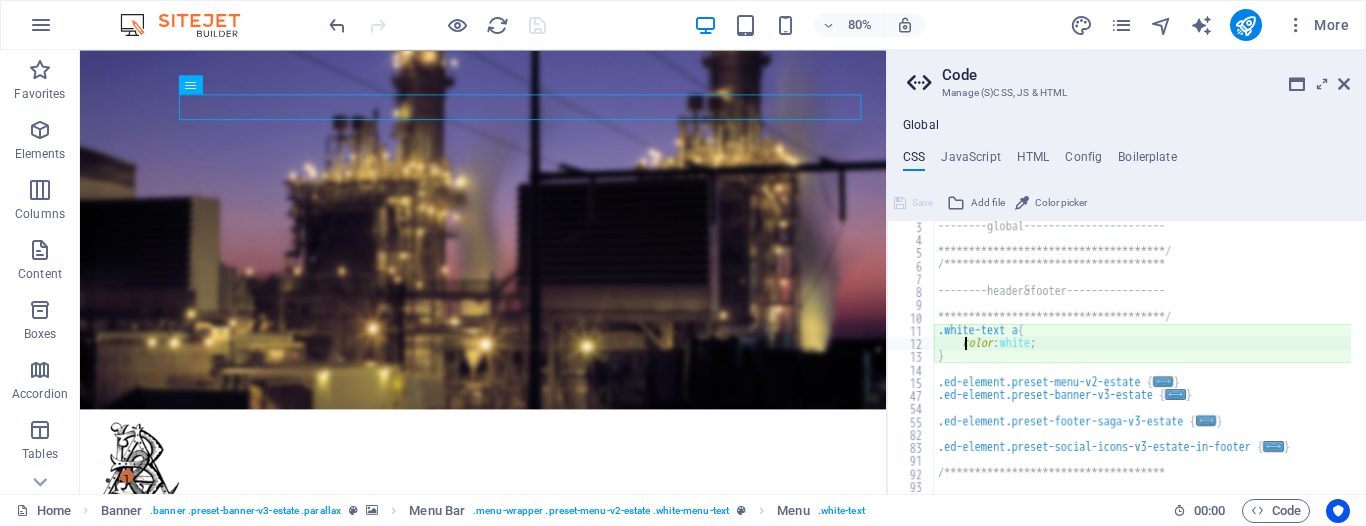click on "**********" at bounding box center [1185, 362] 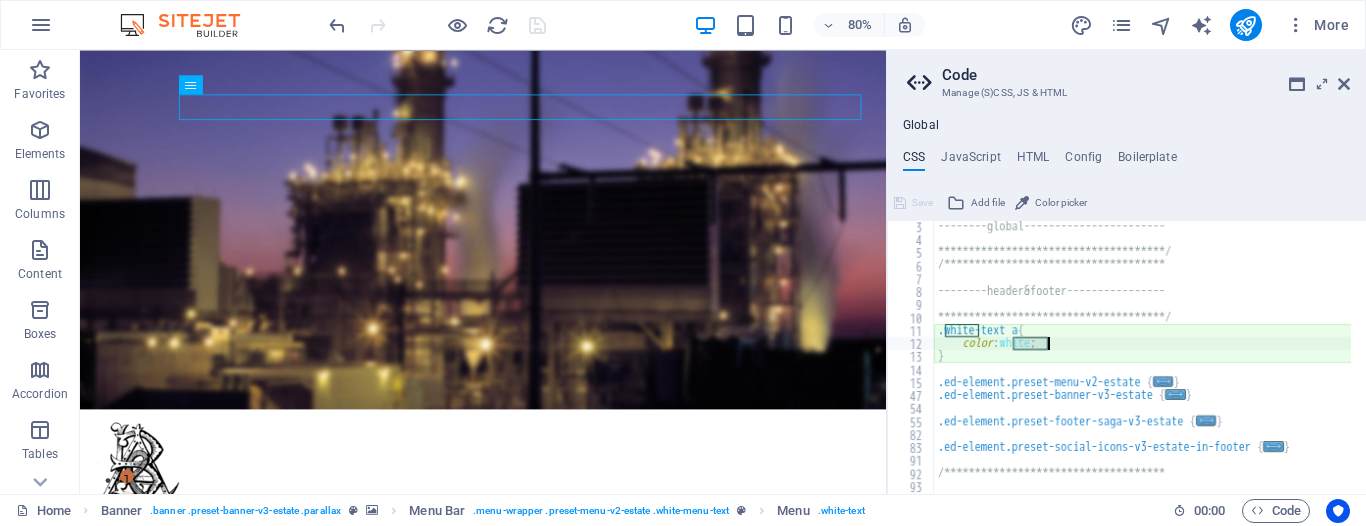 click on "**********" at bounding box center (1185, 362) 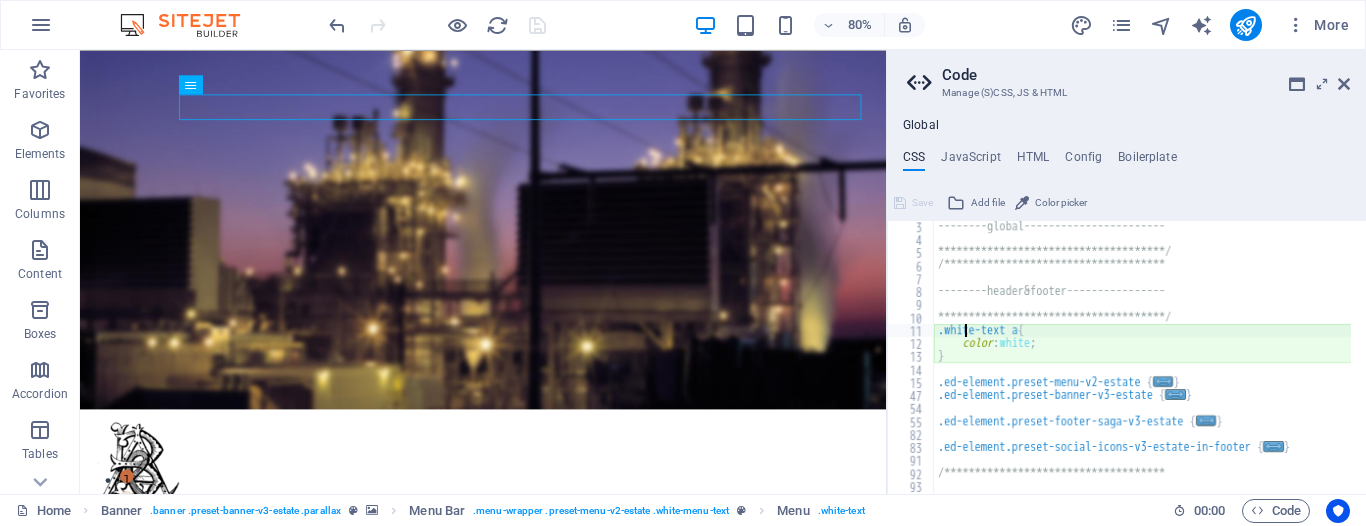 click on "**********" at bounding box center (1185, 362) 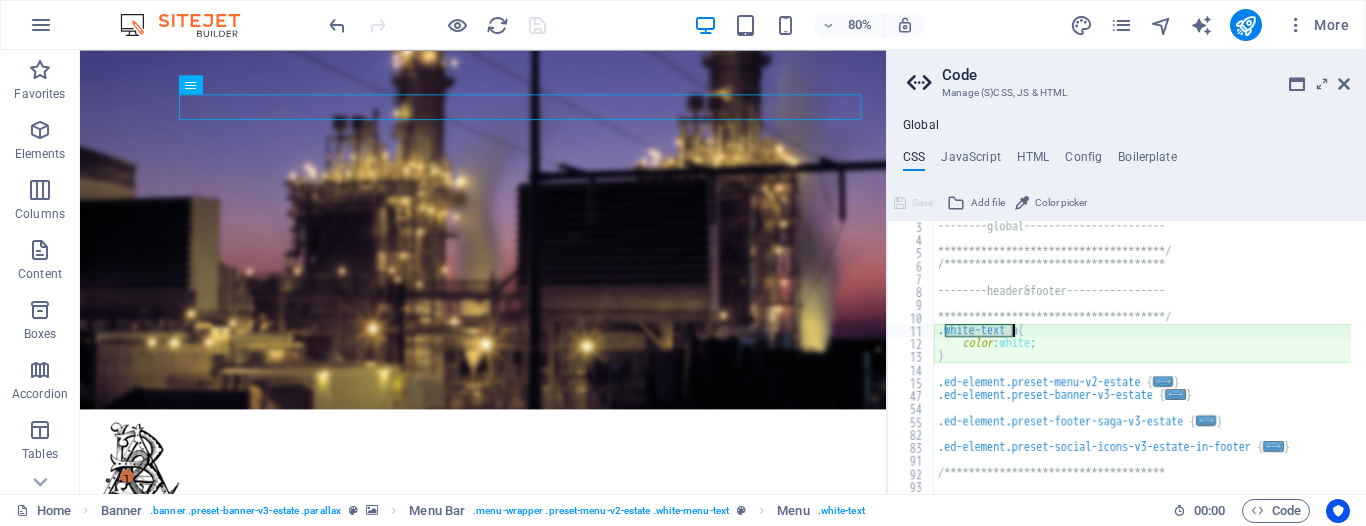 drag, startPoint x: 962, startPoint y: 327, endPoint x: 1000, endPoint y: 329, distance: 38.052597 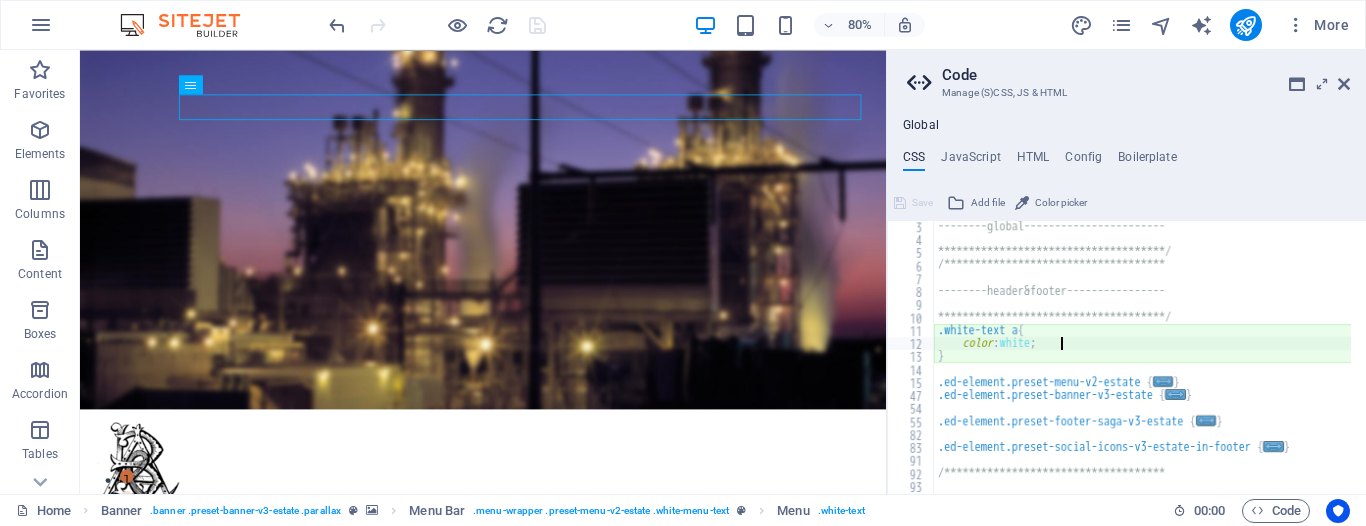 click on "**********" at bounding box center [1185, 362] 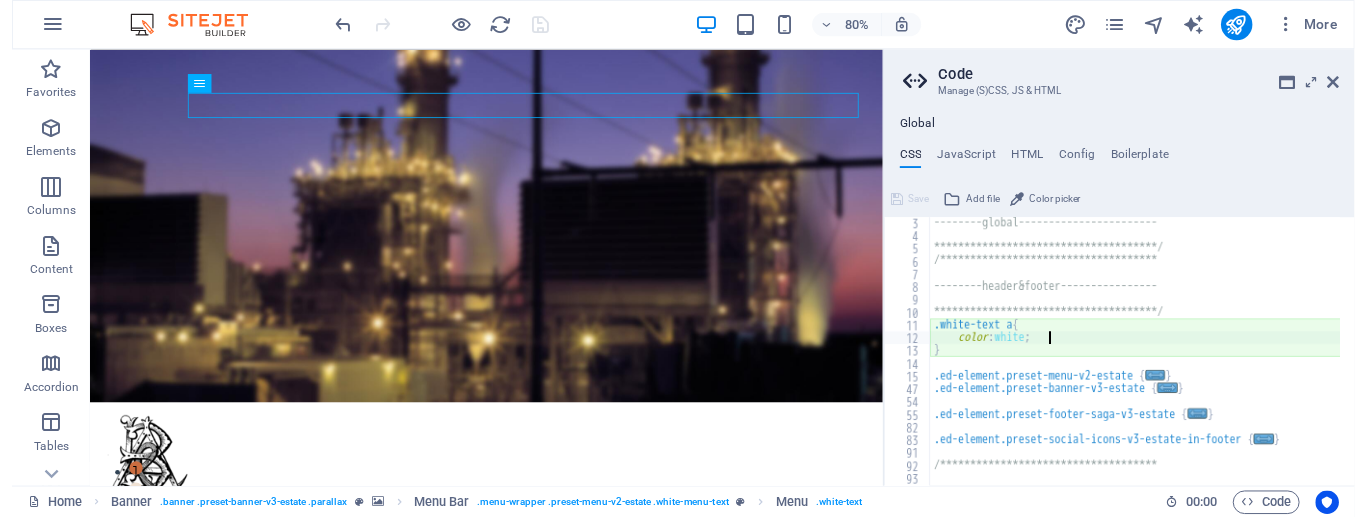 scroll, scrollTop: 0, scrollLeft: 10, axis: horizontal 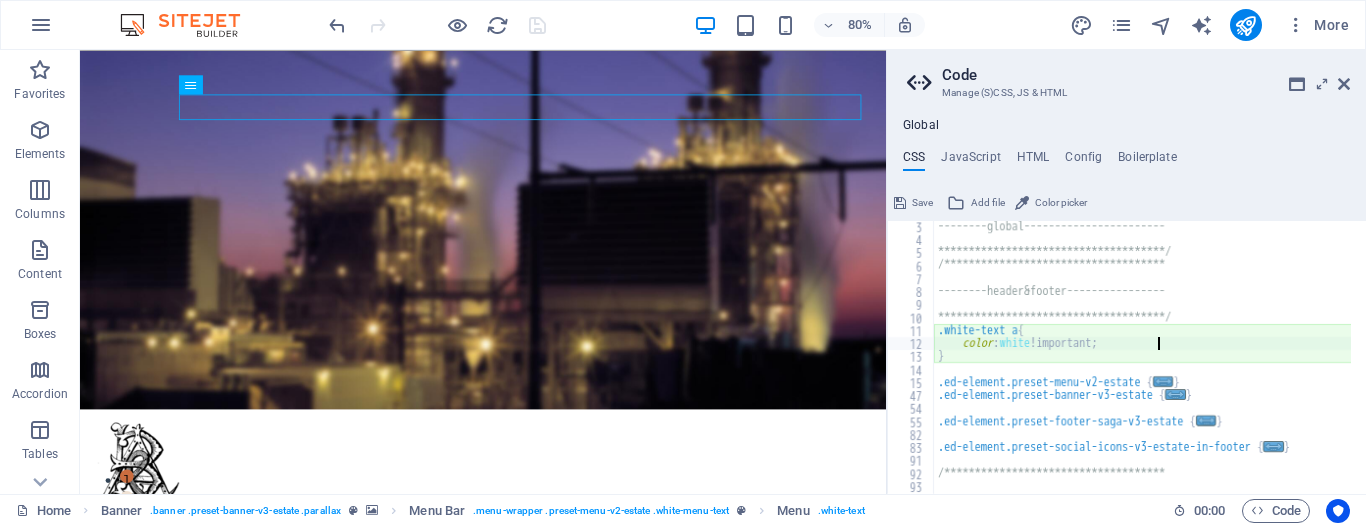 click on "**********" at bounding box center (1185, 362) 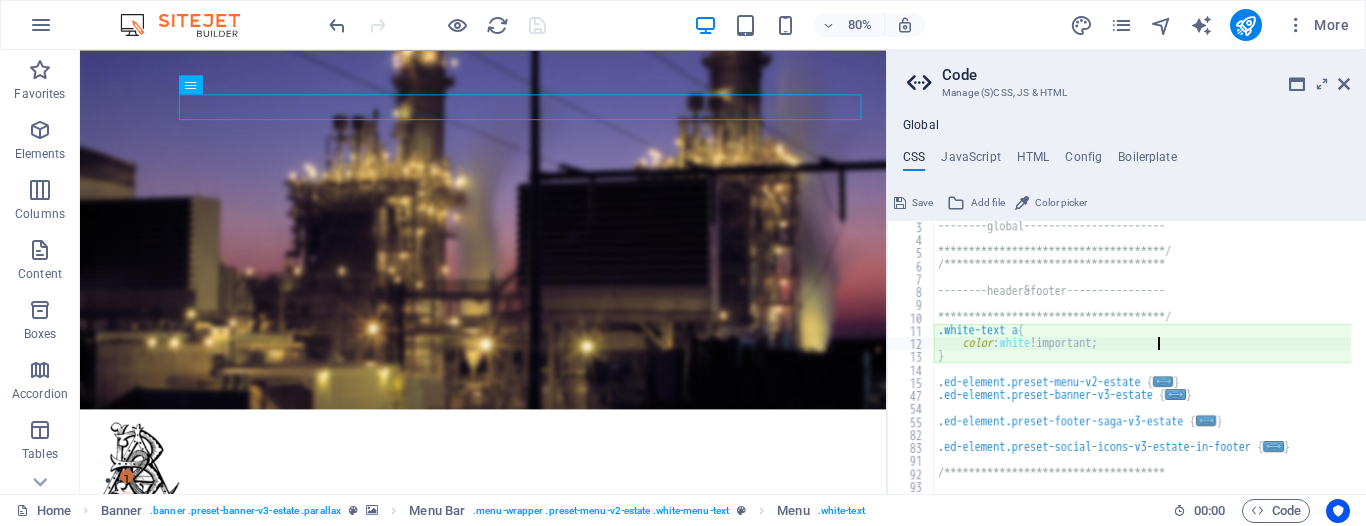 type on "color: white !important;" 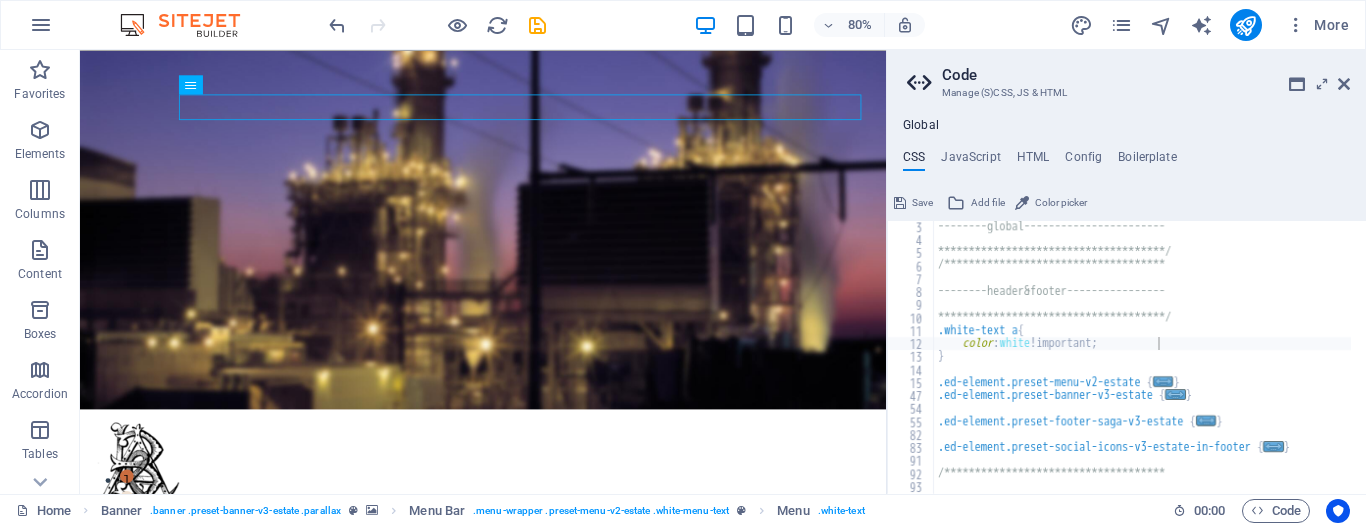 click at bounding box center (900, 203) 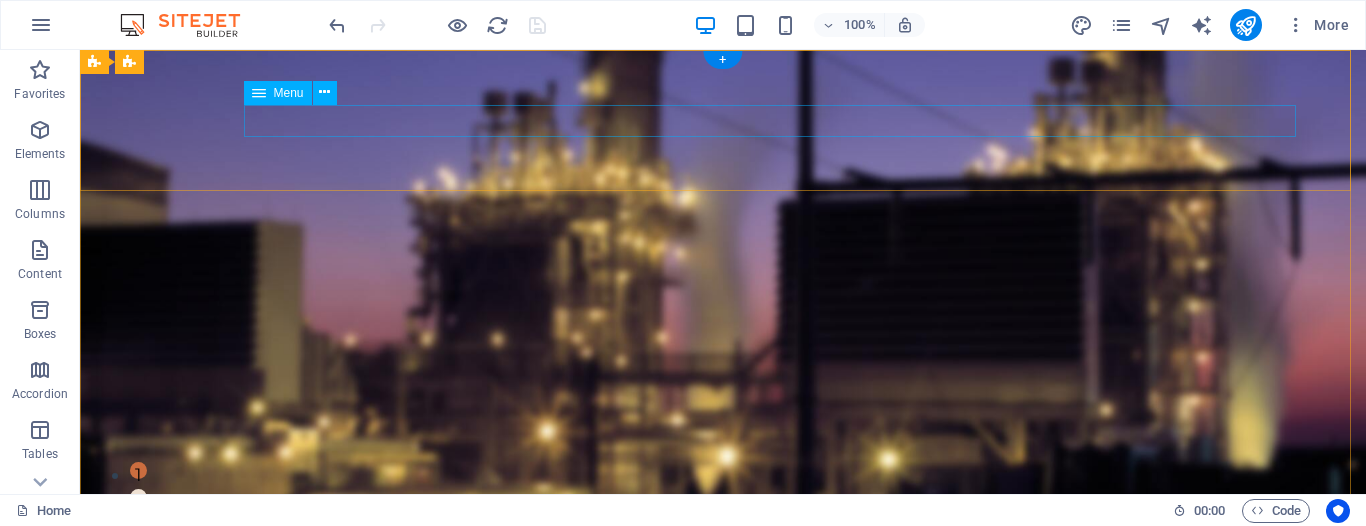 click on "Home Listing News Our Team Contact" at bounding box center [723, 639] 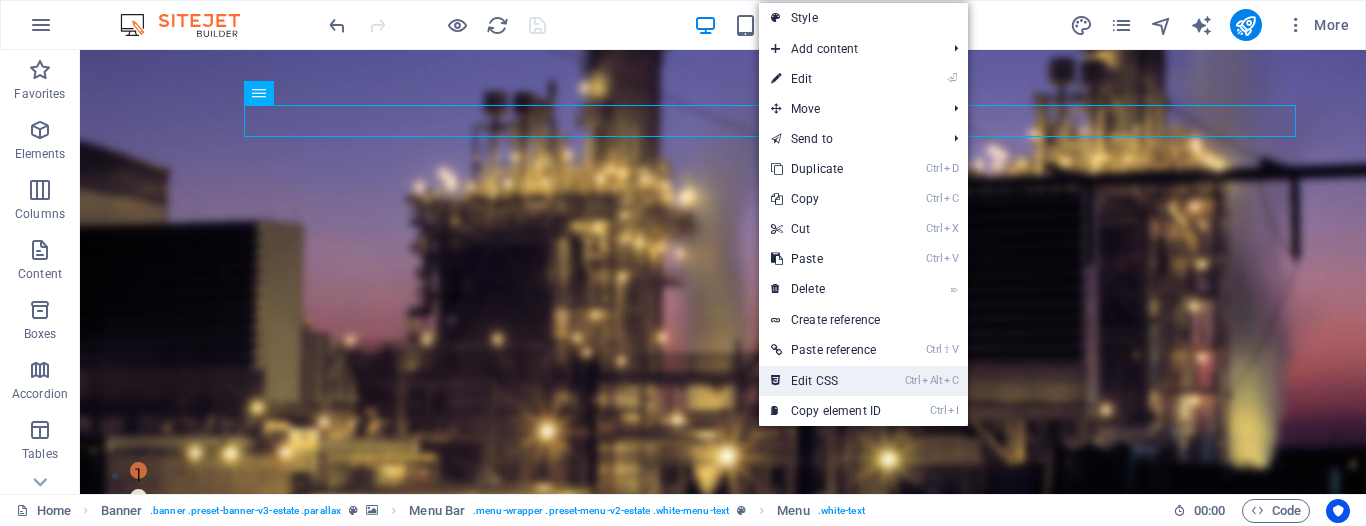 click on "Ctrl Alt C  Edit CSS" at bounding box center [826, 381] 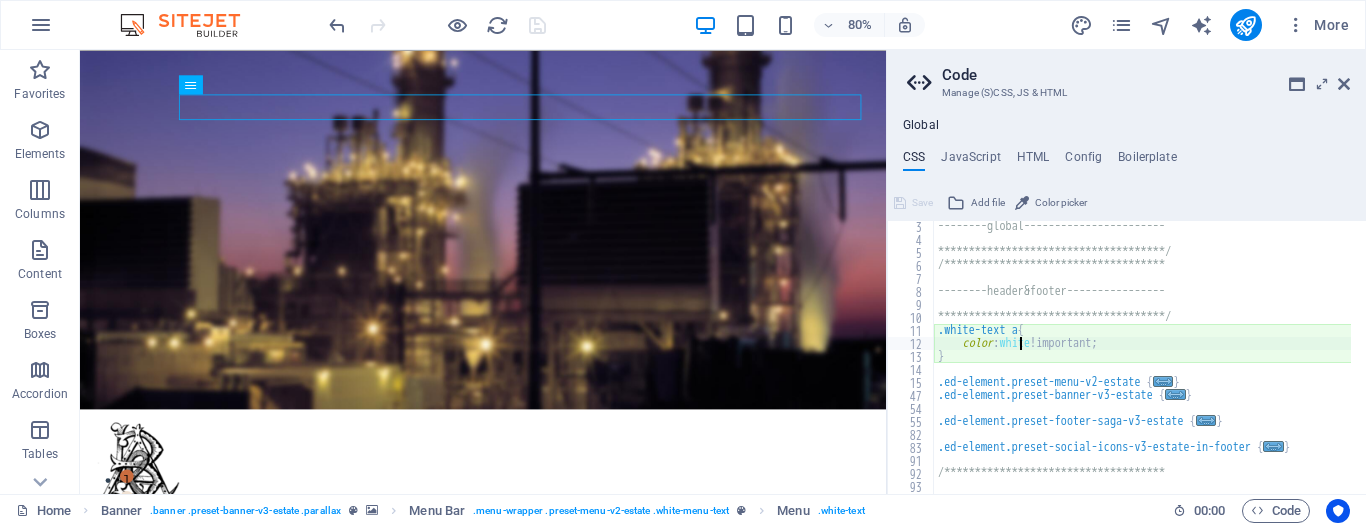 click on "**********" at bounding box center (1185, 362) 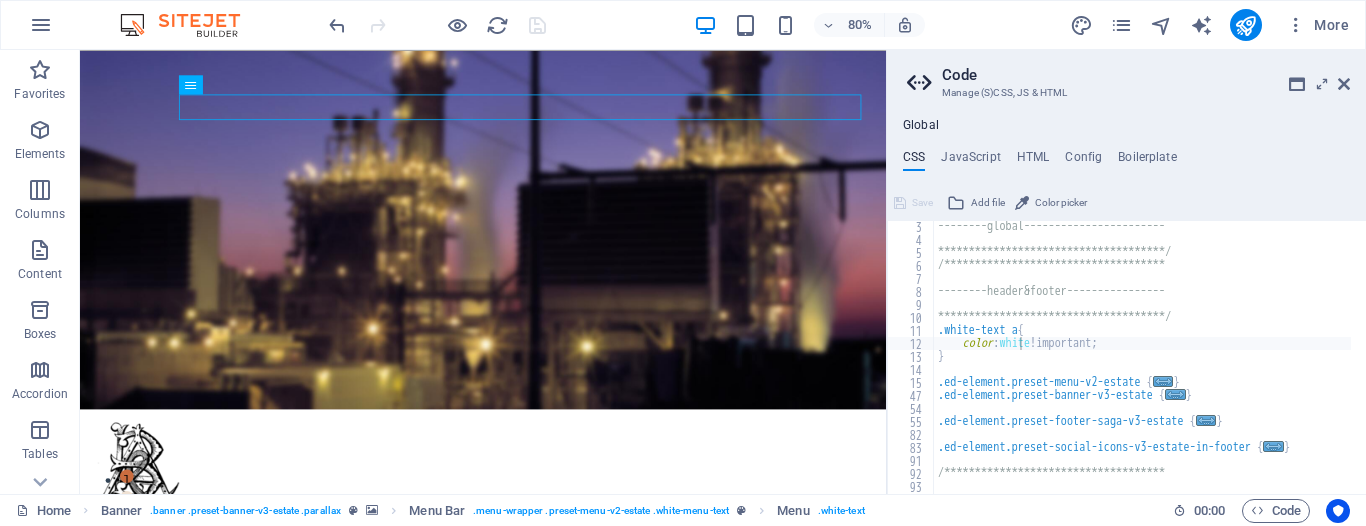 click on "Home Banner . banner .preset-banner-v3-estate .parallax Menu Bar . menu-wrapper .preset-menu-v2-estate .white-menu-text Menu . white-text 00 : 00 Code" at bounding box center [683, 510] 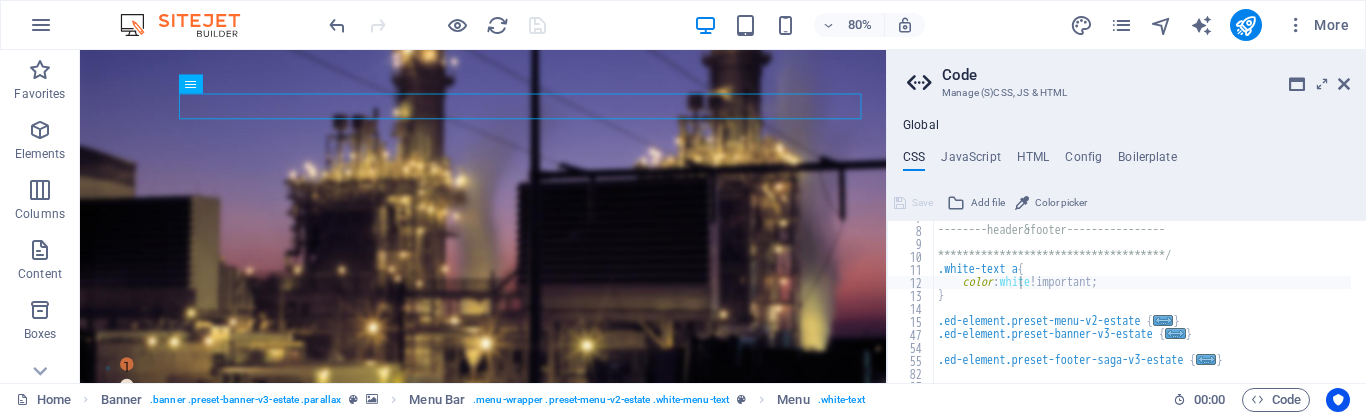 scroll, scrollTop: 89, scrollLeft: 0, axis: vertical 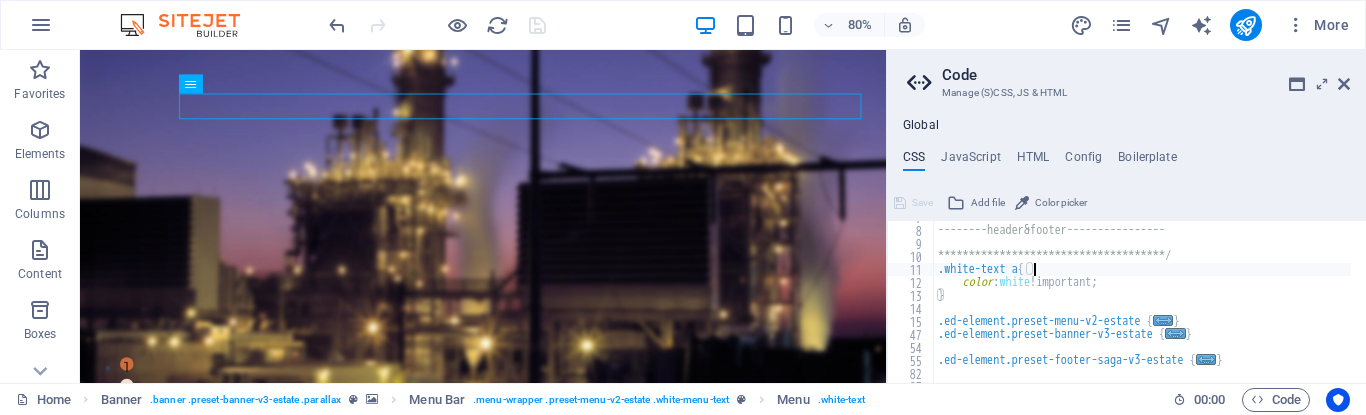 click on ".white-text   a {
color :  white  ;
}
.ed-element.preset-menu-v2-estate   { ... }
.ed-element.preset-banner-v3-estate   { ... }
.ed-element.preset-footer-saga-v3-estate   { ... }" at bounding box center (1185, 297) 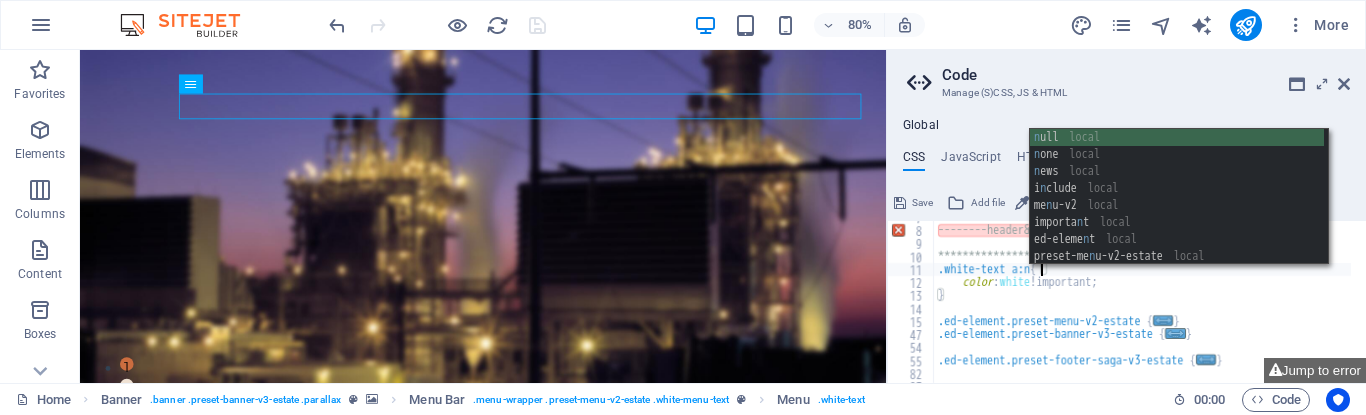 scroll, scrollTop: 0, scrollLeft: 7, axis: horizontal 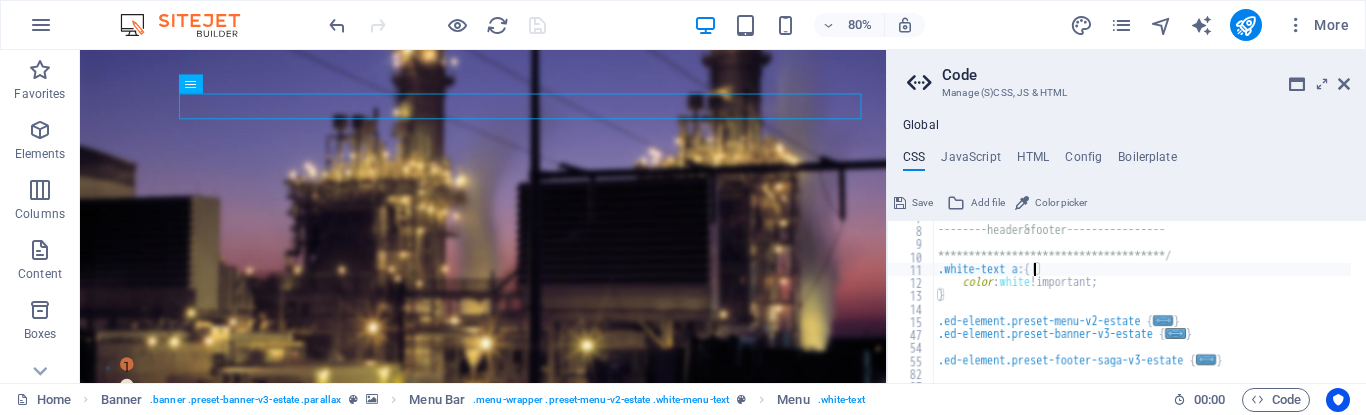 type on ".white-text a{" 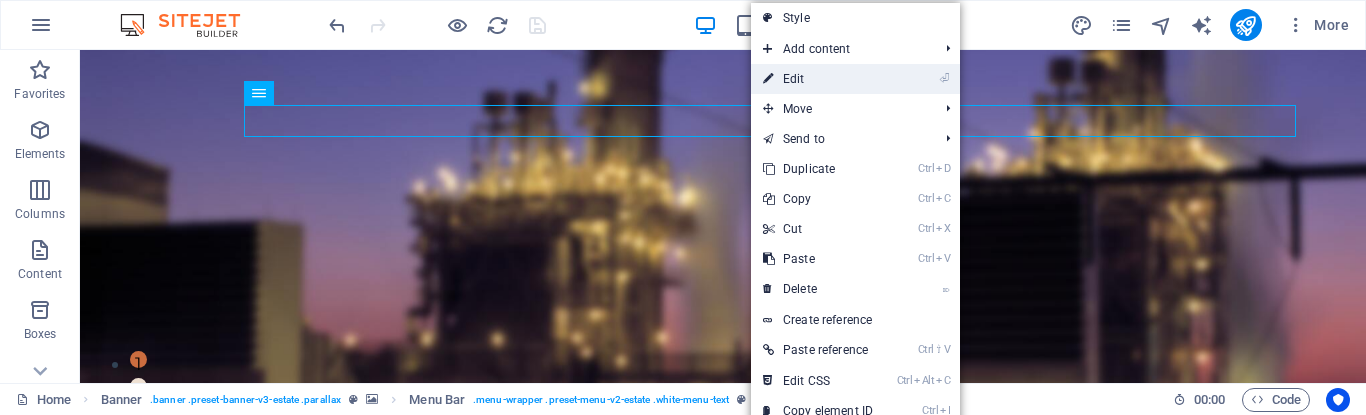 click on "⏎  Edit" at bounding box center (818, 79) 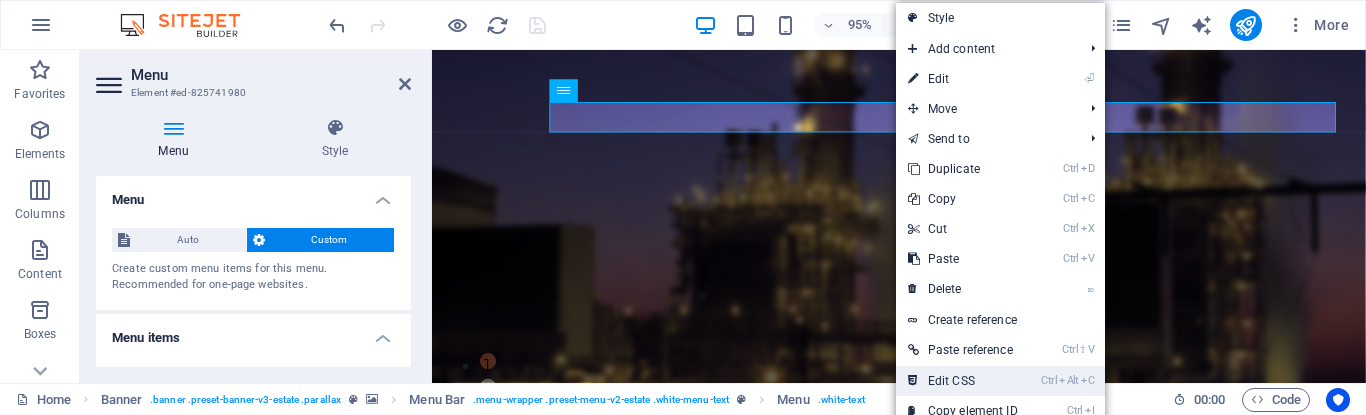 click on "Ctrl Alt C  Edit CSS" at bounding box center [963, 381] 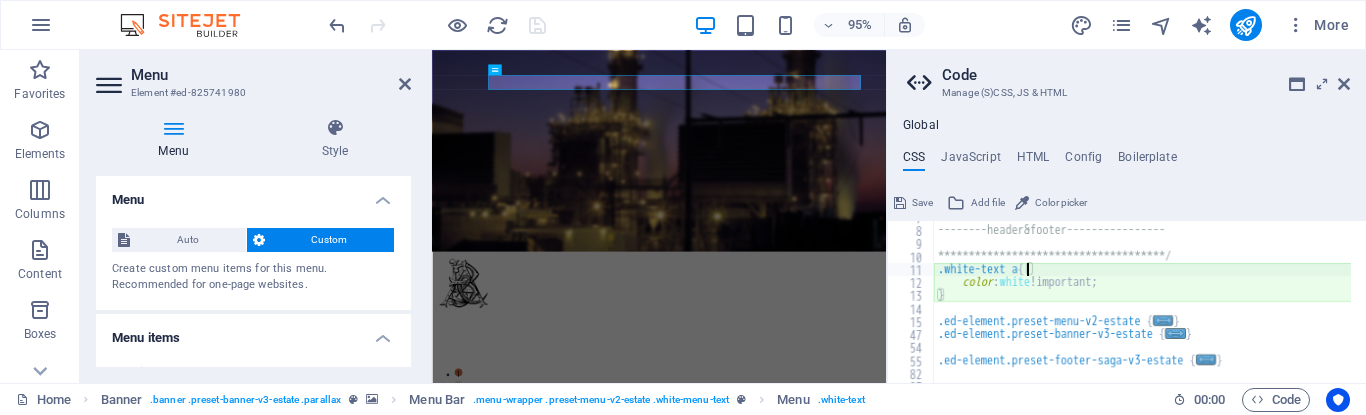 scroll, scrollTop: 83, scrollLeft: 0, axis: vertical 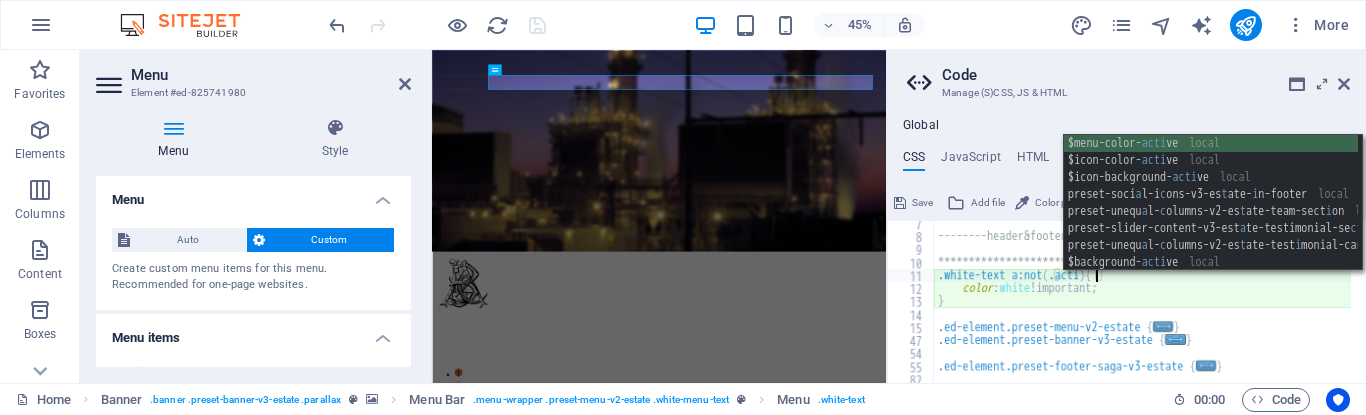 type on ".white-text a:not(.active){" 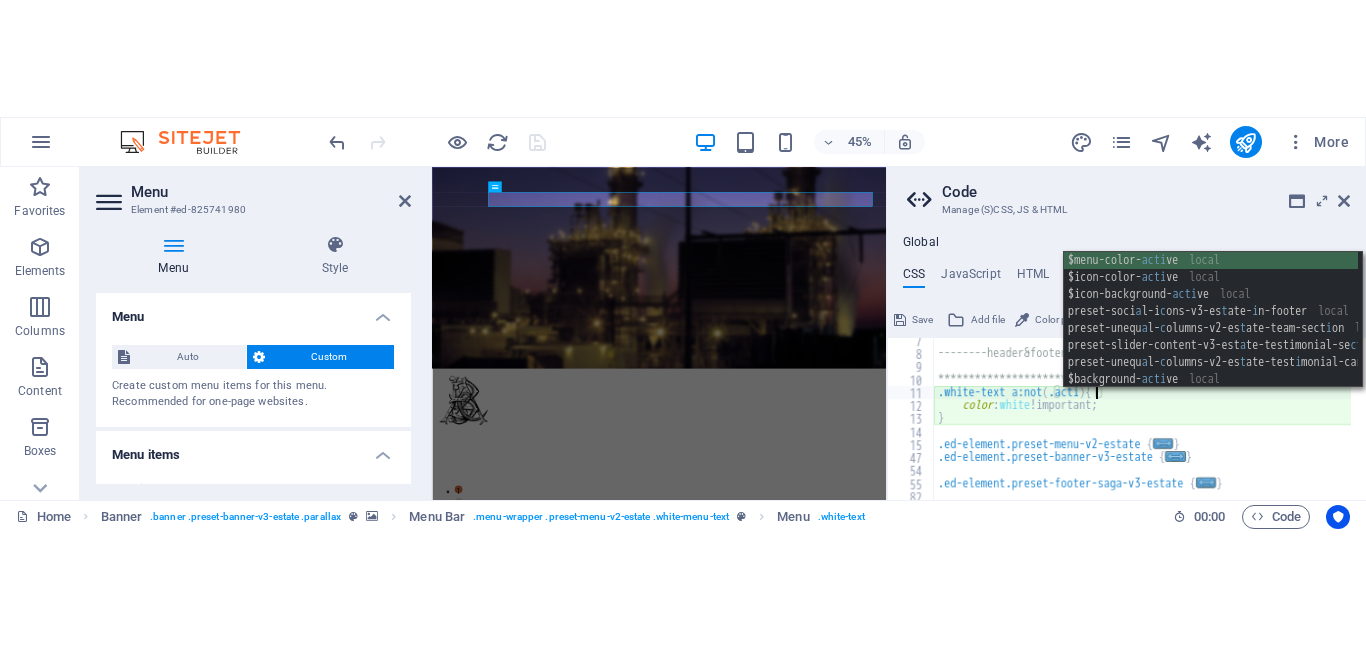 scroll, scrollTop: 0, scrollLeft: 14, axis: horizontal 